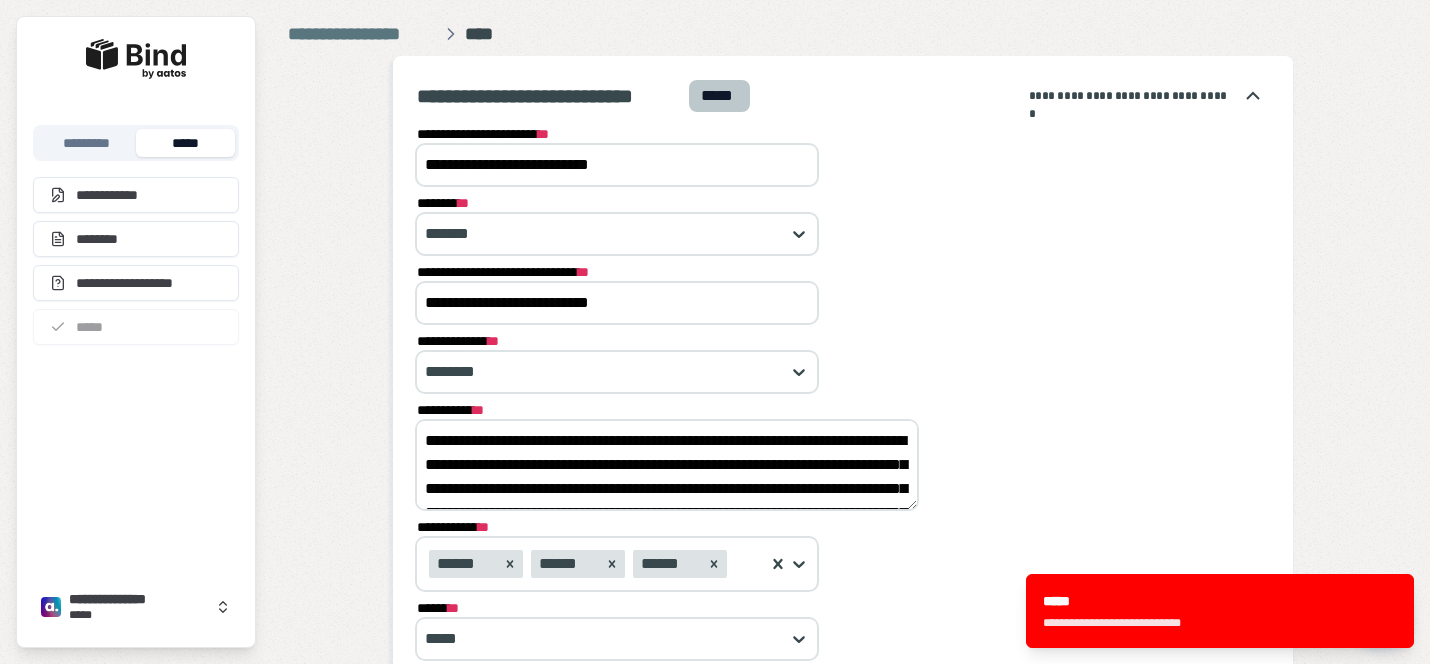 scroll, scrollTop: 0, scrollLeft: 0, axis: both 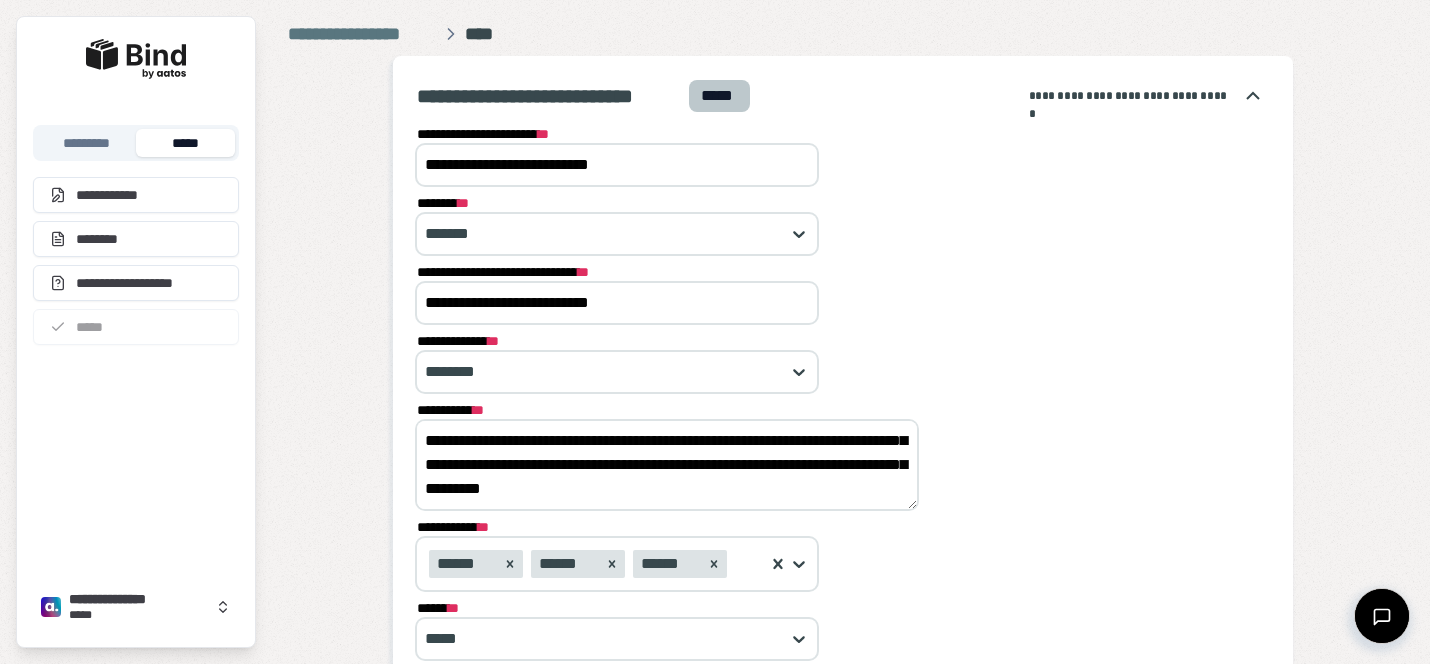 click on "*****" at bounding box center [185, 143] 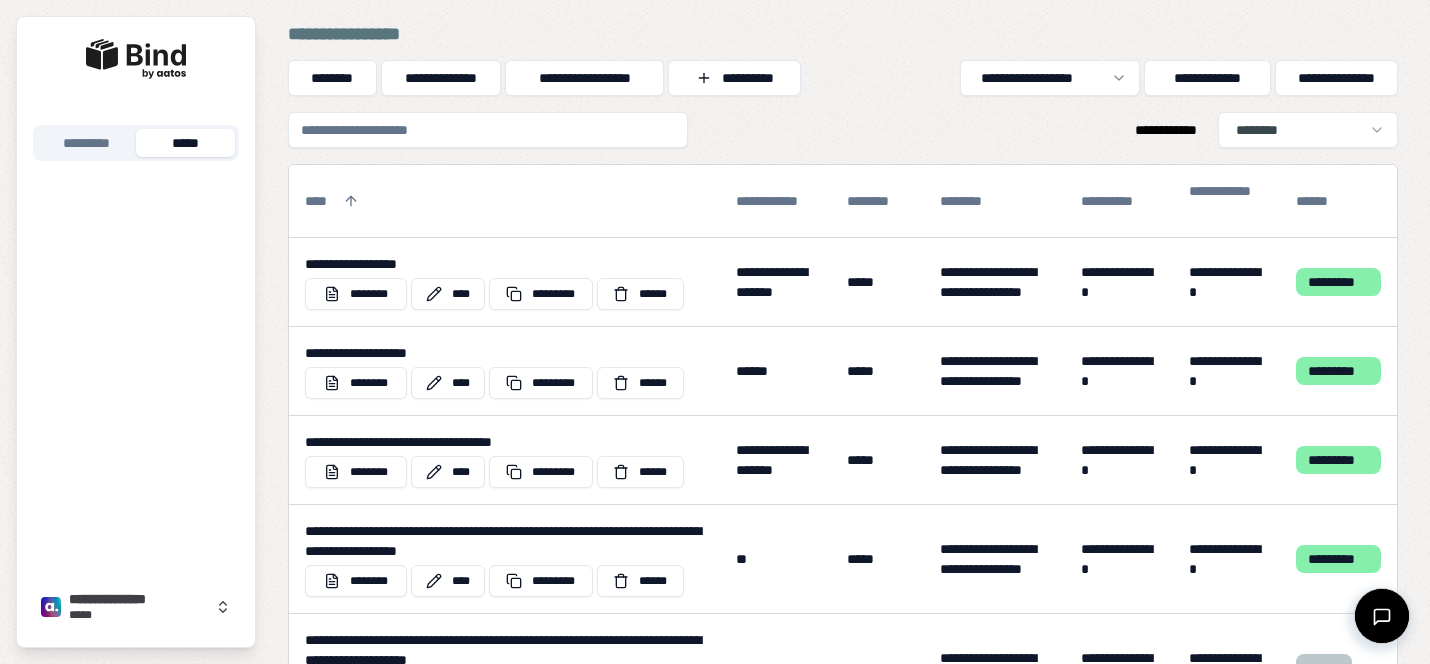 click at bounding box center [488, 130] 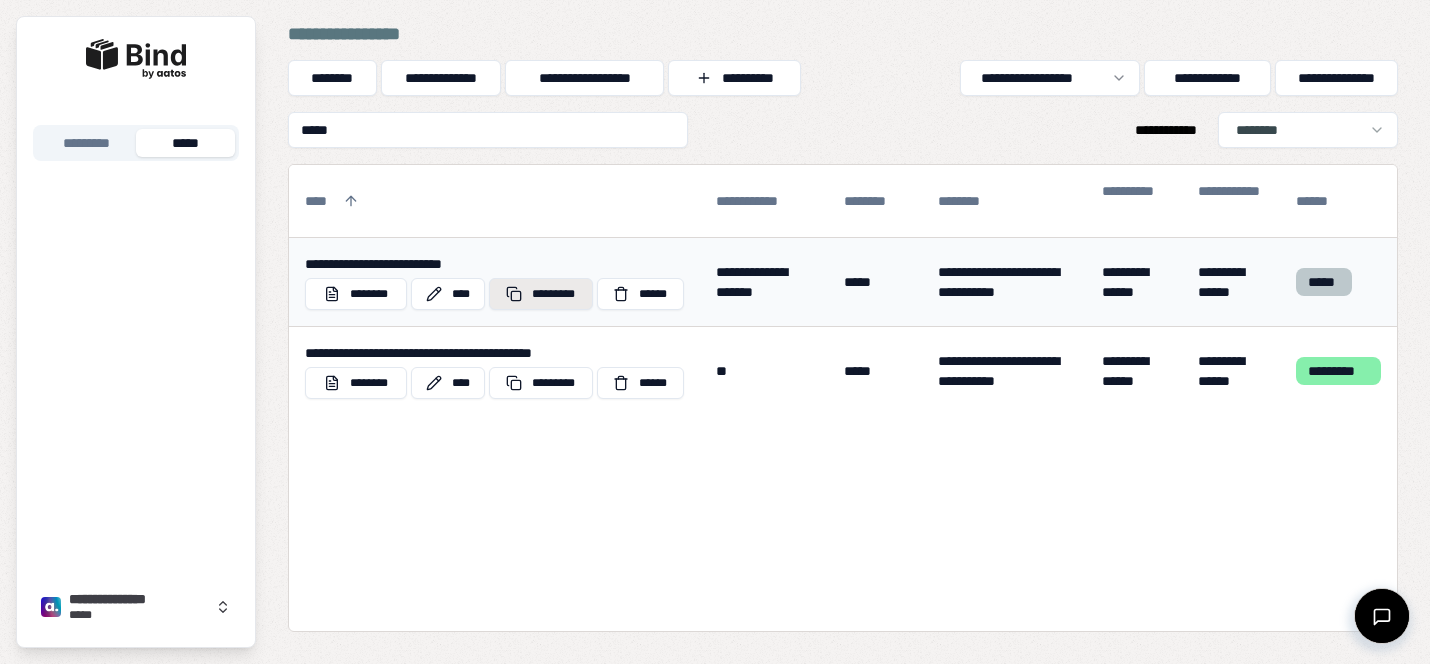 type on "*****" 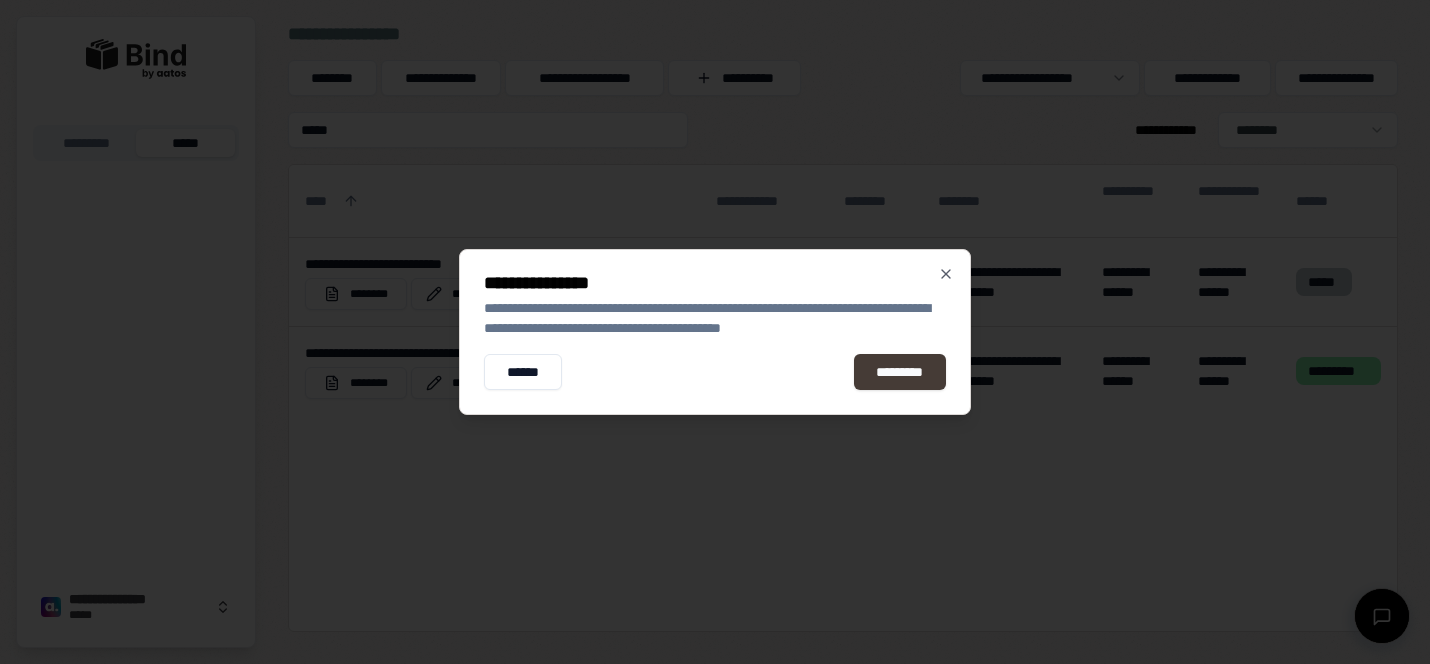 click on "*********" at bounding box center (900, 372) 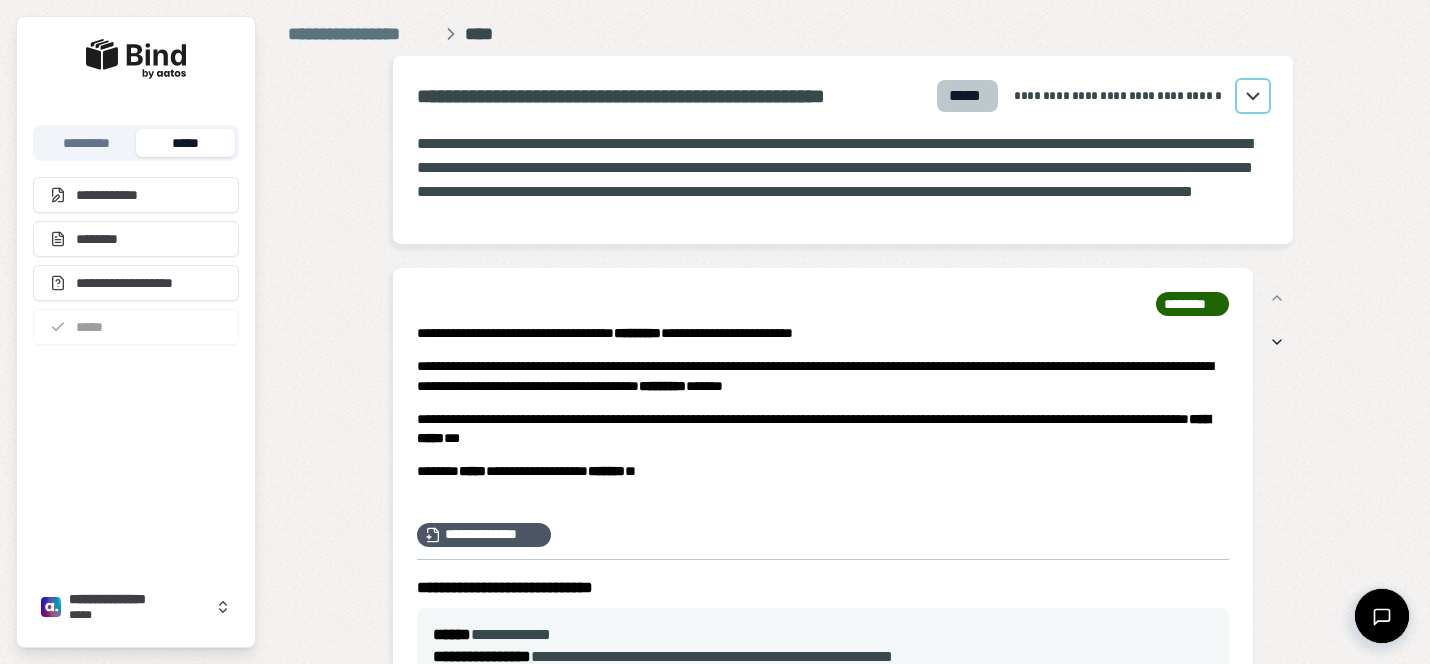 click 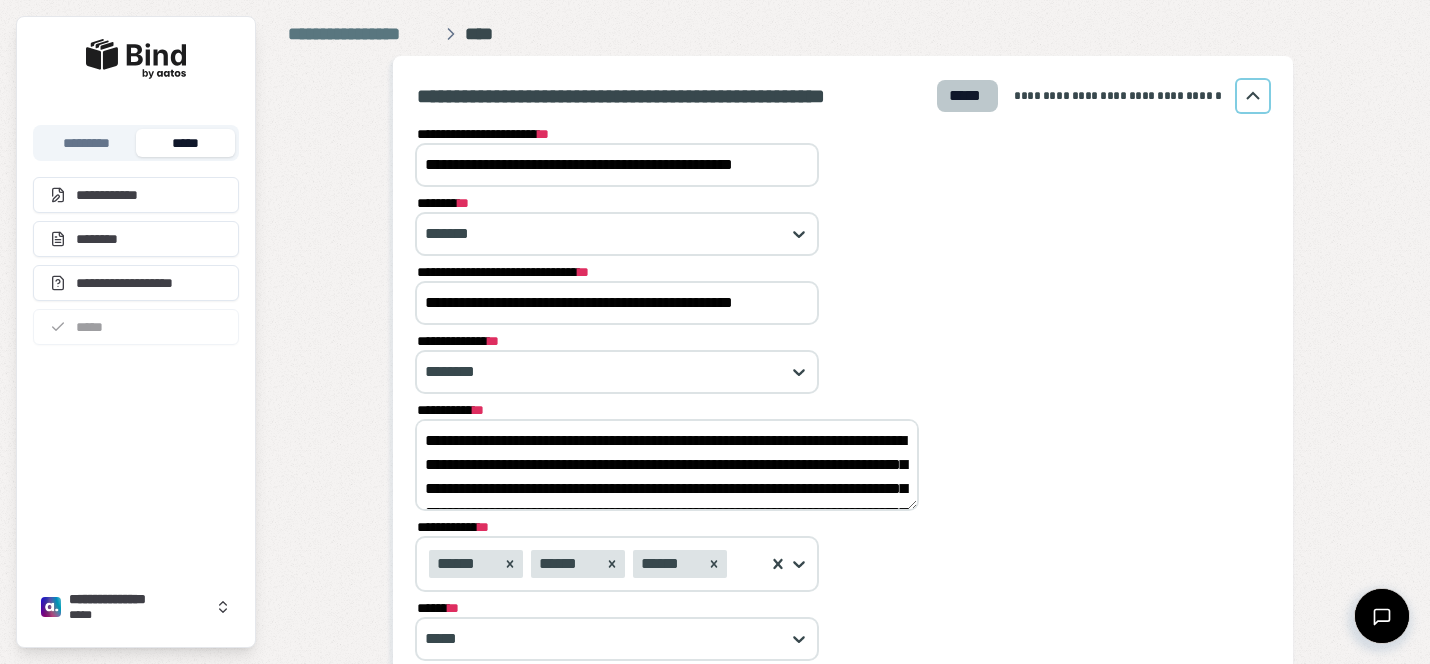 scroll, scrollTop: 0, scrollLeft: 13, axis: horizontal 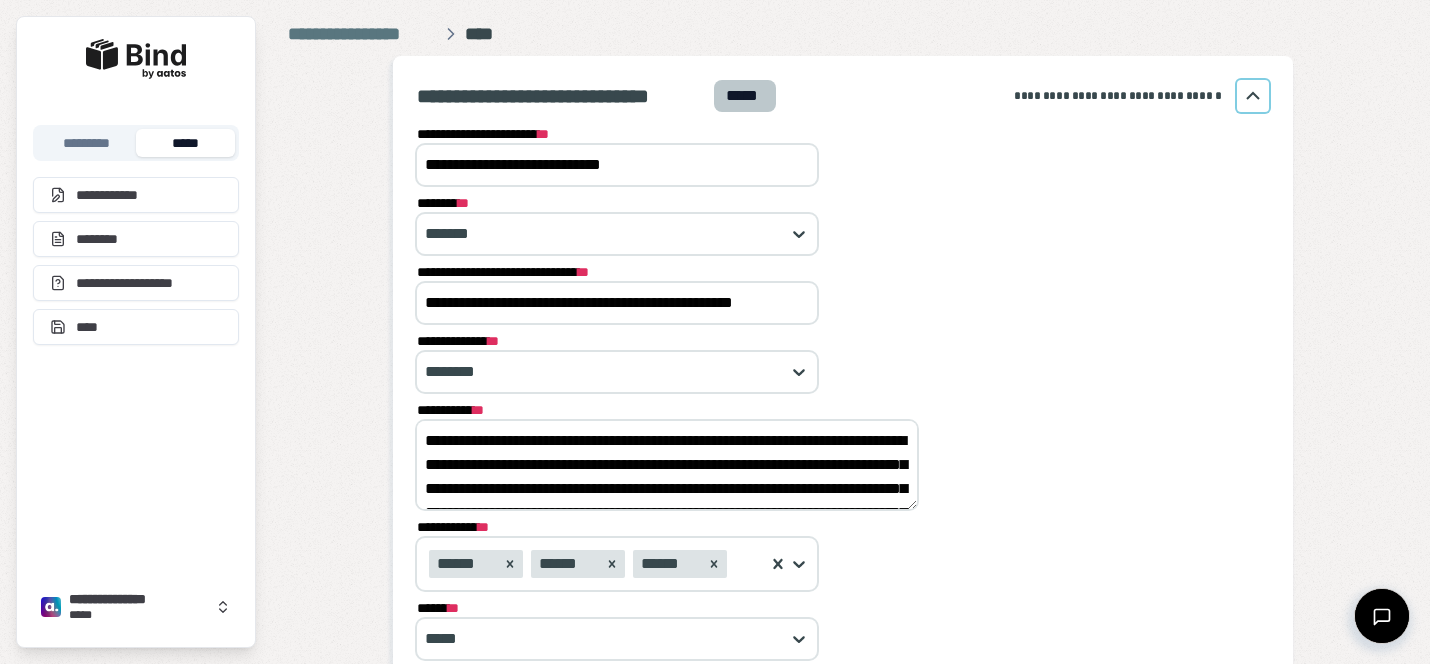 type on "**********" 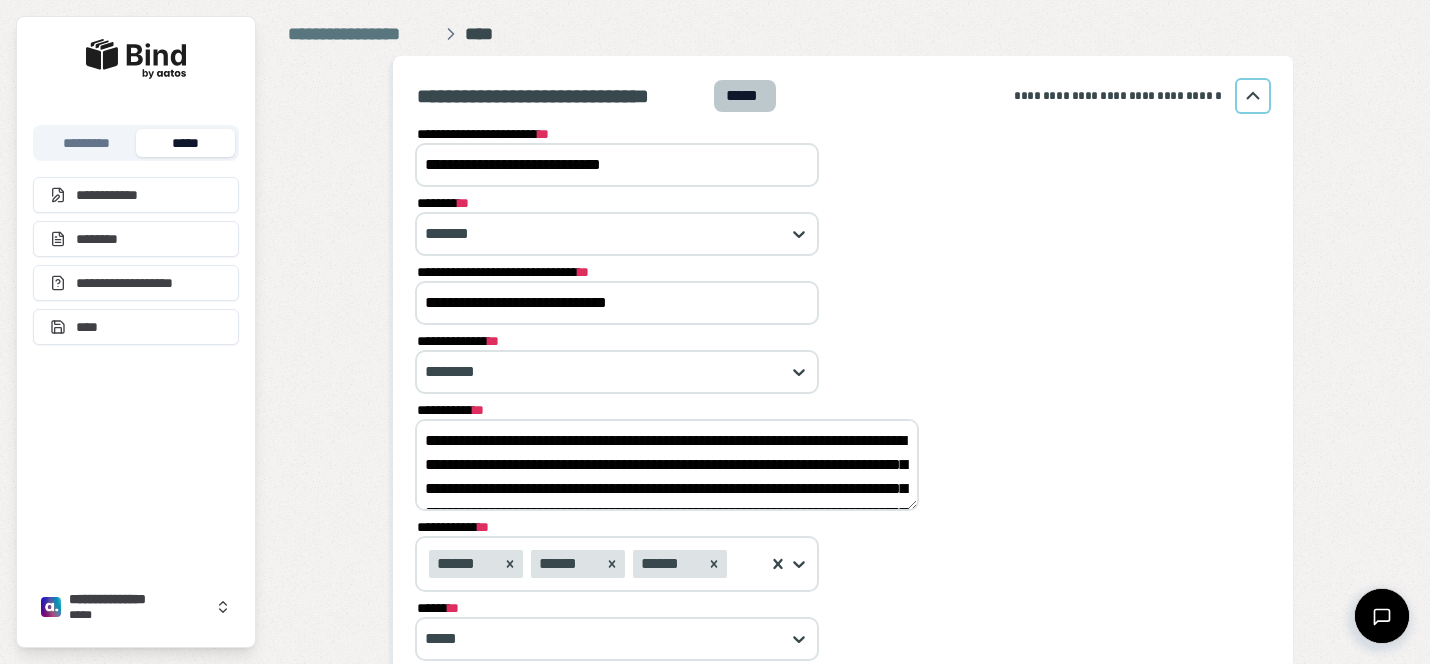 scroll, scrollTop: 0, scrollLeft: 0, axis: both 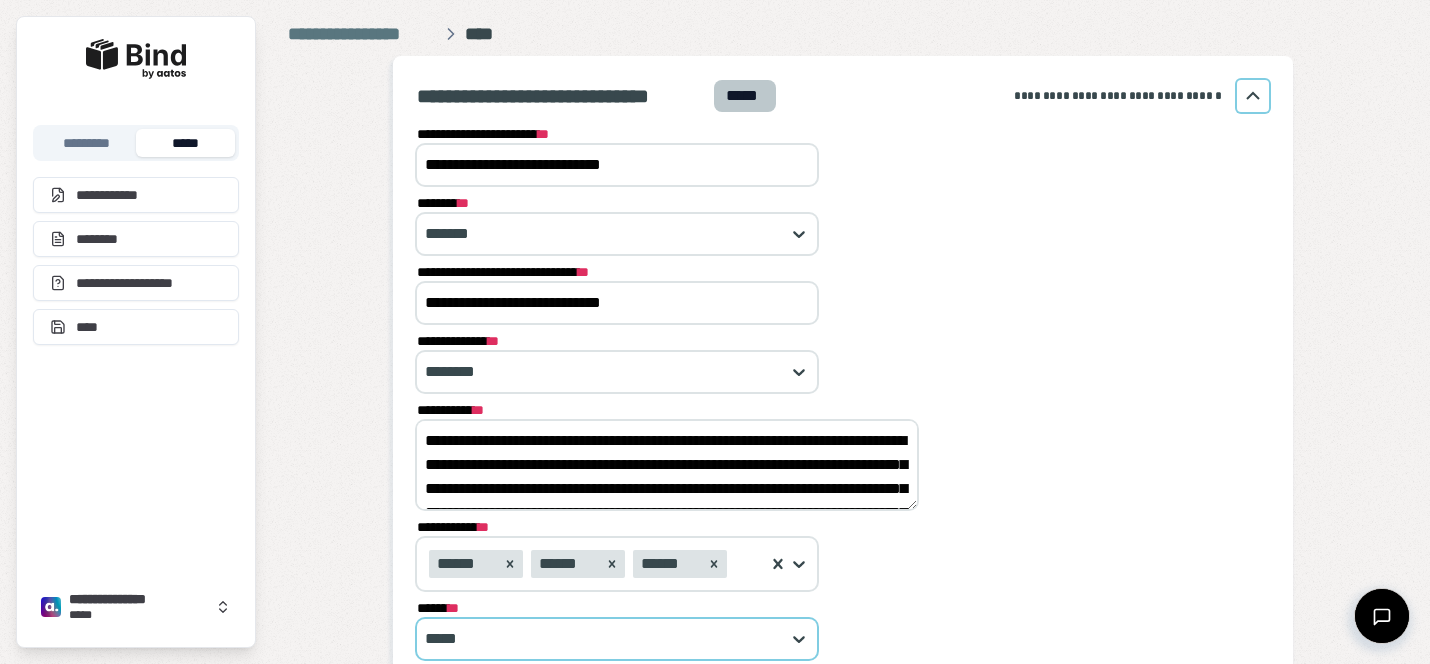 type on "**********" 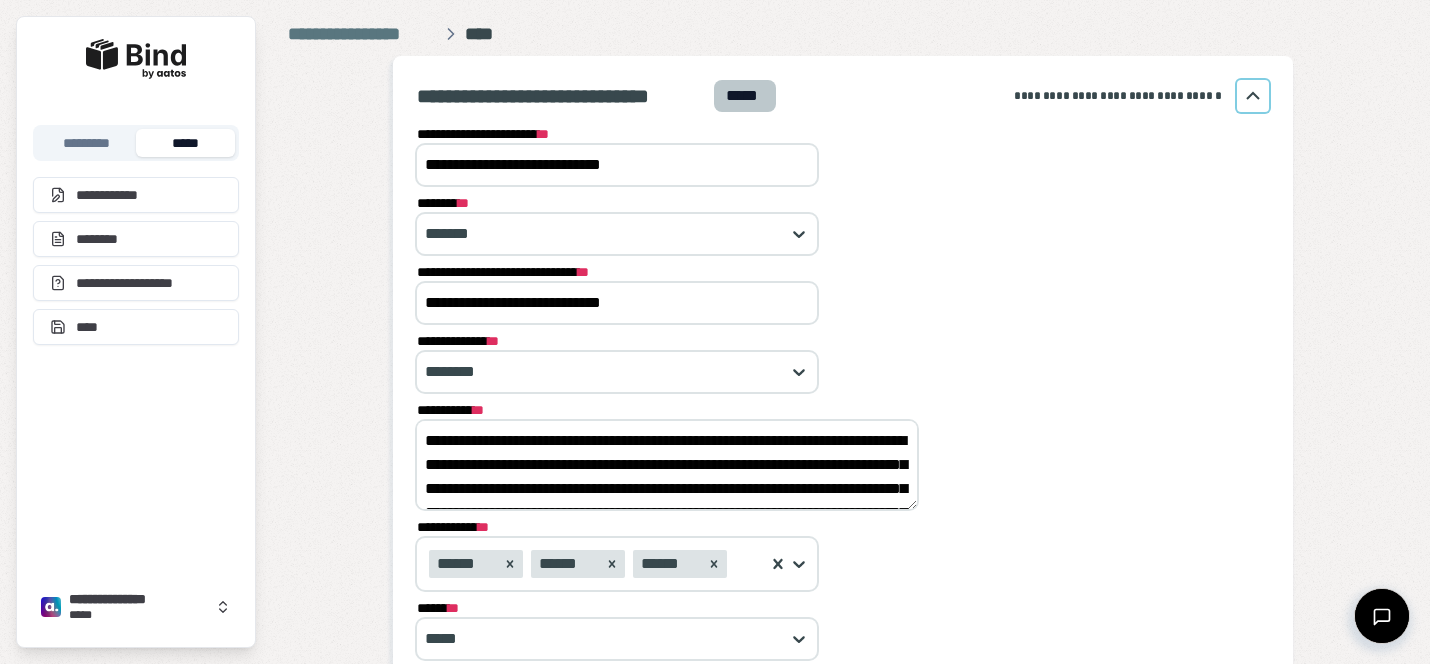 scroll, scrollTop: 96, scrollLeft: 0, axis: vertical 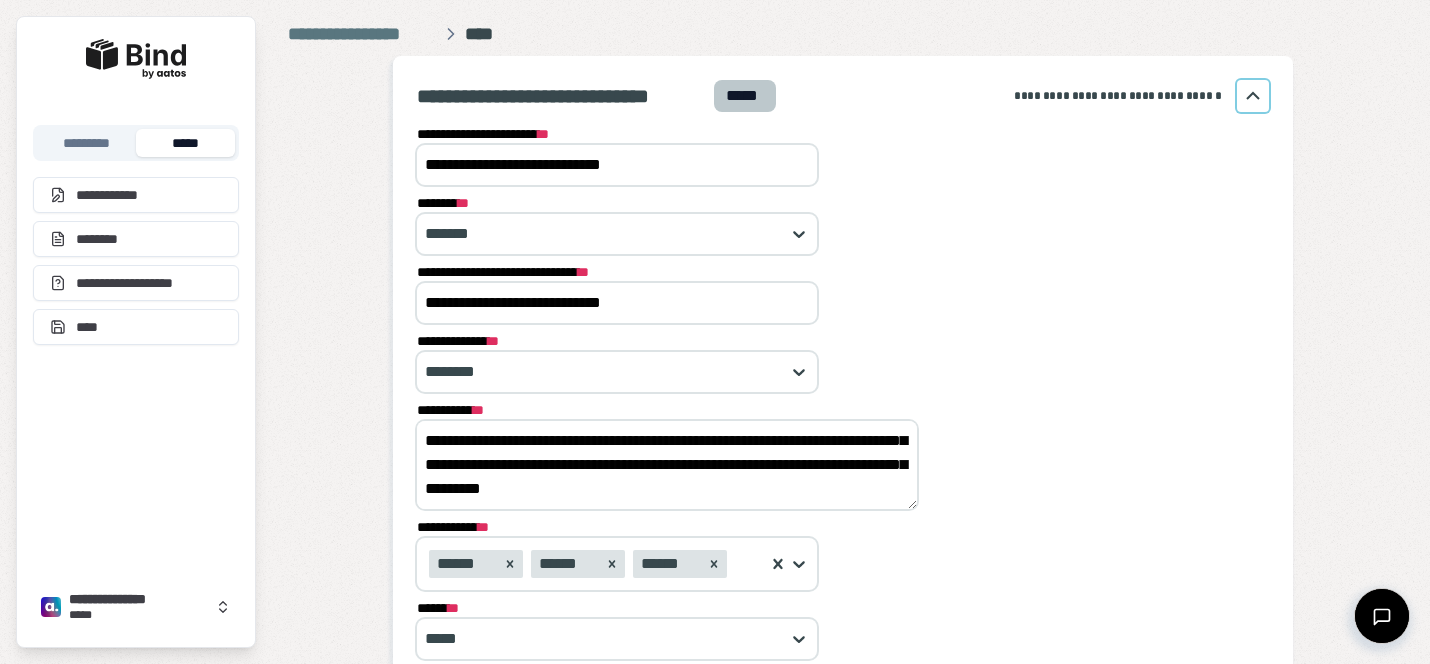 drag, startPoint x: 425, startPoint y: 434, endPoint x: 750, endPoint y: 617, distance: 372.9799 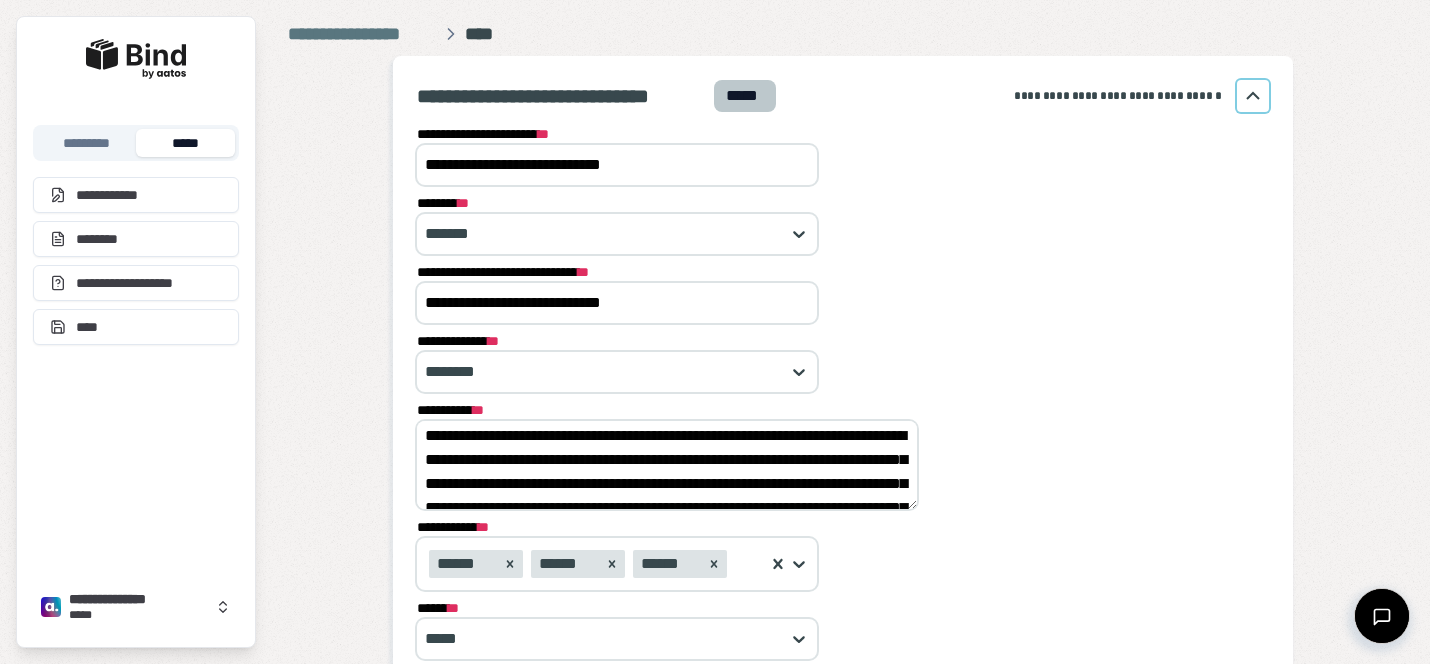 scroll, scrollTop: 14, scrollLeft: 0, axis: vertical 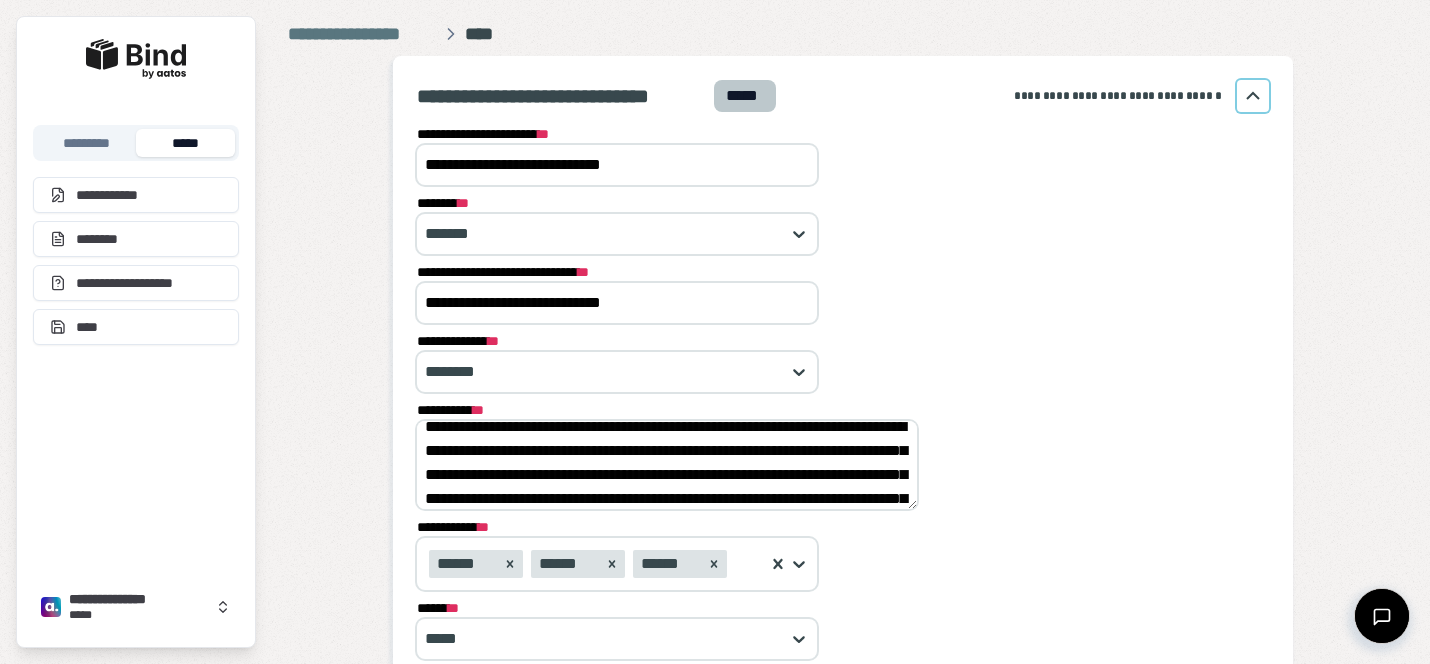click on "**********" at bounding box center [667, 465] 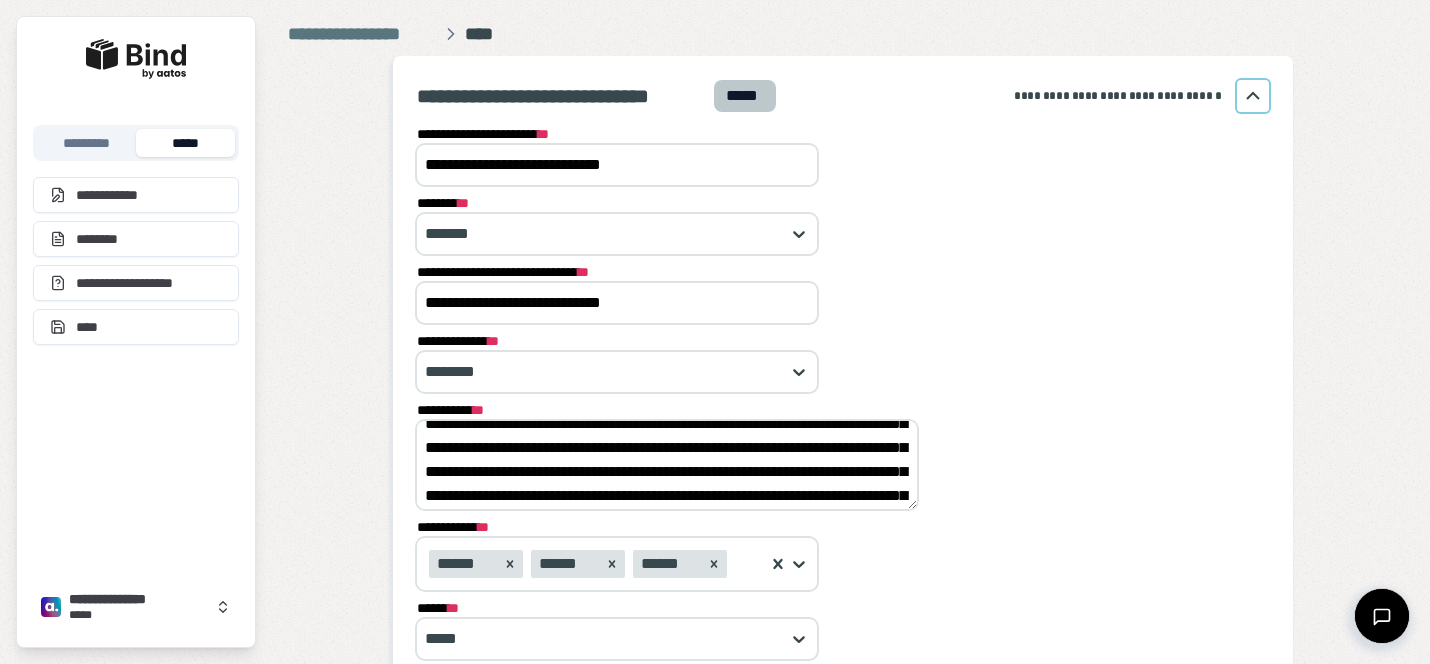 click on "**********" at bounding box center (667, 465) 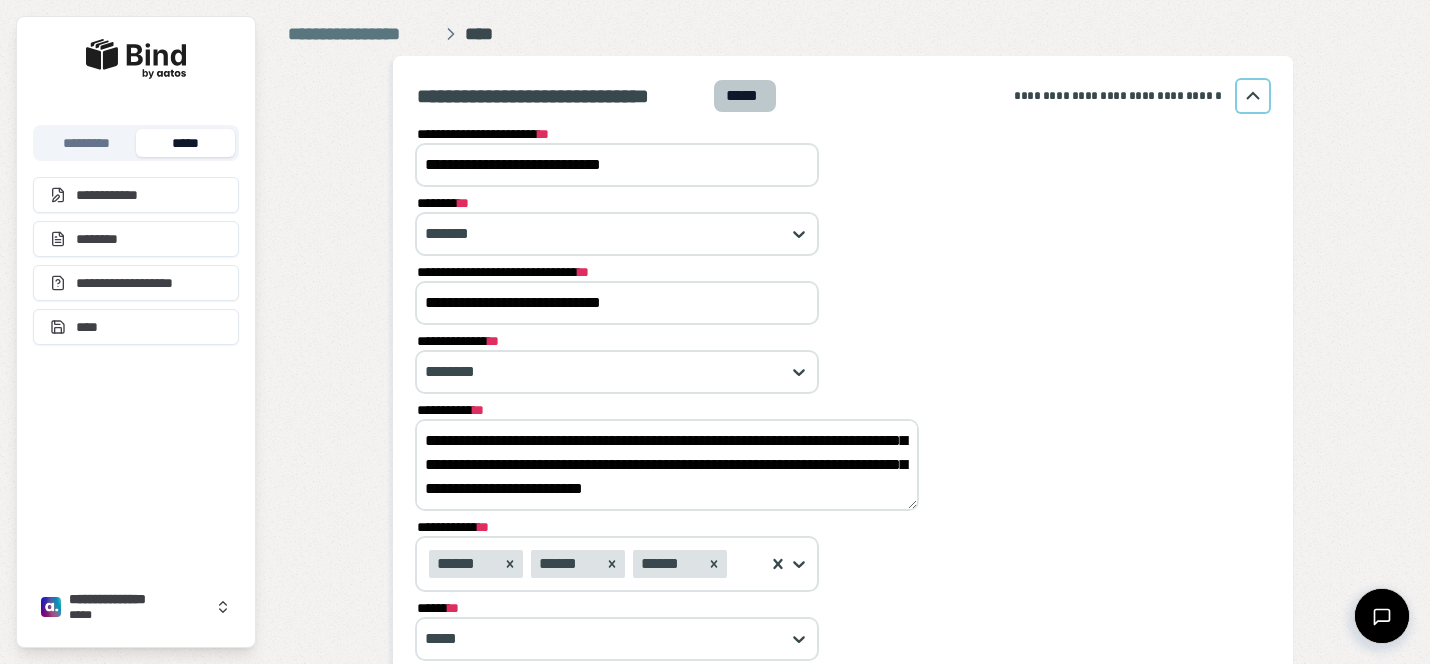 scroll, scrollTop: 144, scrollLeft: 0, axis: vertical 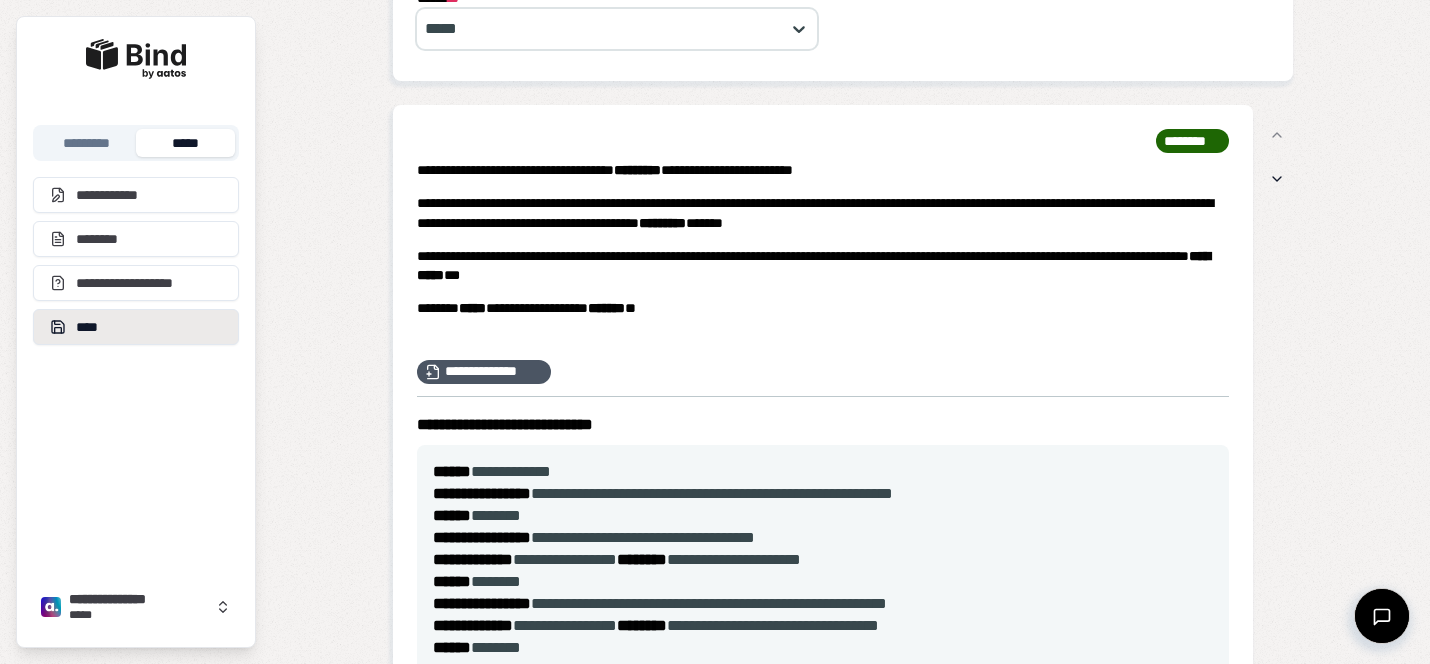 type on "**********" 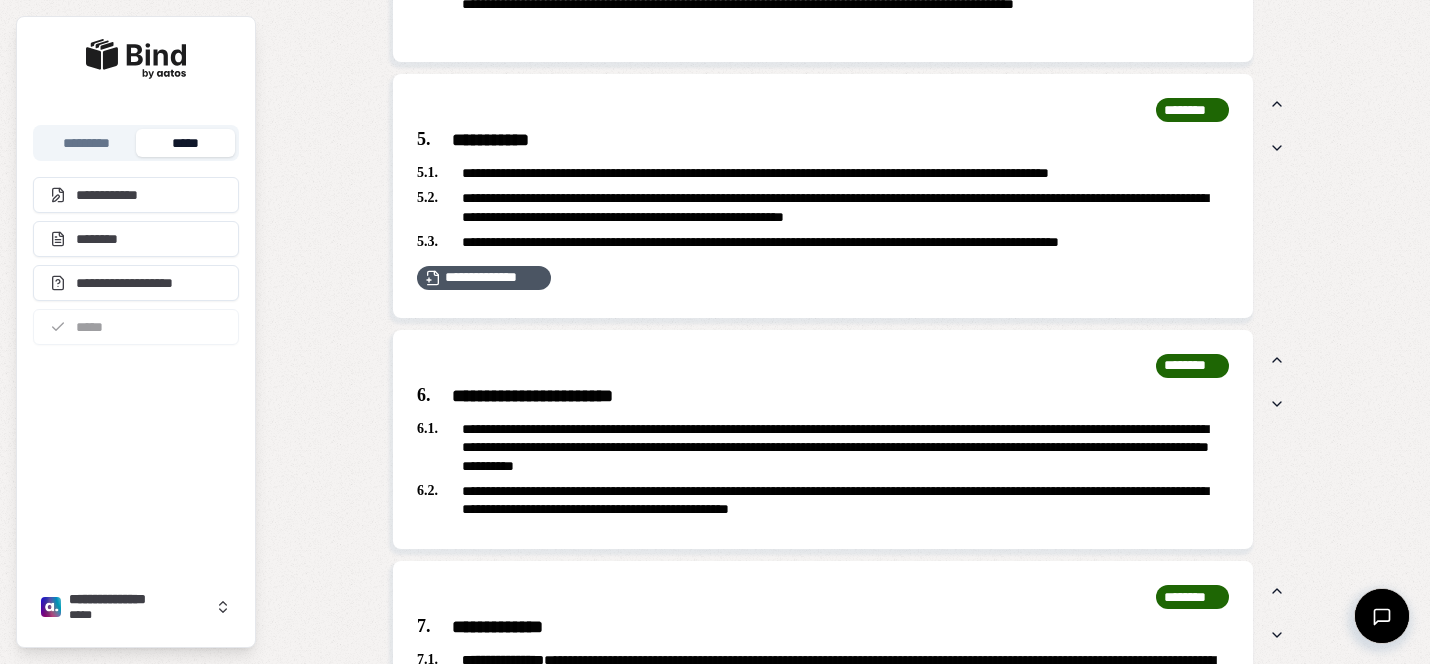 scroll, scrollTop: 2814, scrollLeft: 0, axis: vertical 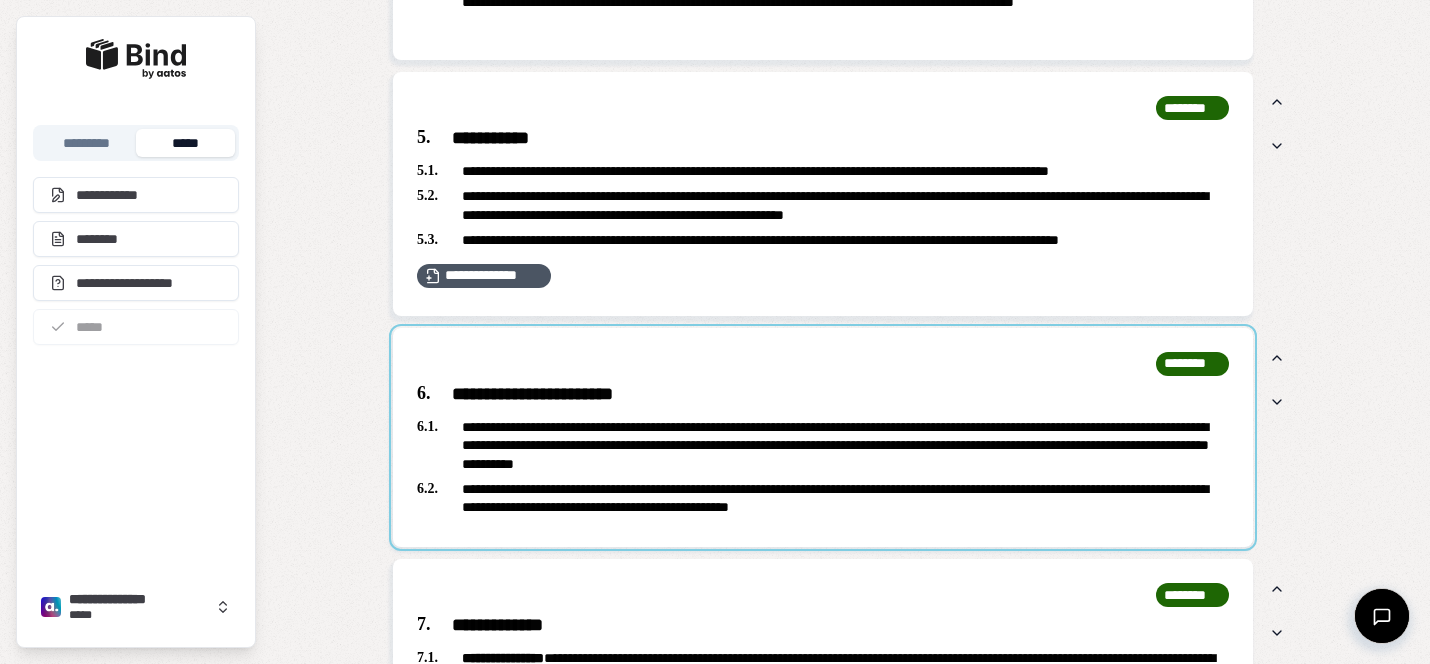 click at bounding box center (823, 437) 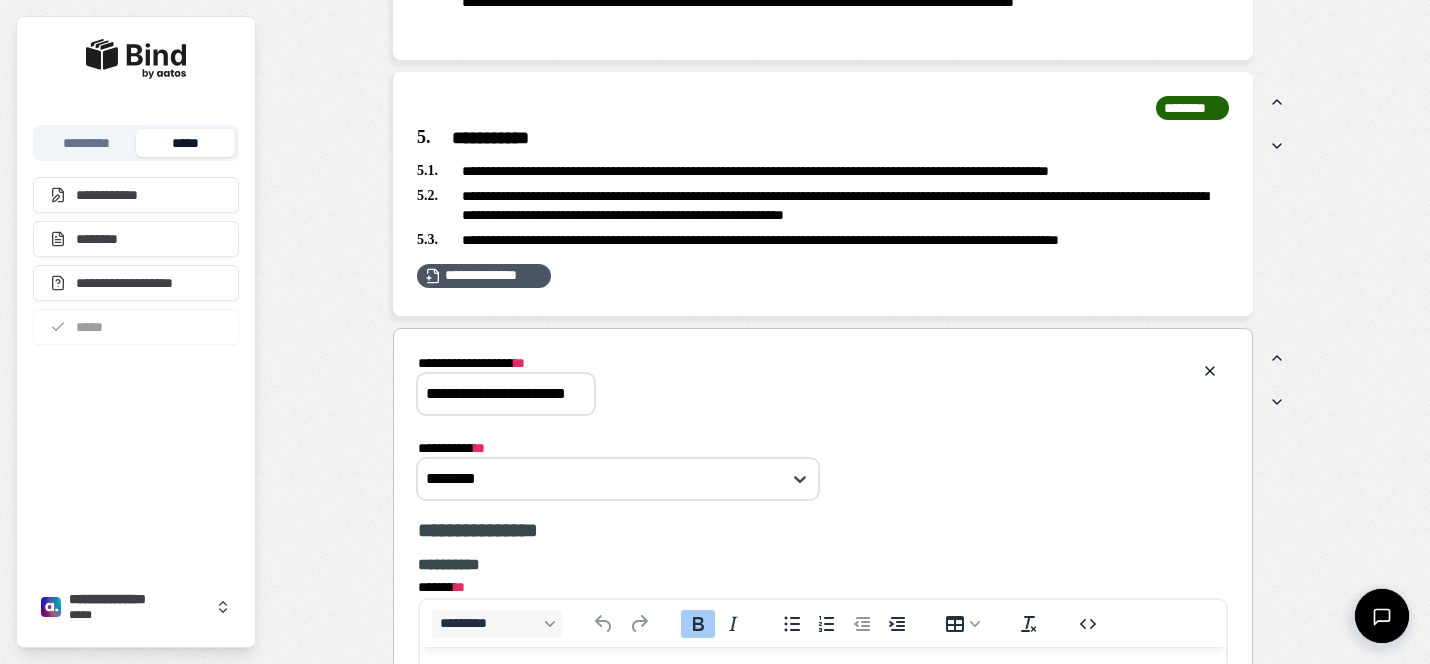 scroll, scrollTop: 3068, scrollLeft: 0, axis: vertical 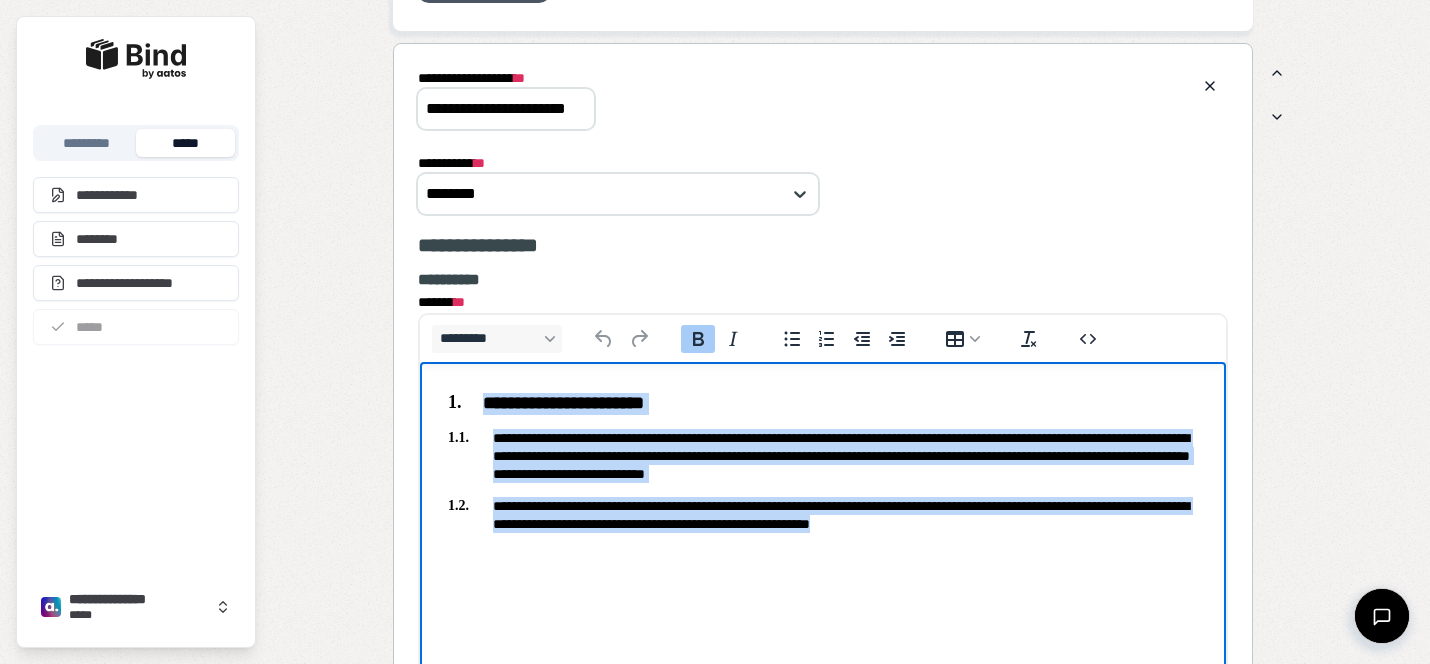 drag, startPoint x: 1082, startPoint y: 532, endPoint x: 383, endPoint y: 307, distance: 734.32007 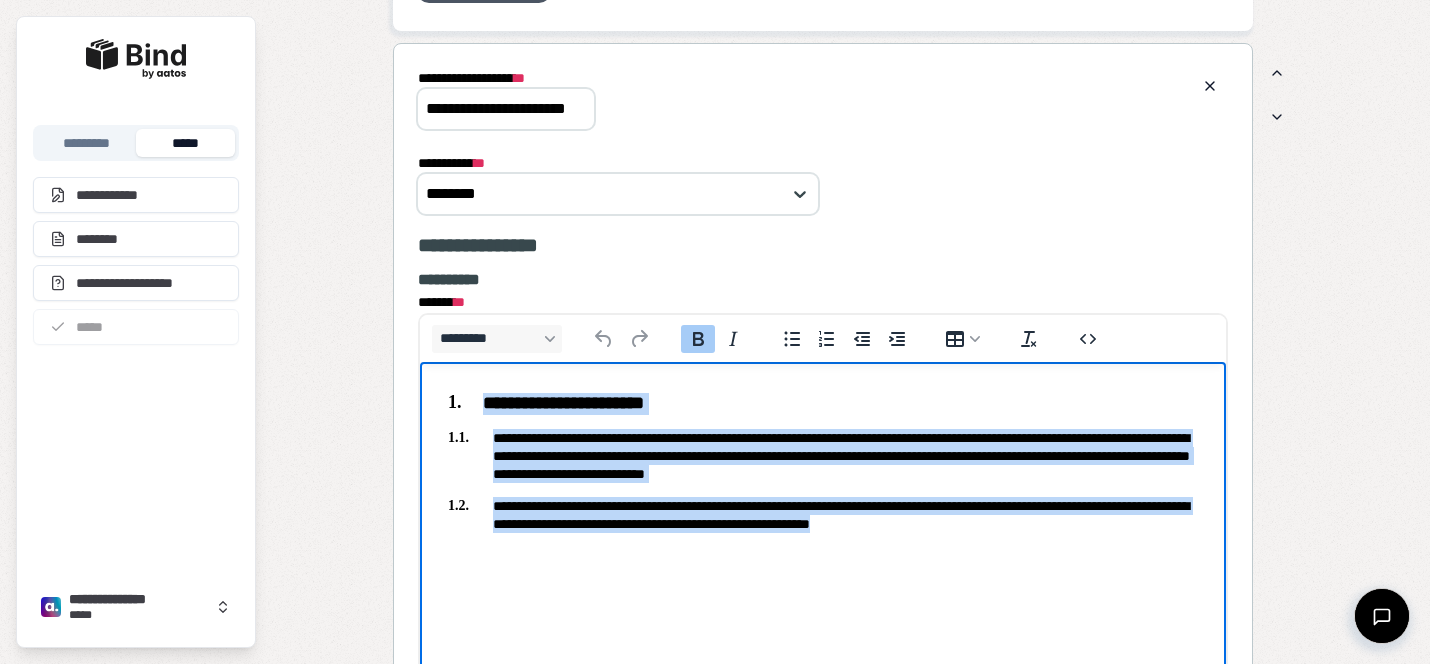 copy on "**********" 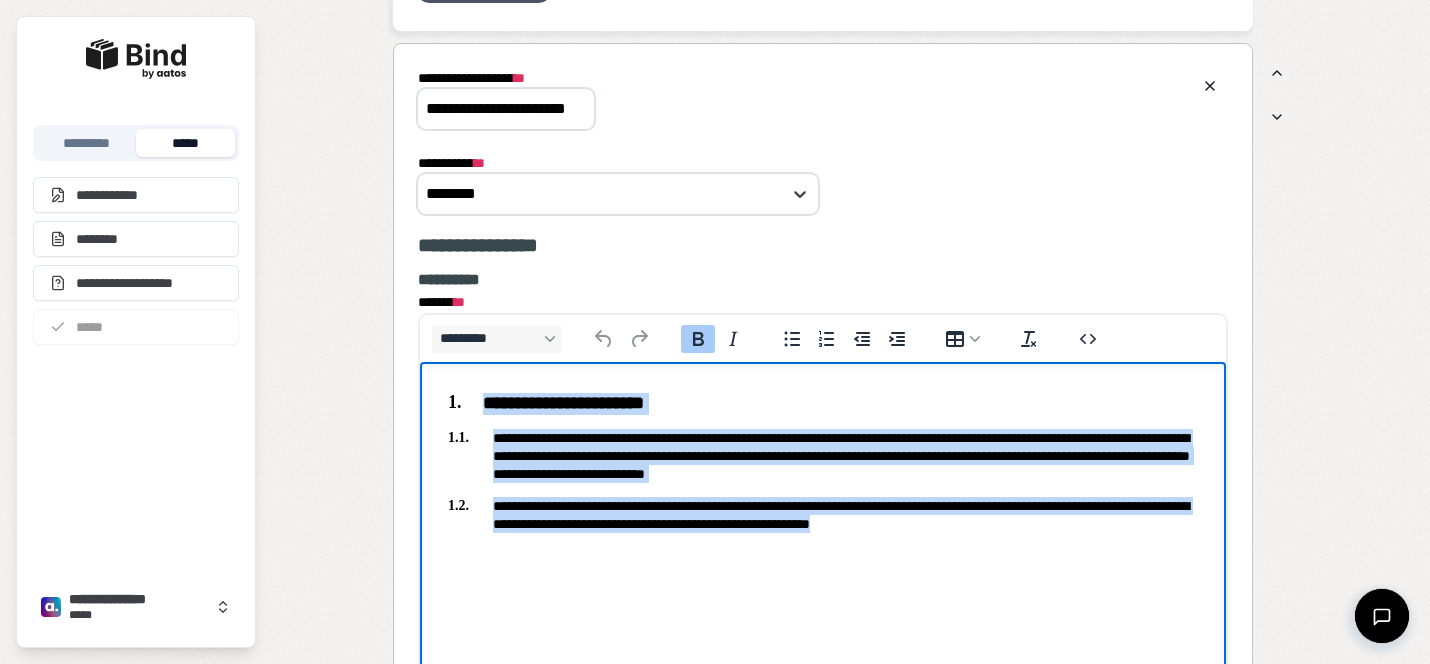 scroll, scrollTop: 3160, scrollLeft: 0, axis: vertical 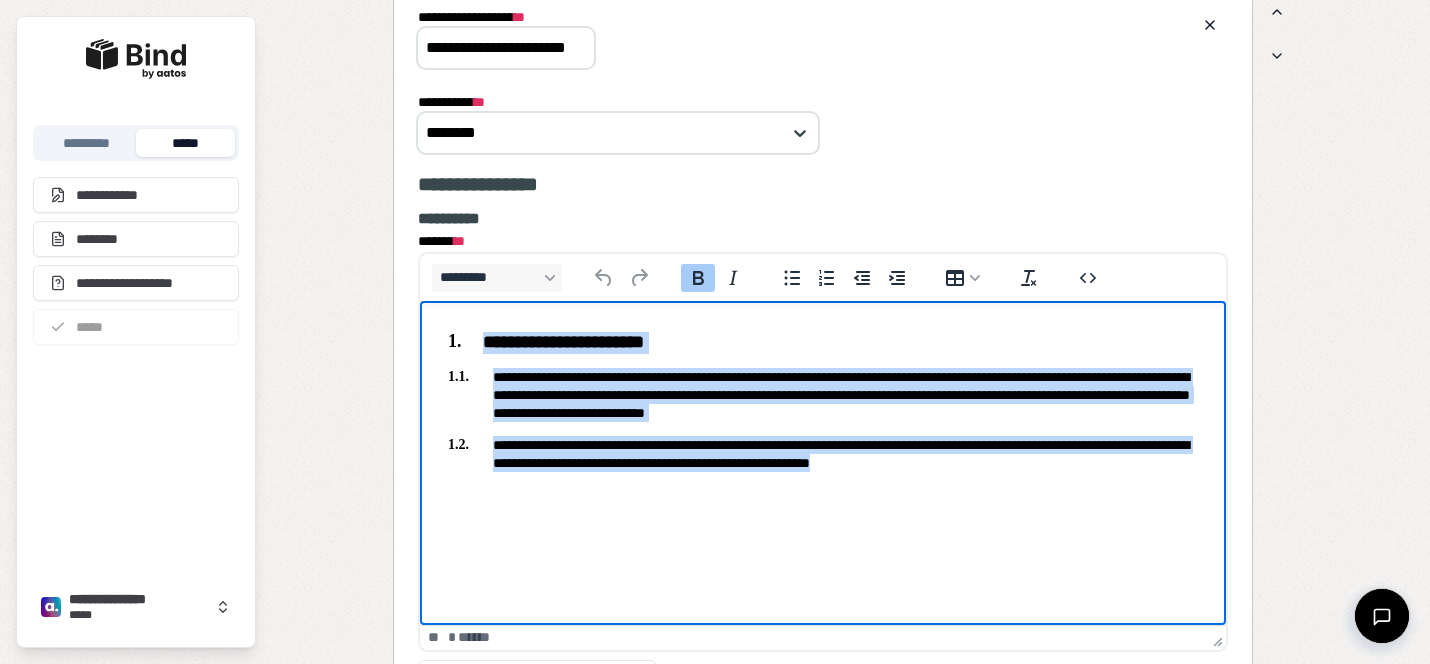 click on "**********" at bounding box center (823, 453) 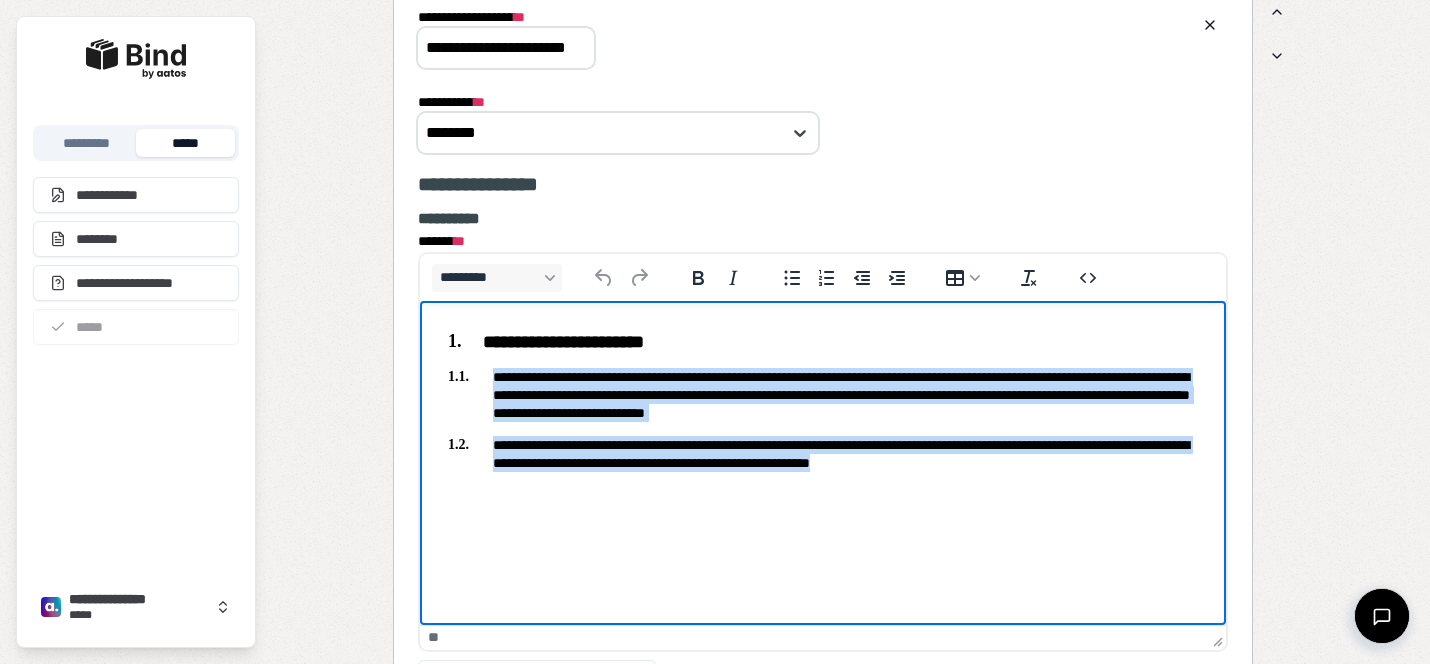 drag, startPoint x: 1048, startPoint y: 469, endPoint x: 486, endPoint y: 381, distance: 568.84796 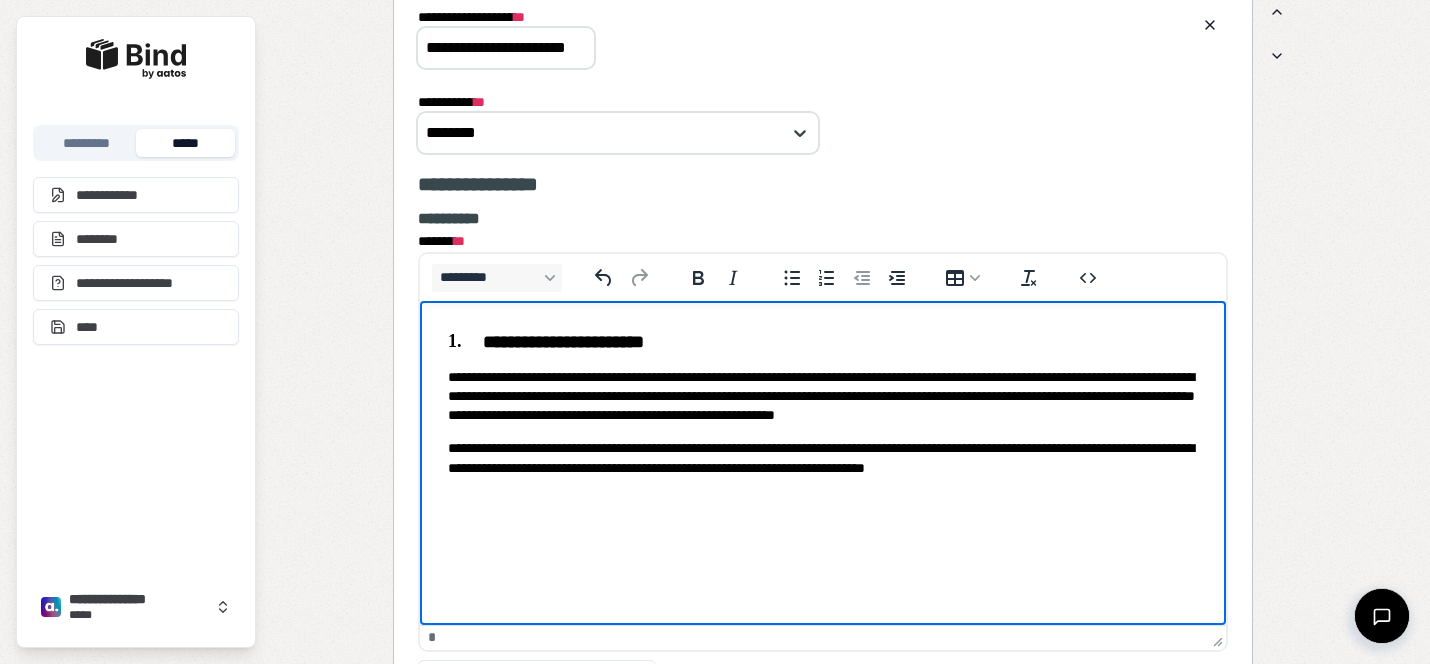 drag, startPoint x: 851, startPoint y: 536, endPoint x: 477, endPoint y: 370, distance: 409.18454 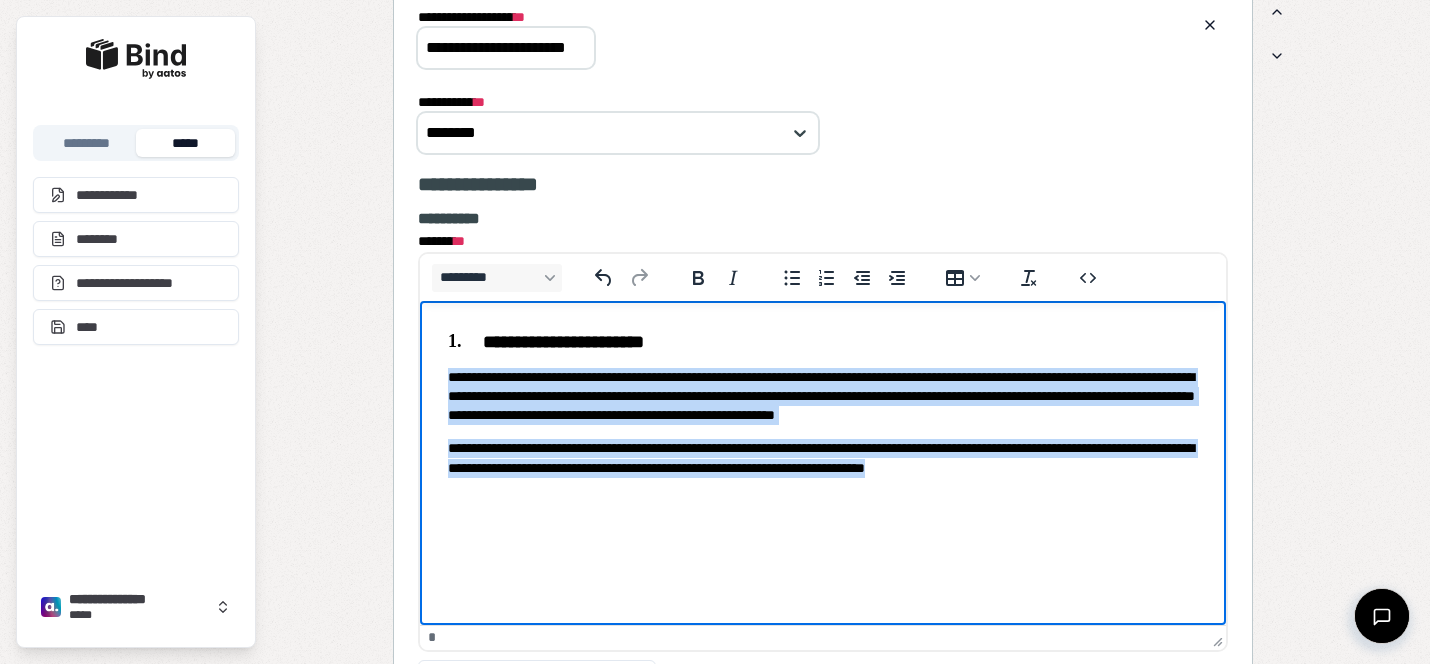 drag, startPoint x: 1120, startPoint y: 461, endPoint x: 344, endPoint y: 370, distance: 781.3175 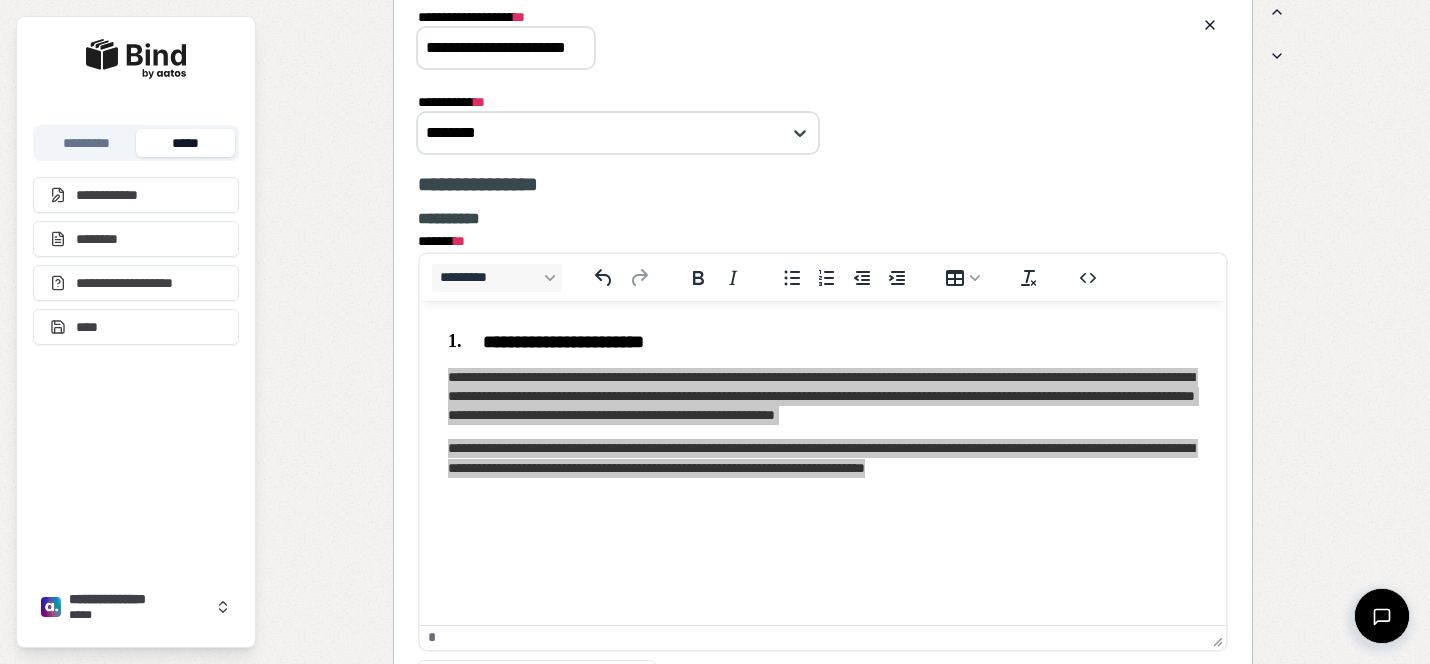 click on "*********" at bounding box center [497, 277] 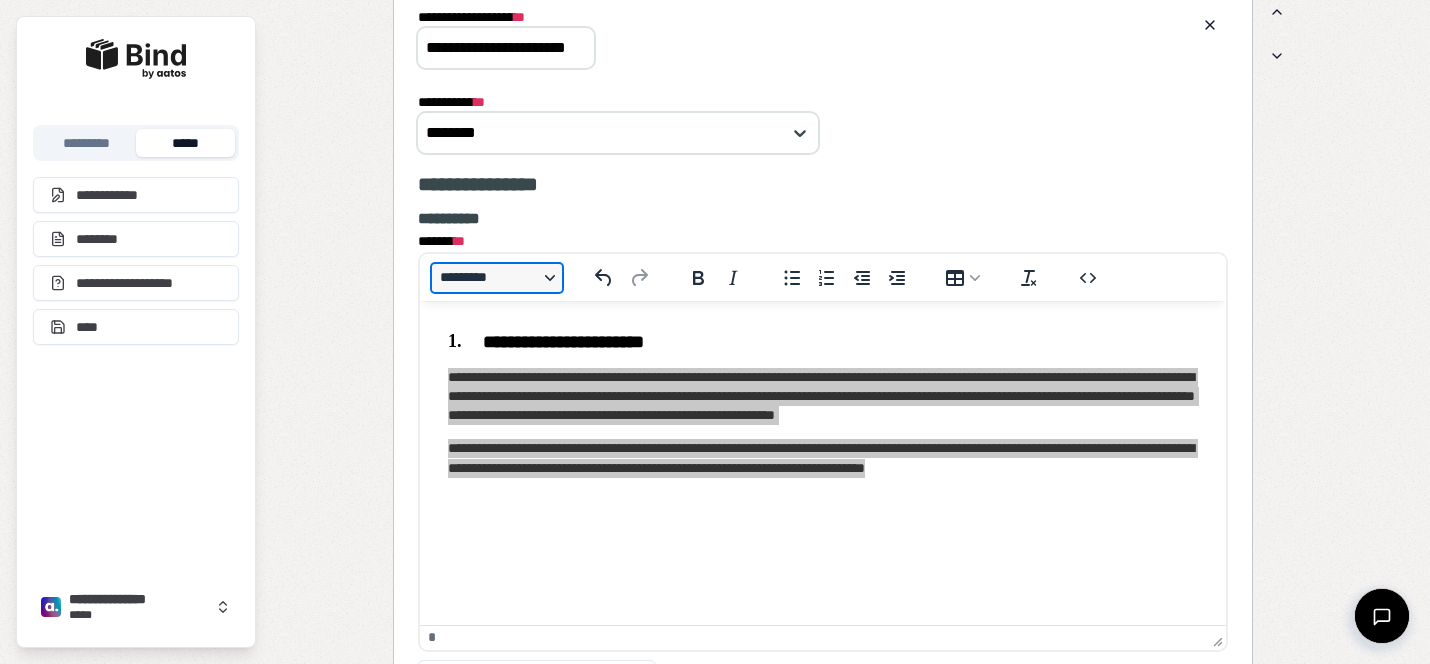 click on "*********" at bounding box center [497, 278] 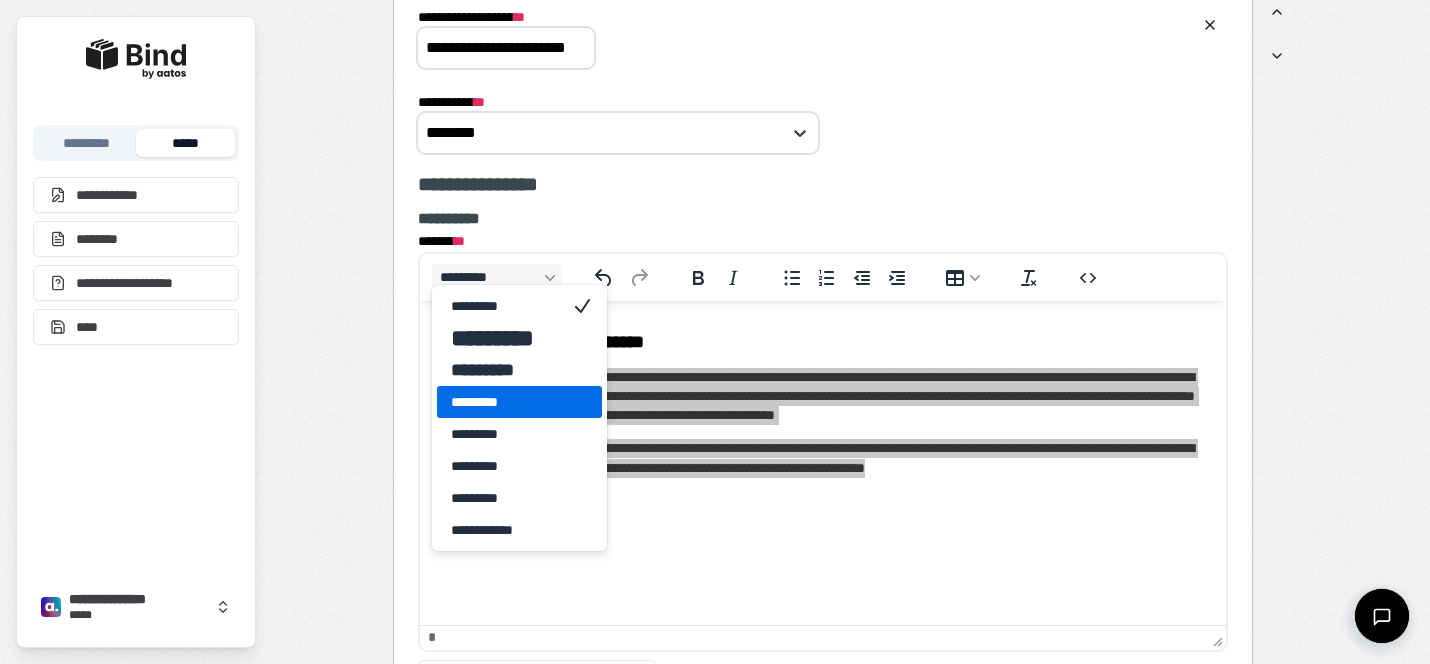 click on "*********" at bounding box center (505, 402) 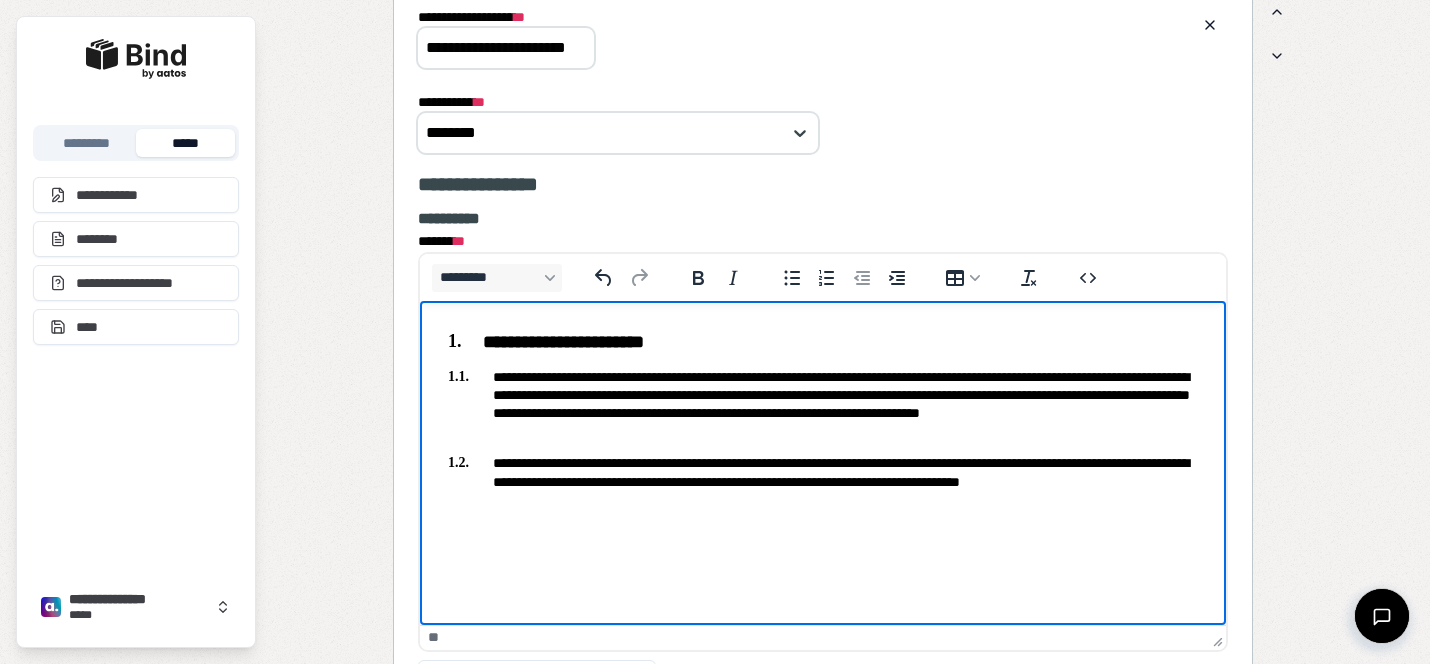 click on "**********" at bounding box center [823, 415] 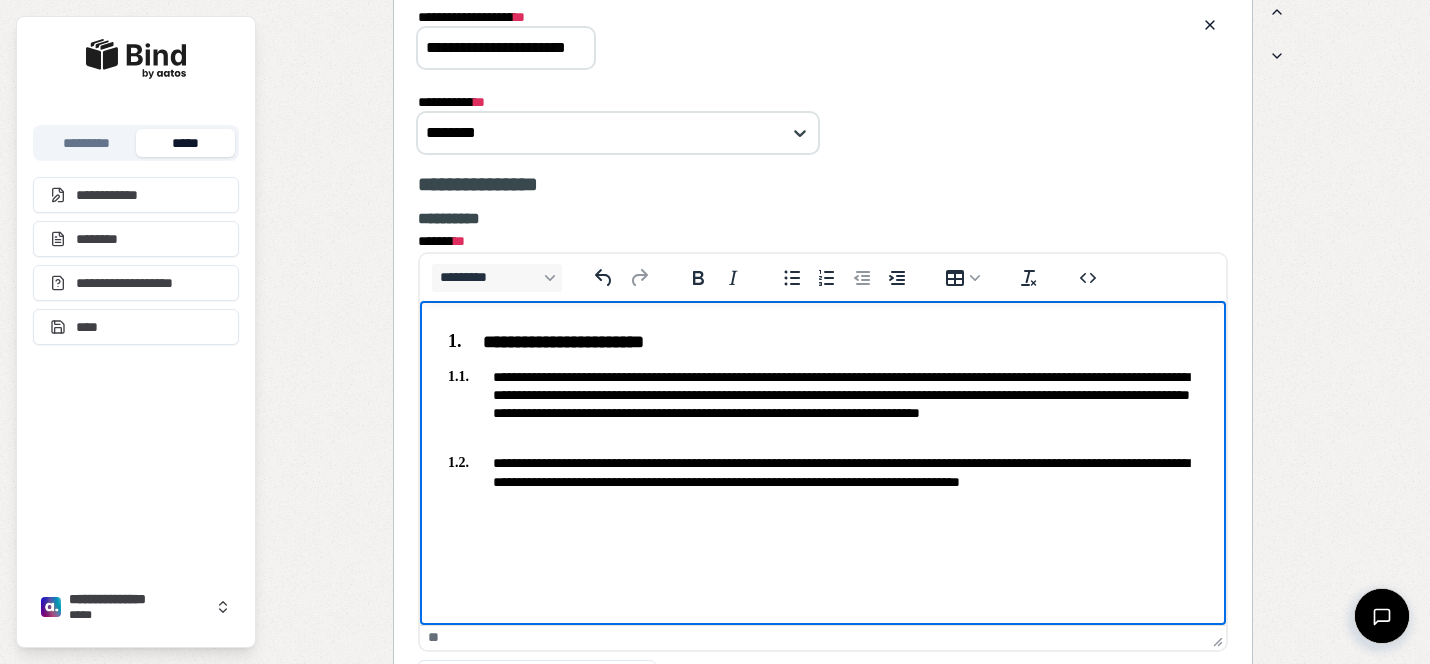 click on "**********" at bounding box center [823, 415] 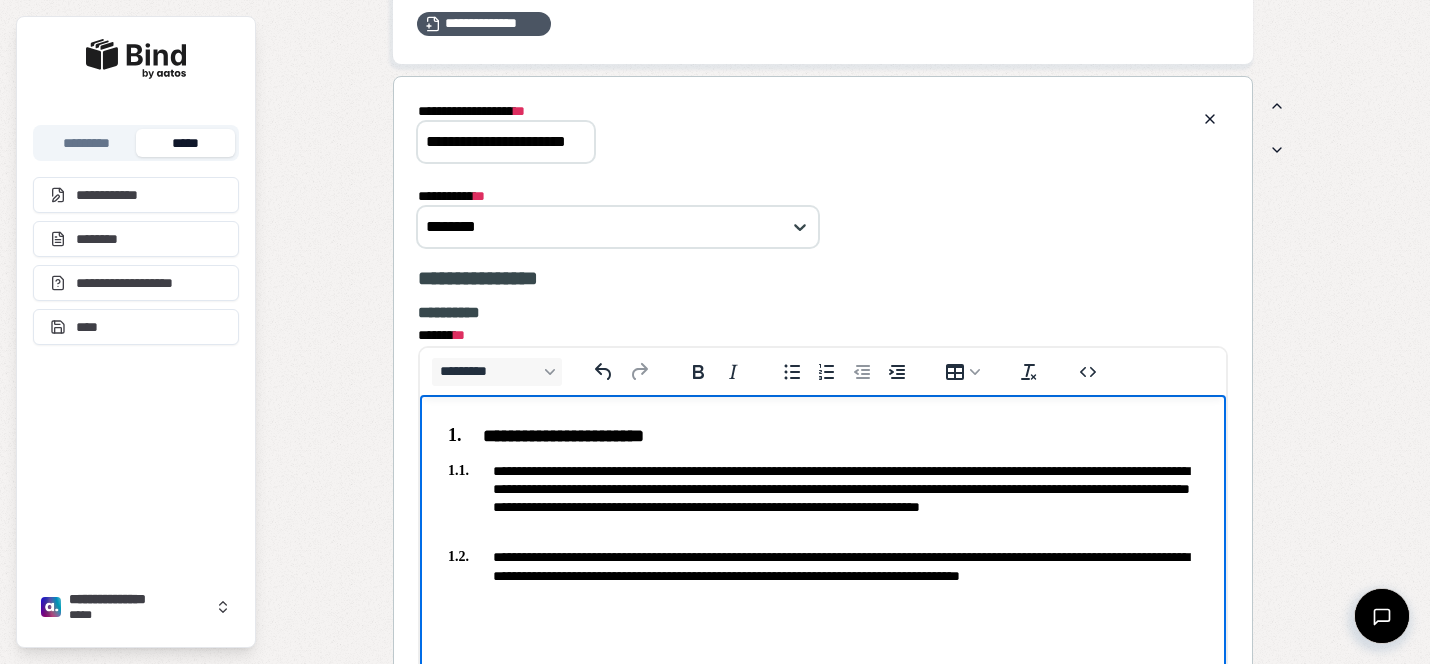 scroll, scrollTop: 3065, scrollLeft: 0, axis: vertical 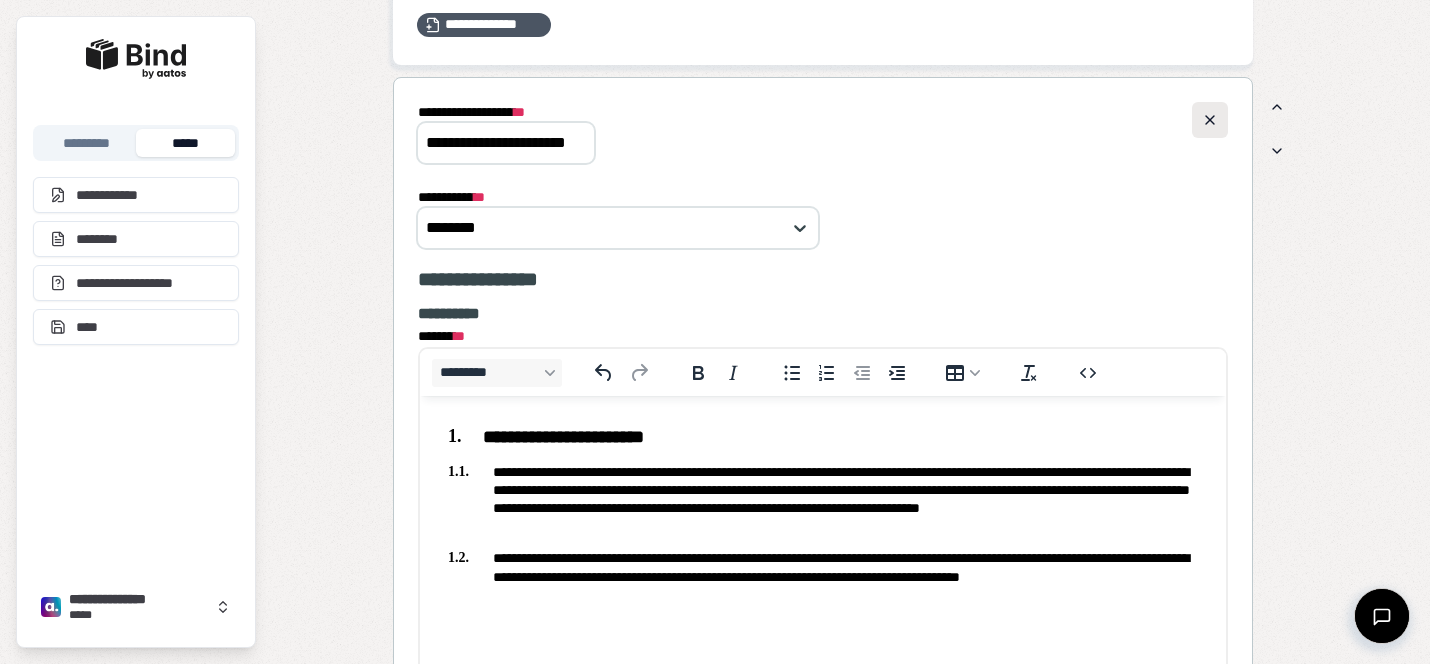 click at bounding box center [1210, 120] 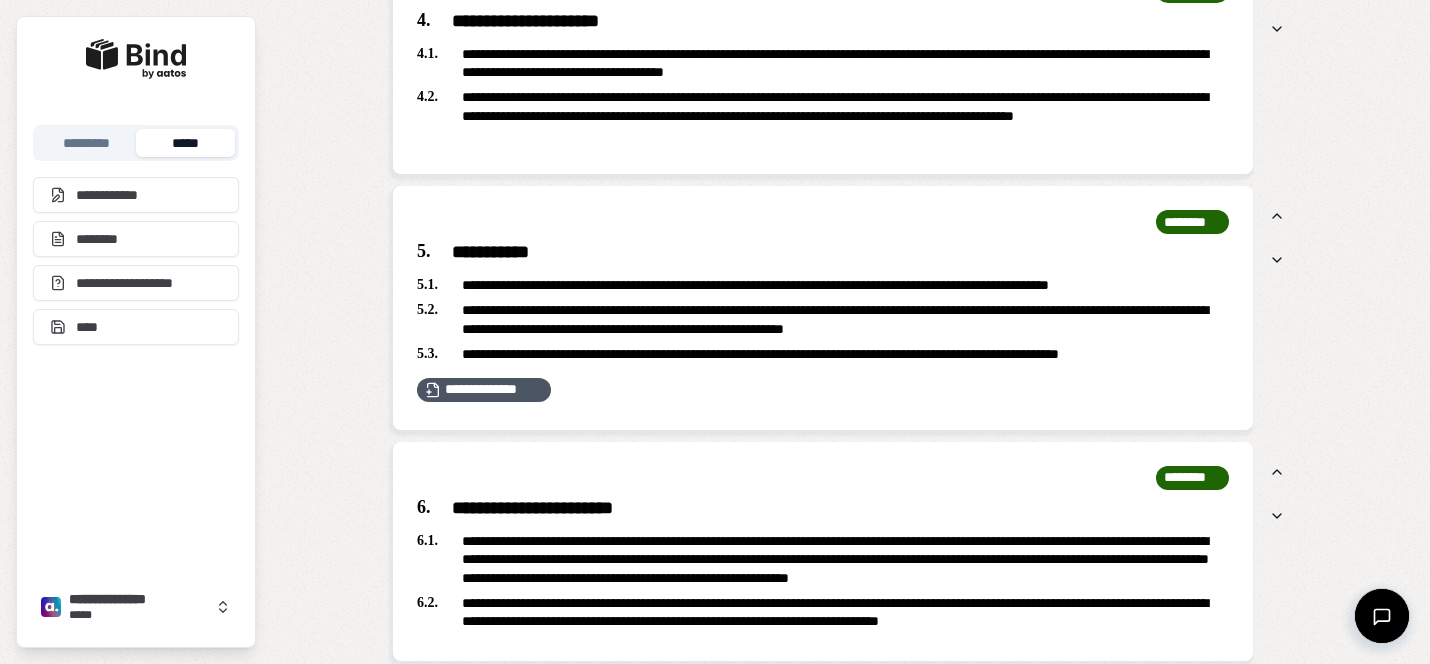scroll, scrollTop: 2696, scrollLeft: 0, axis: vertical 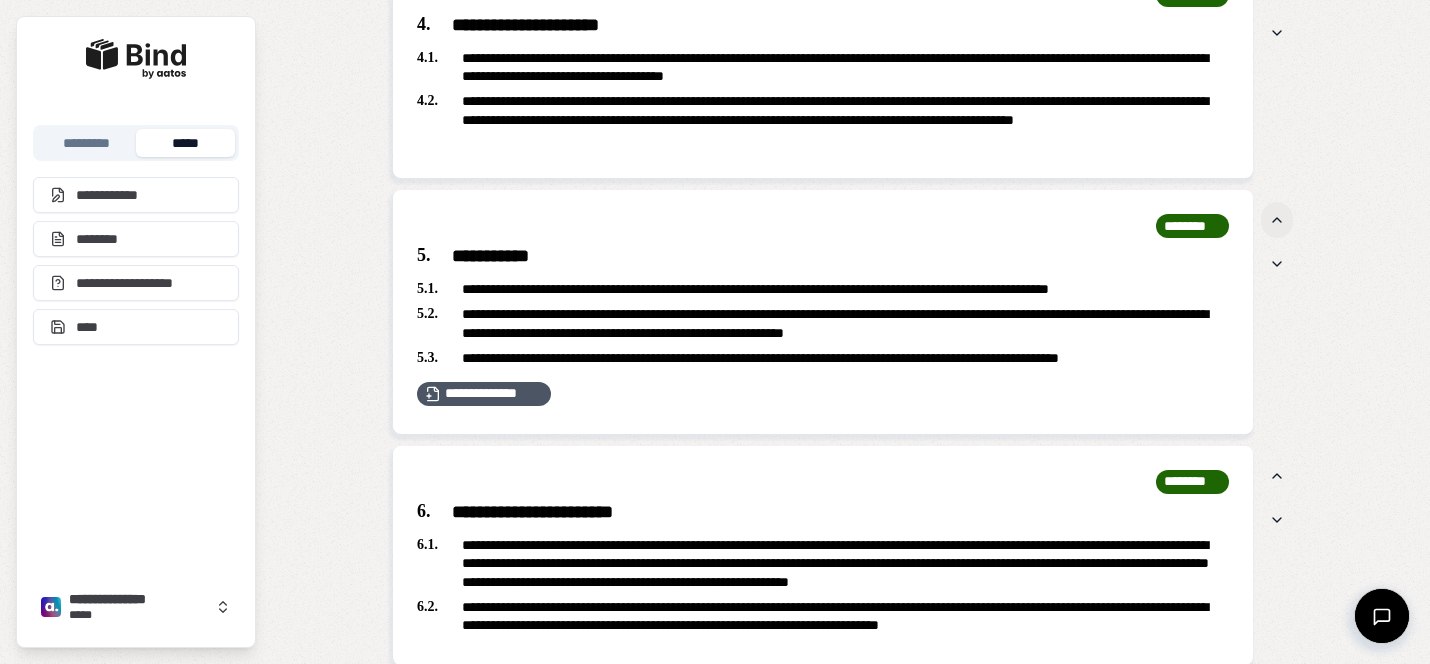 click at bounding box center [1277, 220] 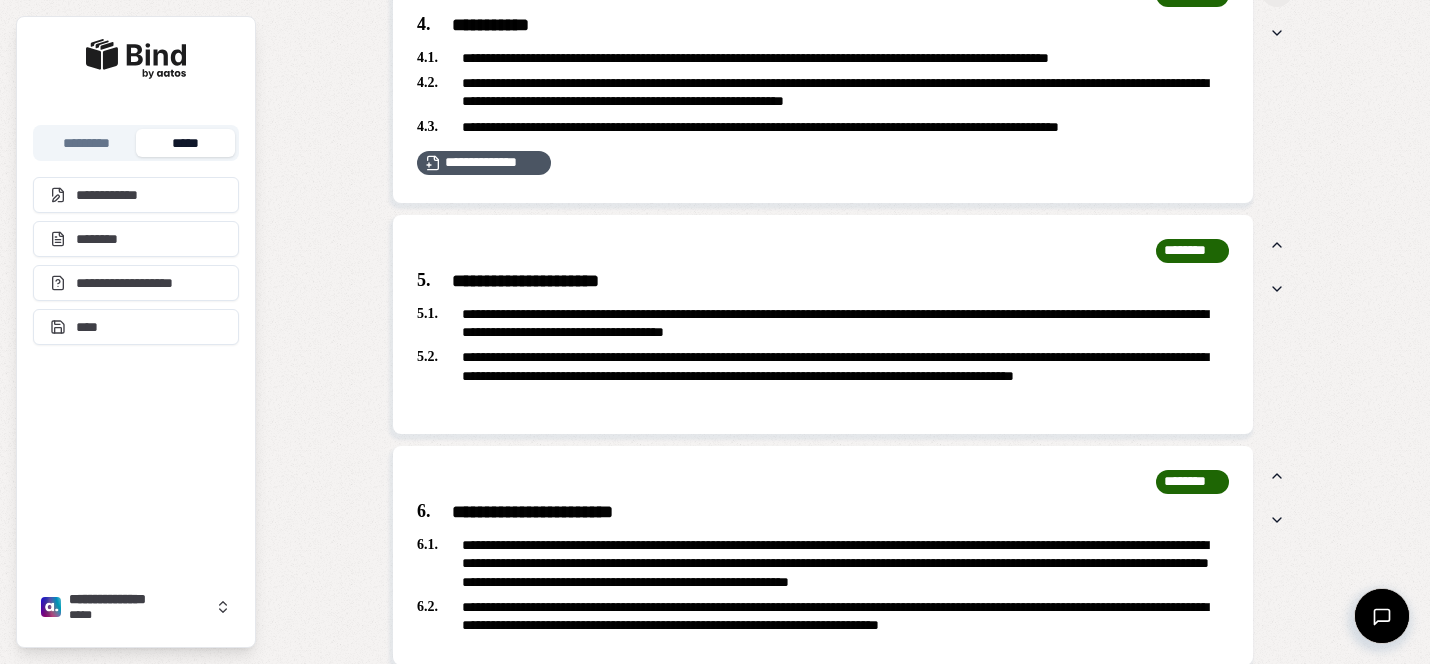 scroll, scrollTop: 2465, scrollLeft: 0, axis: vertical 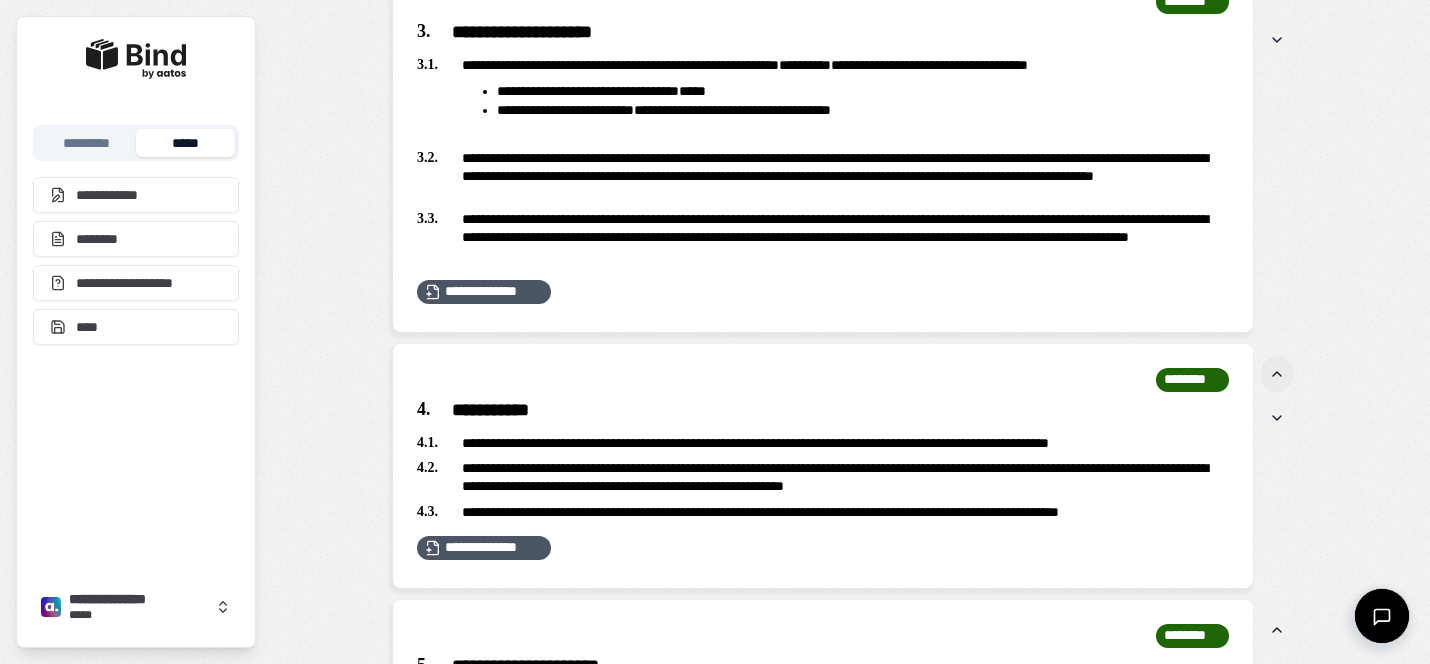click at bounding box center (1277, 374) 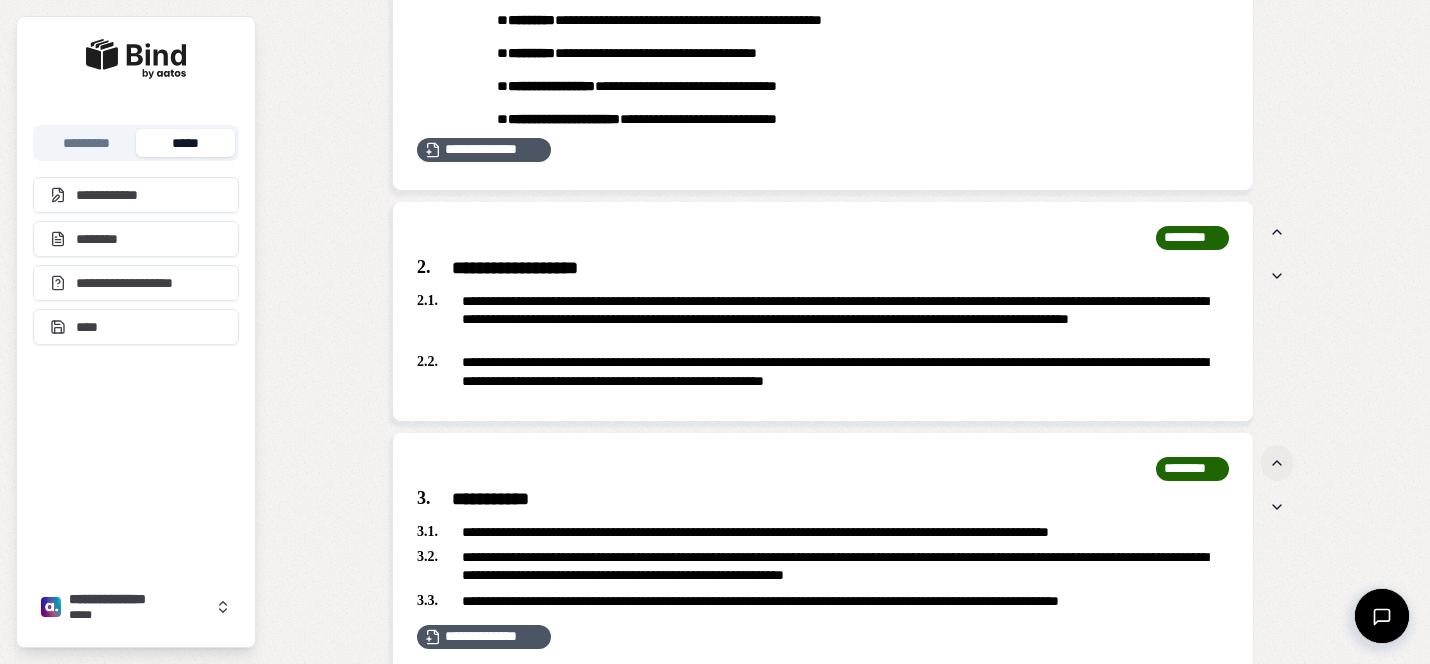scroll, scrollTop: 1866, scrollLeft: 0, axis: vertical 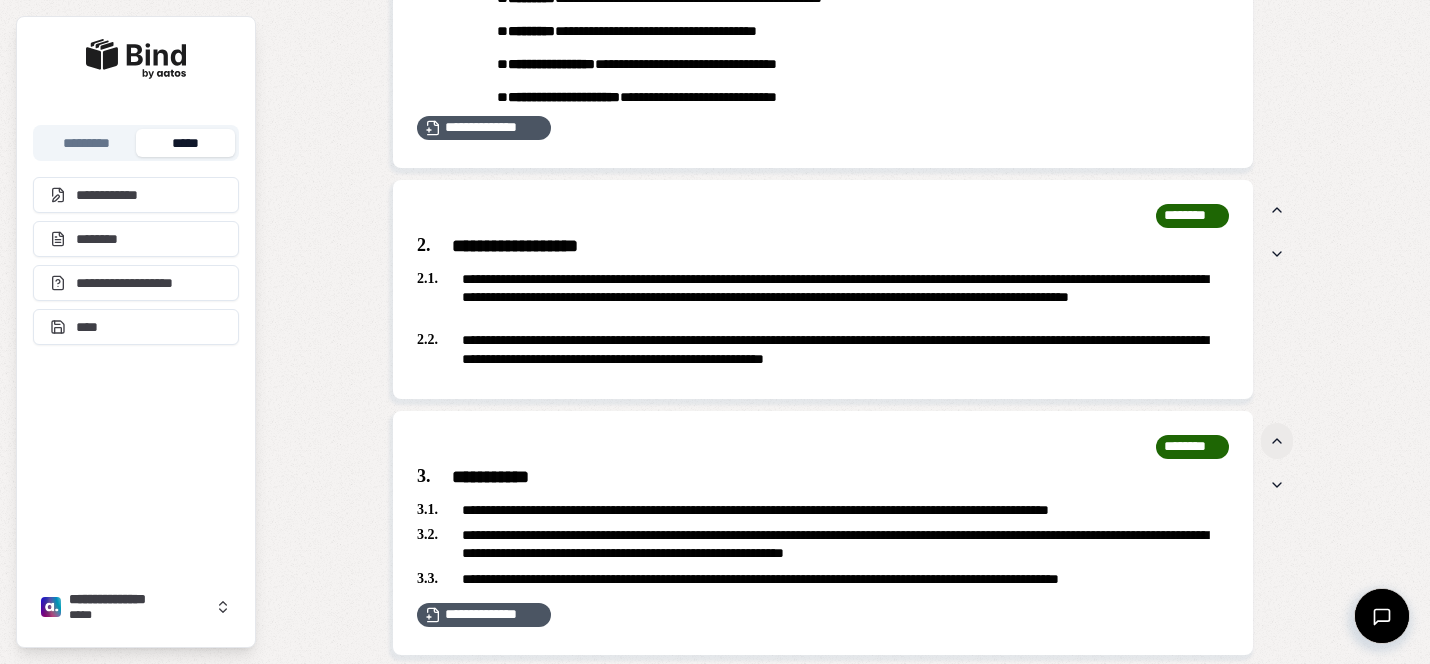 click at bounding box center [1277, 441] 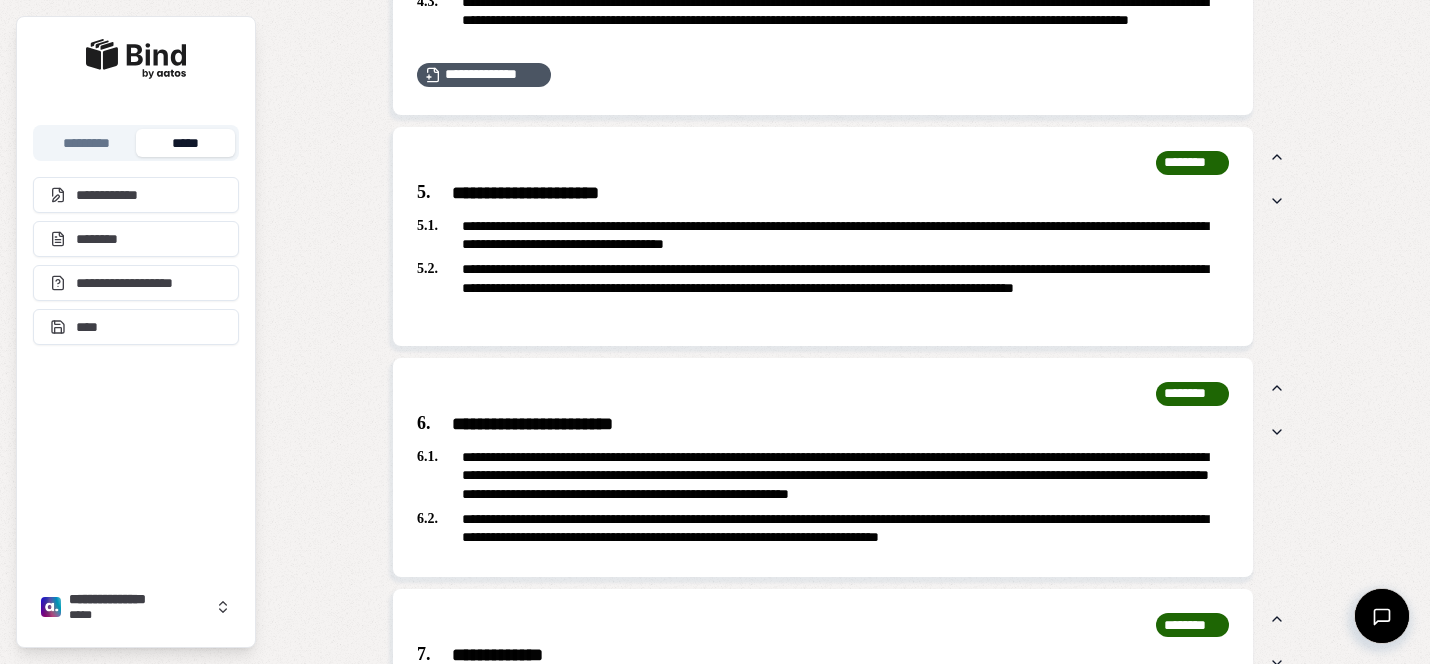 scroll, scrollTop: 2785, scrollLeft: 0, axis: vertical 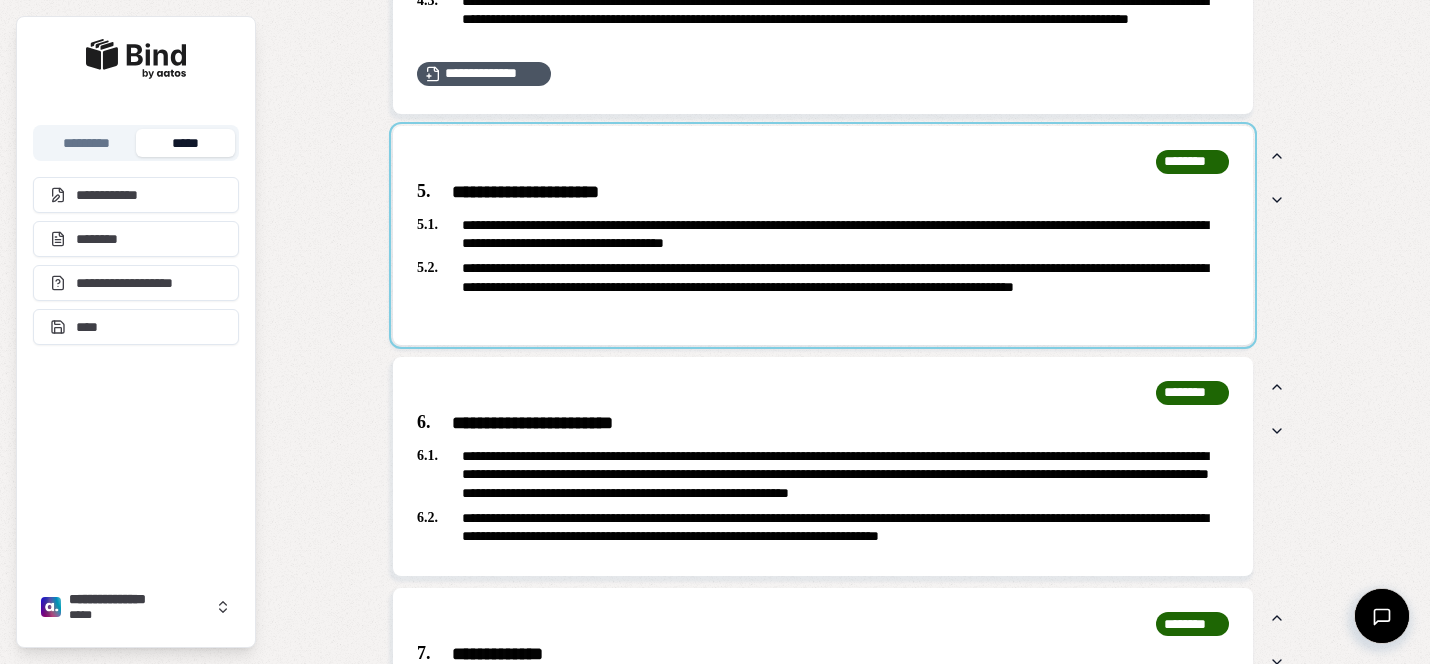 click at bounding box center (823, 235) 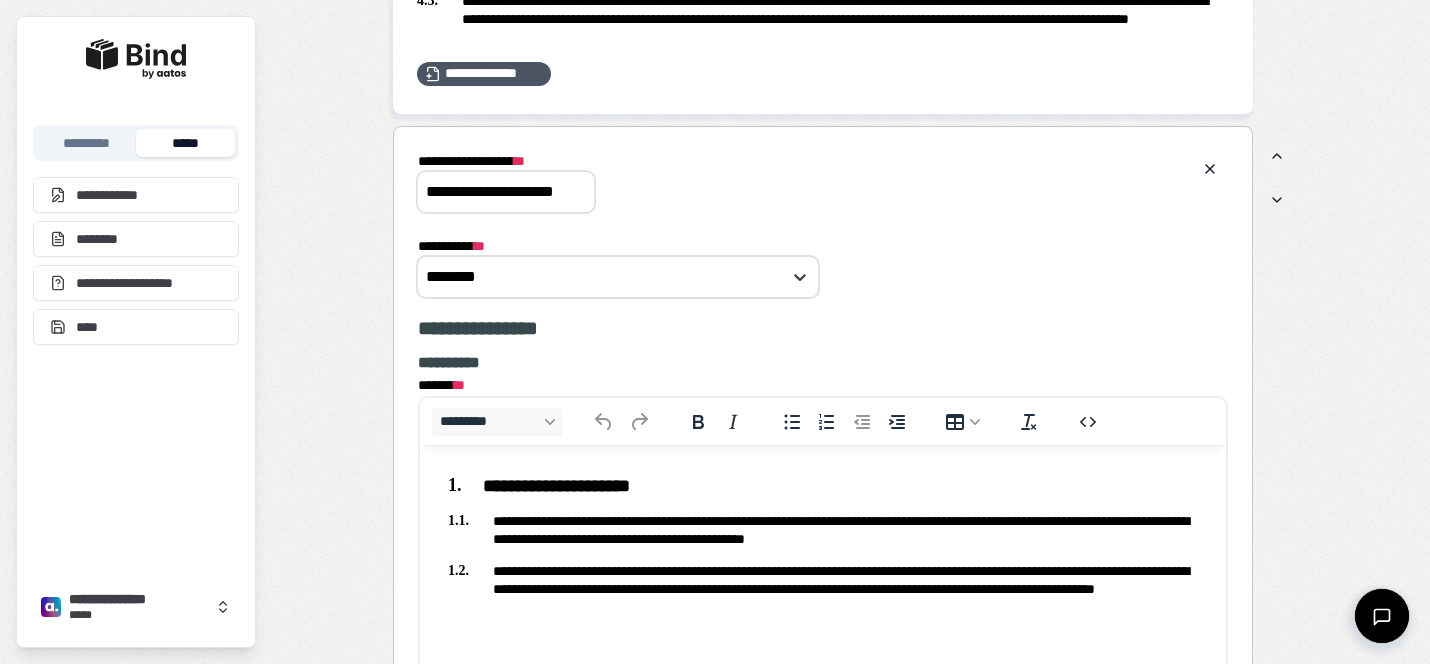scroll, scrollTop: 0, scrollLeft: 0, axis: both 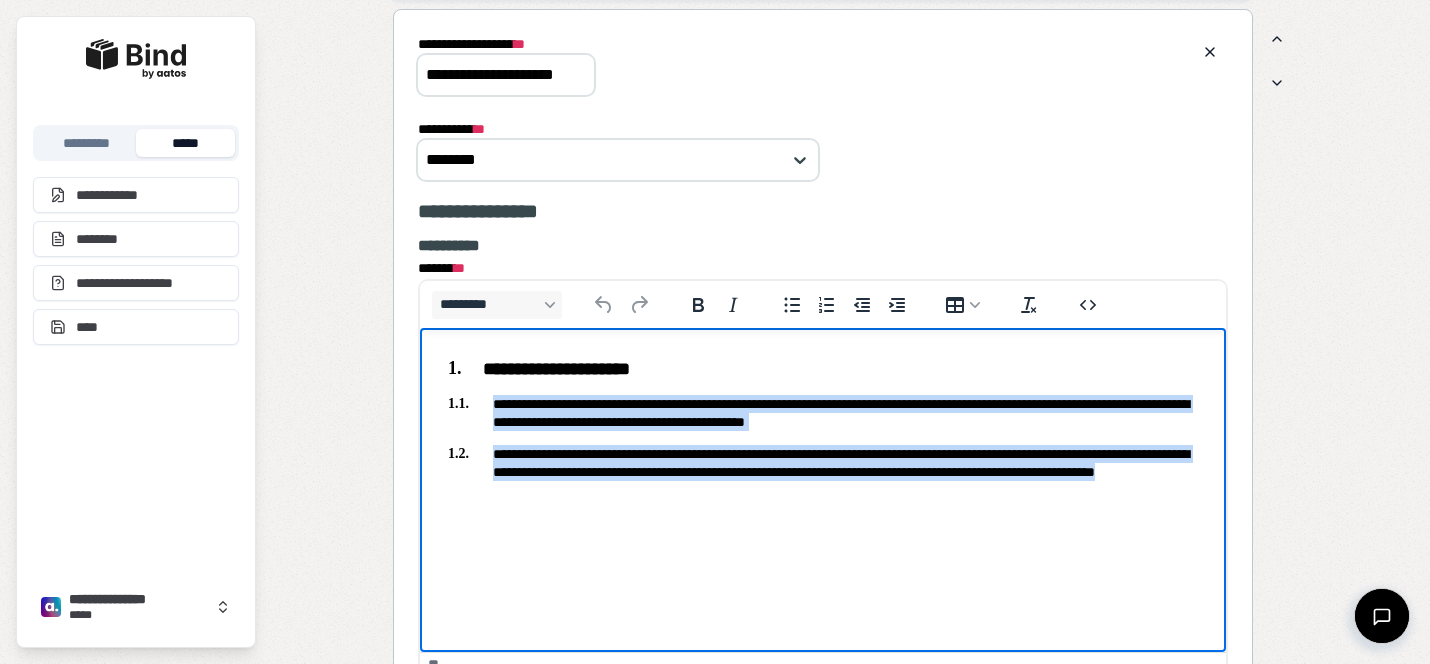 drag, startPoint x: 744, startPoint y: 505, endPoint x: 463, endPoint y: 401, distance: 299.6281 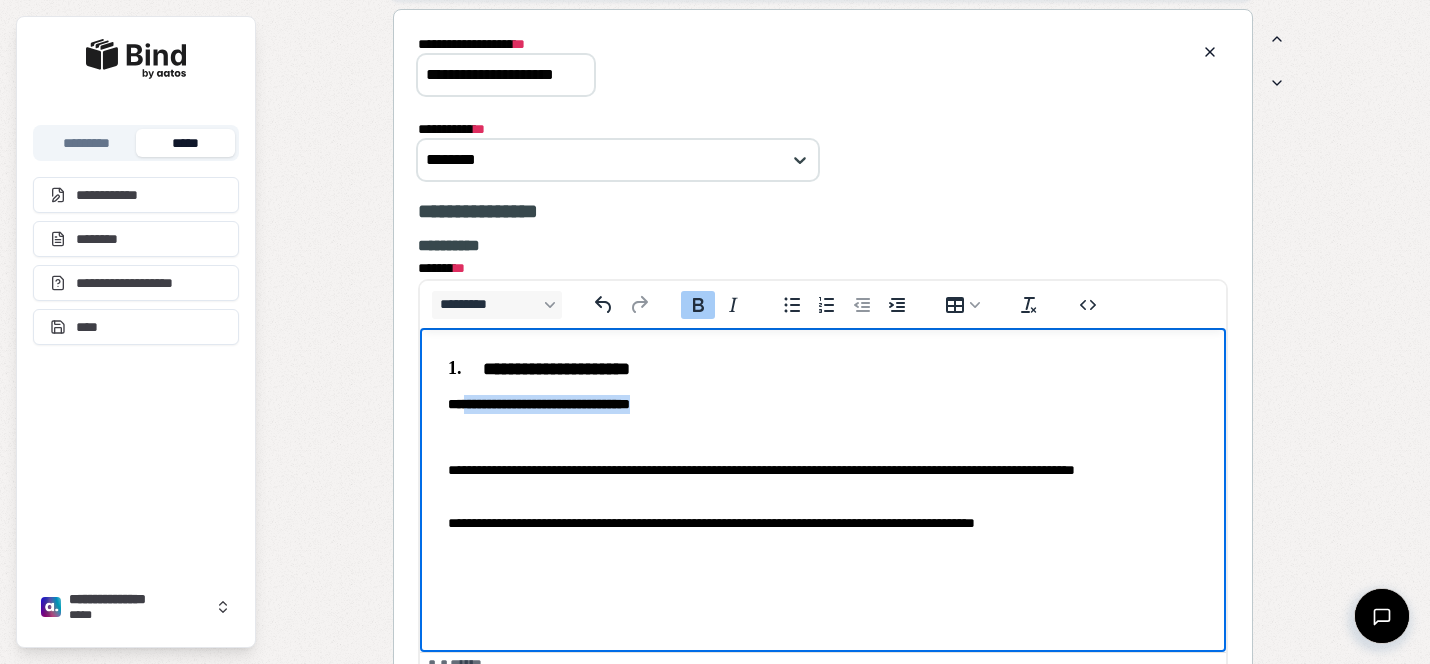 drag, startPoint x: 701, startPoint y: 408, endPoint x: 468, endPoint y: 397, distance: 233.2595 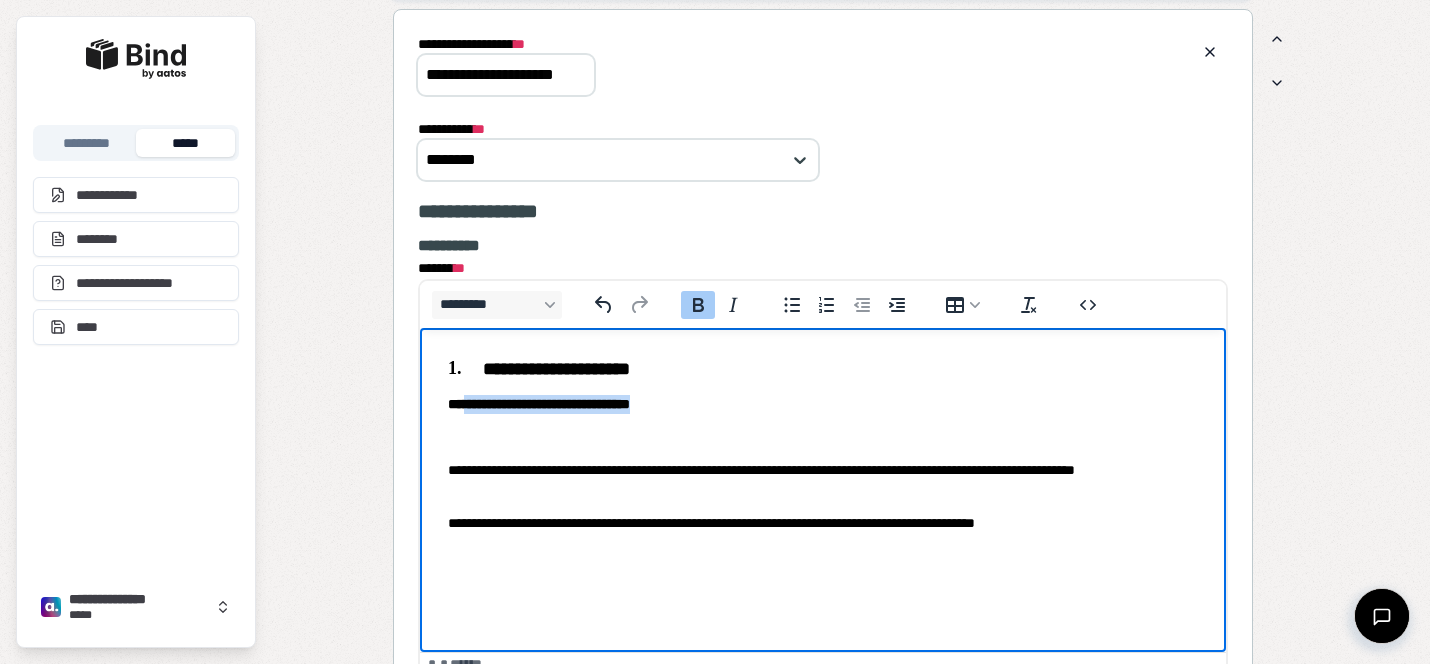 copy on "**********" 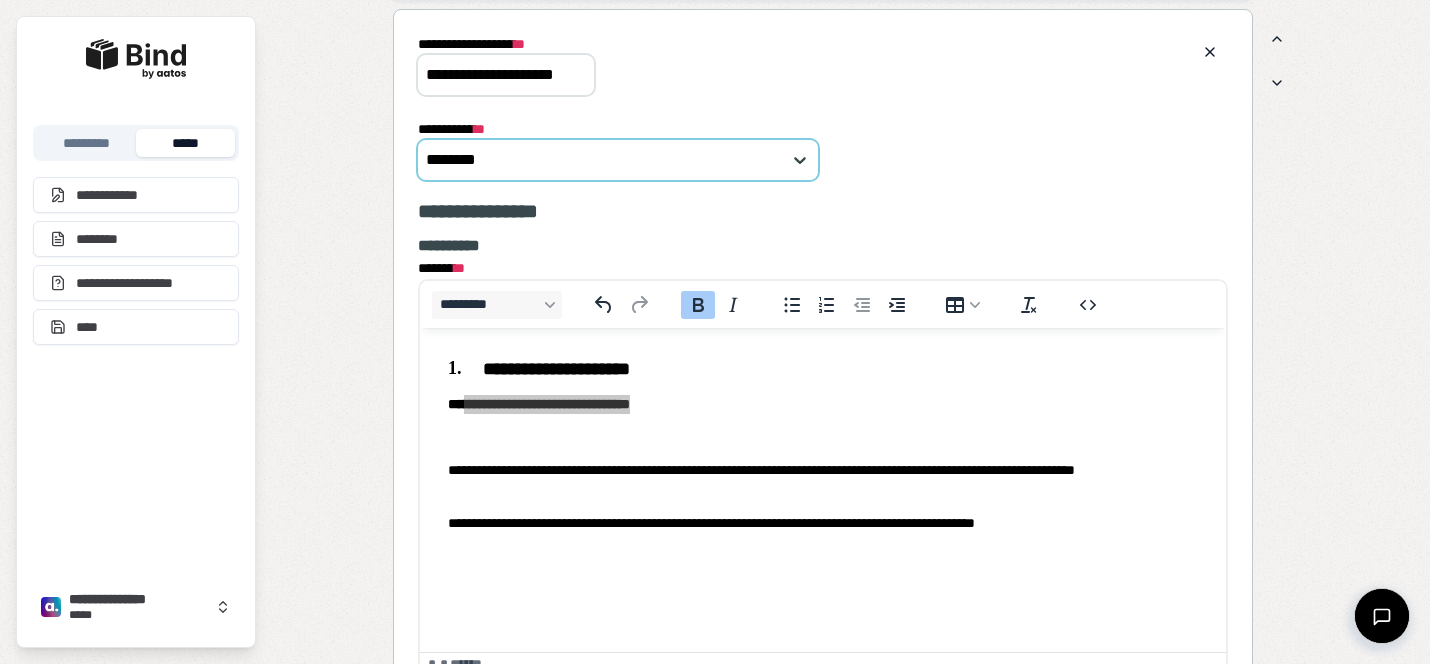 drag, startPoint x: 426, startPoint y: 70, endPoint x: 767, endPoint y: 140, distance: 348.11063 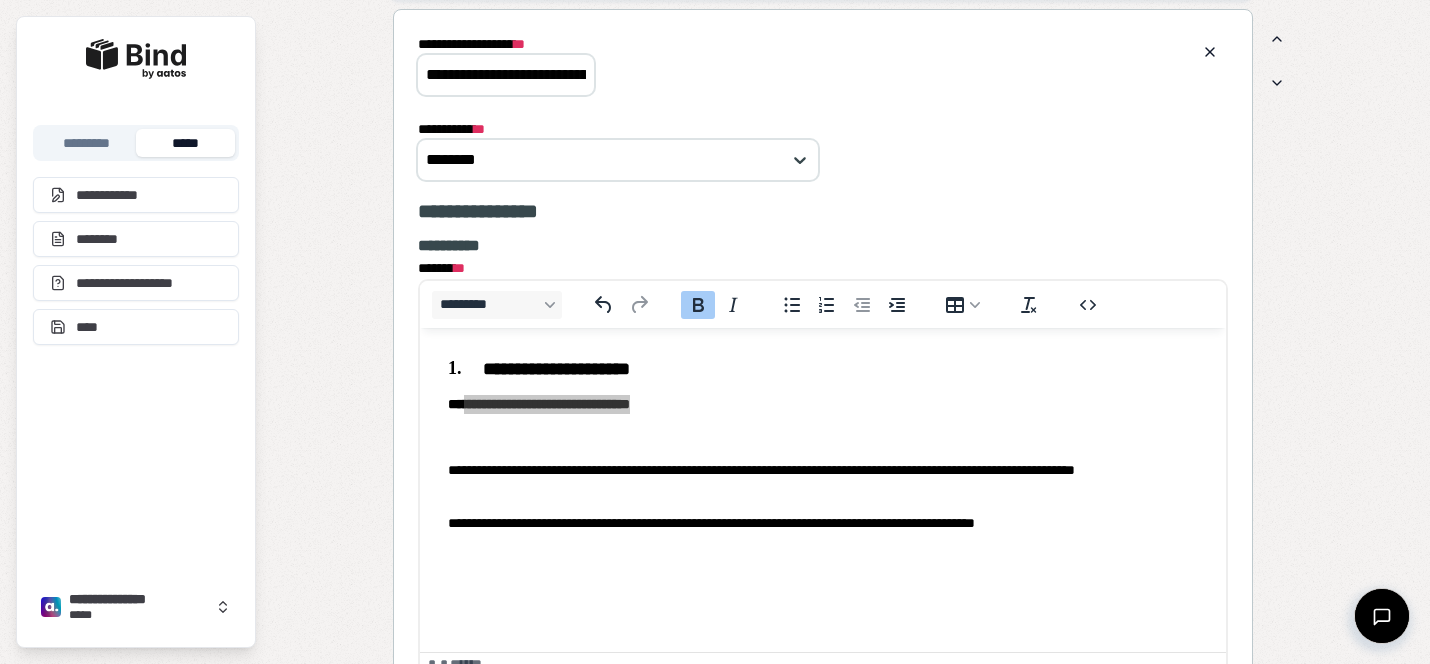 scroll, scrollTop: 0, scrollLeft: 84, axis: horizontal 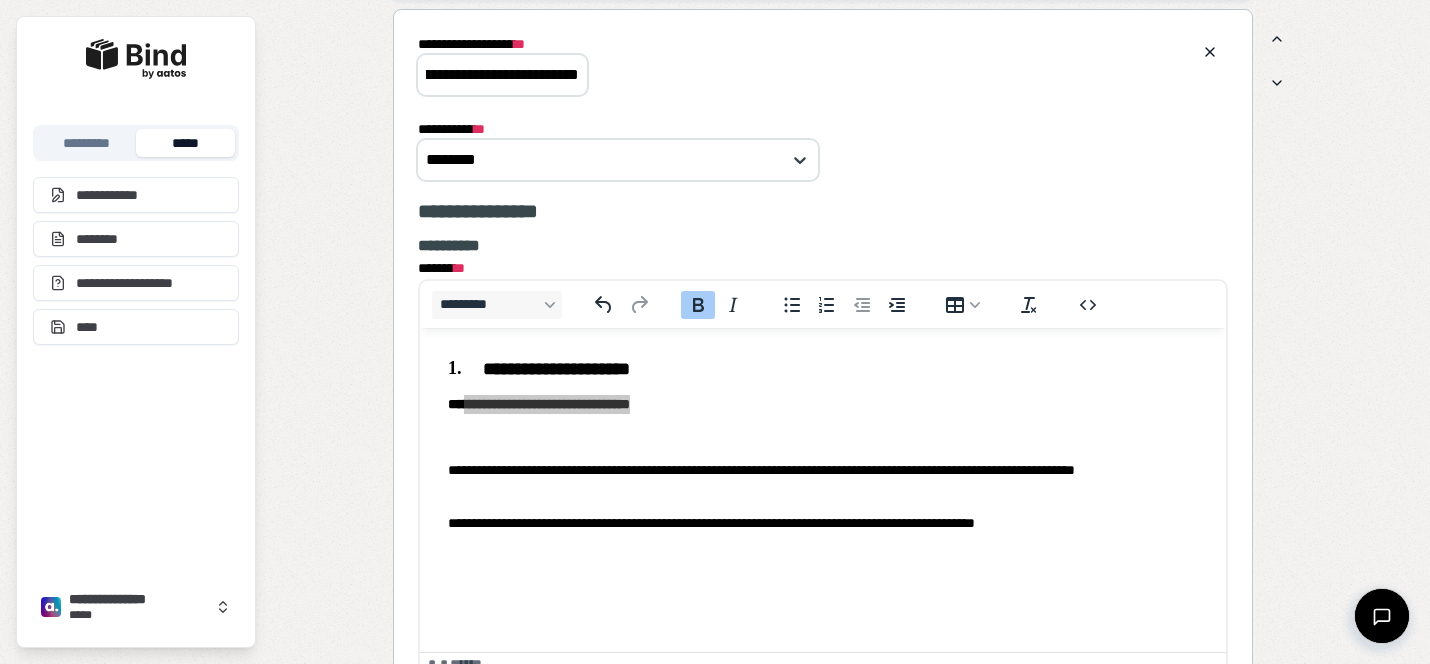 type on "**********" 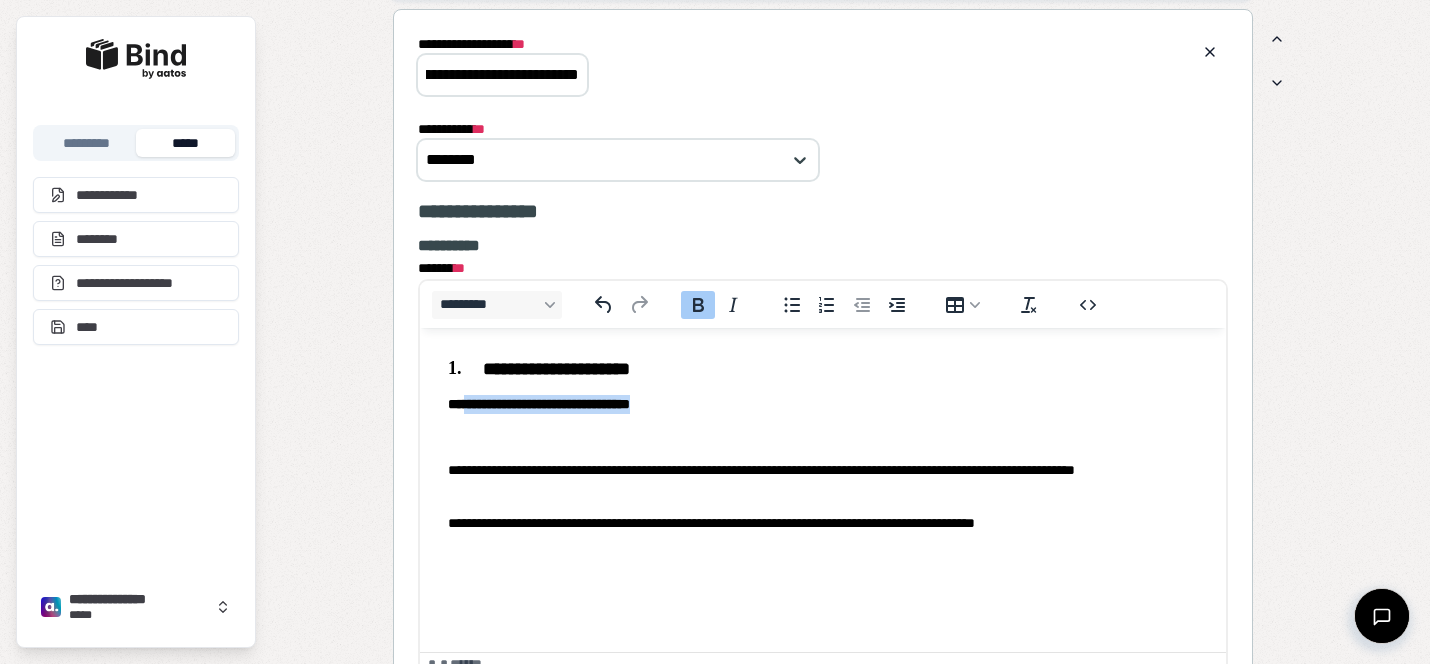 click on "**********" at bounding box center (539, 403) 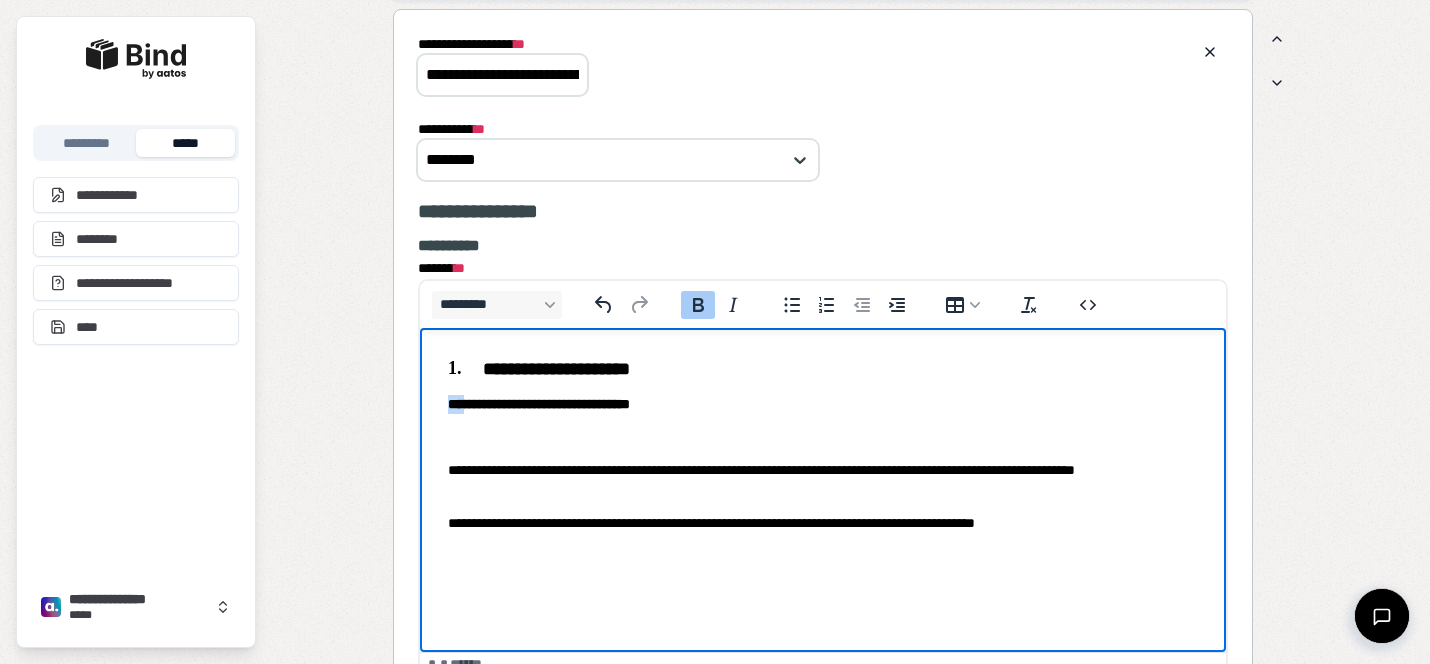drag, startPoint x: 468, startPoint y: 404, endPoint x: 419, endPoint y: 404, distance: 49 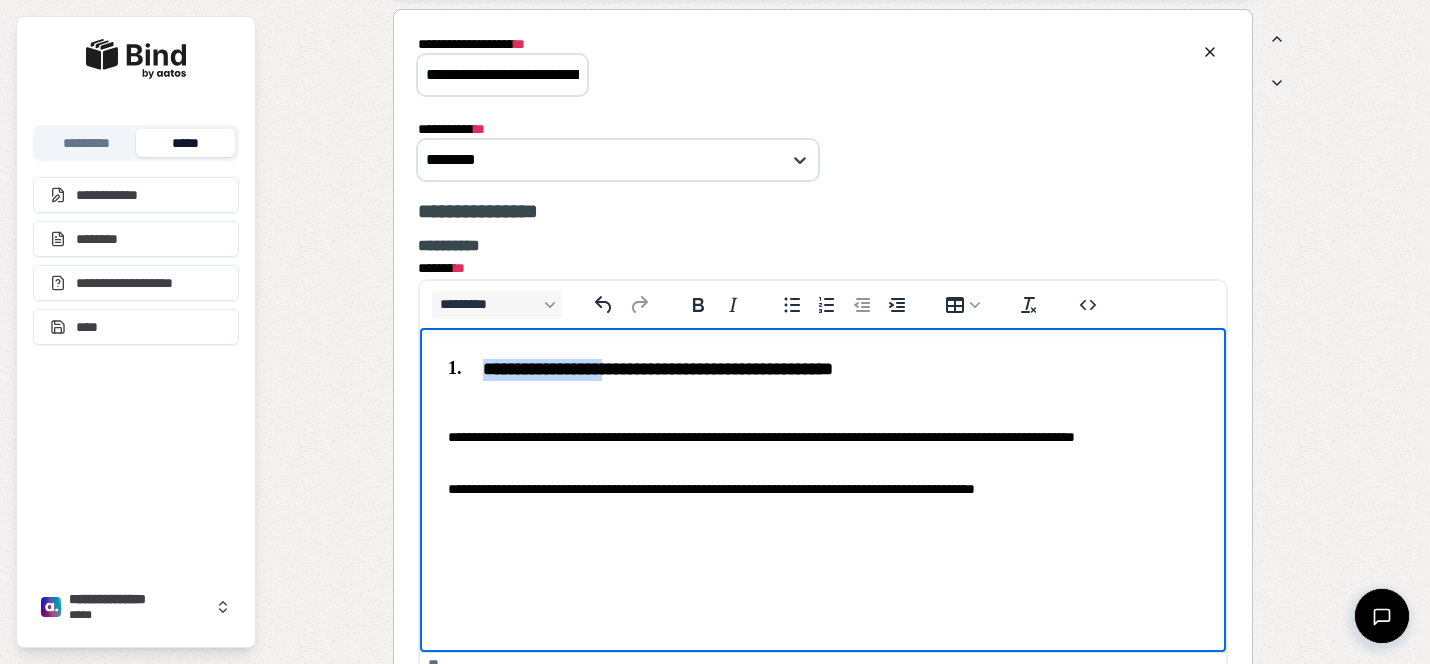 drag, startPoint x: 619, startPoint y: 373, endPoint x: 450, endPoint y: 358, distance: 169.66437 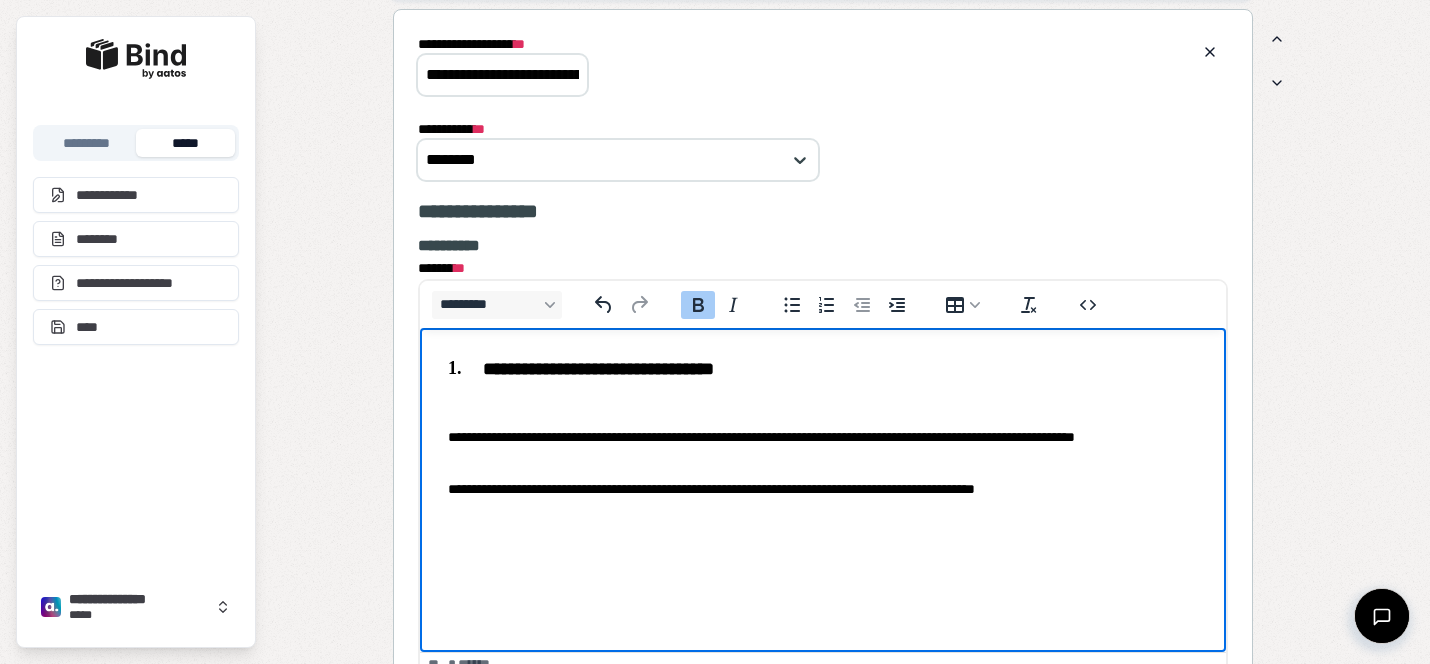 click on "**********" at bounding box center (823, 428) 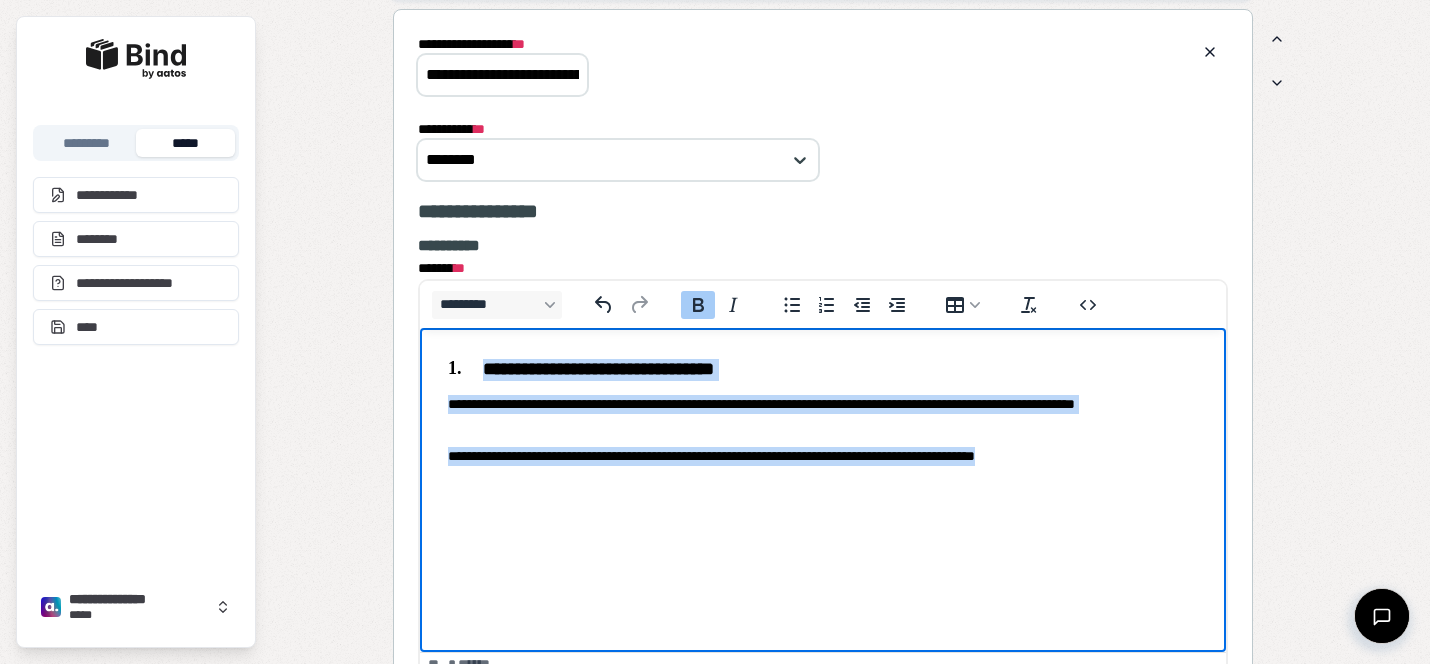 drag, startPoint x: 1113, startPoint y: 465, endPoint x: 344, endPoint y: 370, distance: 774.84576 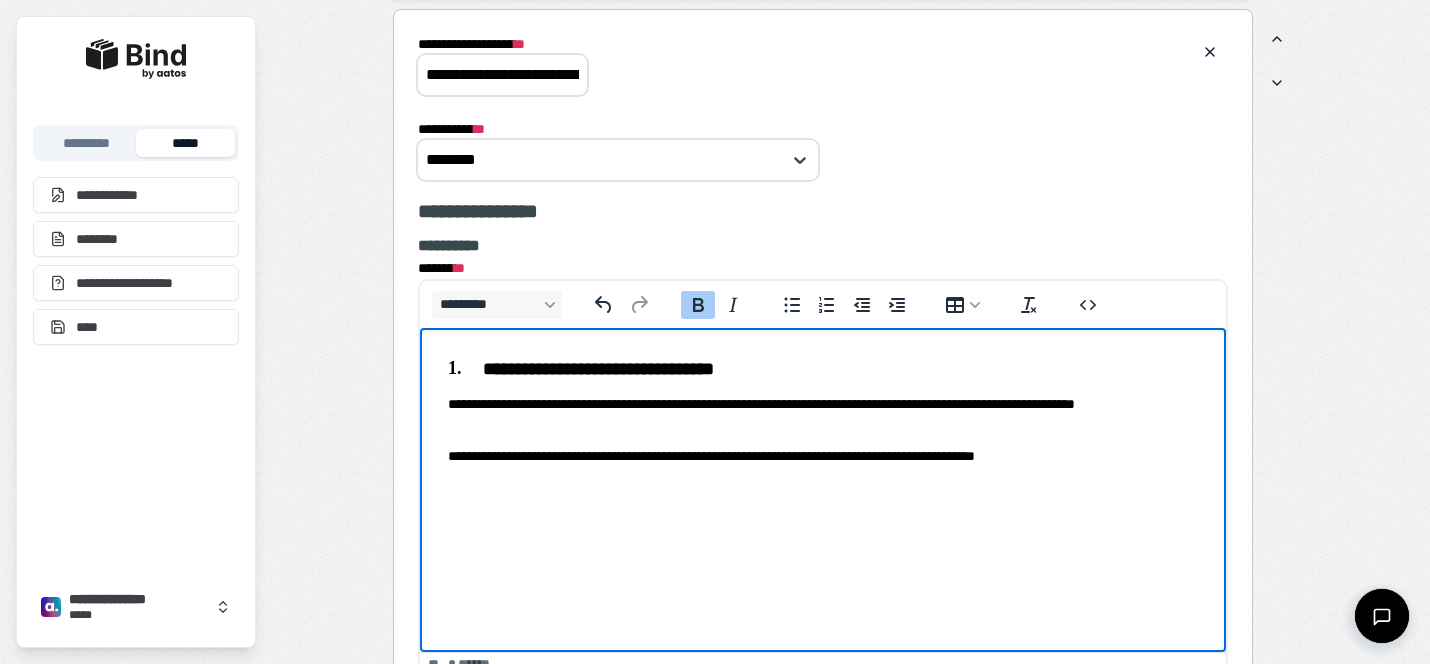 click on "**********" at bounding box center (823, 411) 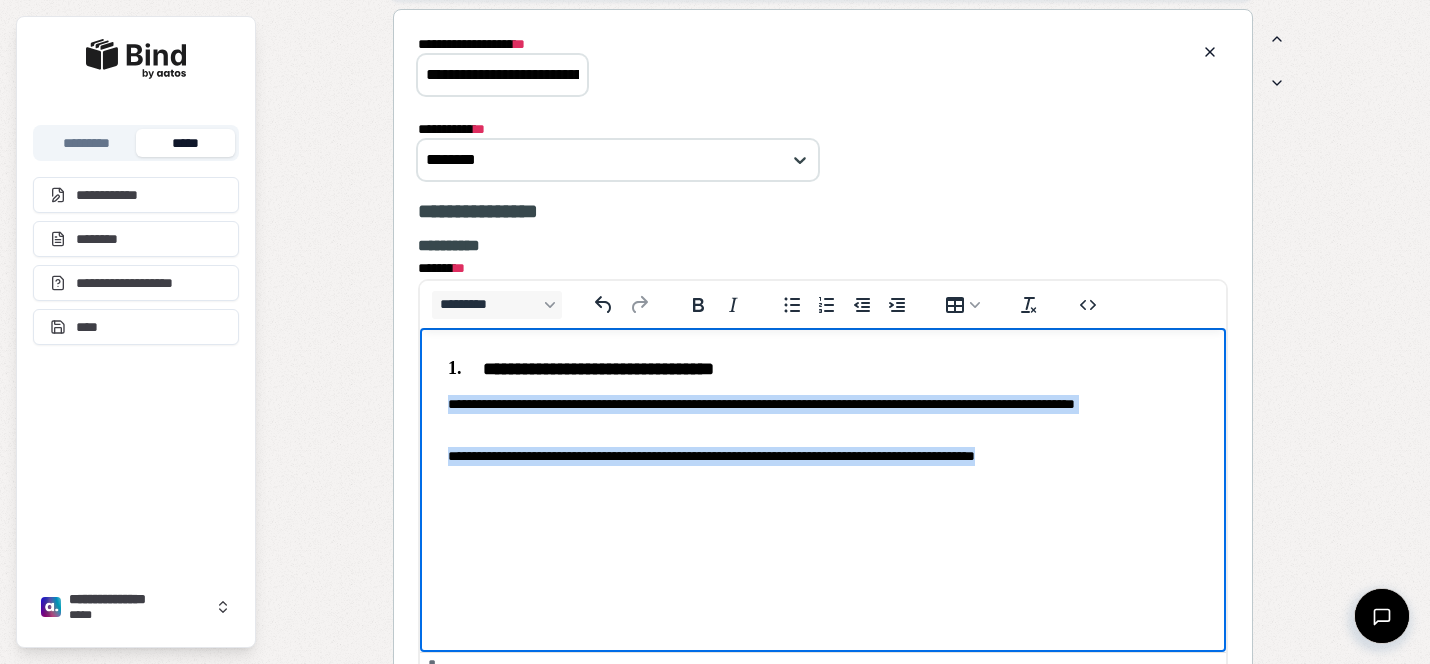 drag, startPoint x: 971, startPoint y: 453, endPoint x: 832, endPoint y: 721, distance: 301.9023 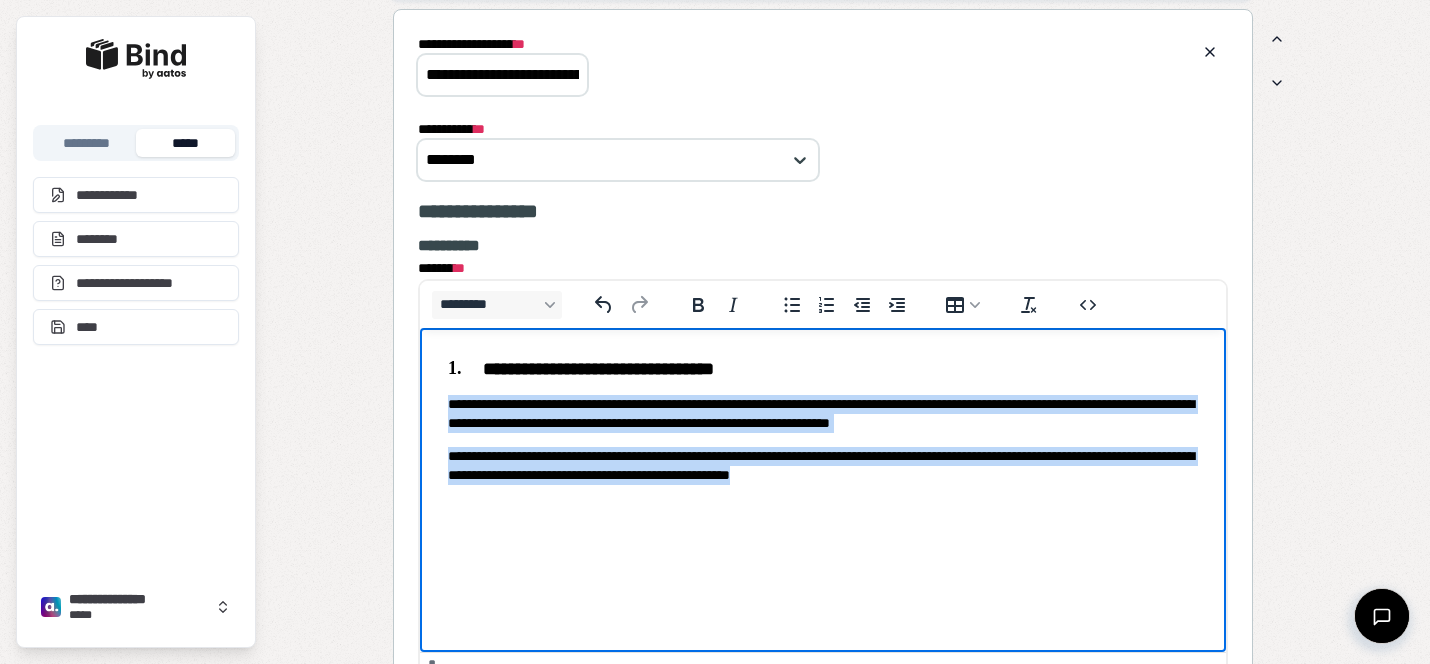 drag, startPoint x: 1010, startPoint y: 464, endPoint x: 380, endPoint y: 393, distance: 633.98816 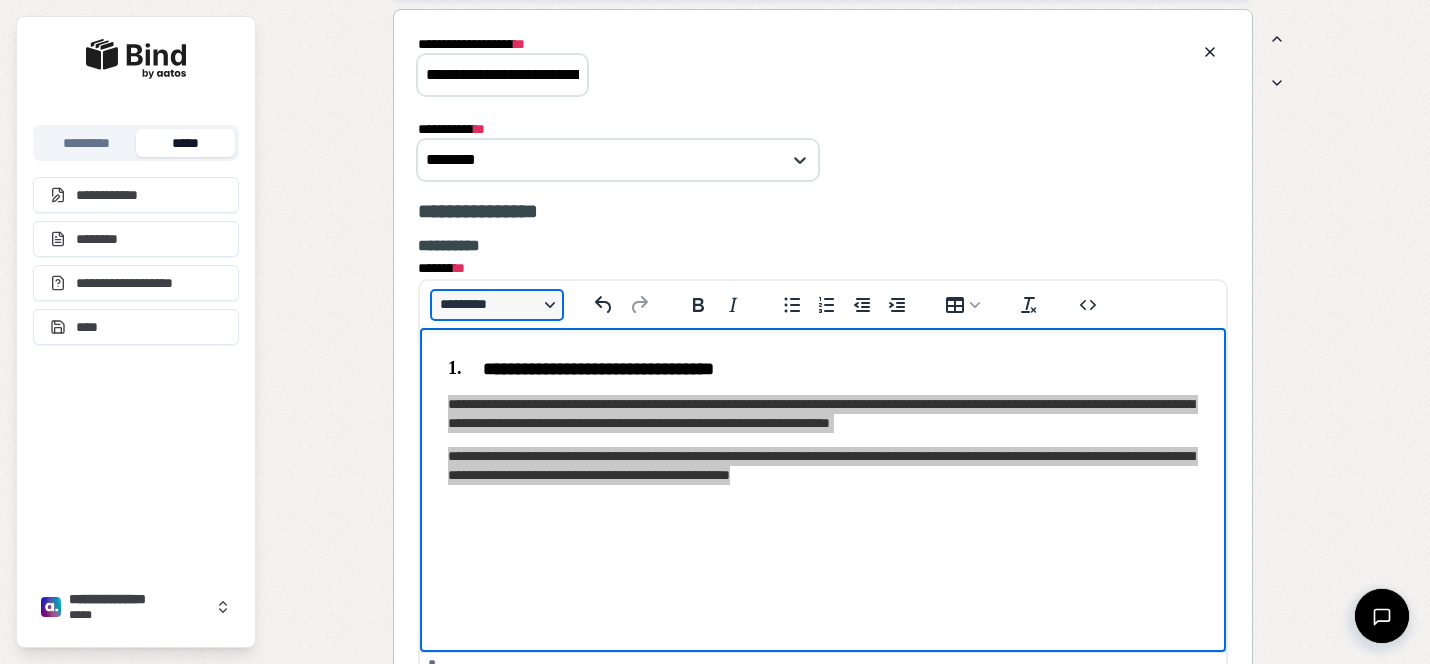 click on "*********" at bounding box center [497, 305] 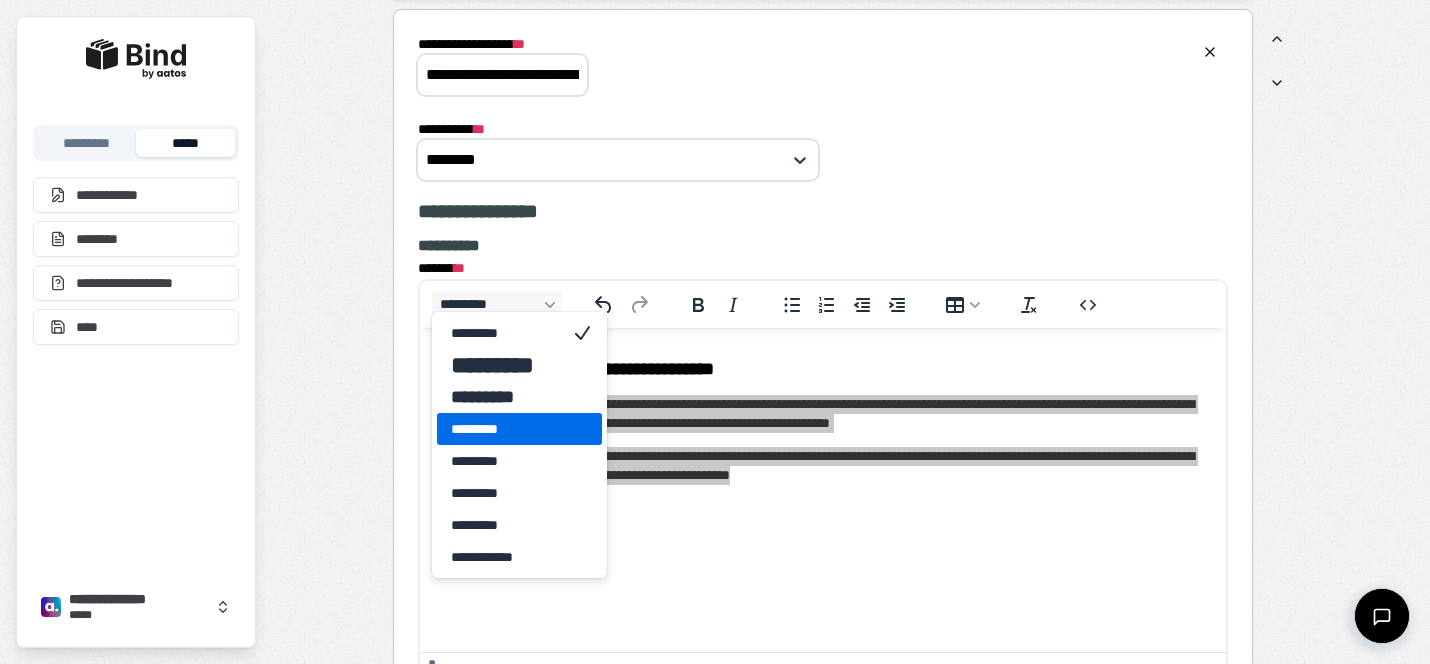 click on "*********" at bounding box center (505, 429) 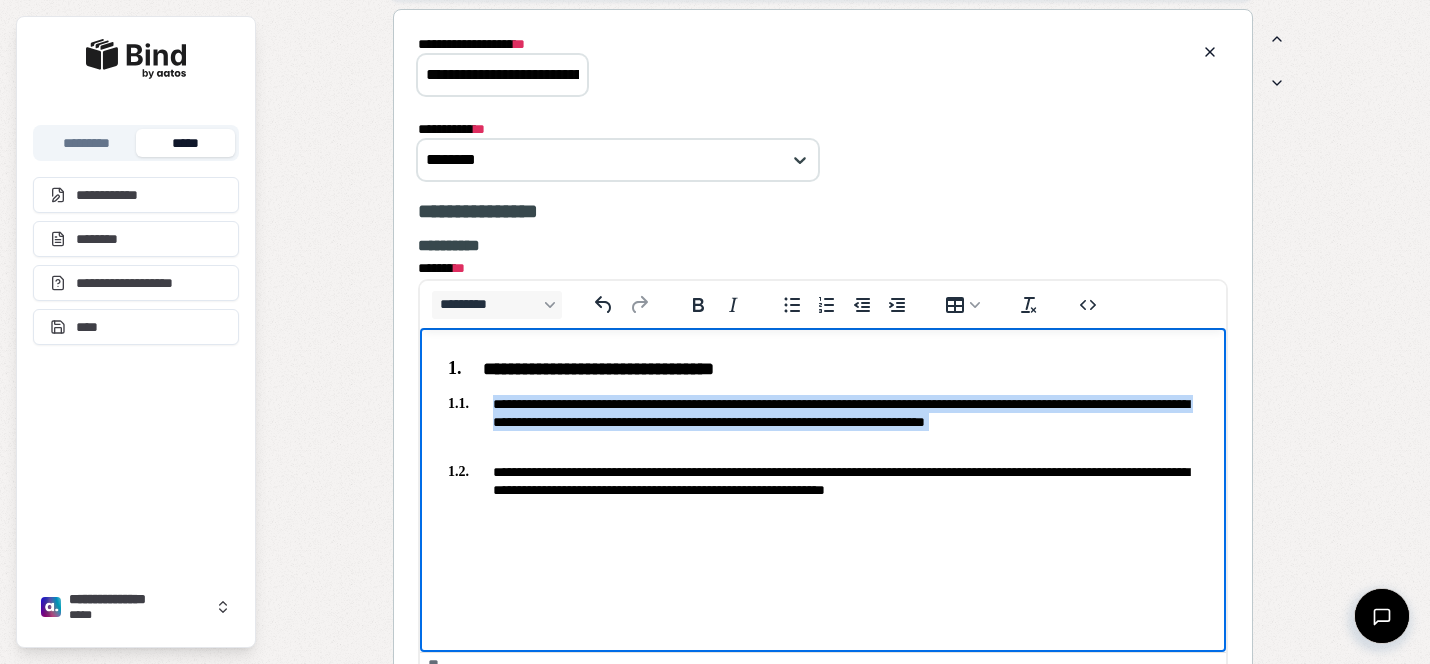 click on "**********" at bounding box center [823, 480] 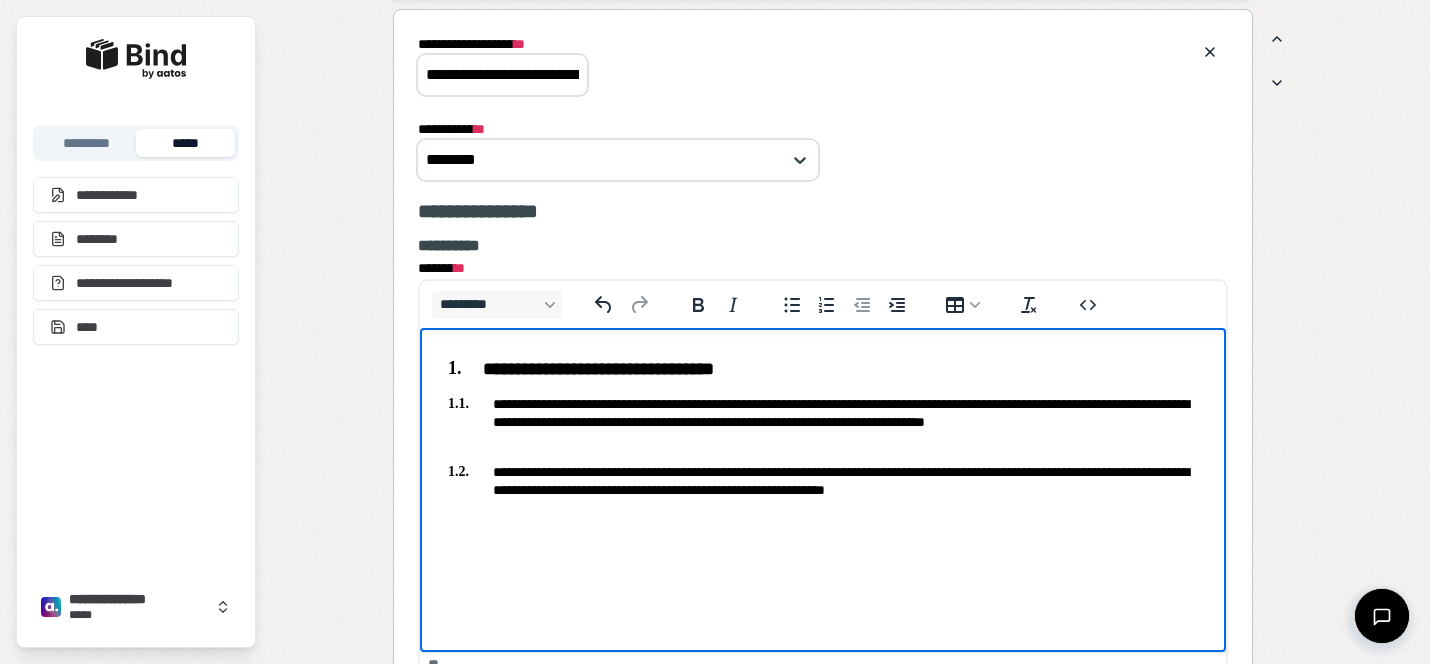 scroll, scrollTop: 2893, scrollLeft: 0, axis: vertical 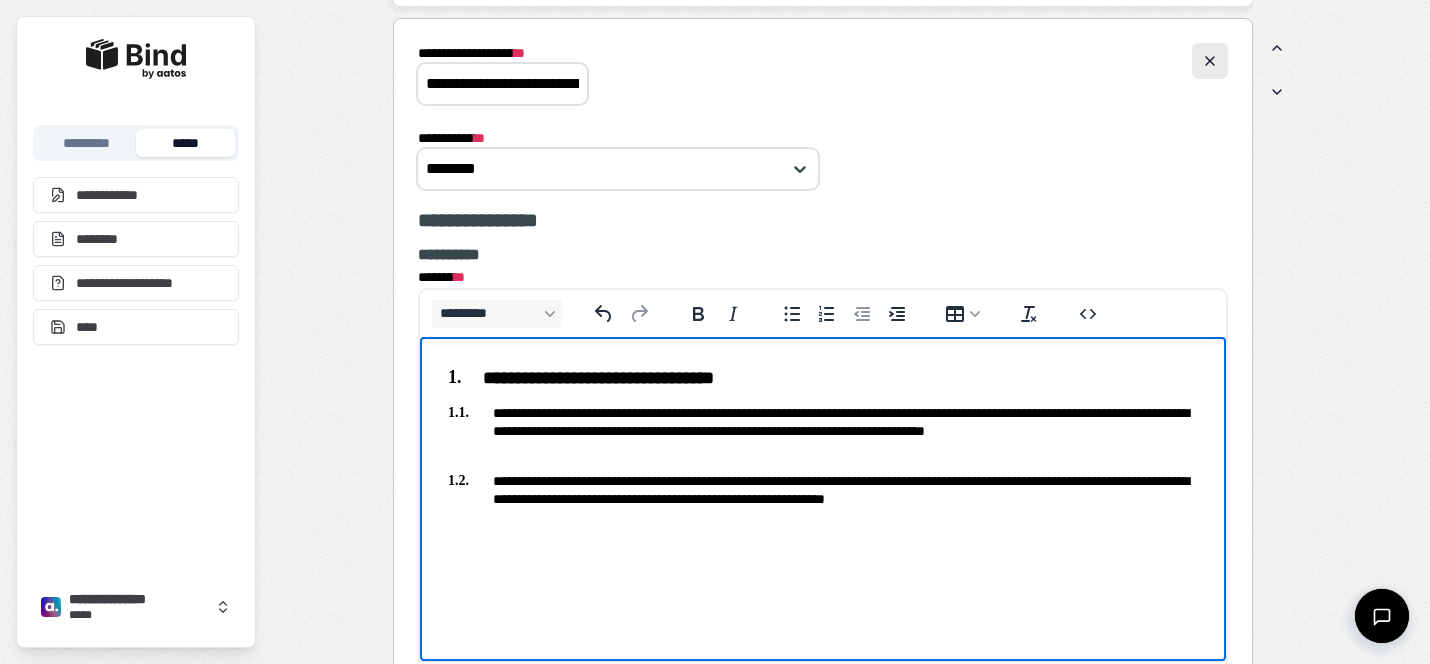 click at bounding box center [1210, 61] 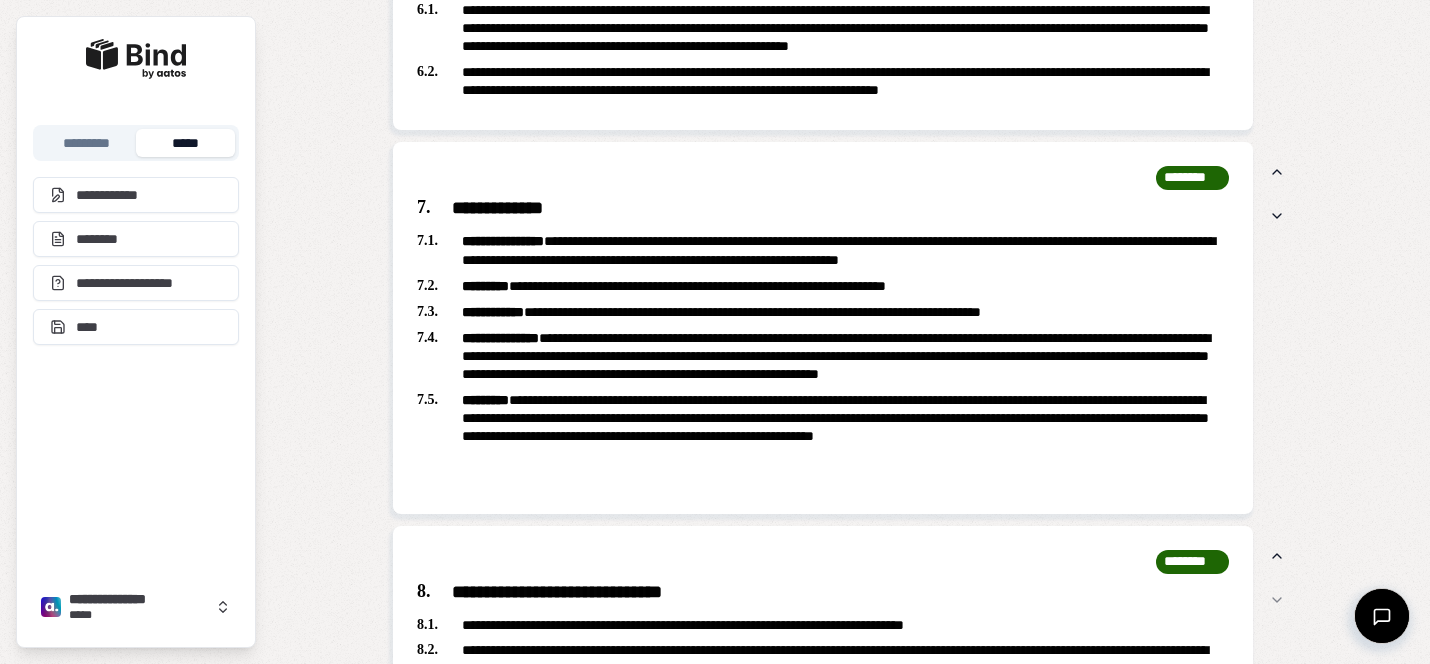 scroll, scrollTop: 3214, scrollLeft: 0, axis: vertical 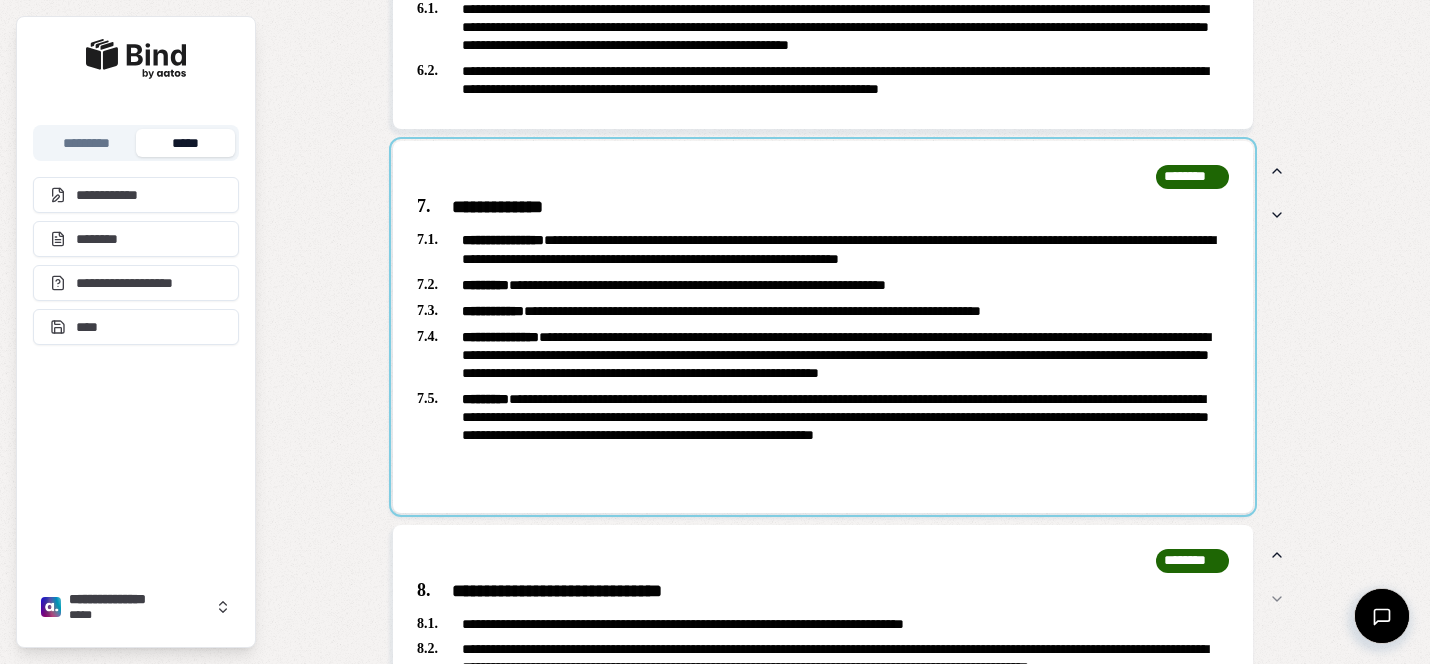 click at bounding box center (823, 327) 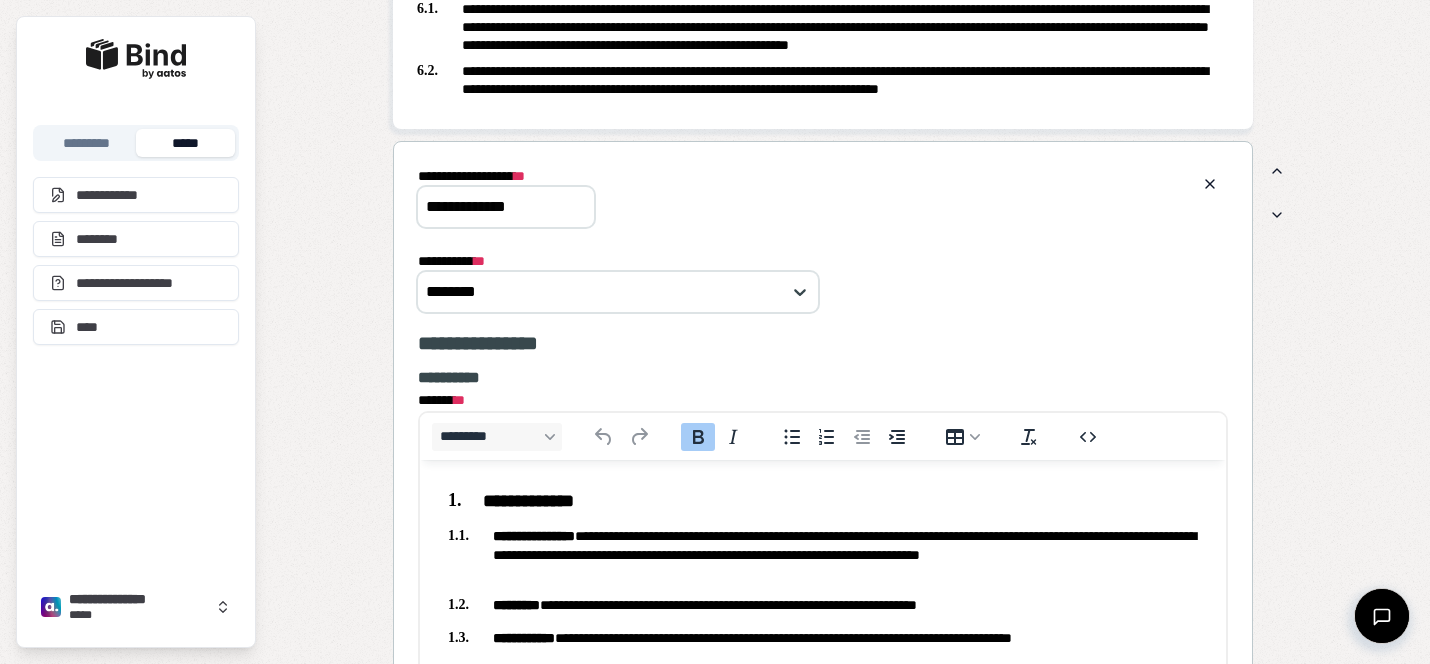 scroll, scrollTop: 0, scrollLeft: 0, axis: both 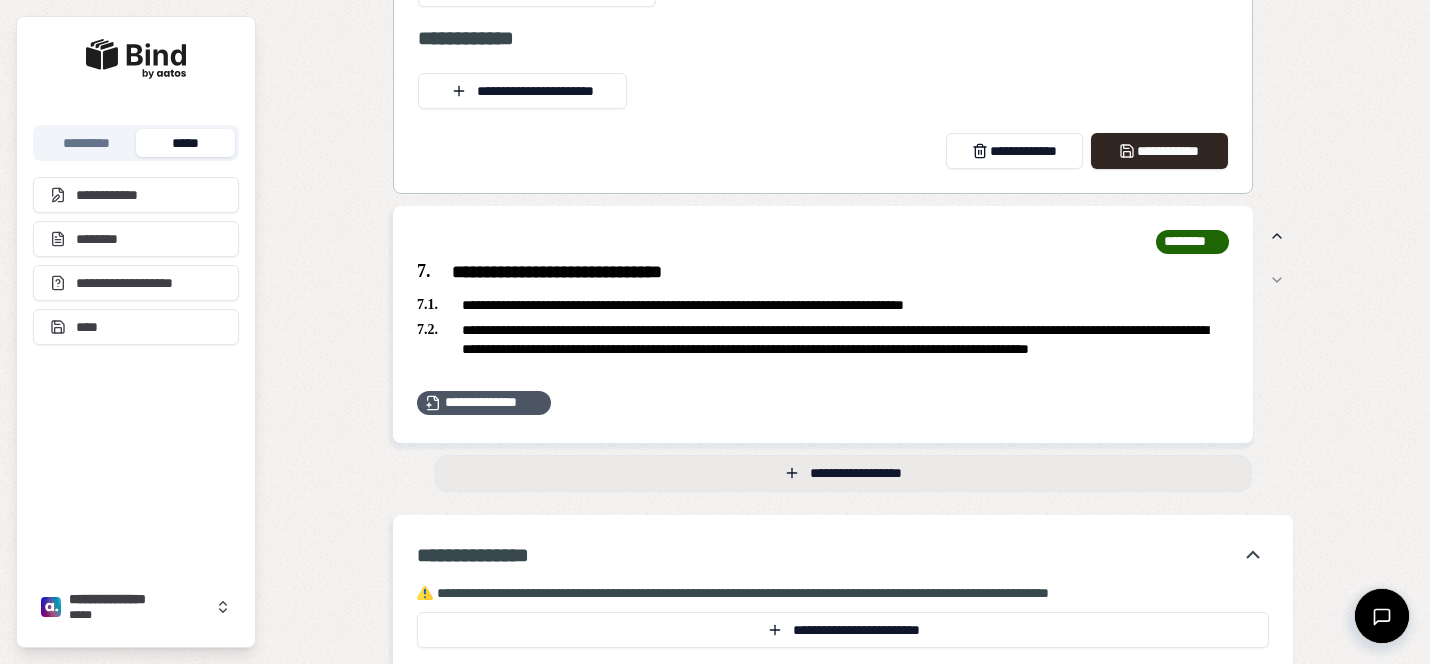 click on "**********" at bounding box center (843, 473) 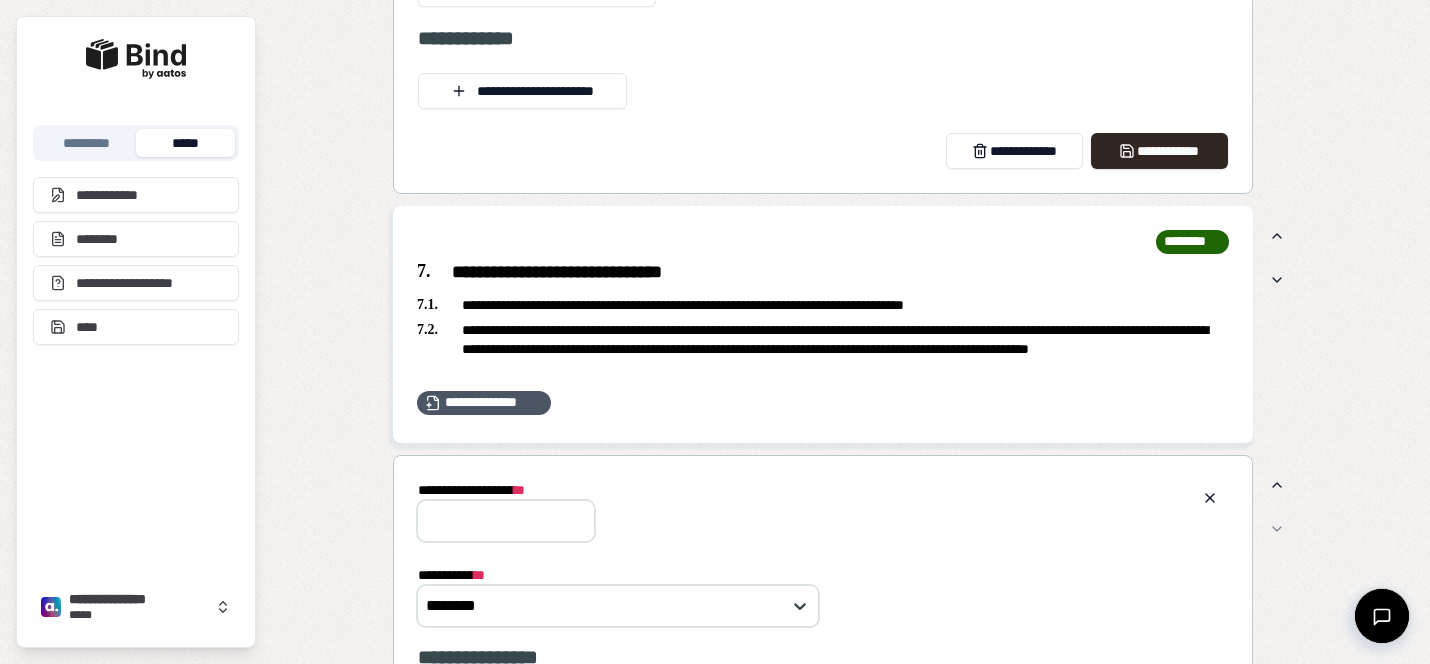 scroll, scrollTop: 0, scrollLeft: 0, axis: both 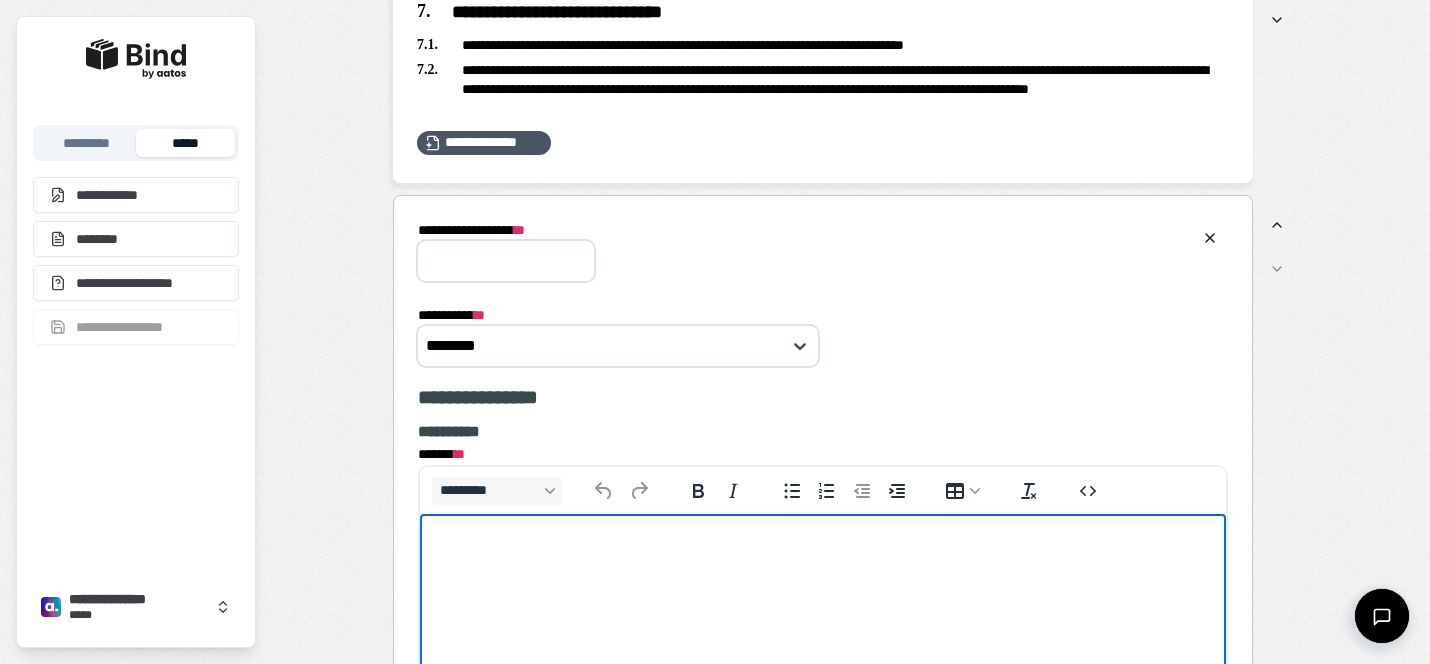 click at bounding box center (823, 552) 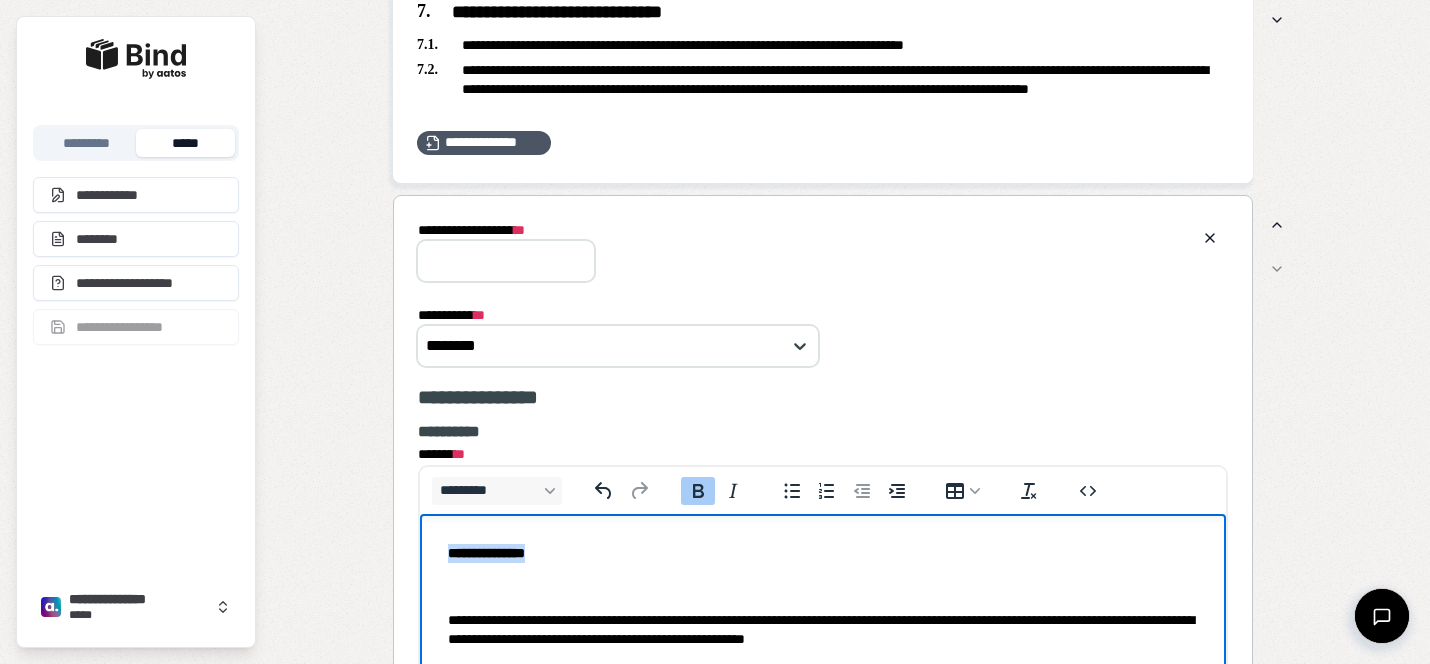 drag, startPoint x: 642, startPoint y: 552, endPoint x: 386, endPoint y: 527, distance: 257.2178 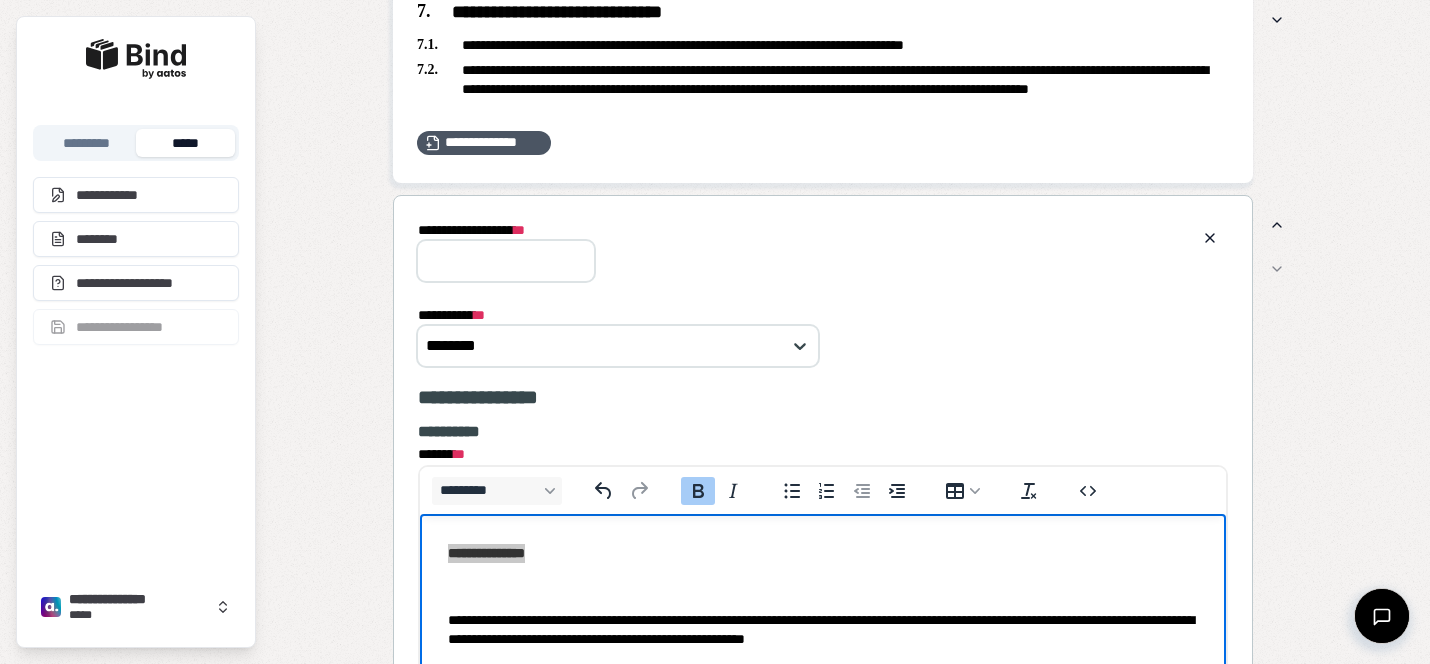click on "**********" at bounding box center (506, 261) 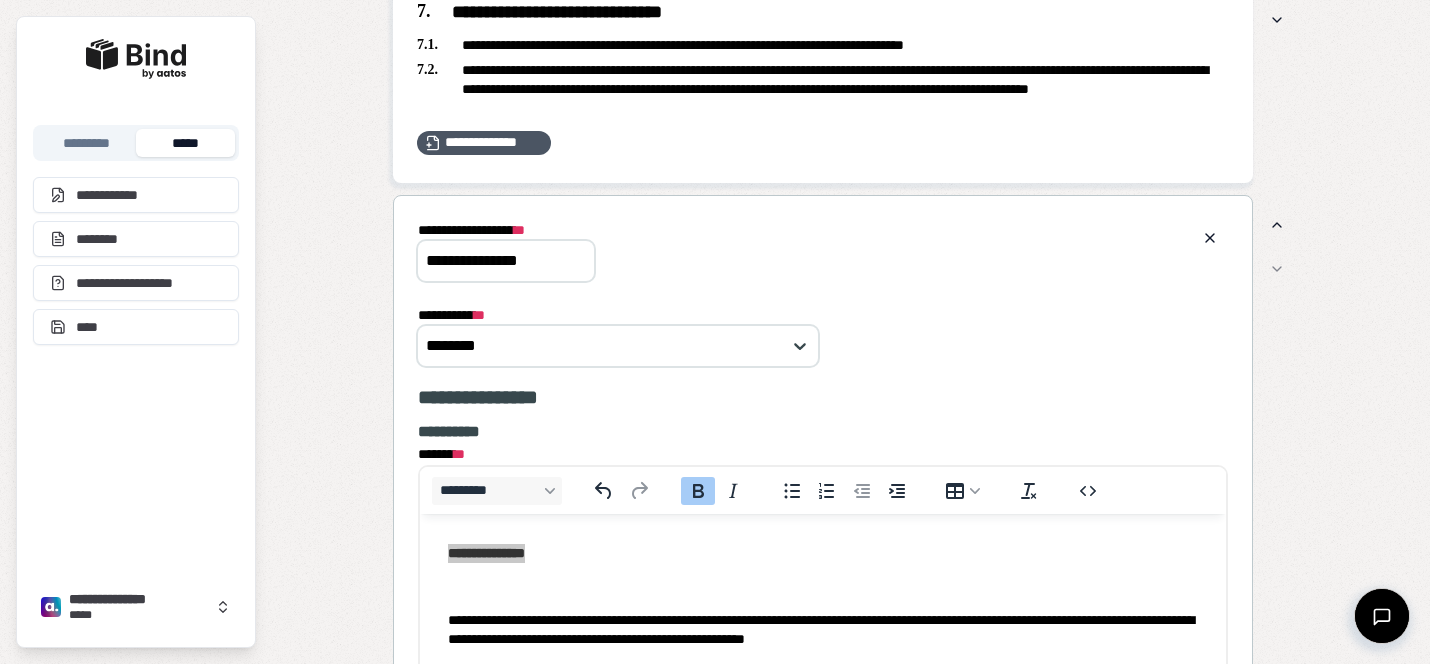 type on "**********" 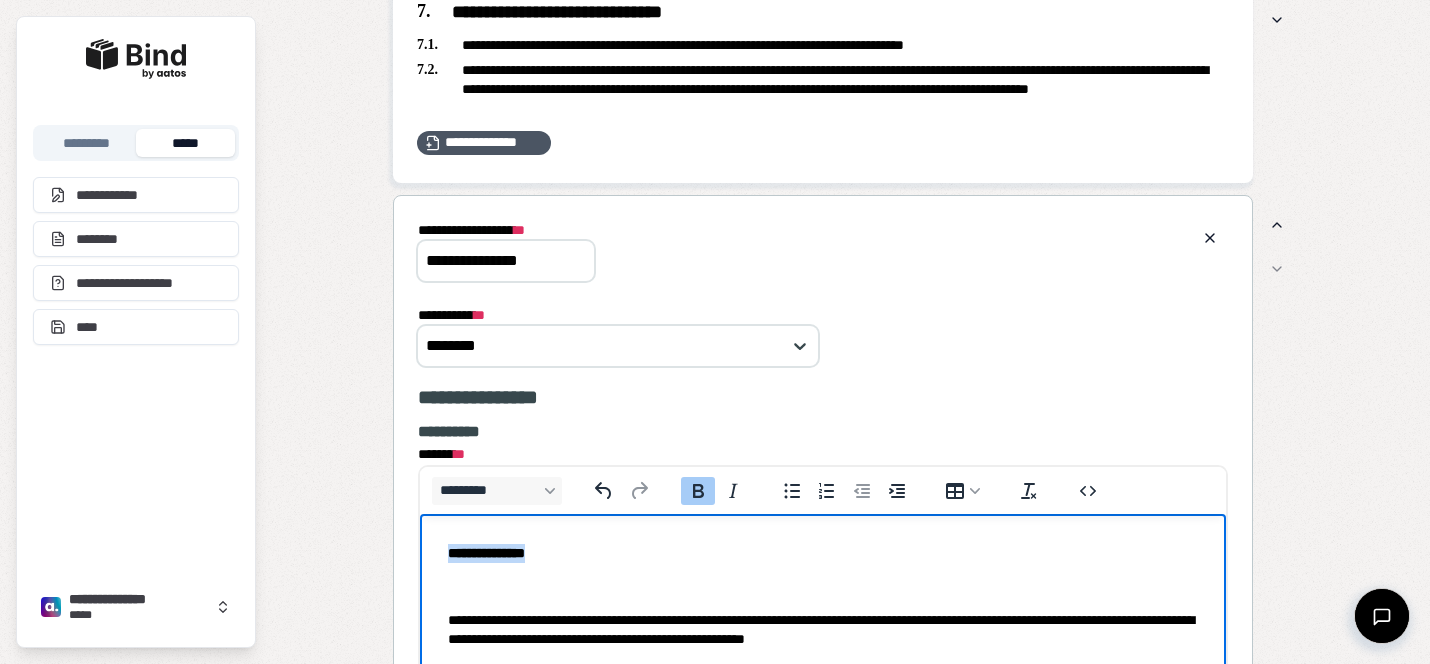 click on "**********" at bounding box center [486, 552] 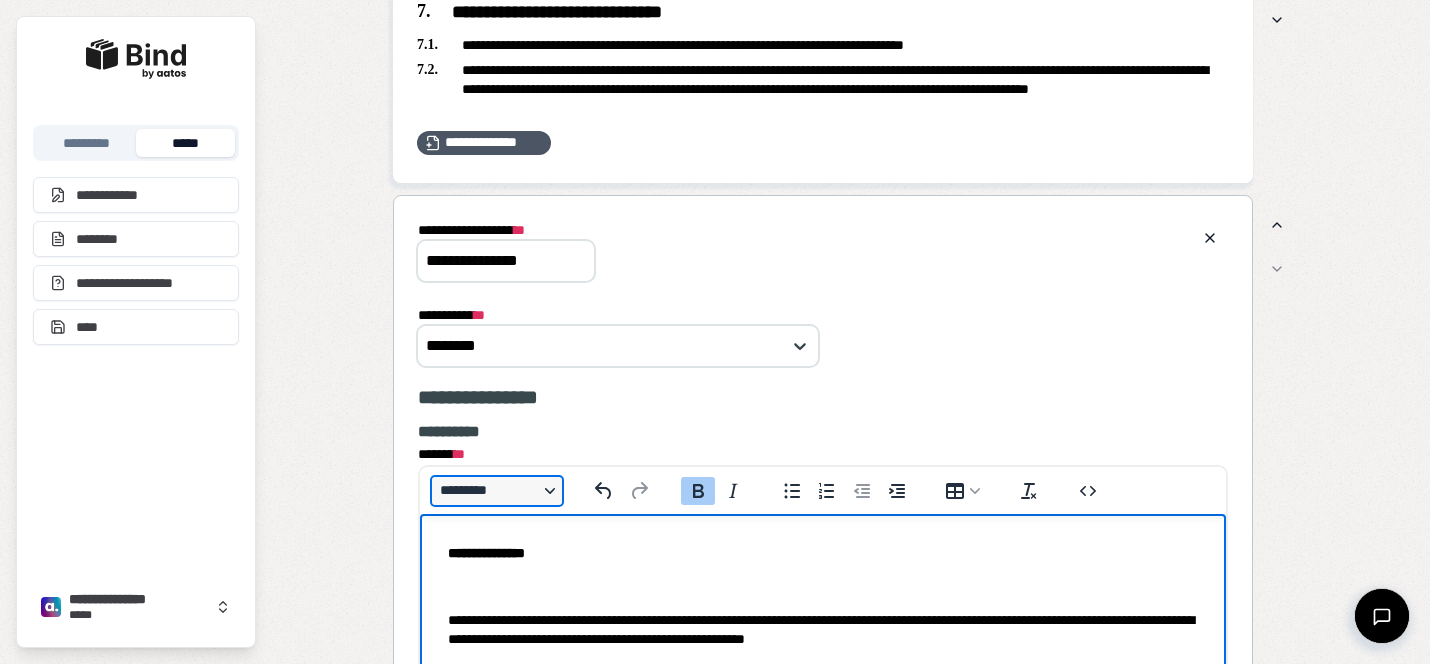 click on "*********" at bounding box center [497, 491] 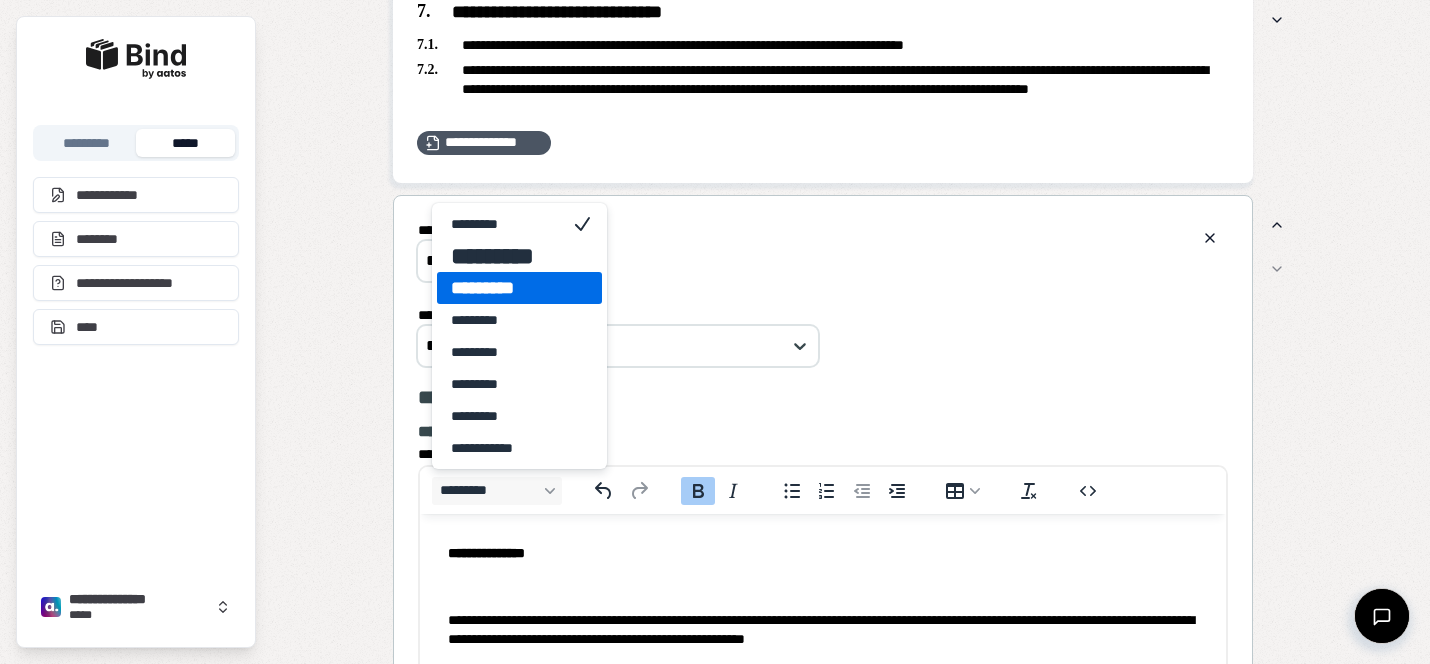 drag, startPoint x: 531, startPoint y: 288, endPoint x: 91, endPoint y: 10, distance: 520.46515 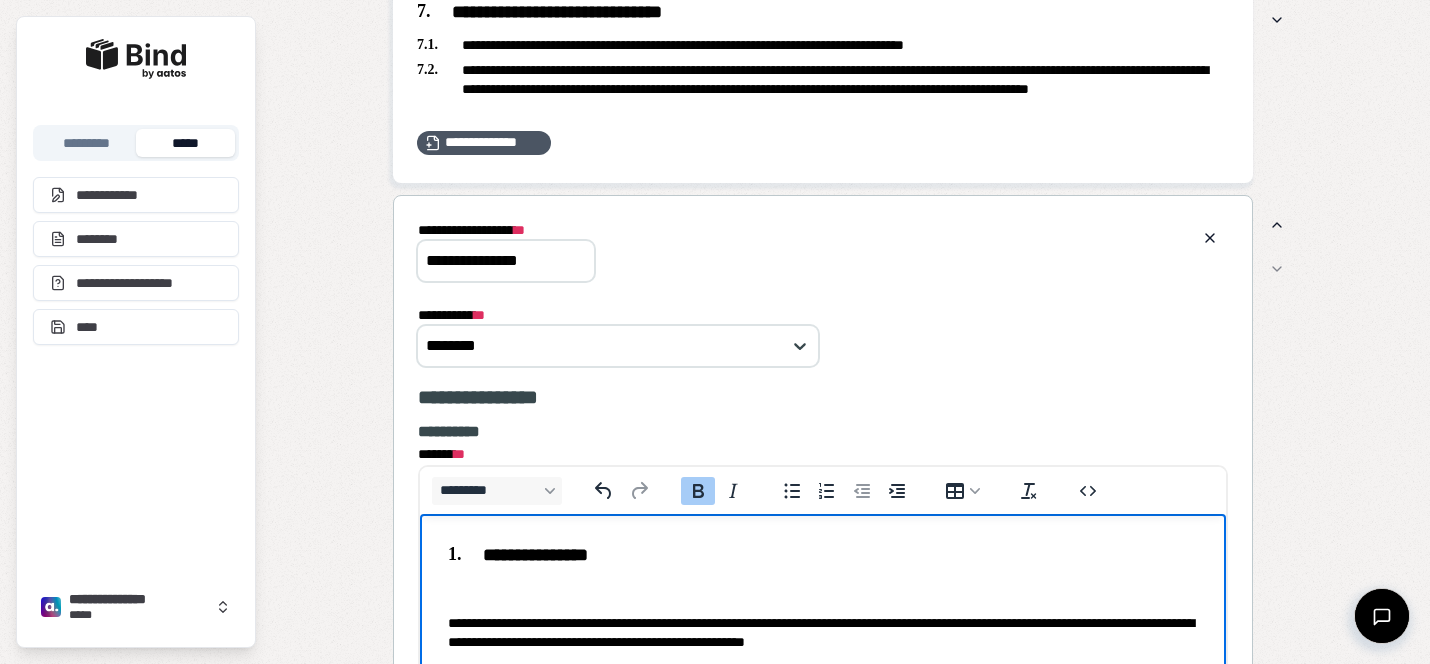 click on "**********" at bounding box center (823, 597) 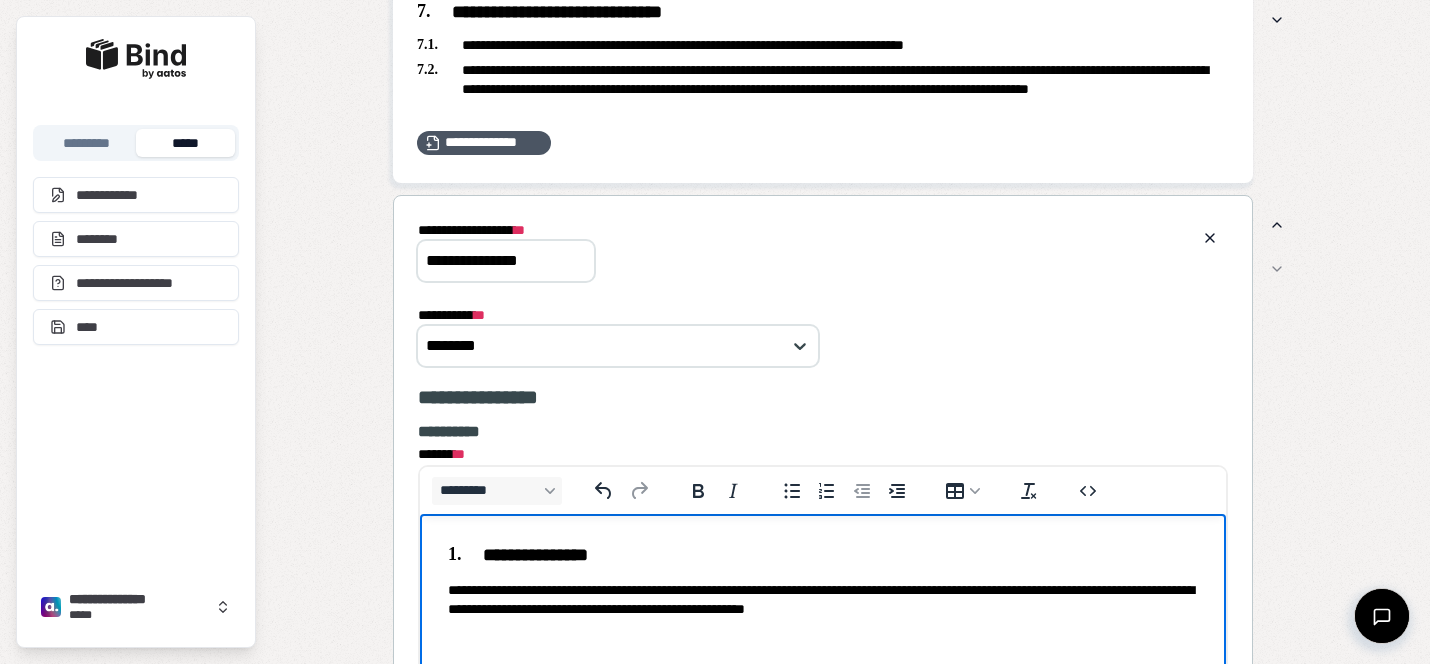 click on "**********" at bounding box center (823, 599) 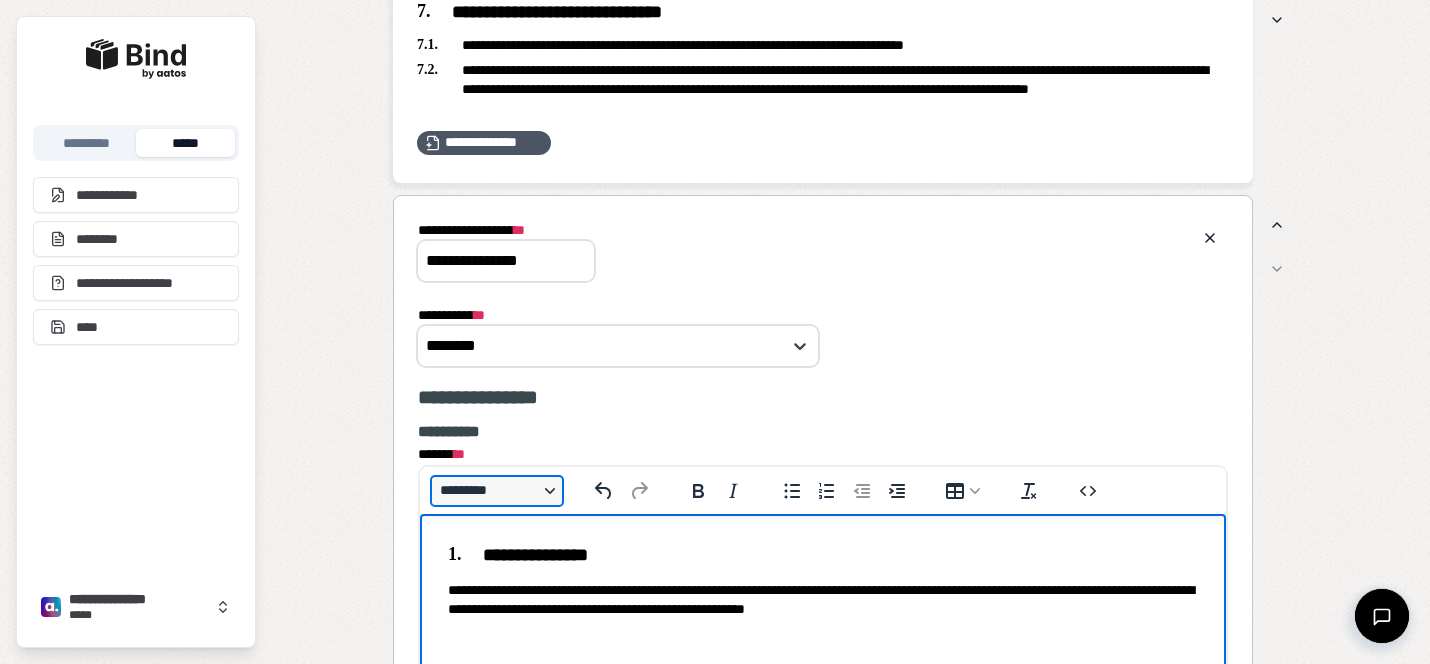 click on "*********" at bounding box center [497, 491] 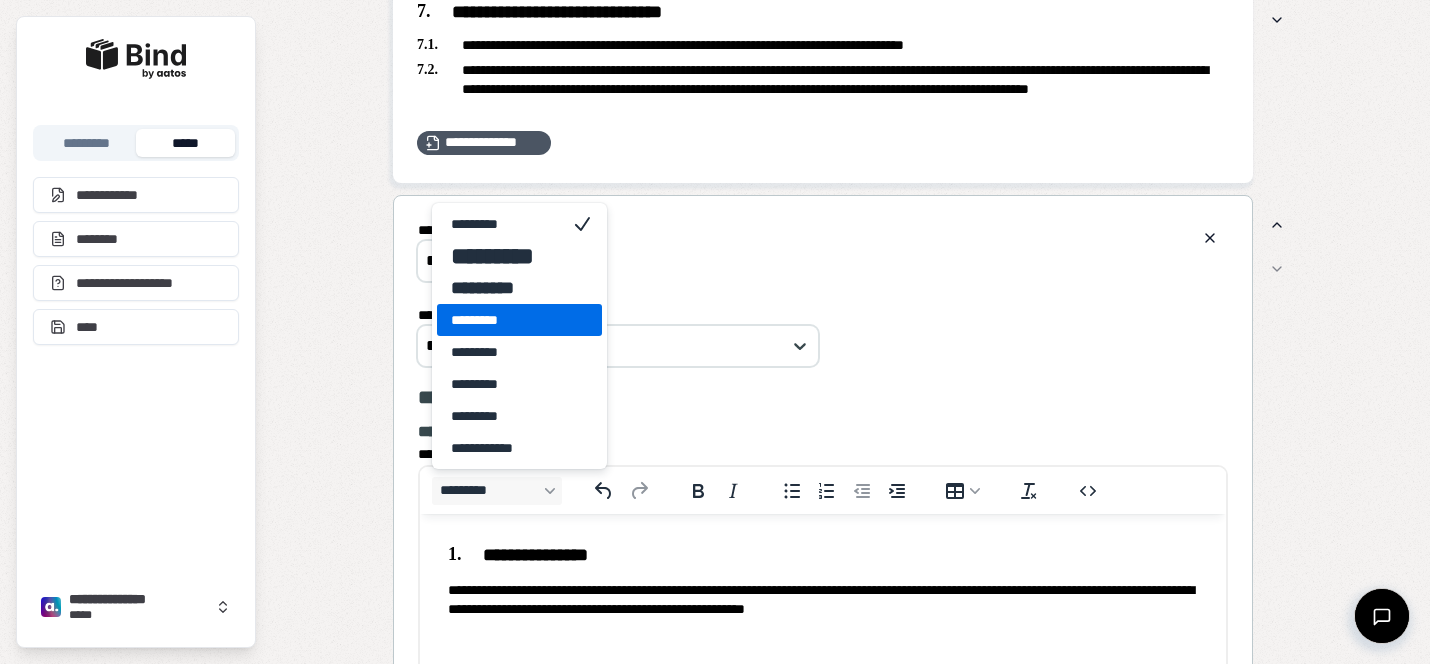 click on "*********" at bounding box center (505, 320) 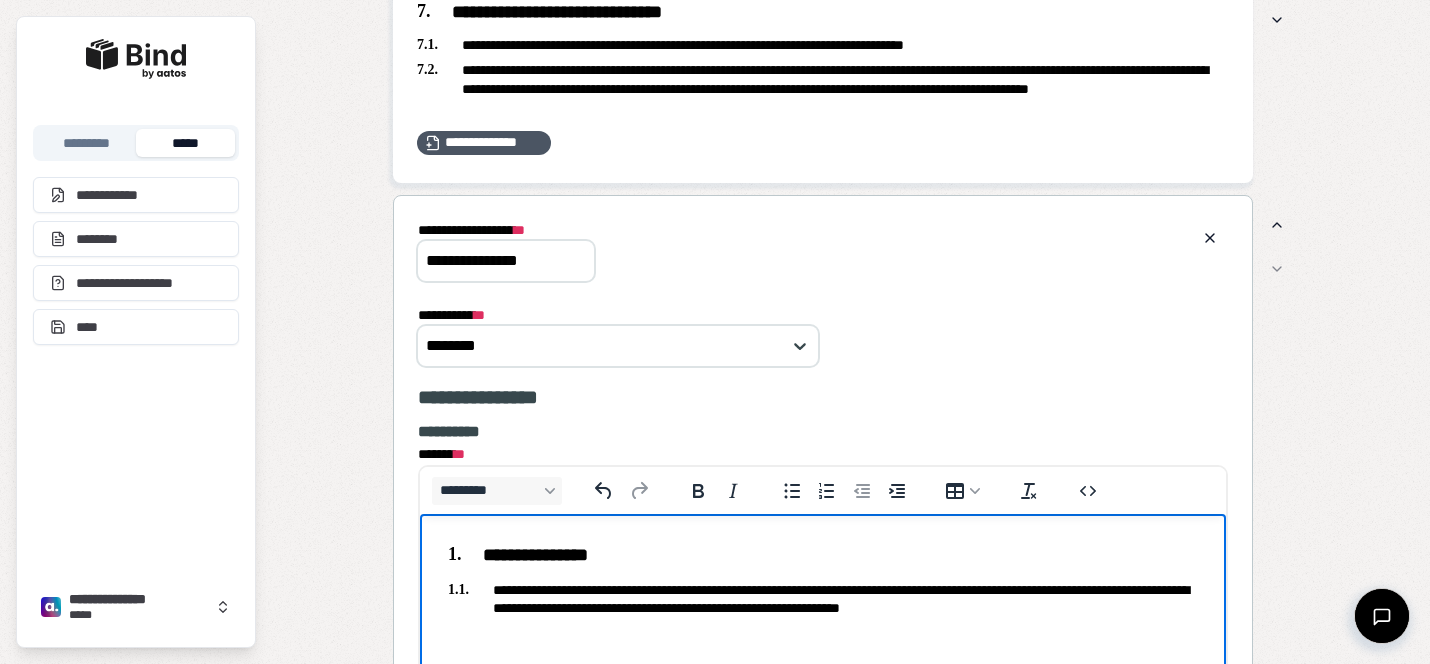 click on "**********" at bounding box center (823, 598) 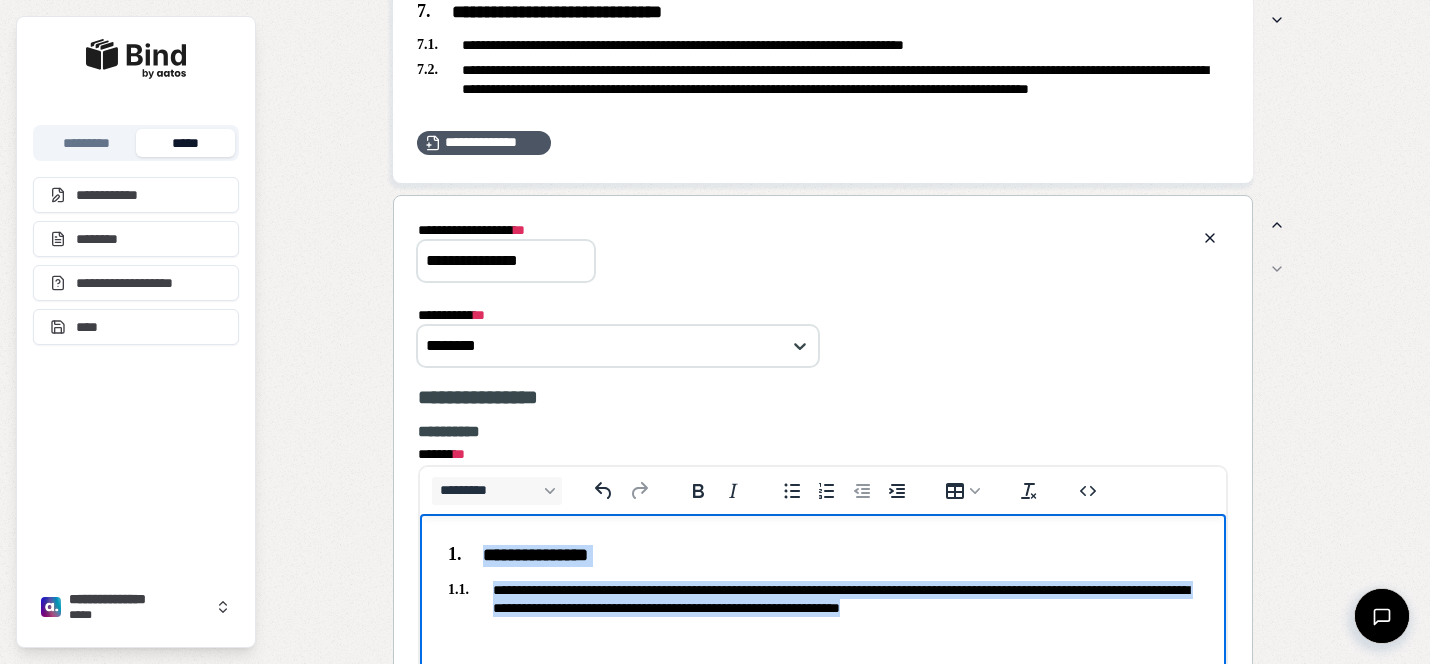 drag, startPoint x: 1085, startPoint y: 615, endPoint x: 831, endPoint y: 1018, distance: 476.36646 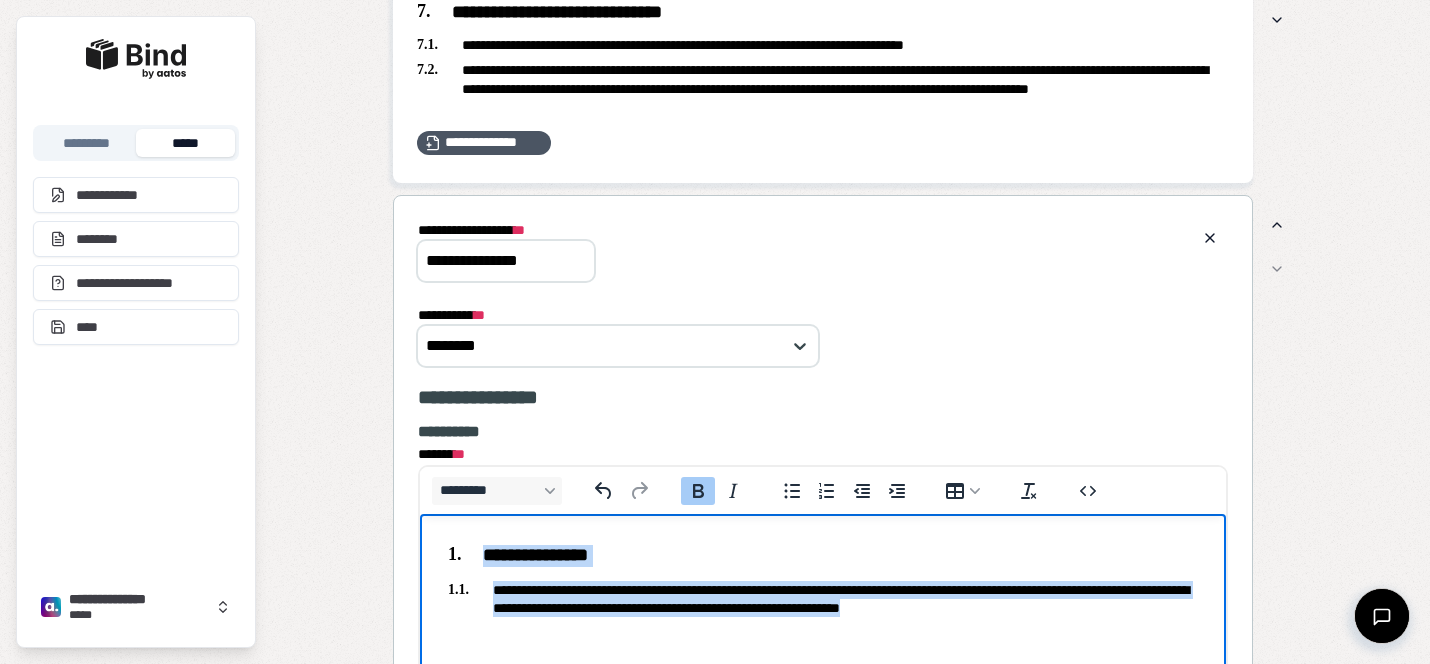 copy on "**********" 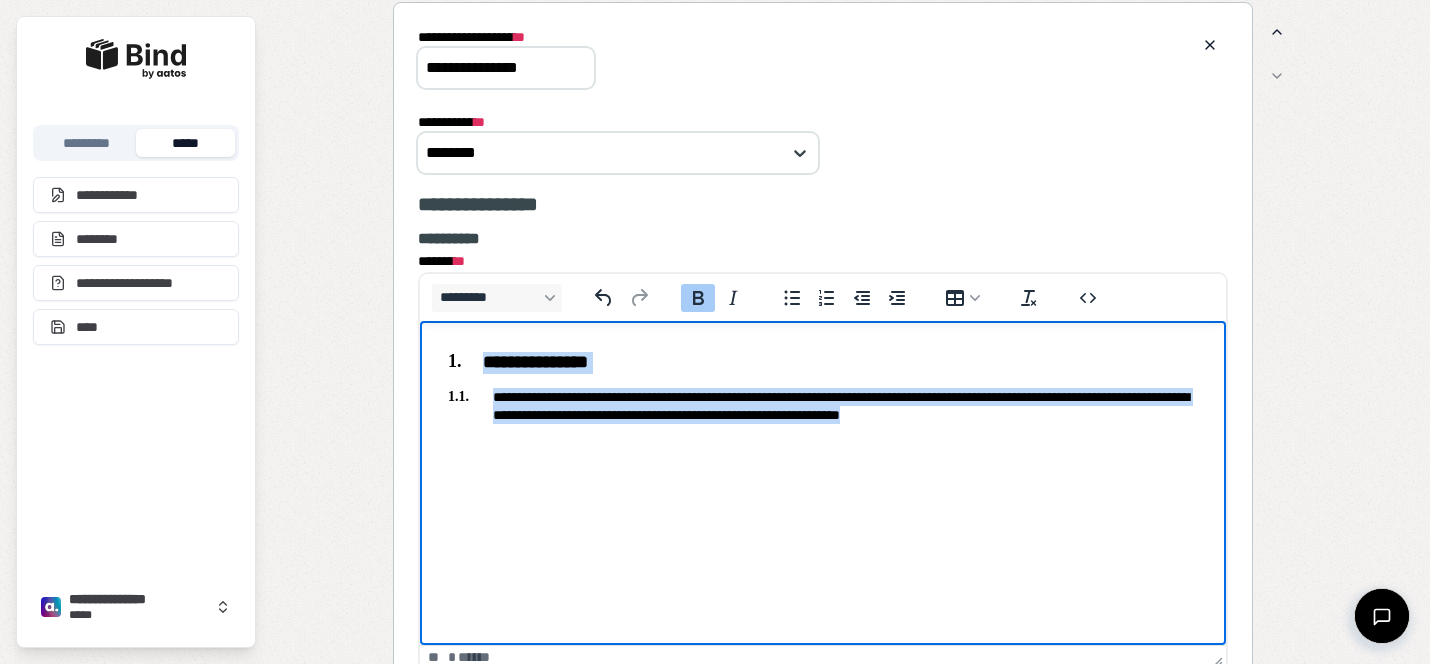 scroll, scrollTop: 4521, scrollLeft: 0, axis: vertical 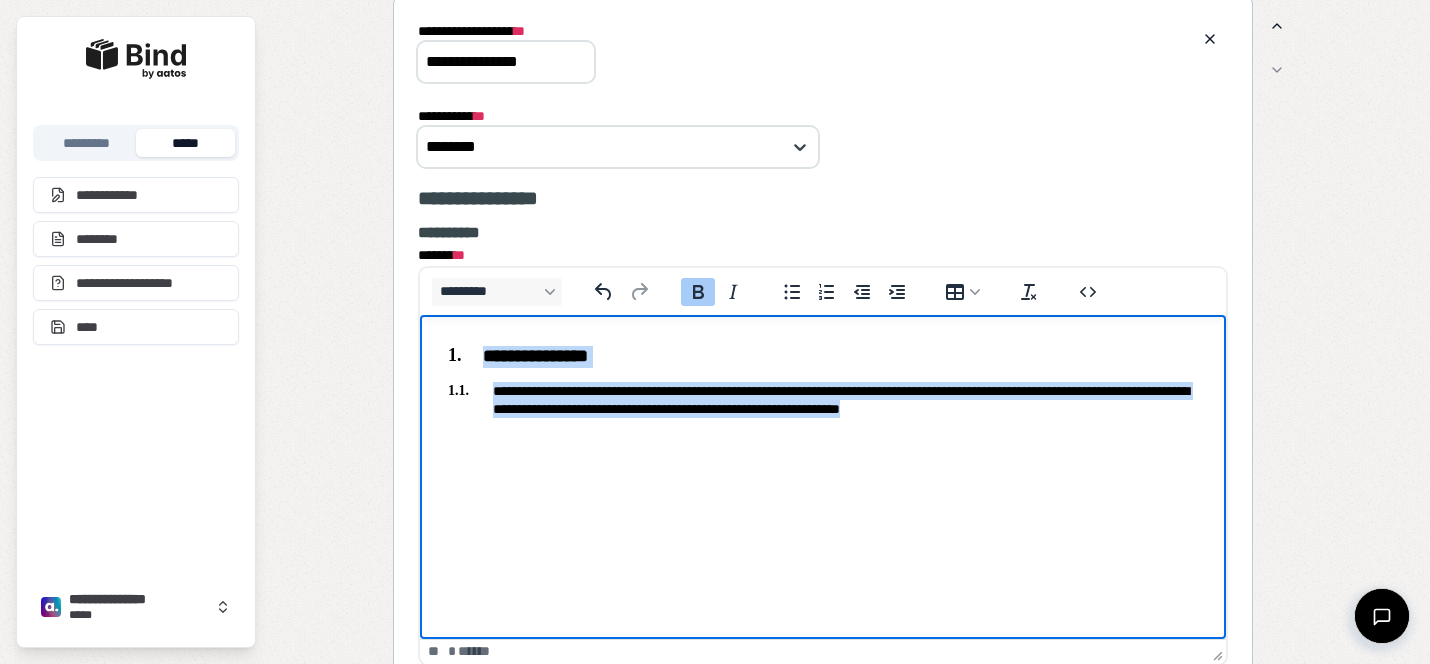 click on "**********" at bounding box center (823, 377) 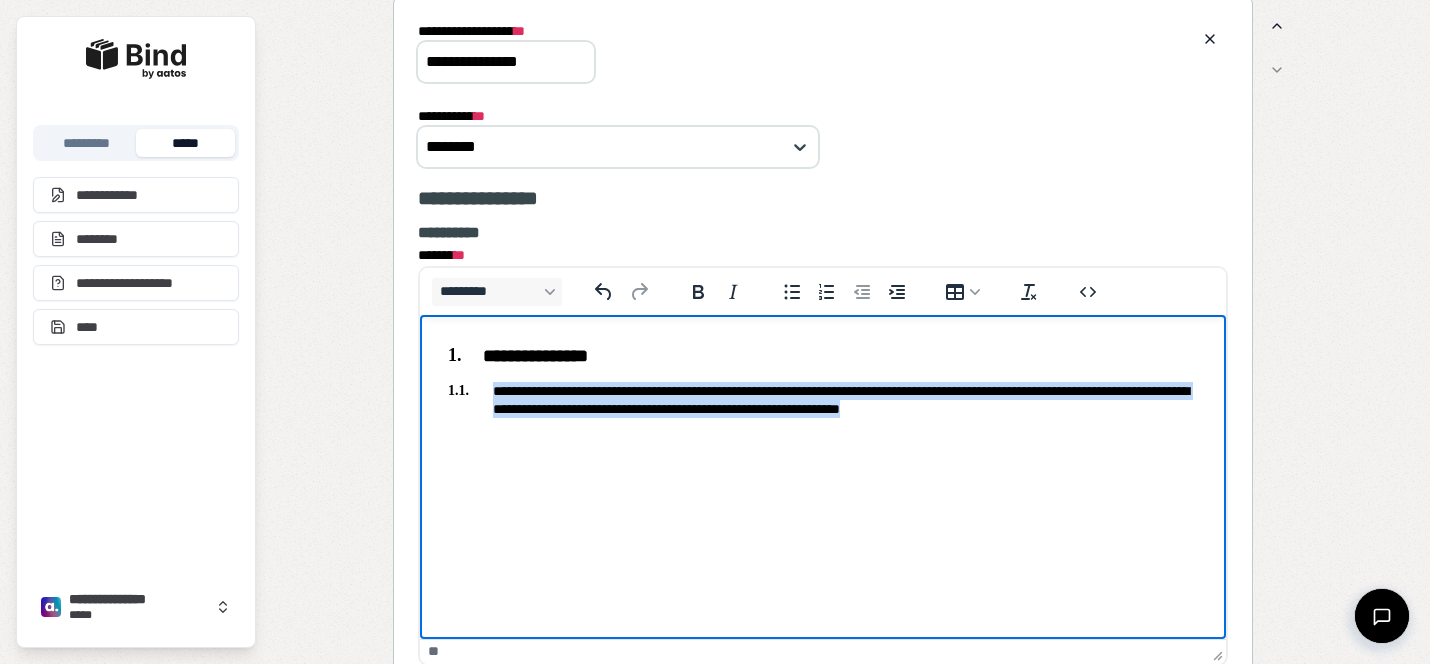 drag, startPoint x: 1066, startPoint y: 411, endPoint x: 449, endPoint y: 396, distance: 617.1823 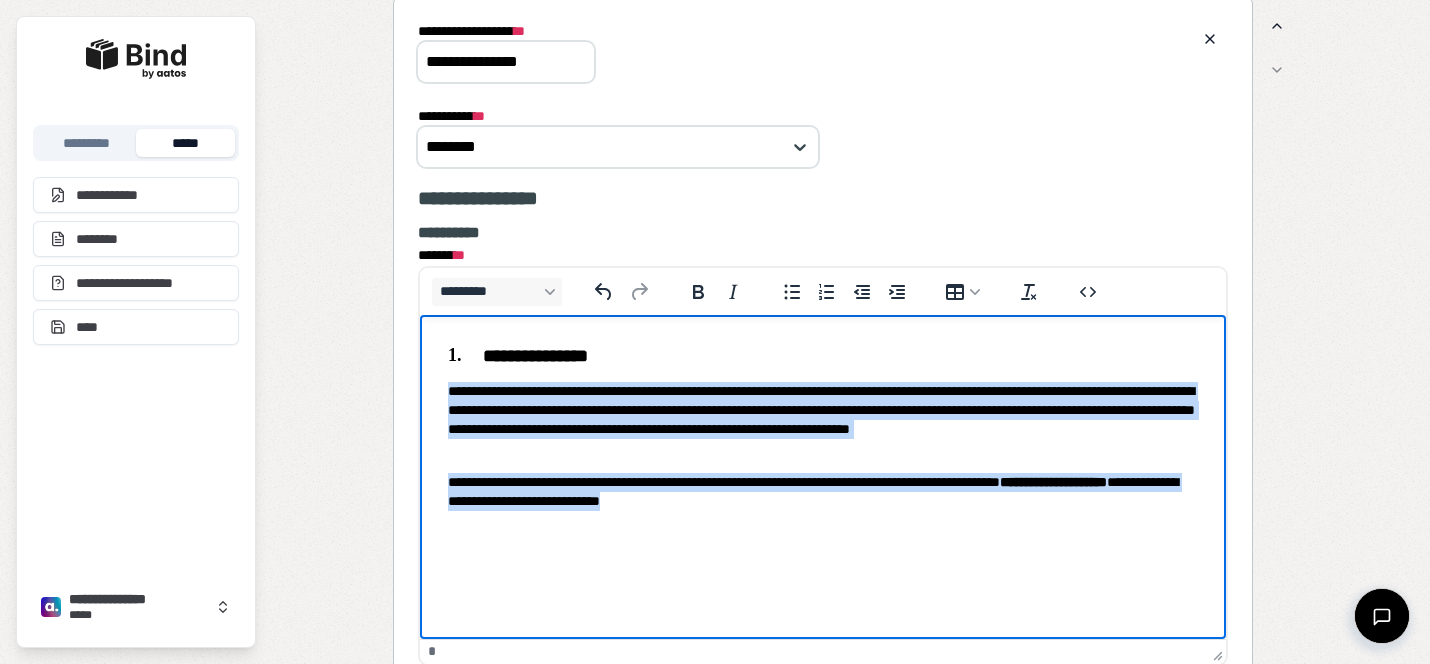 drag, startPoint x: 620, startPoint y: 496, endPoint x: 337, endPoint y: 389, distance: 302.55246 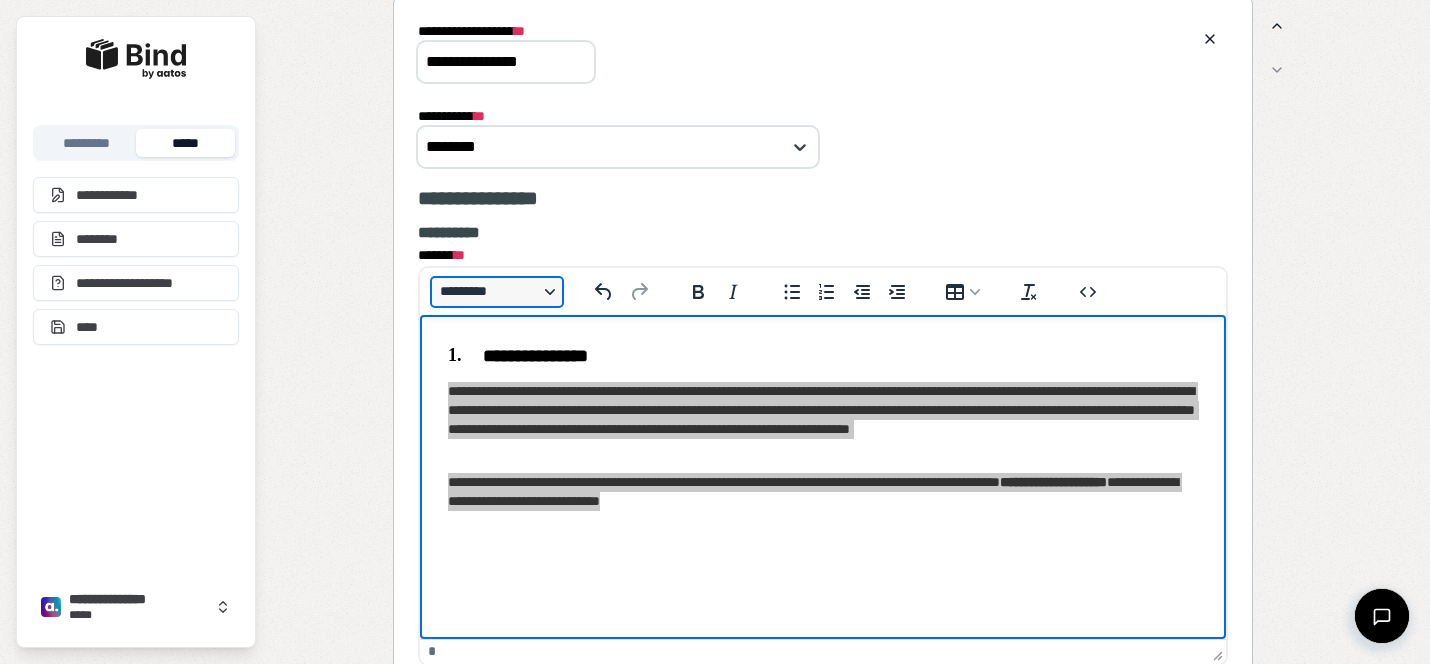 click on "*********" at bounding box center [497, 292] 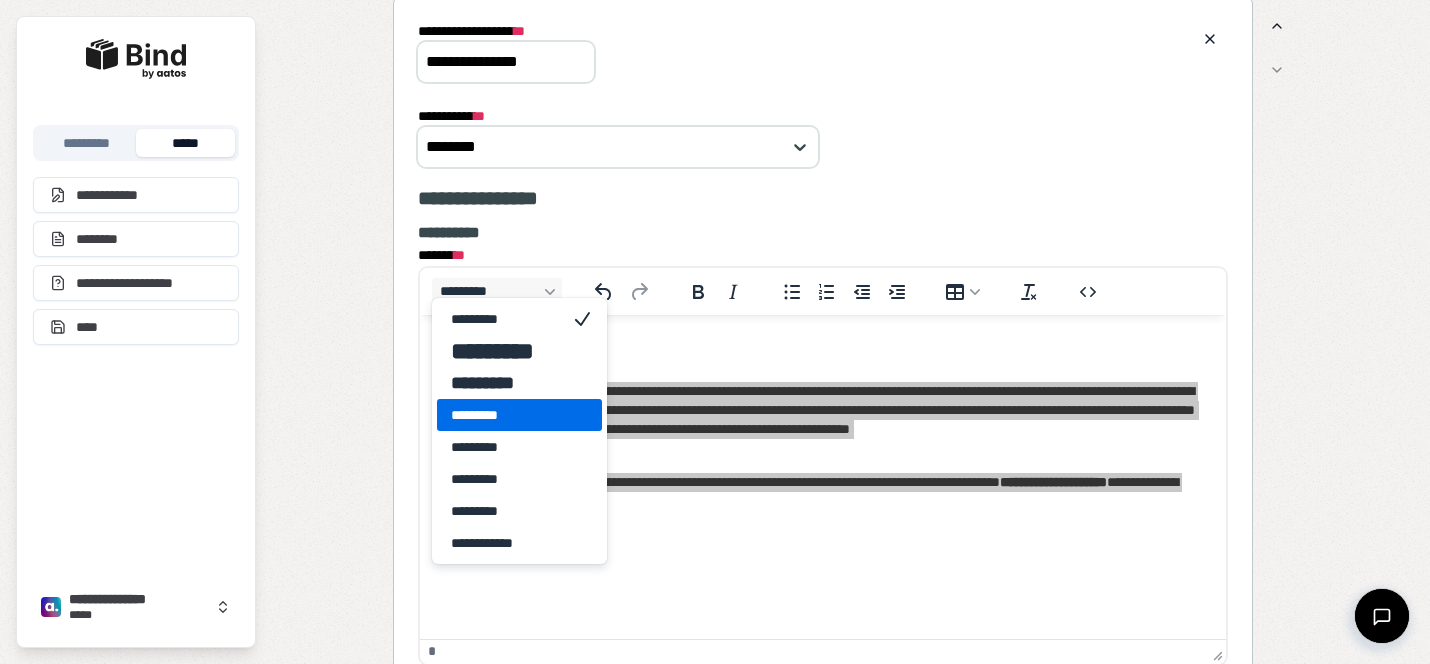 click on "*********" at bounding box center (505, 415) 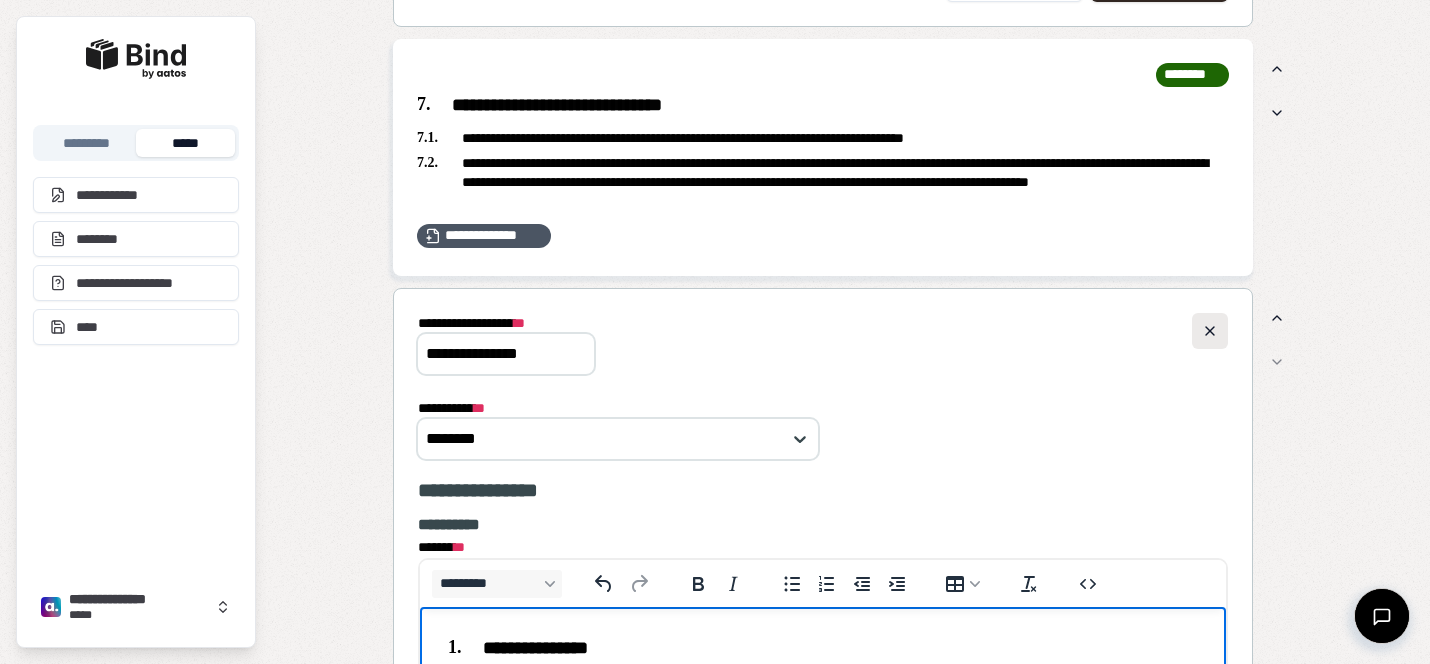 scroll, scrollTop: 4227, scrollLeft: 0, axis: vertical 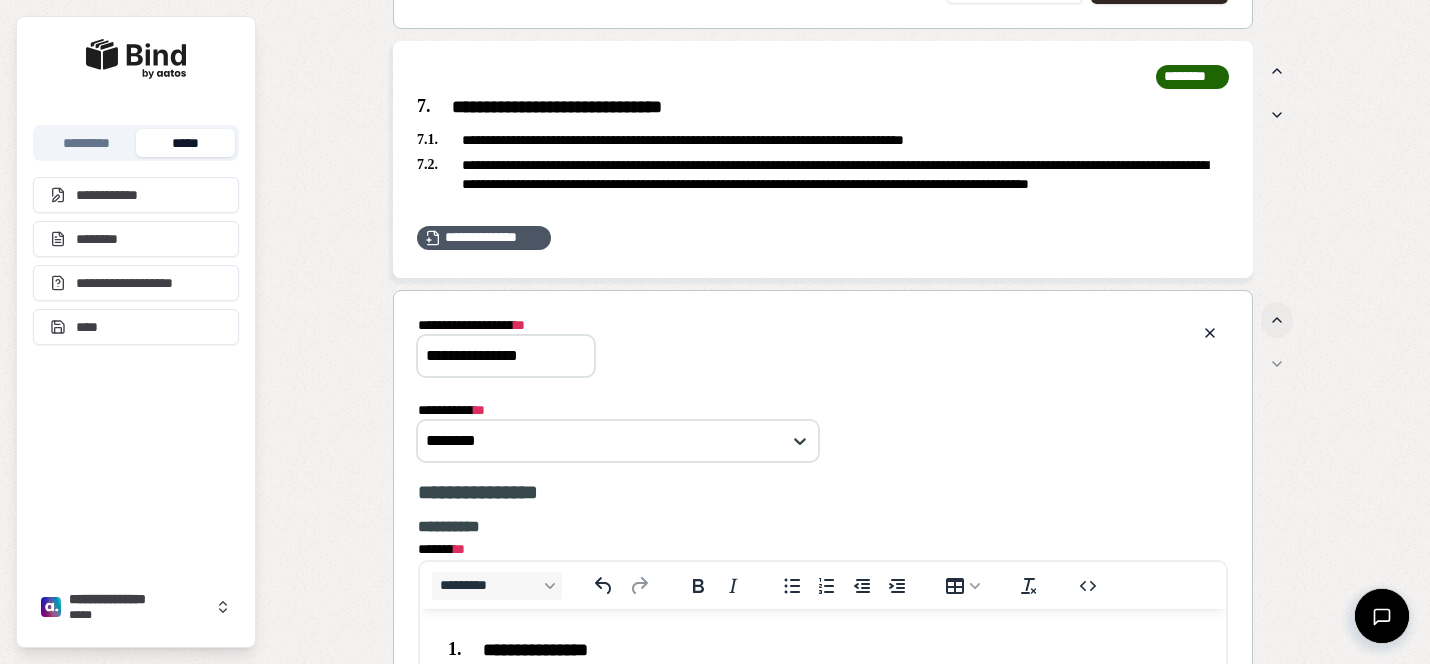 click at bounding box center [1277, 320] 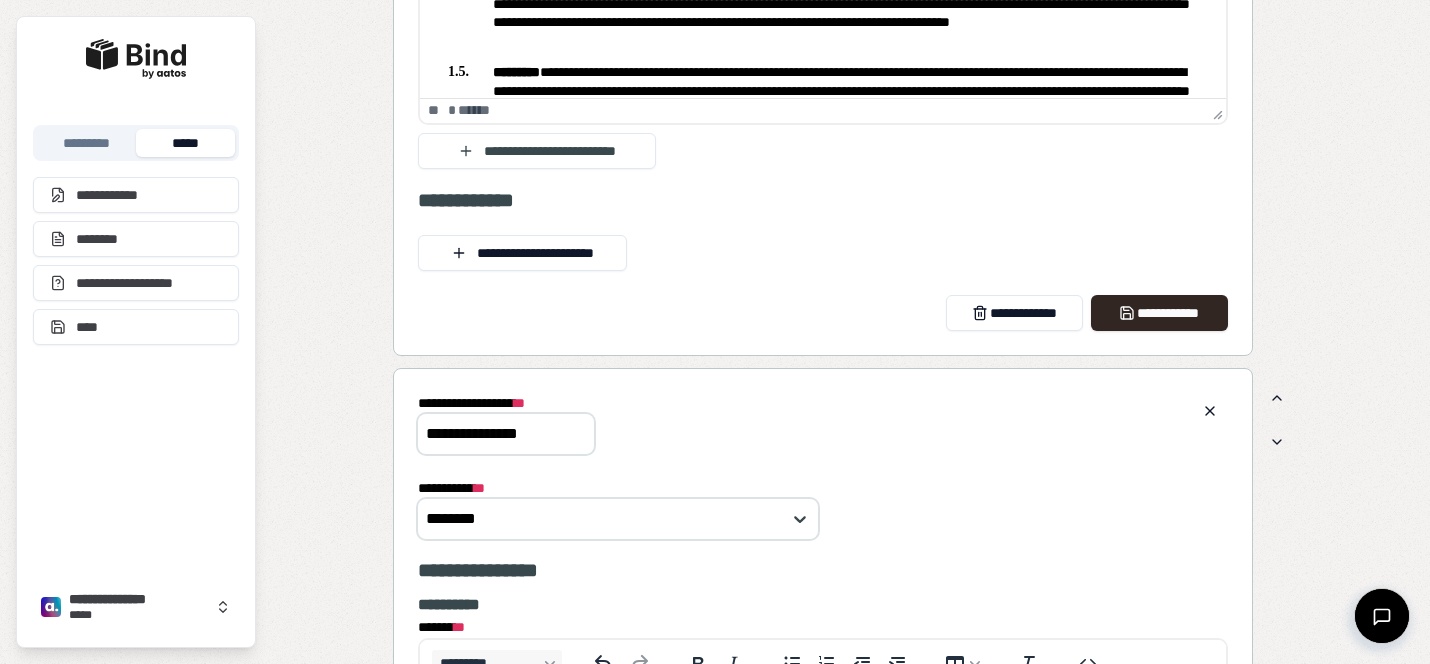 scroll, scrollTop: 3893, scrollLeft: 0, axis: vertical 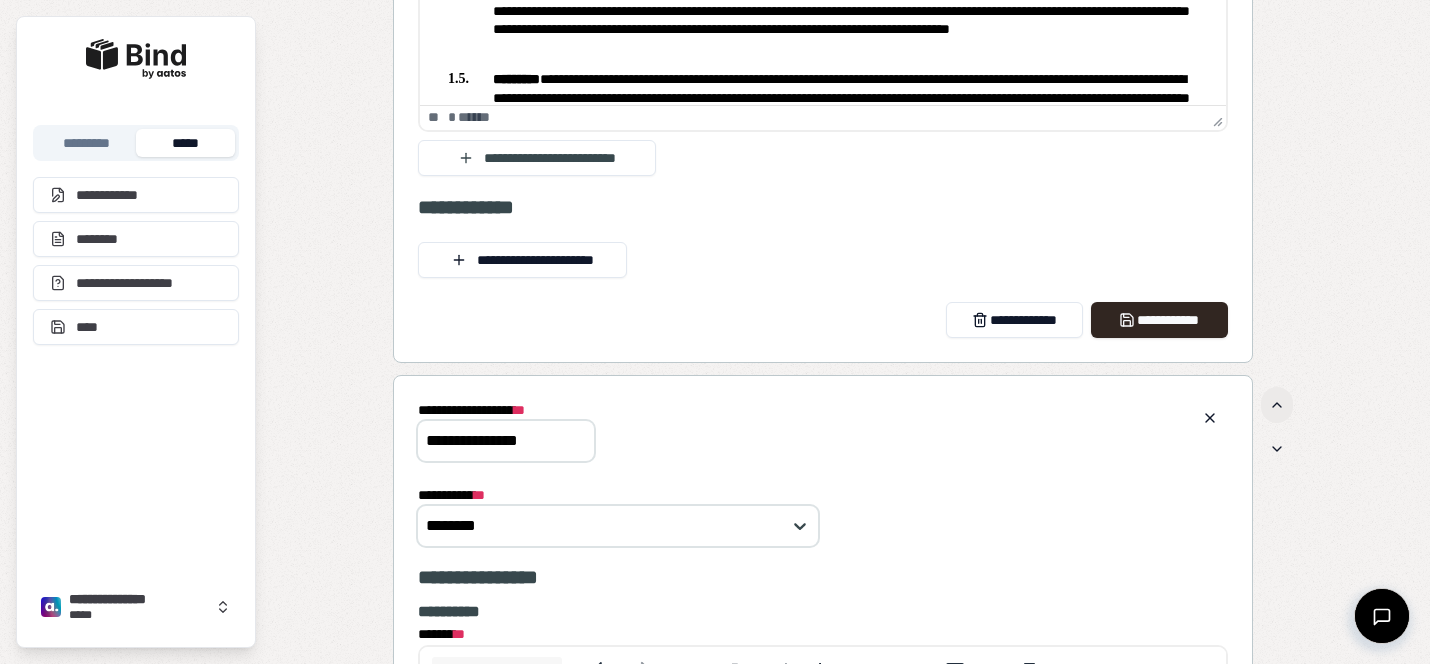 click at bounding box center [1277, 405] 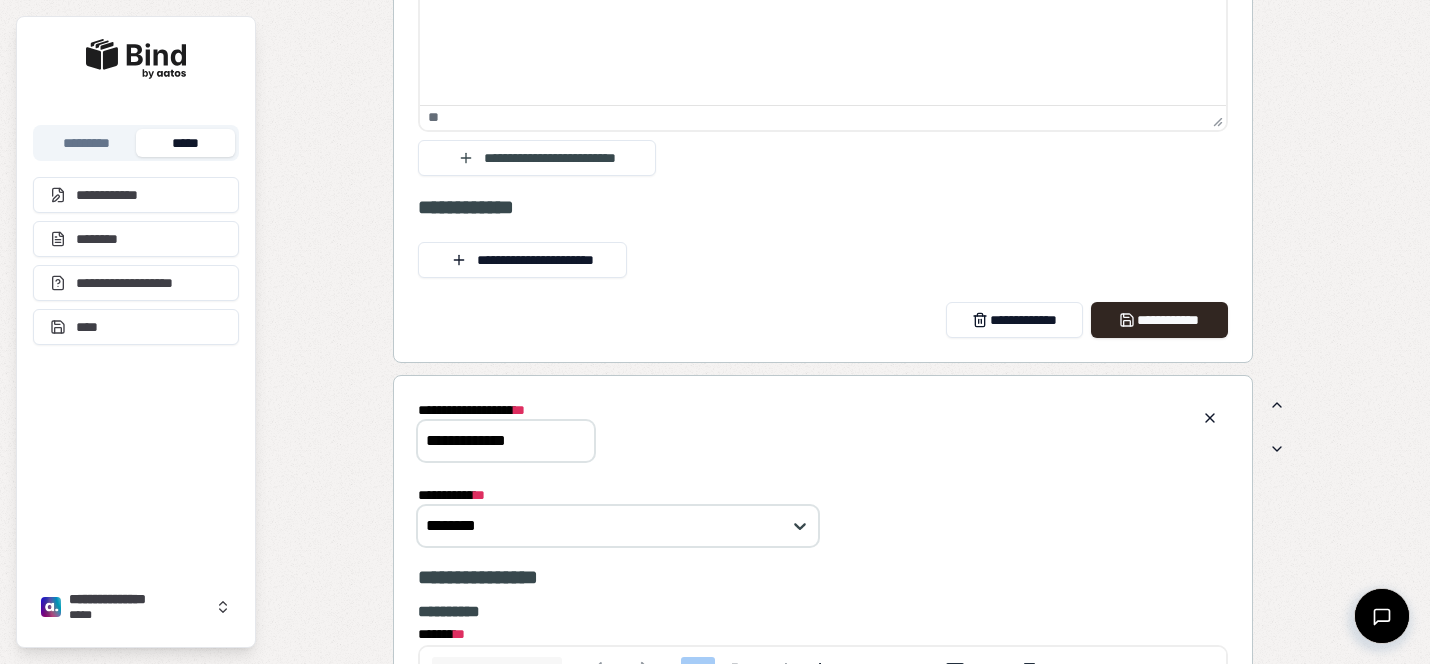scroll, scrollTop: 0, scrollLeft: 0, axis: both 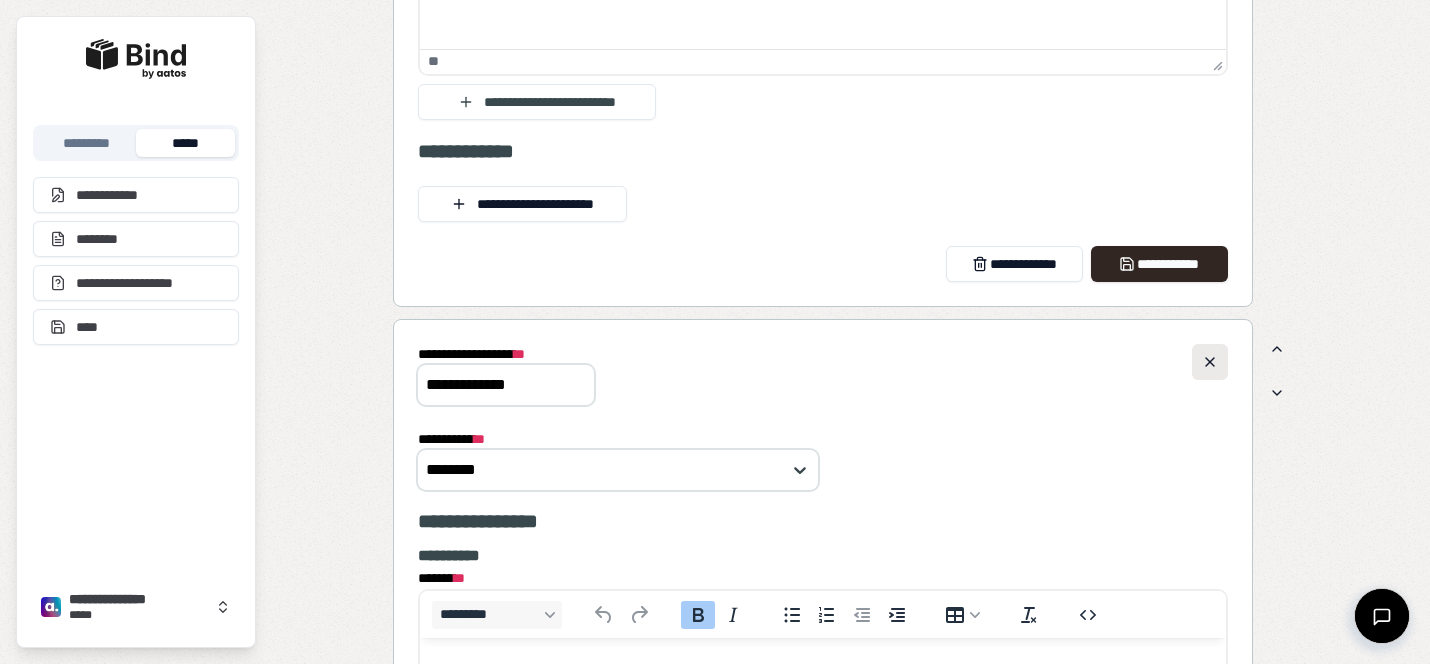 click at bounding box center (1210, 362) 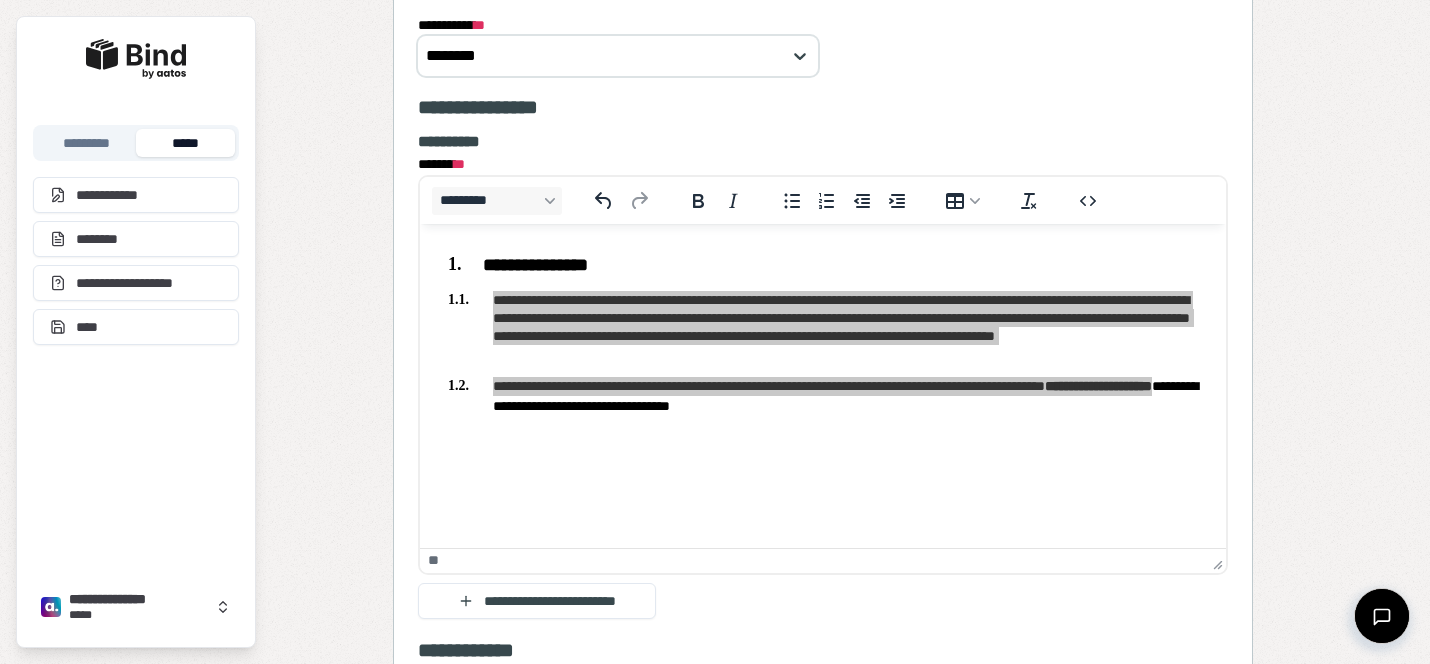 scroll, scrollTop: 3442, scrollLeft: 0, axis: vertical 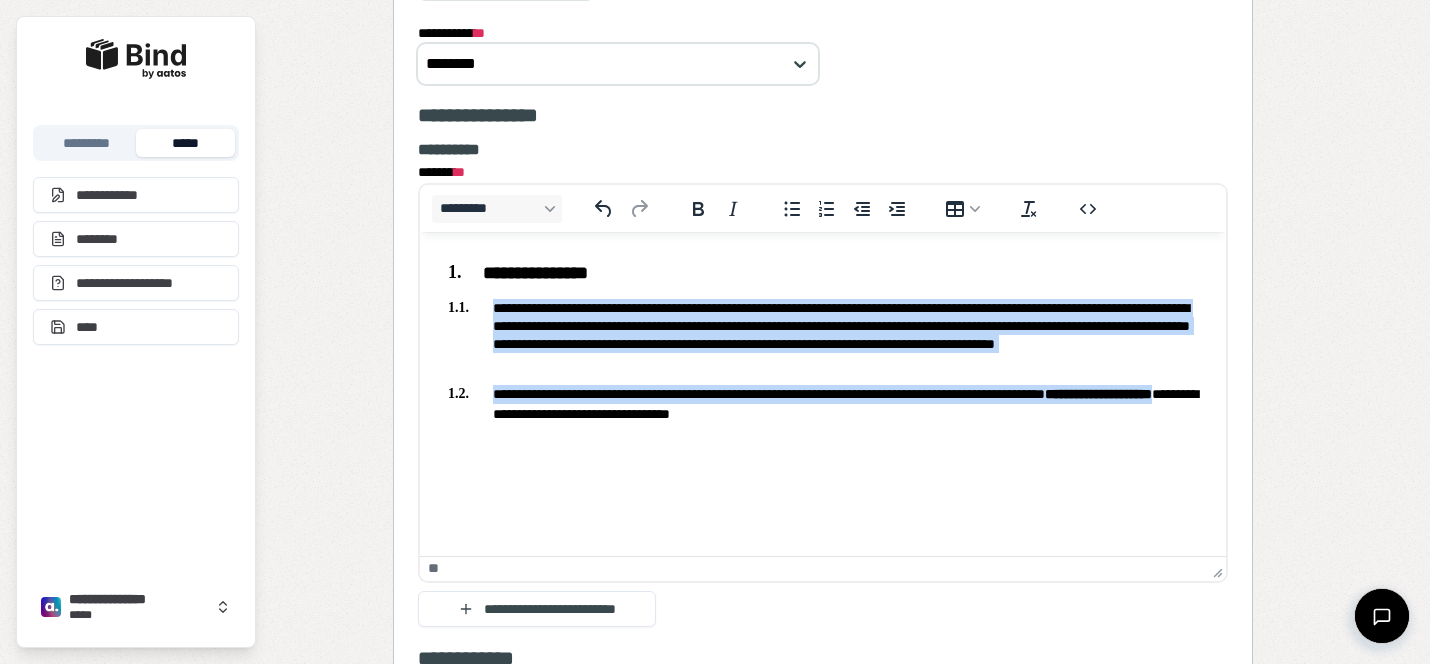 click on "**********" at bounding box center (823, 334) 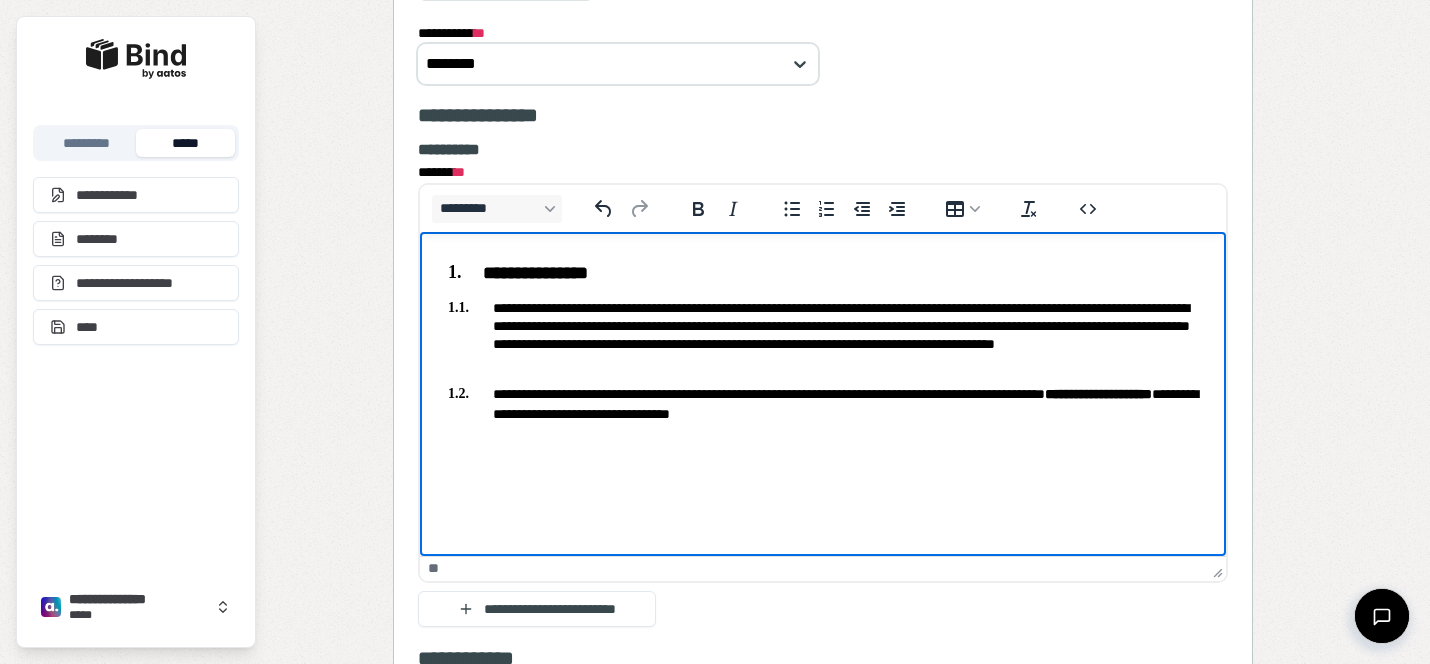 click on "**********" at bounding box center [823, 334] 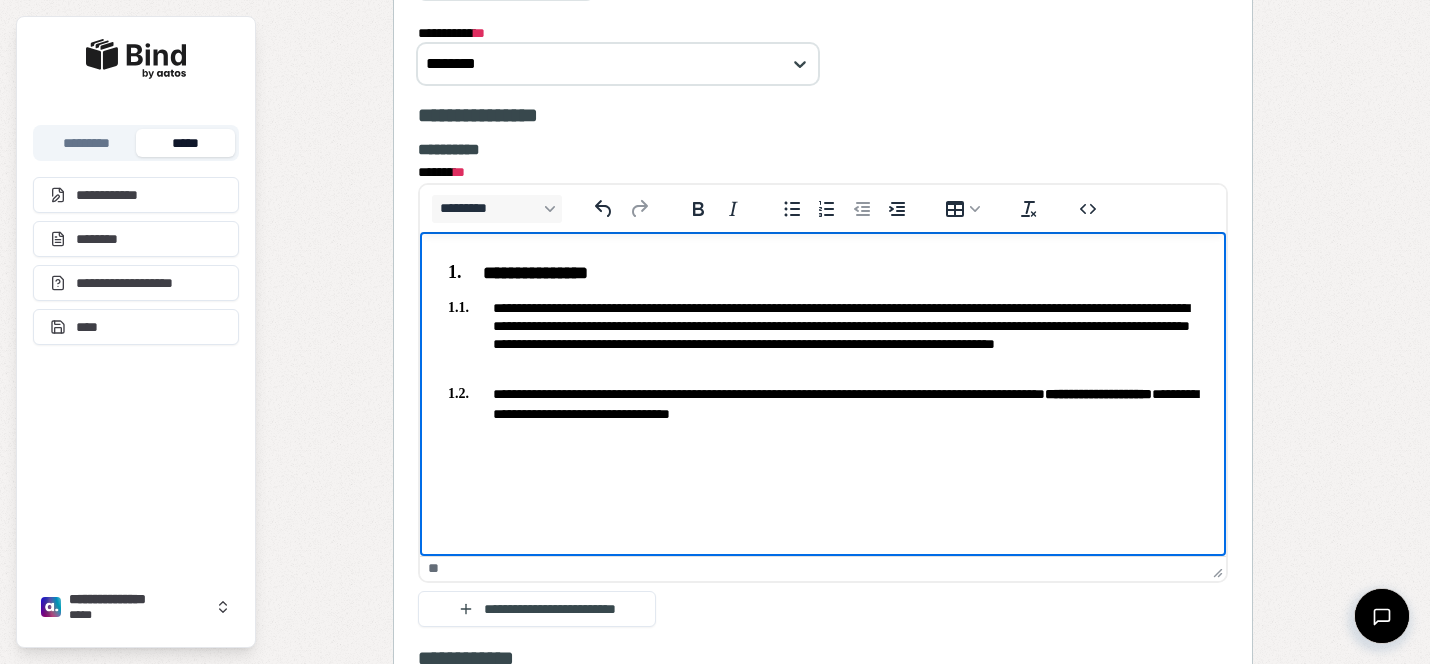 click on "**********" at bounding box center (823, 338) 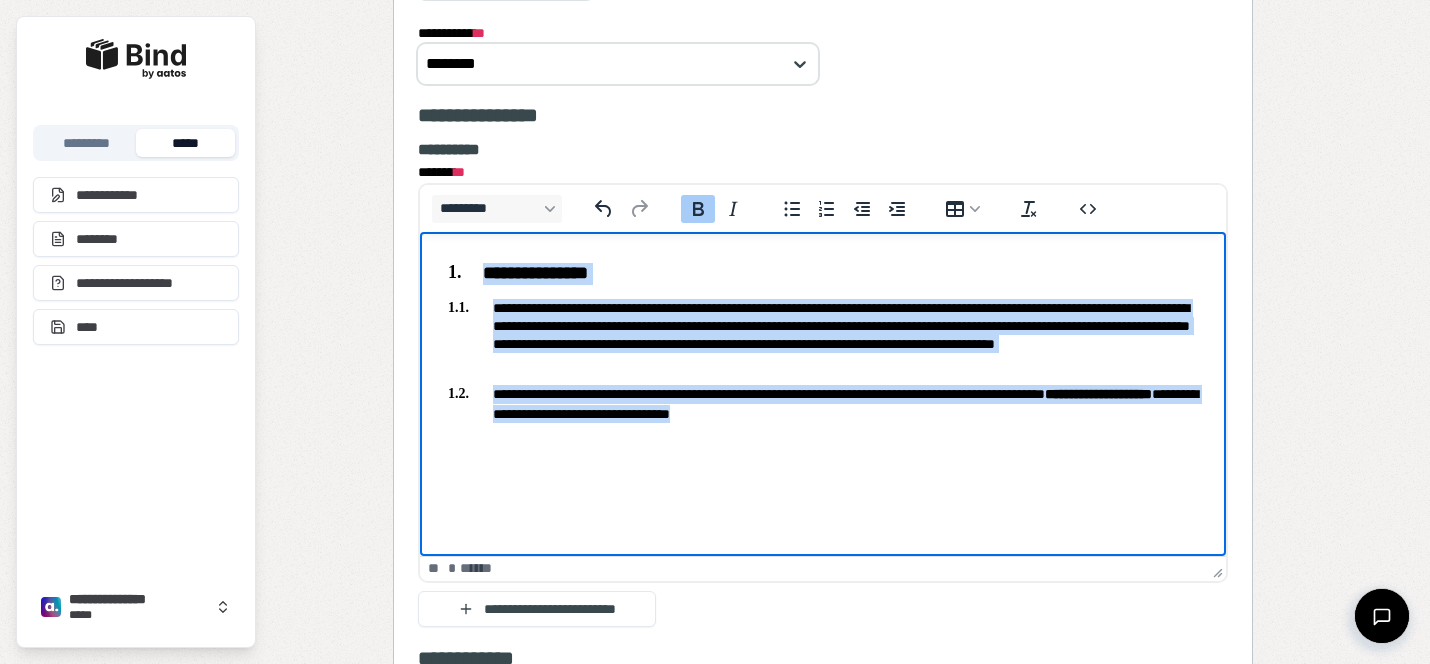 drag, startPoint x: 869, startPoint y: 409, endPoint x: 280, endPoint y: 142, distance: 646.6916 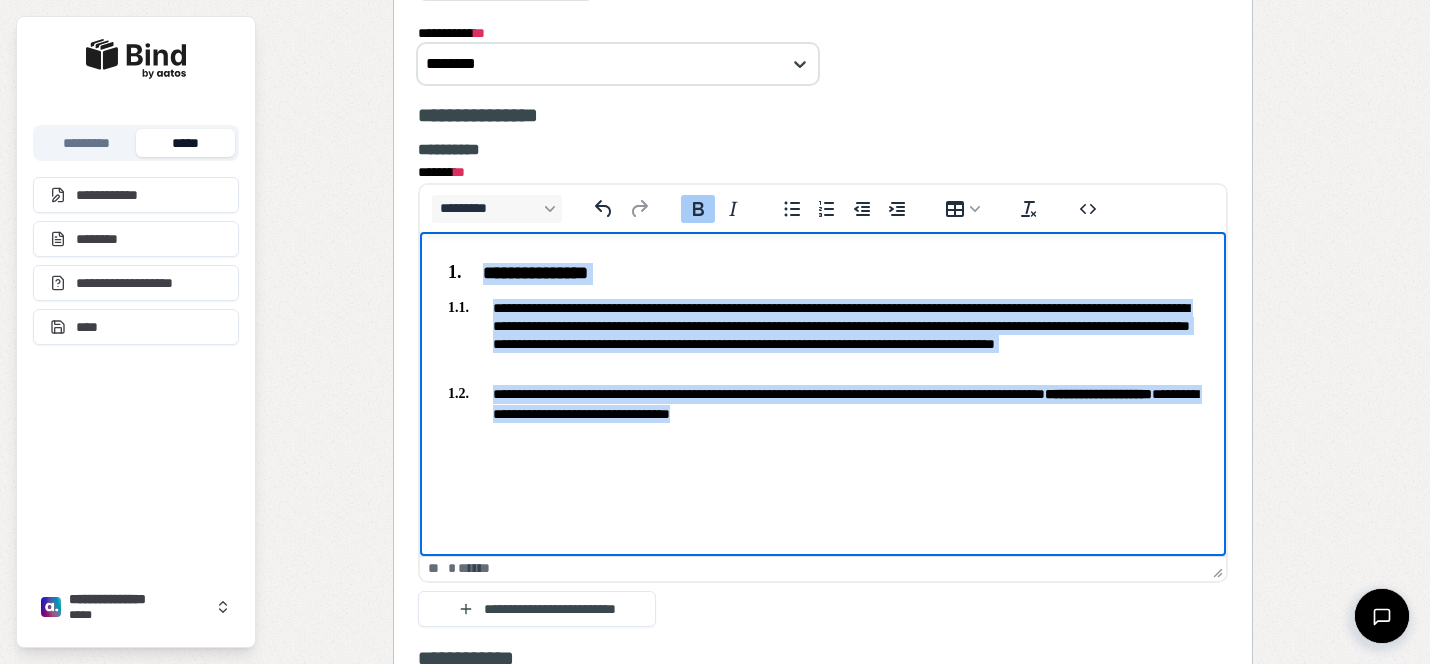 copy on "**********" 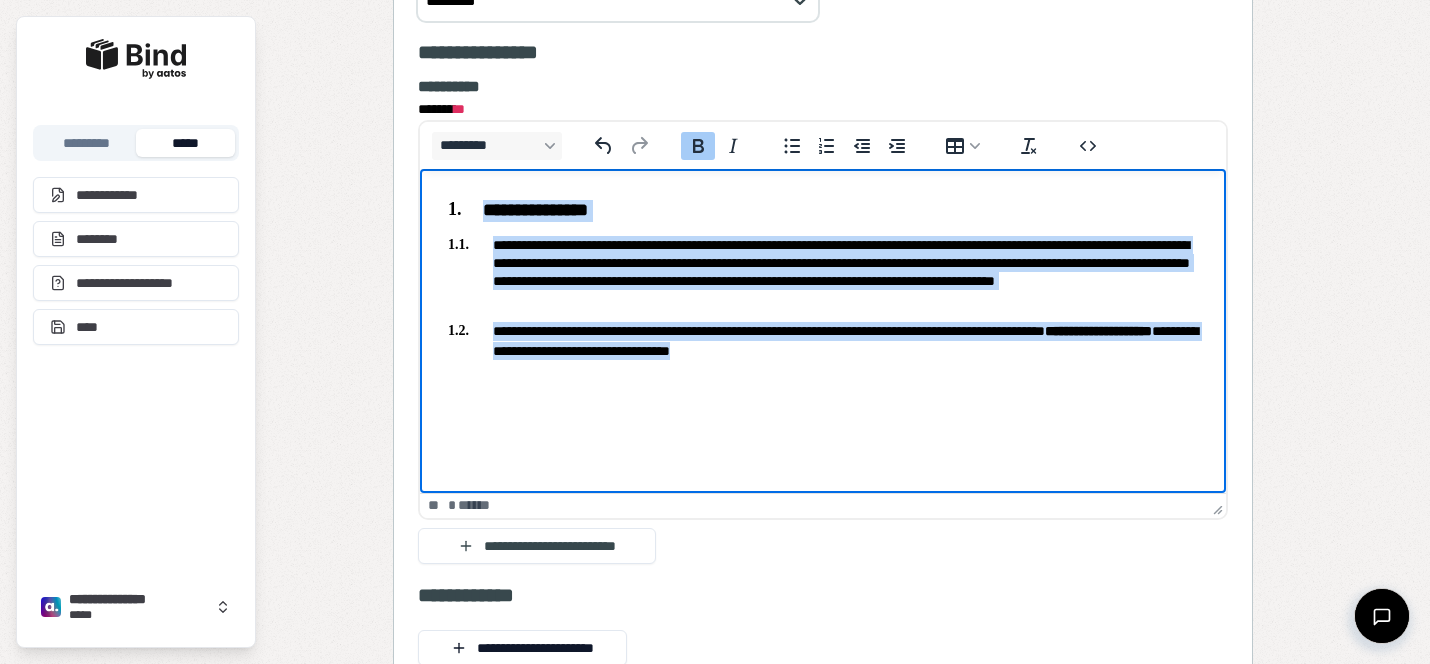 scroll, scrollTop: 3508, scrollLeft: 0, axis: vertical 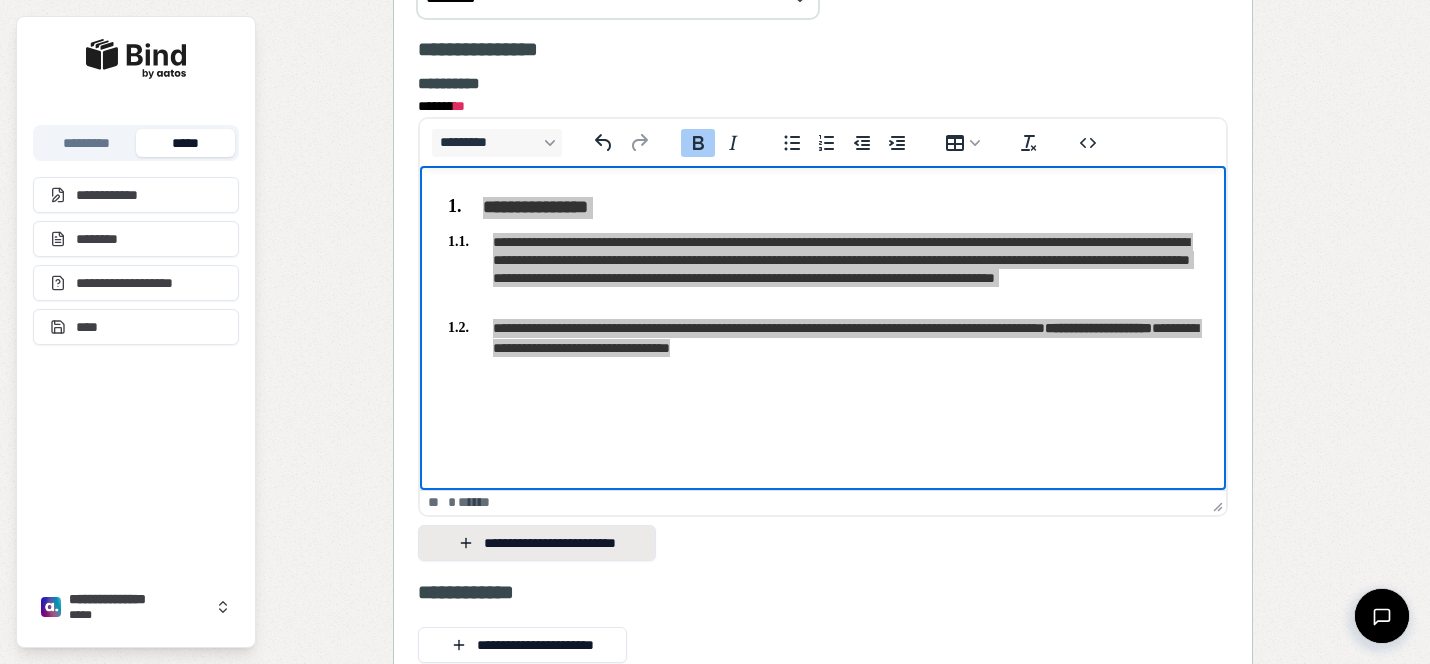 click on "**********" at bounding box center [537, 543] 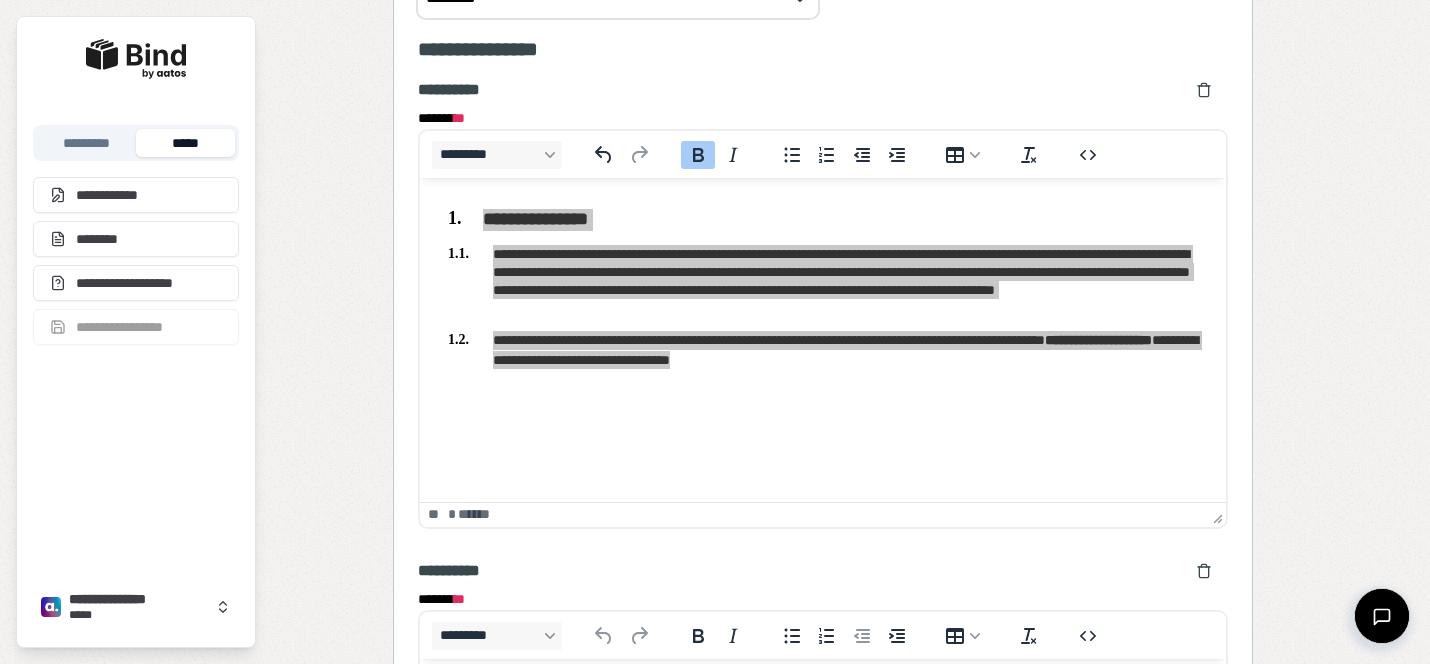 scroll, scrollTop: 0, scrollLeft: 0, axis: both 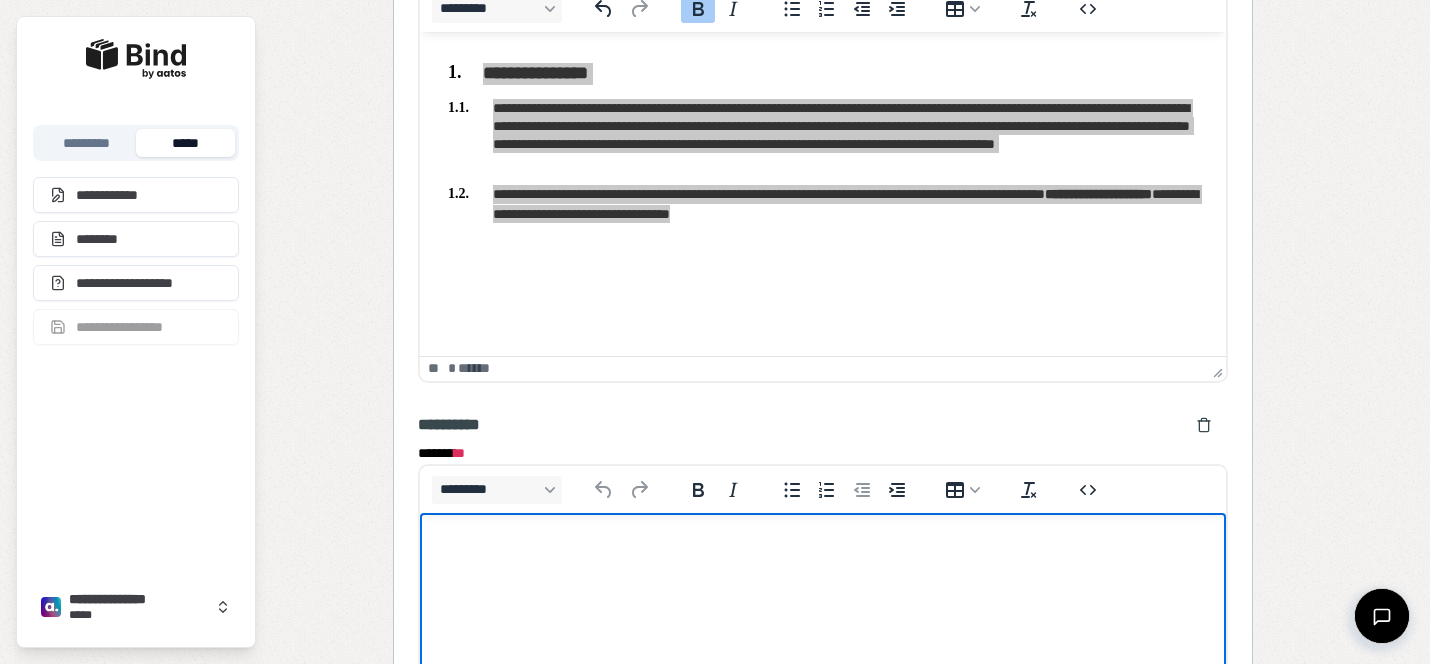 click at bounding box center [823, 551] 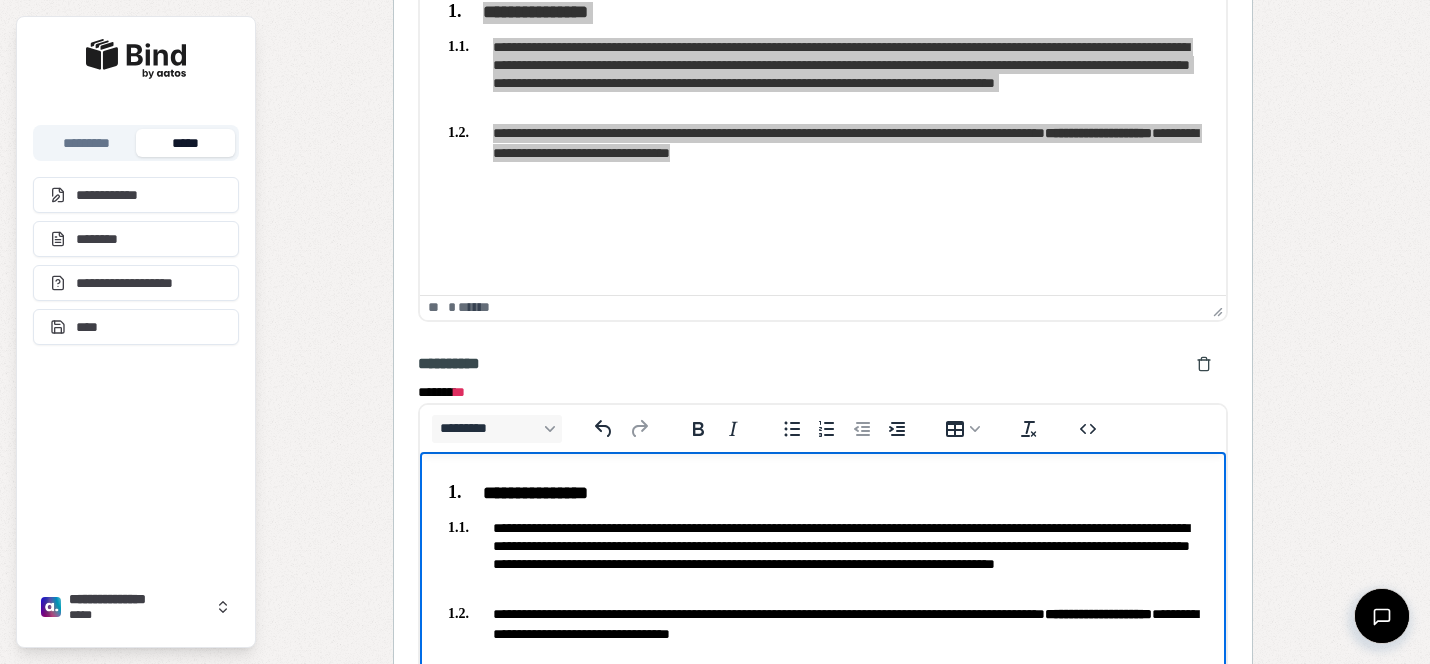 scroll, scrollTop: 3803, scrollLeft: 0, axis: vertical 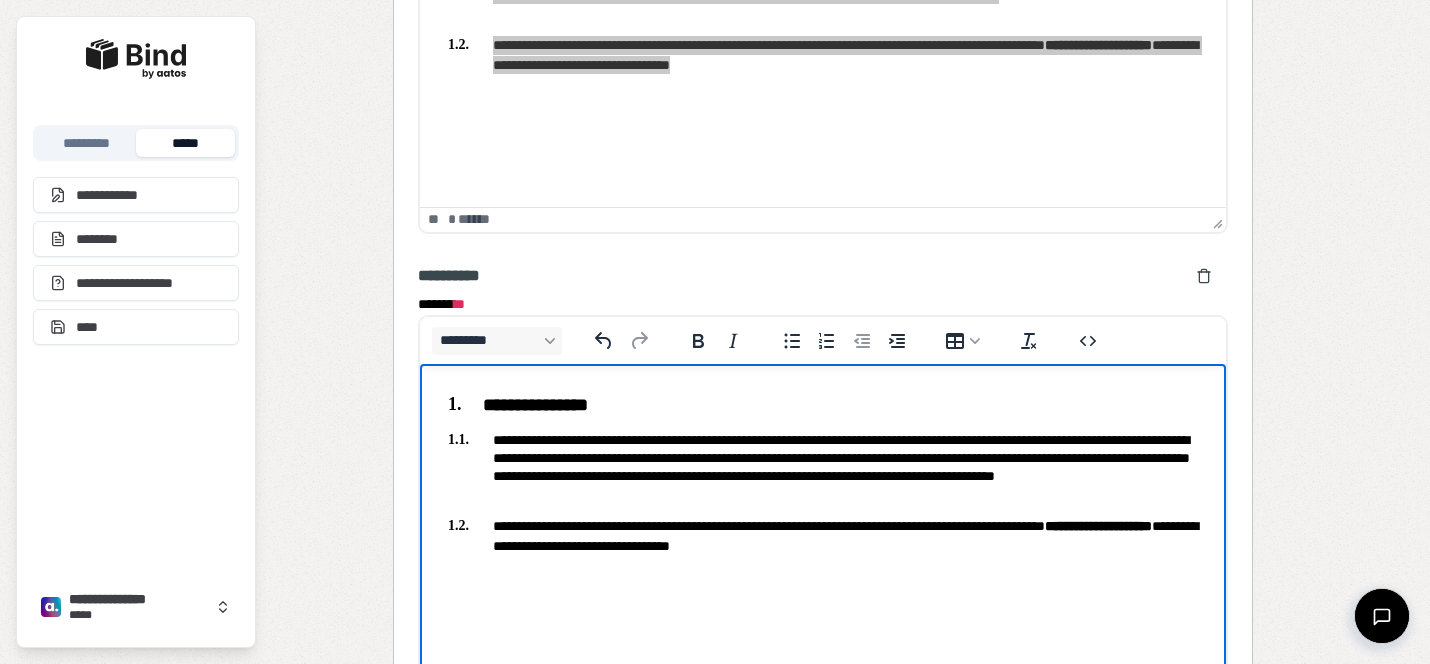 click on "**********" at bounding box center (823, 466) 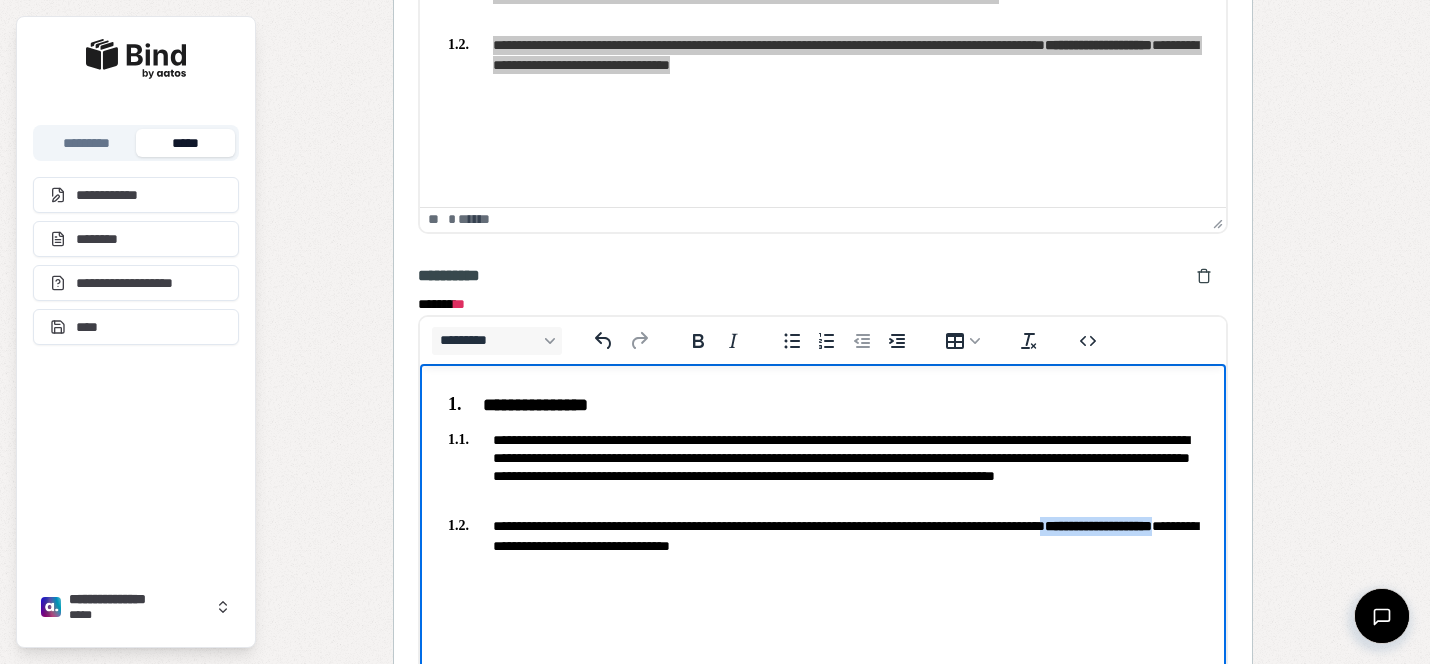 drag, startPoint x: 1135, startPoint y: 531, endPoint x: 584, endPoint y: 551, distance: 551.36285 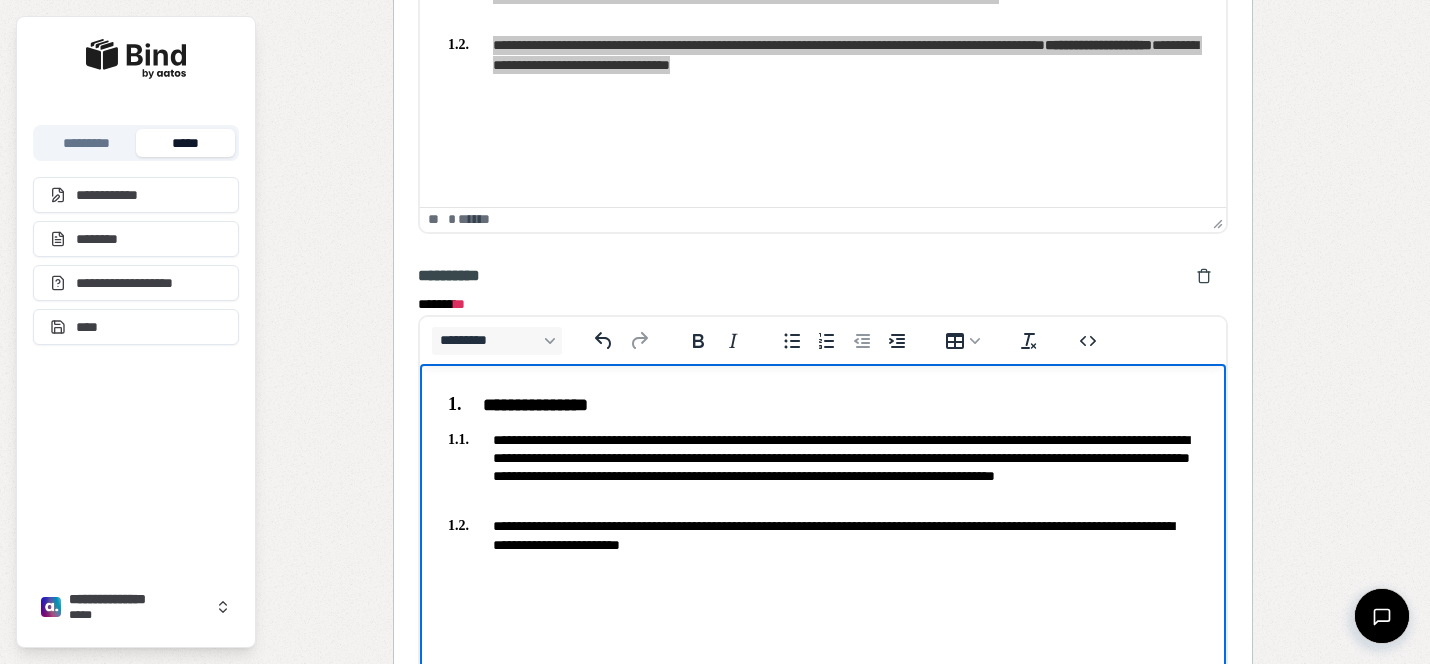click on "**********" at bounding box center [823, 534] 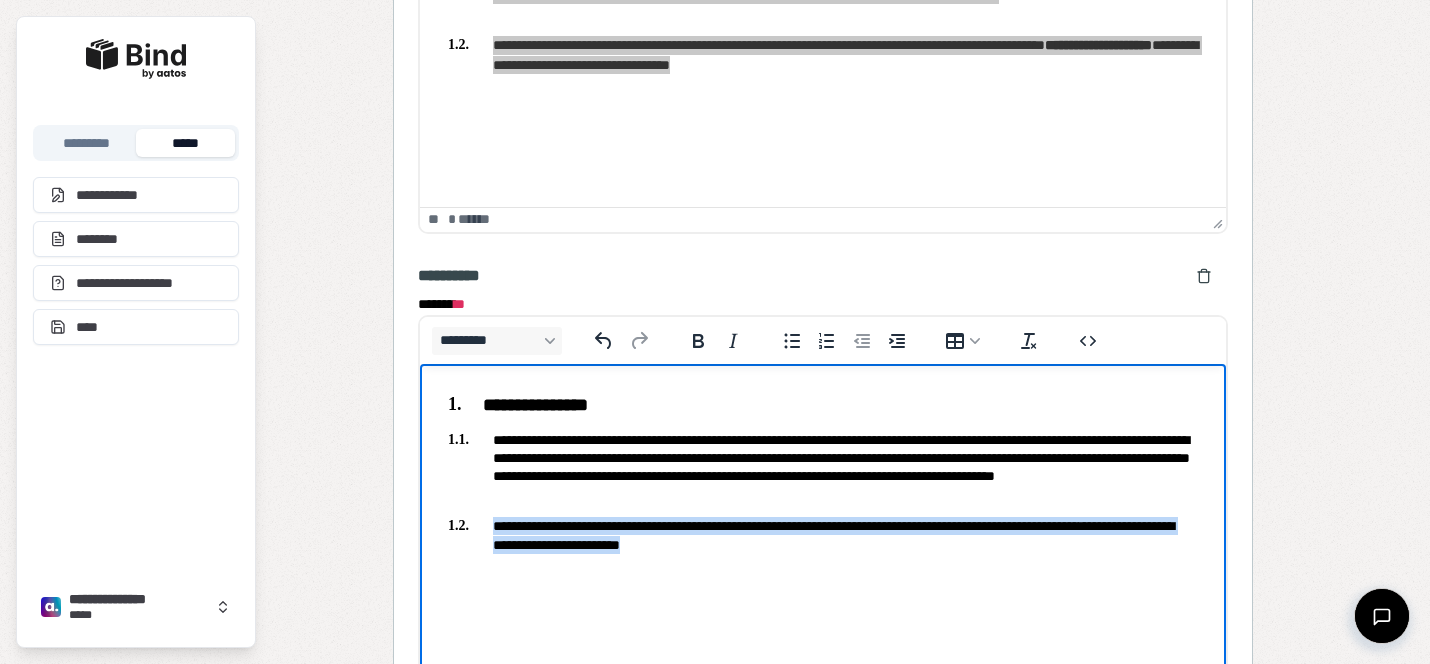 drag, startPoint x: 784, startPoint y: 548, endPoint x: 465, endPoint y: 521, distance: 320.1406 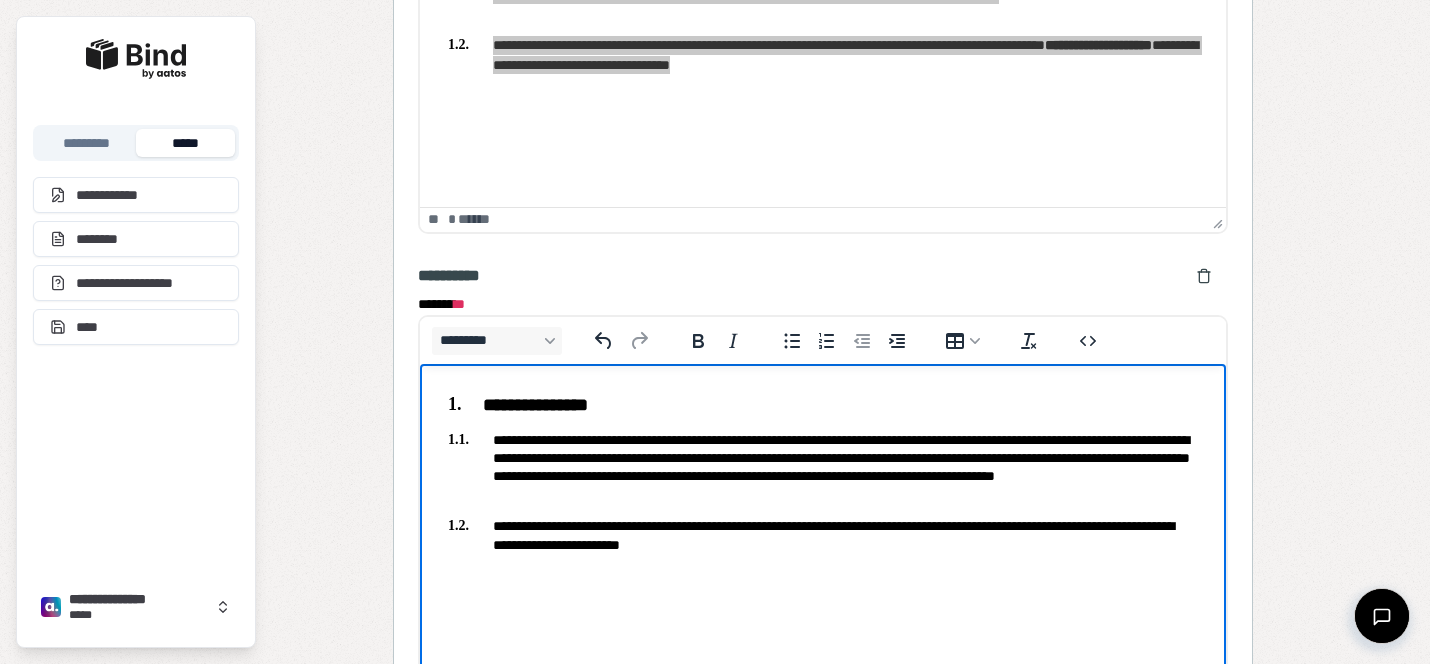click on "**********" at bounding box center [823, 534] 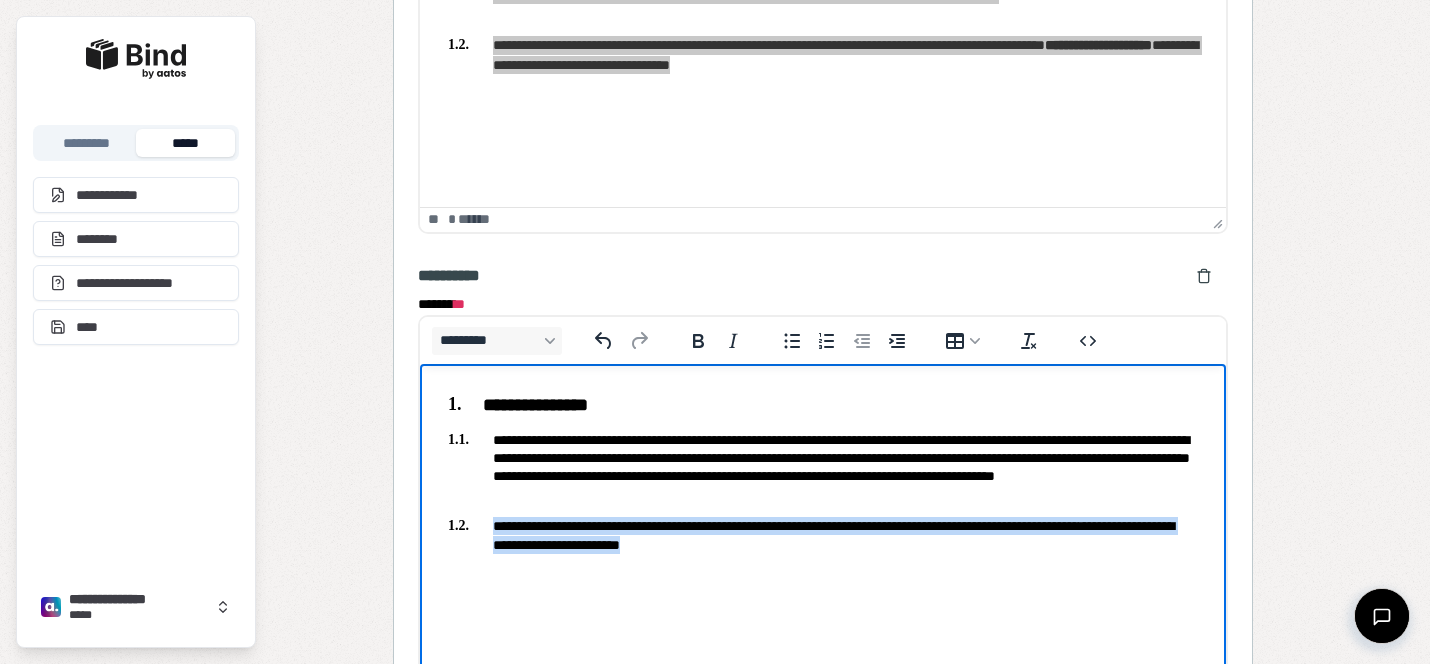drag, startPoint x: 774, startPoint y: 543, endPoint x: 497, endPoint y: 521, distance: 277.87228 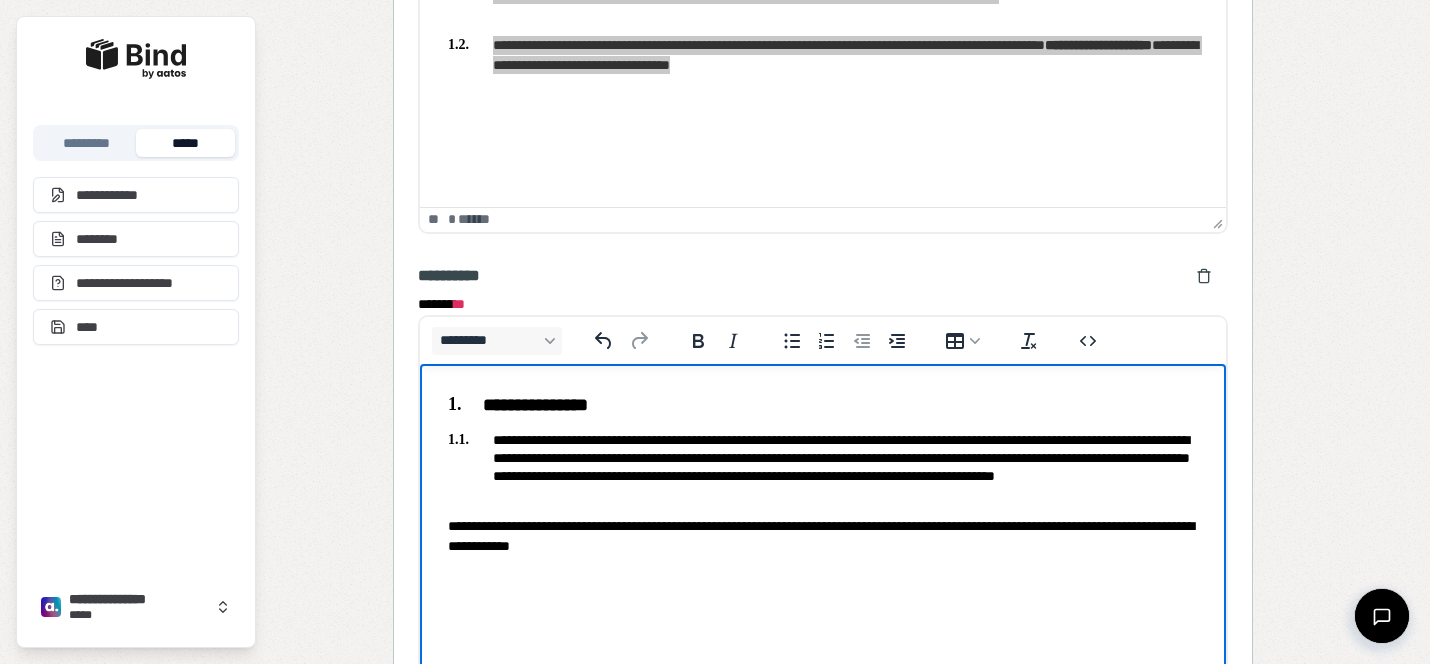click on "**********" at bounding box center [823, 474] 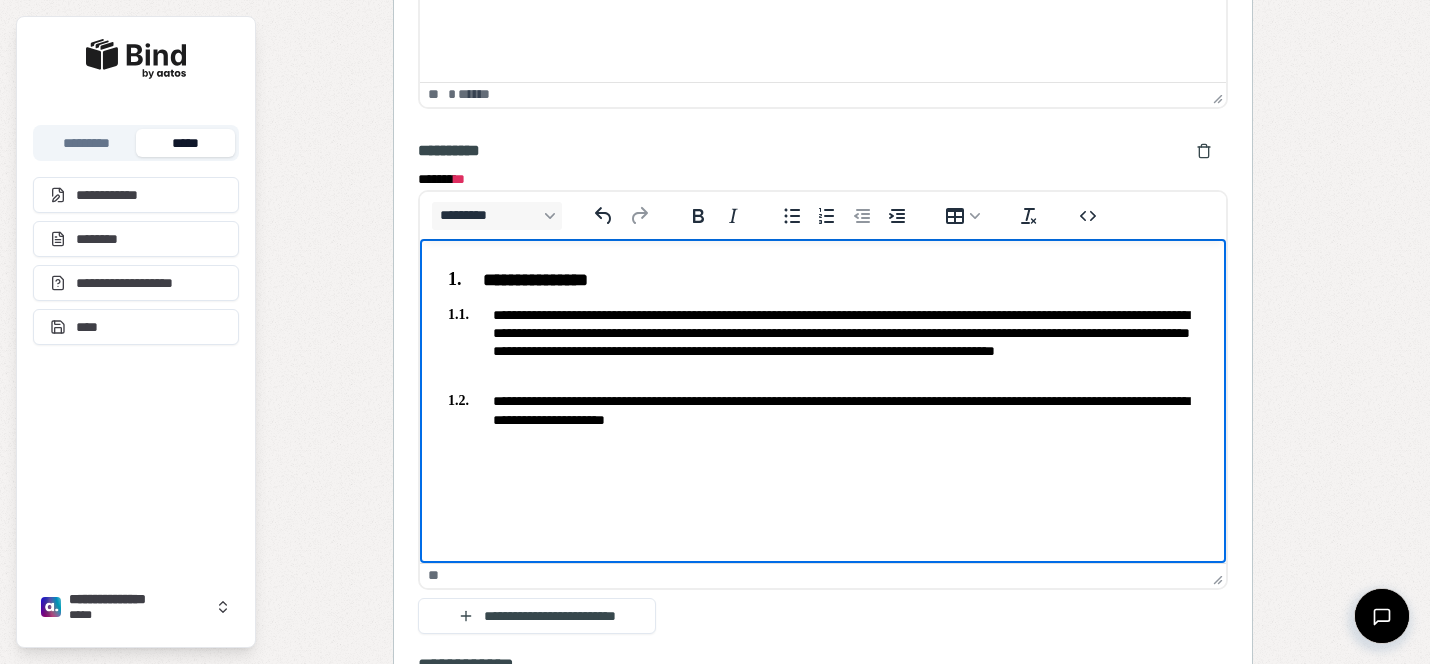 scroll, scrollTop: 3932, scrollLeft: 0, axis: vertical 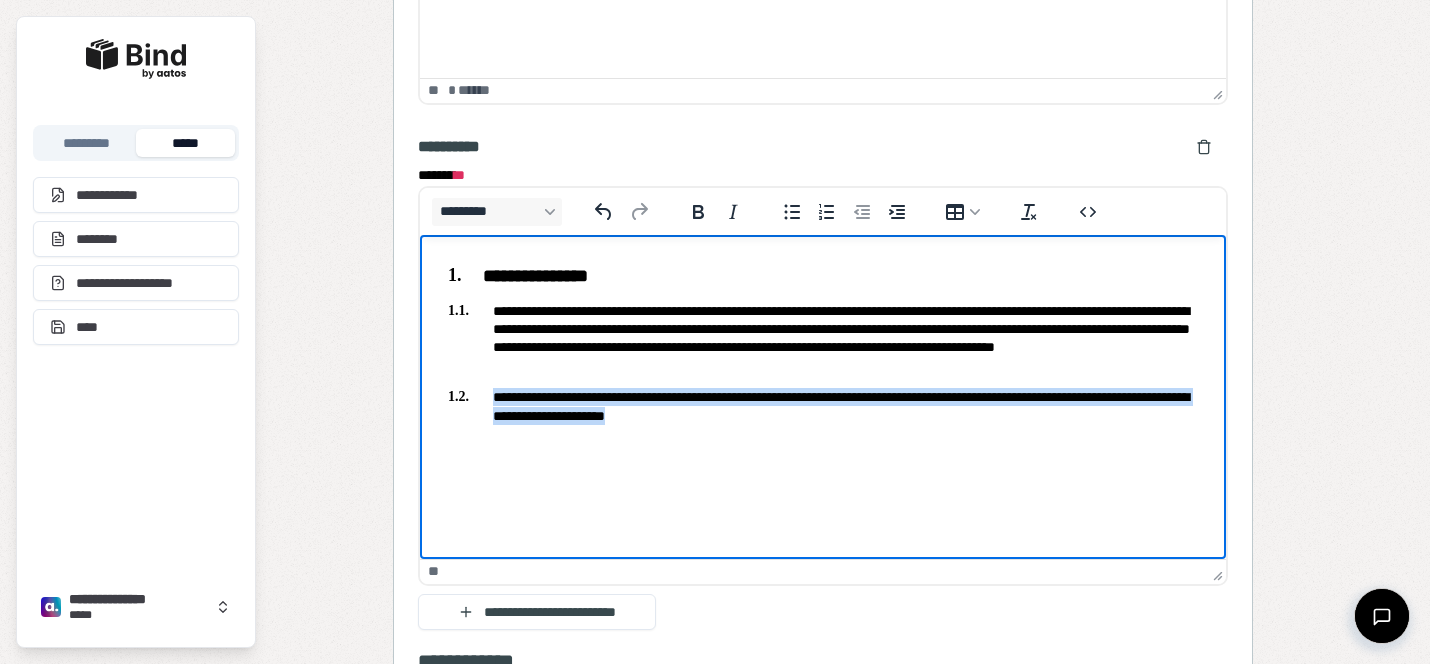 drag, startPoint x: 771, startPoint y: 426, endPoint x: 493, endPoint y: 387, distance: 280.7223 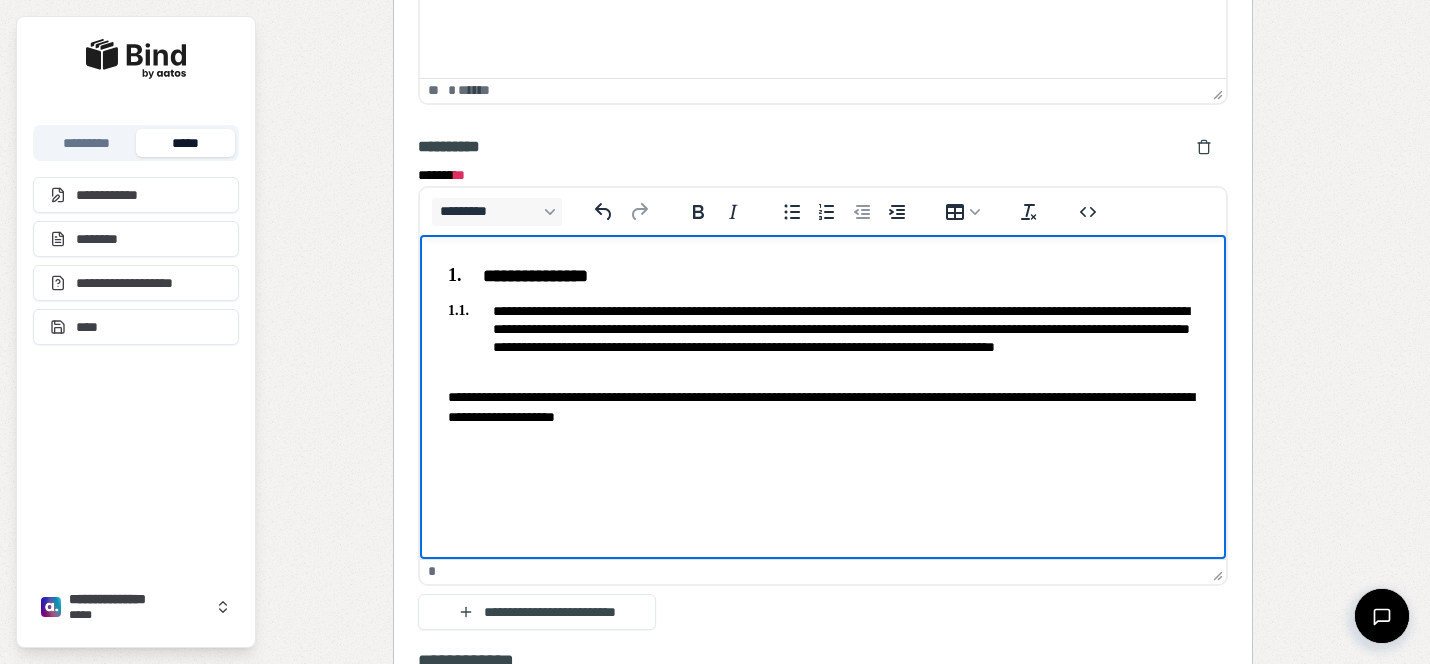 click on "**********" at bounding box center (823, 345) 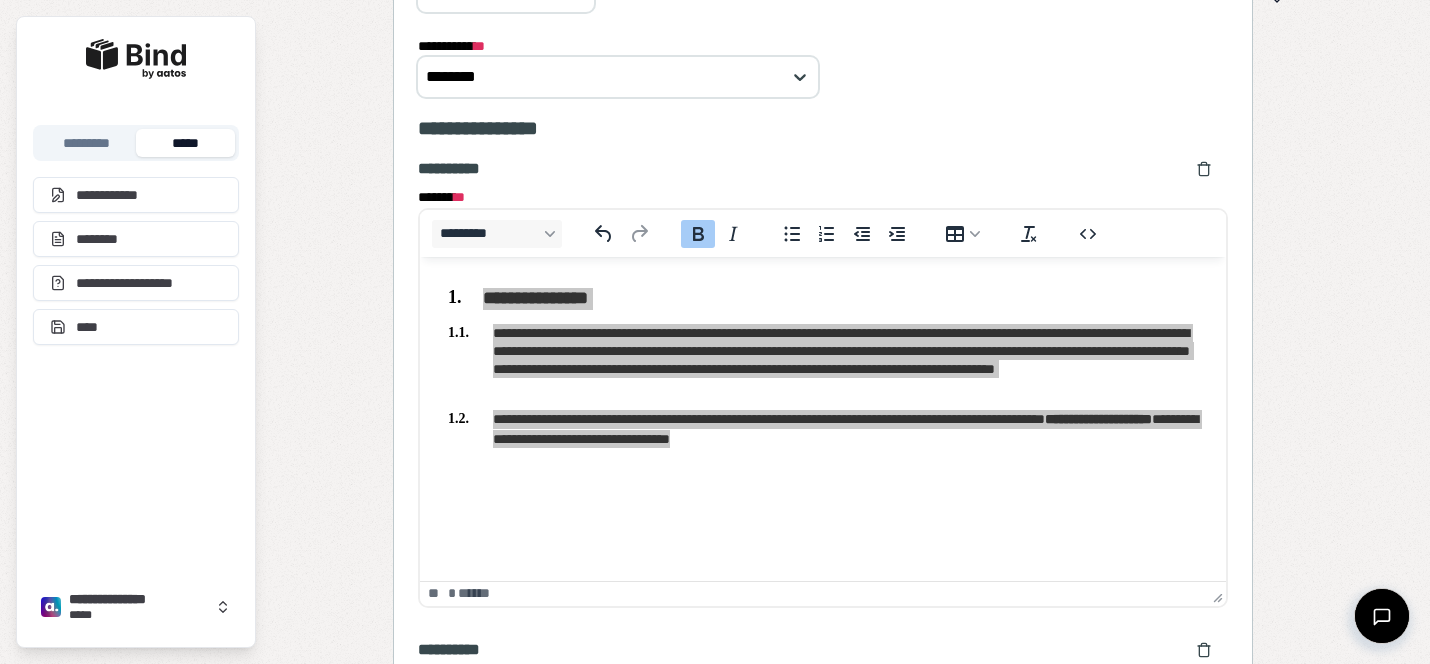 scroll, scrollTop: 3400, scrollLeft: 0, axis: vertical 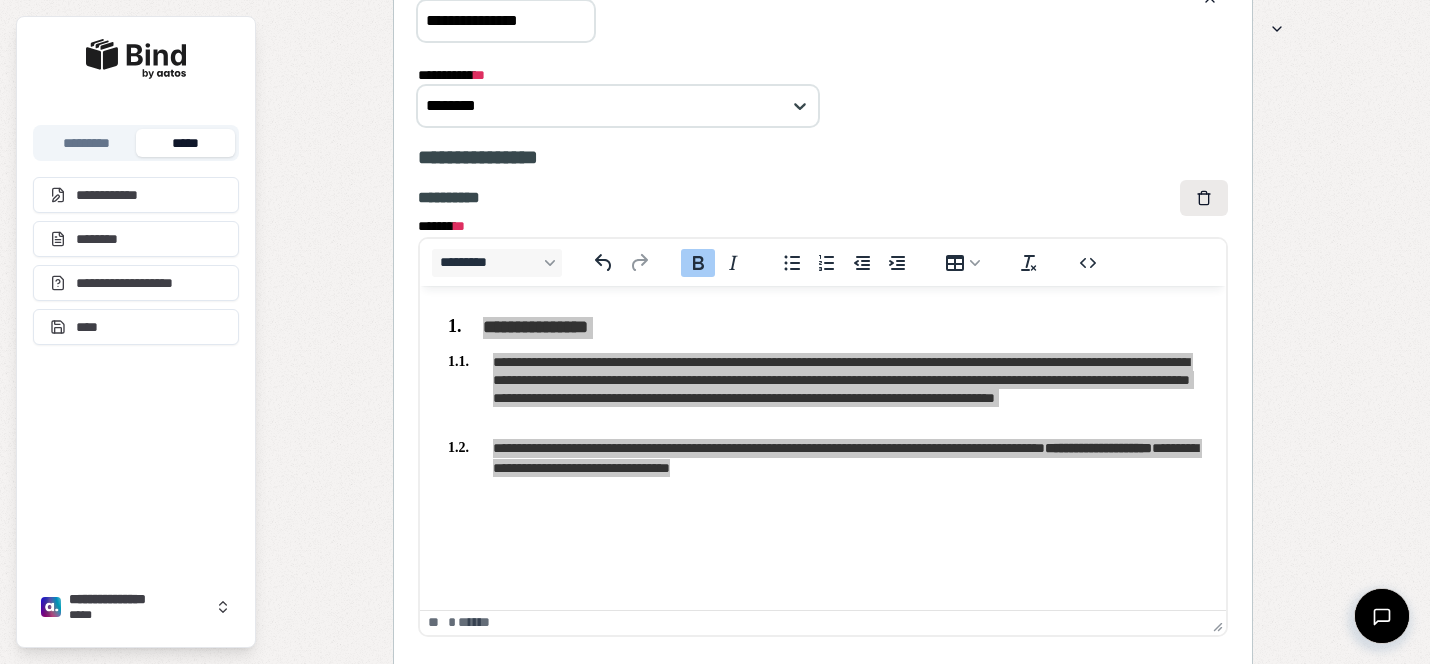 click at bounding box center [1204, 198] 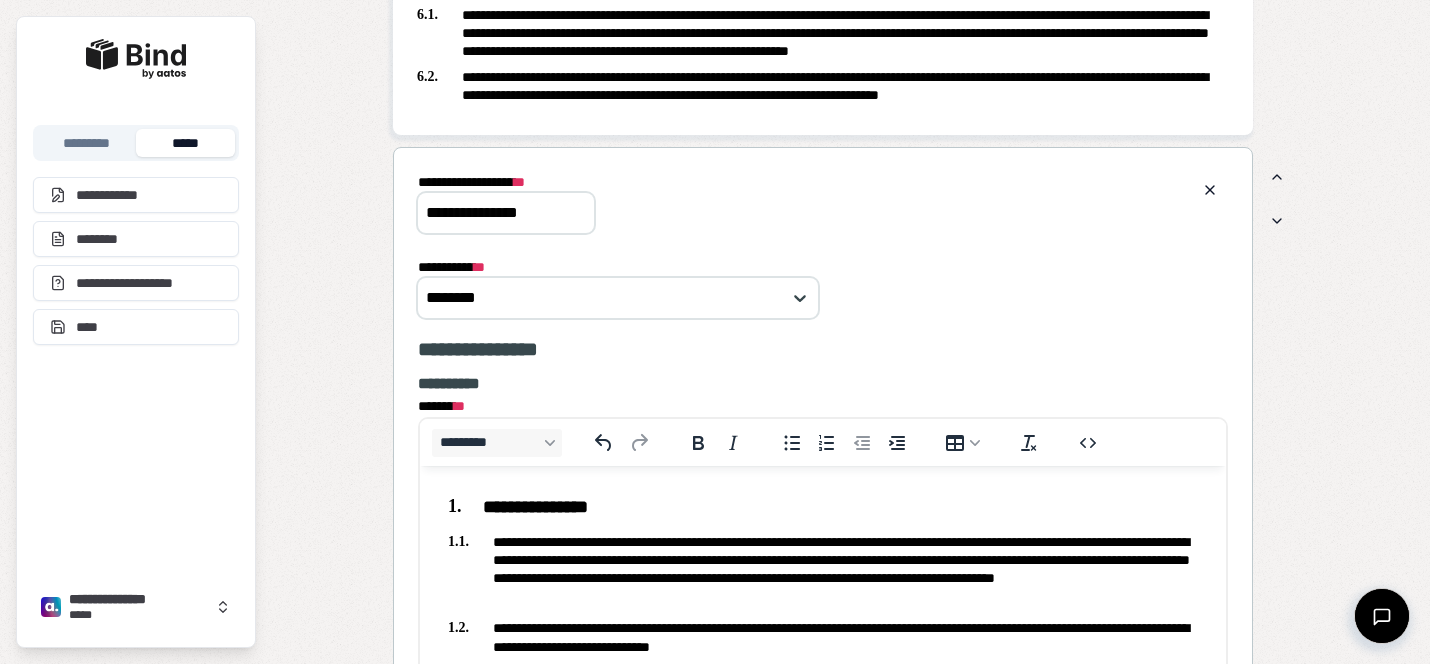 scroll, scrollTop: 3209, scrollLeft: 0, axis: vertical 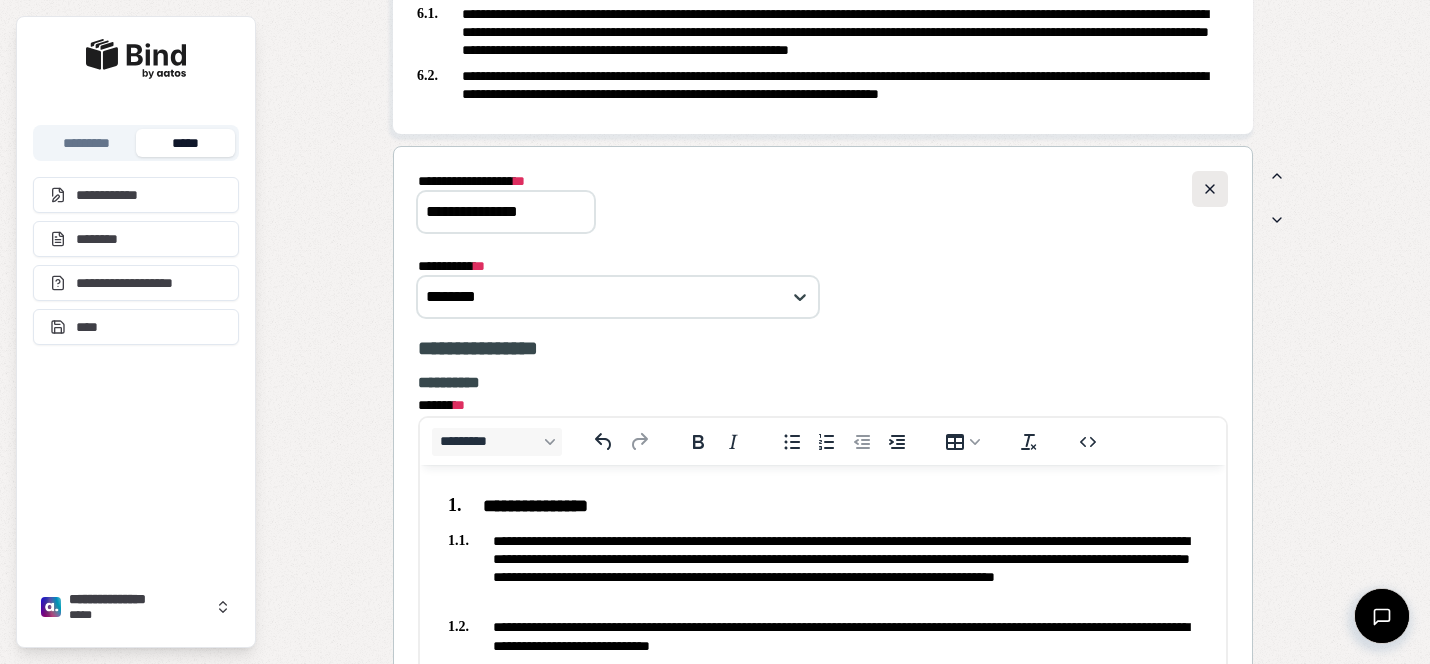 click at bounding box center (1210, 189) 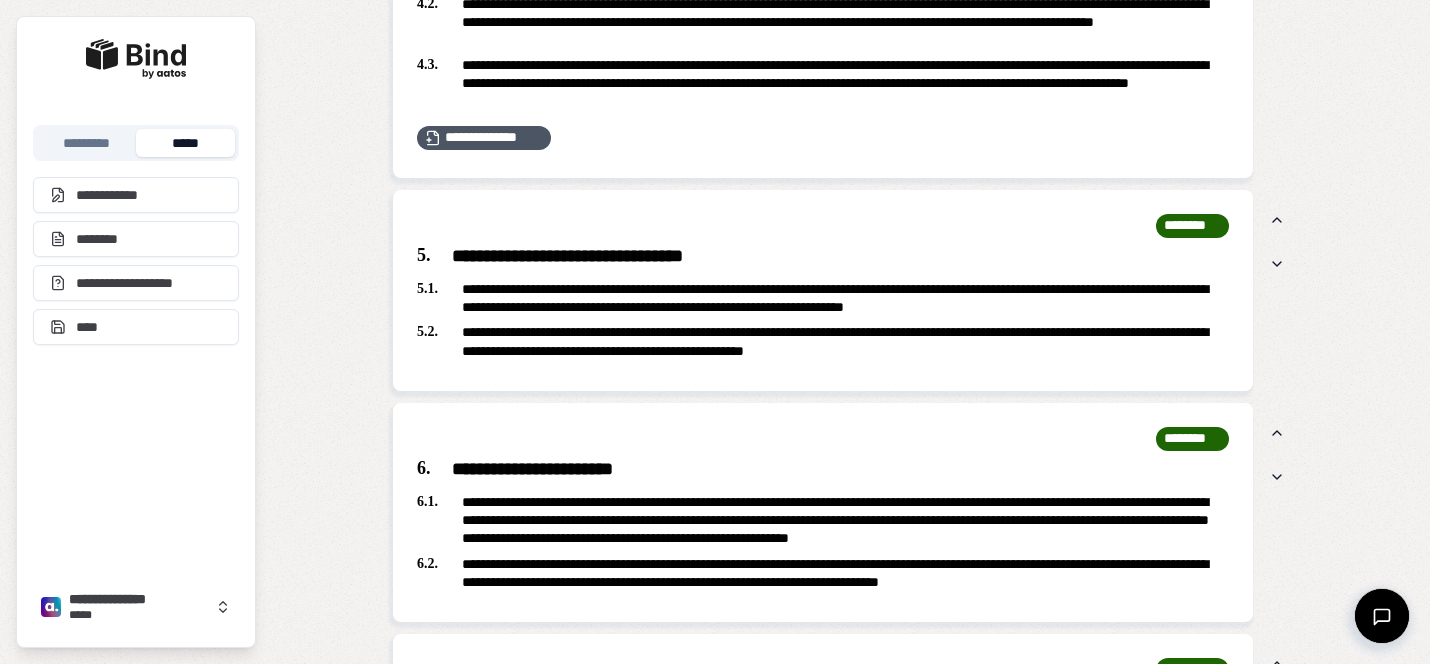 scroll, scrollTop: 2745, scrollLeft: 0, axis: vertical 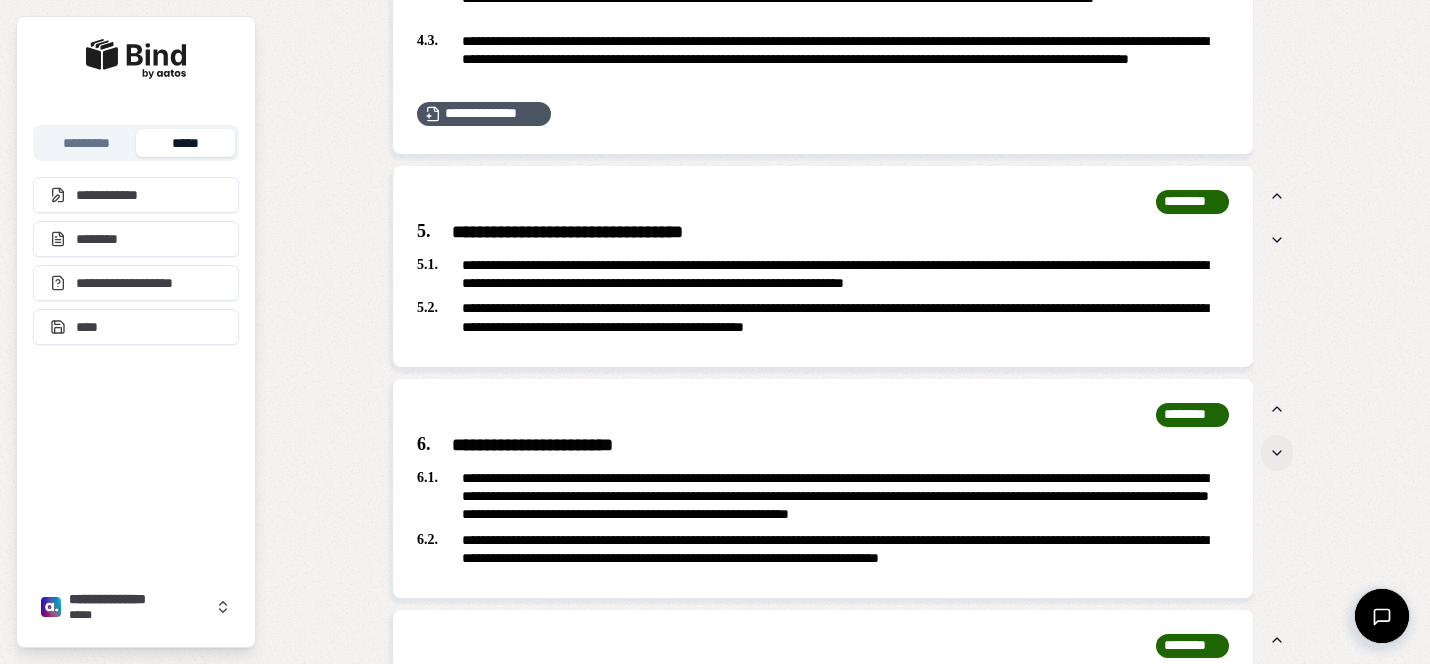click at bounding box center [1277, 453] 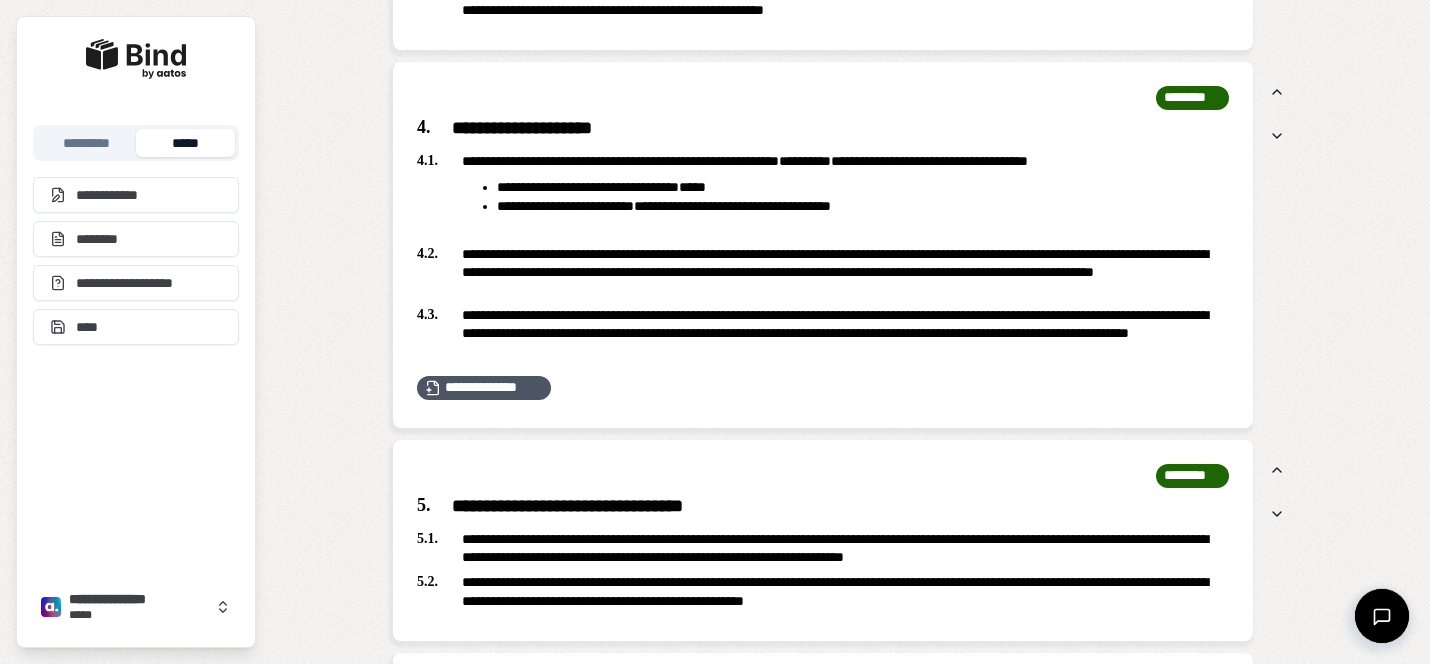 scroll, scrollTop: 2468, scrollLeft: 0, axis: vertical 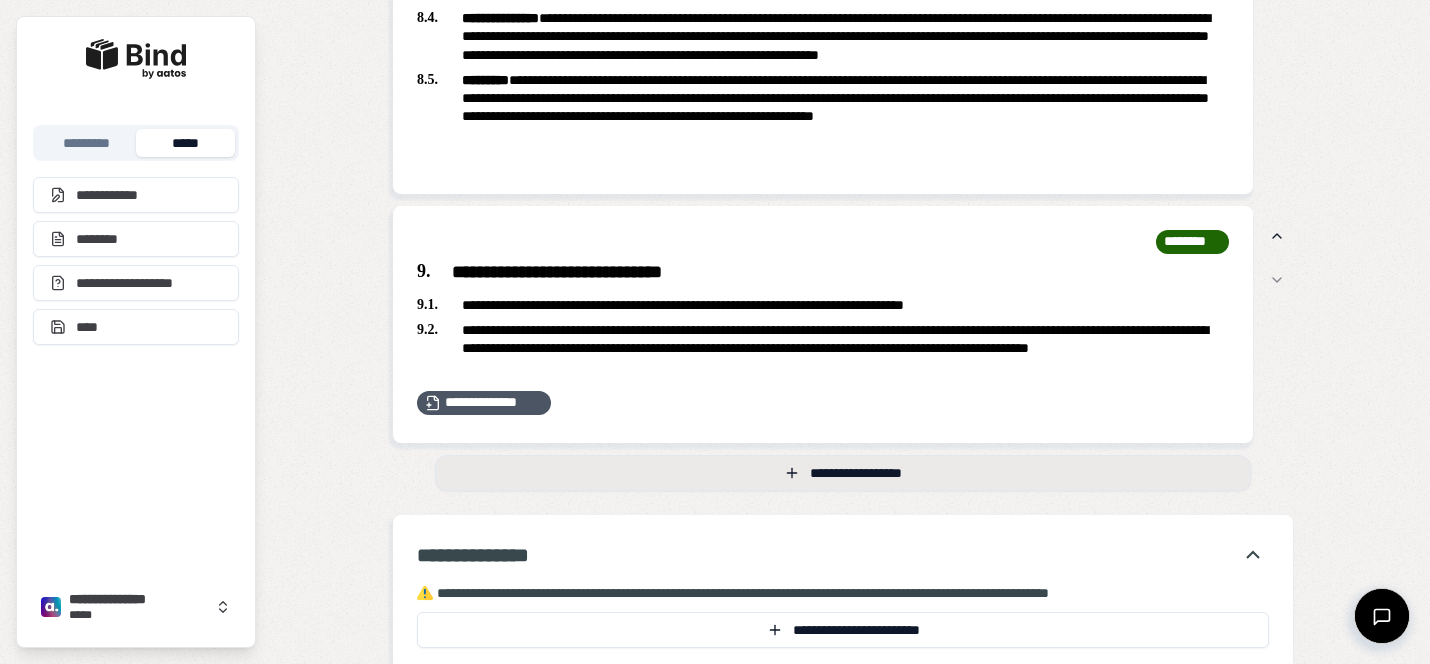 click on "**********" at bounding box center (843, 473) 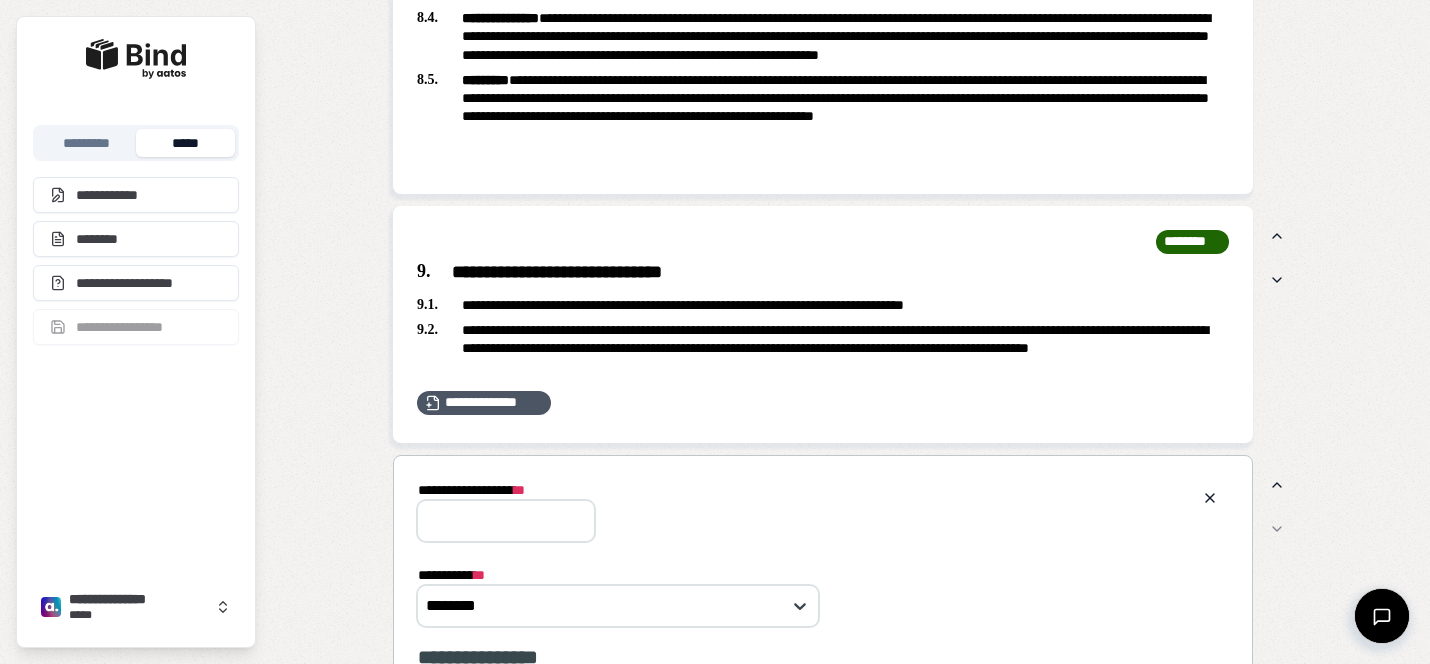 scroll, scrollTop: 0, scrollLeft: 0, axis: both 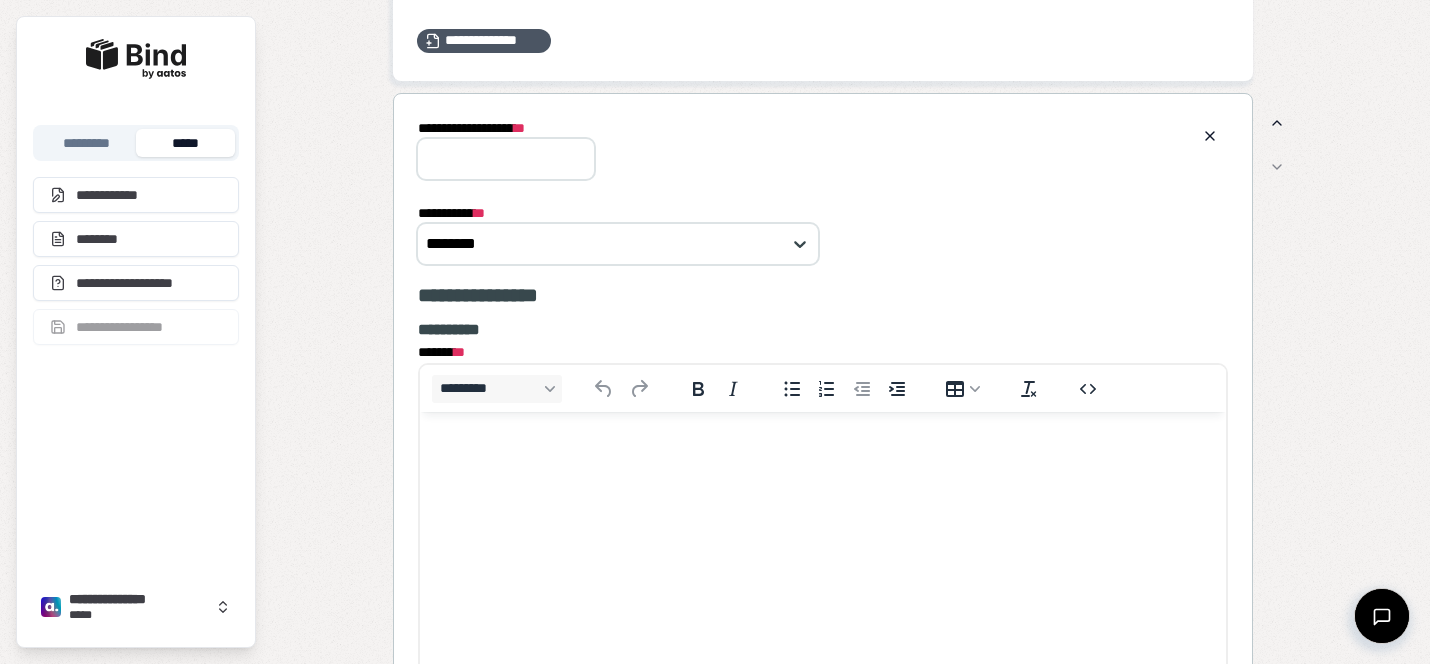 click at bounding box center [823, 450] 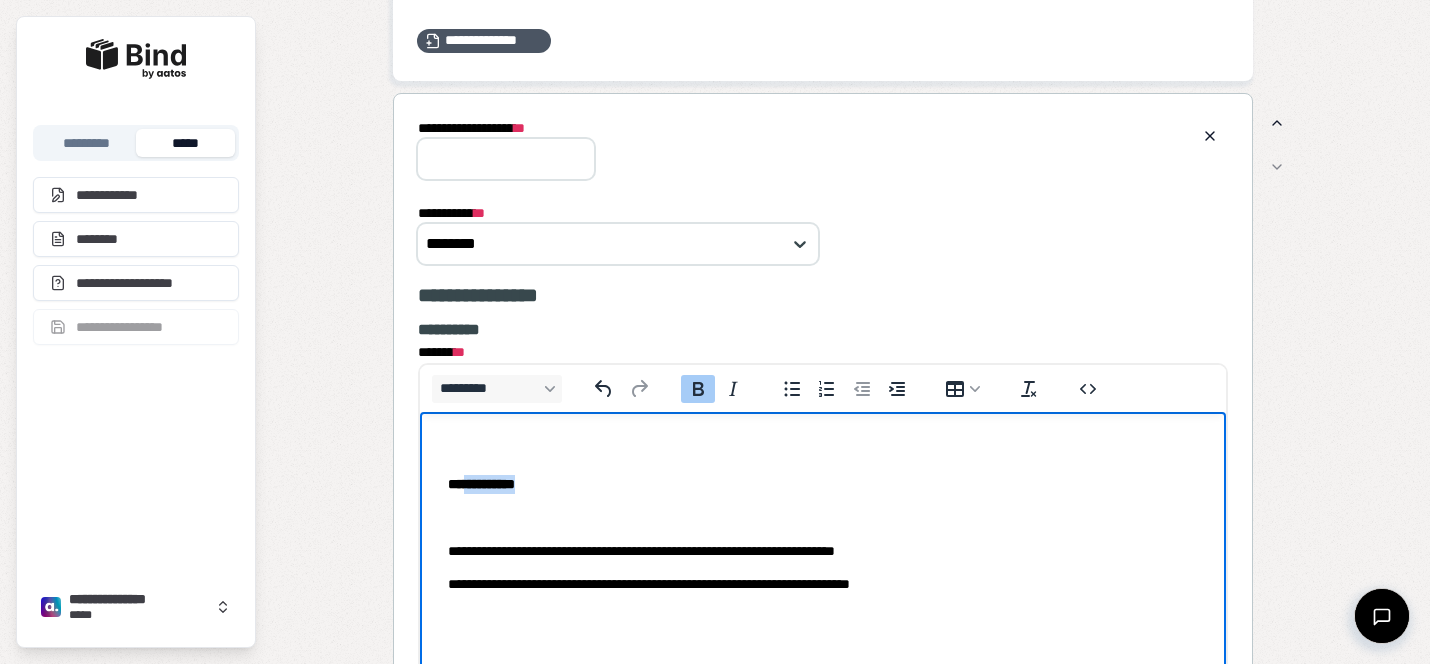 drag, startPoint x: 581, startPoint y: 492, endPoint x: 462, endPoint y: 483, distance: 119.33985 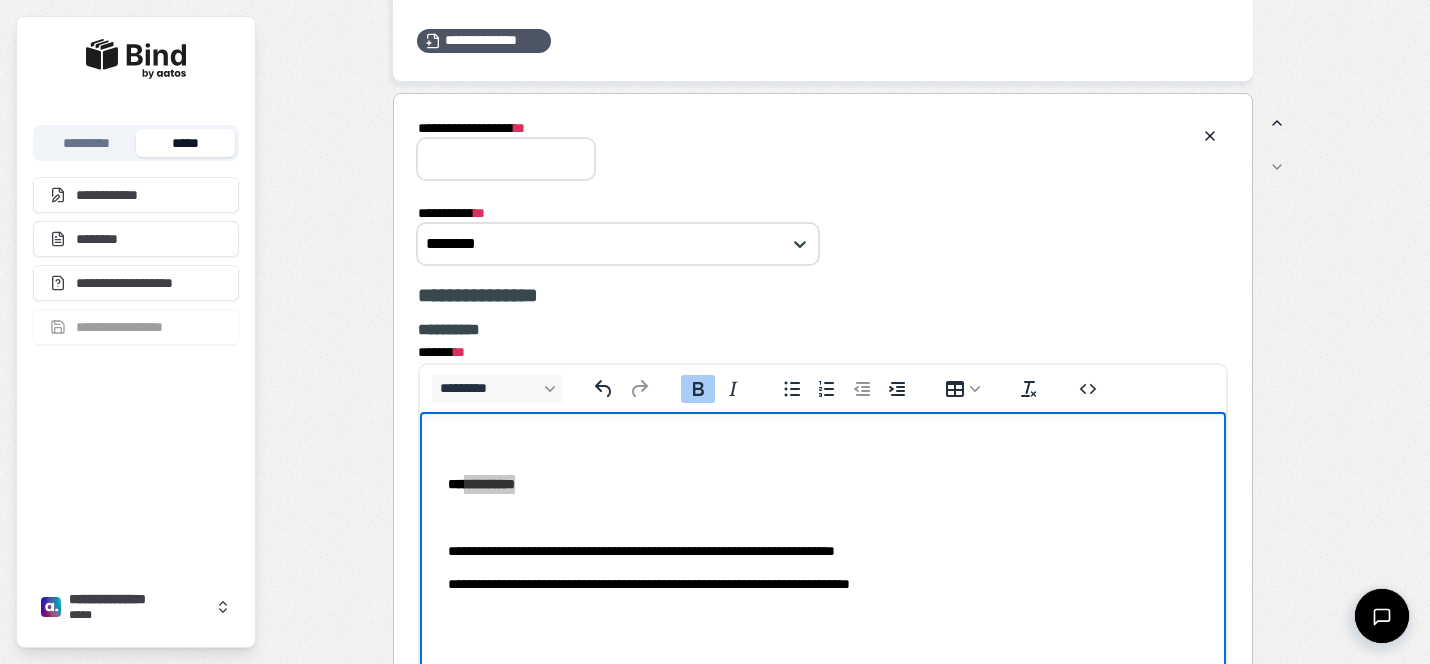 click on "**********" at bounding box center [506, 159] 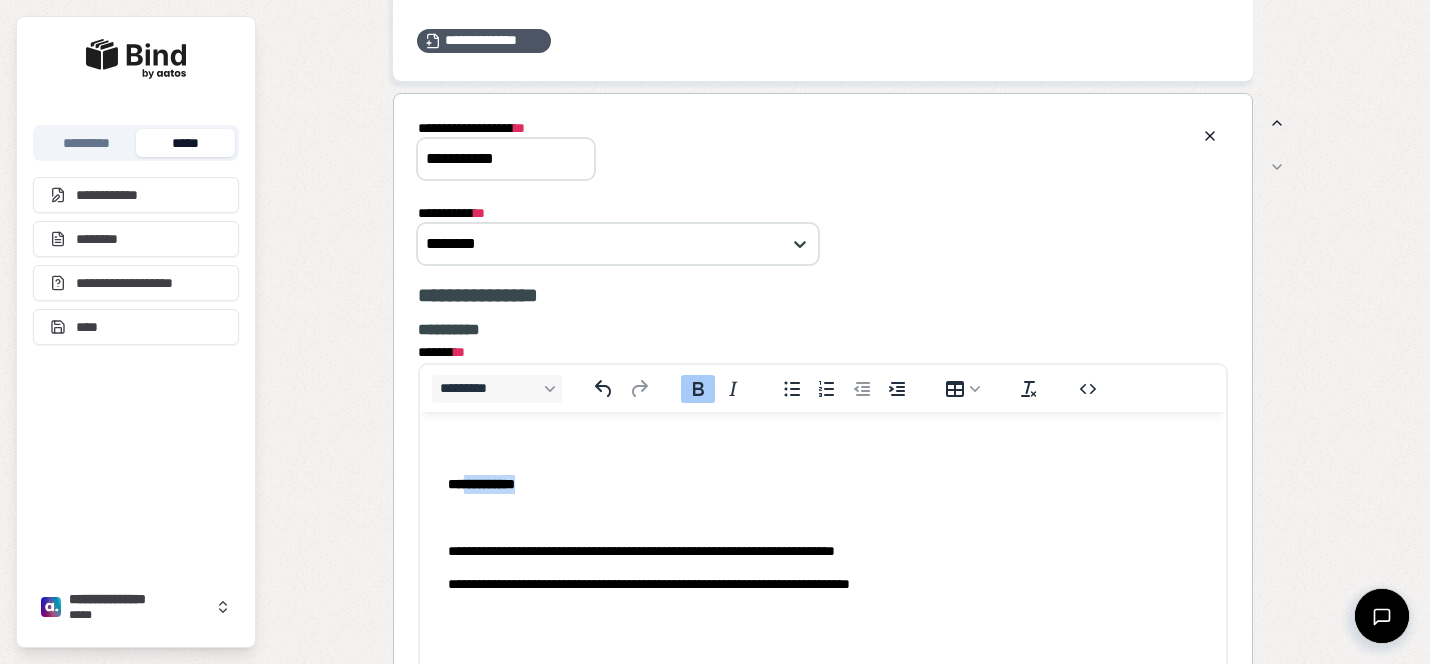 type on "**********" 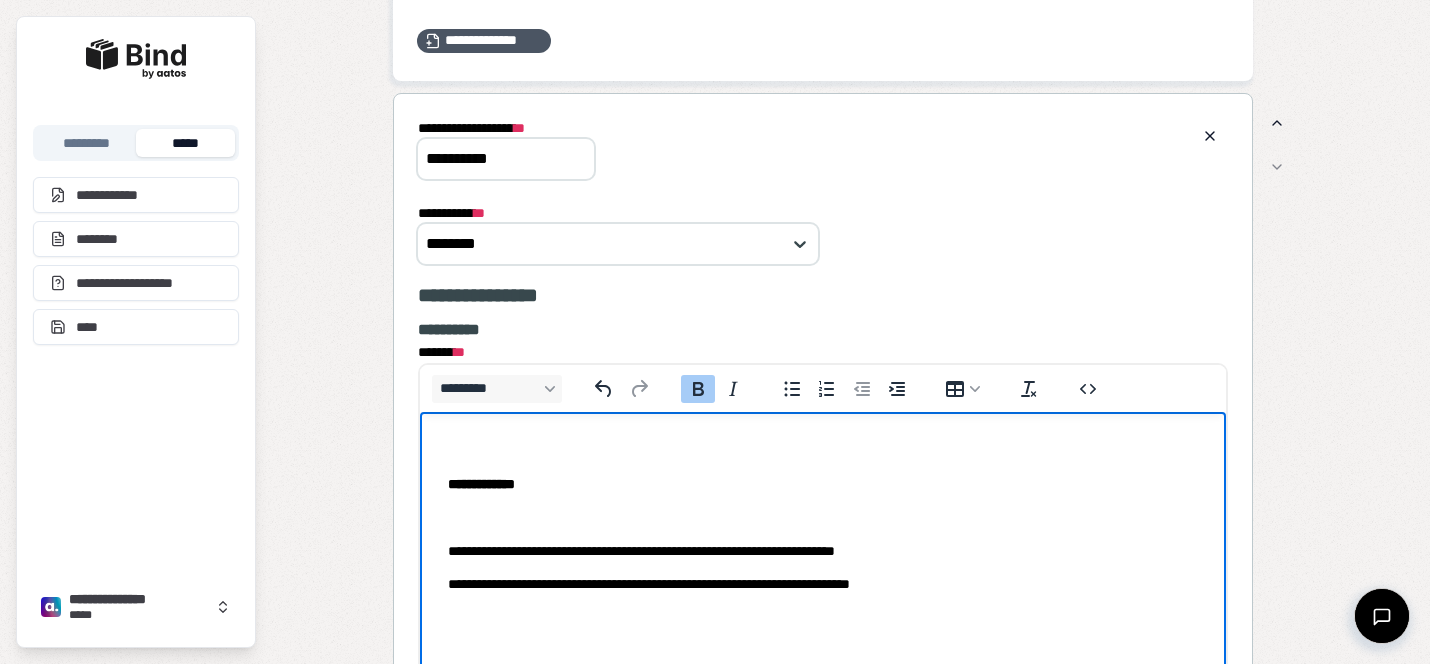 click on "**********" at bounding box center (481, 483) 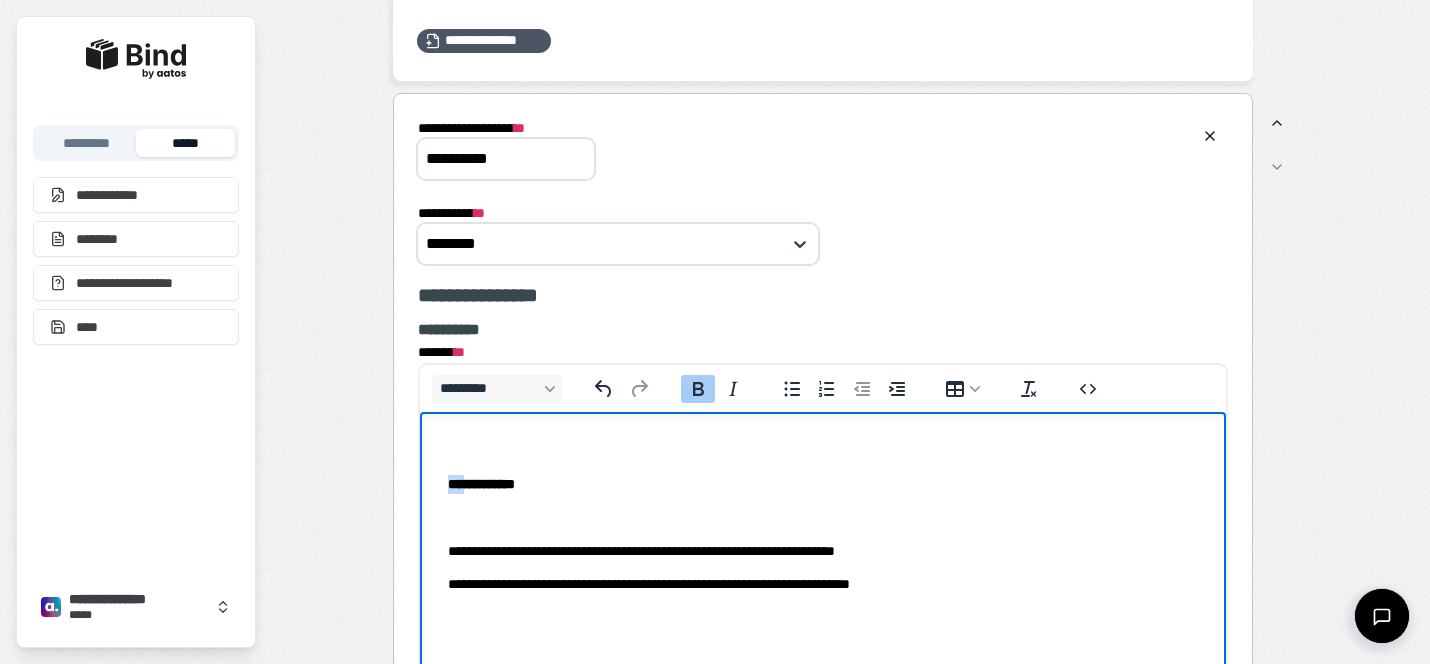 drag, startPoint x: 465, startPoint y: 486, endPoint x: 424, endPoint y: 470, distance: 44.011364 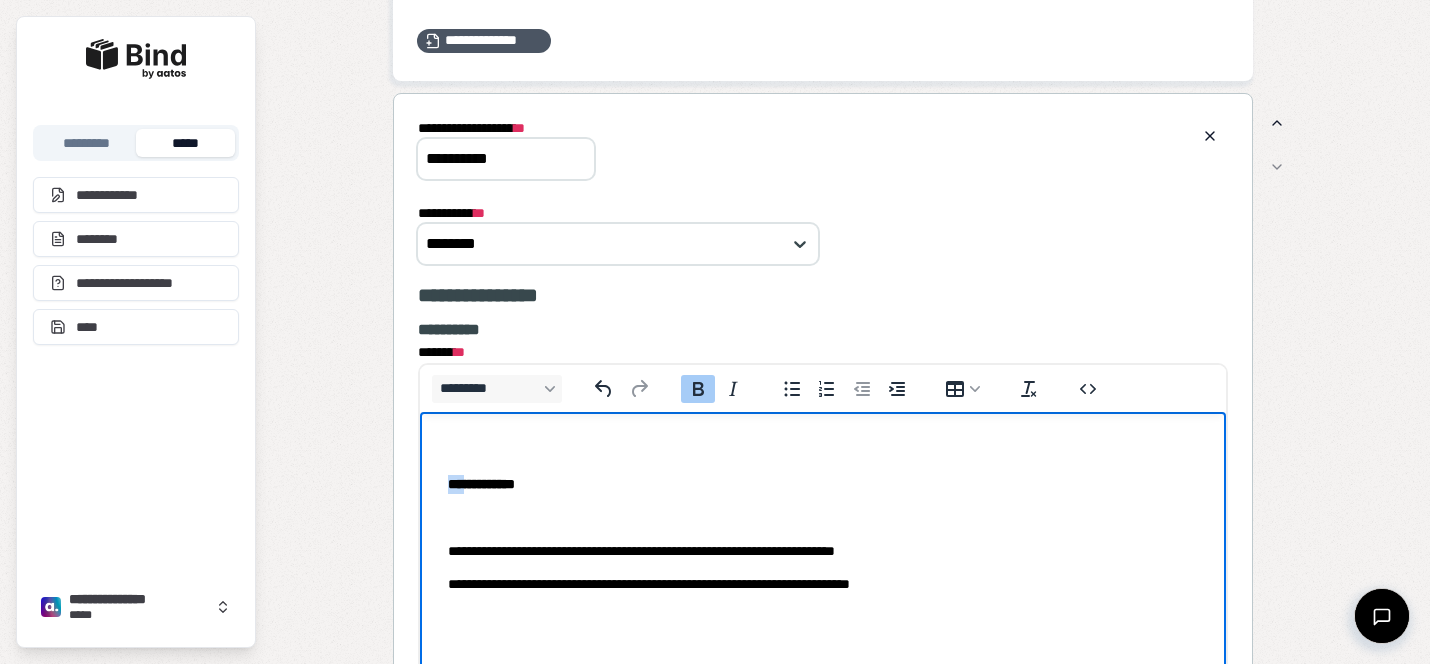 type 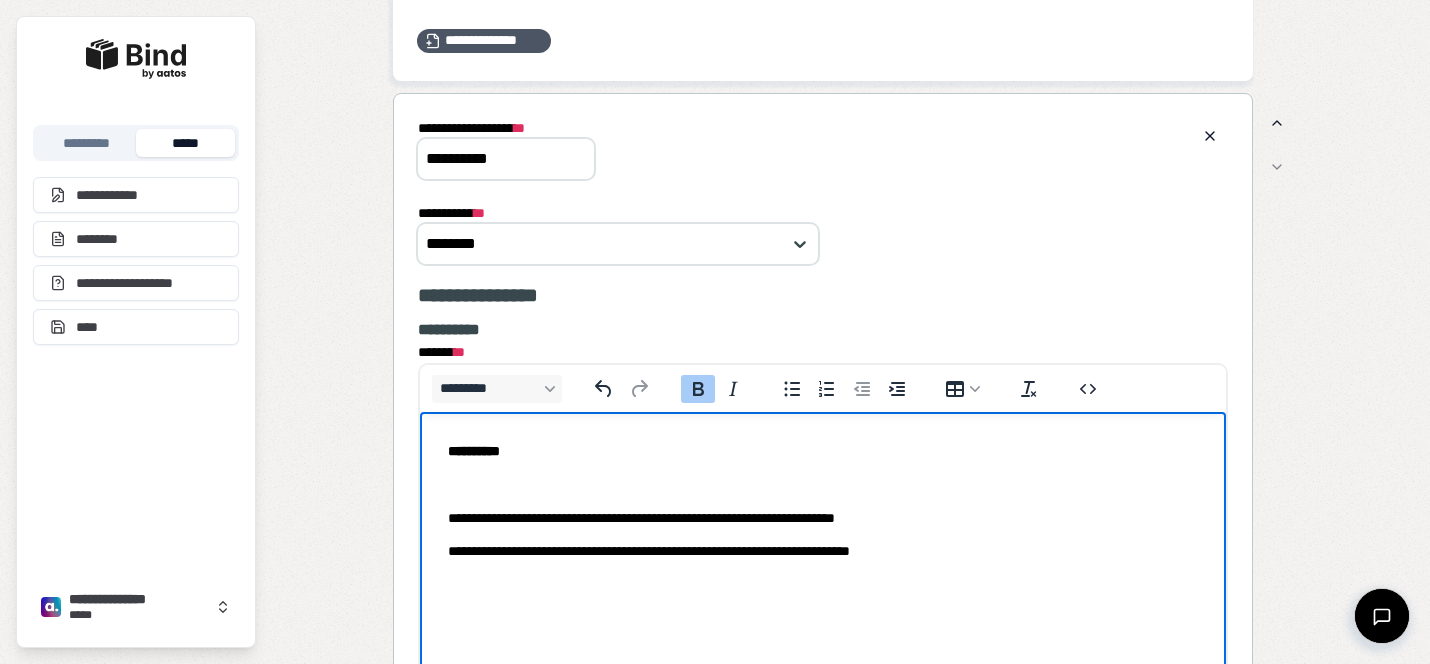 click on "**********" at bounding box center [474, 450] 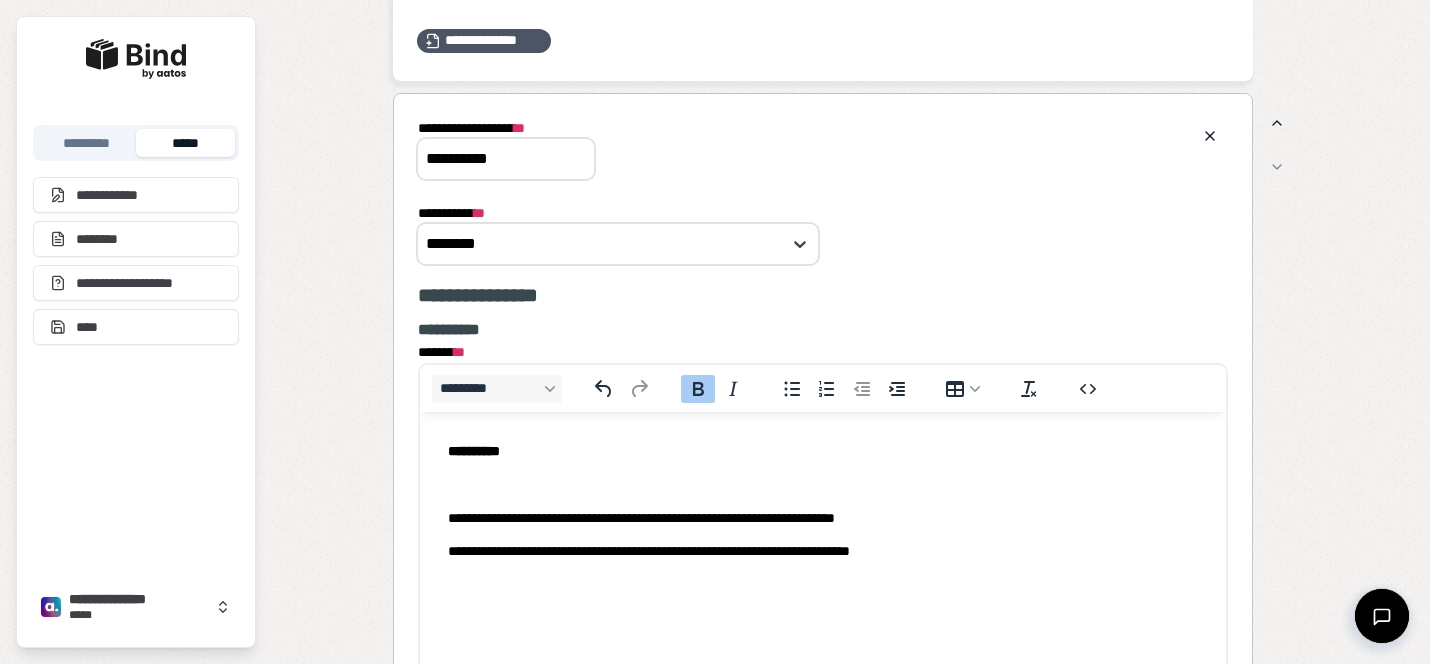 click on "*********" at bounding box center (497, 388) 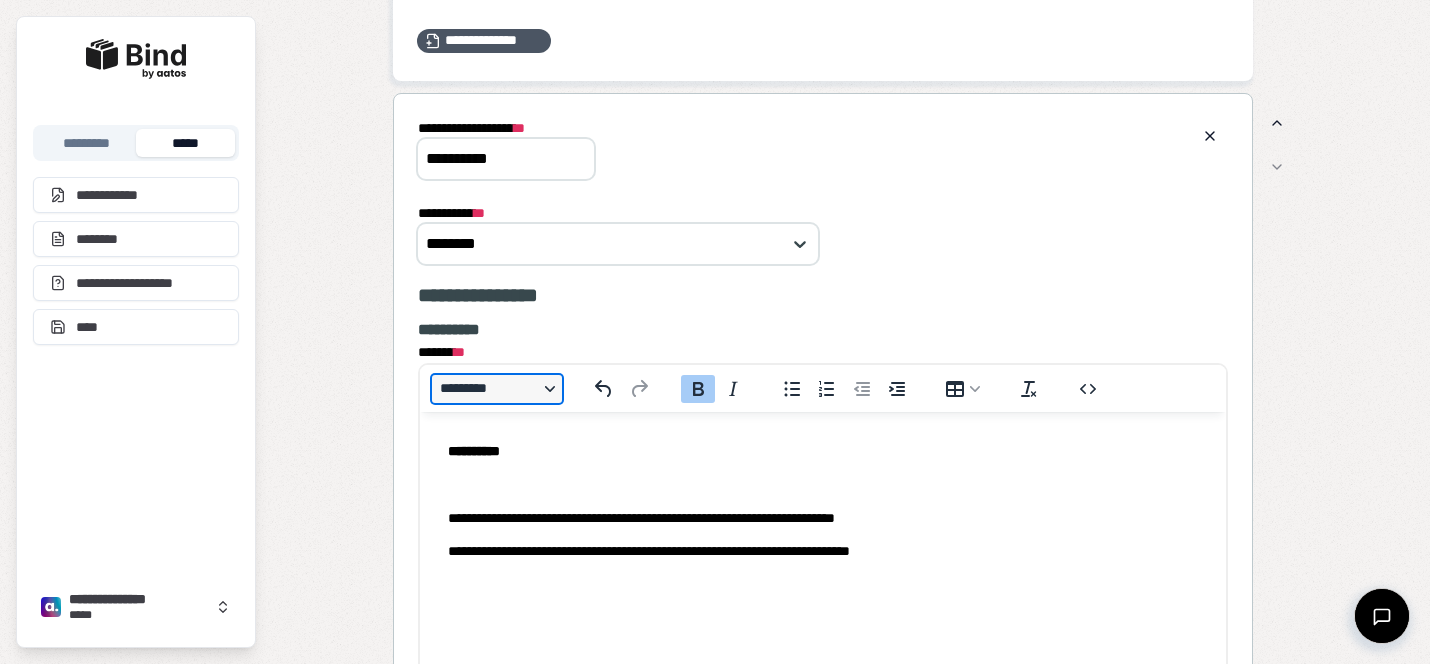 click on "*********" at bounding box center (497, 389) 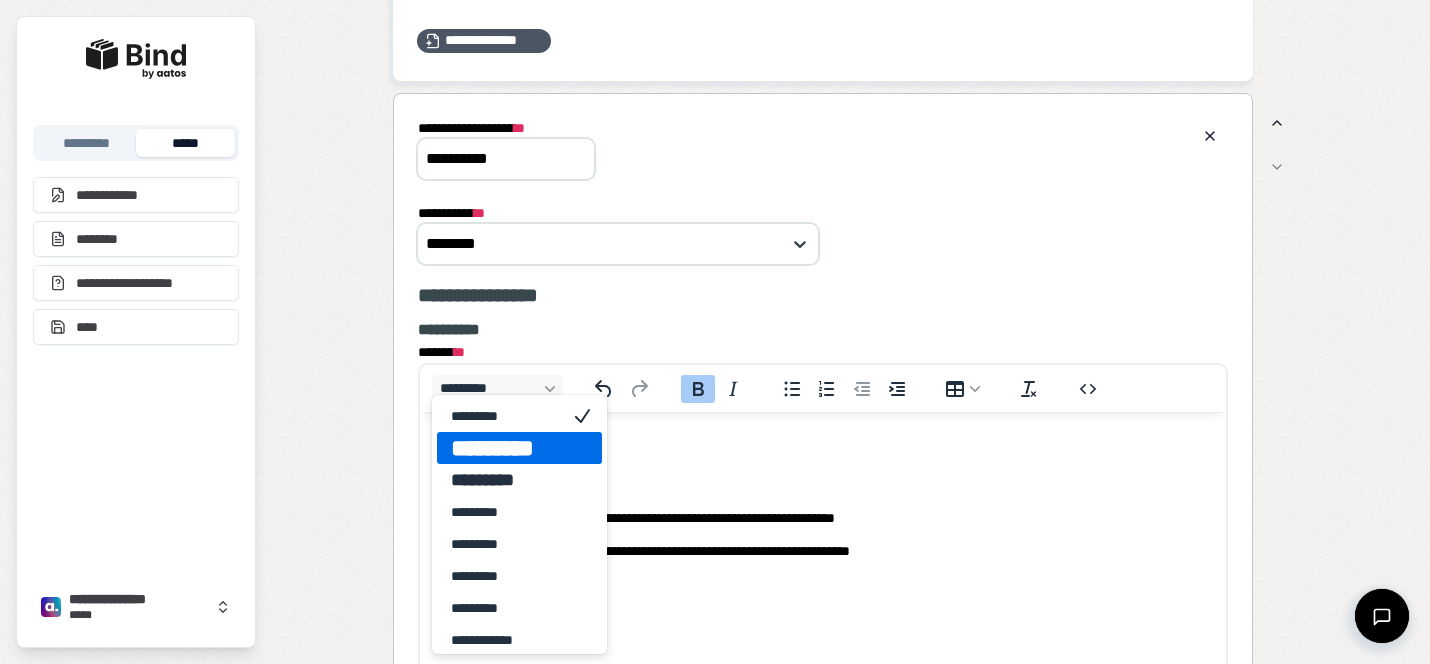click on "*********" at bounding box center (505, 448) 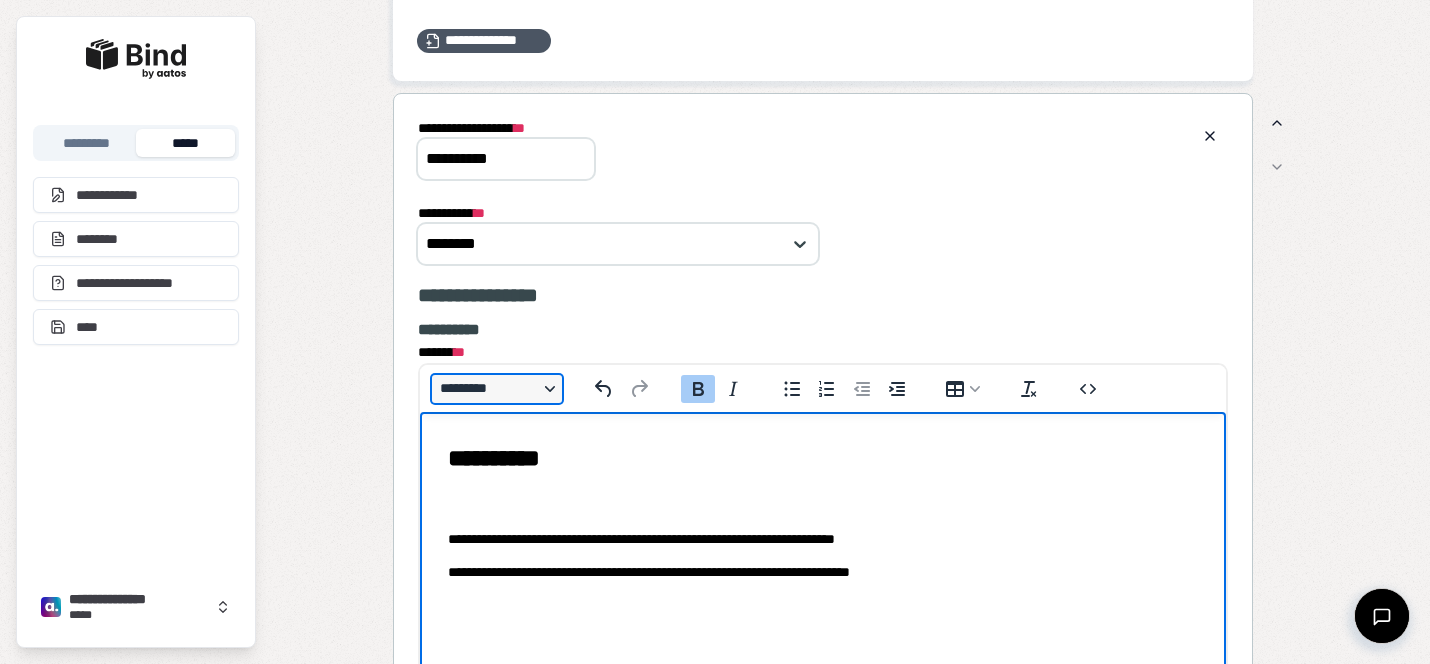 click on "*********" at bounding box center (497, 389) 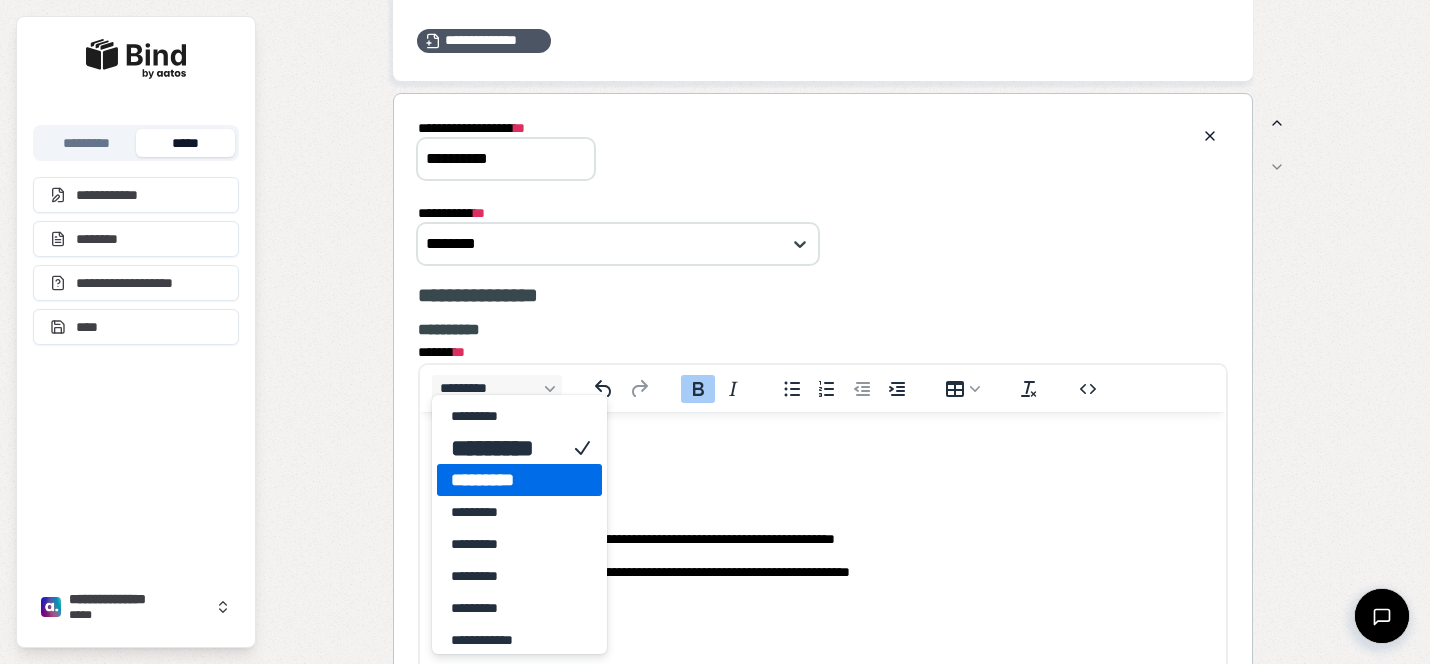 click on "*********" at bounding box center [505, 480] 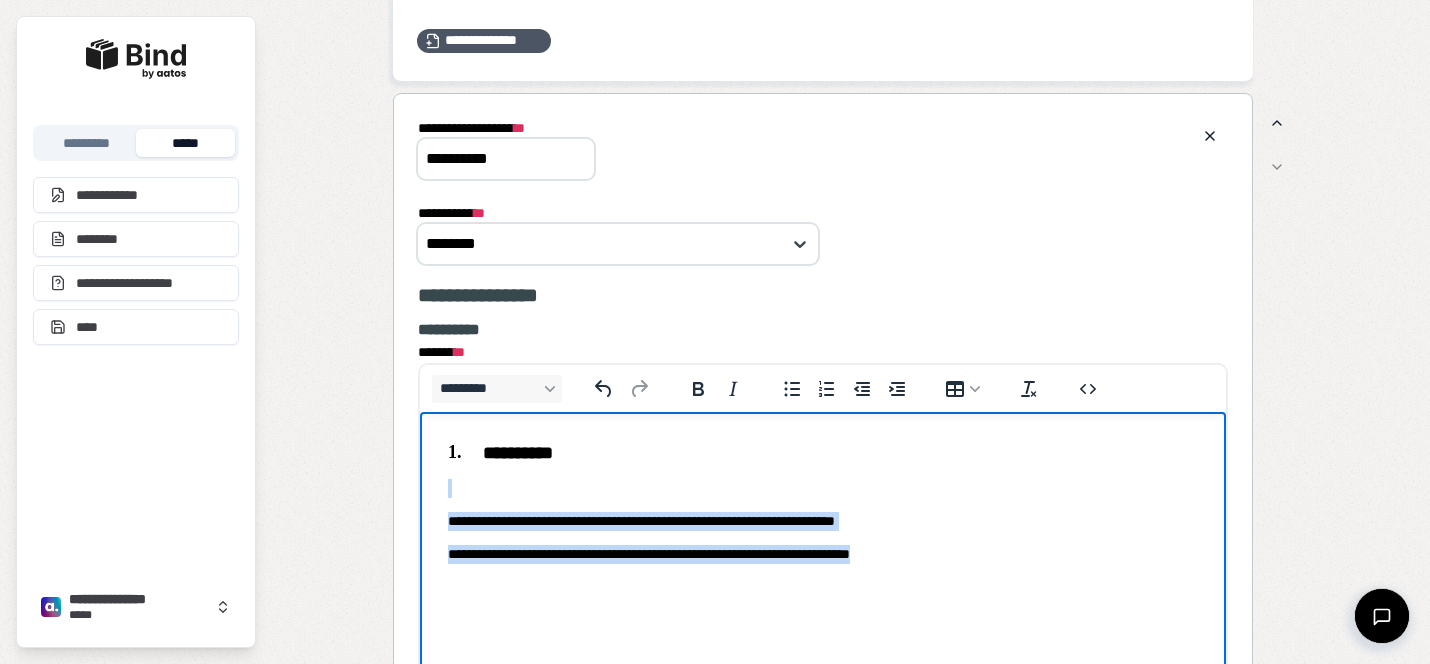 drag, startPoint x: 956, startPoint y: 555, endPoint x: 385, endPoint y: 484, distance: 575.3973 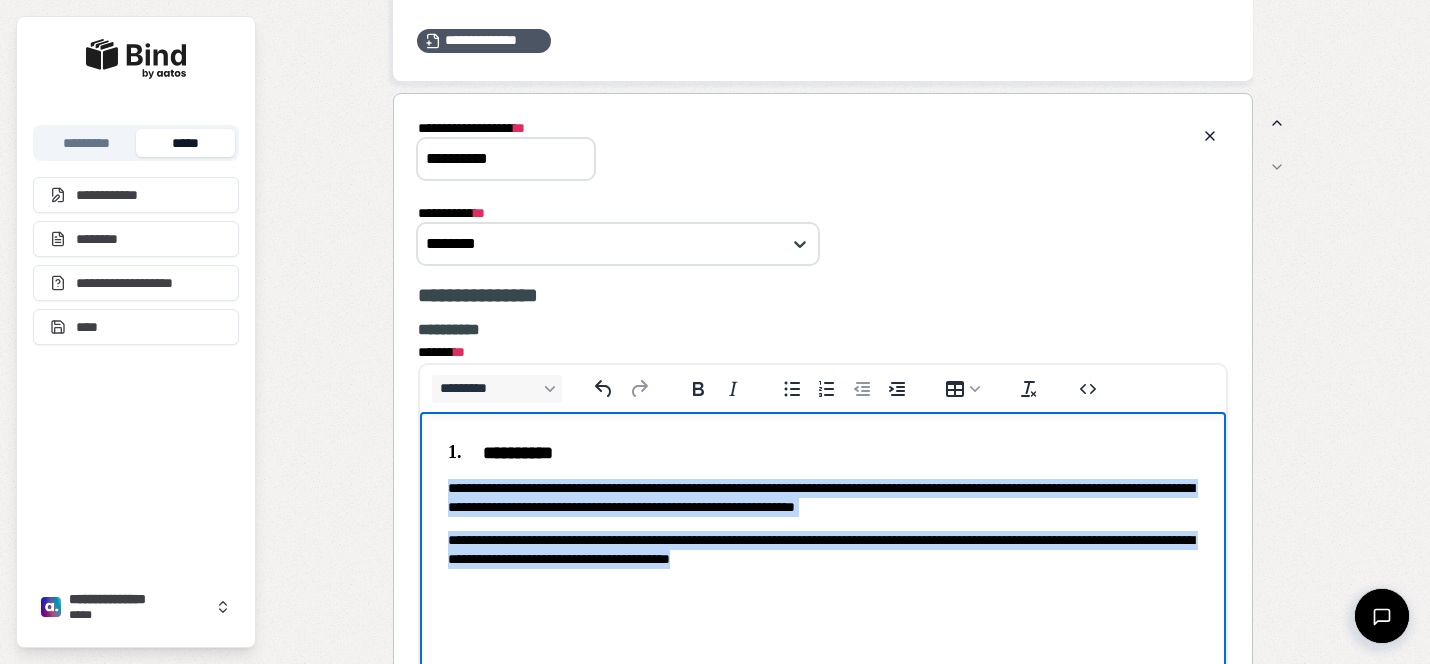 drag, startPoint x: 443, startPoint y: 491, endPoint x: 652, endPoint y: 633, distance: 252.67567 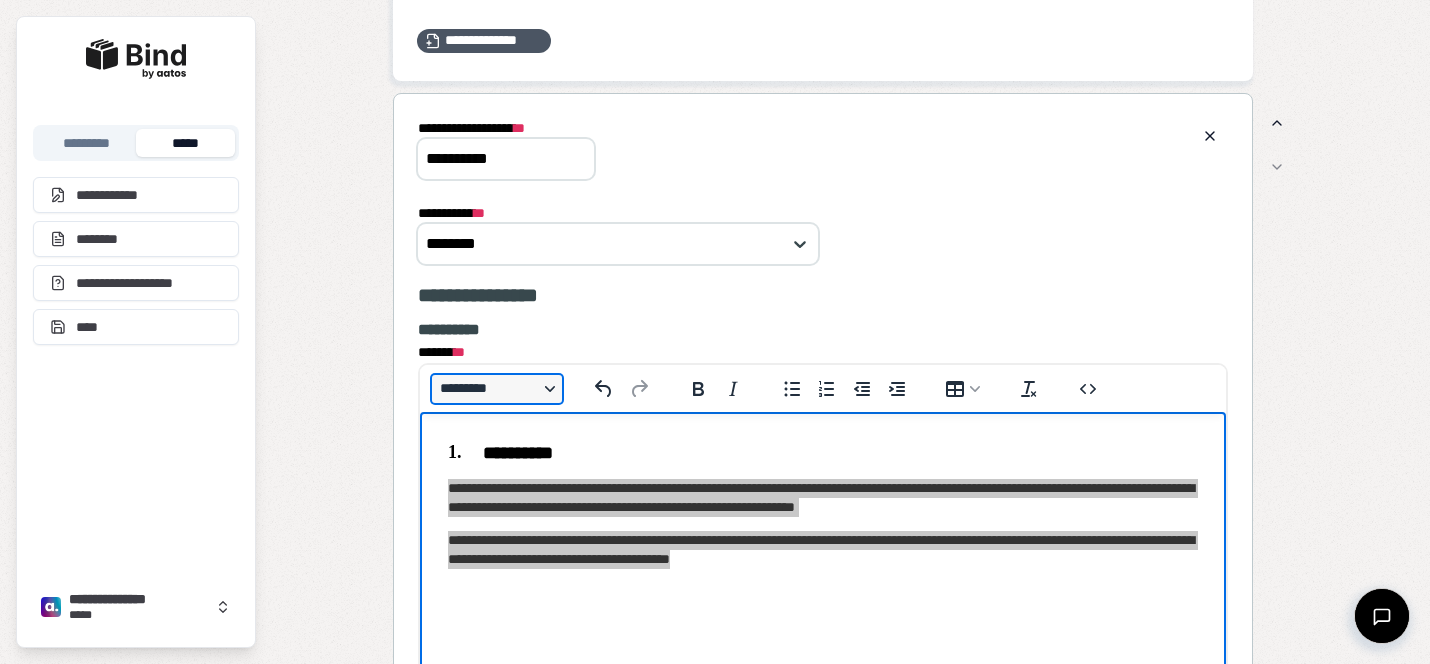 click on "*********" at bounding box center [497, 389] 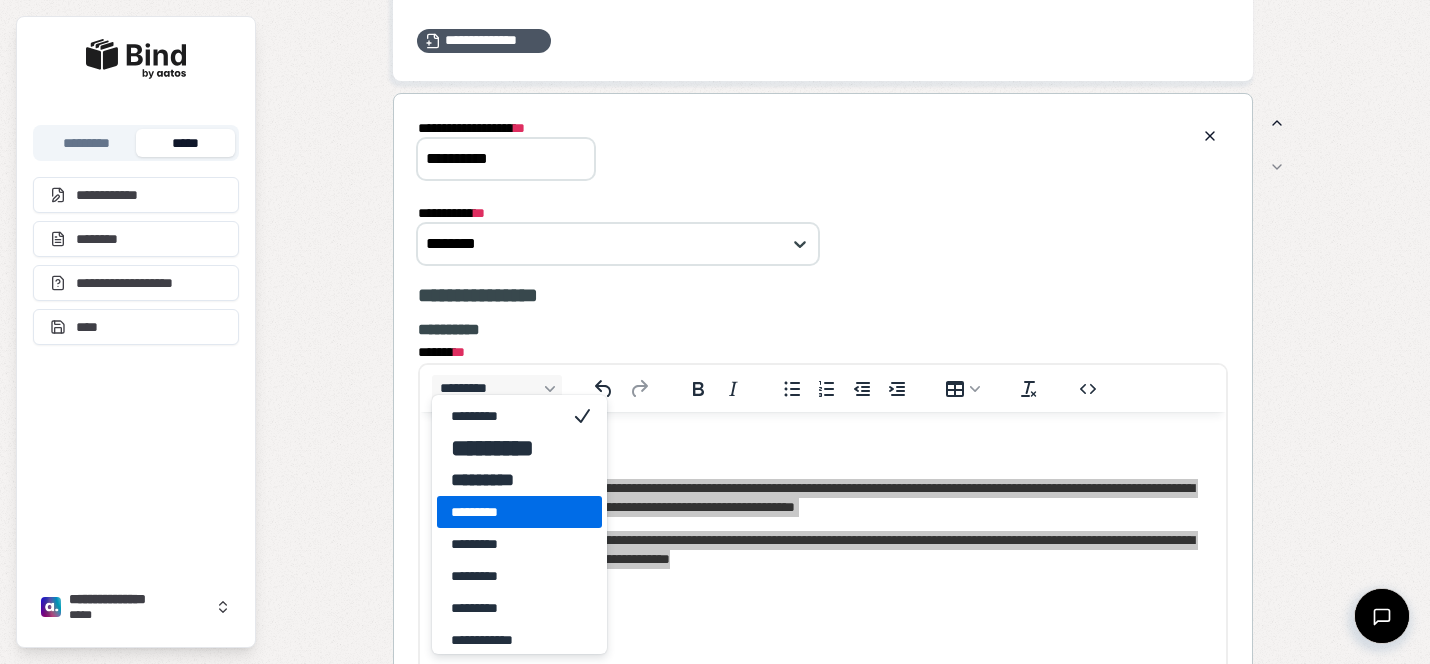 click on "*********" at bounding box center [505, 512] 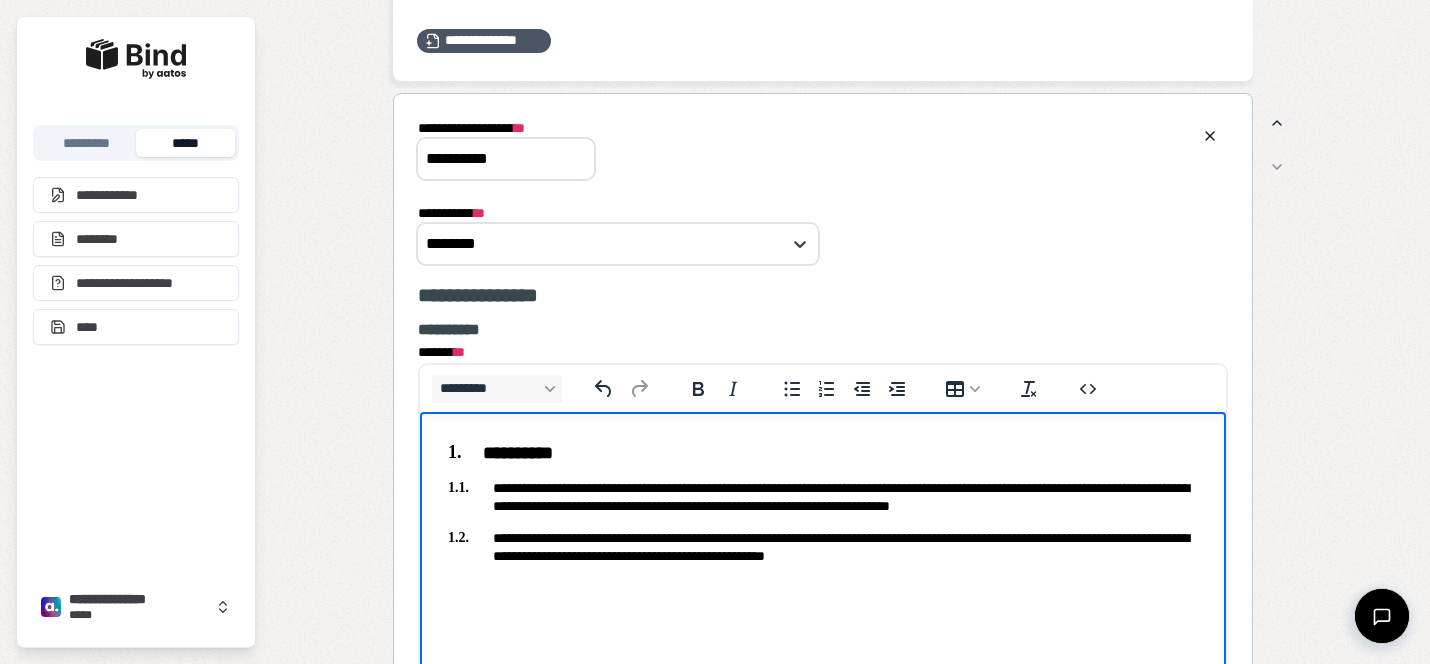 click on "**********" at bounding box center (823, 499) 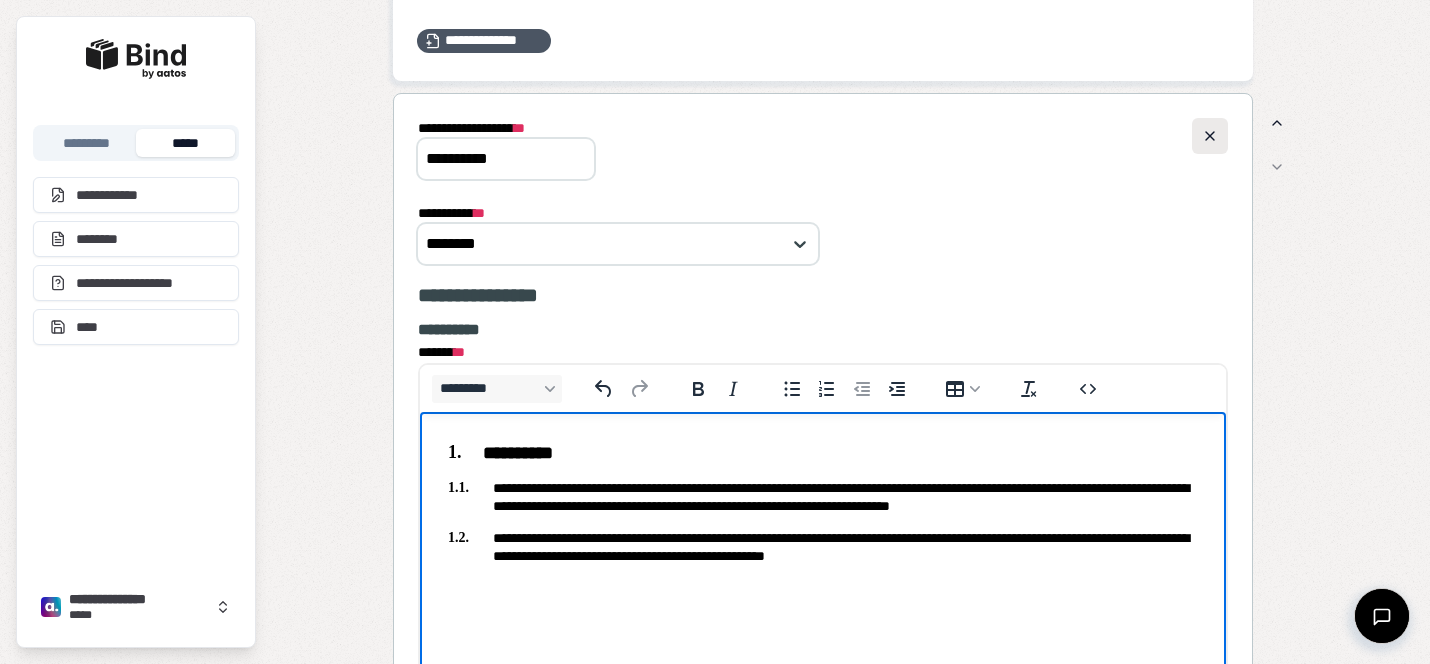 click at bounding box center [1210, 136] 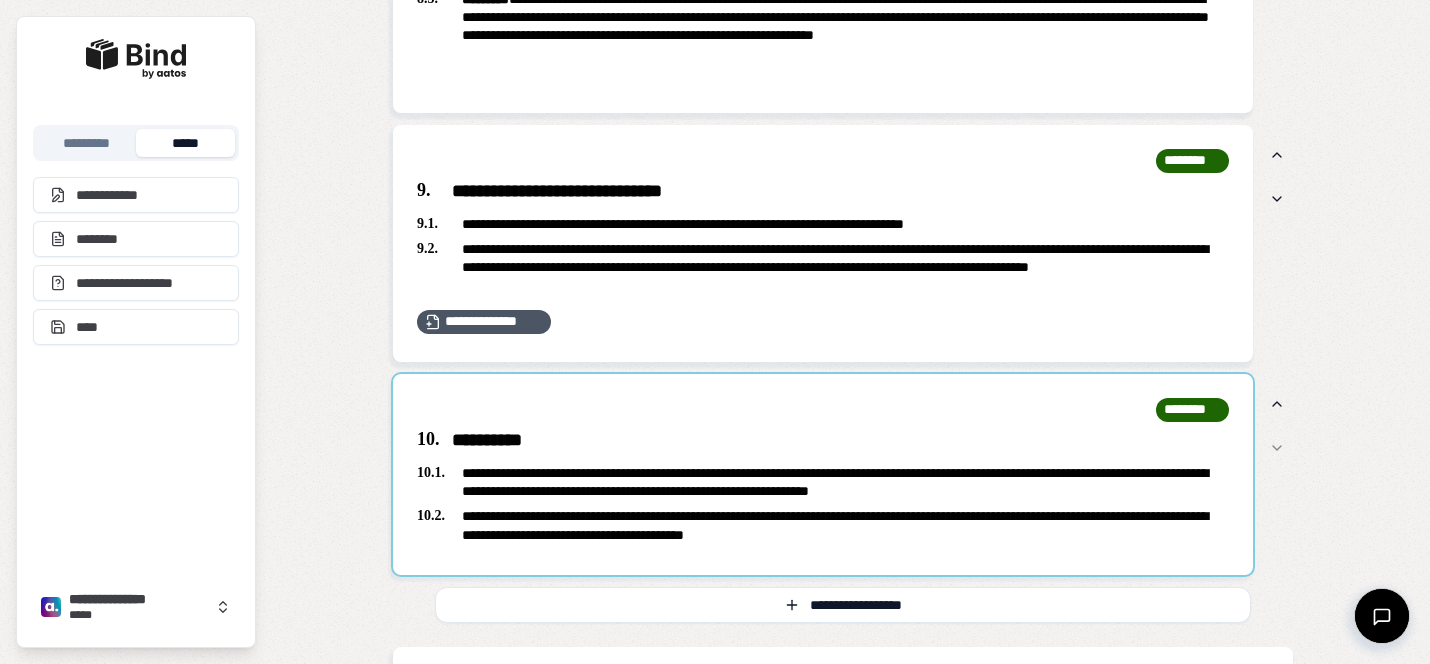 scroll, scrollTop: 3831, scrollLeft: 0, axis: vertical 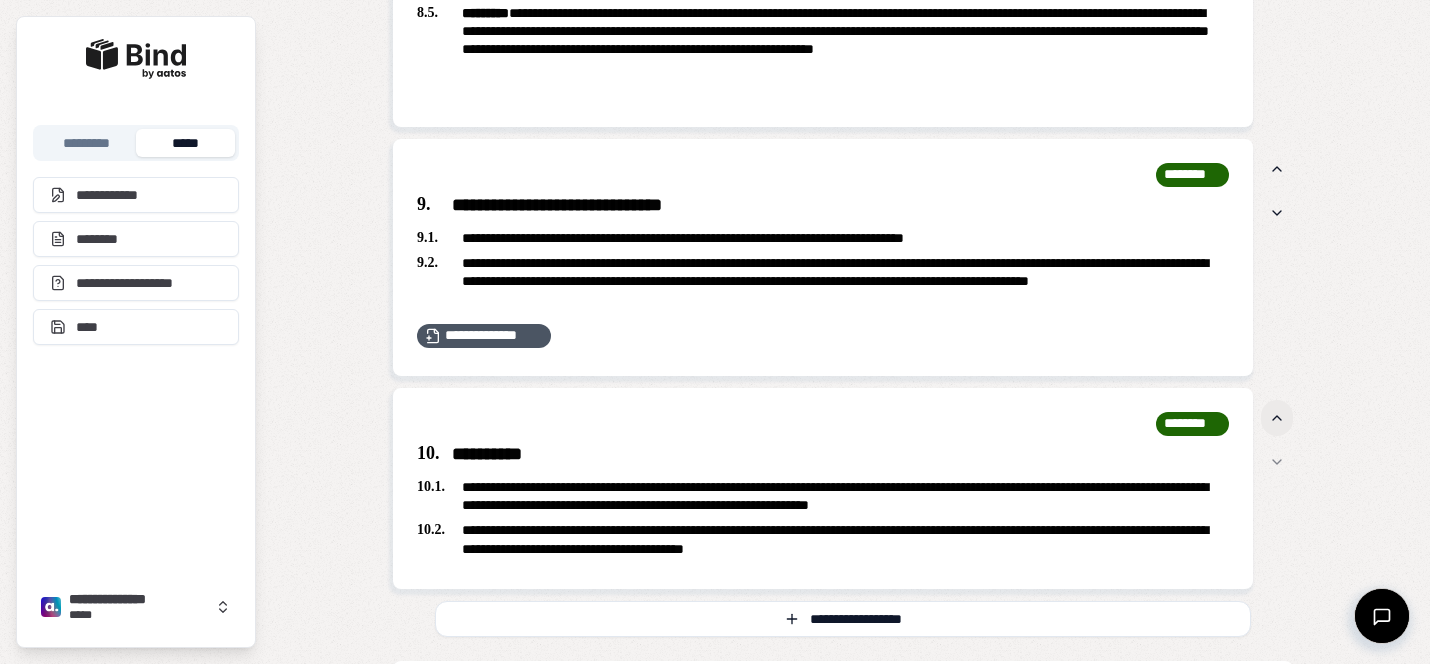 click at bounding box center (1277, 418) 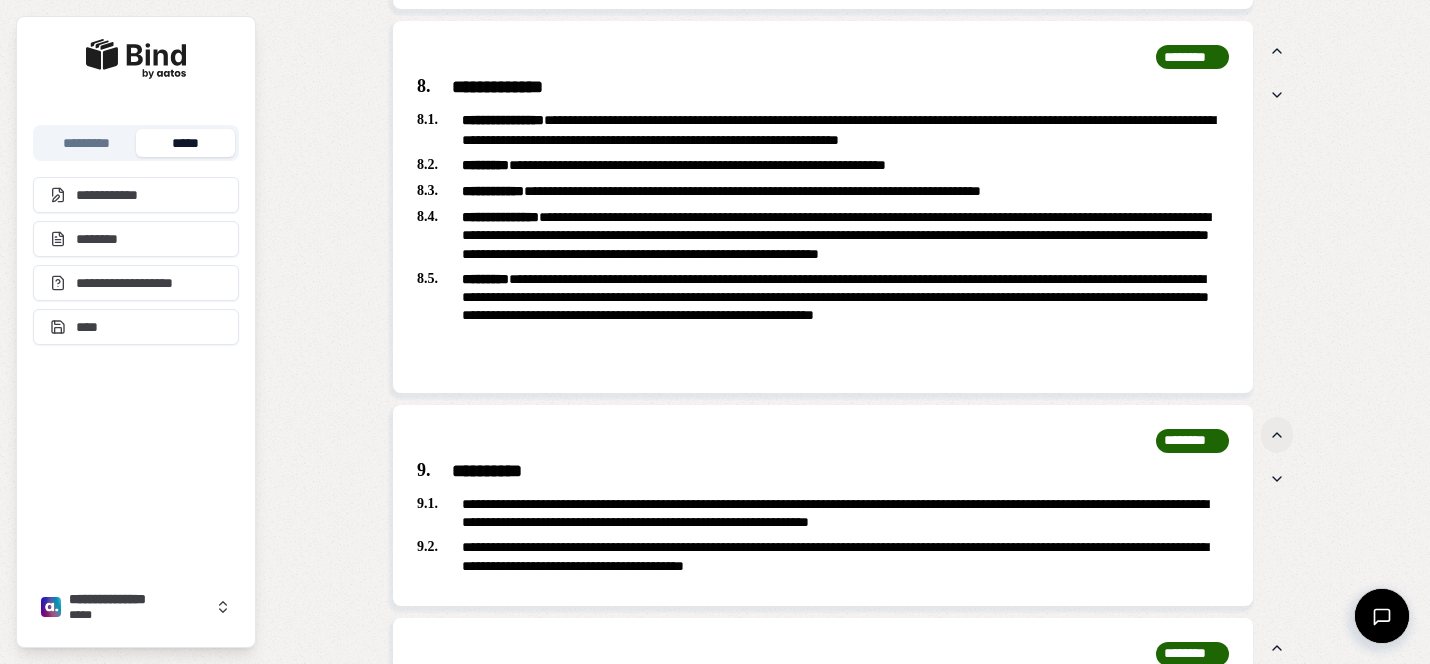 scroll, scrollTop: 3563, scrollLeft: 0, axis: vertical 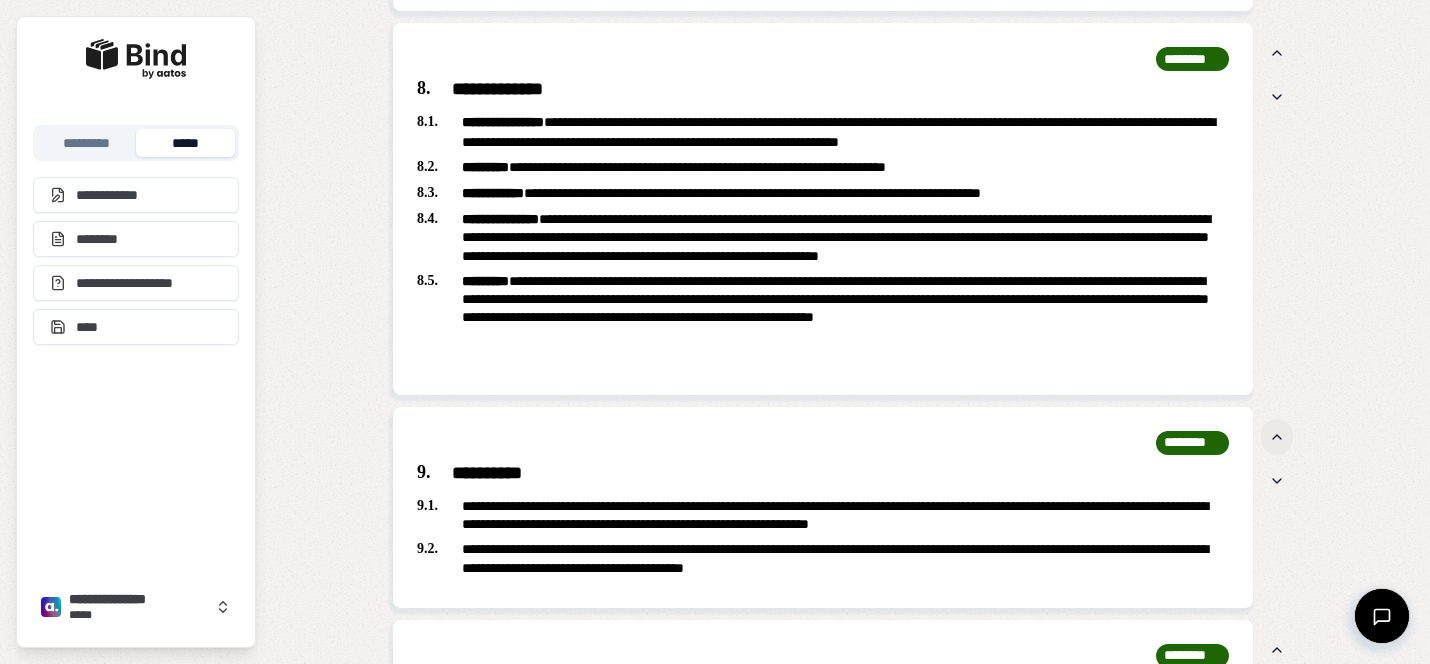click at bounding box center (1277, 437) 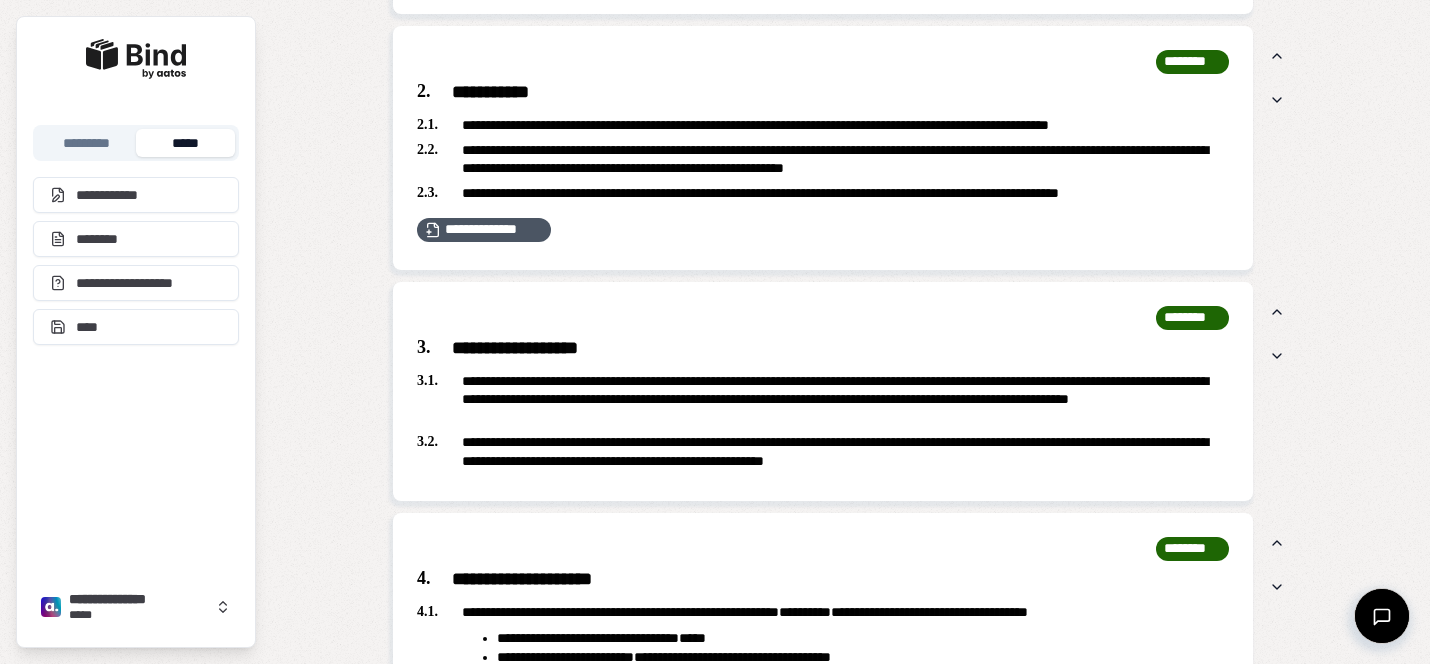 scroll, scrollTop: 2019, scrollLeft: 0, axis: vertical 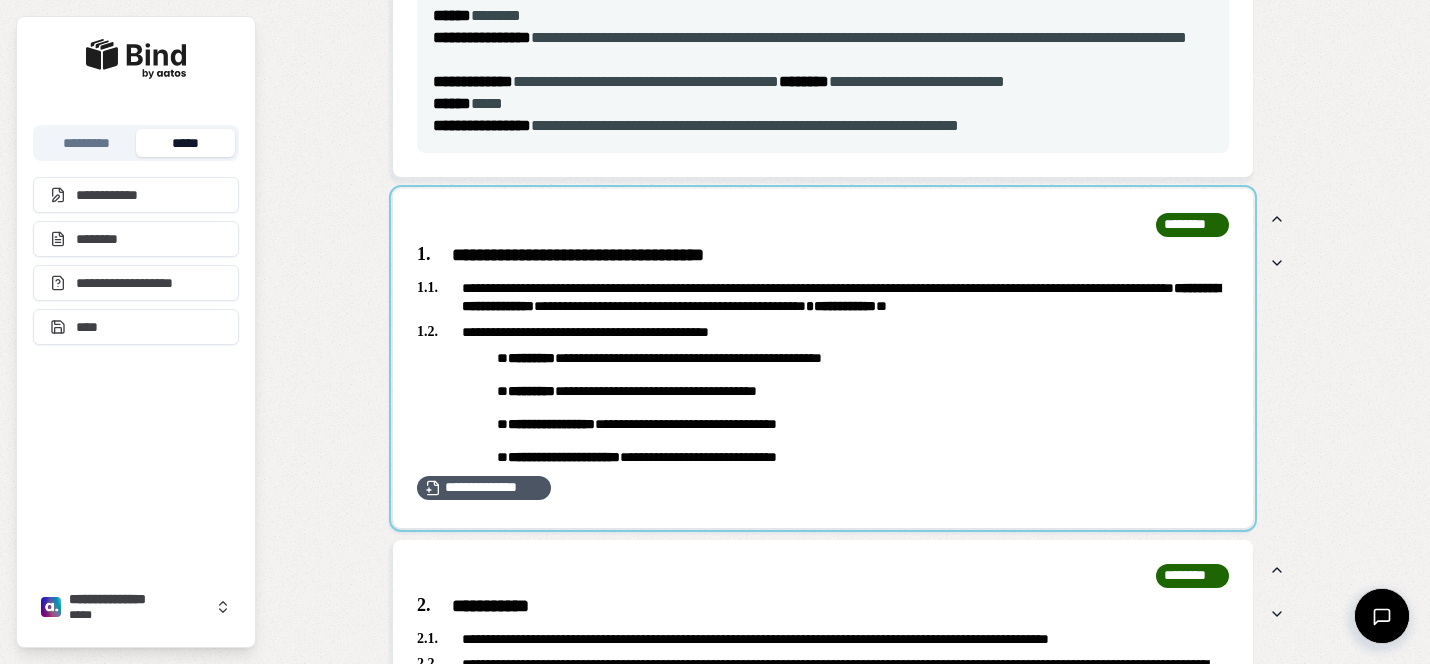 click at bounding box center (823, 358) 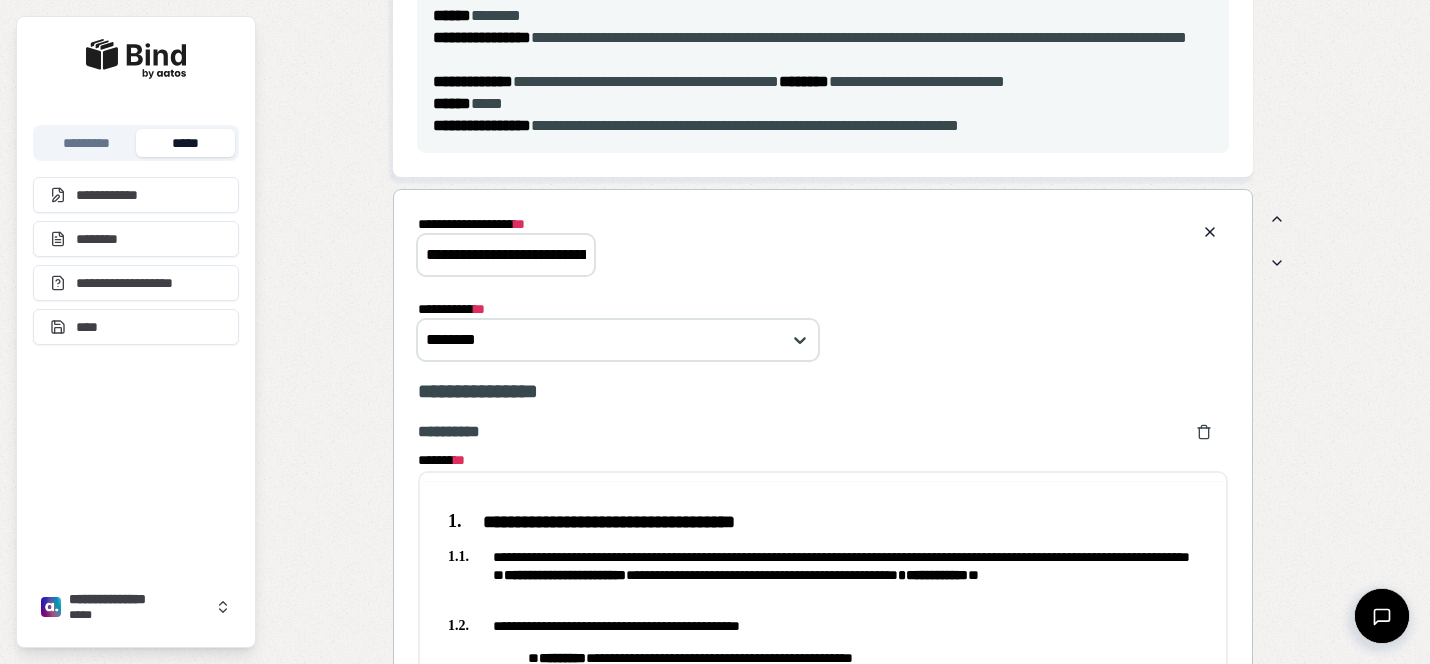scroll, scrollTop: 0, scrollLeft: 0, axis: both 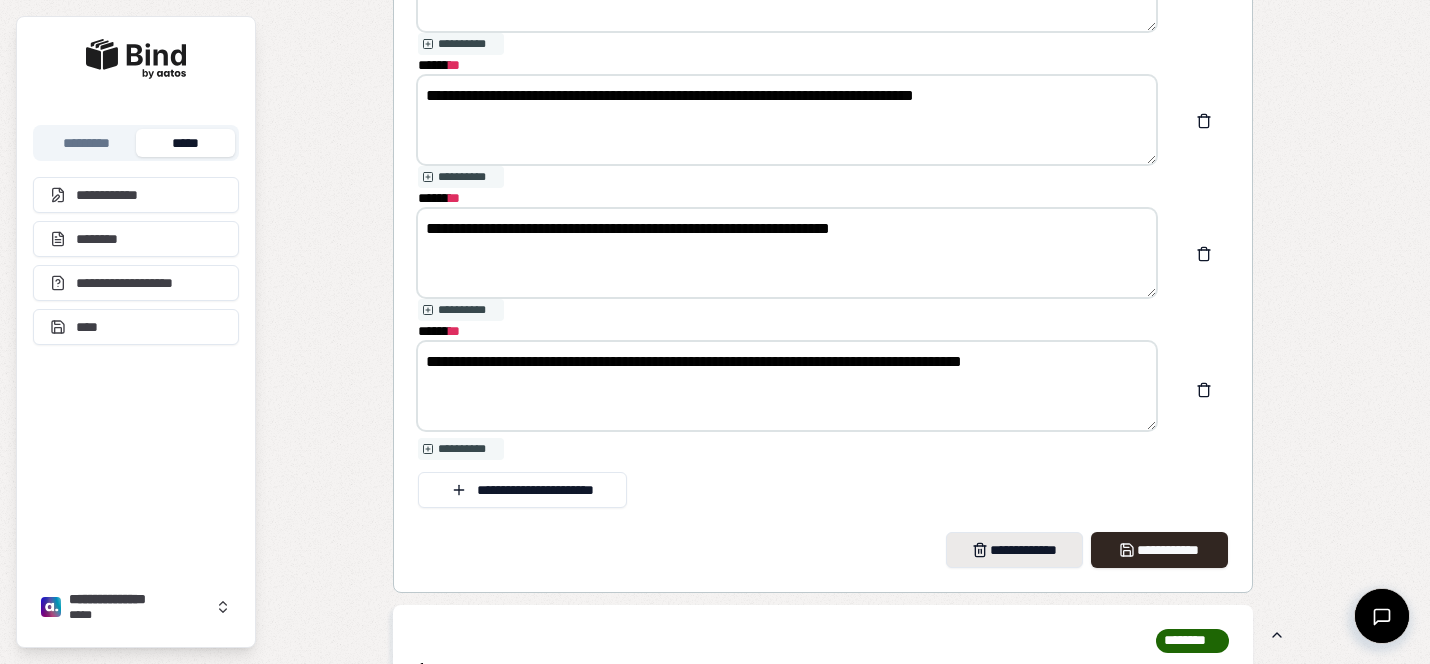 click on "**********" at bounding box center (1014, 550) 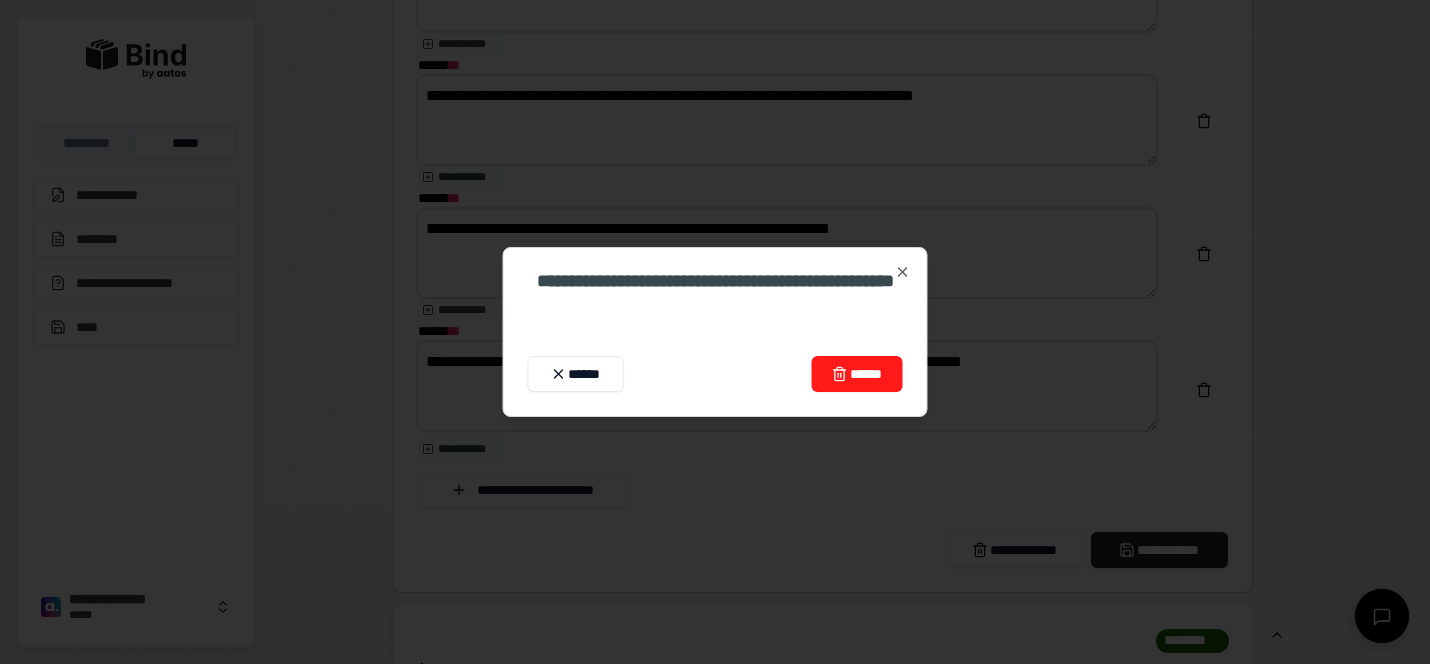 click on "******" at bounding box center [856, 374] 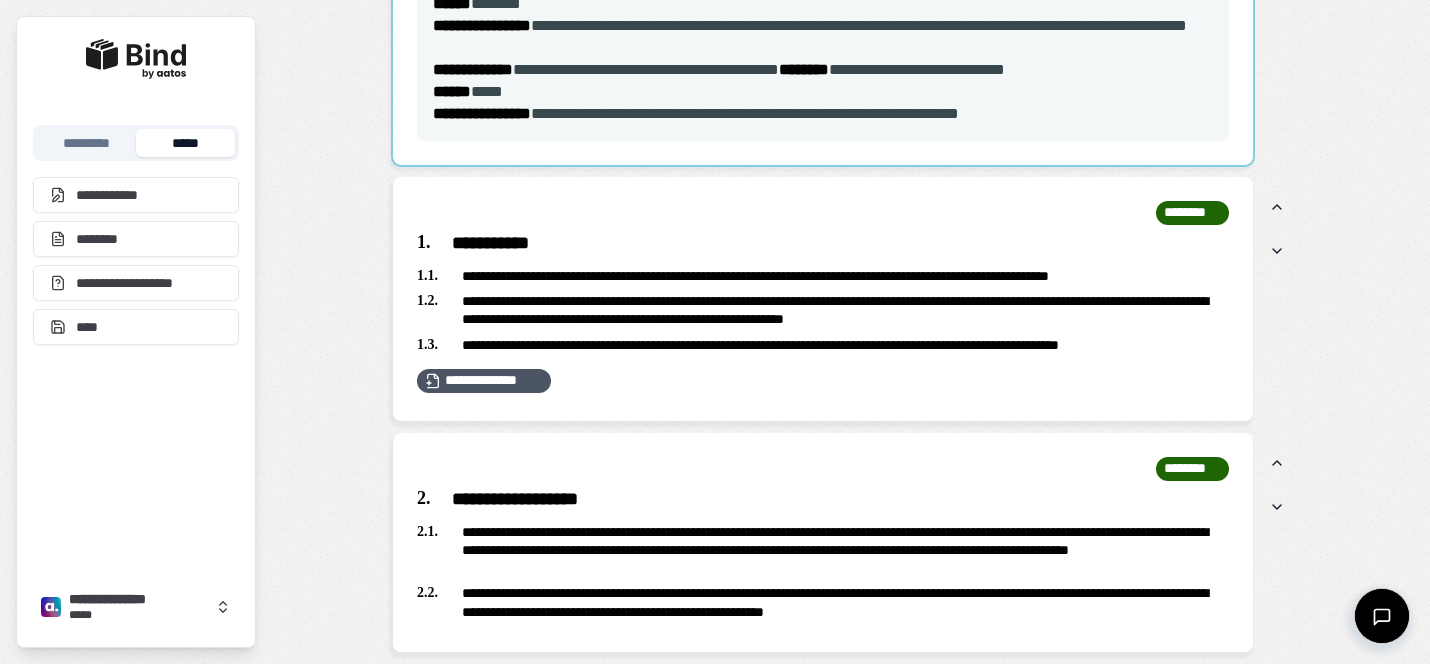 scroll, scrollTop: 1596, scrollLeft: 0, axis: vertical 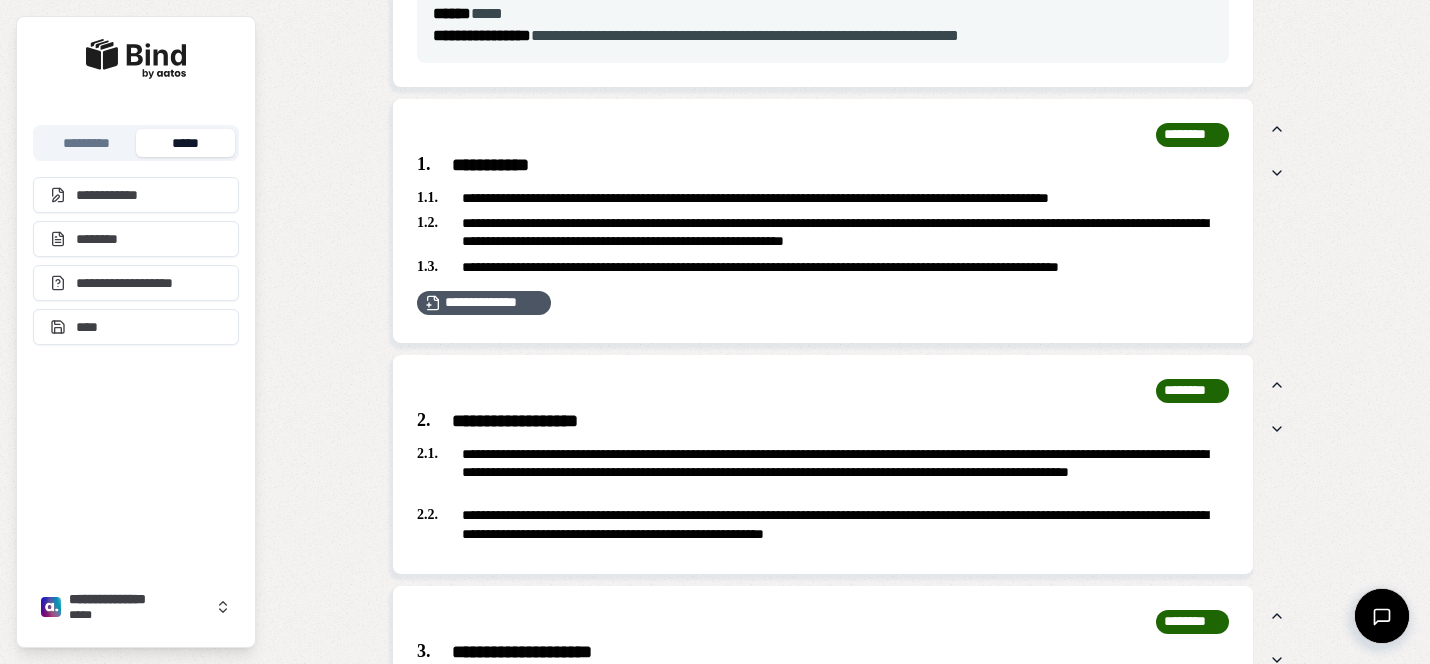 click on "**********" at bounding box center [823, 166] 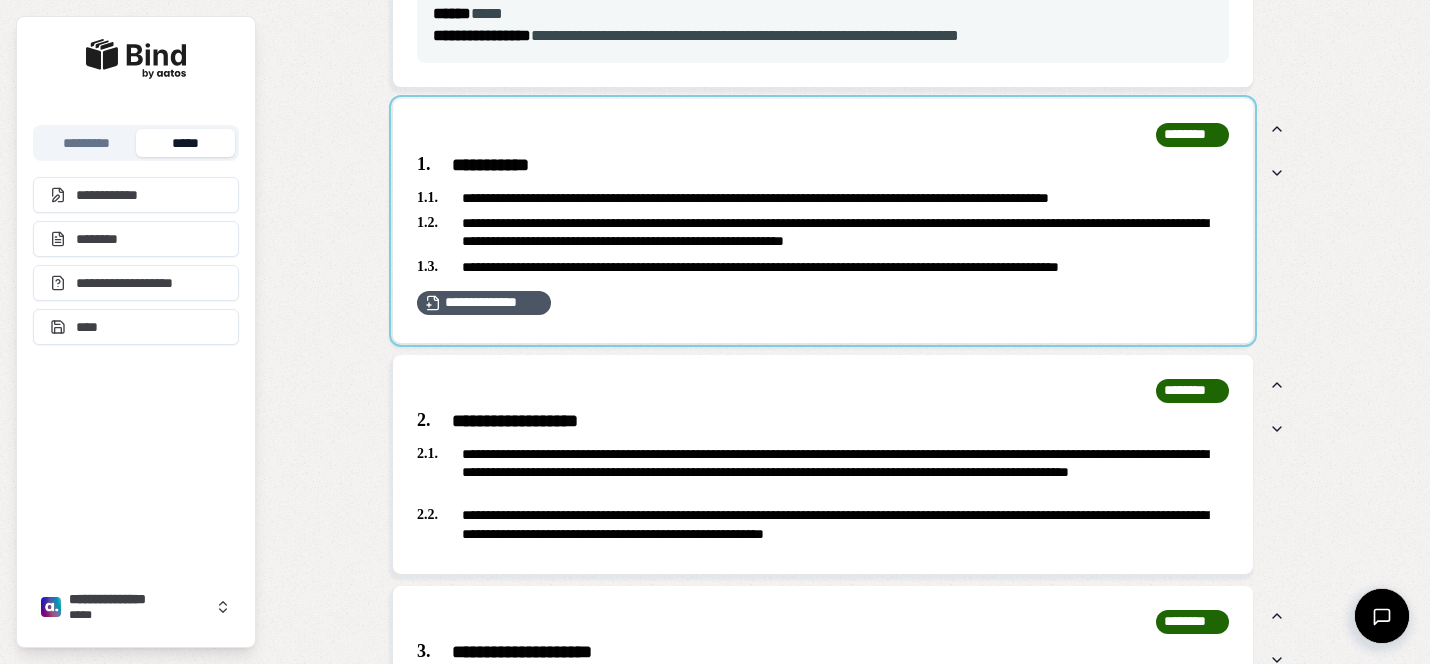 click at bounding box center (823, 221) 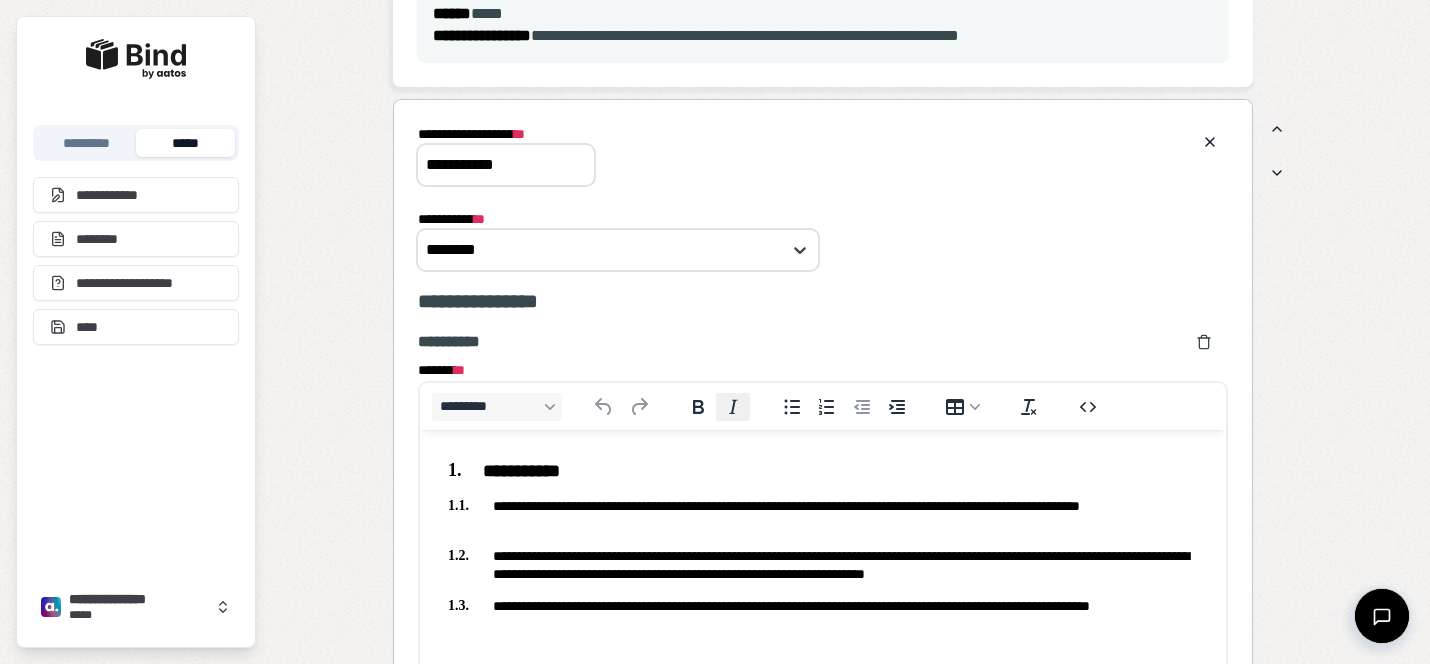 scroll, scrollTop: 0, scrollLeft: 0, axis: both 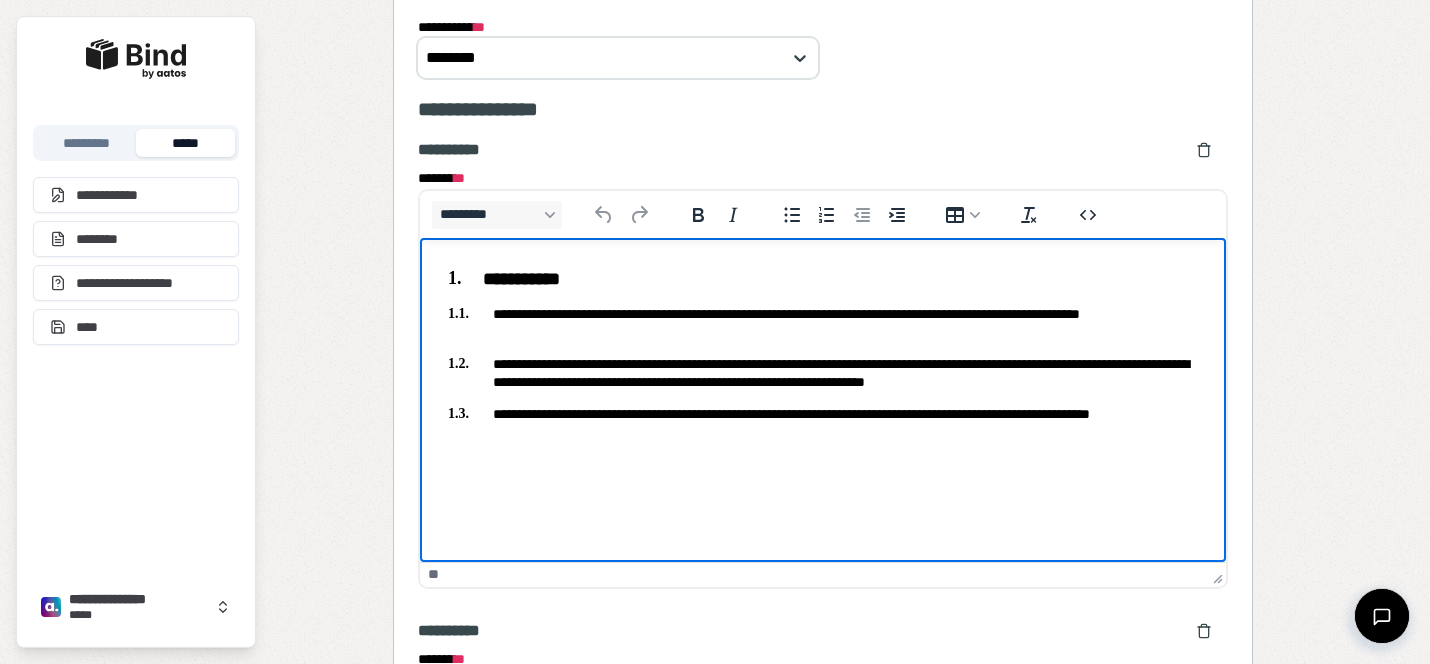 click on "**********" at bounding box center [823, 322] 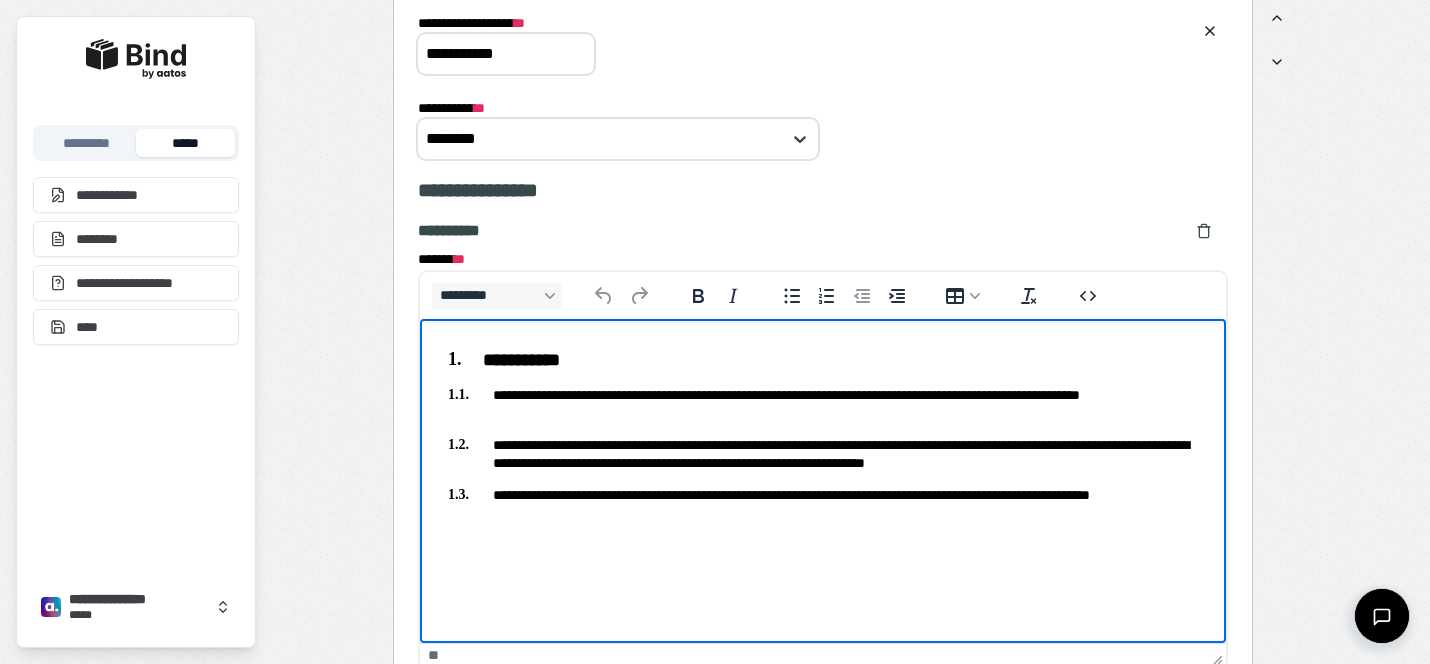 scroll, scrollTop: 1704, scrollLeft: 0, axis: vertical 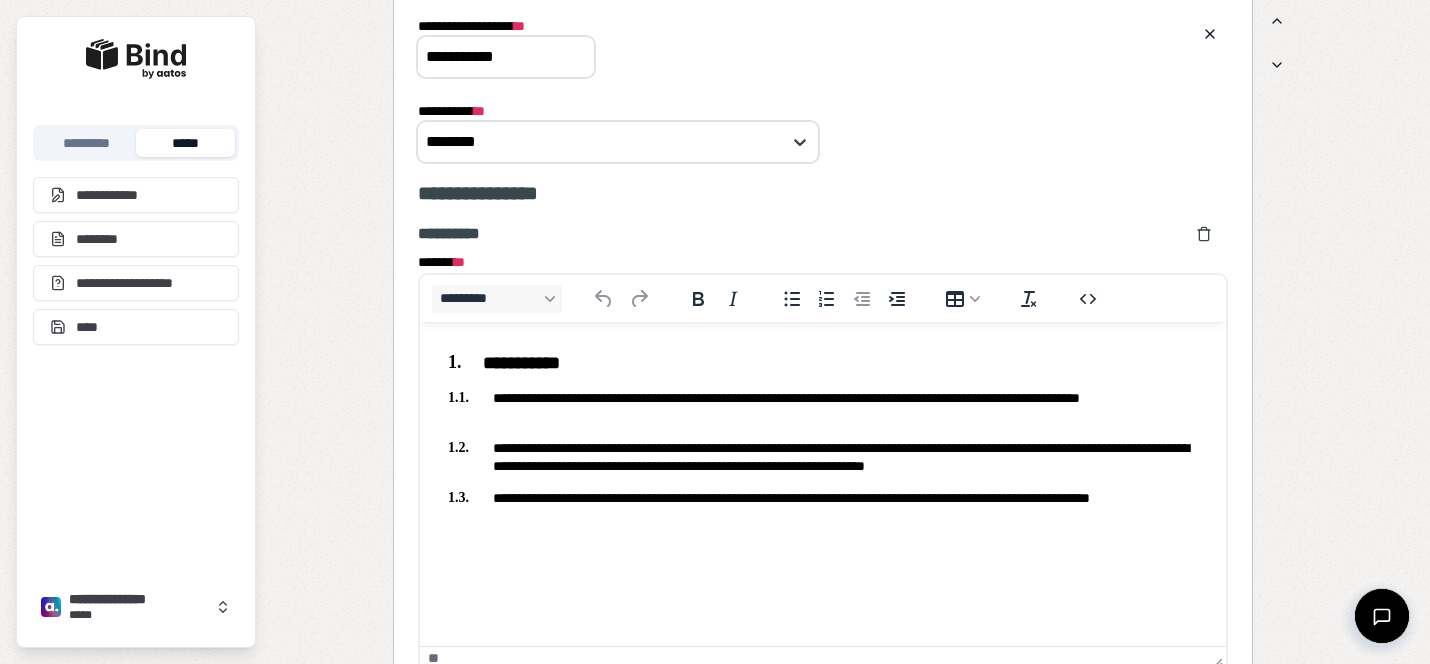 click on "**********" at bounding box center (506, 57) 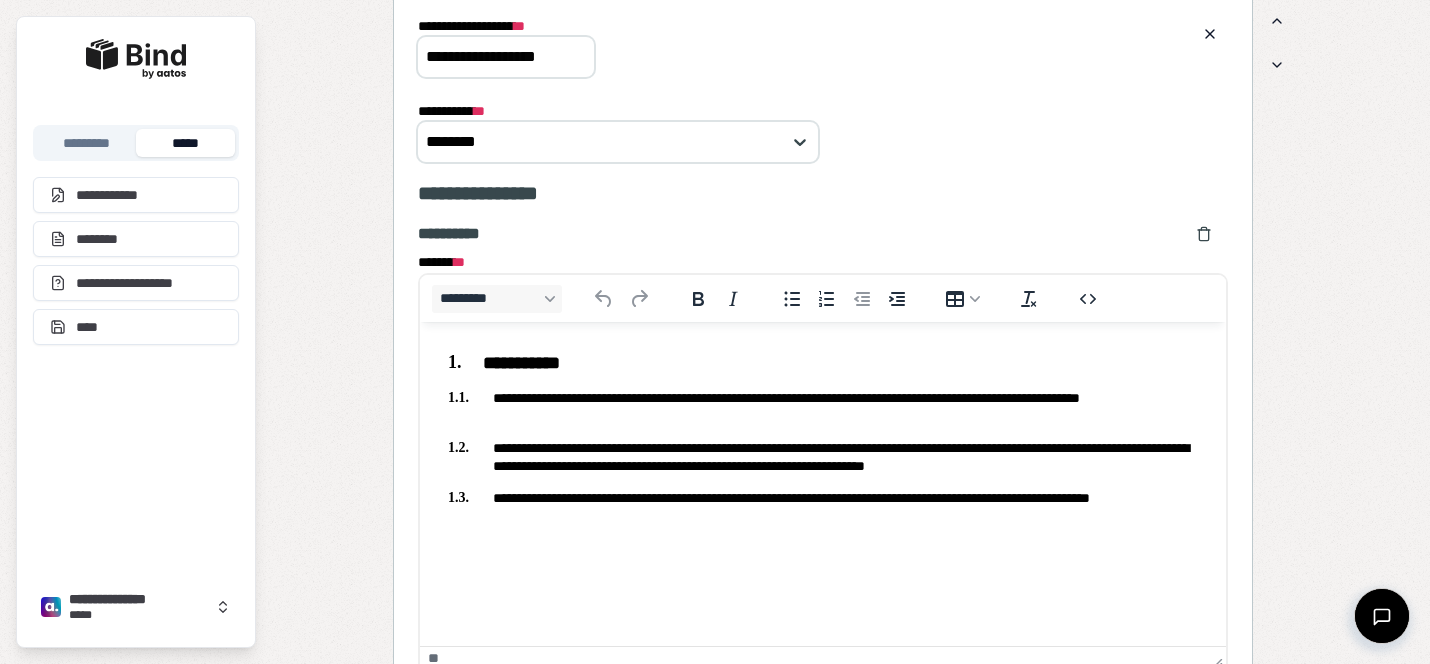 type on "**********" 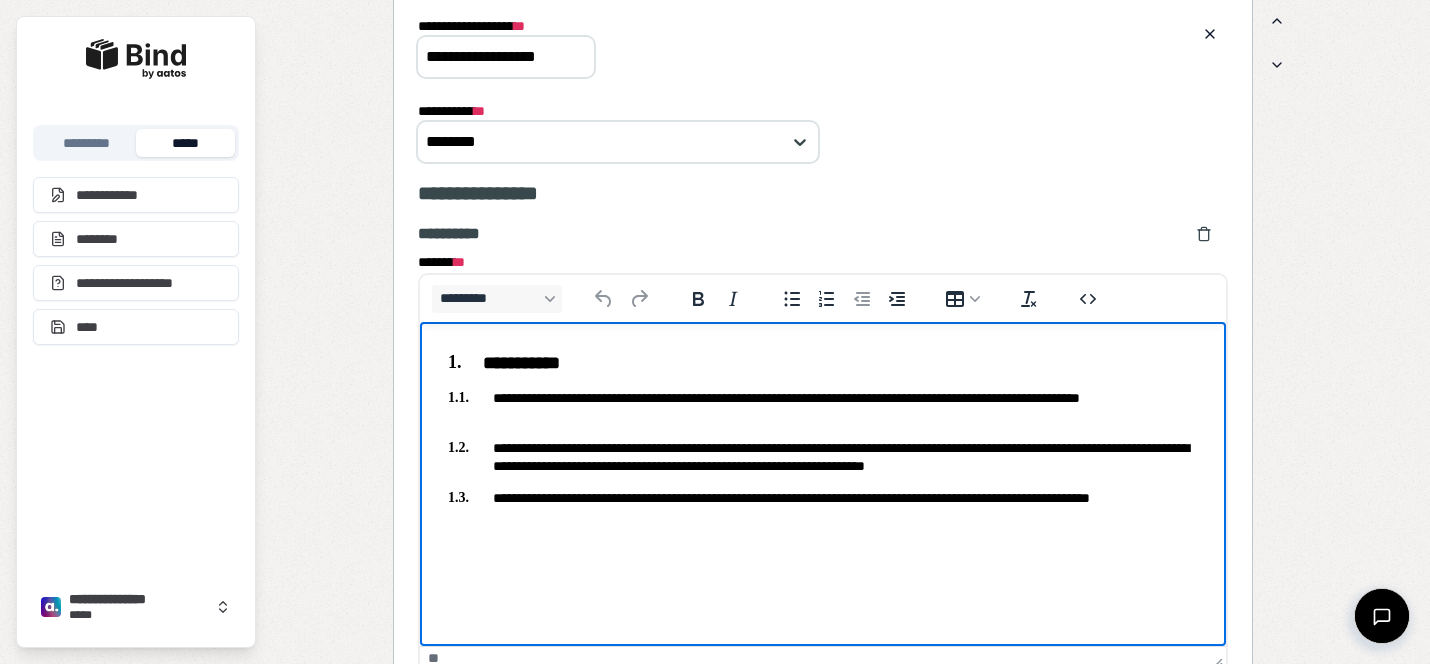 type 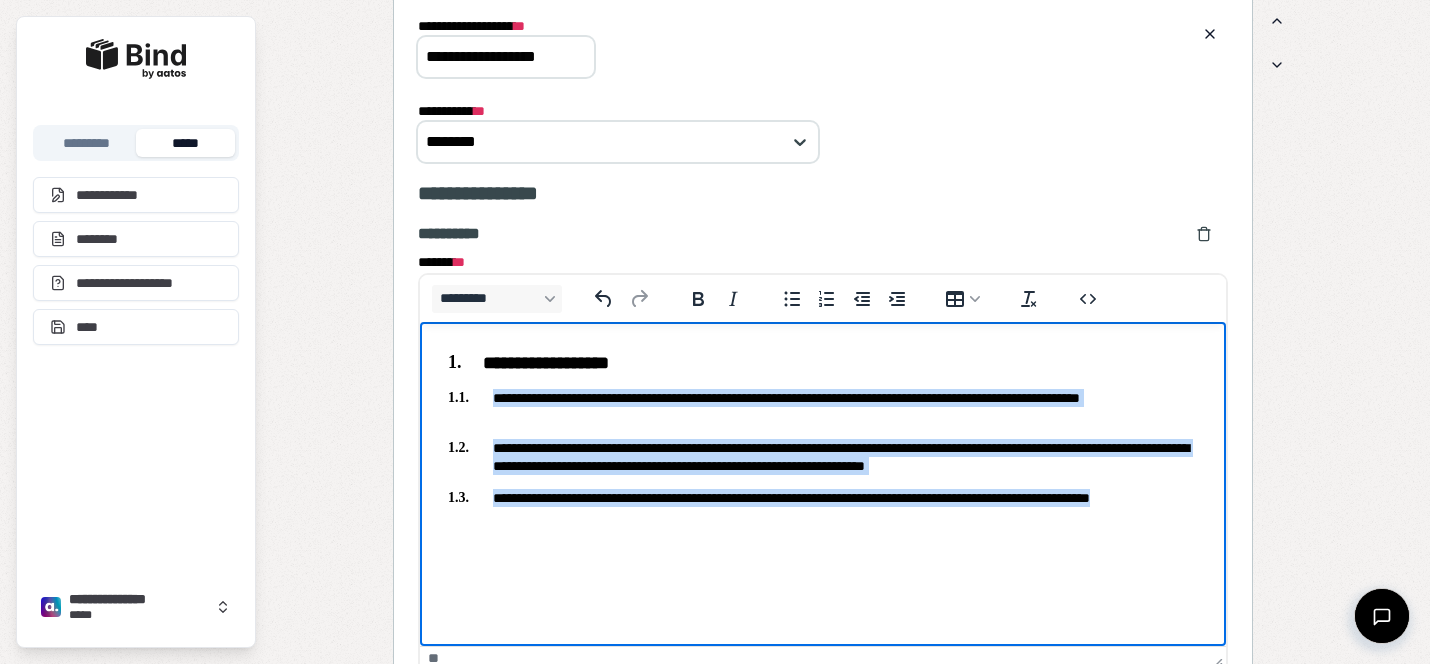 drag, startPoint x: 1205, startPoint y: 508, endPoint x: 486, endPoint y: 395, distance: 727.8255 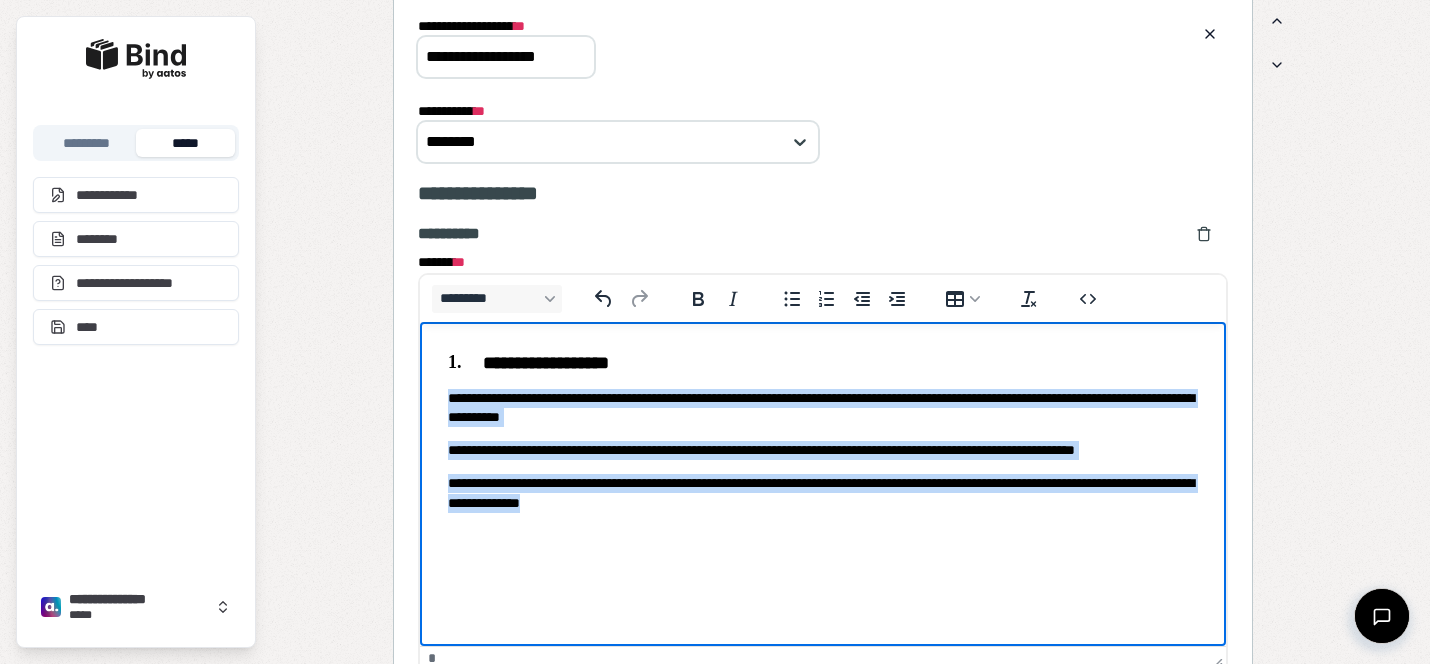 drag, startPoint x: 729, startPoint y: 508, endPoint x: 365, endPoint y: 384, distance: 384.5413 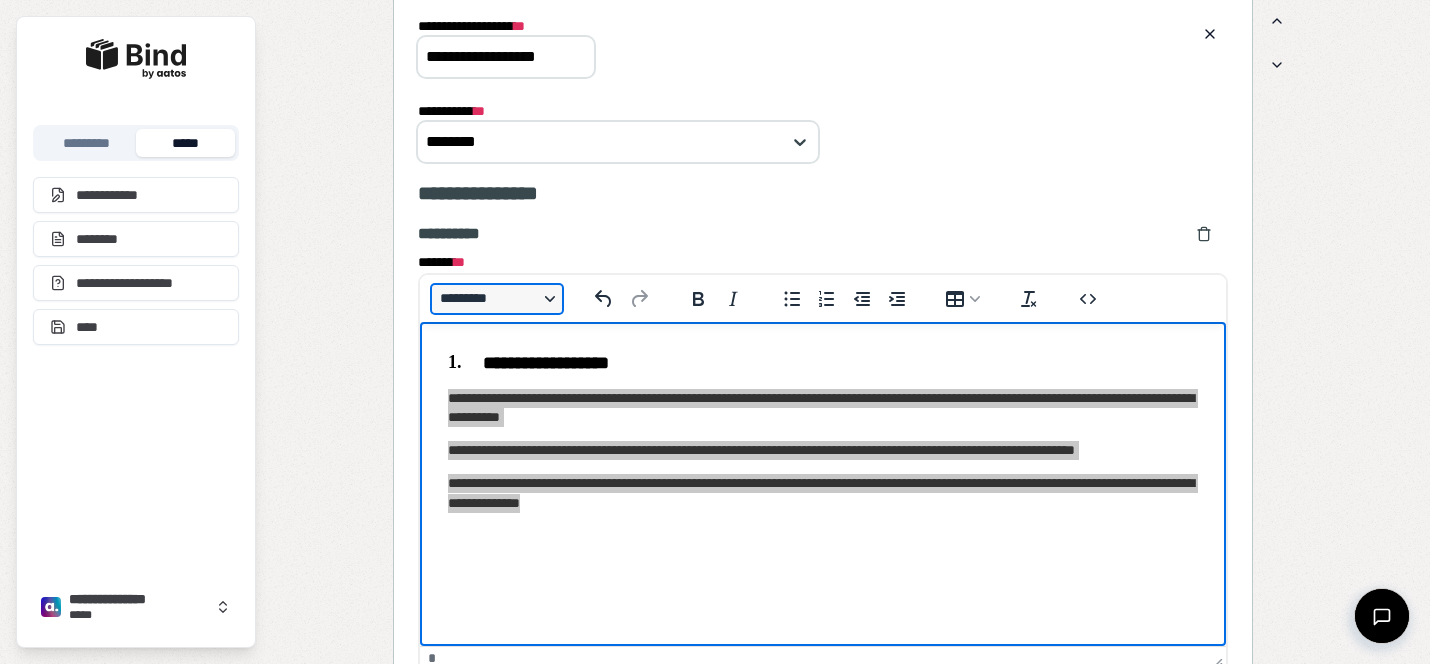 click on "*********" at bounding box center (497, 299) 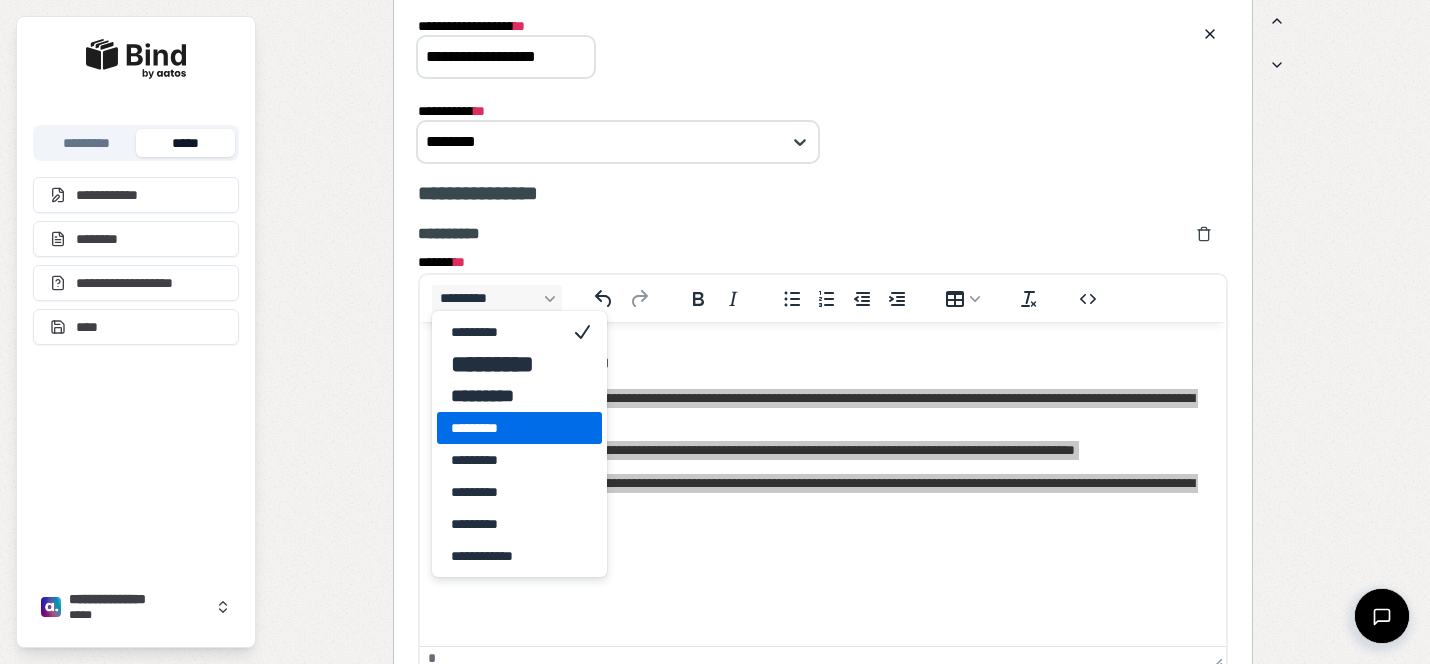 click on "*********" at bounding box center [505, 428] 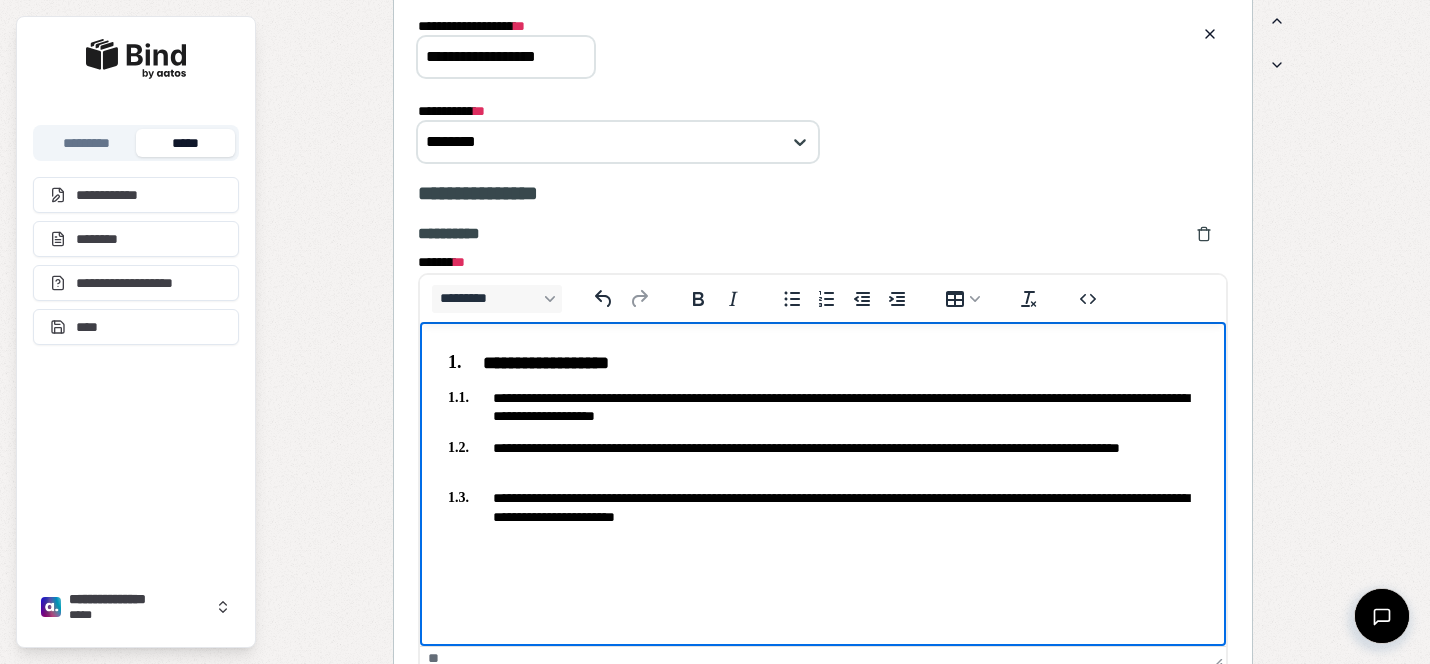 click on "**********" at bounding box center (823, 506) 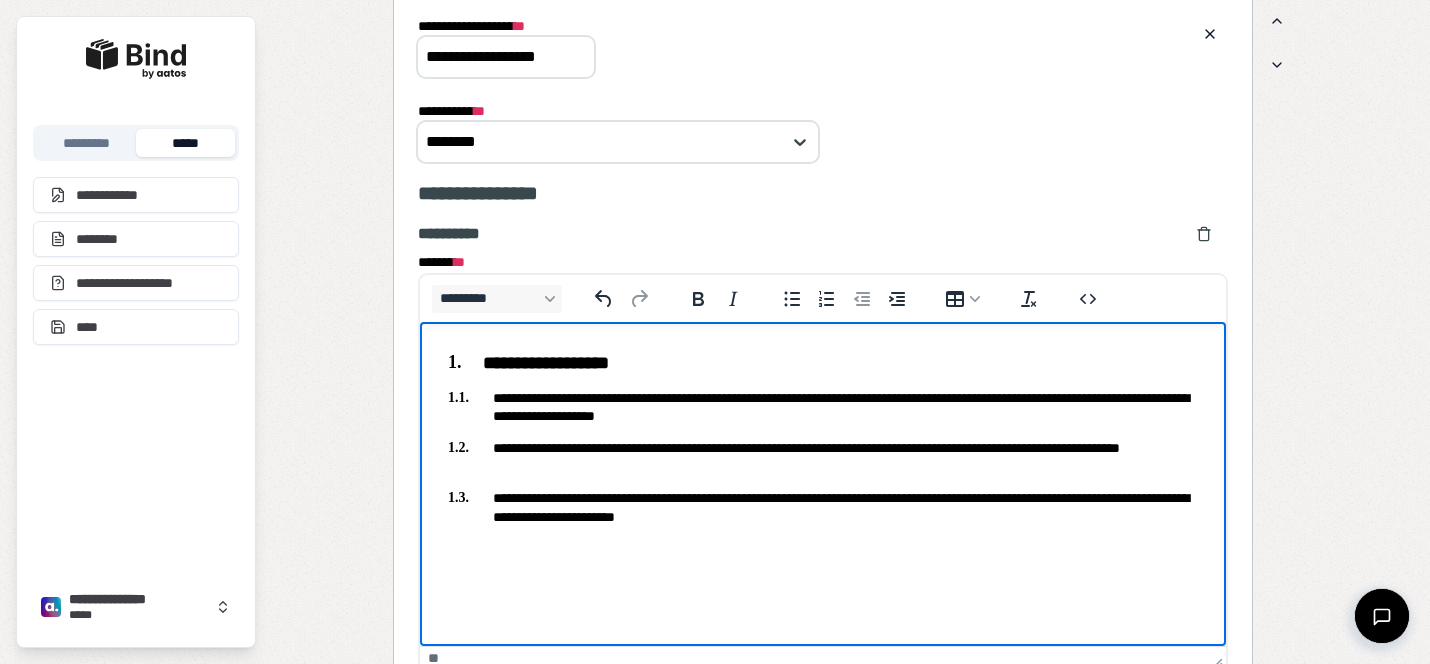 click on "**********" at bounding box center [823, 456] 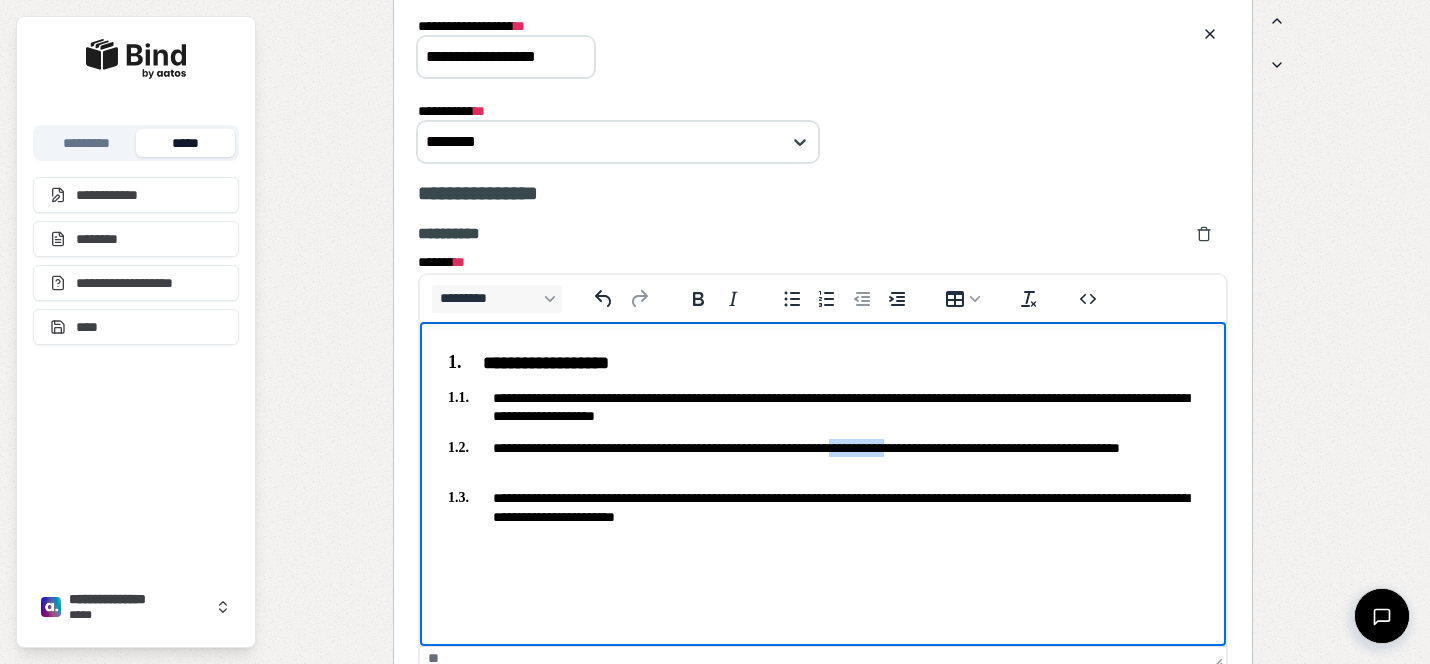 drag, startPoint x: 970, startPoint y: 446, endPoint x: 912, endPoint y: 446, distance: 58 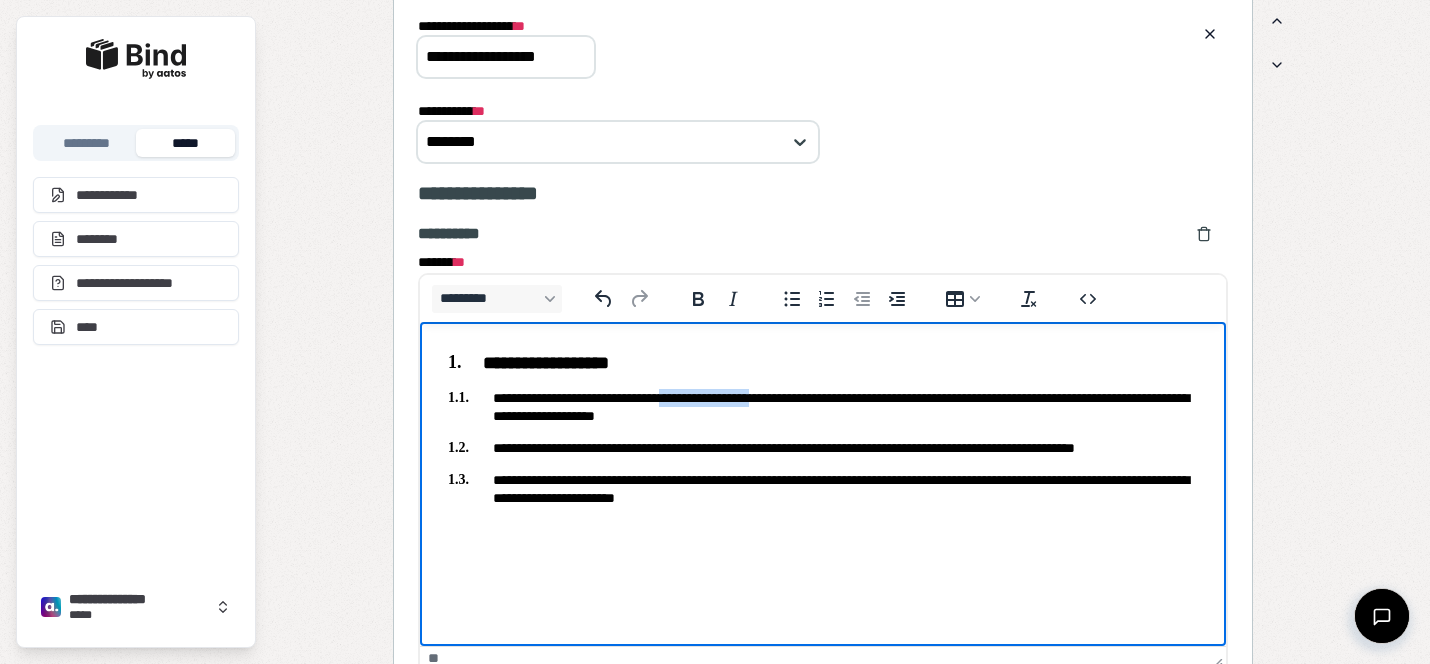 drag, startPoint x: 827, startPoint y: 394, endPoint x: 719, endPoint y: 391, distance: 108.04166 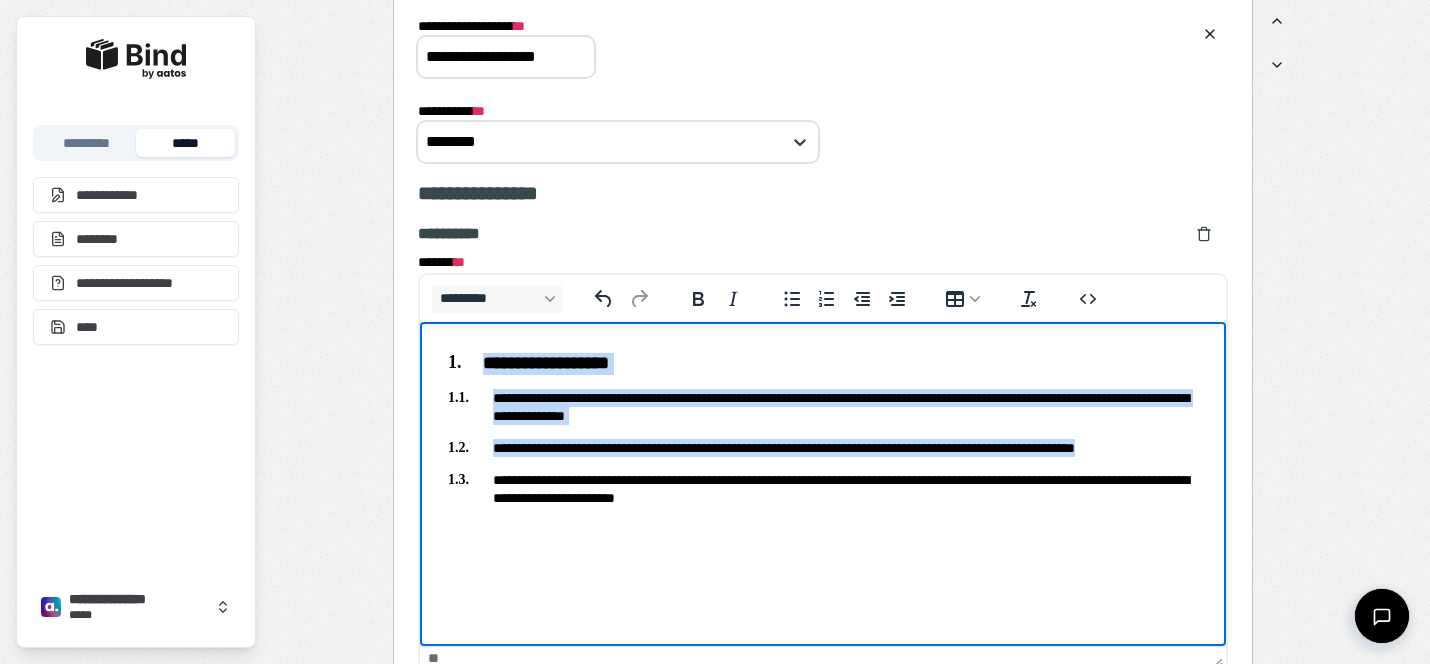 copy on "**********" 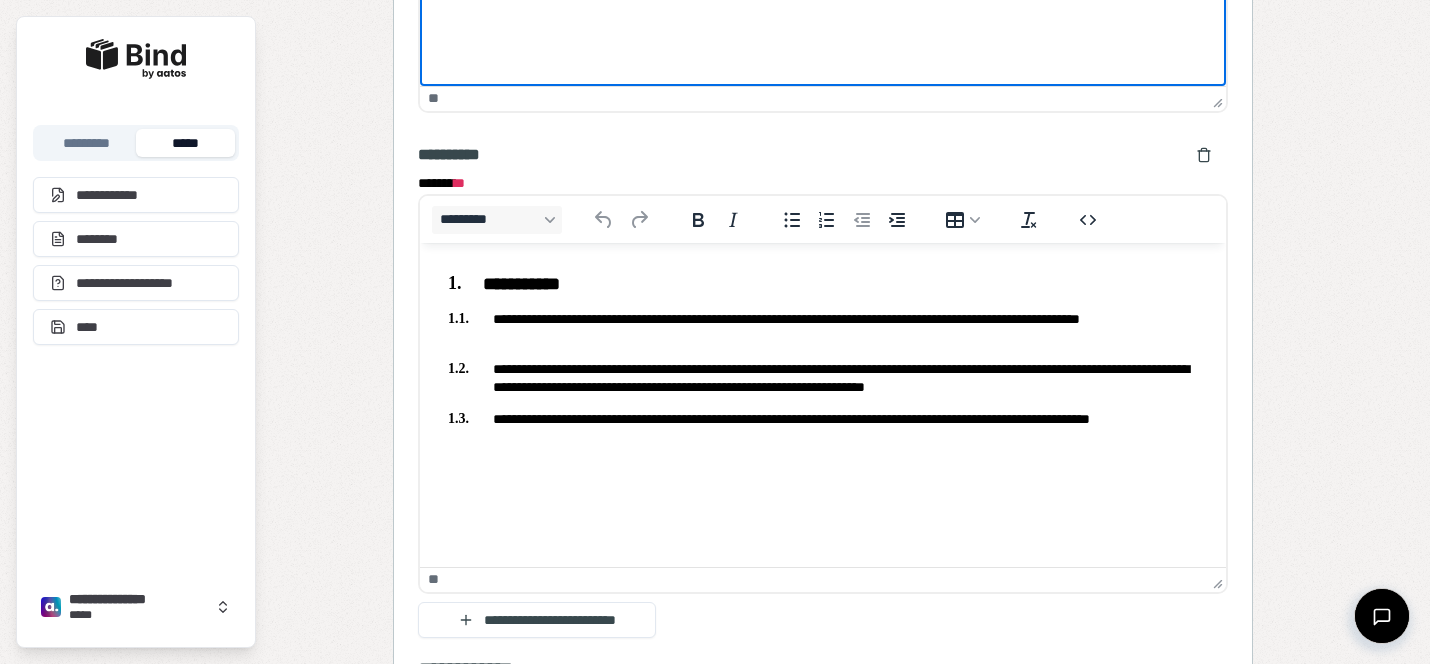 scroll, scrollTop: 2315, scrollLeft: 0, axis: vertical 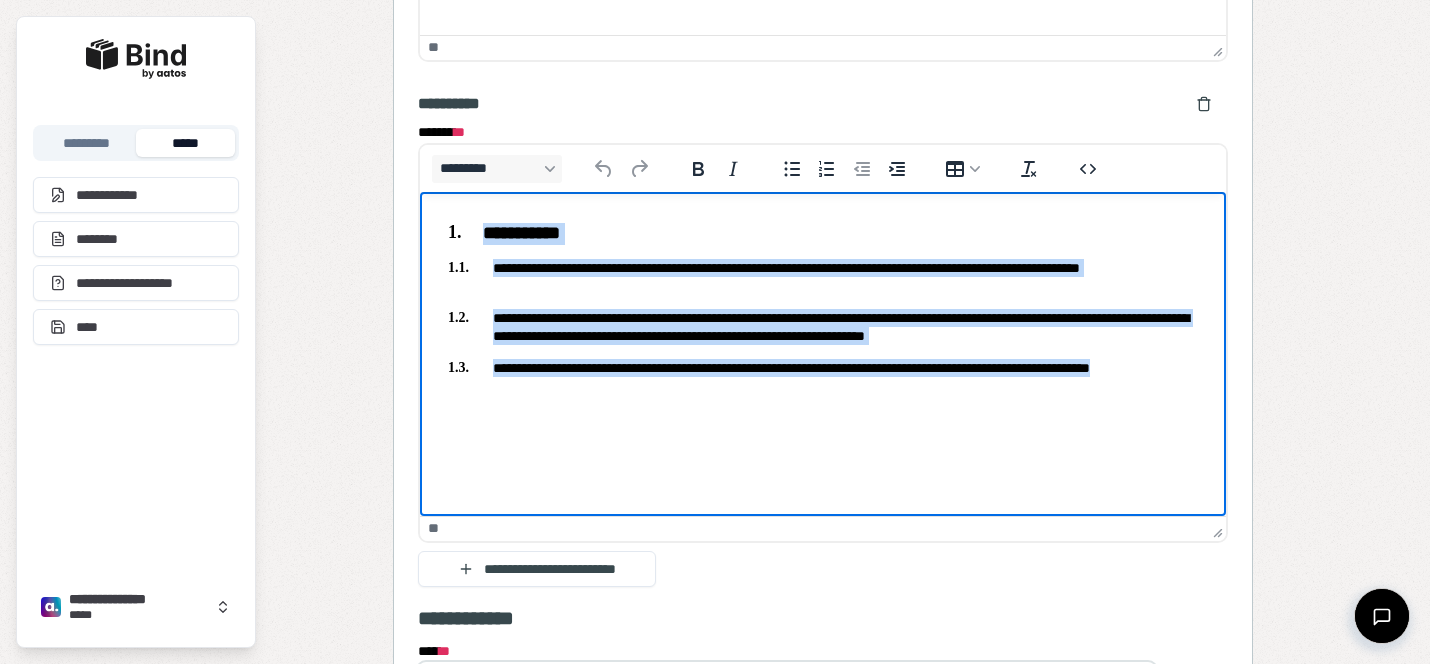 drag, startPoint x: 1201, startPoint y: 373, endPoint x: 429, endPoint y: 108, distance: 816.21625 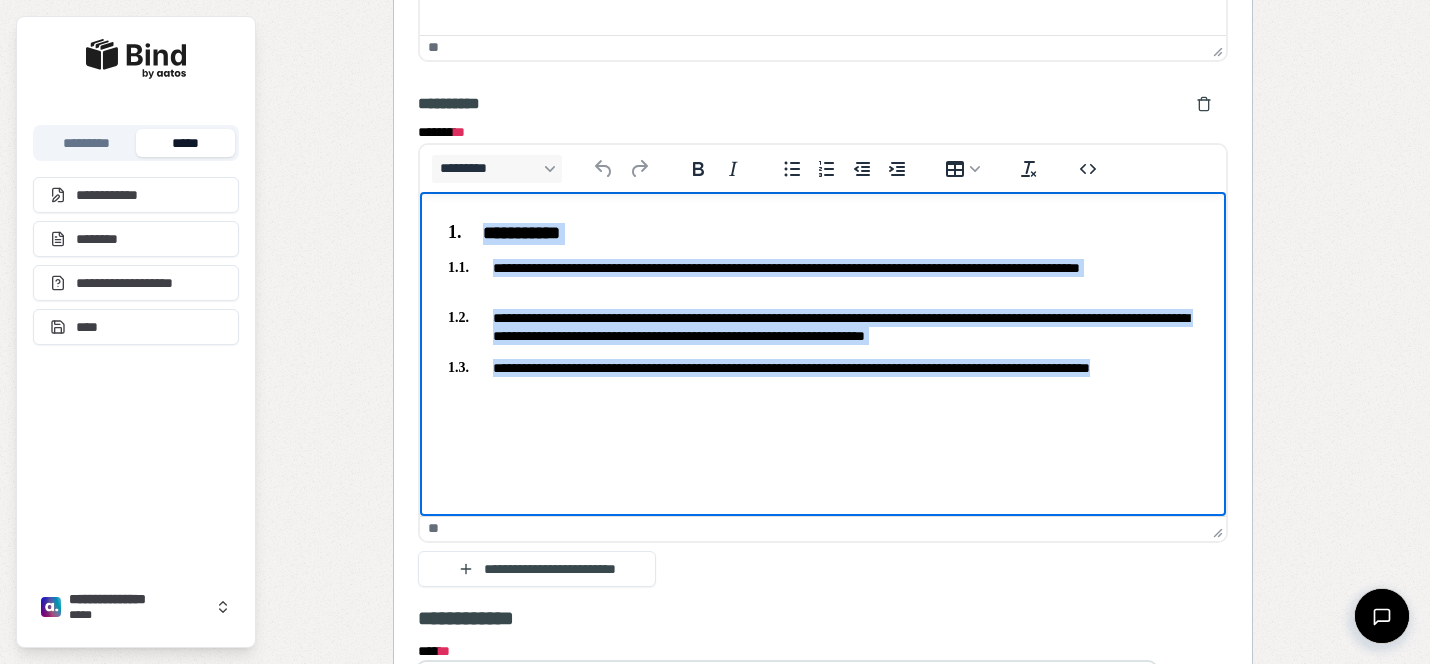 type 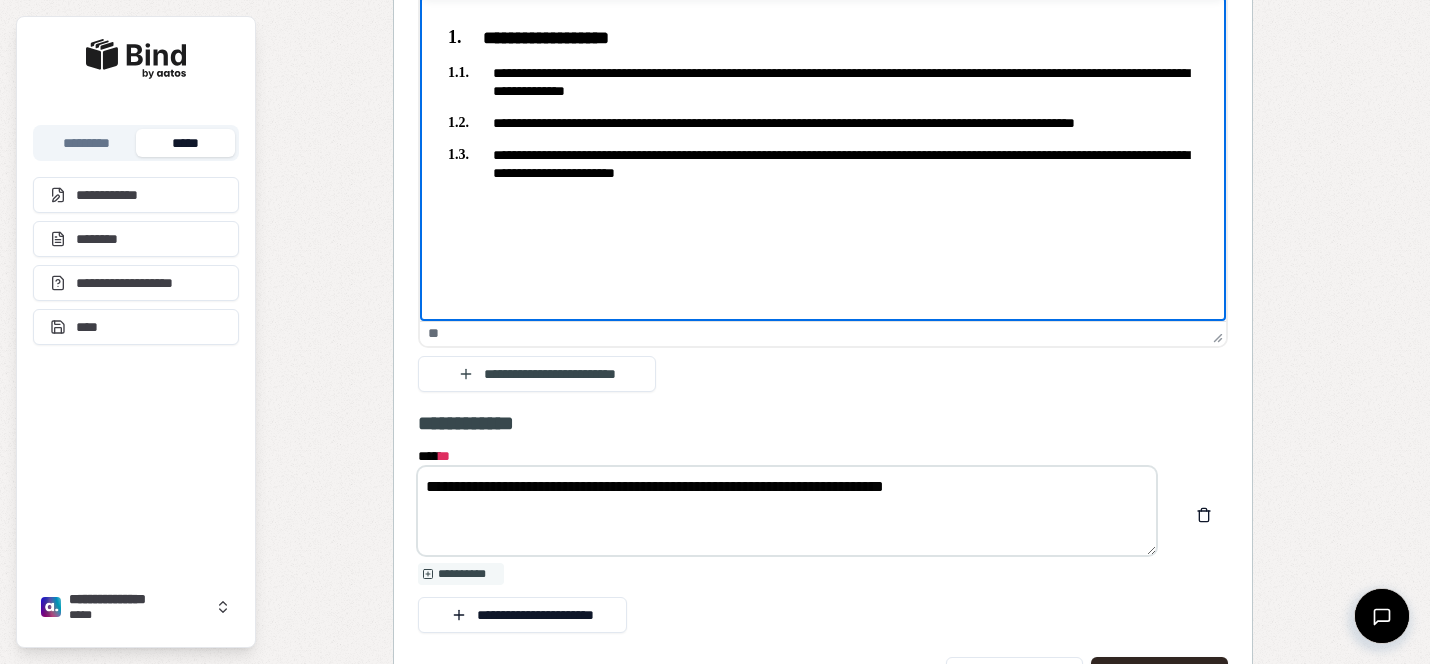 scroll, scrollTop: 2480, scrollLeft: 0, axis: vertical 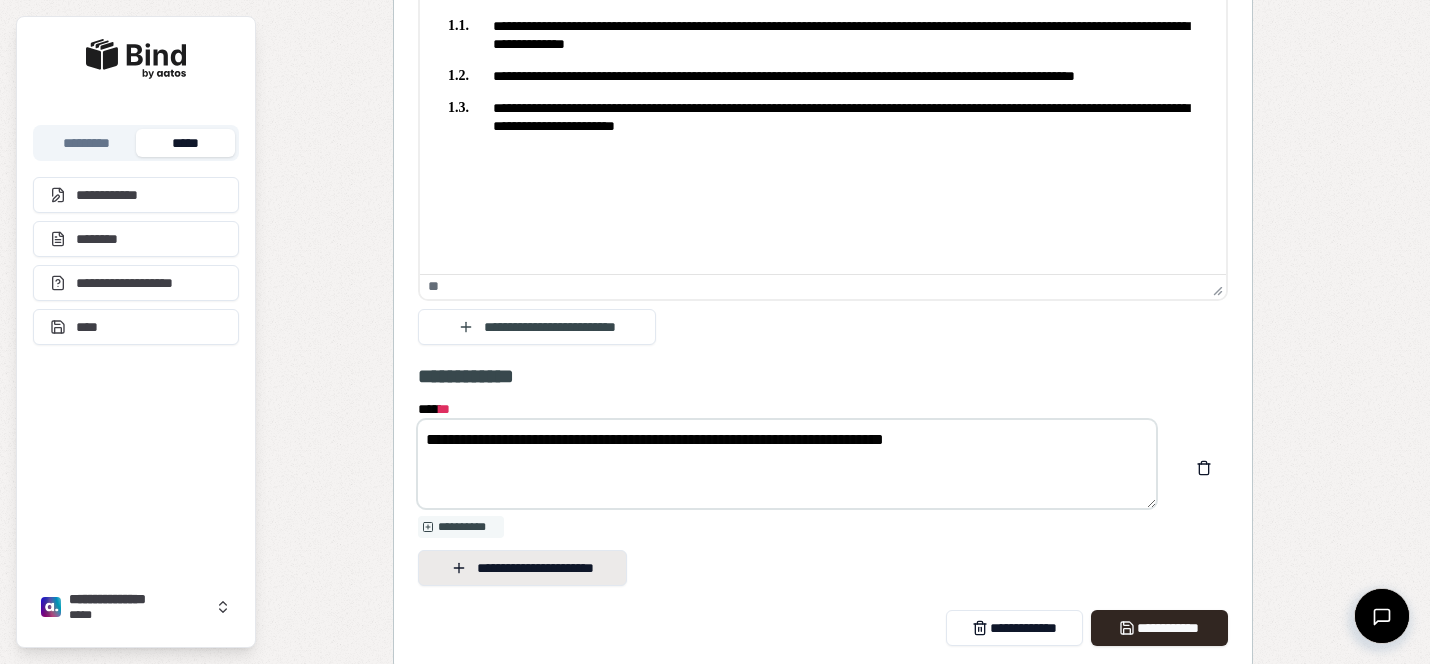 click on "**********" at bounding box center [522, 568] 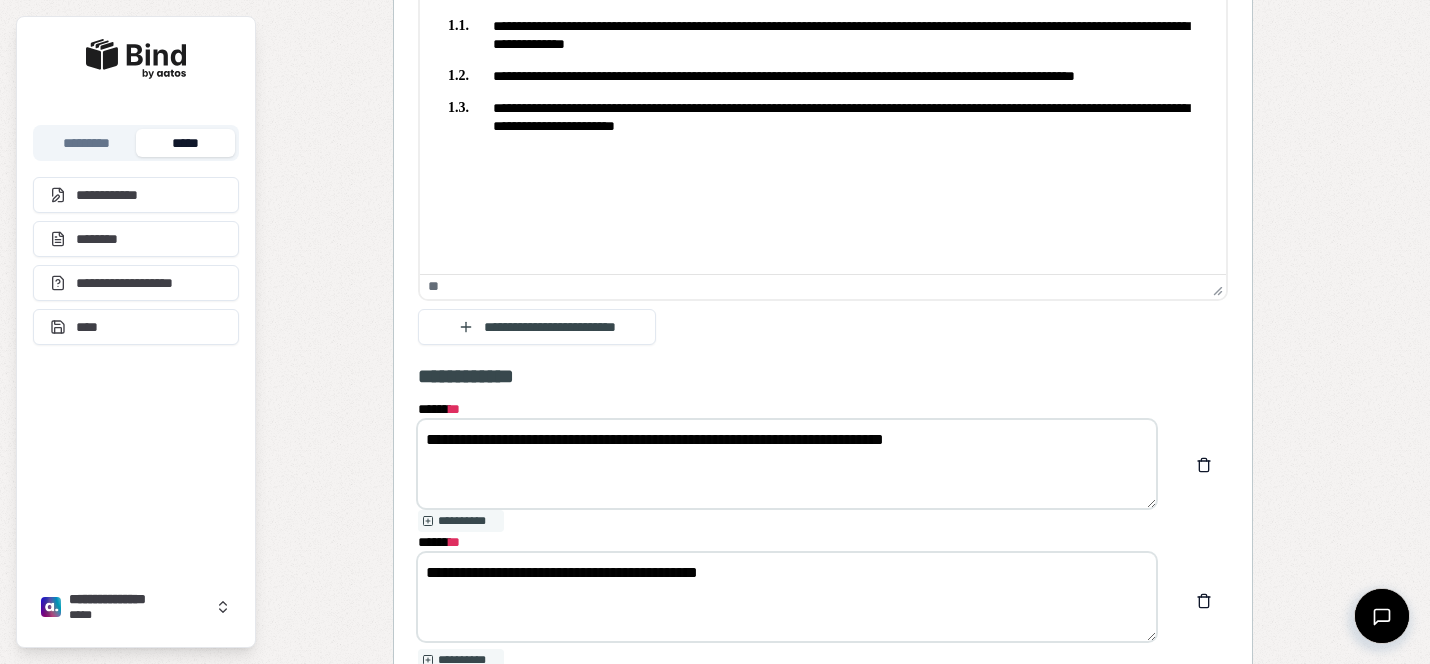 click on "**********" at bounding box center (787, 597) 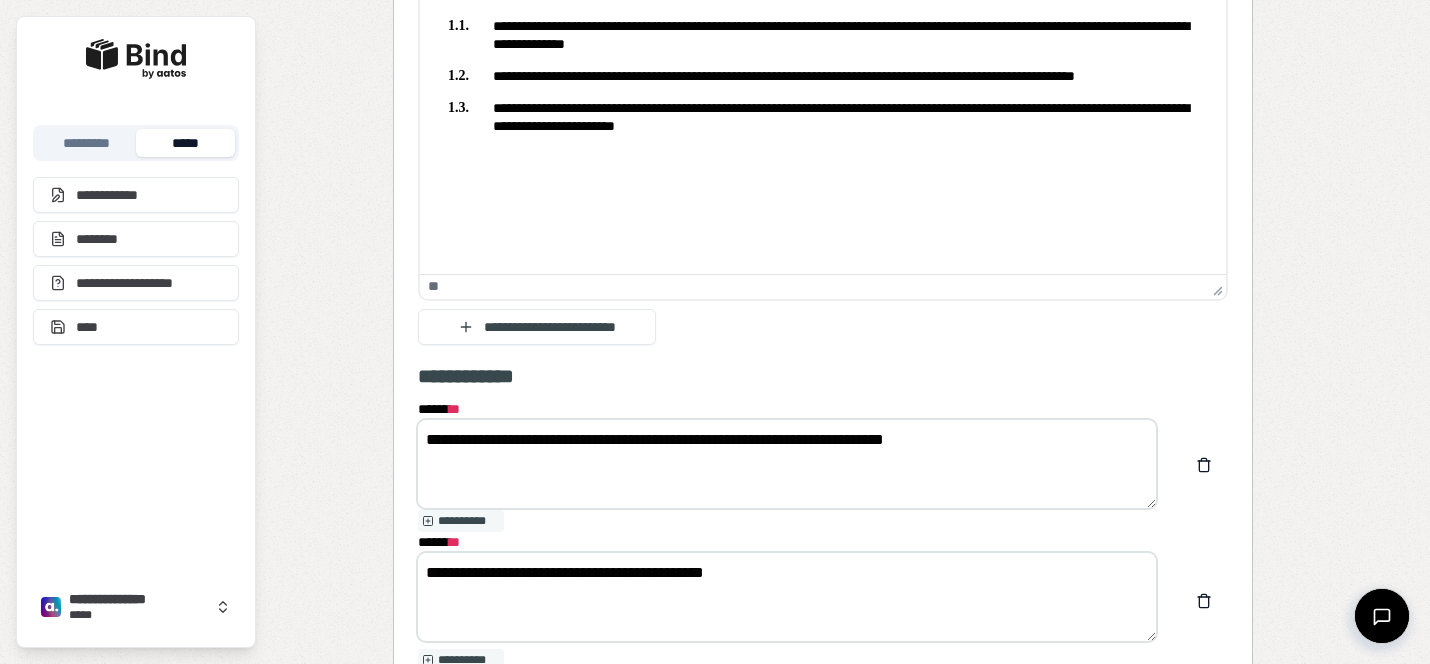 type on "**********" 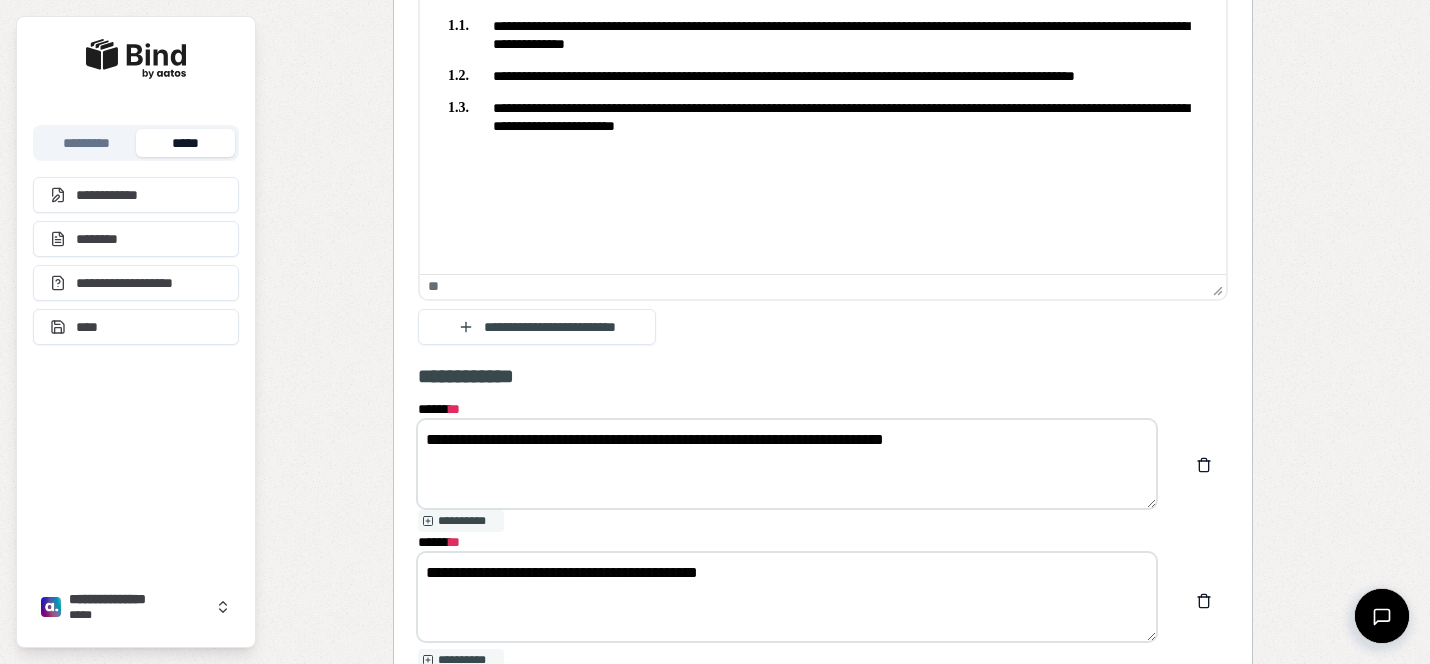 drag, startPoint x: 991, startPoint y: 443, endPoint x: 357, endPoint y: 410, distance: 634.8583 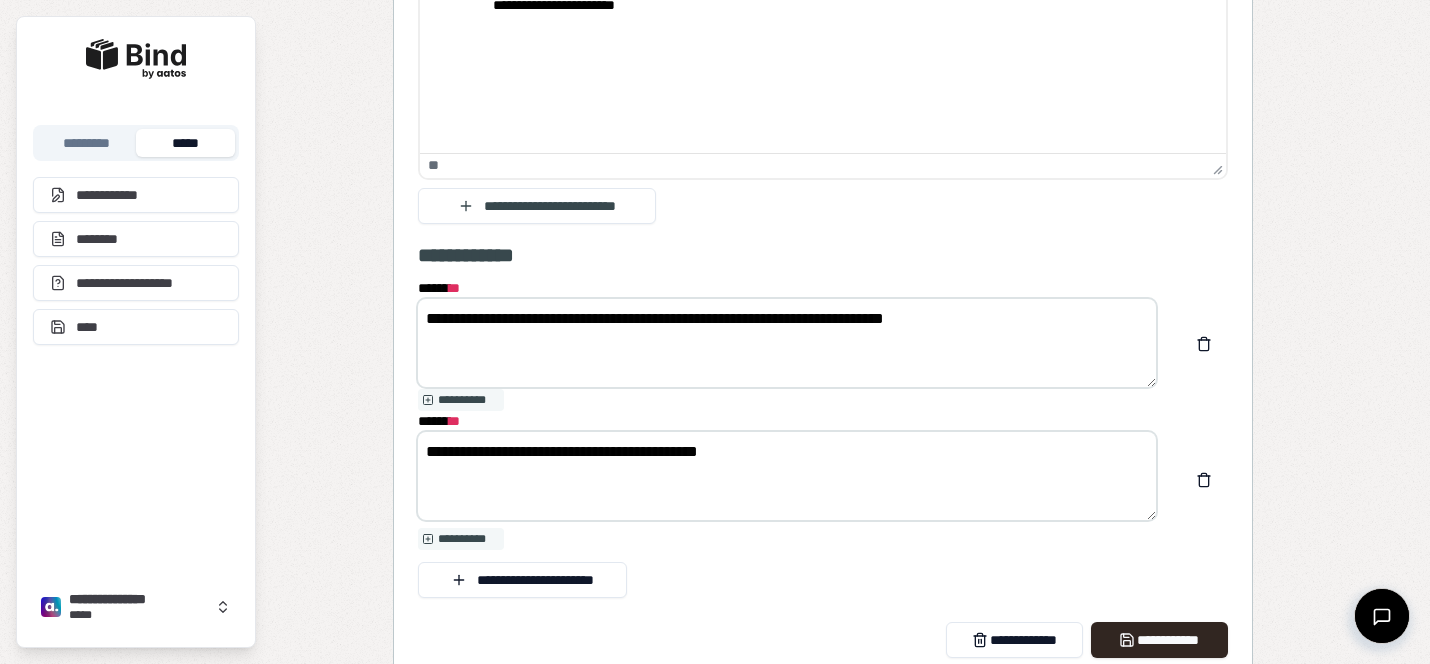 scroll, scrollTop: 2681, scrollLeft: 0, axis: vertical 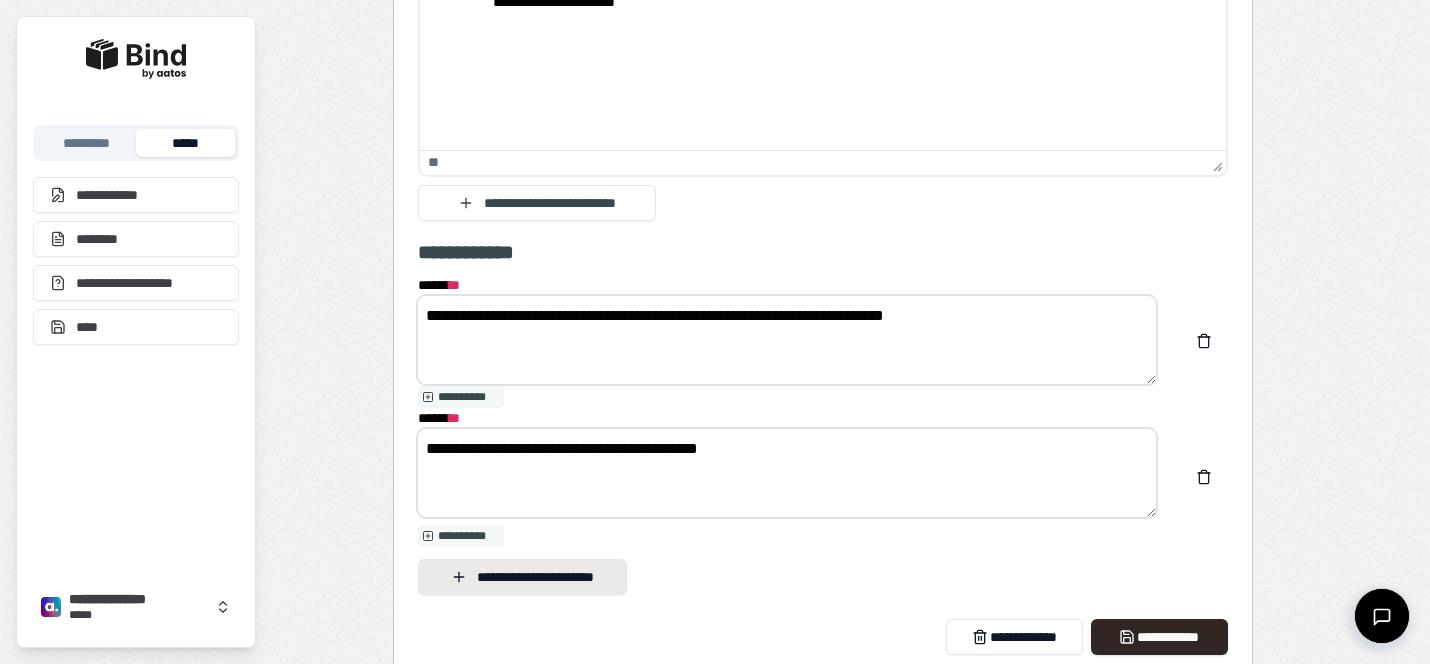 click on "**********" at bounding box center (522, 577) 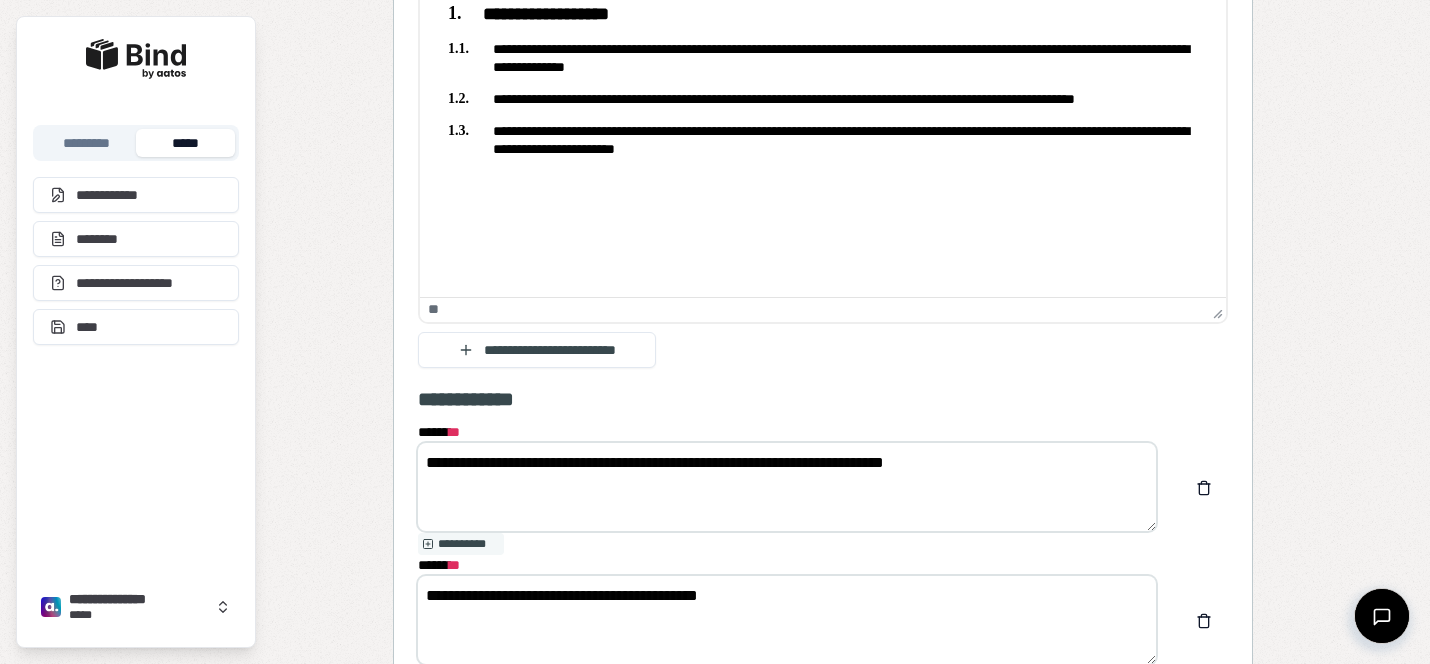 scroll, scrollTop: 2535, scrollLeft: 0, axis: vertical 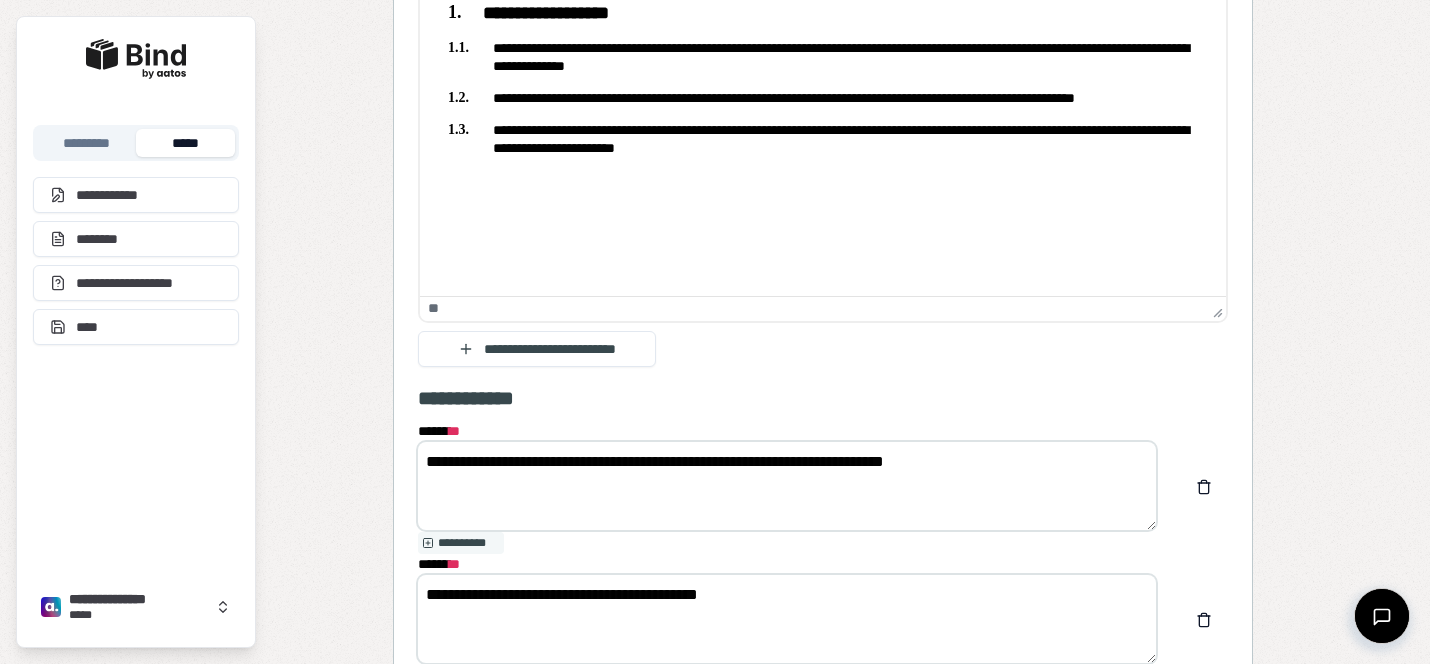 type on "**********" 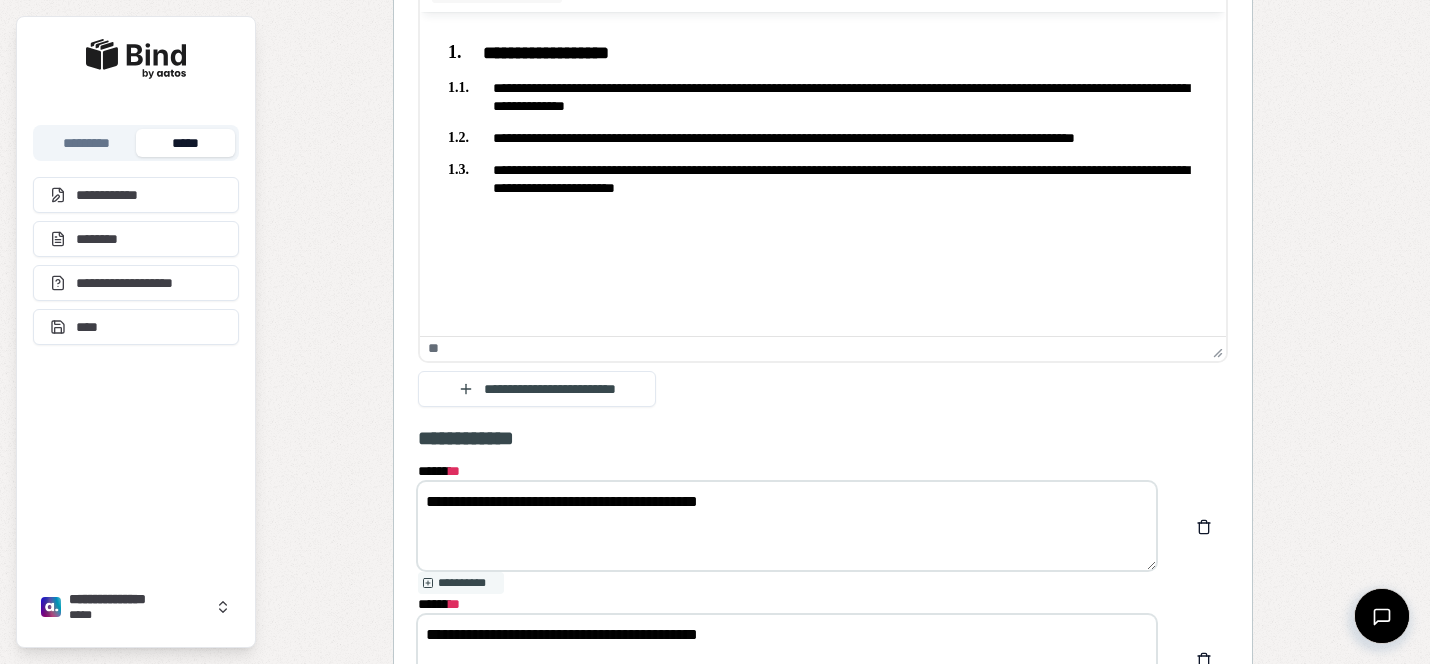 scroll, scrollTop: 2484, scrollLeft: 0, axis: vertical 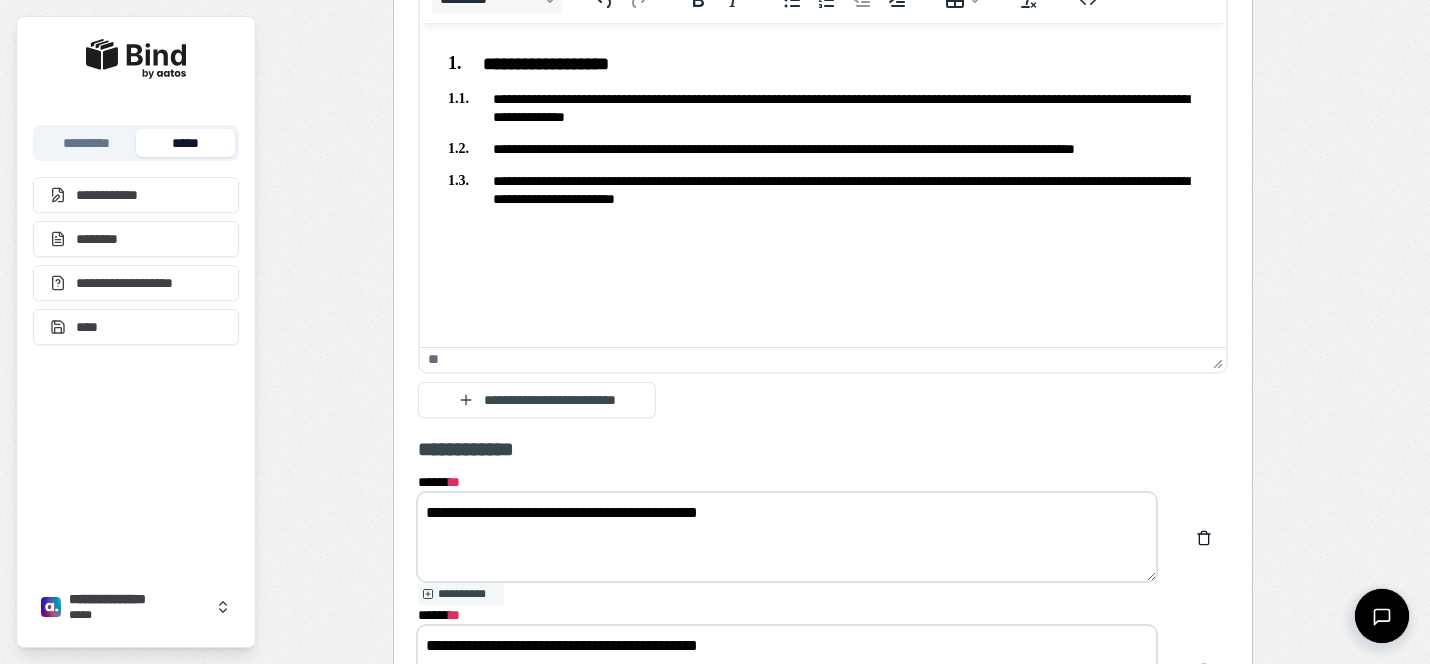 type on "**********" 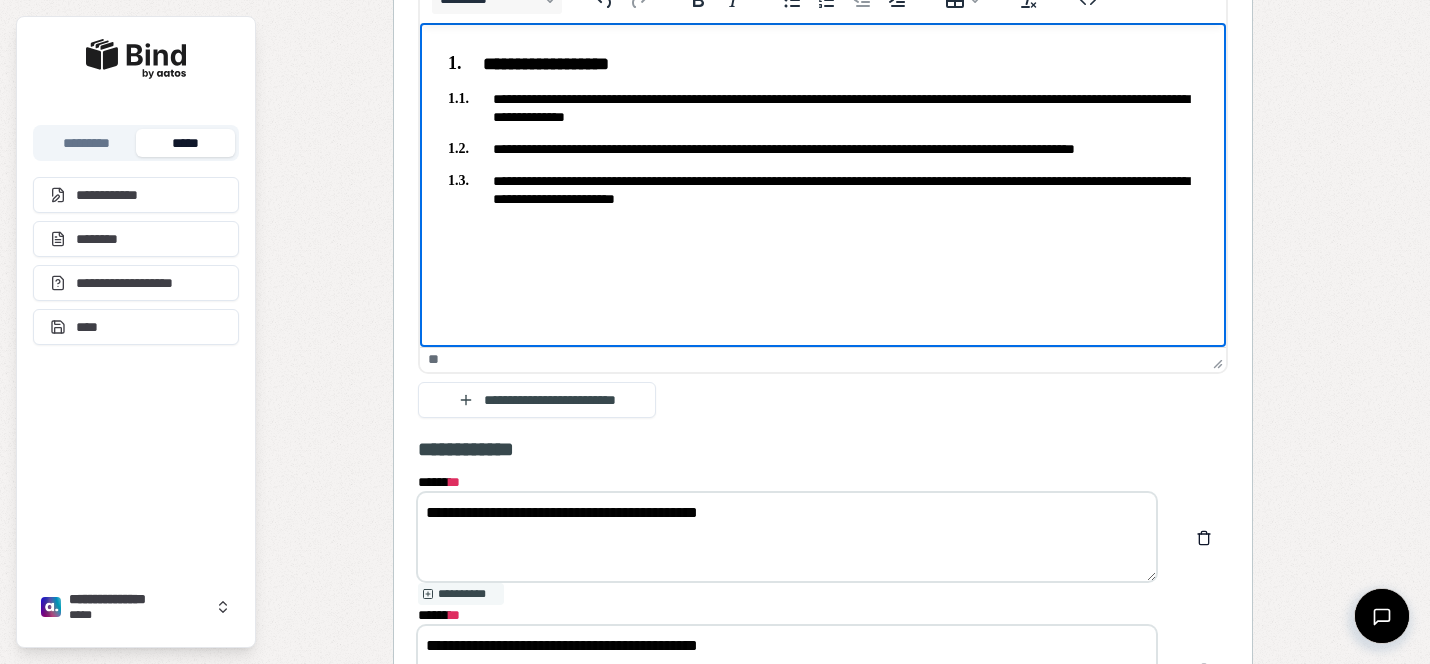click on "**********" at bounding box center (823, 107) 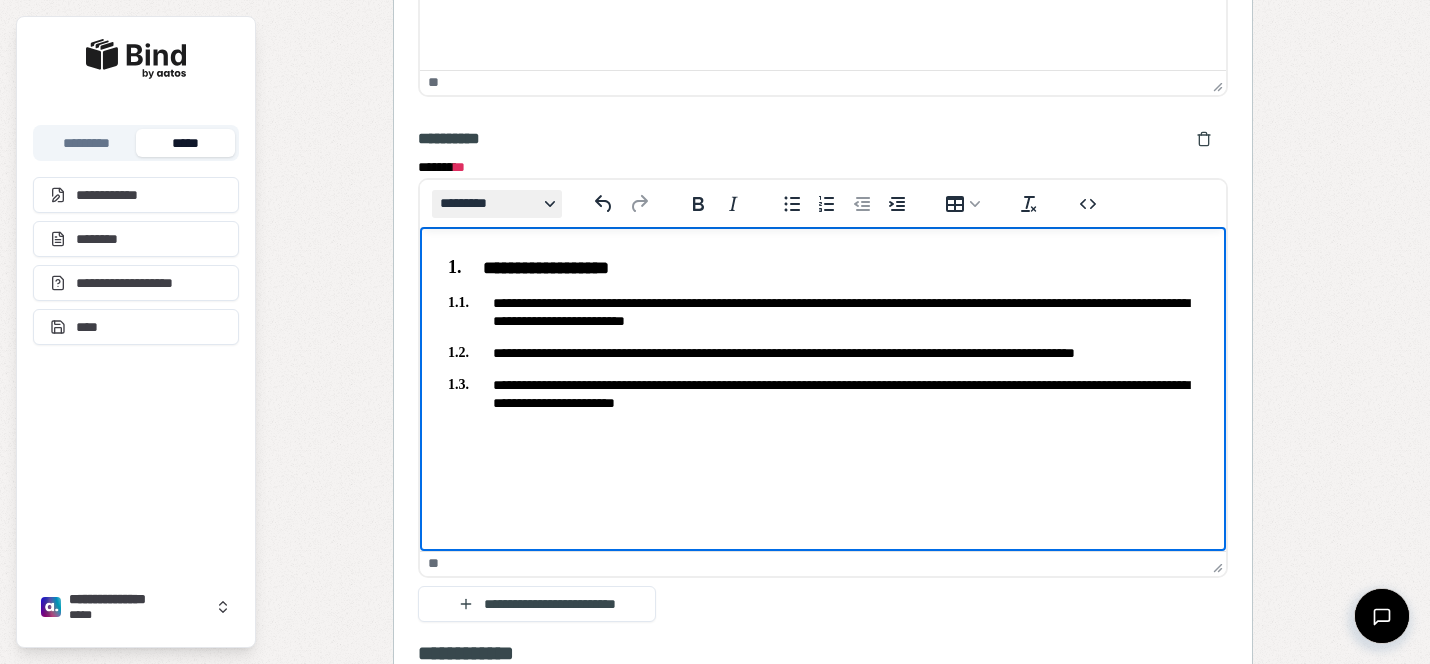scroll, scrollTop: 2021, scrollLeft: 0, axis: vertical 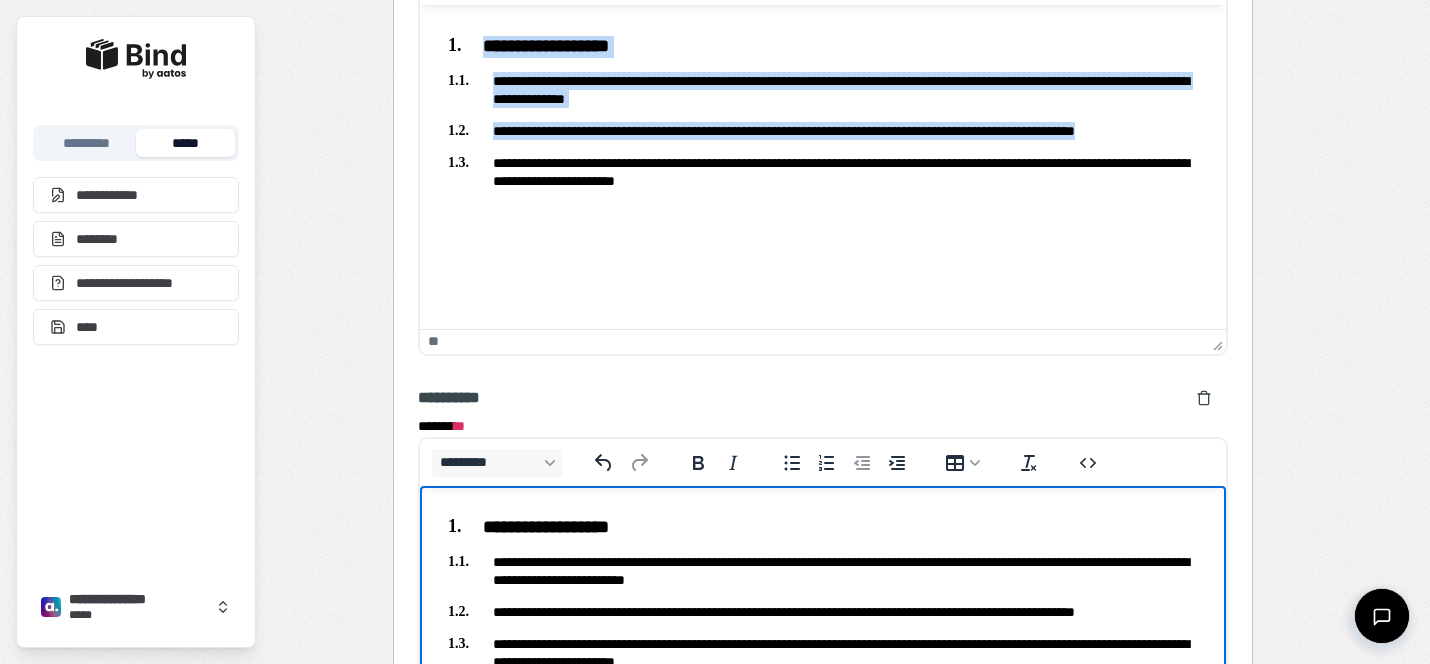 click on "**********" at bounding box center [823, 89] 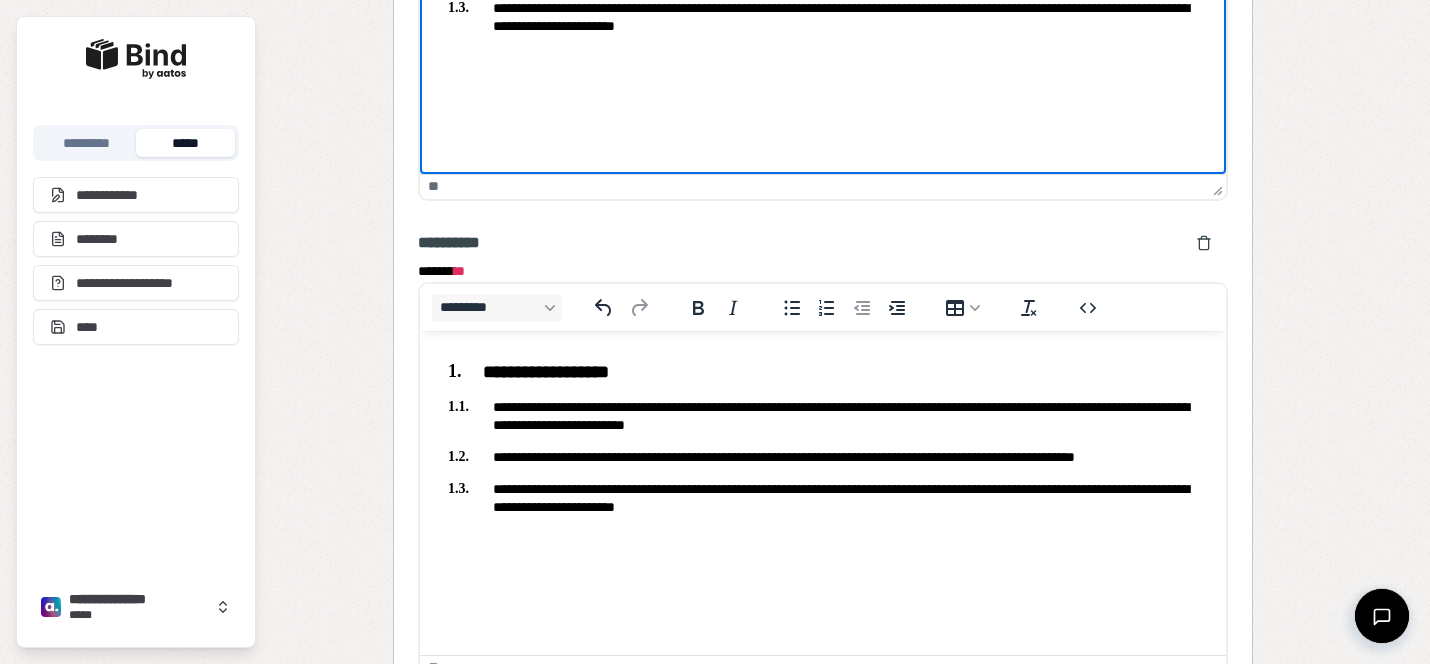 scroll, scrollTop: 2179, scrollLeft: 0, axis: vertical 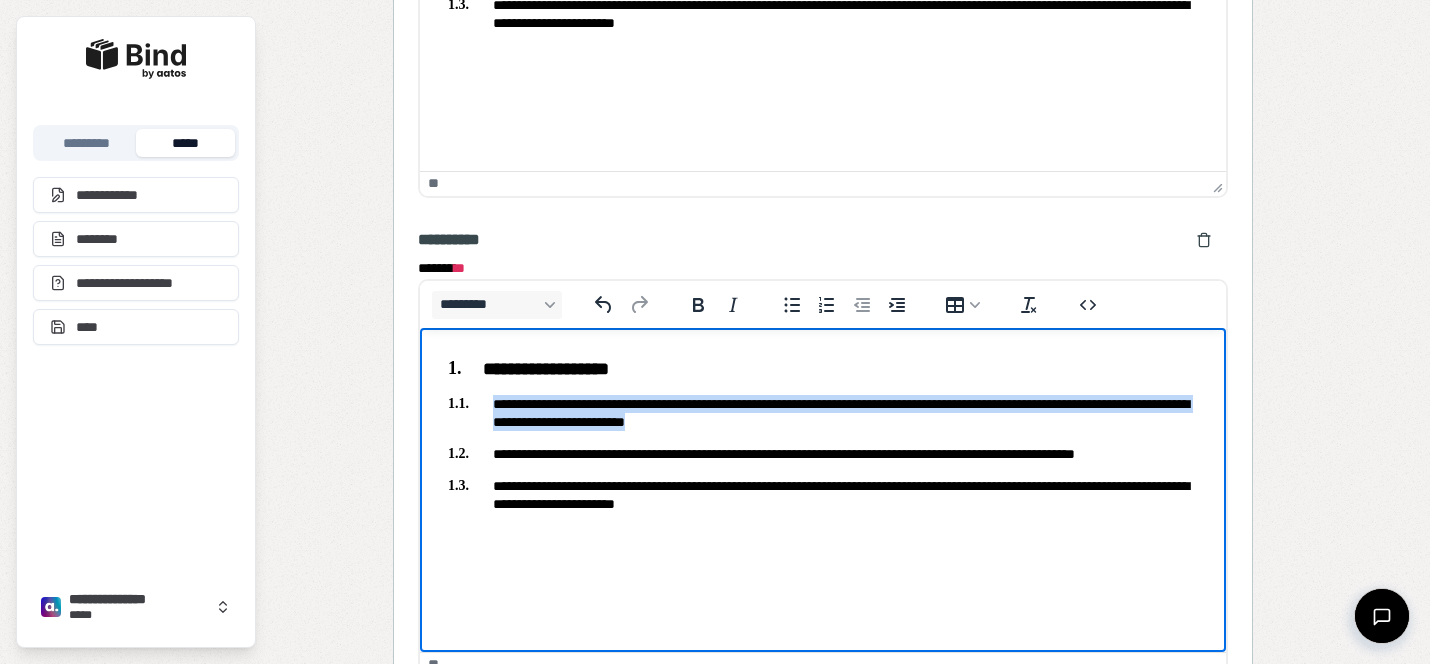 drag, startPoint x: 702, startPoint y: 405, endPoint x: 421, endPoint y: 395, distance: 281.1779 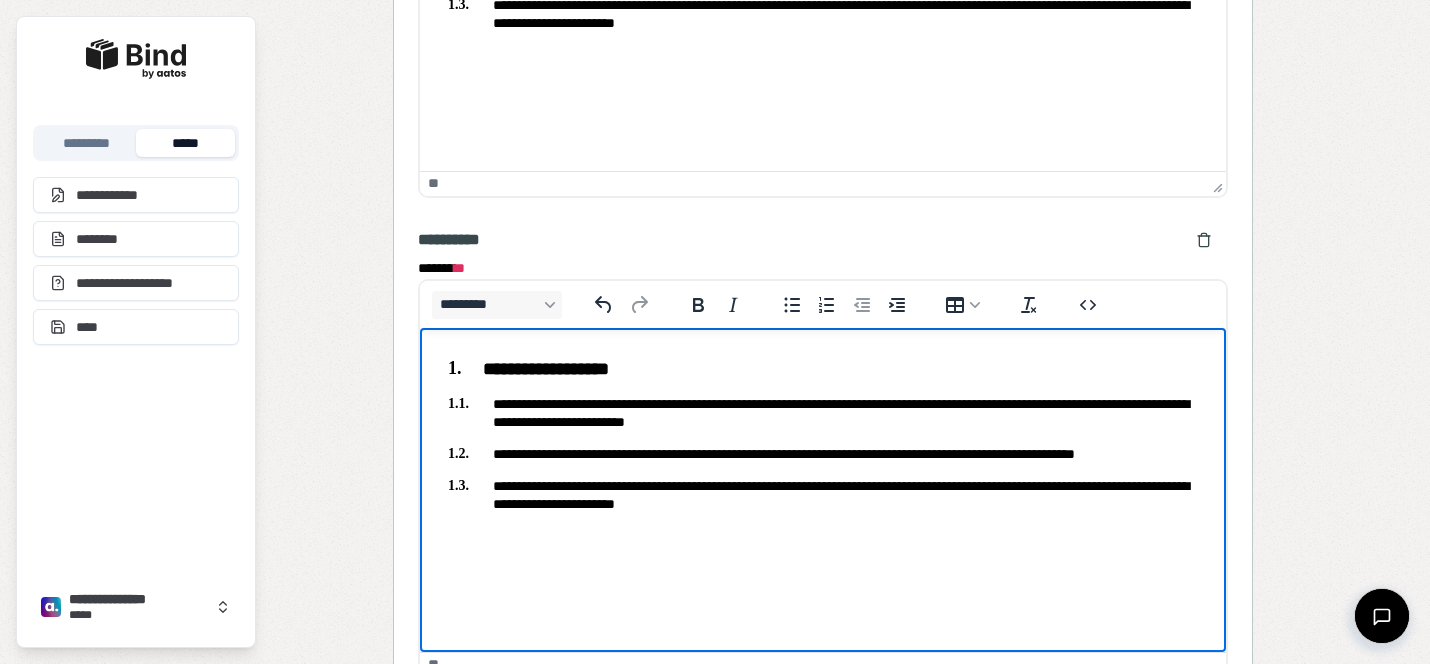 click on "**********" at bounding box center (823, 453) 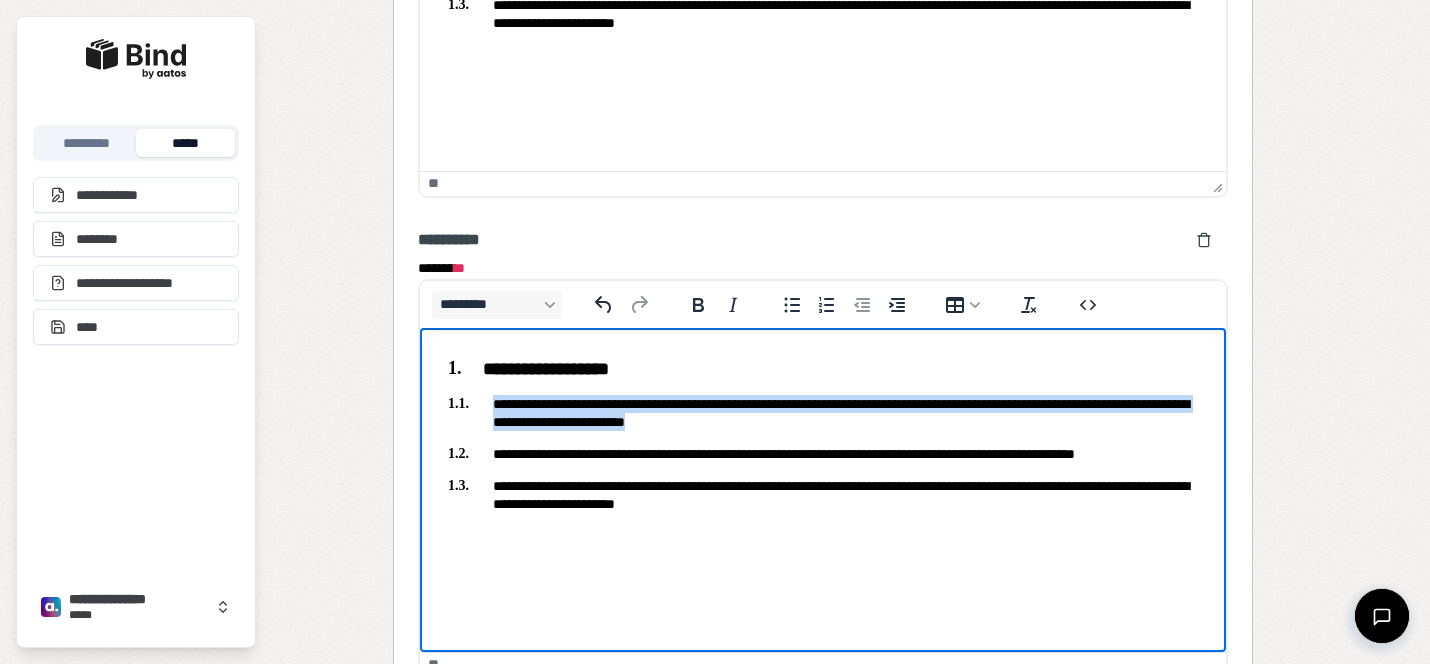 drag, startPoint x: 869, startPoint y: 420, endPoint x: 503, endPoint y: 391, distance: 367.1471 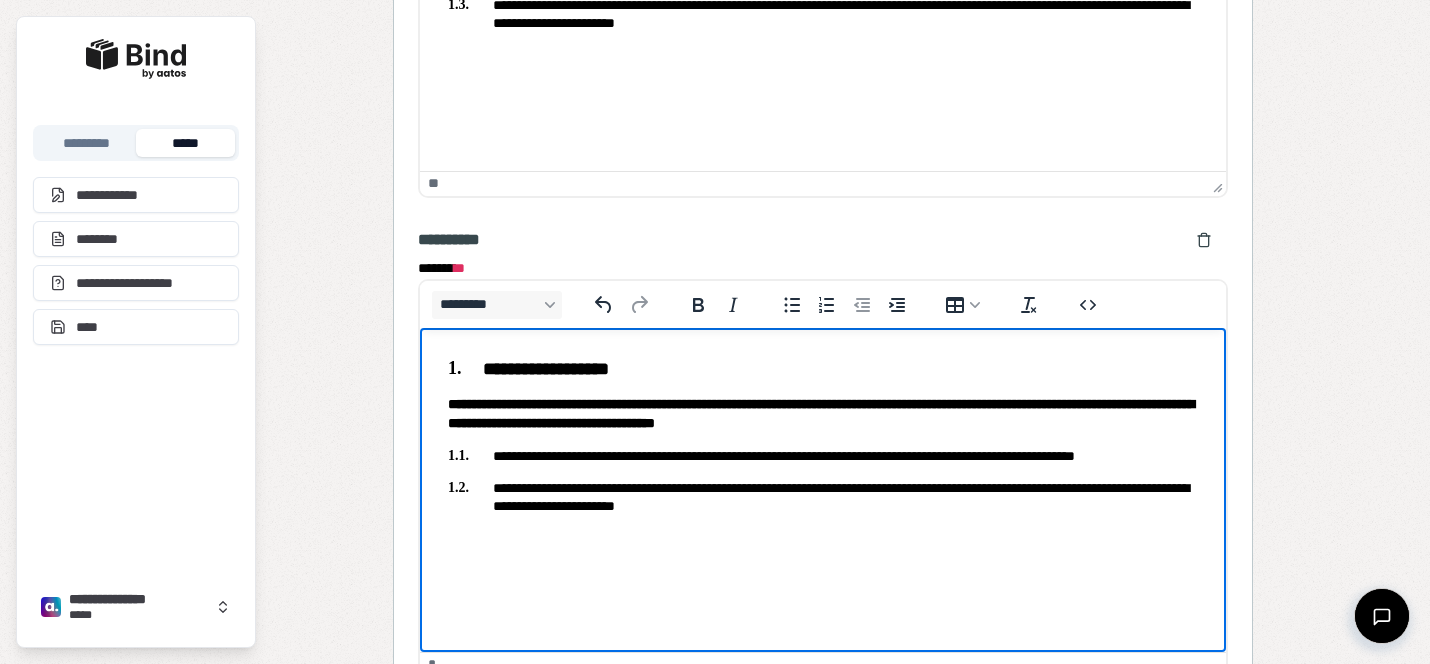 click on "**********" at bounding box center (821, 412) 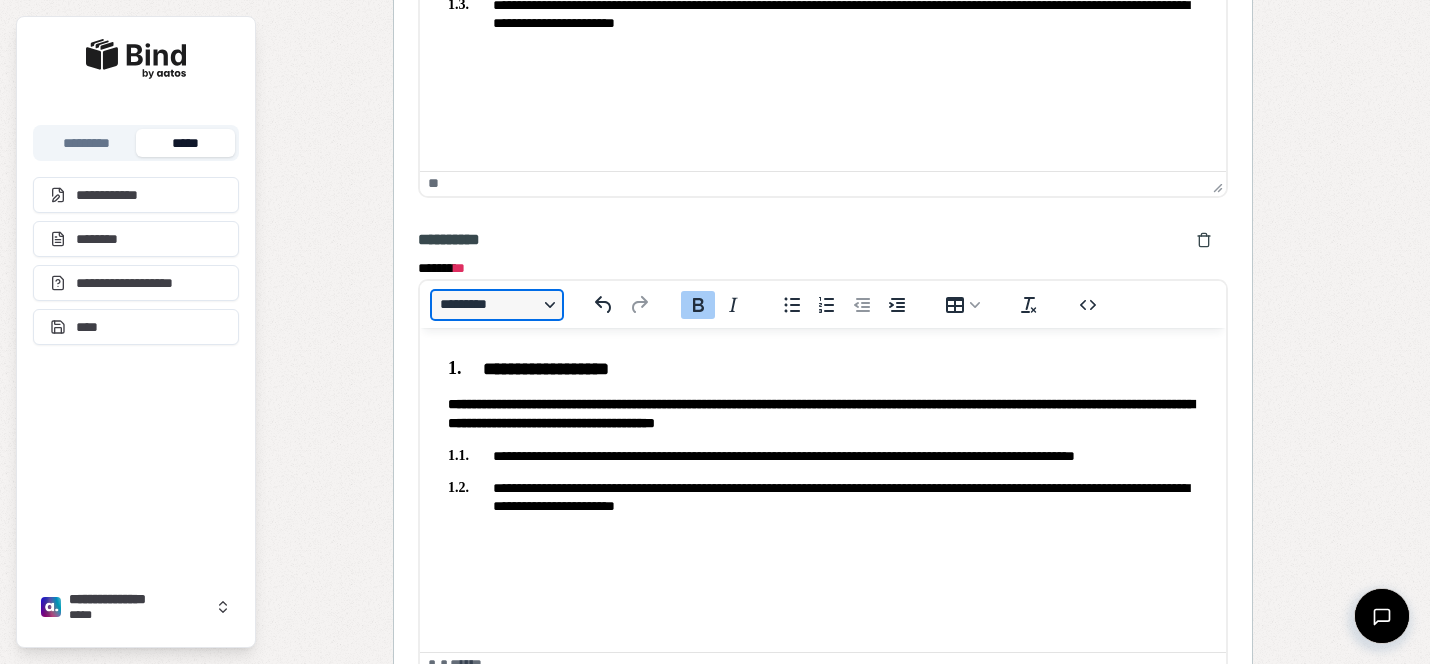 click on "*********" at bounding box center (497, 305) 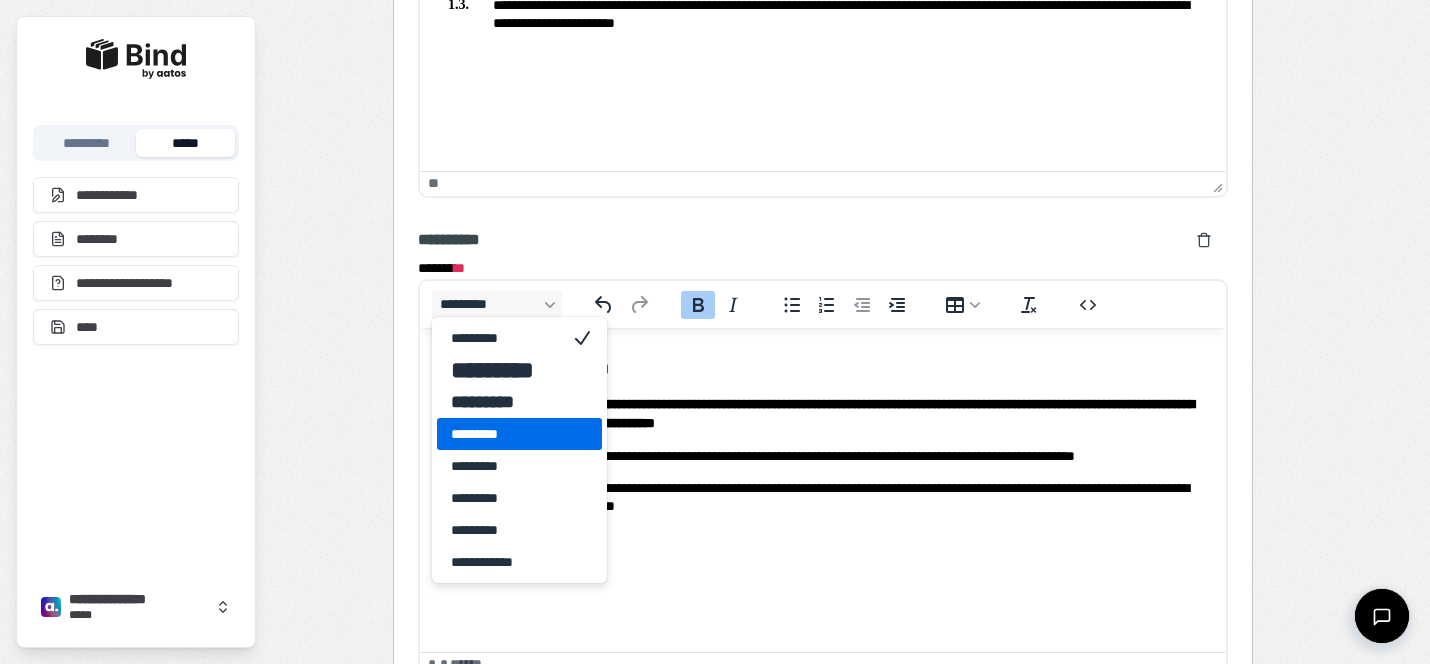 click on "*********" at bounding box center (505, 434) 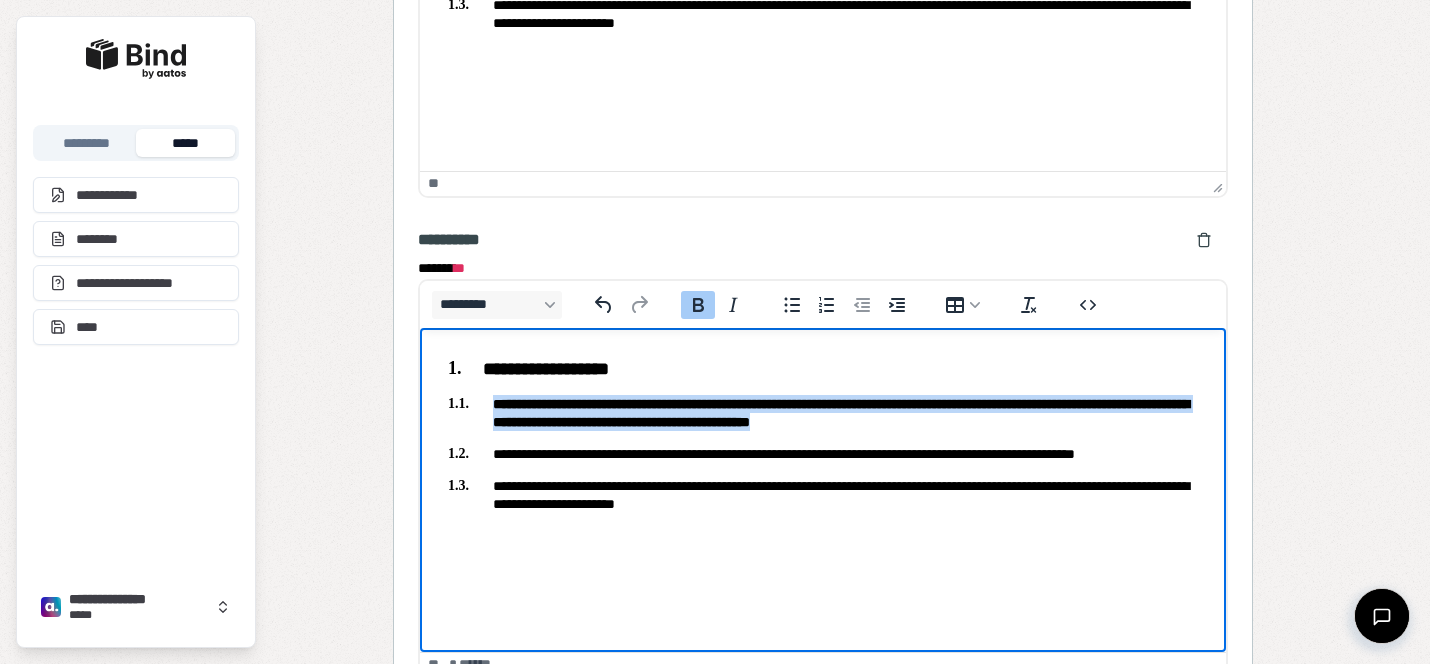 drag, startPoint x: 1098, startPoint y: 423, endPoint x: 444, endPoint y: 380, distance: 655.4121 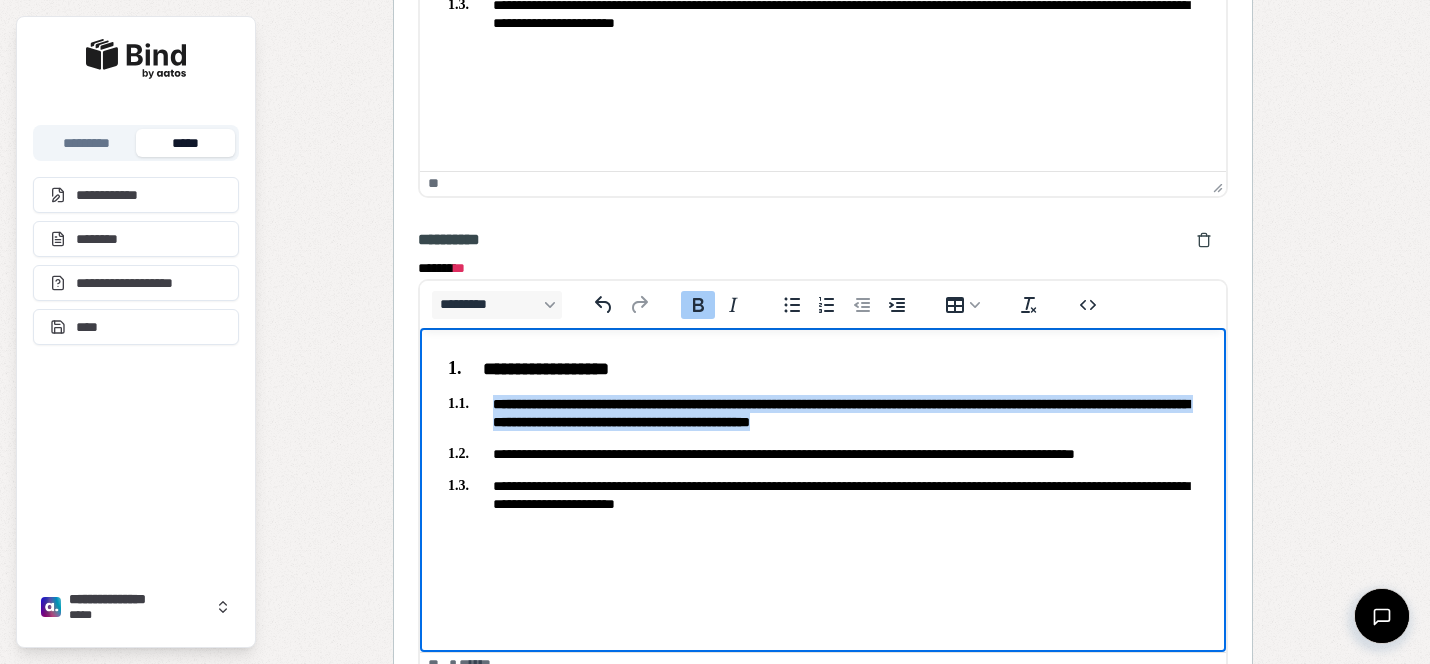 click 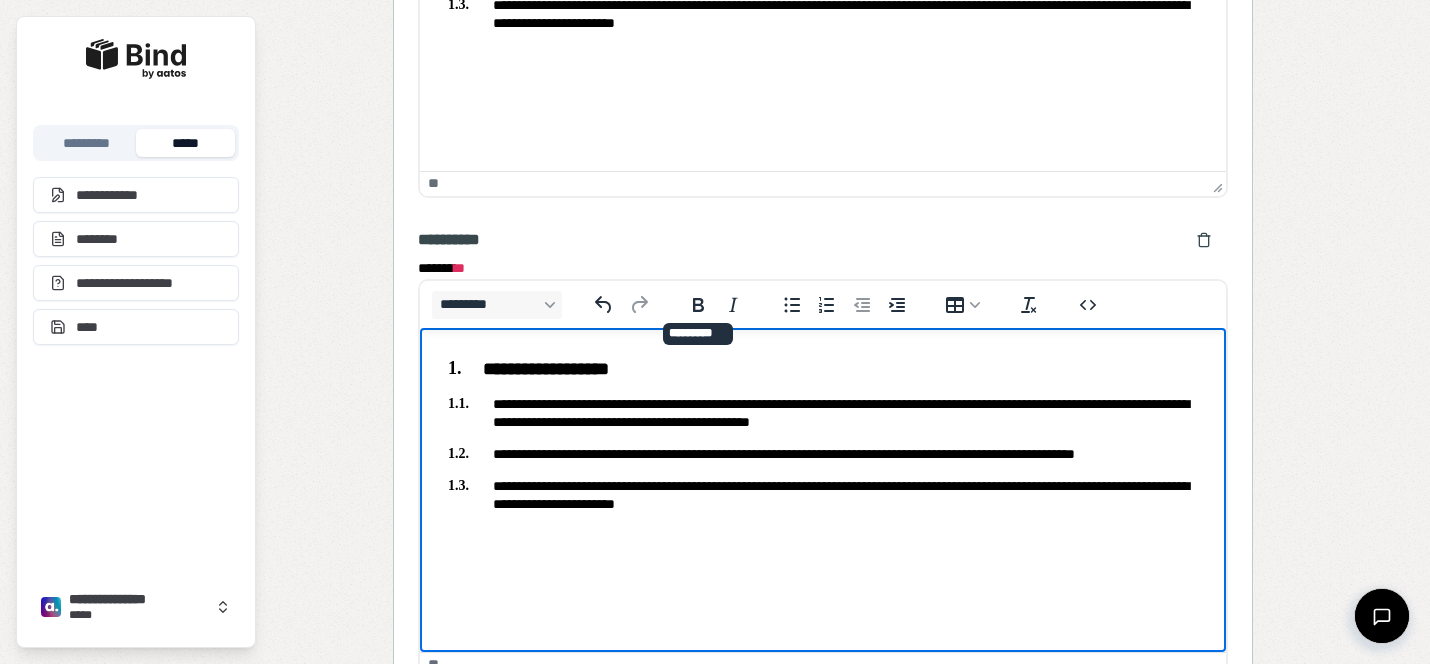 click on "**********" at bounding box center [823, 453] 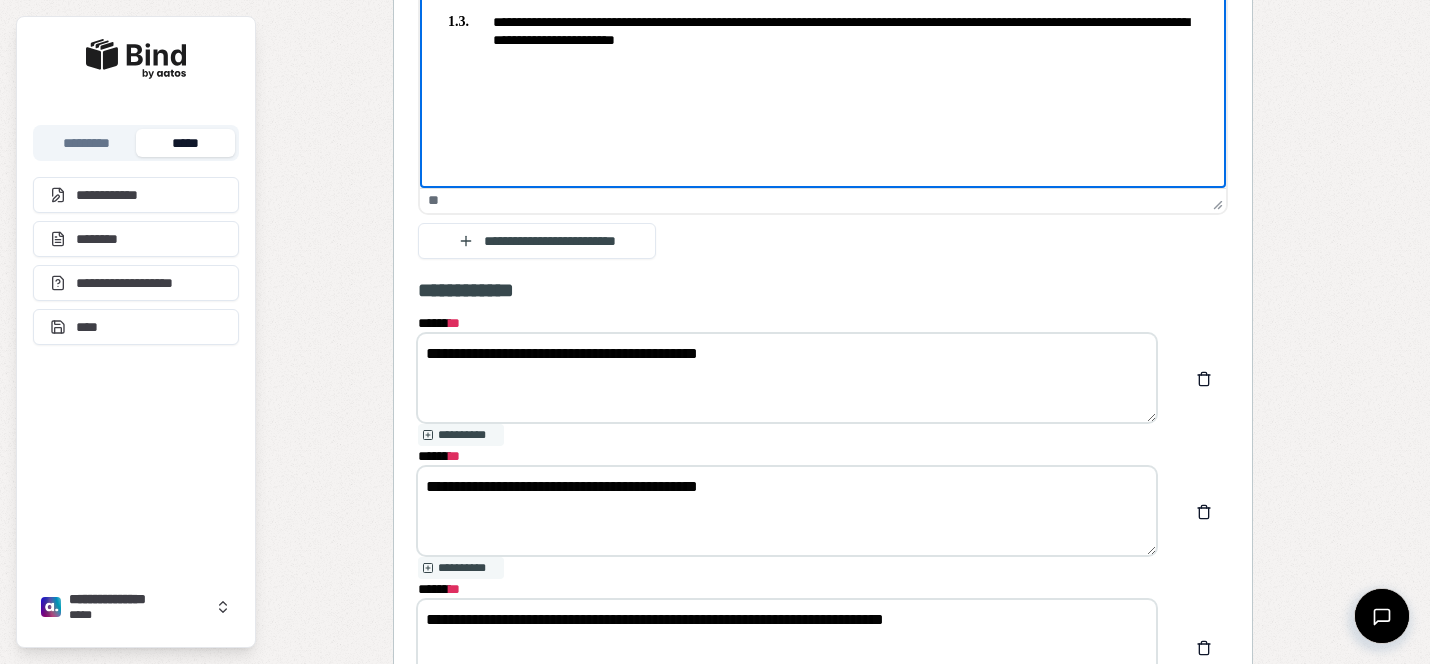 scroll, scrollTop: 2656, scrollLeft: 0, axis: vertical 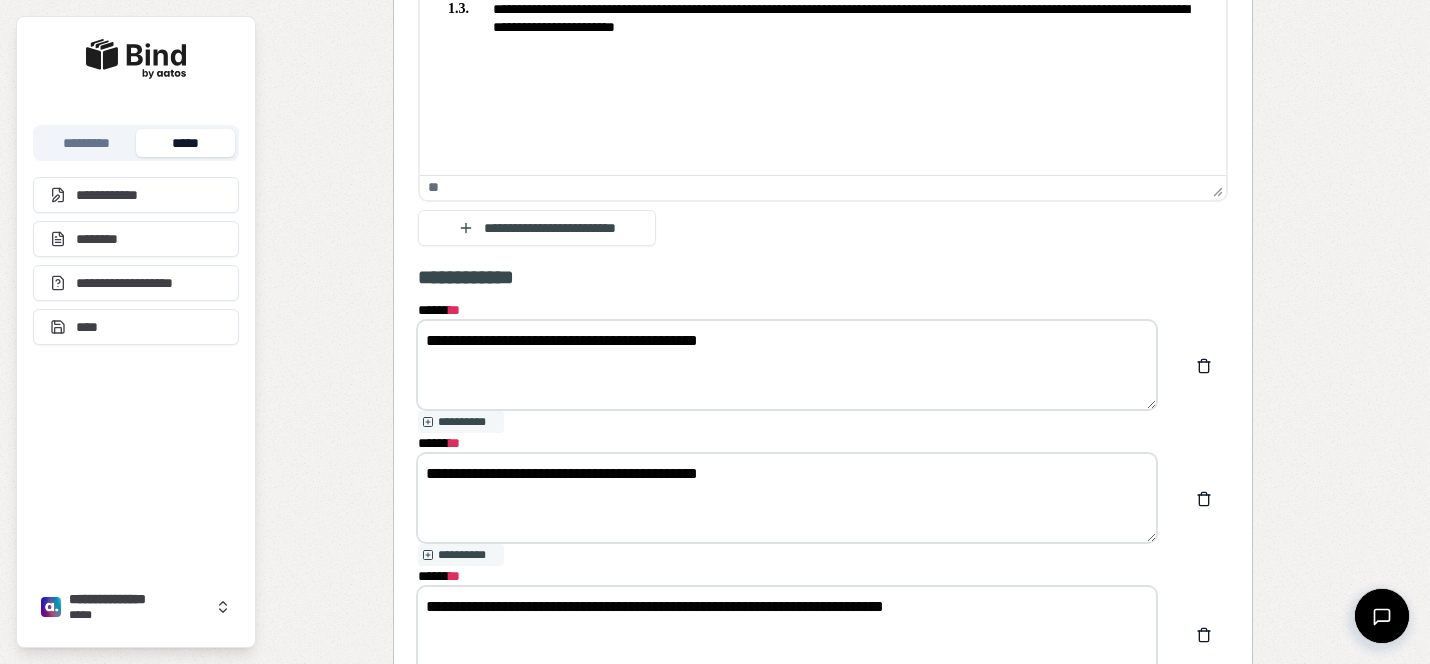 click on "**********" at bounding box center [787, 498] 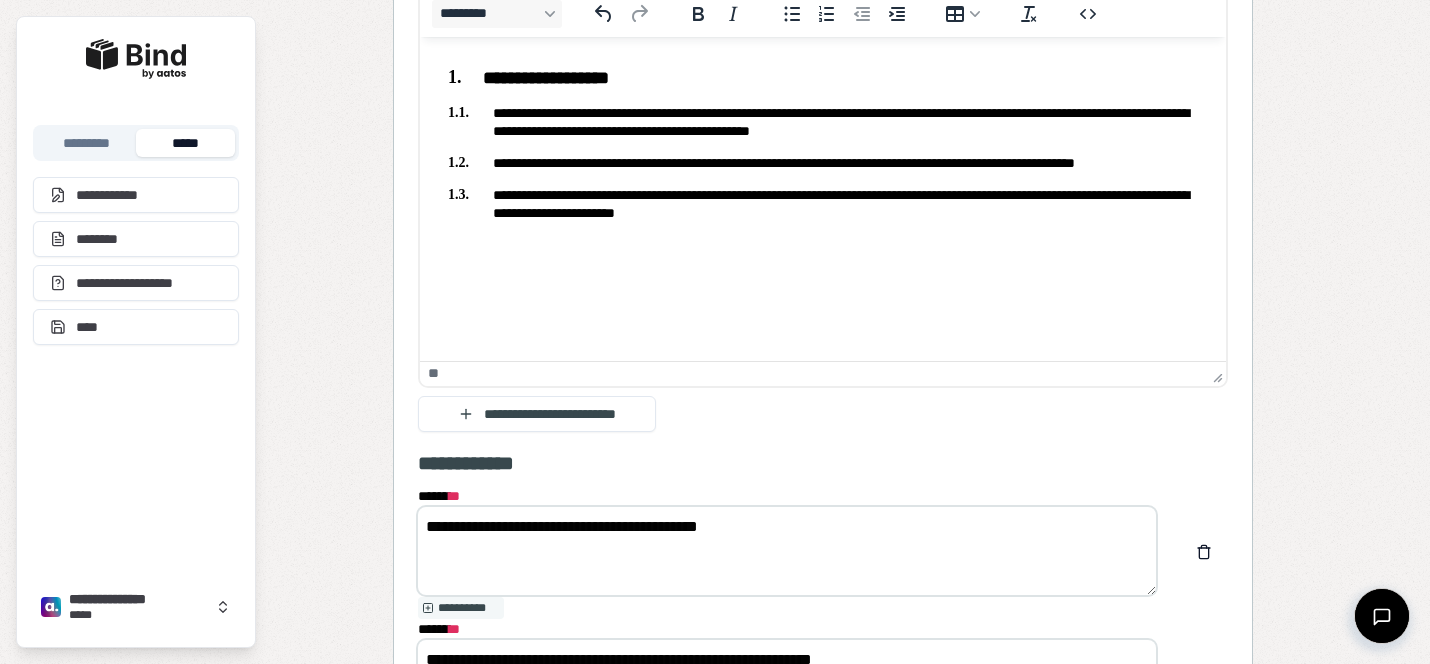 scroll, scrollTop: 2467, scrollLeft: 0, axis: vertical 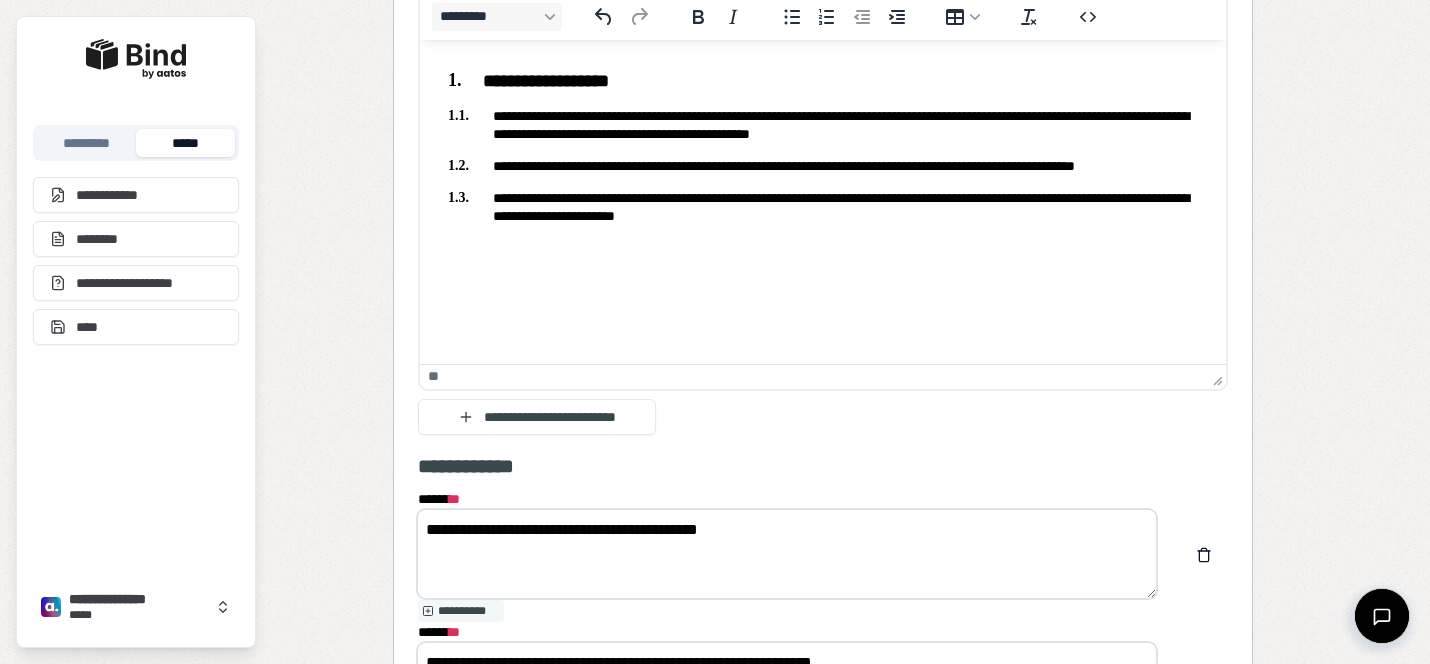click on "**********" at bounding box center [823, 124] 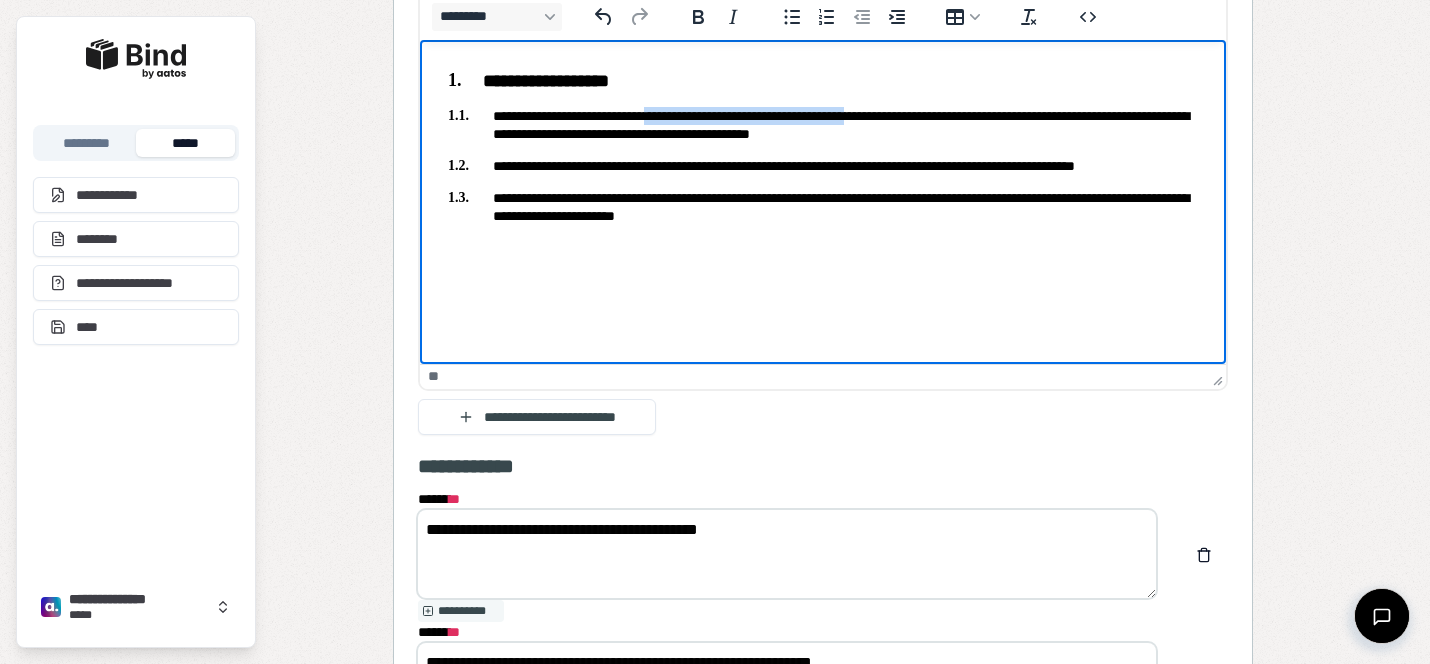 drag, startPoint x: 699, startPoint y: 117, endPoint x: 946, endPoint y: 117, distance: 247 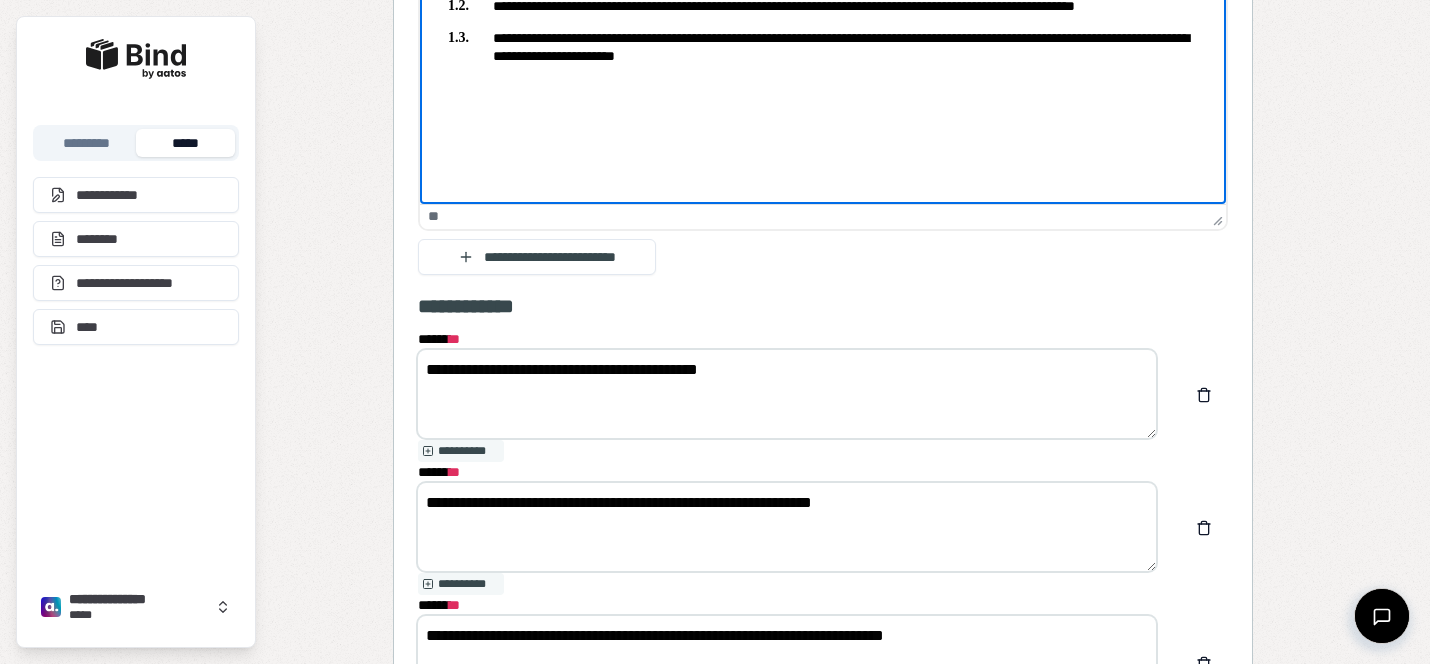 click on "**********" at bounding box center [787, 527] 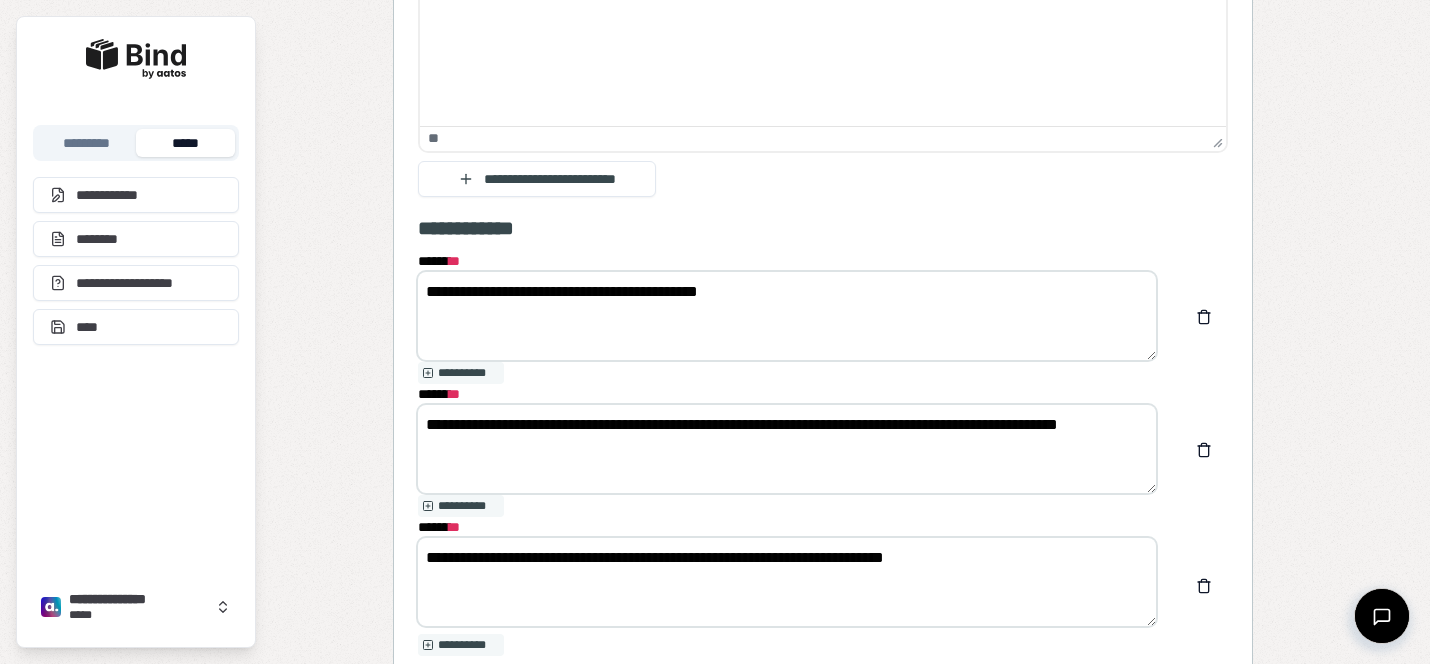 scroll, scrollTop: 2716, scrollLeft: 0, axis: vertical 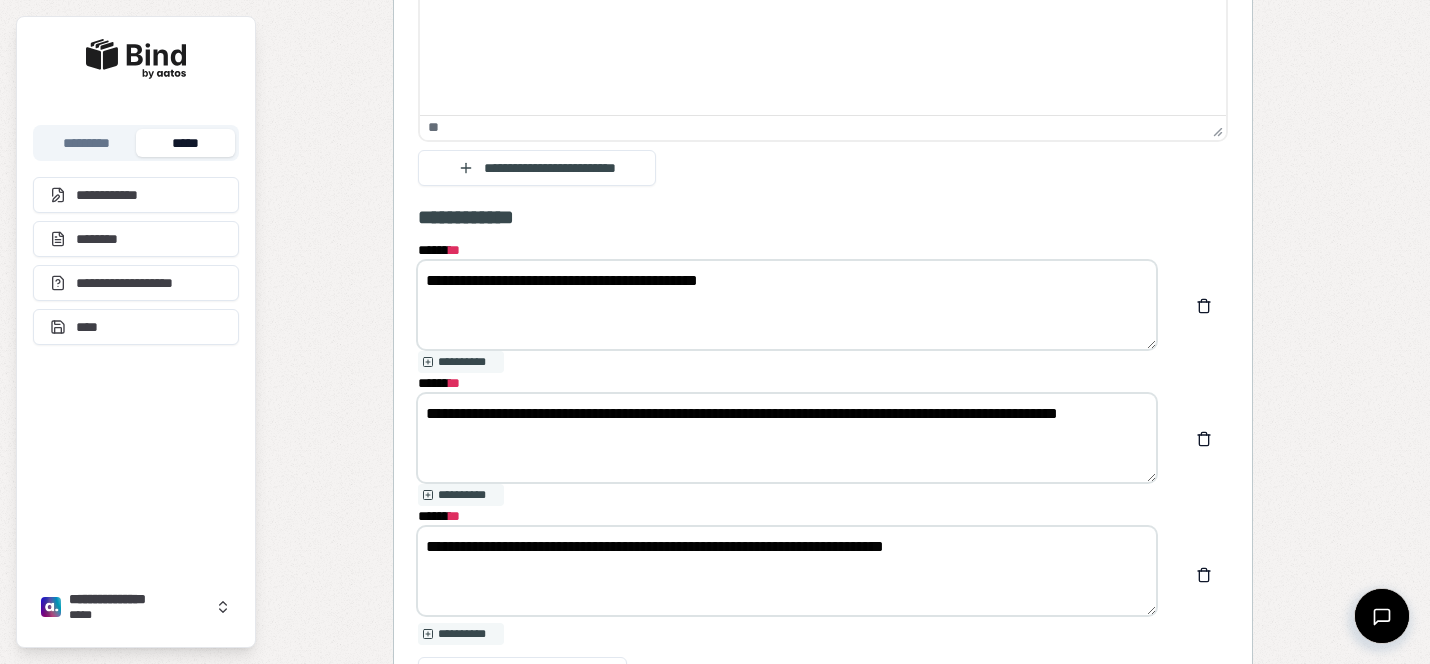 drag, startPoint x: 595, startPoint y: 440, endPoint x: 397, endPoint y: 390, distance: 204.21558 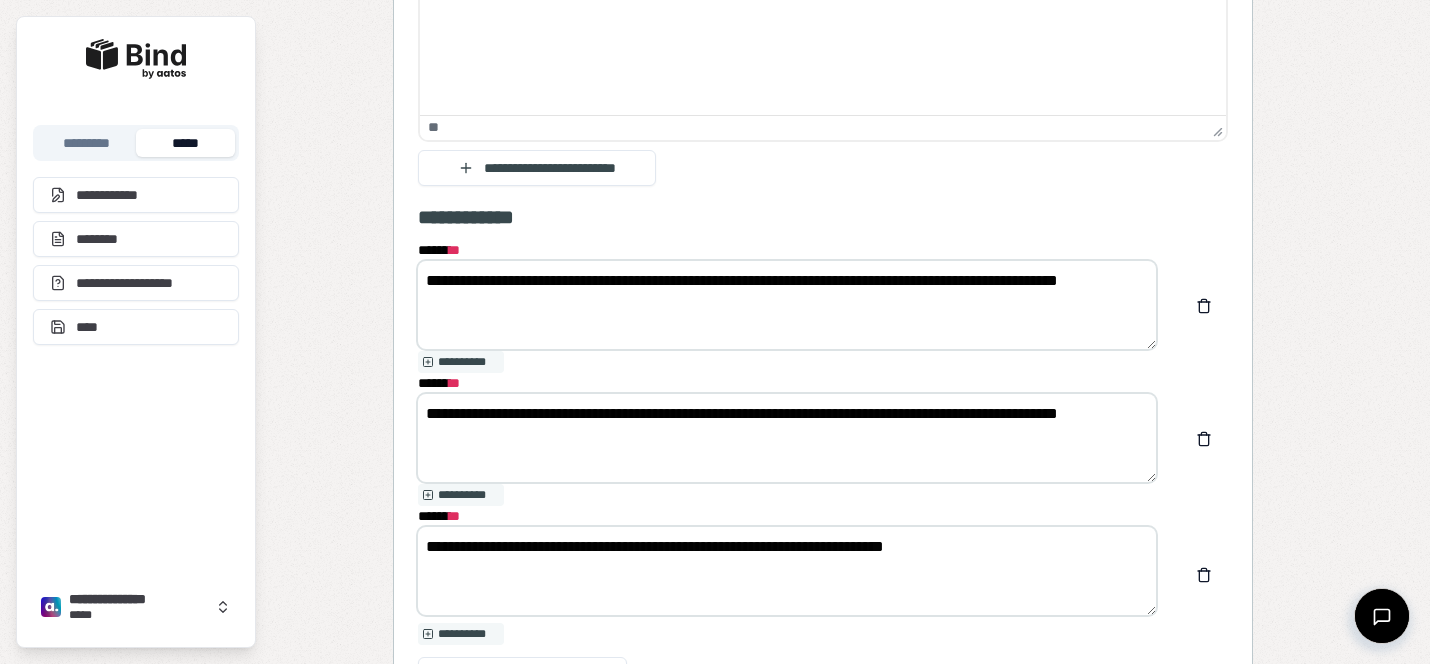 type on "**********" 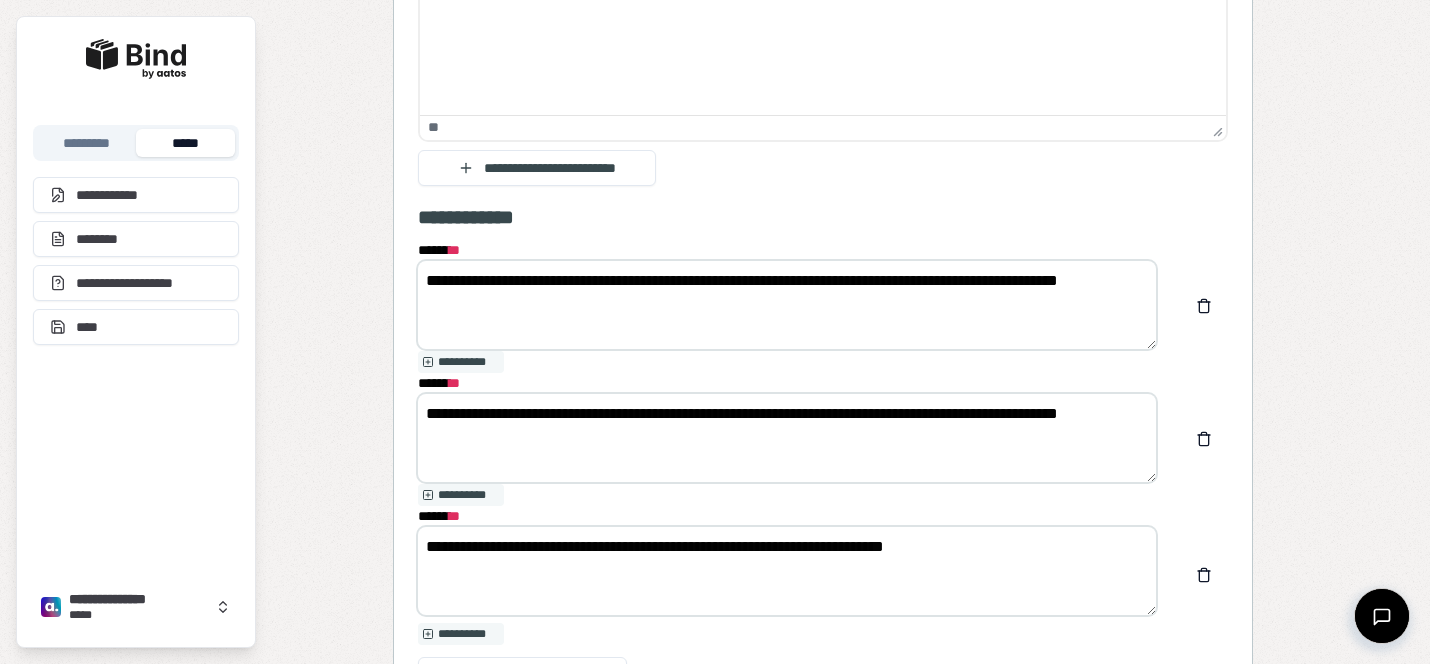 click on "**********" at bounding box center [787, 438] 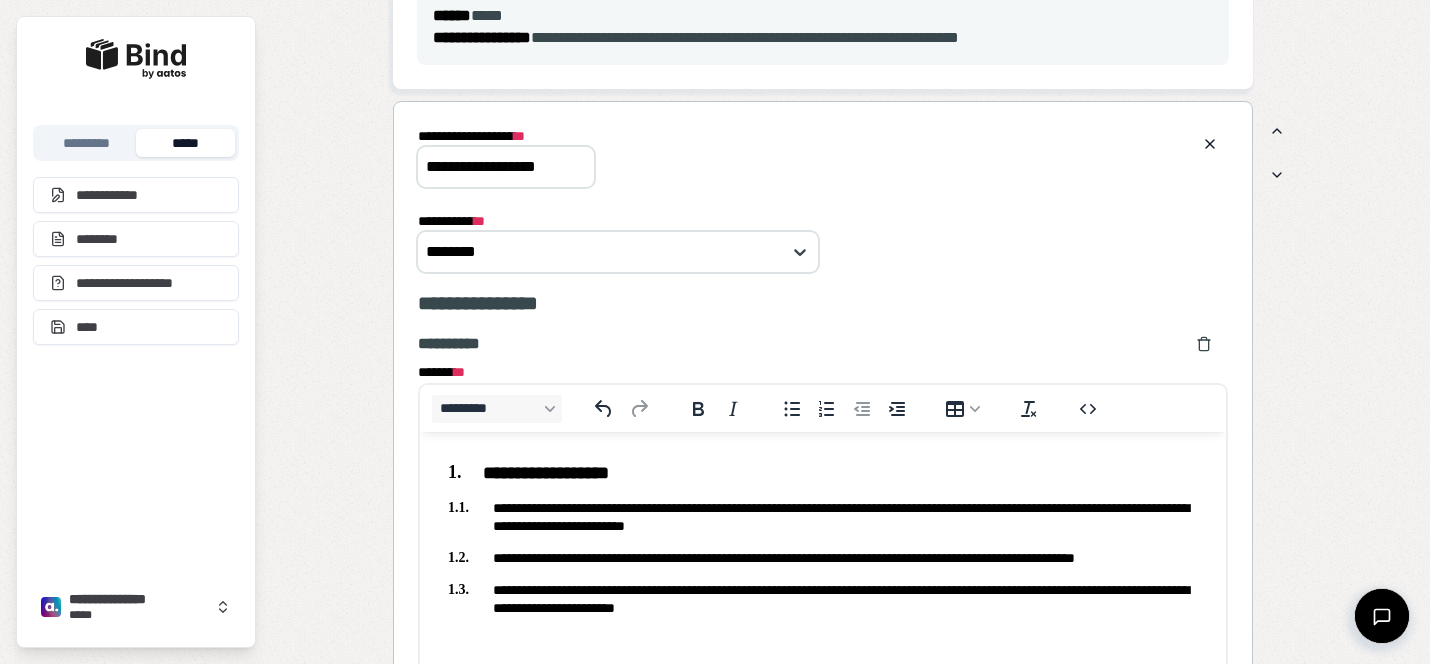 scroll, scrollTop: 1523, scrollLeft: 0, axis: vertical 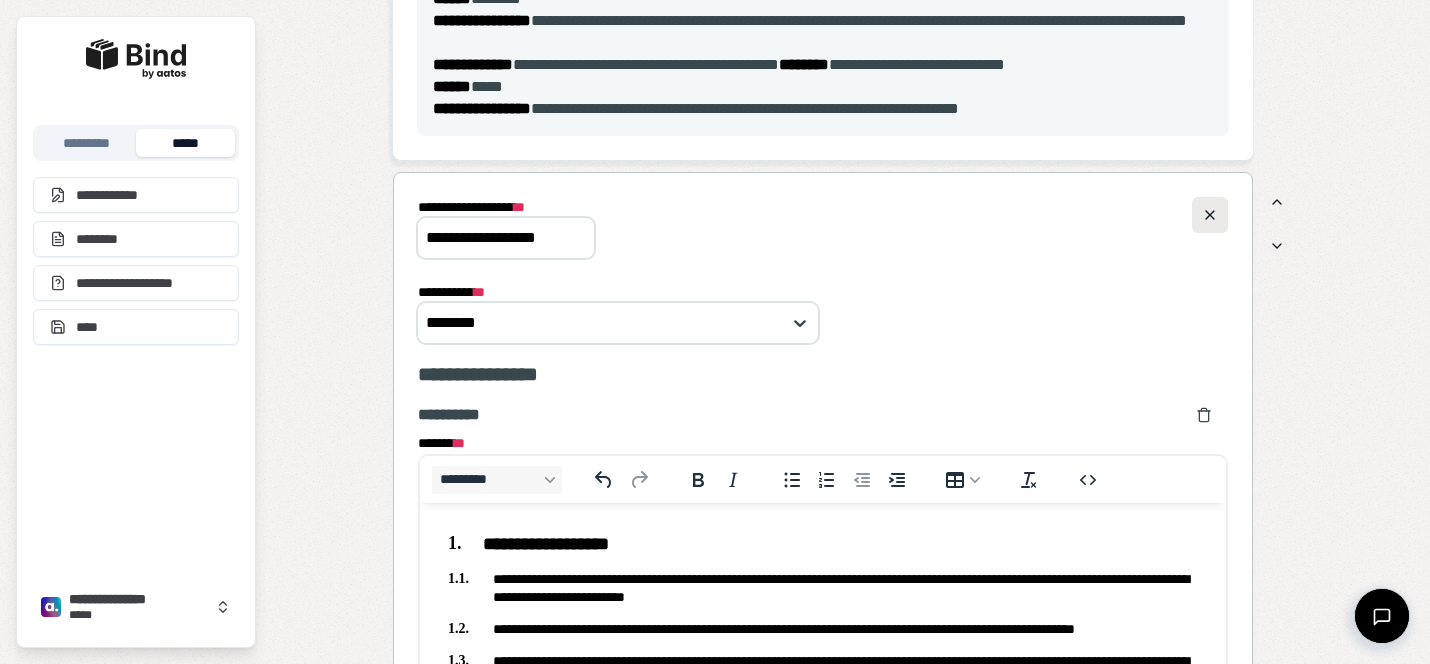 type on "**********" 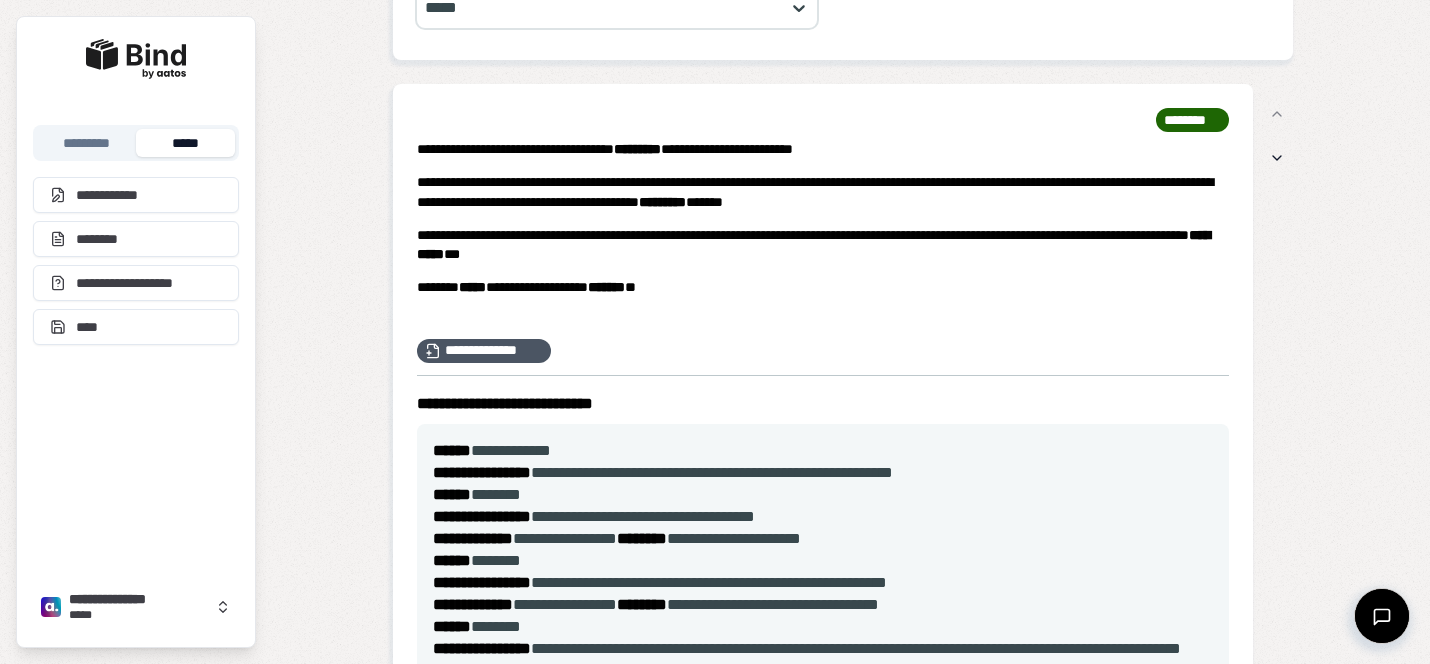 scroll, scrollTop: 641, scrollLeft: 0, axis: vertical 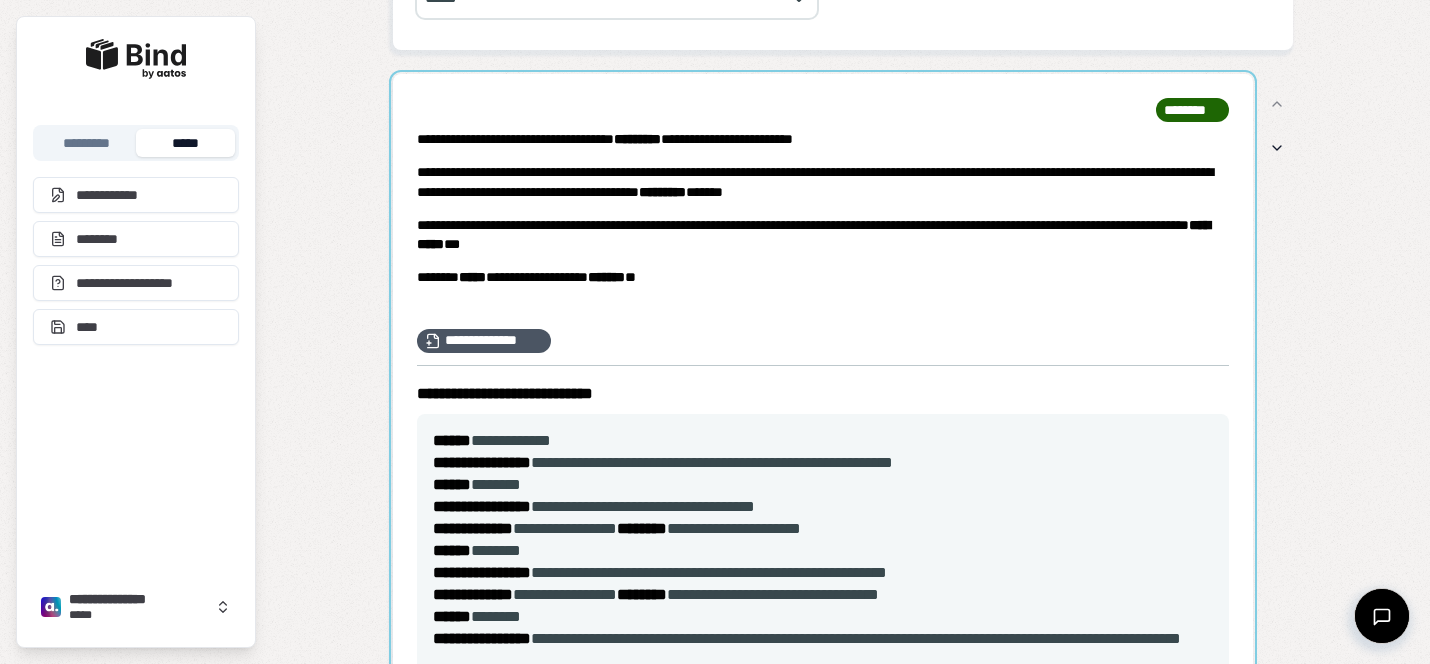 click at bounding box center [823, 558] 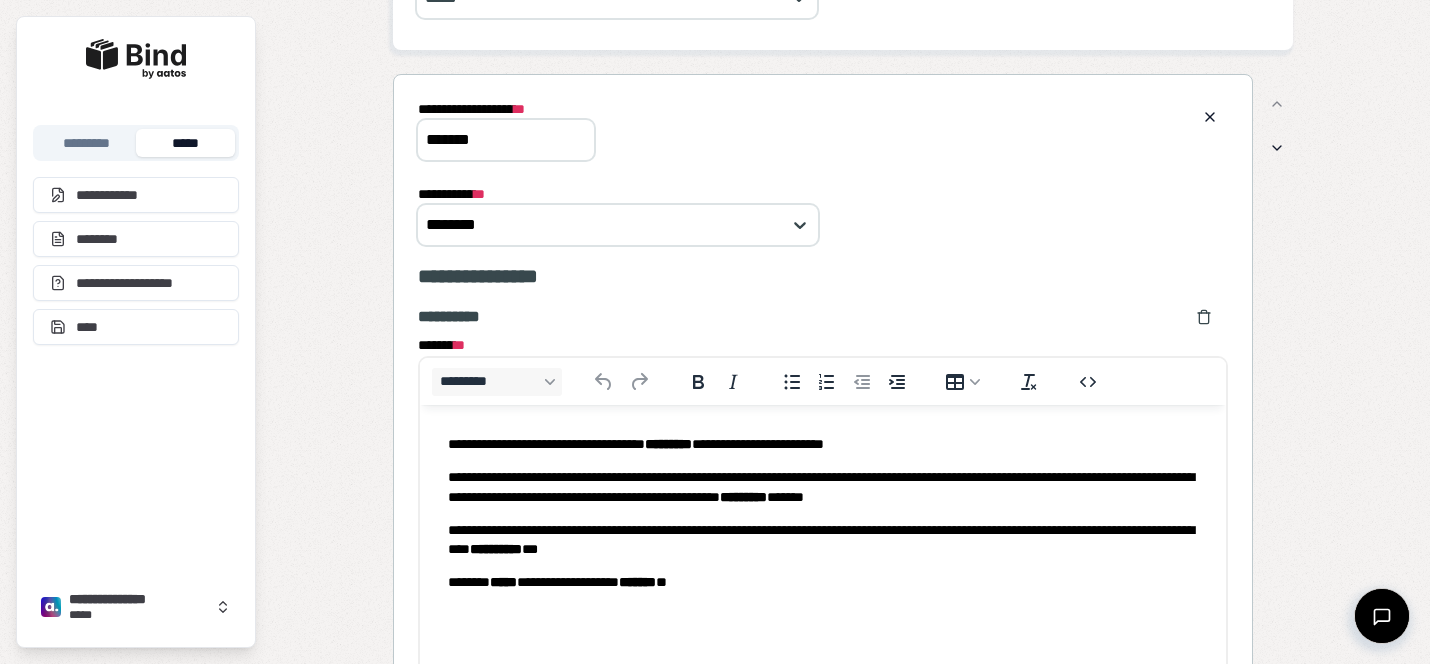 scroll, scrollTop: 0, scrollLeft: 0, axis: both 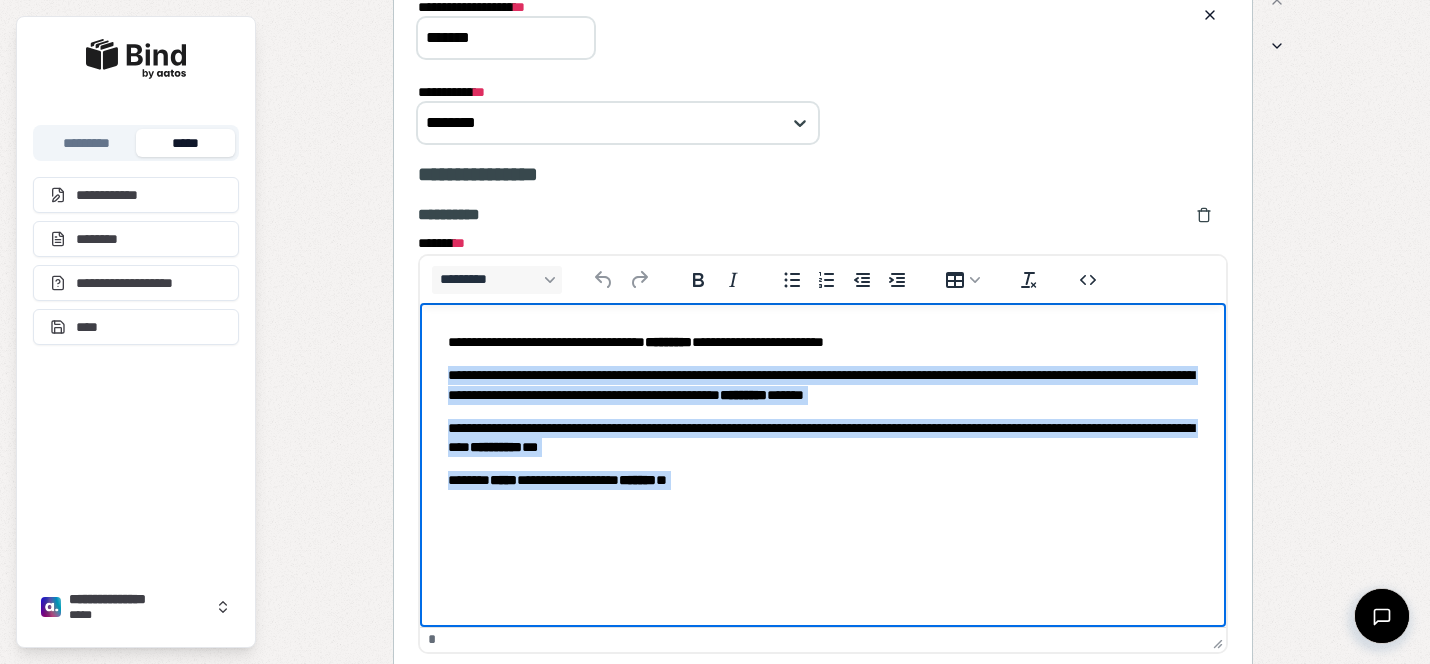 drag, startPoint x: 752, startPoint y: 493, endPoint x: 400, endPoint y: 372, distance: 372.21634 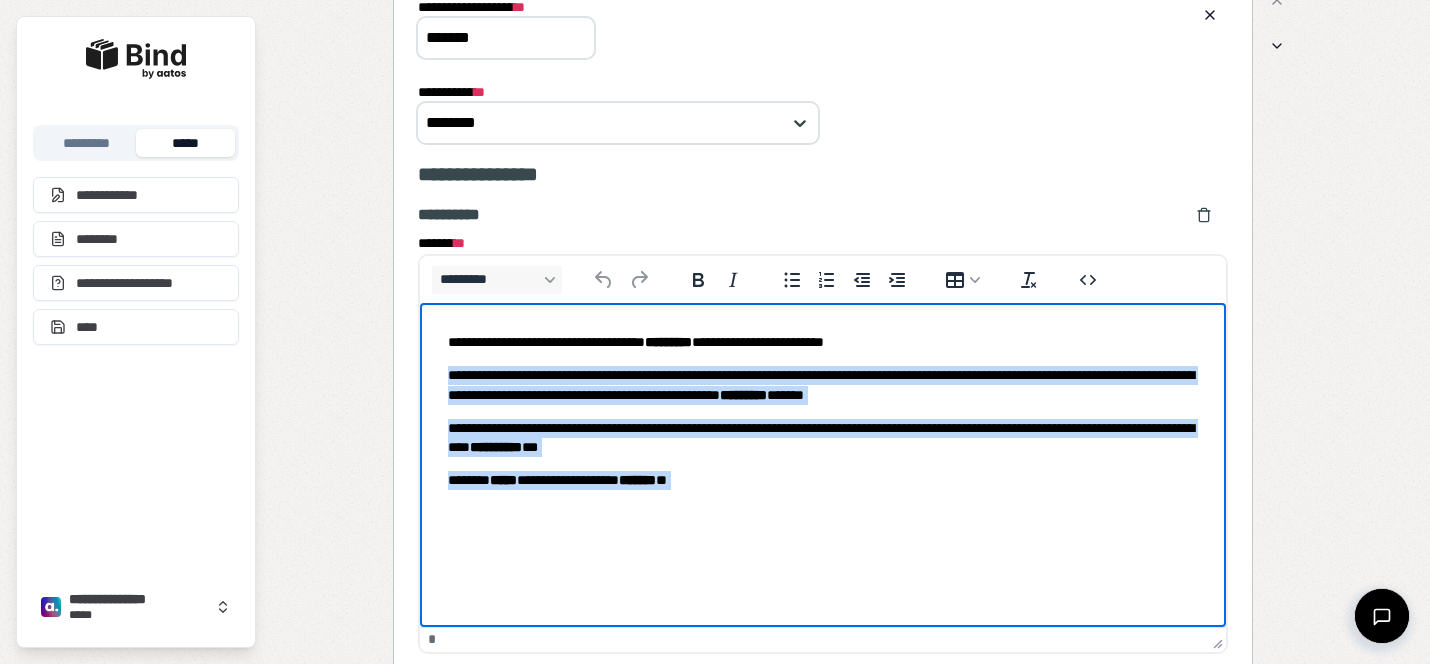 paste 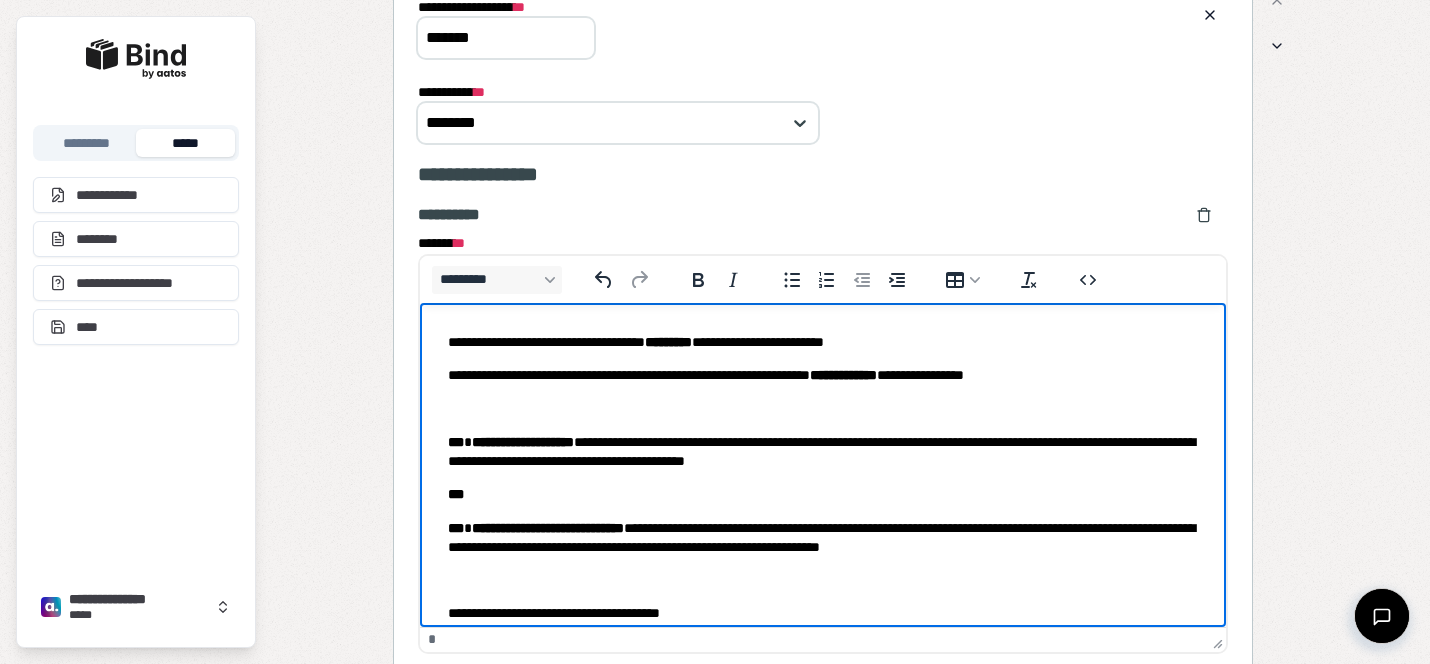 click on "**********" at bounding box center (823, 478) 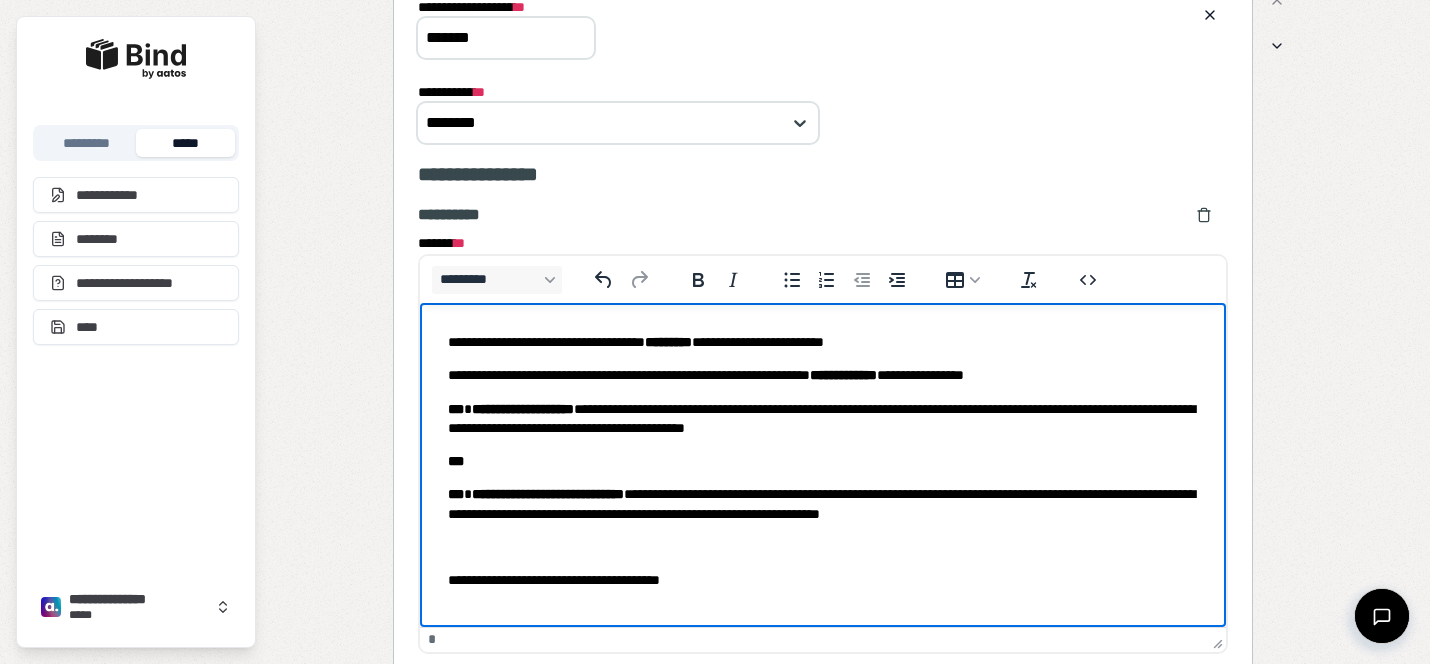 click on "**********" at bounding box center (823, 461) 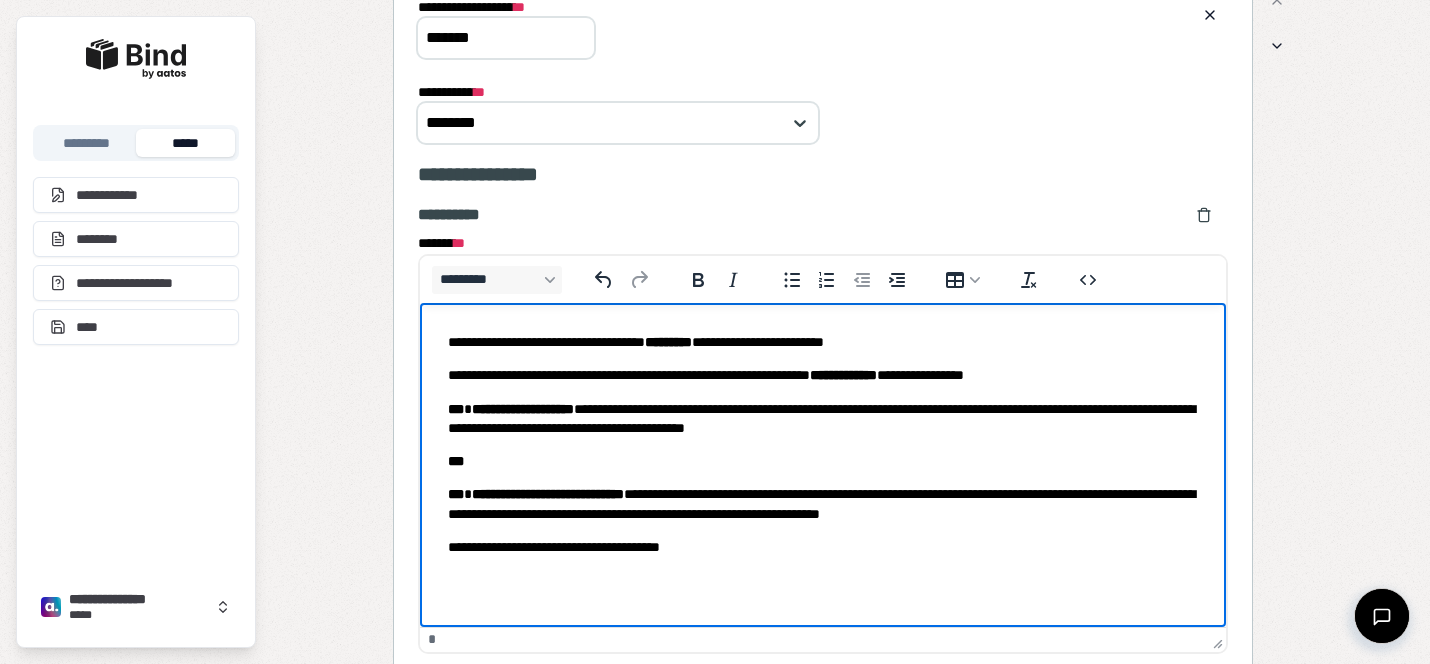 scroll, scrollTop: 774, scrollLeft: 0, axis: vertical 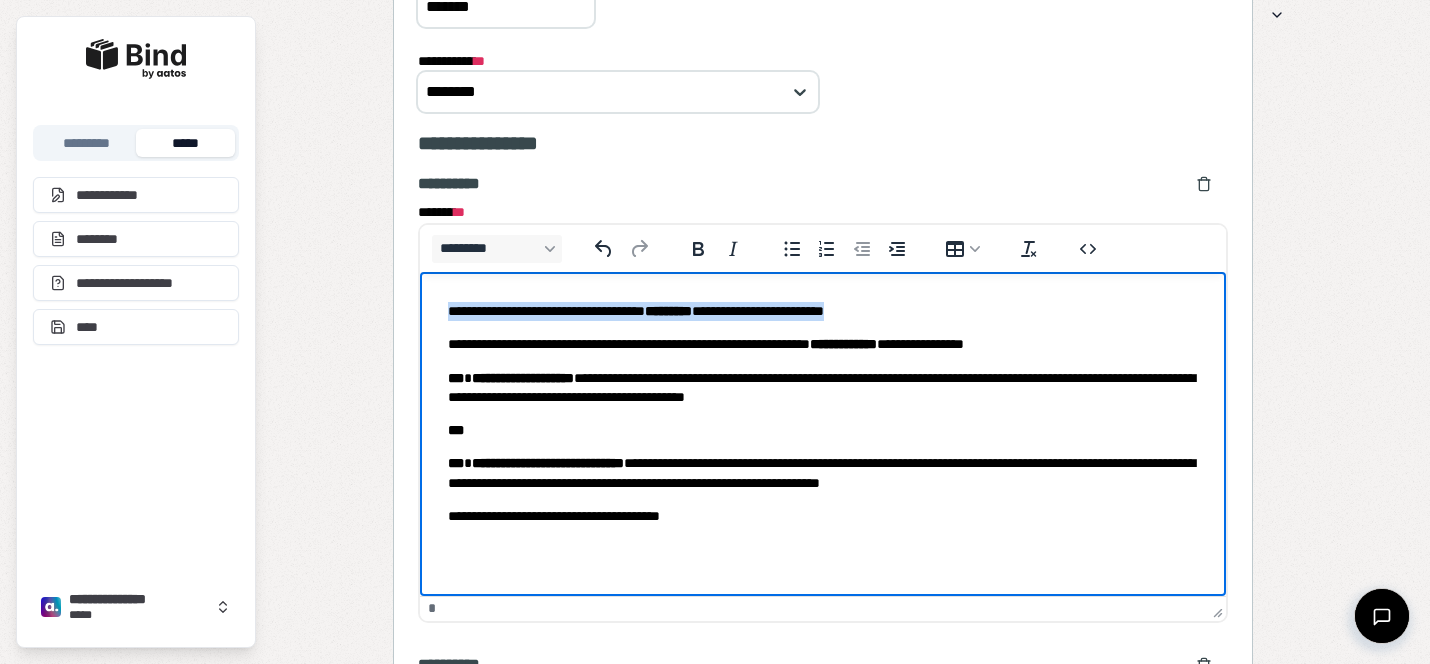 drag, startPoint x: 999, startPoint y: 307, endPoint x: 354, endPoint y: 267, distance: 646.23914 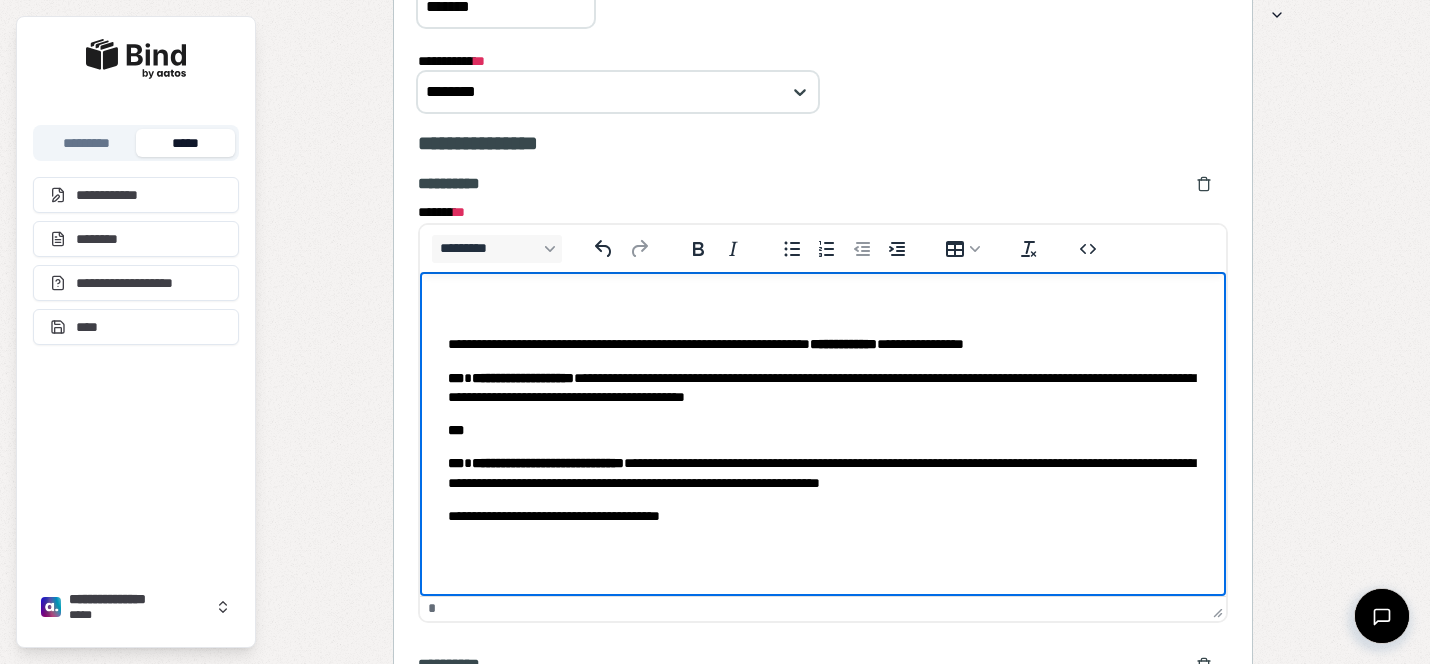 click on "**********" at bounding box center [823, 344] 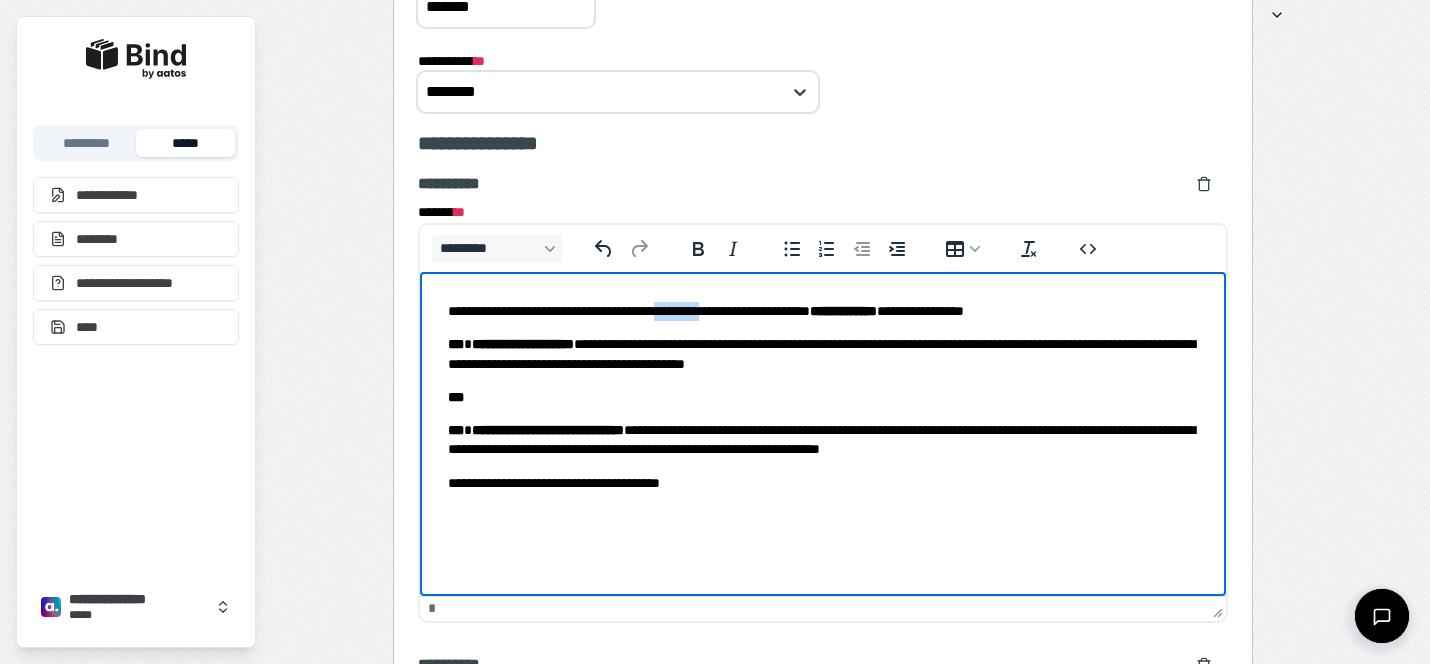 drag, startPoint x: 778, startPoint y: 313, endPoint x: 713, endPoint y: 310, distance: 65.06919 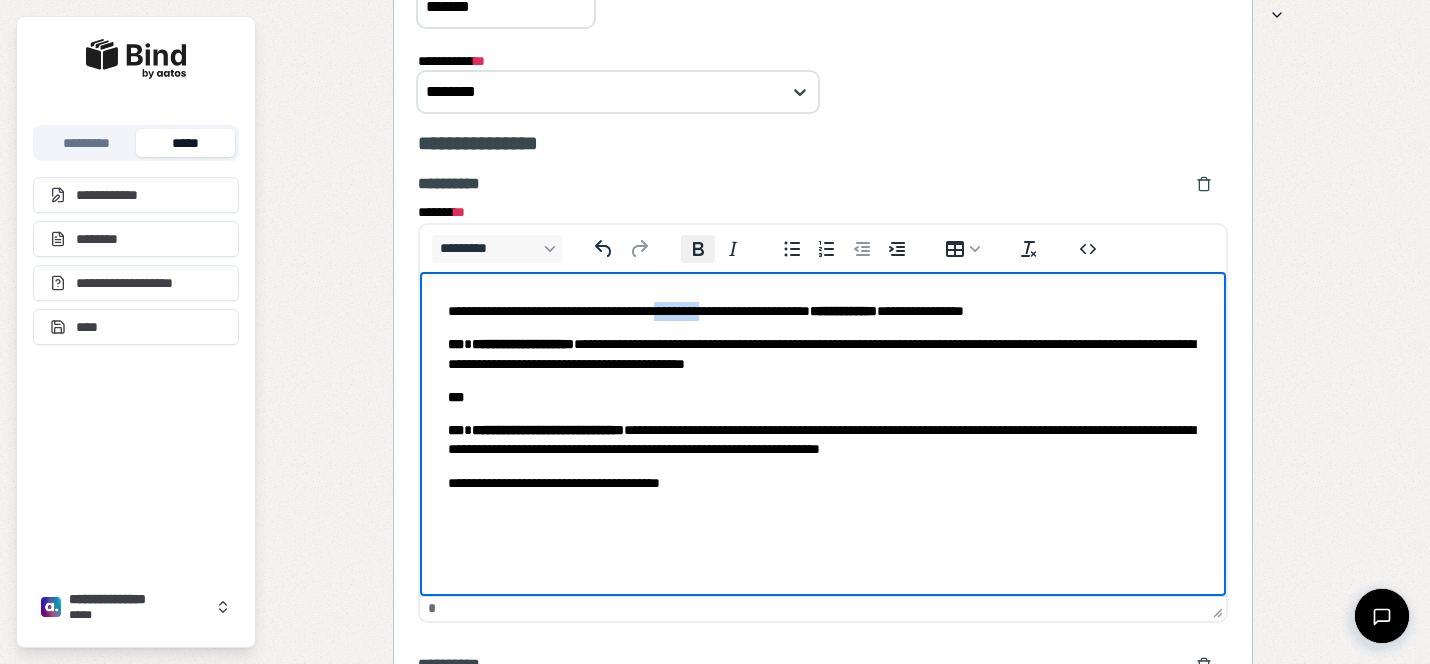 click 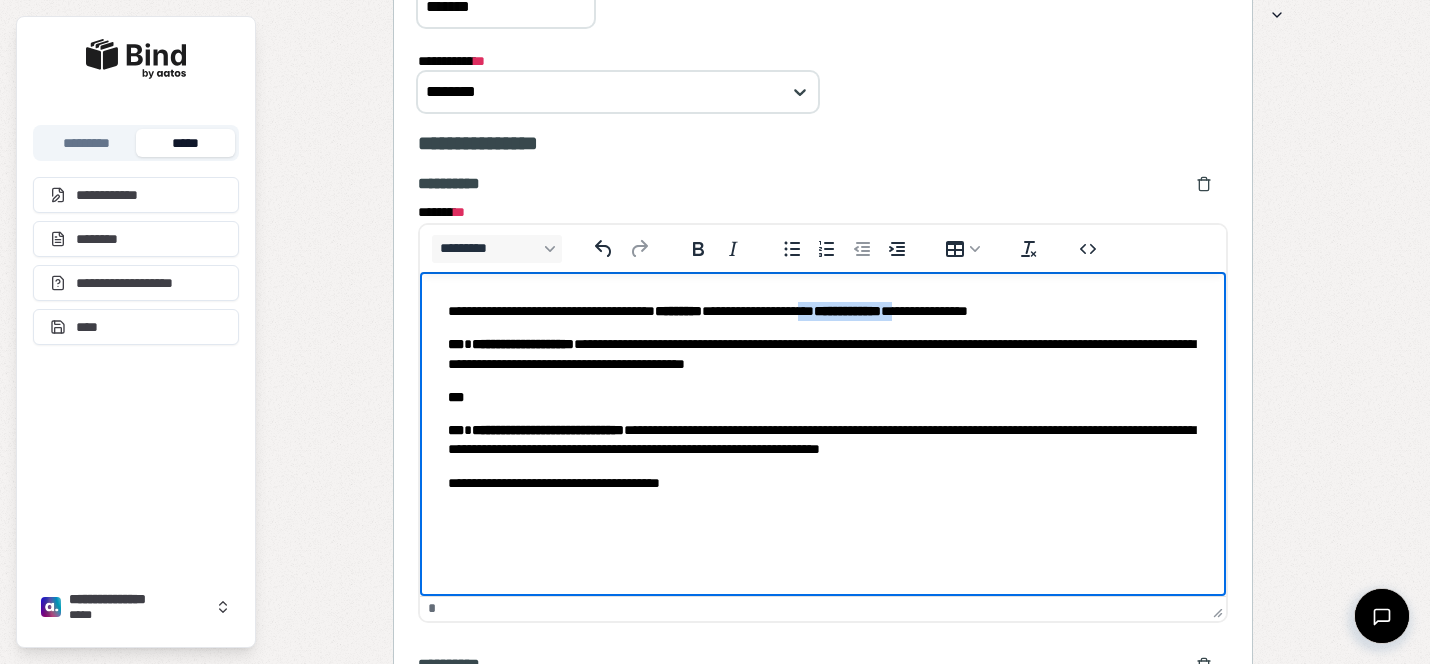 drag, startPoint x: 891, startPoint y: 312, endPoint x: 1011, endPoint y: 317, distance: 120.10412 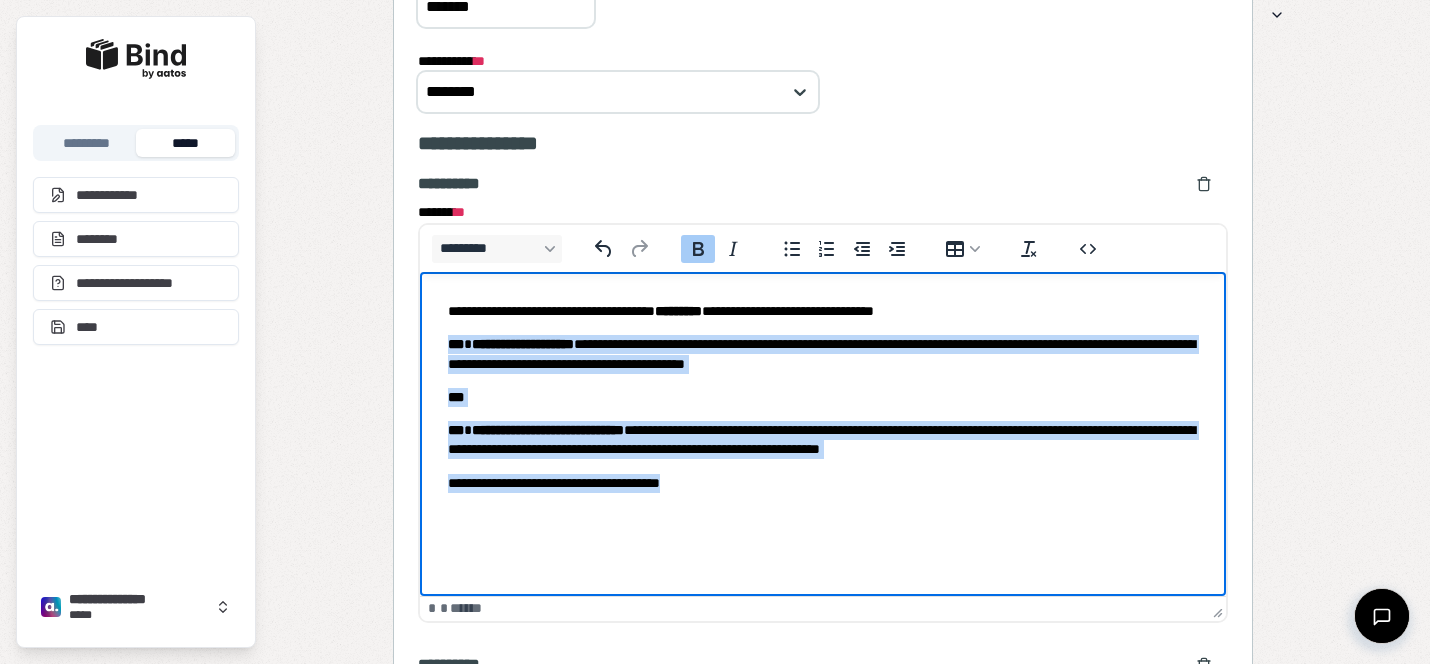 drag, startPoint x: 731, startPoint y: 491, endPoint x: 398, endPoint y: 332, distance: 369.0122 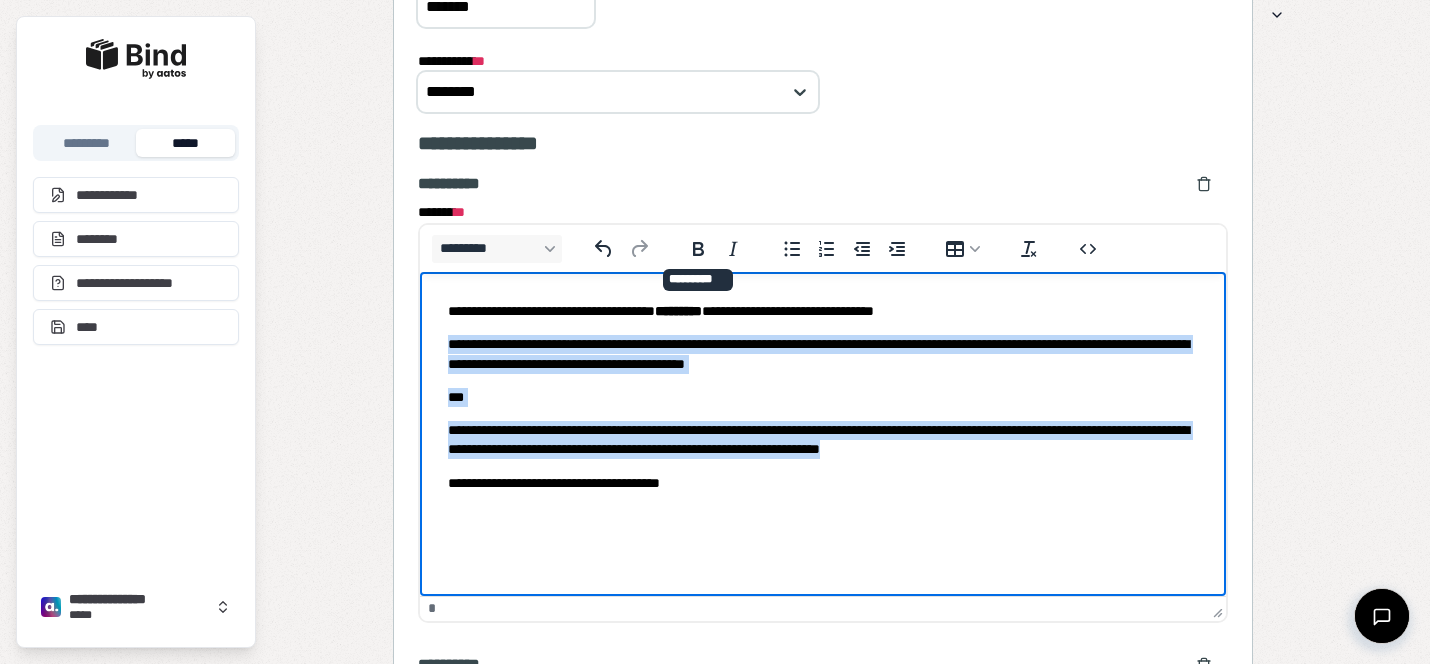 click on "**********" at bounding box center [823, 483] 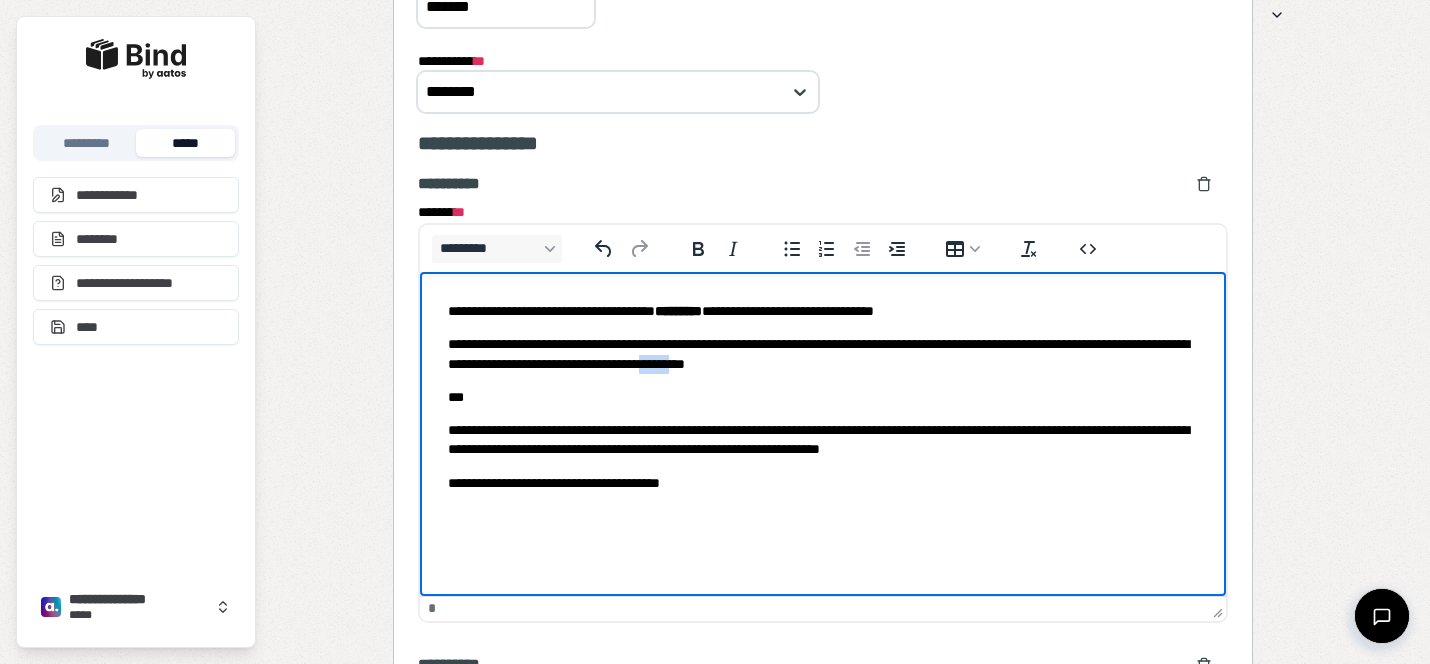 drag, startPoint x: 980, startPoint y: 361, endPoint x: 948, endPoint y: 361, distance: 32 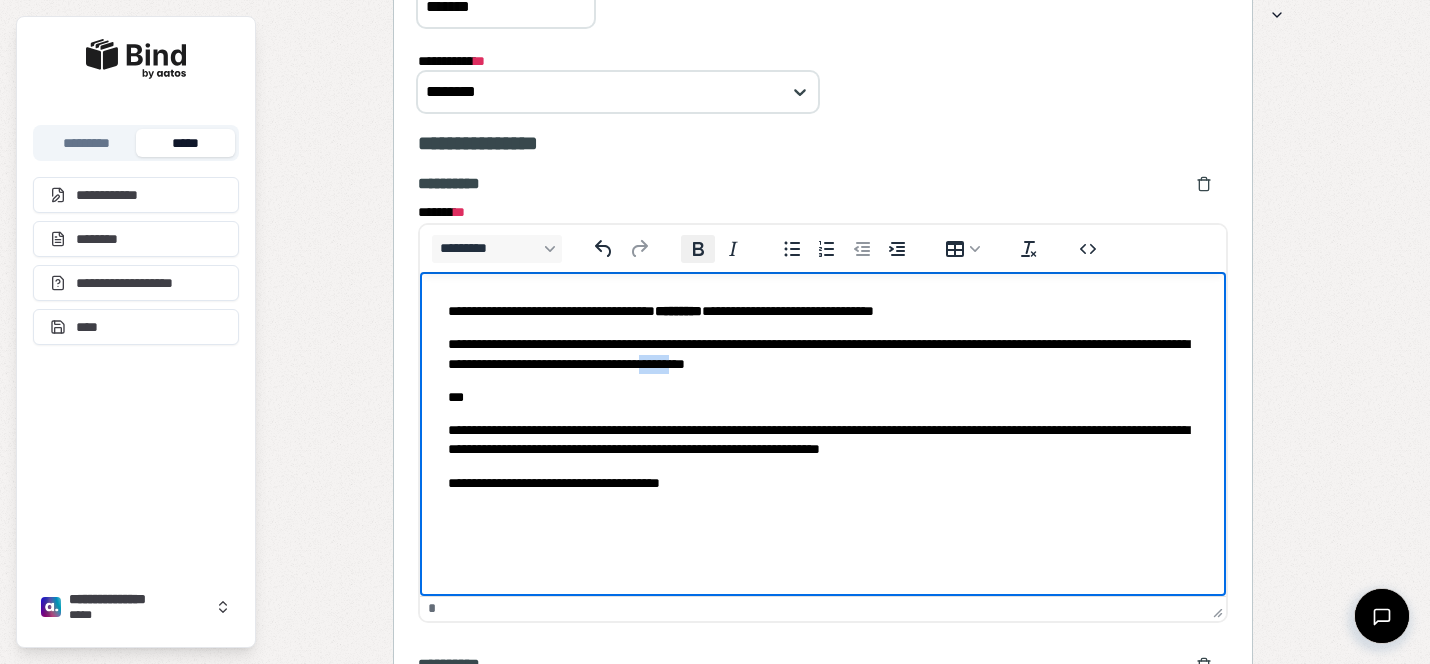 click 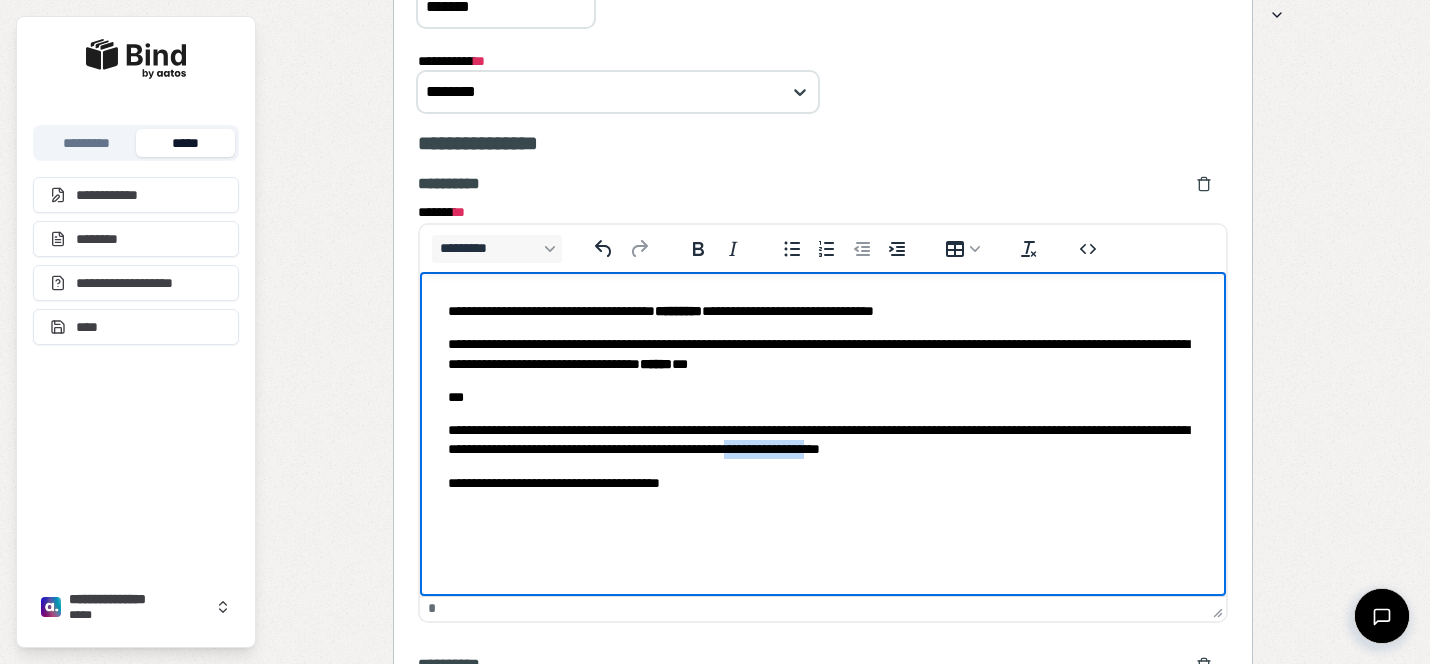 drag, startPoint x: 1121, startPoint y: 452, endPoint x: 1022, endPoint y: 448, distance: 99.08077 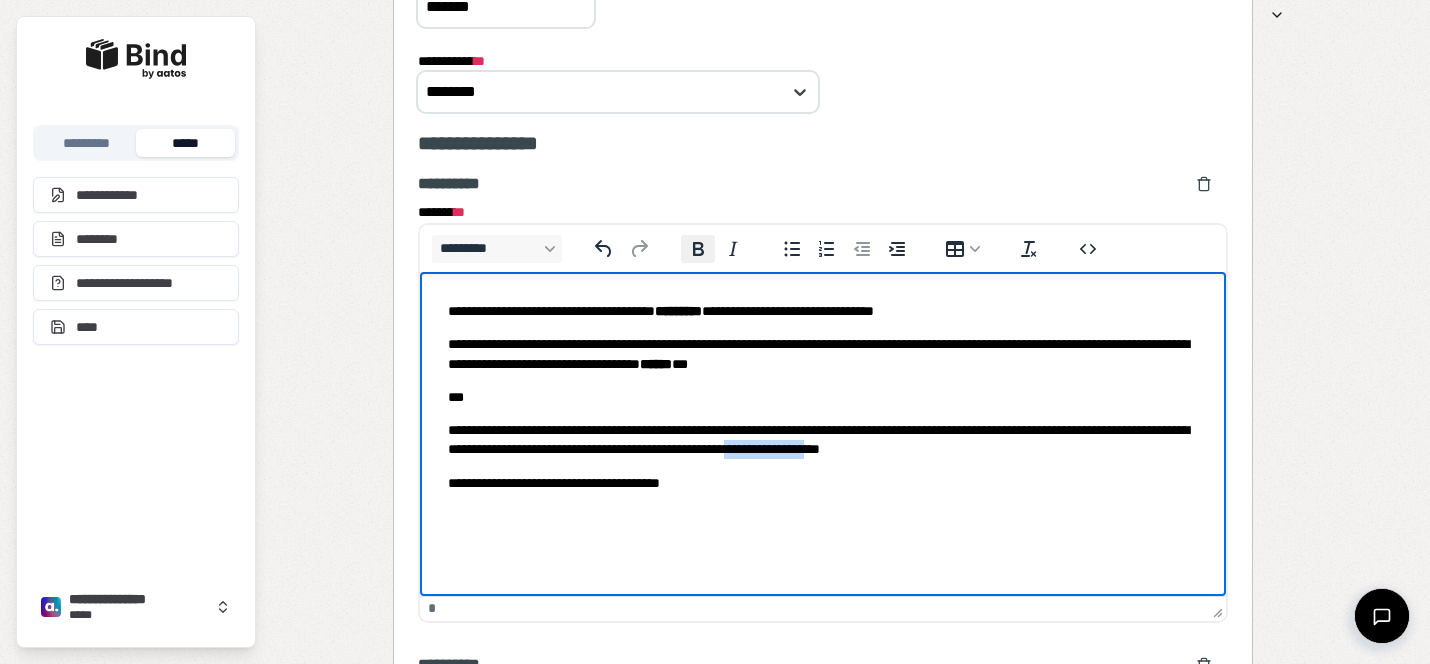 click 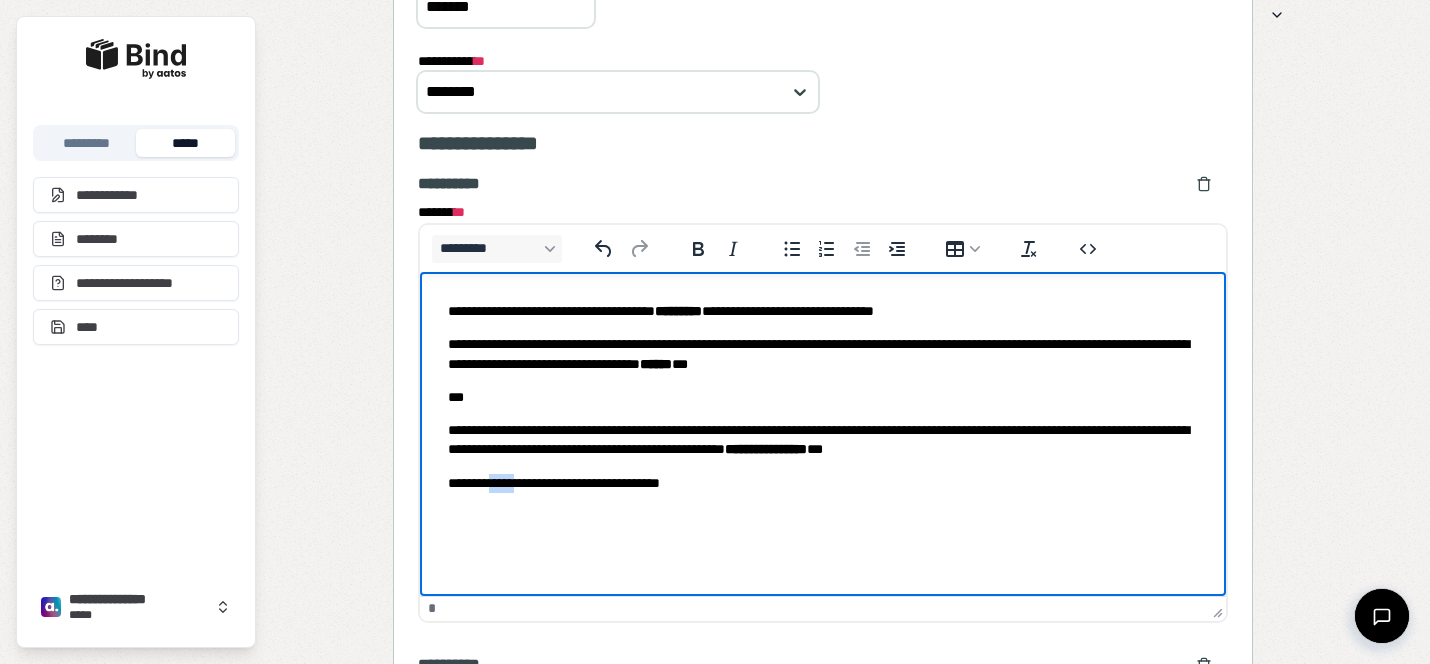 drag, startPoint x: 532, startPoint y: 486, endPoint x: 503, endPoint y: 480, distance: 29.614185 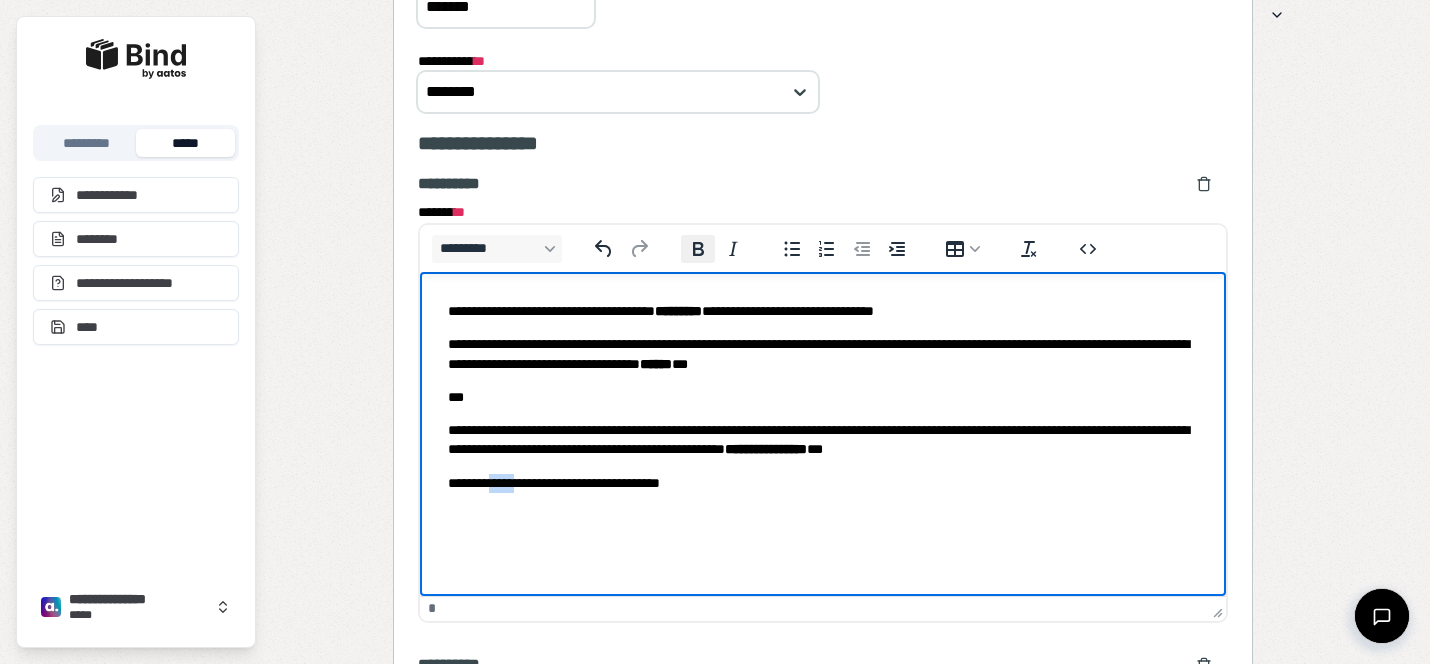 click on "**********" at bounding box center [698, 249] 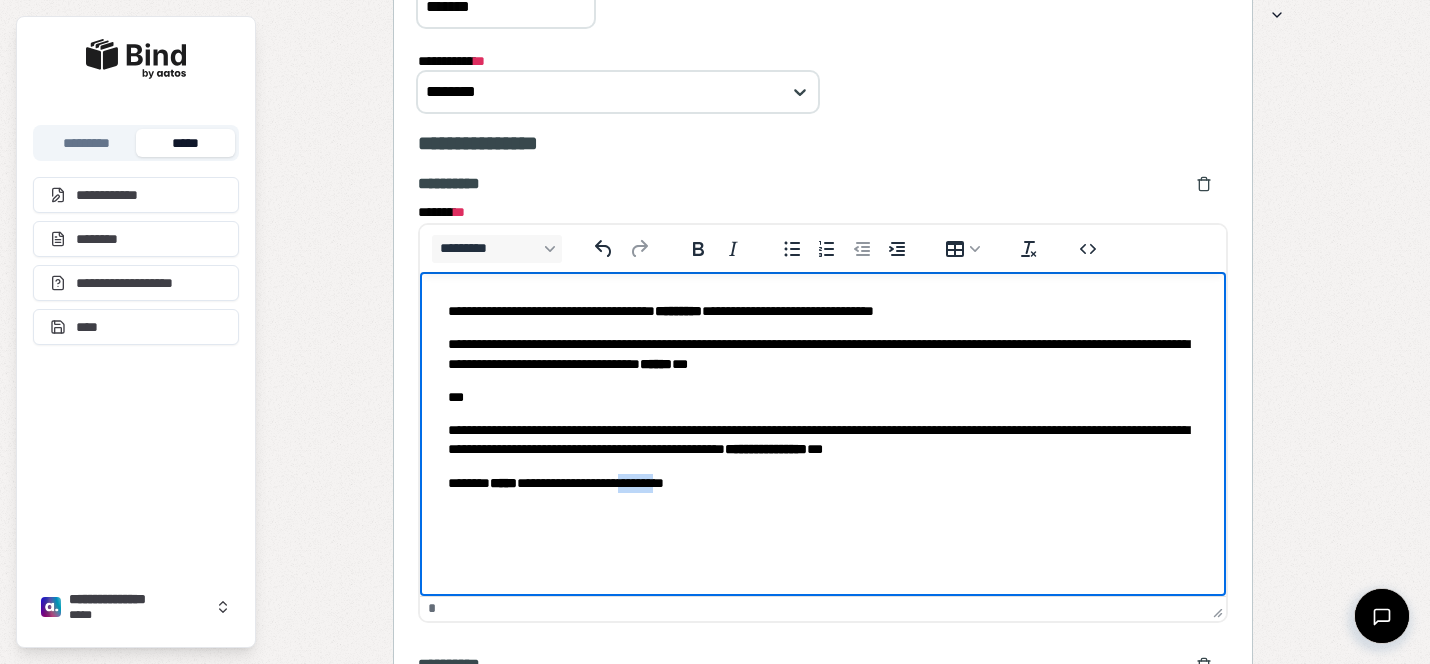 drag, startPoint x: 695, startPoint y: 483, endPoint x: 654, endPoint y: 481, distance: 41.04875 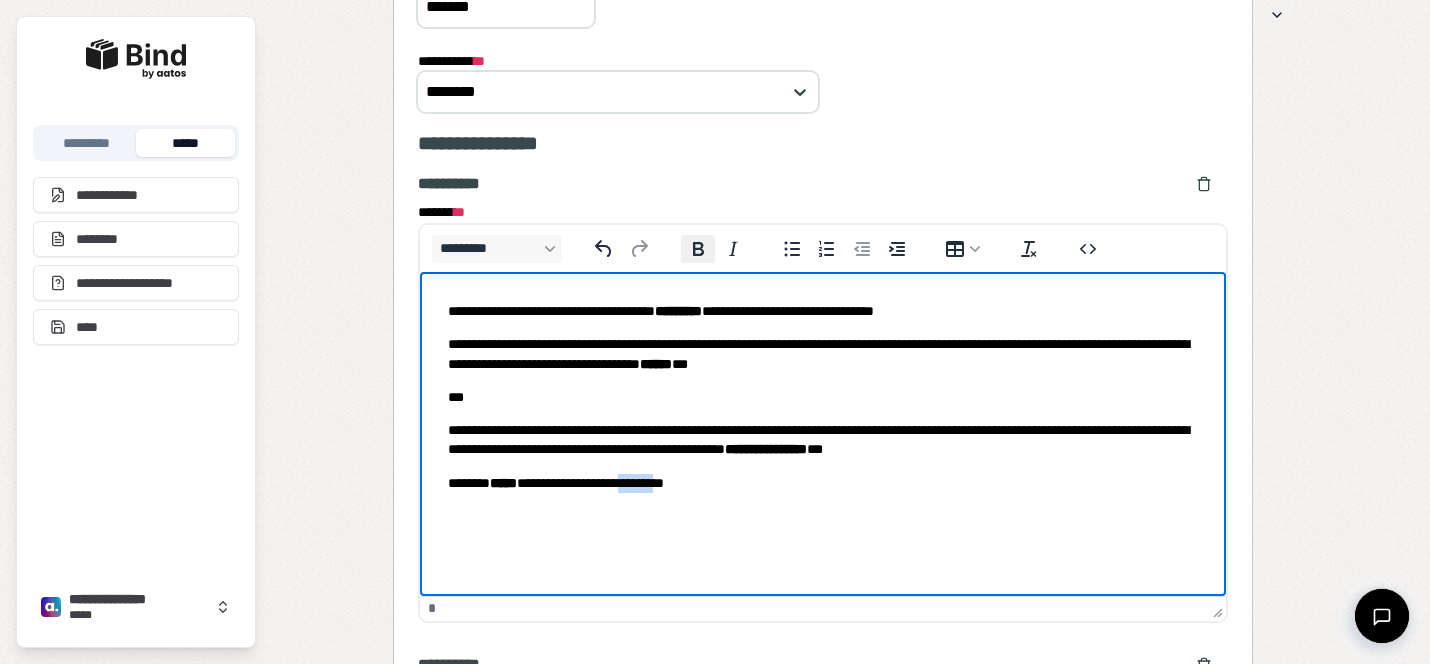 click 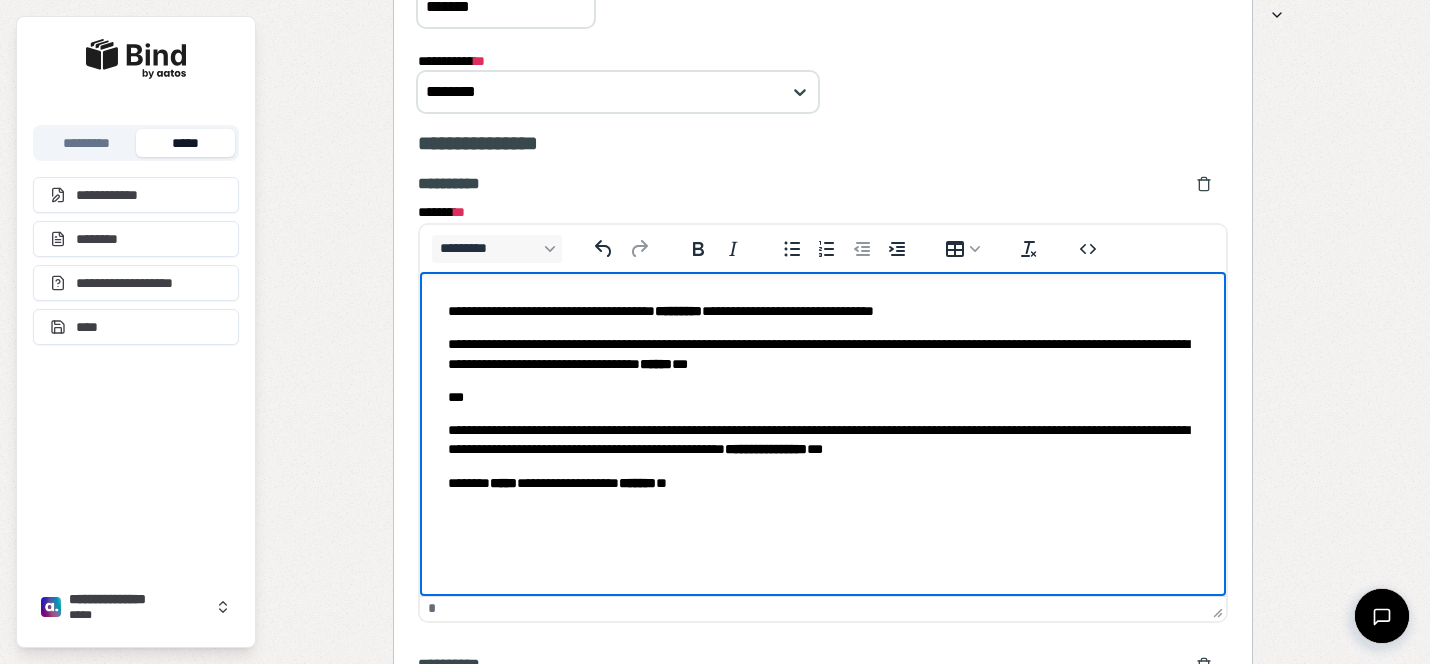 click on "**********" at bounding box center [823, 440] 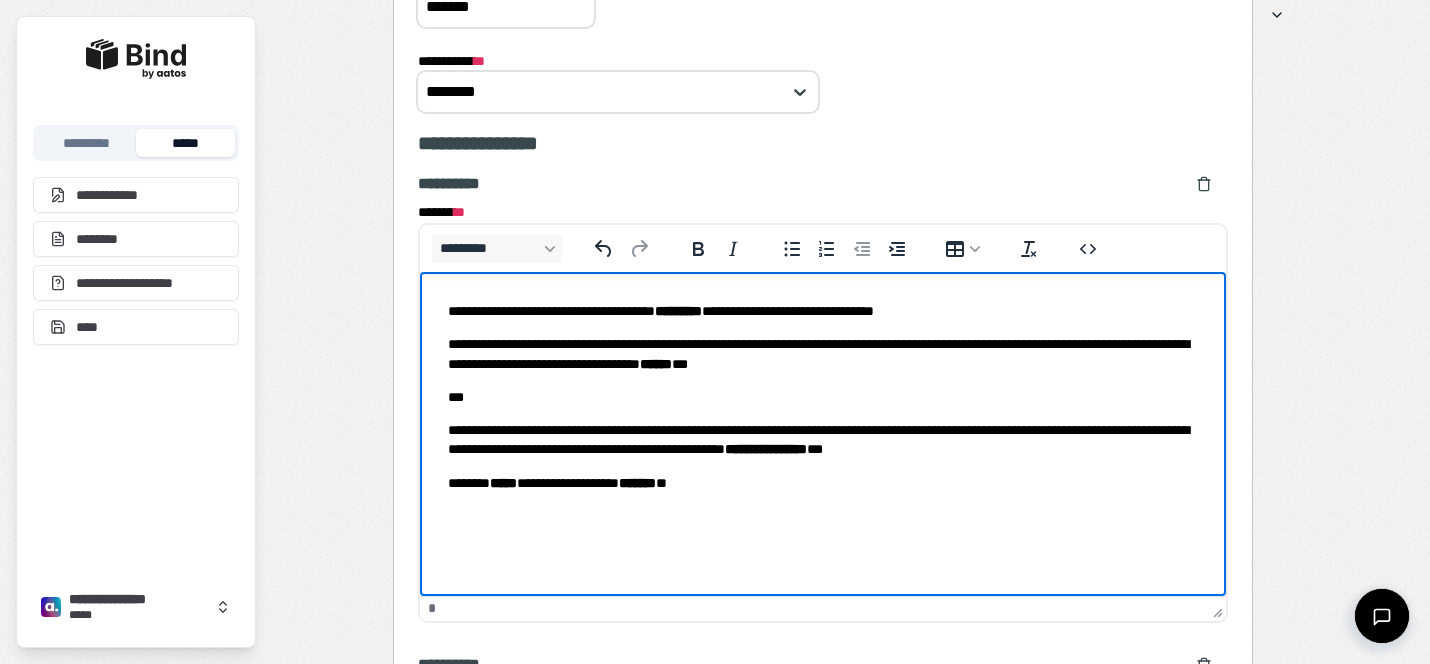 click on "***" at bounding box center (823, 397) 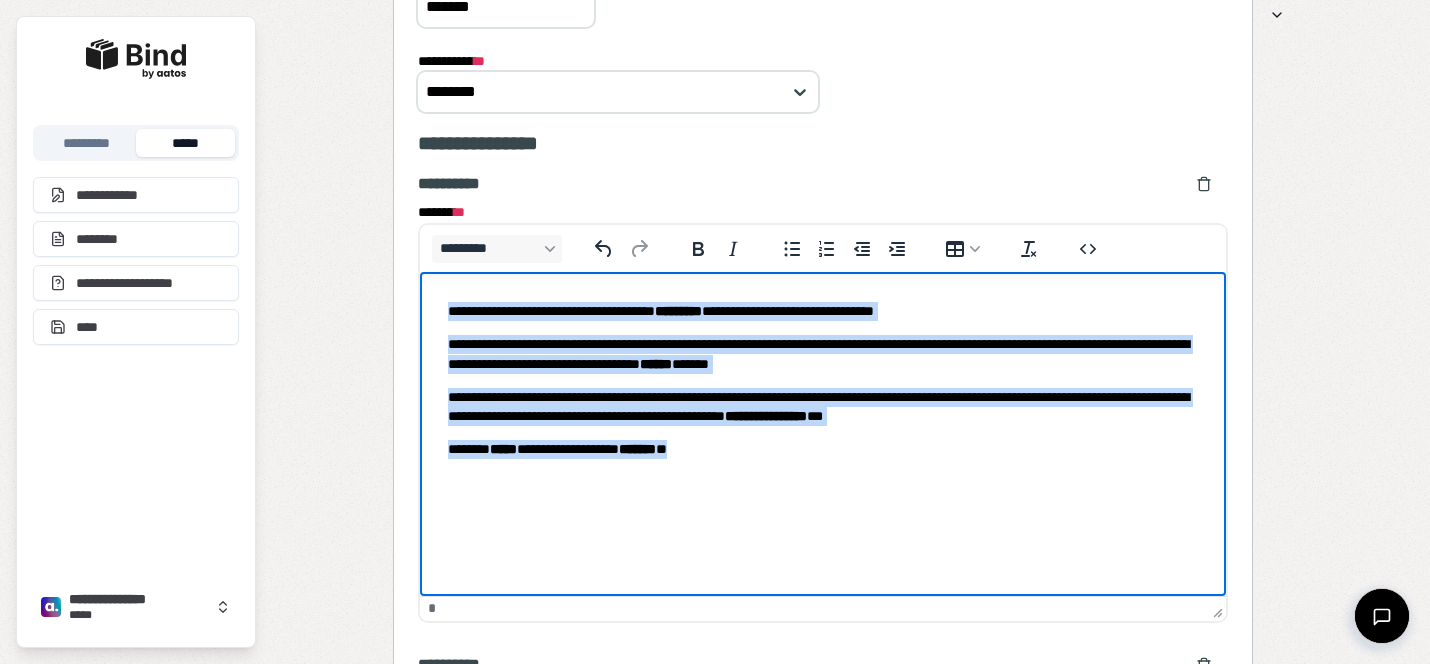 drag, startPoint x: 759, startPoint y: 453, endPoint x: 361, endPoint y: 276, distance: 435.58353 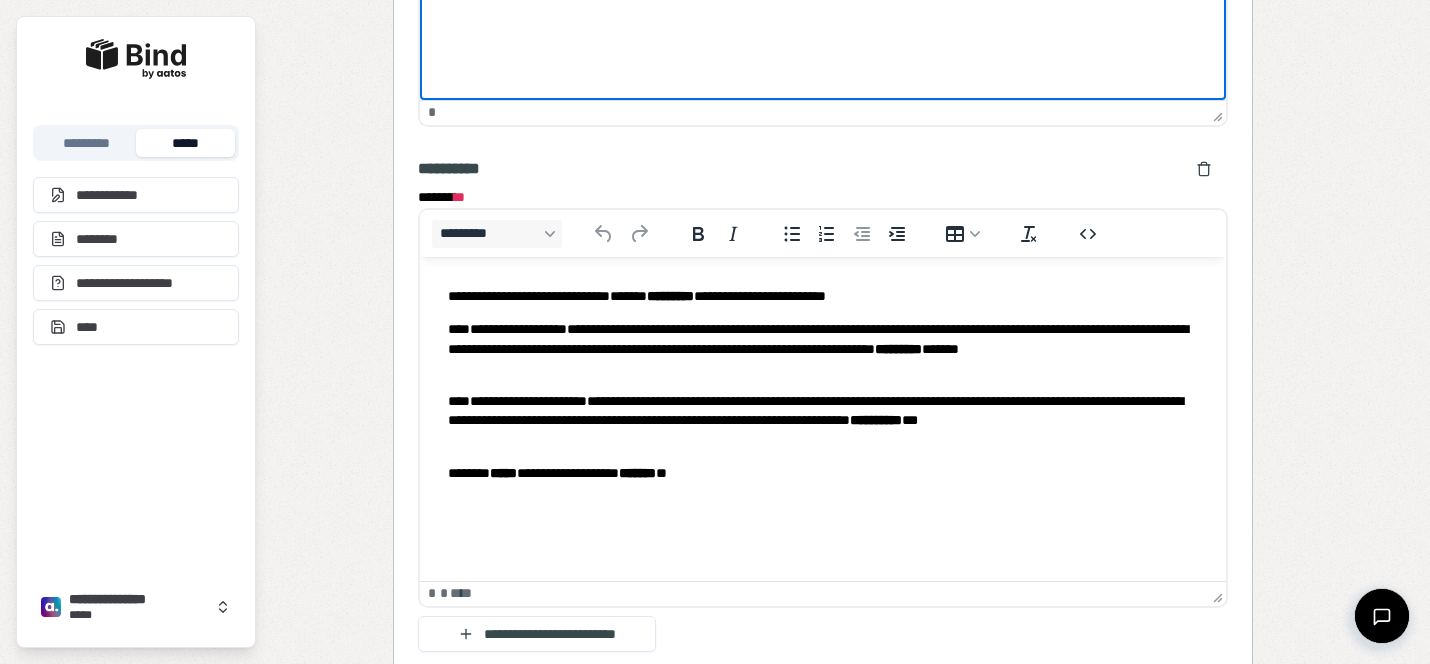 scroll, scrollTop: 1271, scrollLeft: 0, axis: vertical 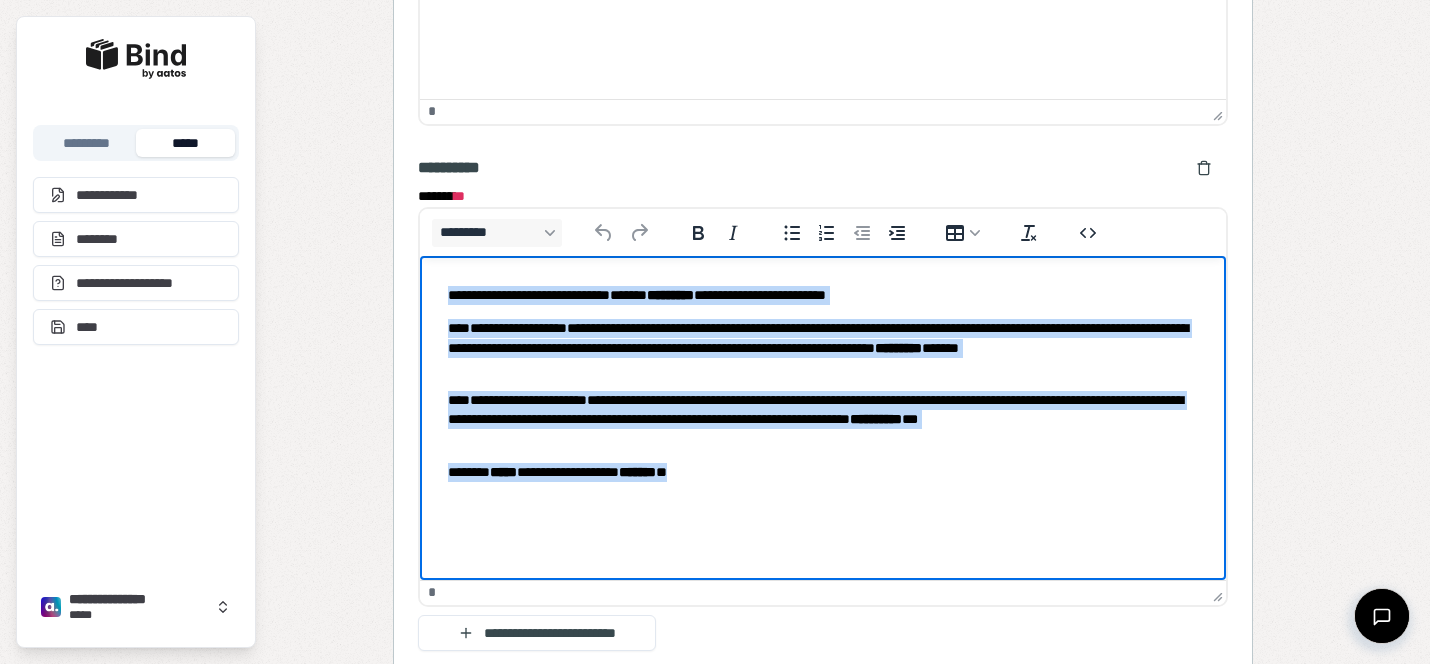 drag, startPoint x: 709, startPoint y: 464, endPoint x: 366, endPoint y: 275, distance: 391.62482 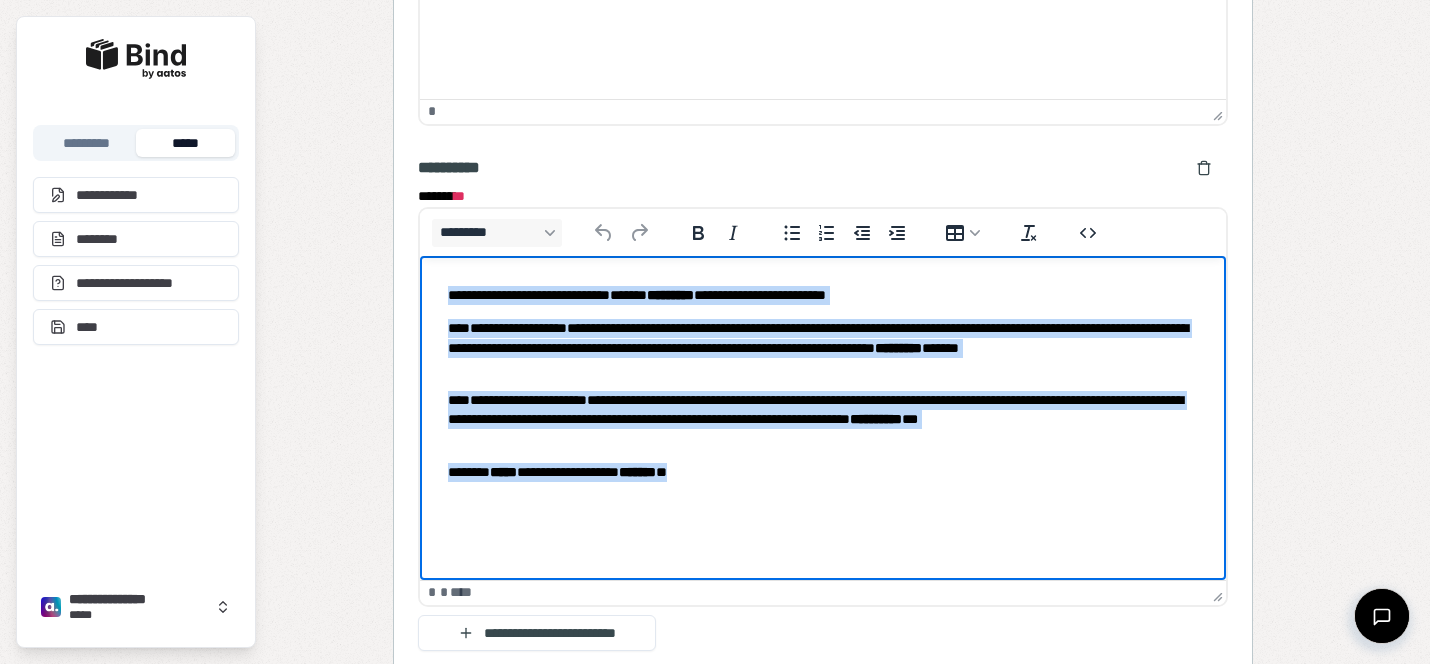 type 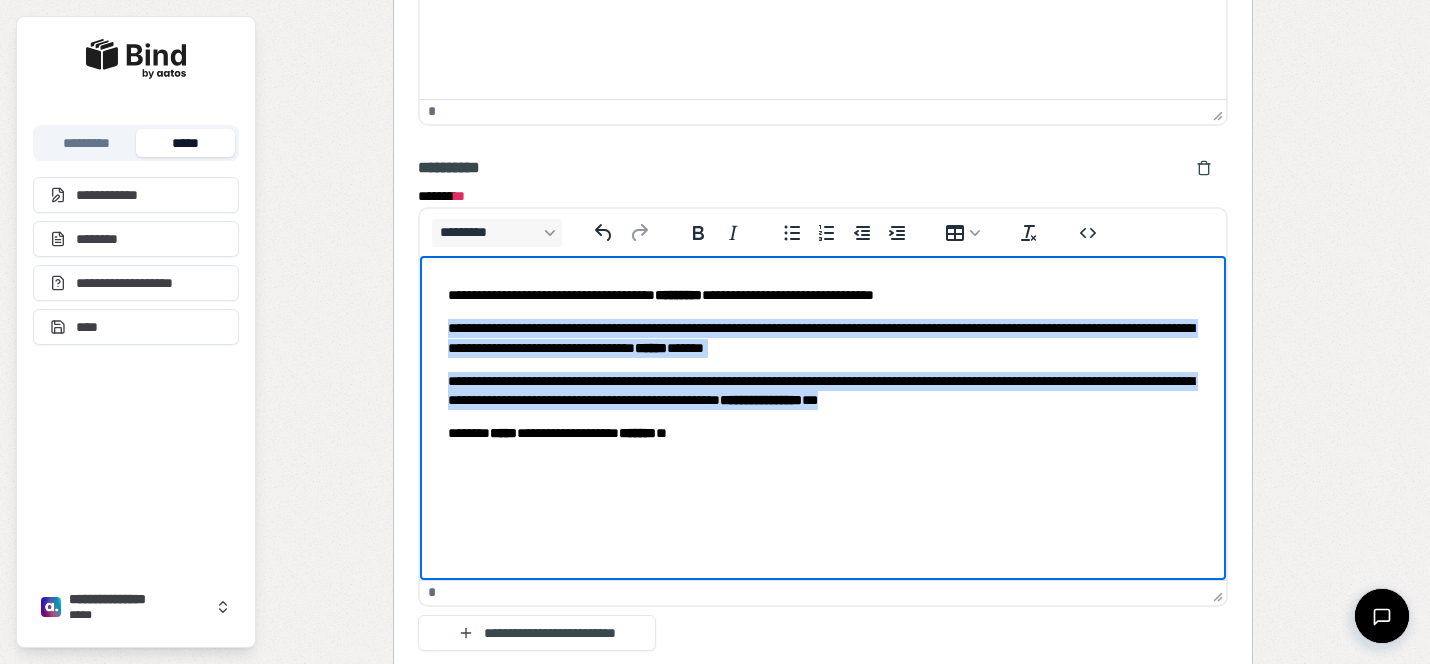 drag, startPoint x: 1159, startPoint y: 398, endPoint x: 415, endPoint y: 317, distance: 748.3963 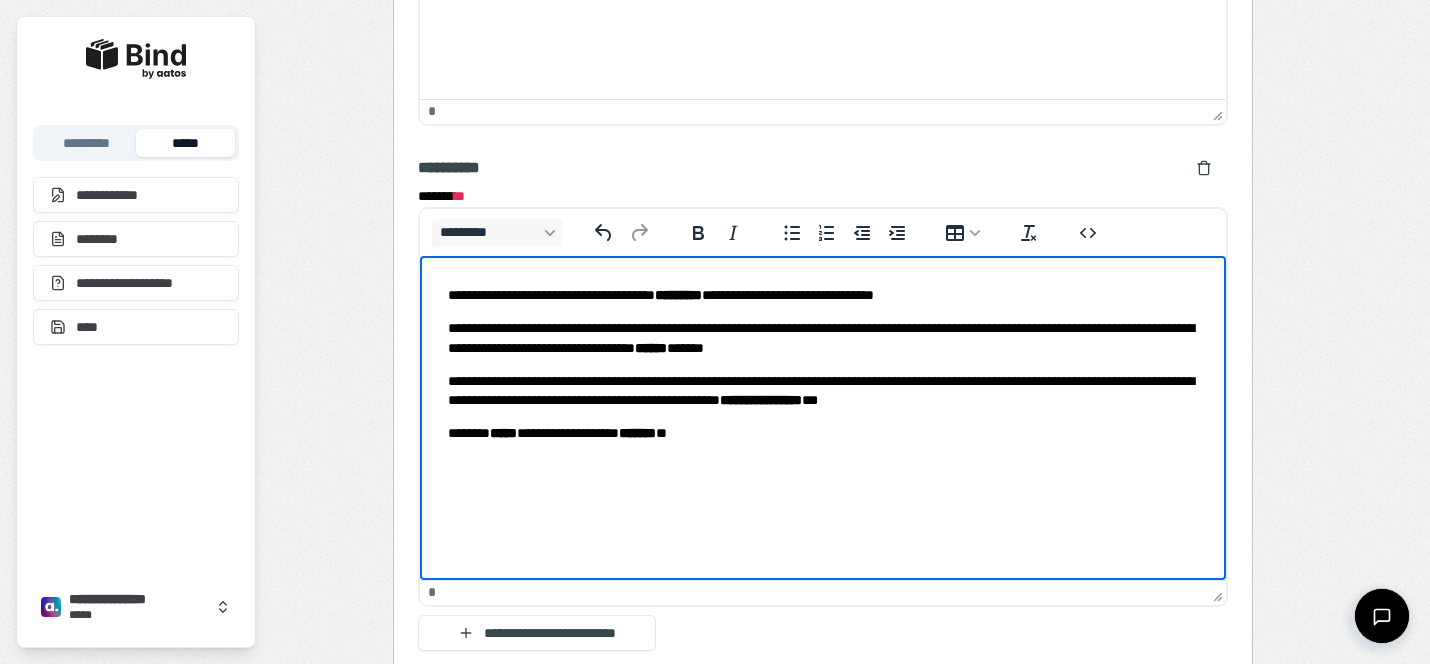 click on "**********" at bounding box center [823, 295] 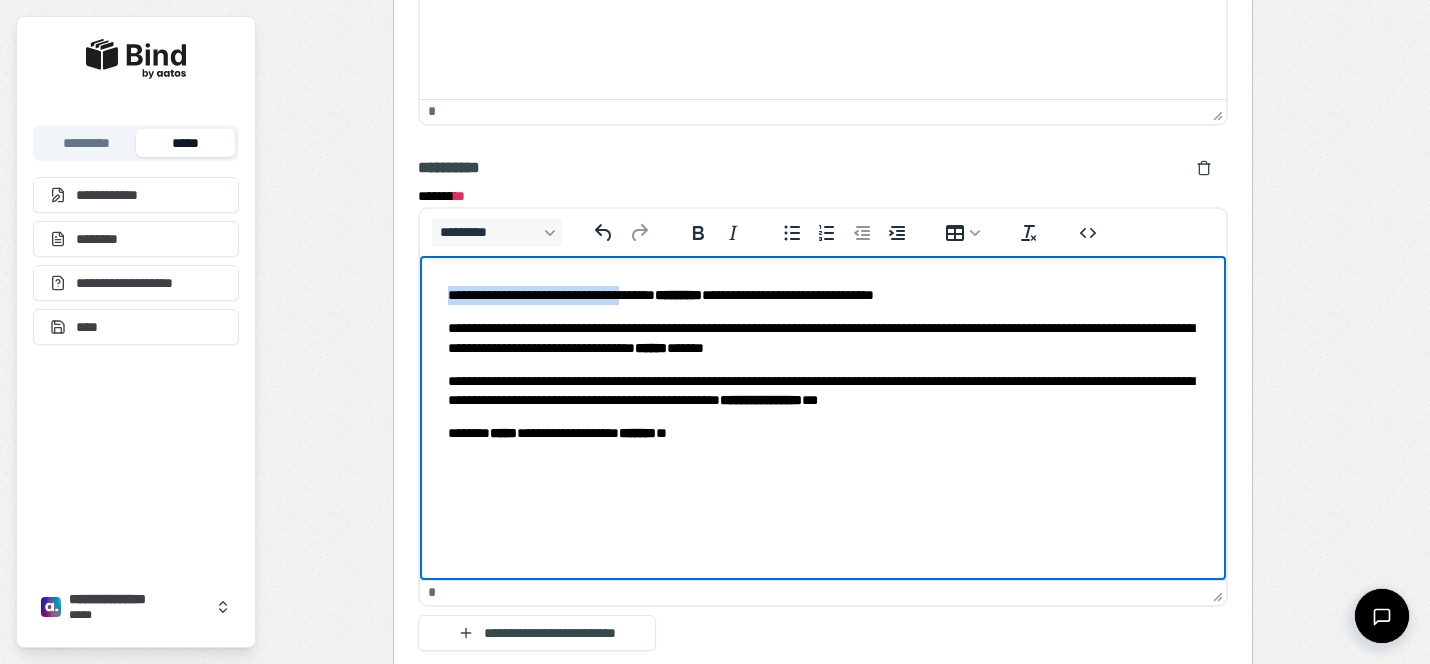 drag, startPoint x: 674, startPoint y: 295, endPoint x: 350, endPoint y: 285, distance: 324.1543 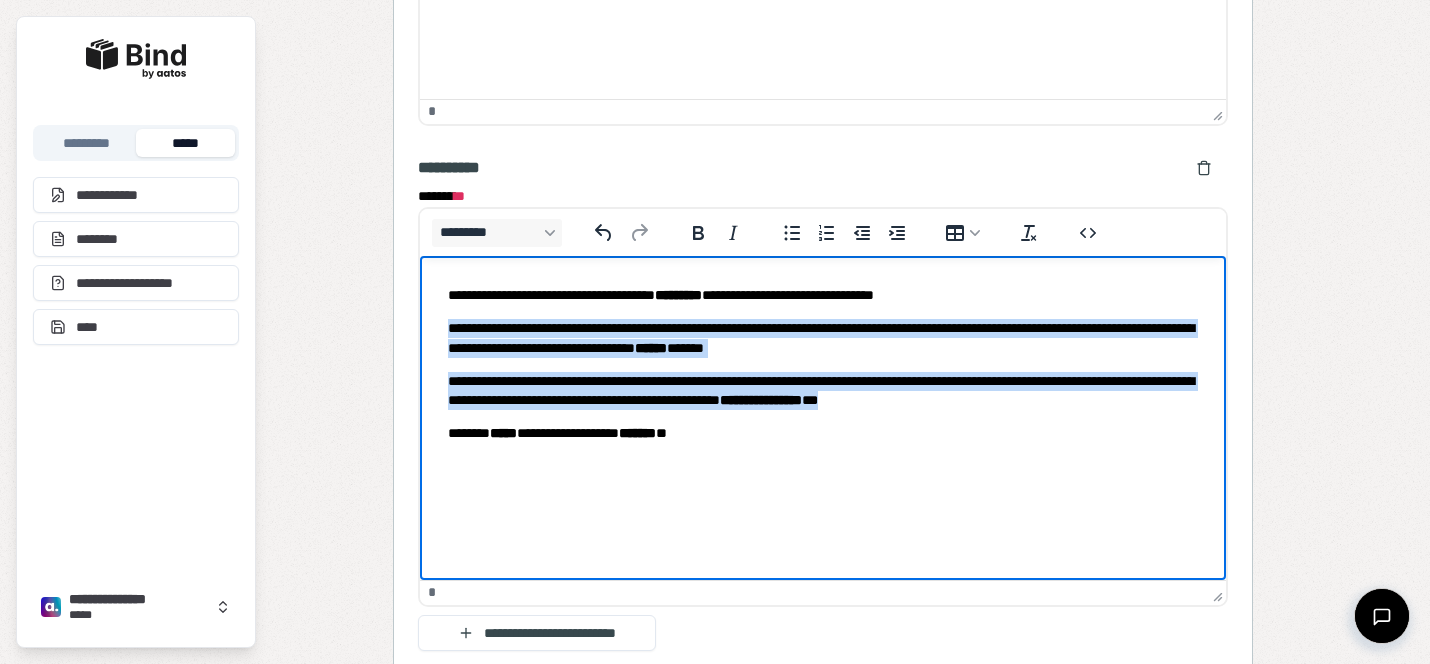 drag, startPoint x: 1150, startPoint y: 401, endPoint x: 405, endPoint y: 319, distance: 749.49915 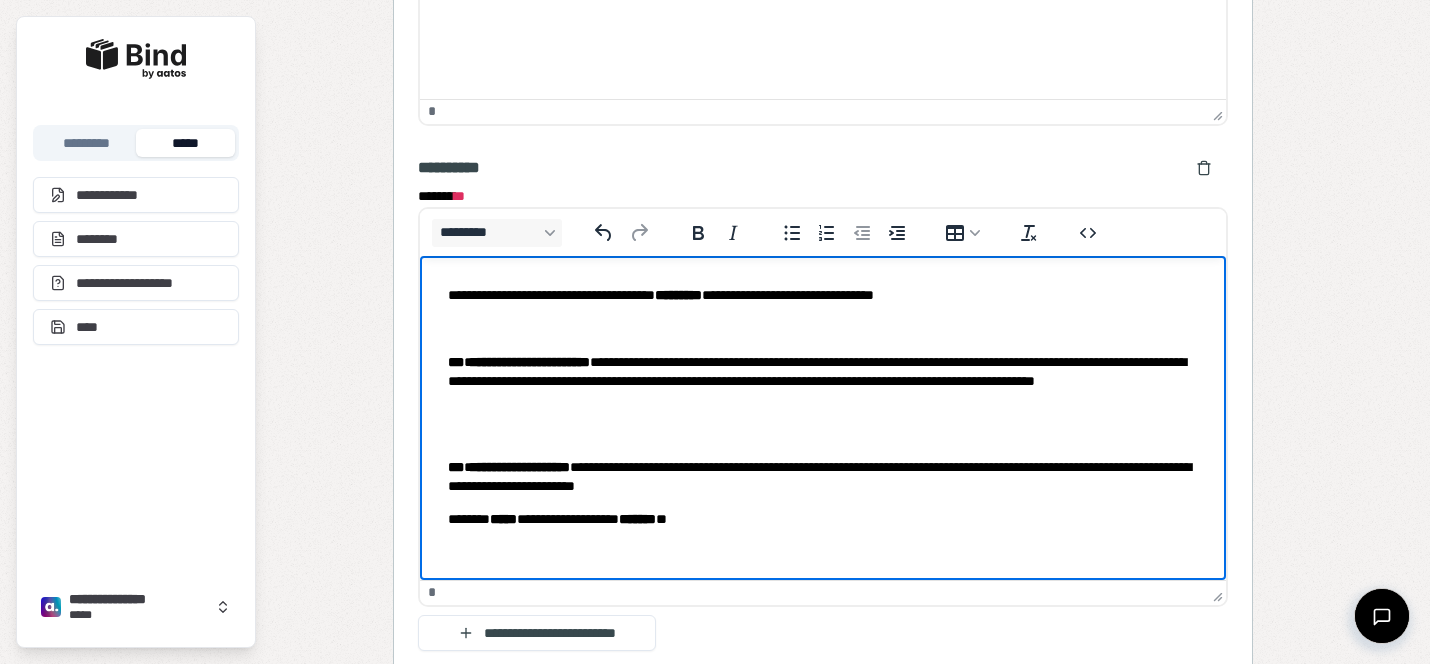 click at bounding box center [823, 433] 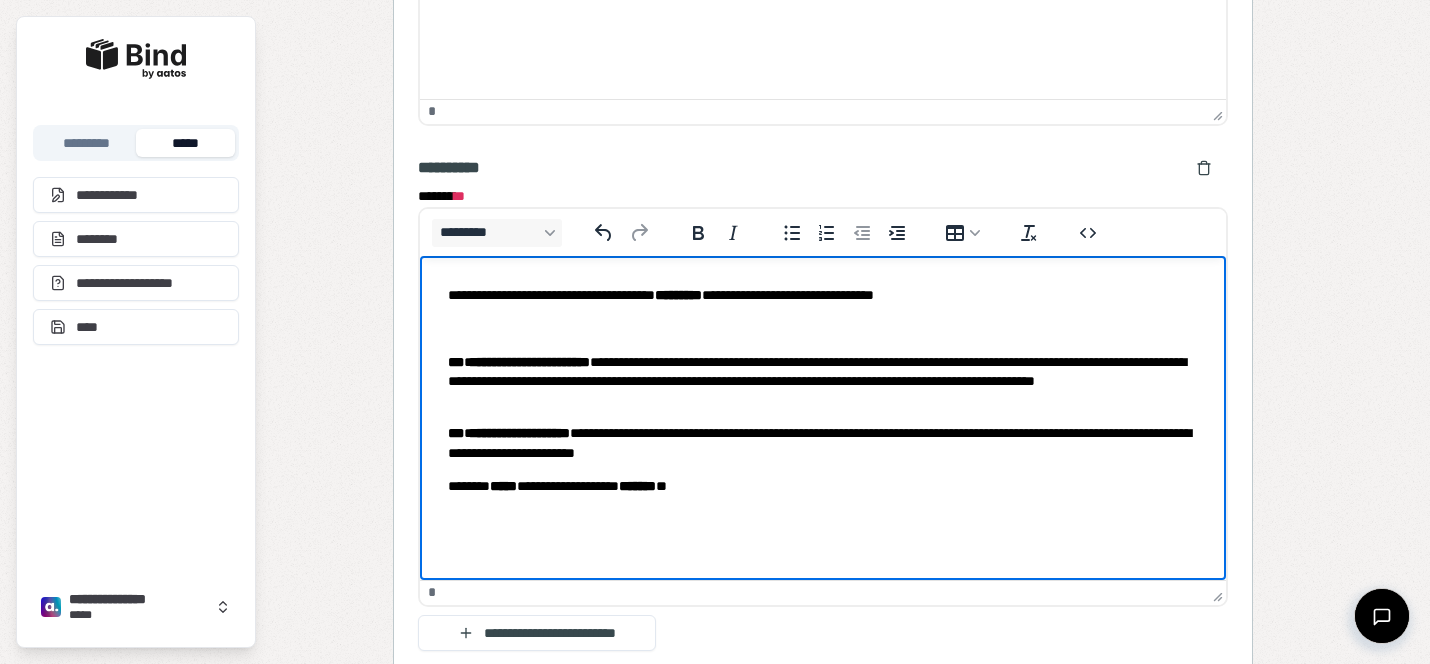 click at bounding box center [823, 328] 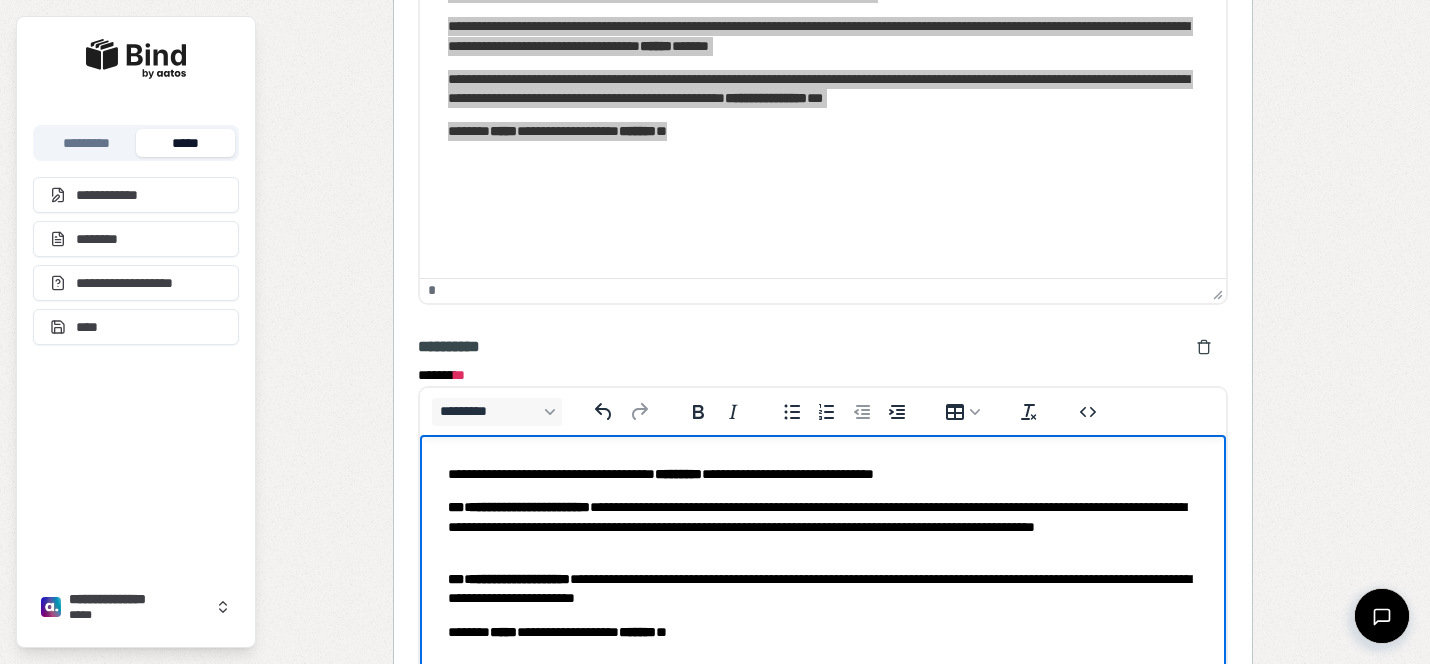 scroll, scrollTop: 1171, scrollLeft: 0, axis: vertical 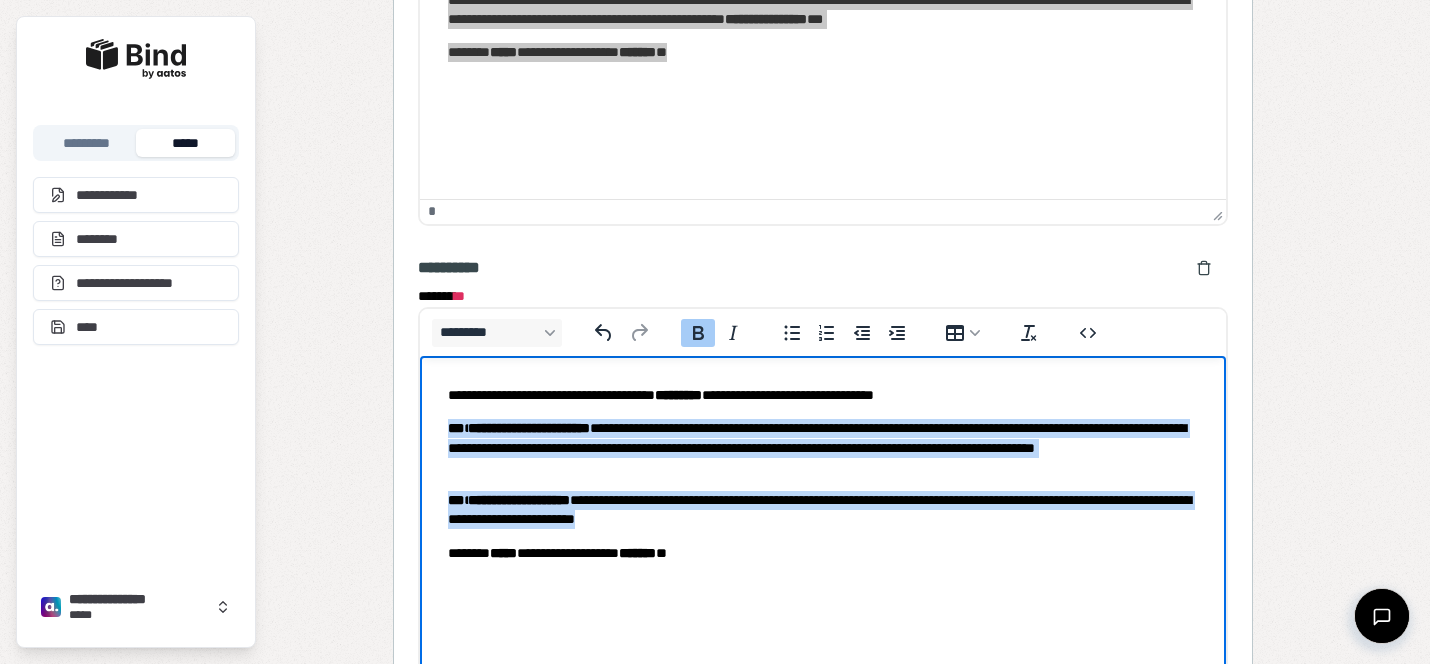 drag, startPoint x: 829, startPoint y: 525, endPoint x: 391, endPoint y: 425, distance: 449.2705 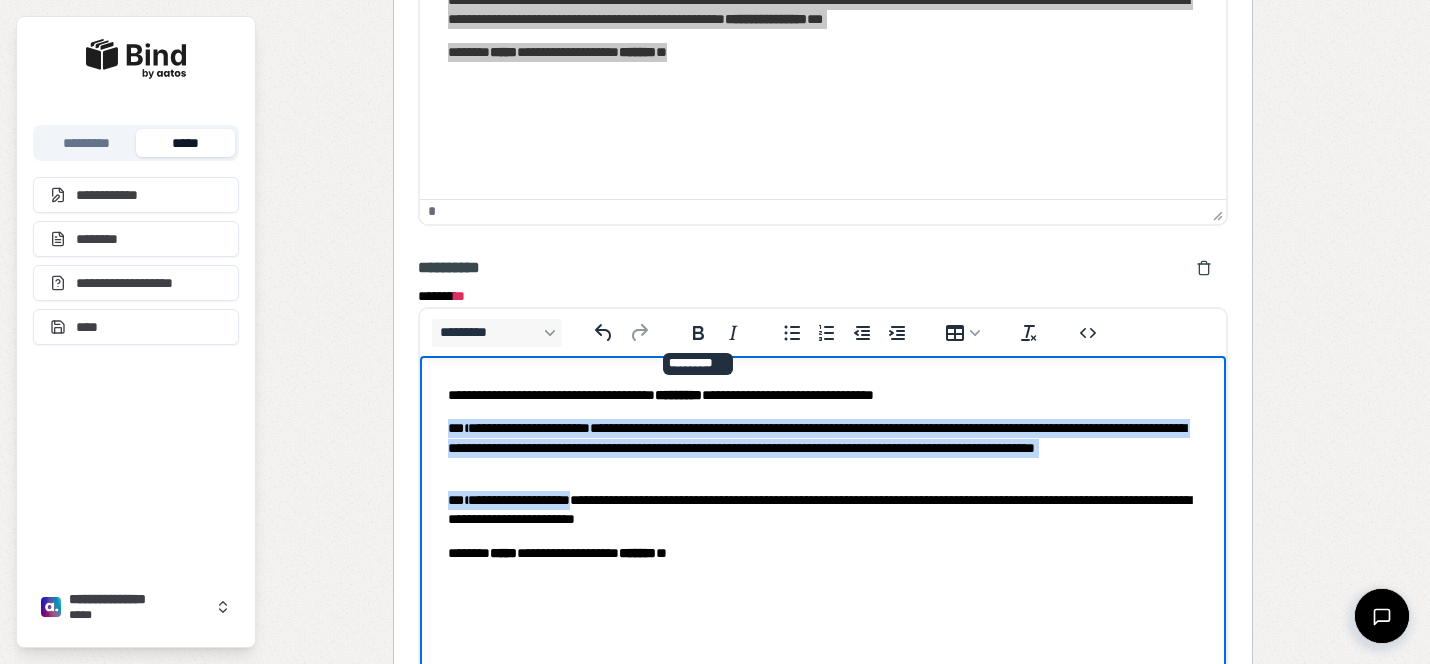 click on "**********" at bounding box center (823, 474) 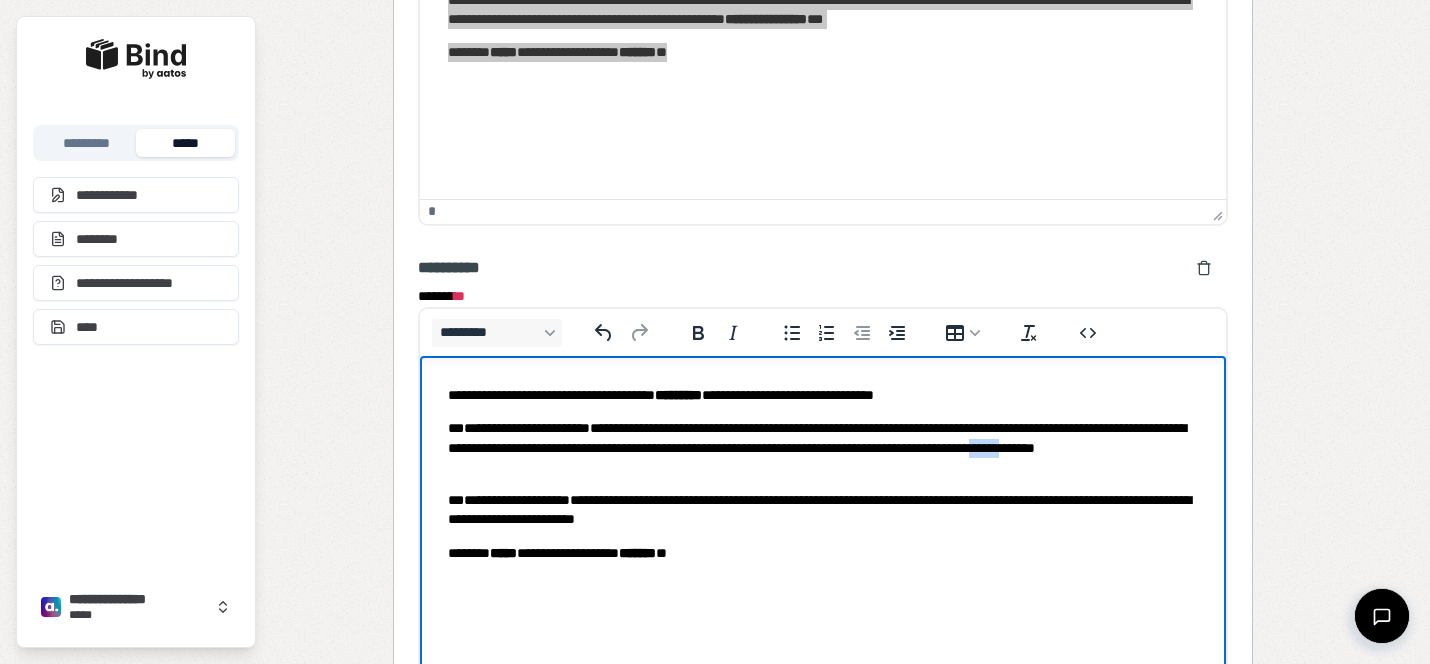 drag, startPoint x: 624, startPoint y: 463, endPoint x: 592, endPoint y: 461, distance: 32.06244 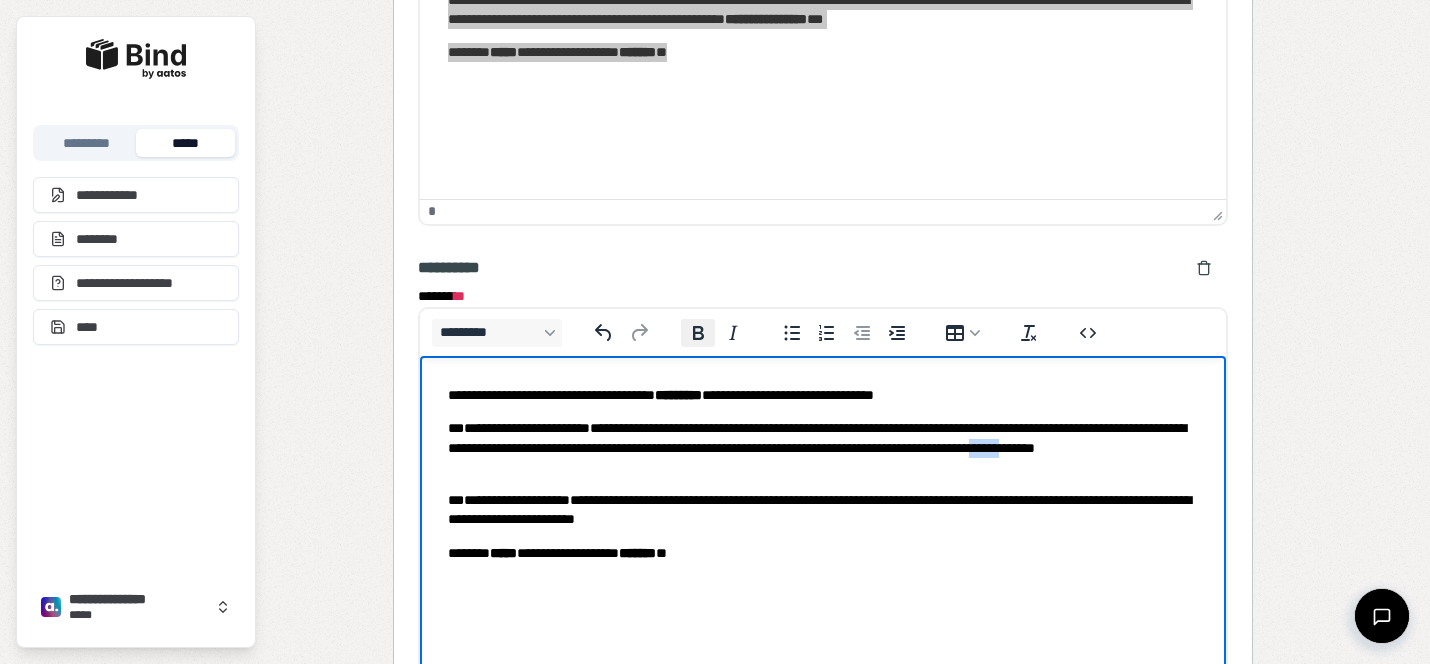 click 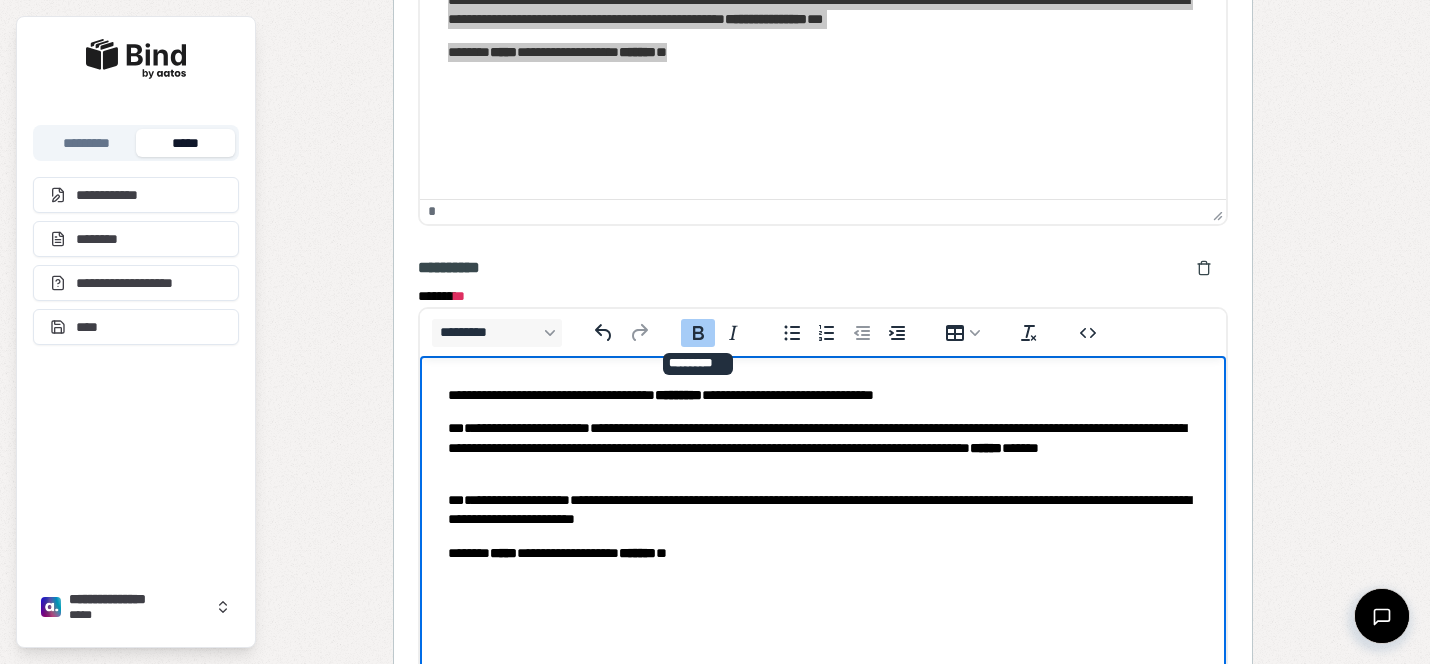 click on "**********" at bounding box center (823, 510) 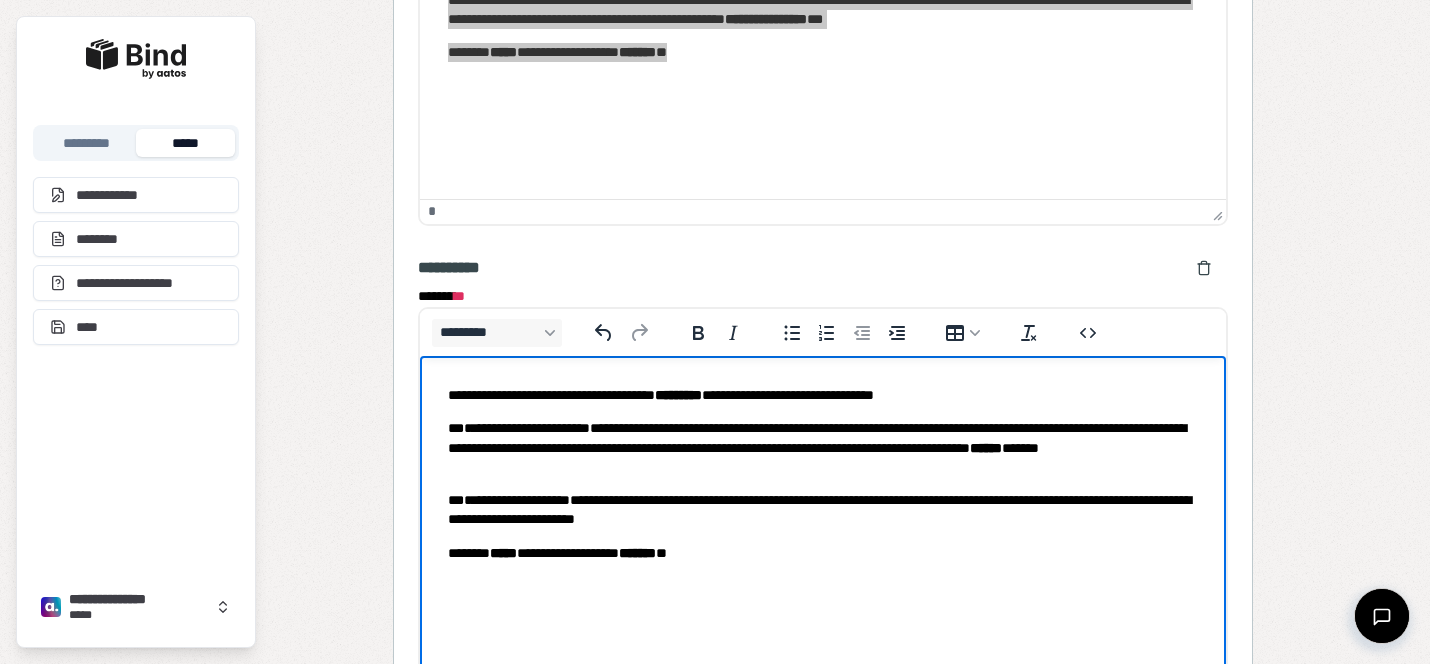 scroll, scrollTop: 1323, scrollLeft: 0, axis: vertical 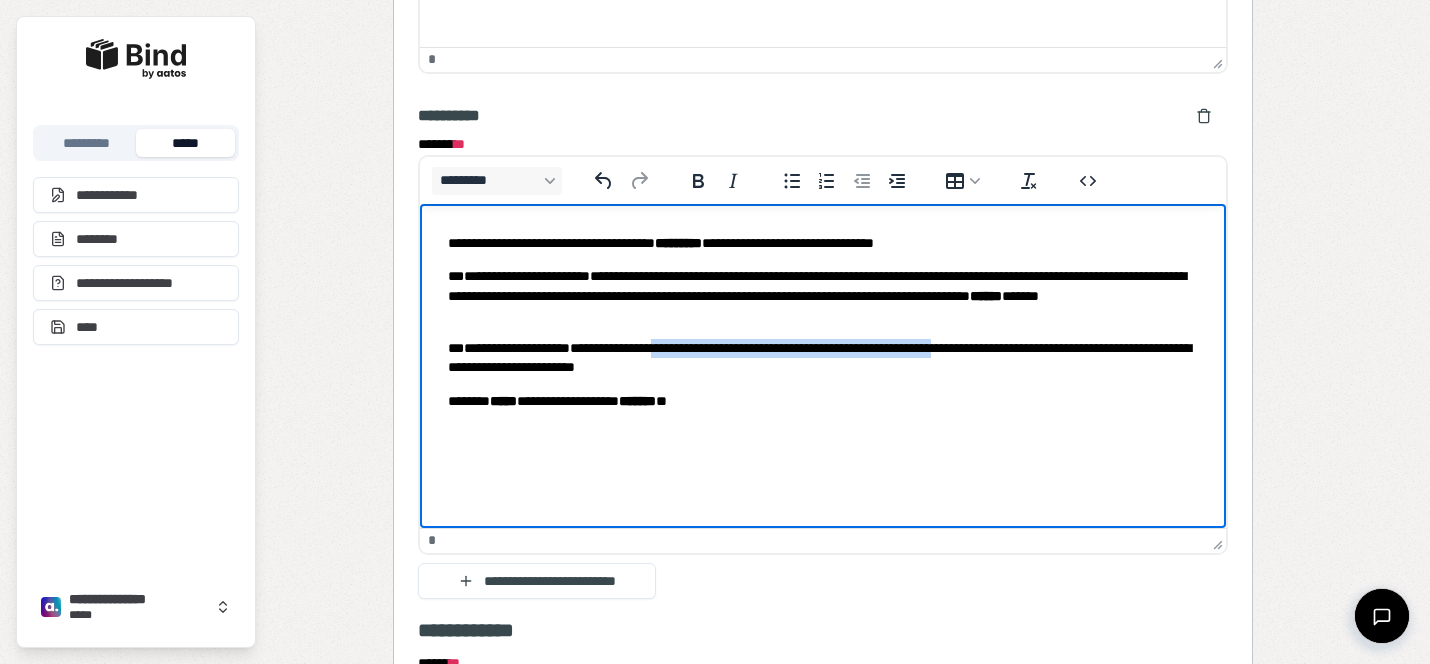 drag, startPoint x: 696, startPoint y: 347, endPoint x: 1068, endPoint y: 346, distance: 372.00134 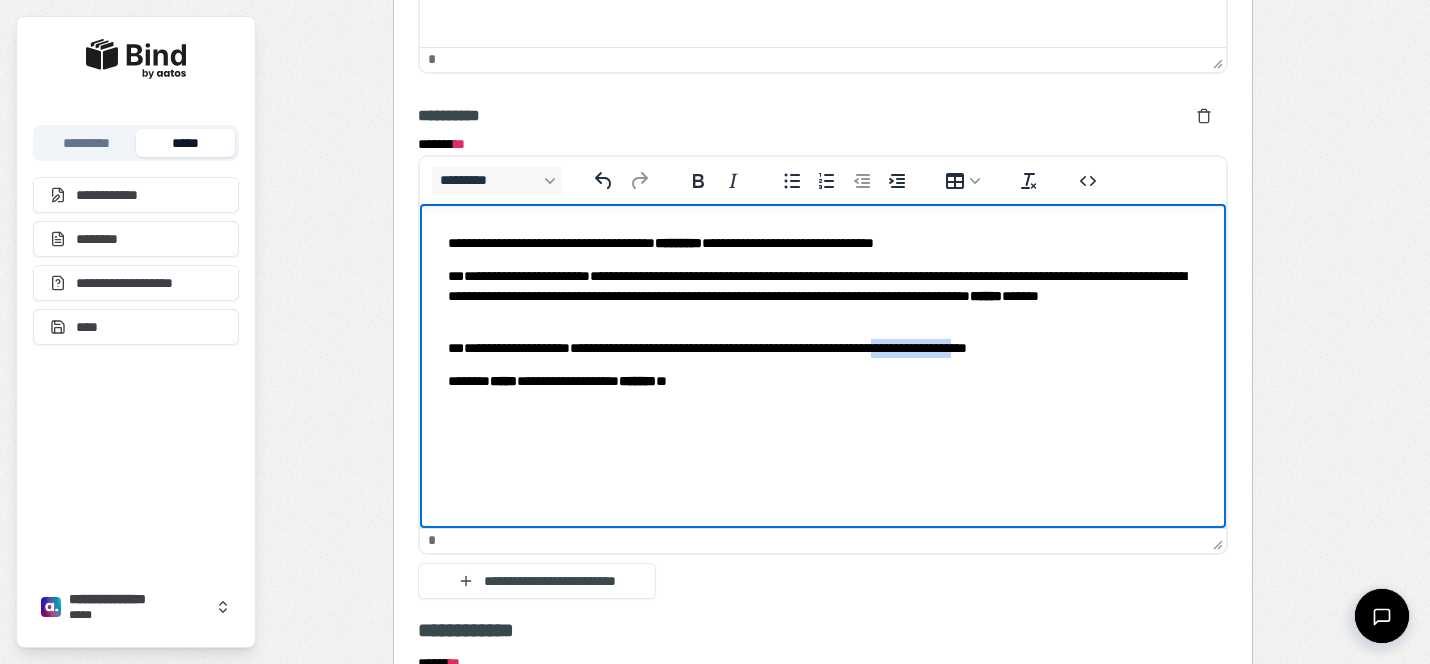drag, startPoint x: 968, startPoint y: 347, endPoint x: 1067, endPoint y: 343, distance: 99.08077 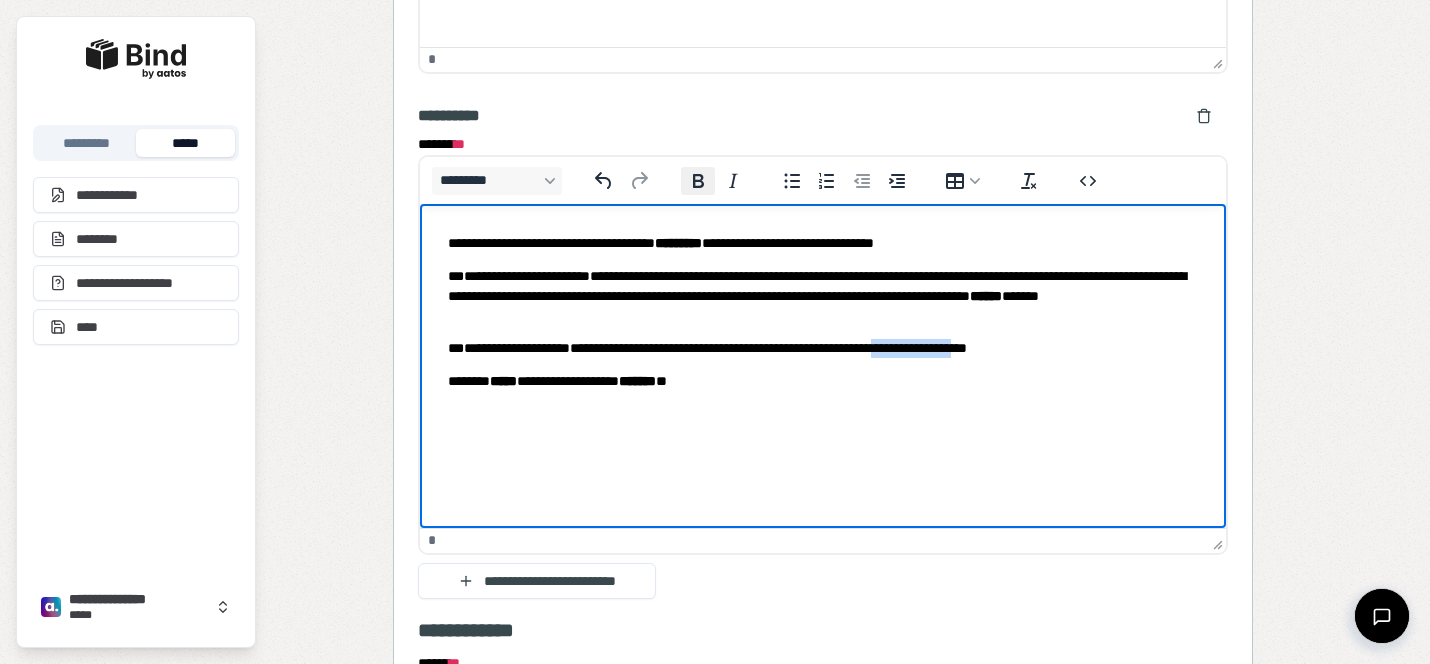 click 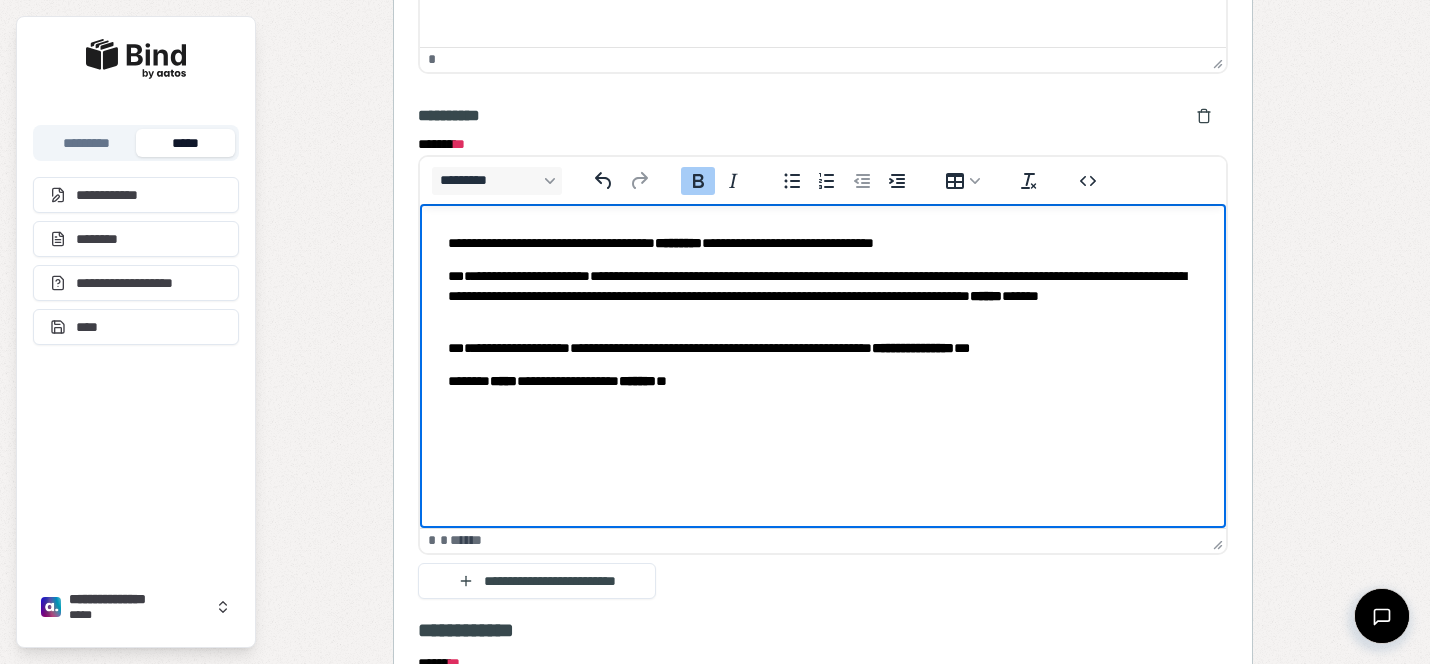 click on "**********" at bounding box center [823, 313] 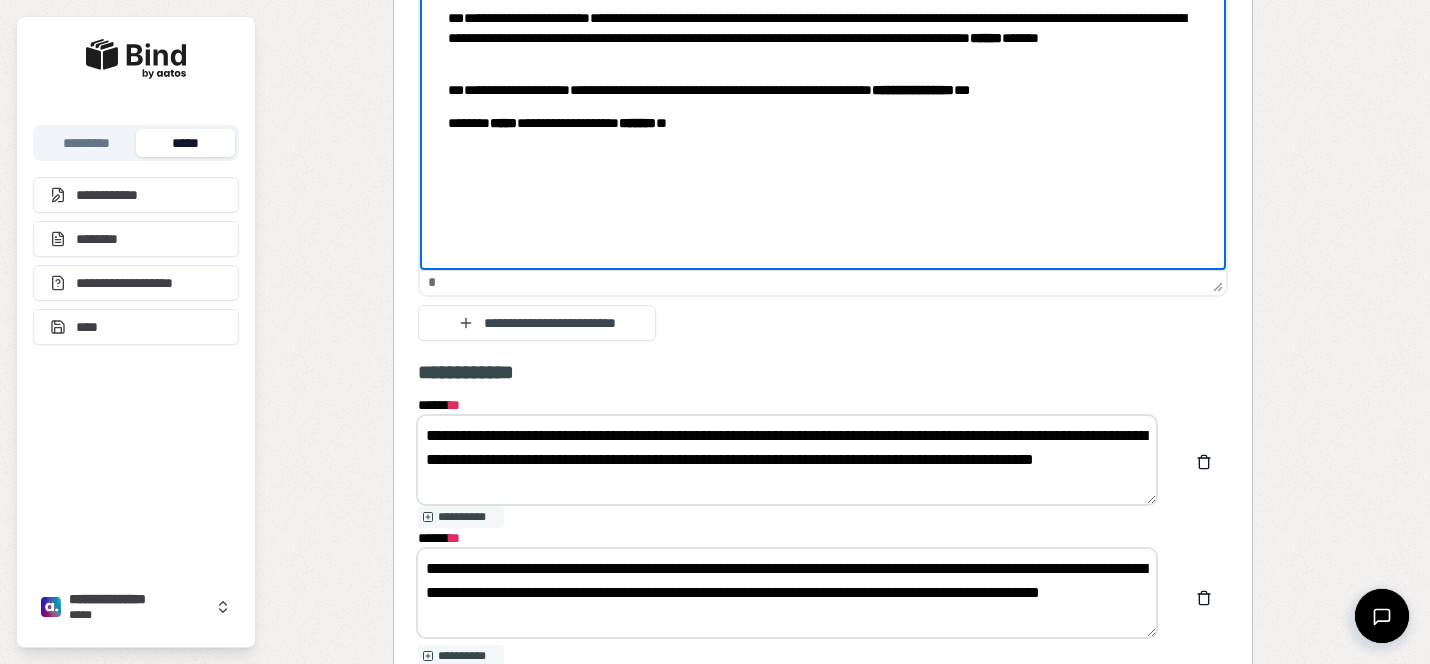 scroll, scrollTop: 1600, scrollLeft: 0, axis: vertical 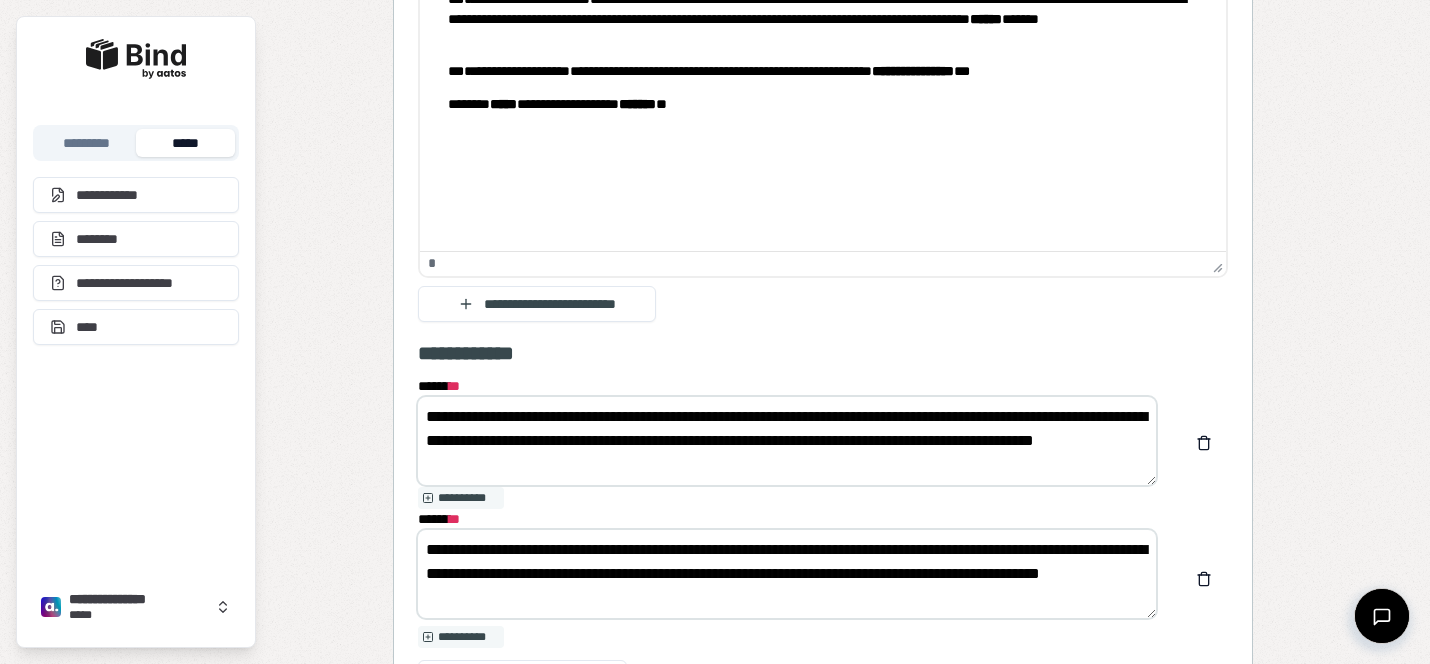 drag, startPoint x: 544, startPoint y: 417, endPoint x: 480, endPoint y: 413, distance: 64.12488 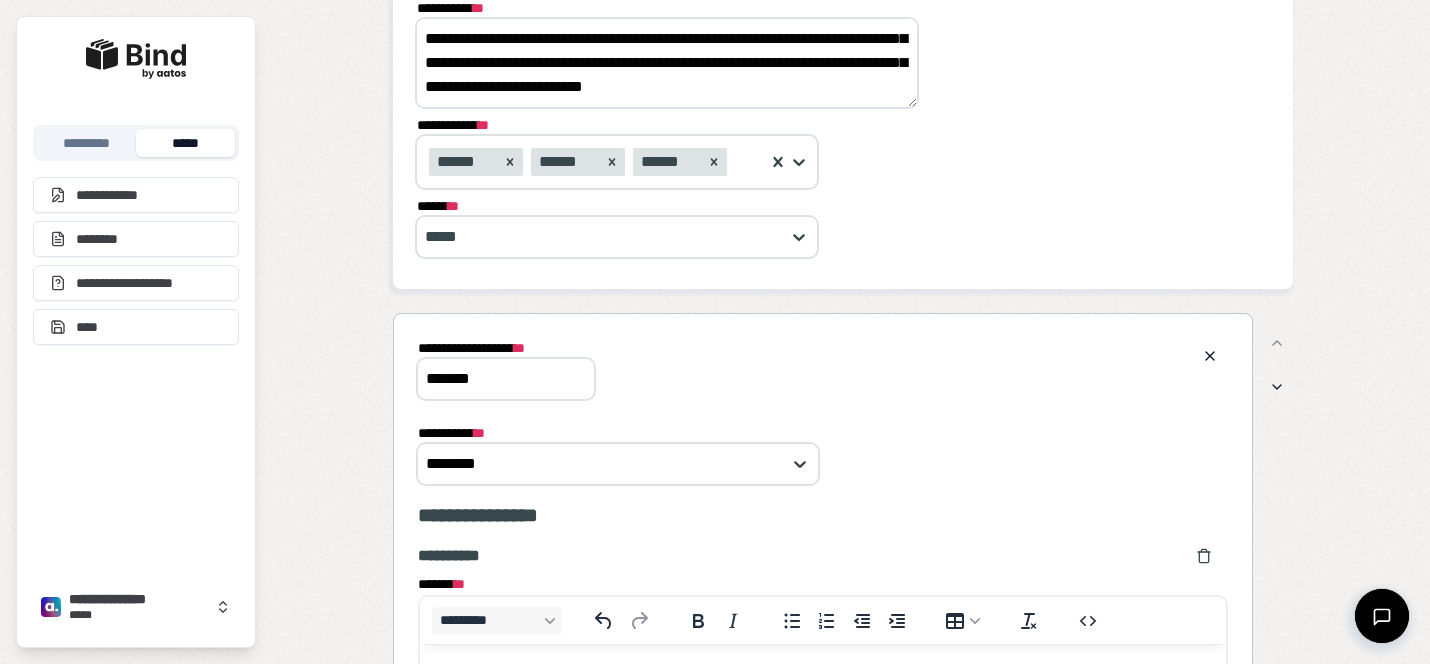 scroll, scrollTop: 0, scrollLeft: 0, axis: both 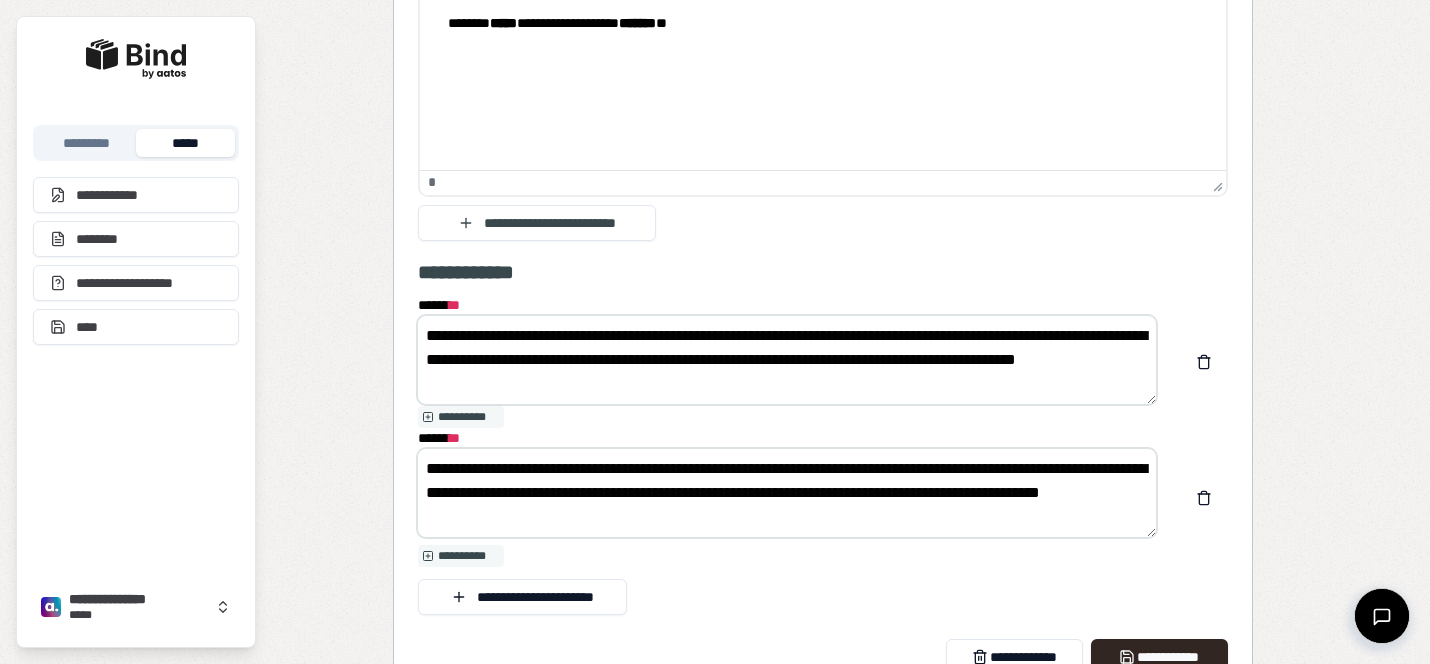 click on "**********" at bounding box center (787, 360) 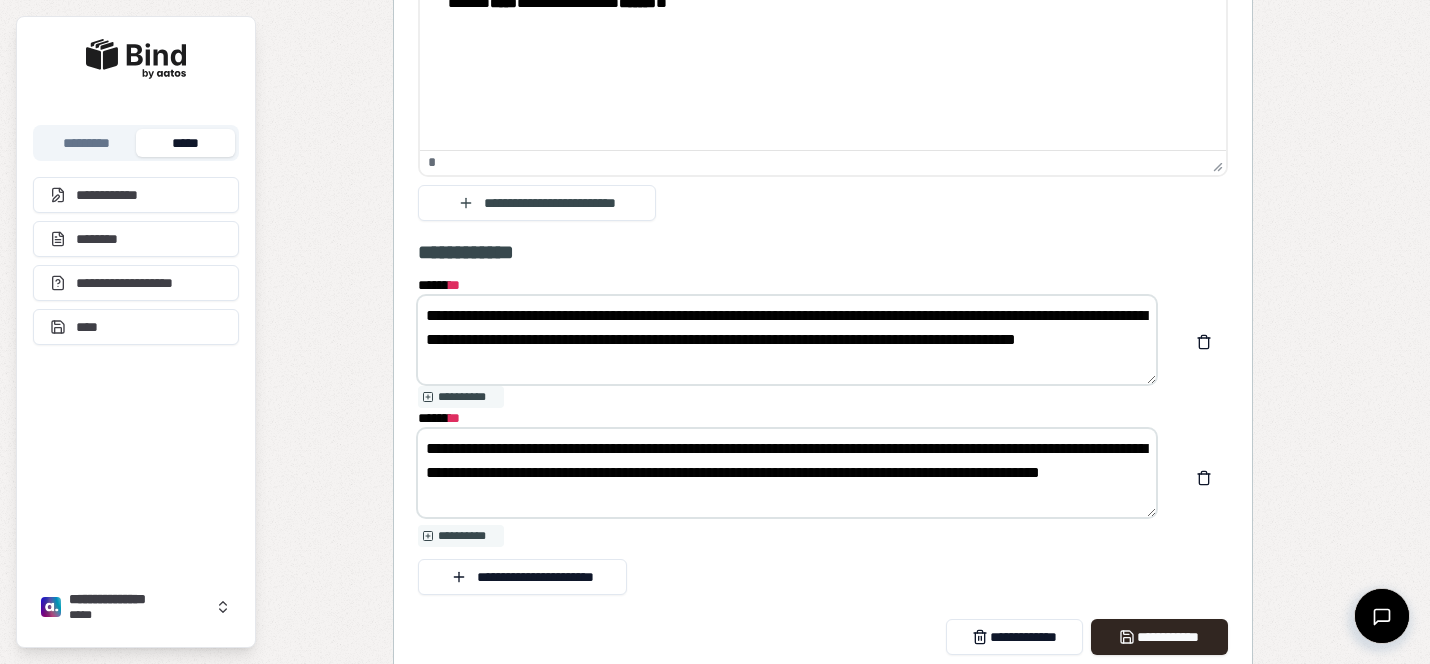 type on "**********" 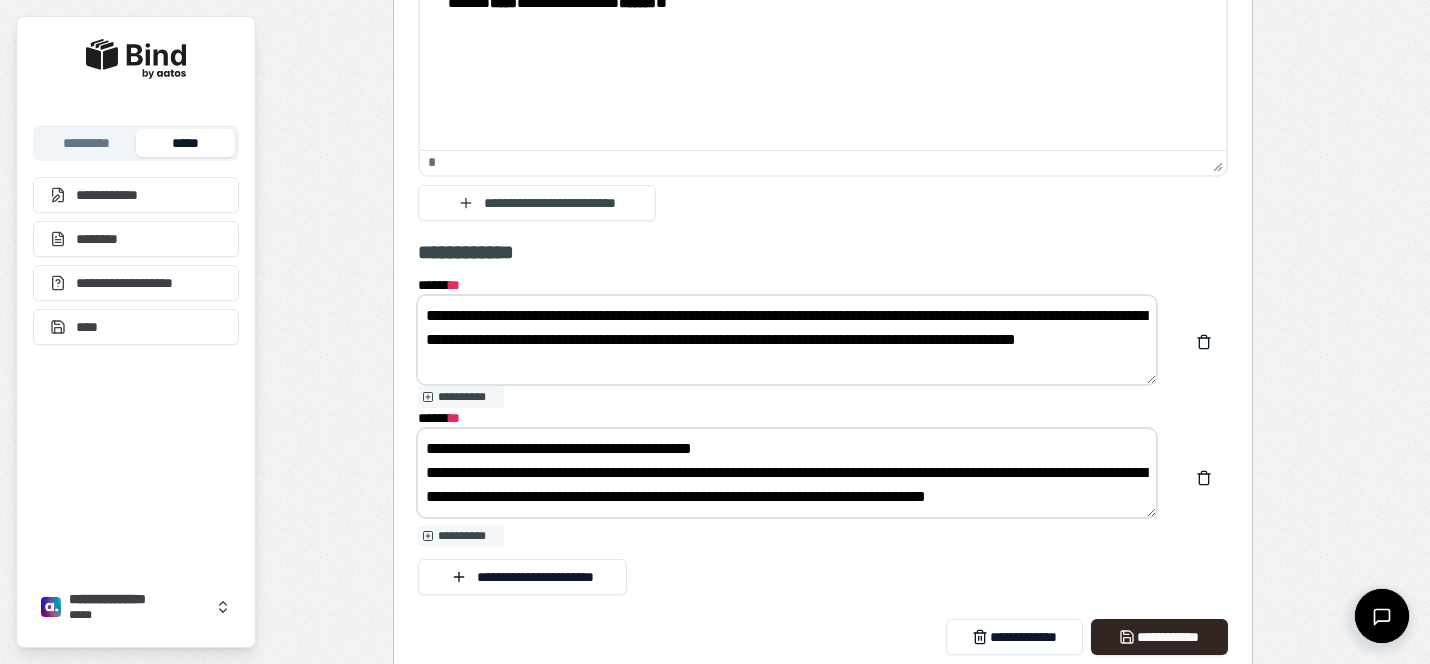 drag, startPoint x: 592, startPoint y: 447, endPoint x: 765, endPoint y: 458, distance: 173.34937 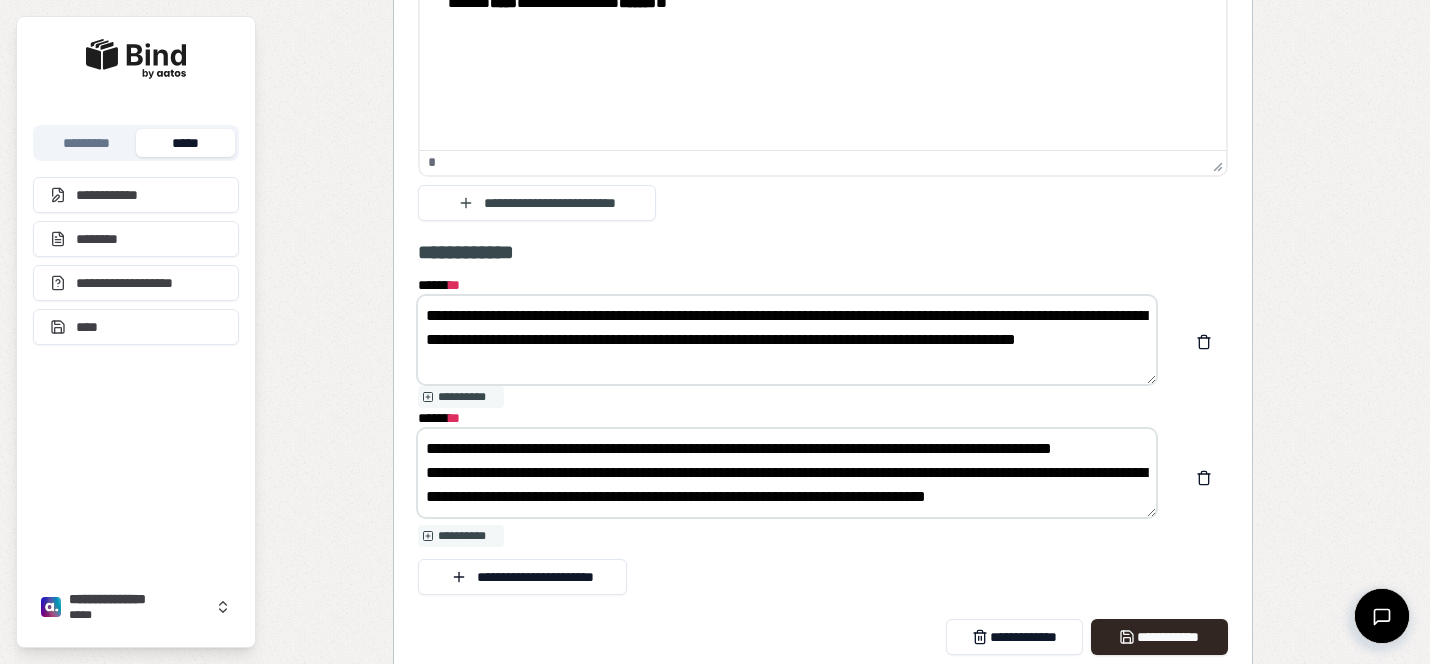 paste on "**********" 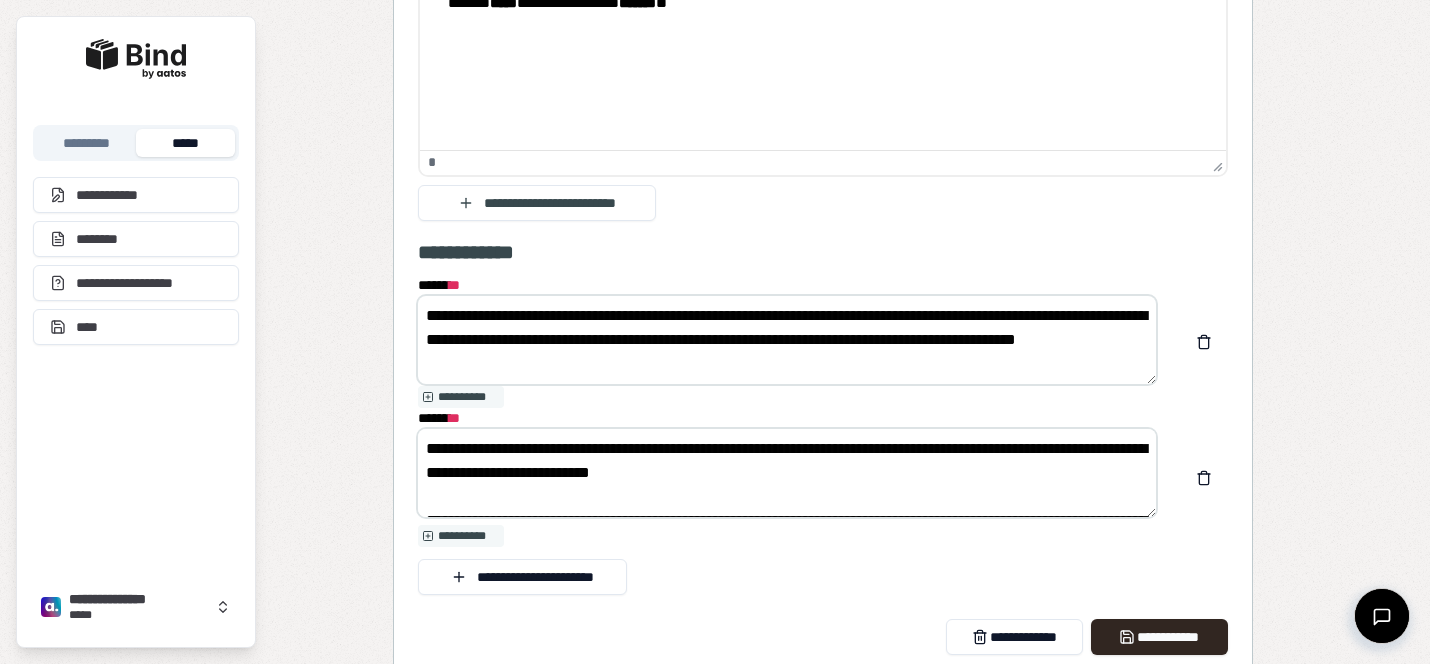 drag, startPoint x: 470, startPoint y: 448, endPoint x: 379, endPoint y: 445, distance: 91.04944 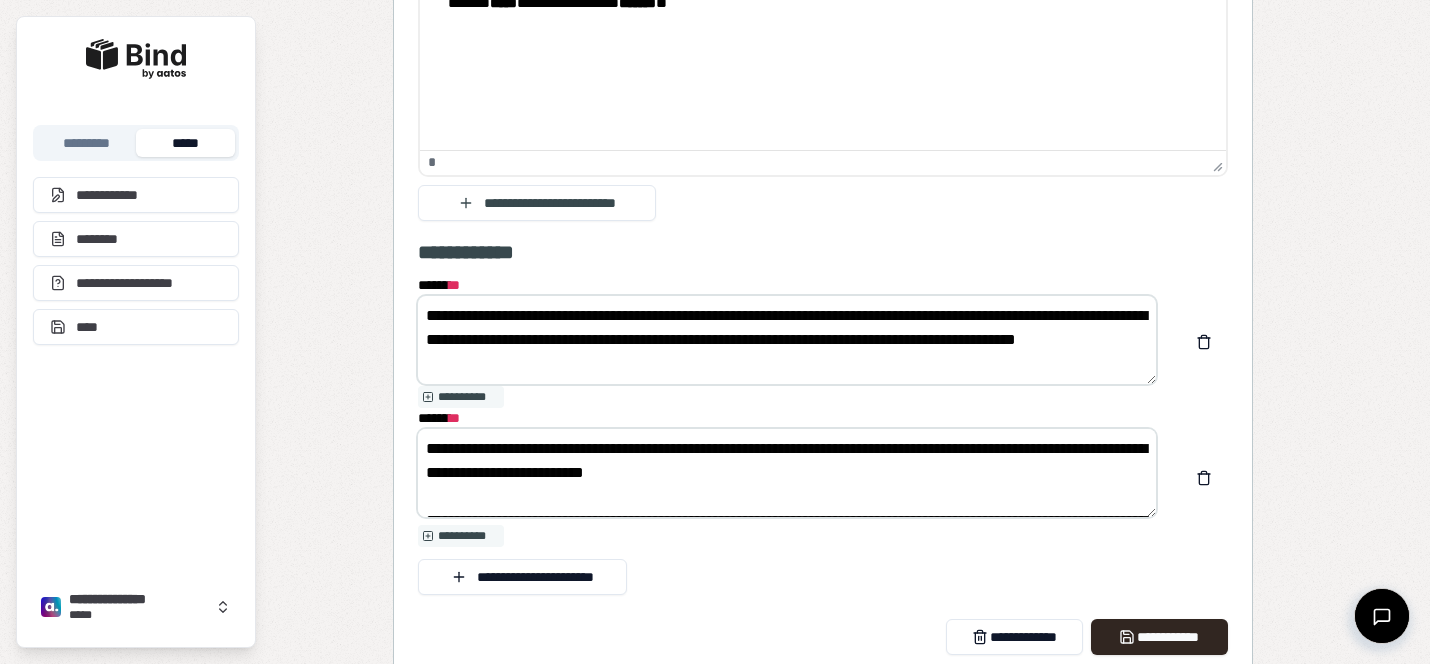 drag, startPoint x: 604, startPoint y: 449, endPoint x: 356, endPoint y: 441, distance: 248.129 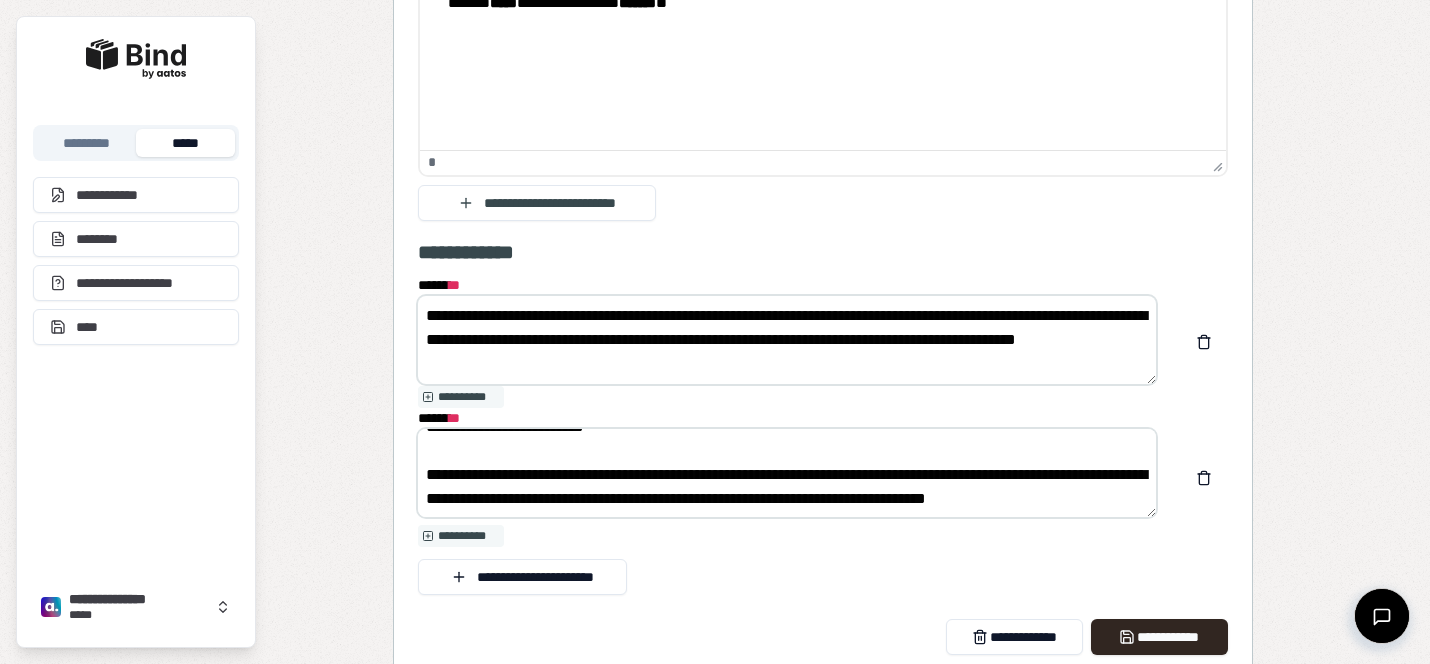 scroll, scrollTop: 47, scrollLeft: 0, axis: vertical 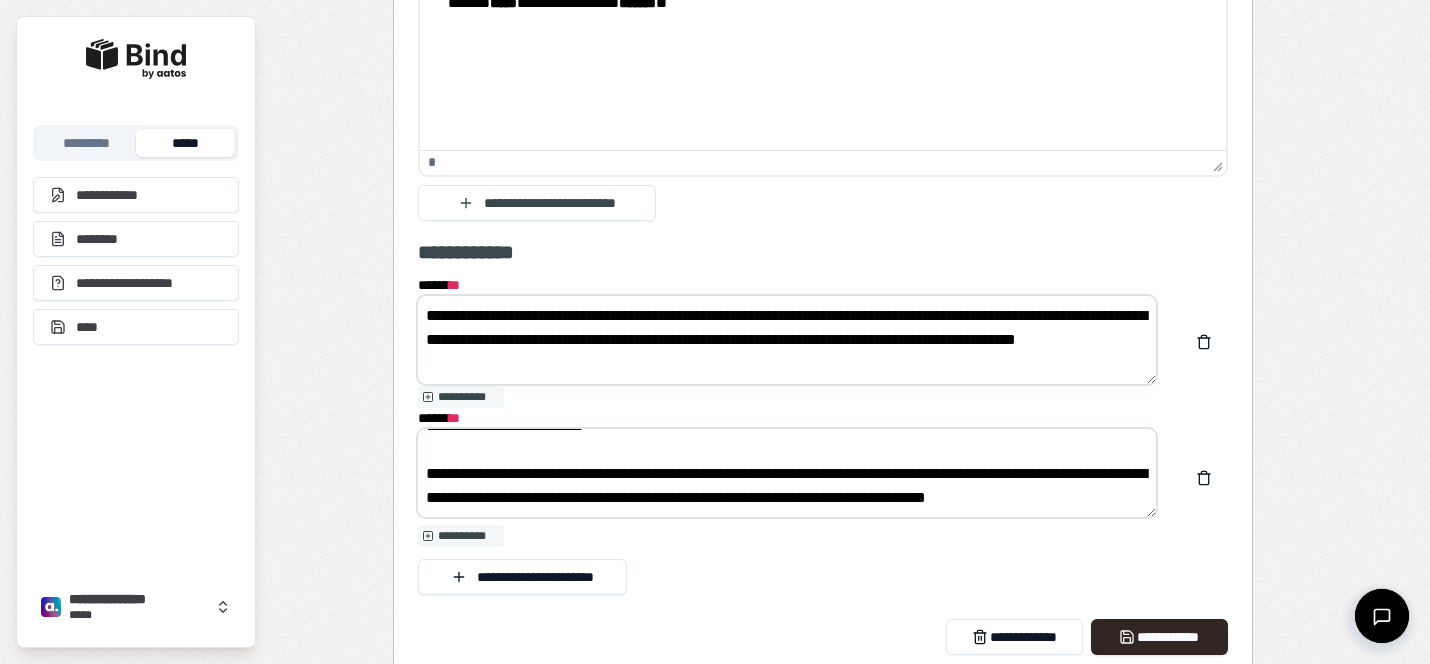 click on "**********" at bounding box center (787, 473) 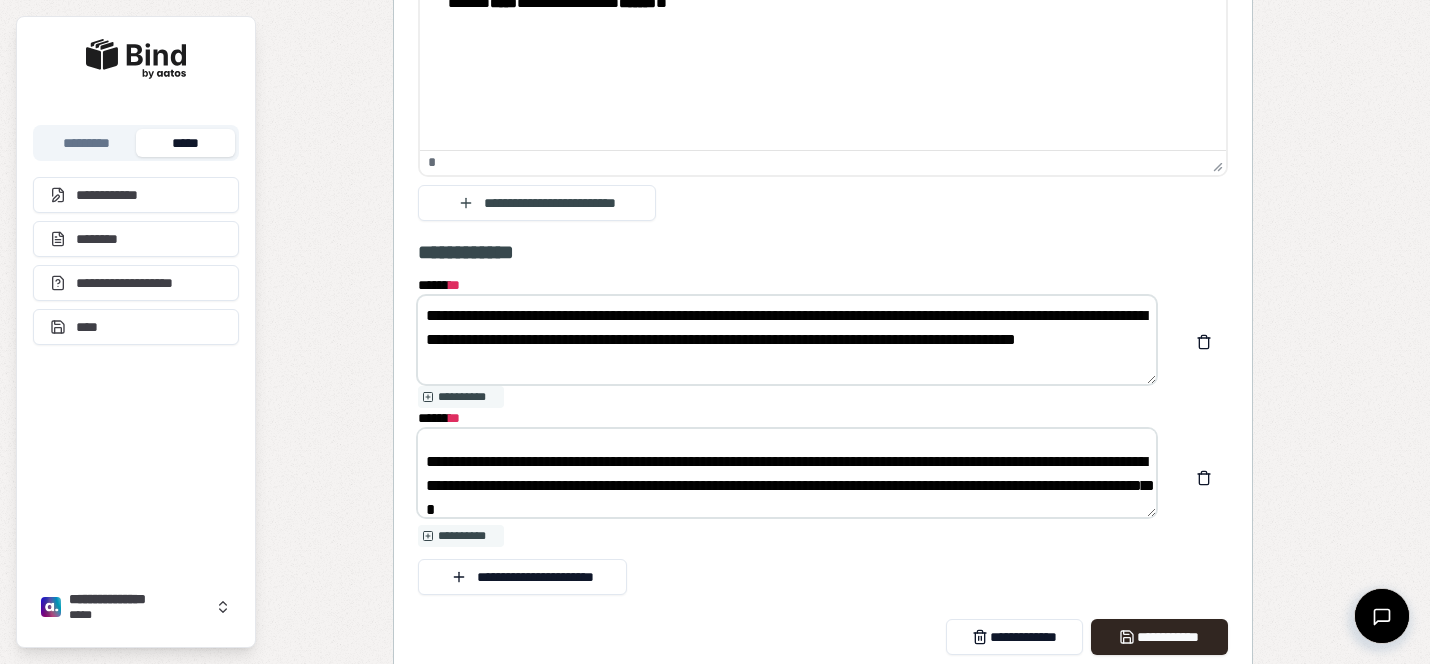 scroll, scrollTop: 72, scrollLeft: 0, axis: vertical 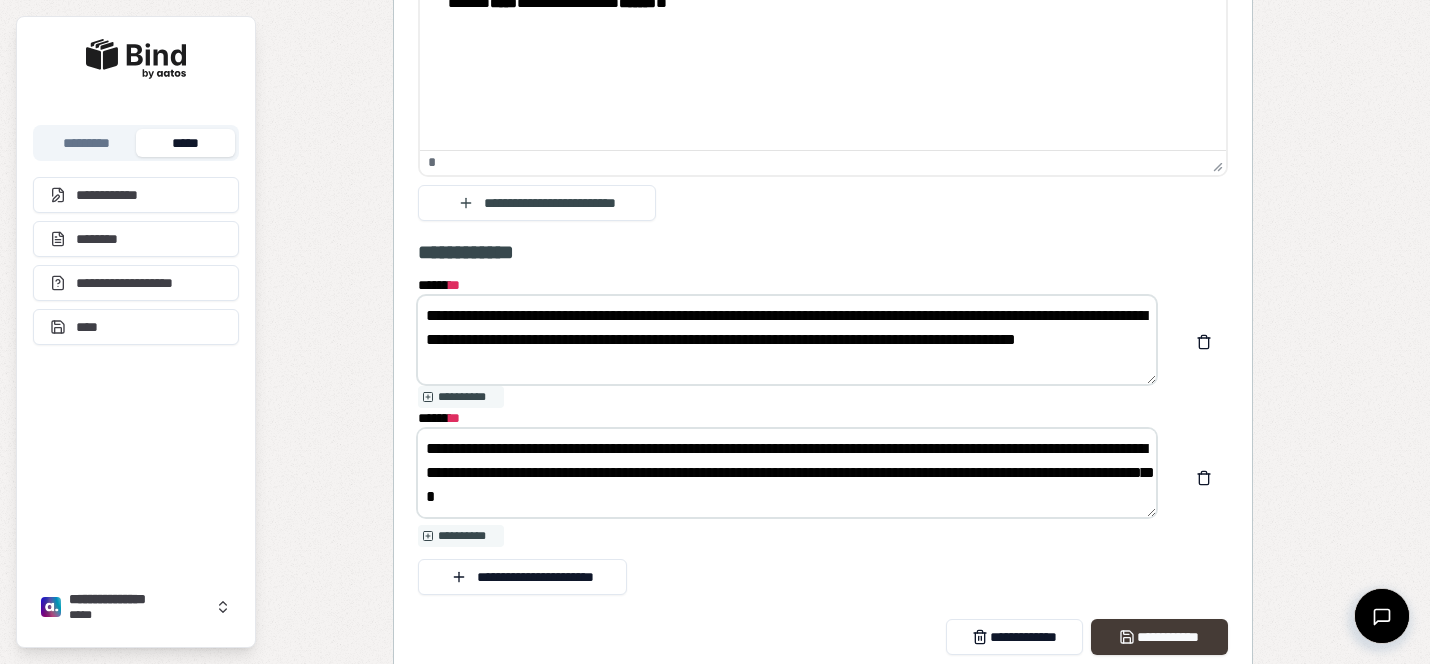 type on "**********" 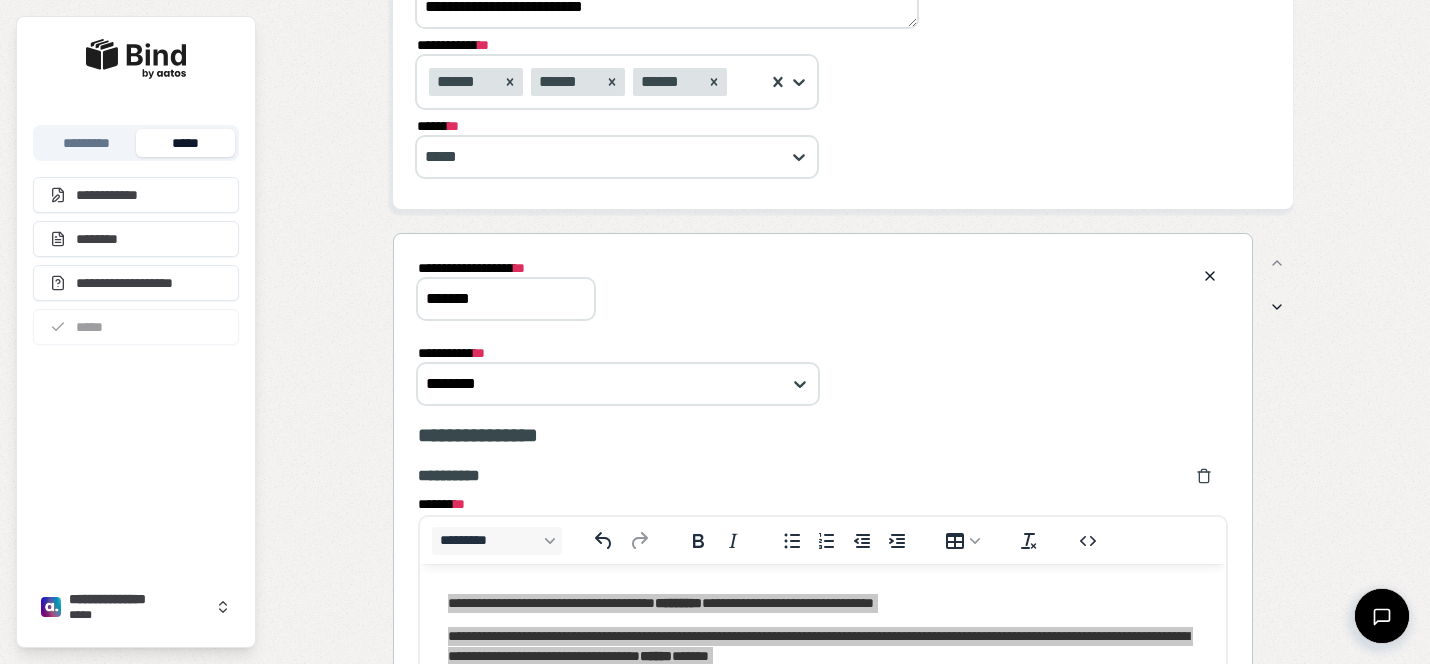 scroll, scrollTop: 481, scrollLeft: 0, axis: vertical 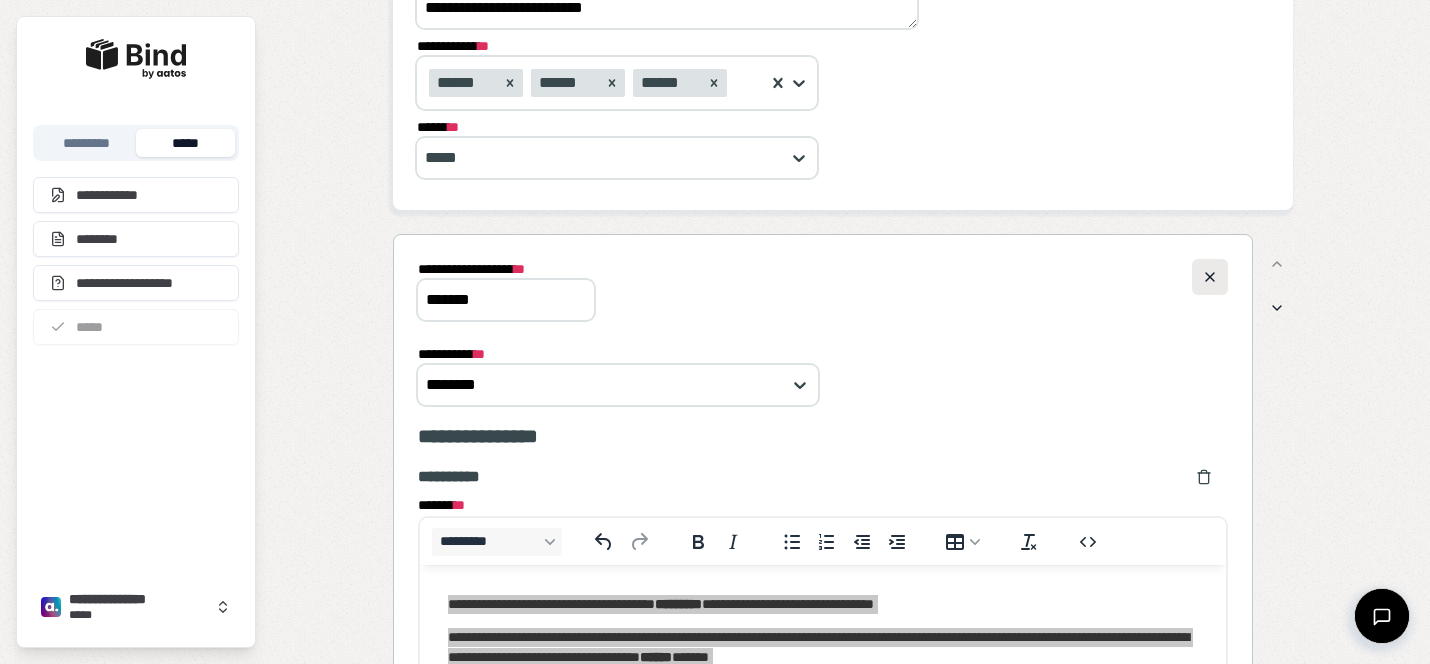 click at bounding box center (1210, 277) 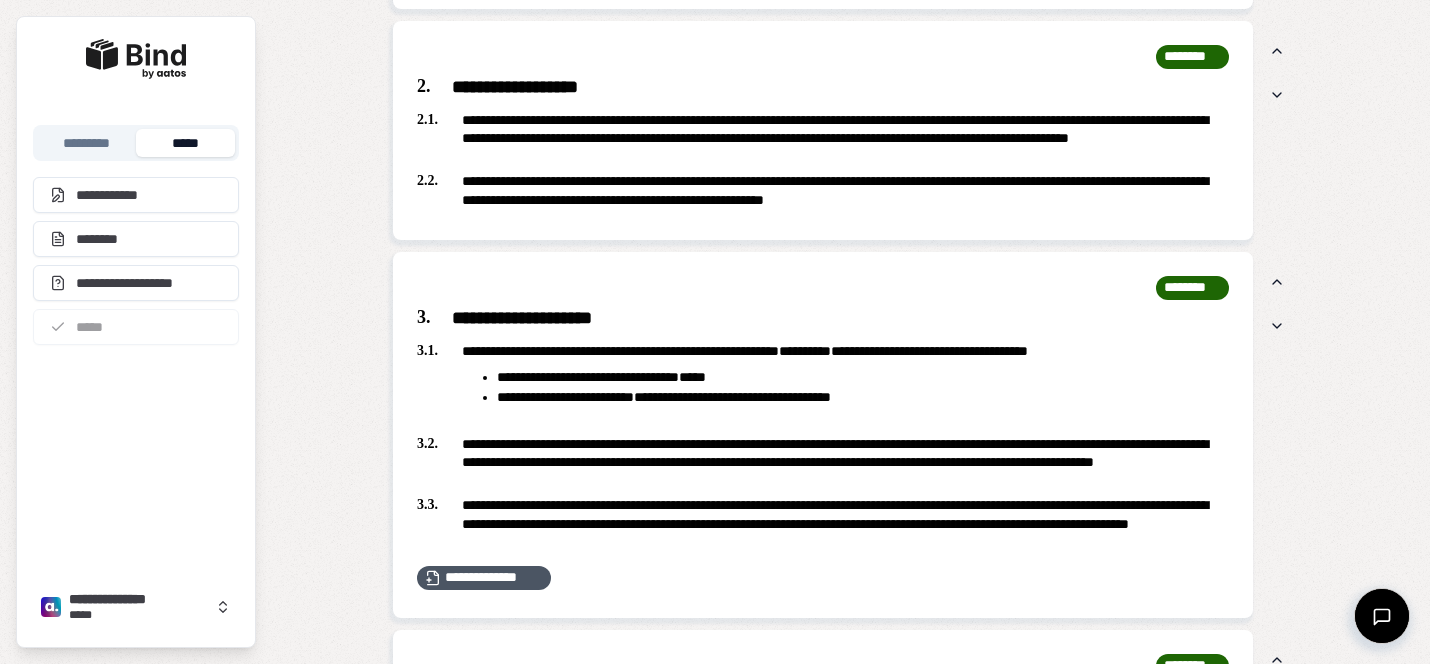 scroll, scrollTop: 1624, scrollLeft: 0, axis: vertical 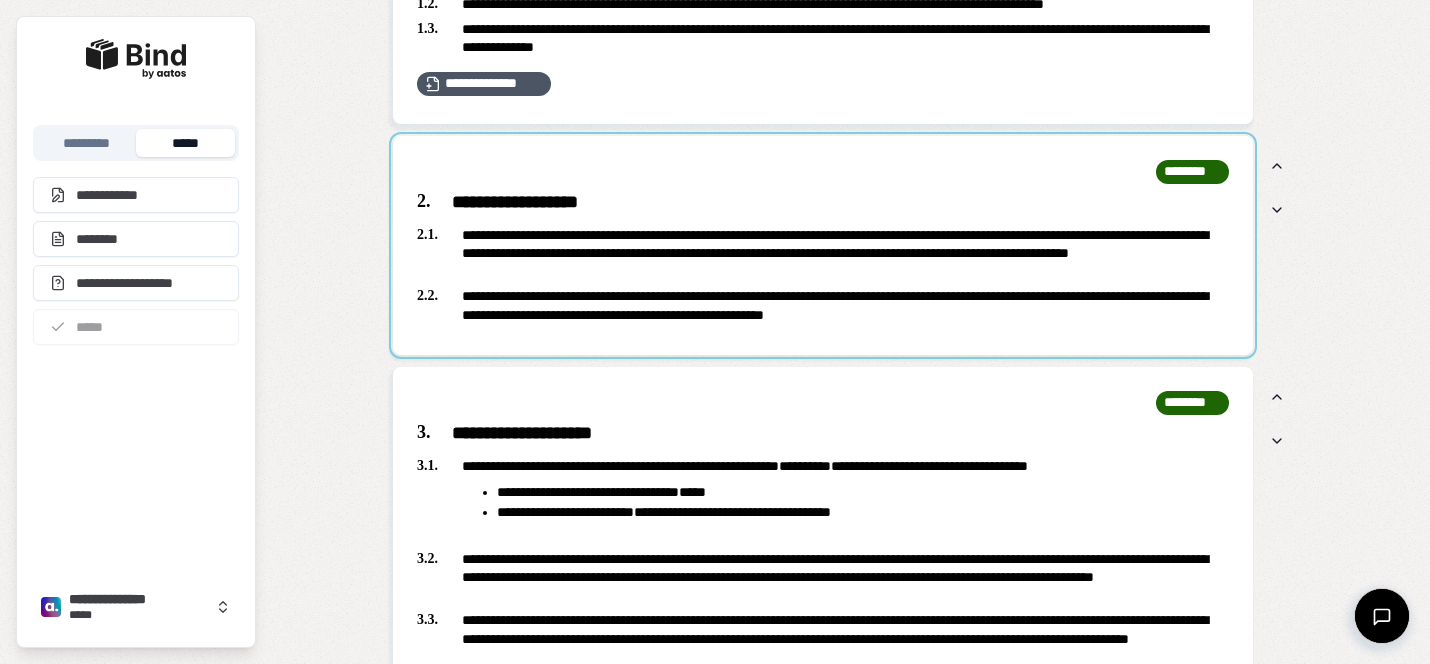 click at bounding box center [823, 245] 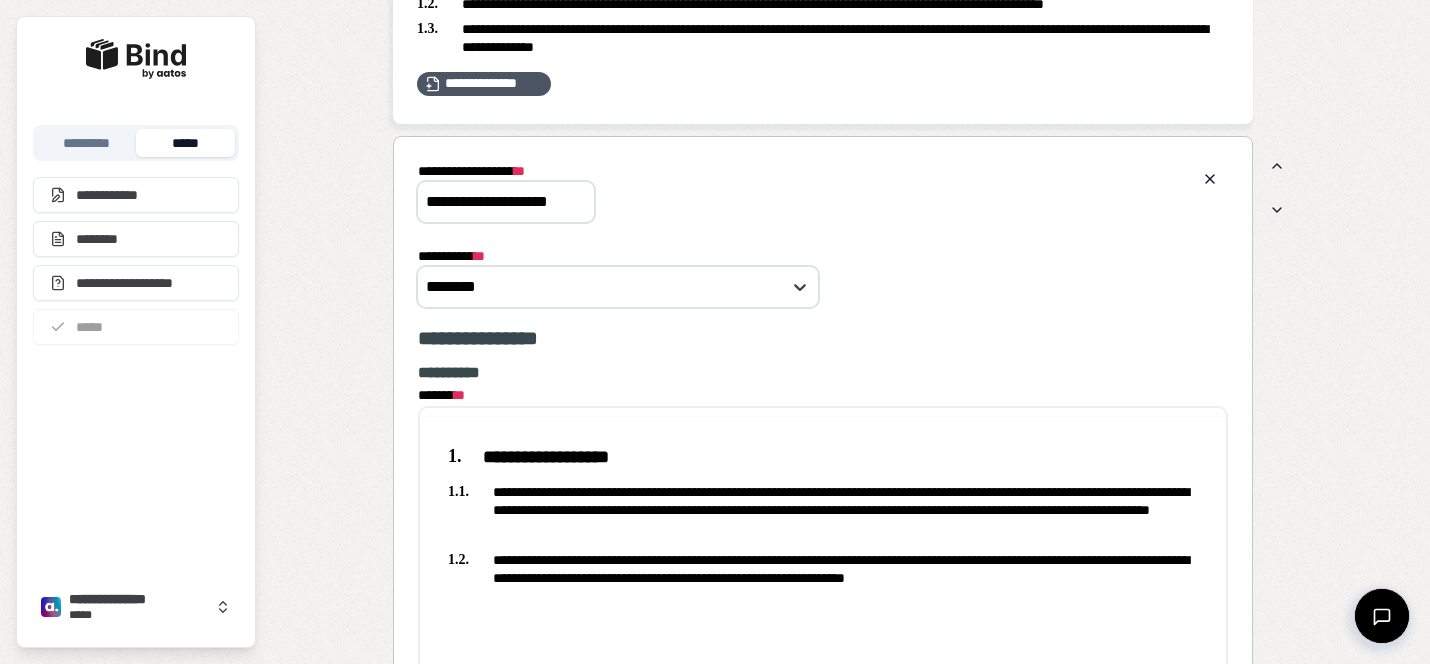 scroll, scrollTop: 0, scrollLeft: 0, axis: both 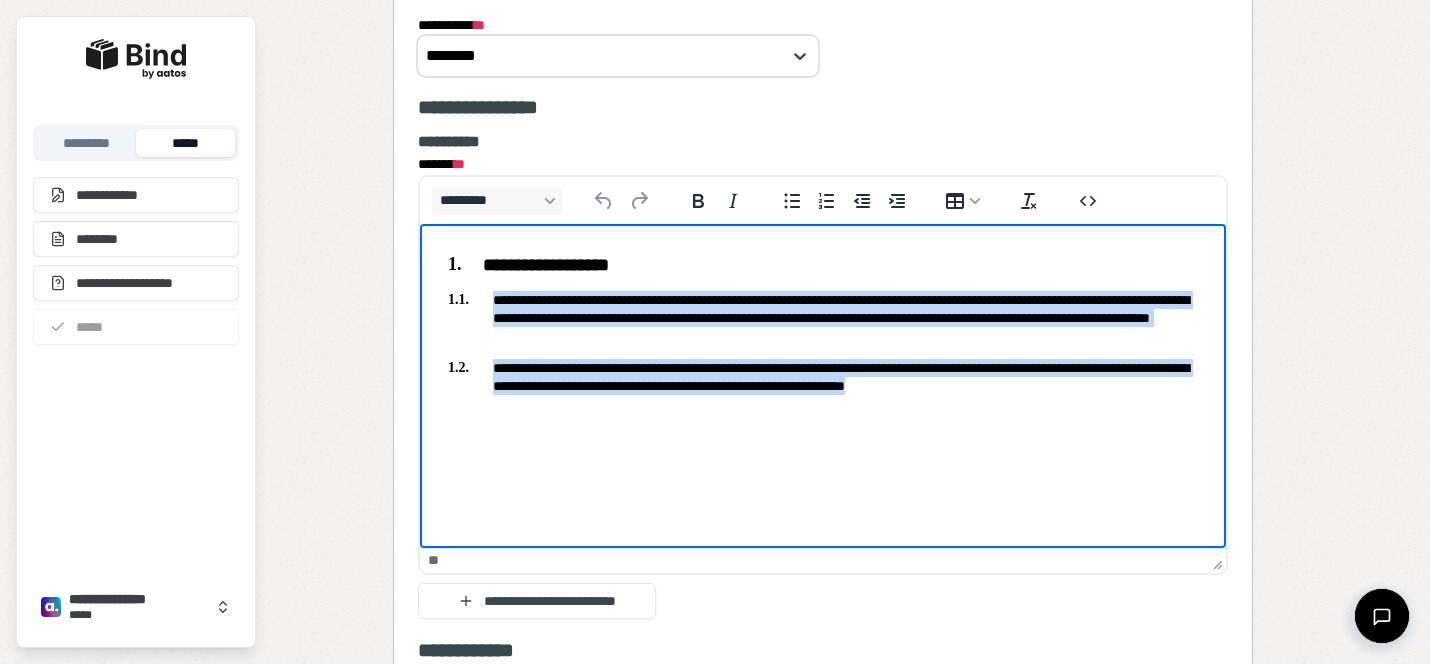 drag, startPoint x: 1115, startPoint y: 387, endPoint x: 469, endPoint y: 304, distance: 651.31024 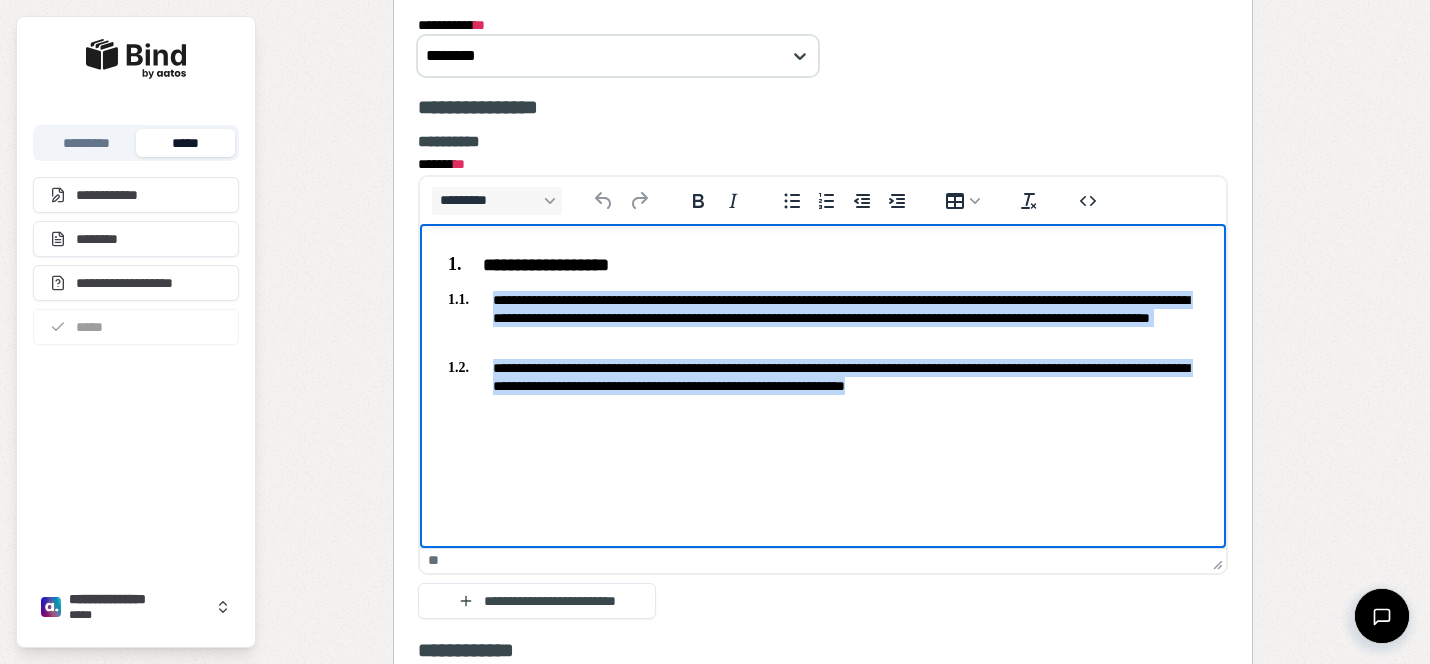 paste 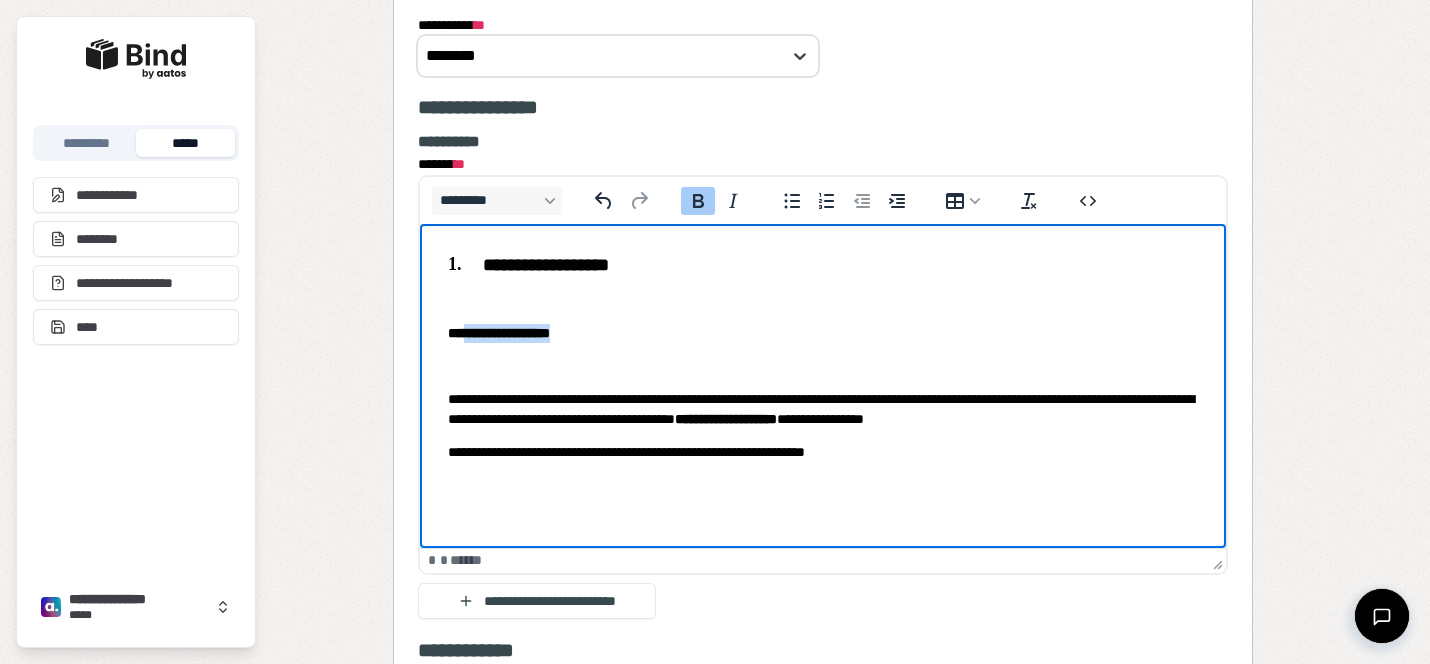drag, startPoint x: 599, startPoint y: 332, endPoint x: 464, endPoint y: 333, distance: 135.00371 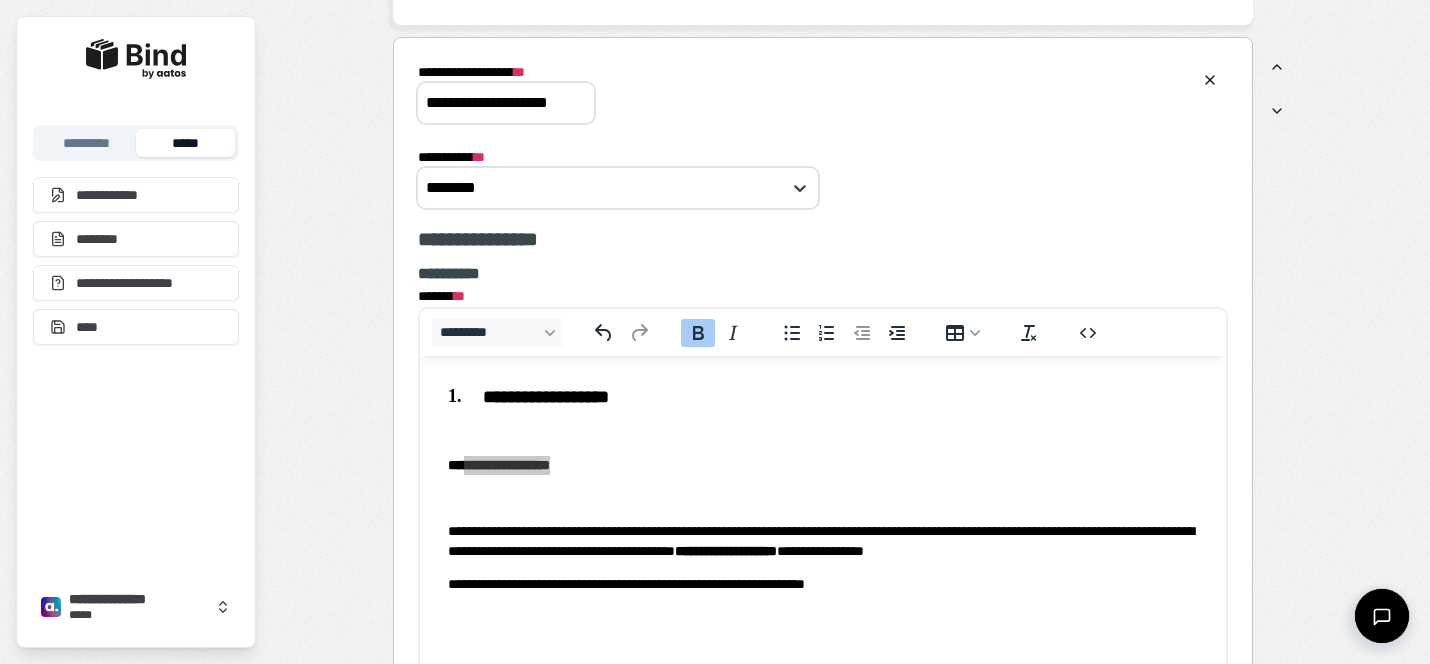 scroll, scrollTop: 0, scrollLeft: 3, axis: horizontal 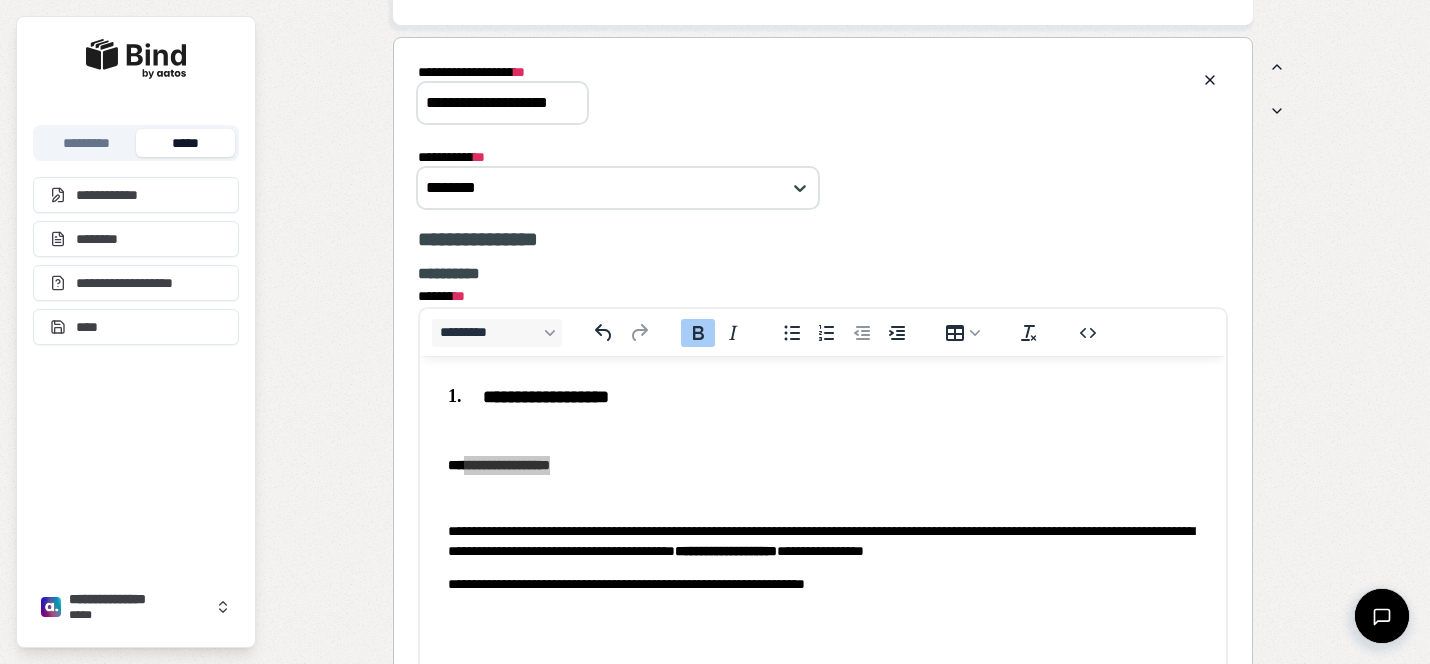 paste 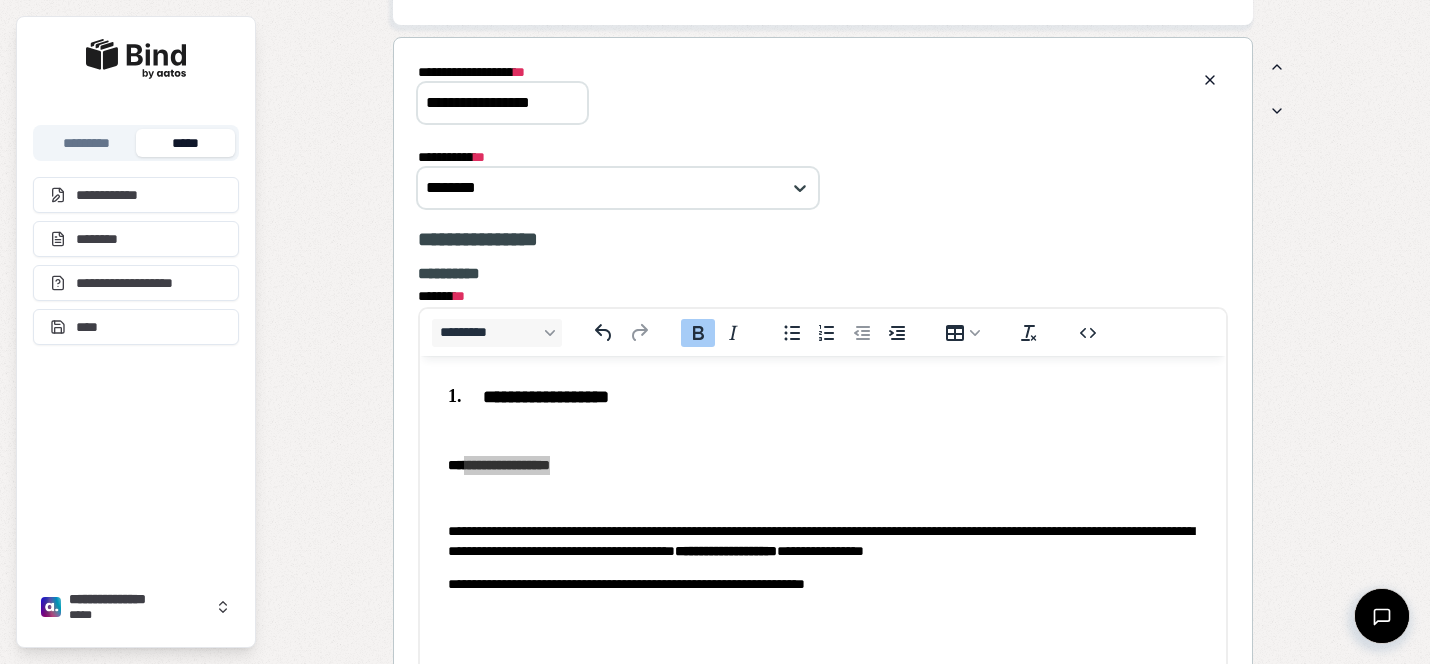 scroll, scrollTop: 0, scrollLeft: 0, axis: both 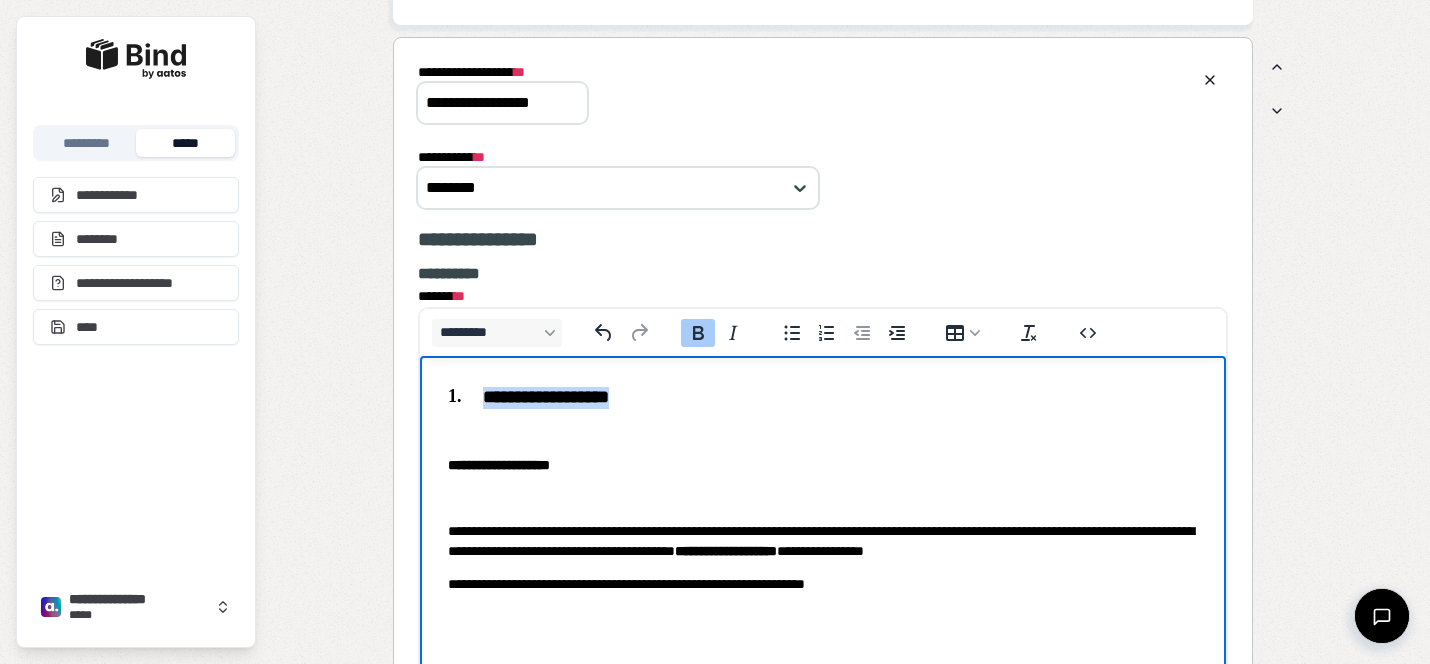 drag, startPoint x: 672, startPoint y: 393, endPoint x: 487, endPoint y: 394, distance: 185.0027 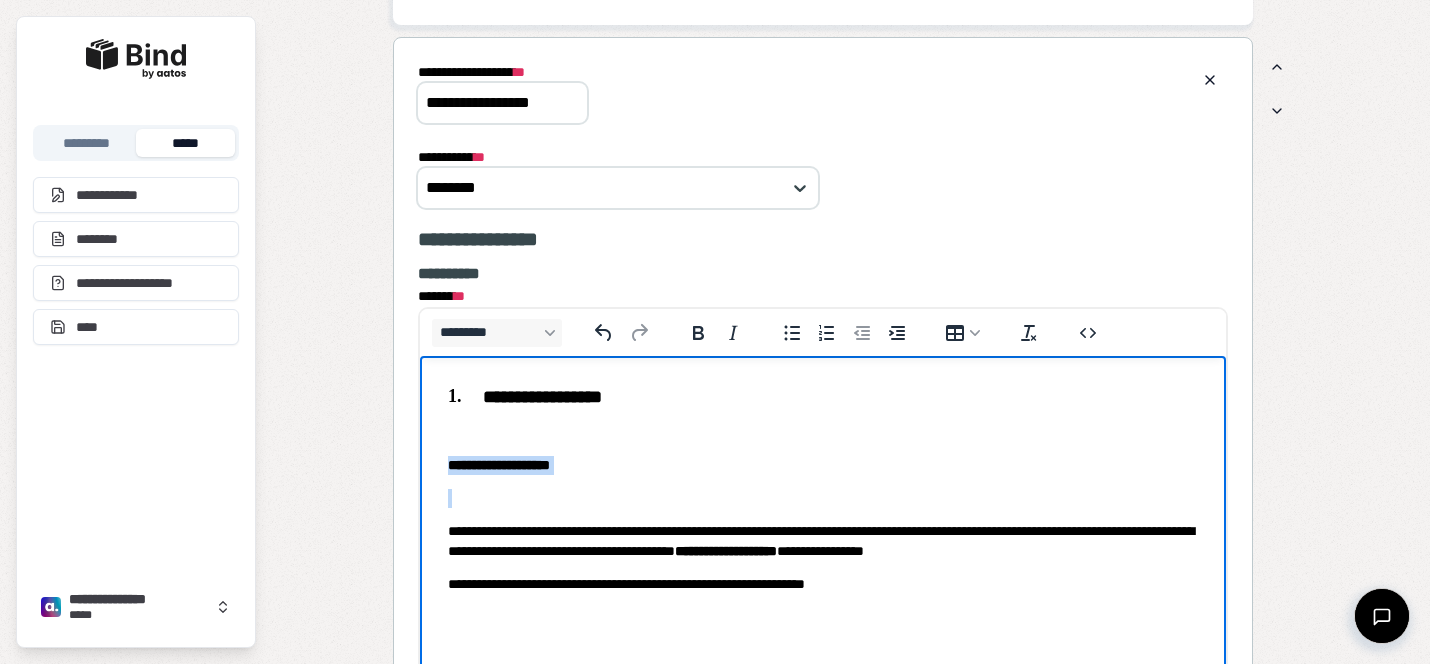 drag, startPoint x: 513, startPoint y: 504, endPoint x: 432, endPoint y: 442, distance: 102.0049 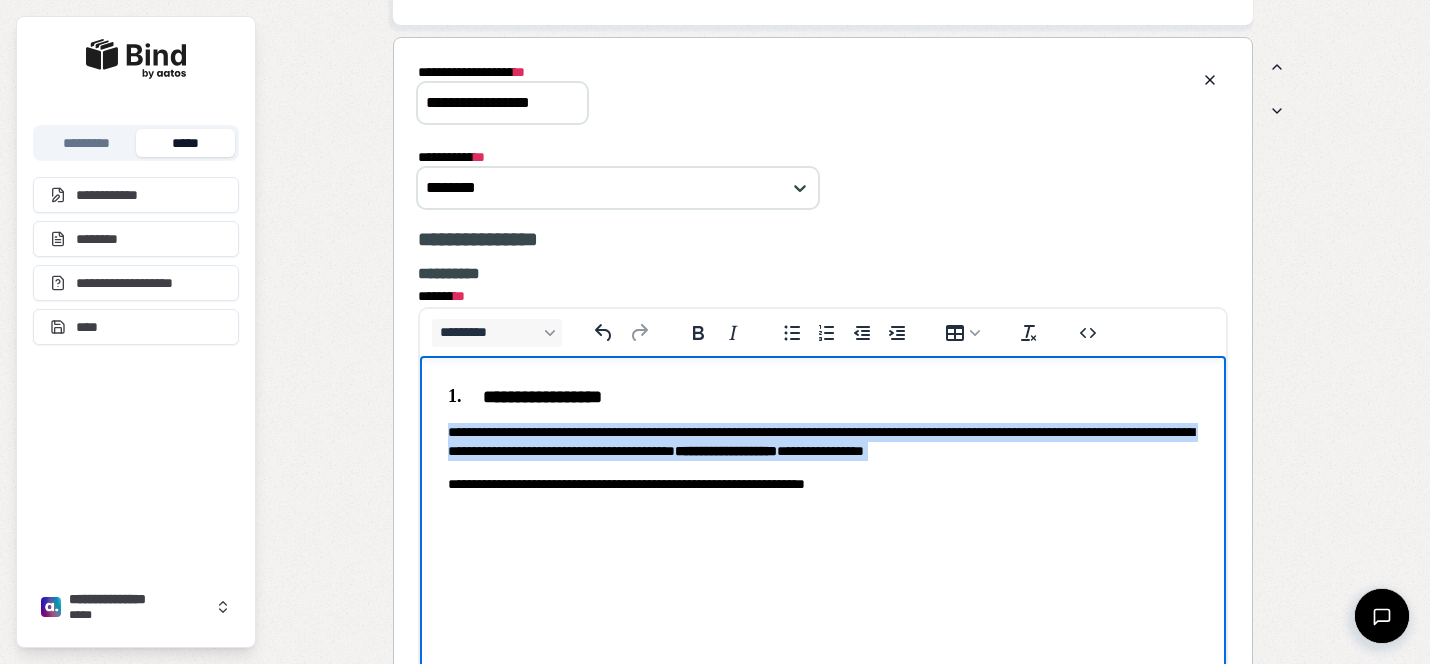 drag, startPoint x: 941, startPoint y: 468, endPoint x: 427, endPoint y: 430, distance: 515.4028 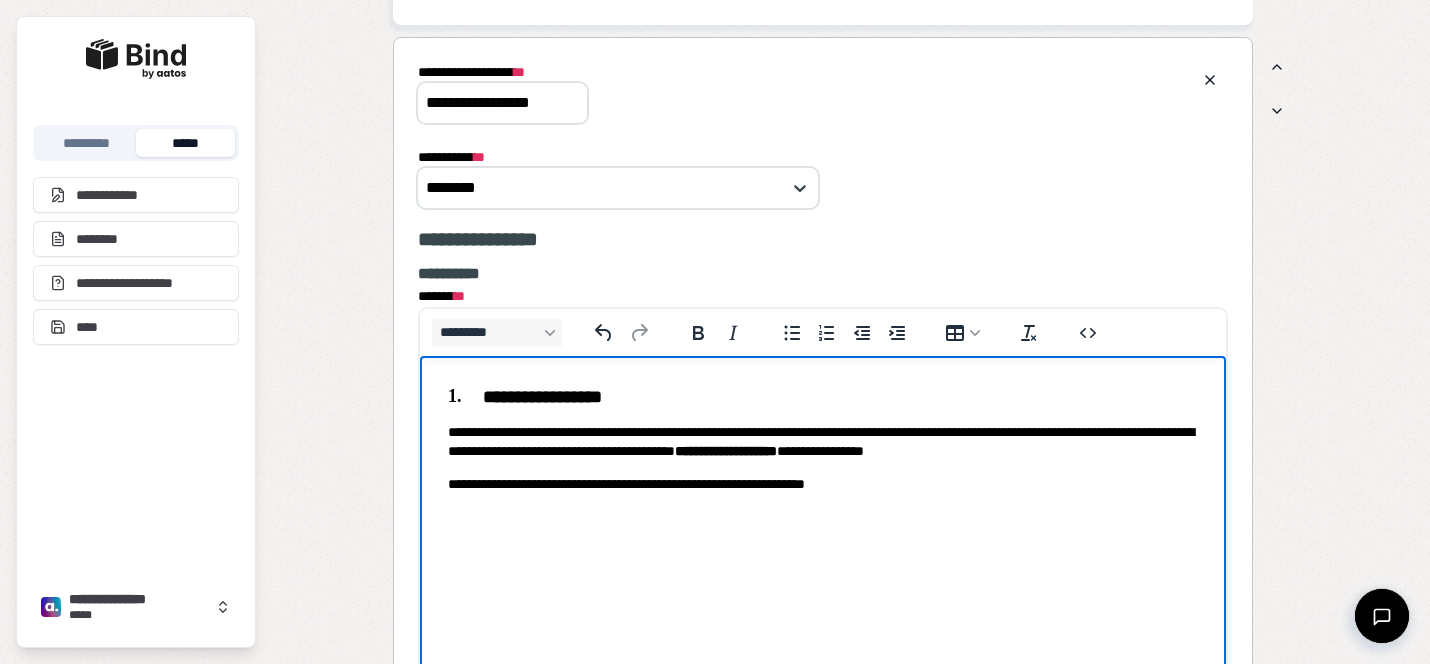 click on "**********" at bounding box center (823, 483) 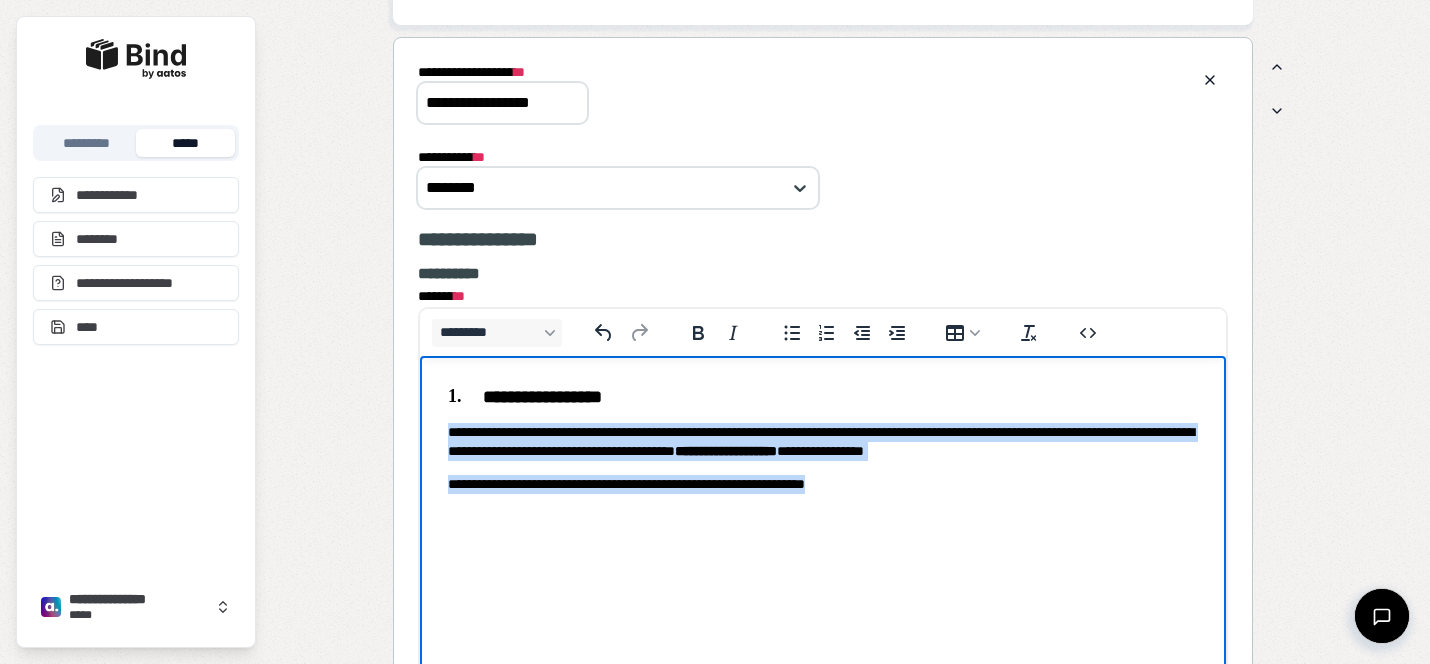 drag, startPoint x: 912, startPoint y: 492, endPoint x: 395, endPoint y: 433, distance: 520.35565 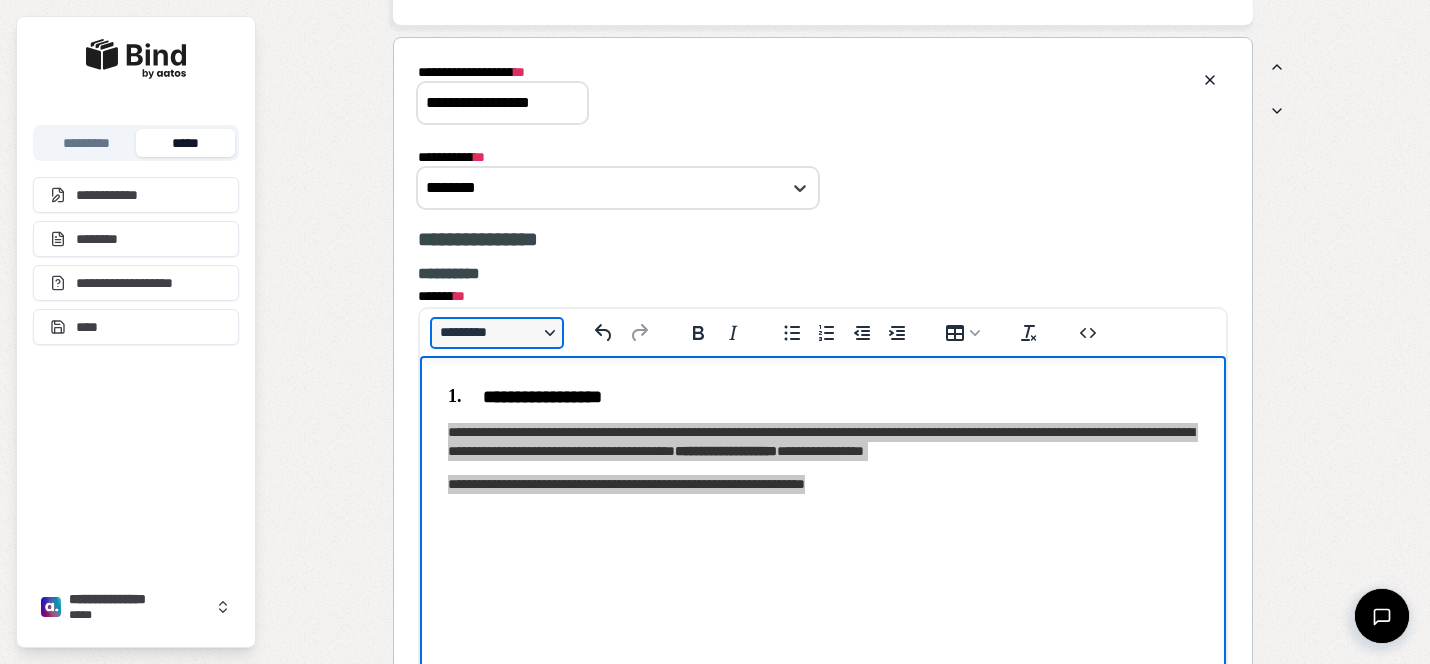 click on "*********" at bounding box center (497, 333) 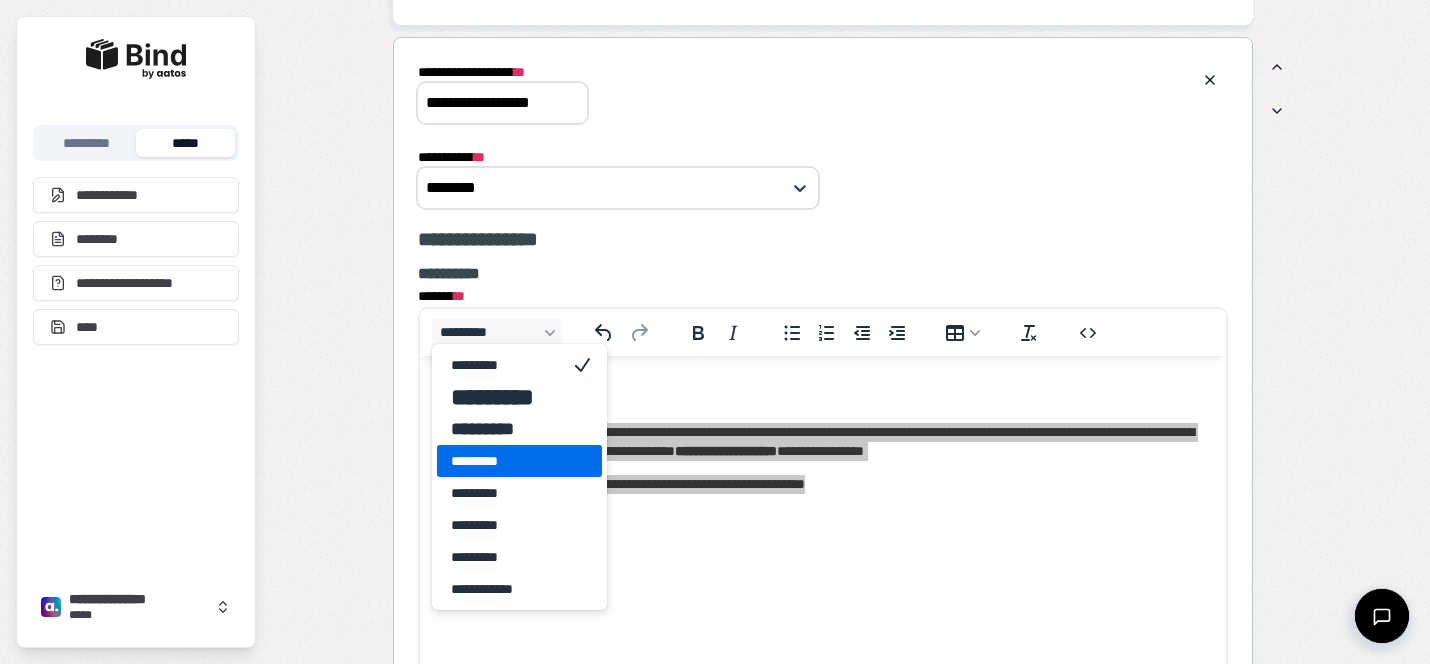 click on "*********" at bounding box center [505, 461] 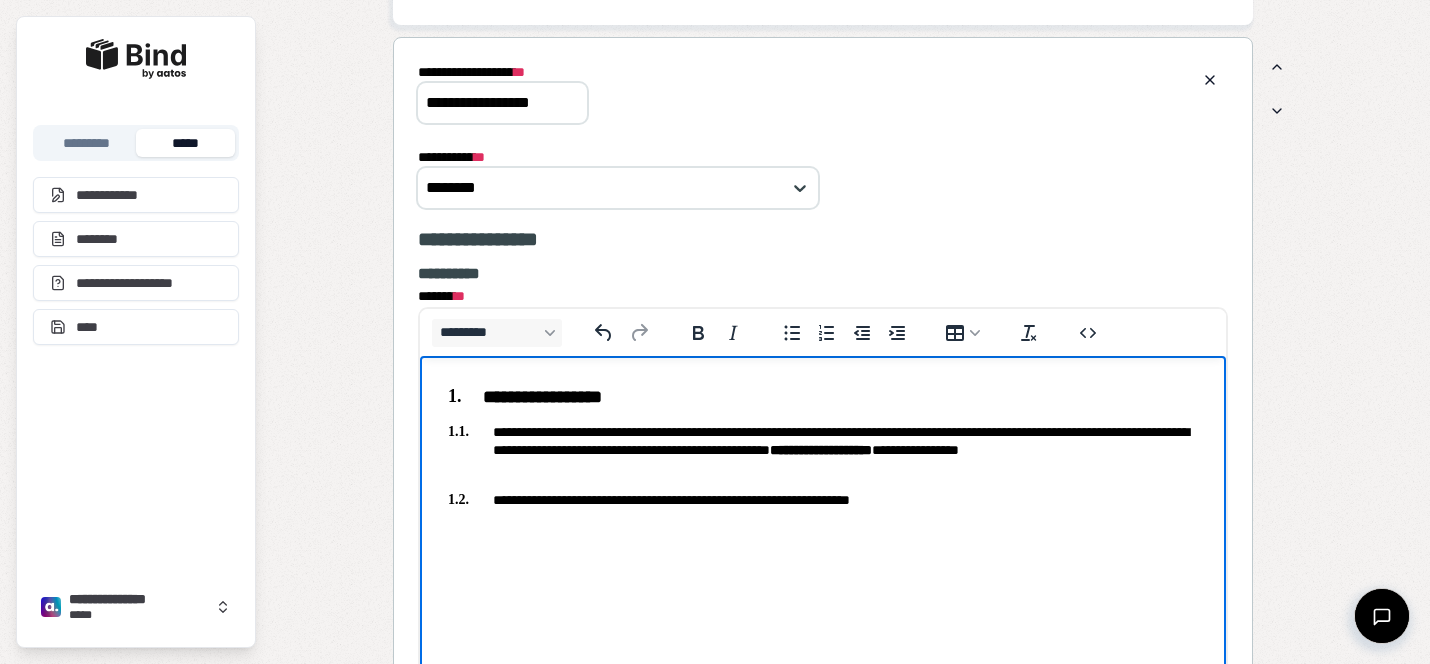 click on "**********" at bounding box center [823, 449] 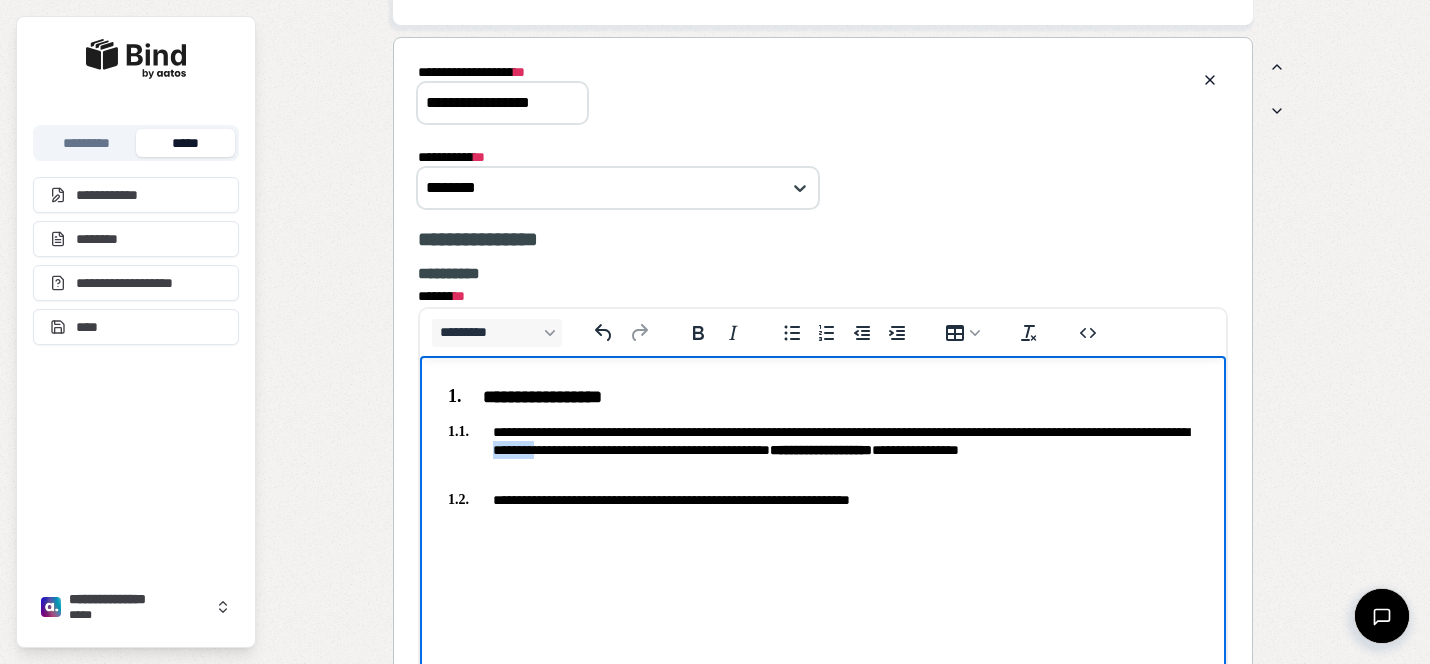drag, startPoint x: 705, startPoint y: 452, endPoint x: 657, endPoint y: 448, distance: 48.166378 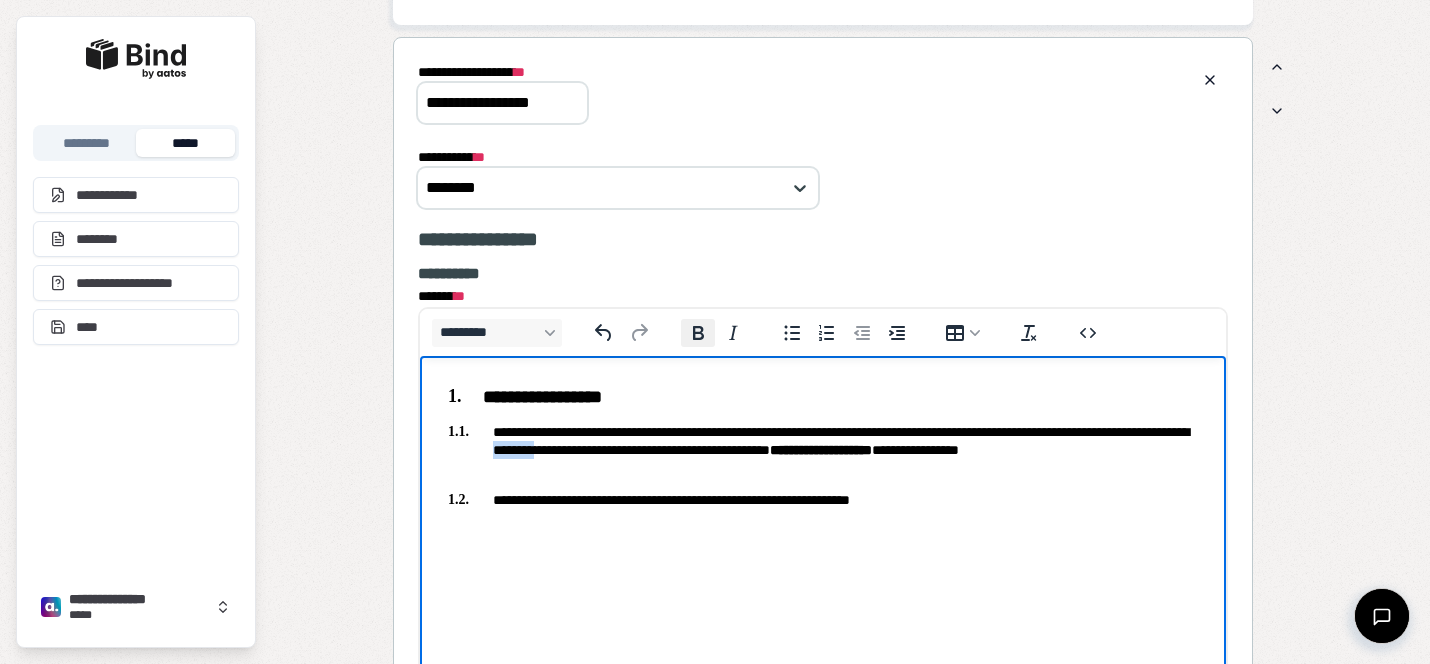click 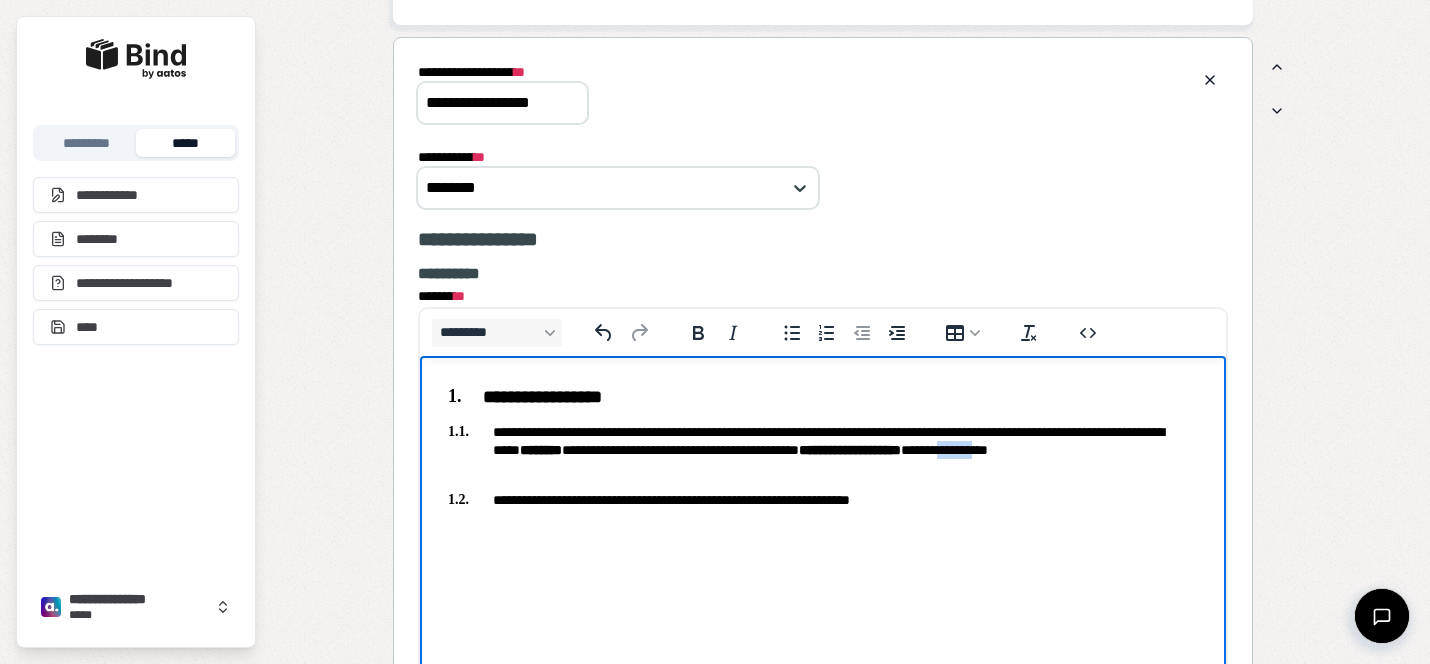 drag, startPoint x: 542, startPoint y: 464, endPoint x: 496, endPoint y: 464, distance: 46 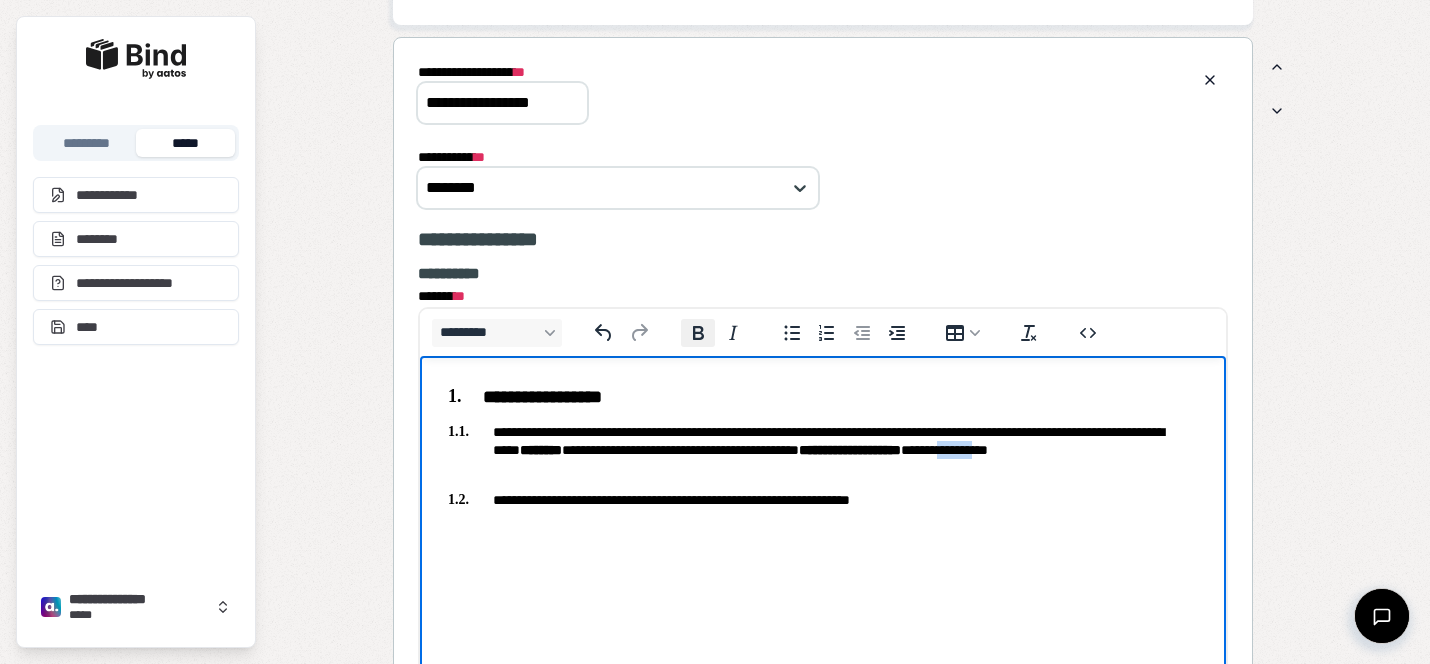 click 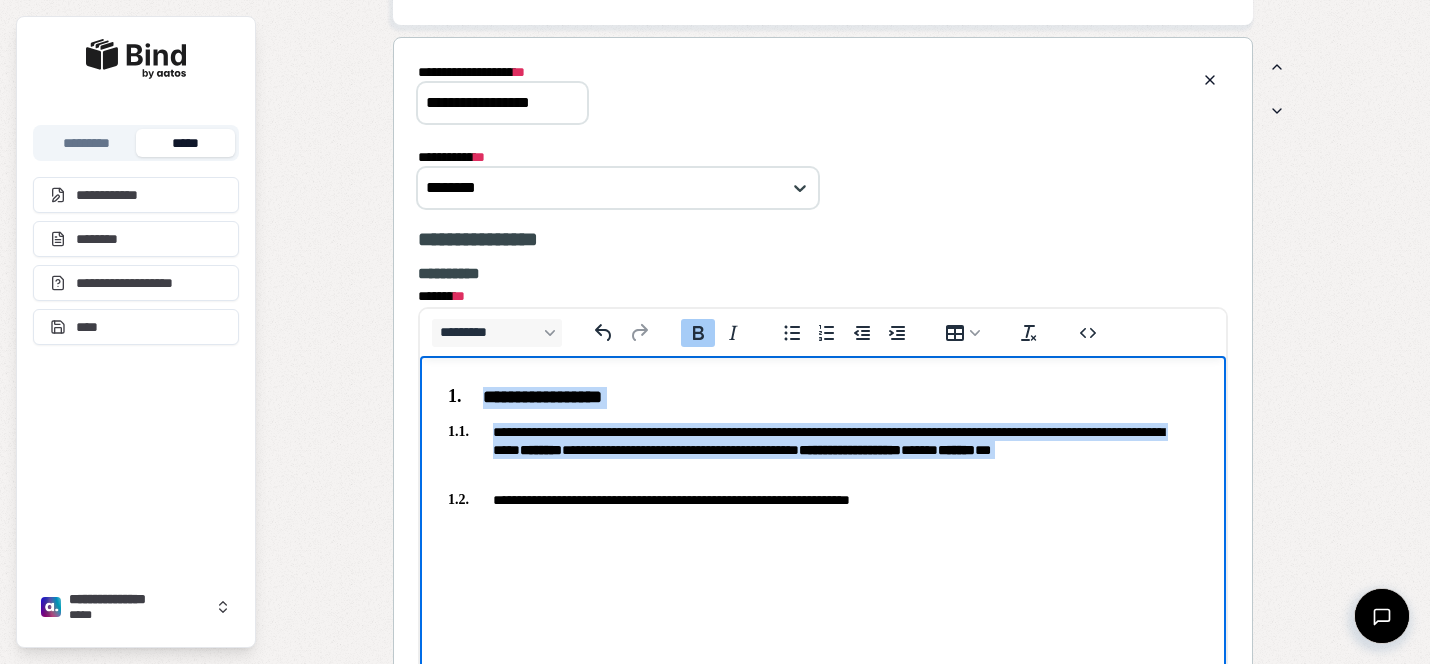 drag, startPoint x: 962, startPoint y: 487, endPoint x: 328, endPoint y: 311, distance: 657.9757 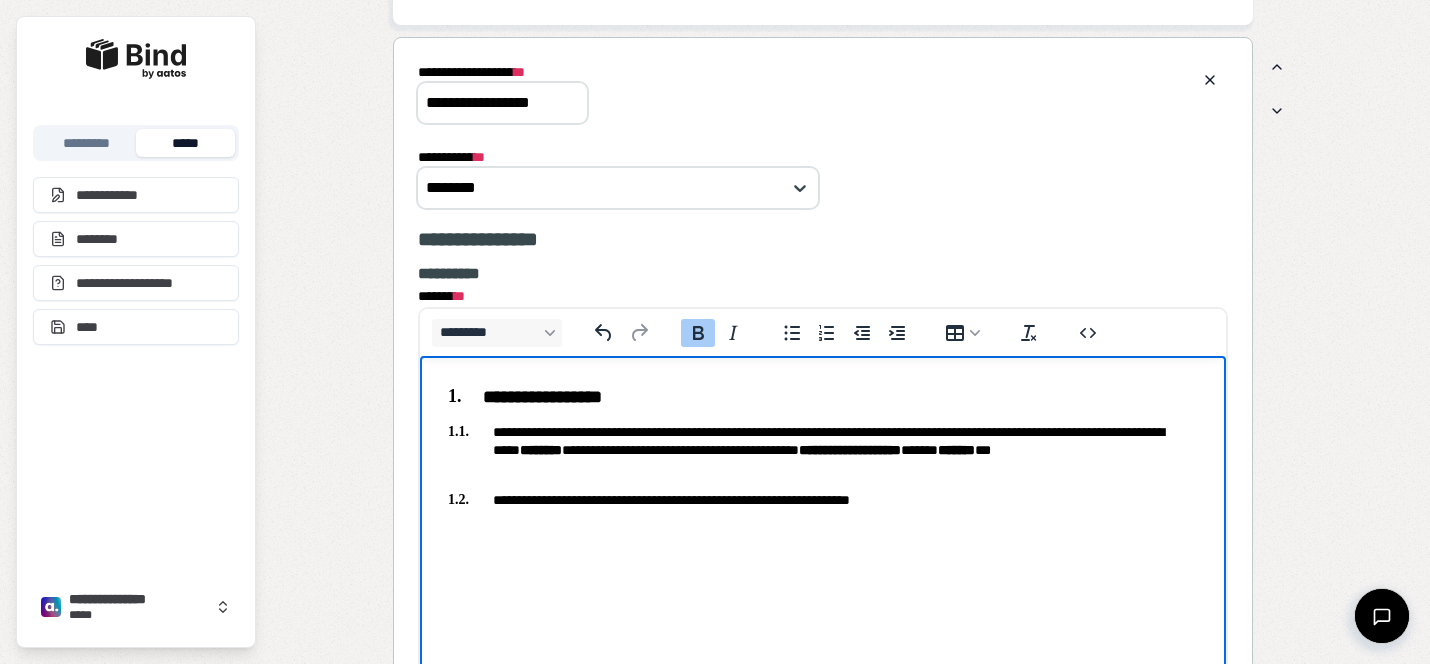 click on "**********" at bounding box center (823, 443) 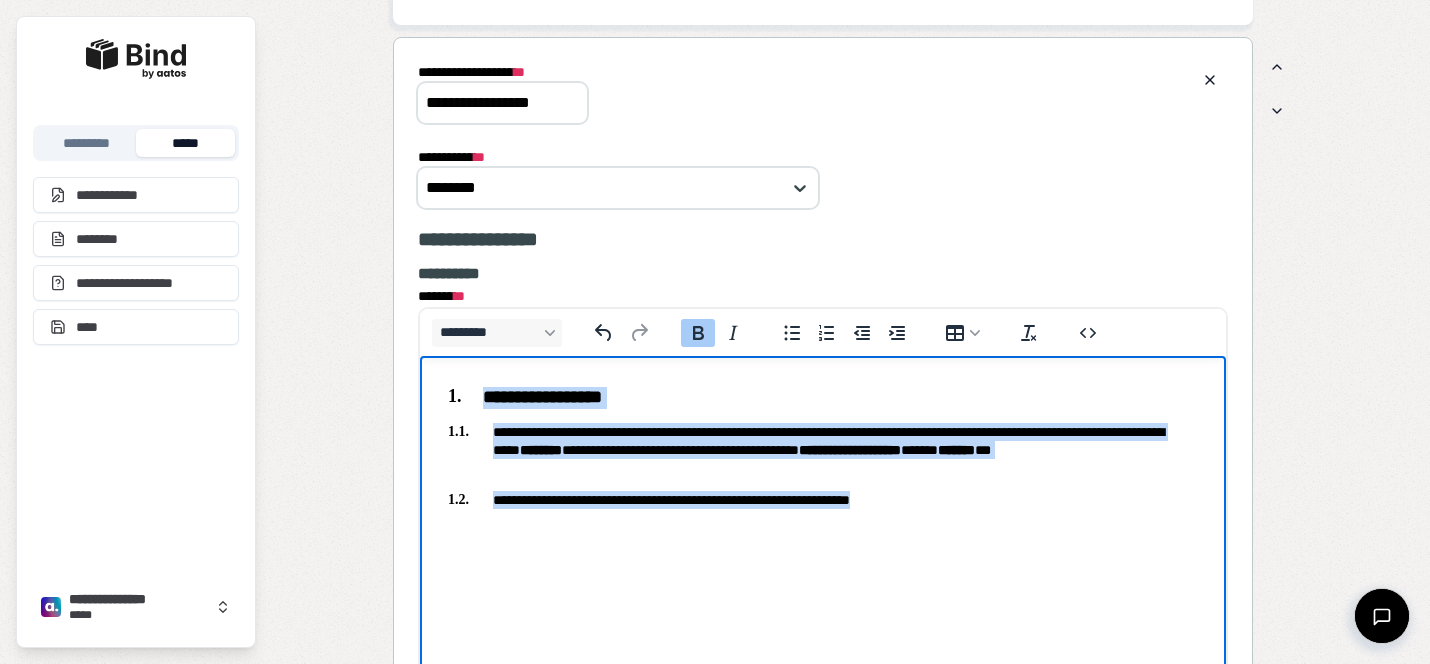 drag, startPoint x: 987, startPoint y: 520, endPoint x: 295, endPoint y: 313, distance: 722.29706 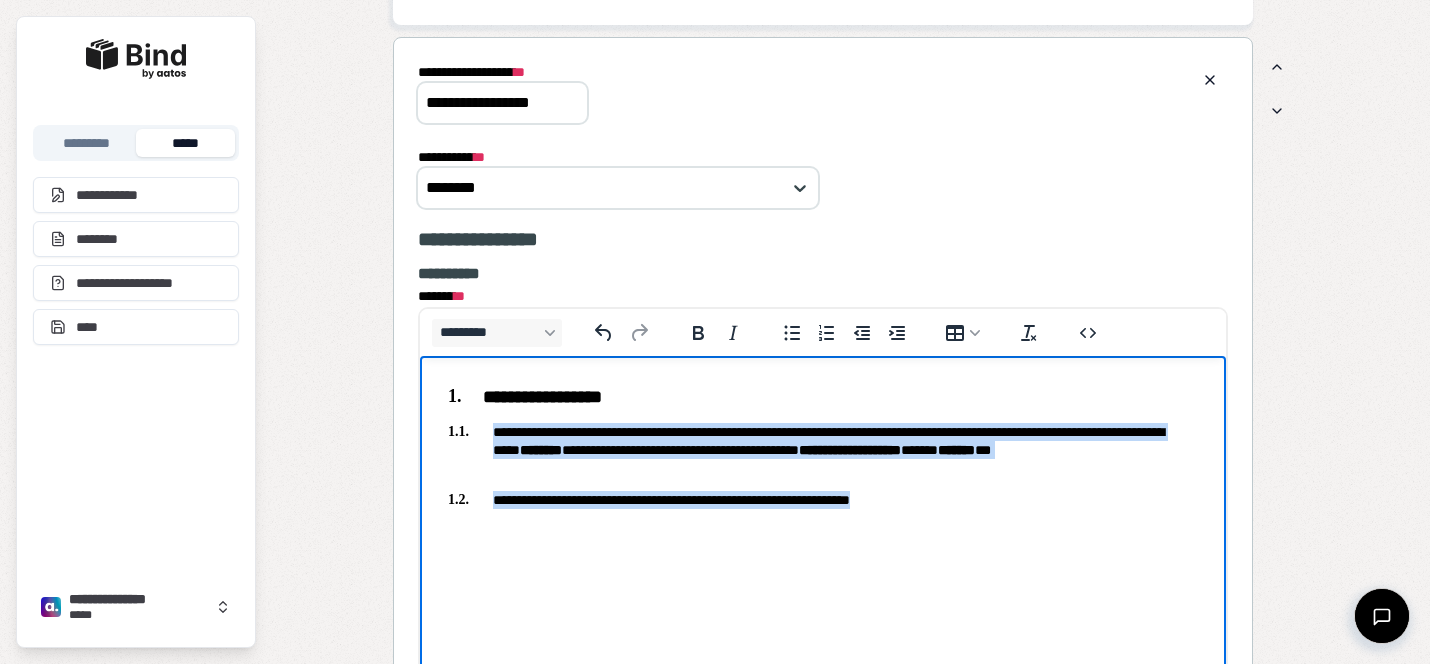 drag, startPoint x: 947, startPoint y: 505, endPoint x: 490, endPoint y: 424, distance: 464.12283 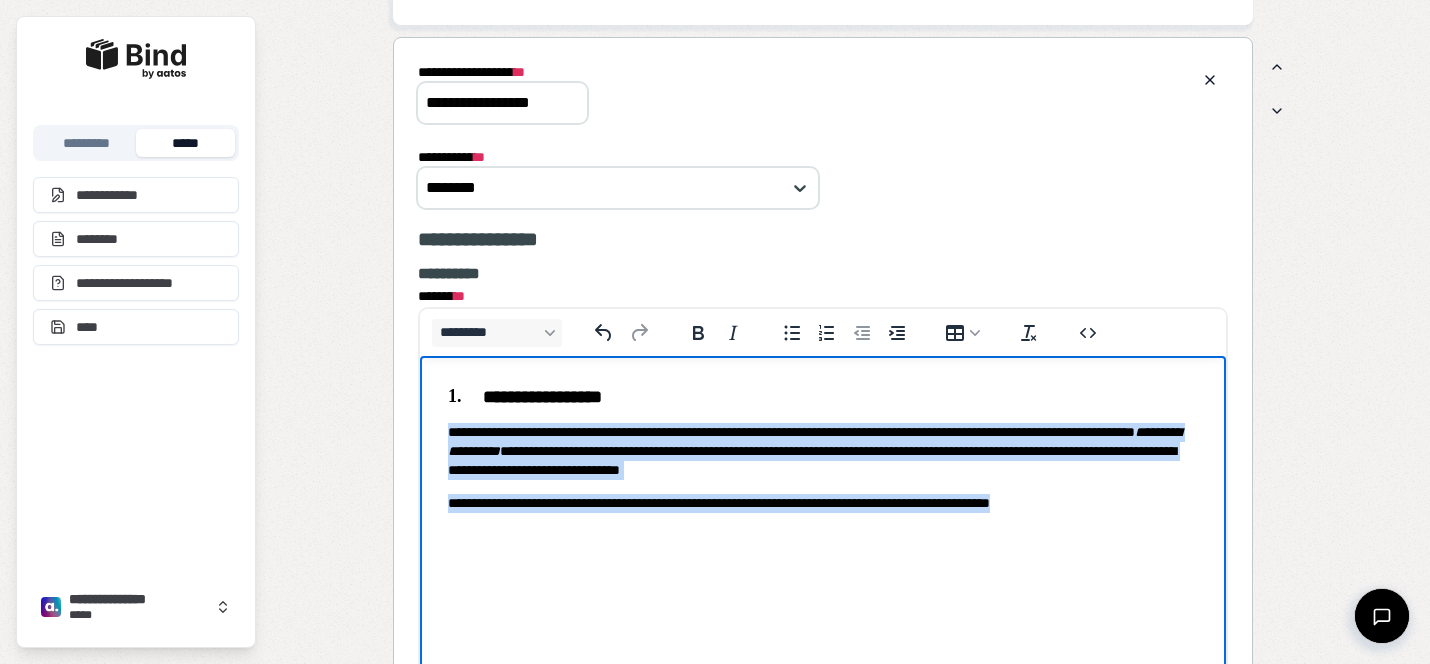 drag, startPoint x: 446, startPoint y: 428, endPoint x: 685, endPoint y: 648, distance: 324.83997 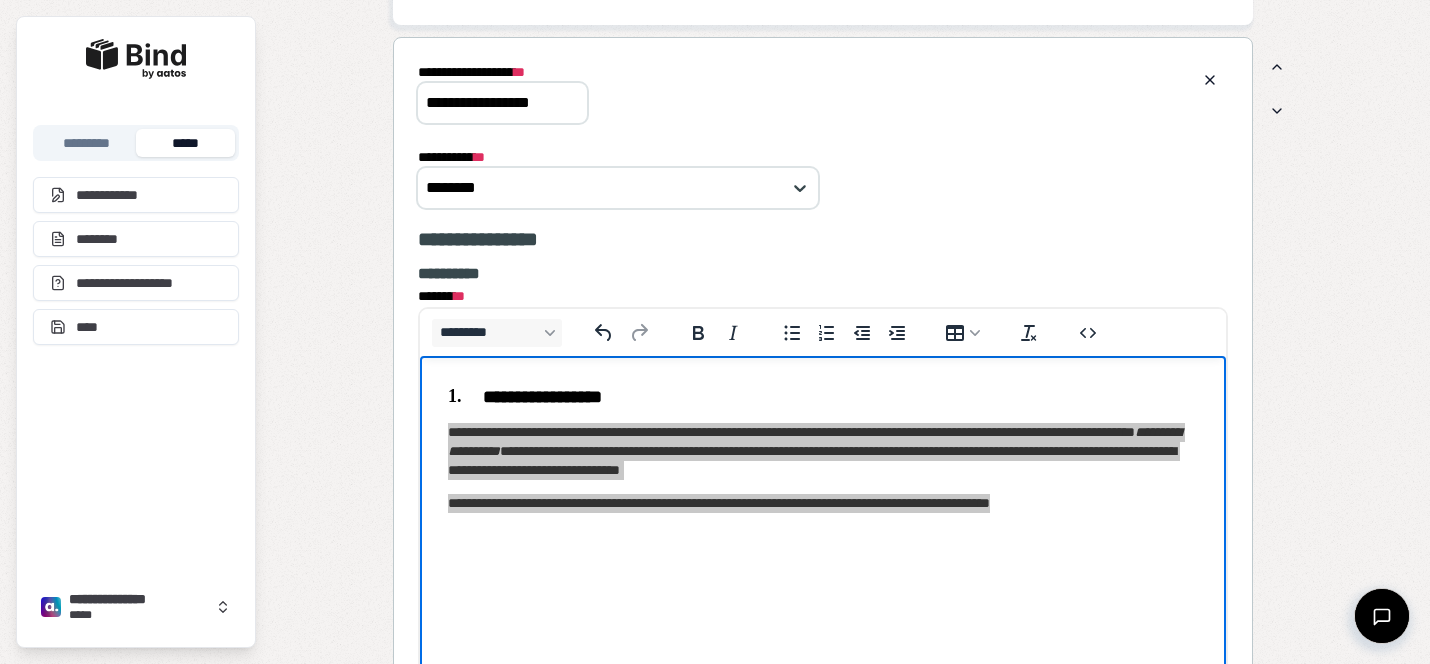 click on "*********" at bounding box center [497, 332] 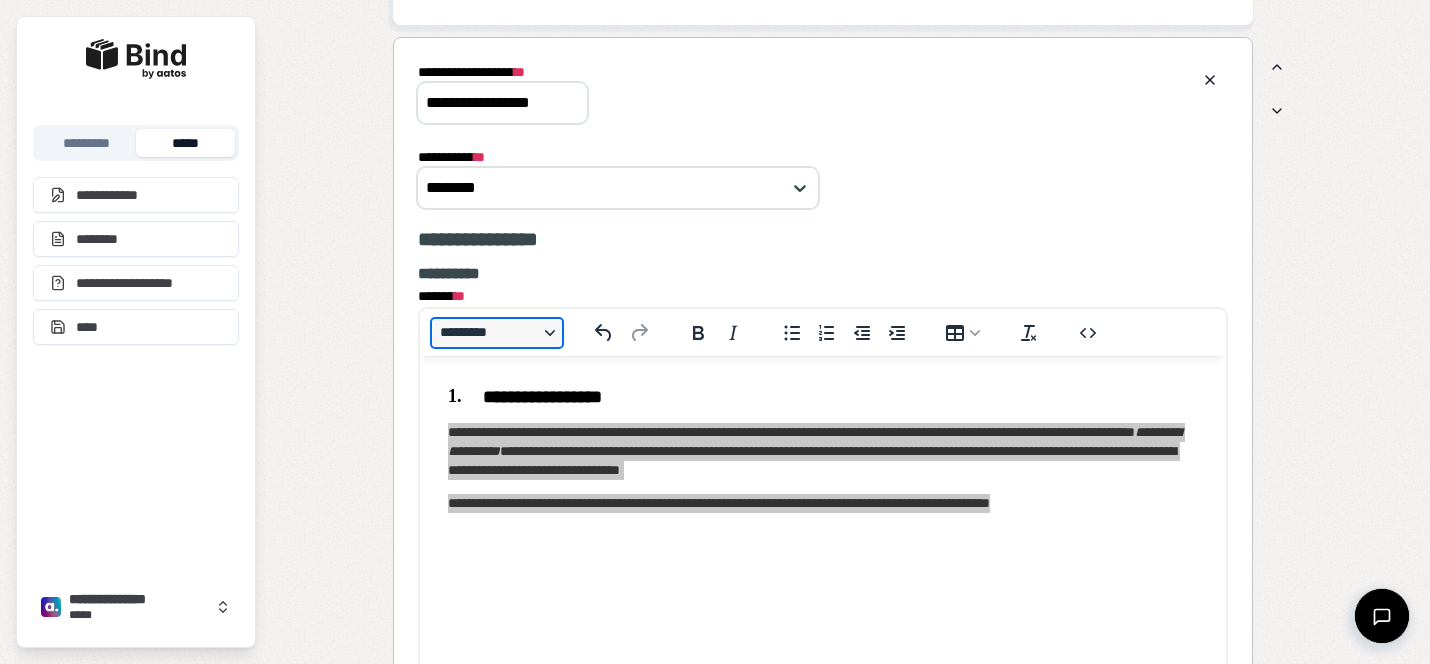 click on "*********" at bounding box center [497, 333] 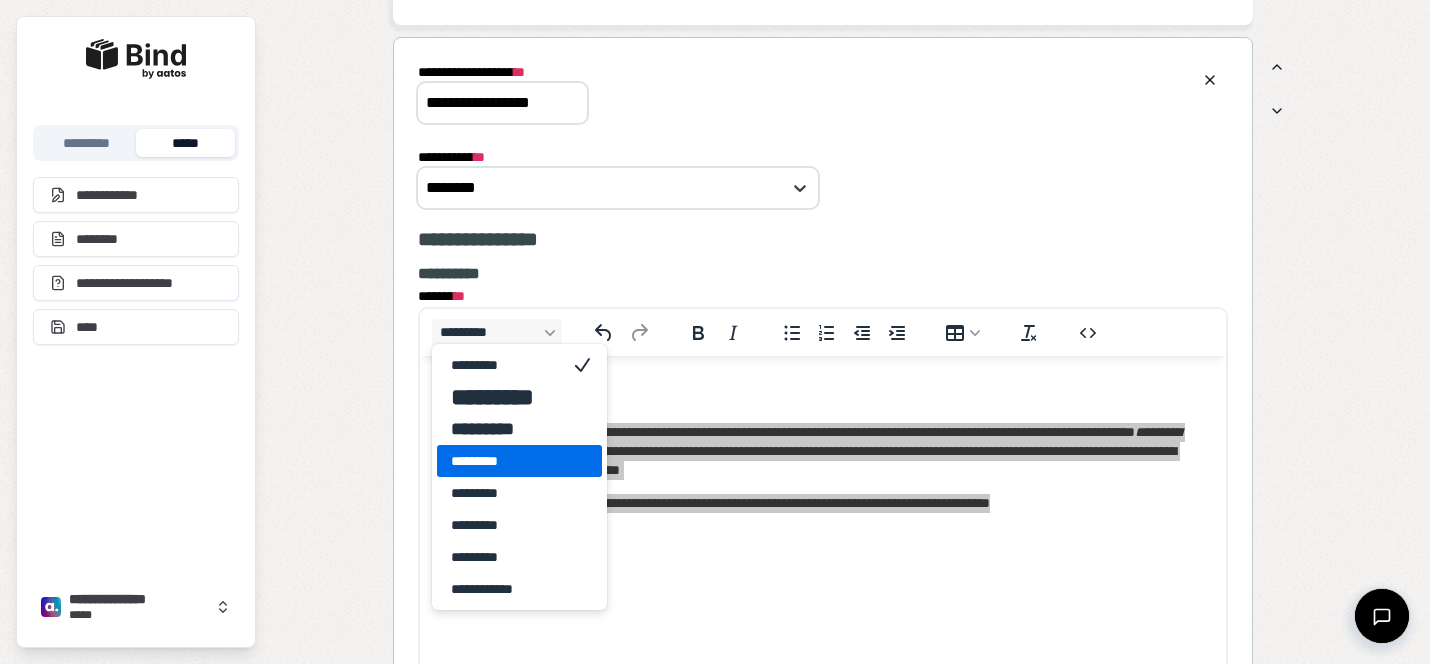 click on "*********" at bounding box center (505, 461) 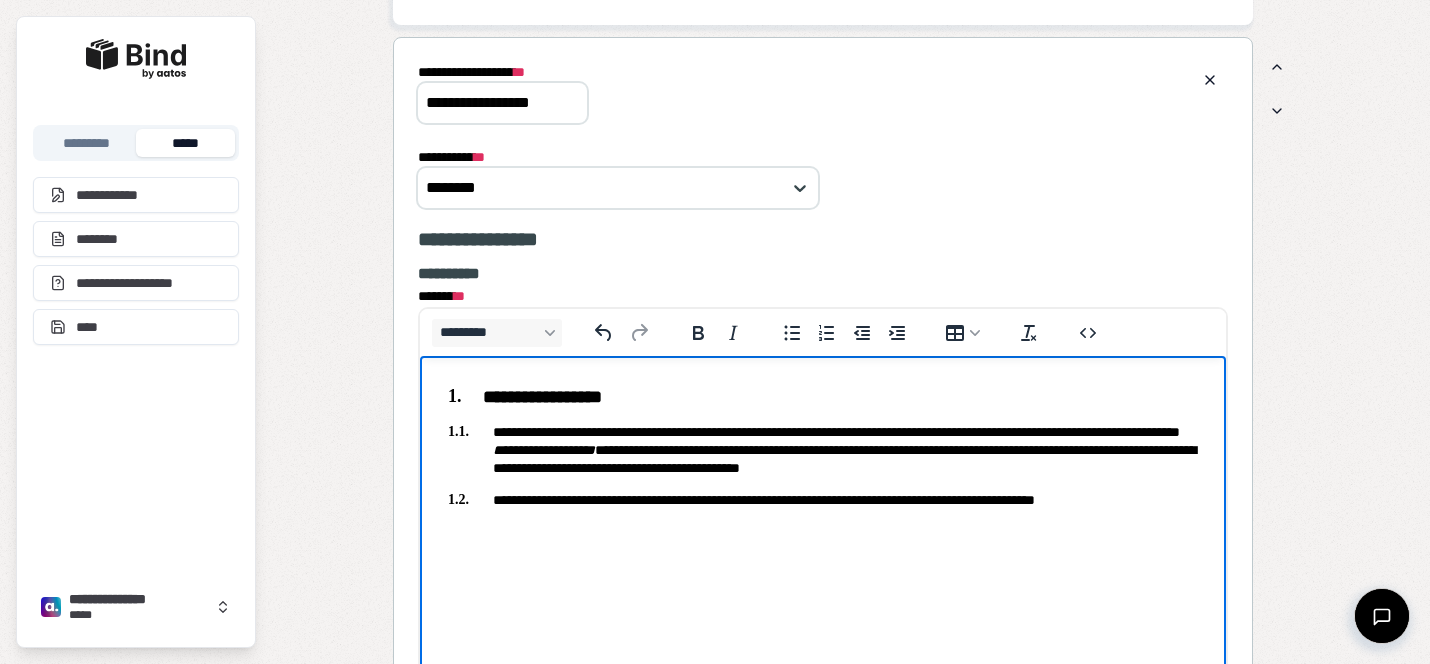 click on "**********" at bounding box center [823, 449] 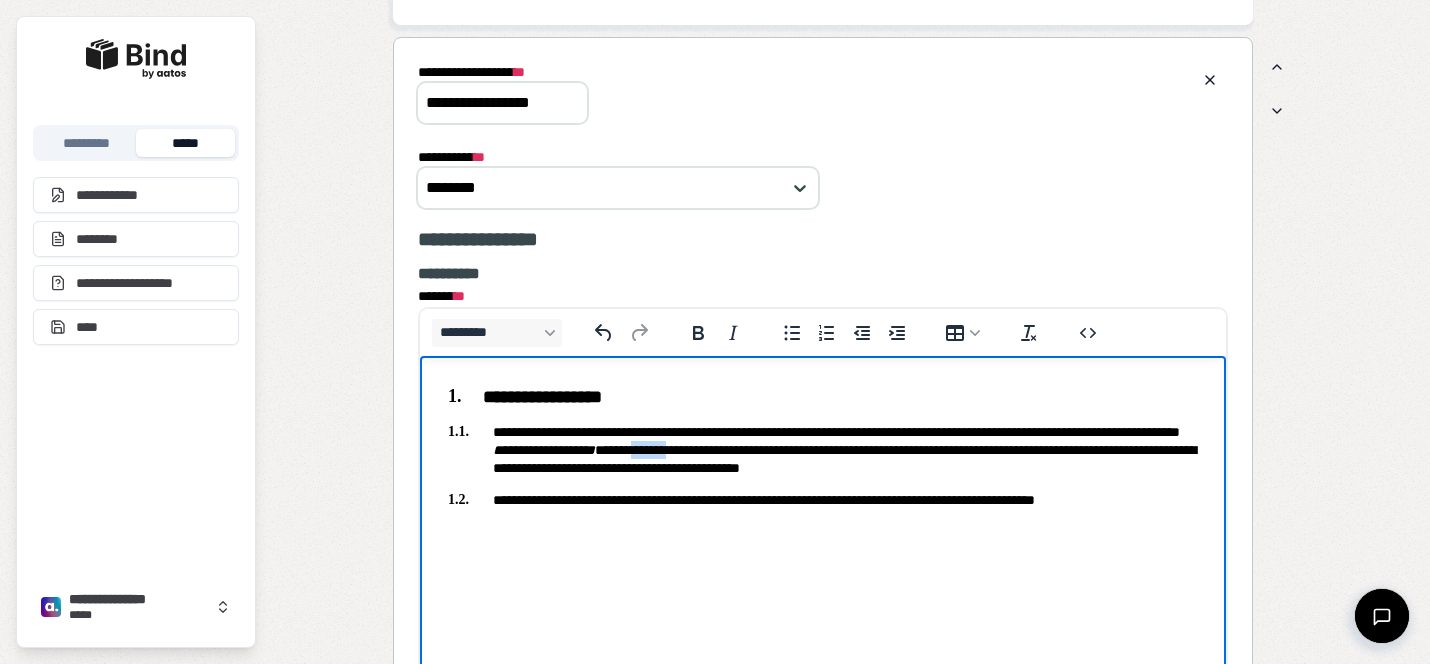 drag, startPoint x: 851, startPoint y: 451, endPoint x: 809, endPoint y: 451, distance: 42 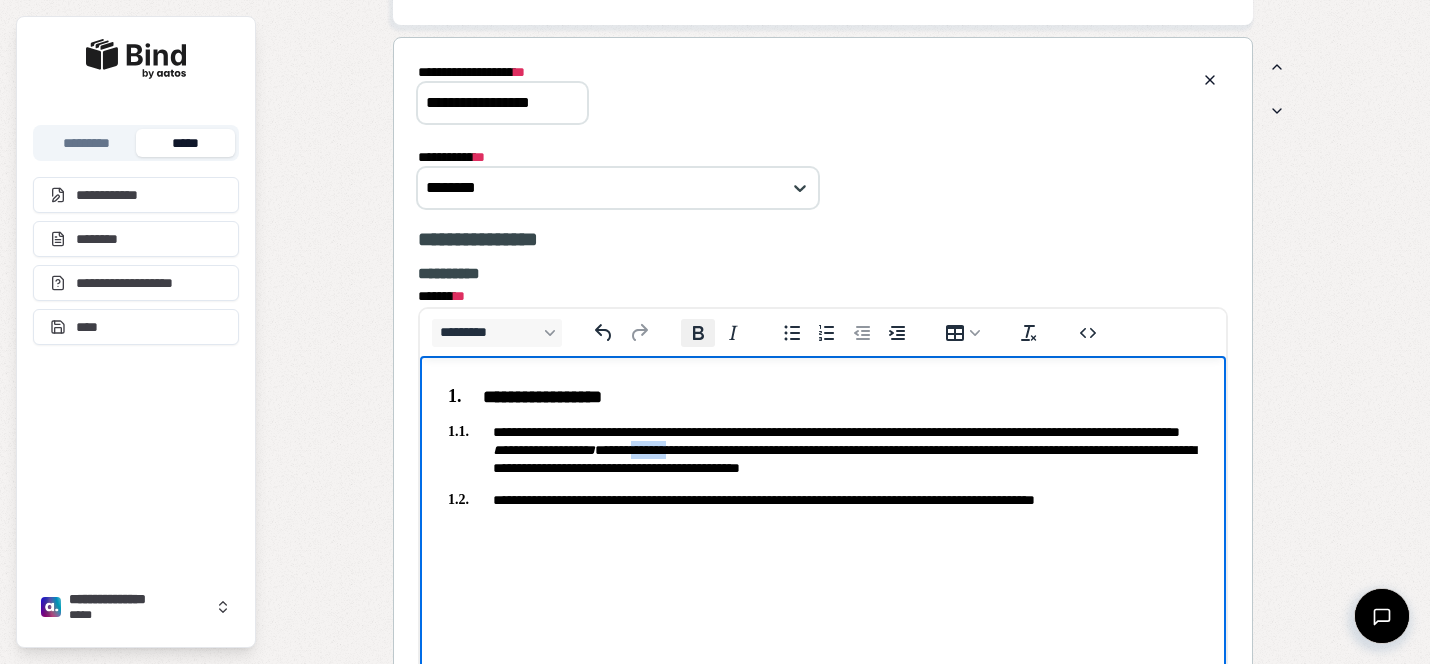 click 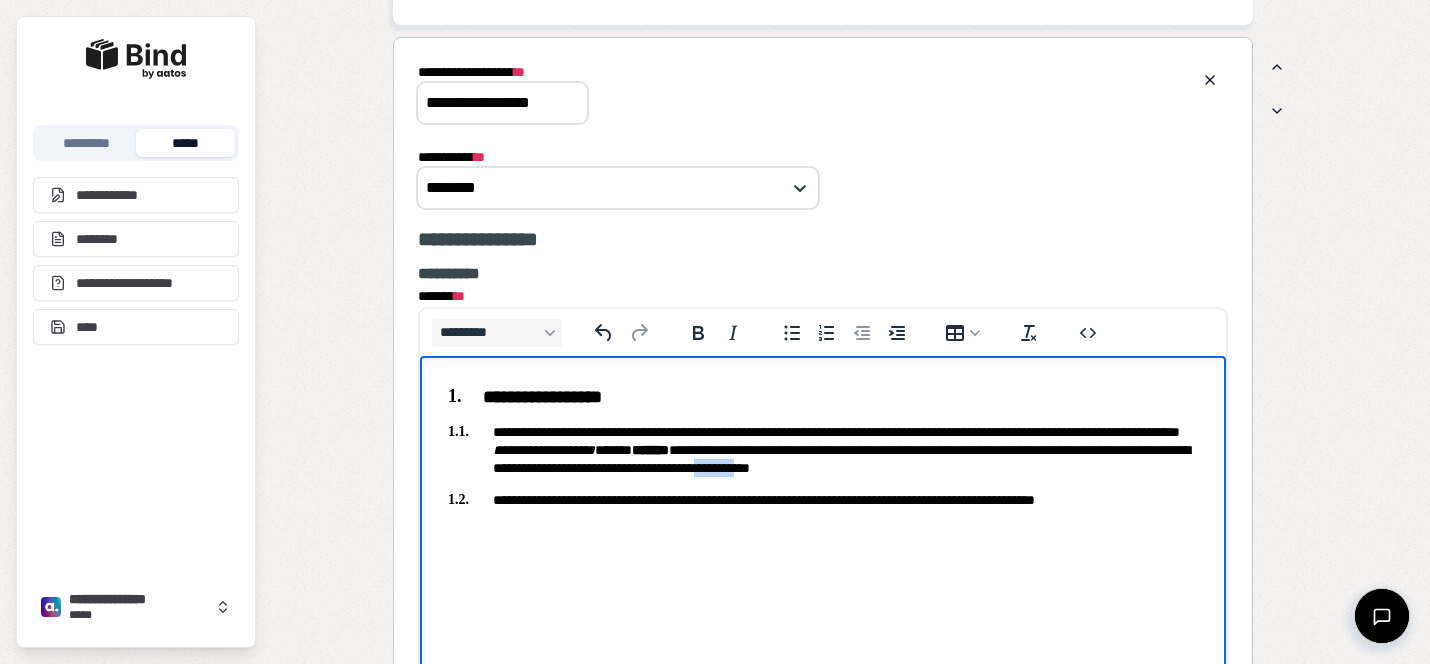drag, startPoint x: 1057, startPoint y: 472, endPoint x: 1008, endPoint y: 472, distance: 49 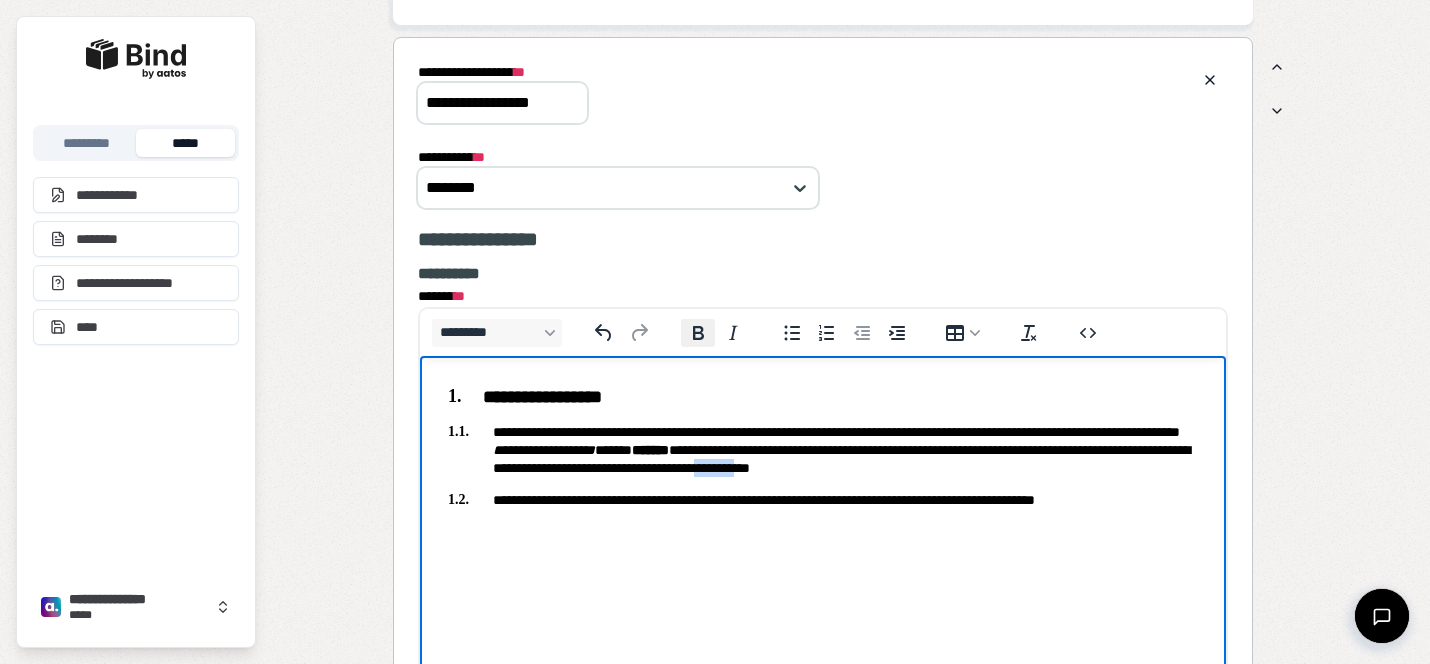 click 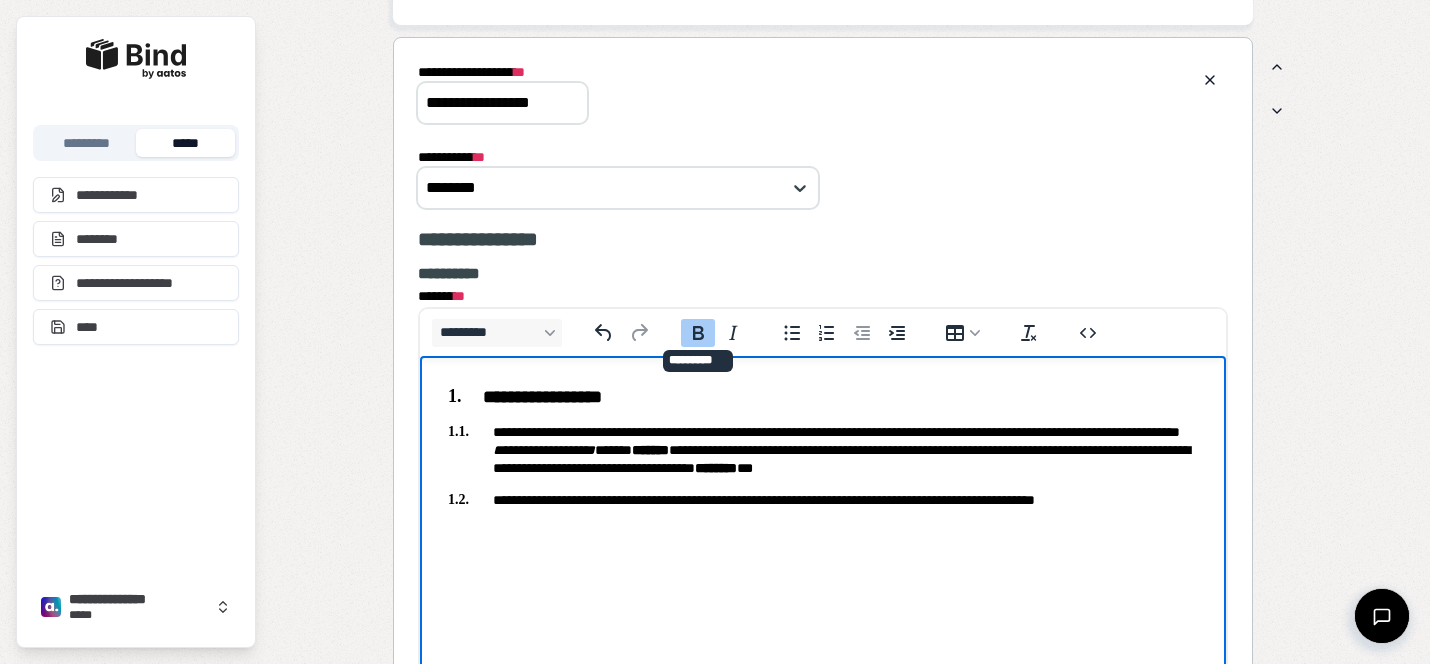 click on "**********" at bounding box center (823, 499) 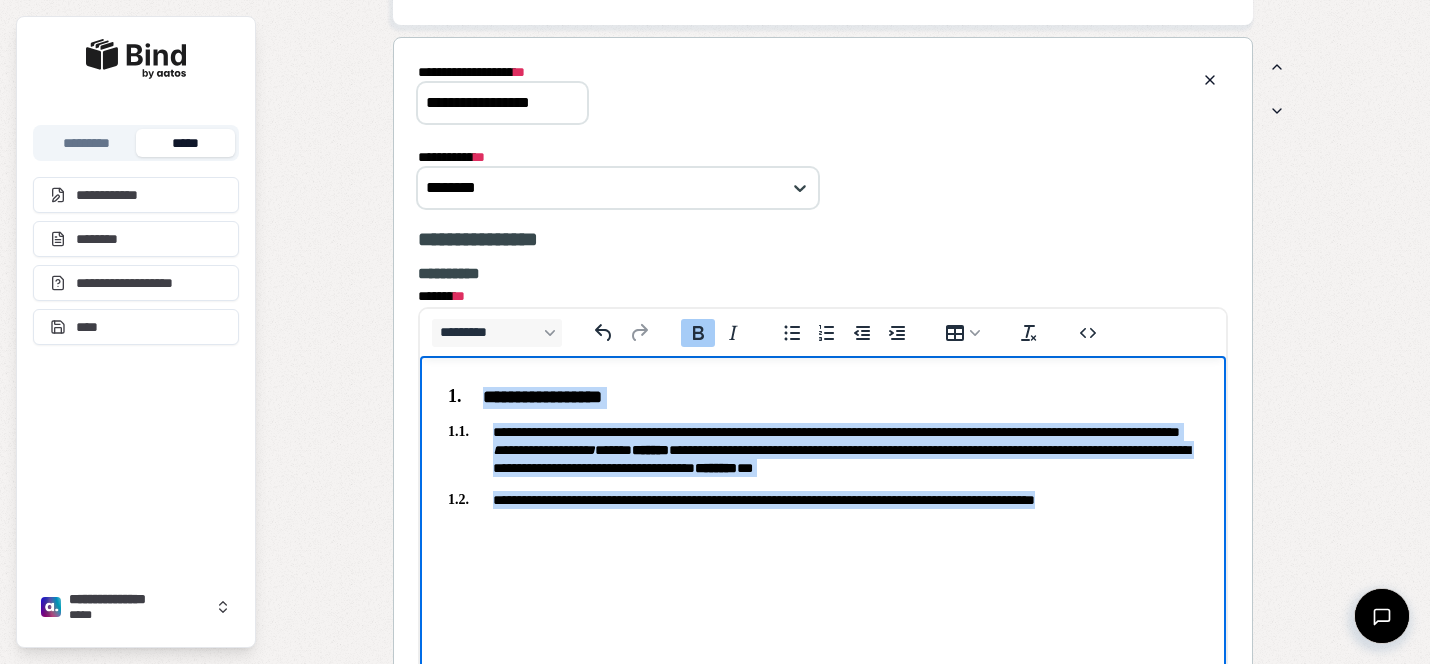 drag, startPoint x: 1162, startPoint y: 506, endPoint x: 383, endPoint y: 323, distance: 800.20624 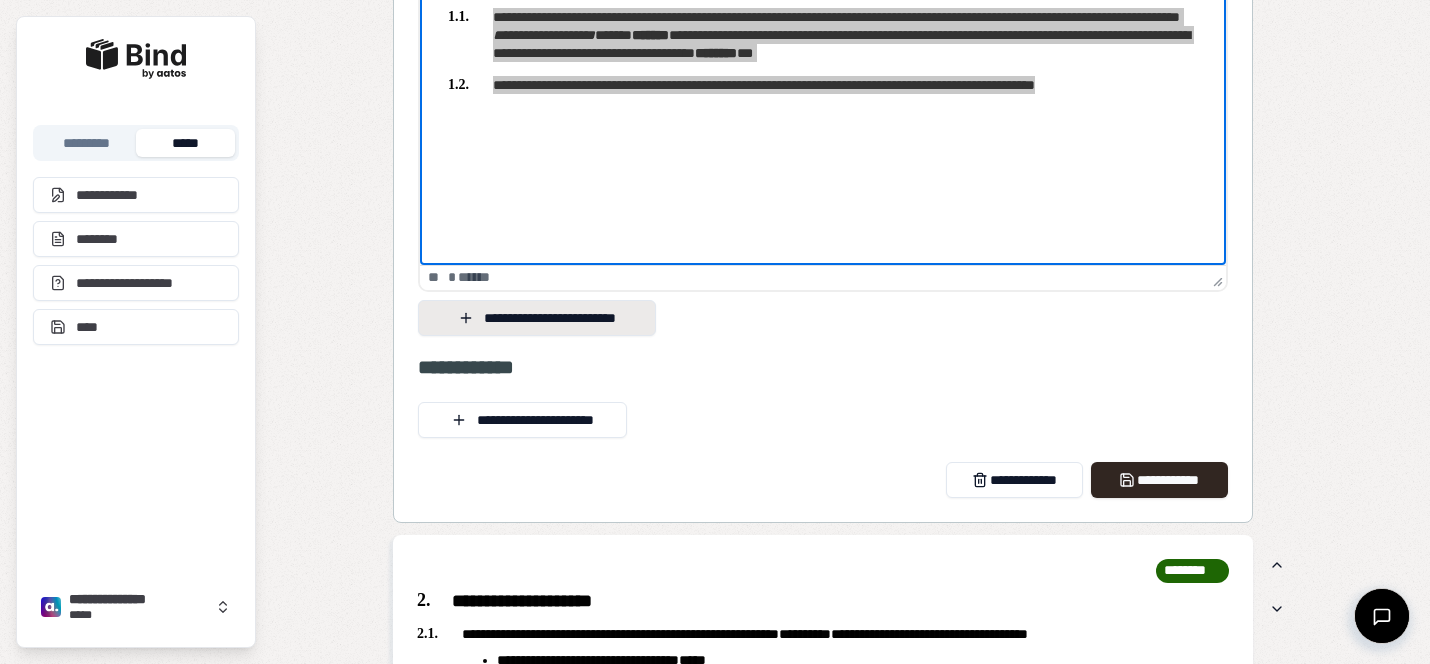 click on "**********" at bounding box center [537, 318] 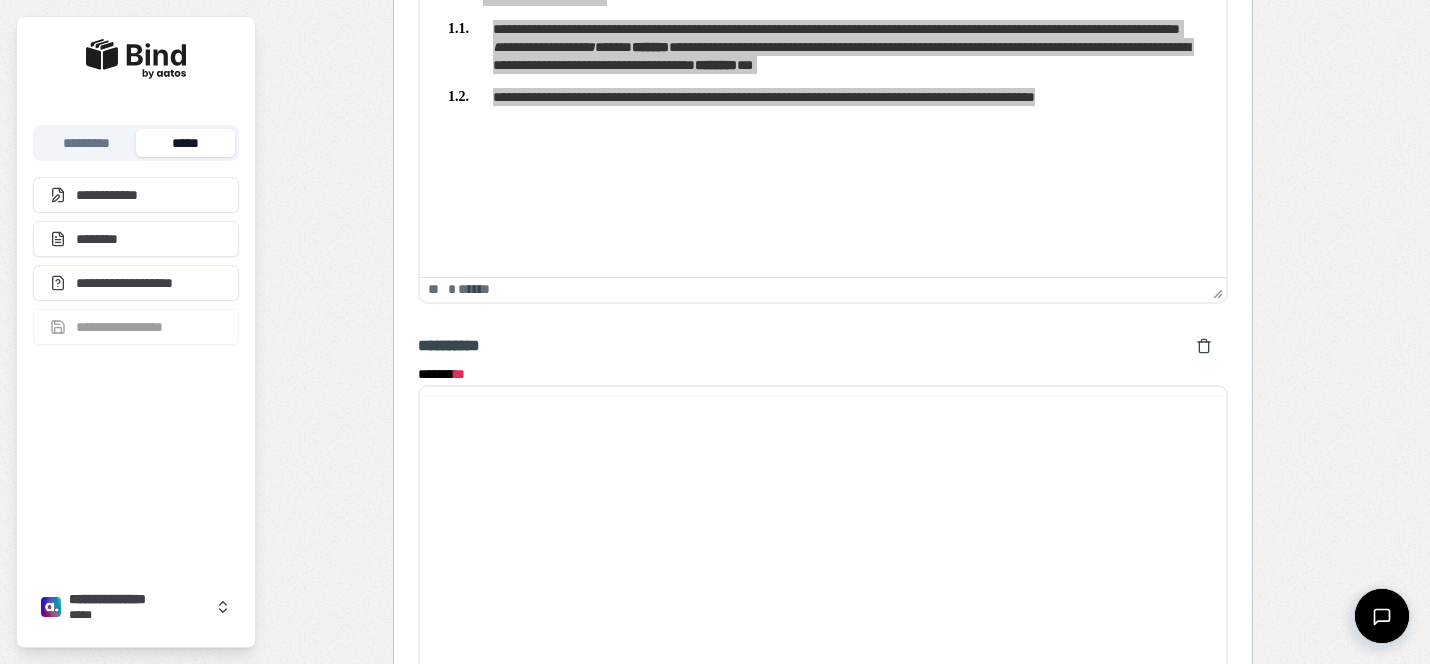 scroll, scrollTop: 0, scrollLeft: 0, axis: both 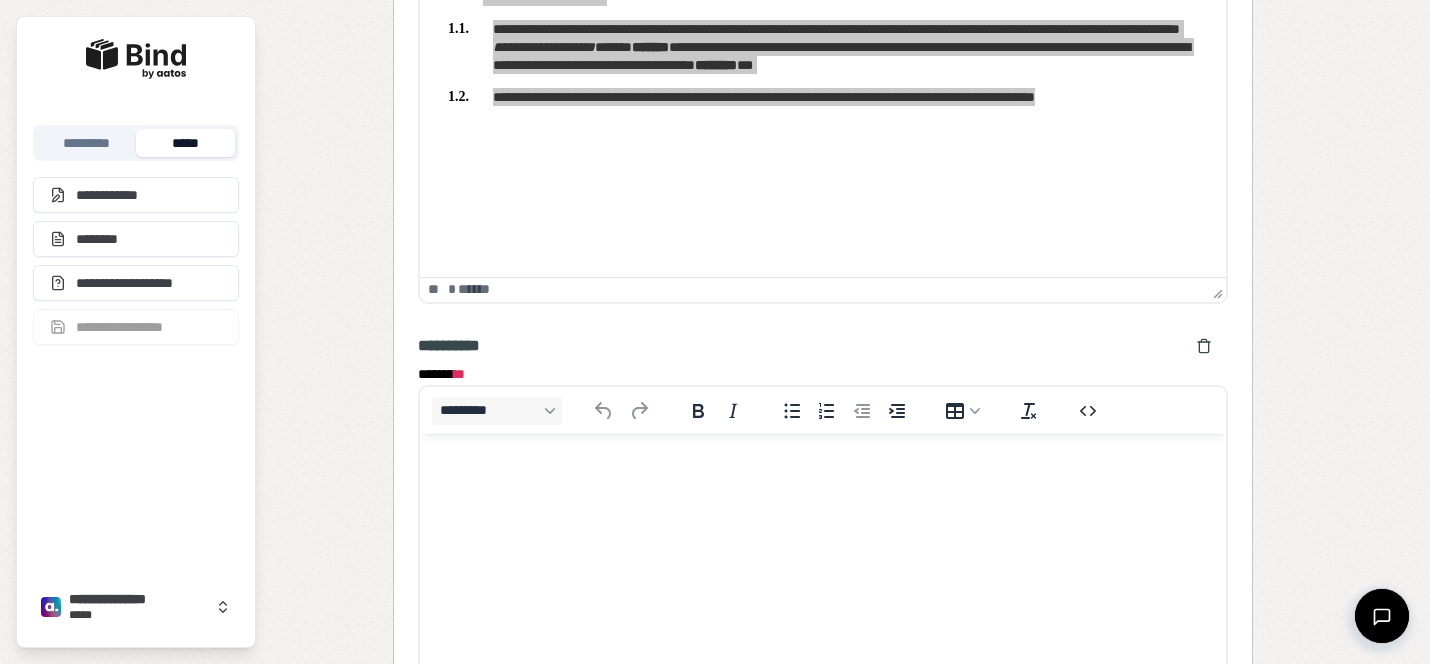 click at bounding box center (823, 472) 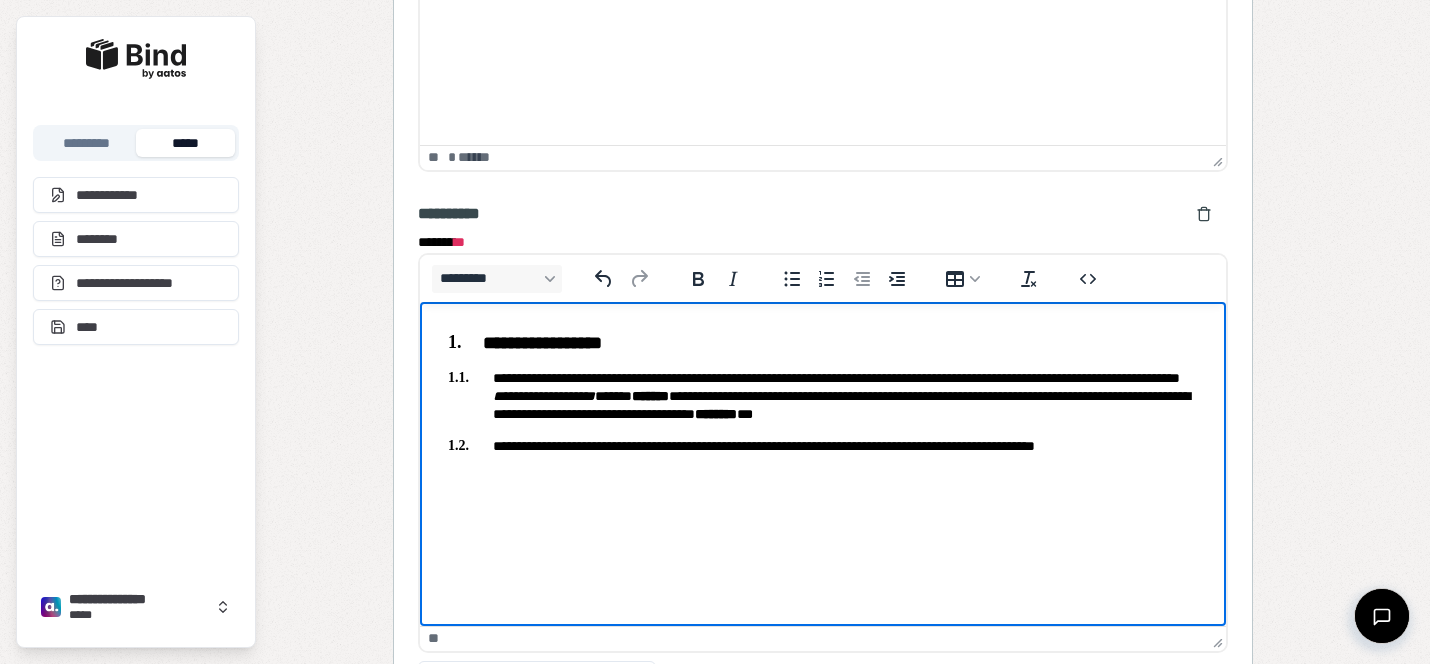 scroll, scrollTop: 2285, scrollLeft: 0, axis: vertical 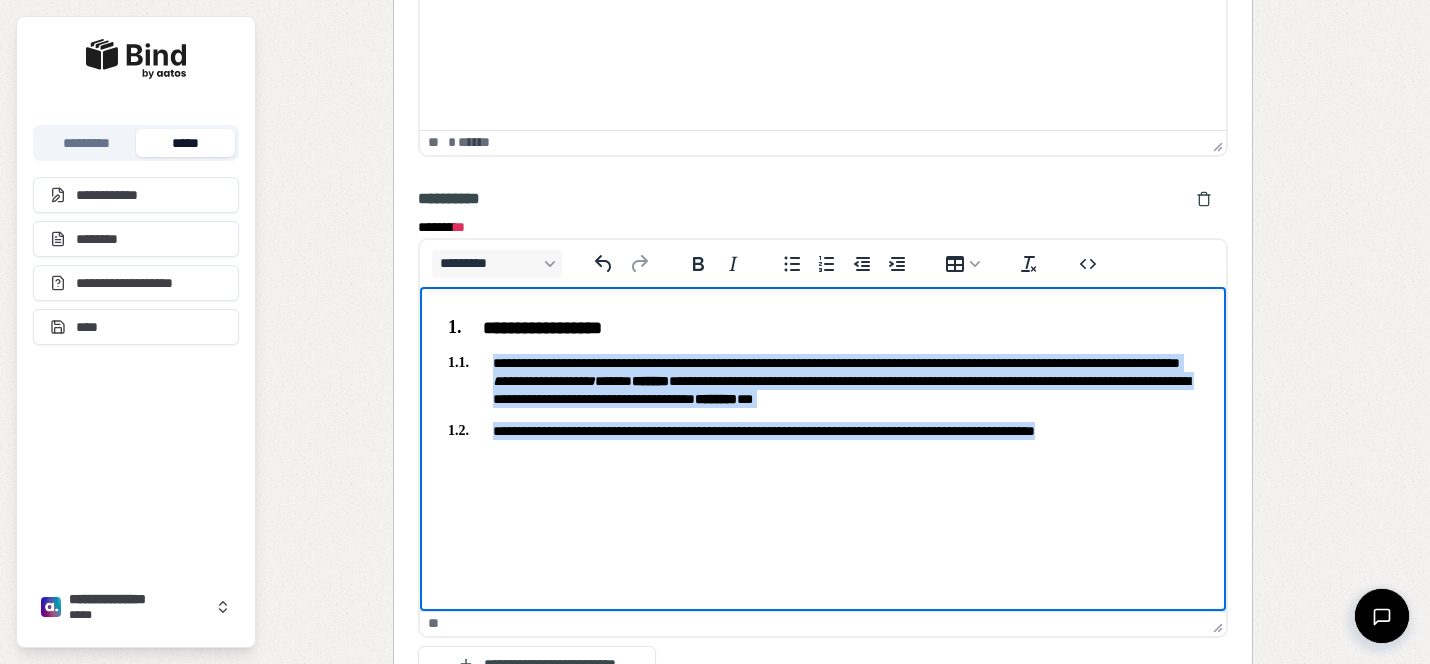drag, startPoint x: 1161, startPoint y: 432, endPoint x: 417, endPoint y: 353, distance: 748.18243 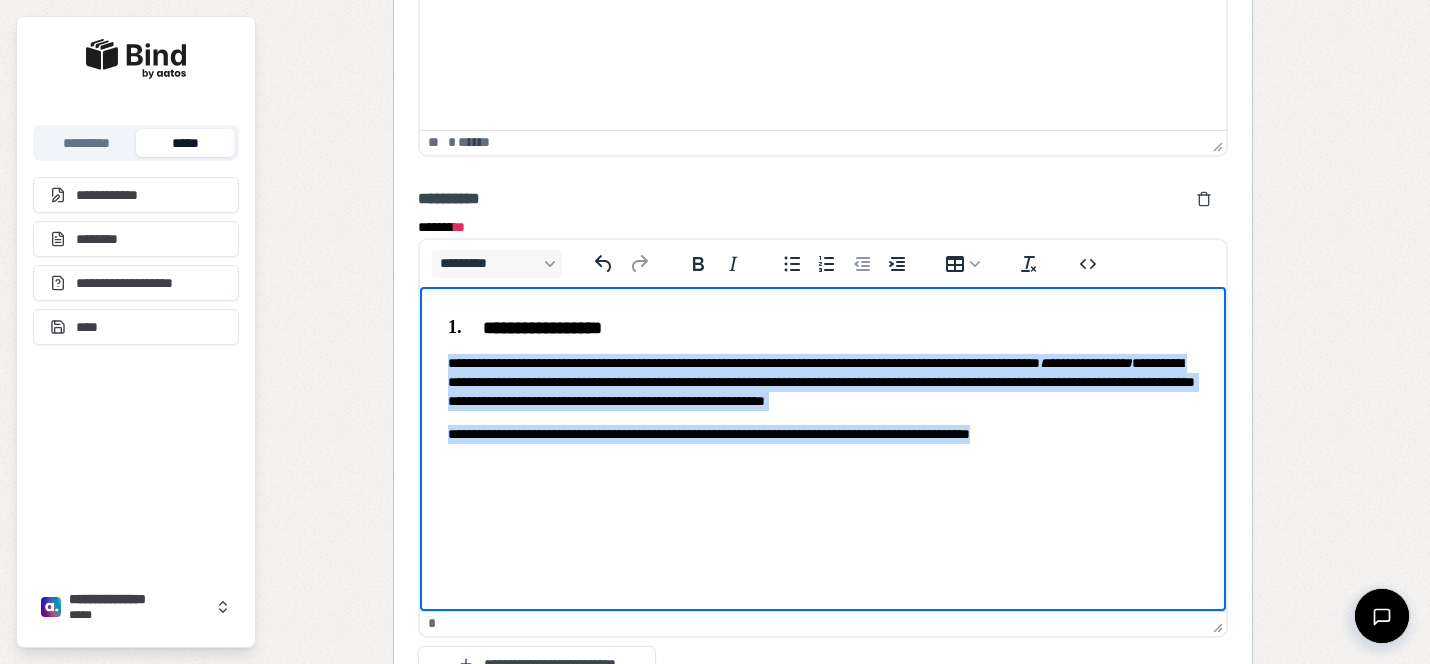 drag, startPoint x: 444, startPoint y: 362, endPoint x: 724, endPoint y: 523, distance: 322.9876 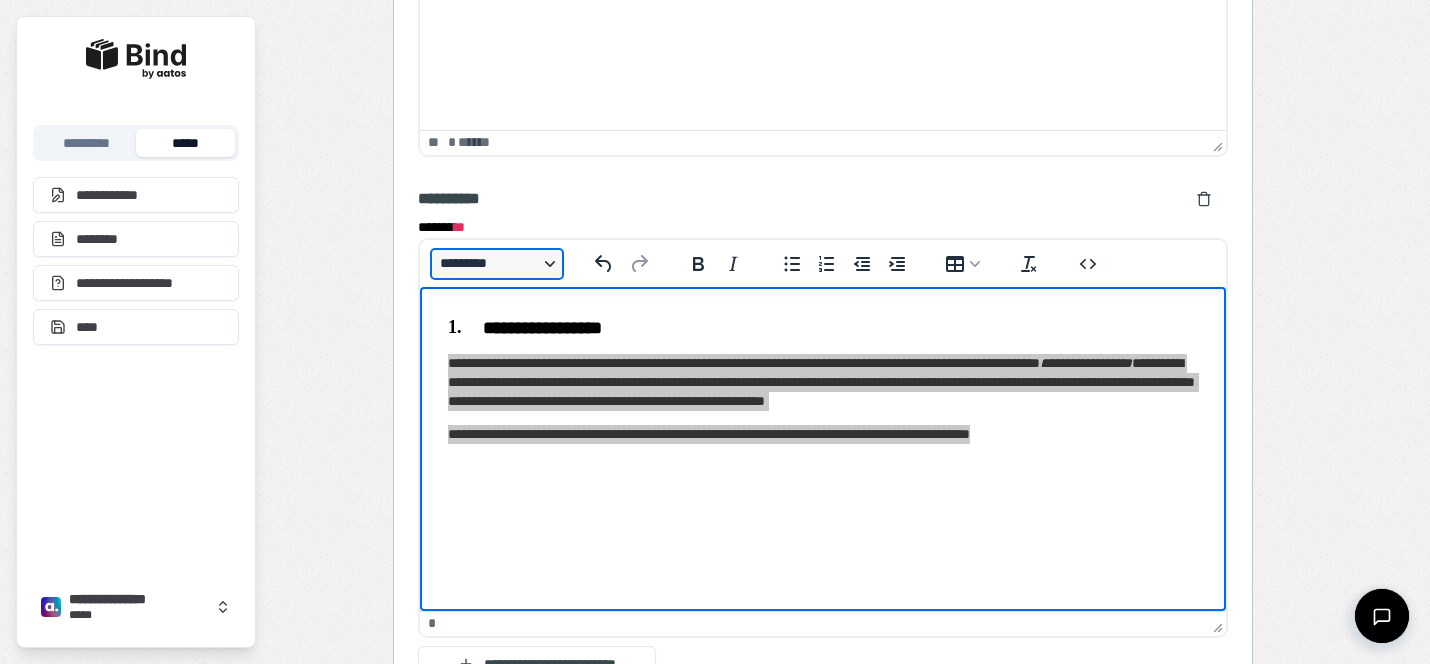 click on "*********" at bounding box center [497, 264] 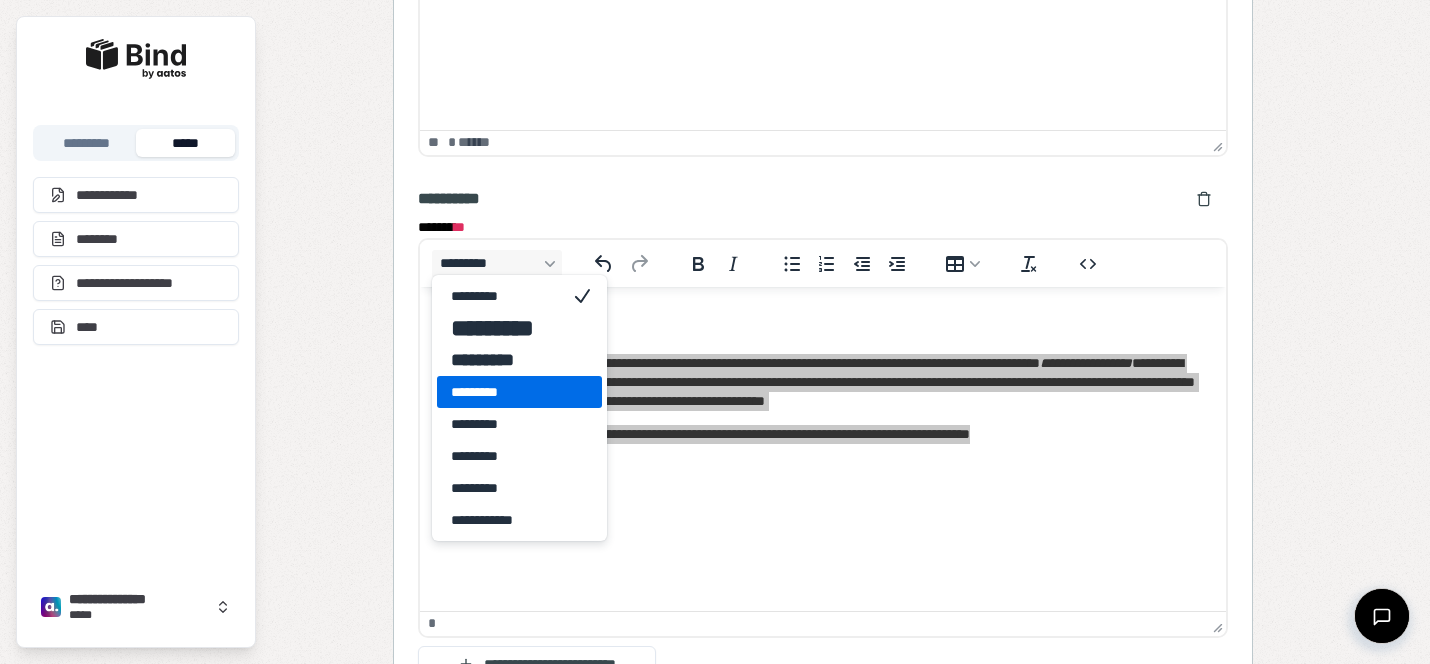 click on "*********" at bounding box center (505, 392) 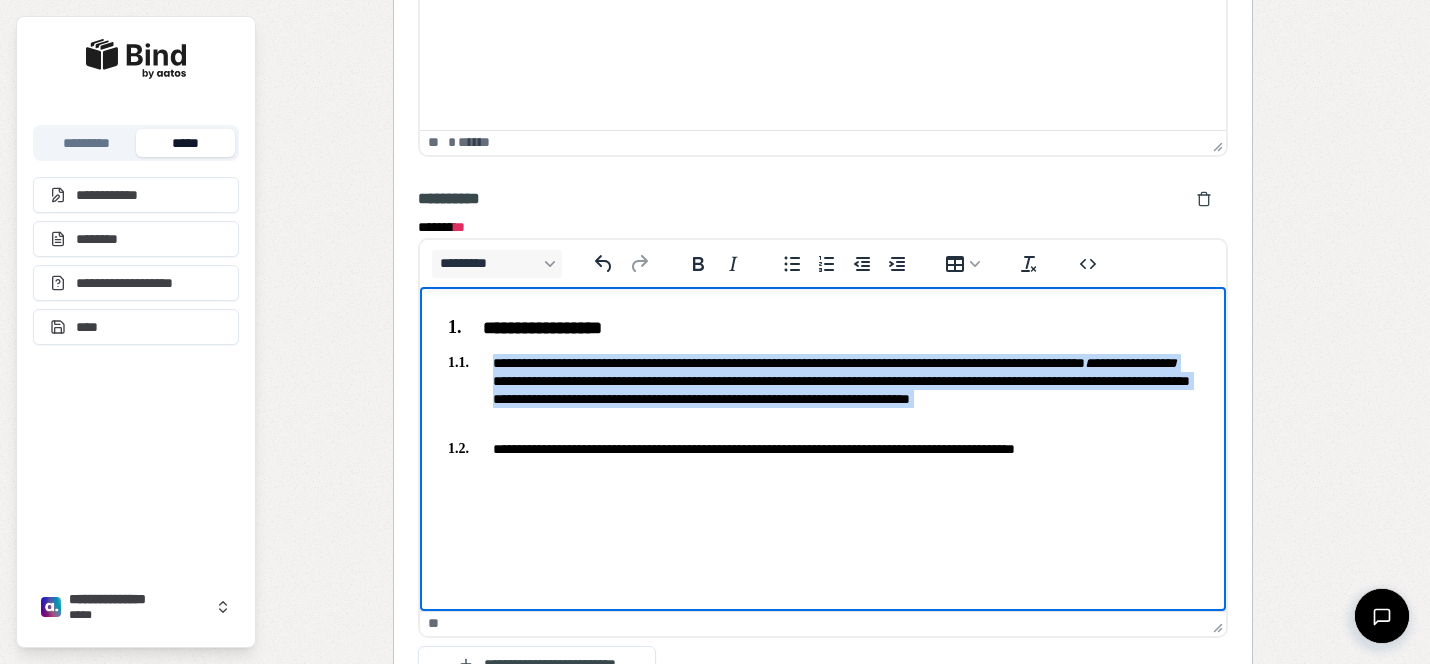 click on "**********" at bounding box center (823, 389) 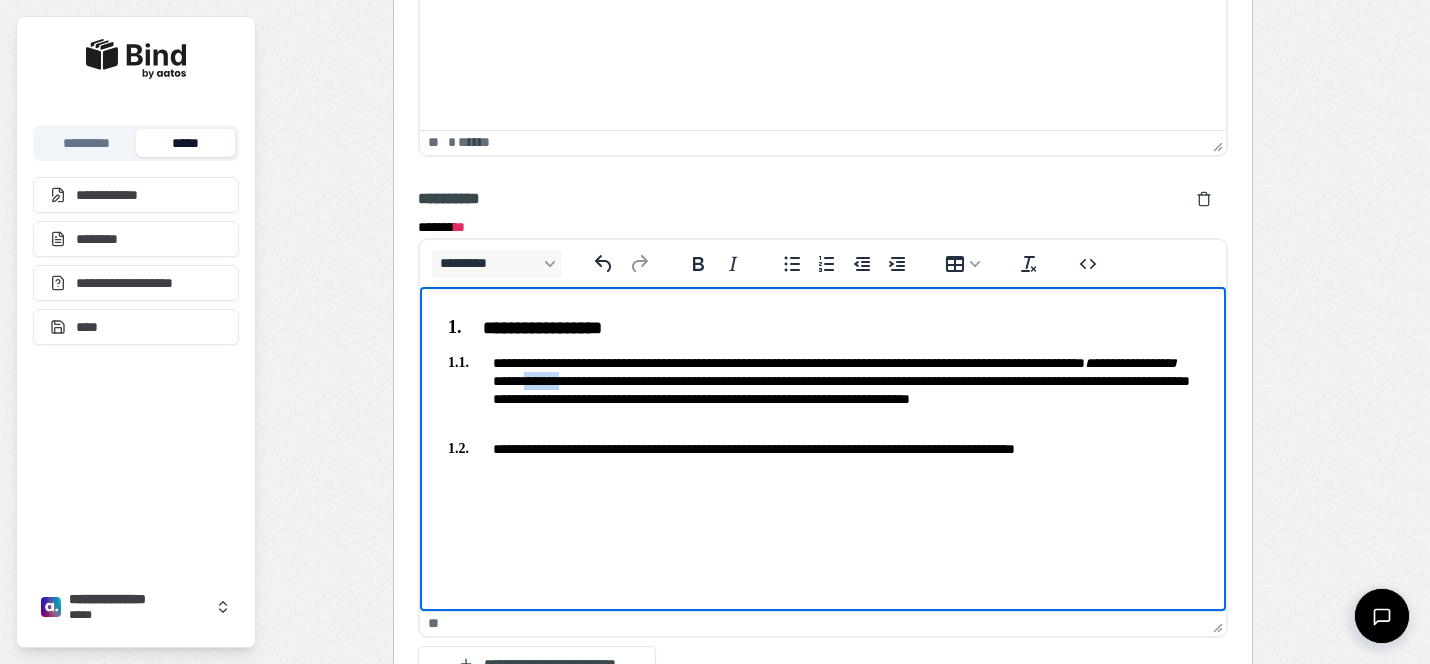 drag, startPoint x: 698, startPoint y: 381, endPoint x: 654, endPoint y: 381, distance: 44 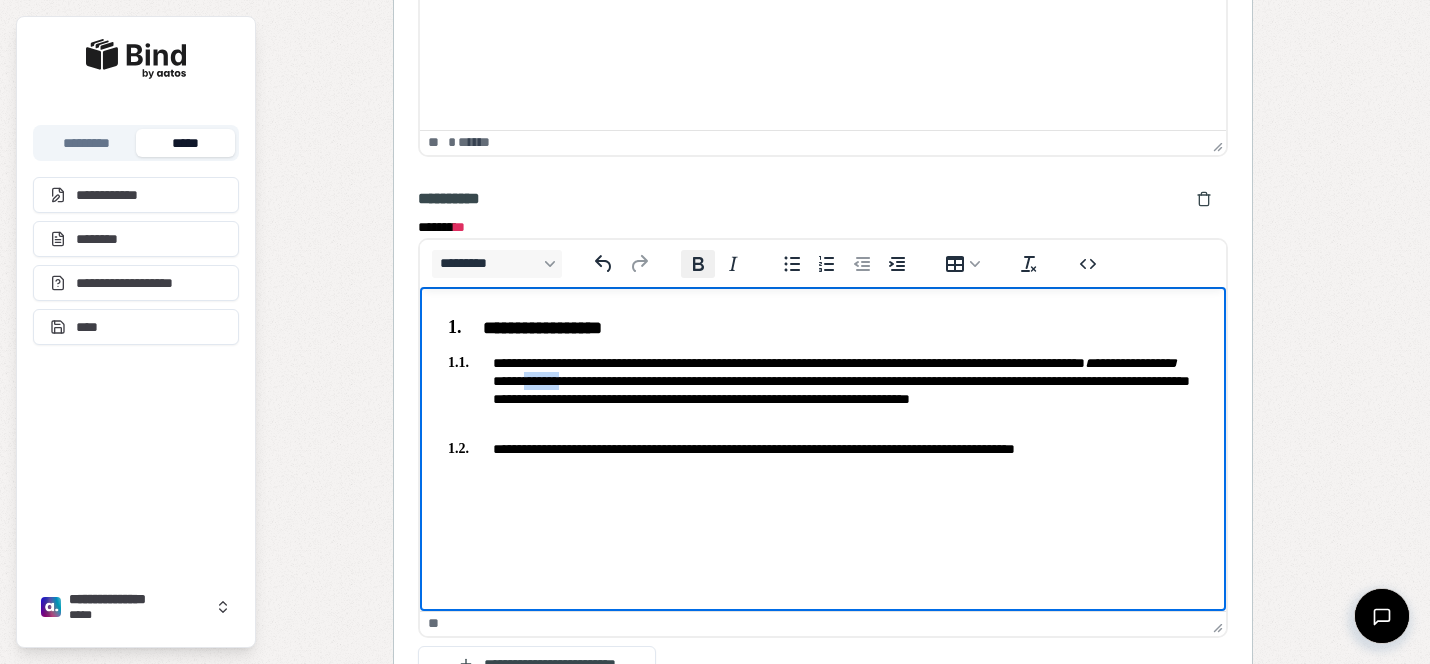 click 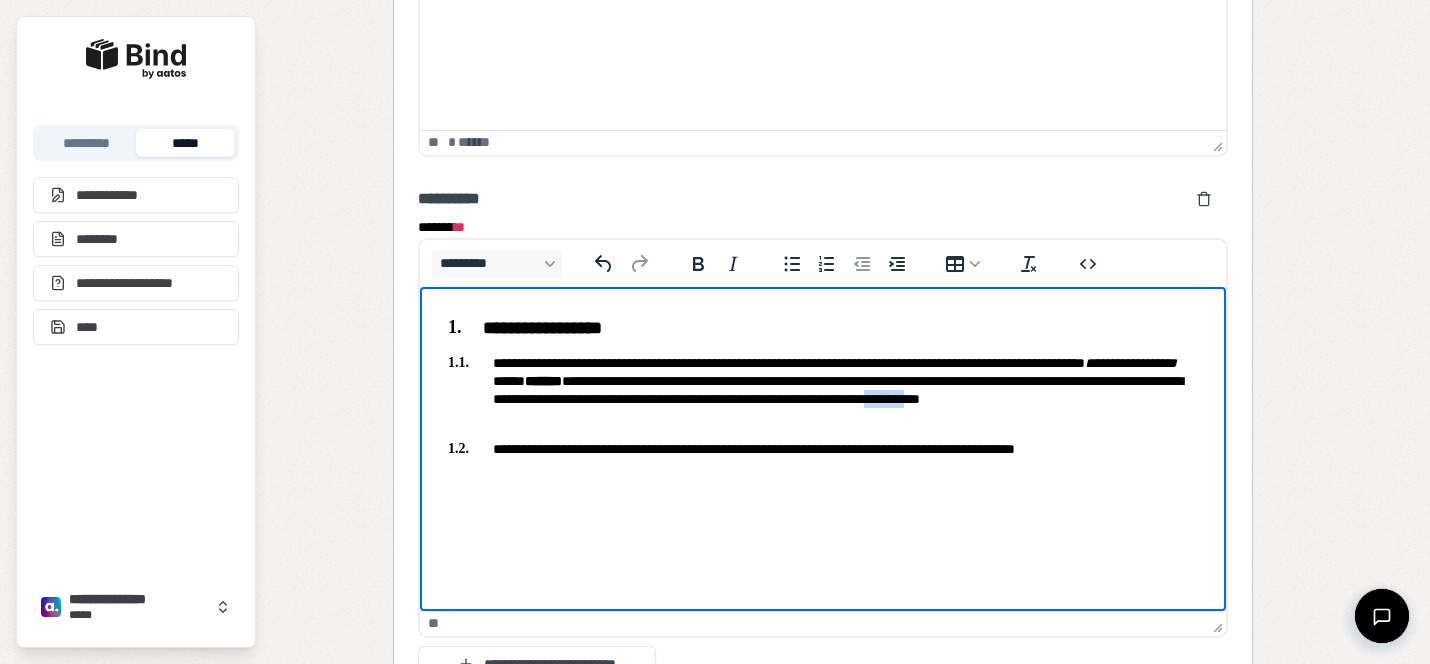 drag, startPoint x: 552, startPoint y: 422, endPoint x: 500, endPoint y: 417, distance: 52.23983 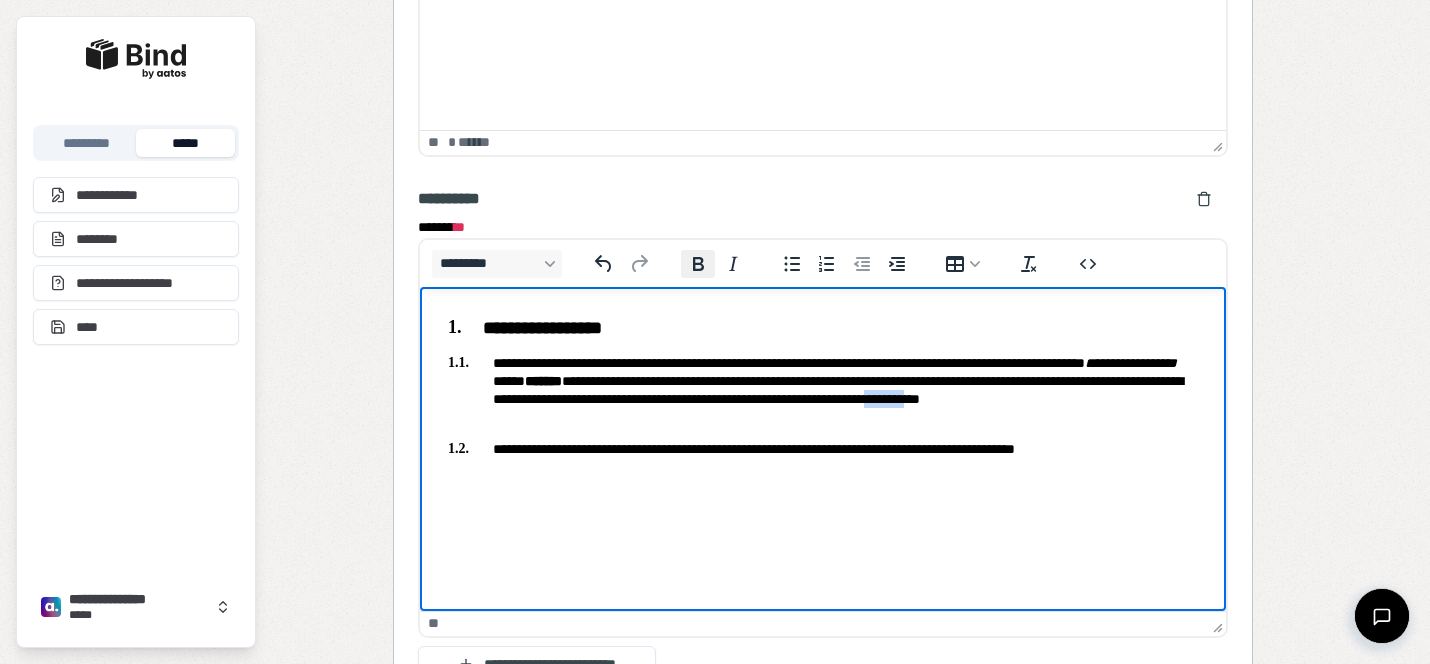 click 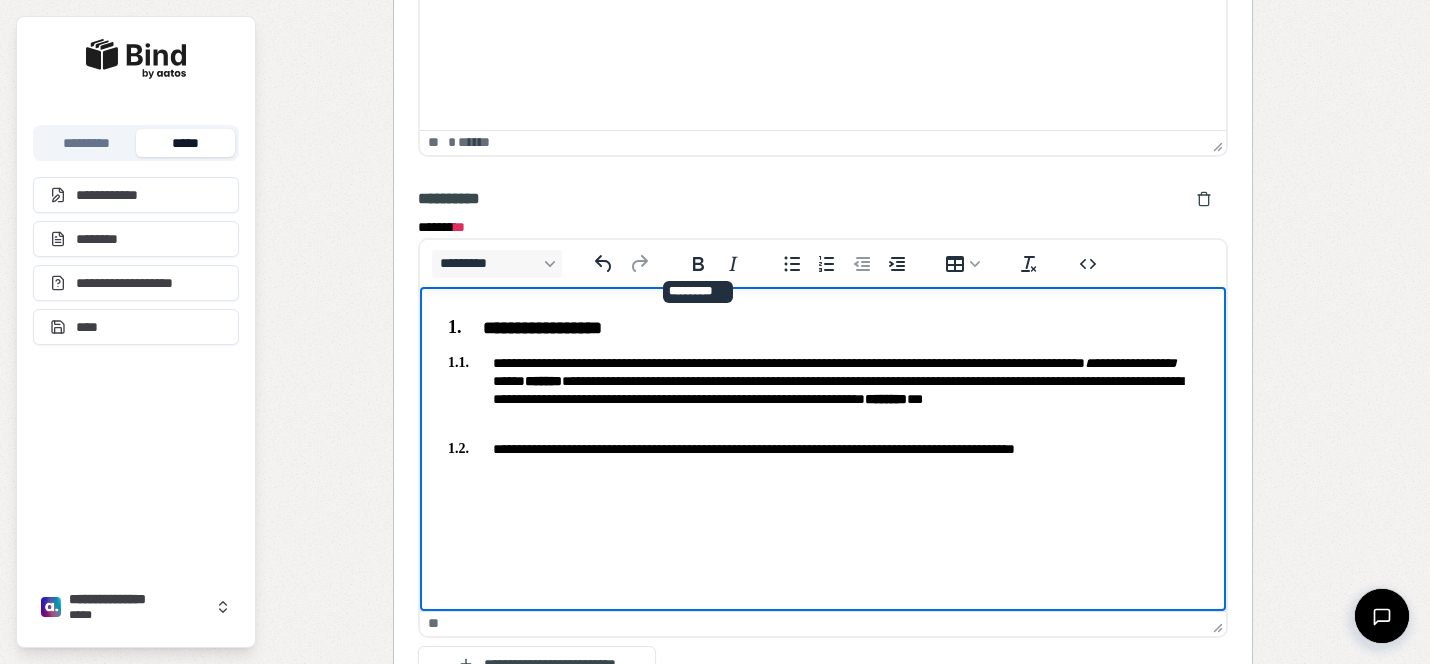 click on "**********" at bounding box center (823, 389) 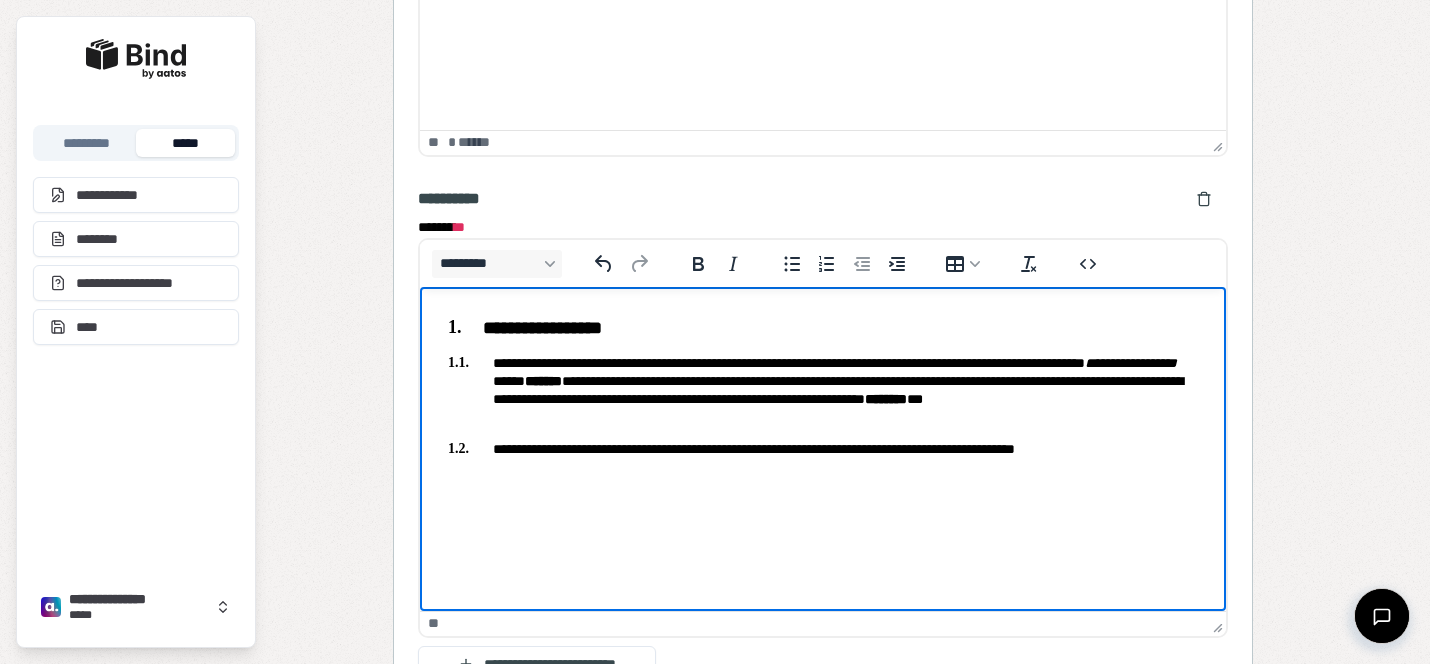 scroll, scrollTop: 2144, scrollLeft: 0, axis: vertical 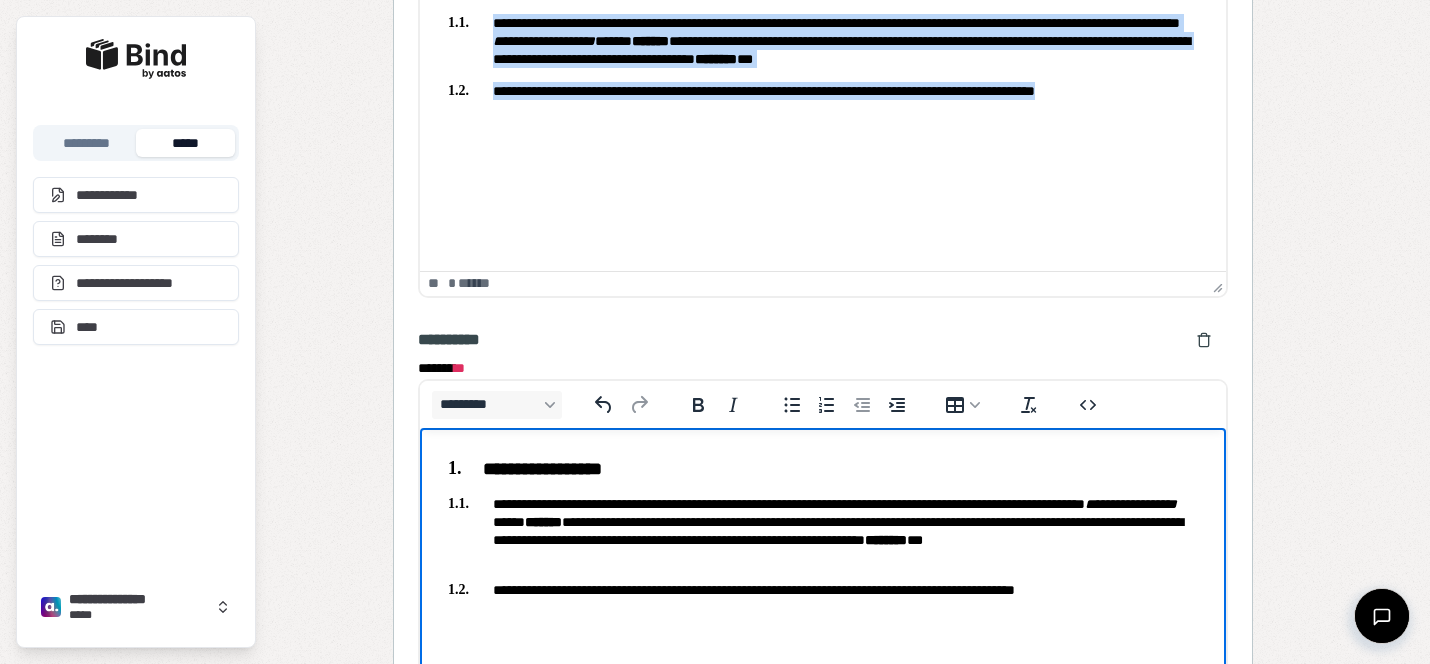 click on "**********" at bounding box center [823, 35] 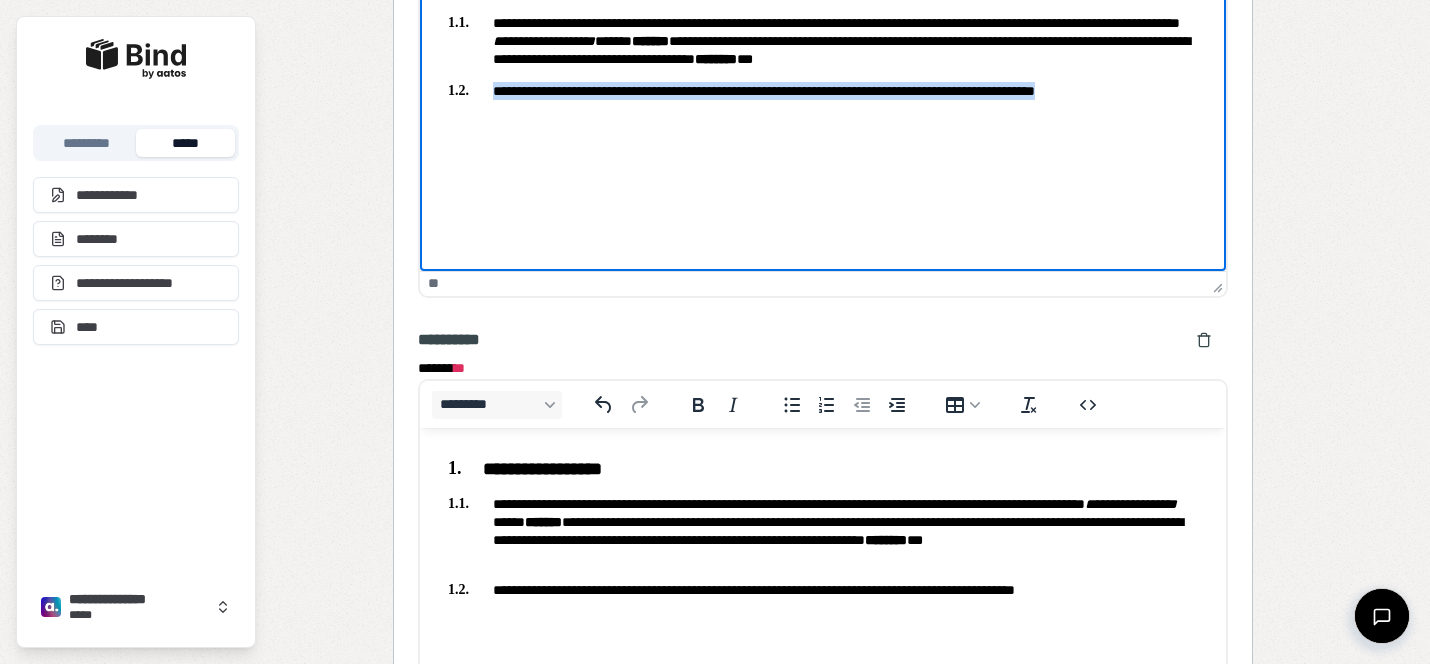 drag, startPoint x: 1148, startPoint y: 102, endPoint x: 480, endPoint y: 81, distance: 668.33 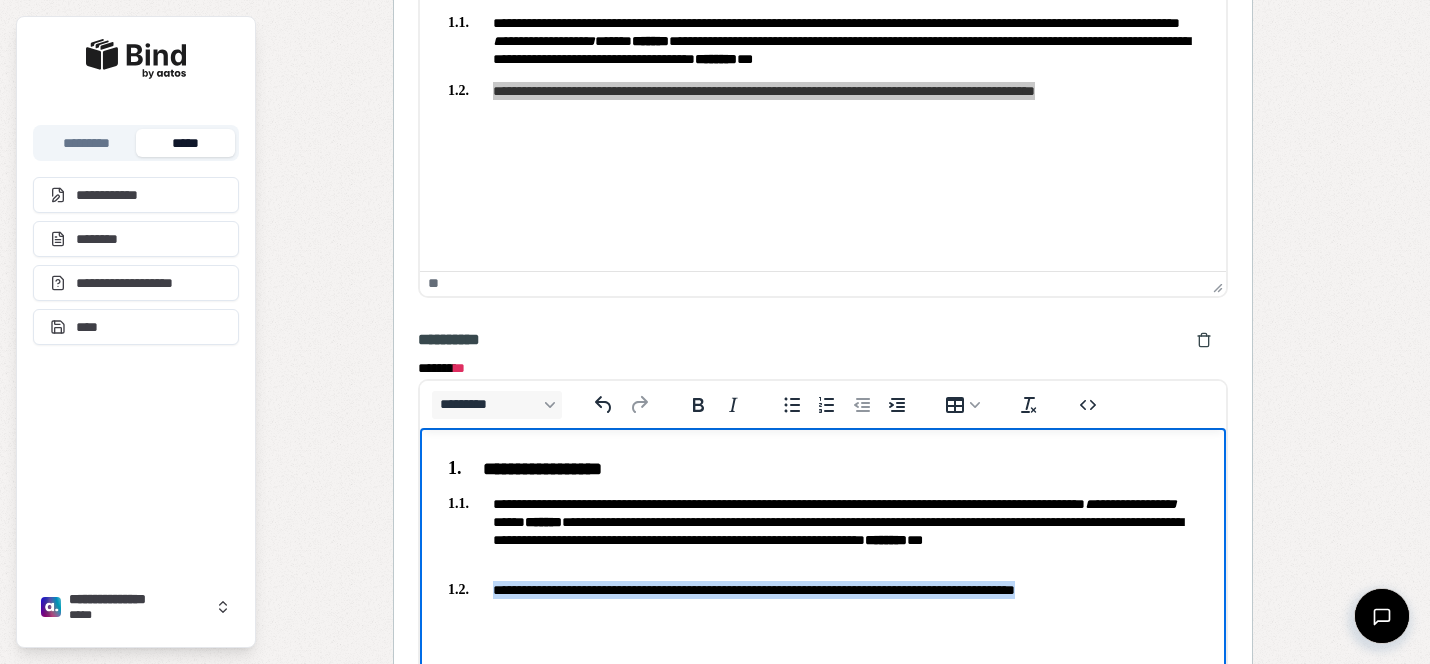 drag, startPoint x: 1160, startPoint y: 597, endPoint x: 478, endPoint y: 594, distance: 682.0066 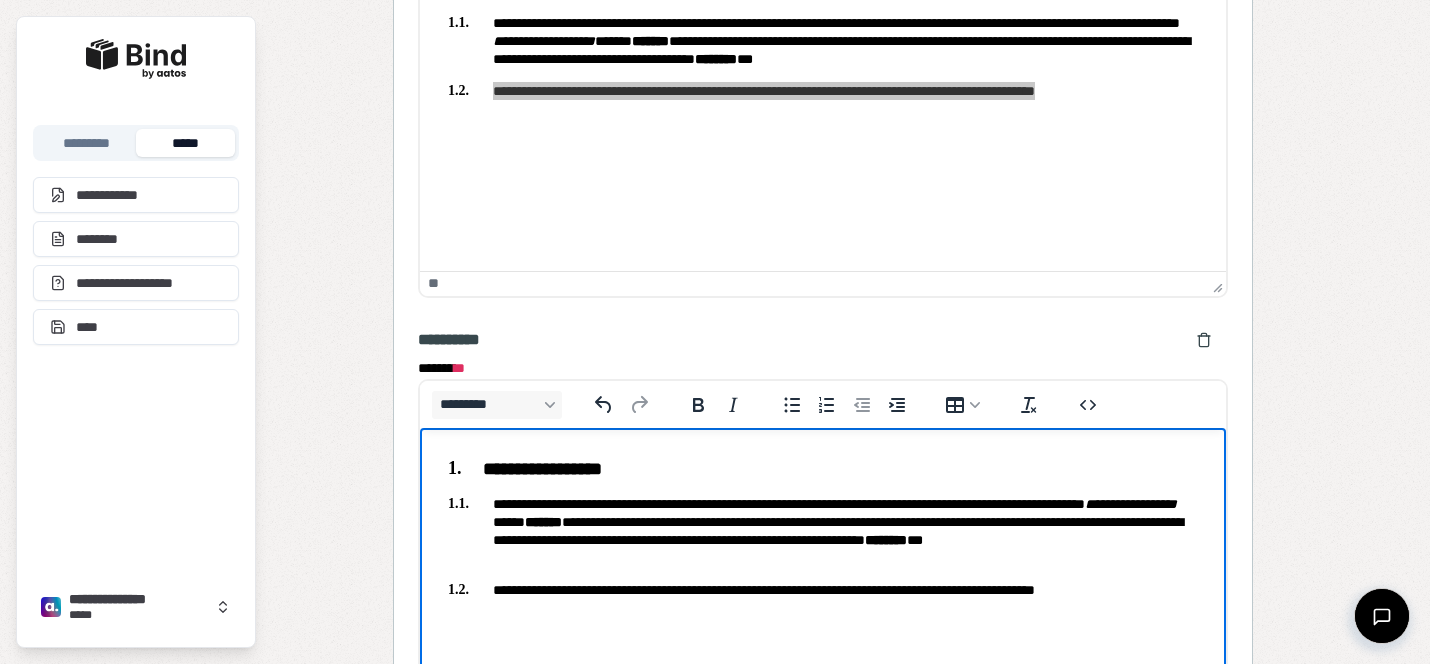 scroll, scrollTop: 2128, scrollLeft: 0, axis: vertical 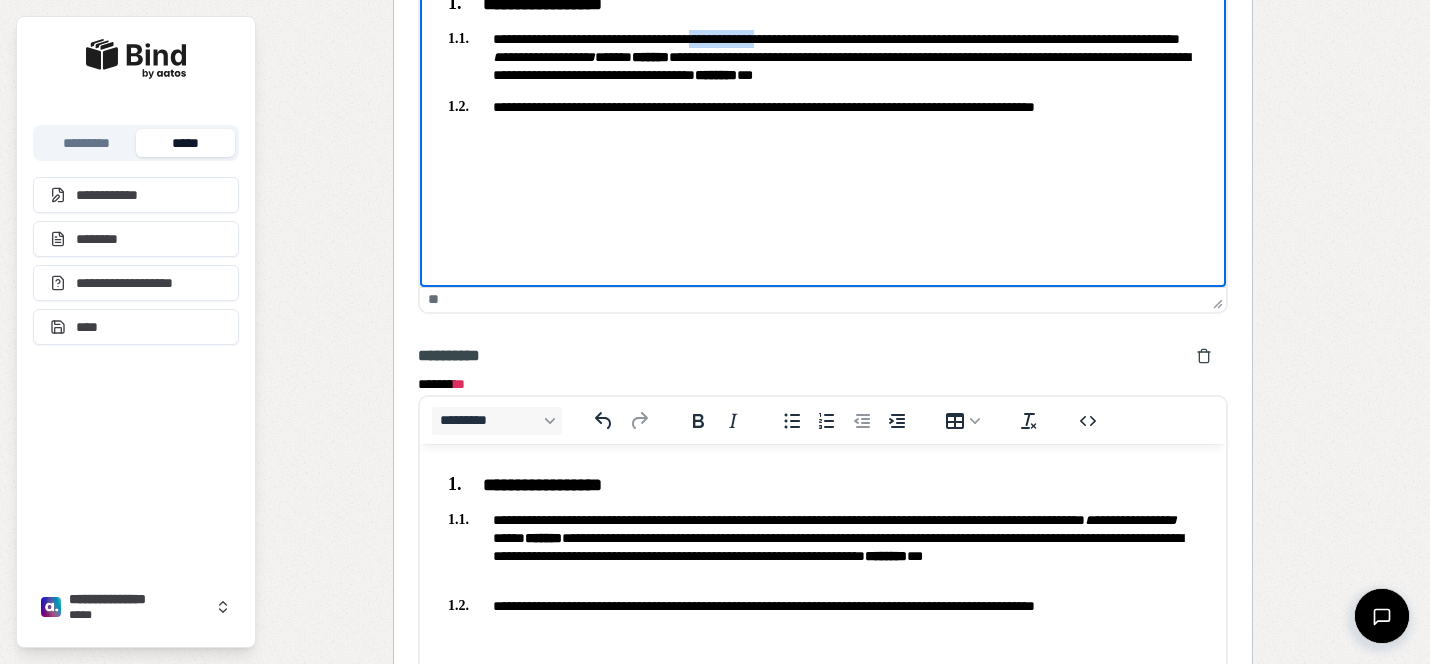 drag, startPoint x: 833, startPoint y: 36, endPoint x: 740, endPoint y: 38, distance: 93.0215 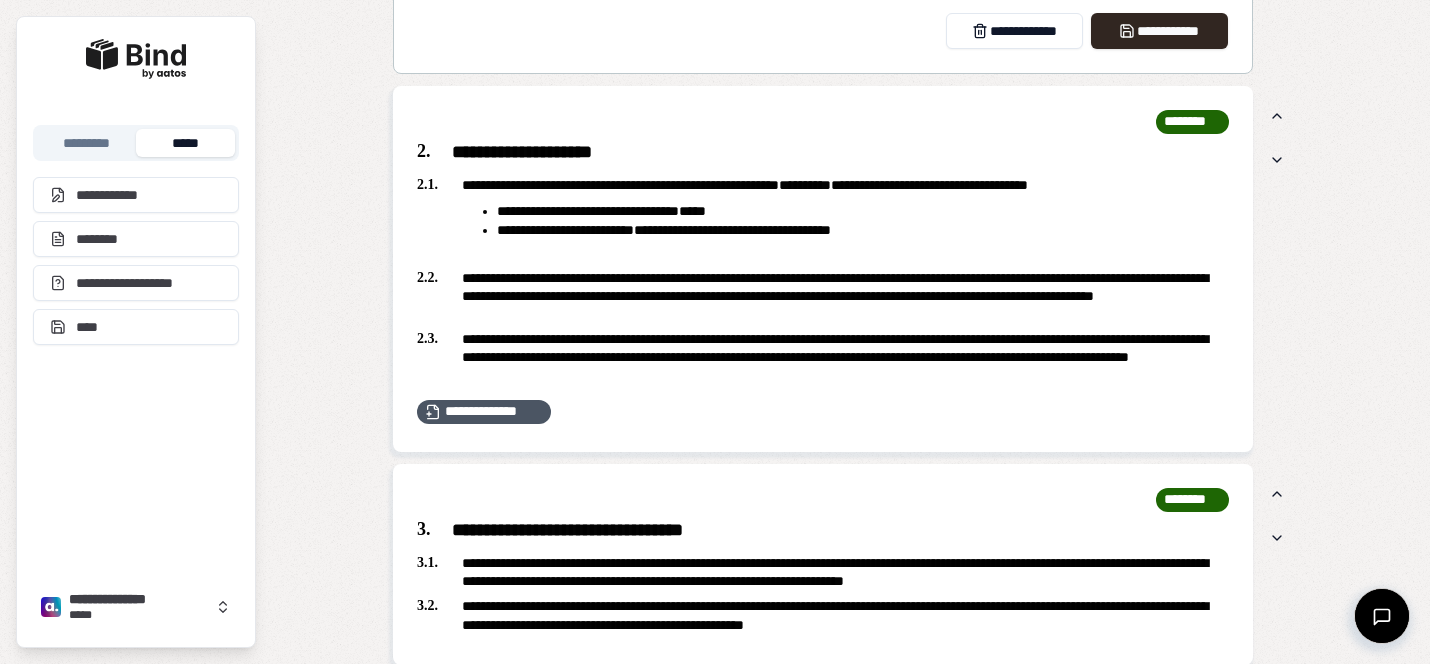 scroll, scrollTop: 3077, scrollLeft: 0, axis: vertical 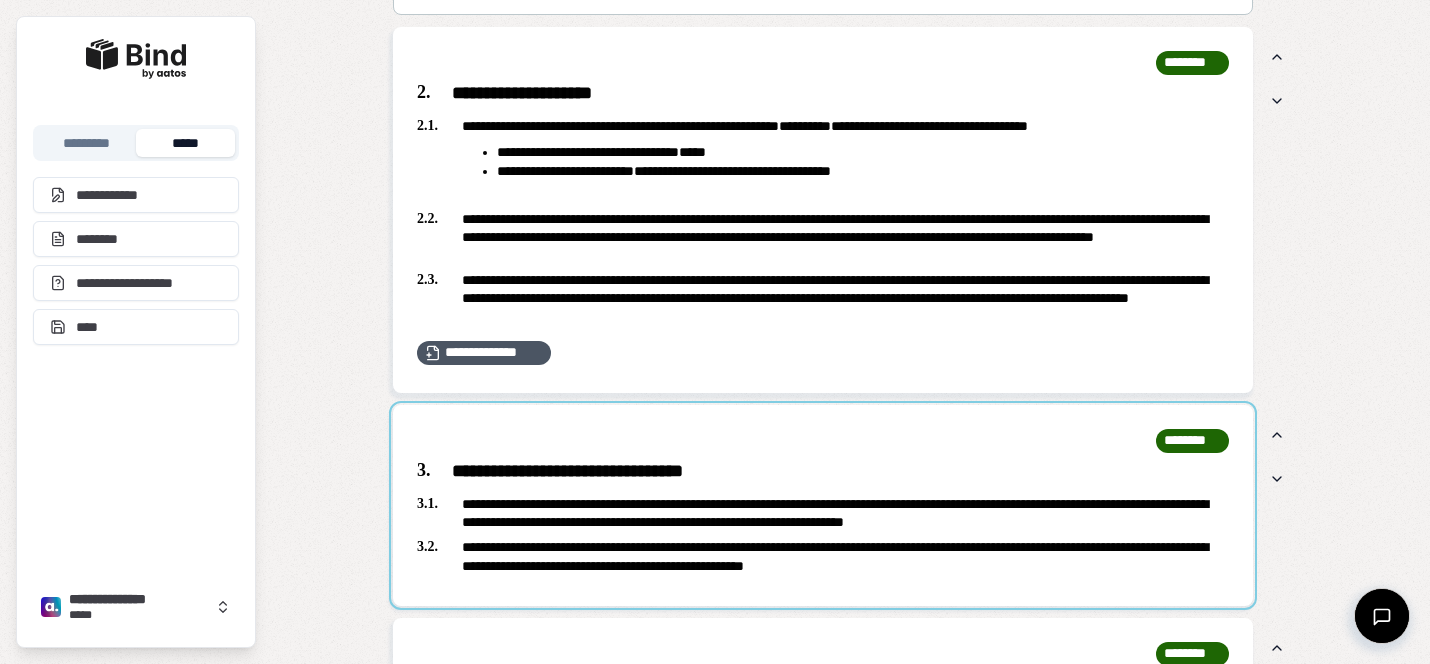 click at bounding box center [823, 505] 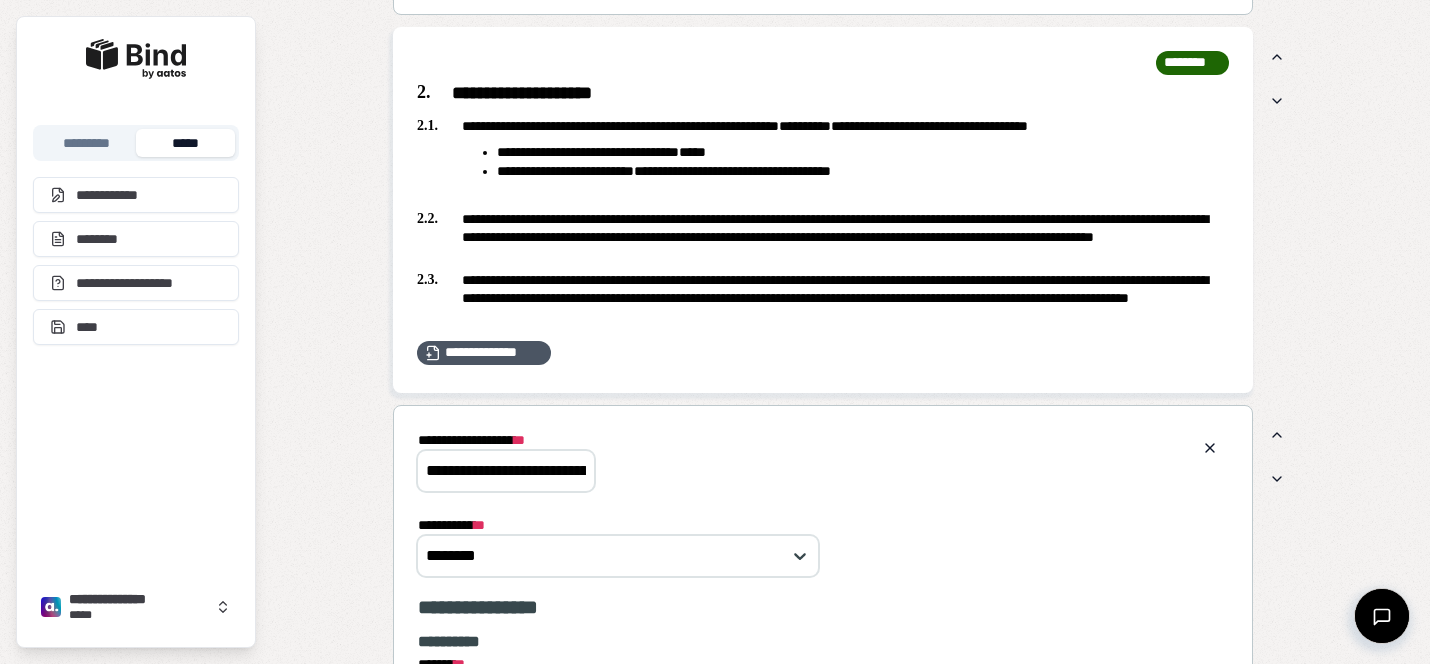 scroll, scrollTop: 3340, scrollLeft: 0, axis: vertical 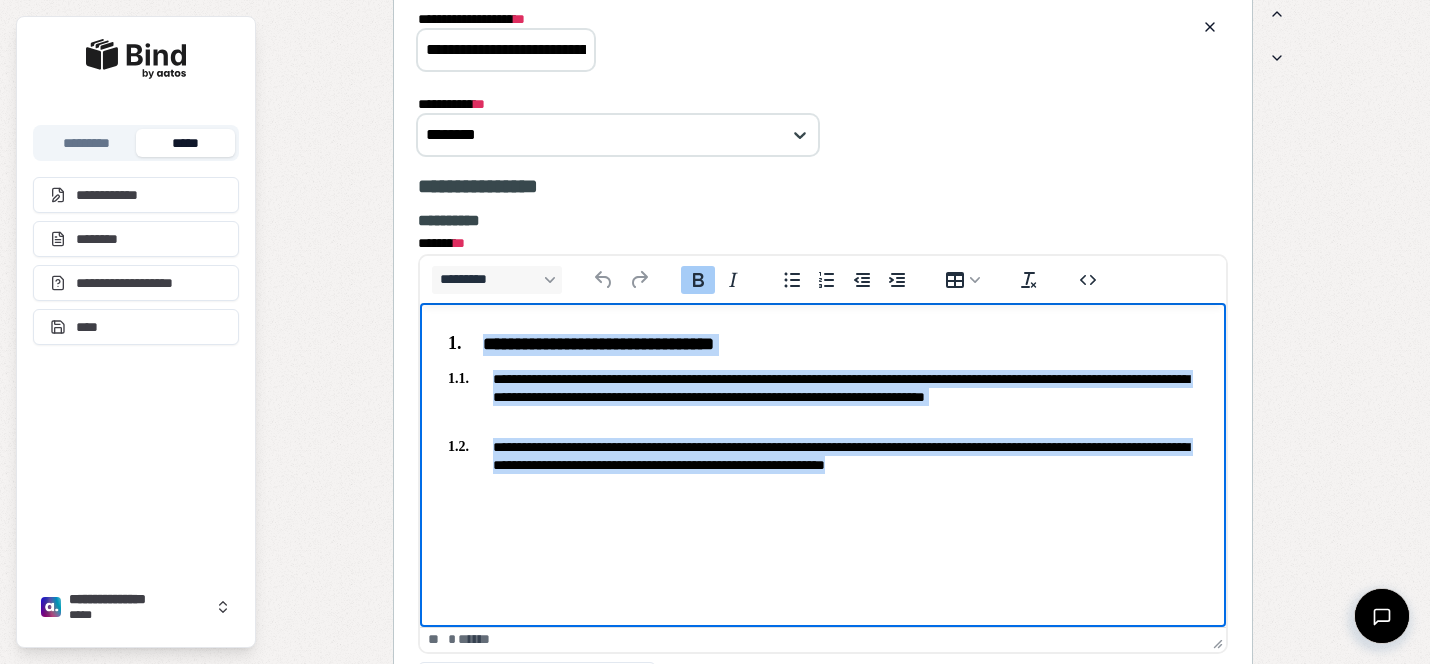 drag, startPoint x: 1084, startPoint y: 476, endPoint x: 459, endPoint y: 314, distance: 645.65393 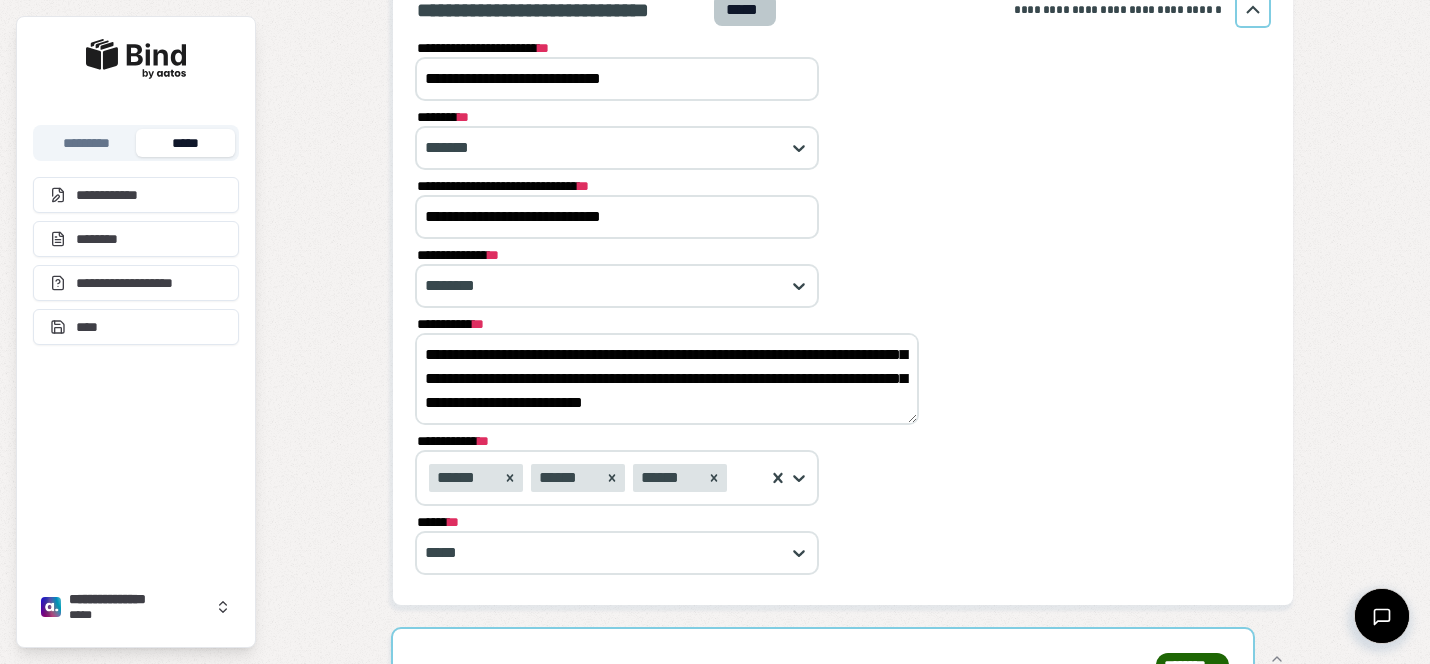 scroll, scrollTop: 0, scrollLeft: 0, axis: both 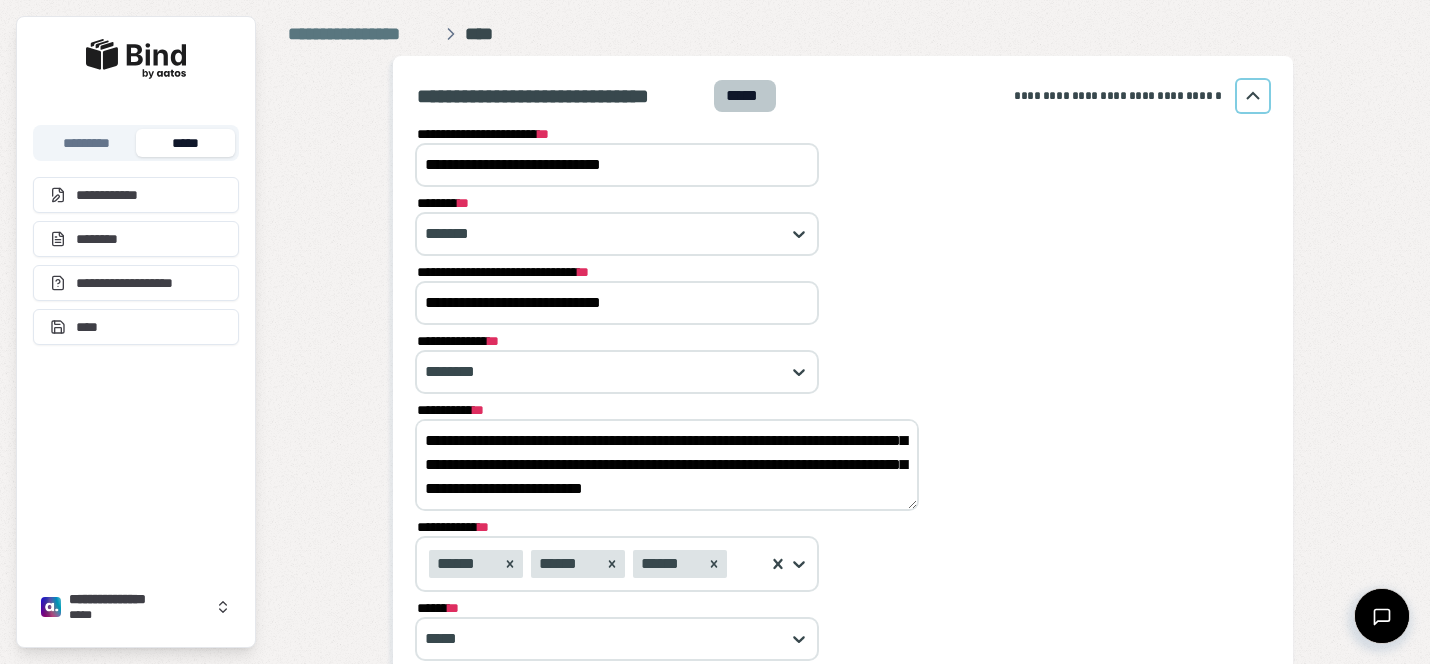 drag, startPoint x: 423, startPoint y: 441, endPoint x: 824, endPoint y: 601, distance: 431.74182 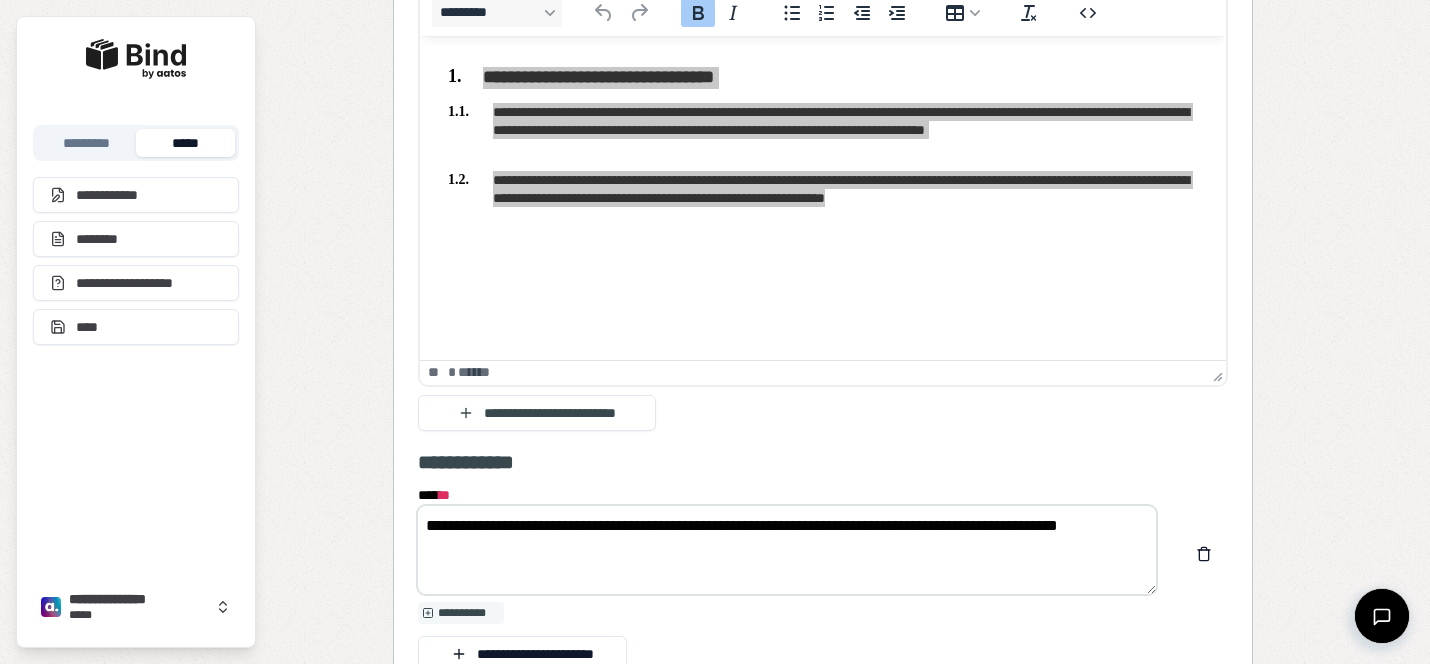 scroll, scrollTop: 3829, scrollLeft: 0, axis: vertical 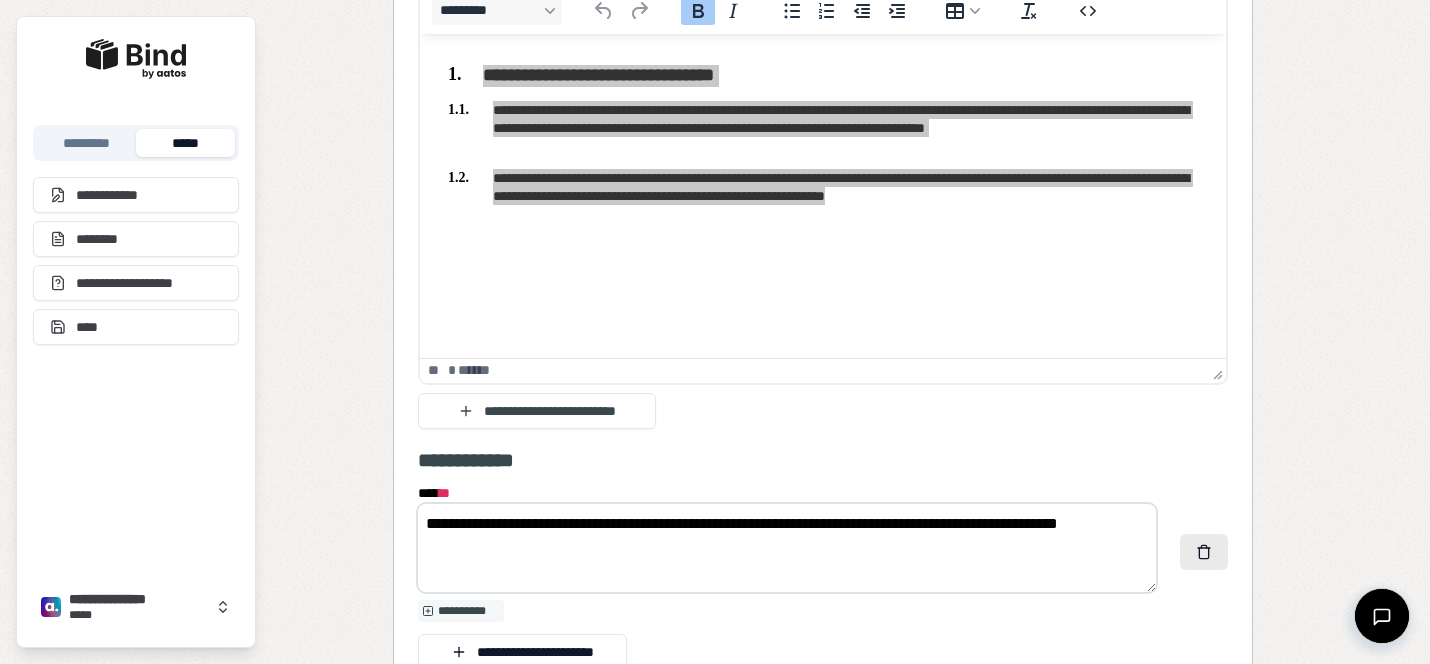 click at bounding box center (1204, 552) 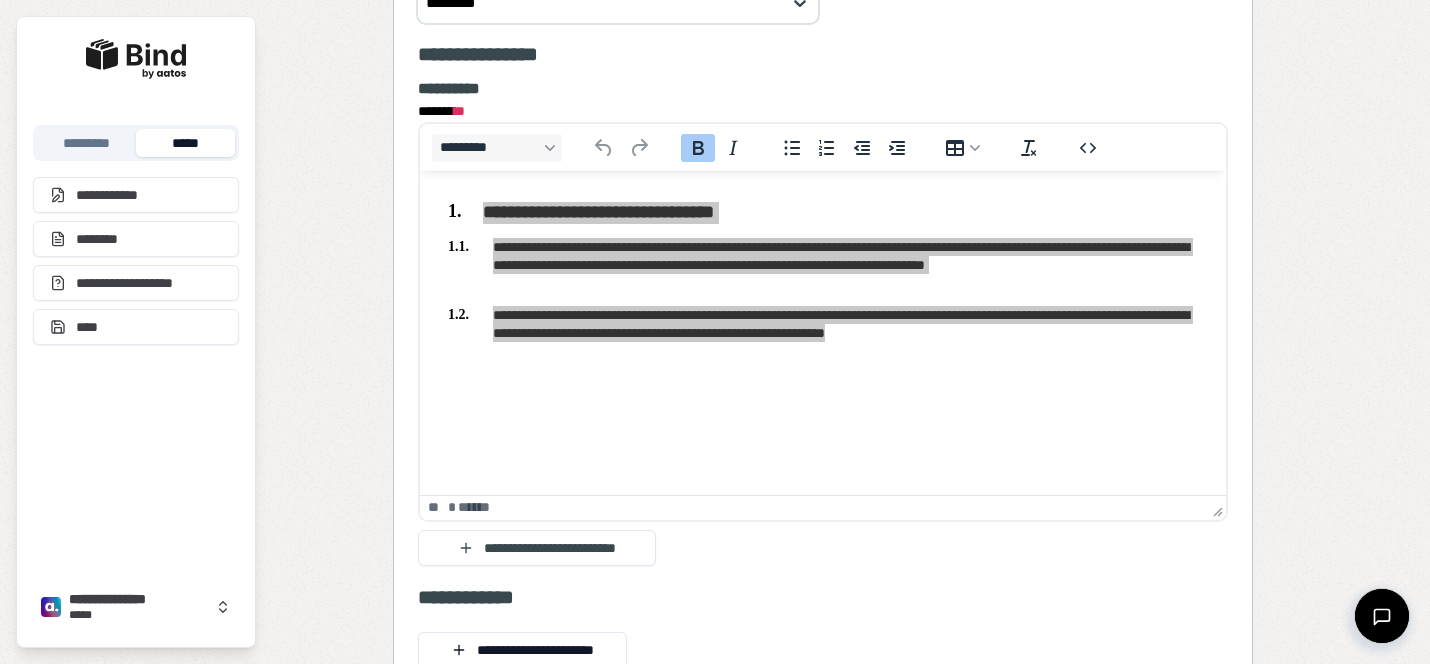 scroll, scrollTop: 3679, scrollLeft: 0, axis: vertical 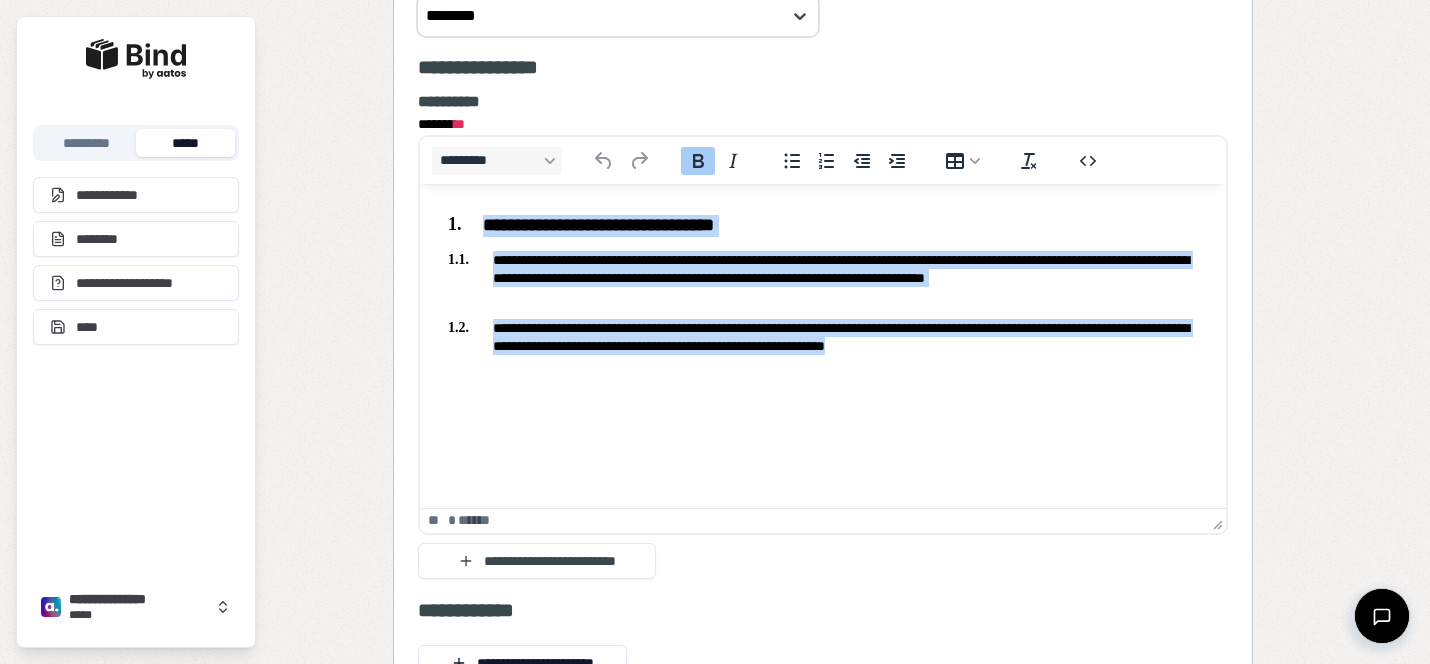 click on "**********" at bounding box center [823, 280] 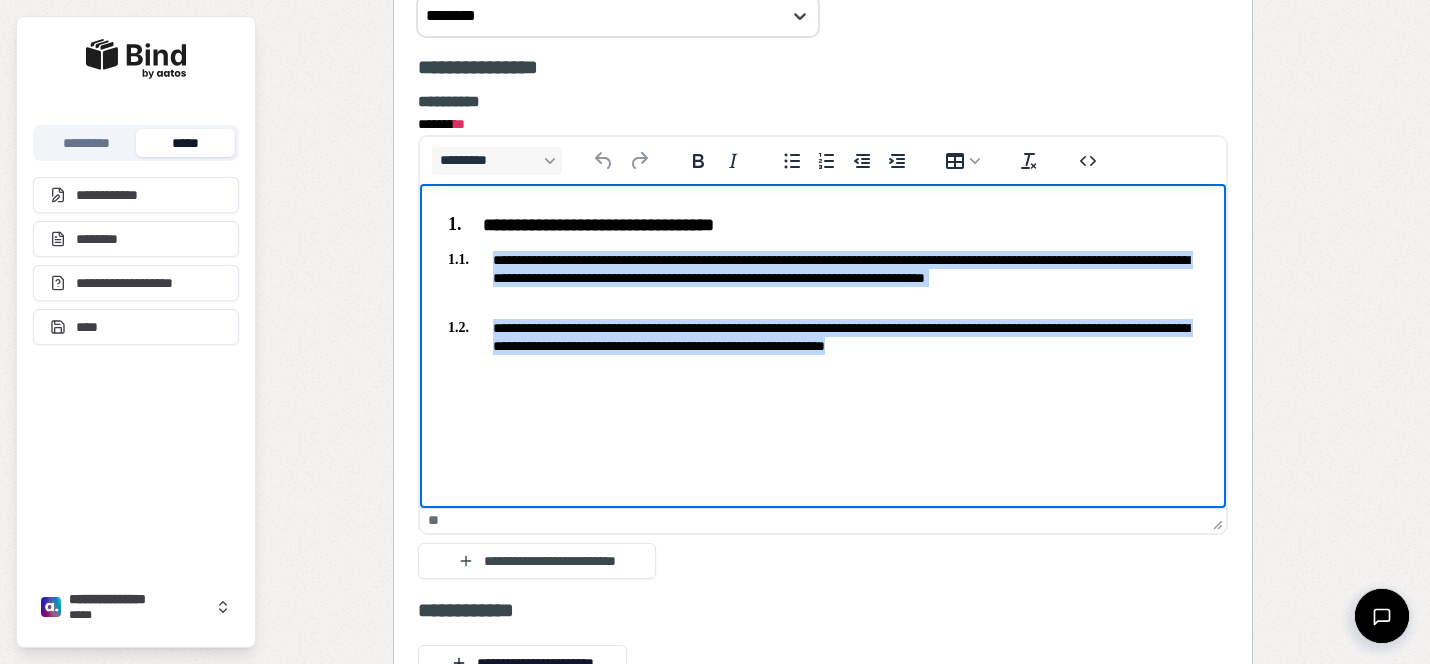 drag, startPoint x: 739, startPoint y: 277, endPoint x: 497, endPoint y: 254, distance: 243.09052 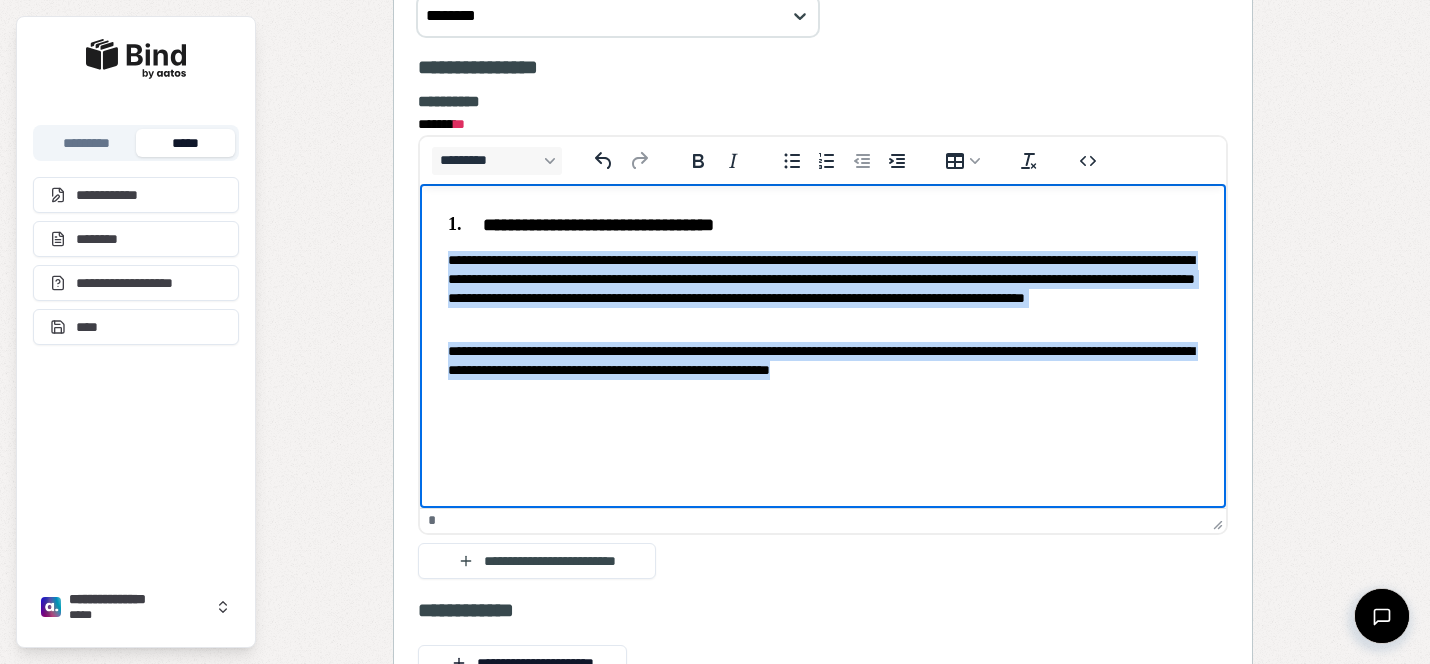 drag, startPoint x: 447, startPoint y: 261, endPoint x: 803, endPoint y: 461, distance: 408.3332 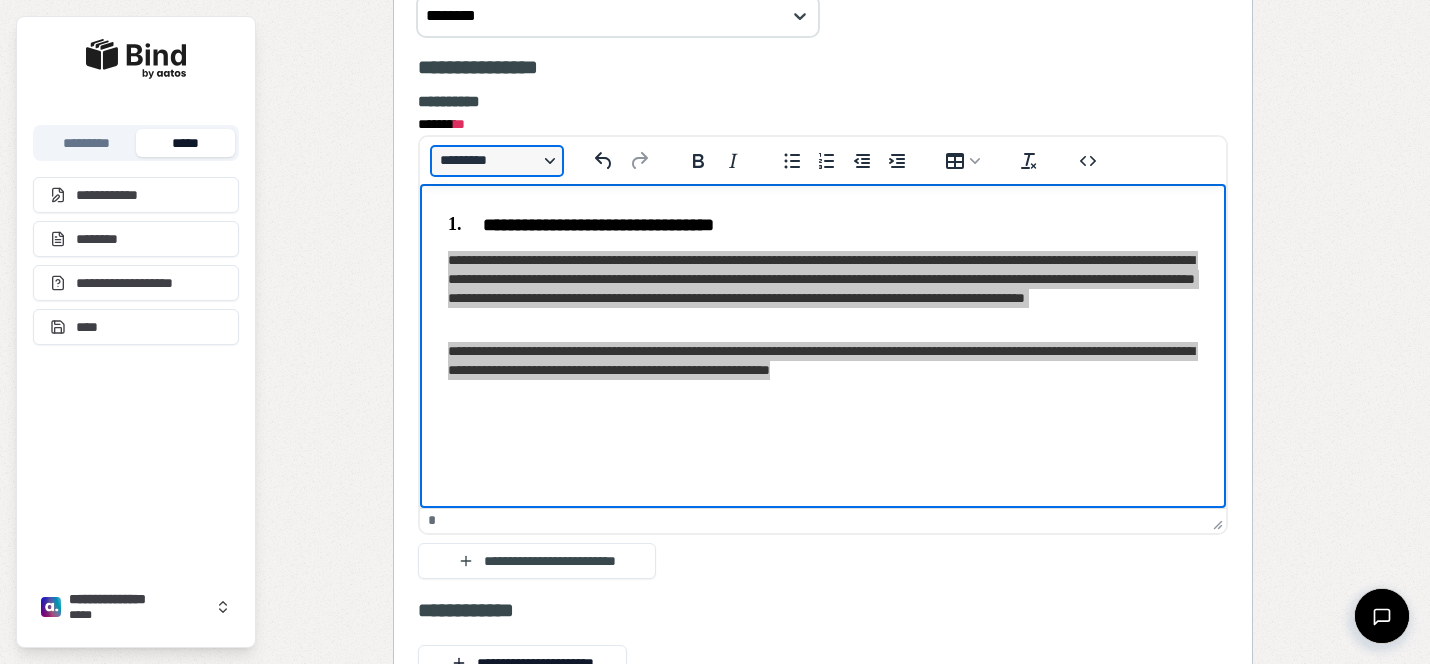 click on "*********" at bounding box center [497, 161] 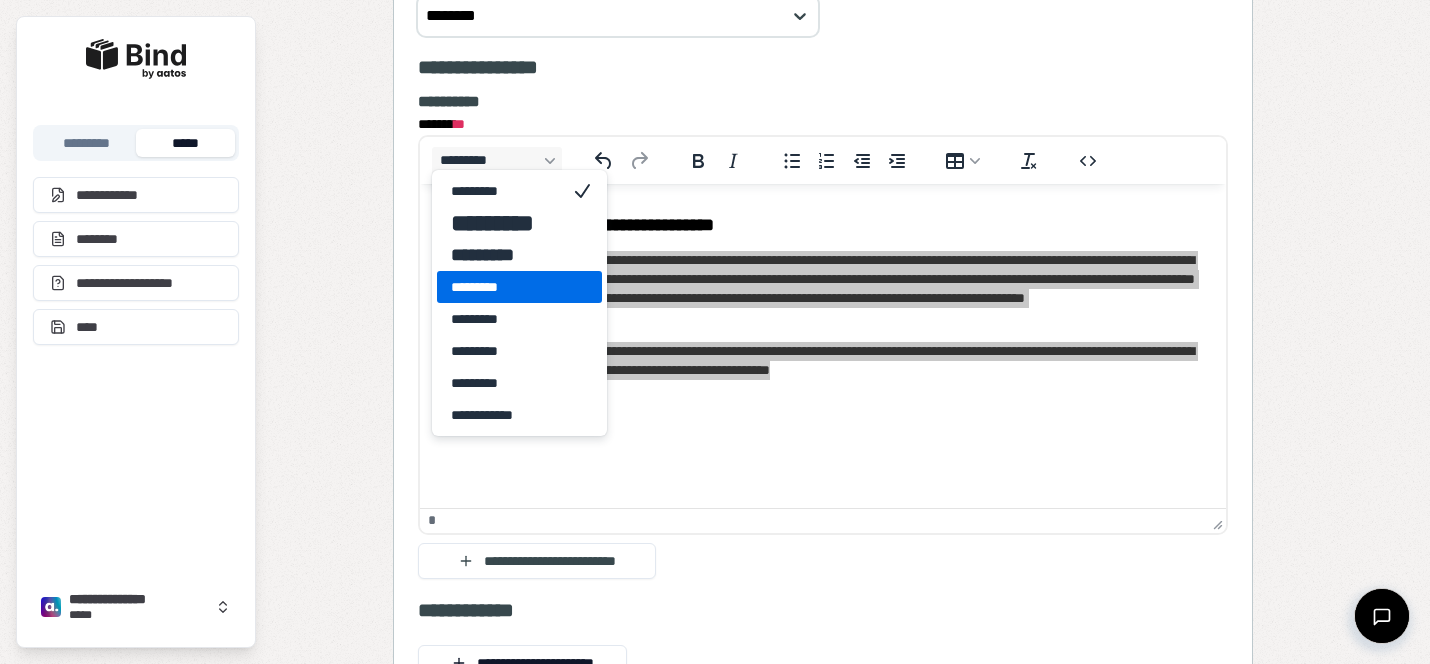 click on "*********" at bounding box center (505, 287) 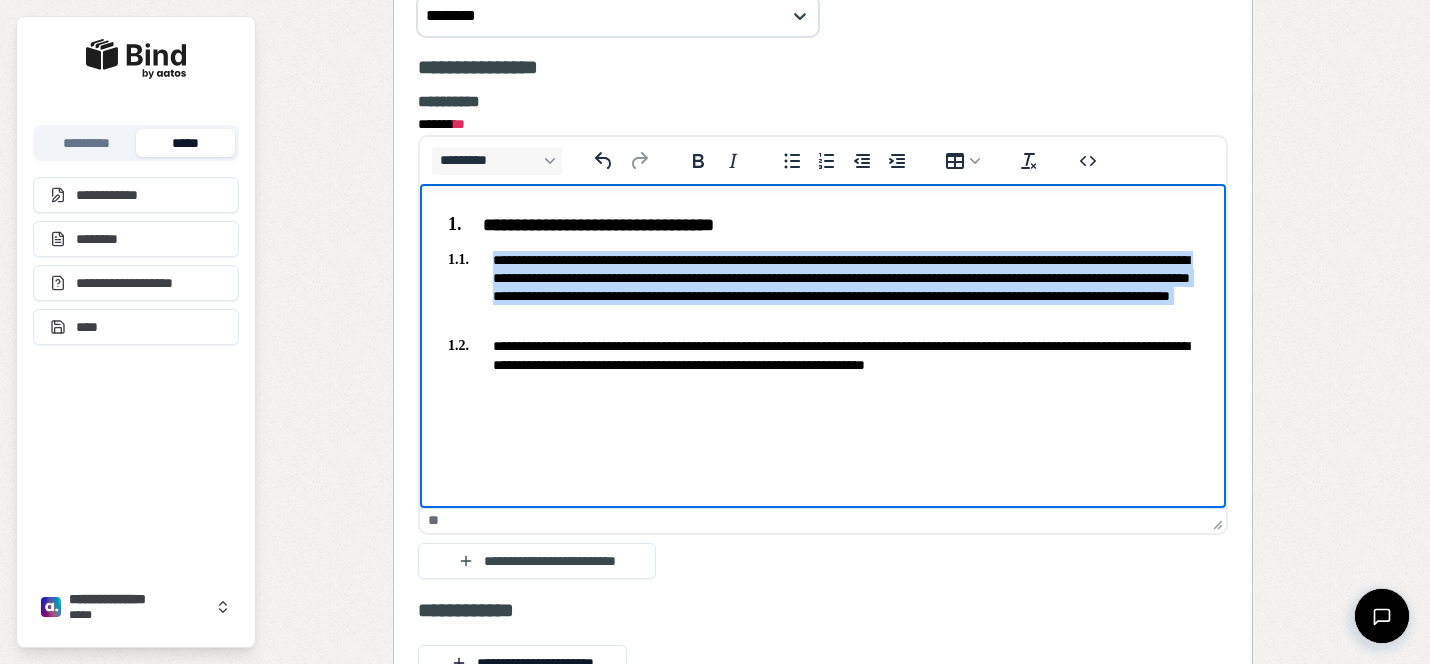 click on "**********" at bounding box center (823, 286) 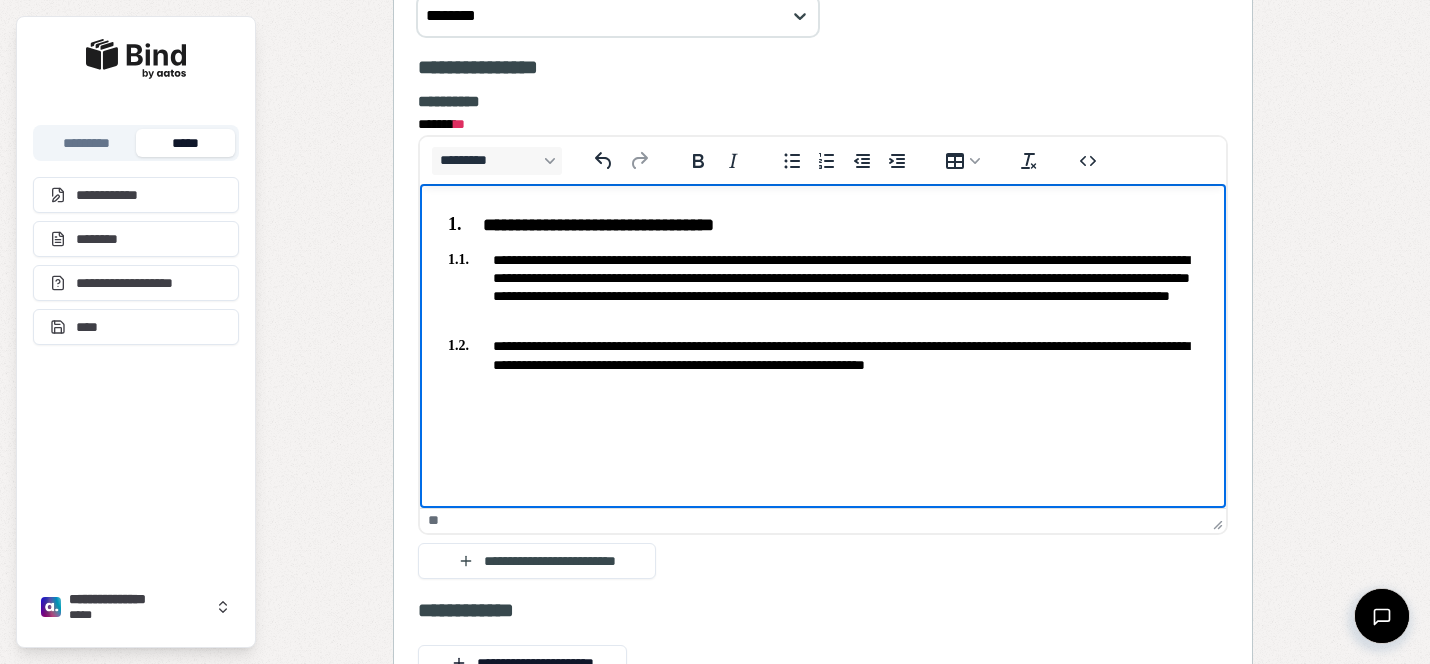 click on "**********" at bounding box center (823, 286) 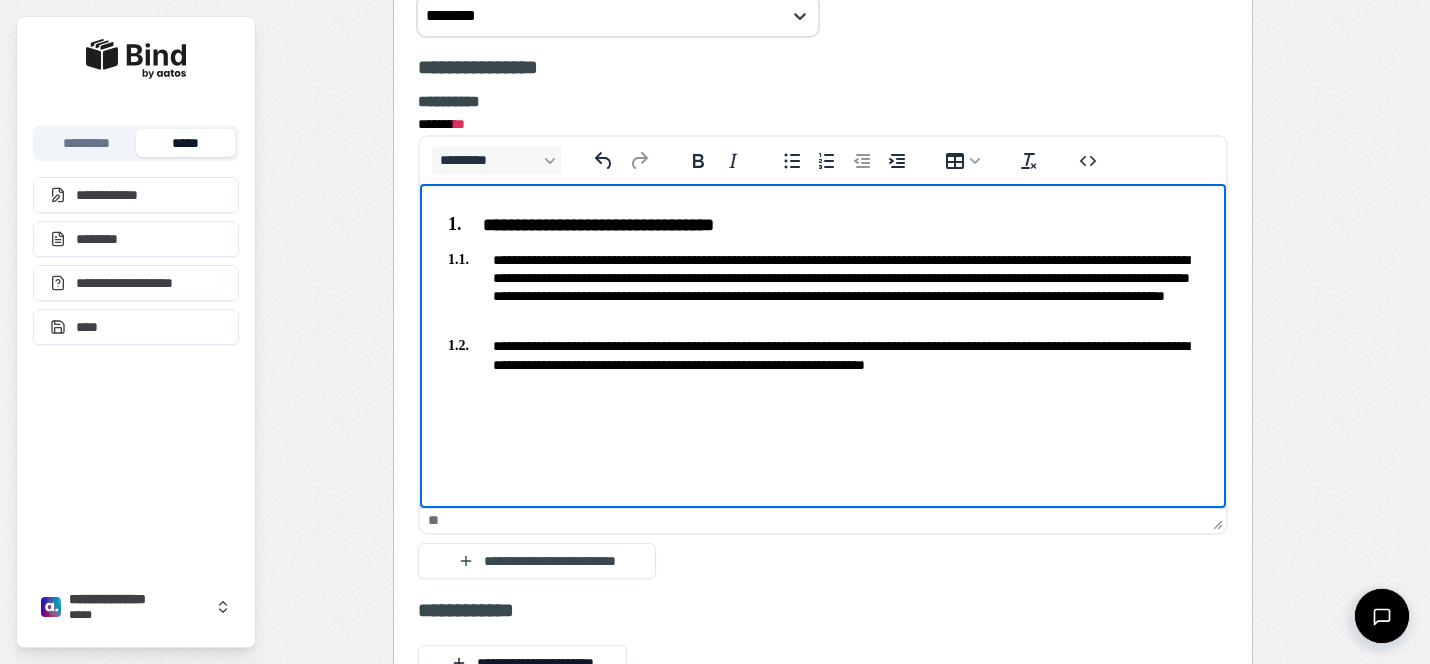 click on "**********" at bounding box center (823, 286) 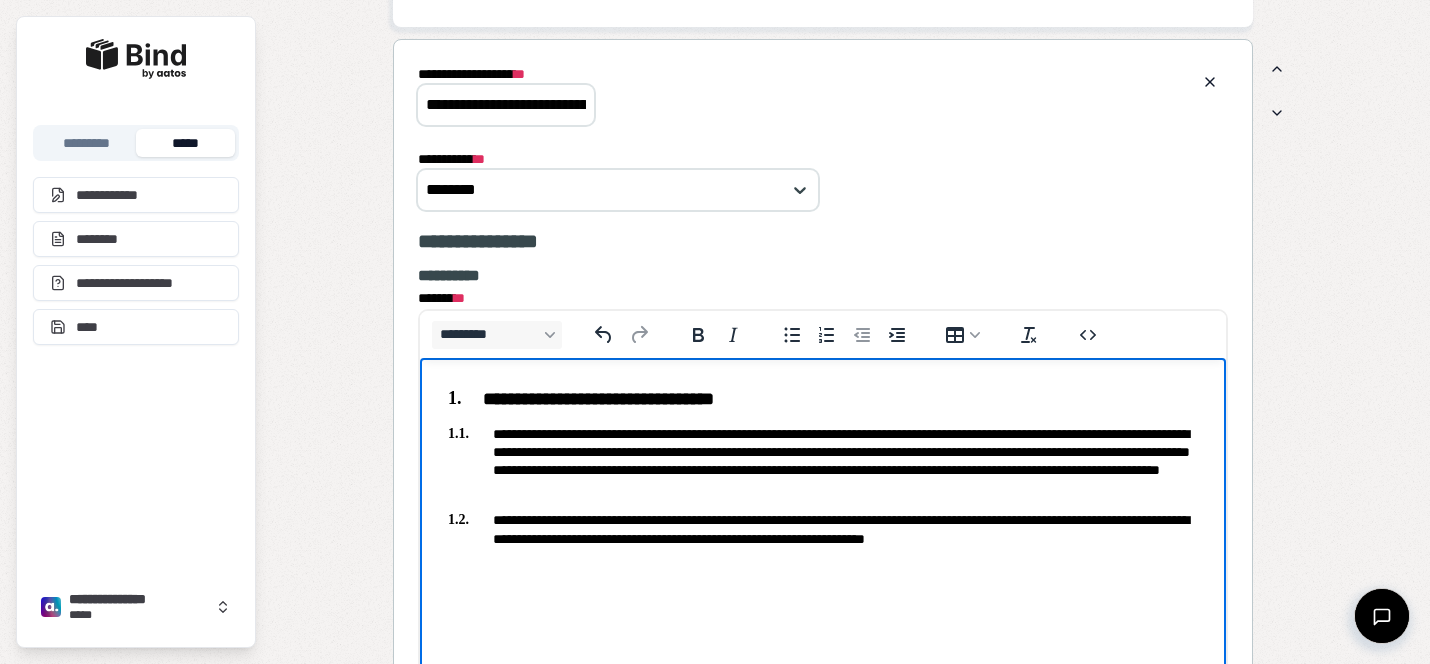 scroll, scrollTop: 3504, scrollLeft: 0, axis: vertical 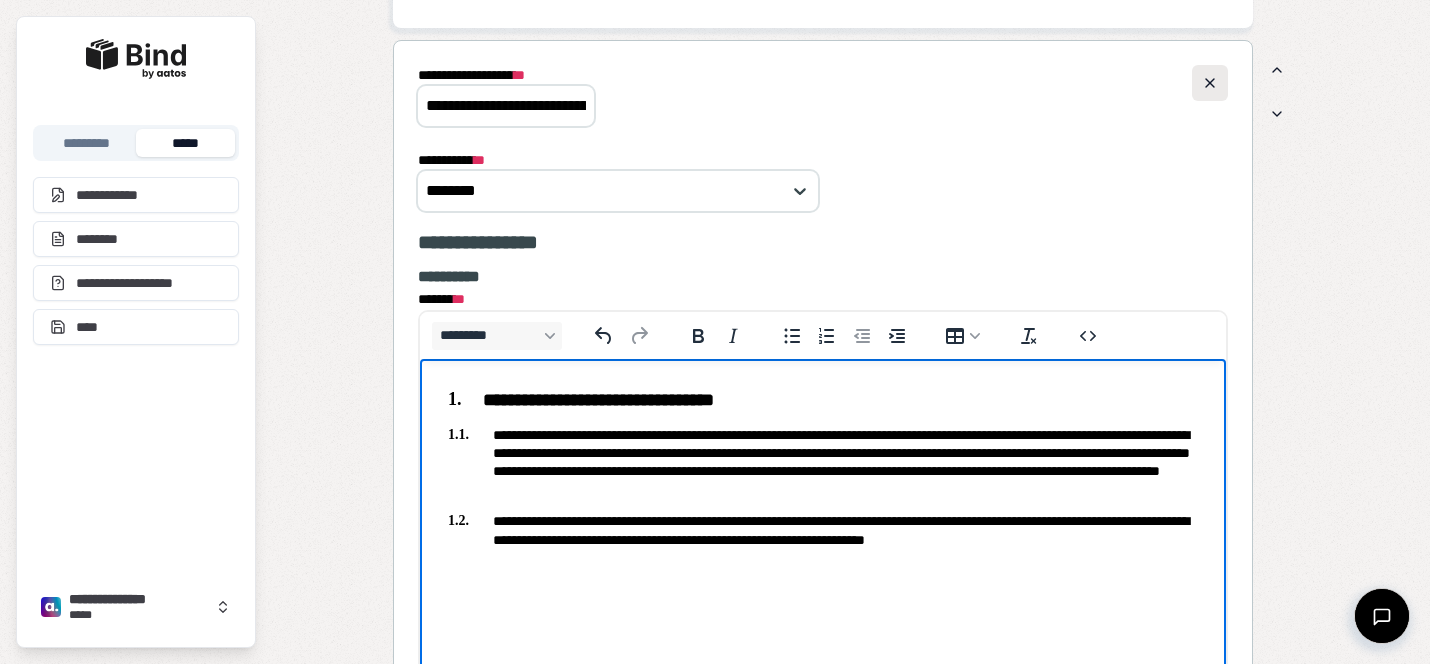 click at bounding box center [1210, 83] 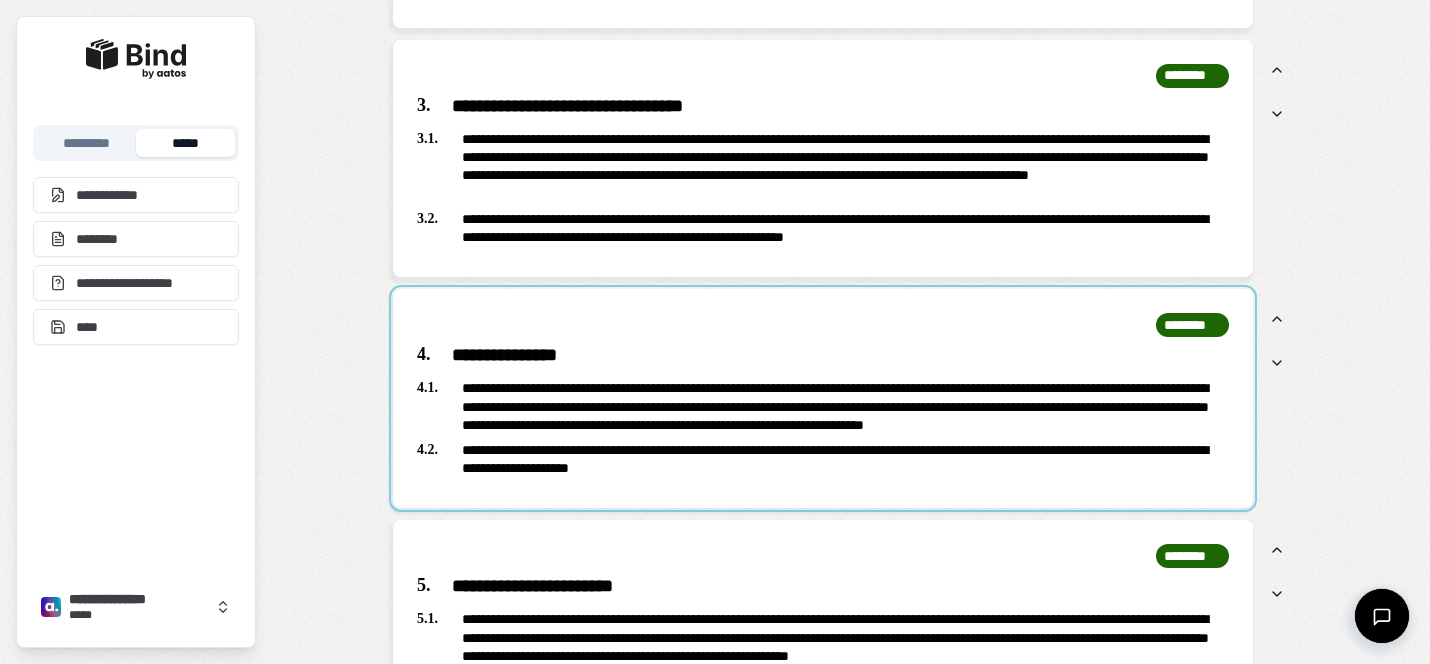 click at bounding box center (823, 398) 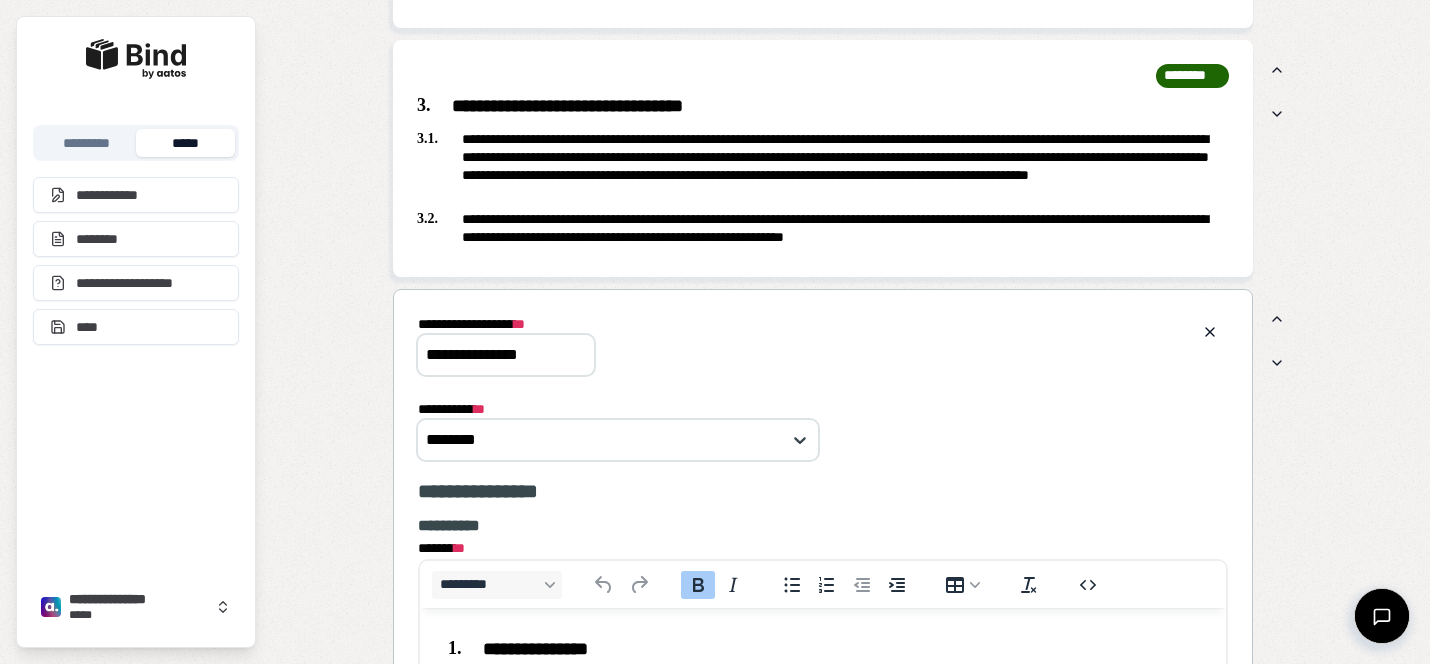 scroll, scrollTop: 0, scrollLeft: 0, axis: both 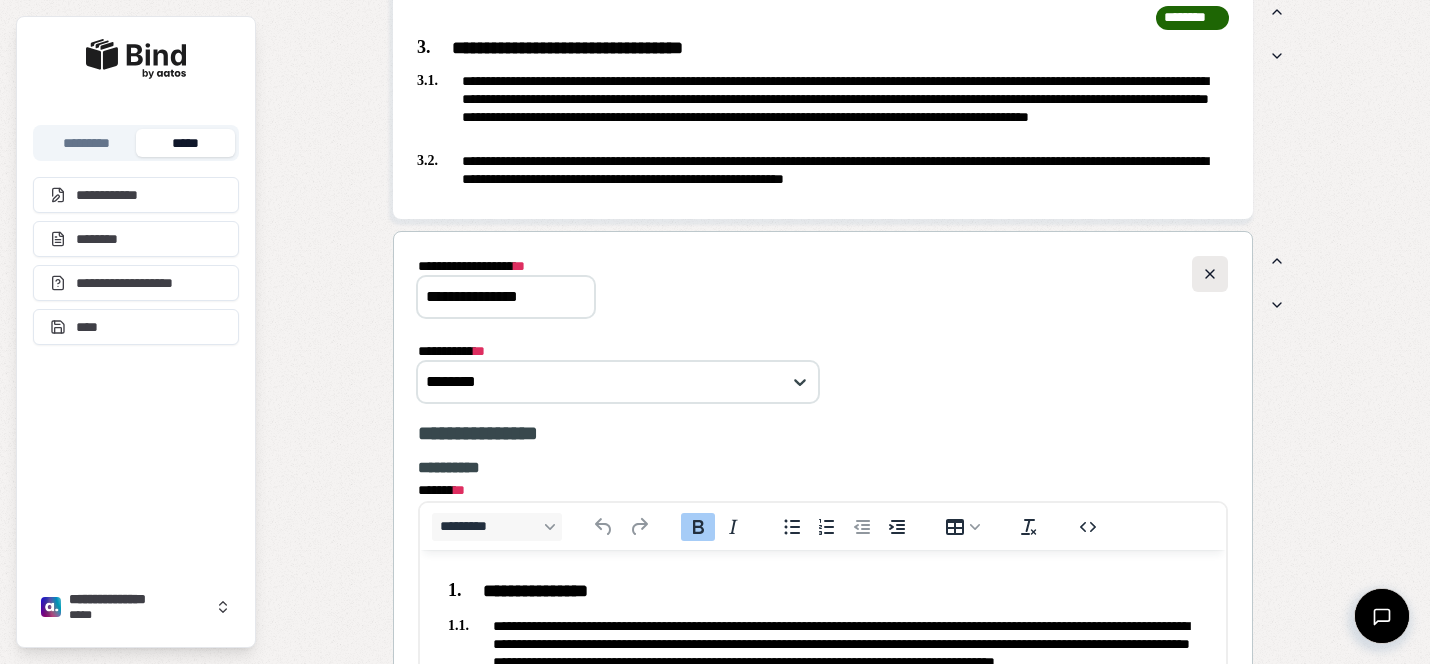 click at bounding box center (1210, 274) 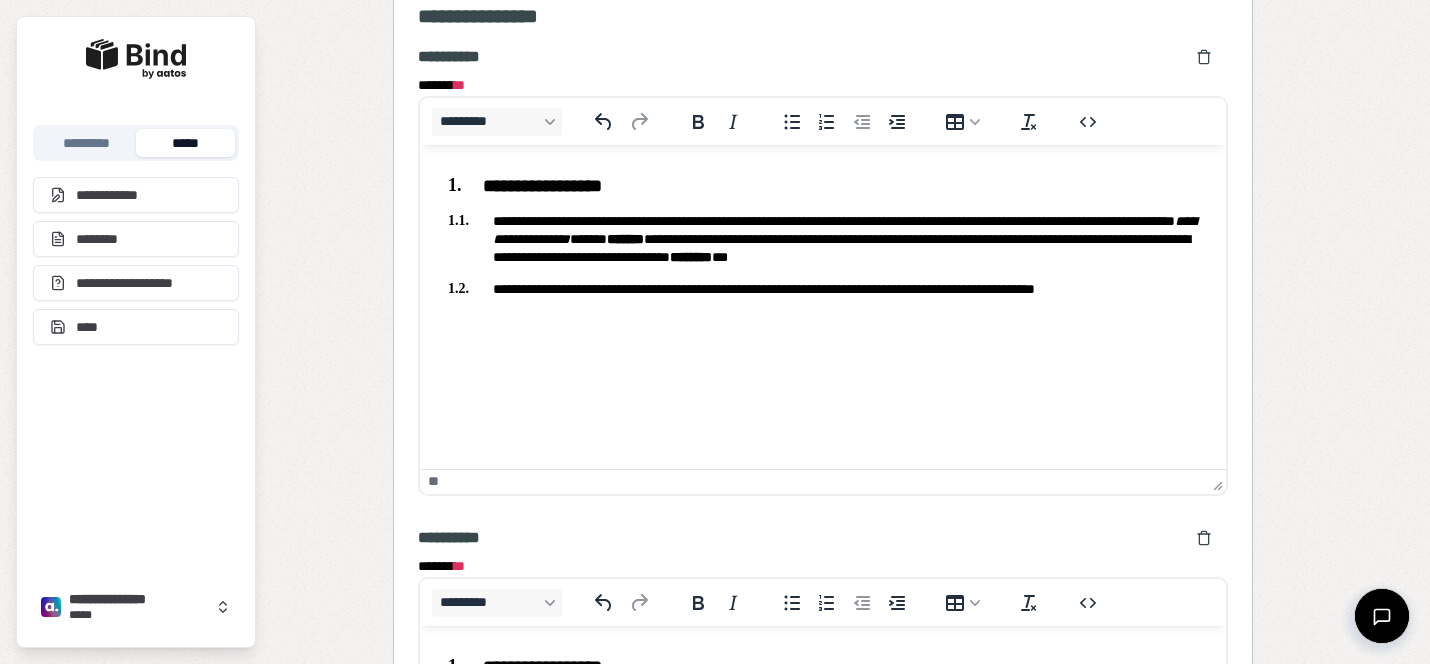scroll, scrollTop: 1936, scrollLeft: 0, axis: vertical 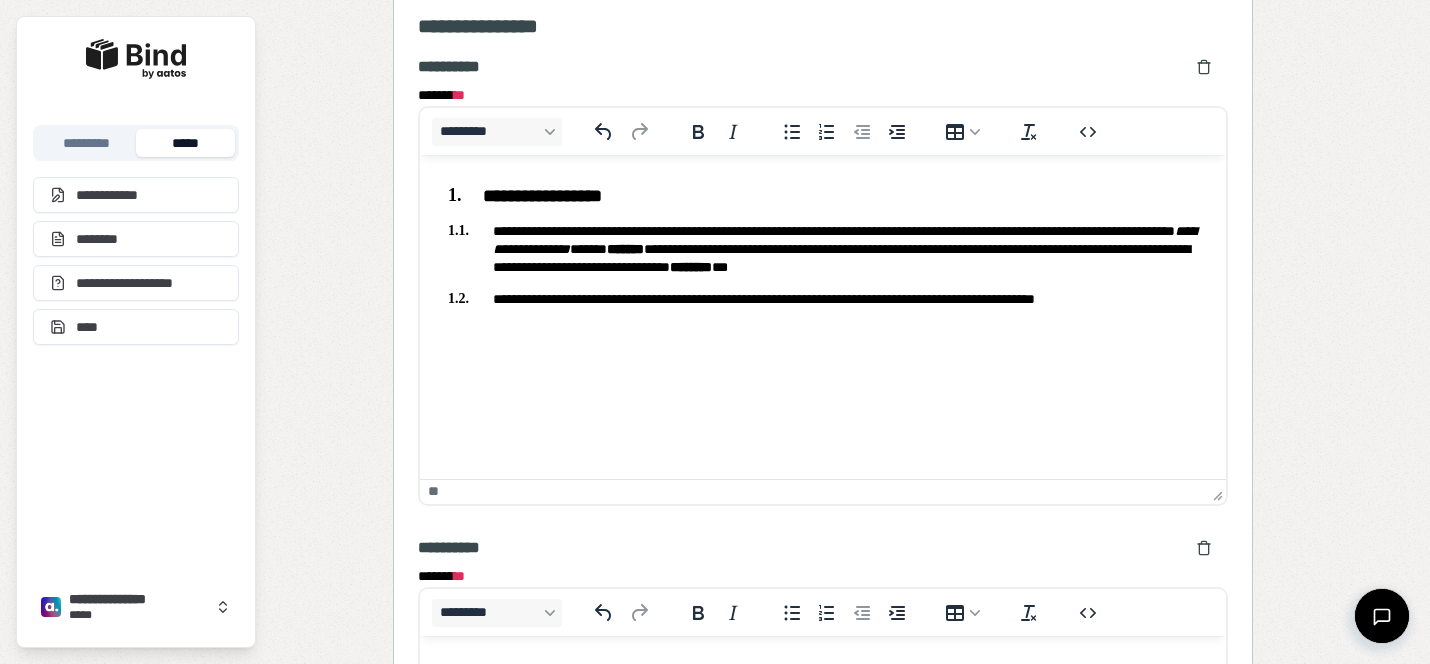 click on "**********" at bounding box center (823, 242) 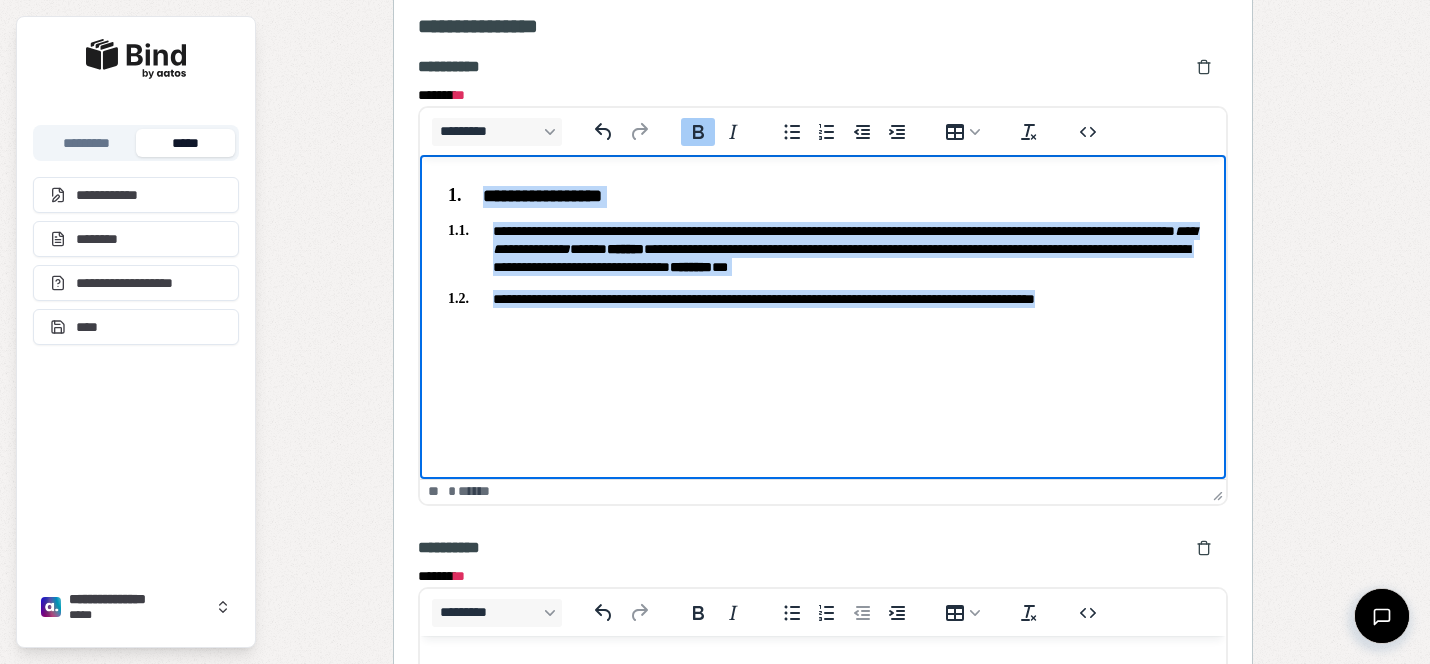 drag, startPoint x: 1167, startPoint y: 311, endPoint x: 369, endPoint y: 164, distance: 811.4265 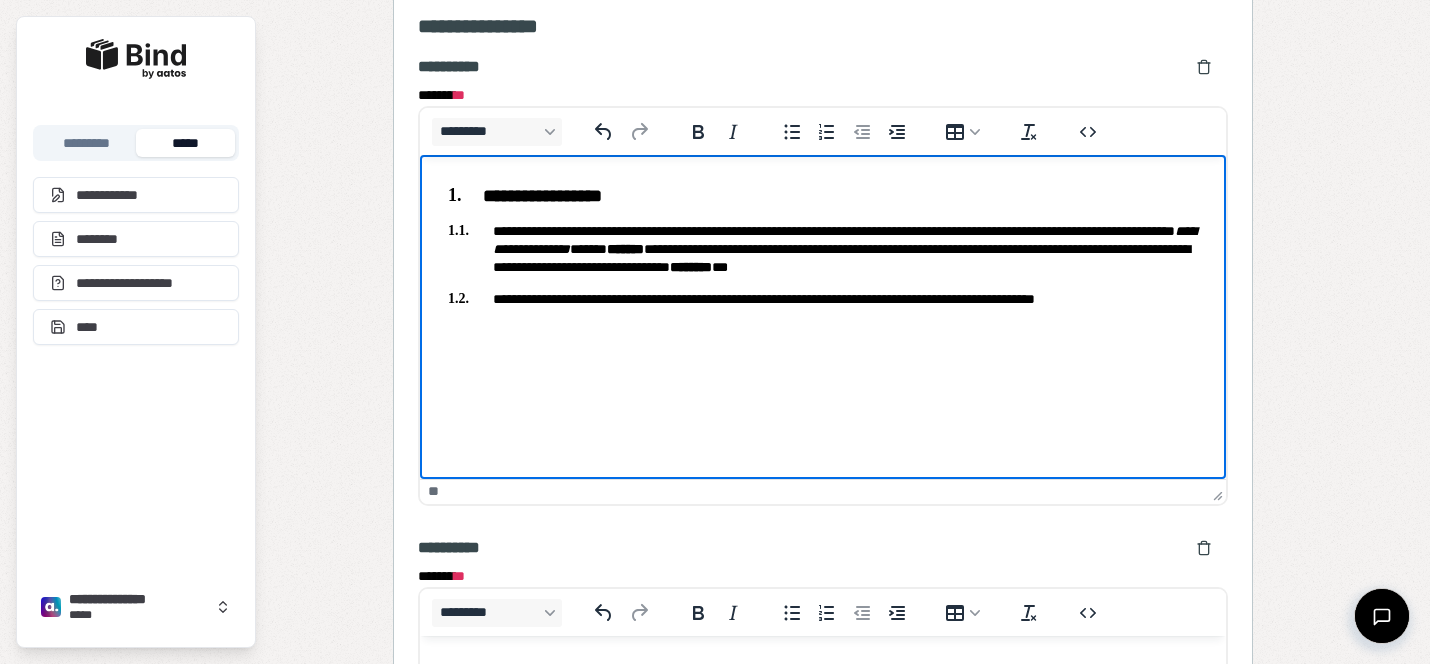 click on "**********" at bounding box center [823, 242] 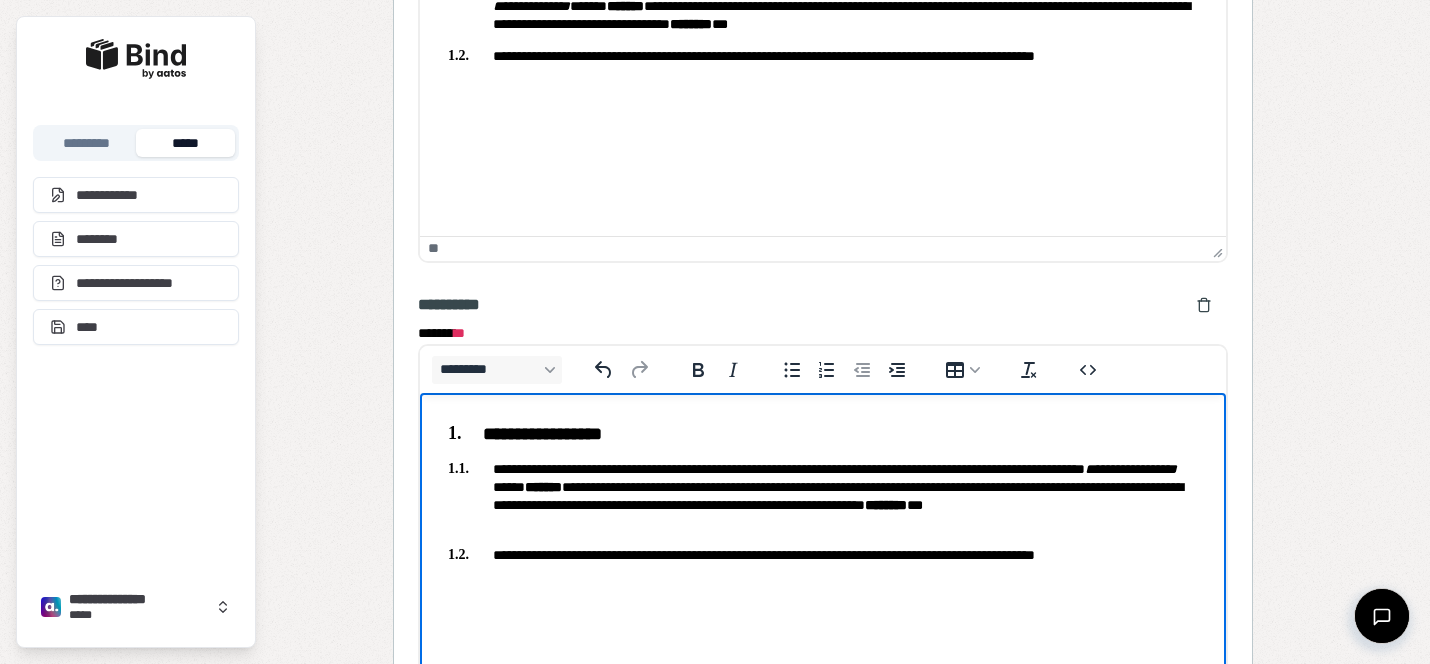 click on "**********" at bounding box center (823, 554) 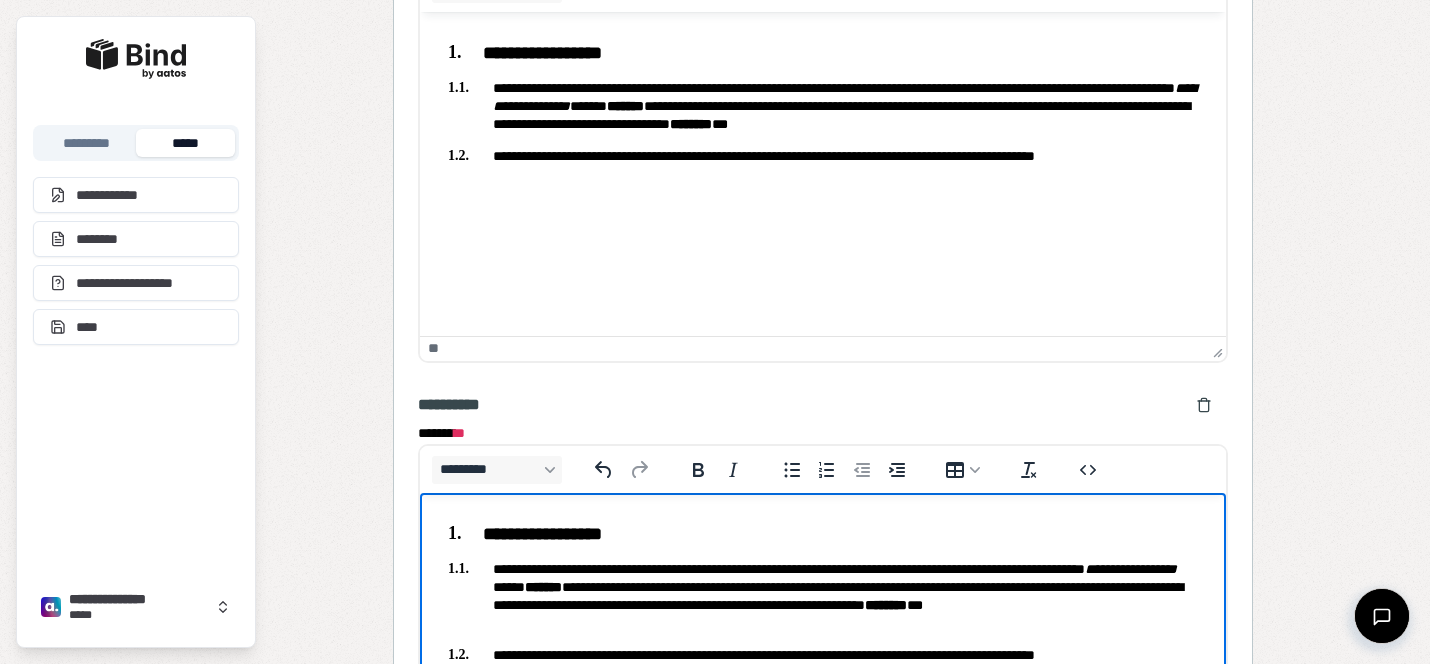 scroll, scrollTop: 2076, scrollLeft: 0, axis: vertical 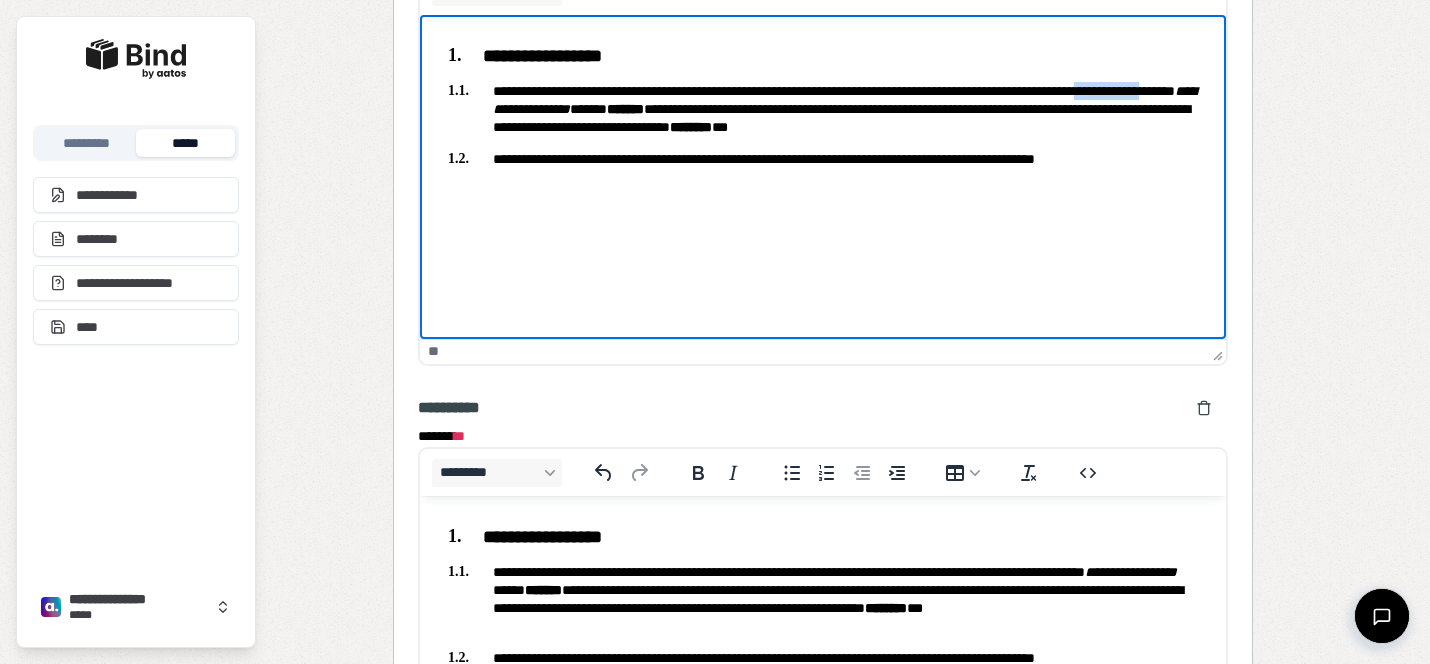drag, startPoint x: 604, startPoint y: 107, endPoint x: 536, endPoint y: 107, distance: 68 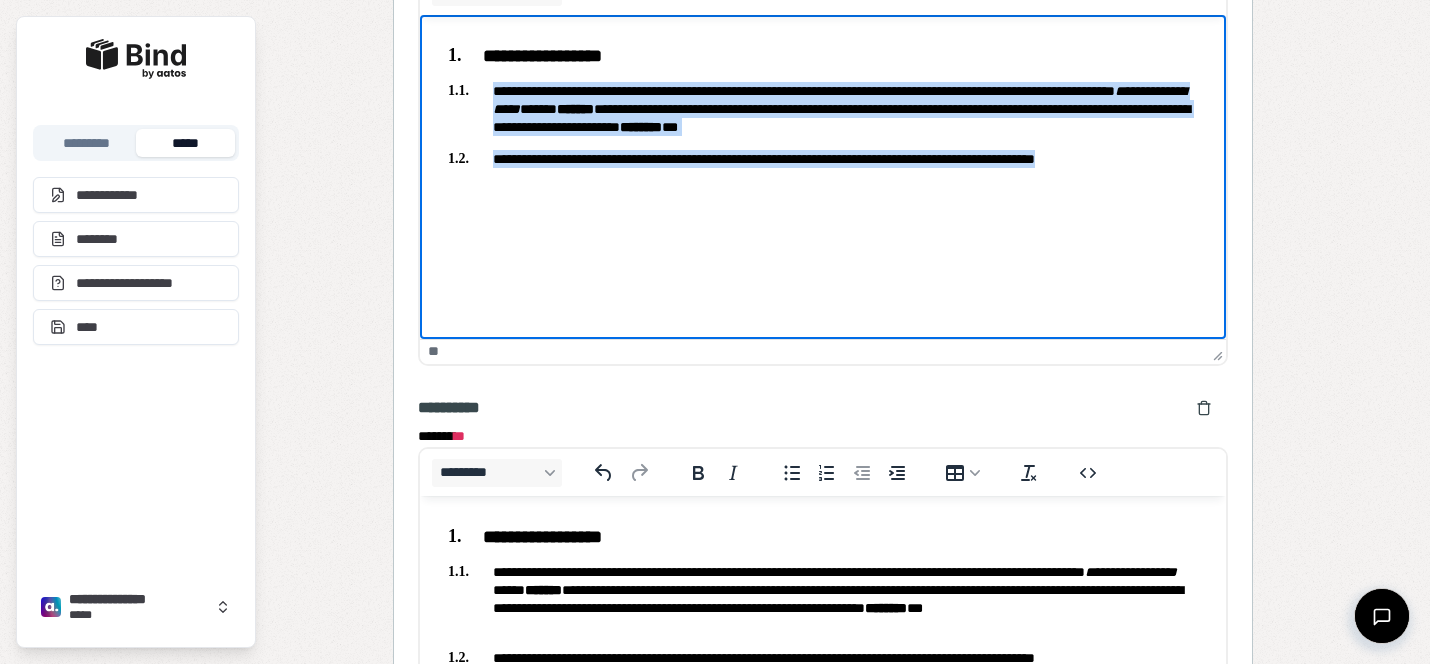 drag, startPoint x: 1126, startPoint y: 156, endPoint x: 408, endPoint y: 92, distance: 720.84674 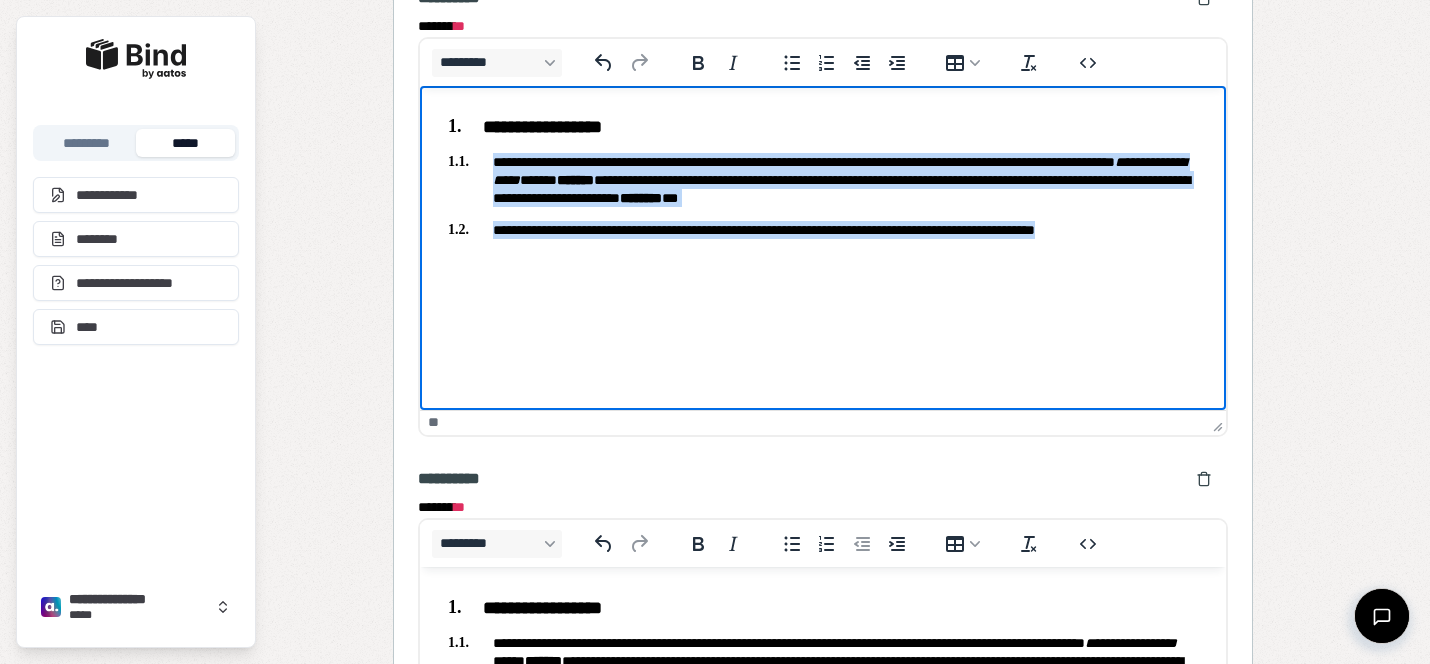 scroll, scrollTop: 1981, scrollLeft: 0, axis: vertical 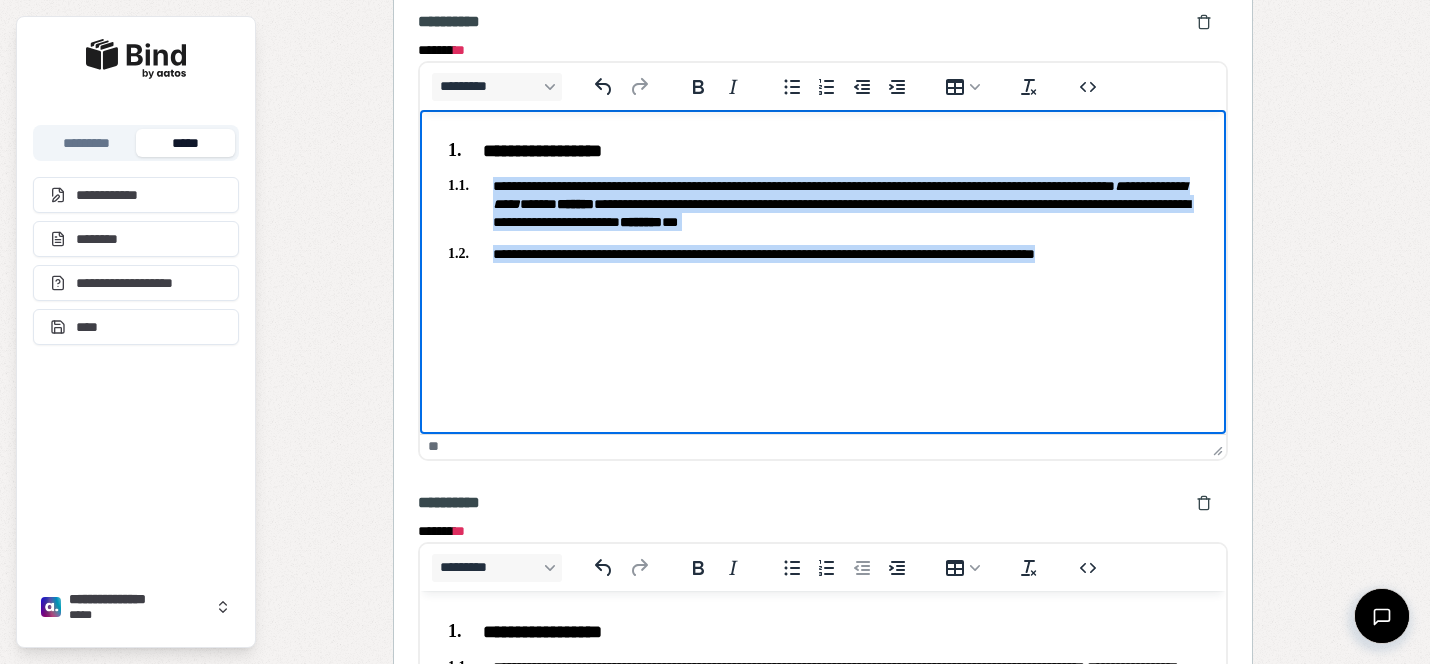 click on "**********" at bounding box center (823, 253) 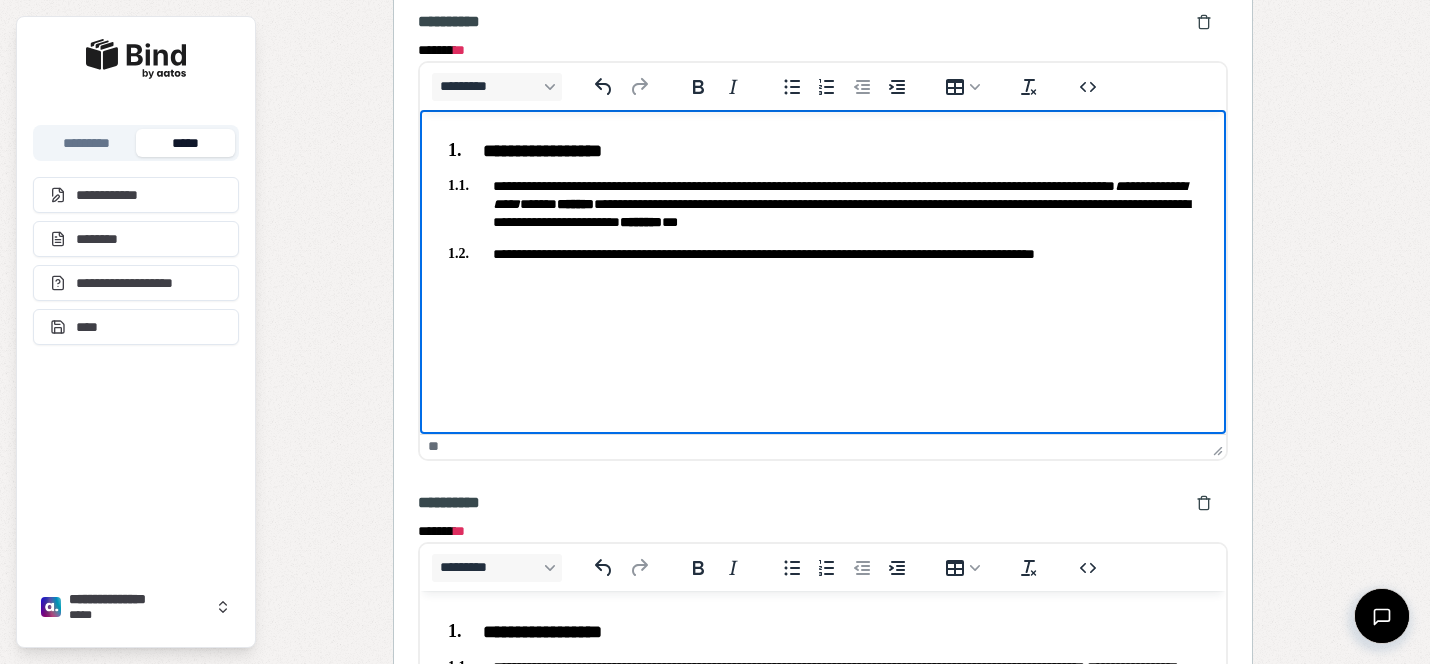 click on "**********" at bounding box center [823, 197] 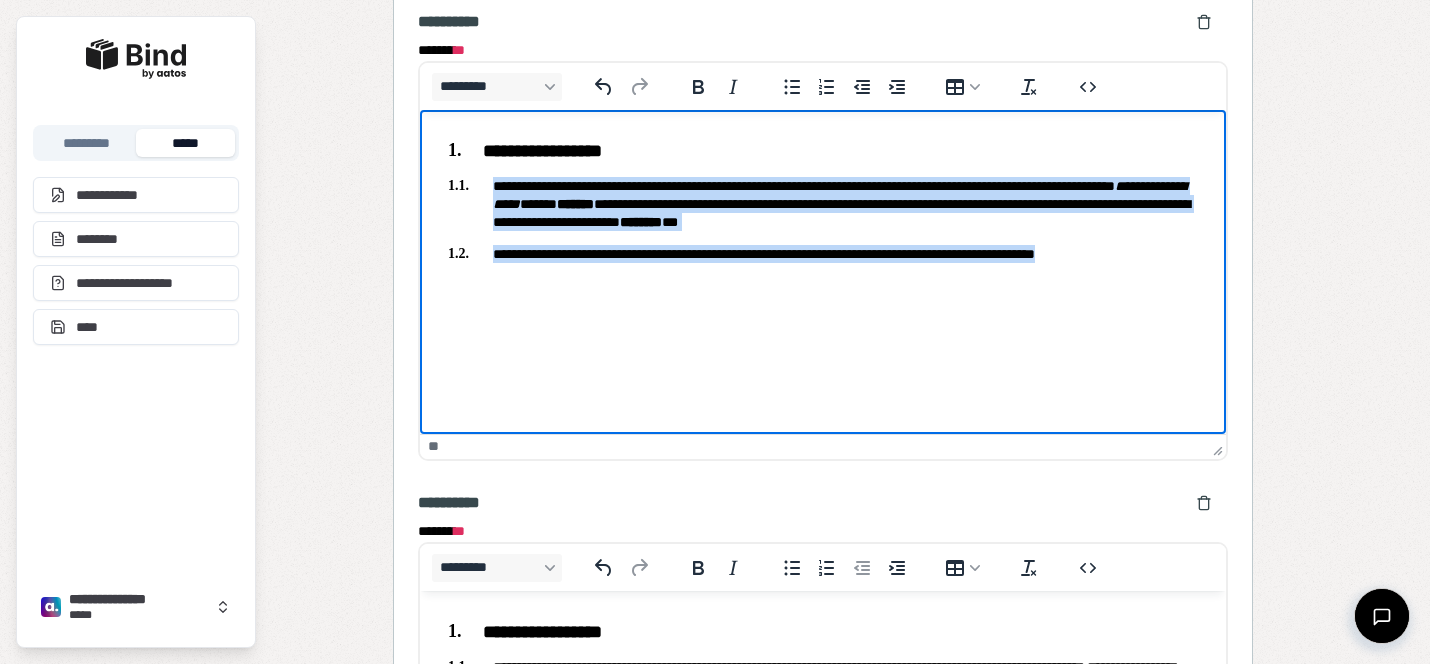drag, startPoint x: 1162, startPoint y: 257, endPoint x: 483, endPoint y: 184, distance: 682.9129 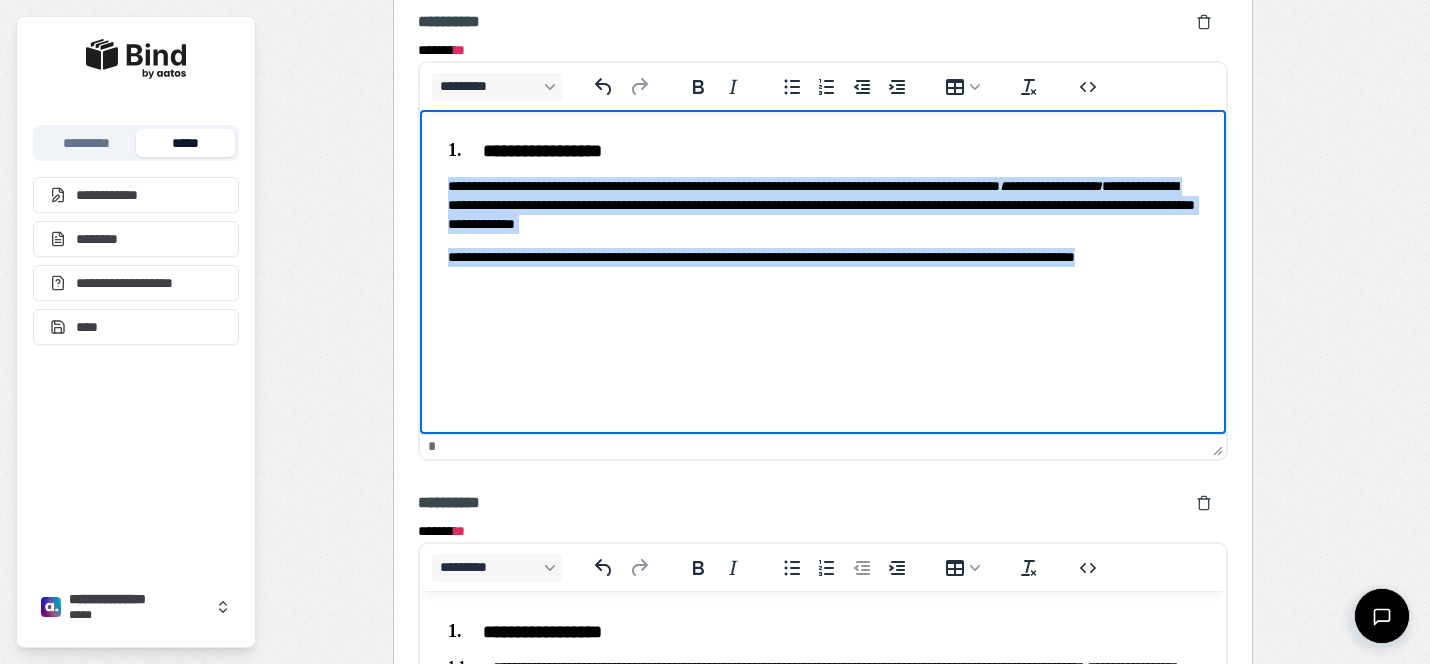 drag, startPoint x: 574, startPoint y: 277, endPoint x: 399, endPoint y: 186, distance: 197.24603 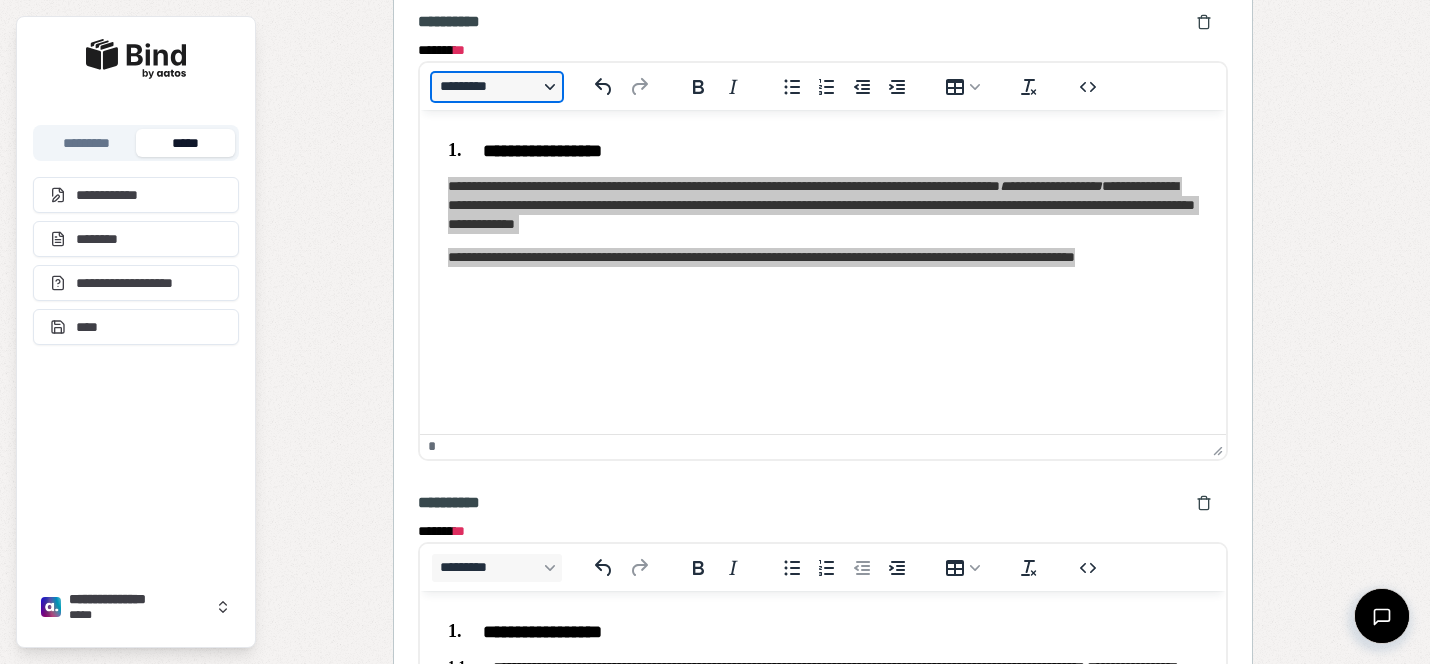 click on "*********" at bounding box center [497, 87] 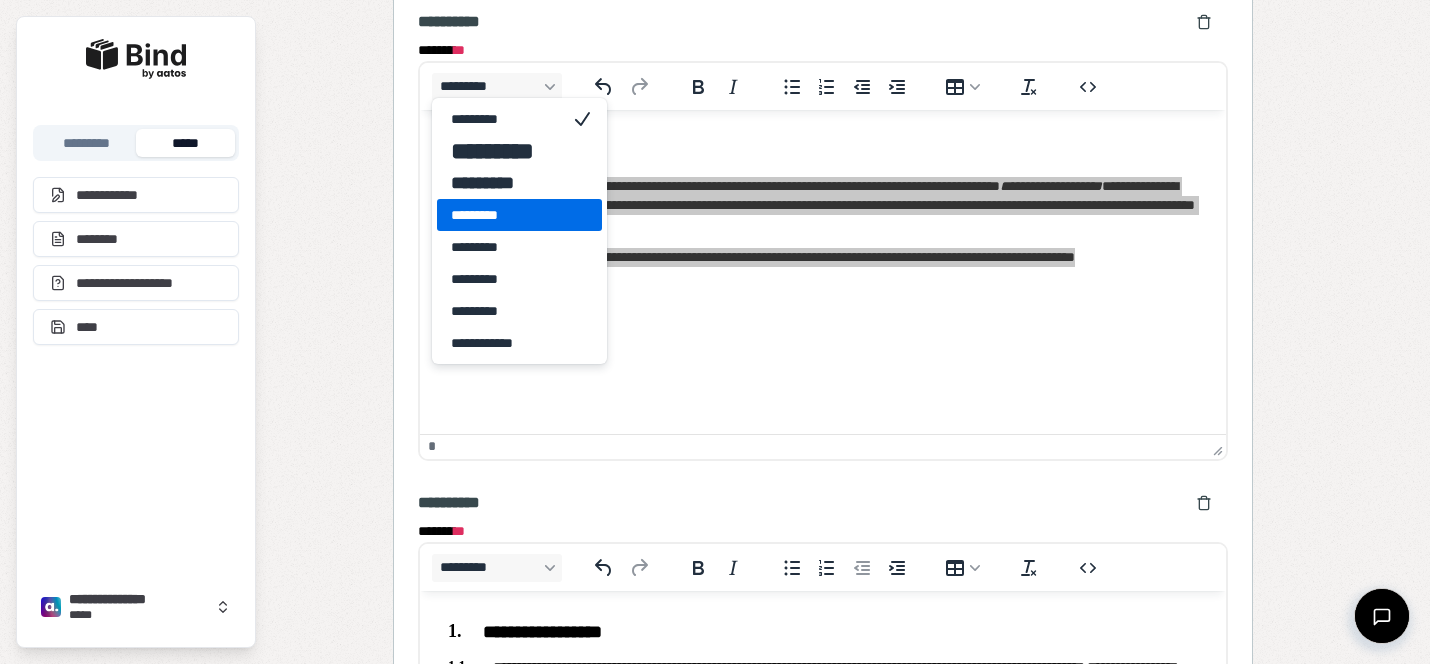 click on "*********" at bounding box center [505, 215] 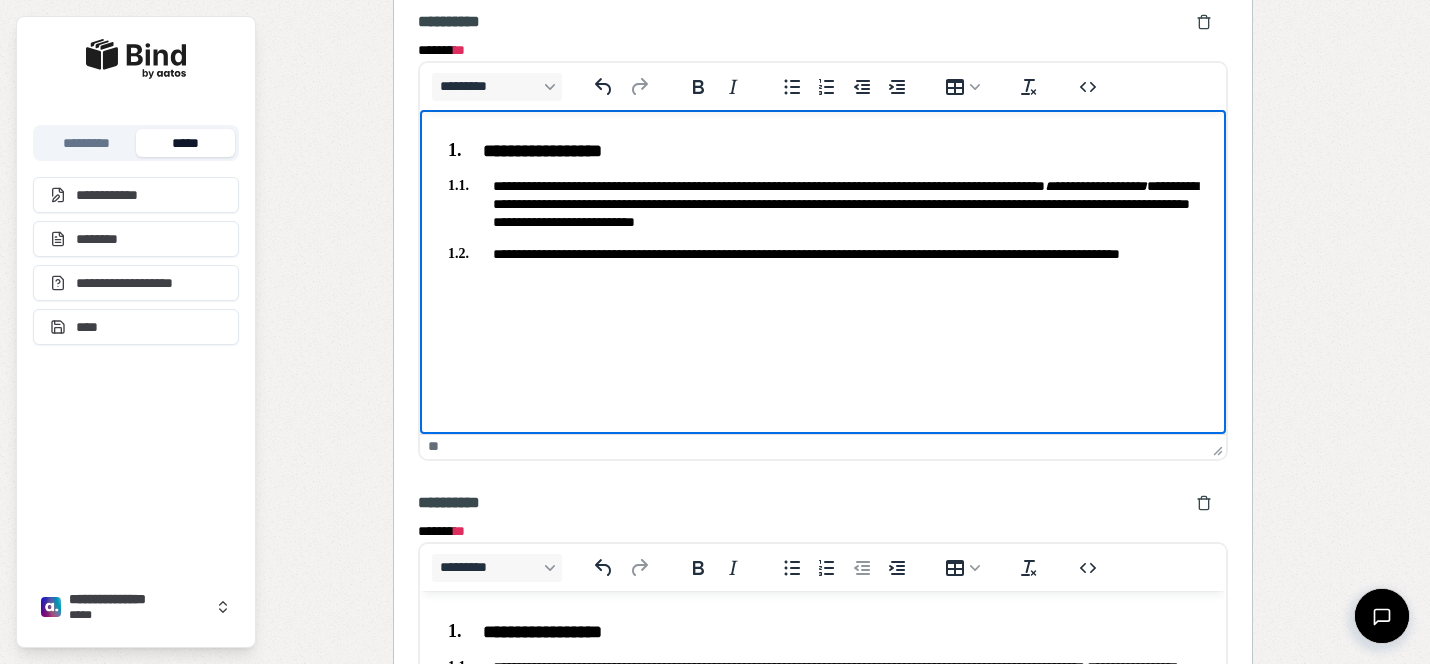click on "**********" at bounding box center [823, 203] 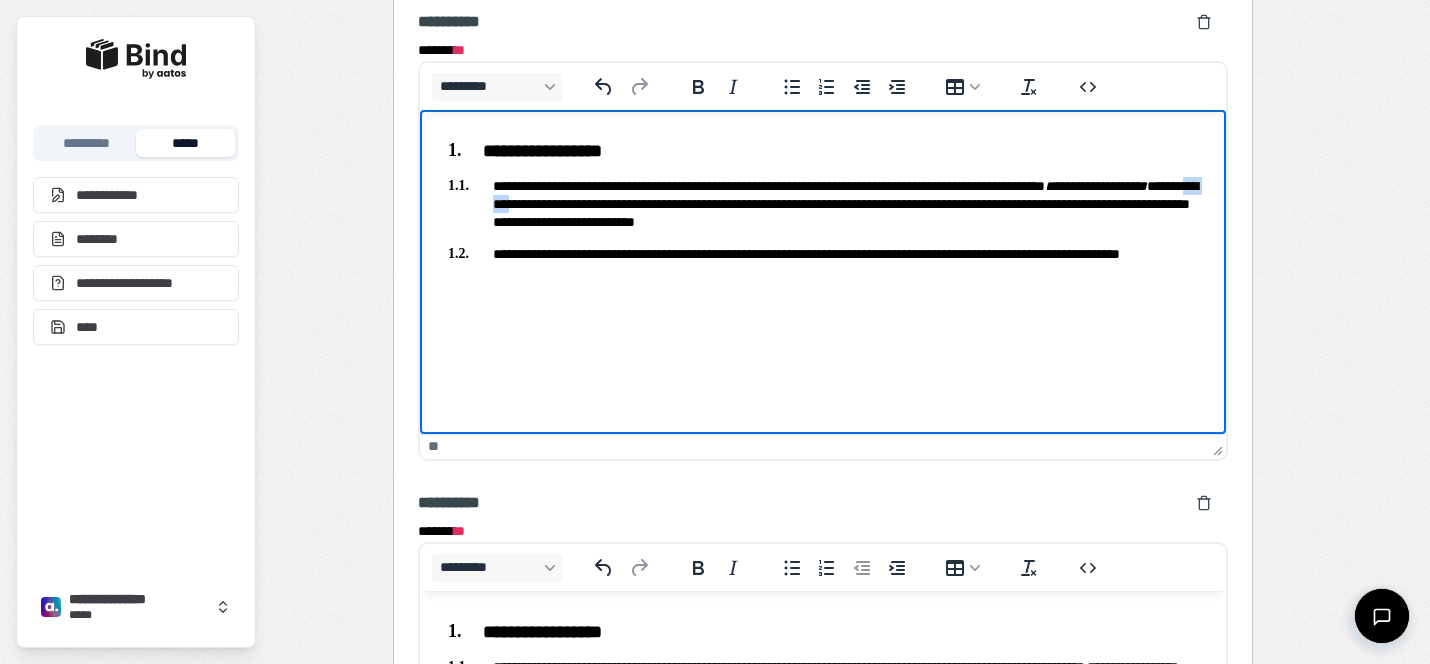 drag, startPoint x: 703, startPoint y: 200, endPoint x: 662, endPoint y: 200, distance: 41 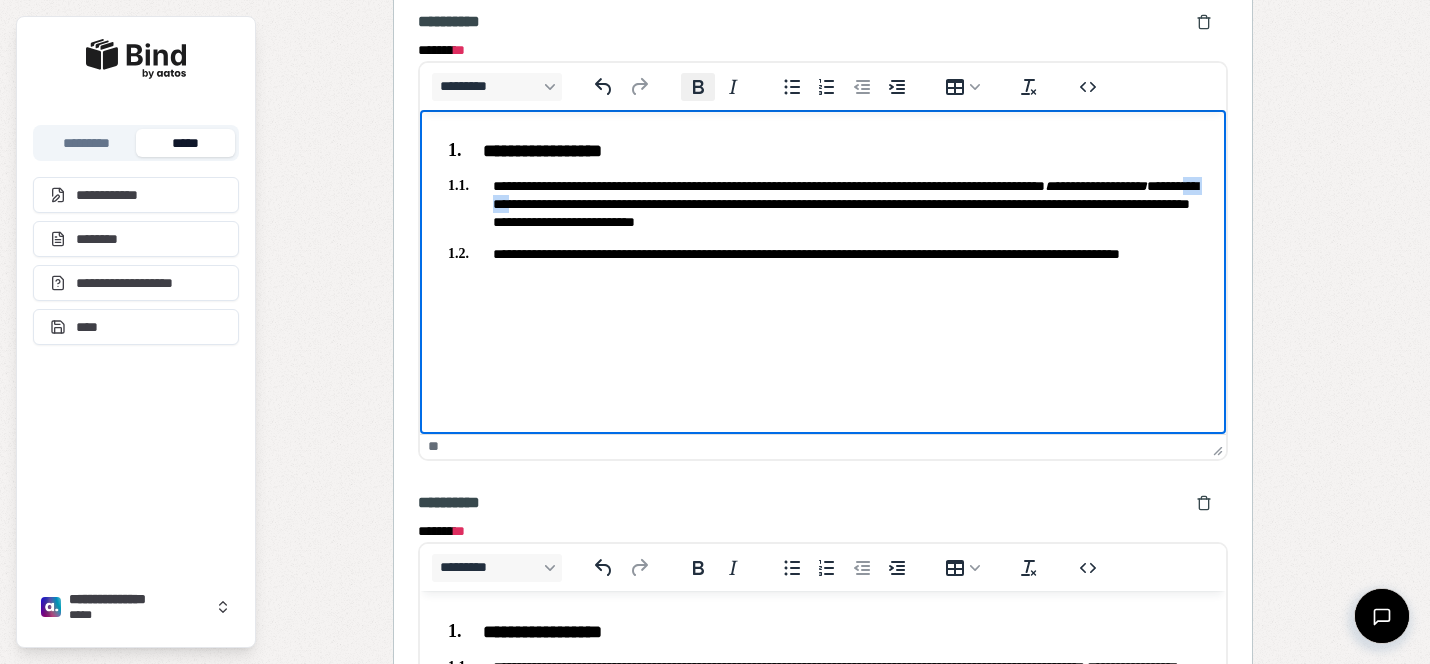 click on "**********" at bounding box center (698, 87) 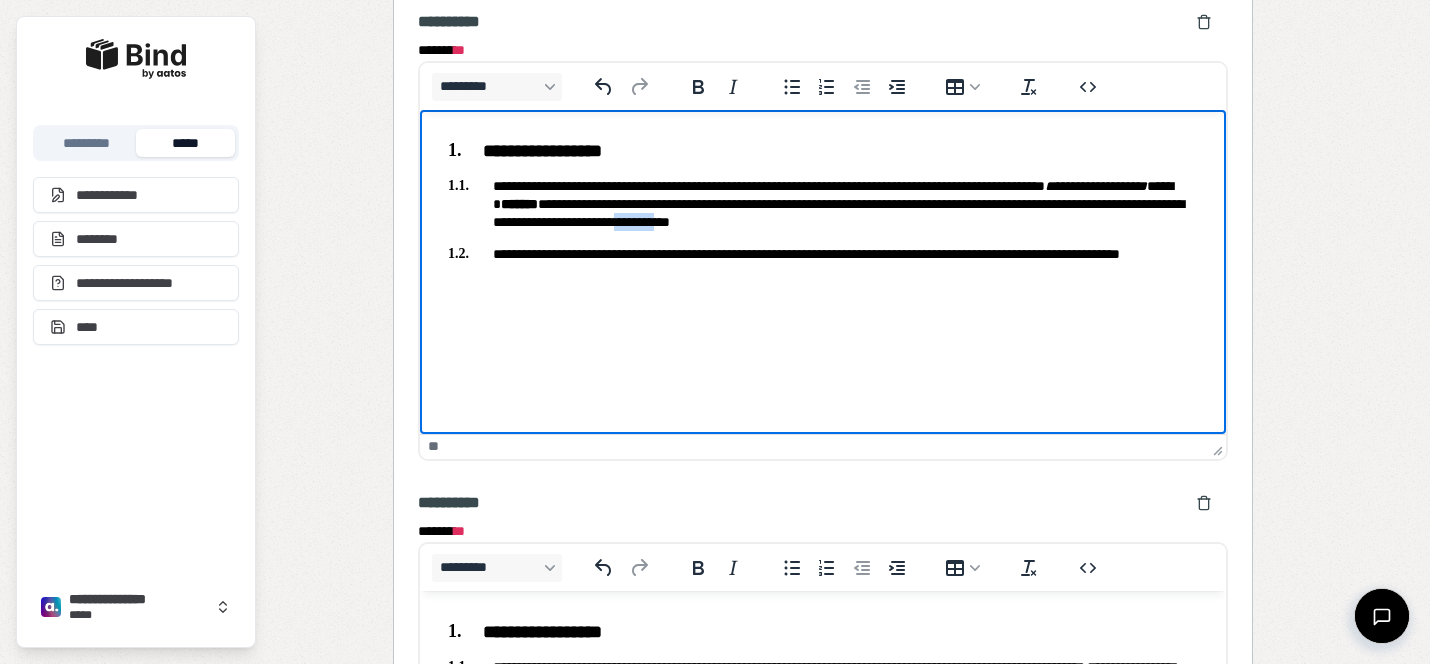 drag, startPoint x: 987, startPoint y: 221, endPoint x: 936, endPoint y: 220, distance: 51.009804 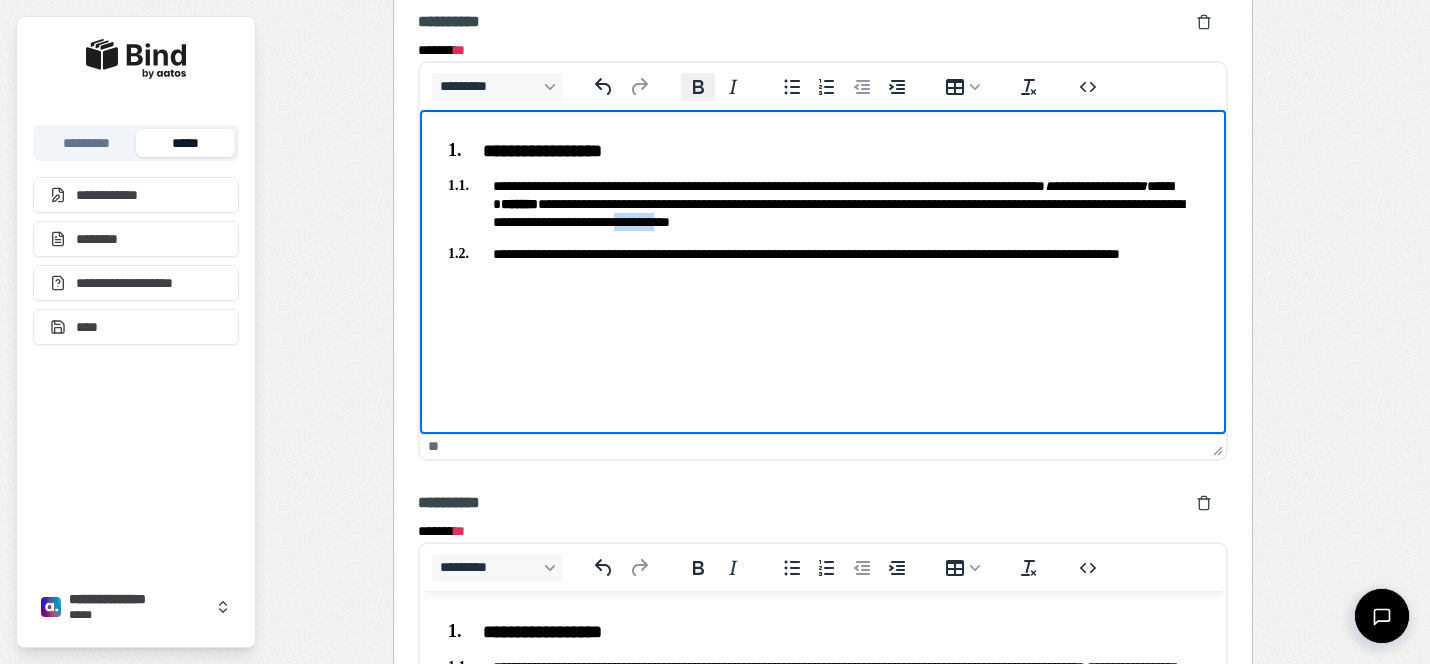 click 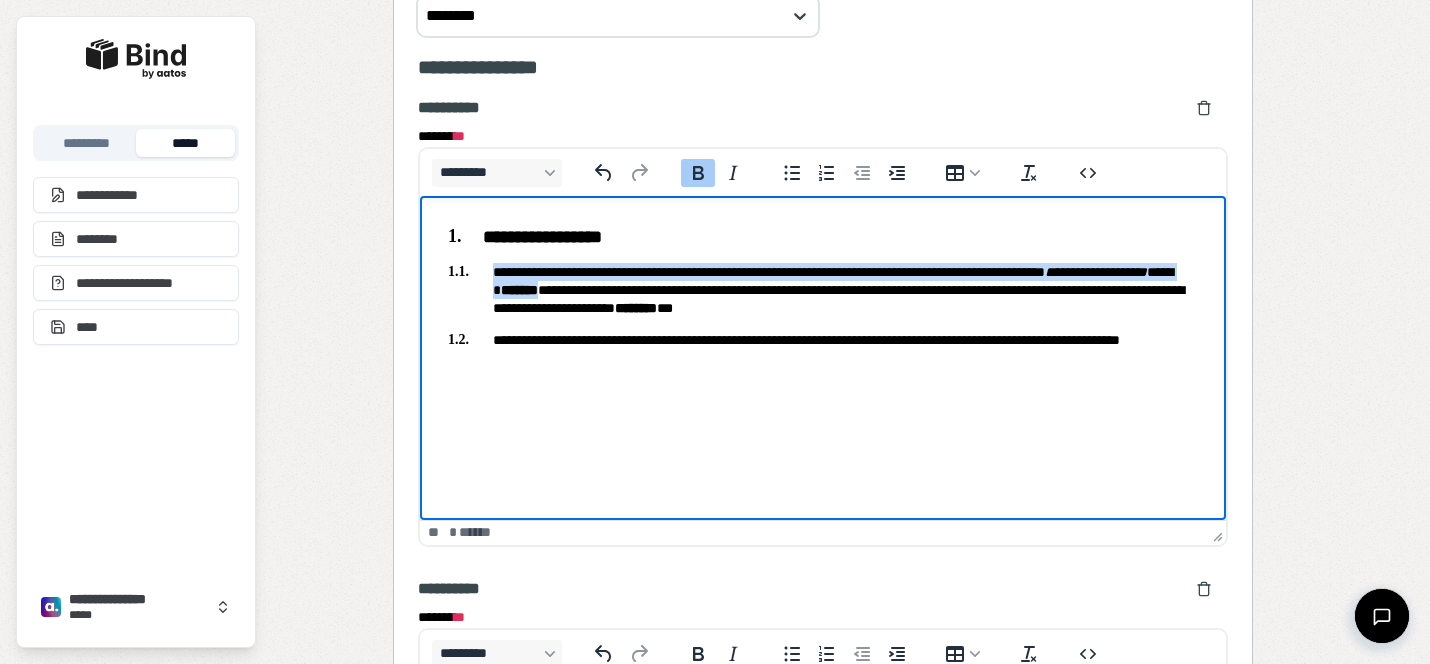 scroll, scrollTop: 1885, scrollLeft: 0, axis: vertical 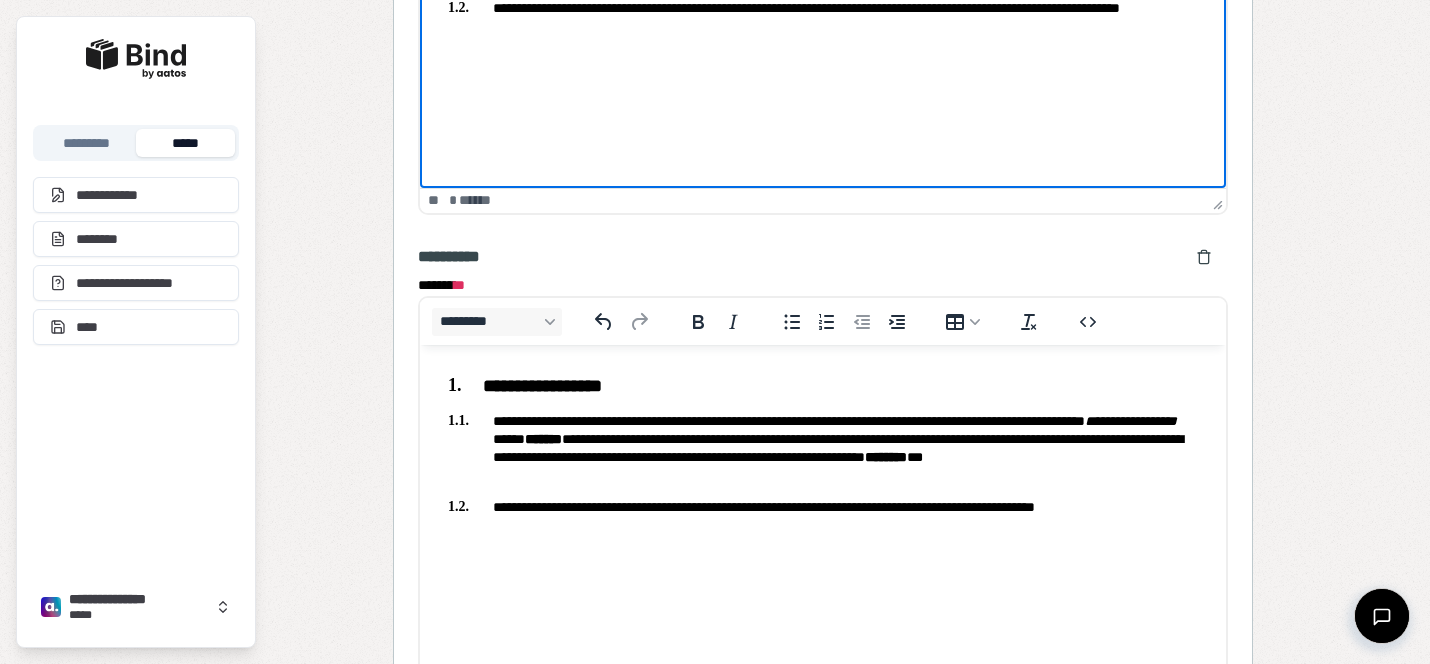 click on "**********" at bounding box center [823, 506] 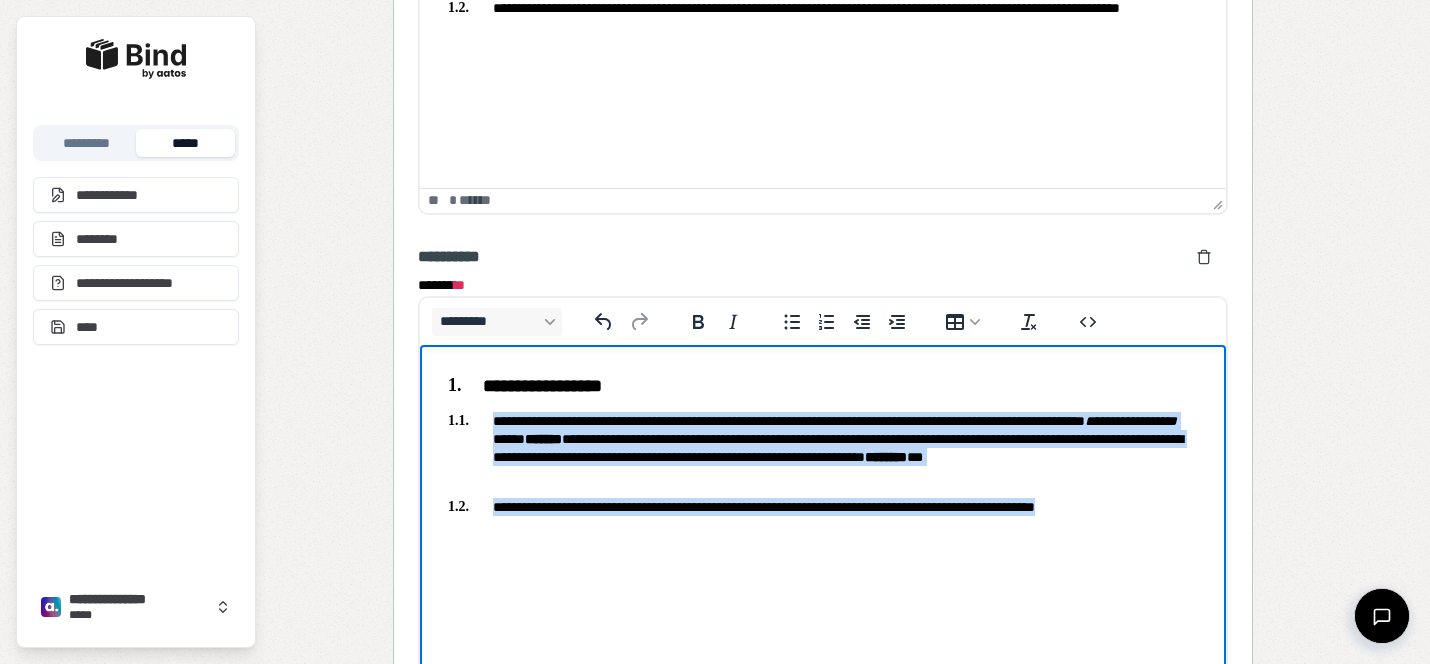 drag, startPoint x: 1163, startPoint y: 506, endPoint x: 495, endPoint y: 416, distance: 674.0356 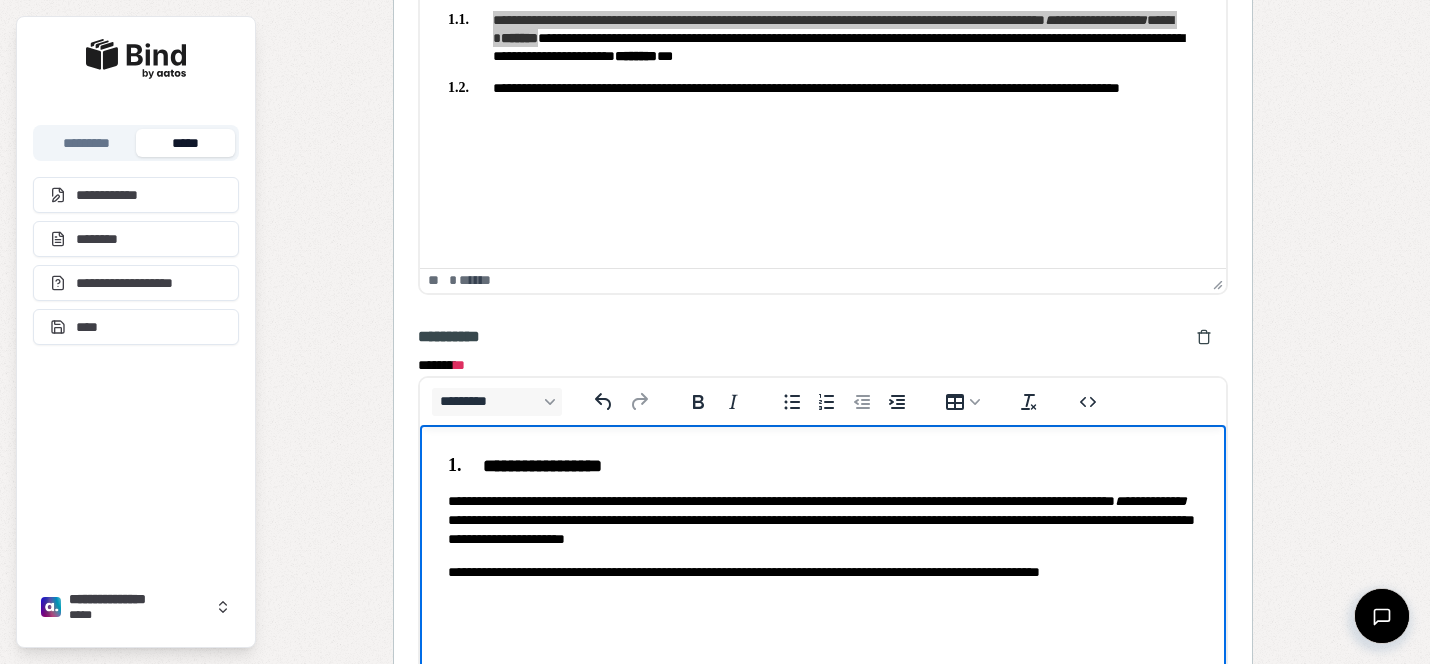 scroll, scrollTop: 2138, scrollLeft: 0, axis: vertical 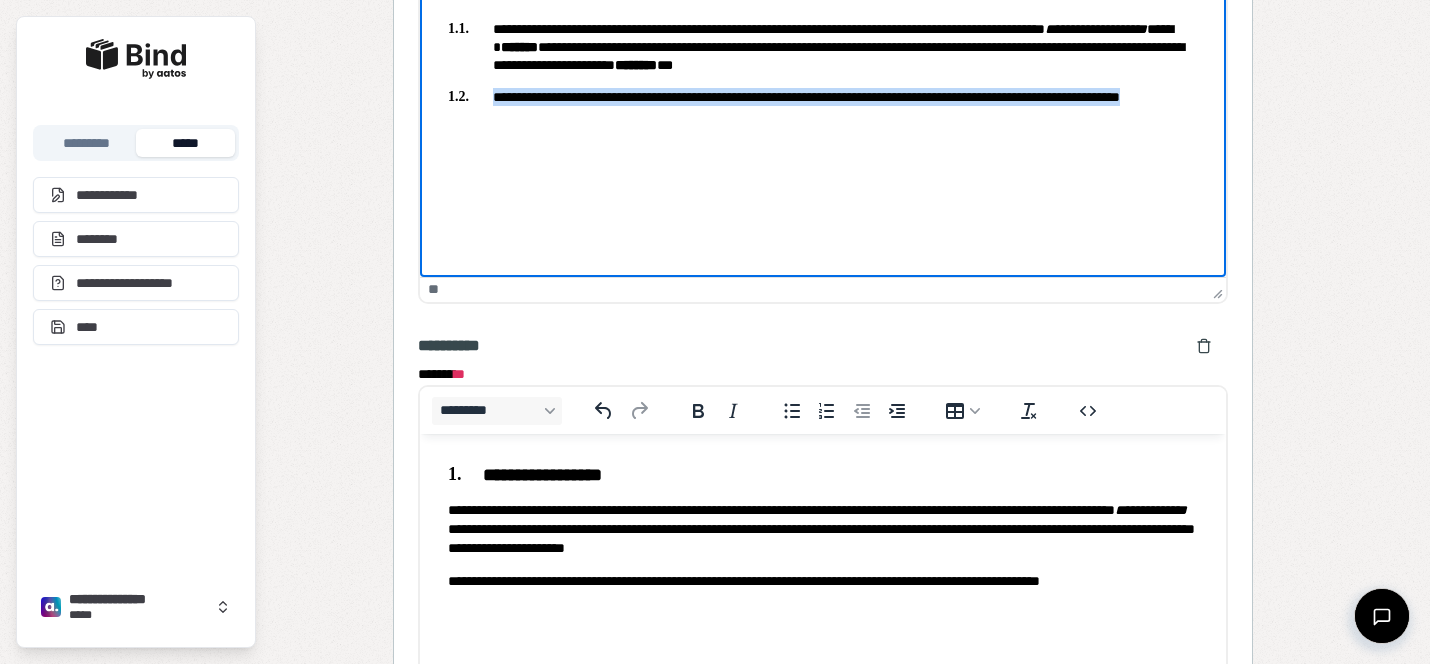 drag, startPoint x: 626, startPoint y: 123, endPoint x: 490, endPoint y: 95, distance: 138.85243 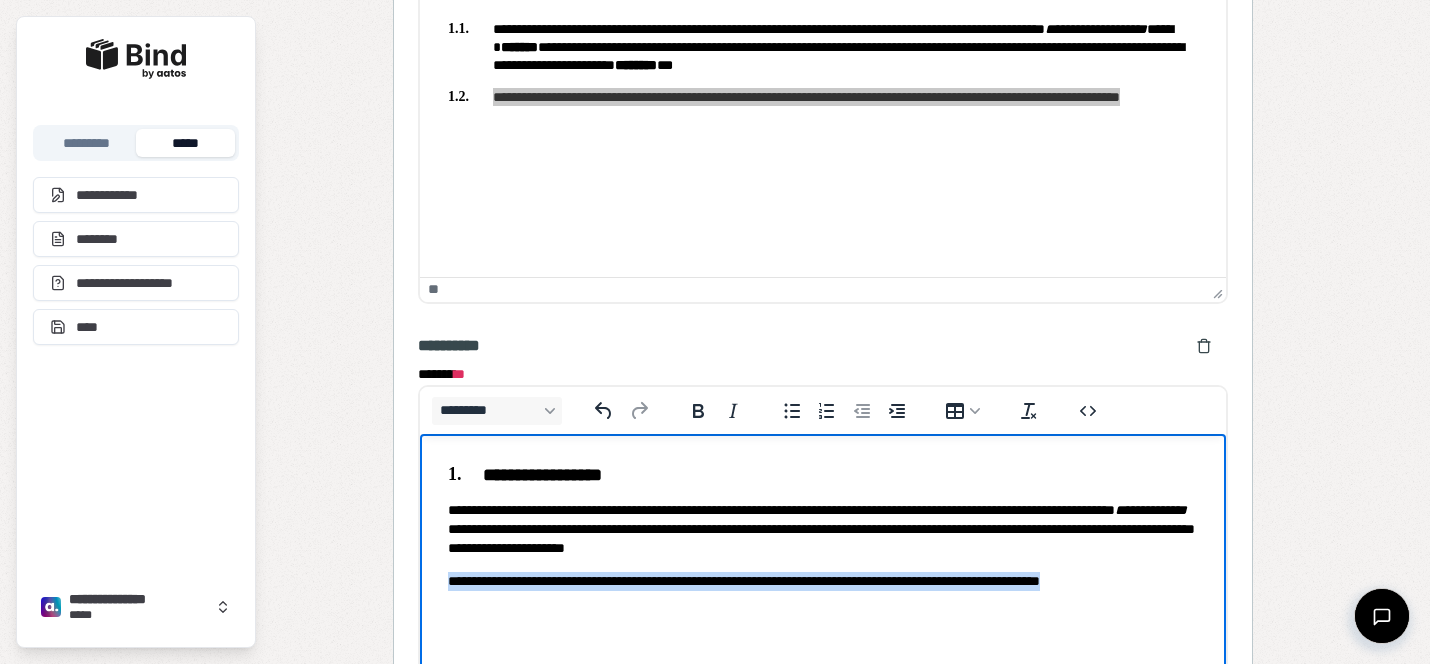 drag, startPoint x: 1164, startPoint y: 582, endPoint x: 425, endPoint y: 566, distance: 739.17316 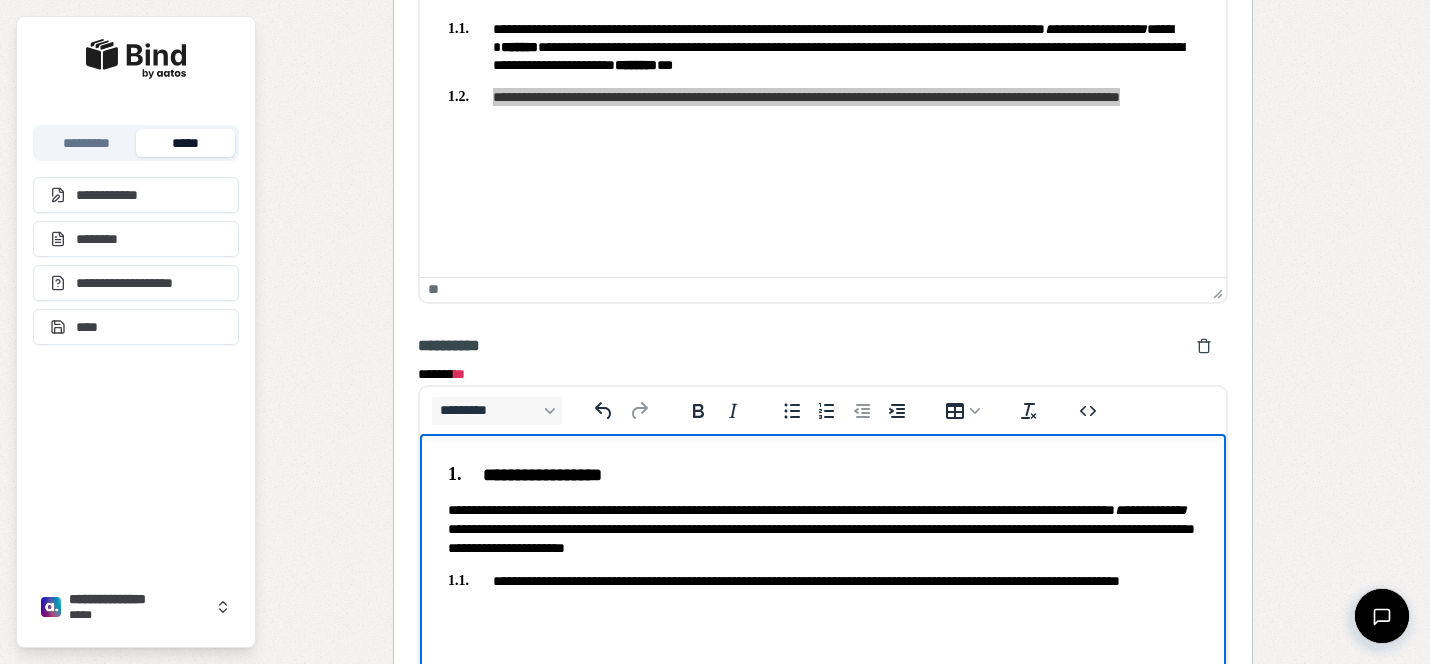 click on "**********" at bounding box center [823, 529] 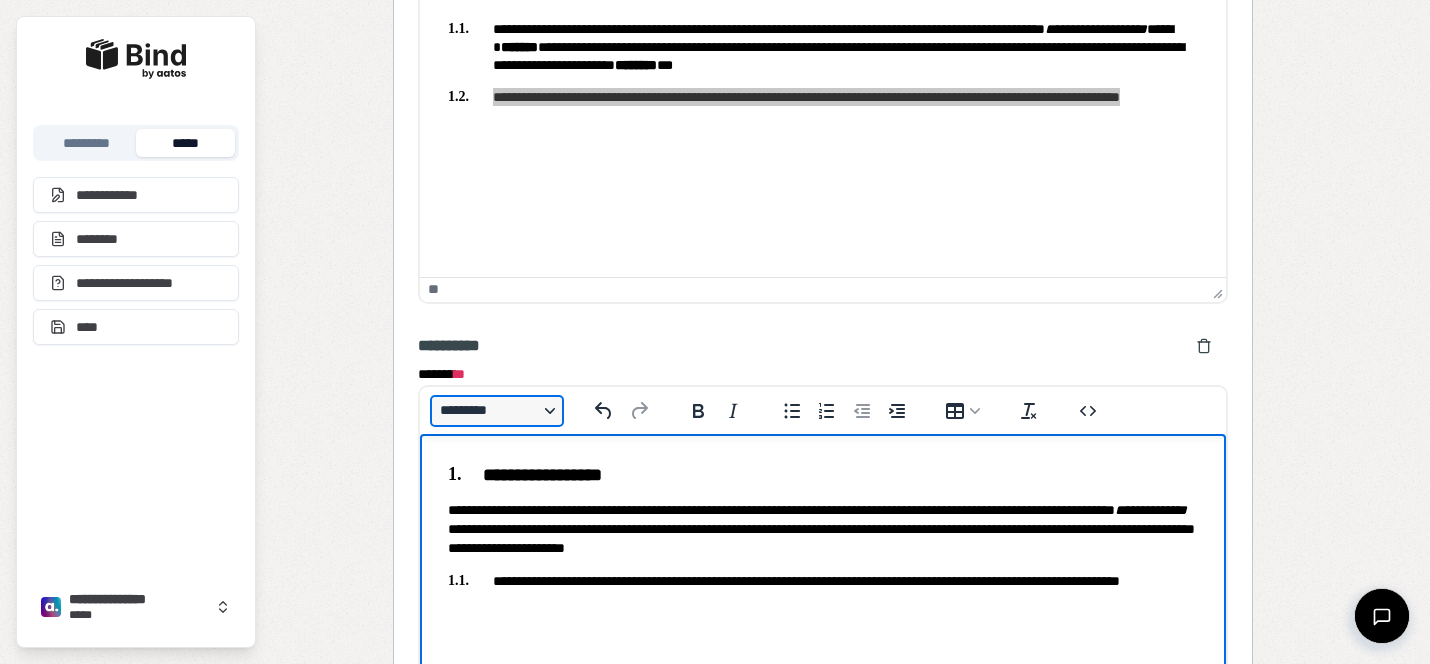 click on "*********" at bounding box center [497, 411] 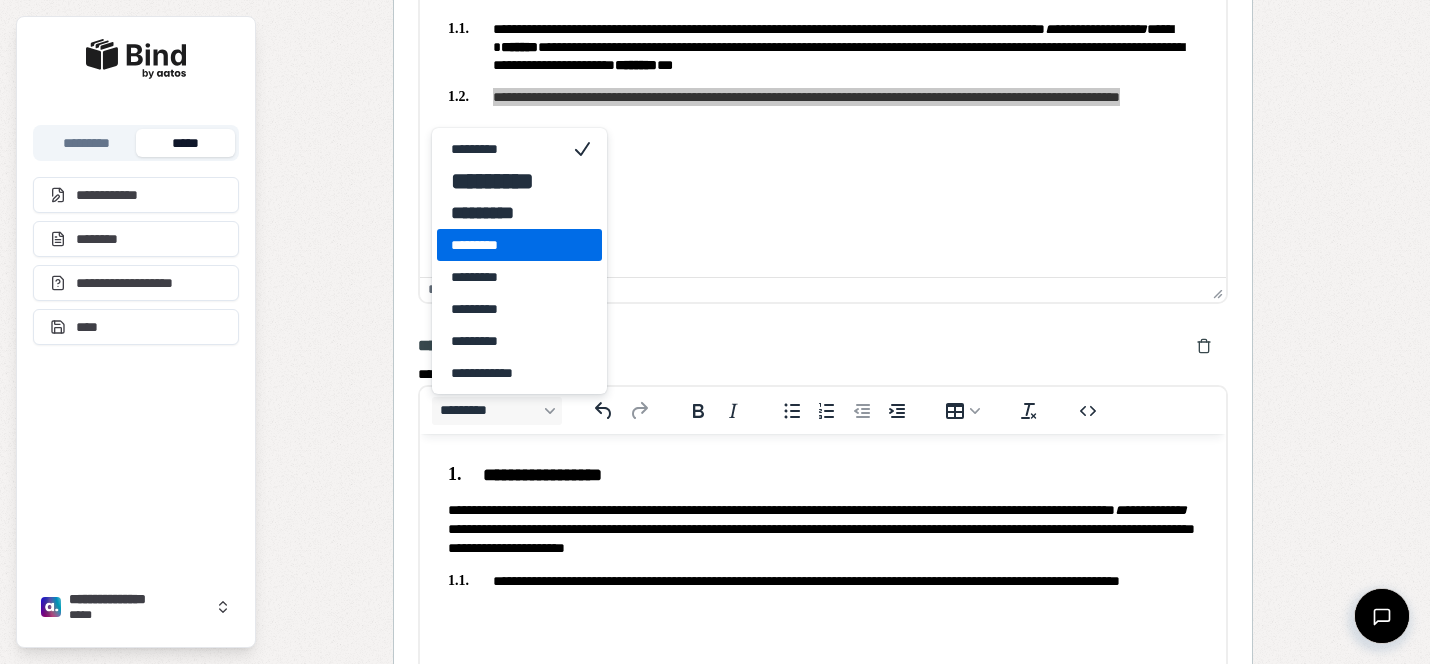 click on "*********" at bounding box center [505, 245] 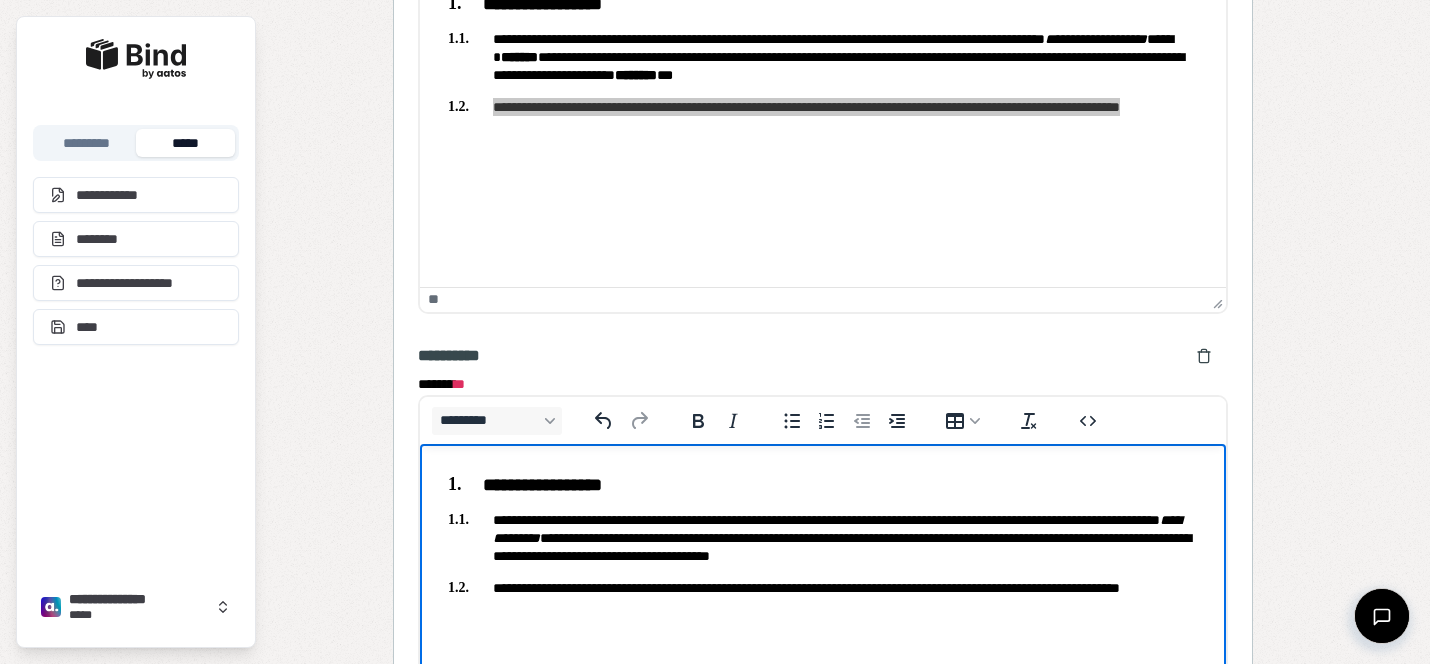 scroll, scrollTop: 2093, scrollLeft: 0, axis: vertical 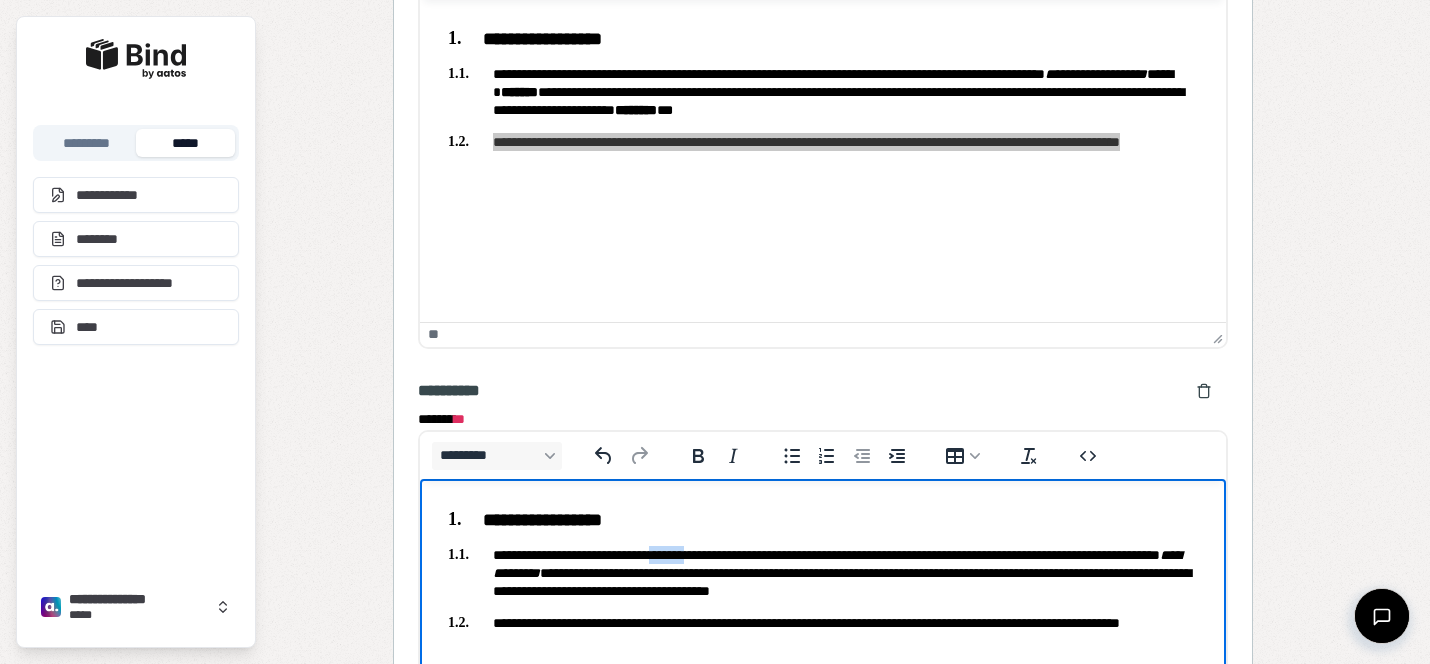 drag, startPoint x: 691, startPoint y: 551, endPoint x: 732, endPoint y: 551, distance: 41 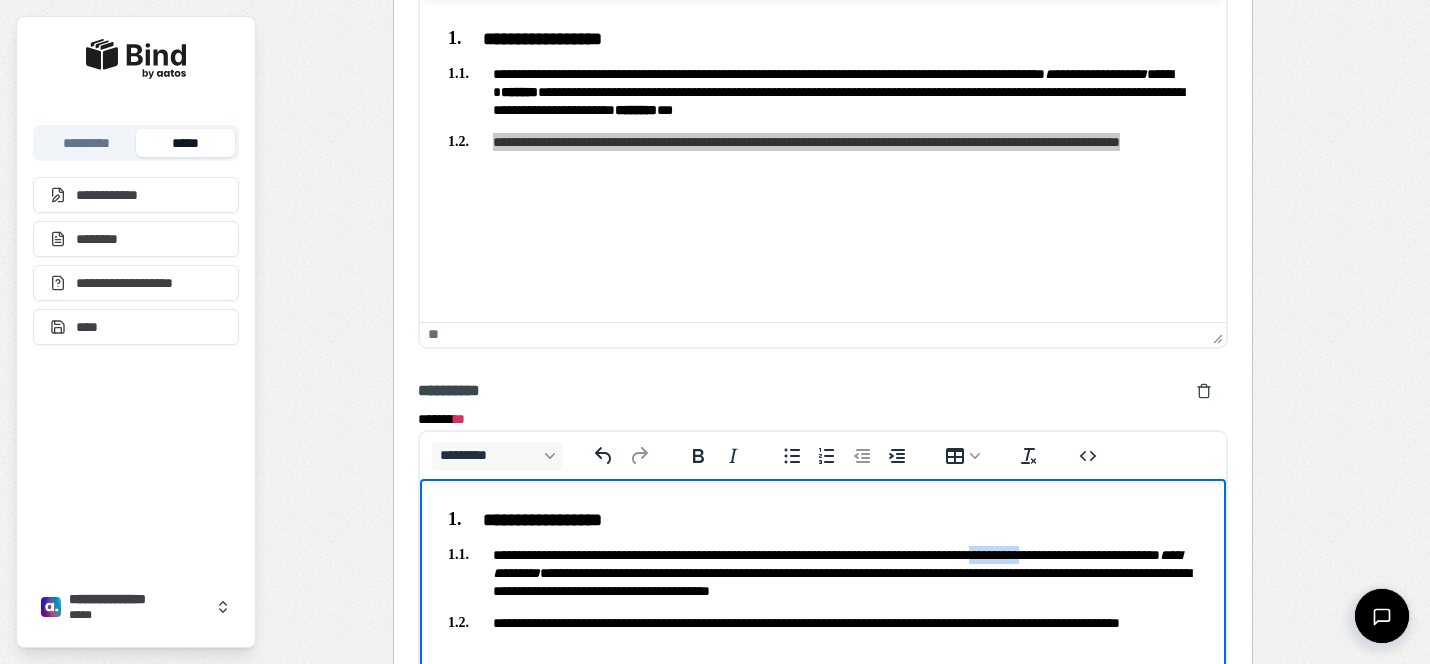 drag, startPoint x: 1076, startPoint y: 551, endPoint x: 1151, endPoint y: 551, distance: 75 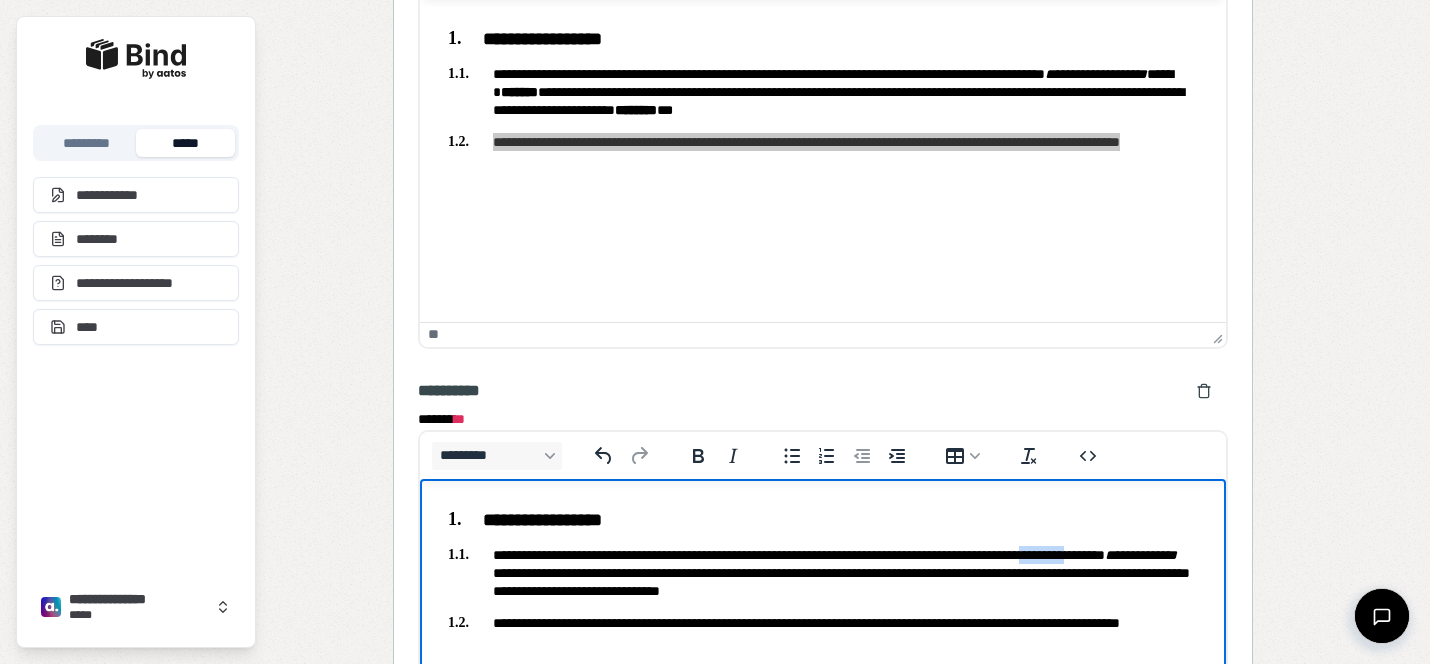 drag, startPoint x: 1132, startPoint y: 552, endPoint x: 1210, endPoint y: 555, distance: 78.05767 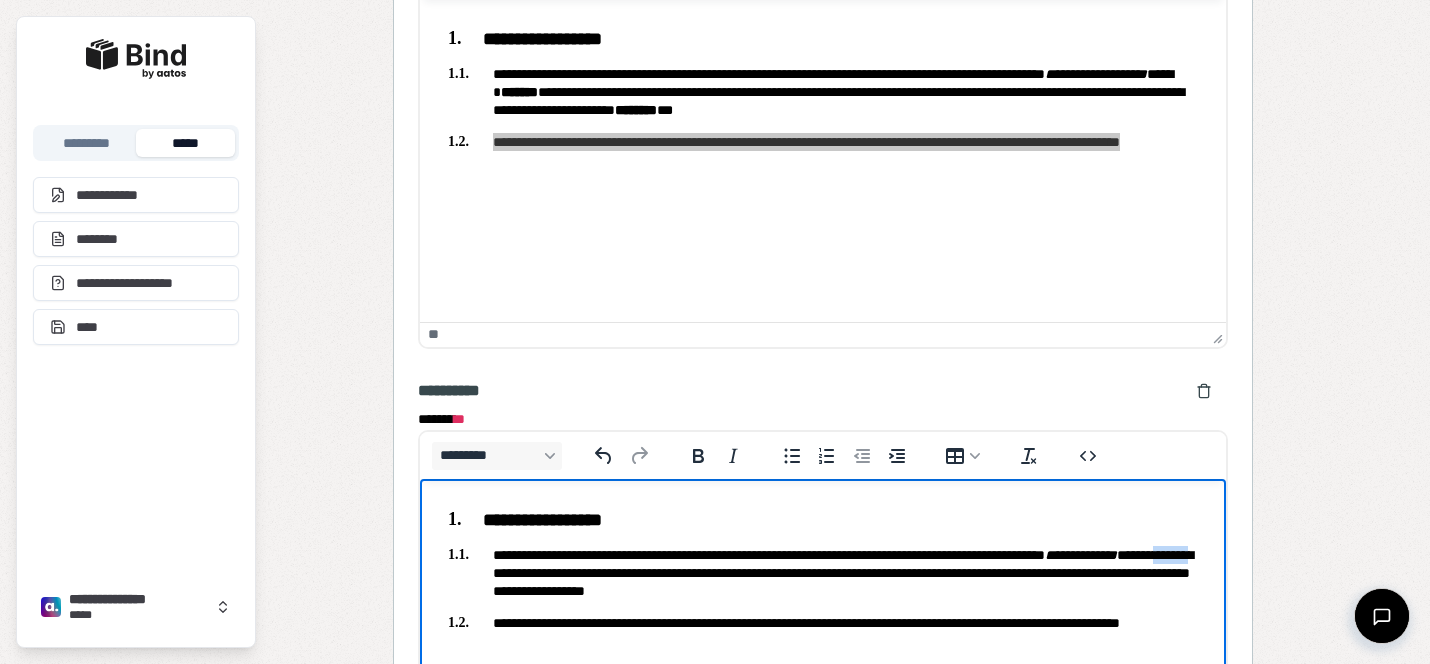 drag, startPoint x: 680, startPoint y: 566, endPoint x: 638, endPoint y: 568, distance: 42.047592 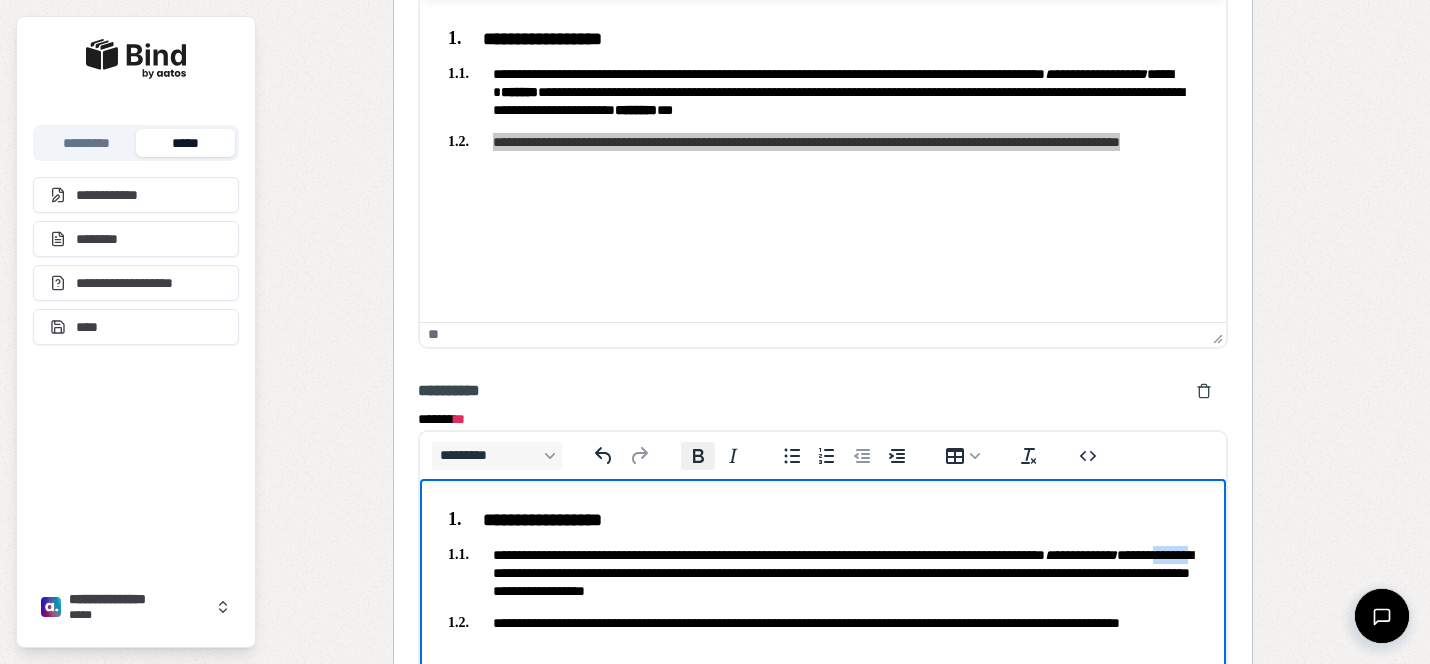click 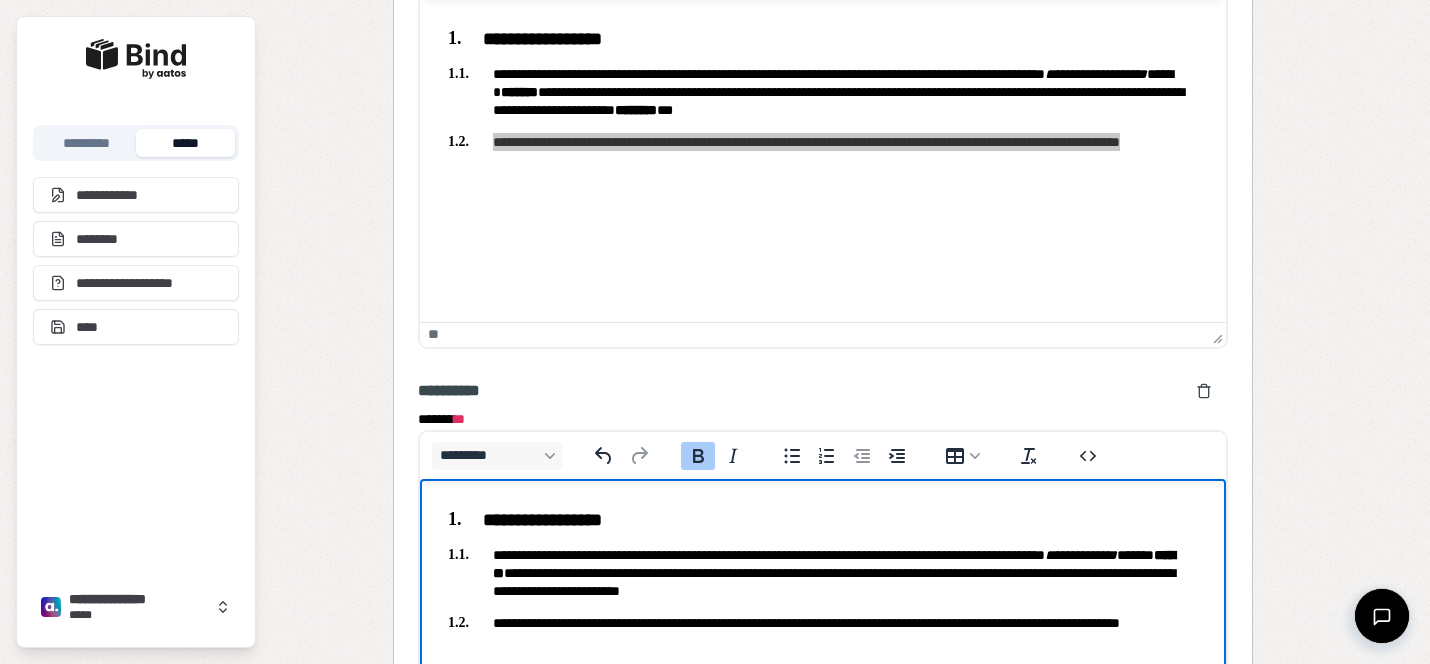 click on "**********" at bounding box center [823, 572] 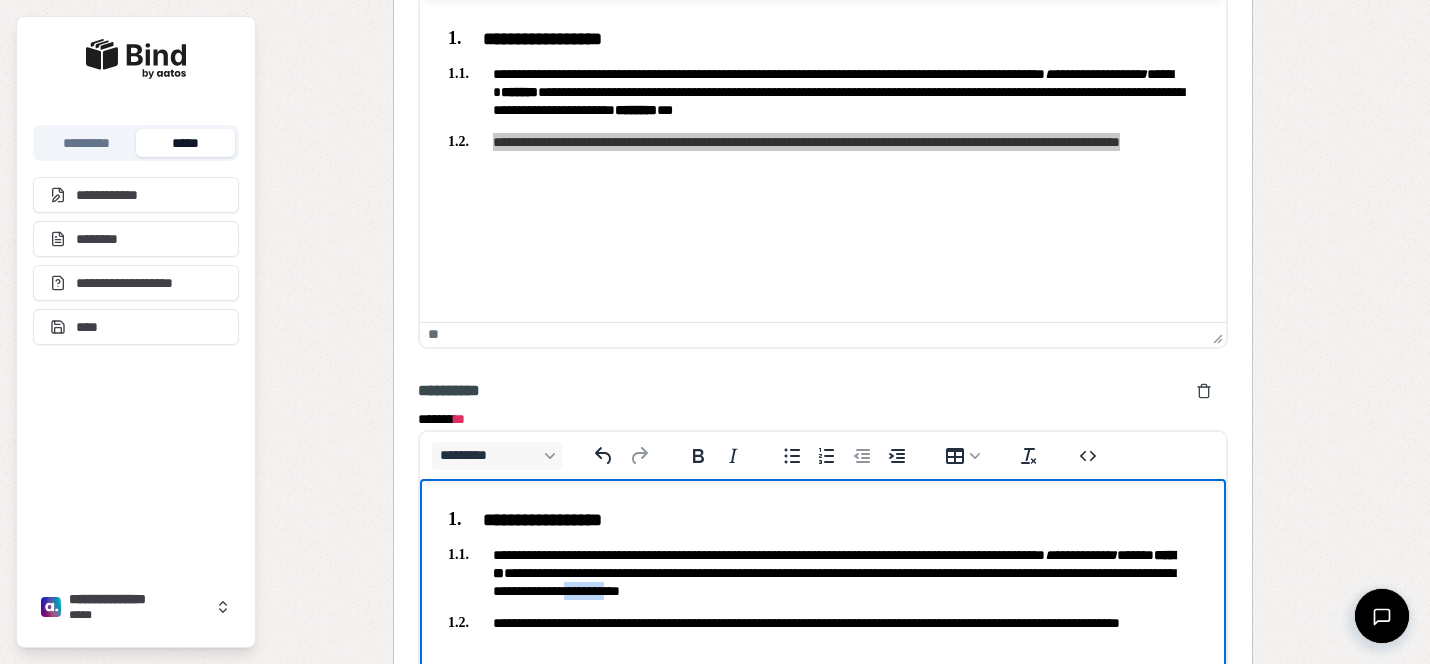 drag, startPoint x: 865, startPoint y: 587, endPoint x: 914, endPoint y: 589, distance: 49.0408 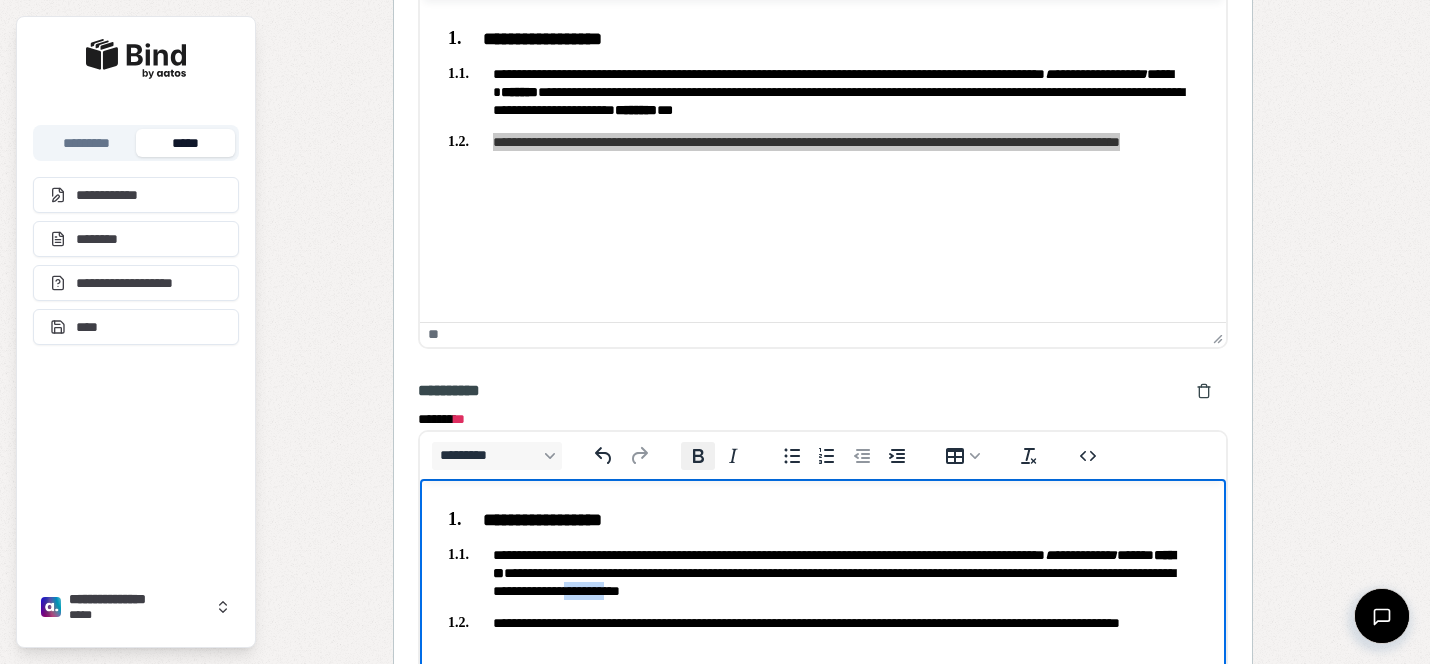 click 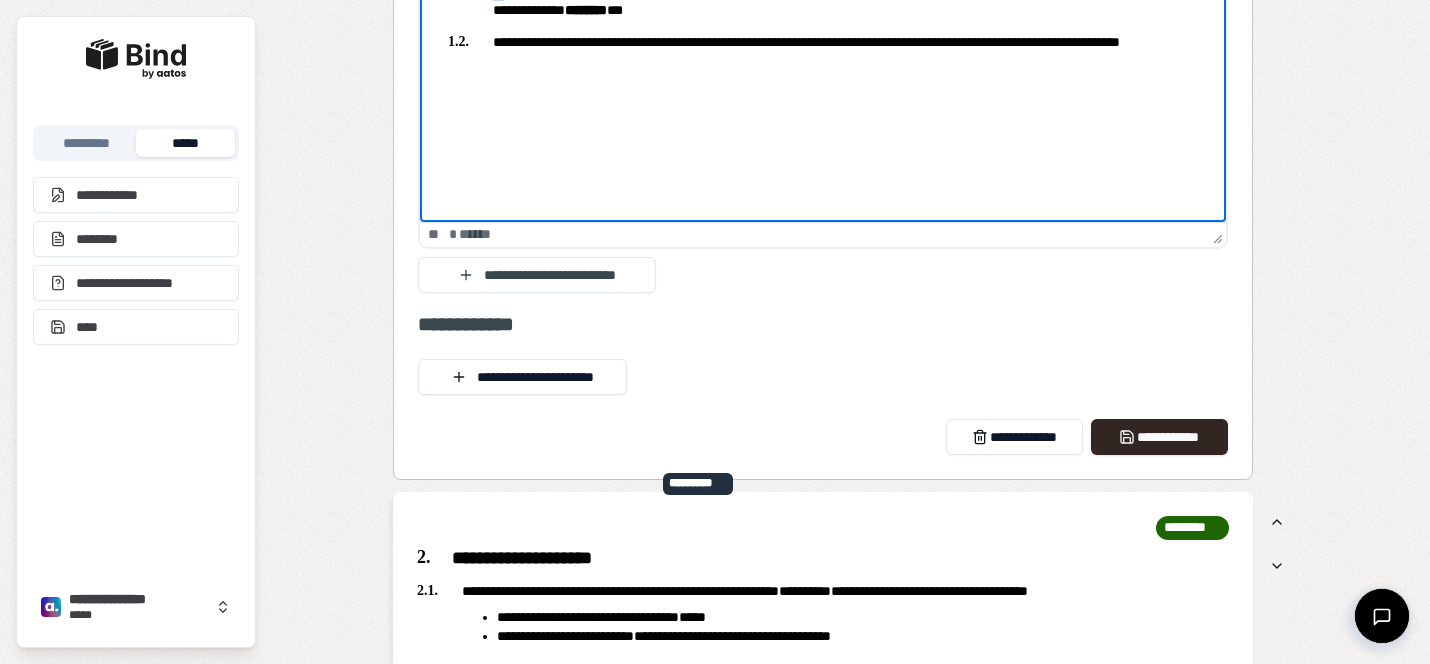 scroll, scrollTop: 2675, scrollLeft: 0, axis: vertical 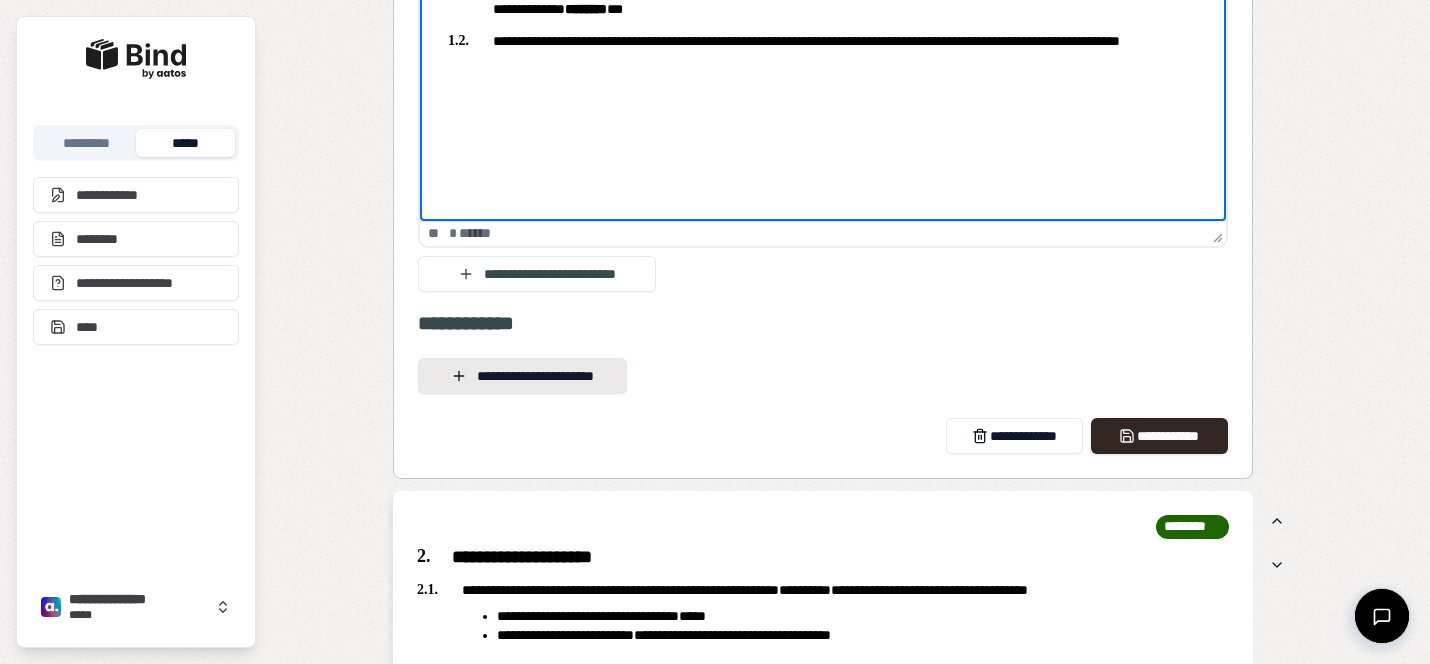 click on "**********" at bounding box center (522, 376) 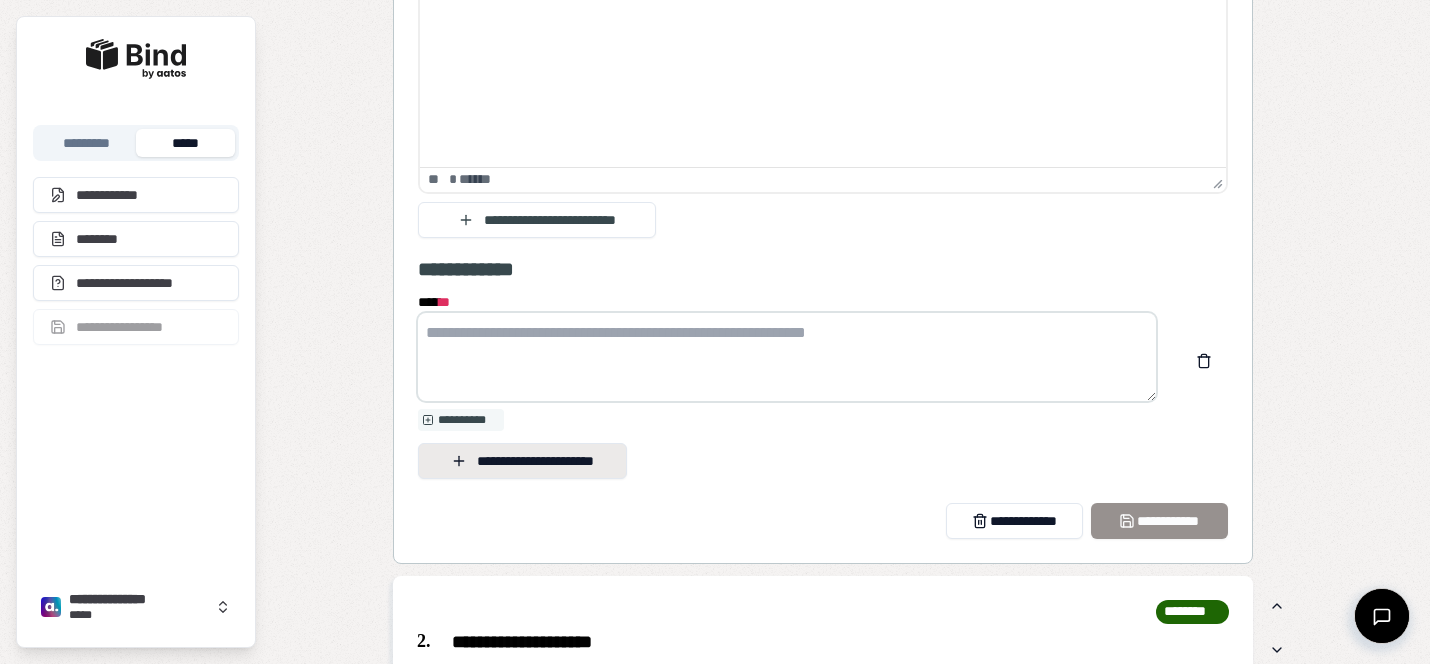 scroll, scrollTop: 2731, scrollLeft: 0, axis: vertical 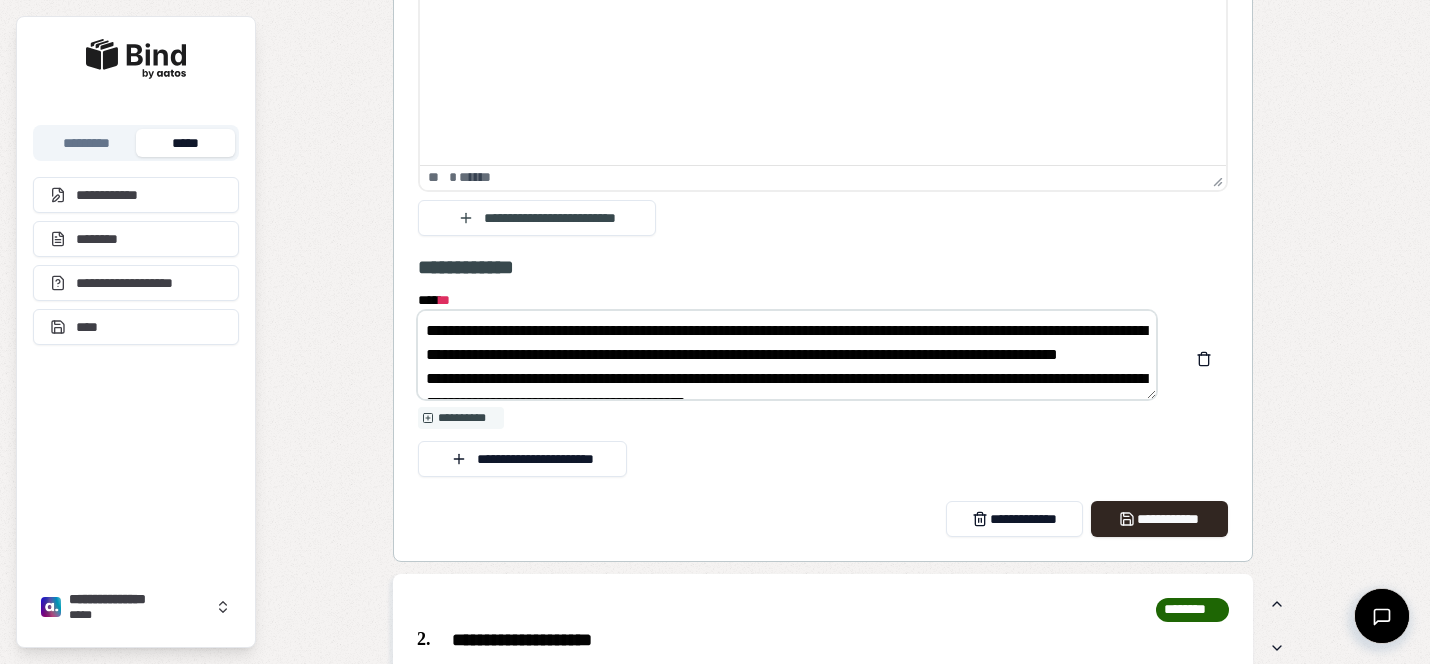 drag, startPoint x: 546, startPoint y: 325, endPoint x: 383, endPoint y: 325, distance: 163 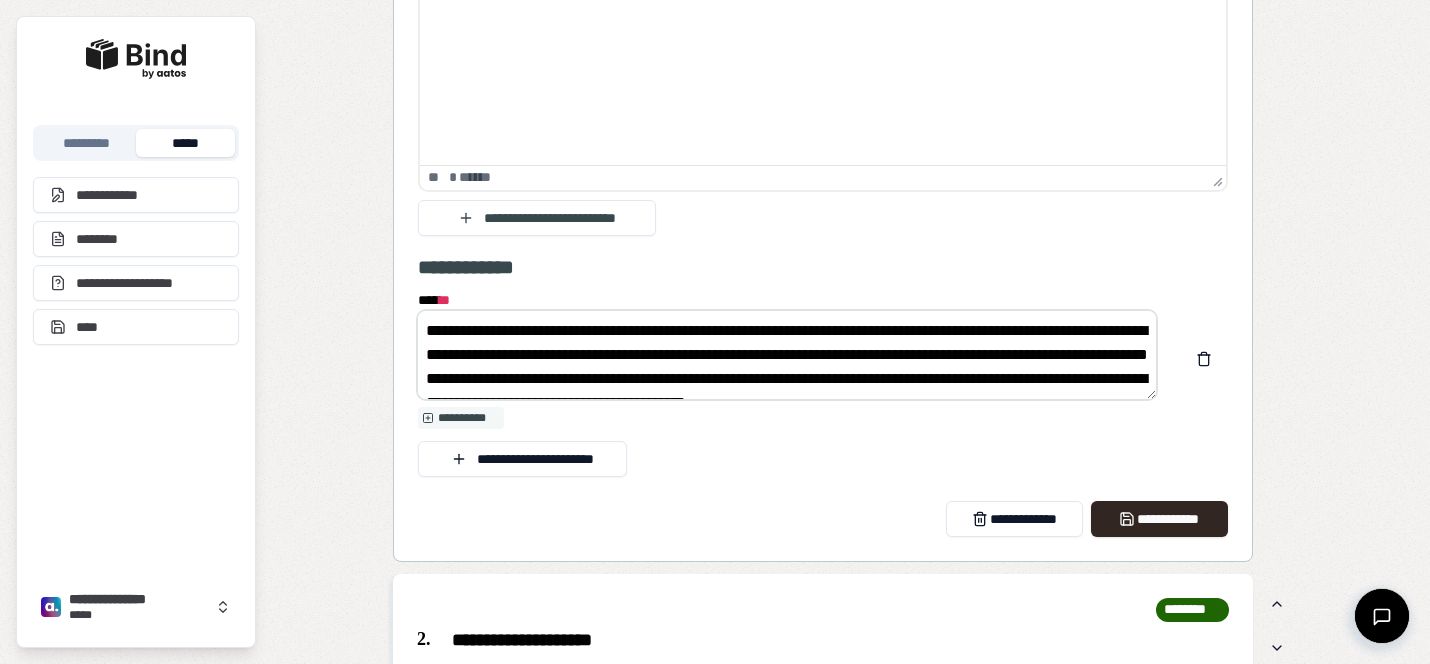 drag, startPoint x: 723, startPoint y: 326, endPoint x: 1029, endPoint y: 328, distance: 306.00653 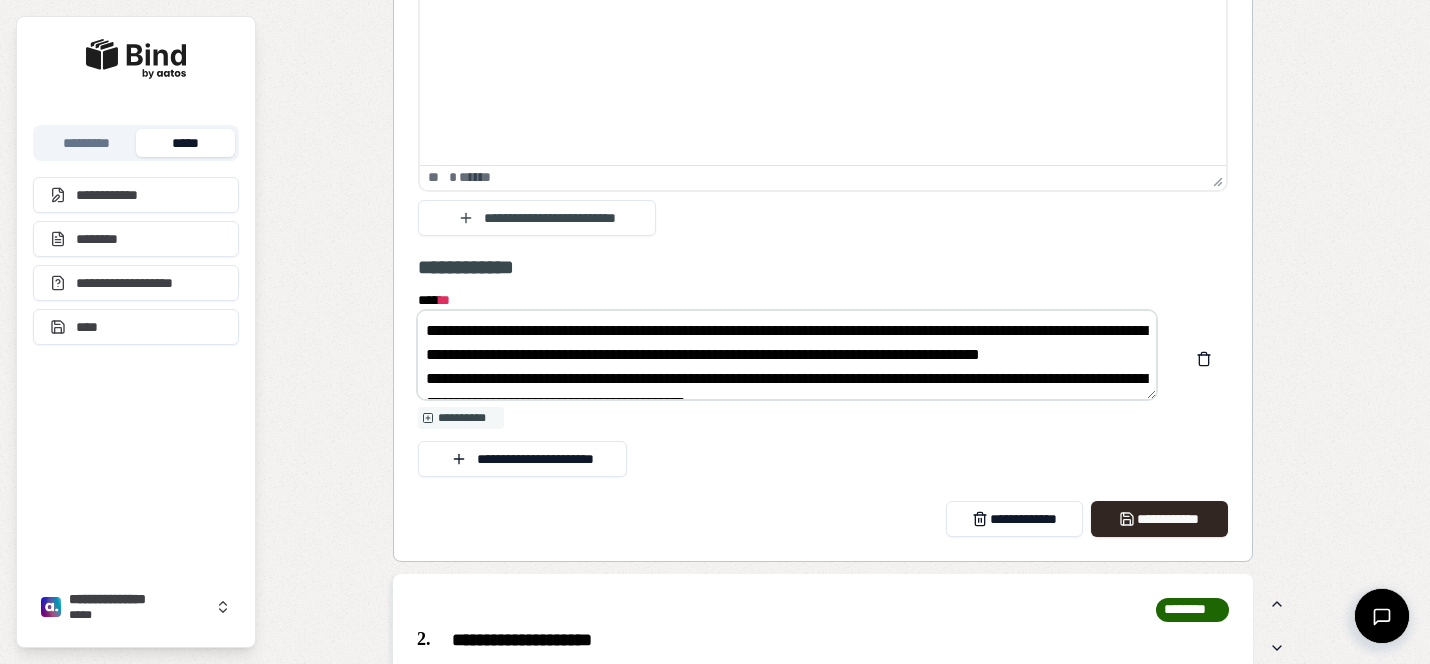 drag, startPoint x: 990, startPoint y: 324, endPoint x: 902, endPoint y: 330, distance: 88.20431 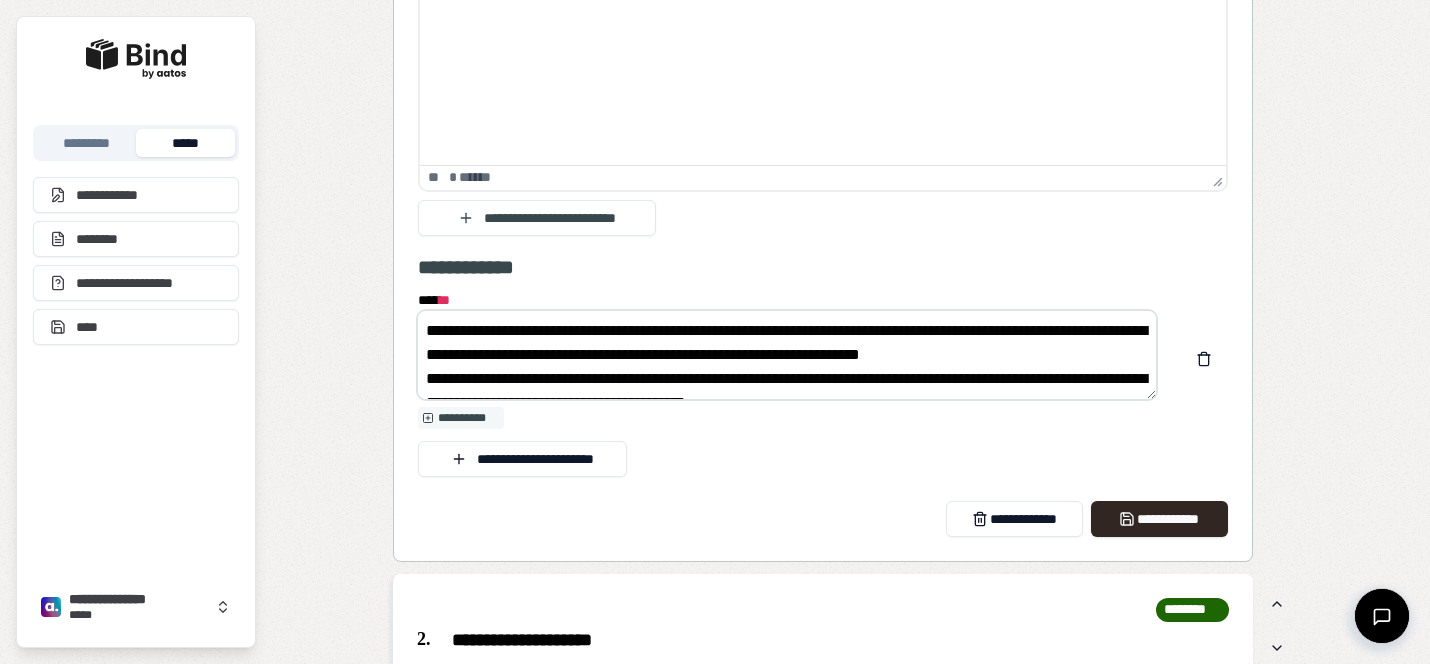 drag, startPoint x: 831, startPoint y: 327, endPoint x: 1144, endPoint y: 328, distance: 313.0016 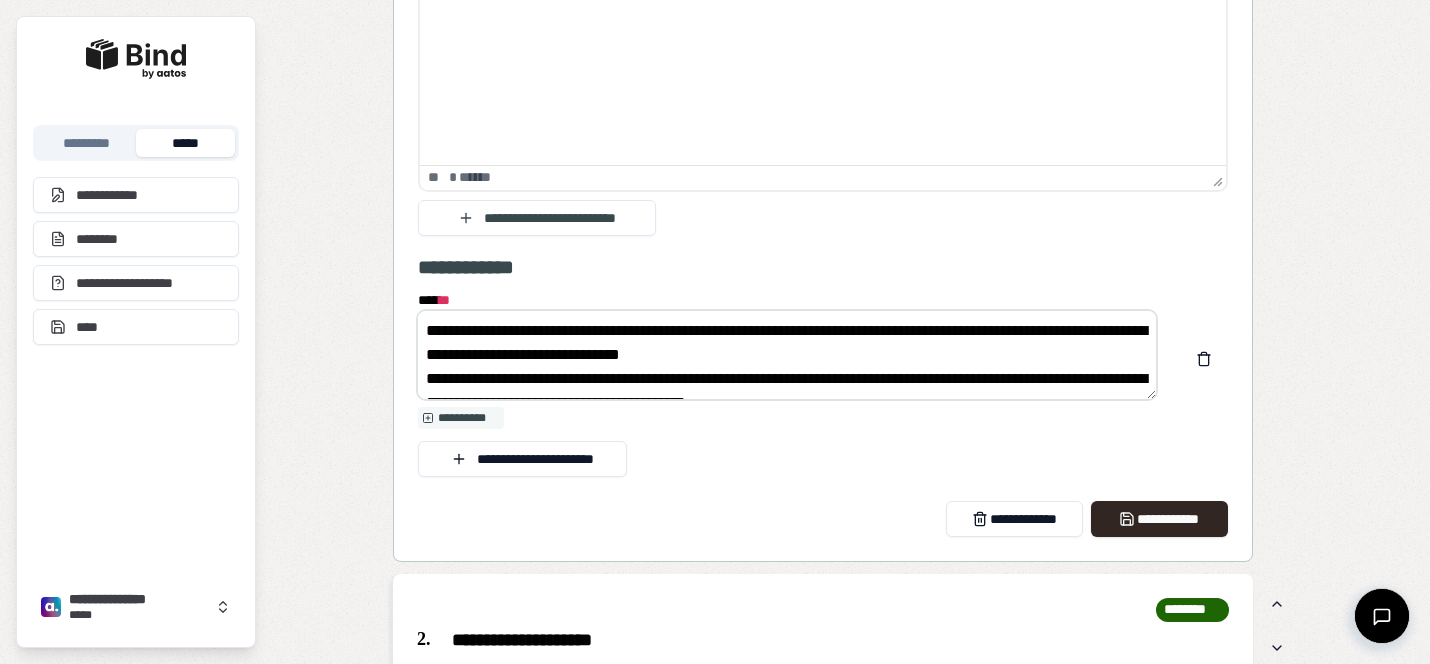 drag, startPoint x: 918, startPoint y: 330, endPoint x: 882, endPoint y: 330, distance: 36 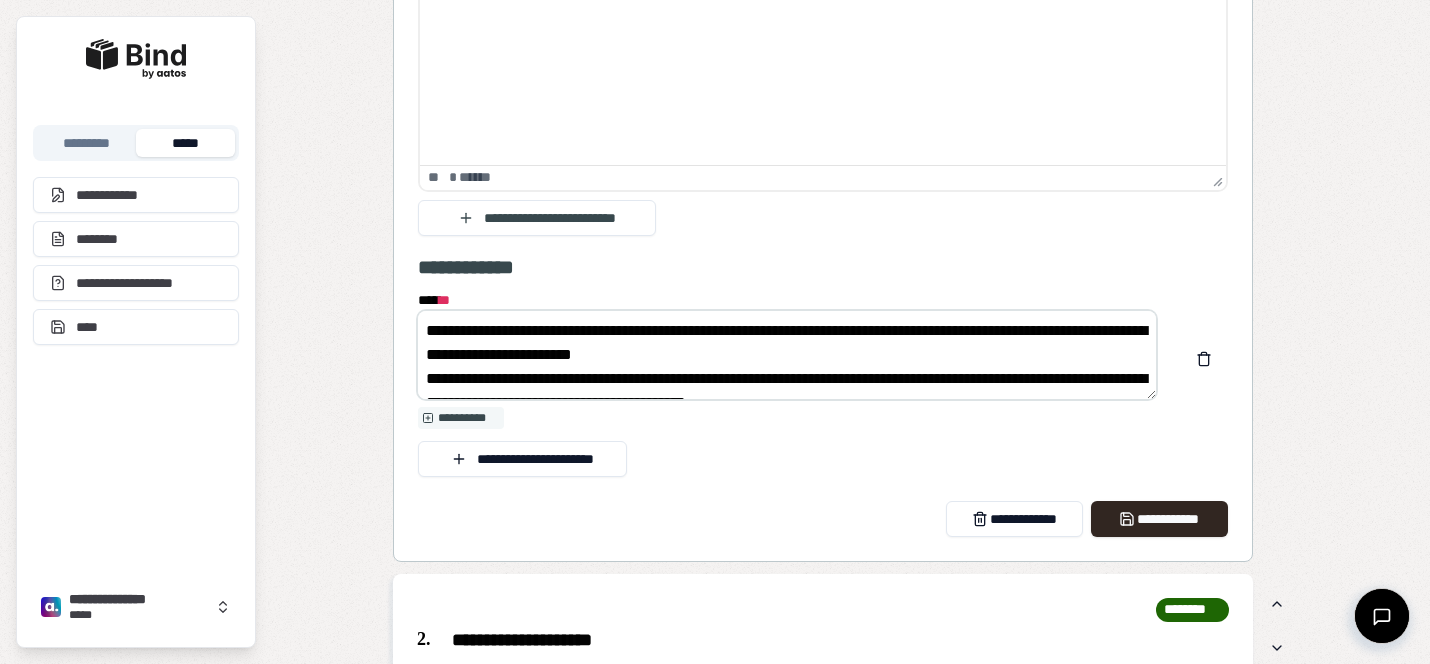 drag, startPoint x: 758, startPoint y: 349, endPoint x: 507, endPoint y: 344, distance: 251.04979 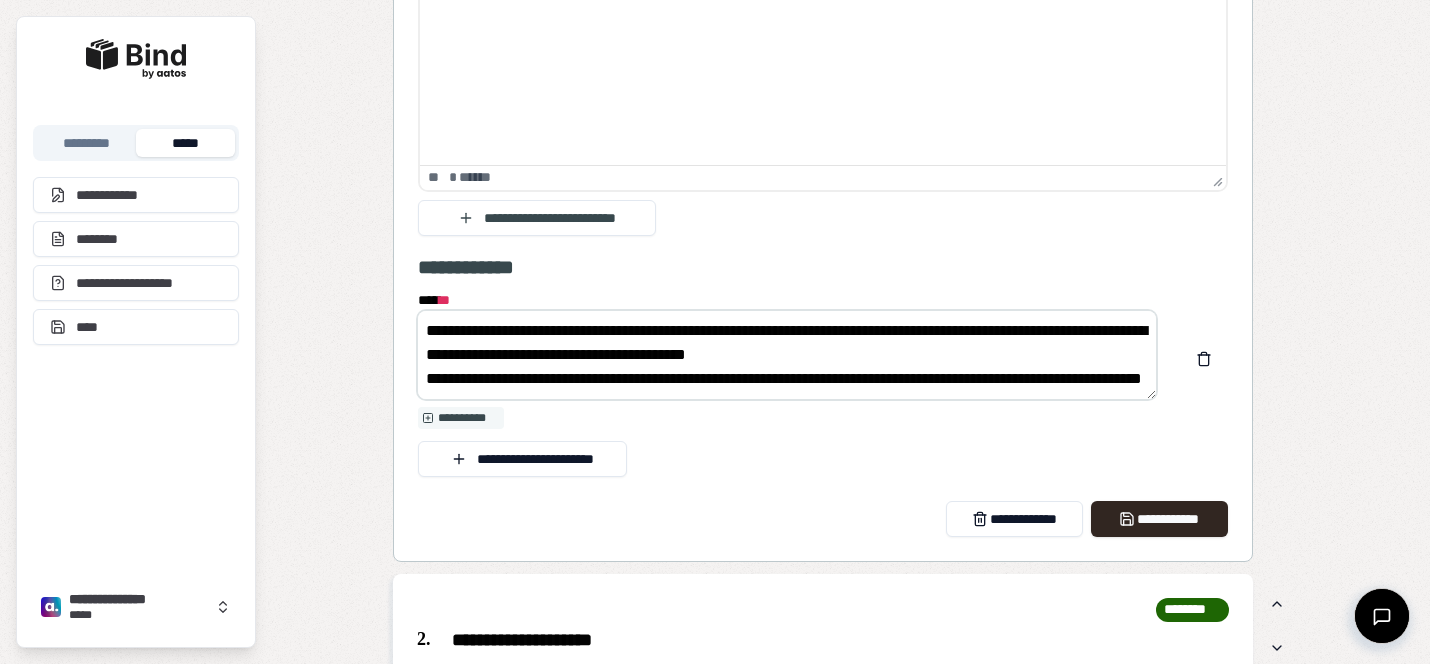 scroll, scrollTop: 41, scrollLeft: 0, axis: vertical 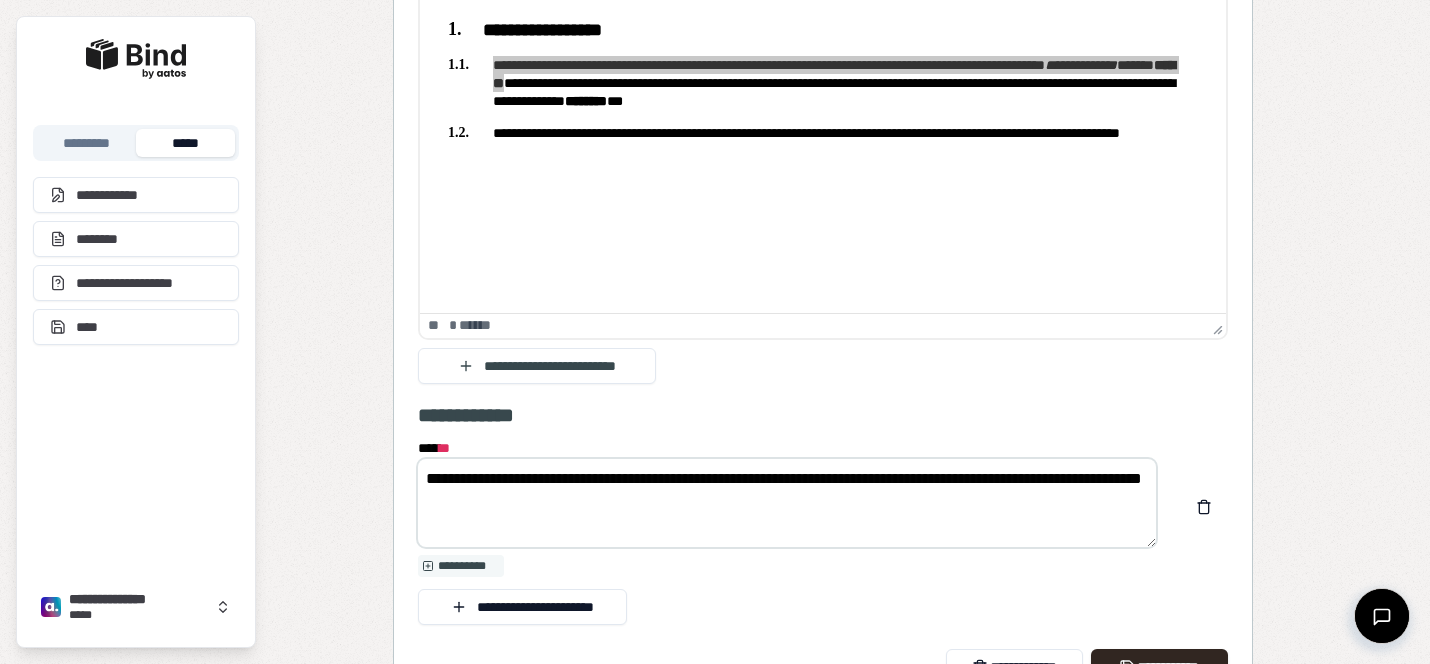 drag, startPoint x: 600, startPoint y: 496, endPoint x: 381, endPoint y: 458, distance: 222.27235 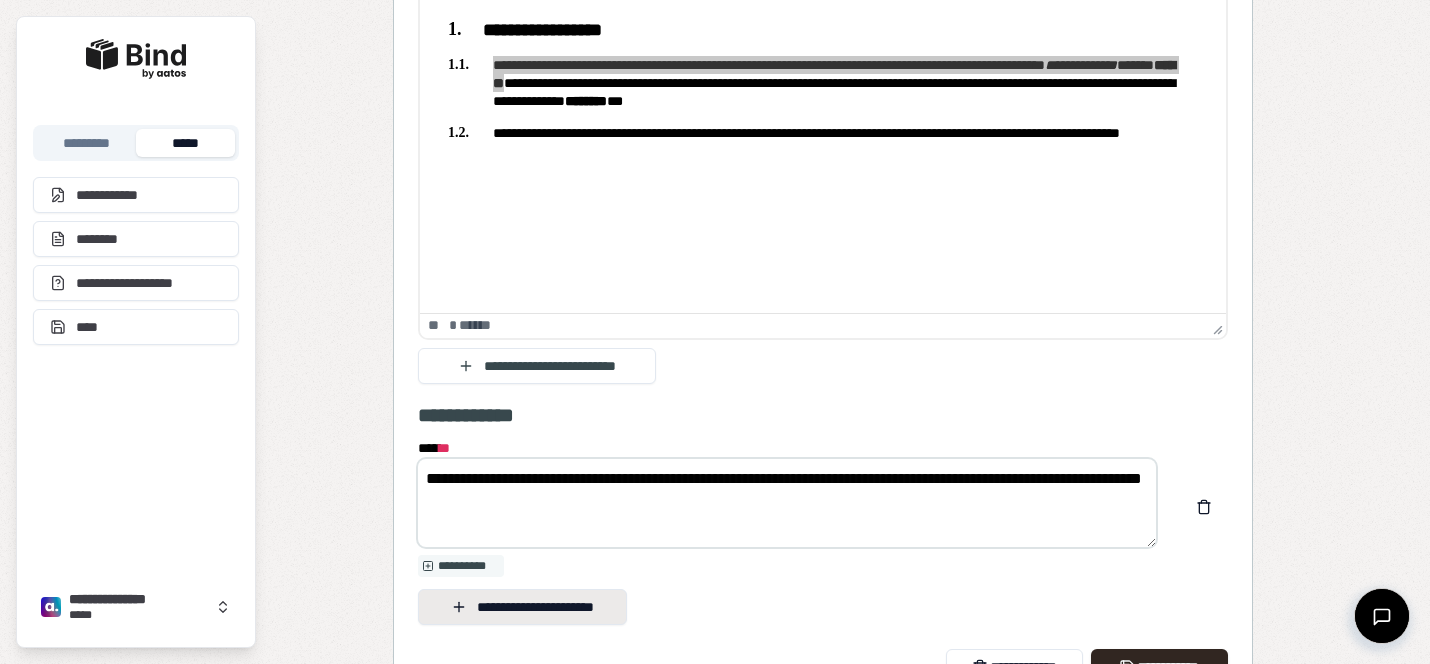 type on "**********" 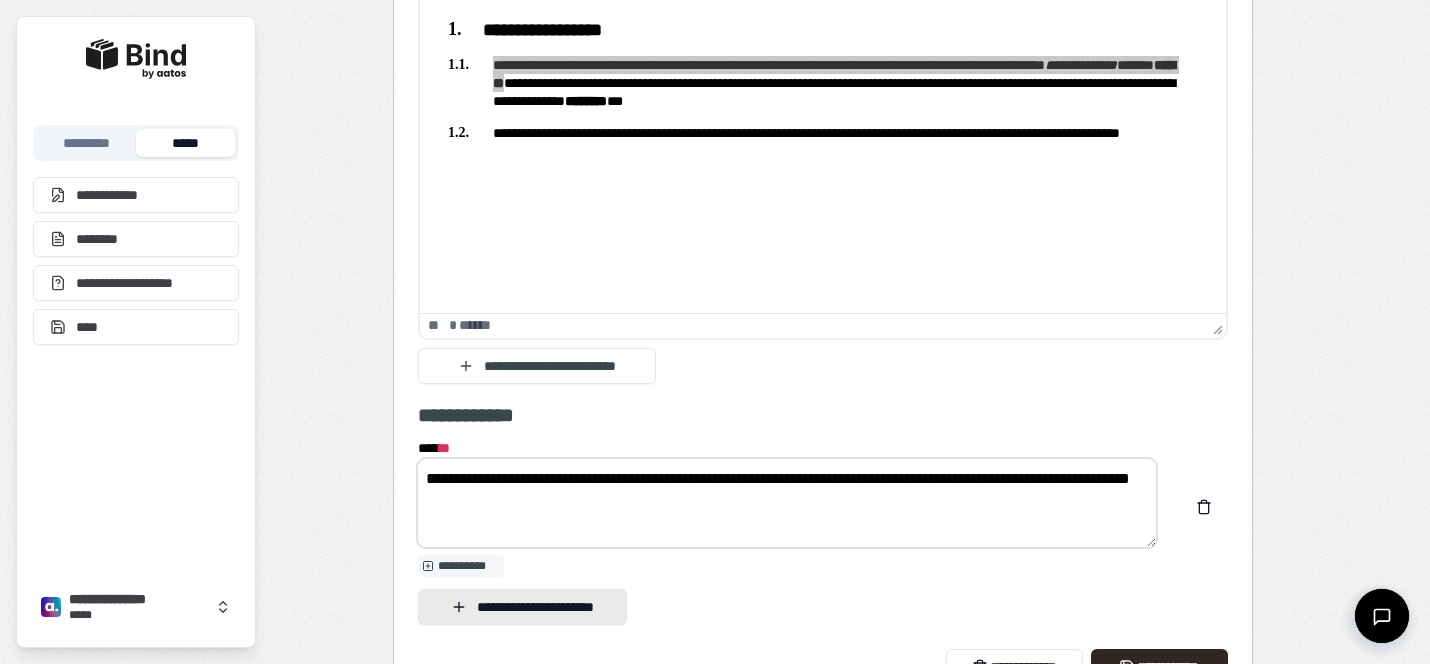 click on "**********" at bounding box center [522, 607] 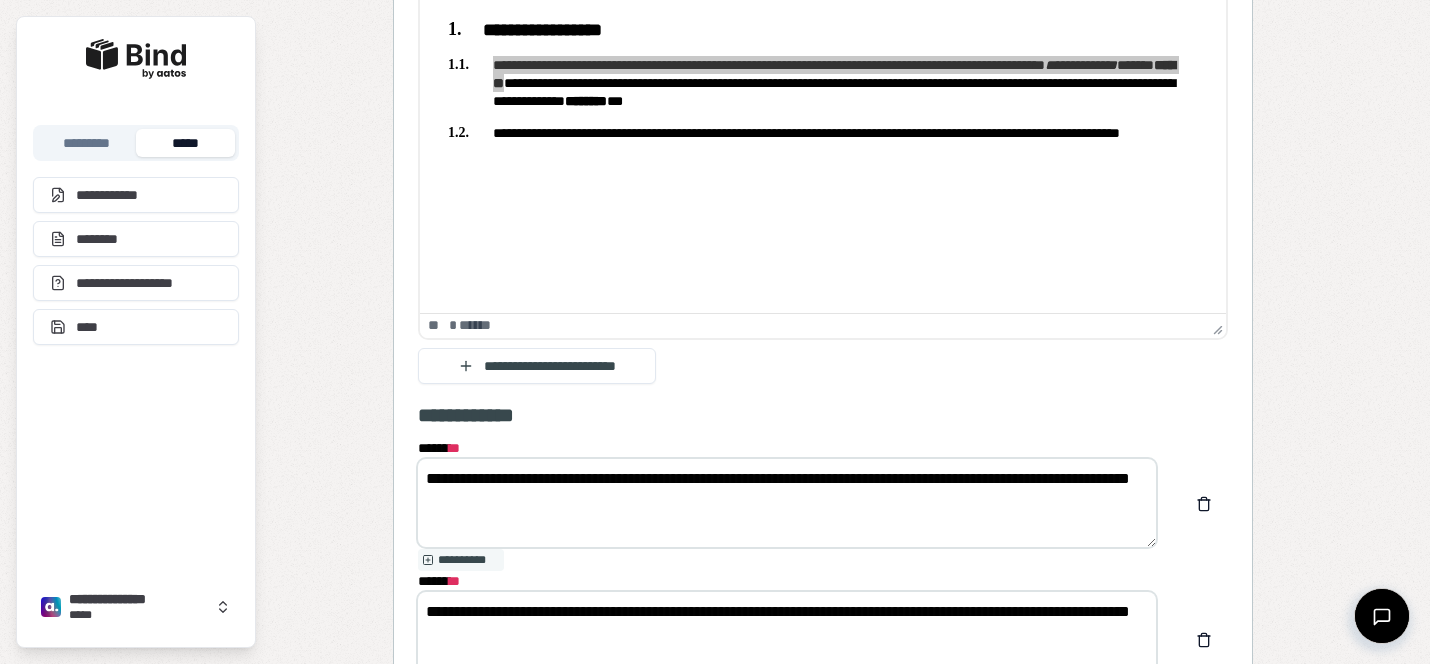 type on "**********" 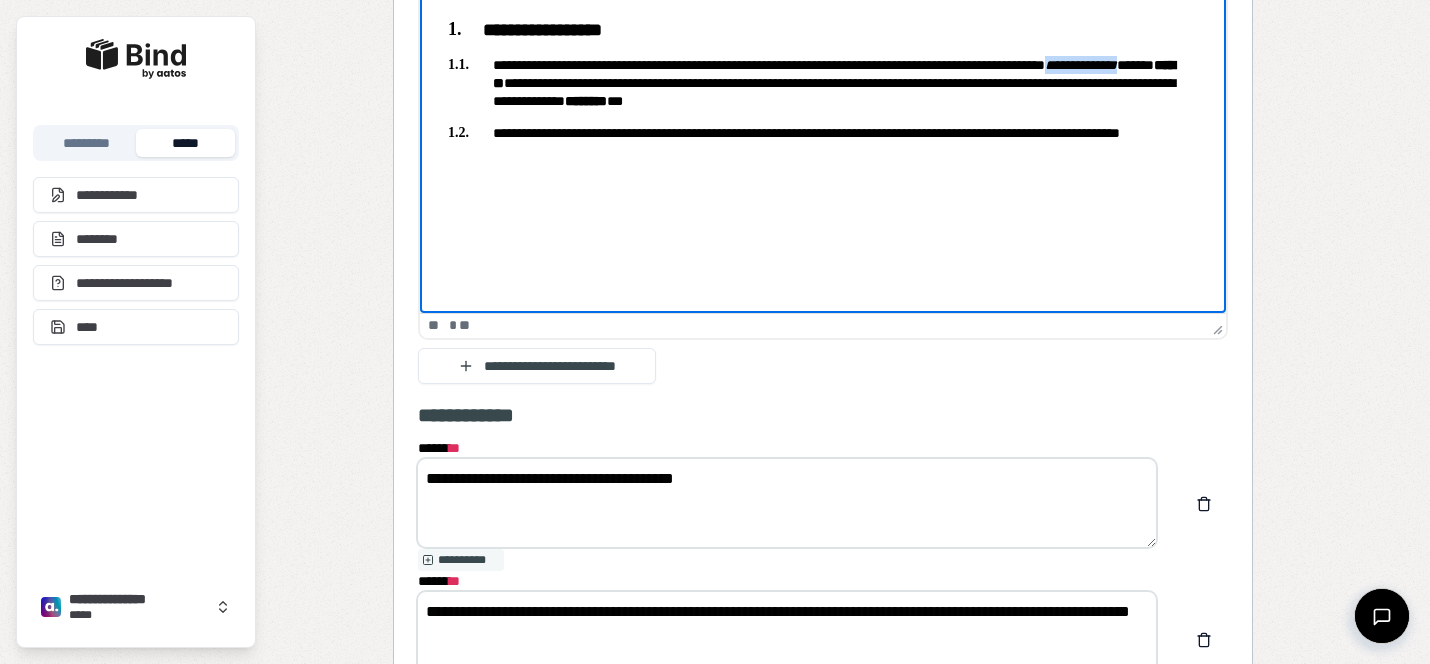 drag, startPoint x: 601, startPoint y: 83, endPoint x: 478, endPoint y: 90, distance: 123.19903 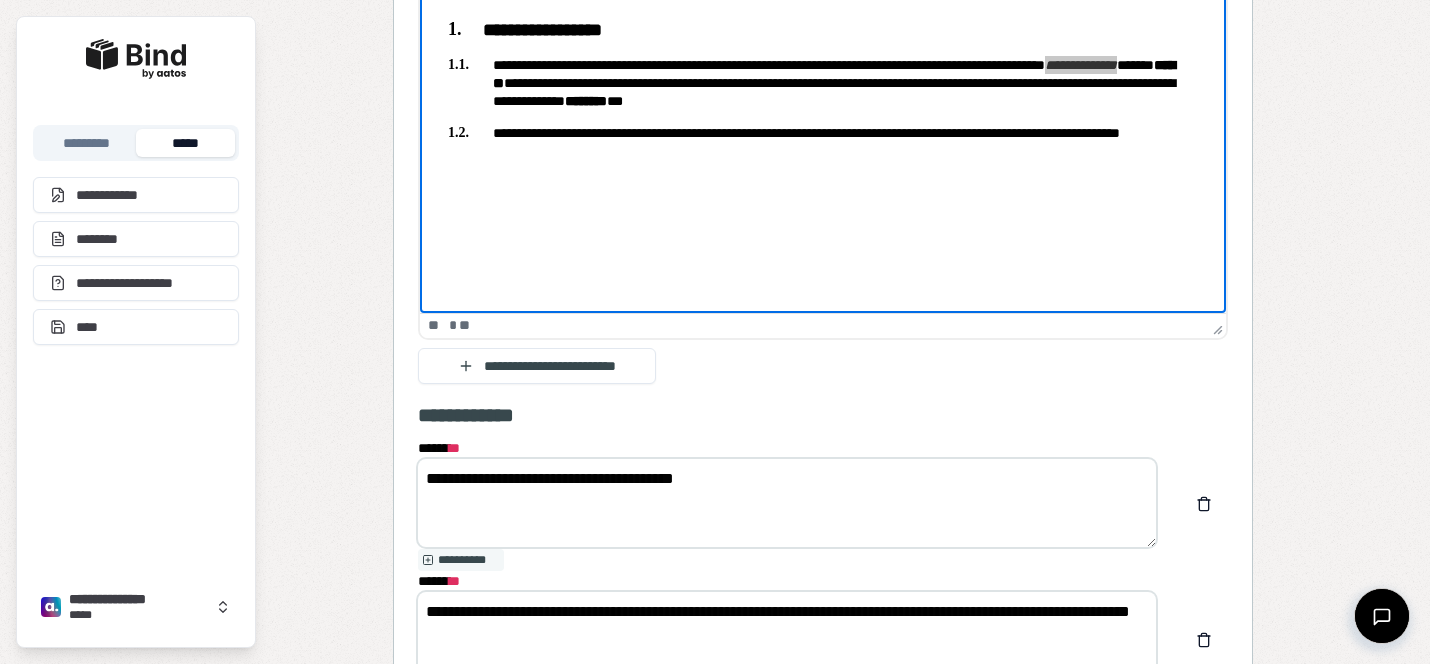 click on "**********" at bounding box center (787, 503) 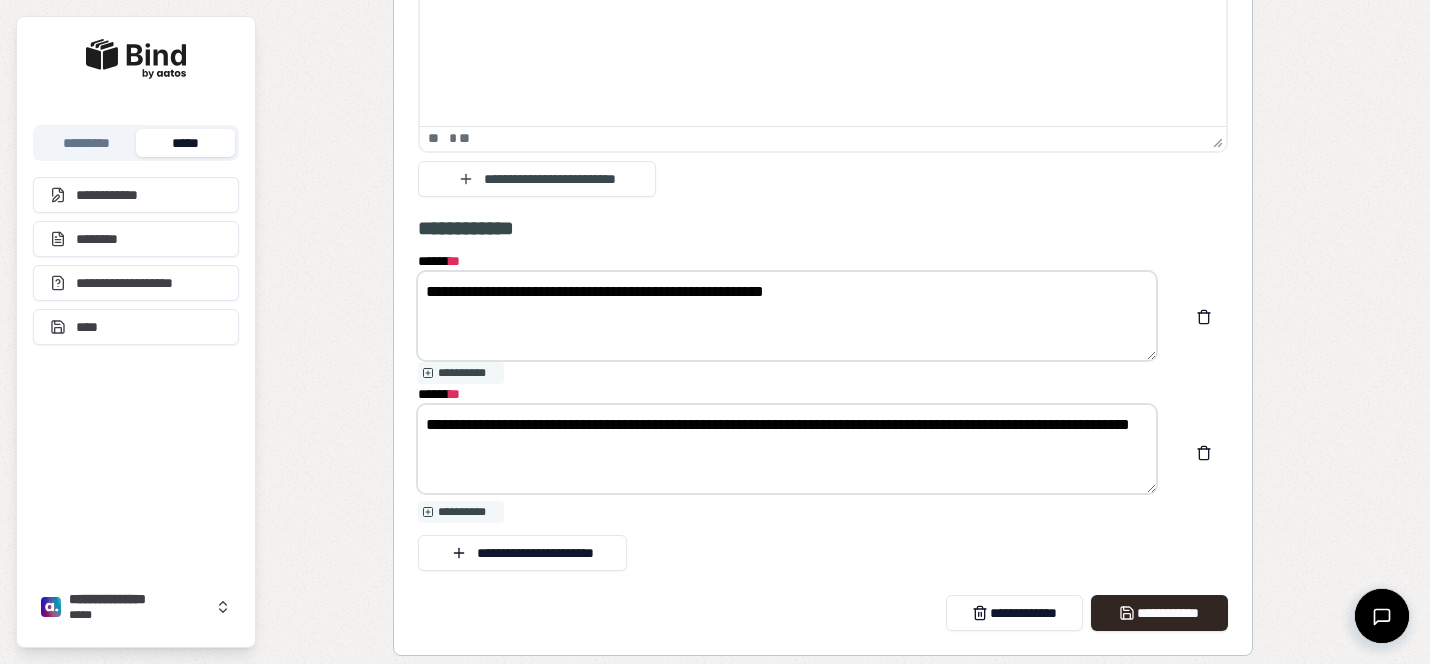 scroll, scrollTop: 2814, scrollLeft: 0, axis: vertical 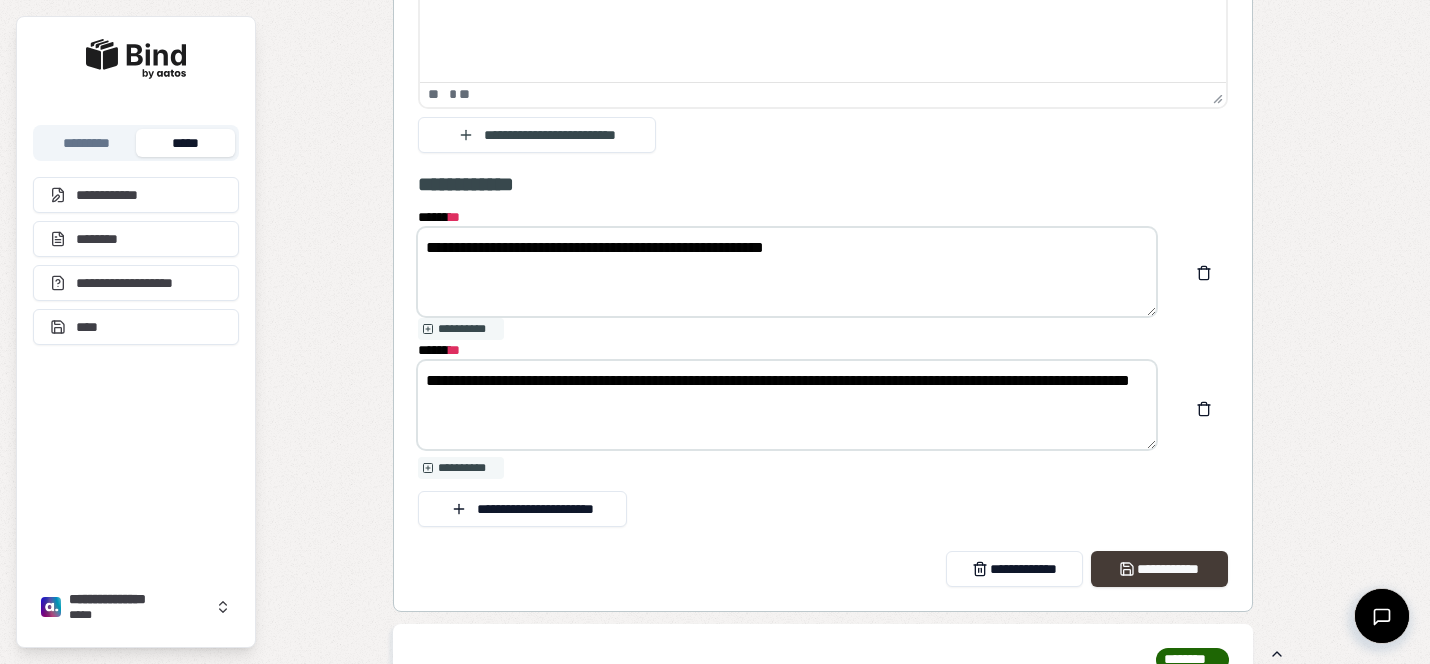 type on "**********" 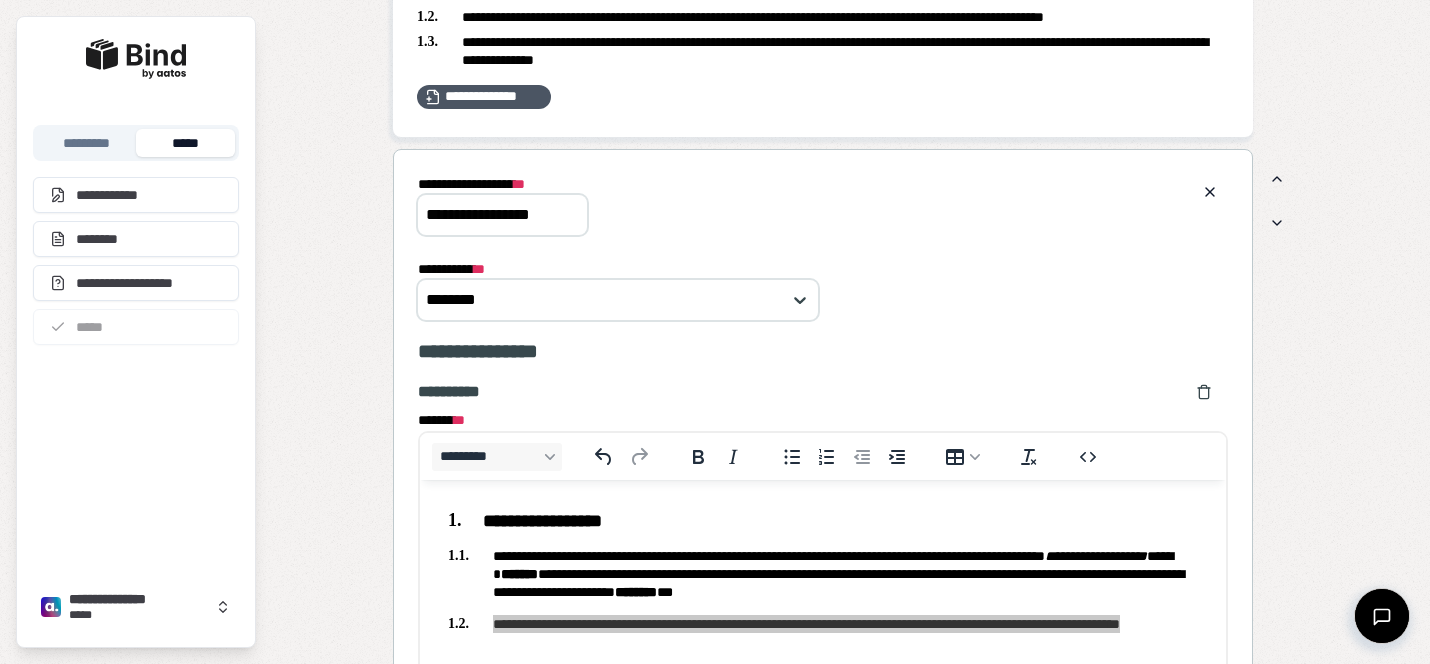 scroll, scrollTop: 1568, scrollLeft: 0, axis: vertical 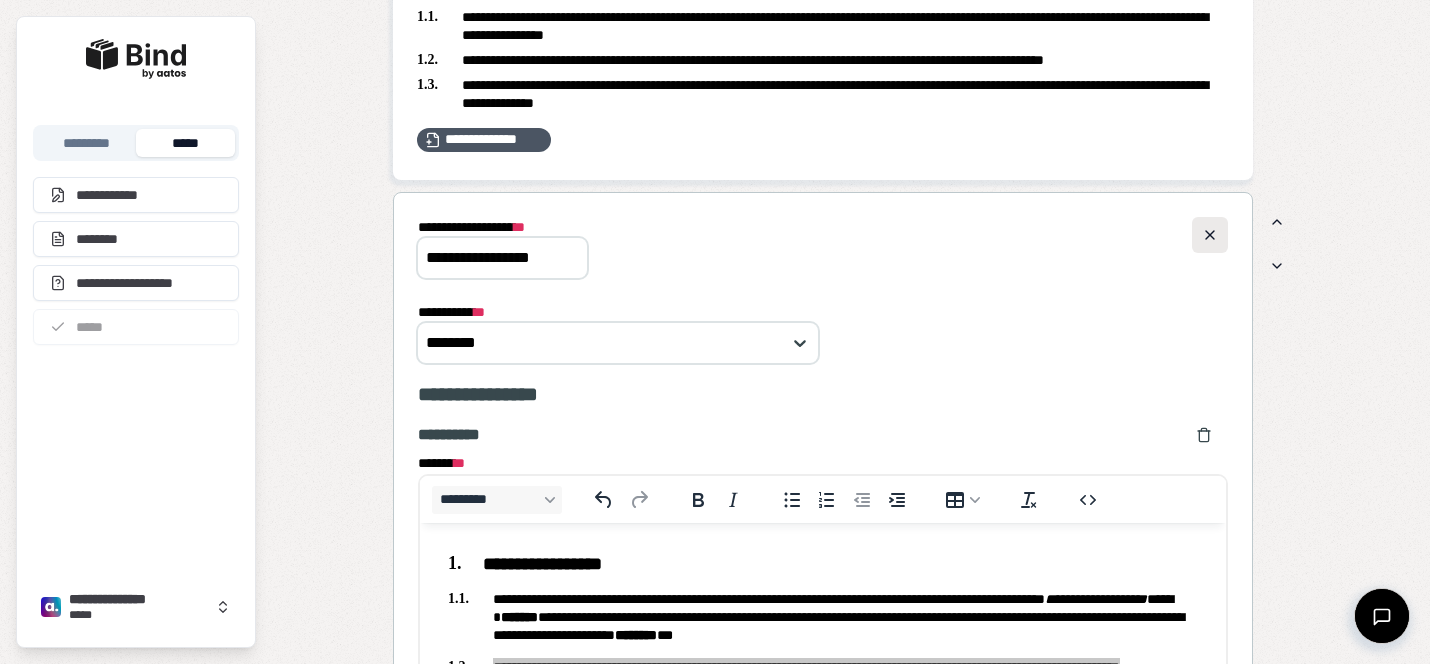 click at bounding box center (1210, 235) 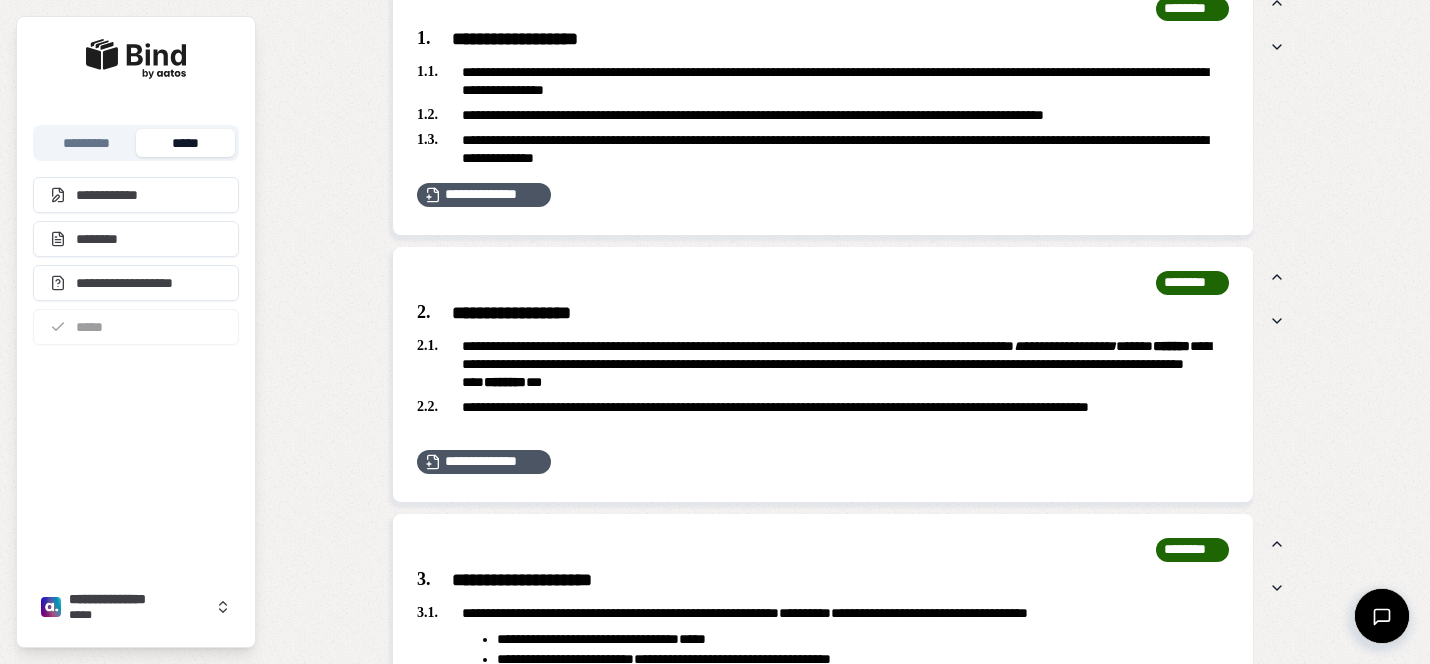 scroll, scrollTop: 1526, scrollLeft: 0, axis: vertical 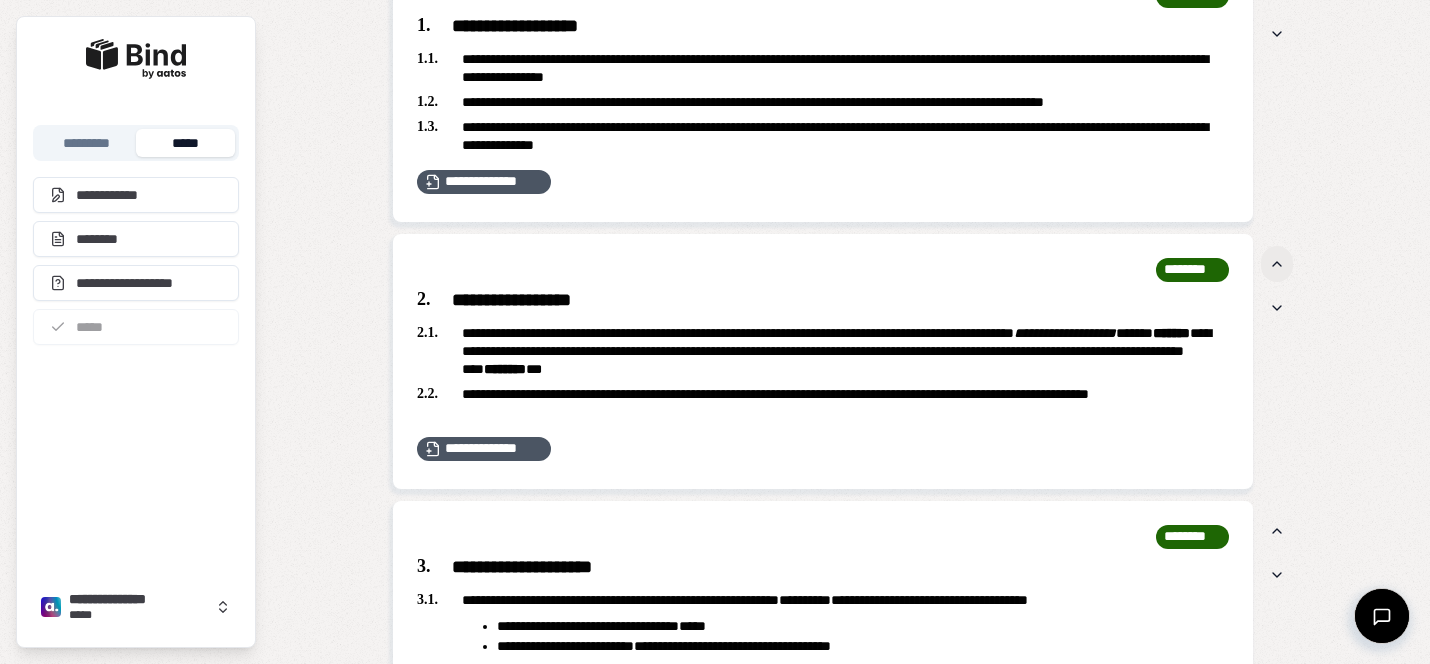 click at bounding box center [1277, 264] 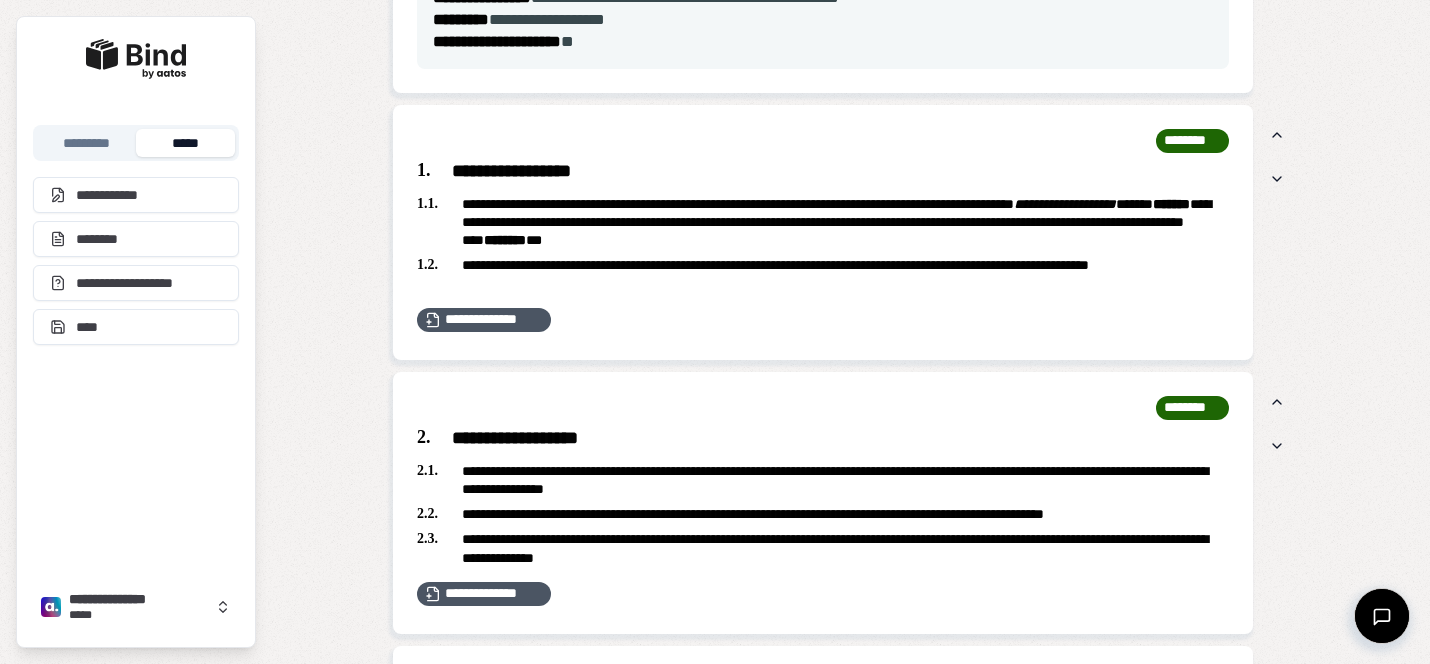 scroll, scrollTop: 1525, scrollLeft: 0, axis: vertical 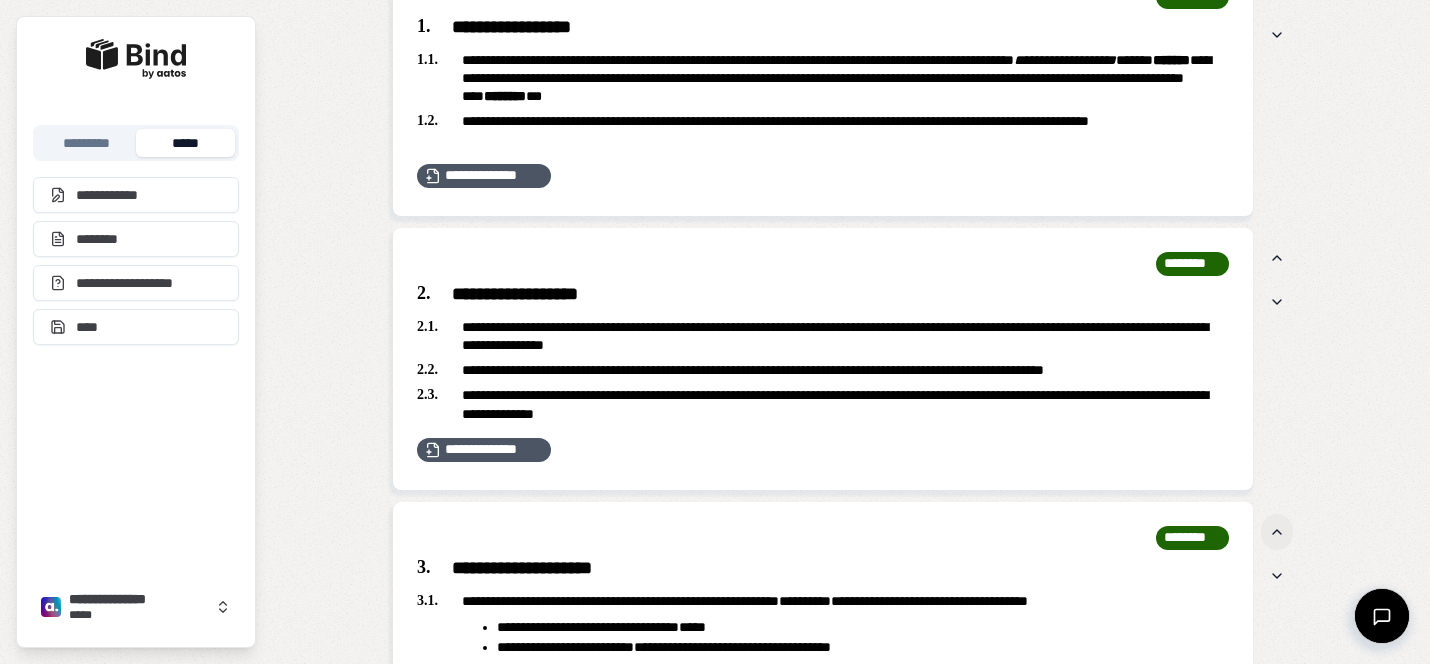 click at bounding box center [1277, 532] 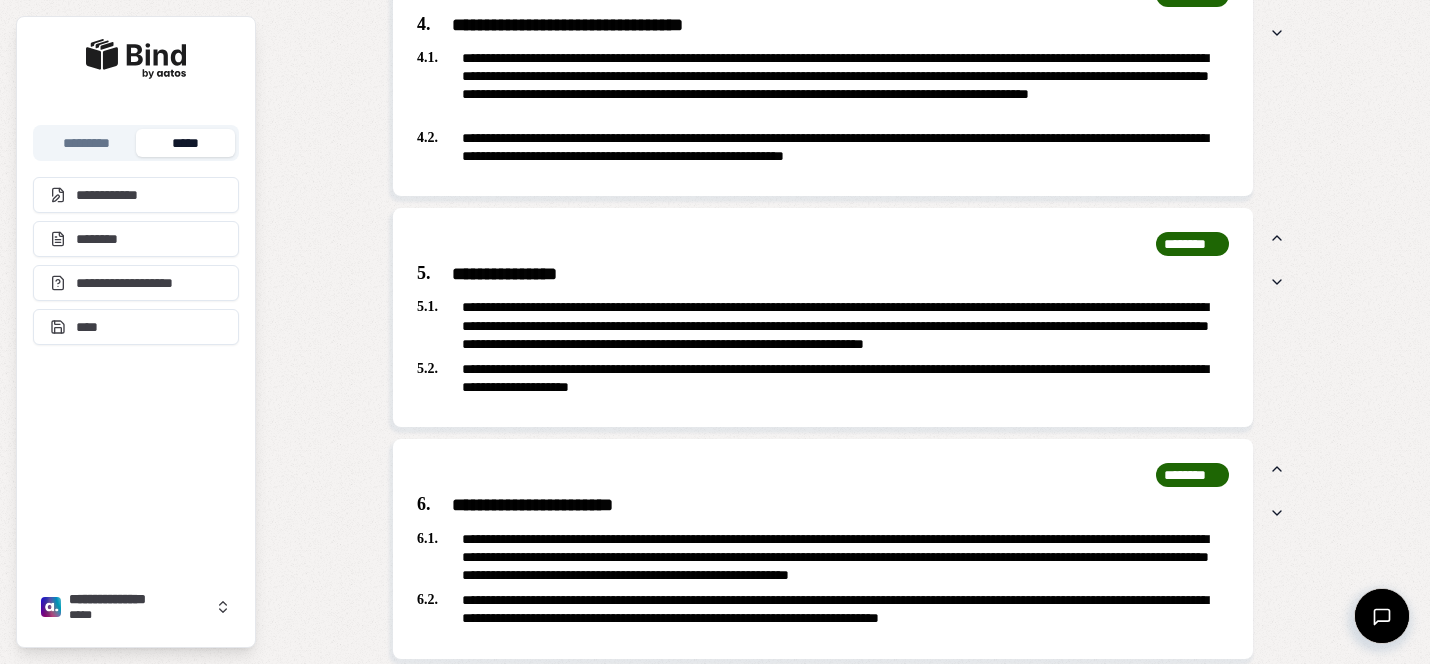 scroll, scrollTop: 2434, scrollLeft: 0, axis: vertical 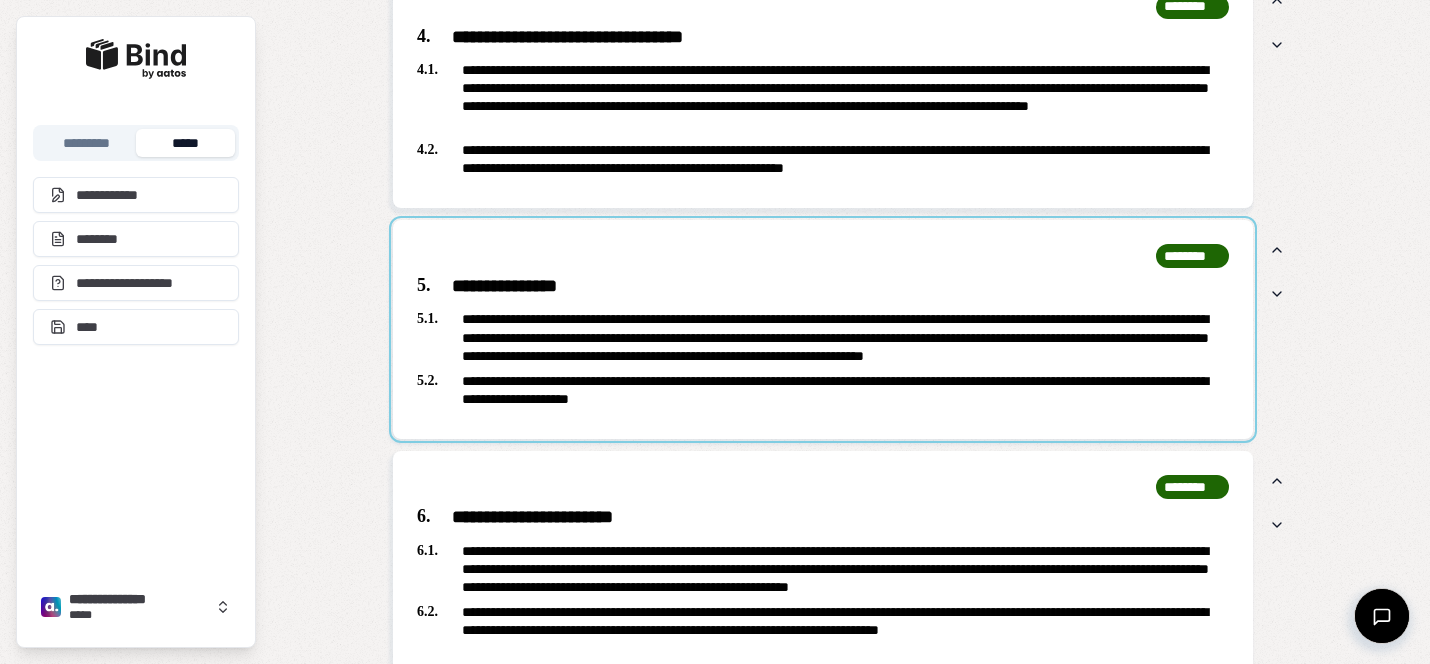 click at bounding box center [823, 329] 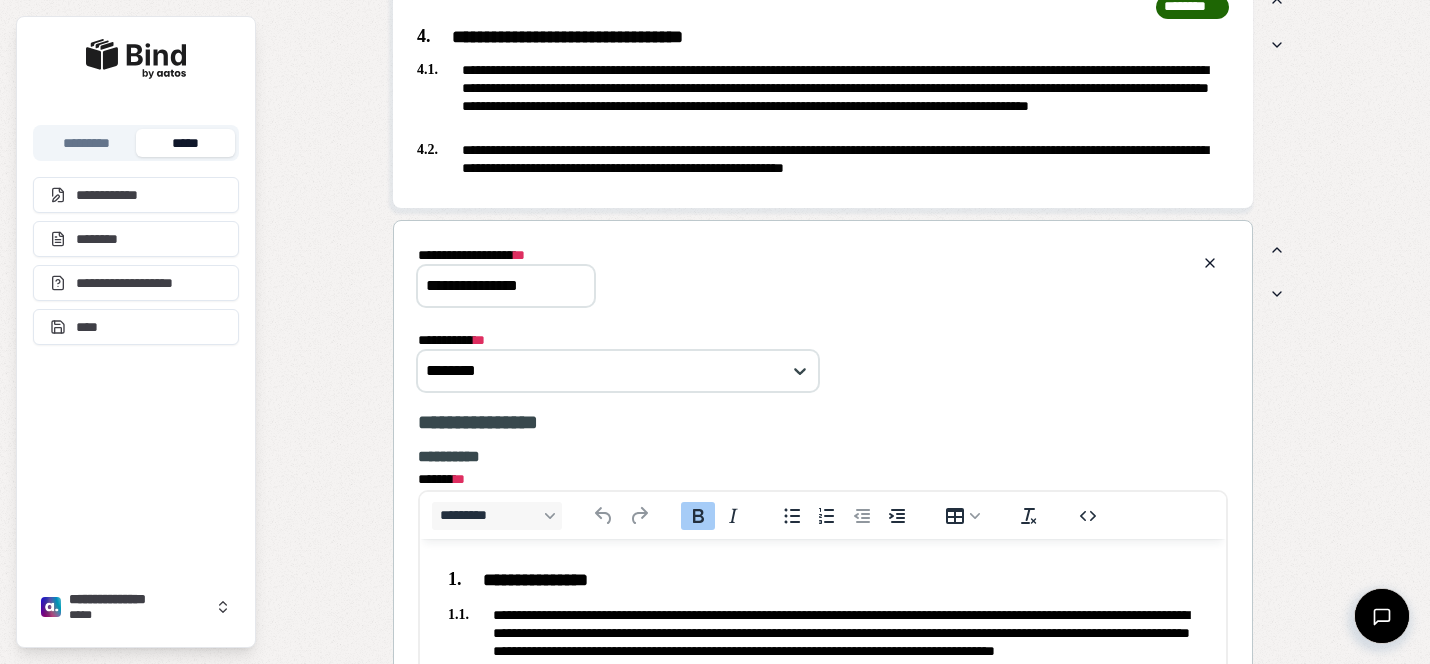 scroll, scrollTop: 0, scrollLeft: 0, axis: both 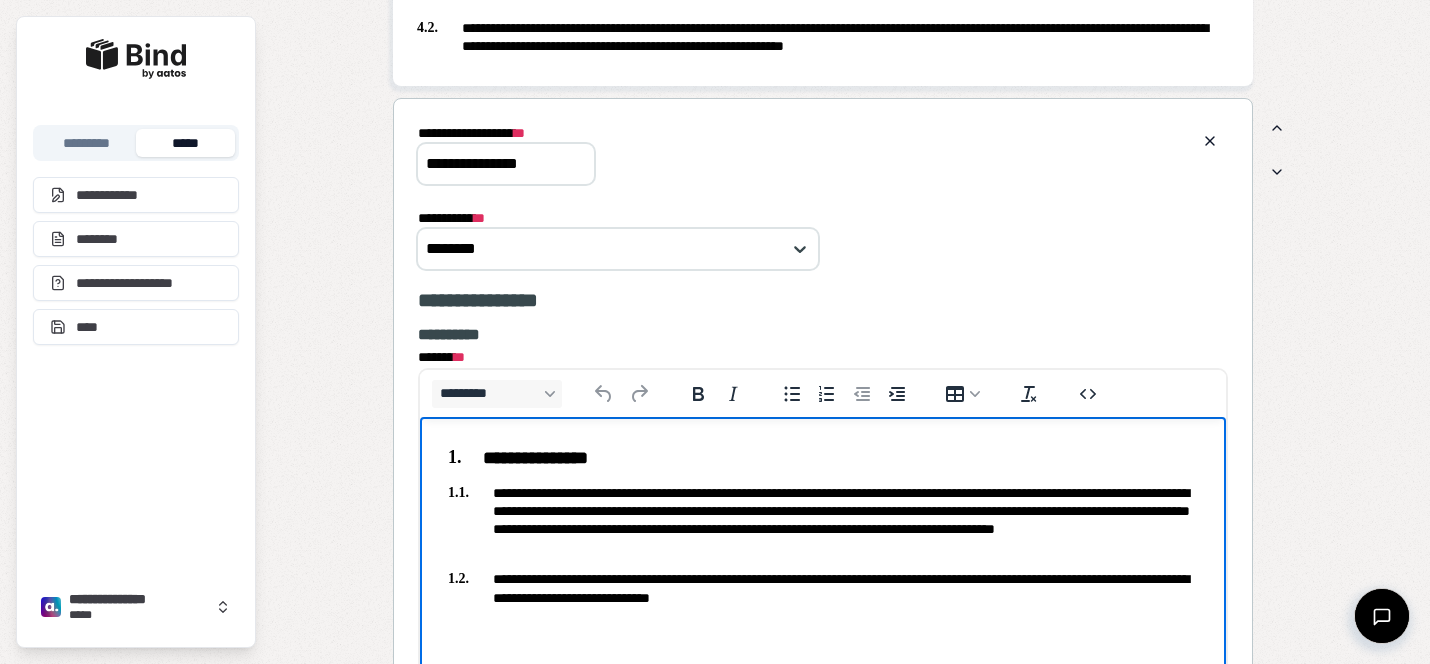 click on "**********" at bounding box center [823, 520] 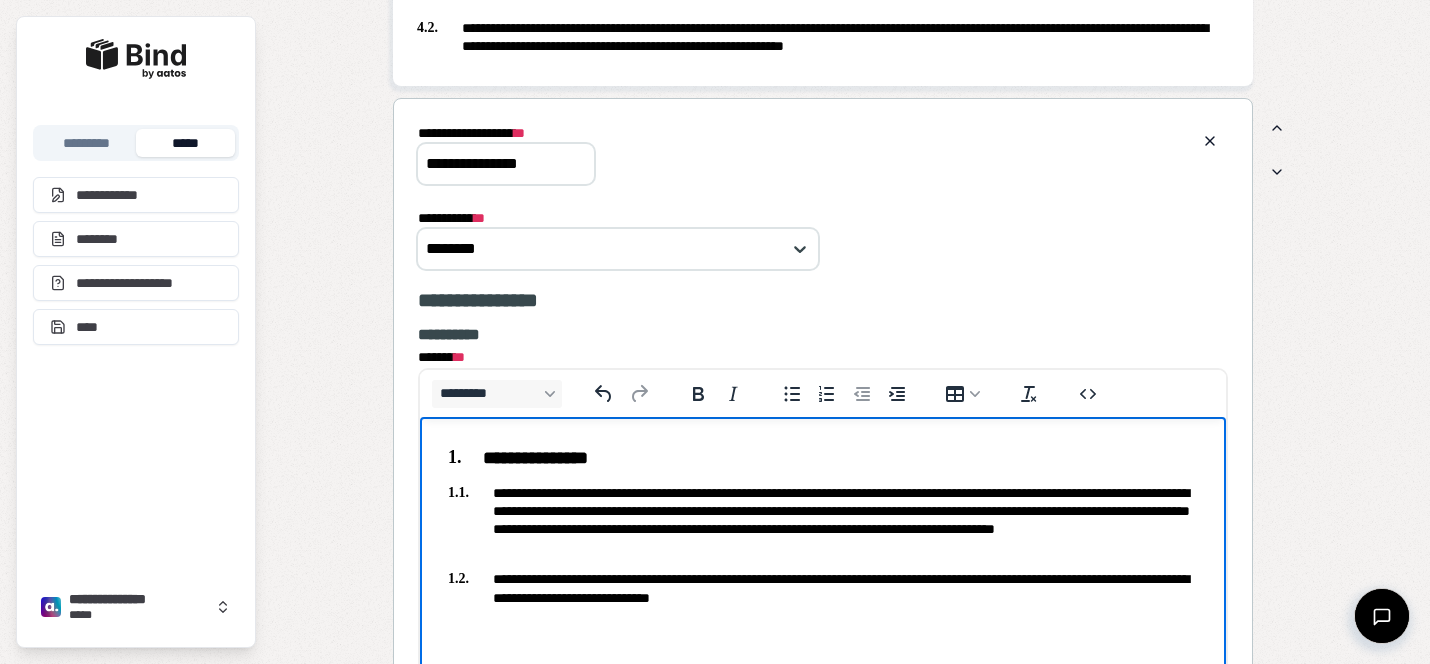 click on "**********" at bounding box center (823, 520) 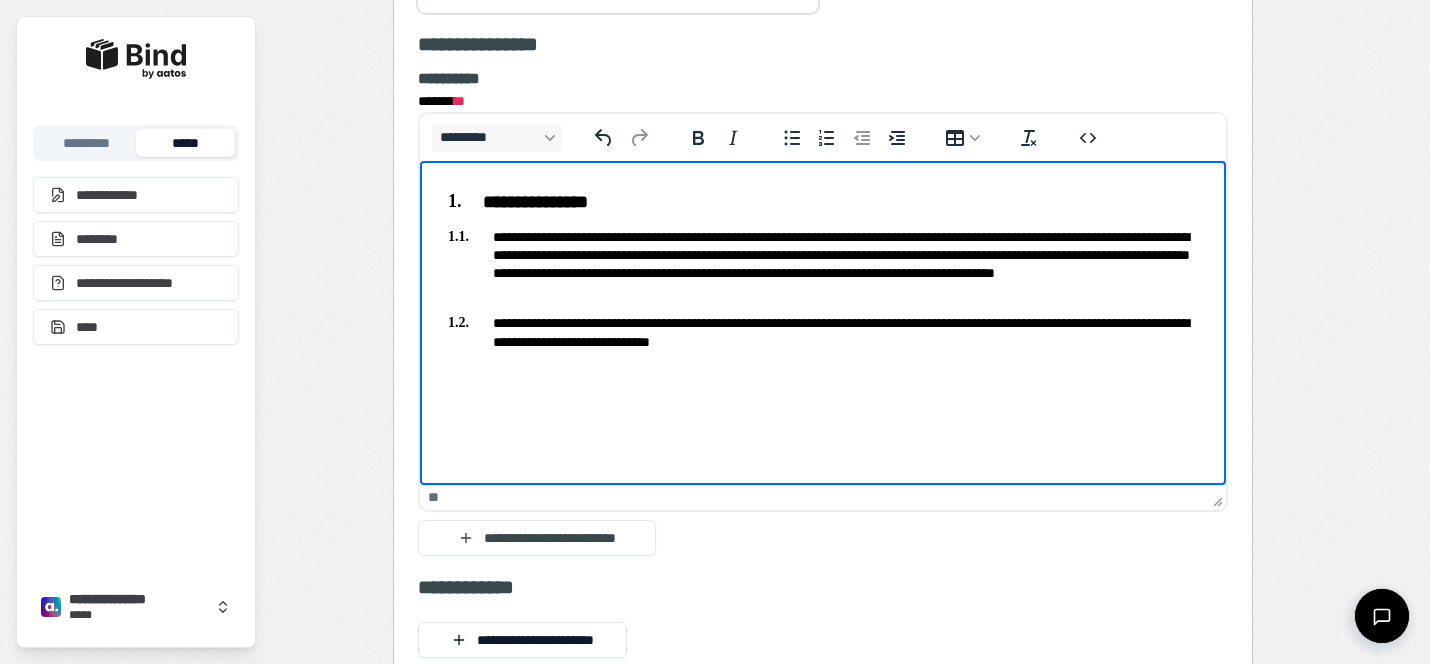 scroll, scrollTop: 2656, scrollLeft: 0, axis: vertical 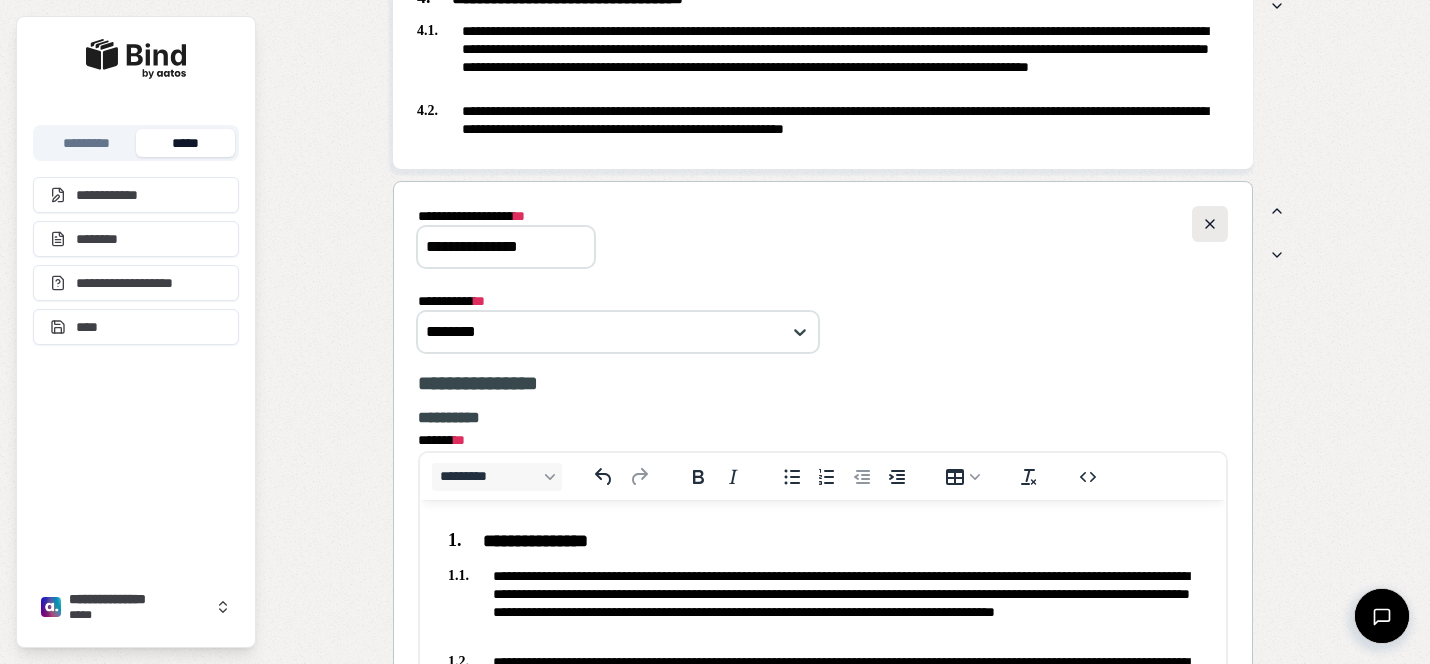 click at bounding box center [1210, 224] 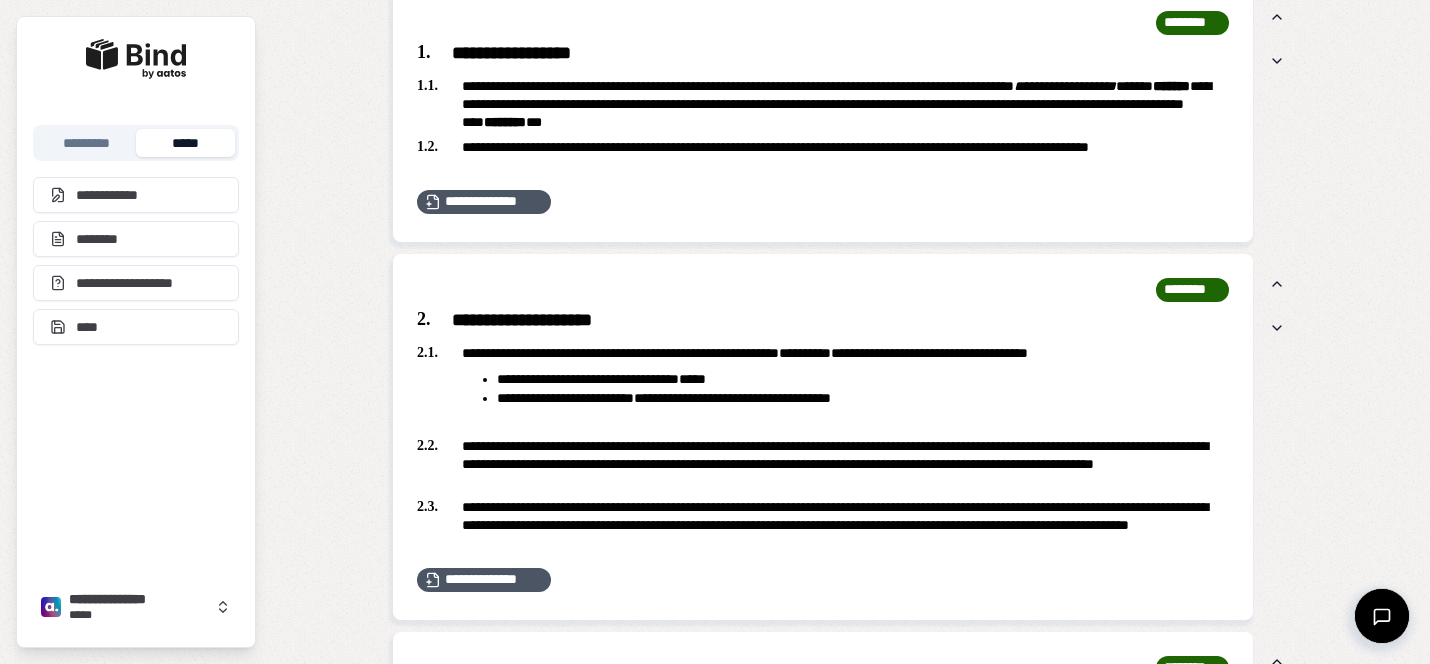 scroll, scrollTop: 1495, scrollLeft: 0, axis: vertical 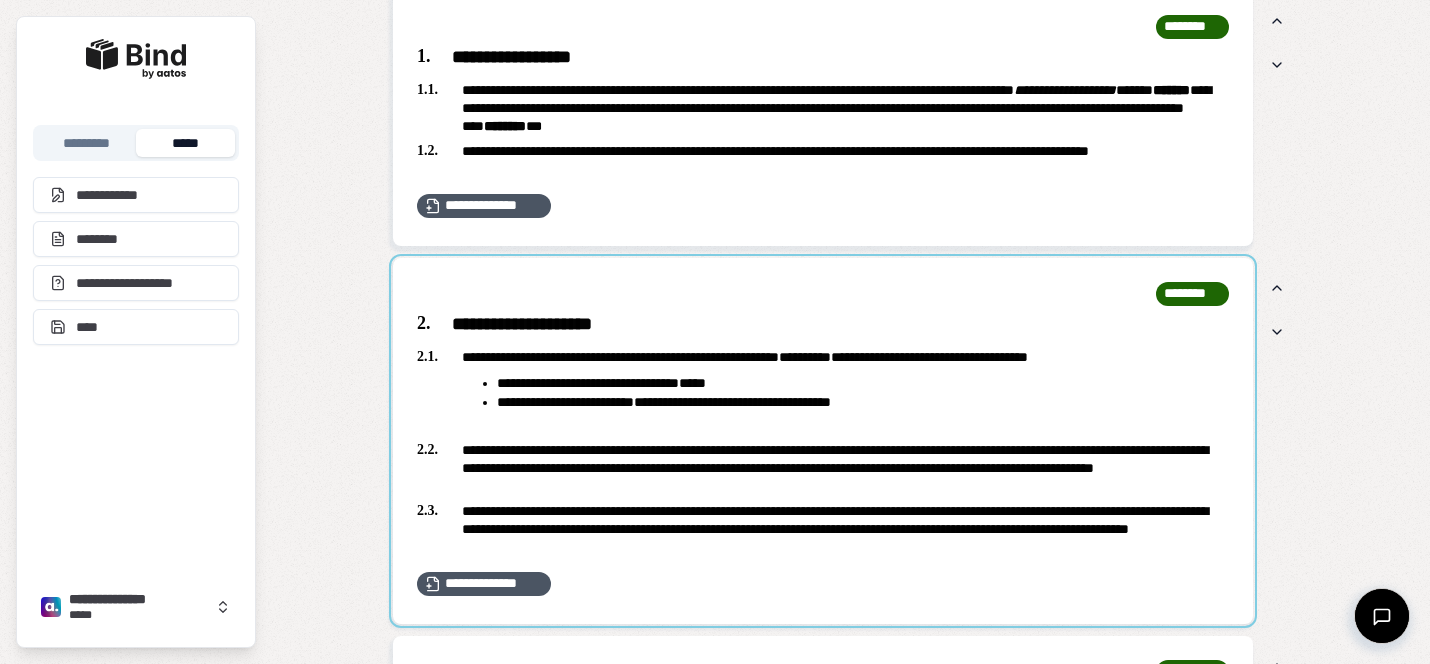 click at bounding box center (823, 441) 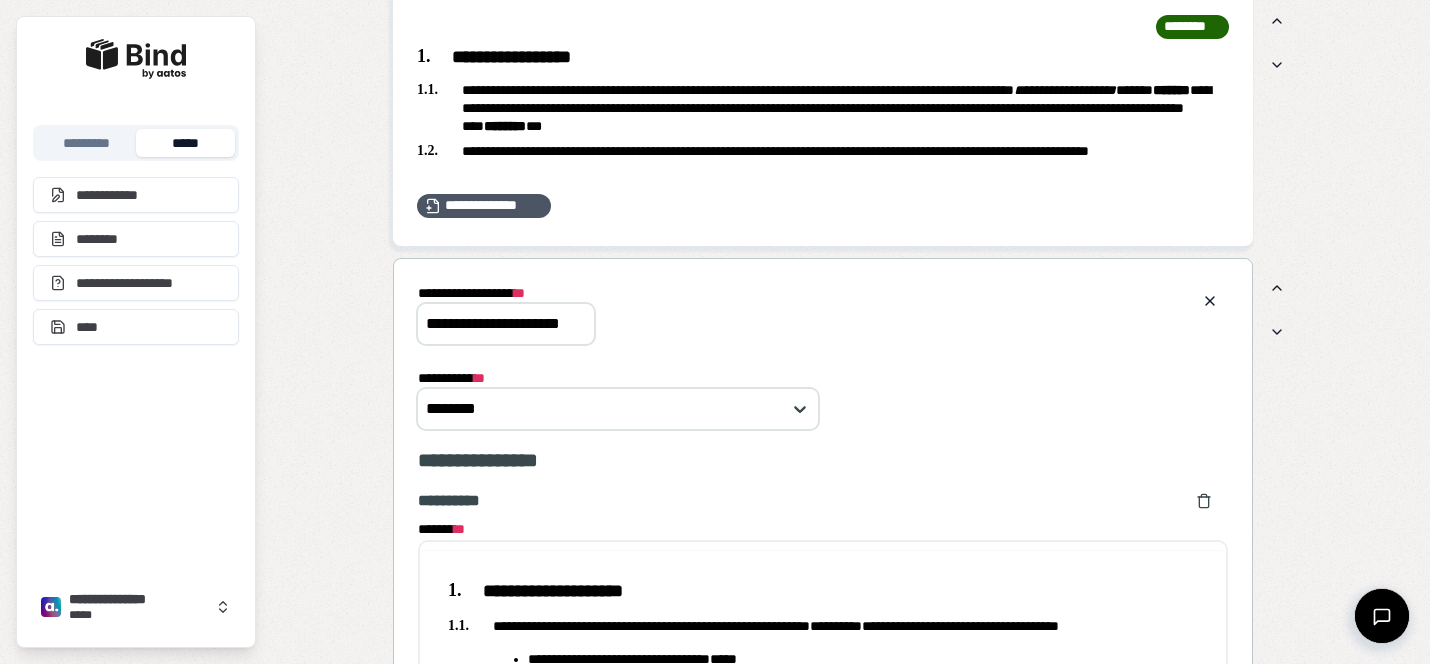 scroll, scrollTop: 0, scrollLeft: 0, axis: both 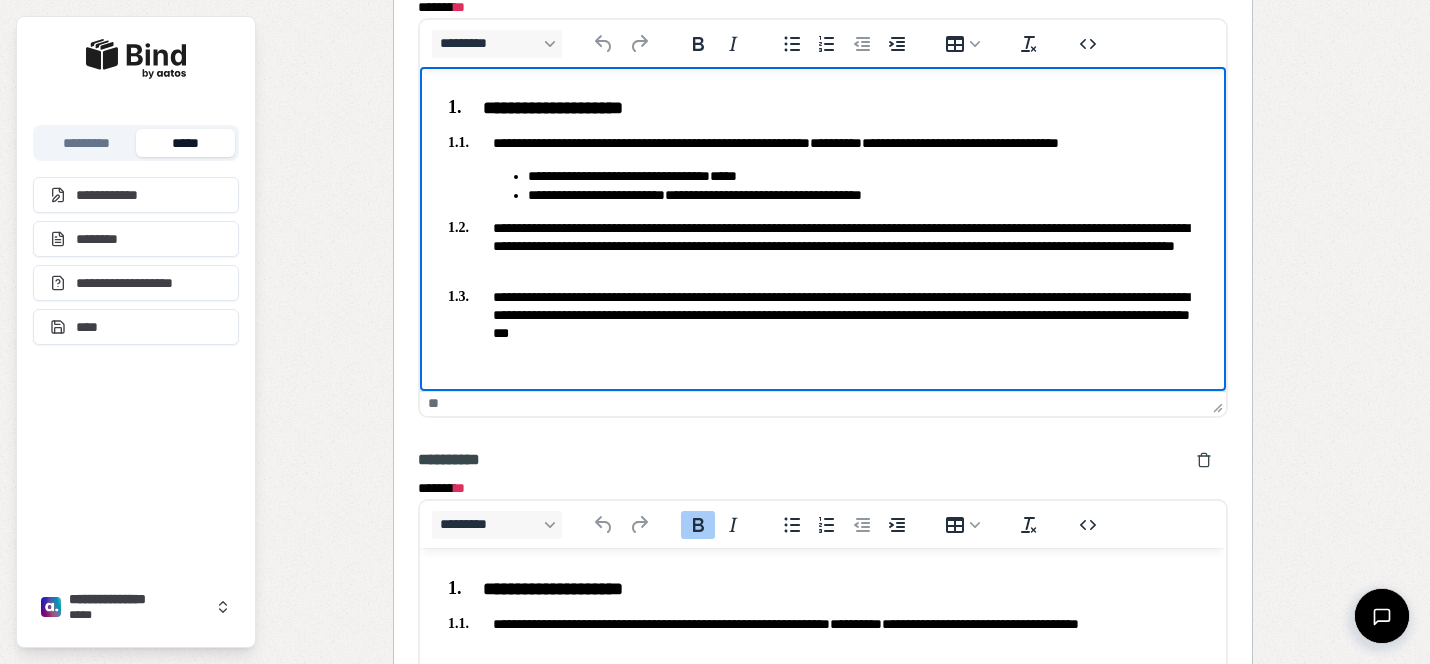 click on "**********" at bounding box center [823, 215] 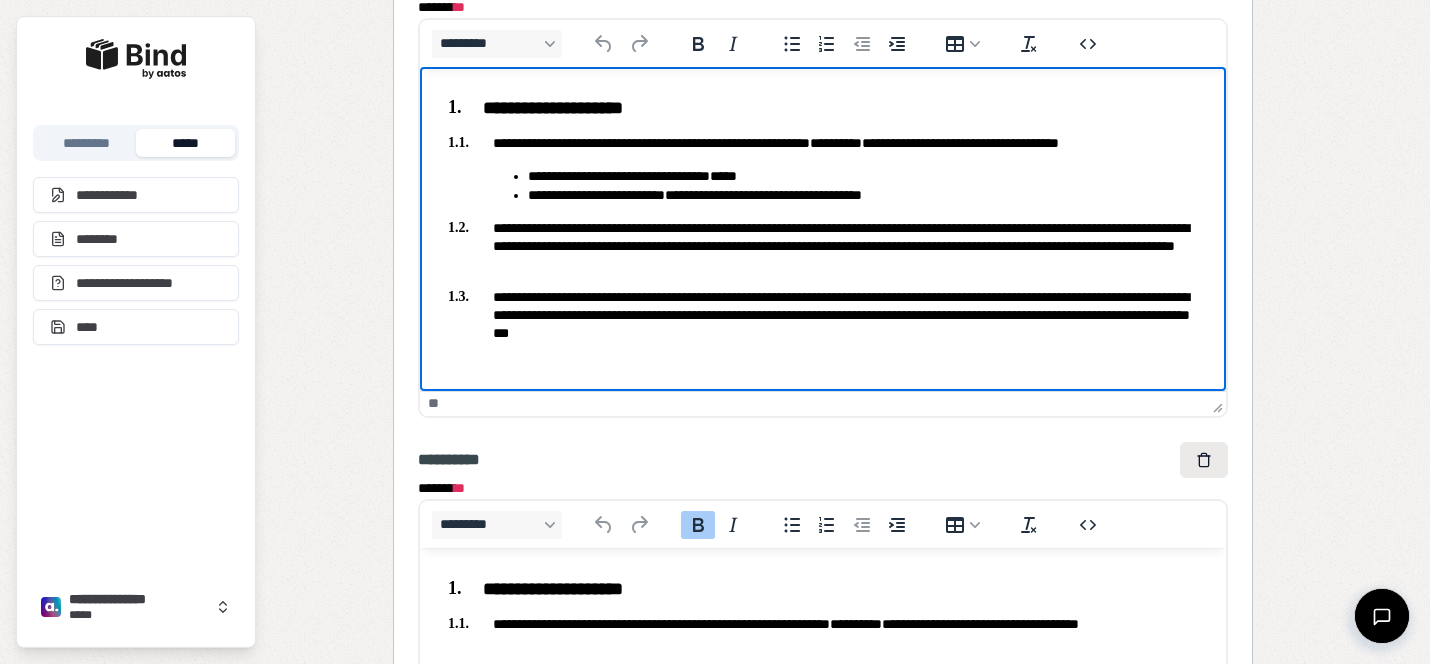click at bounding box center [1204, 460] 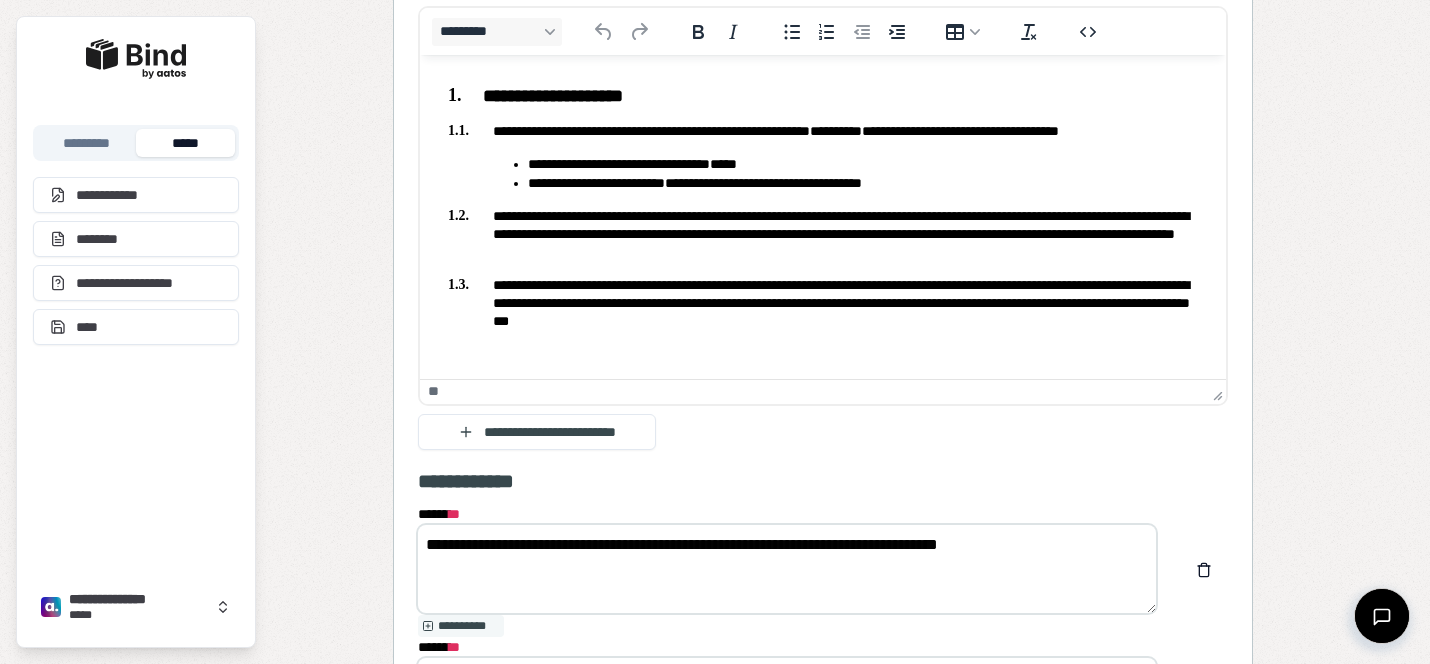 drag, startPoint x: 1084, startPoint y: 541, endPoint x: 523, endPoint y: 541, distance: 561 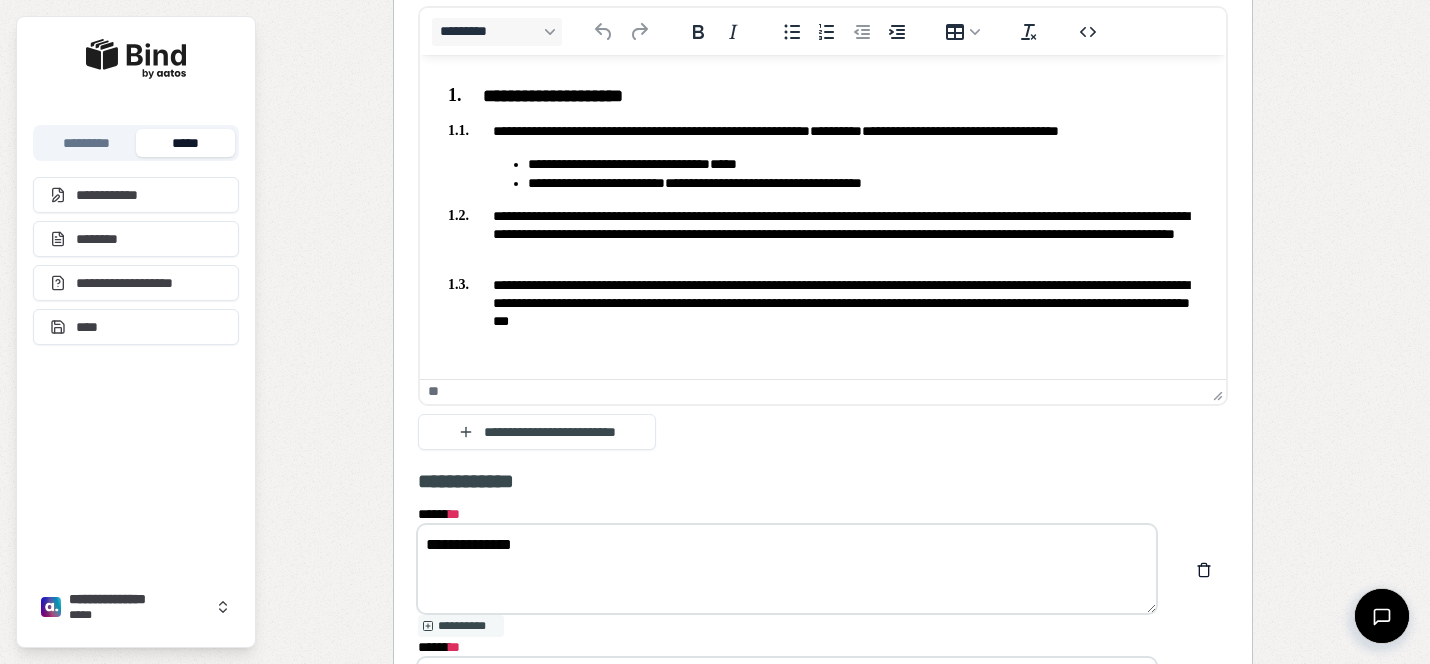 type on "**********" 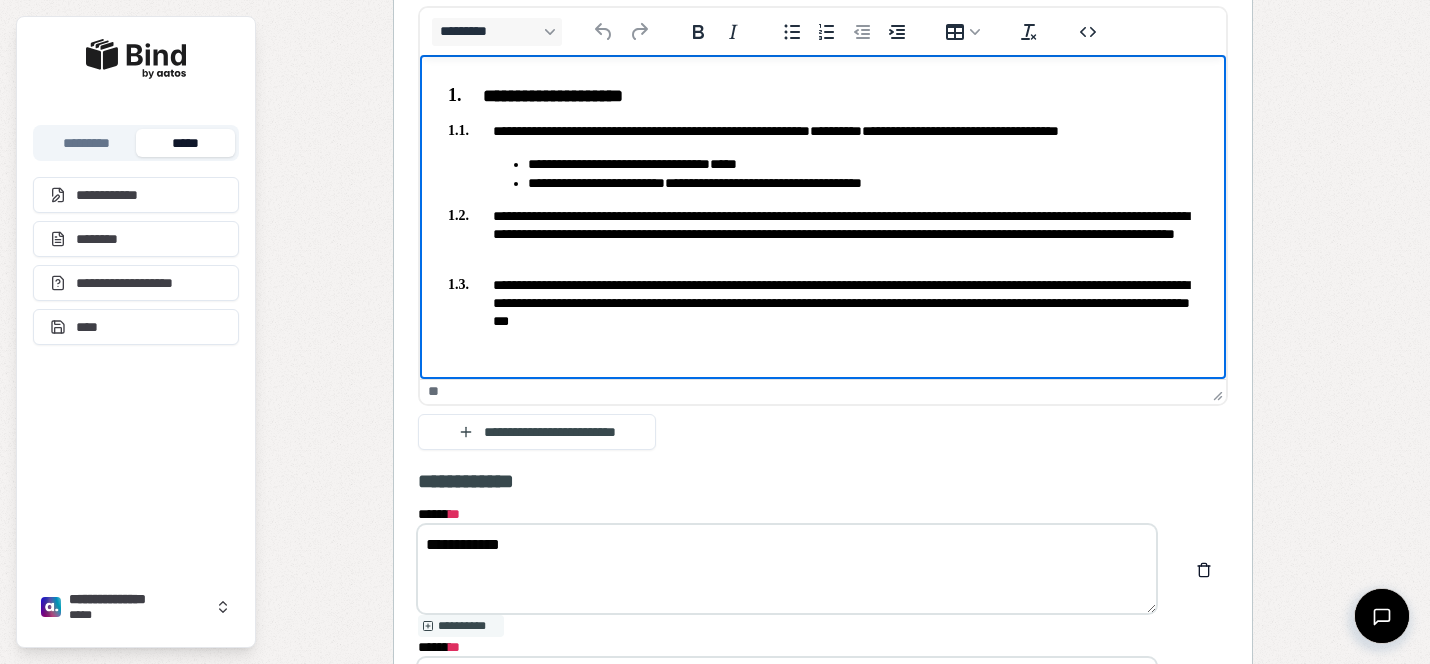 click on "**********" at bounding box center [823, 203] 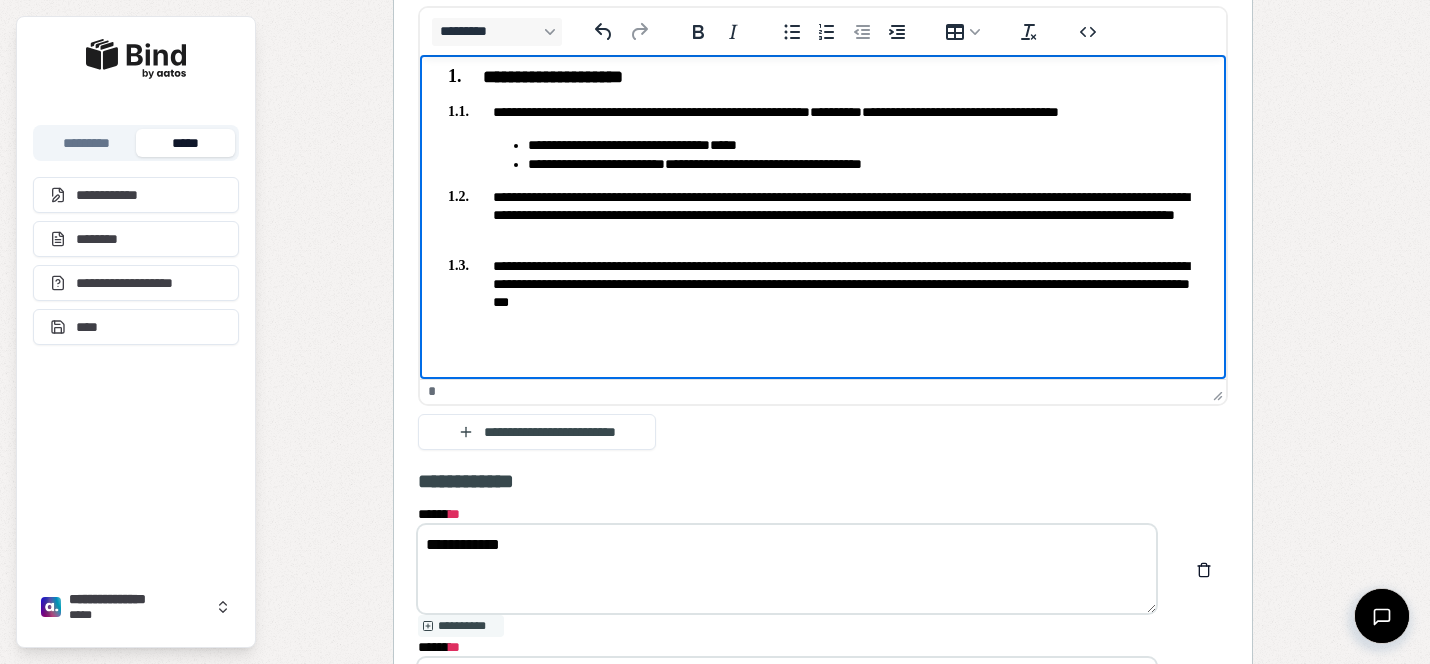 scroll, scrollTop: 0, scrollLeft: 0, axis: both 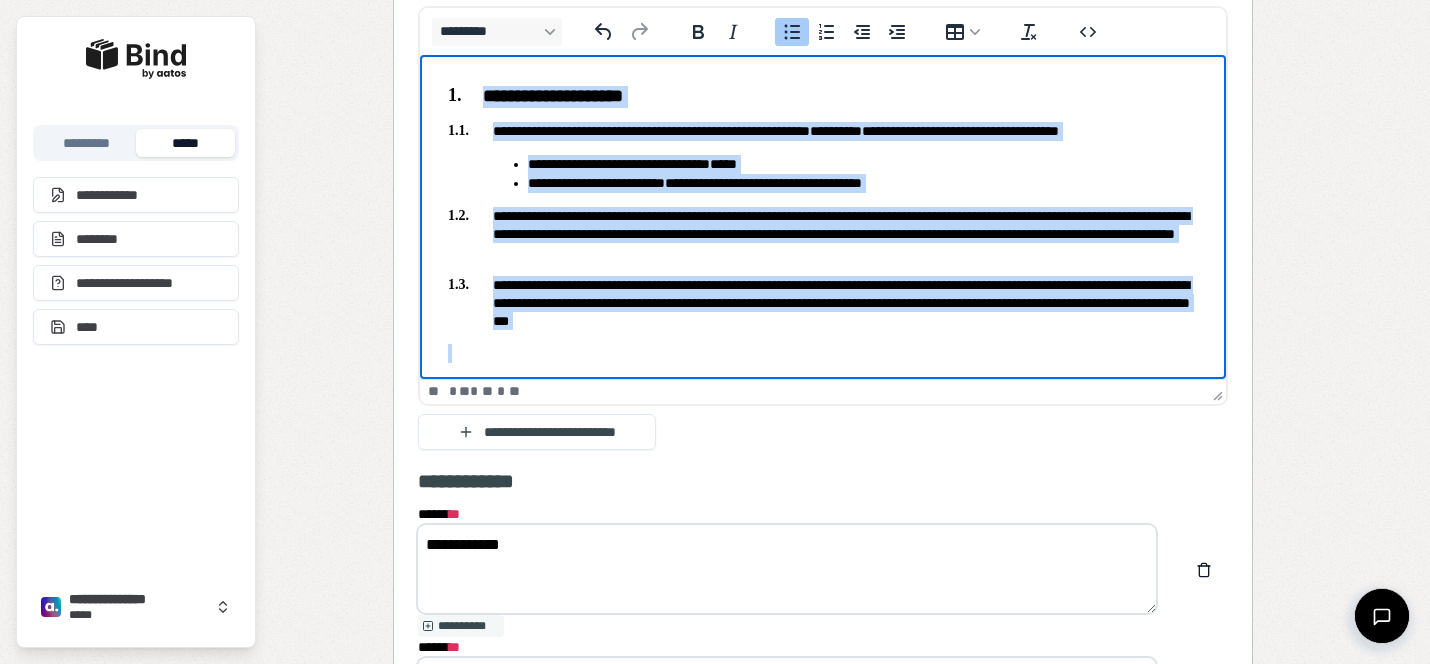 drag, startPoint x: 850, startPoint y: 334, endPoint x: 379, endPoint y: 50, distance: 549.99725 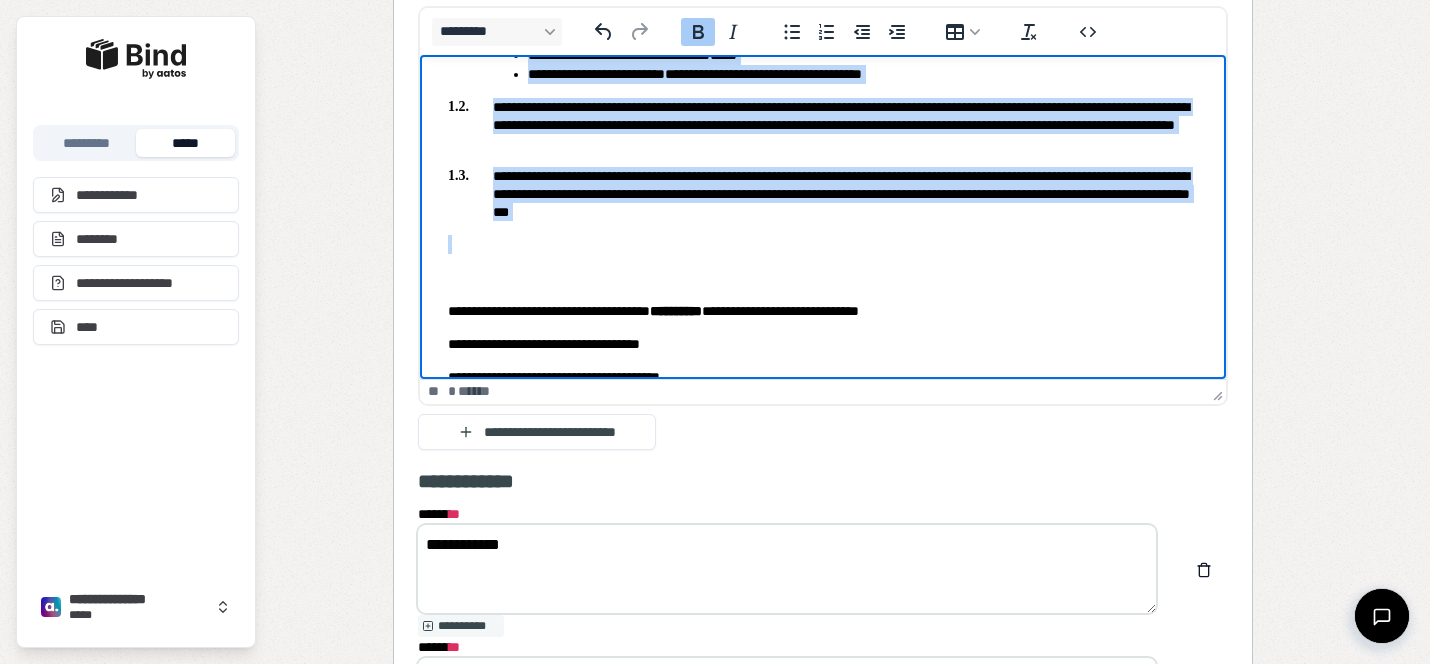 scroll, scrollTop: 247, scrollLeft: 0, axis: vertical 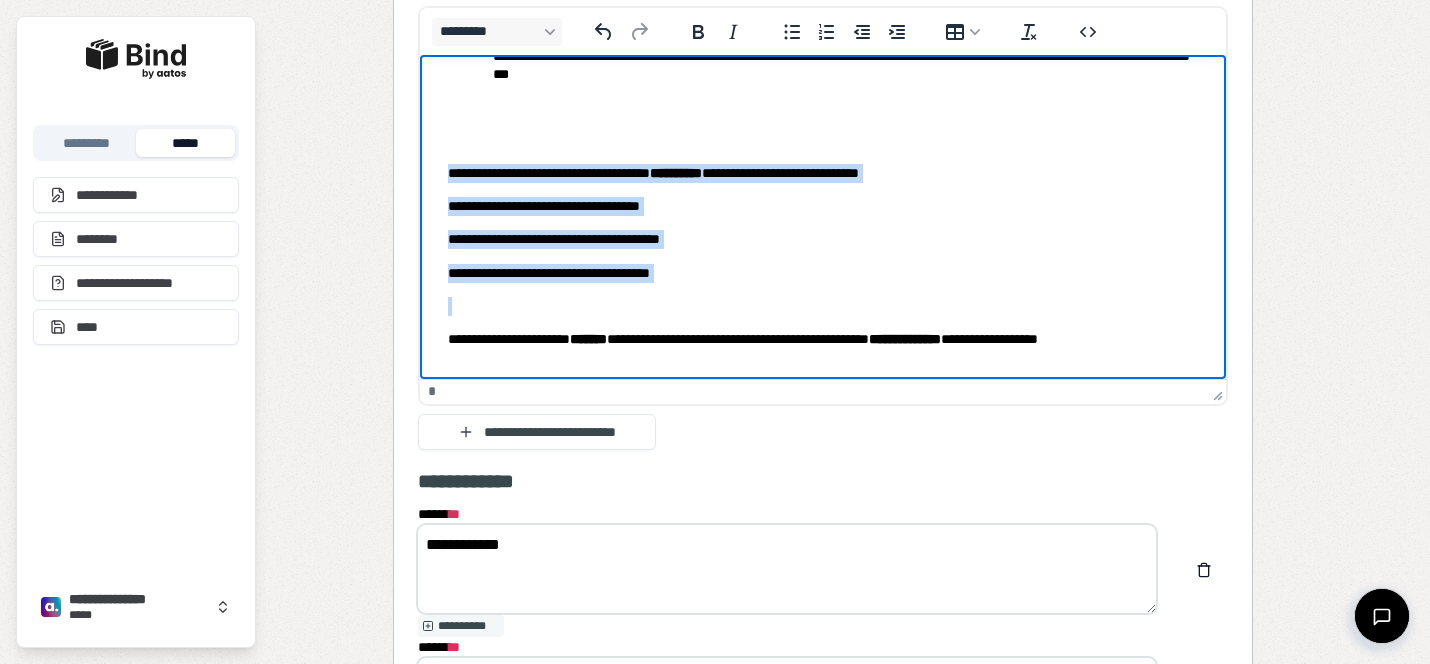 drag, startPoint x: 756, startPoint y: 292, endPoint x: 407, endPoint y: 160, distance: 373.12866 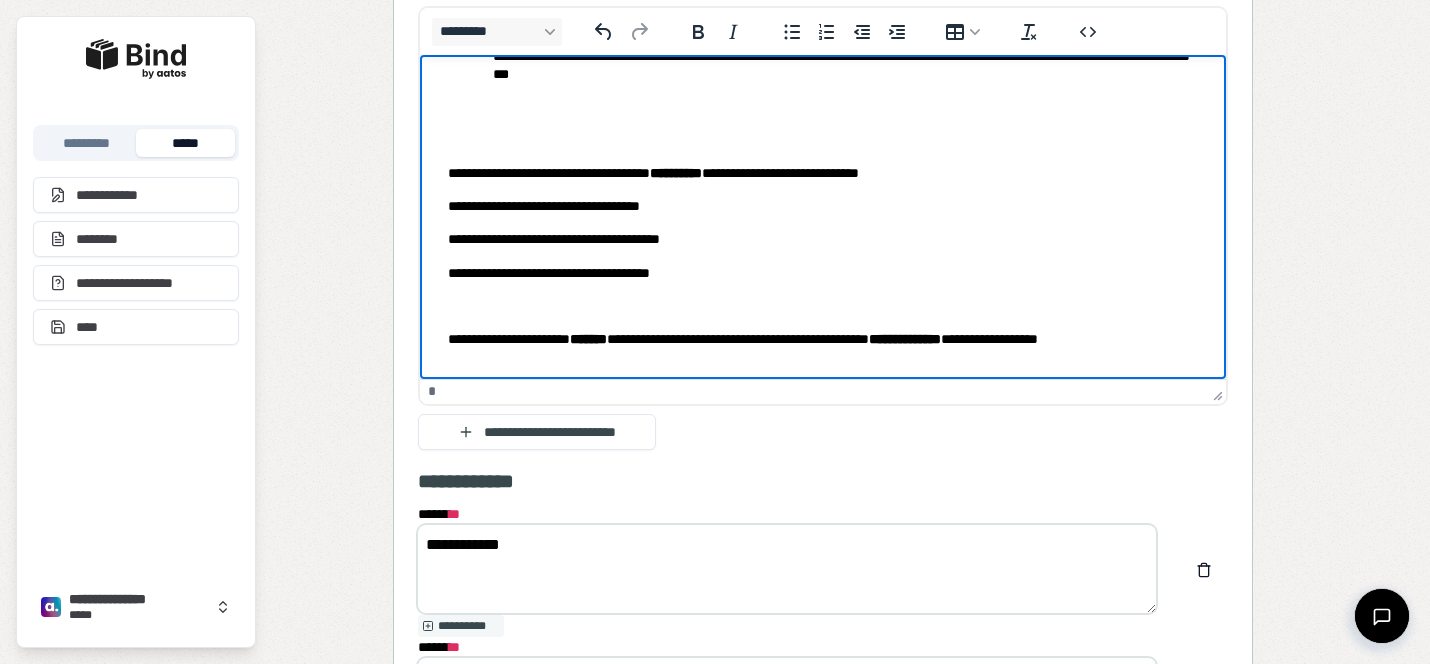 scroll, scrollTop: 114, scrollLeft: 0, axis: vertical 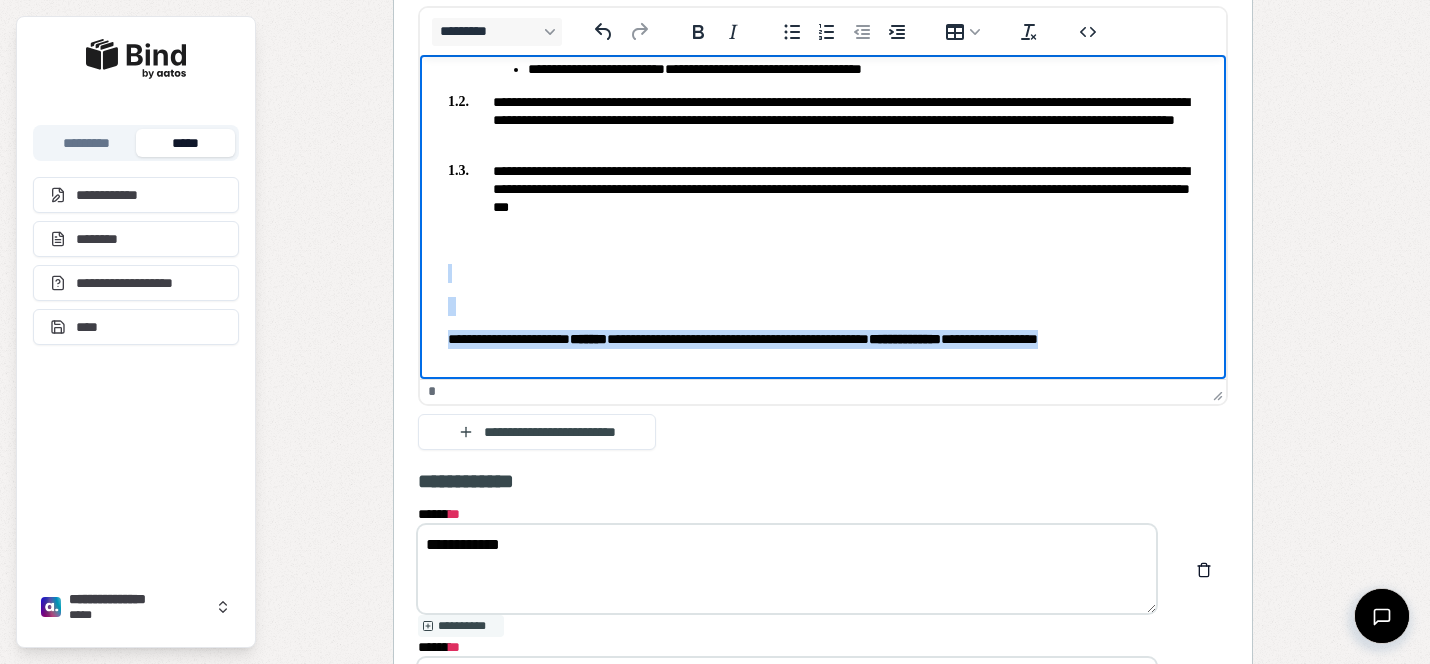 drag, startPoint x: 1195, startPoint y: 339, endPoint x: 442, endPoint y: 274, distance: 755.80023 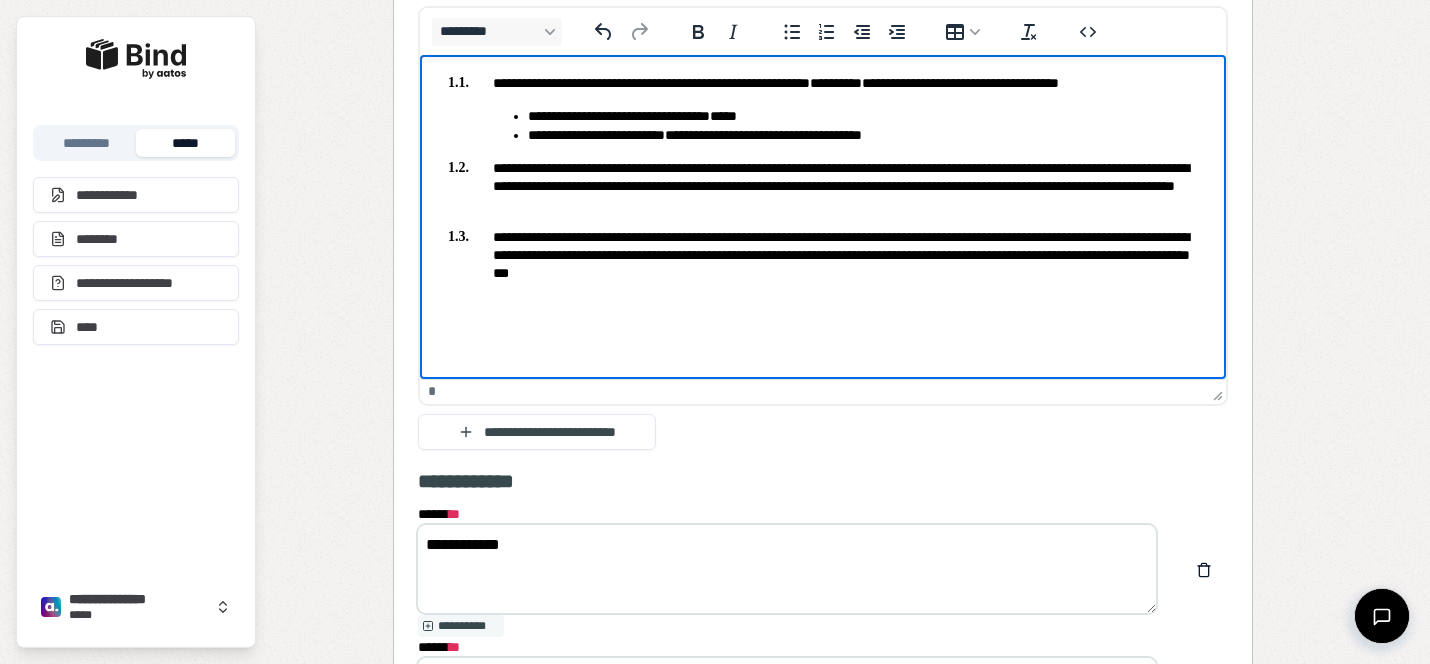 scroll, scrollTop: 14, scrollLeft: 0, axis: vertical 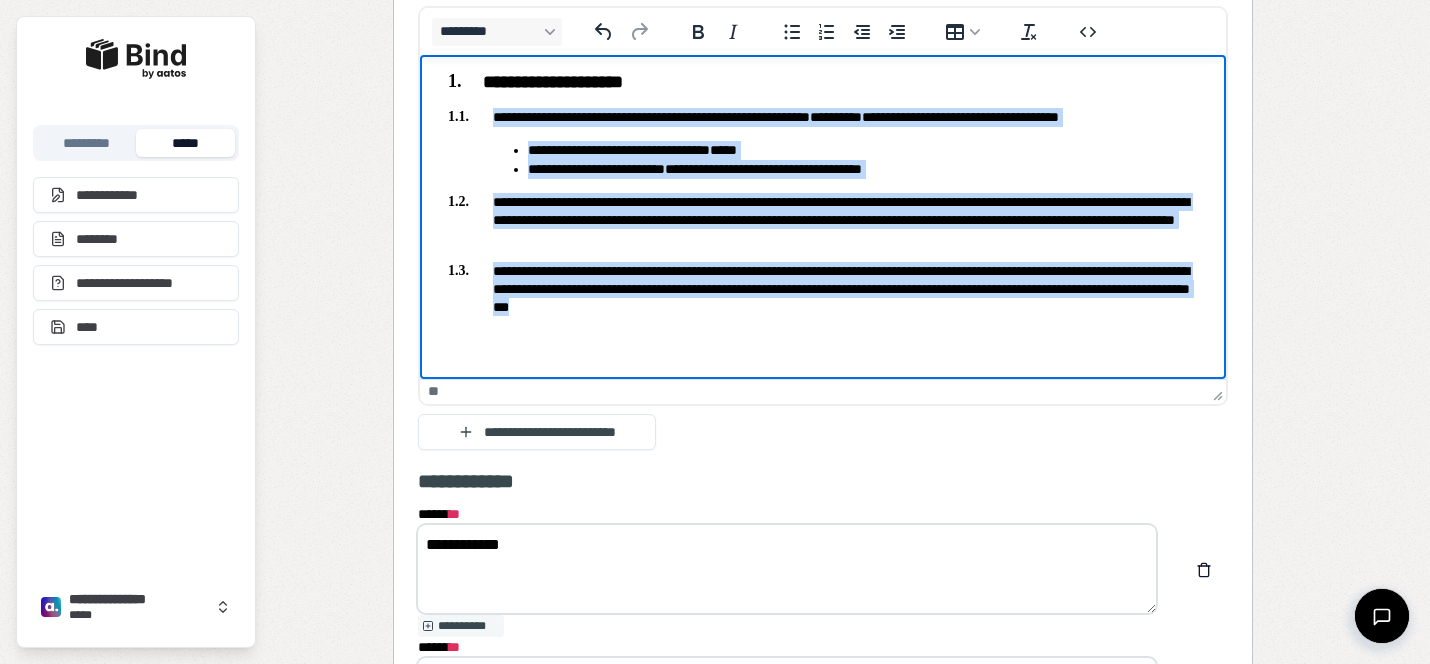 drag, startPoint x: 839, startPoint y: 309, endPoint x: 407, endPoint y: 104, distance: 478.17258 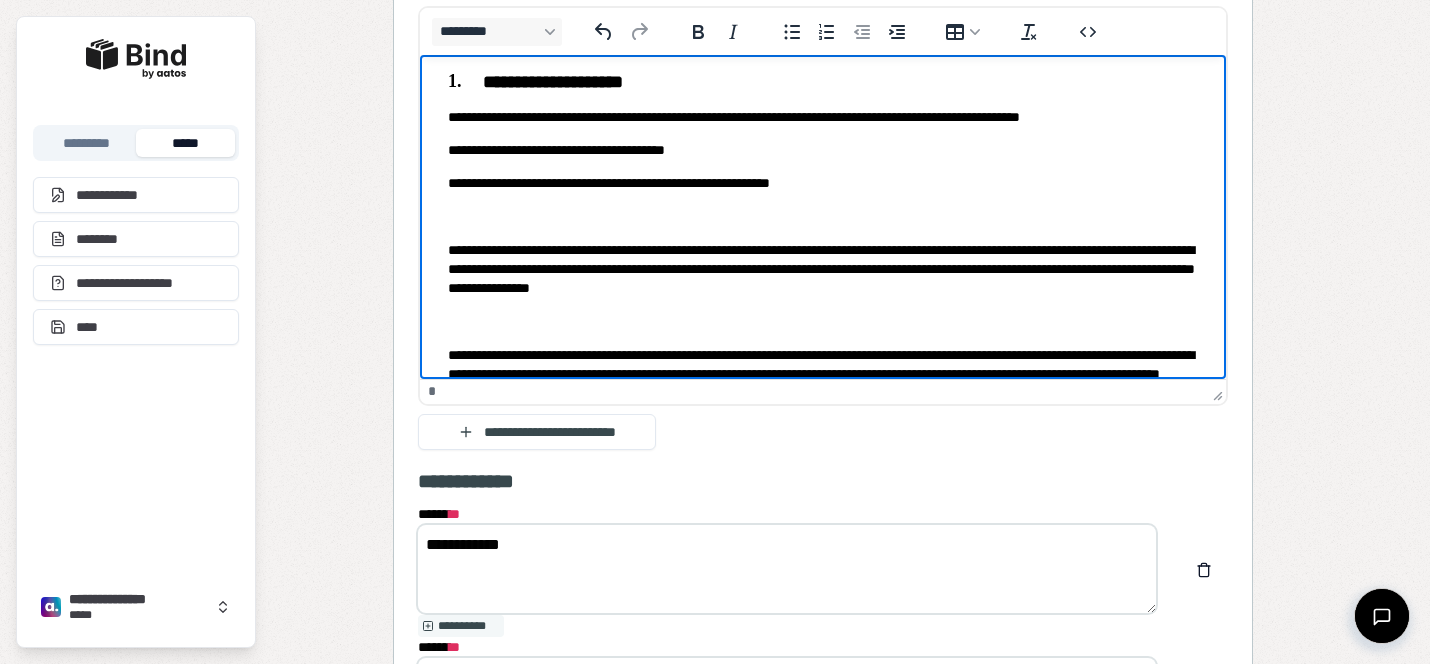 scroll, scrollTop: 36, scrollLeft: 0, axis: vertical 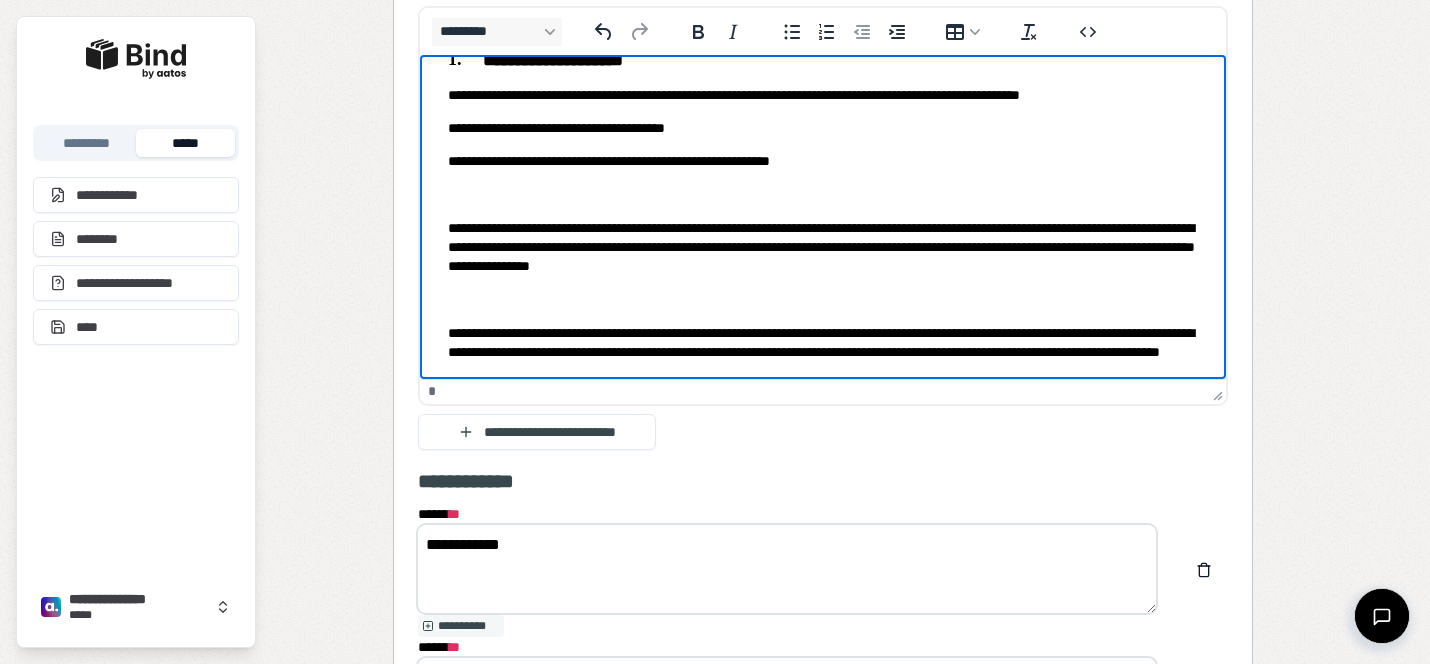 click at bounding box center [823, 193] 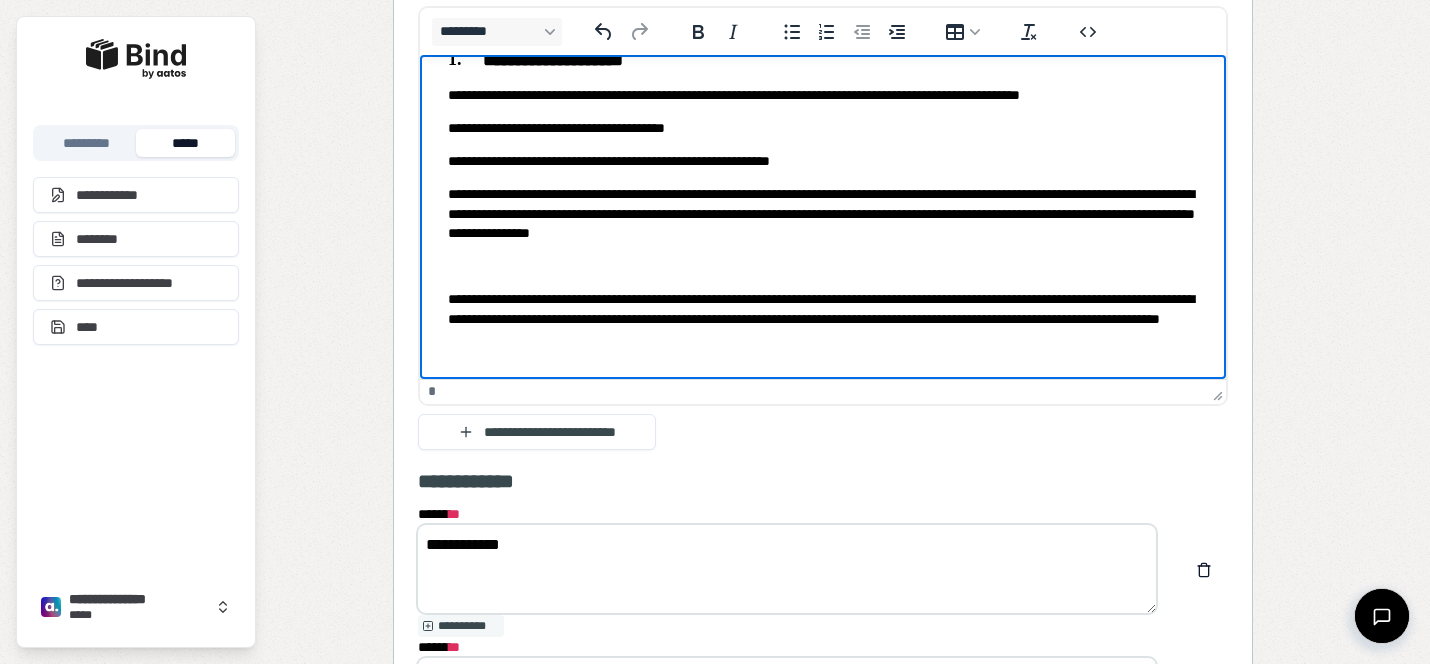 click on "**********" at bounding box center (823, 214) 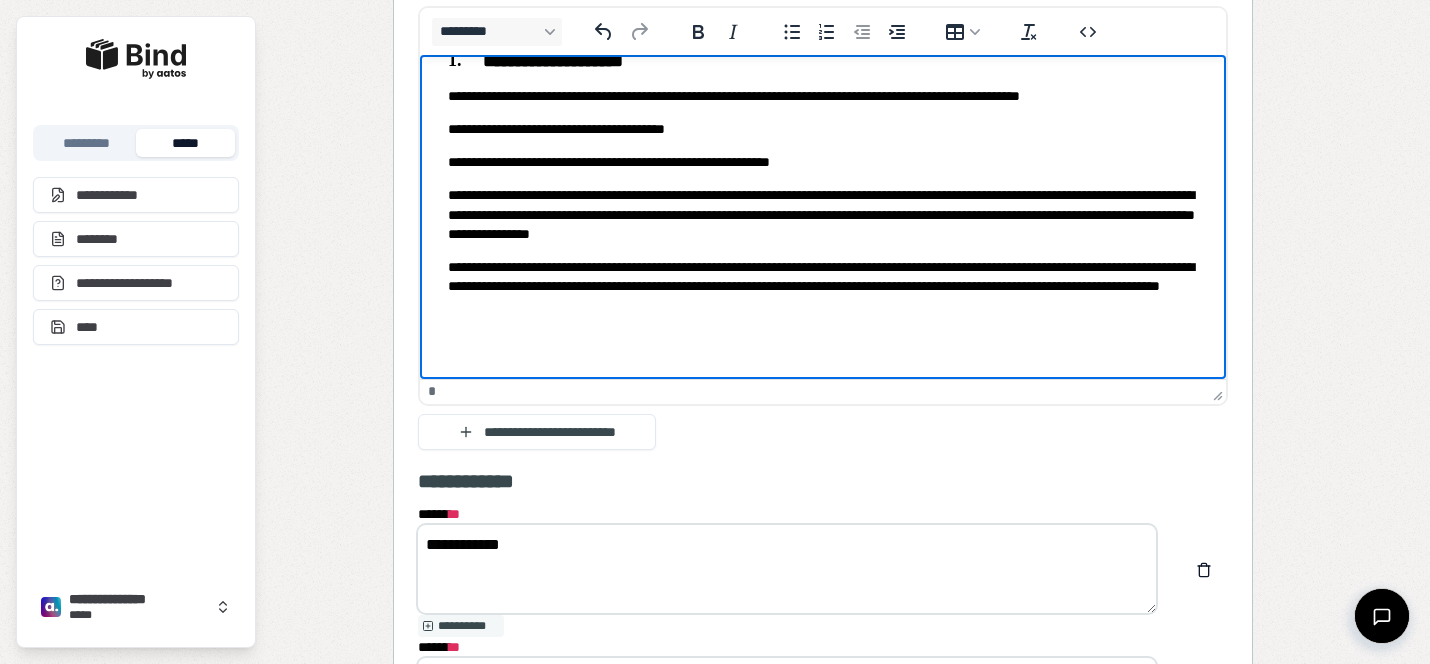 scroll, scrollTop: 35, scrollLeft: 0, axis: vertical 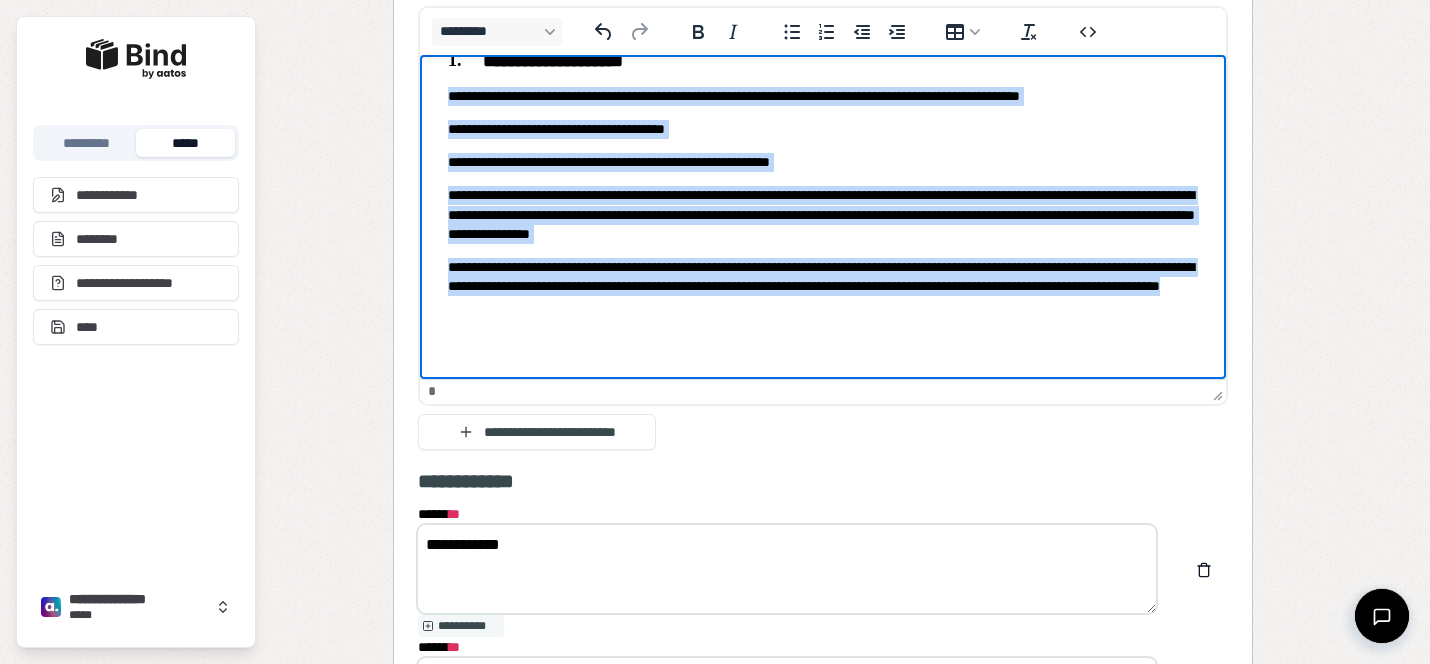 drag, startPoint x: 773, startPoint y: 310, endPoint x: 404, endPoint y: 85, distance: 432.18747 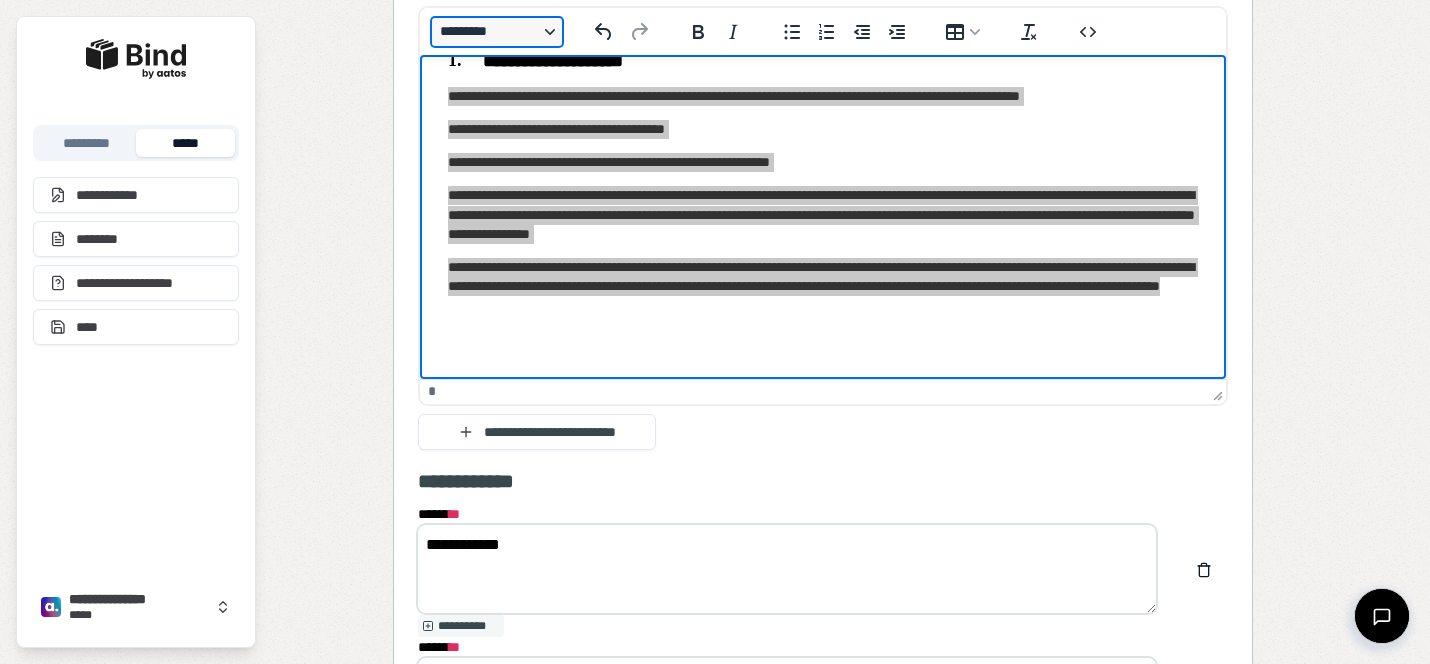 click on "*********" at bounding box center (497, 32) 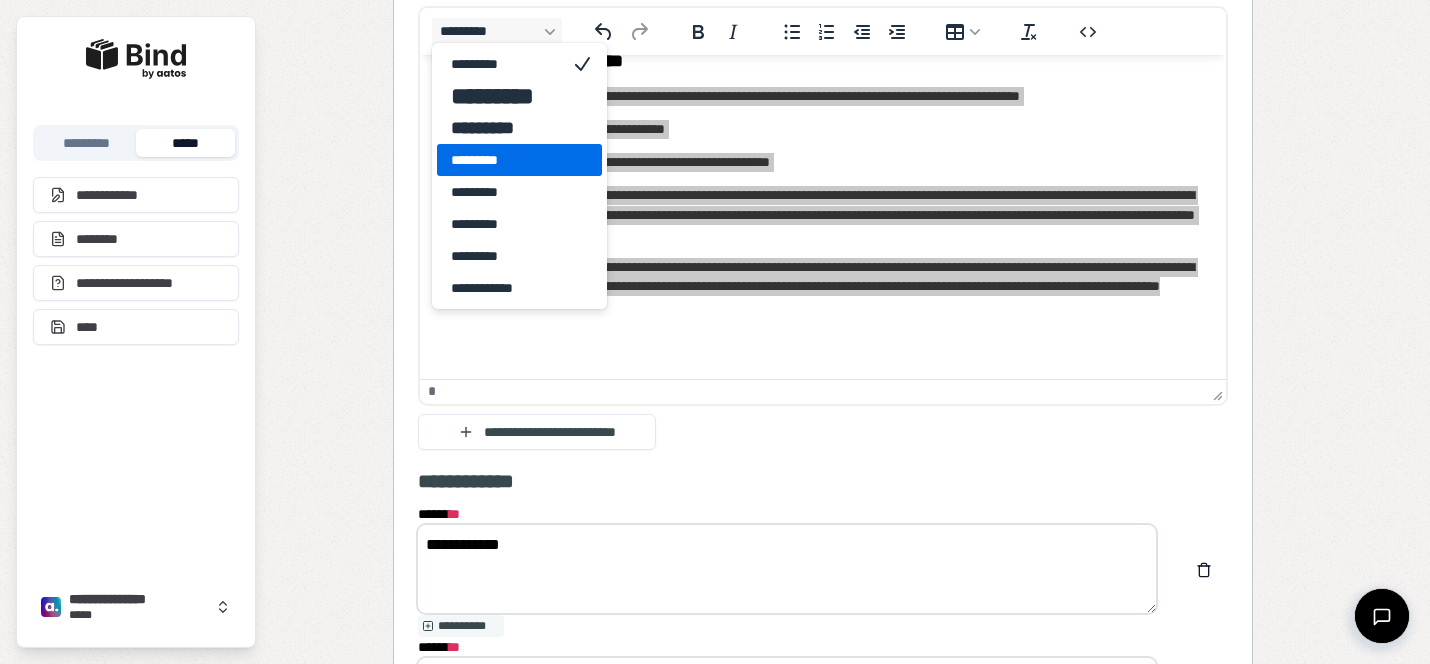 click on "*********" at bounding box center [505, 160] 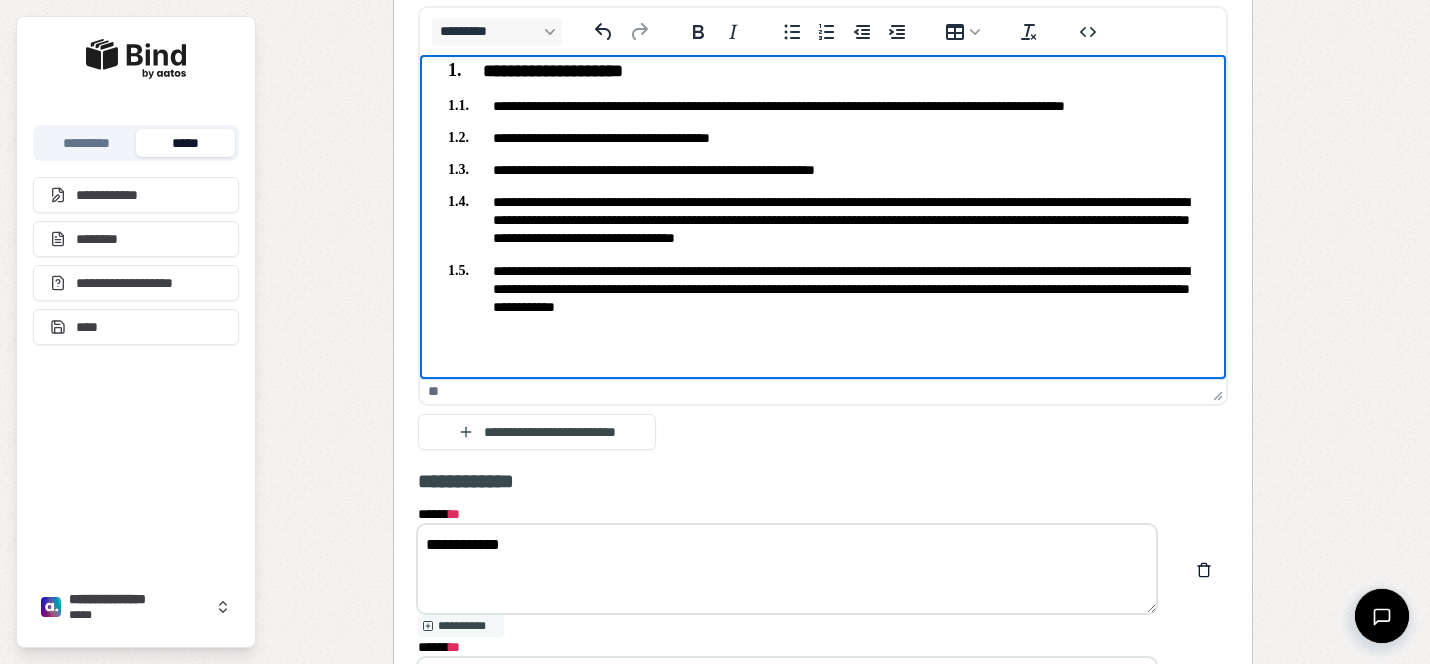 scroll, scrollTop: 0, scrollLeft: 0, axis: both 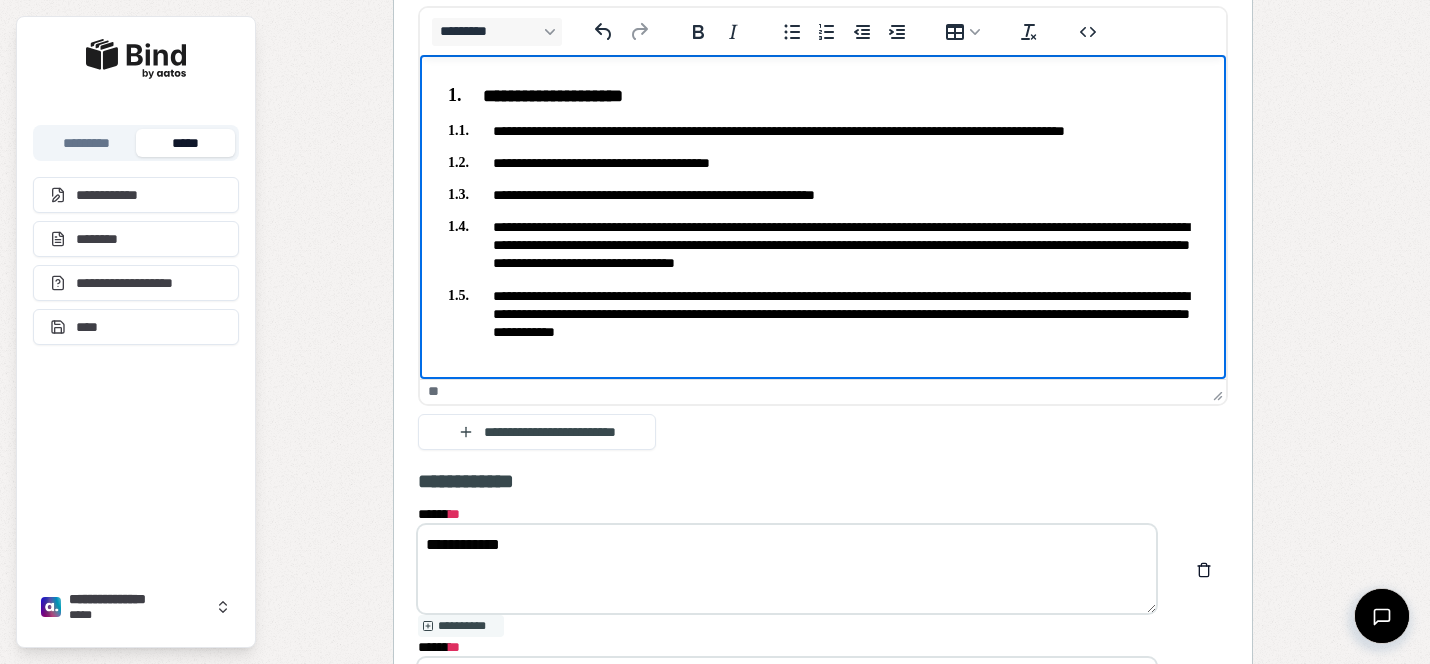 click on "**********" at bounding box center [823, 162] 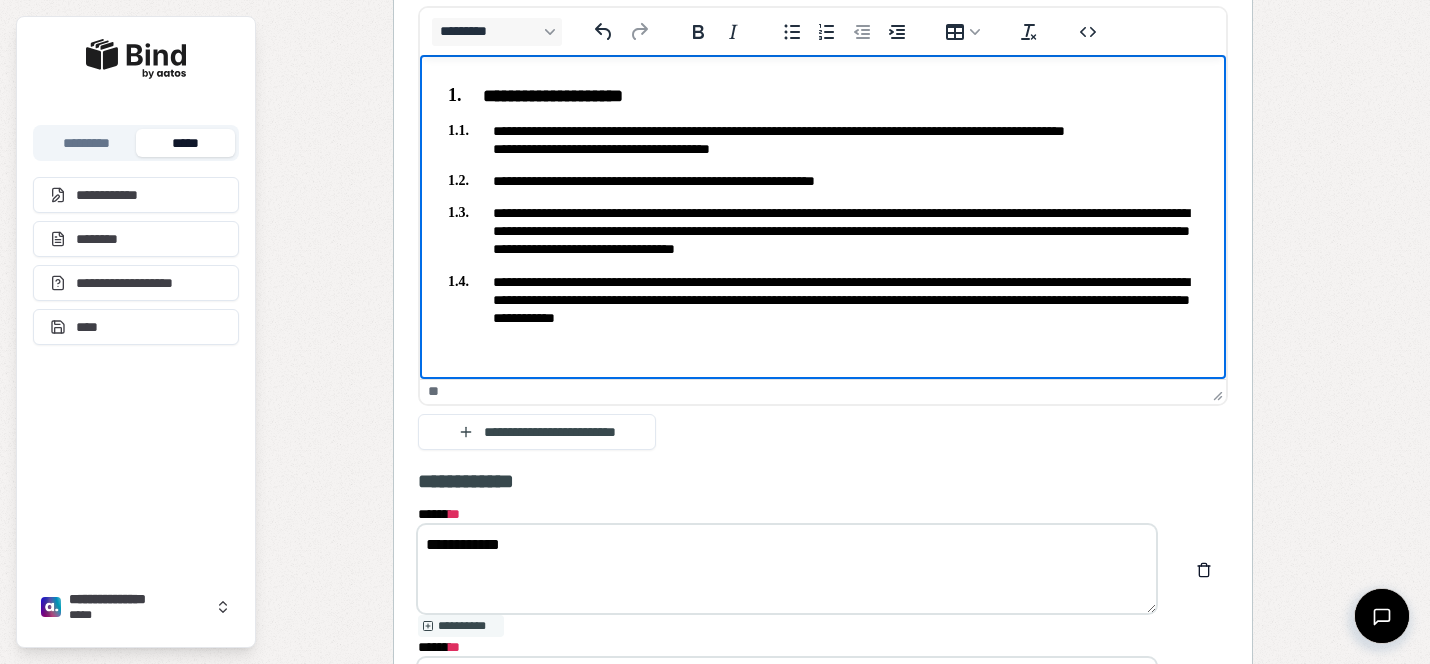 click on "**********" at bounding box center [823, 180] 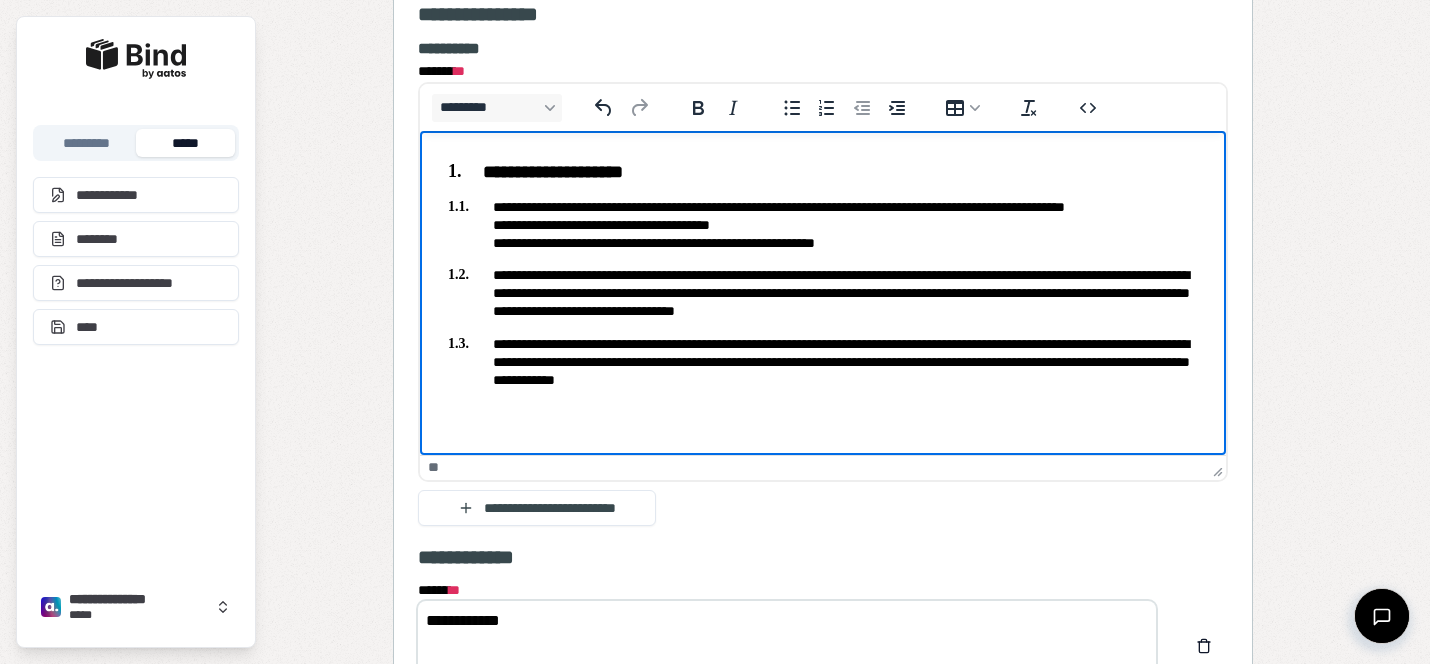 scroll, scrollTop: 1940, scrollLeft: 0, axis: vertical 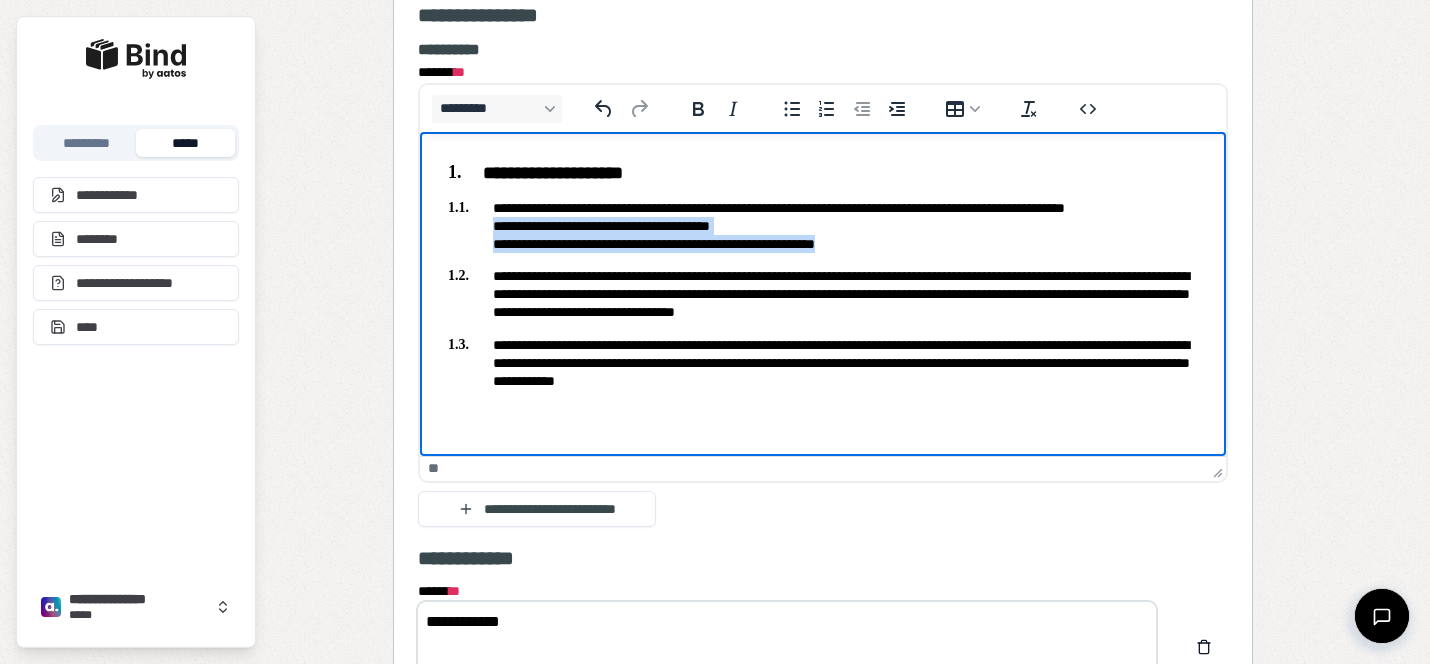 drag, startPoint x: 922, startPoint y: 245, endPoint x: 465, endPoint y: 231, distance: 457.2144 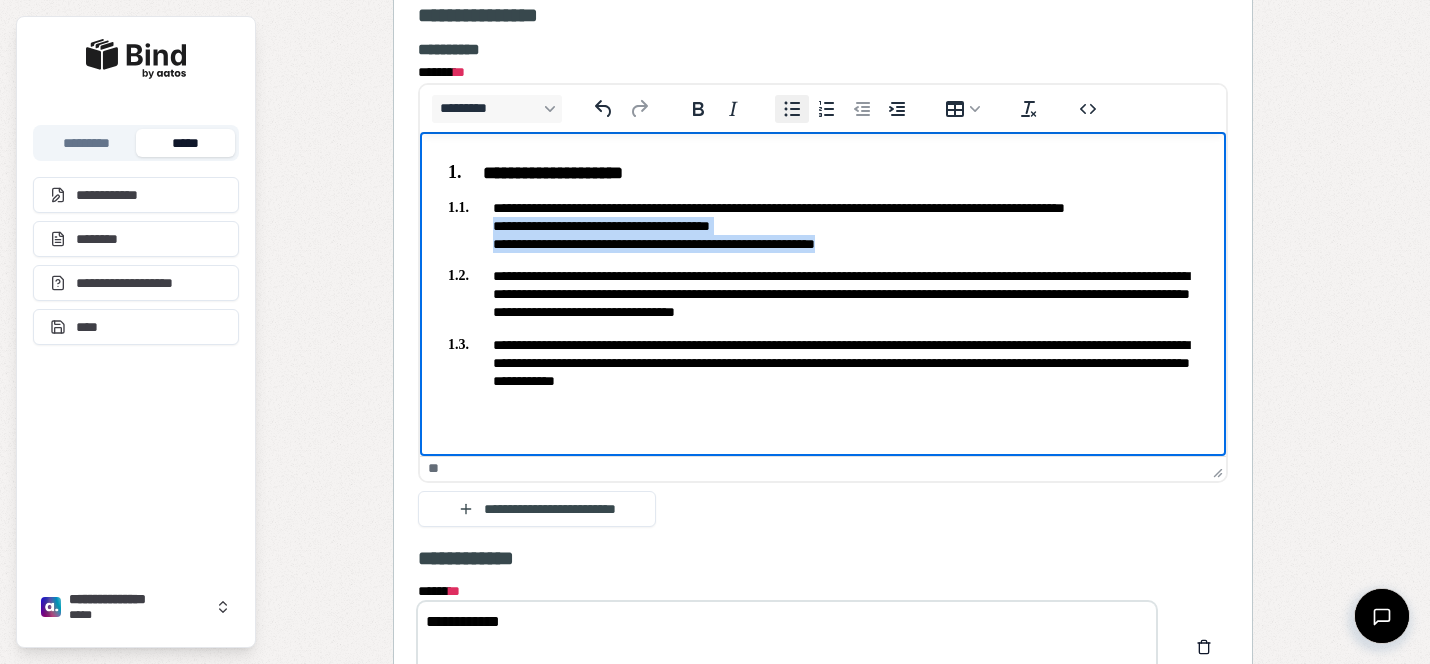 click 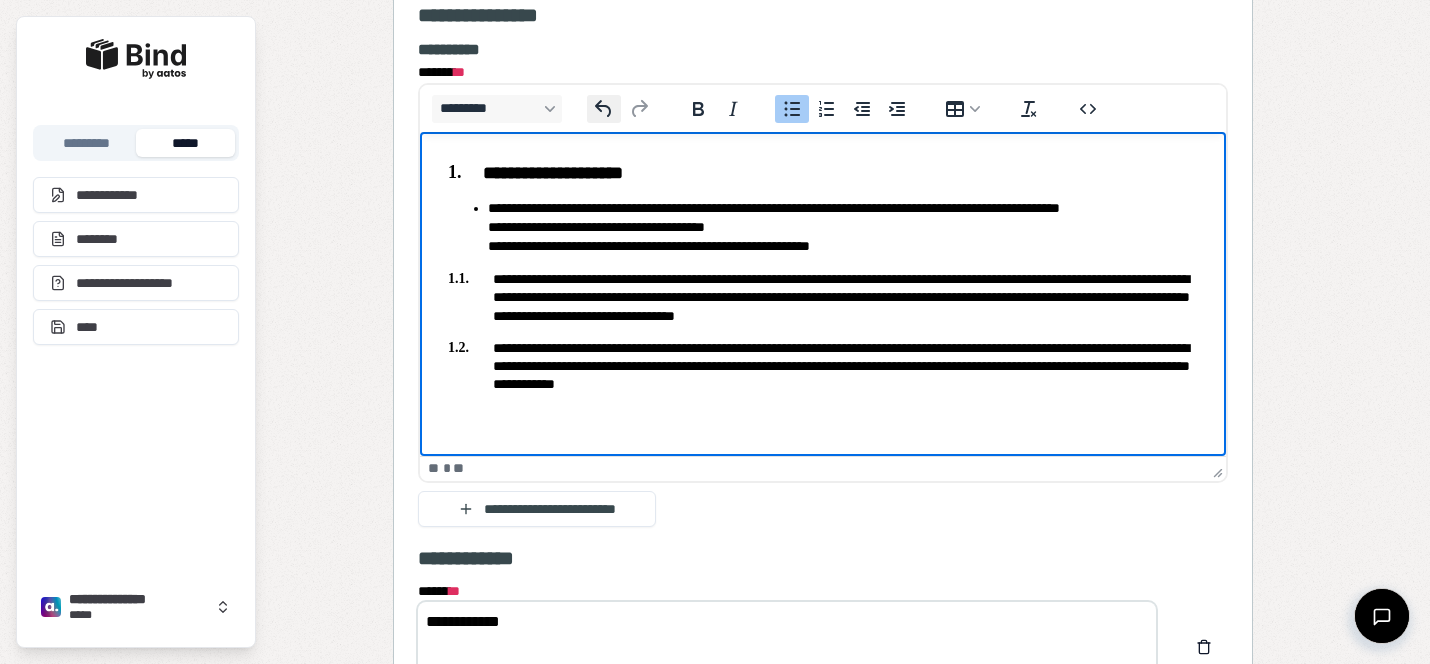 click 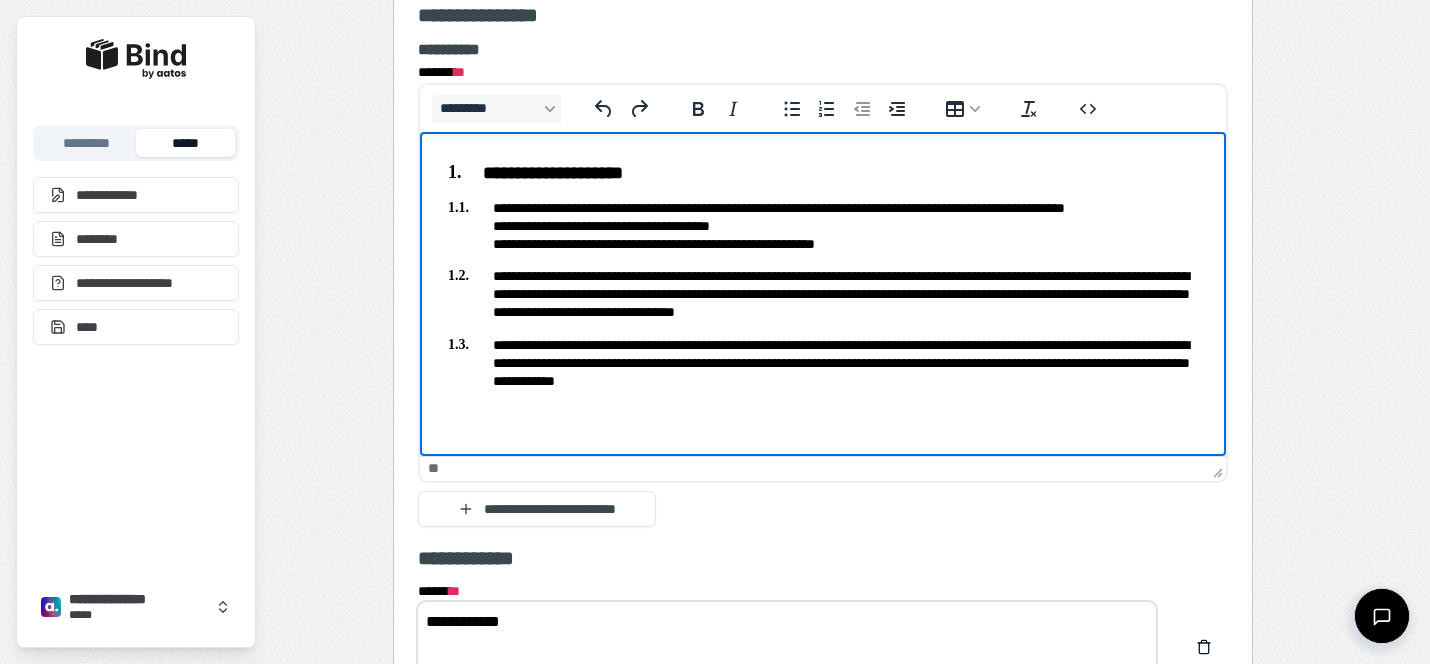 click on "**********" at bounding box center (823, 292) 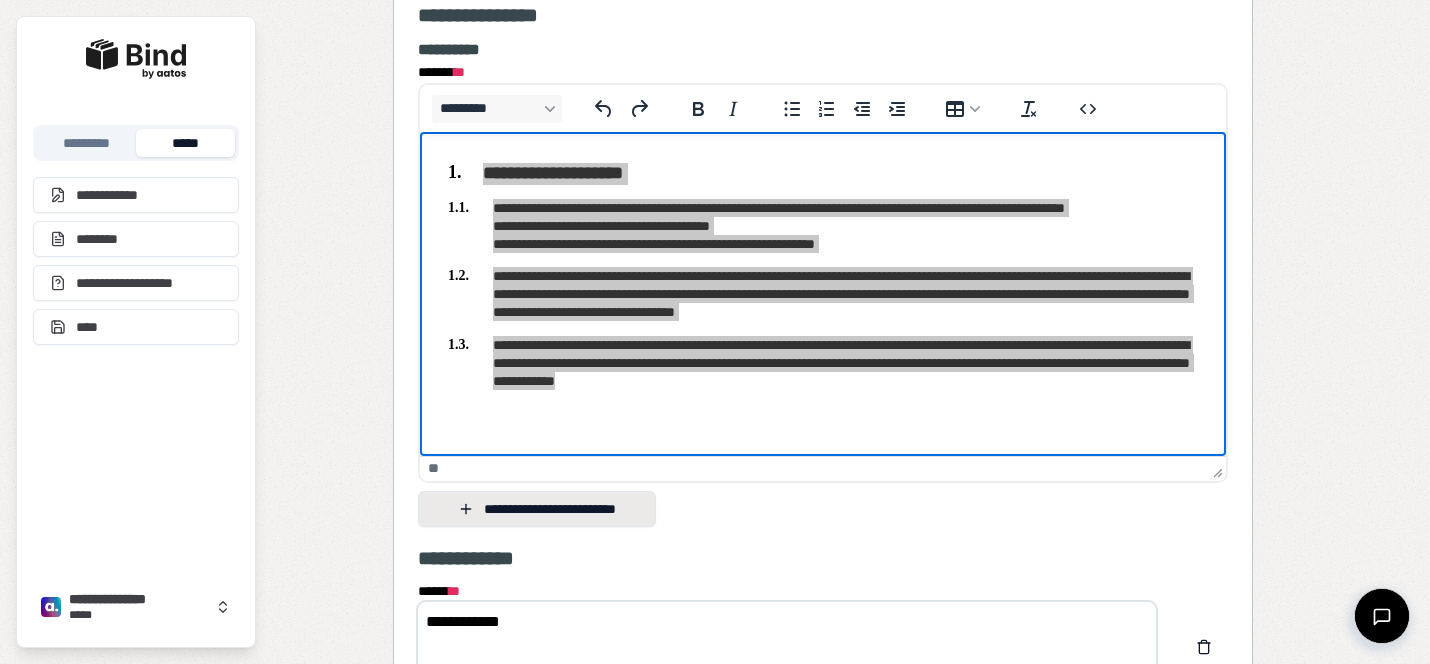 click on "**********" at bounding box center [537, 509] 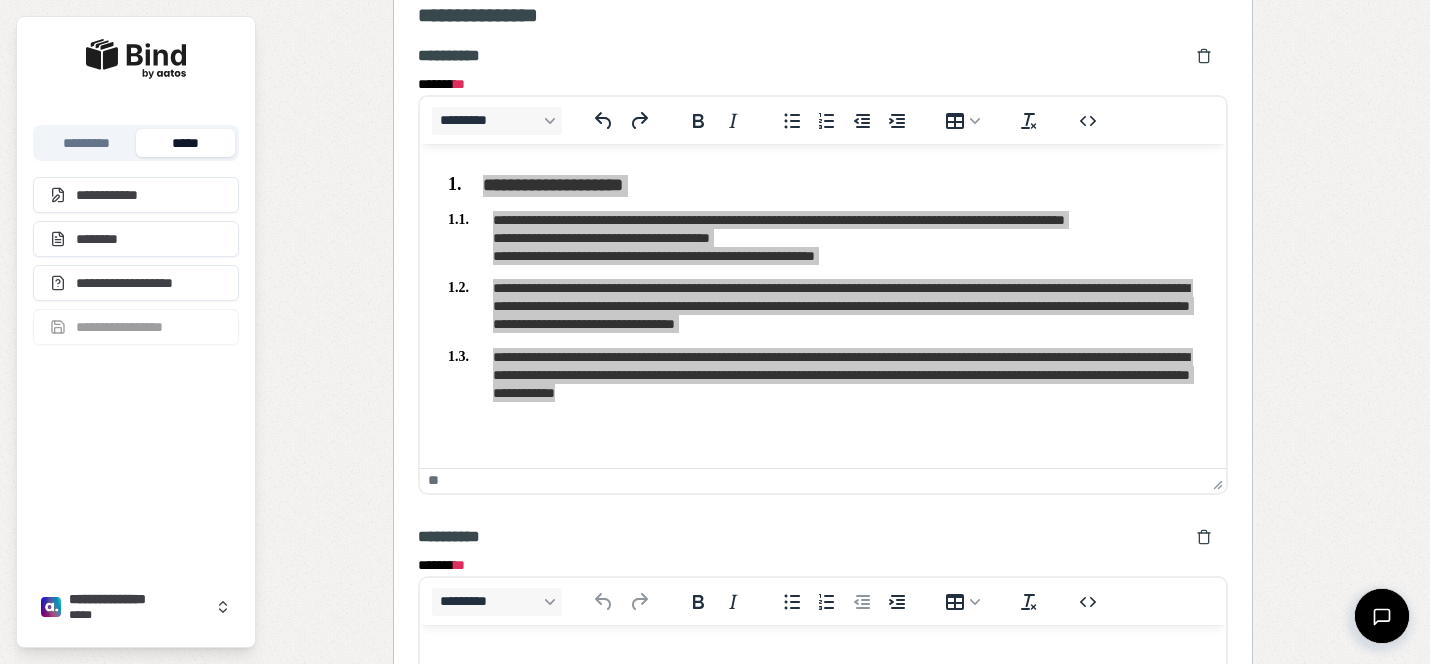 scroll, scrollTop: 0, scrollLeft: 0, axis: both 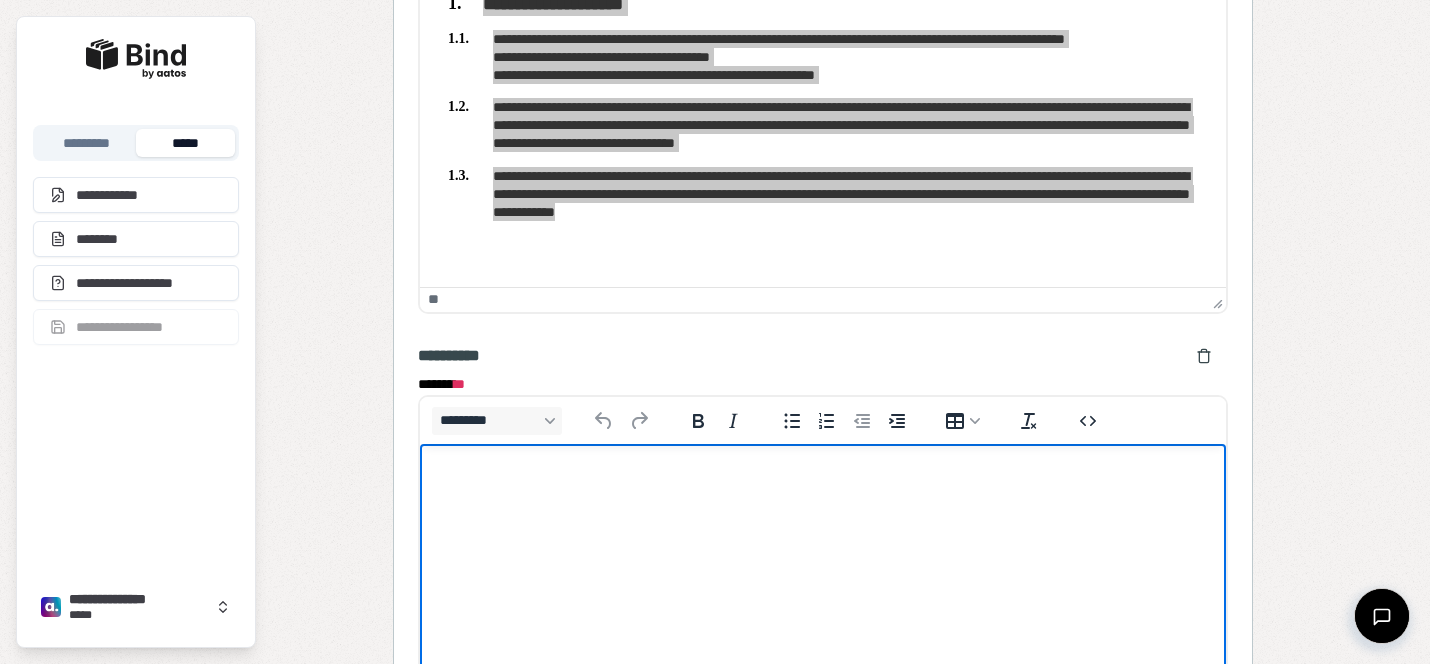 click at bounding box center [823, 482] 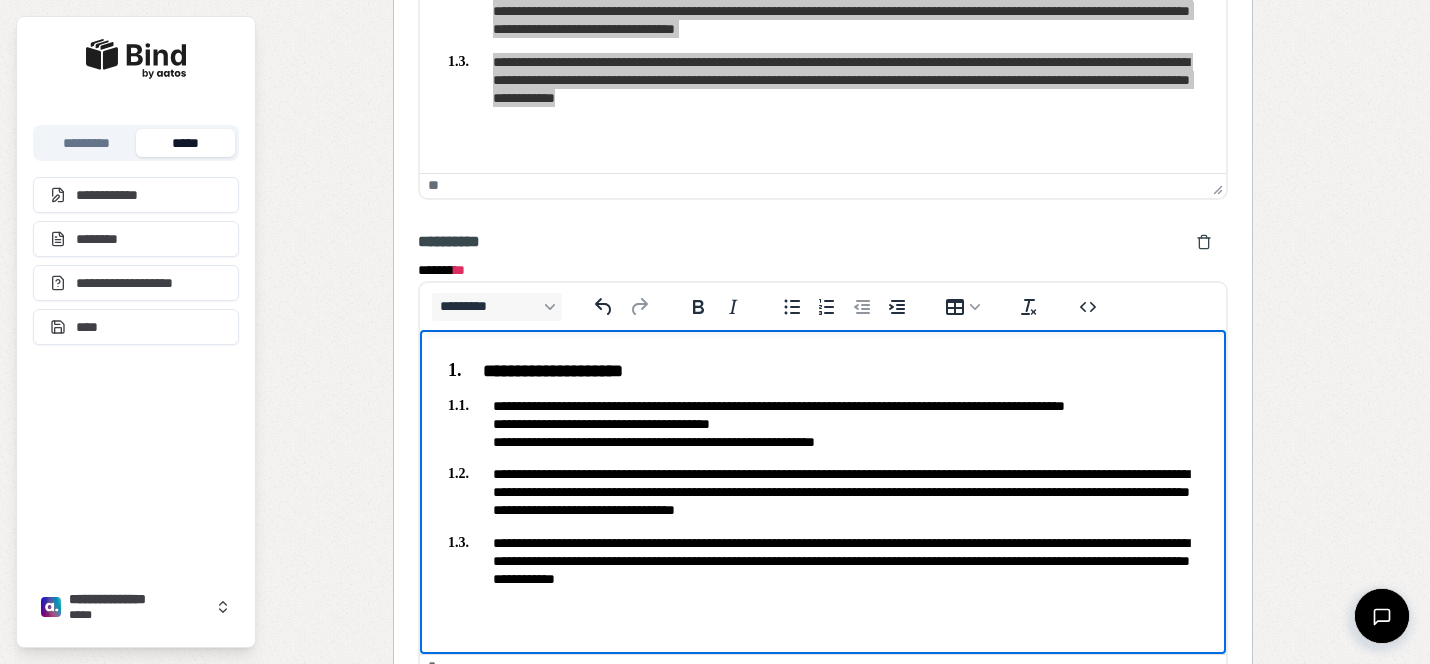 scroll, scrollTop: 2237, scrollLeft: 0, axis: vertical 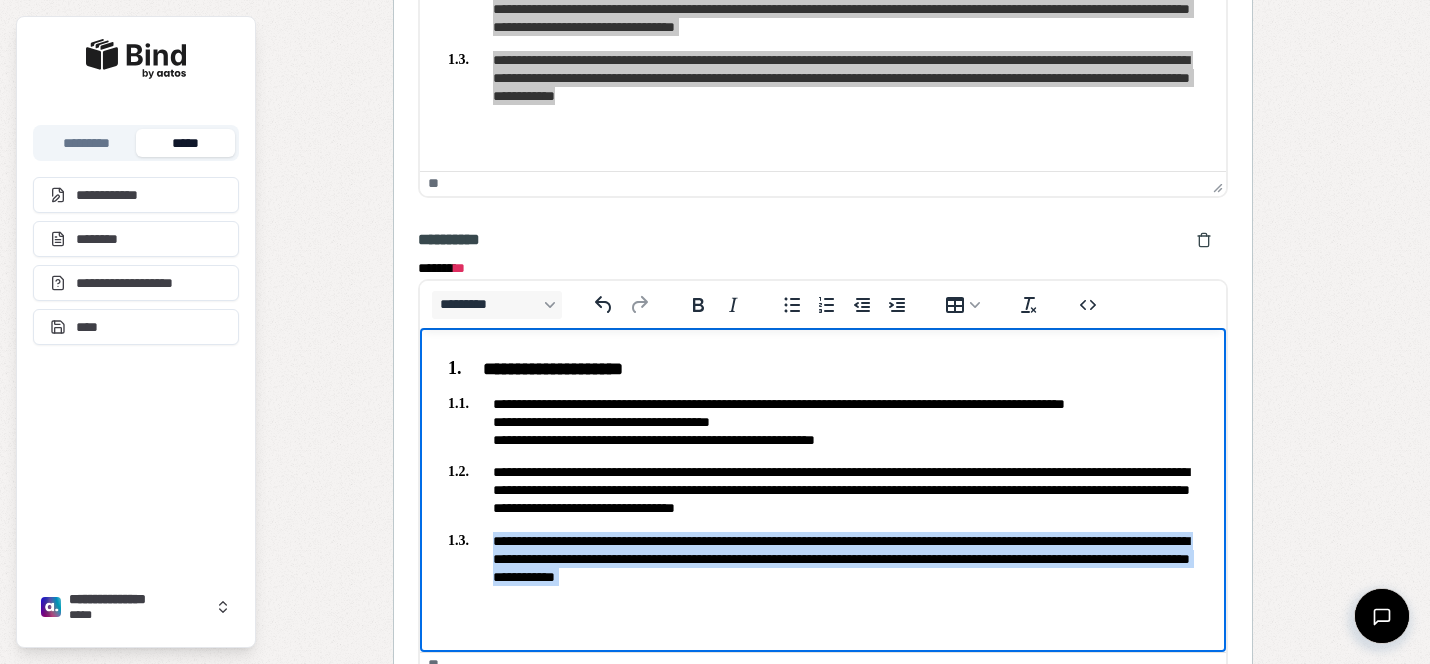 drag, startPoint x: 930, startPoint y: 600, endPoint x: 461, endPoint y: 535, distance: 473.48285 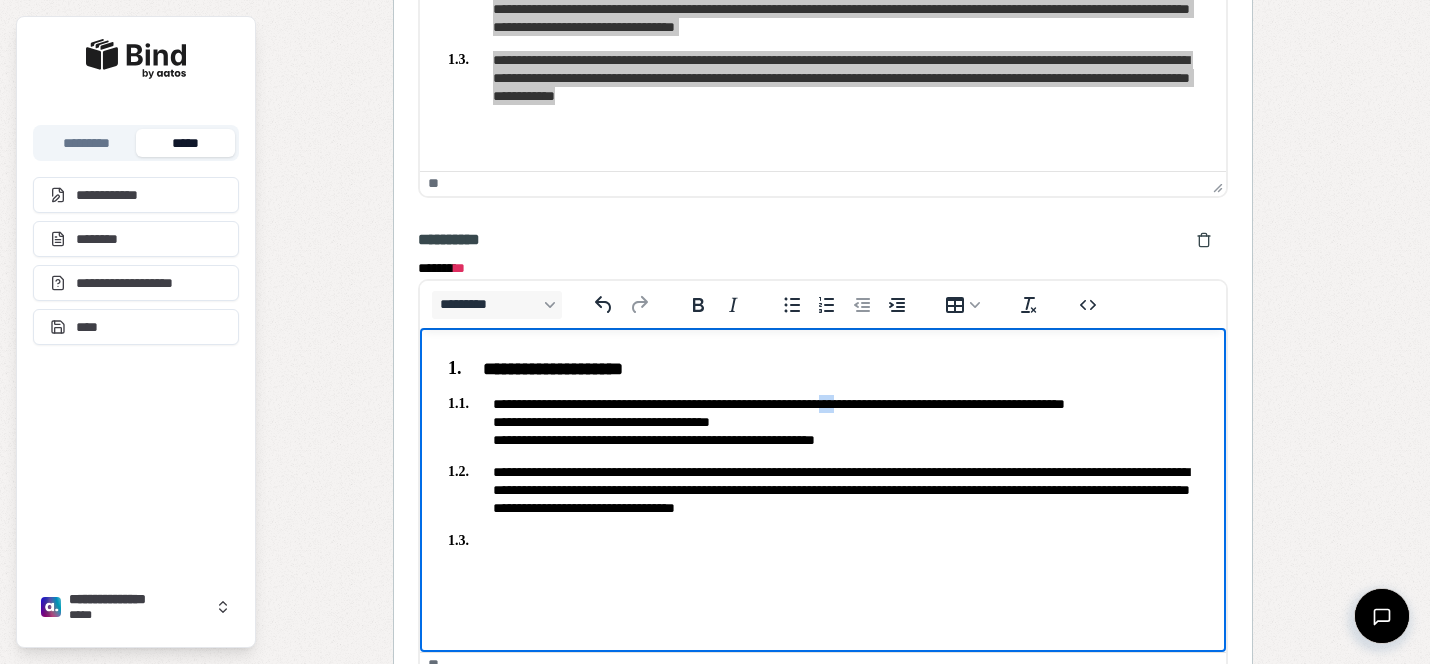 drag, startPoint x: 908, startPoint y: 402, endPoint x: 879, endPoint y: 402, distance: 29 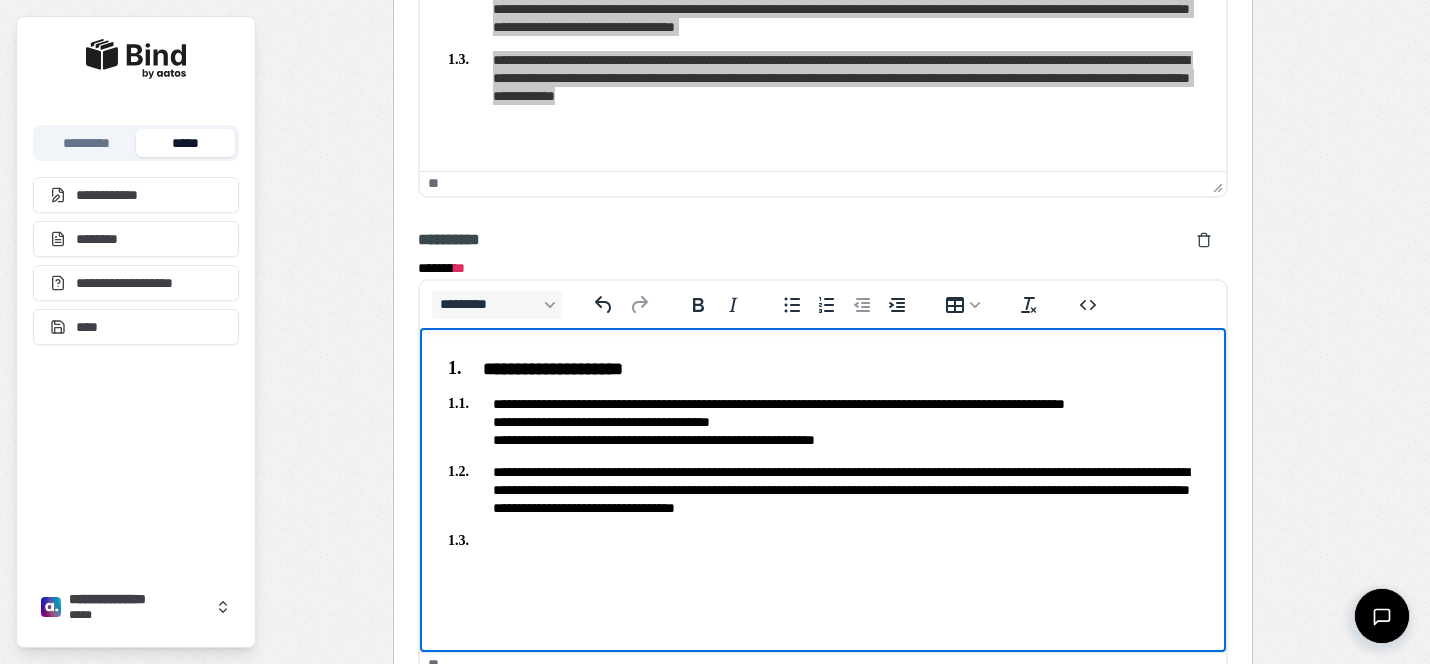 click on "**********" at bounding box center (823, 421) 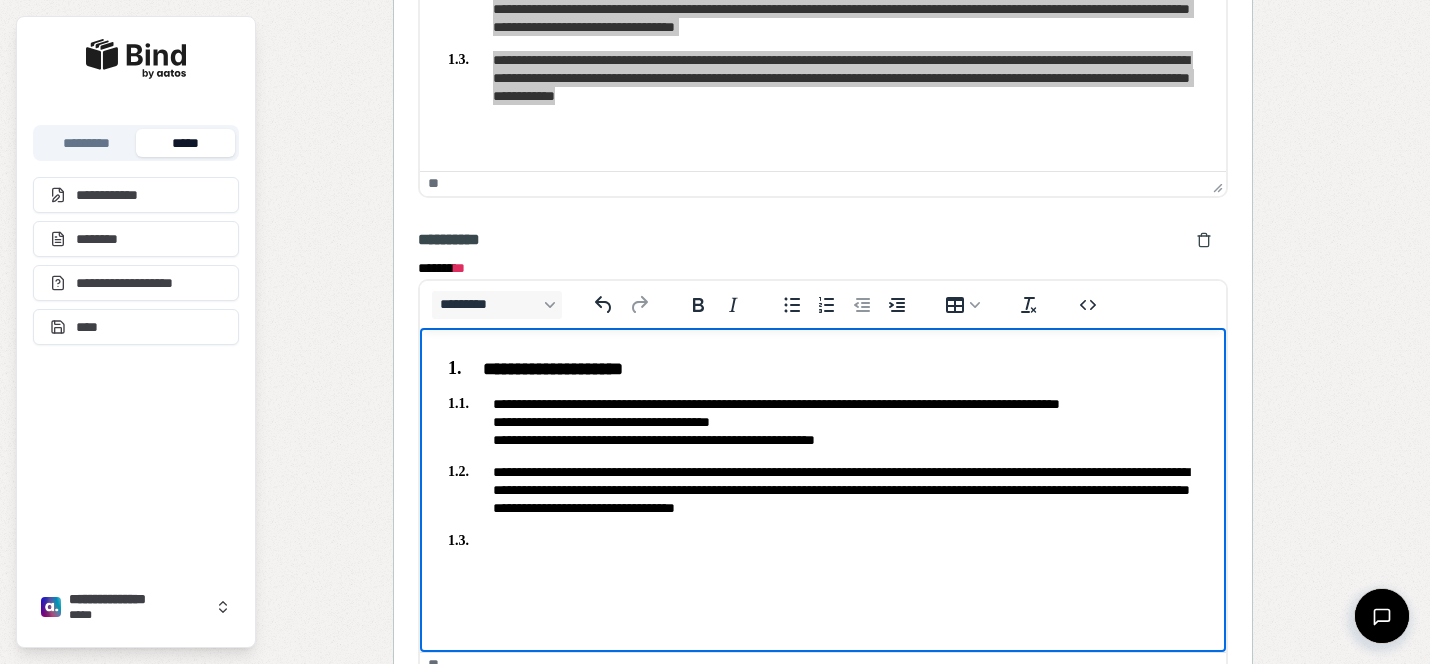 click on "**********" at bounding box center (823, 421) 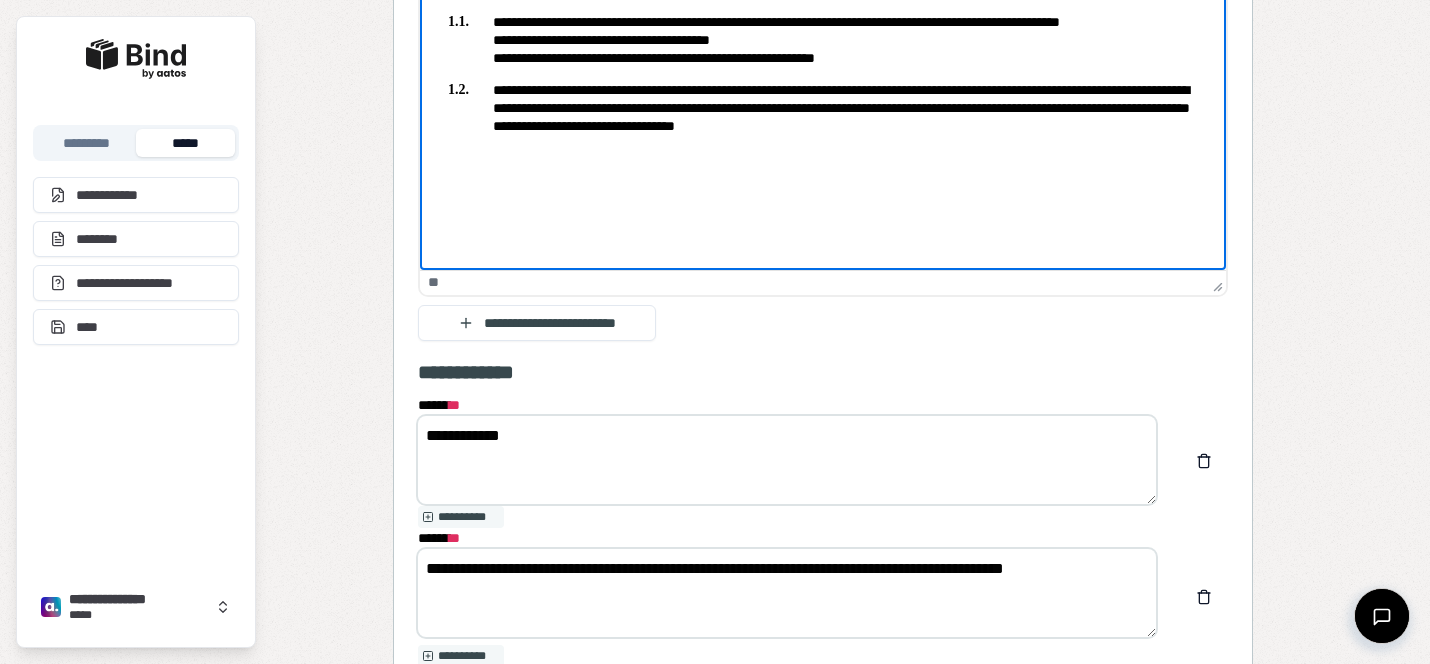 scroll, scrollTop: 2642, scrollLeft: 0, axis: vertical 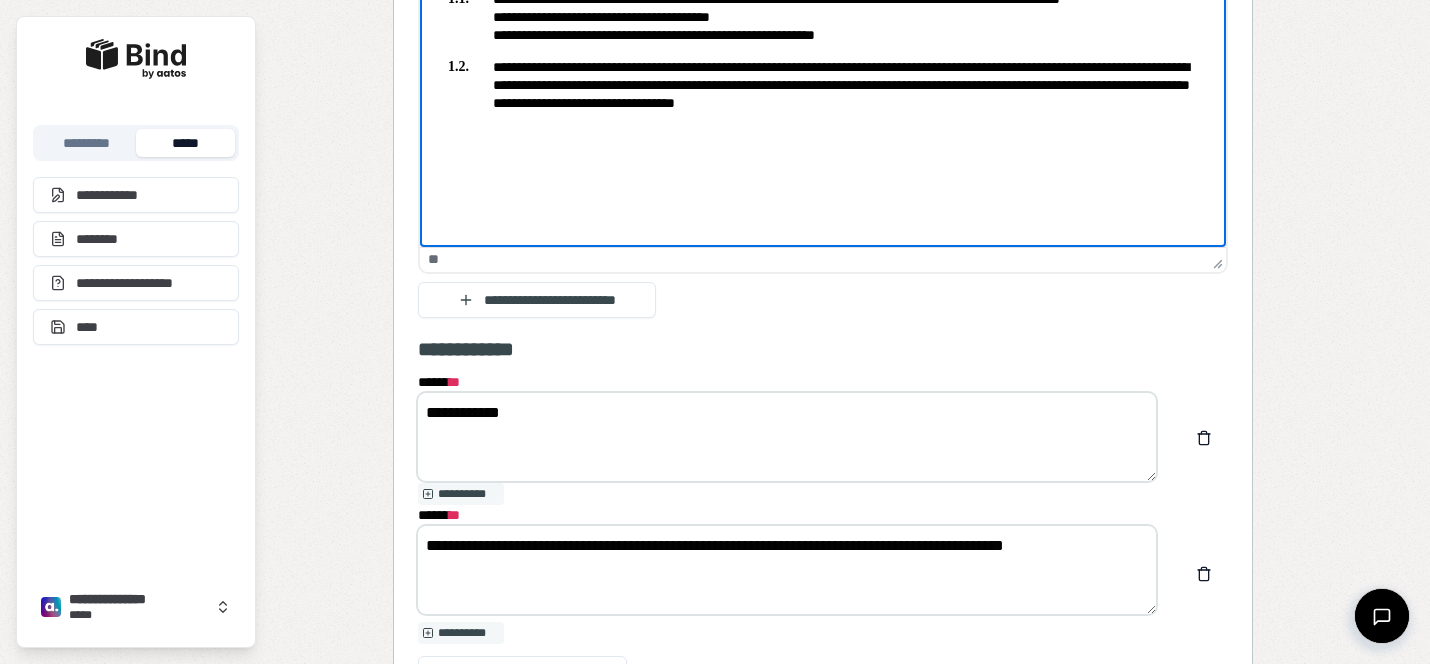 click on "**********" at bounding box center (787, 437) 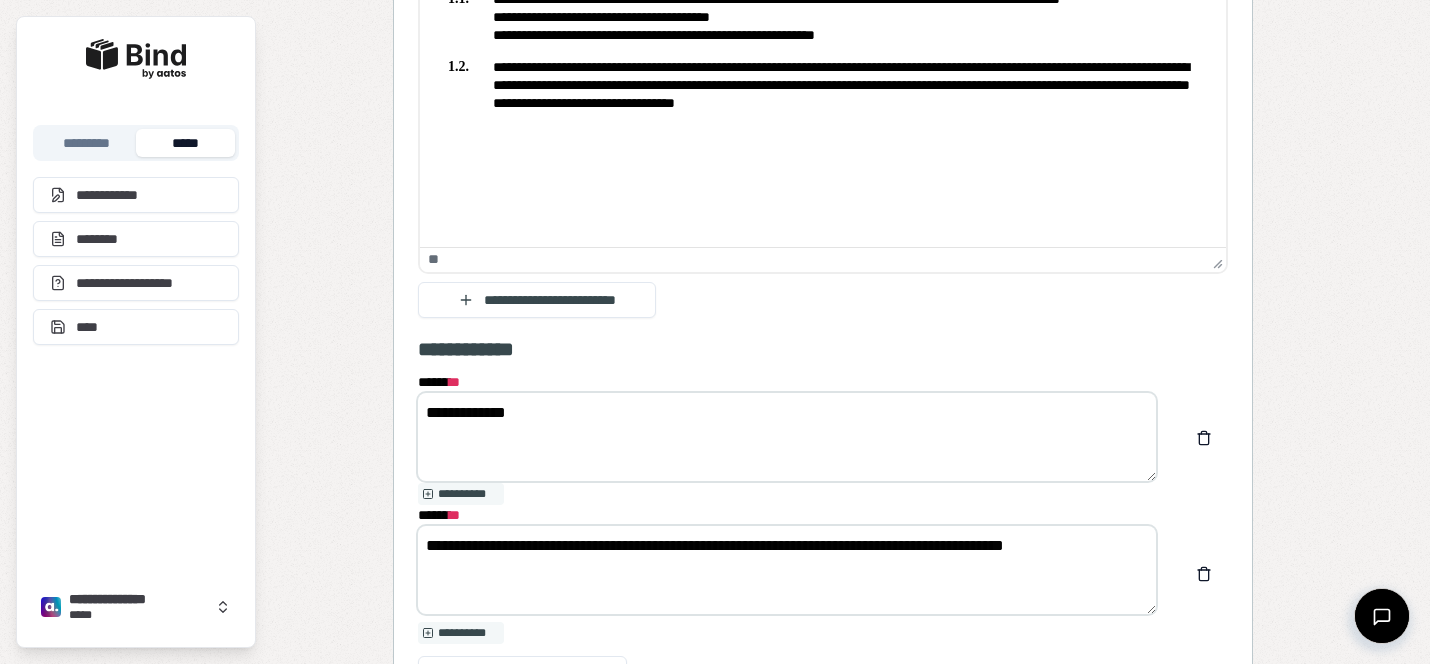 paste on "**********" 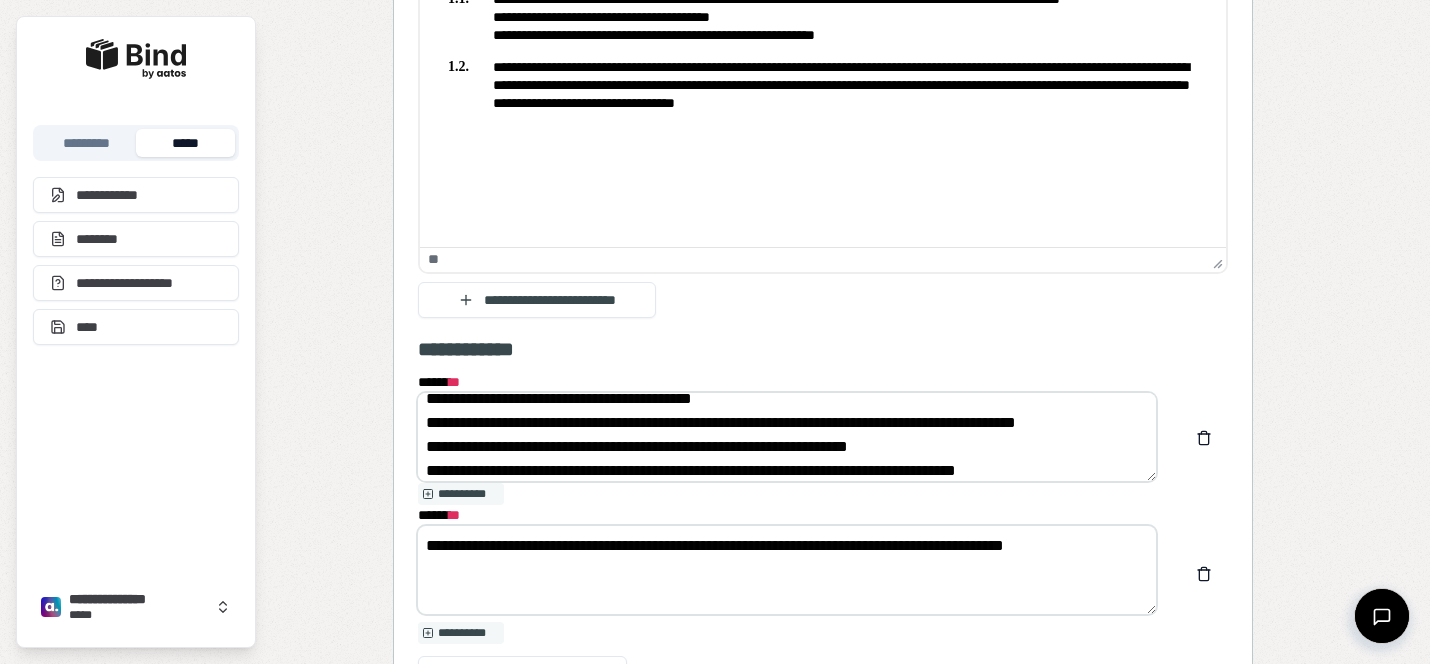 scroll, scrollTop: 0, scrollLeft: 0, axis: both 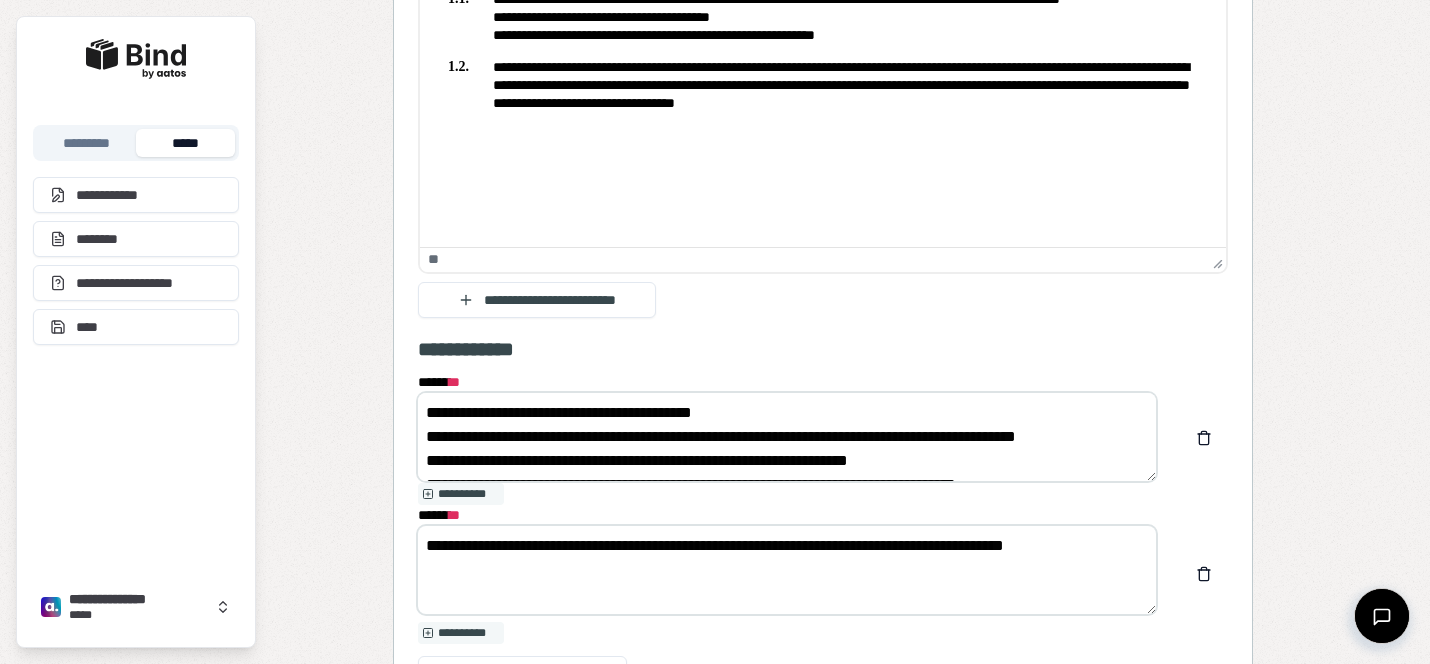 drag, startPoint x: 562, startPoint y: 405, endPoint x: 531, endPoint y: 405, distance: 31 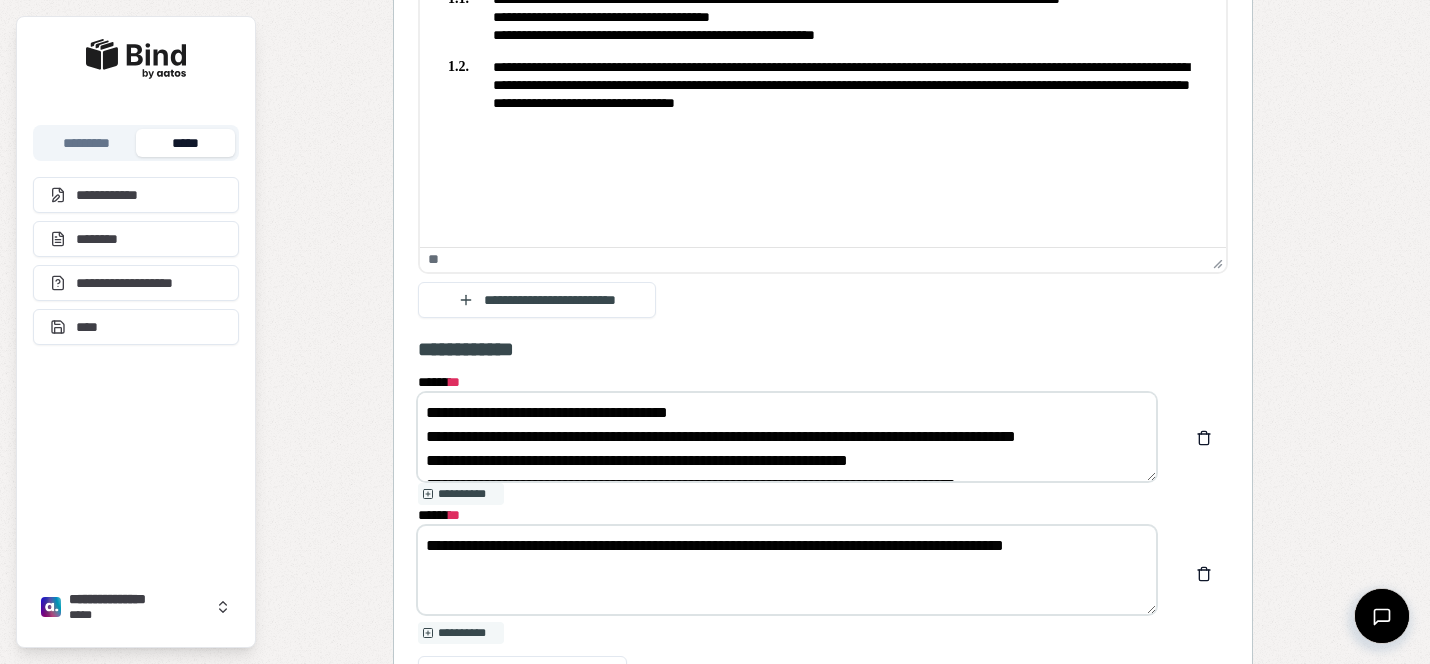 scroll, scrollTop: 24, scrollLeft: 0, axis: vertical 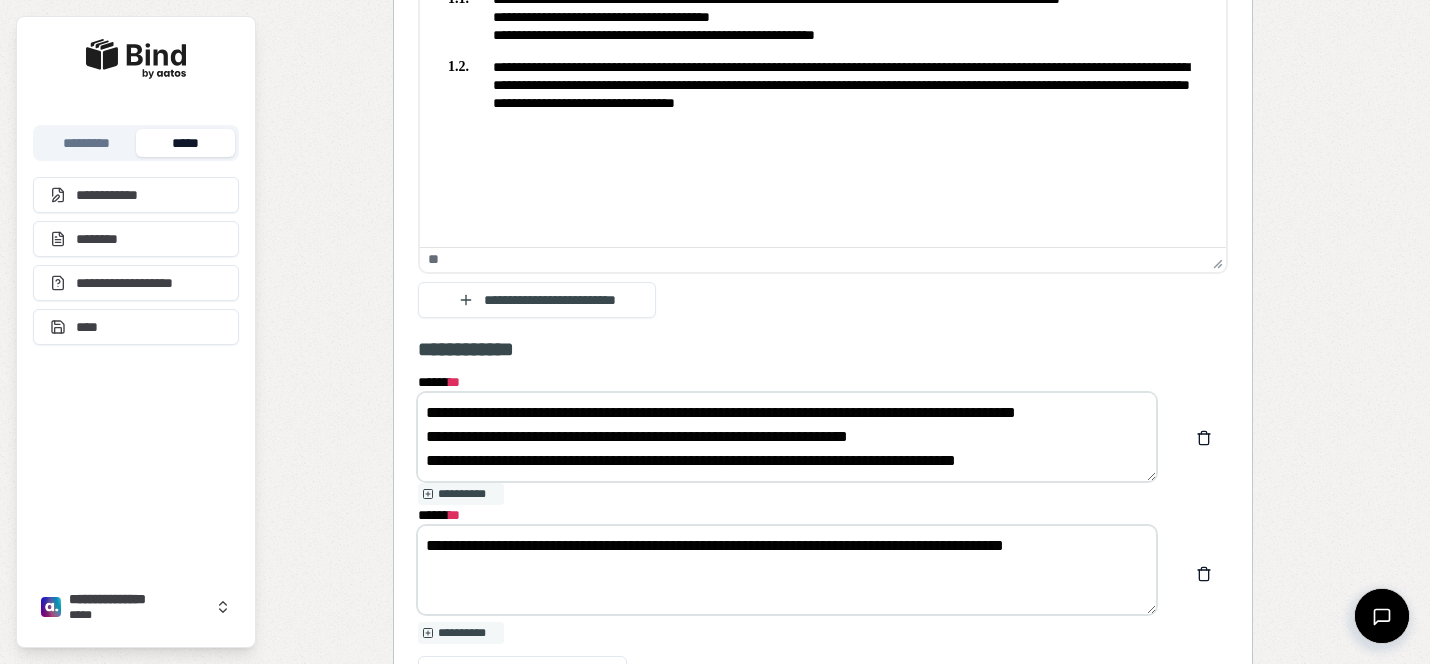 drag, startPoint x: 438, startPoint y: 434, endPoint x: 878, endPoint y: 529, distance: 450.13885 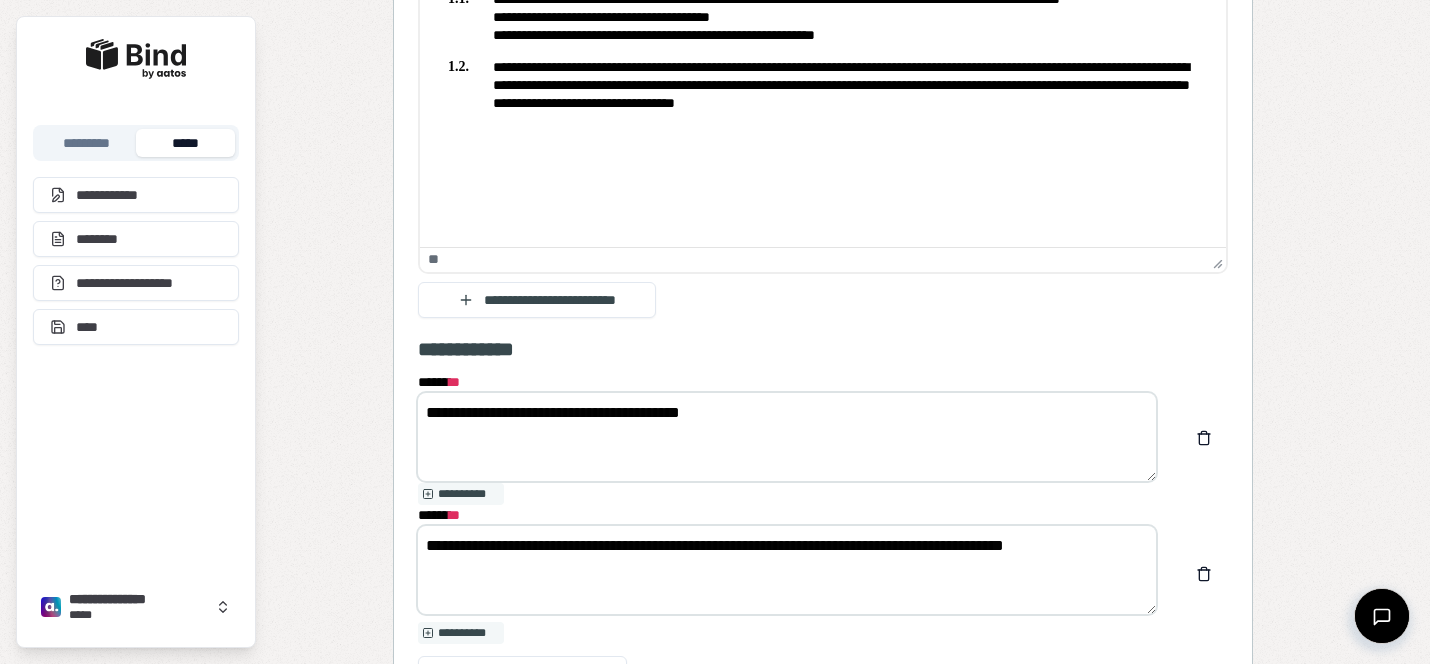scroll, scrollTop: 0, scrollLeft: 0, axis: both 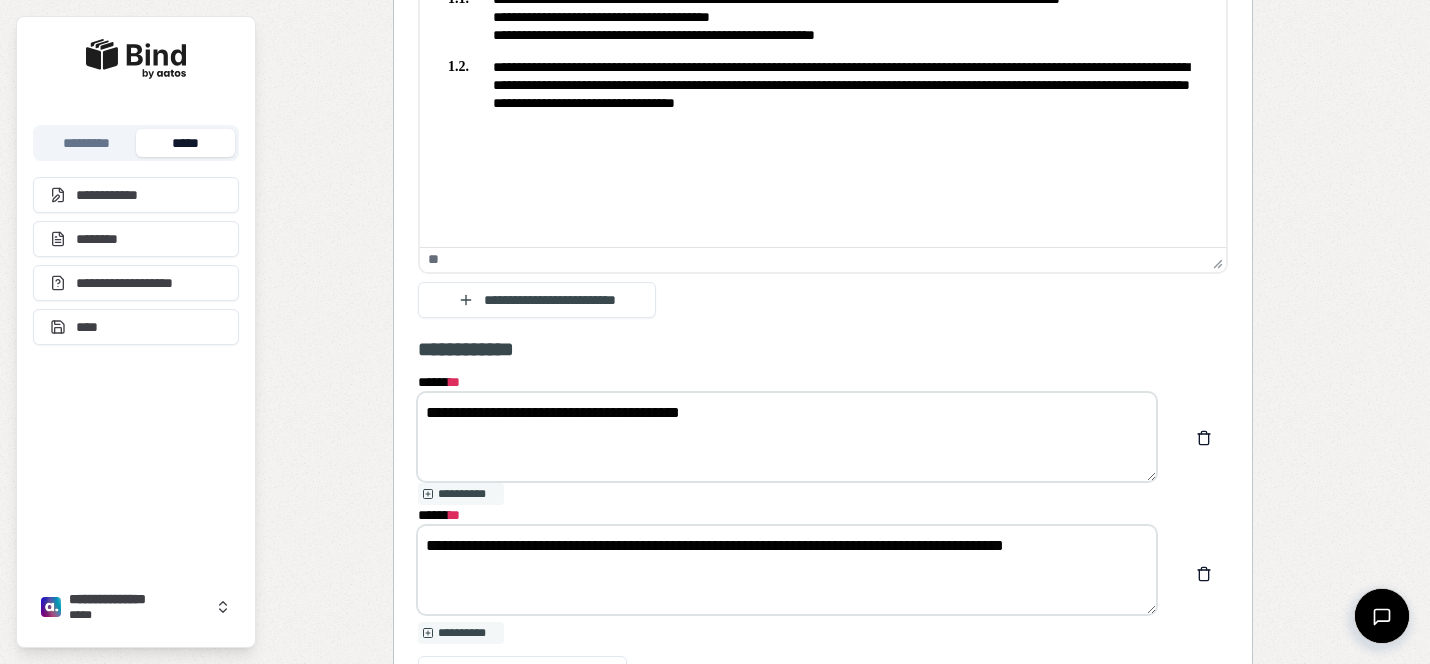 type on "**********" 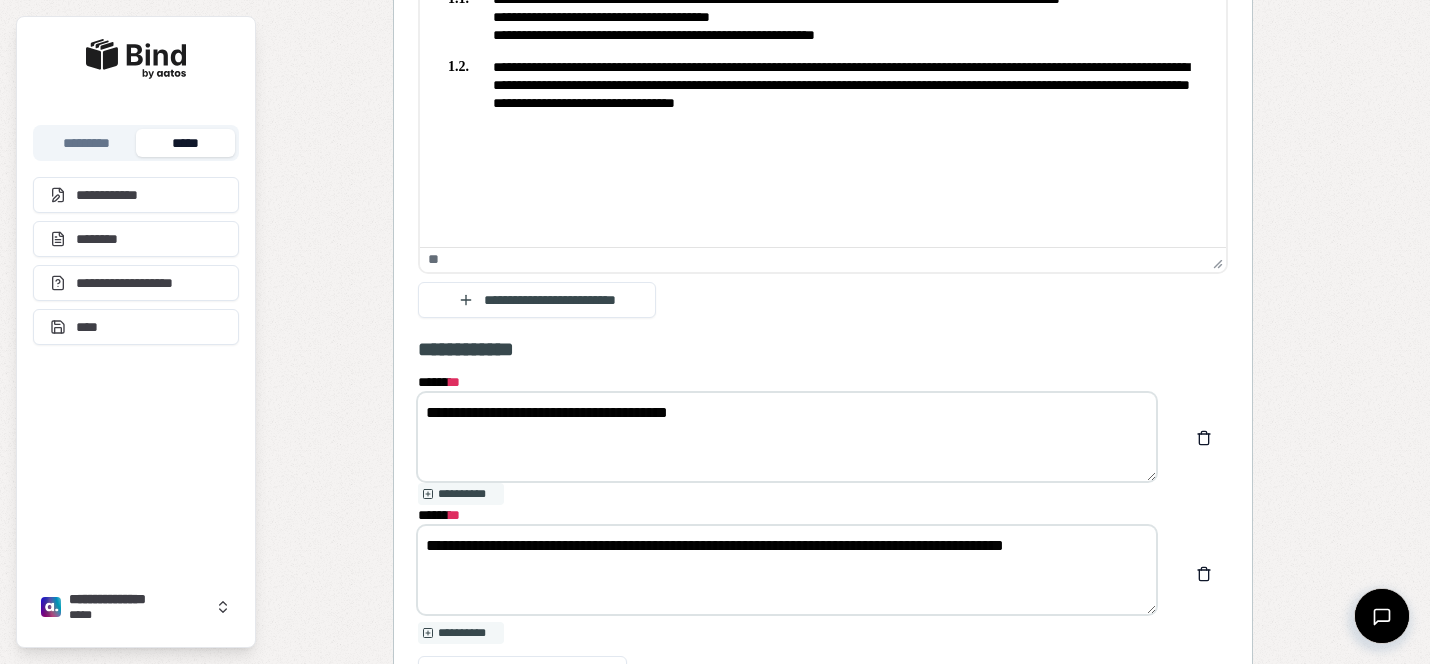 click on "**********" at bounding box center [787, 570] 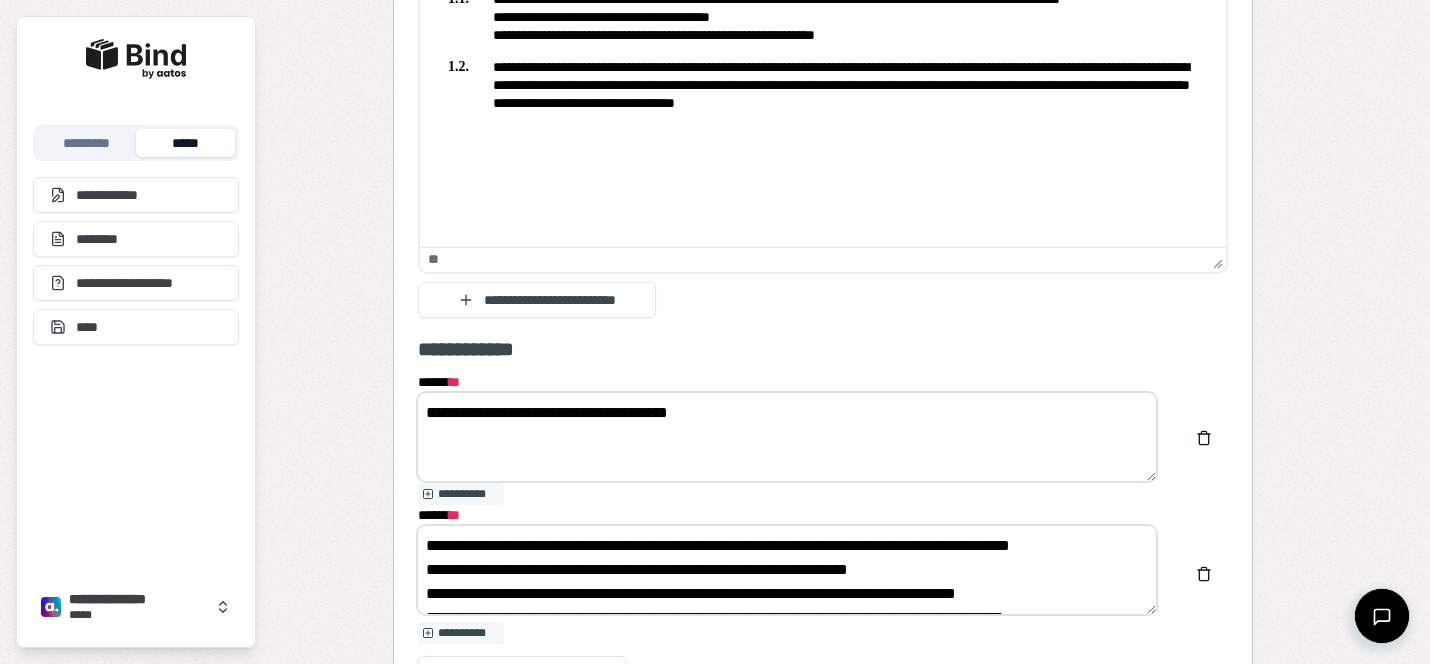 scroll, scrollTop: 14, scrollLeft: 0, axis: vertical 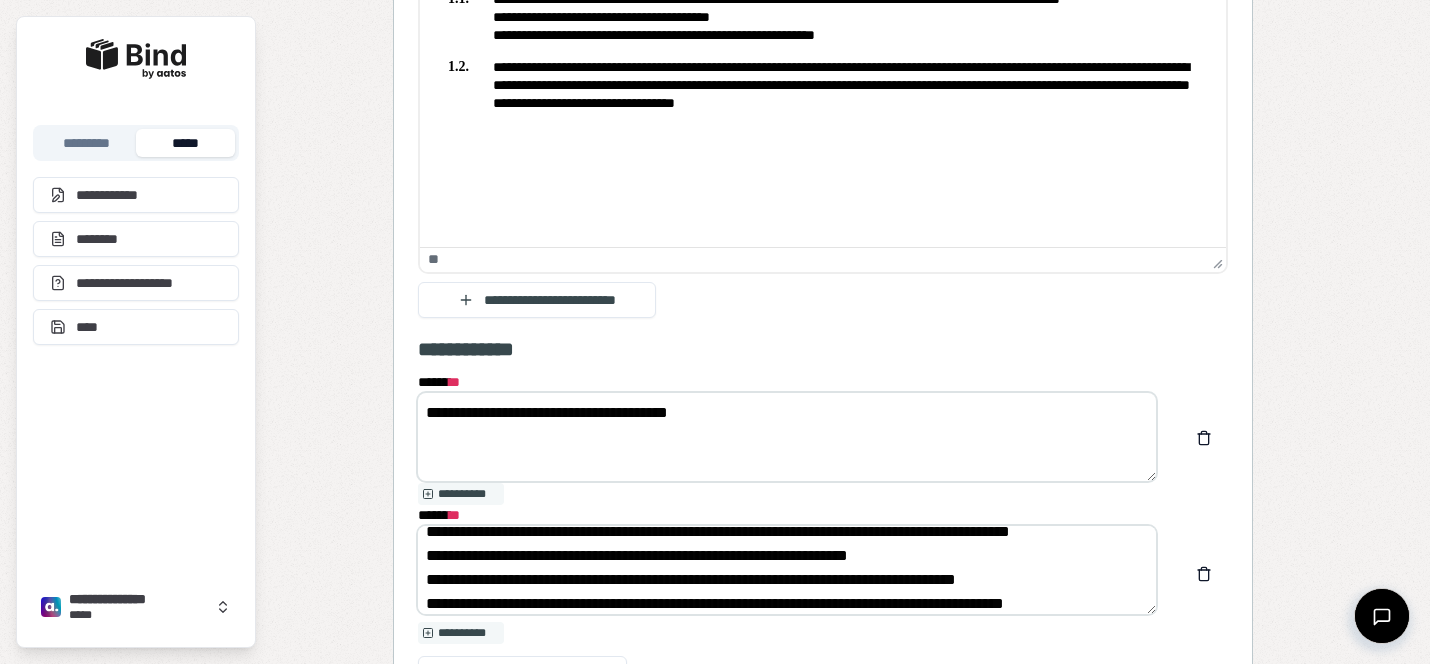 drag, startPoint x: 542, startPoint y: 404, endPoint x: 377, endPoint y: 403, distance: 165.00304 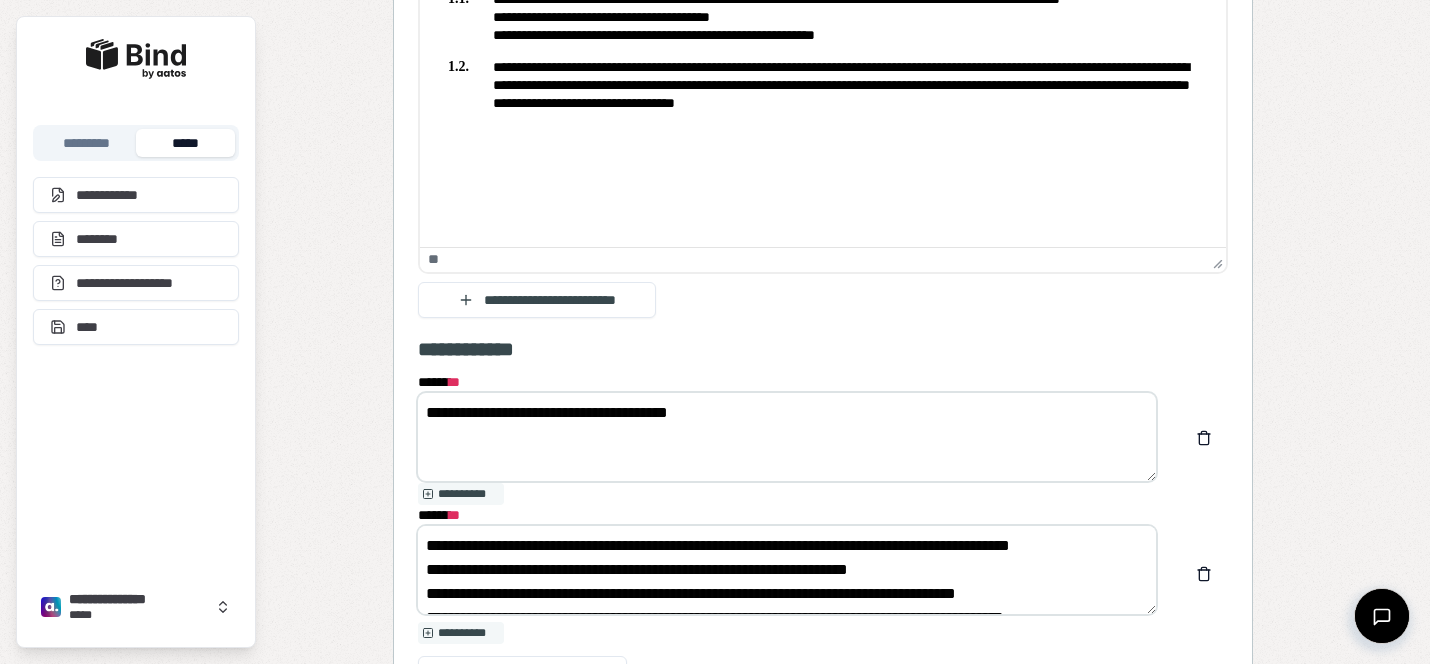 drag, startPoint x: 462, startPoint y: 545, endPoint x: 362, endPoint y: 538, distance: 100.2447 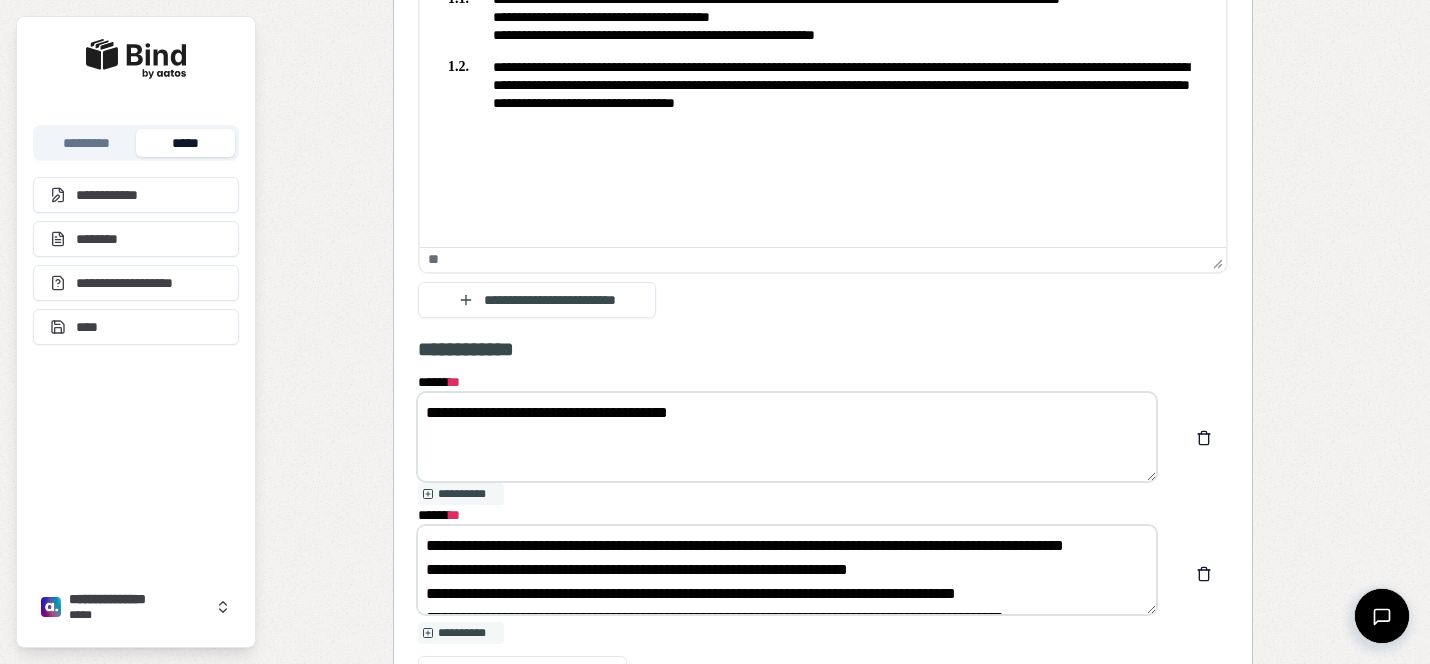scroll, scrollTop: 2624, scrollLeft: 0, axis: vertical 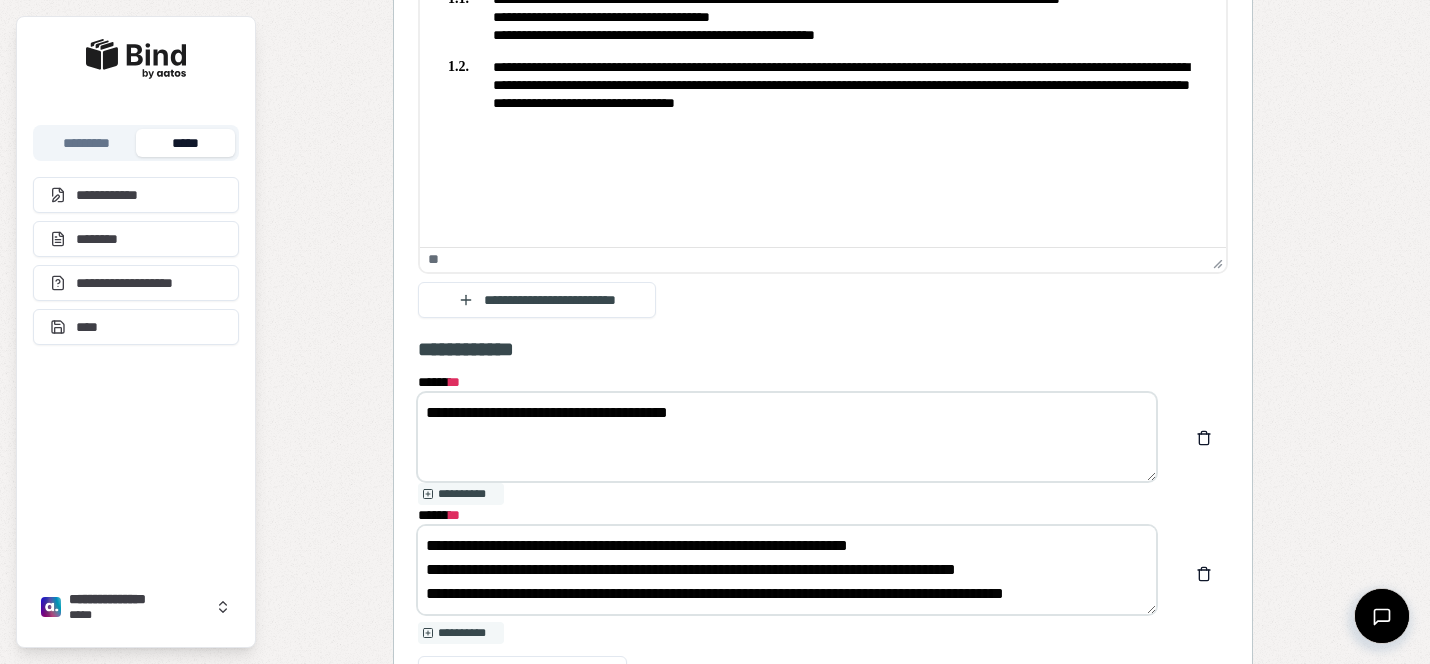 drag, startPoint x: 437, startPoint y: 608, endPoint x: 636, endPoint y: 656, distance: 204.7071 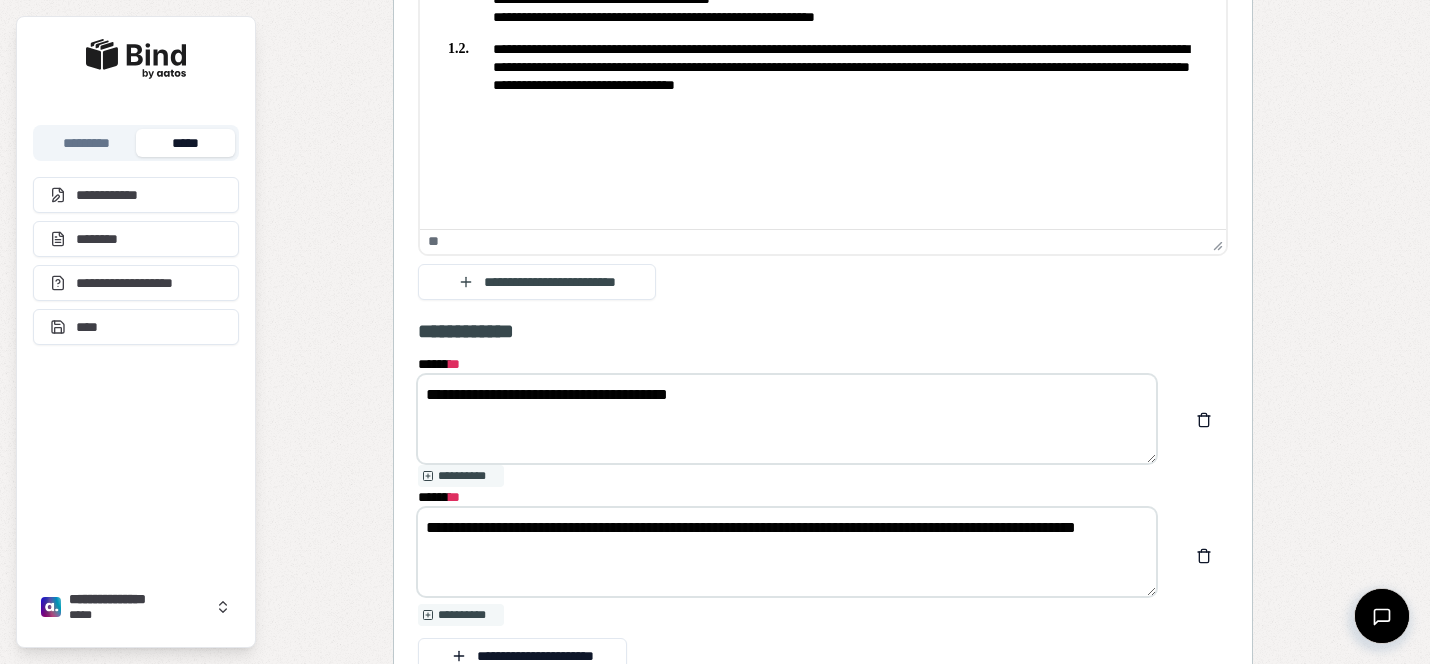 scroll, scrollTop: 0, scrollLeft: 0, axis: both 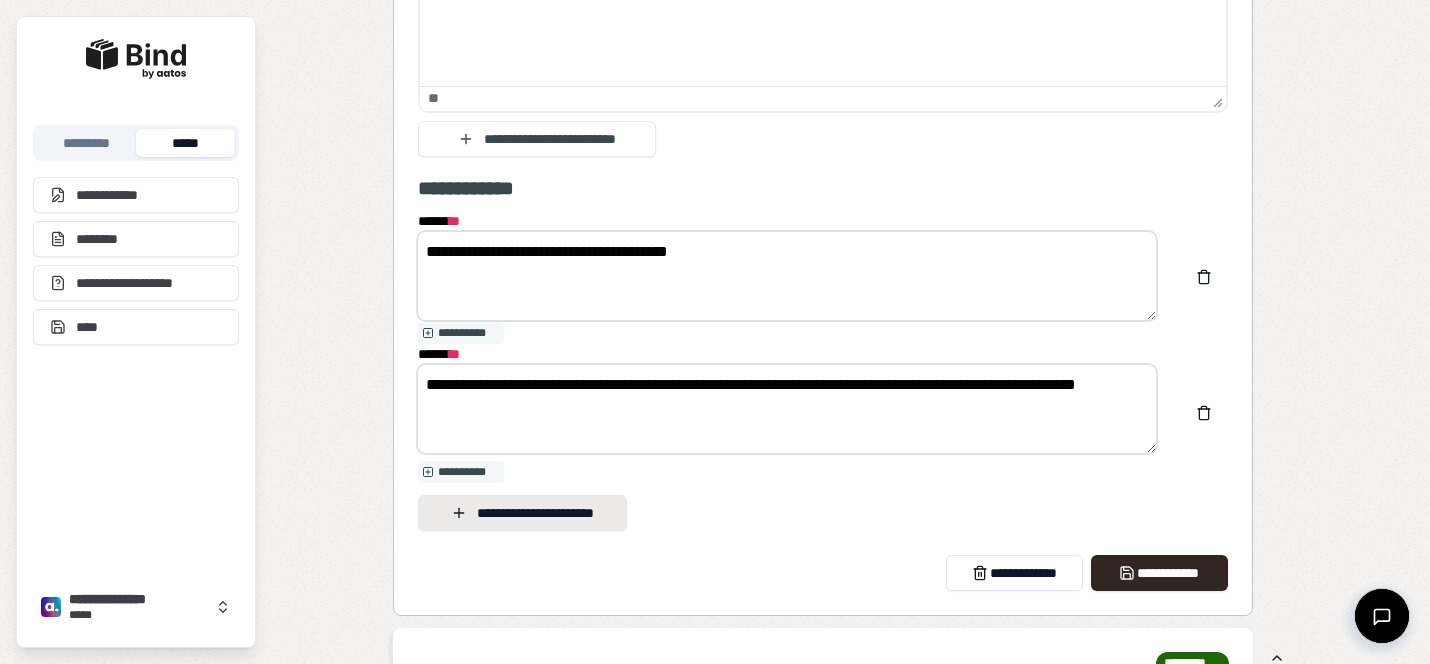 type on "**********" 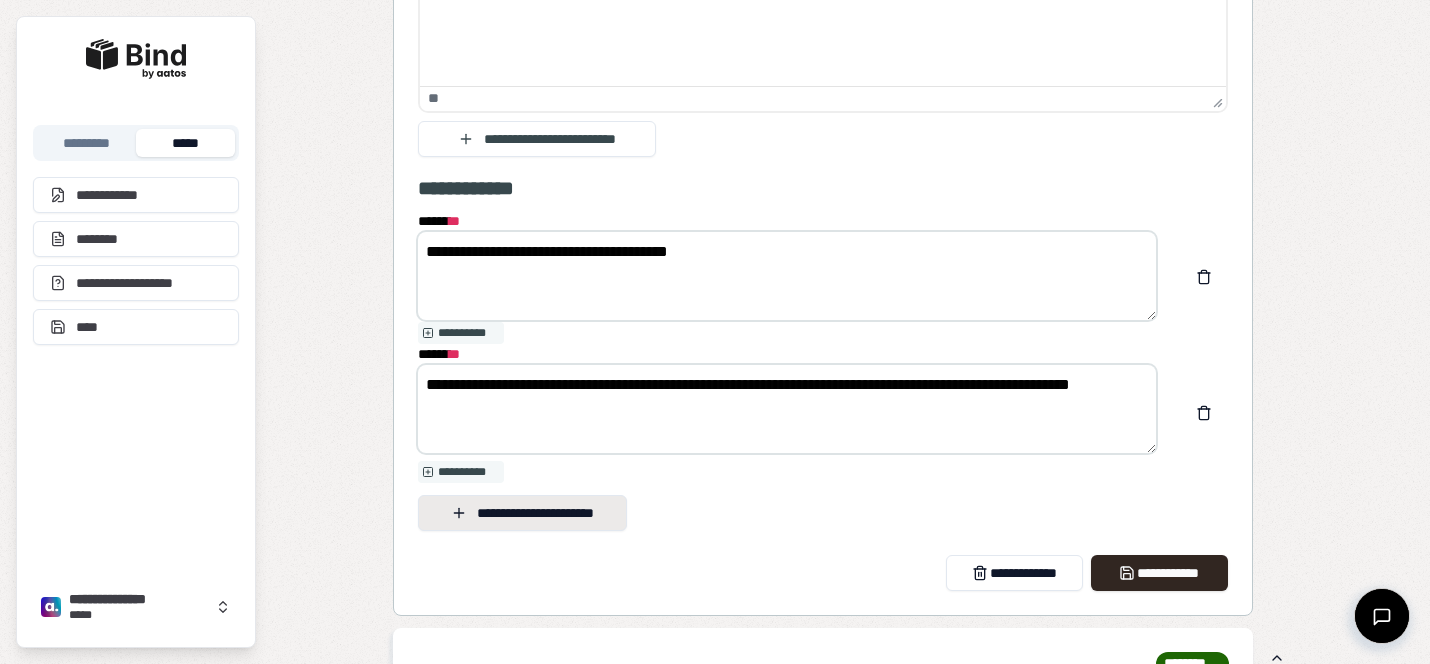 click on "**********" at bounding box center [522, 513] 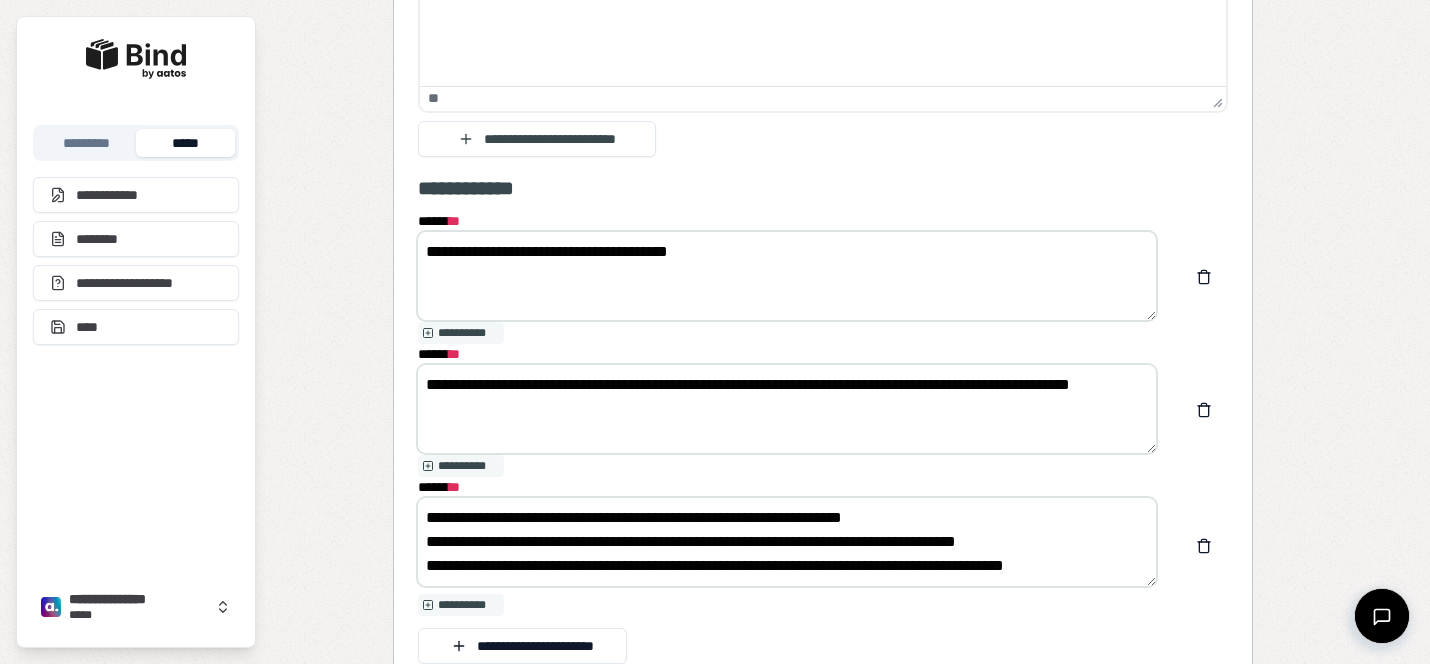 drag, startPoint x: 517, startPoint y: 379, endPoint x: 390, endPoint y: 396, distance: 128.13274 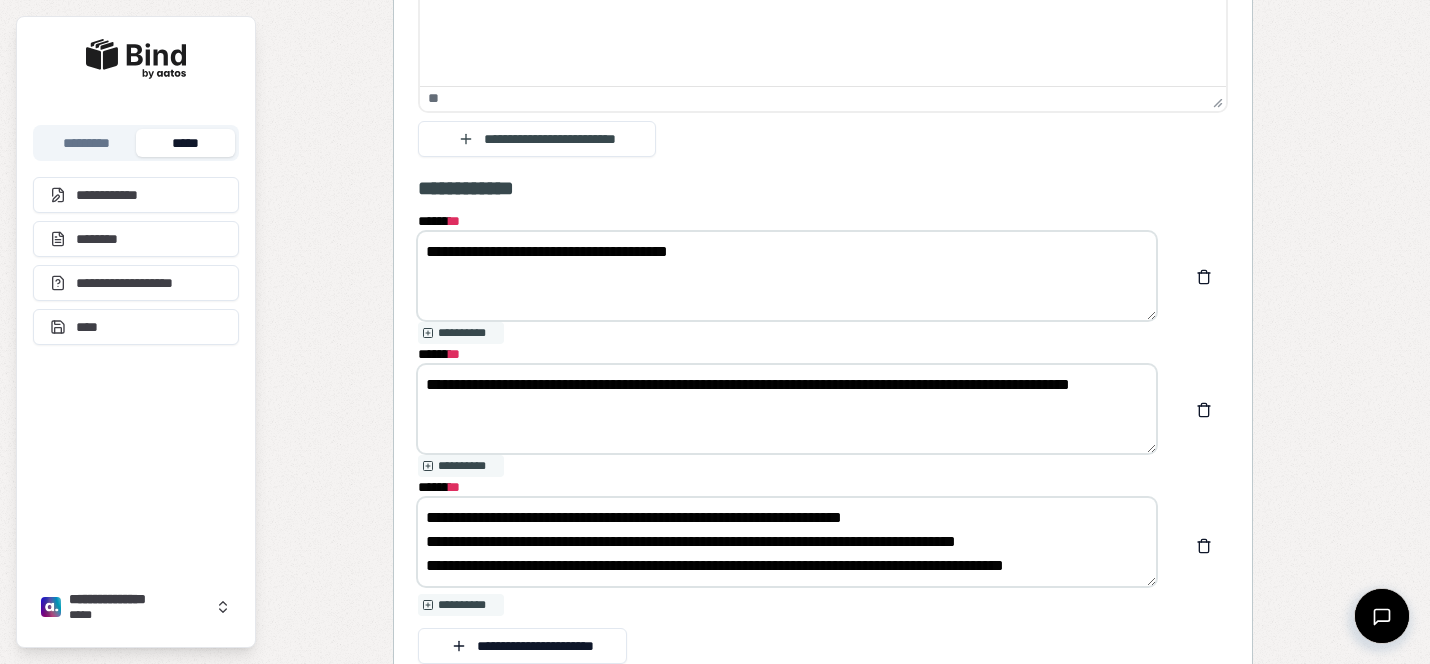 drag, startPoint x: 445, startPoint y: 514, endPoint x: 360, endPoint y: 512, distance: 85.02353 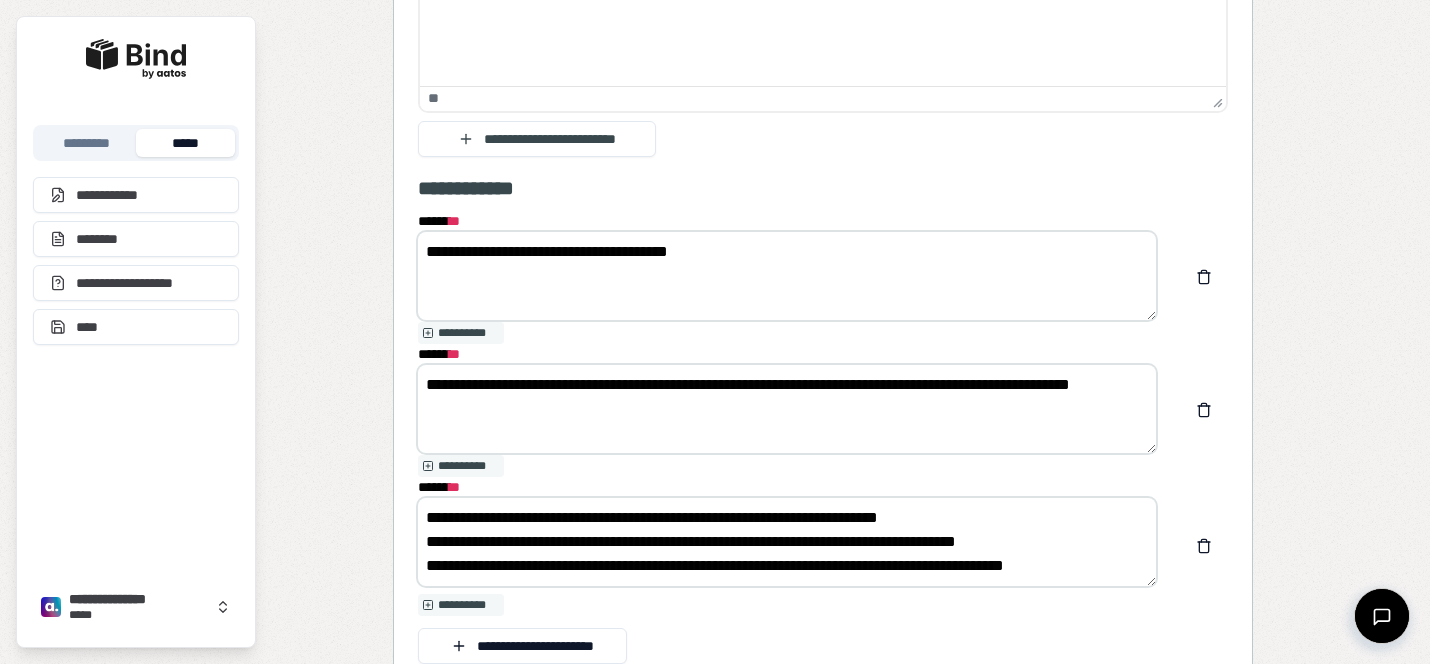 drag, startPoint x: 930, startPoint y: 511, endPoint x: 994, endPoint y: 512, distance: 64.00781 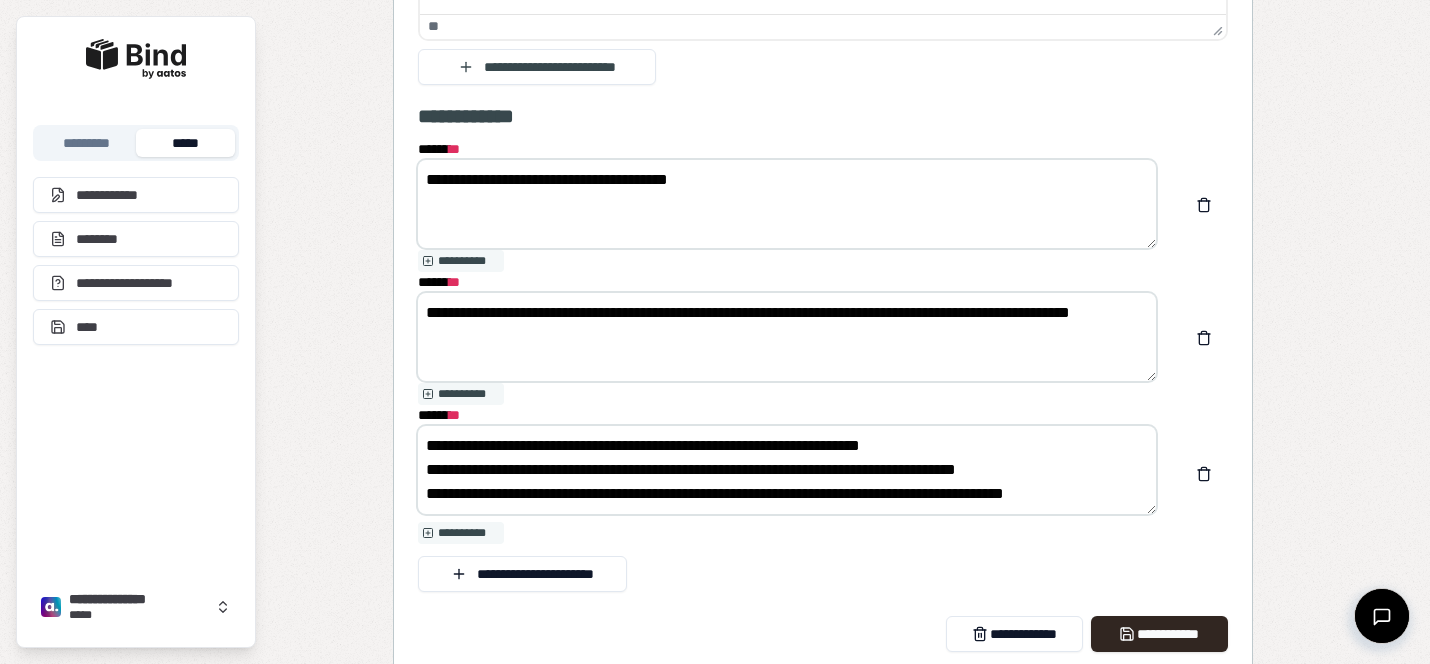 scroll, scrollTop: 2876, scrollLeft: 0, axis: vertical 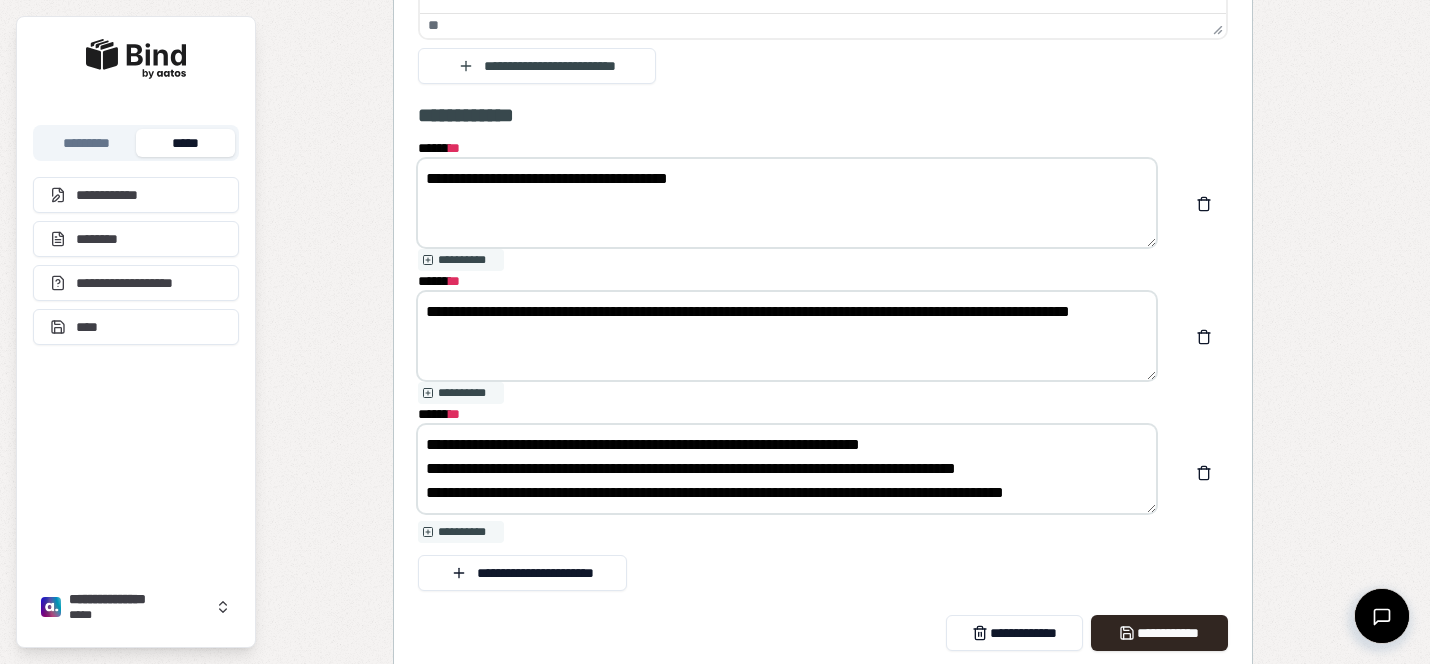 drag, startPoint x: 433, startPoint y: 466, endPoint x: 1061, endPoint y: 450, distance: 628.2038 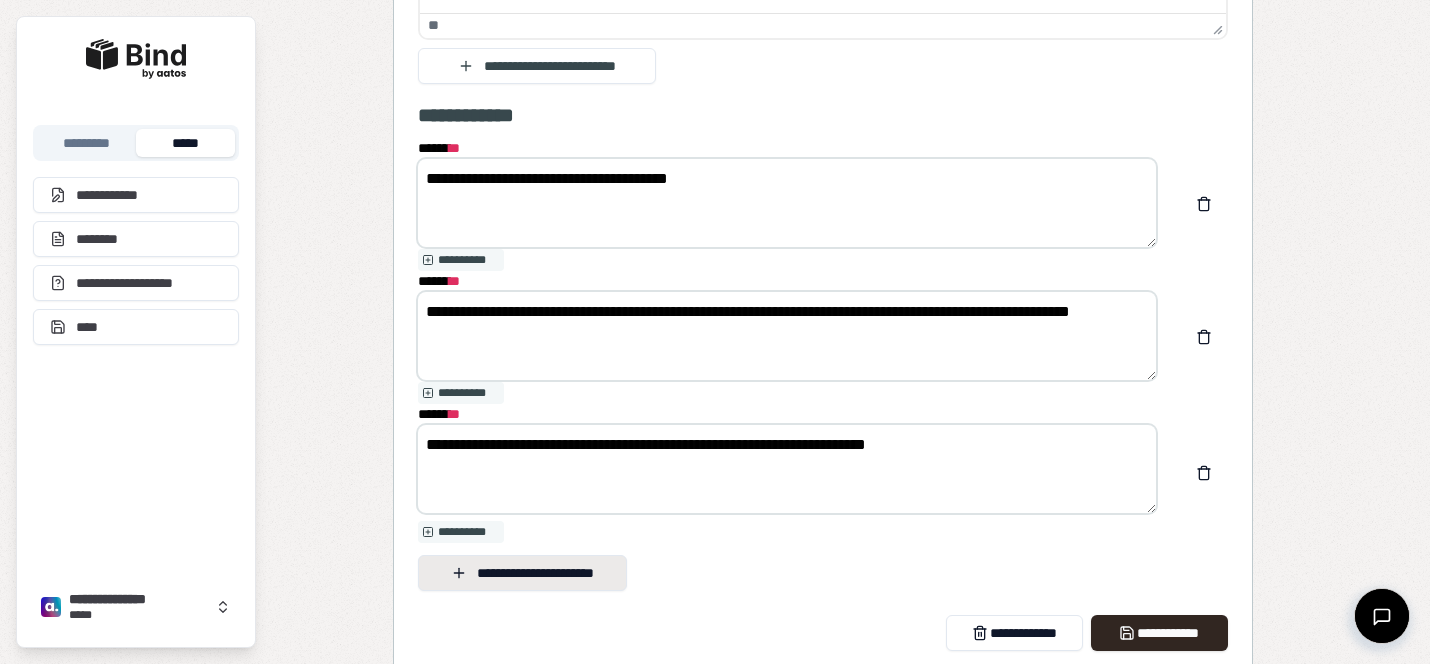 type on "**********" 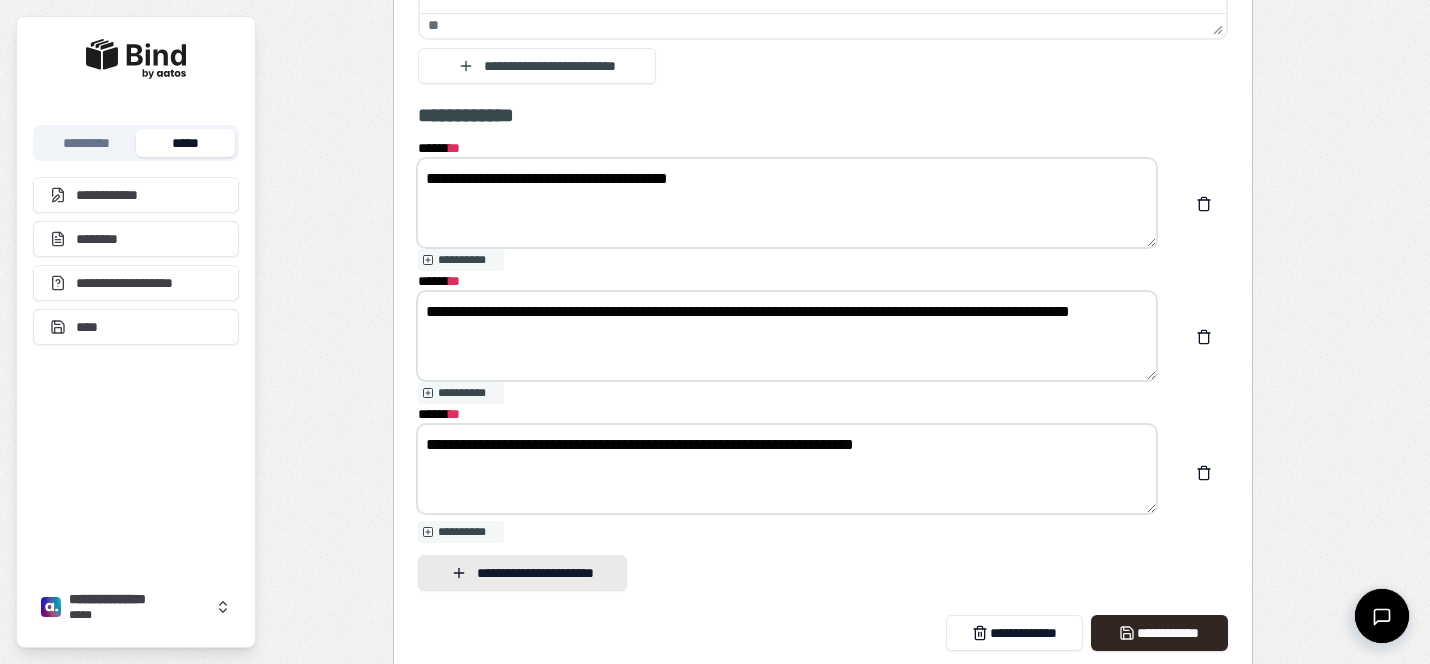 click on "**********" at bounding box center (522, 573) 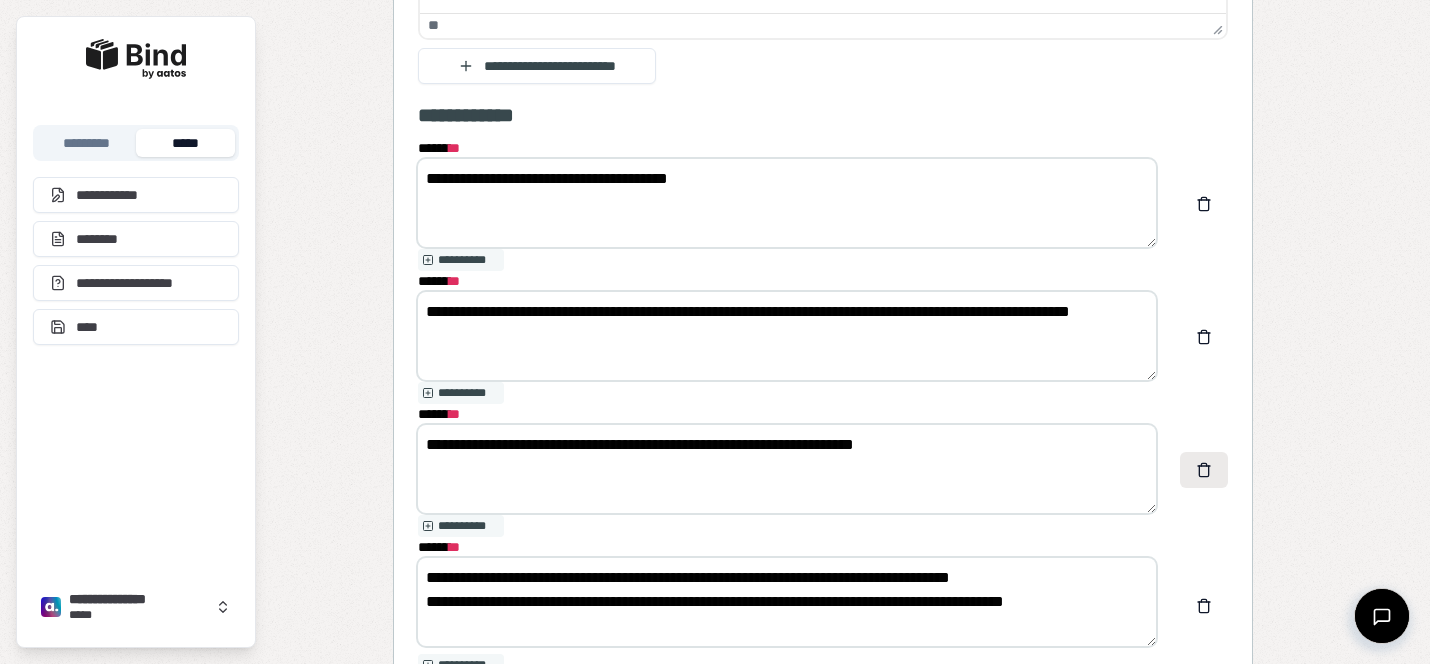click at bounding box center [1204, 470] 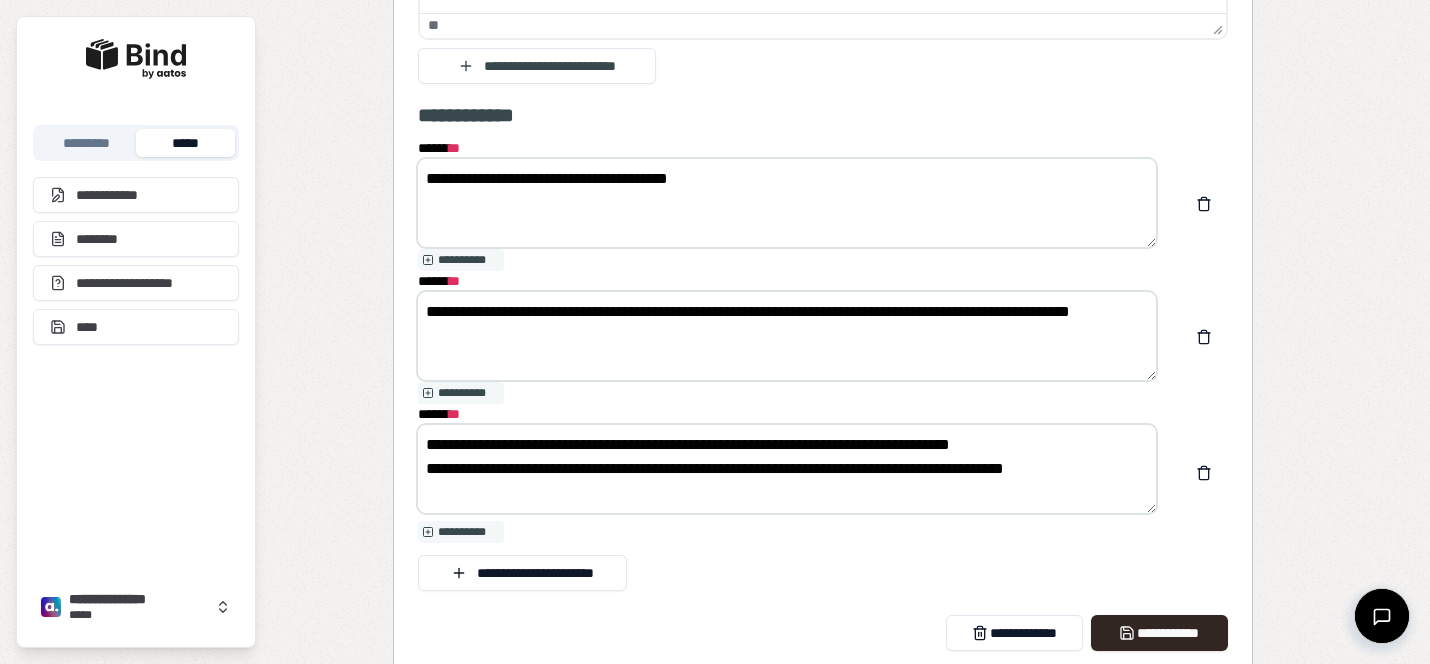 click on "**********" at bounding box center (787, 336) 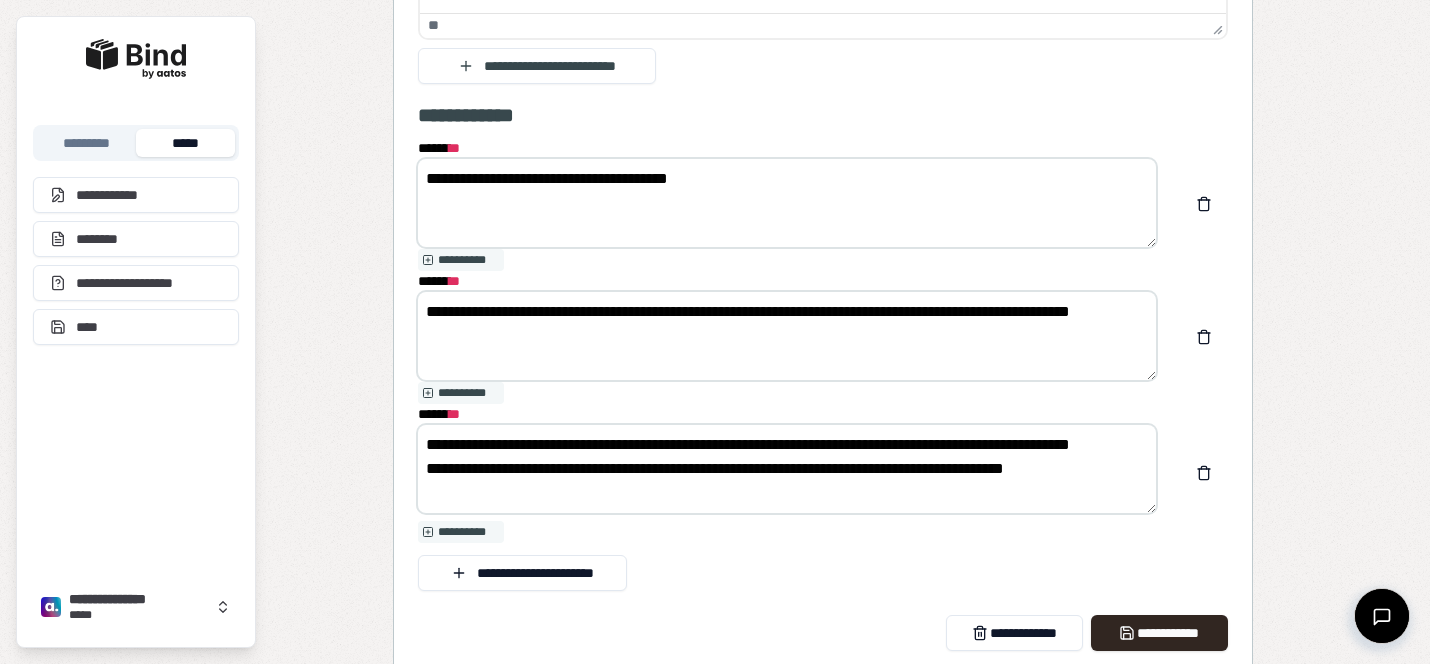 click on "**********" at bounding box center [787, 469] 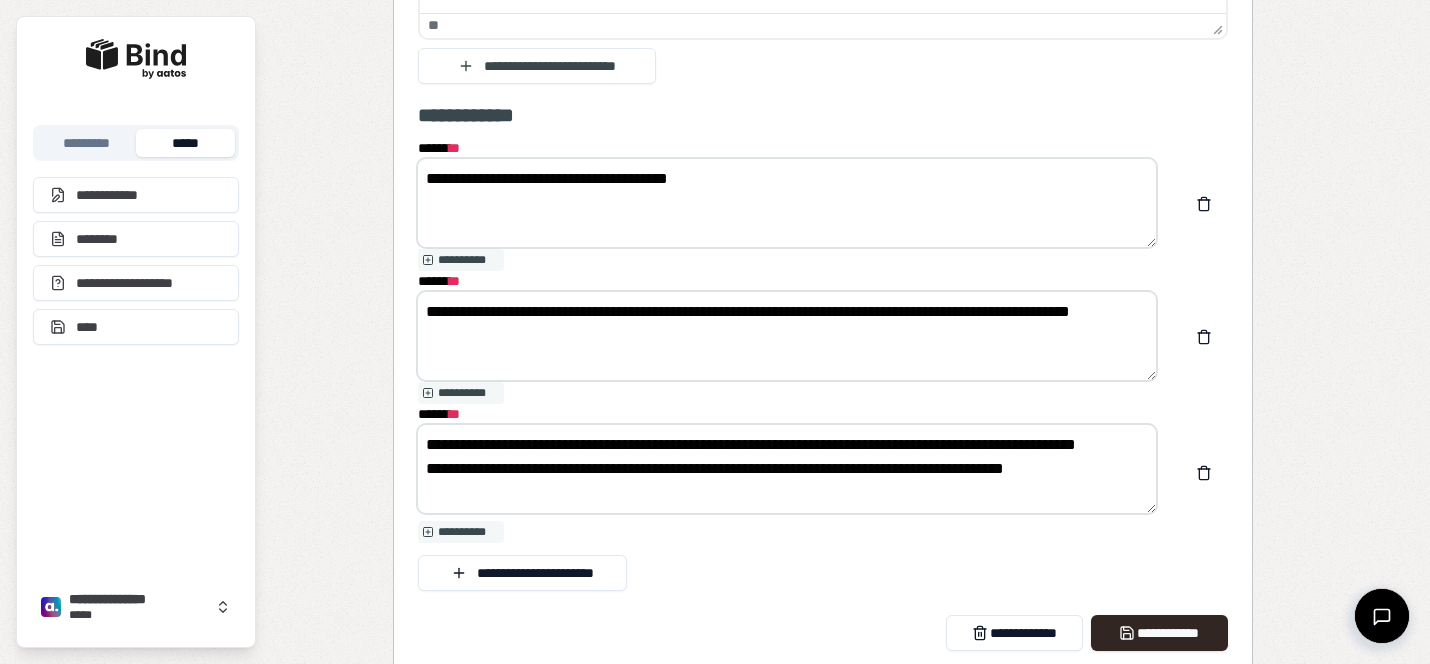 click on "**********" at bounding box center (787, 469) 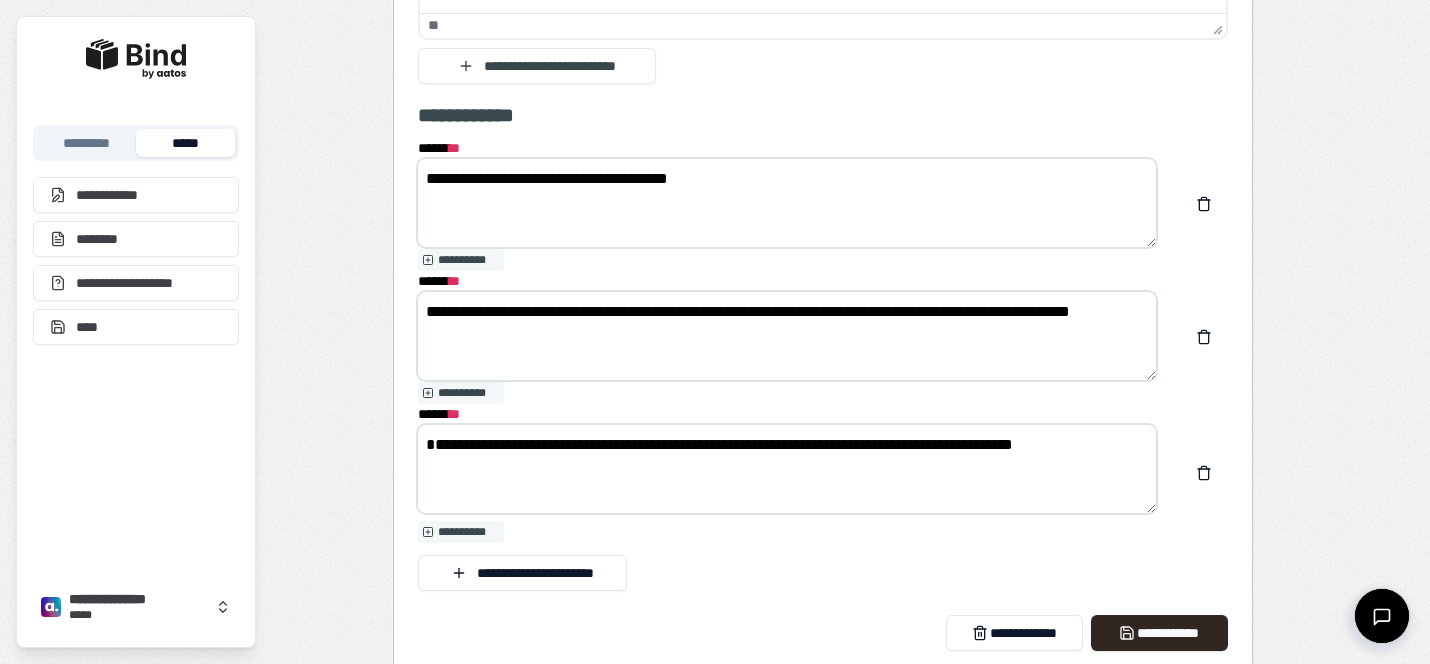 click on "**********" at bounding box center [787, 469] 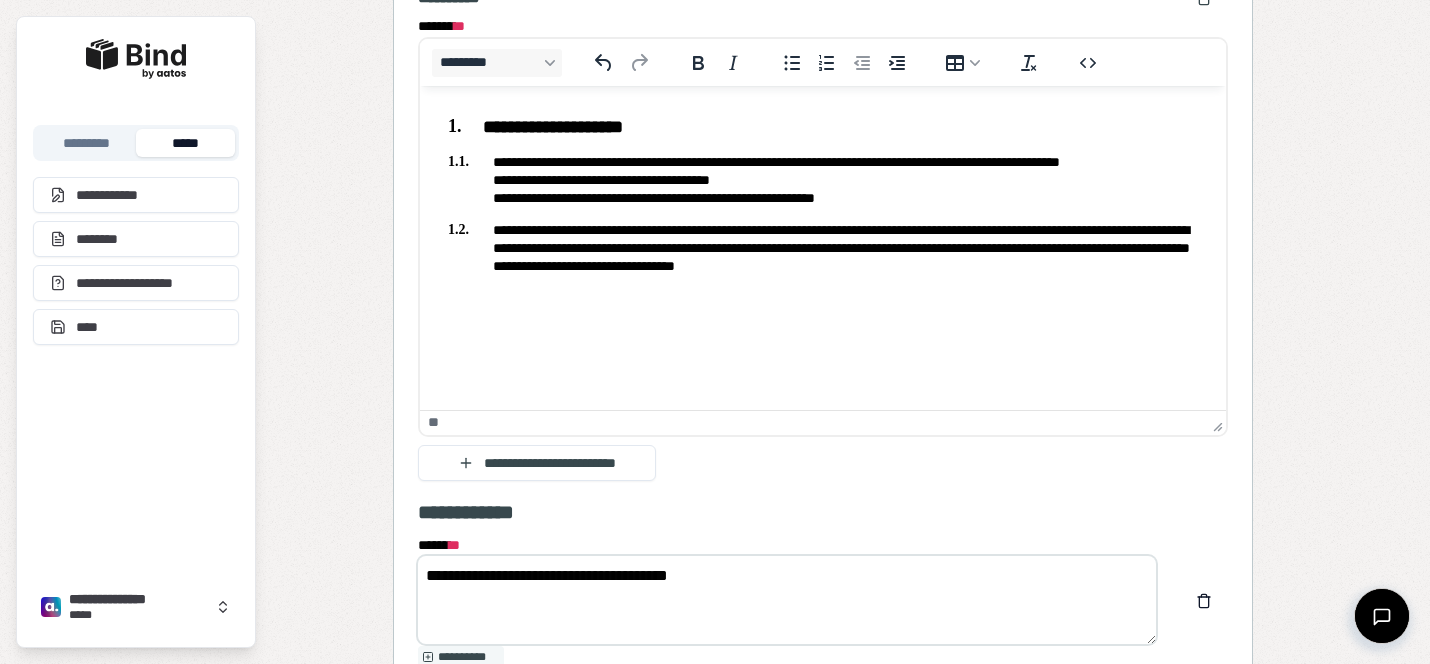 scroll, scrollTop: 2453, scrollLeft: 0, axis: vertical 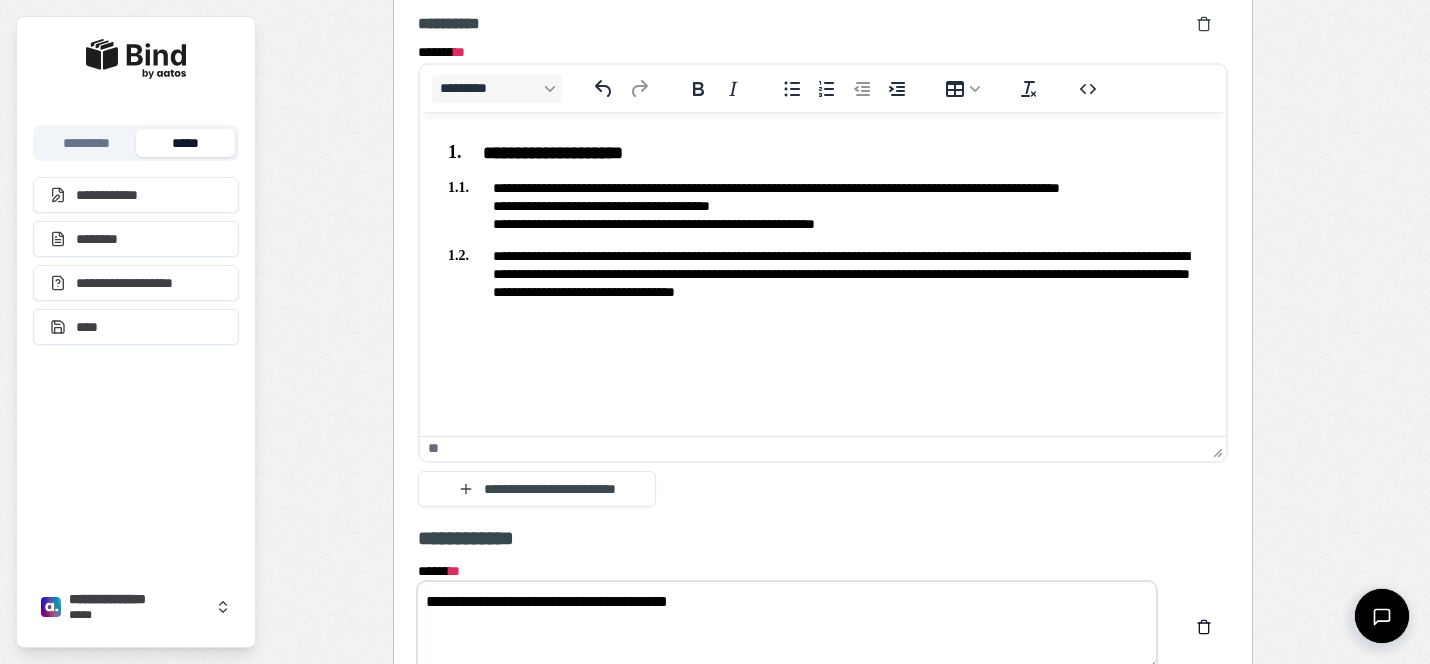 type on "**********" 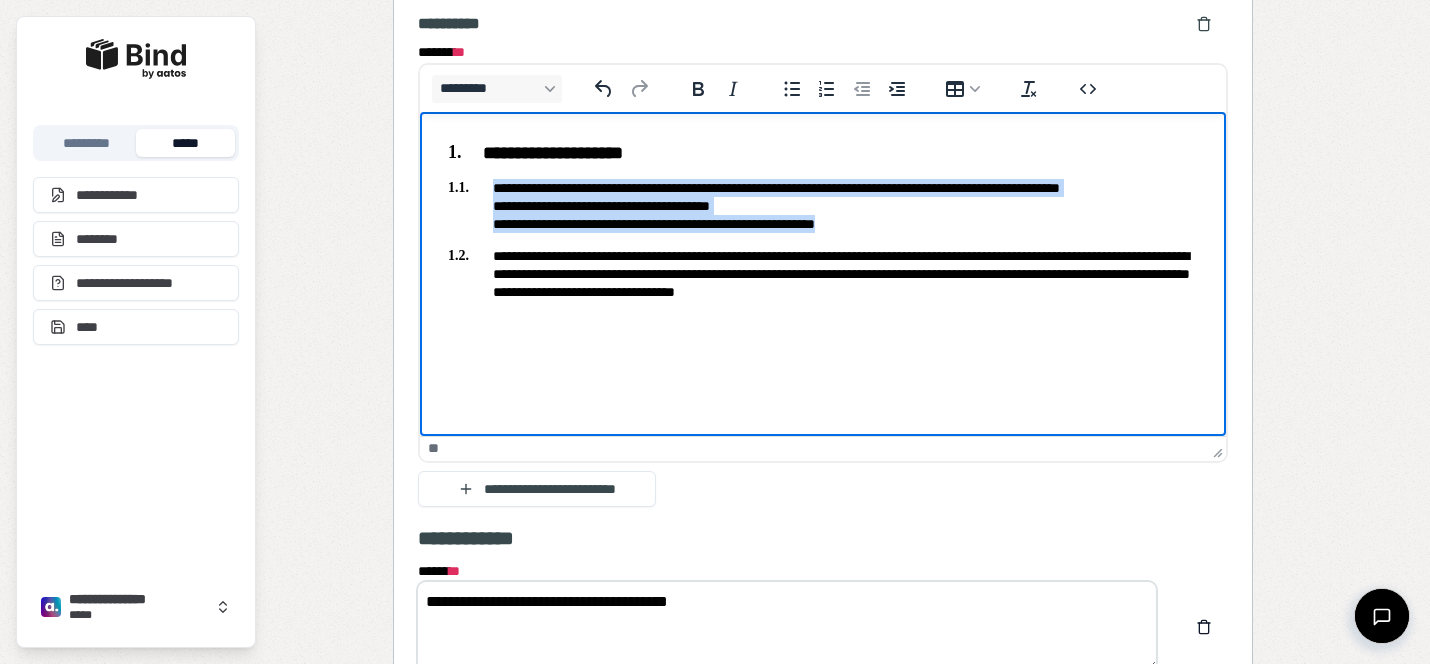 drag, startPoint x: 925, startPoint y: 225, endPoint x: 460, endPoint y: 188, distance: 466.46973 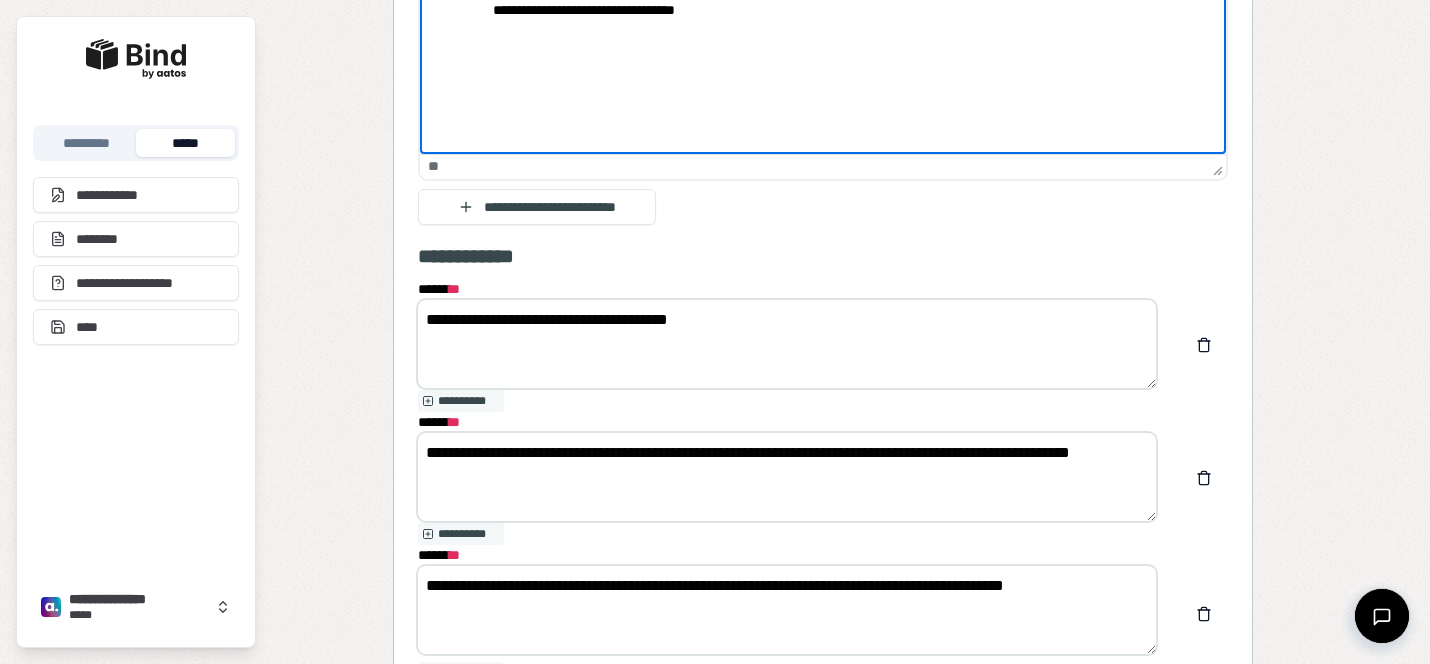 scroll, scrollTop: 2750, scrollLeft: 0, axis: vertical 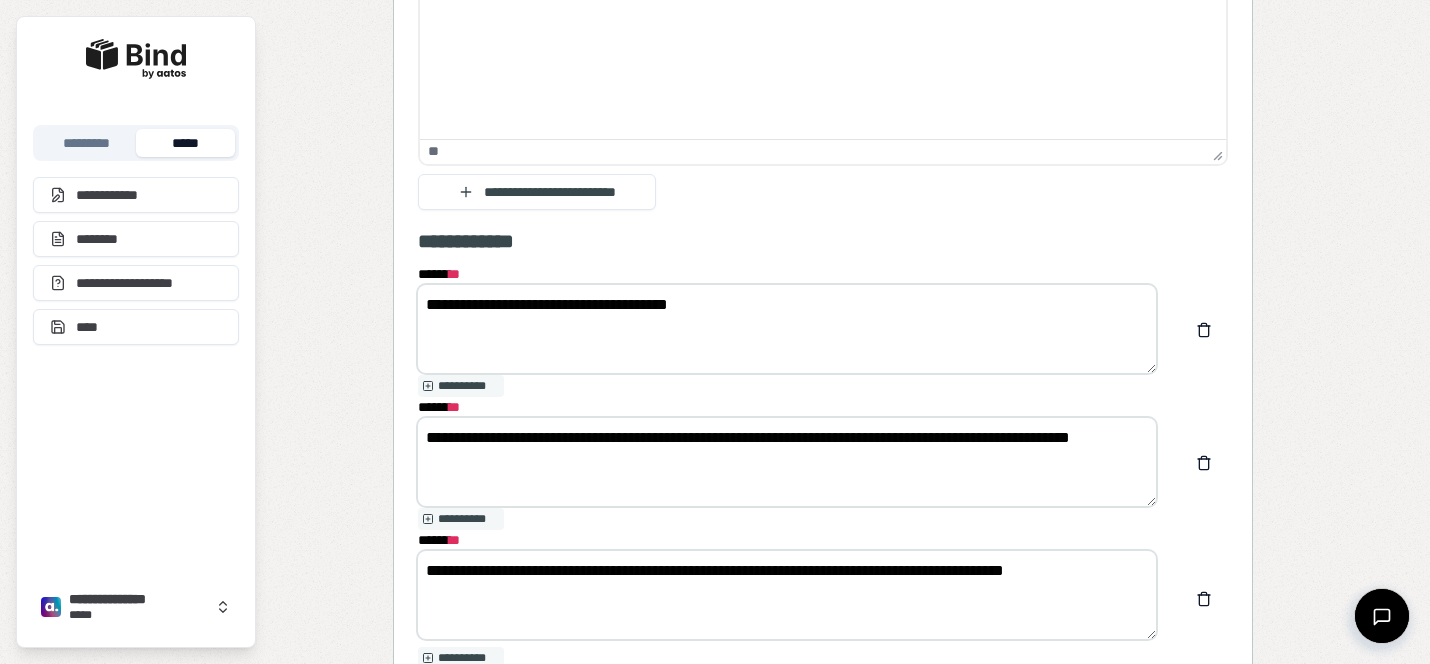 click on "**********" at bounding box center [787, 462] 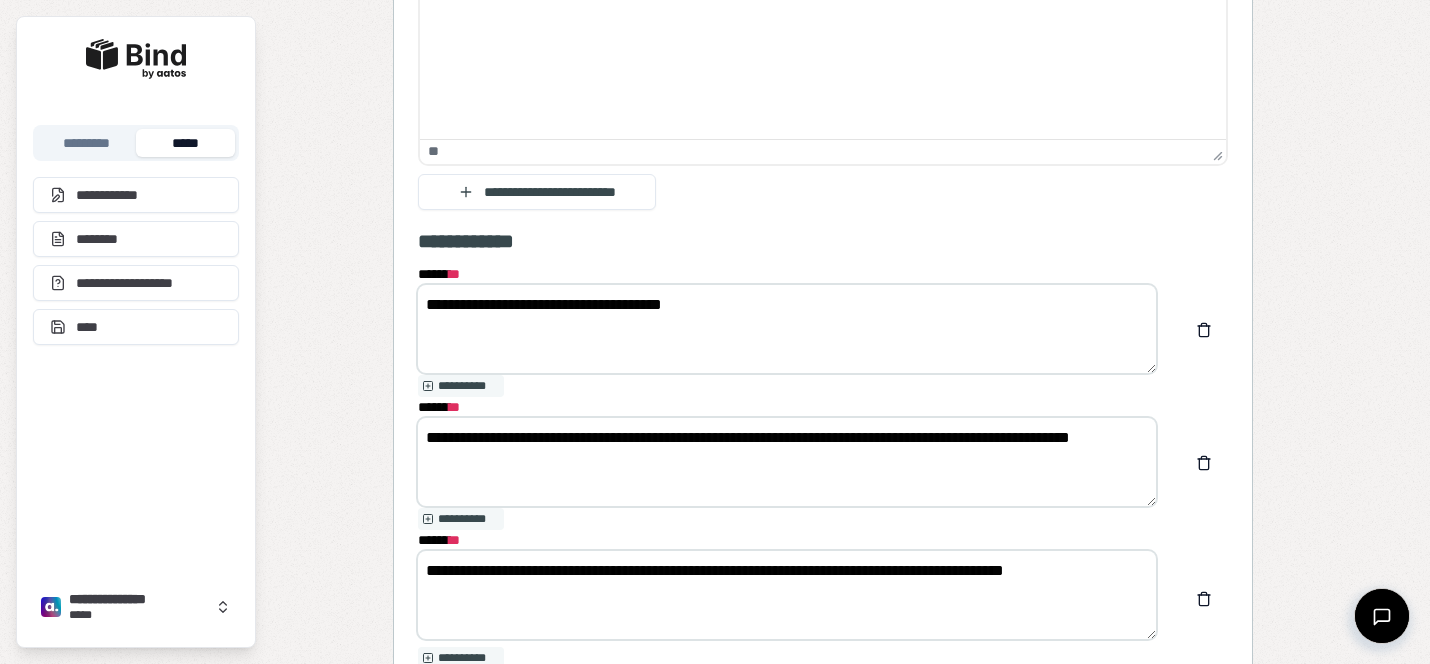 type on "**********" 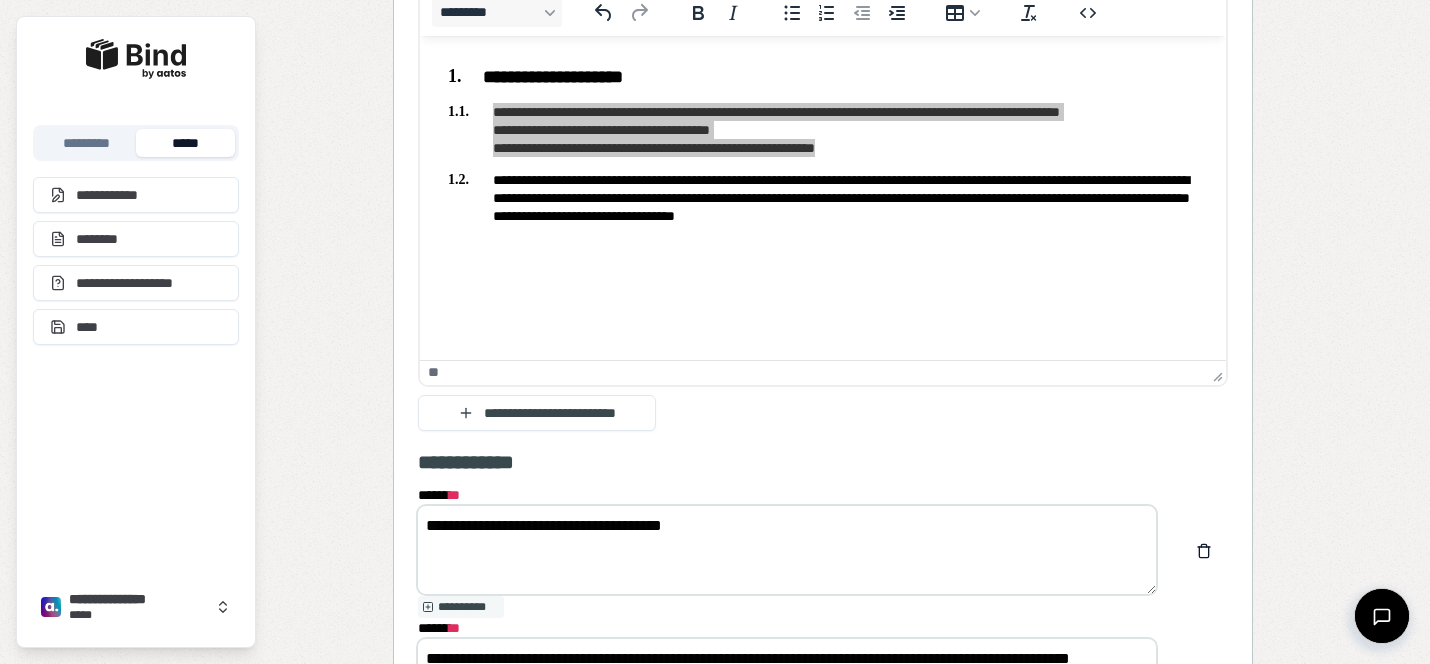 scroll, scrollTop: 2457, scrollLeft: 0, axis: vertical 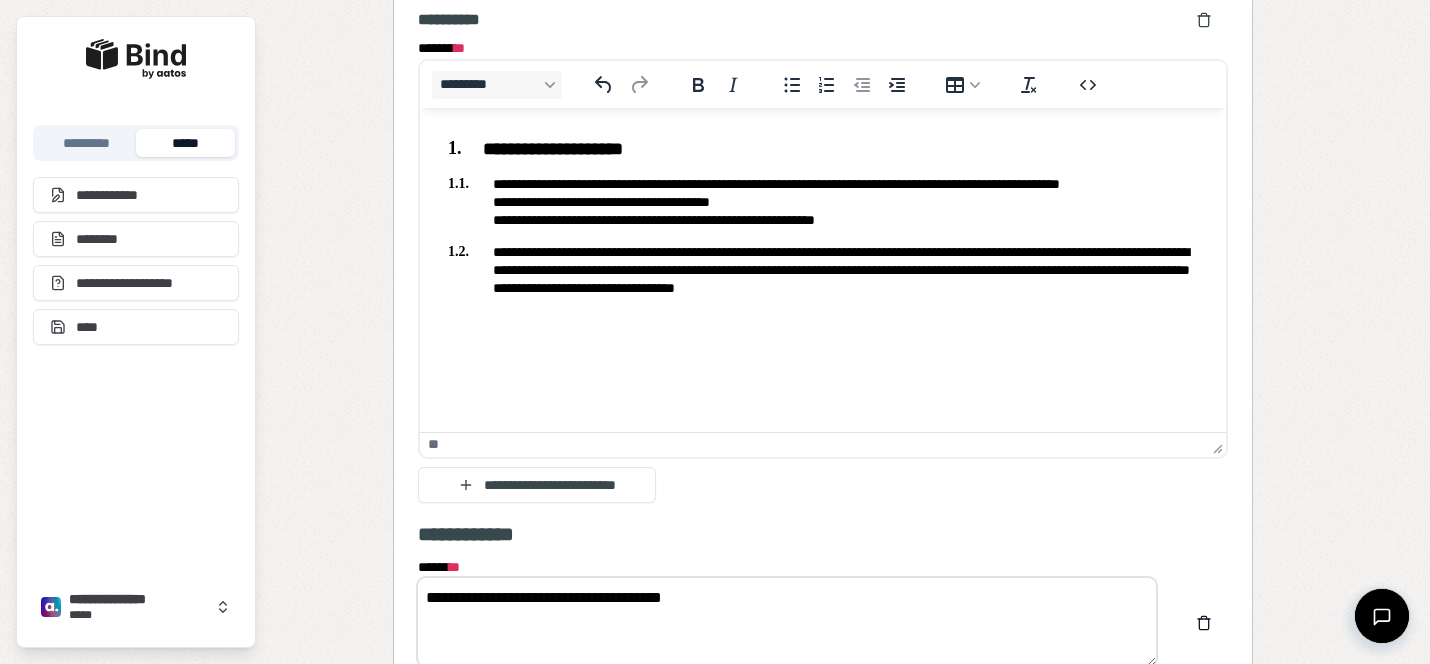 click on "**********" at bounding box center (823, 269) 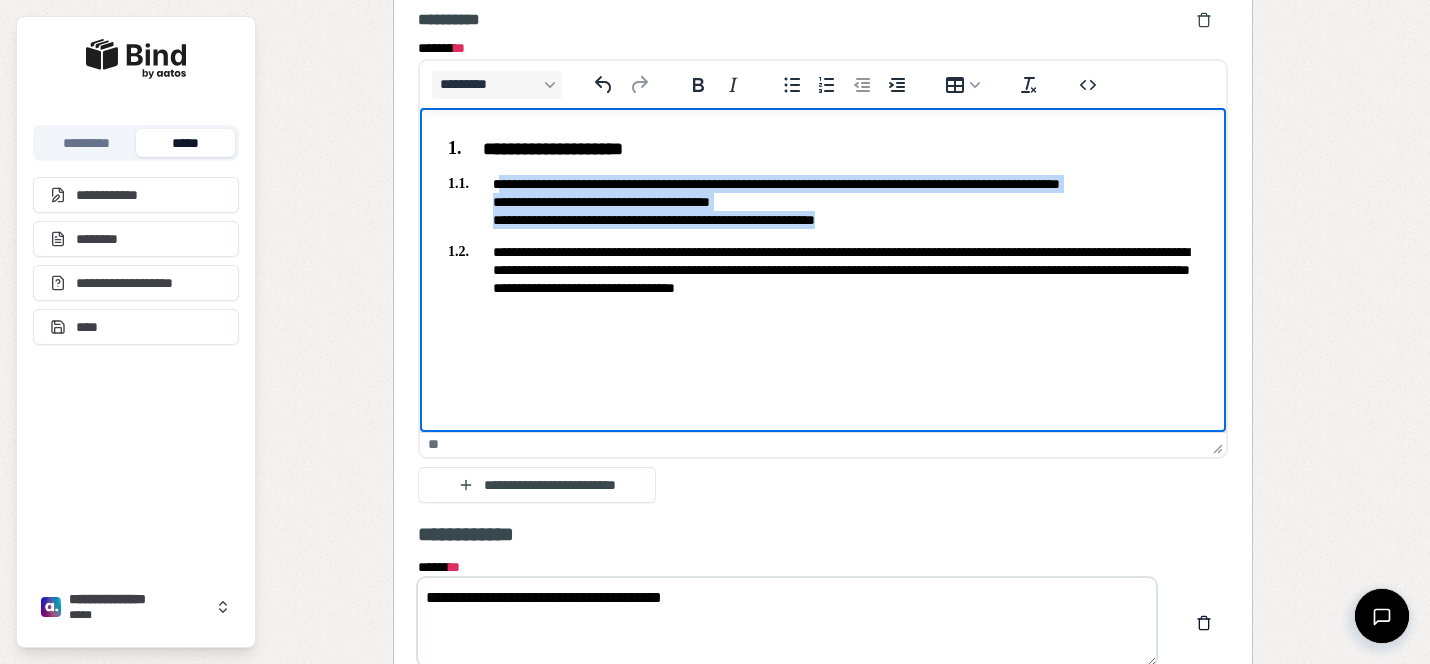 drag, startPoint x: 920, startPoint y: 218, endPoint x: 499, endPoint y: 180, distance: 422.7115 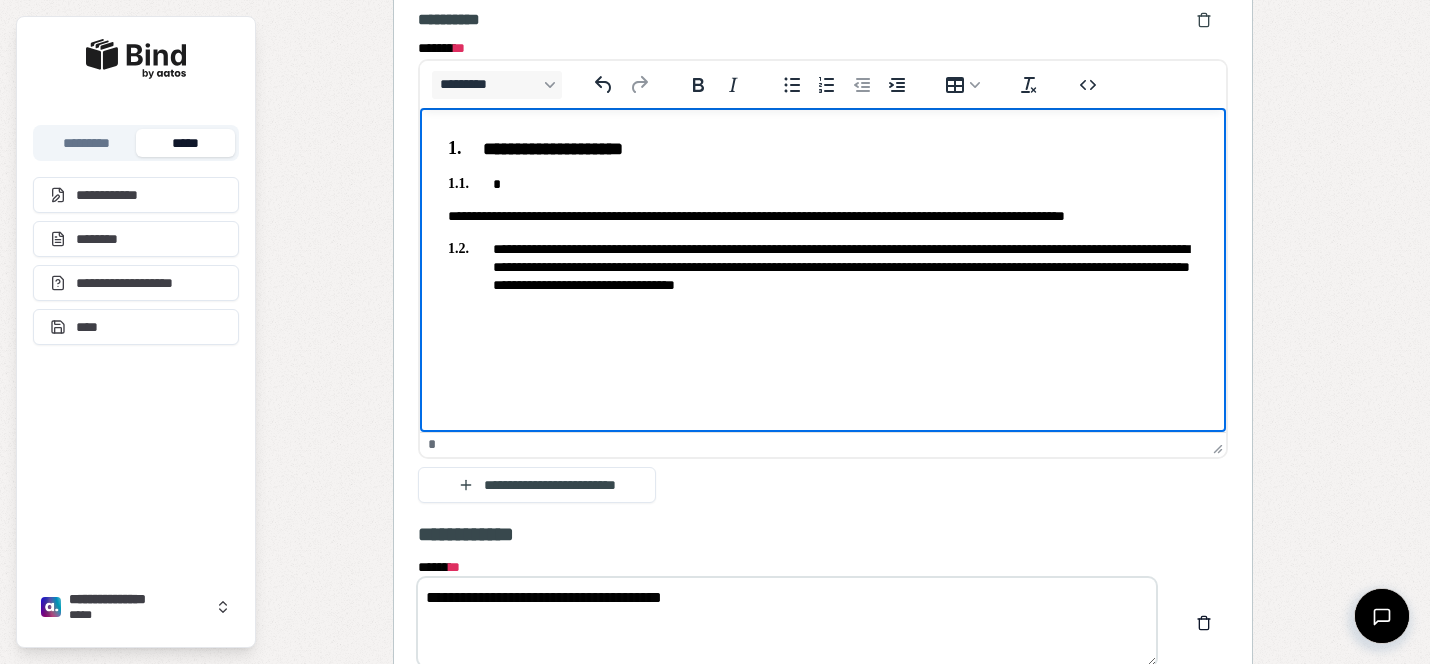 click on "**********" at bounding box center (823, 215) 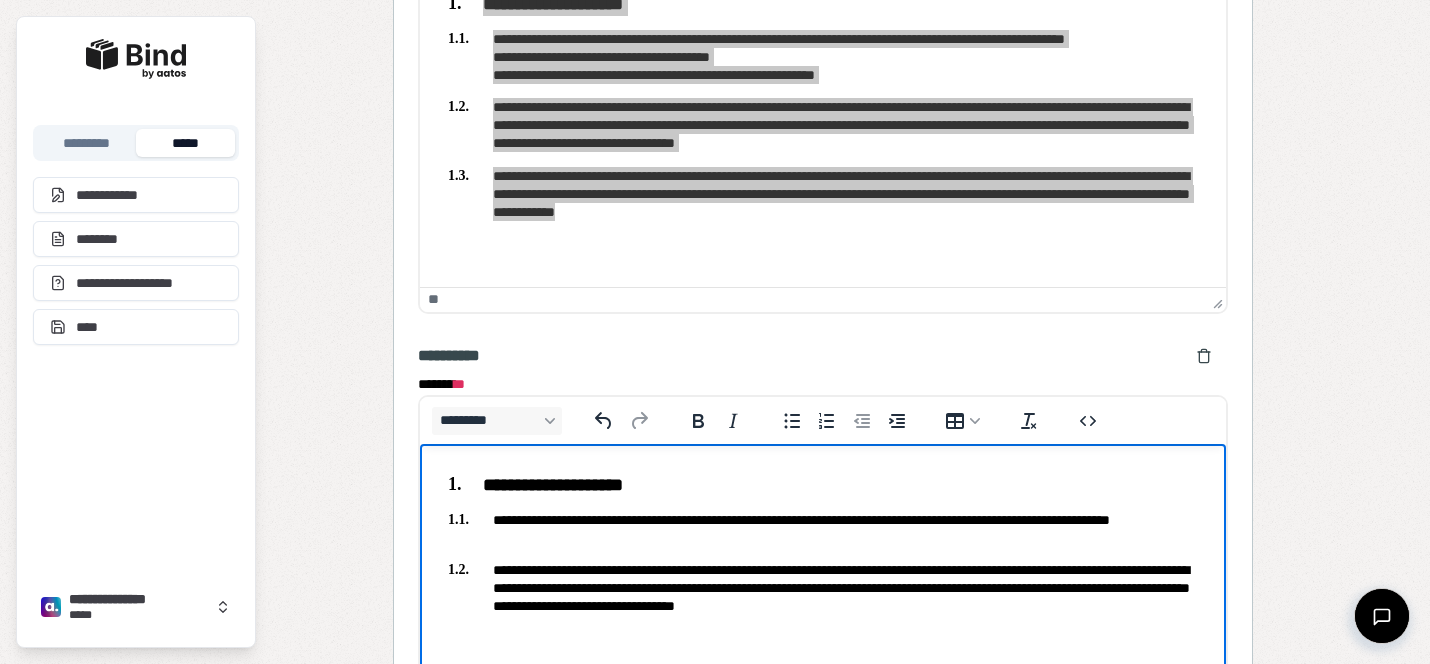scroll, scrollTop: 2099, scrollLeft: 0, axis: vertical 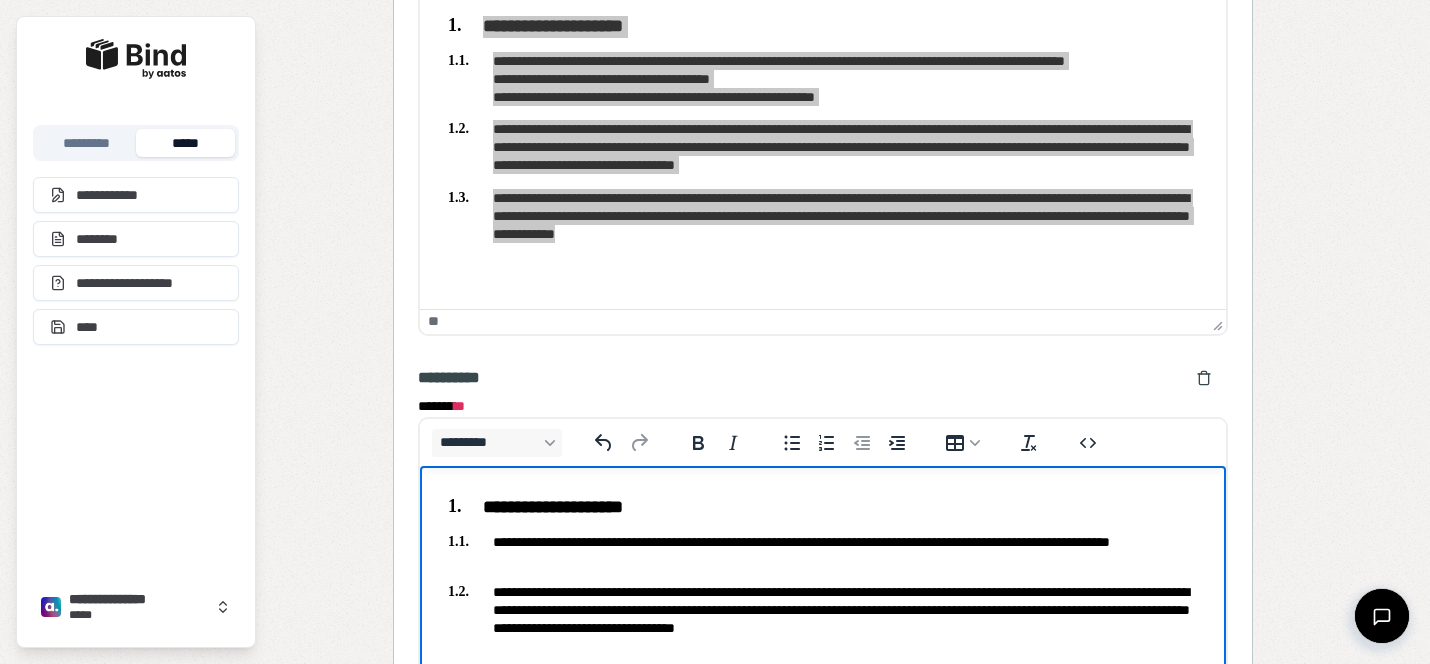 click on "**********" at bounding box center [823, 550] 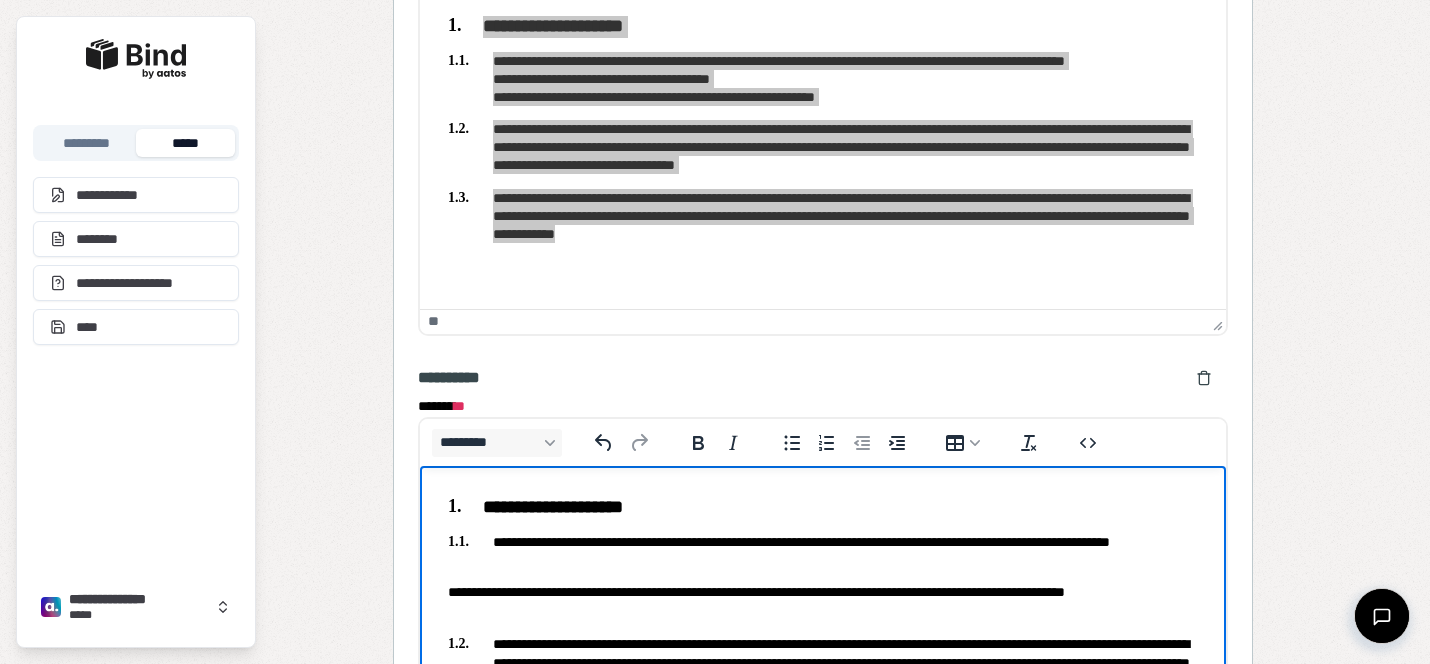 click on "**********" at bounding box center [823, 588] 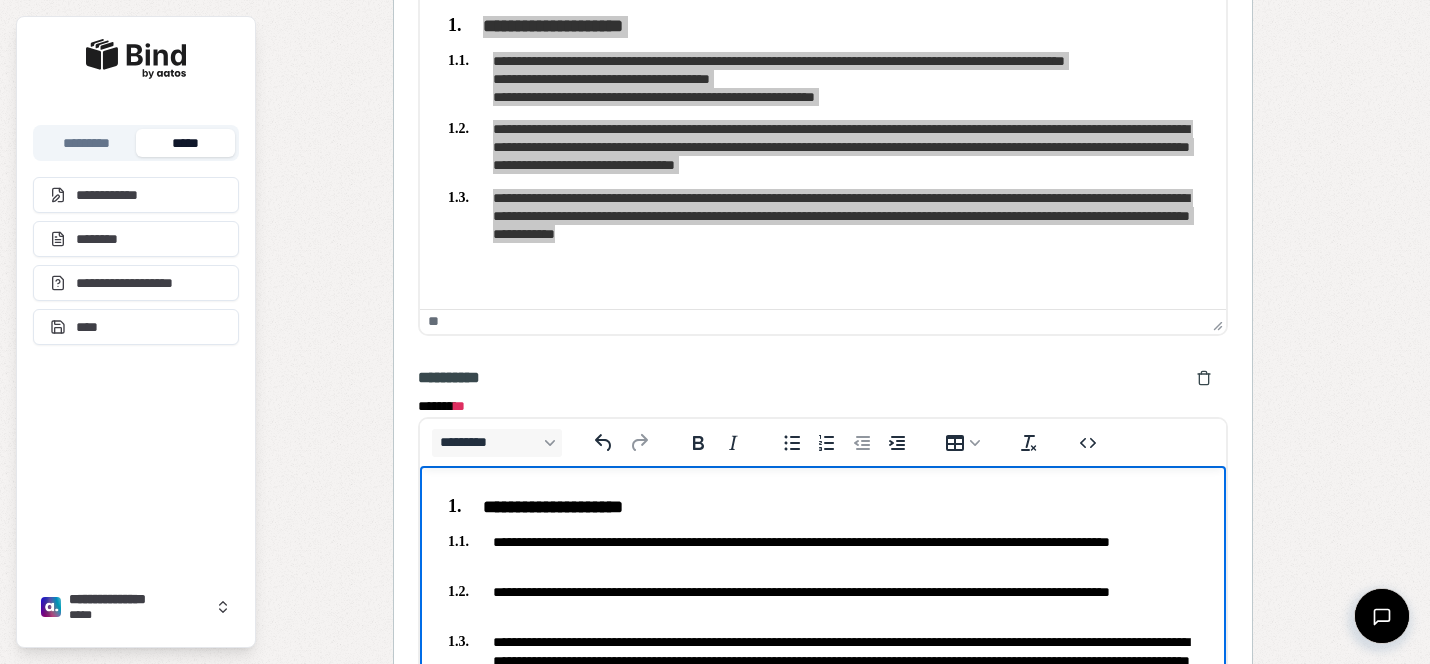 scroll, scrollTop: 2119, scrollLeft: 0, axis: vertical 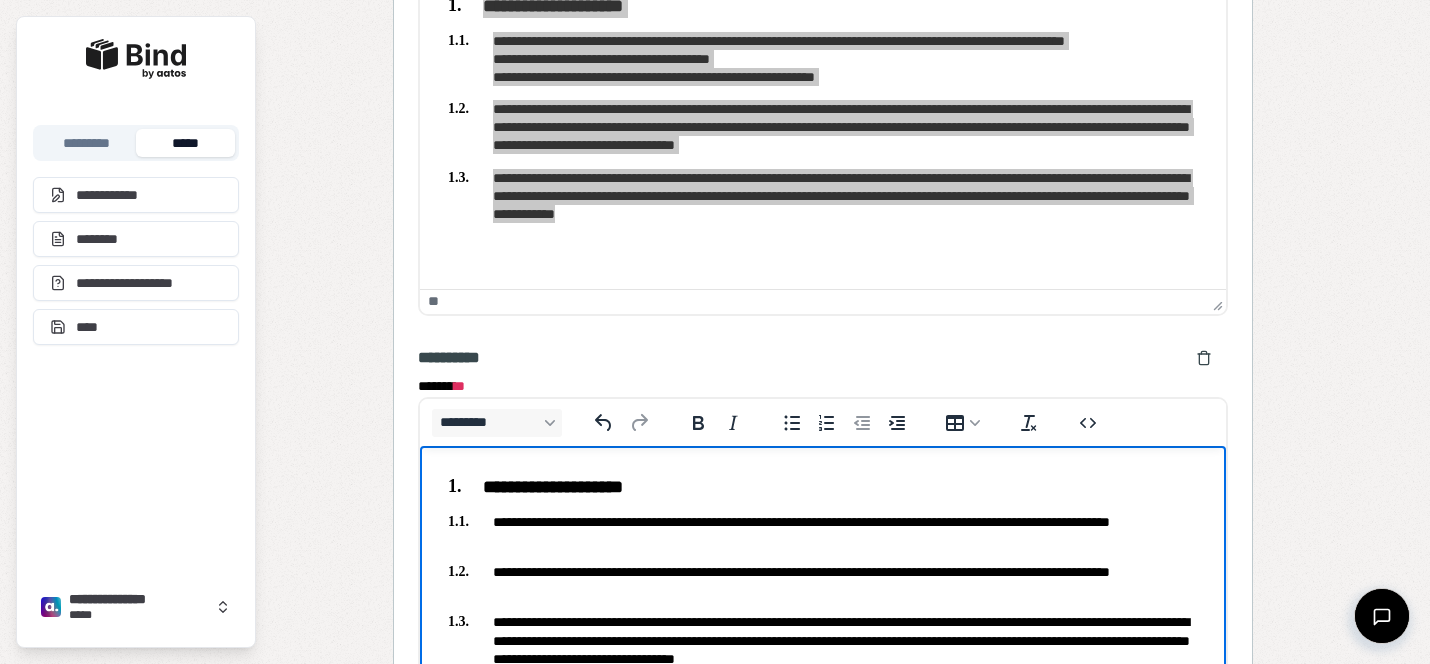 click on "**********" at bounding box center [823, 567] 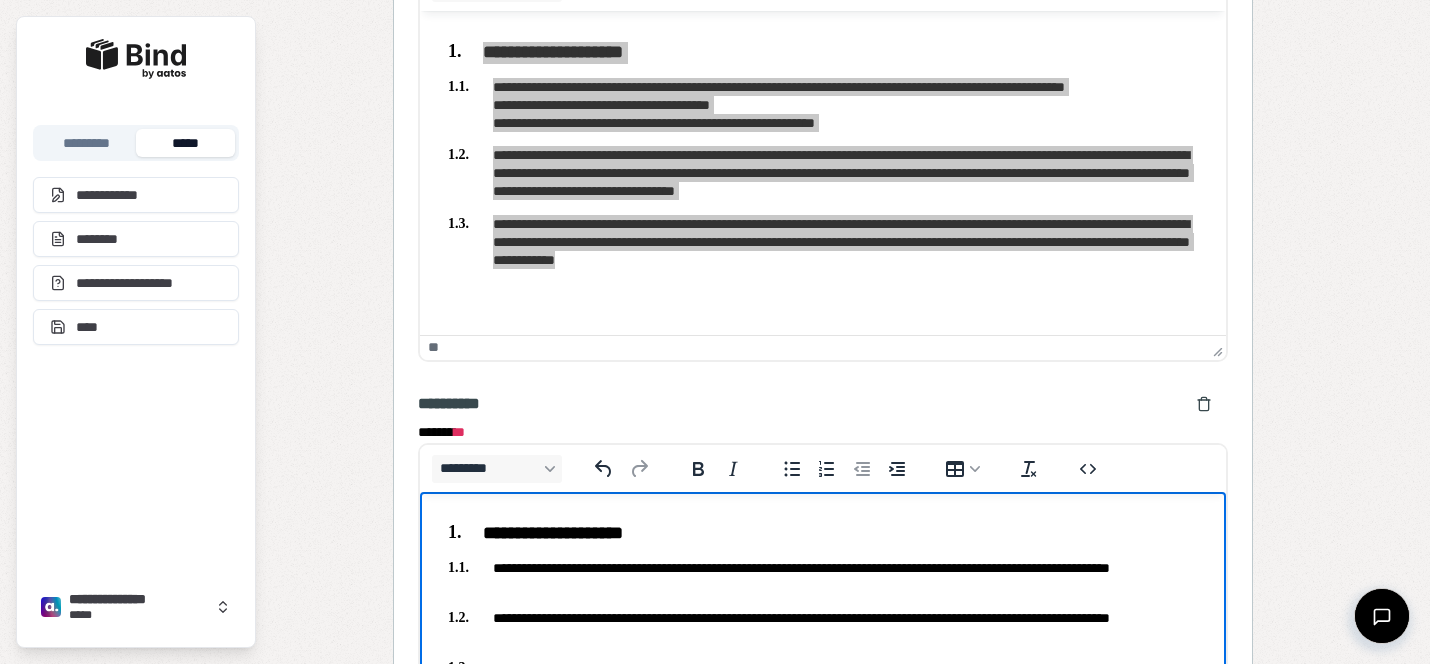 scroll, scrollTop: 2066, scrollLeft: 0, axis: vertical 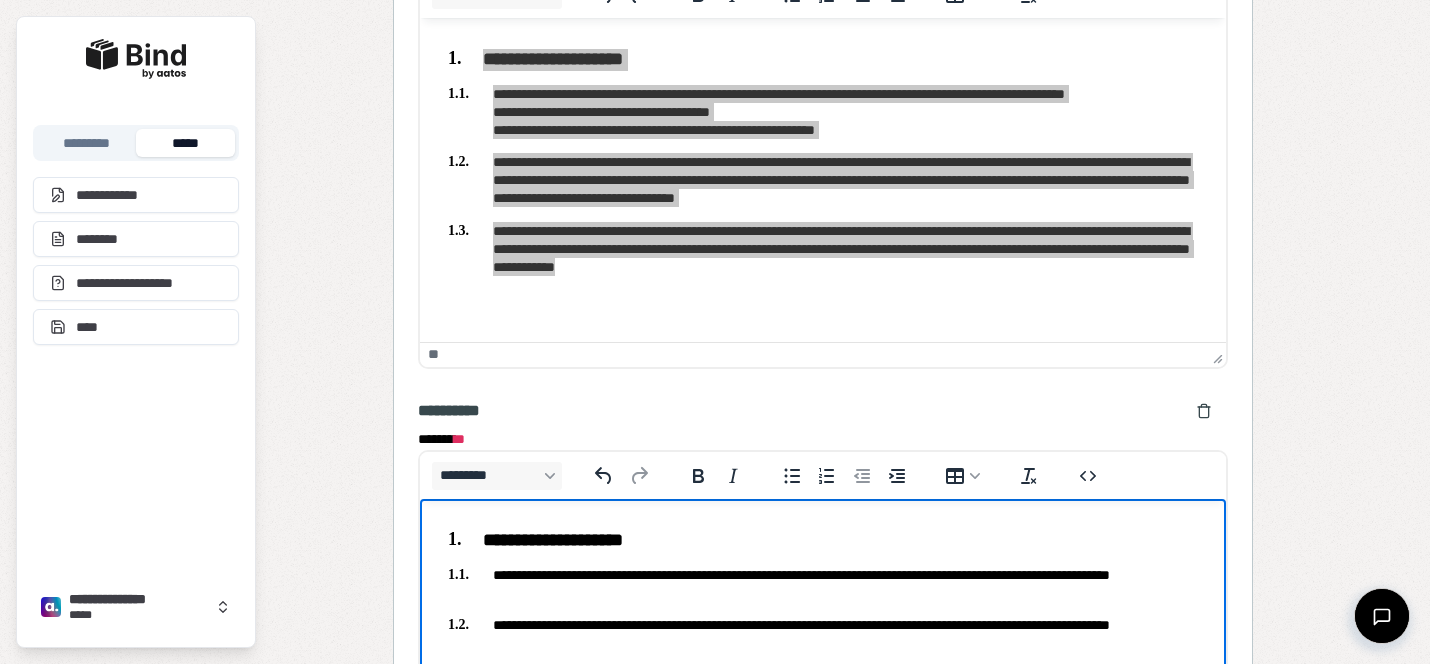 click on "**********" at bounding box center (823, 633) 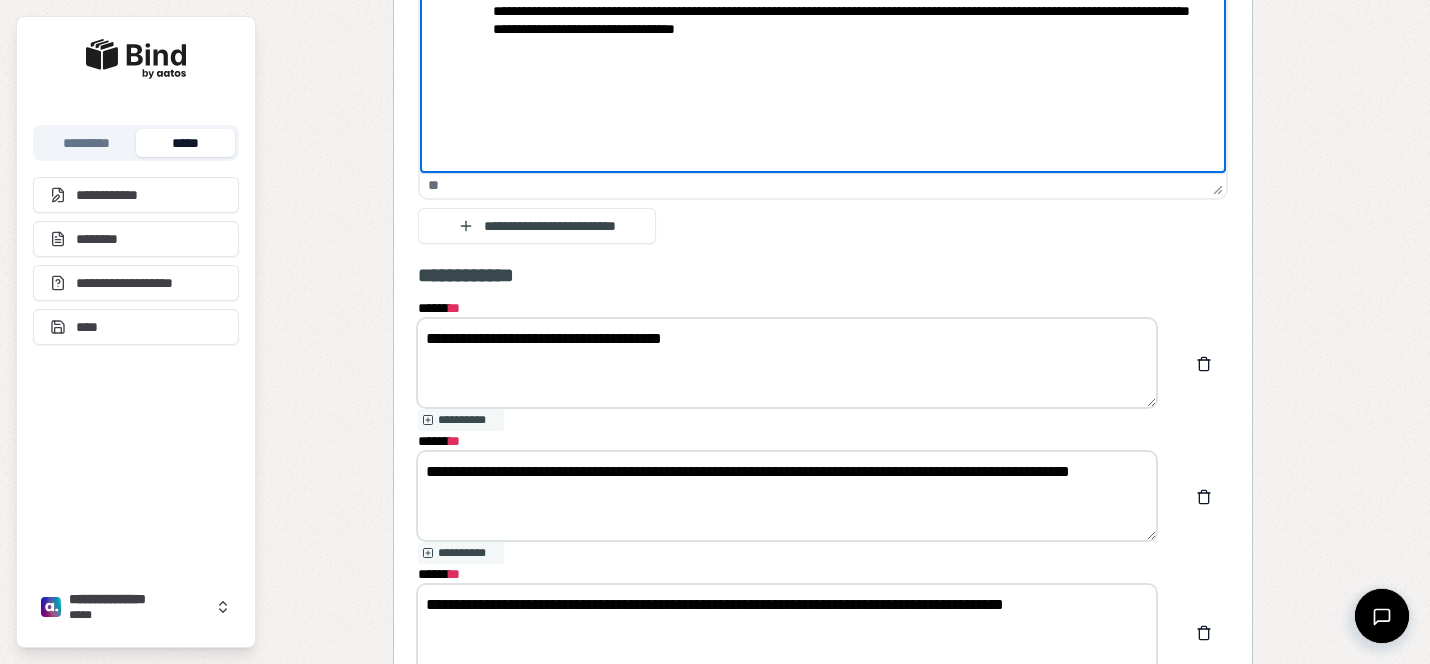 scroll, scrollTop: 2719, scrollLeft: 0, axis: vertical 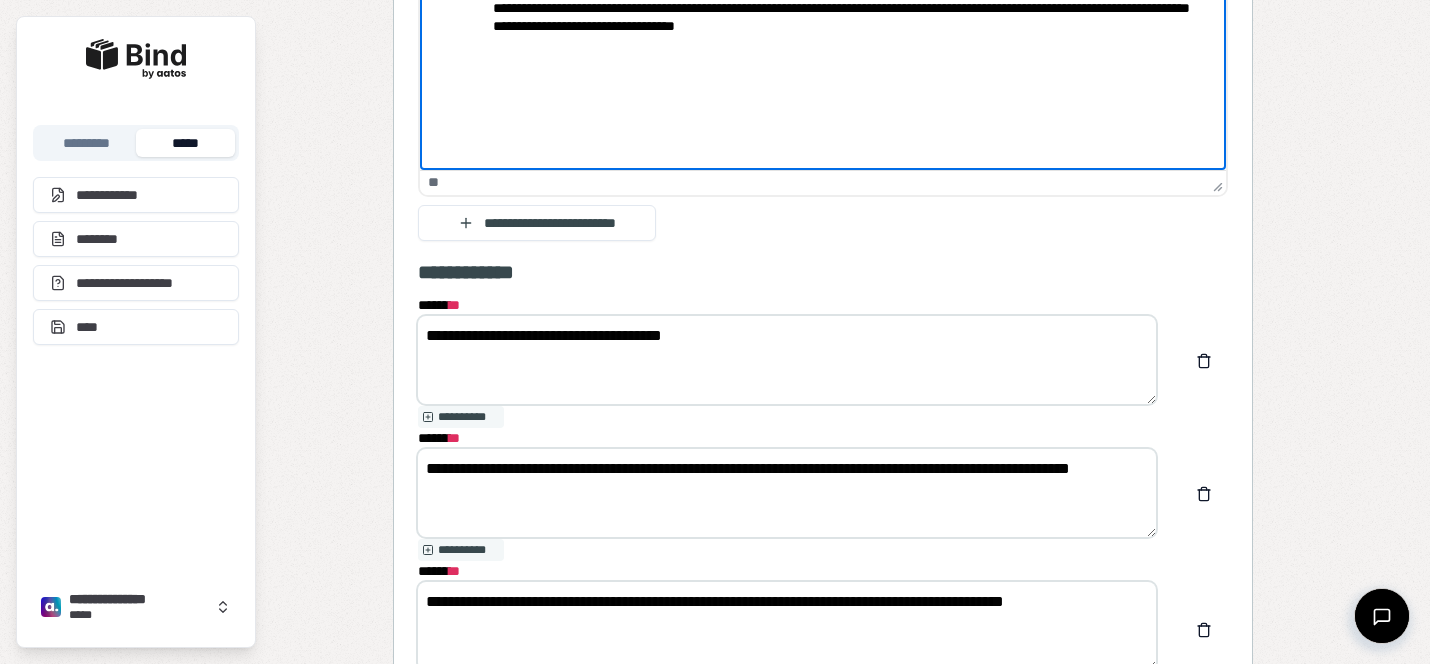 click on "**********" at bounding box center (787, 493) 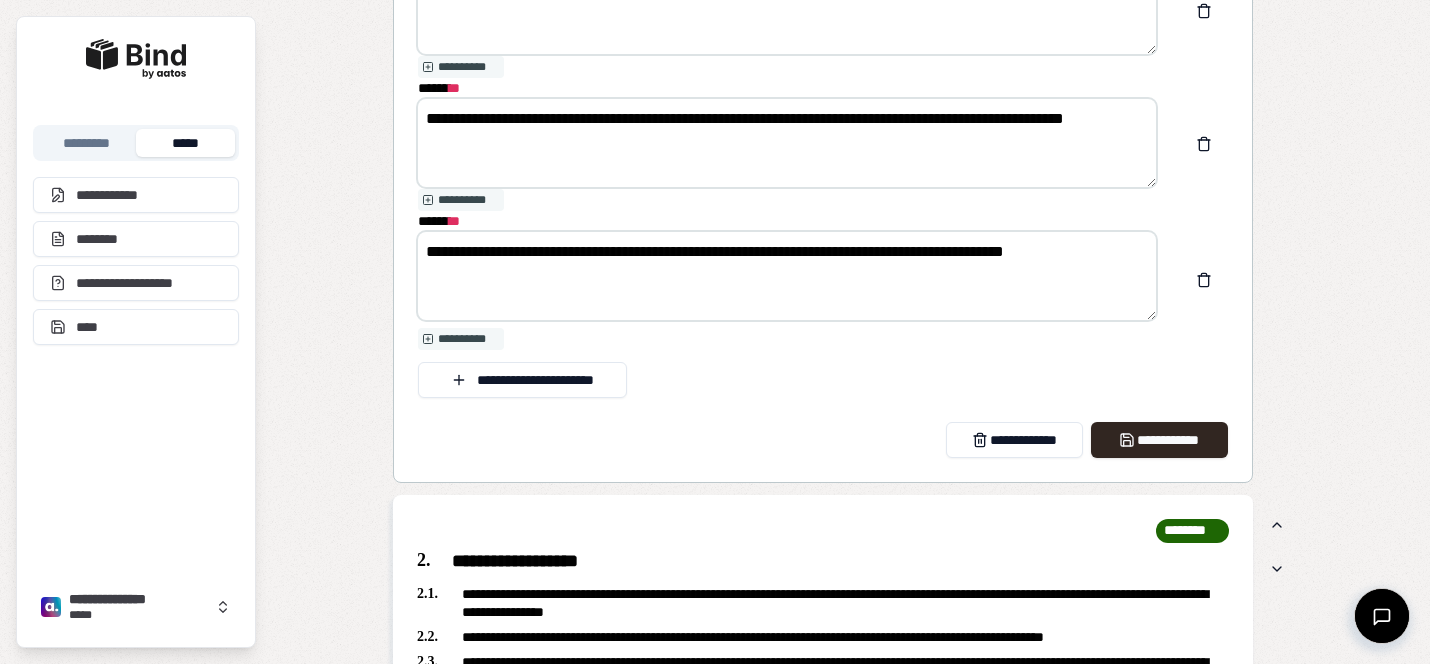 scroll, scrollTop: 3093, scrollLeft: 0, axis: vertical 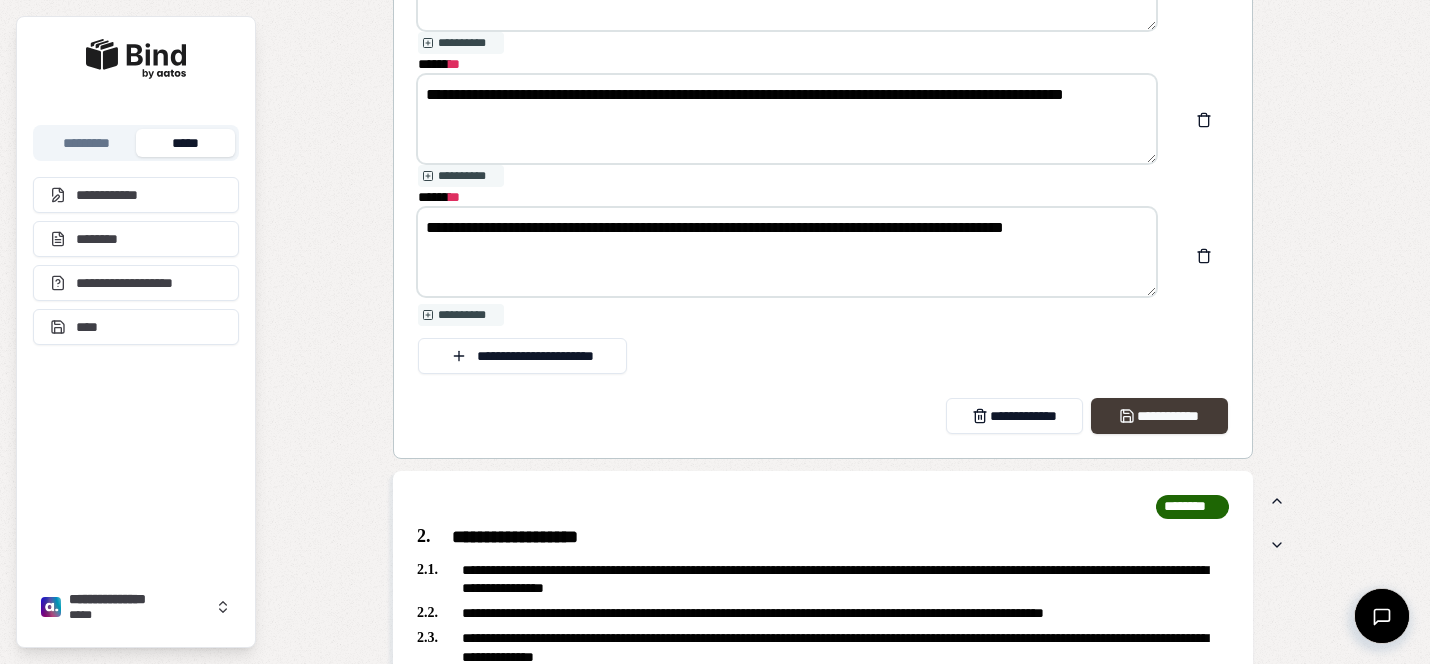type on "**********" 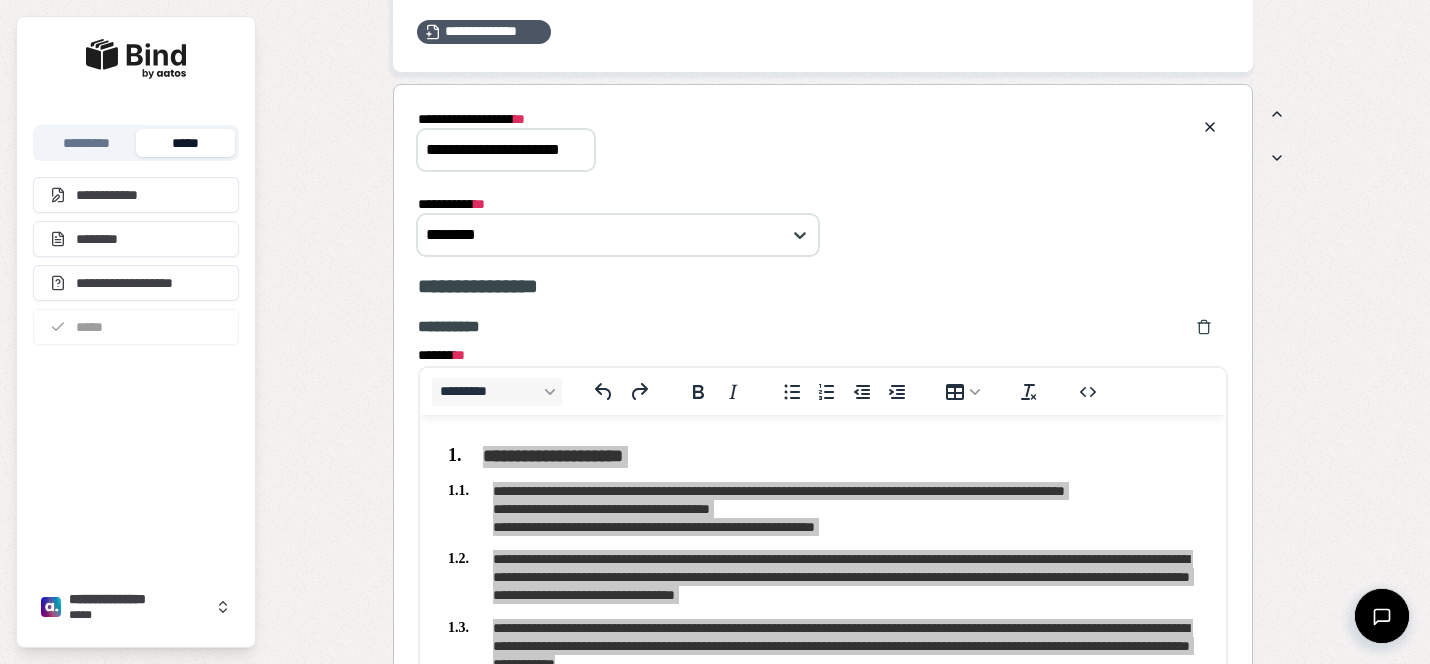 scroll, scrollTop: 1657, scrollLeft: 0, axis: vertical 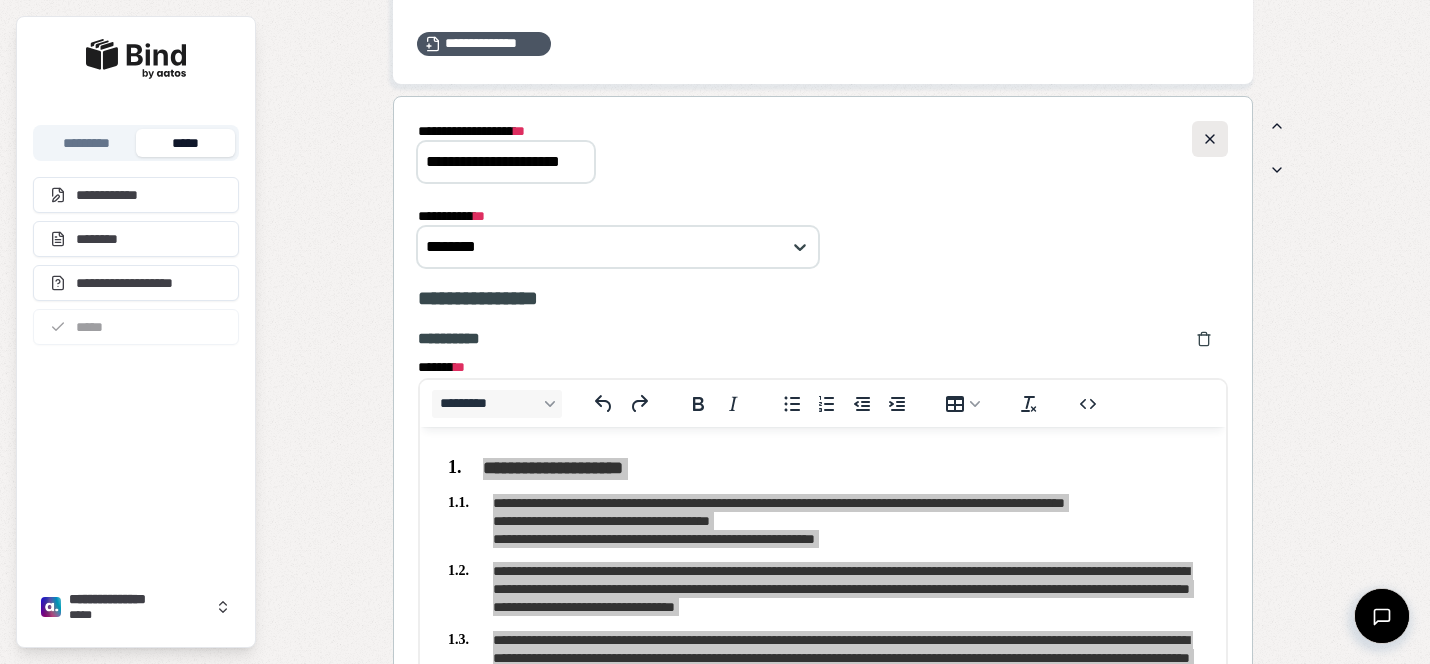 click at bounding box center [1210, 139] 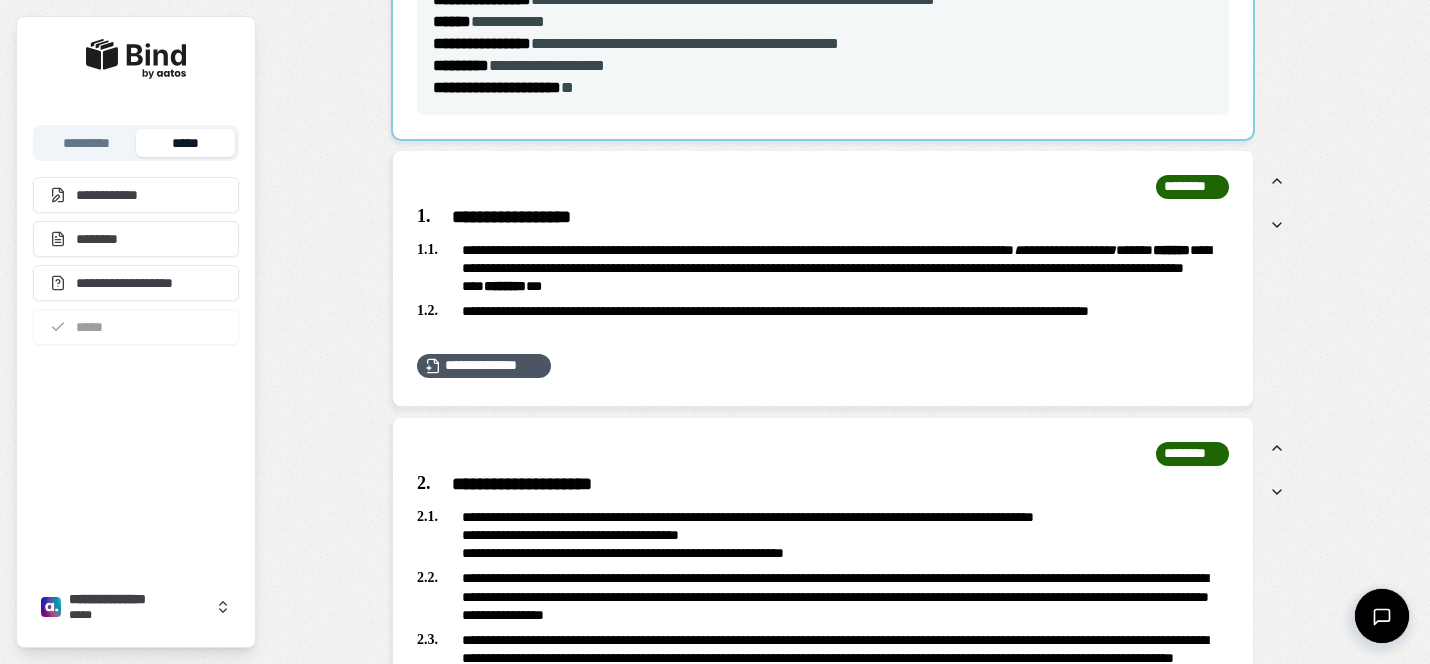 scroll, scrollTop: 0, scrollLeft: 0, axis: both 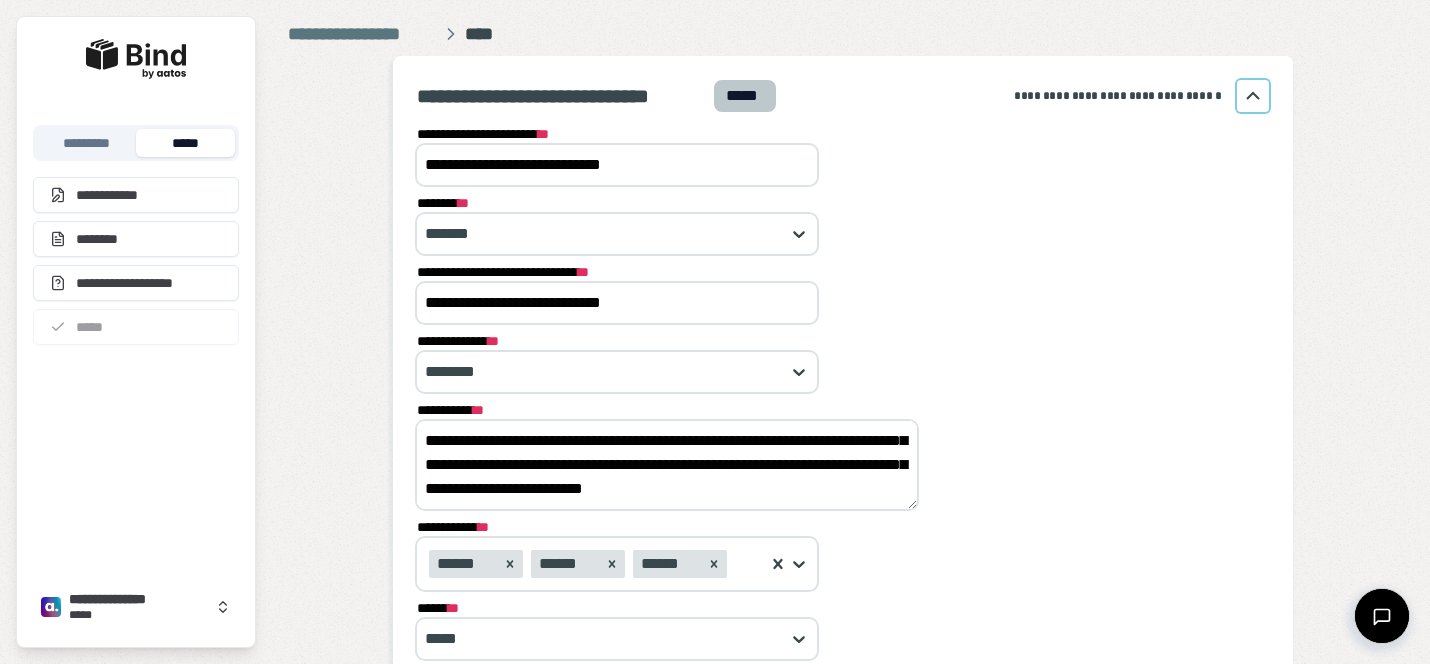 click on "*****" at bounding box center (185, 143) 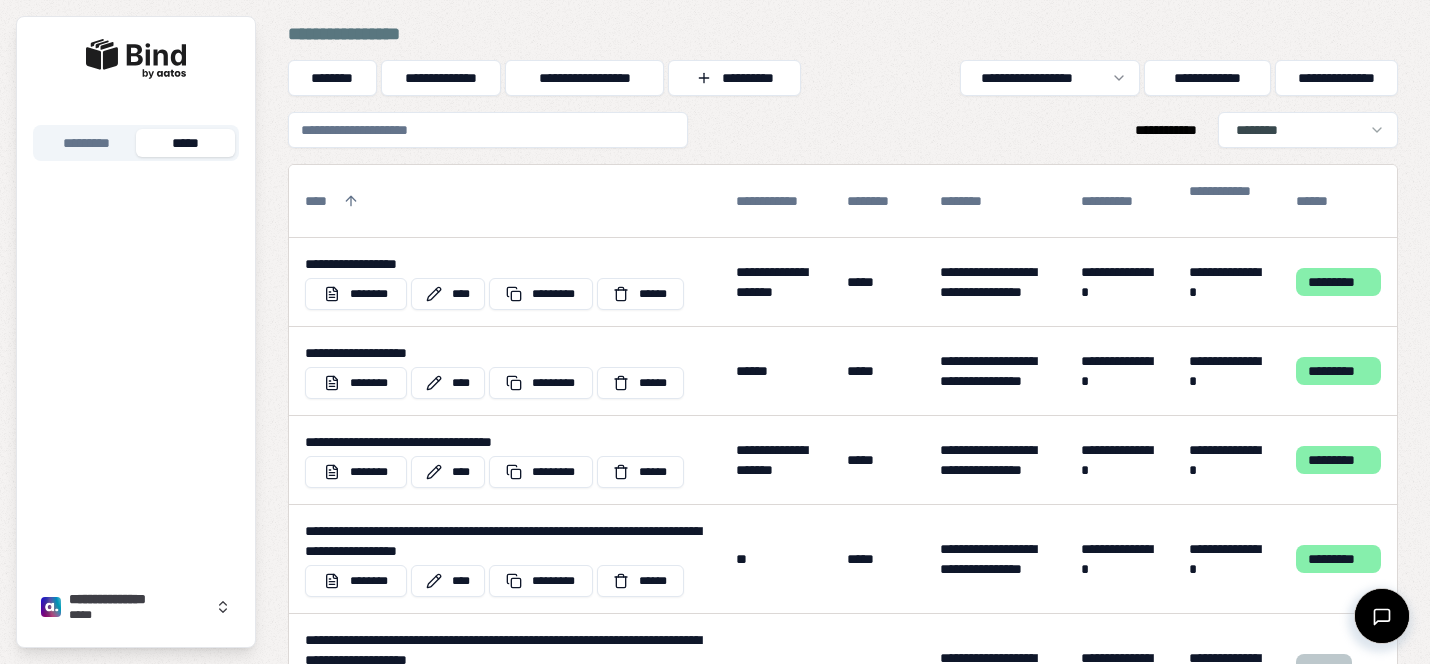 scroll, scrollTop: 0, scrollLeft: 0, axis: both 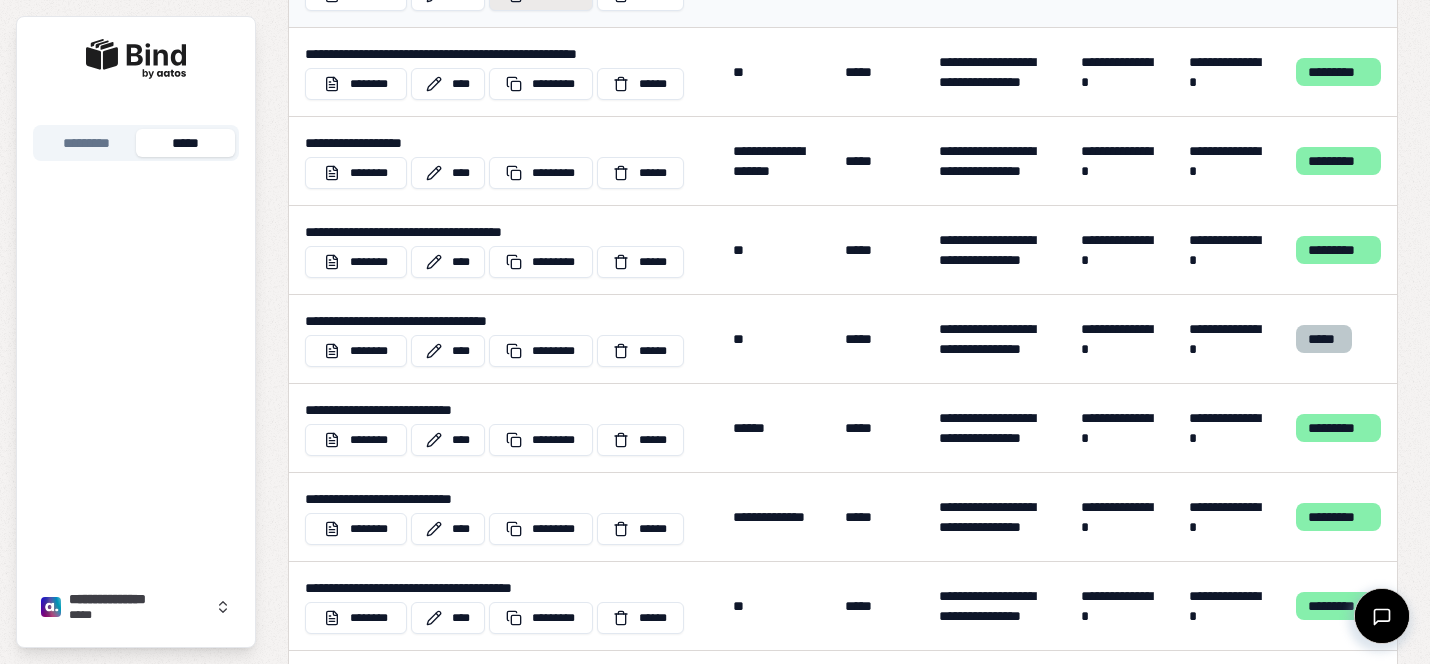 type on "*********" 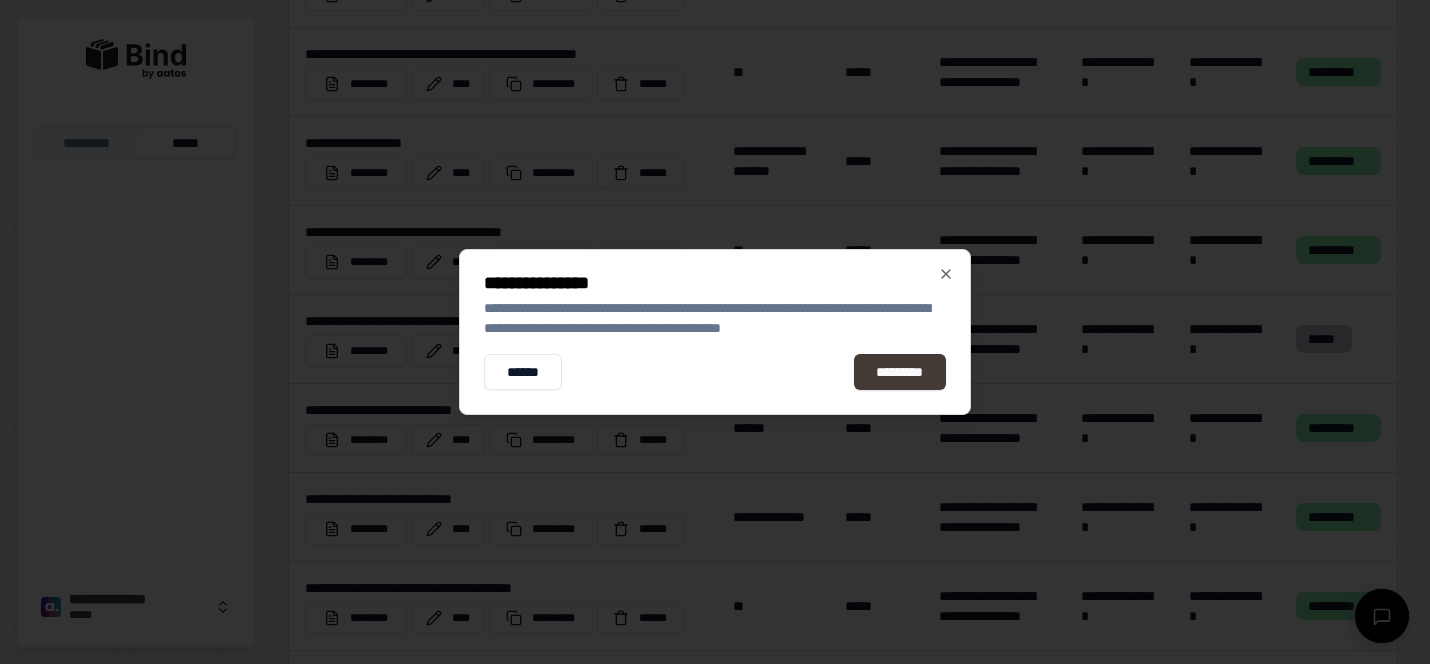 click on "*********" at bounding box center [900, 372] 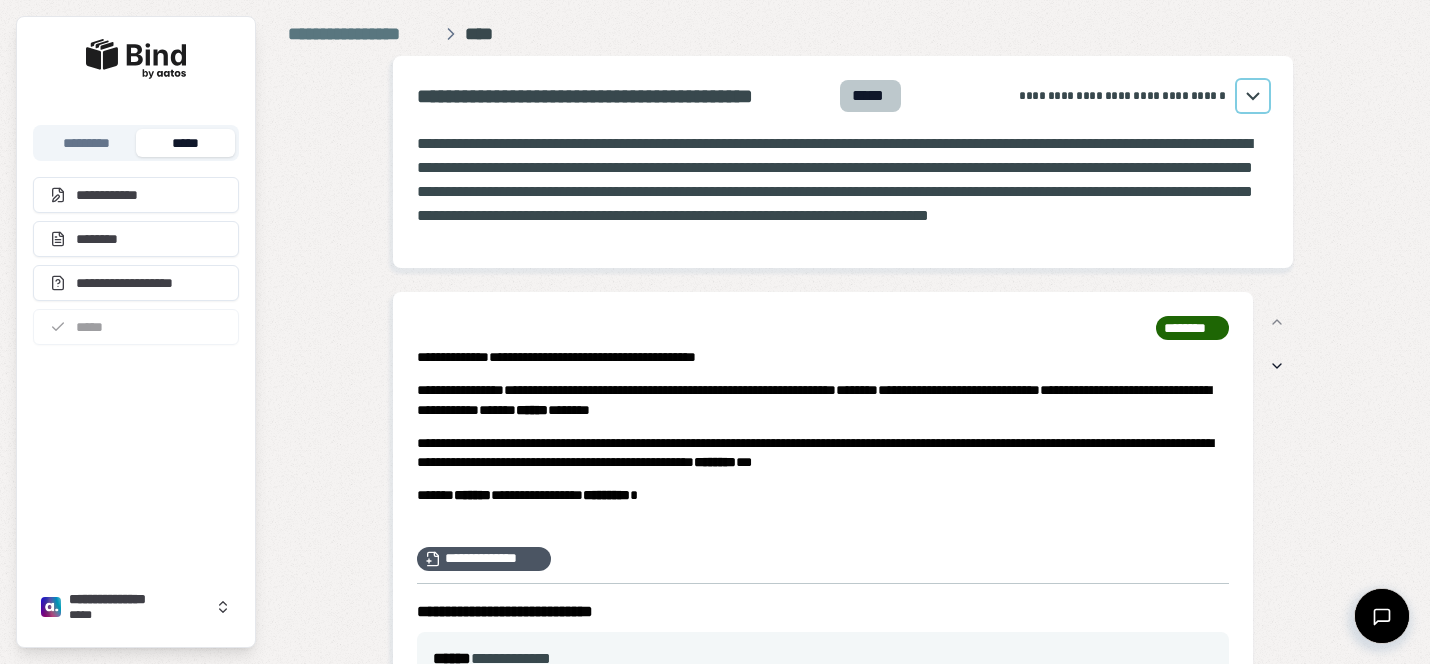 click at bounding box center [1253, 96] 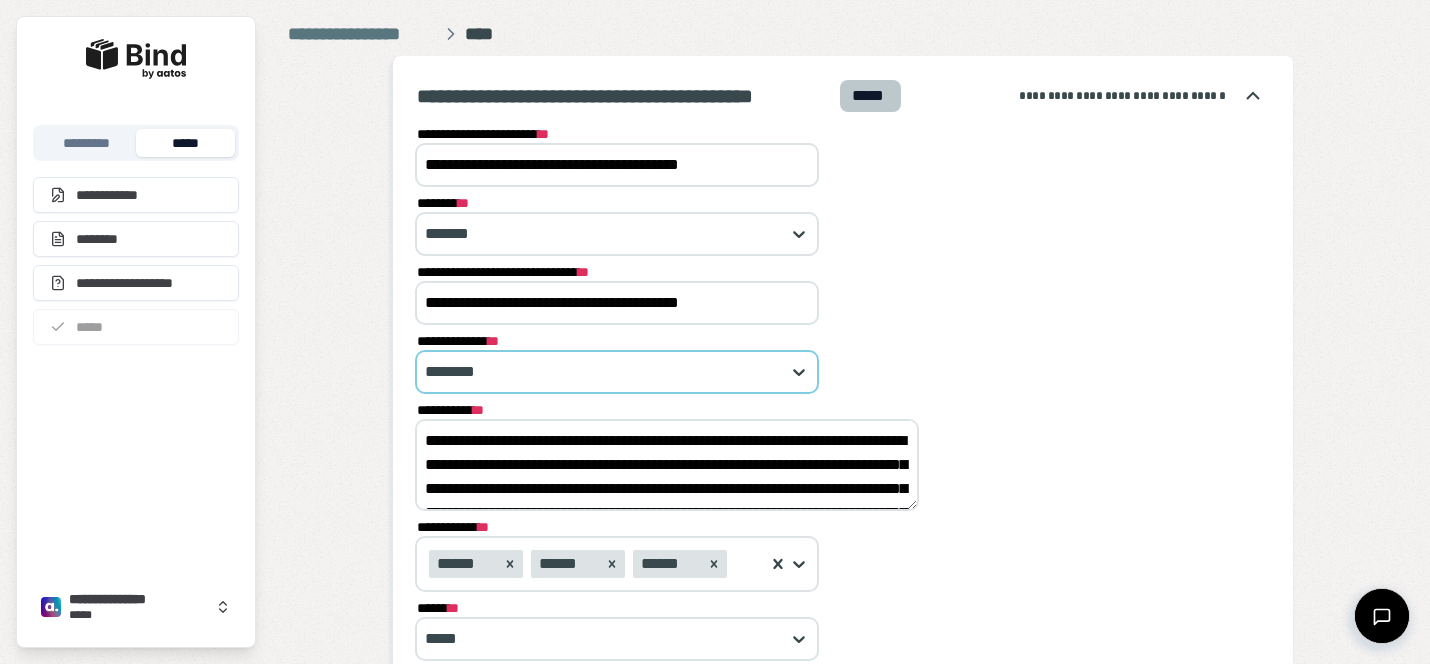 scroll, scrollTop: 283, scrollLeft: 0, axis: vertical 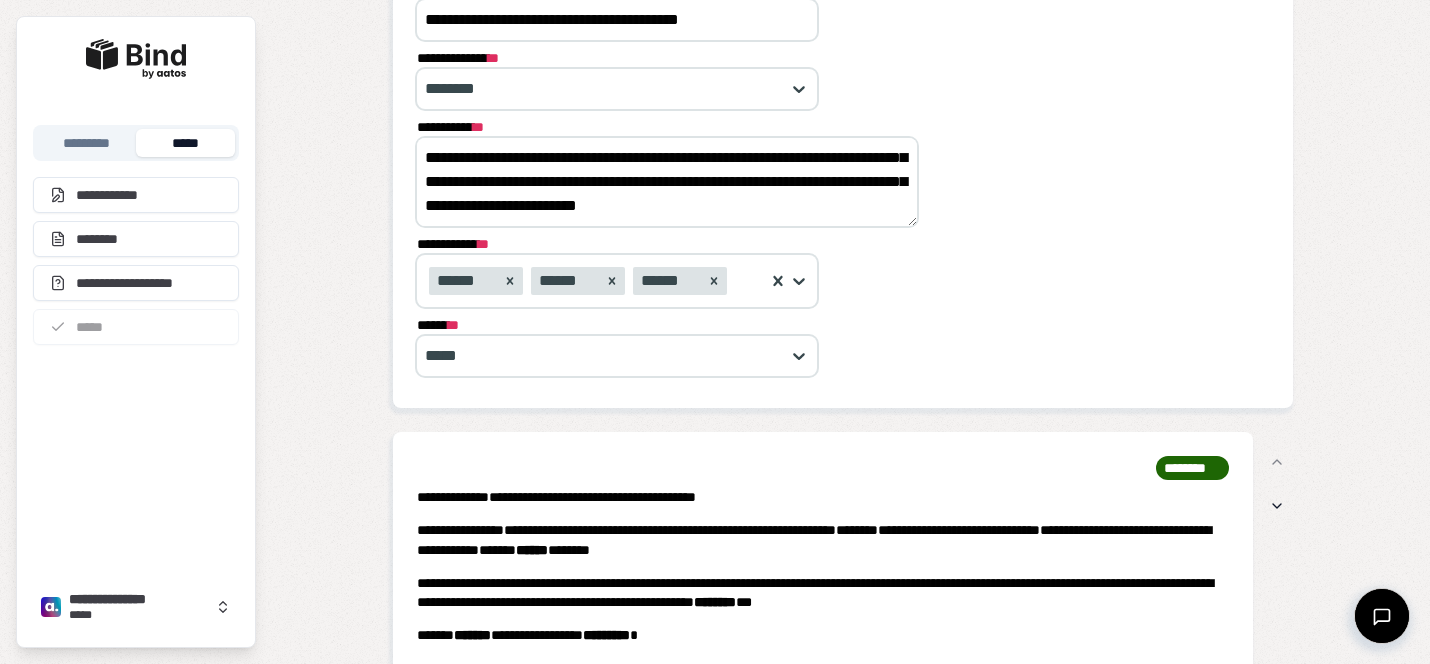drag, startPoint x: 423, startPoint y: 157, endPoint x: 801, endPoint y: 333, distance: 416.96524 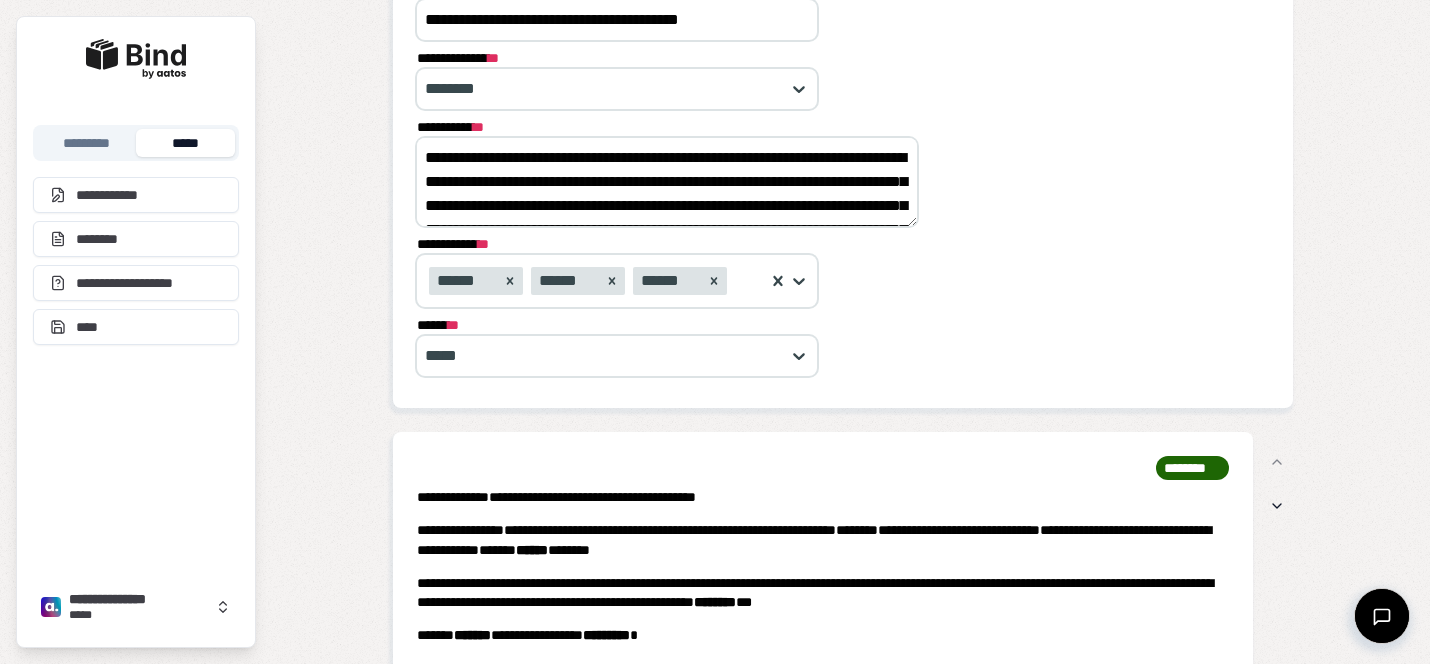 scroll, scrollTop: 181, scrollLeft: 0, axis: vertical 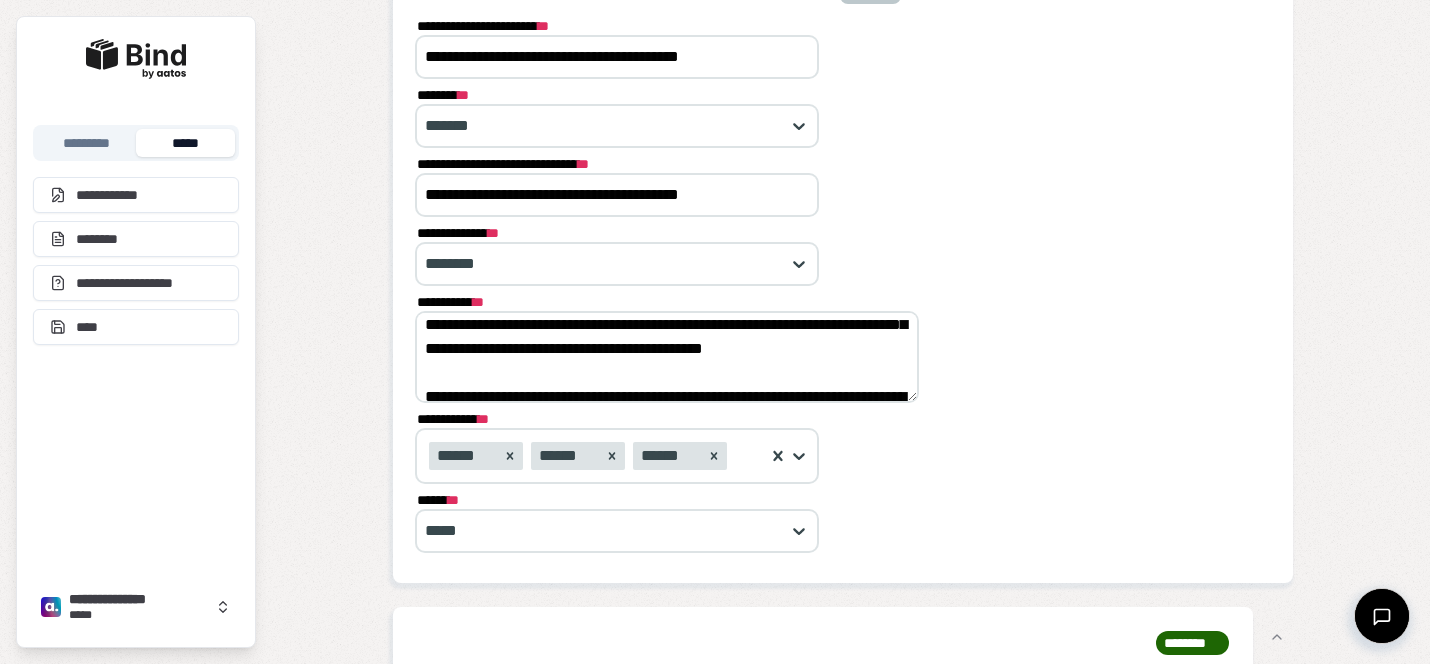 click on "**********" at bounding box center [667, 357] 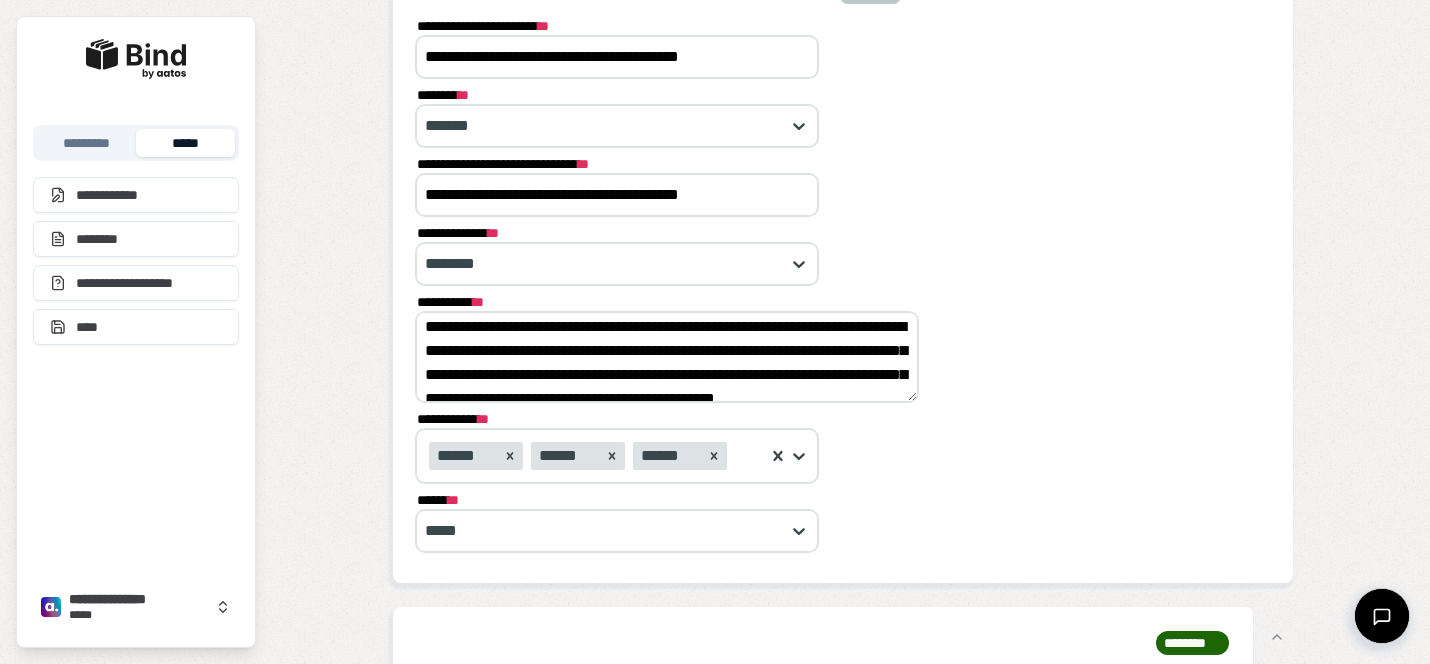 scroll, scrollTop: 0, scrollLeft: 0, axis: both 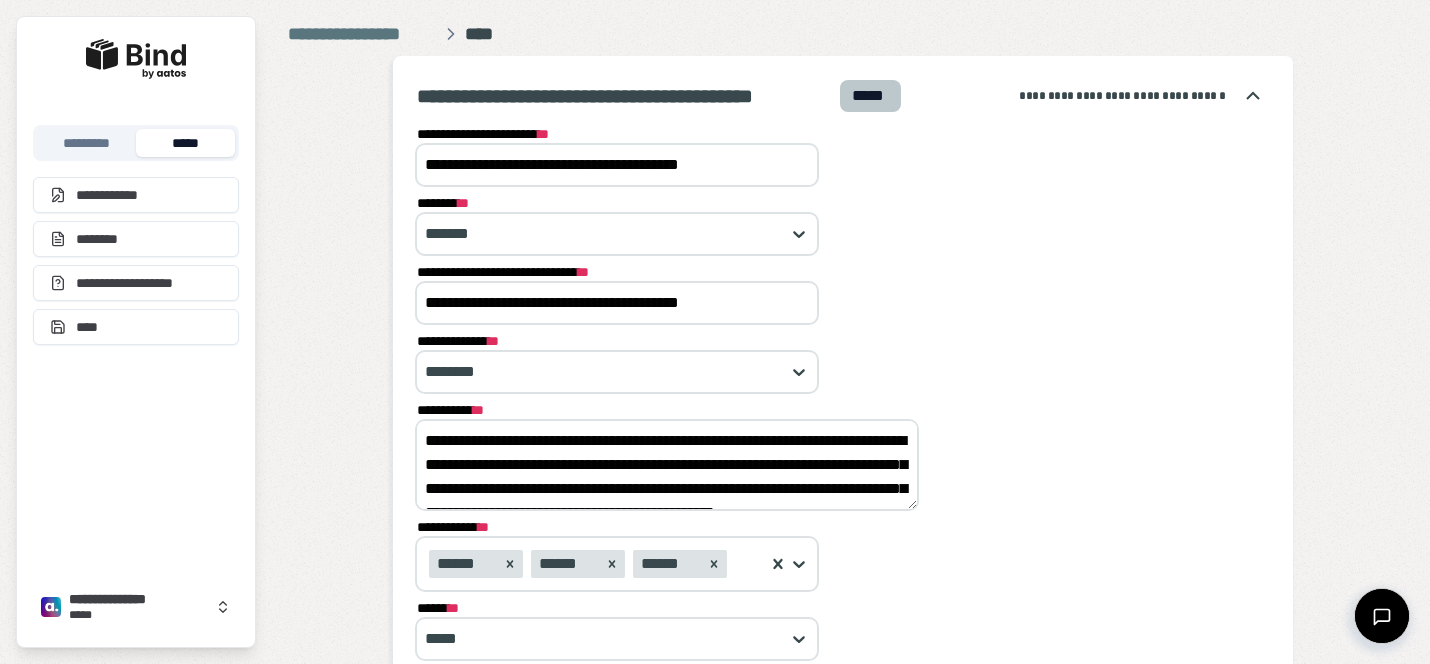 drag, startPoint x: 655, startPoint y: 444, endPoint x: 440, endPoint y: 441, distance: 215.02094 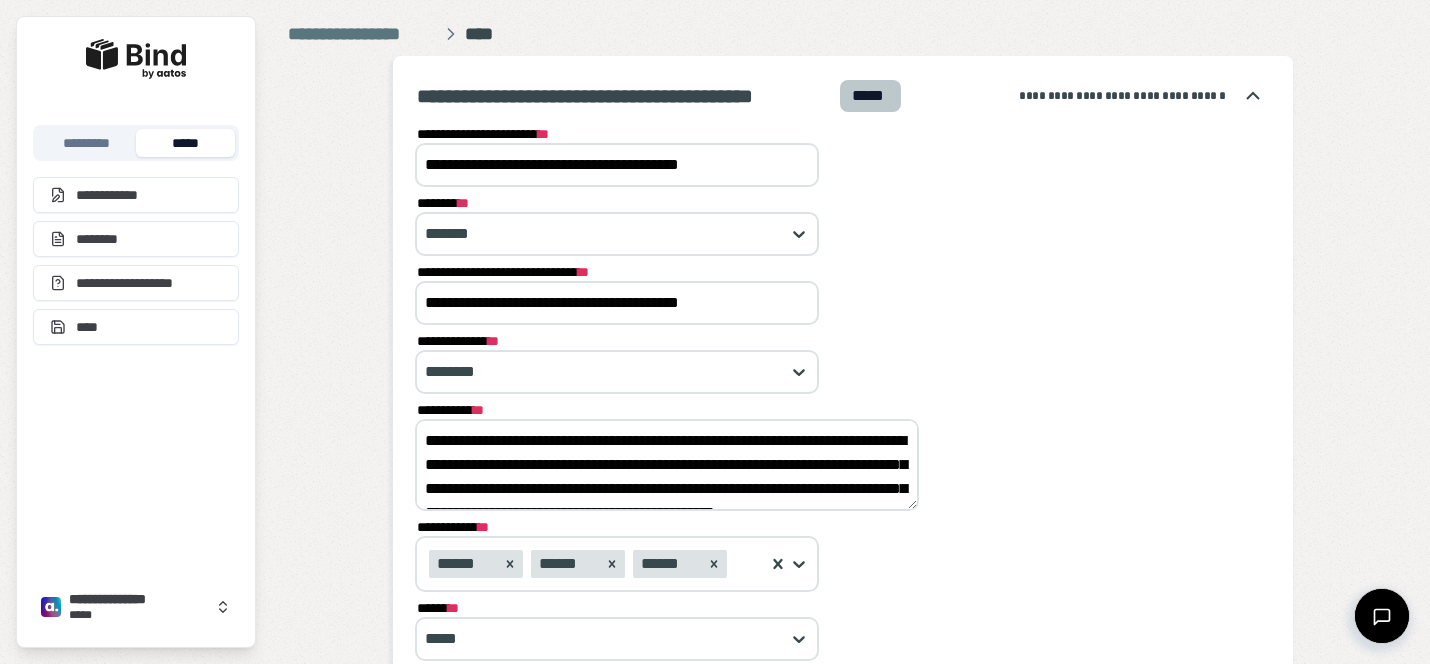 drag, startPoint x: 795, startPoint y: 163, endPoint x: 326, endPoint y: 159, distance: 469.01706 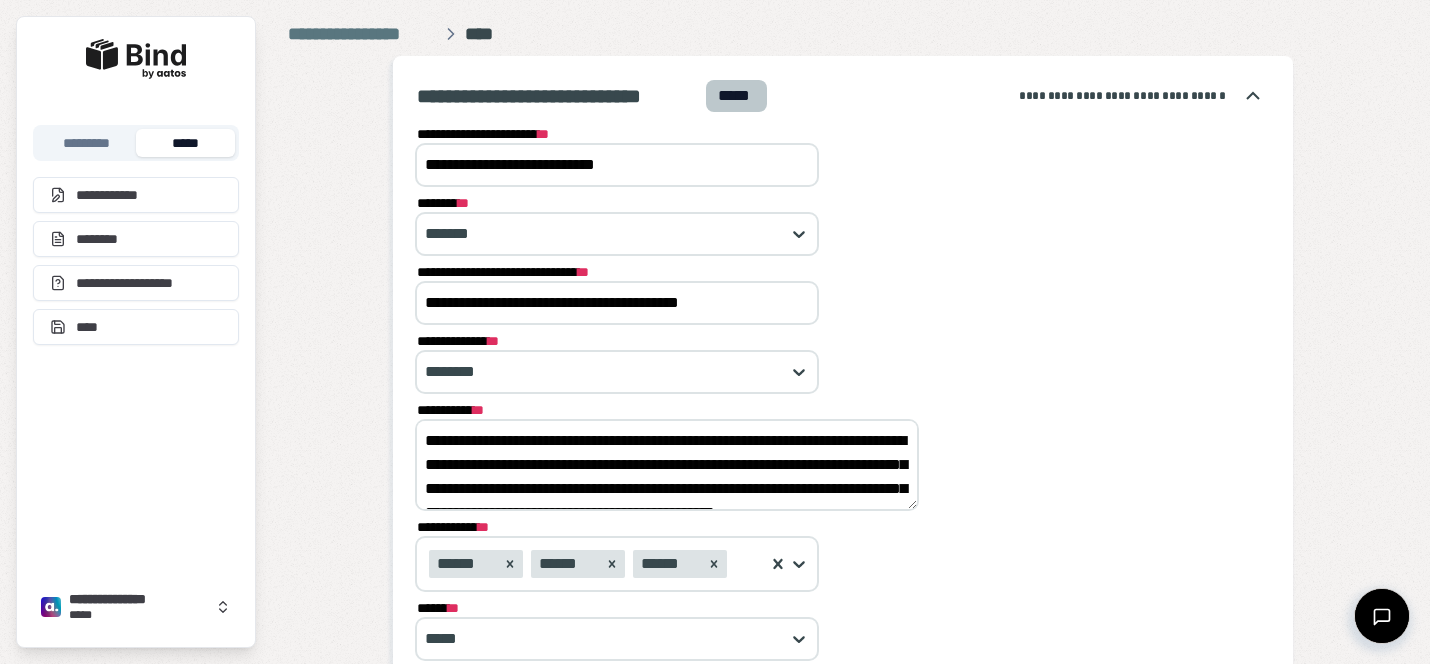 type on "**********" 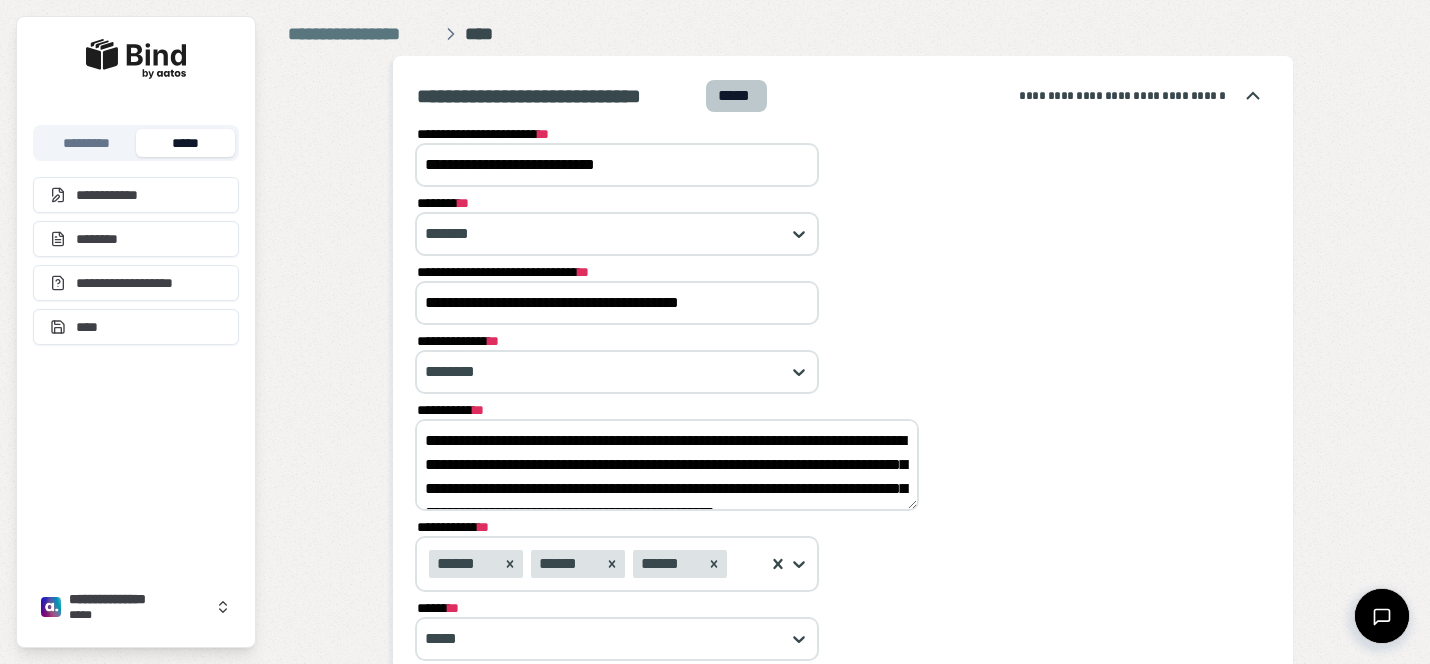 drag, startPoint x: 743, startPoint y: 301, endPoint x: 253, endPoint y: 277, distance: 490.5874 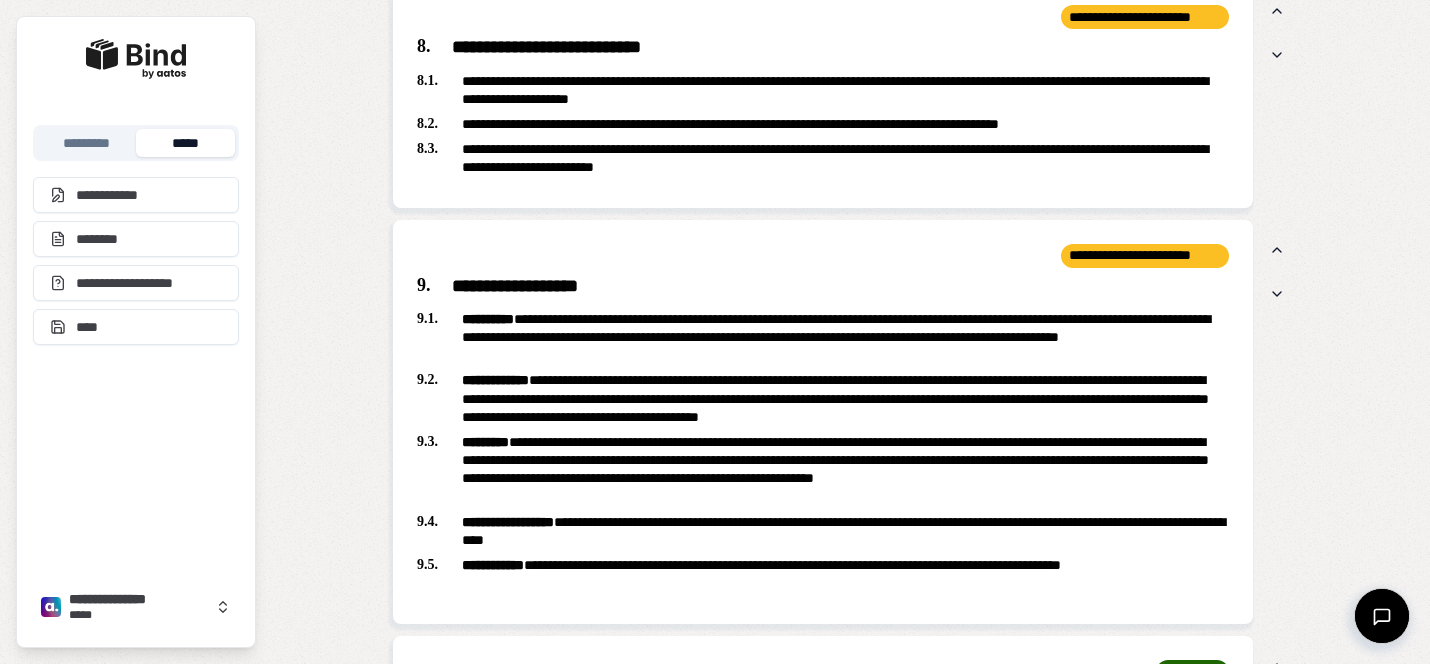 scroll, scrollTop: 3427, scrollLeft: 0, axis: vertical 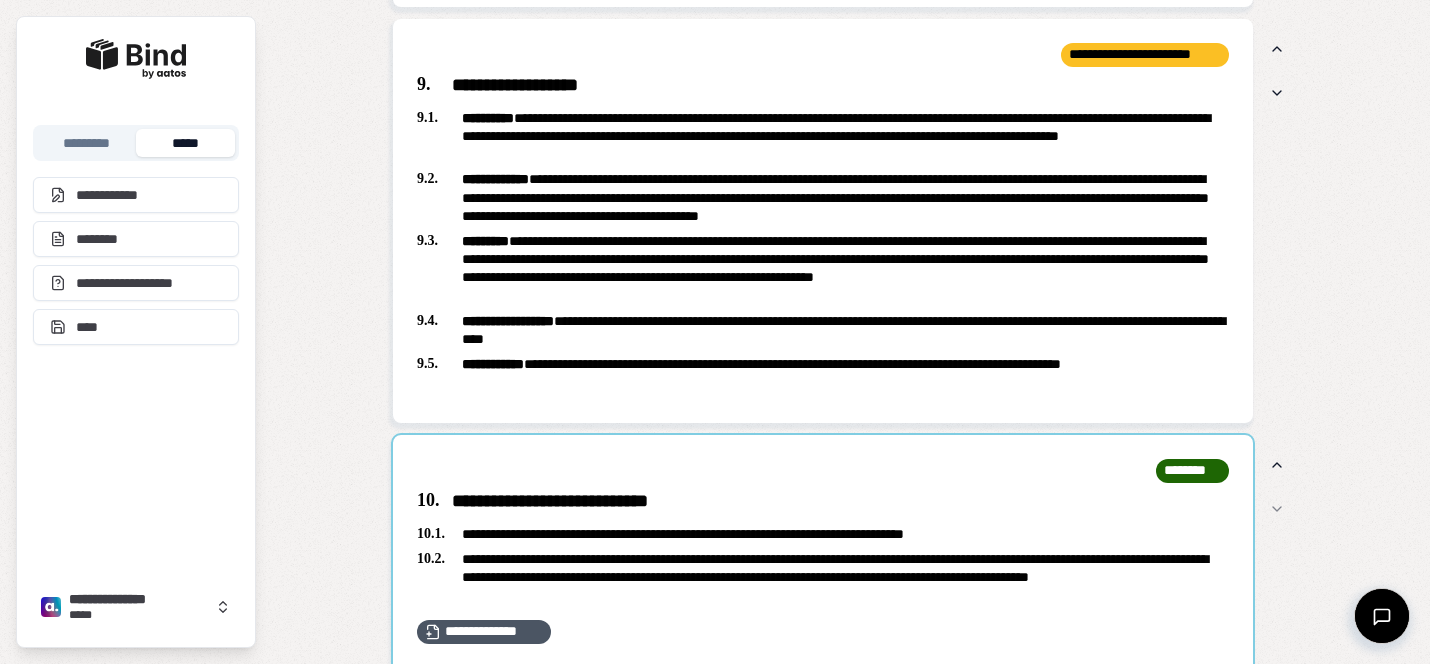 type on "**********" 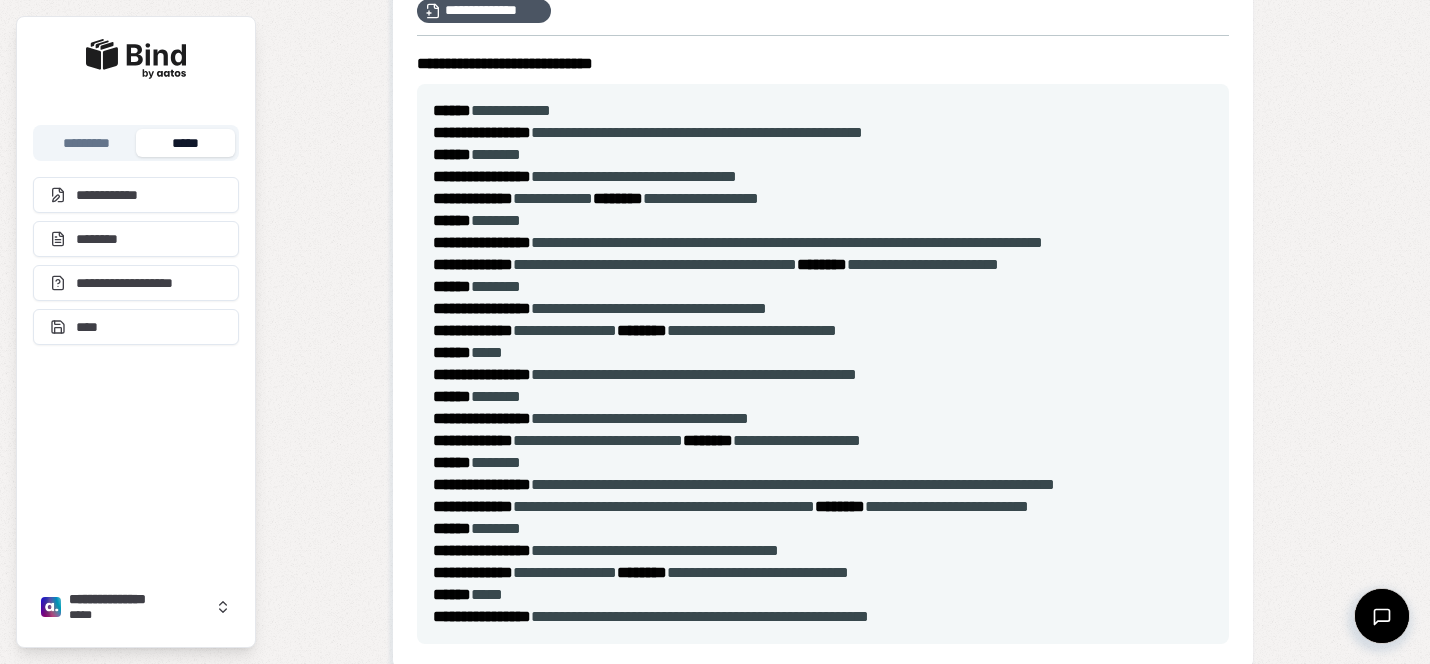 scroll, scrollTop: 0, scrollLeft: 0, axis: both 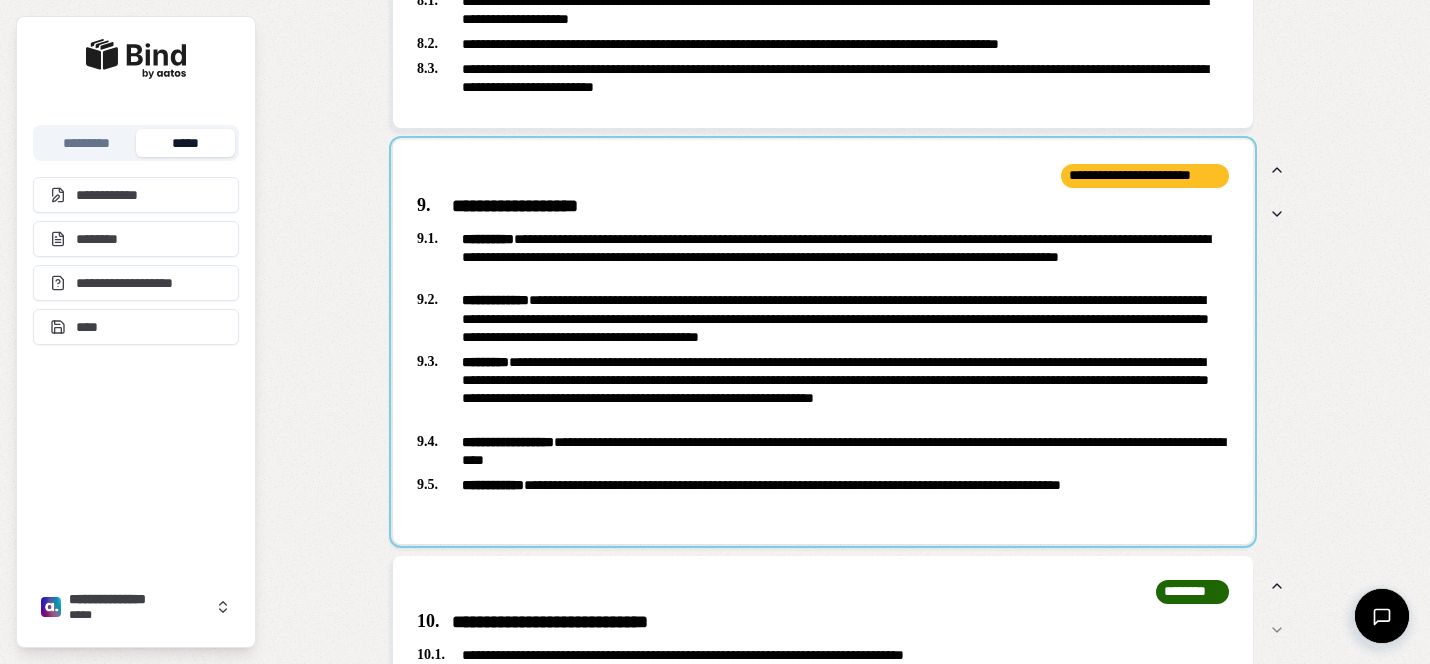 click at bounding box center (823, 342) 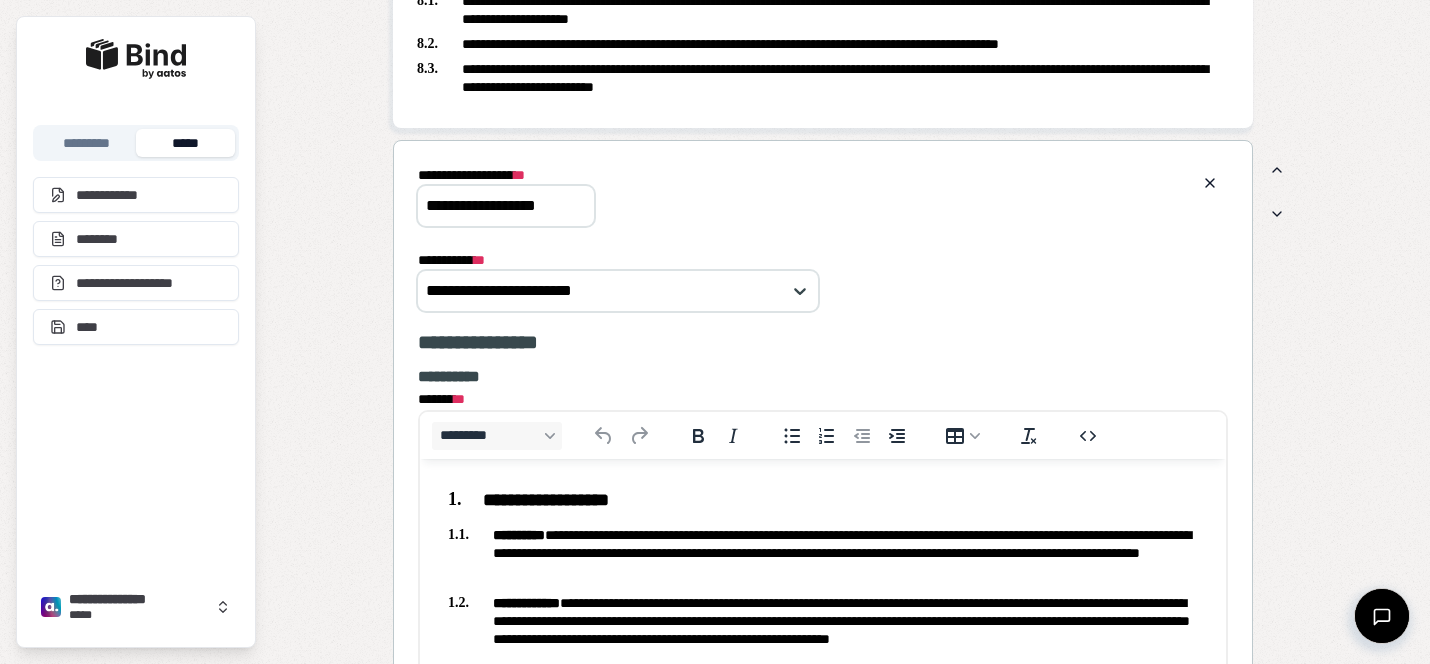 scroll, scrollTop: 0, scrollLeft: 0, axis: both 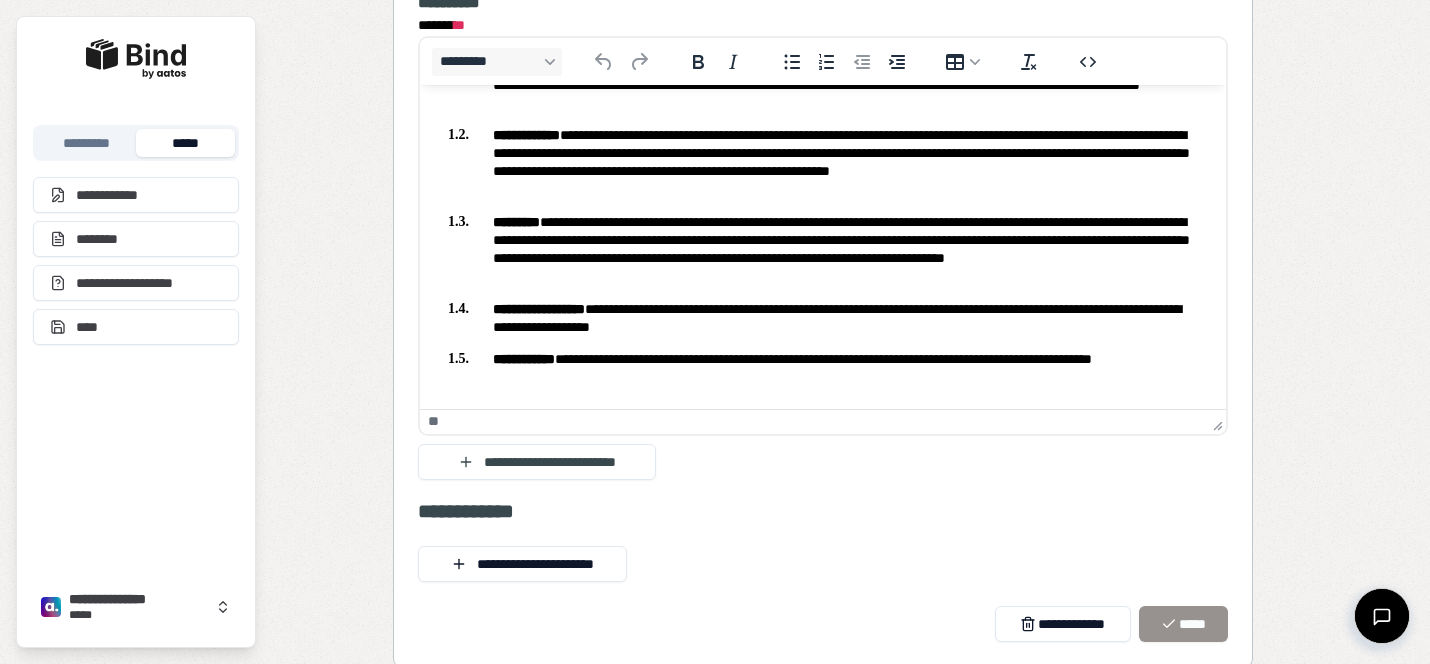 click on "**********" at bounding box center (823, 367) 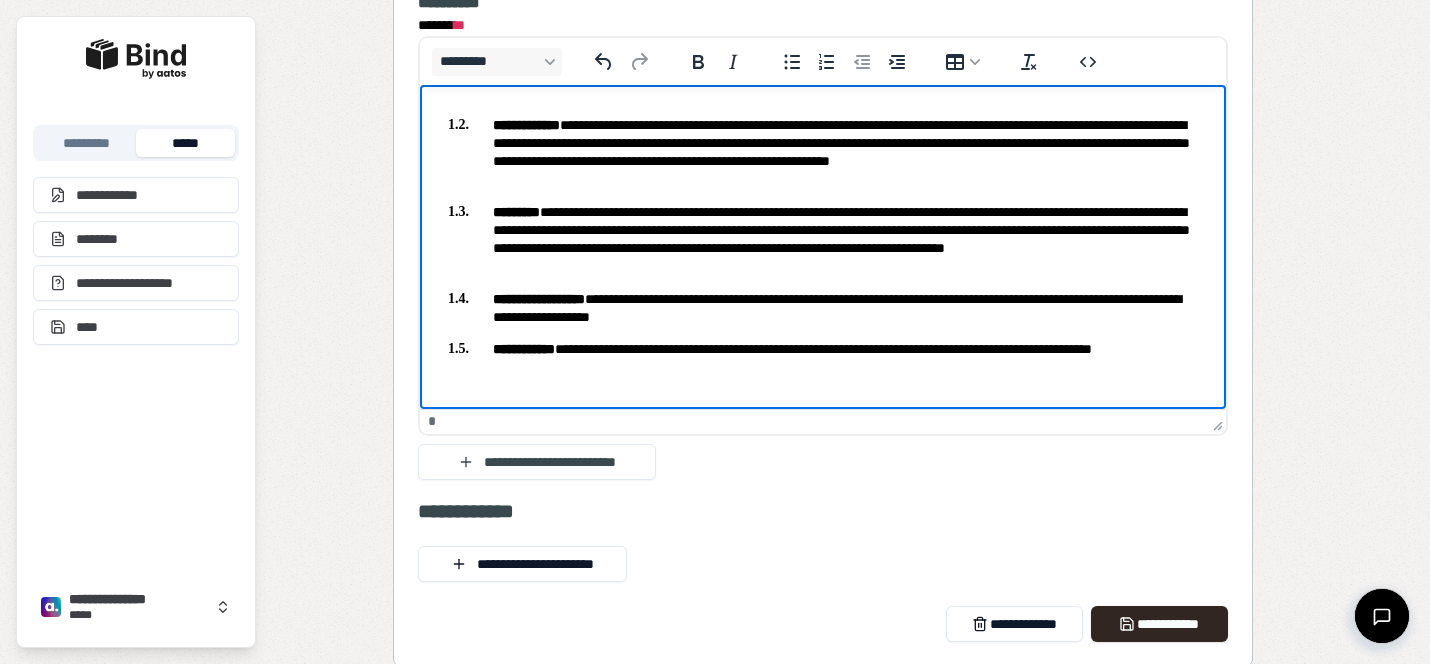 paste 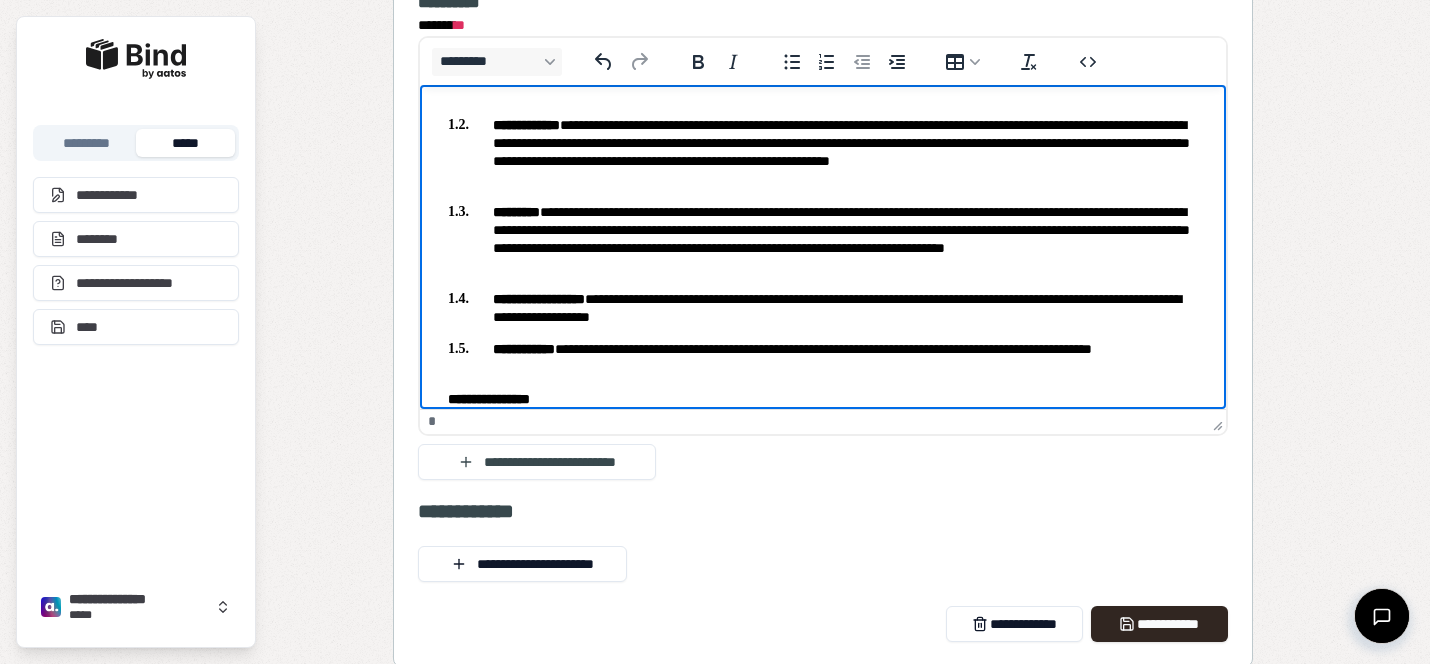 scroll, scrollTop: 188, scrollLeft: 0, axis: vertical 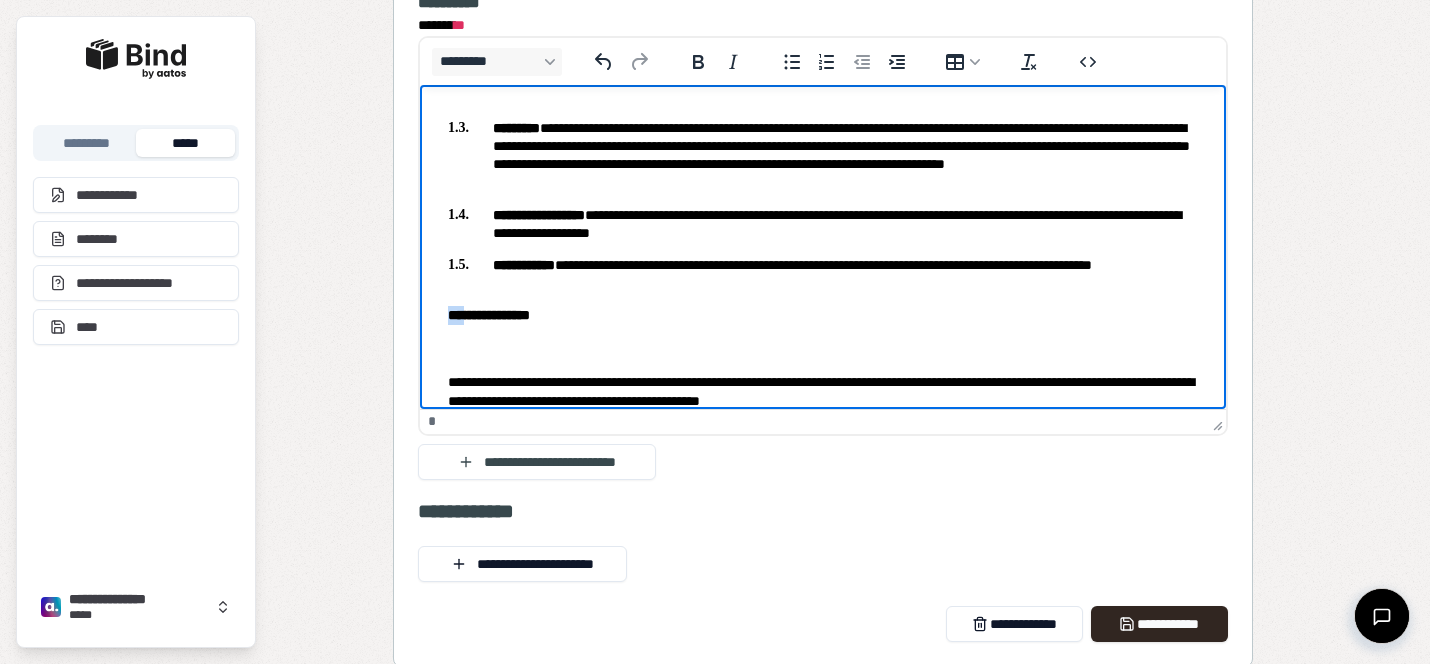 drag, startPoint x: 464, startPoint y: 318, endPoint x: 419, endPoint y: 318, distance: 45 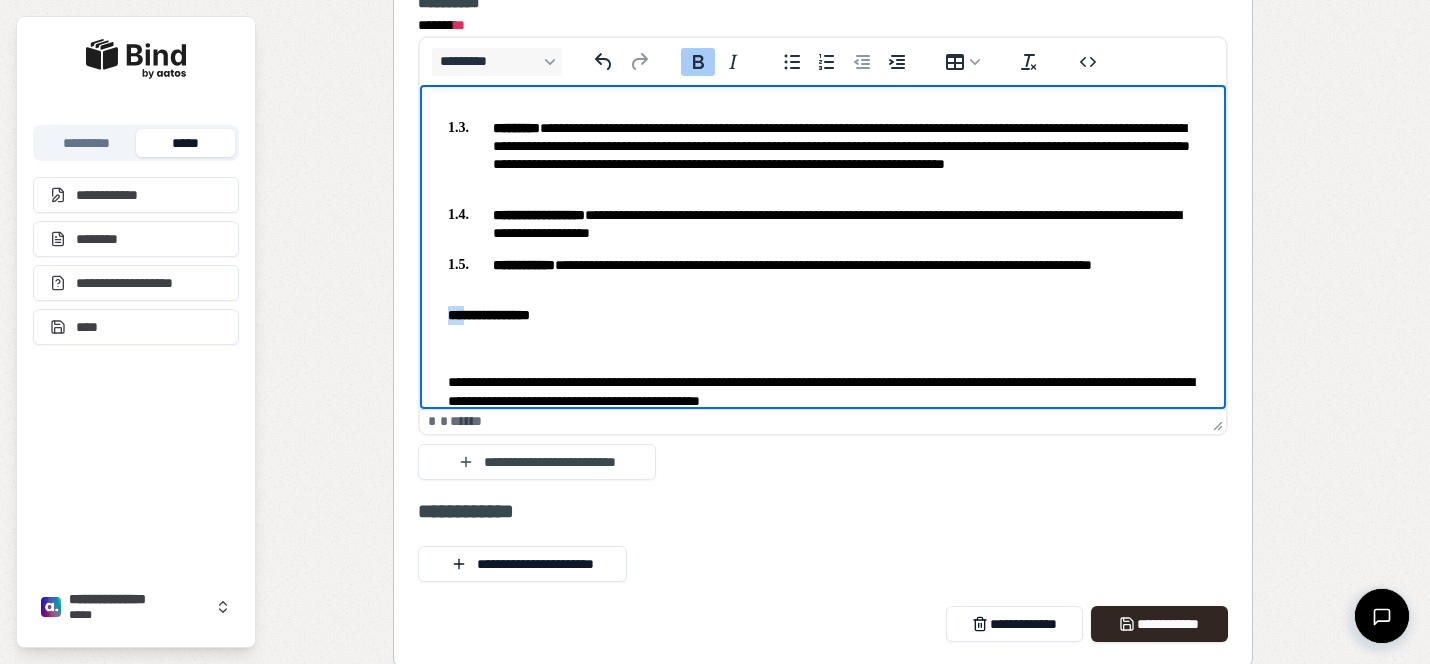 type 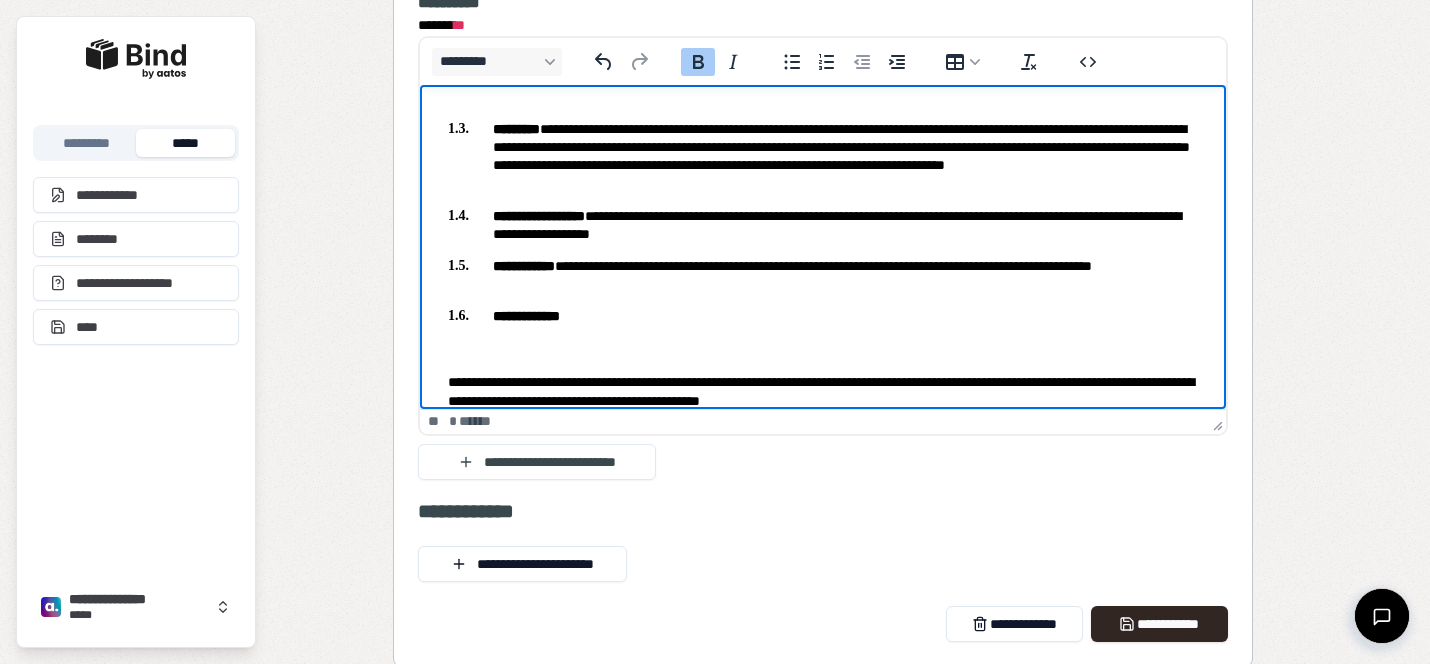 scroll, scrollTop: 188, scrollLeft: 0, axis: vertical 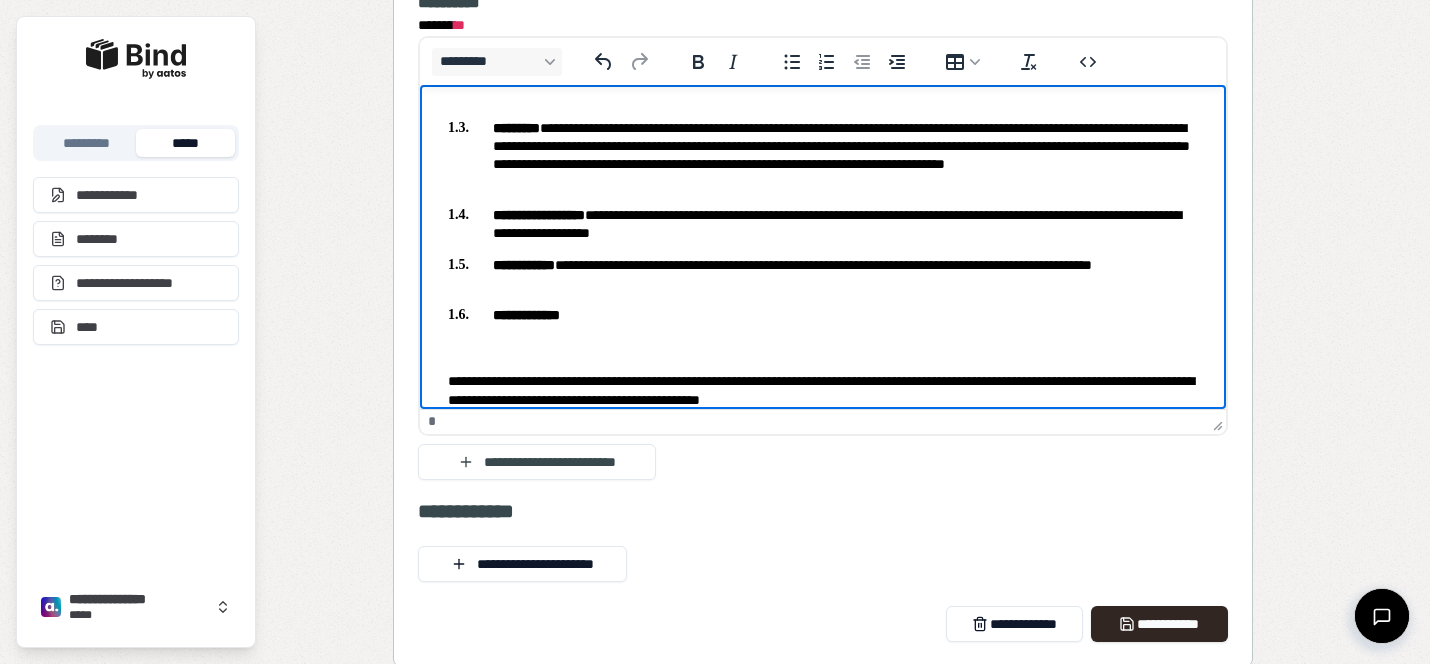 click on "**********" at bounding box center [823, 167] 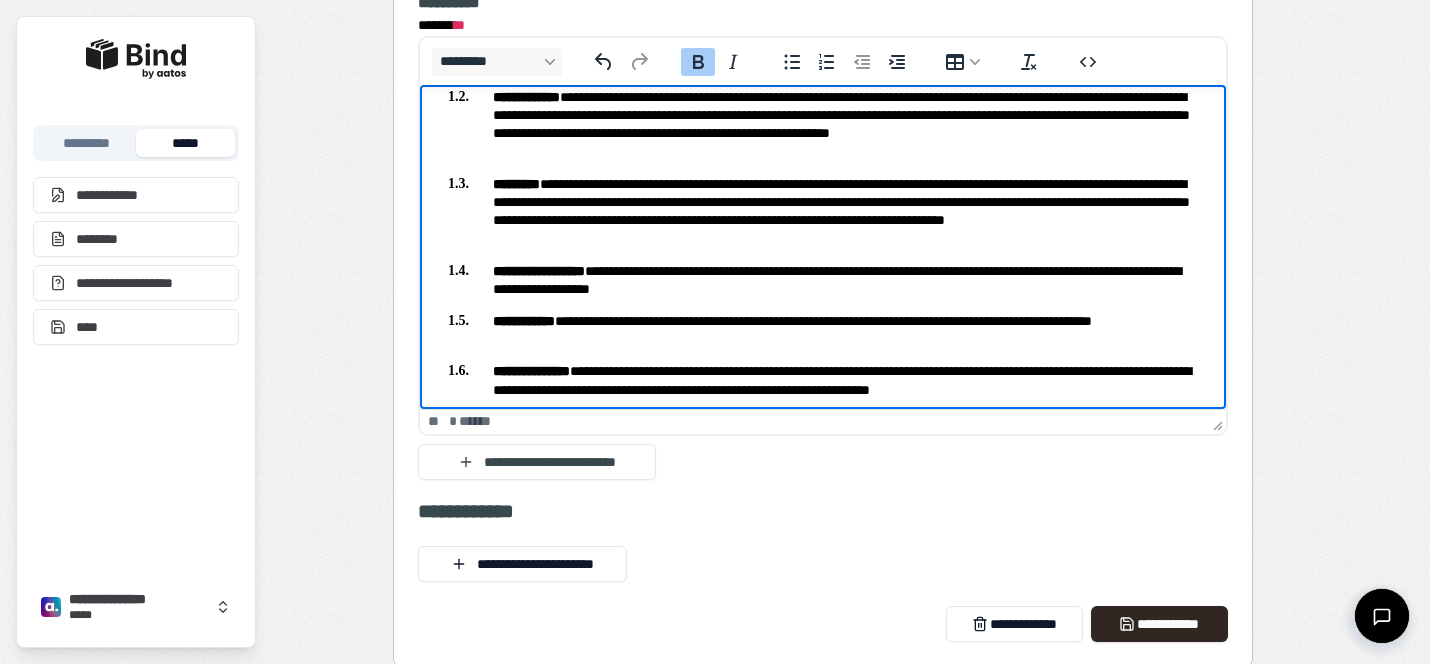scroll, scrollTop: 0, scrollLeft: 0, axis: both 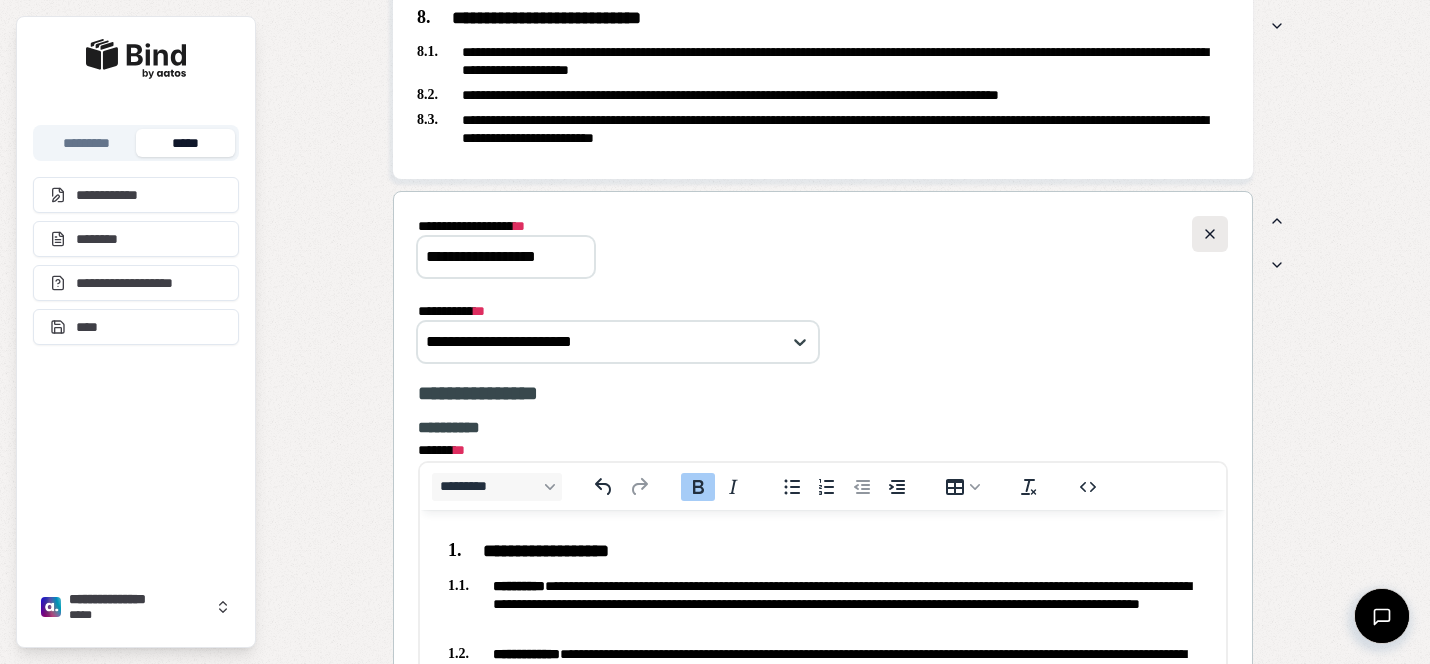 click at bounding box center (1210, 234) 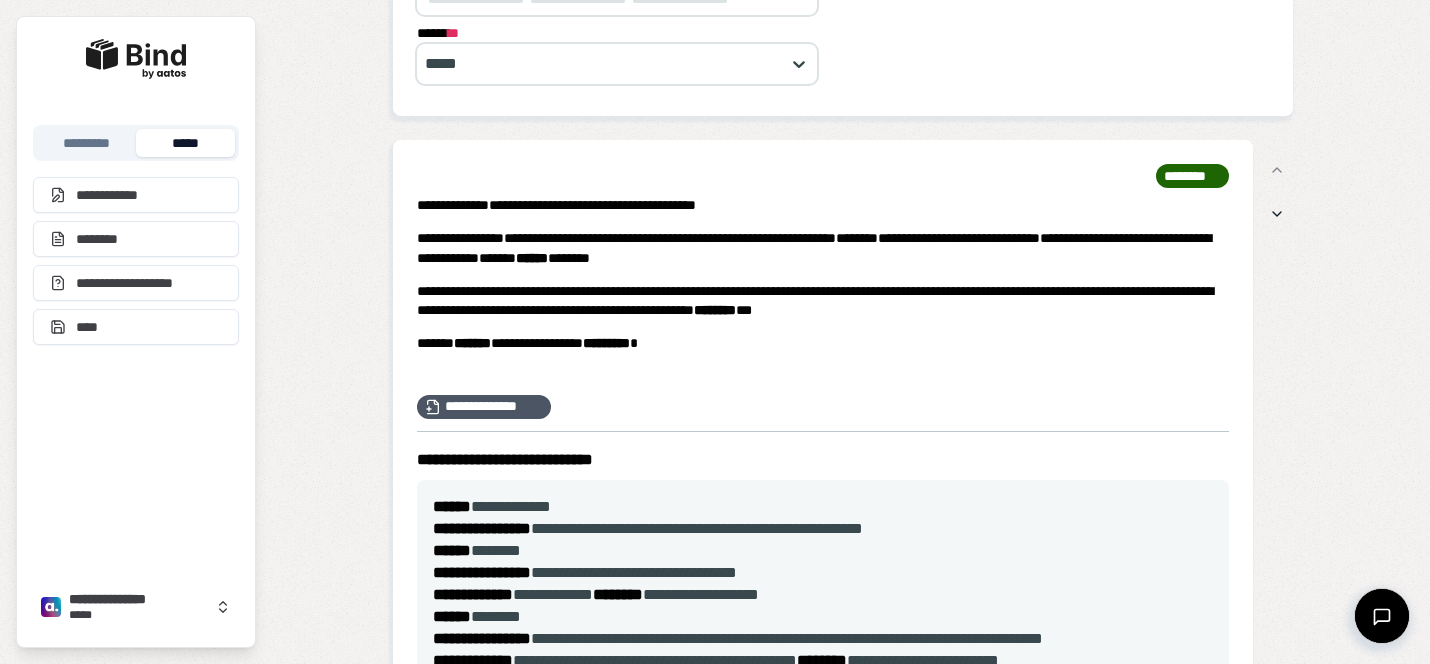 scroll, scrollTop: 627, scrollLeft: 0, axis: vertical 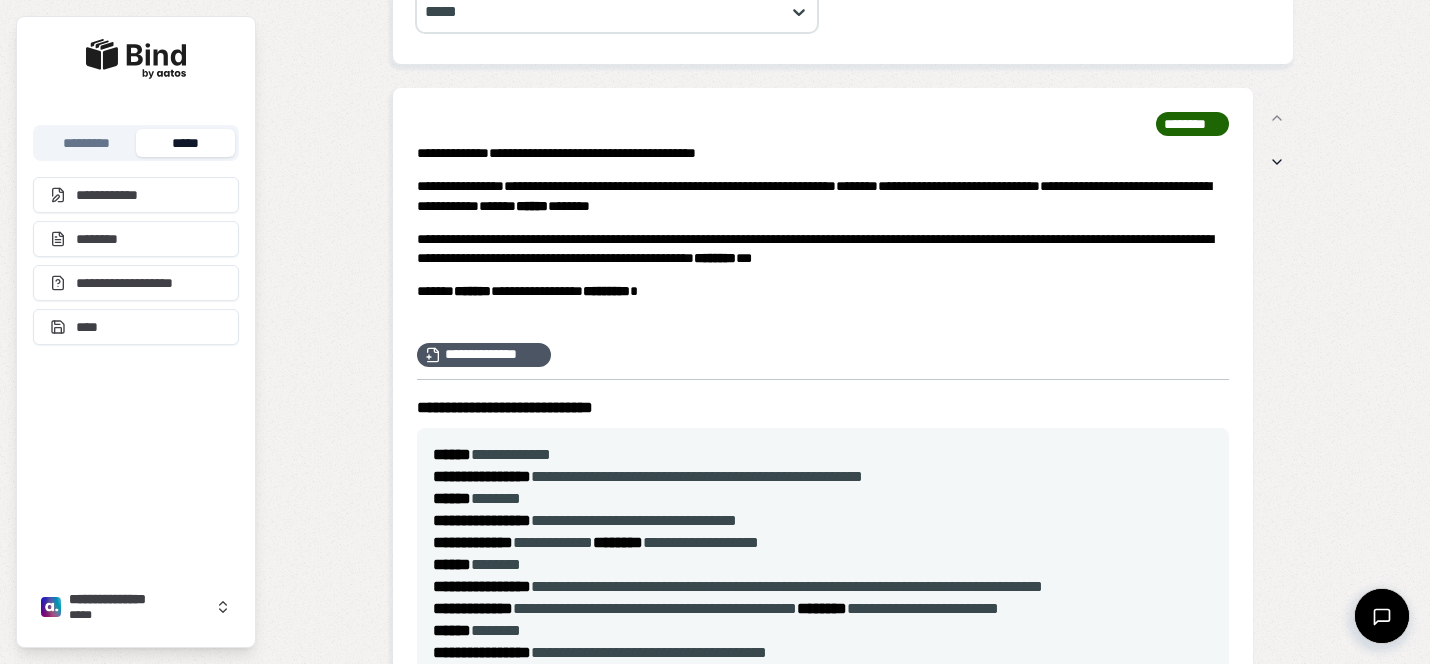 click on "**********" at bounding box center (843, 1586) 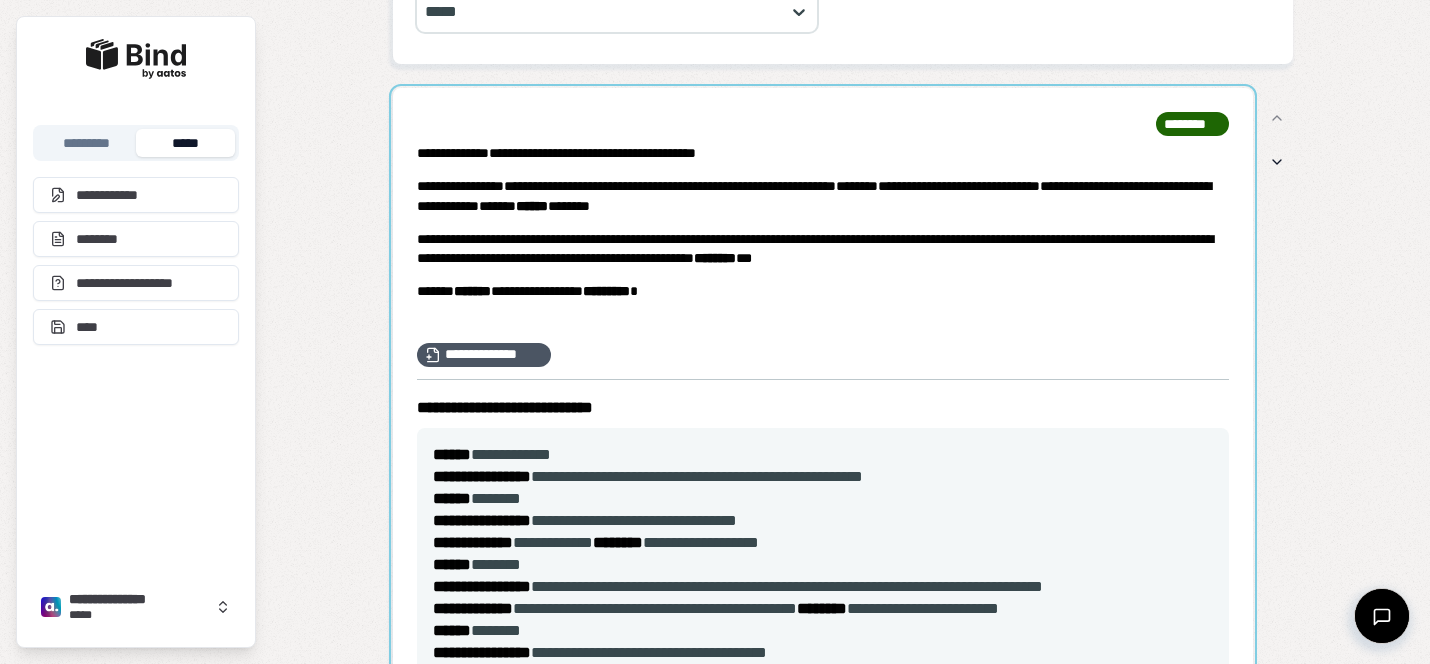 click at bounding box center [823, 550] 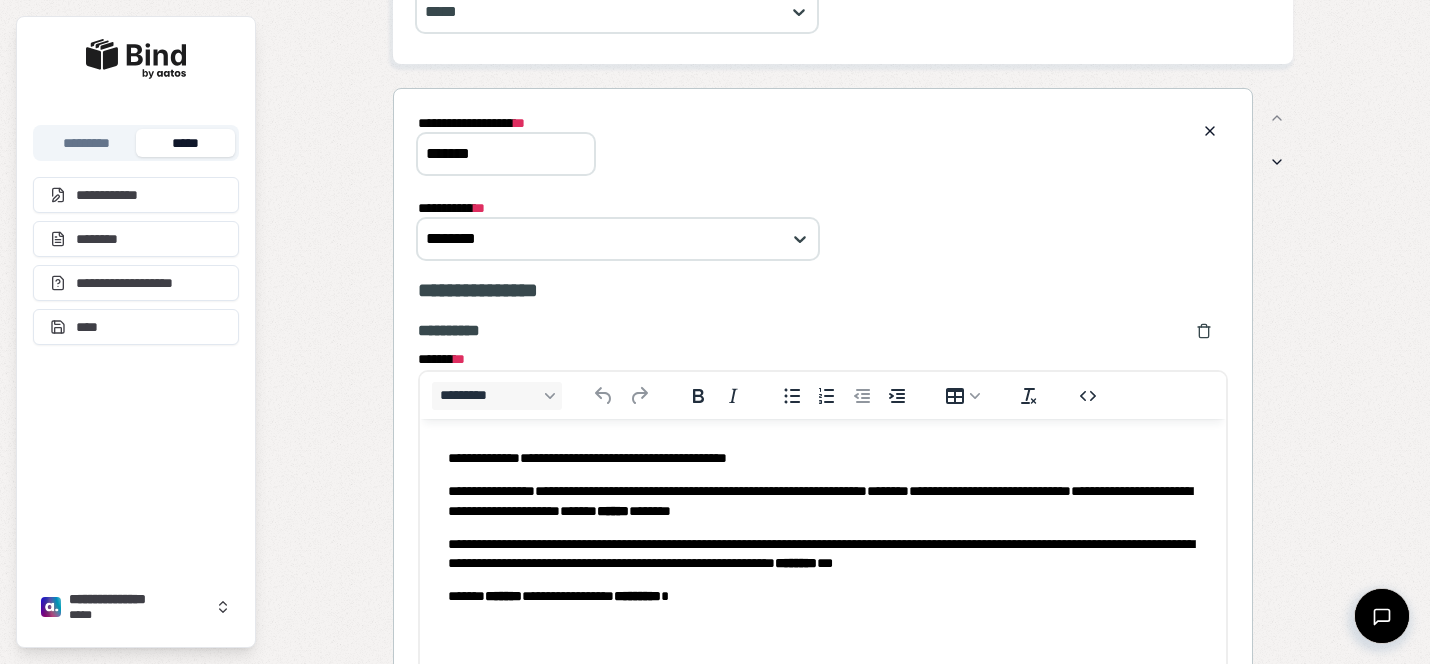 scroll, scrollTop: 0, scrollLeft: 0, axis: both 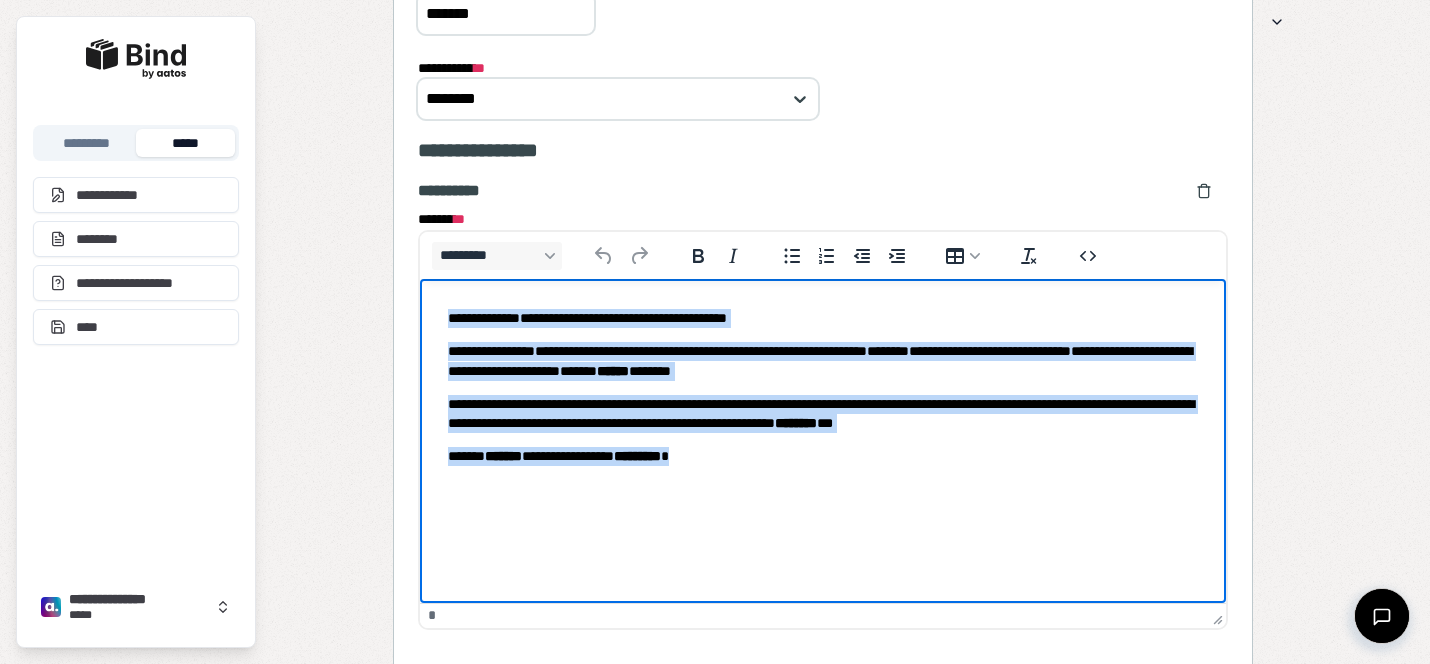 drag, startPoint x: 754, startPoint y: 465, endPoint x: 396, endPoint y: 283, distance: 401.60678 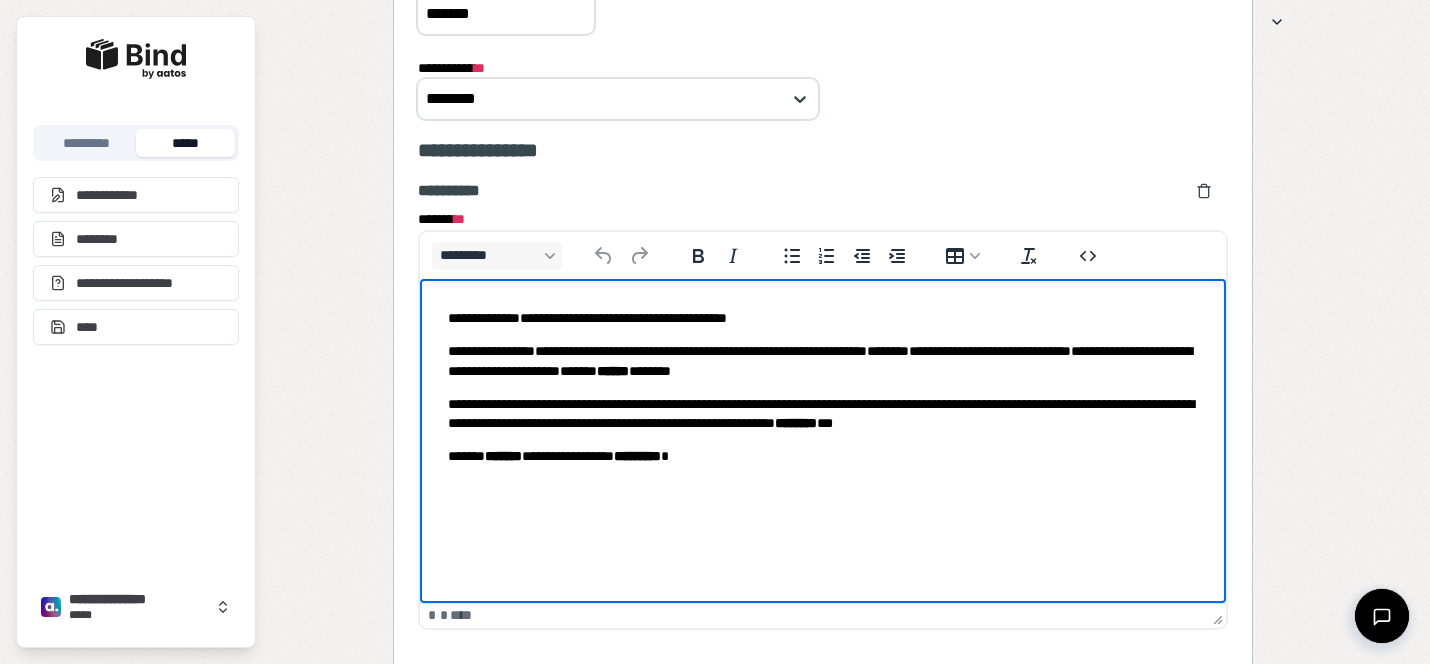 click on "**********" at bounding box center [823, 404] 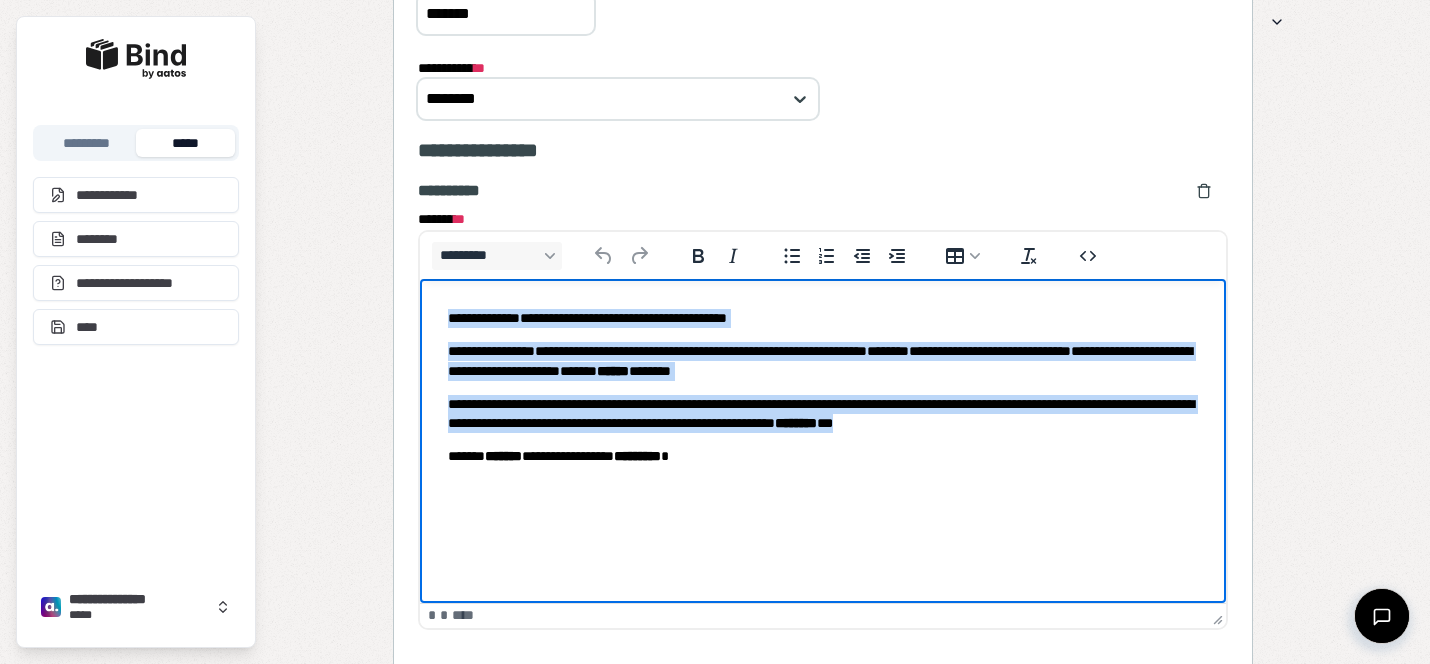 drag, startPoint x: 1170, startPoint y: 427, endPoint x: 373, endPoint y: 272, distance: 811.93225 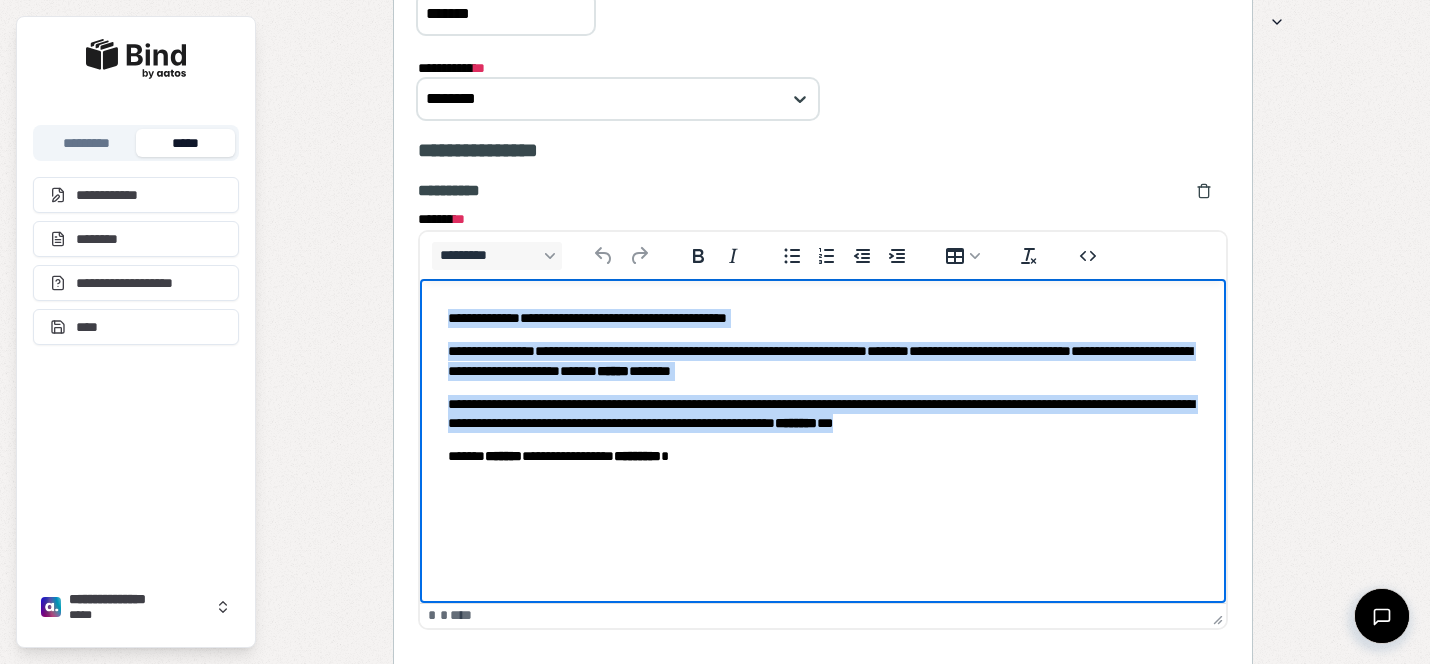 paste 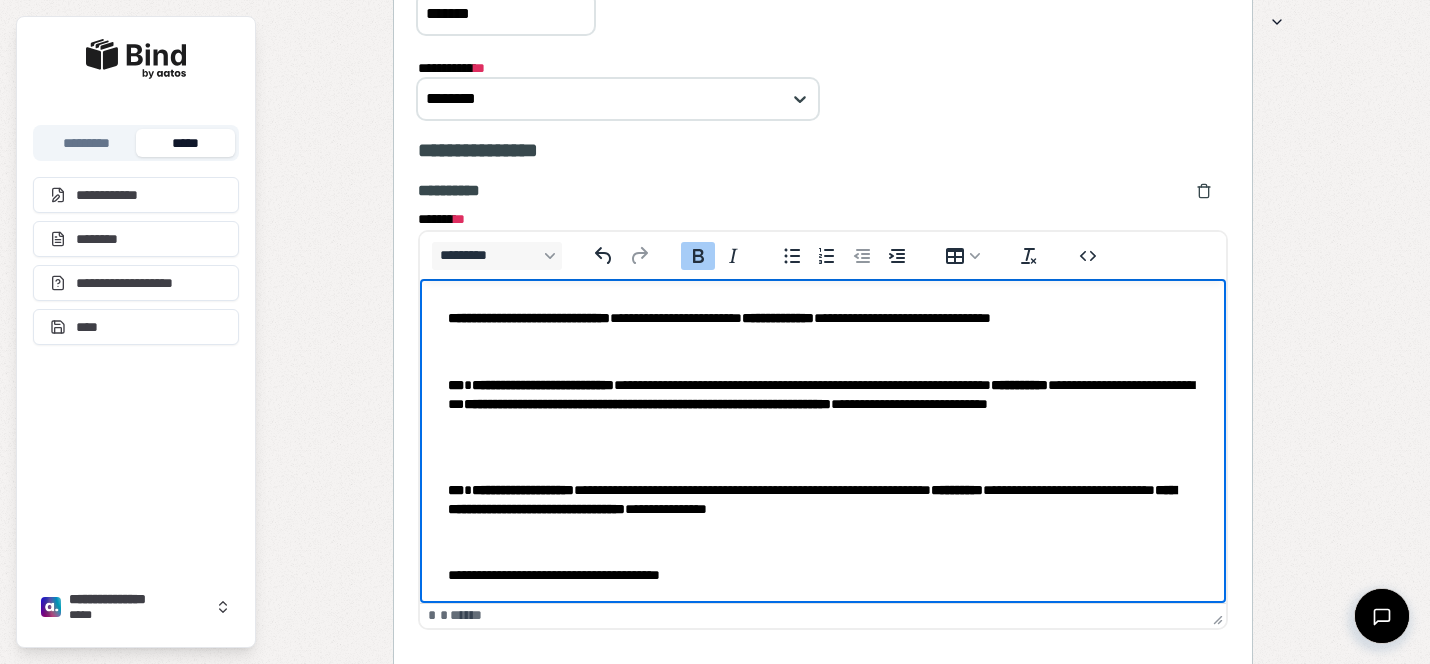 click on "**********" at bounding box center [823, 480] 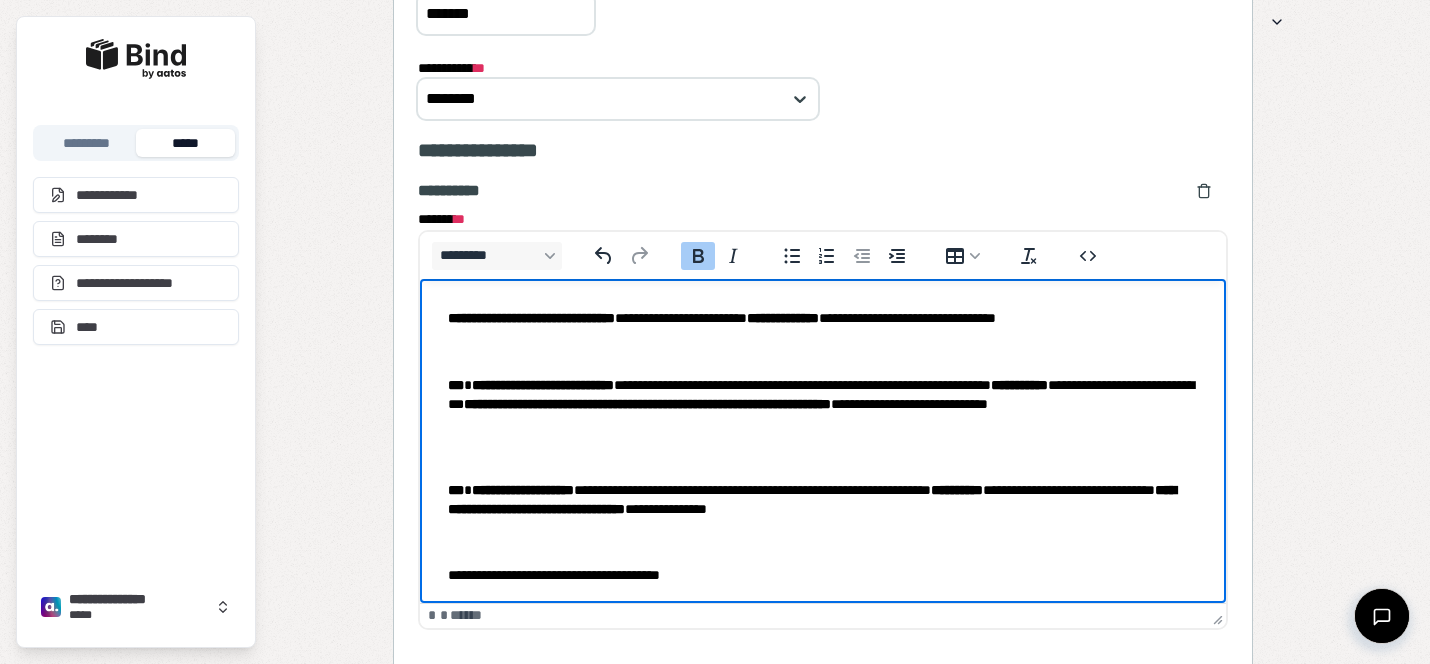 click at bounding box center [823, 456] 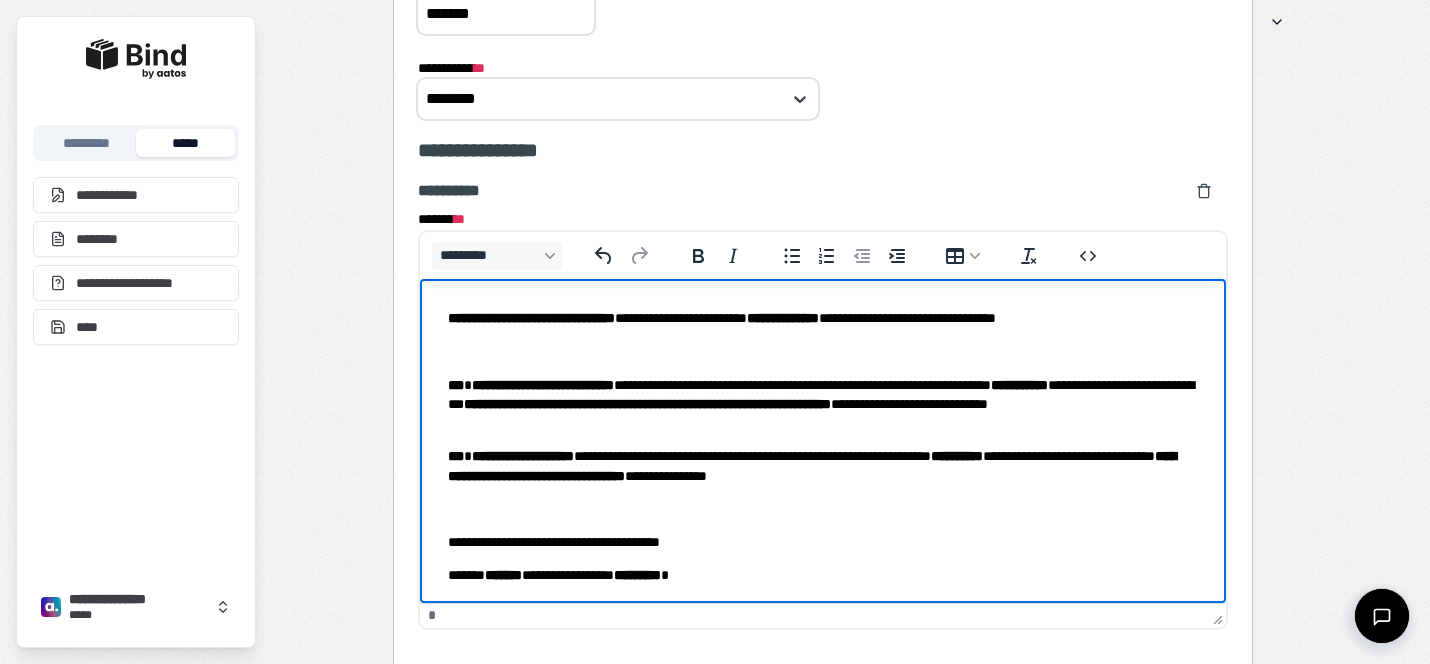 click on "**********" at bounding box center (823, 405) 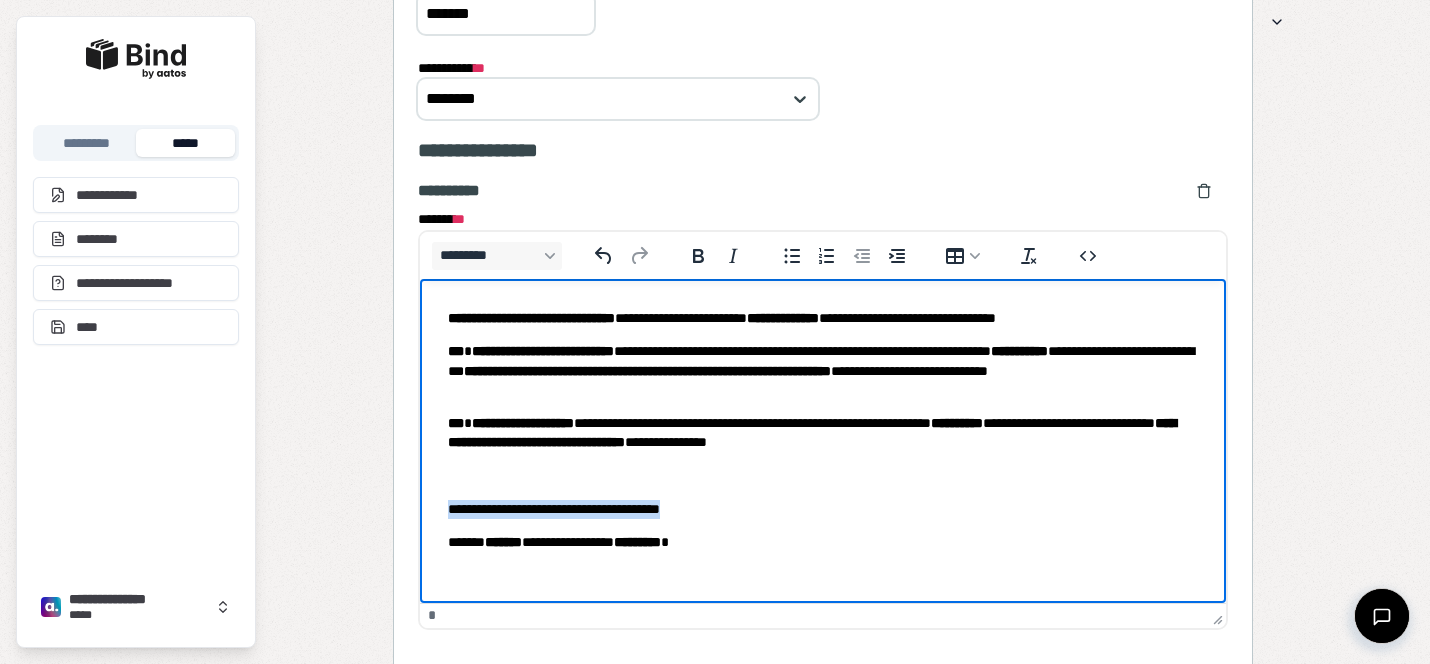 drag, startPoint x: 733, startPoint y: 505, endPoint x: 348, endPoint y: 503, distance: 385.0052 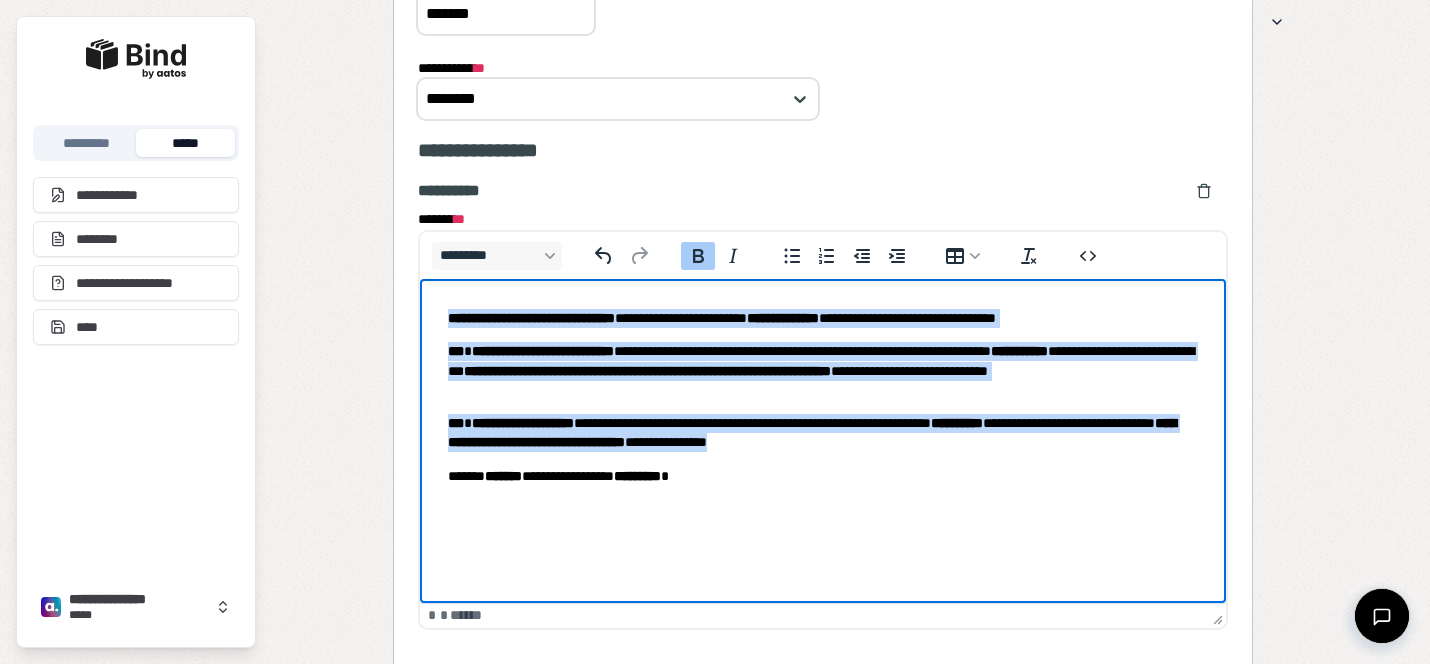 drag, startPoint x: 1025, startPoint y: 445, endPoint x: 390, endPoint y: 321, distance: 646.99384 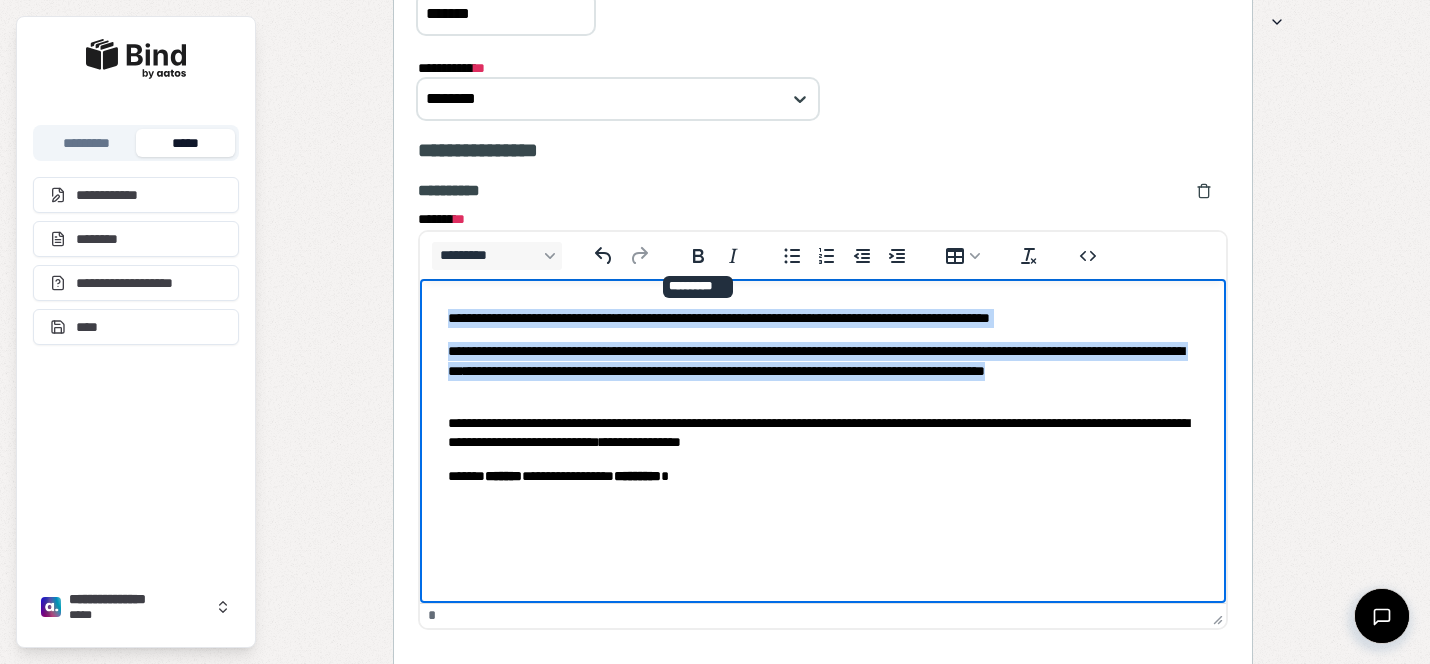 click on "**********" at bounding box center [823, 414] 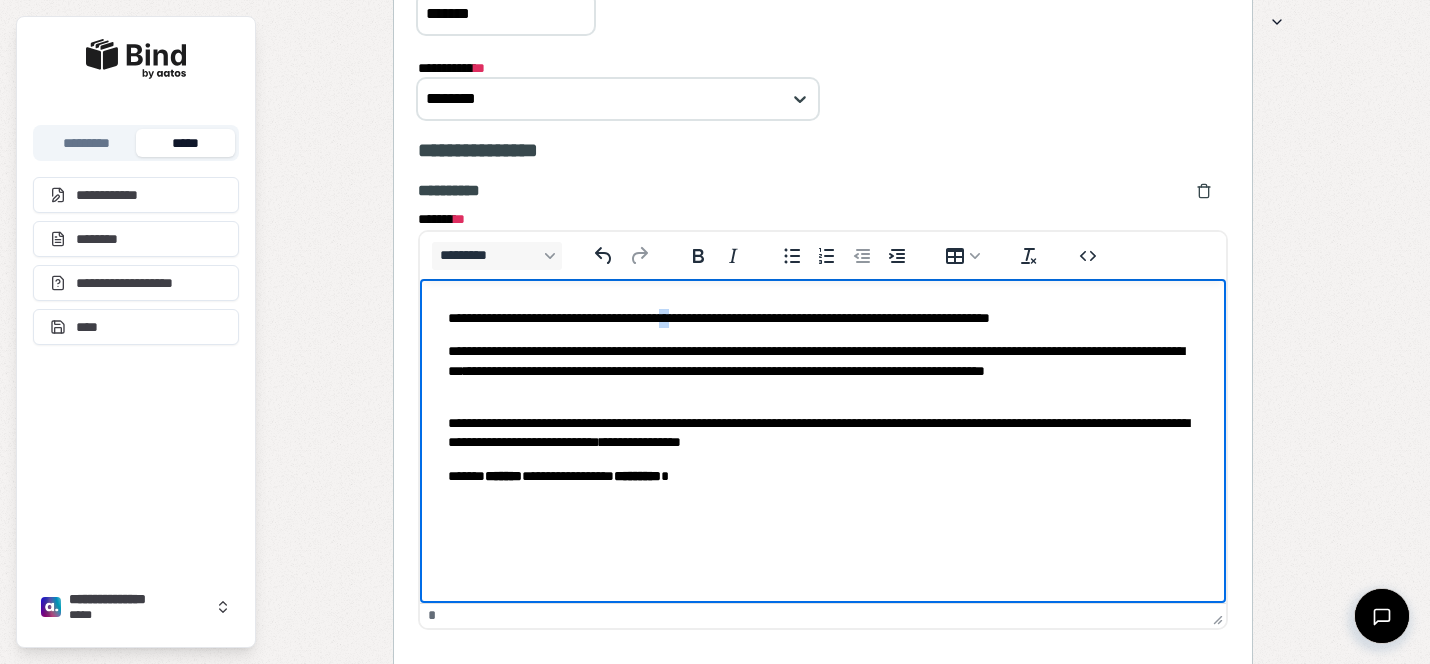 drag, startPoint x: 746, startPoint y: 313, endPoint x: 728, endPoint y: 317, distance: 18.439089 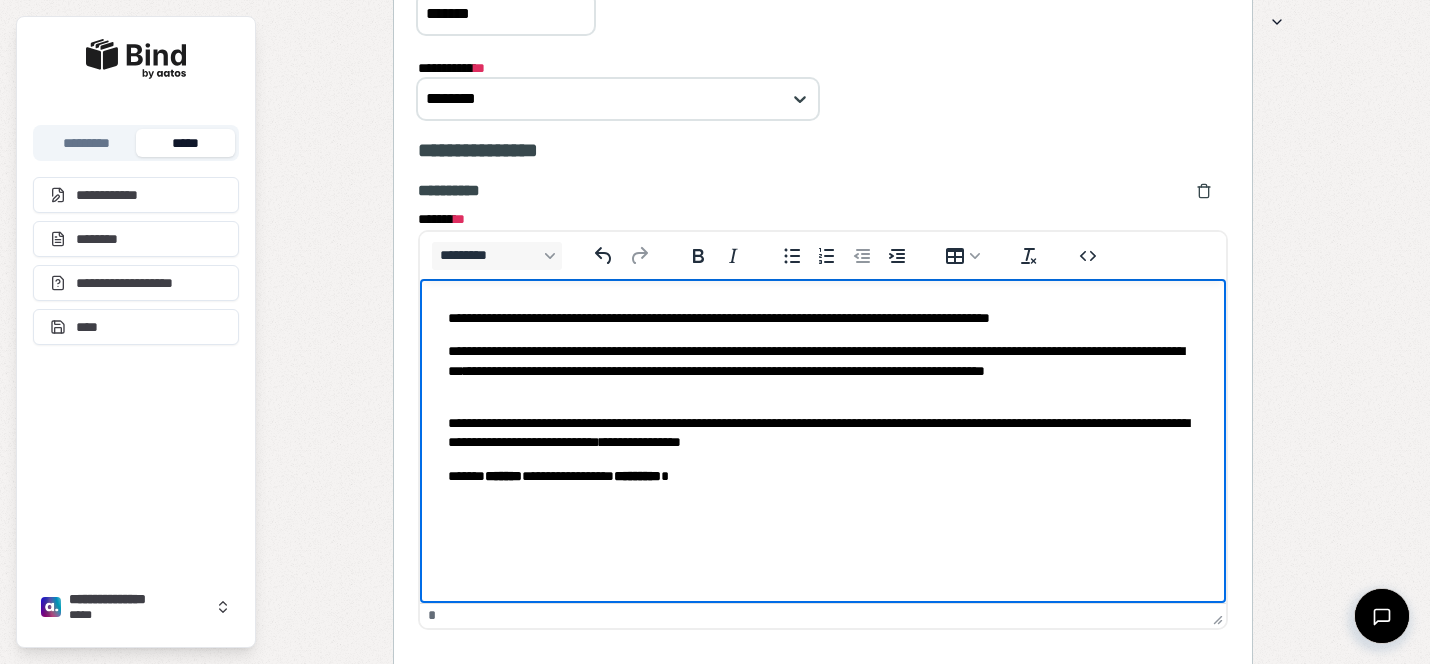 click on "**********" at bounding box center (823, 318) 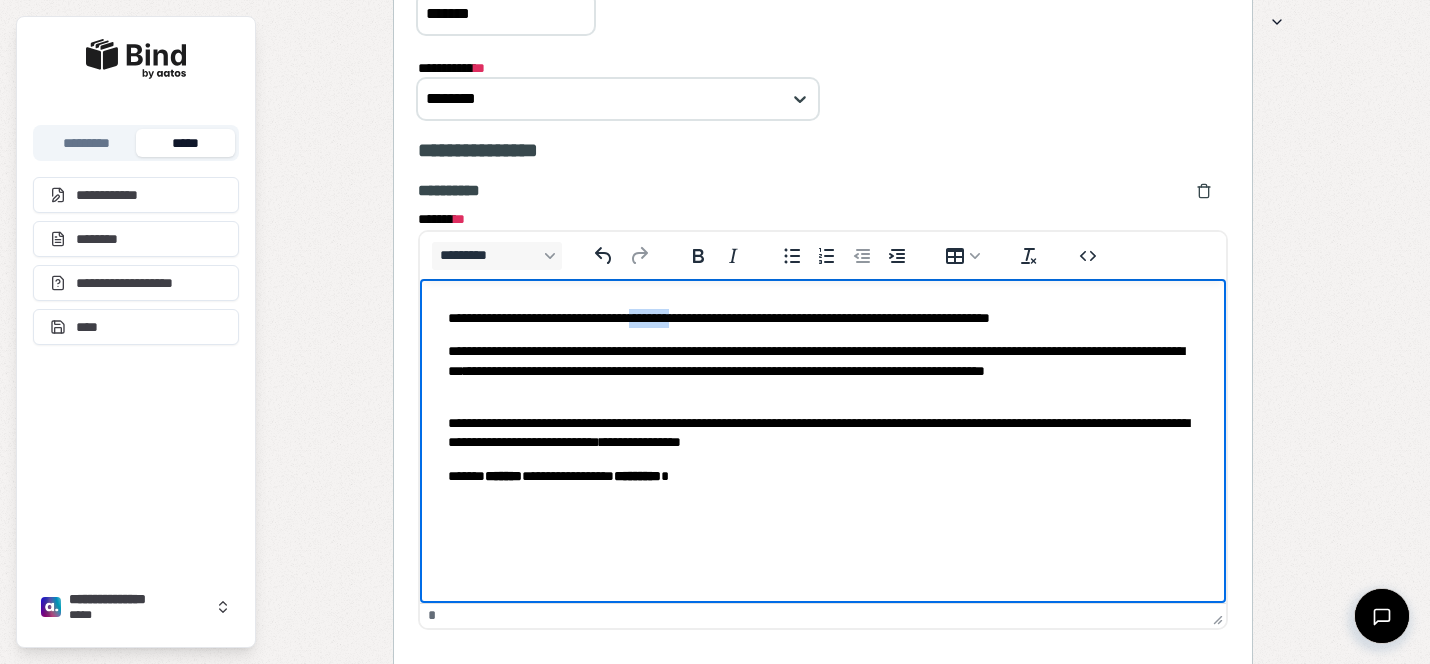 drag, startPoint x: 747, startPoint y: 323, endPoint x: 683, endPoint y: 323, distance: 64 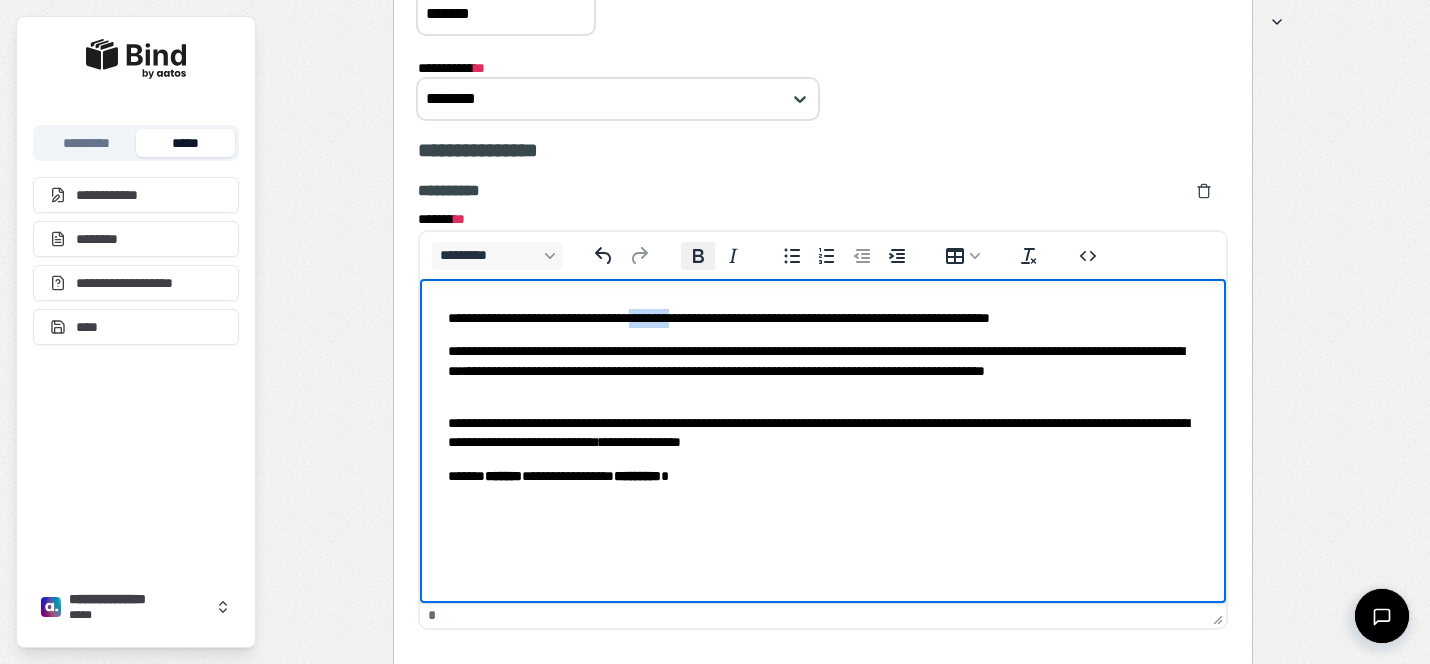 click 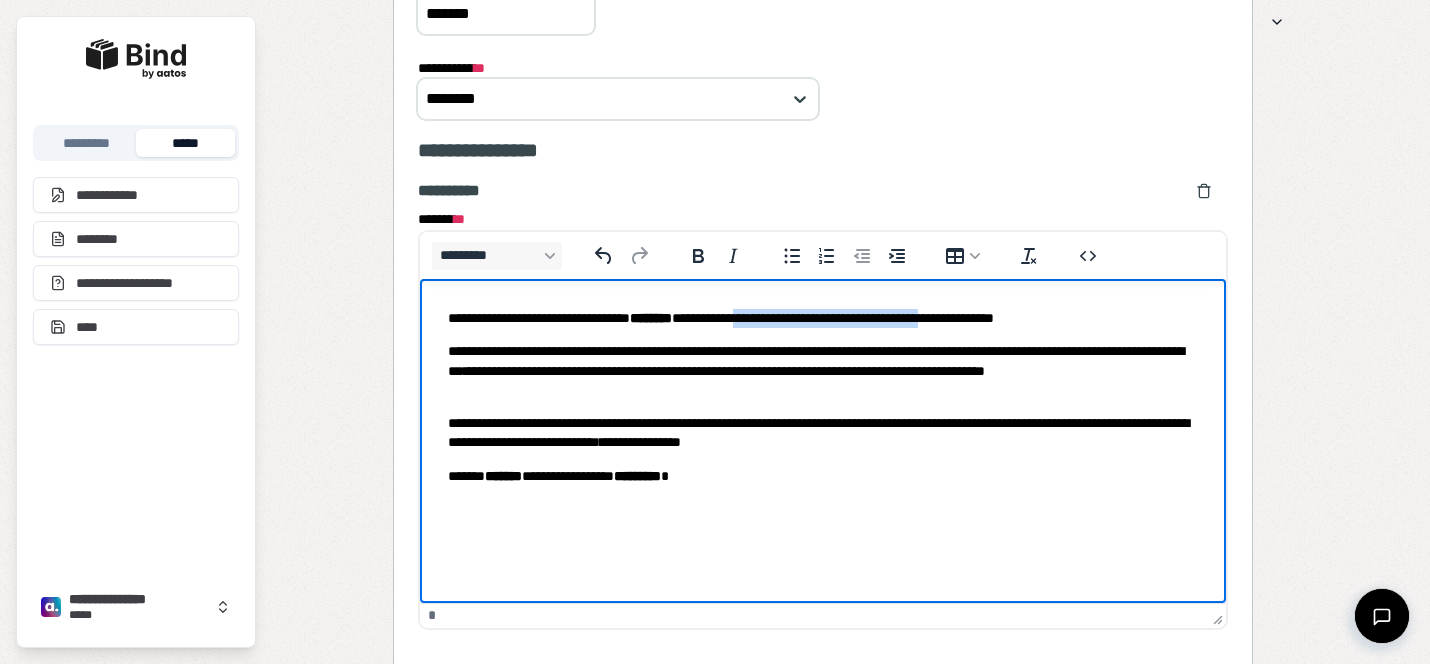 drag, startPoint x: 818, startPoint y: 318, endPoint x: 1051, endPoint y: 313, distance: 233.05363 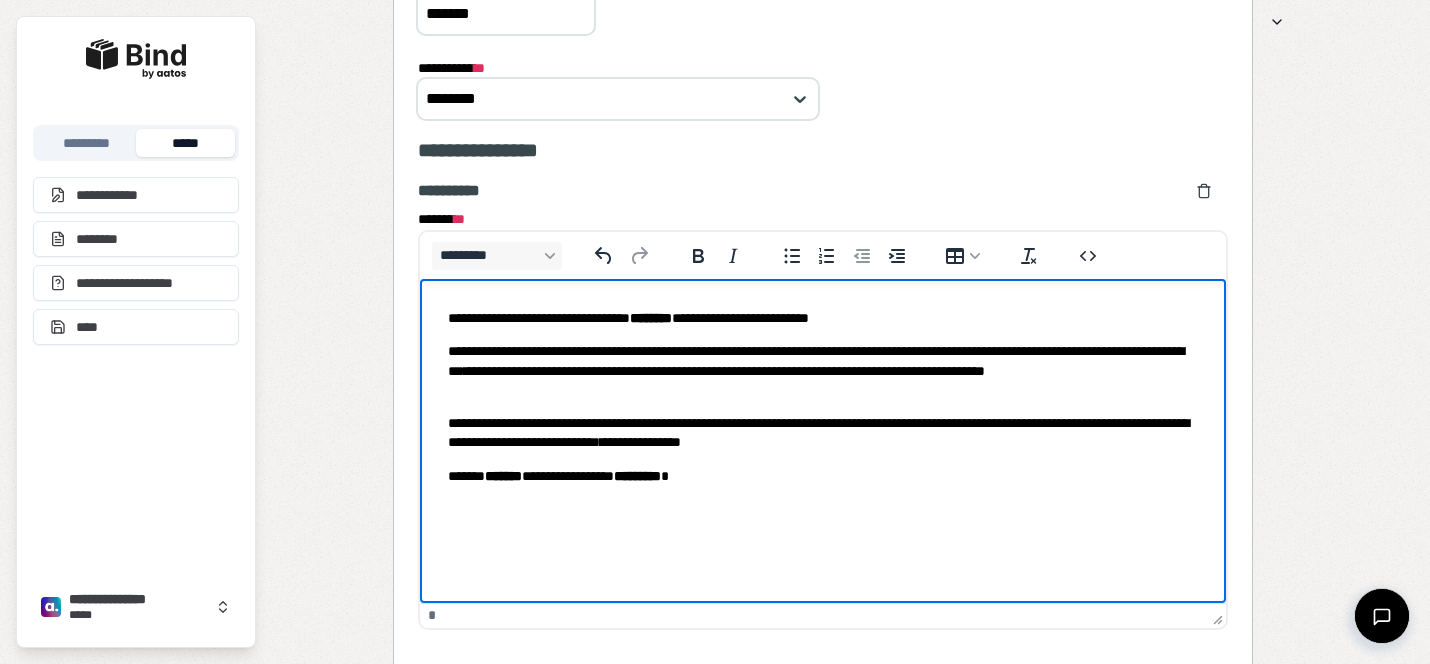 click on "**********" at bounding box center (823, 414) 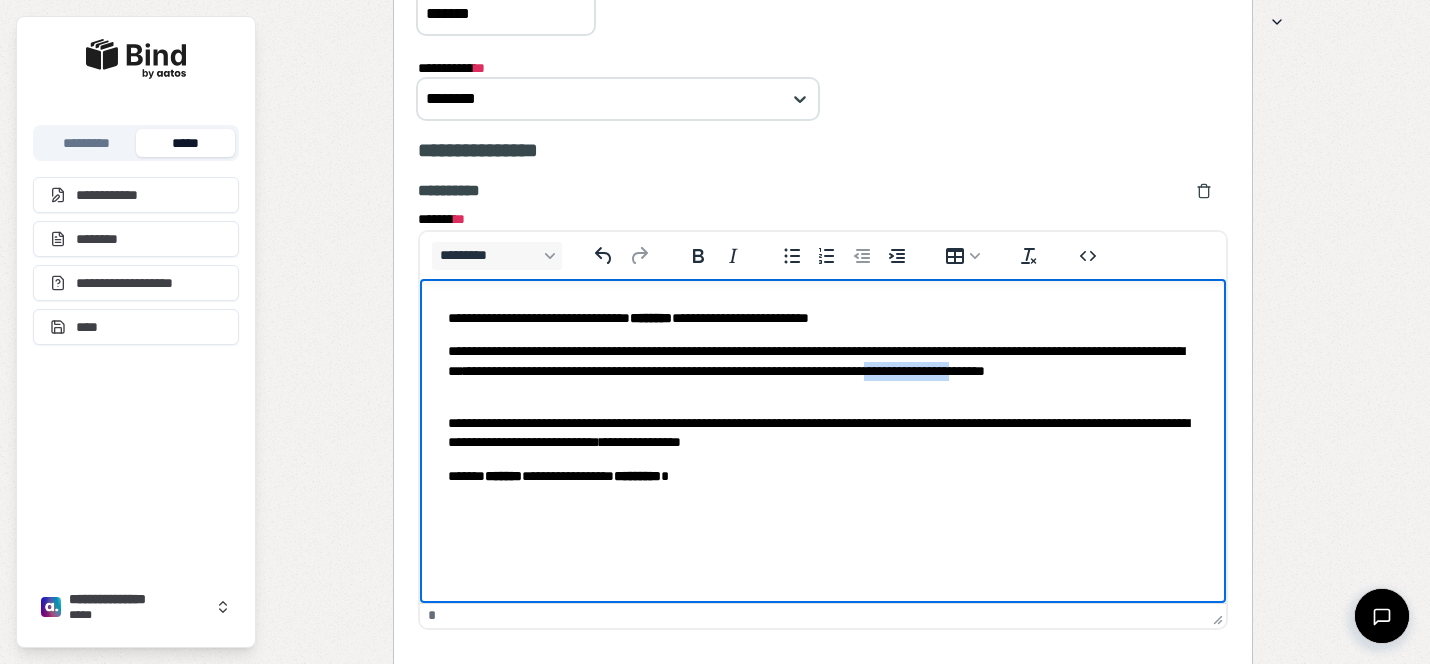 drag, startPoint x: 563, startPoint y: 393, endPoint x: 454, endPoint y: 396, distance: 109.041275 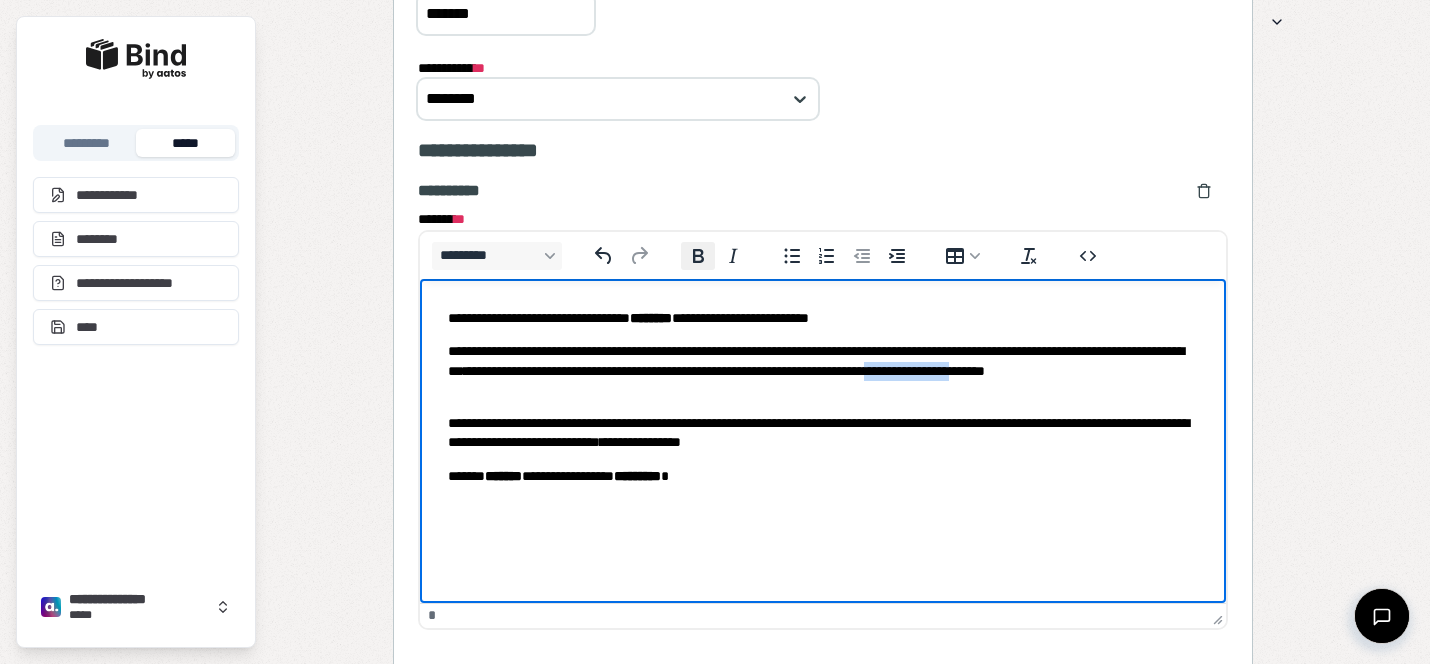 click 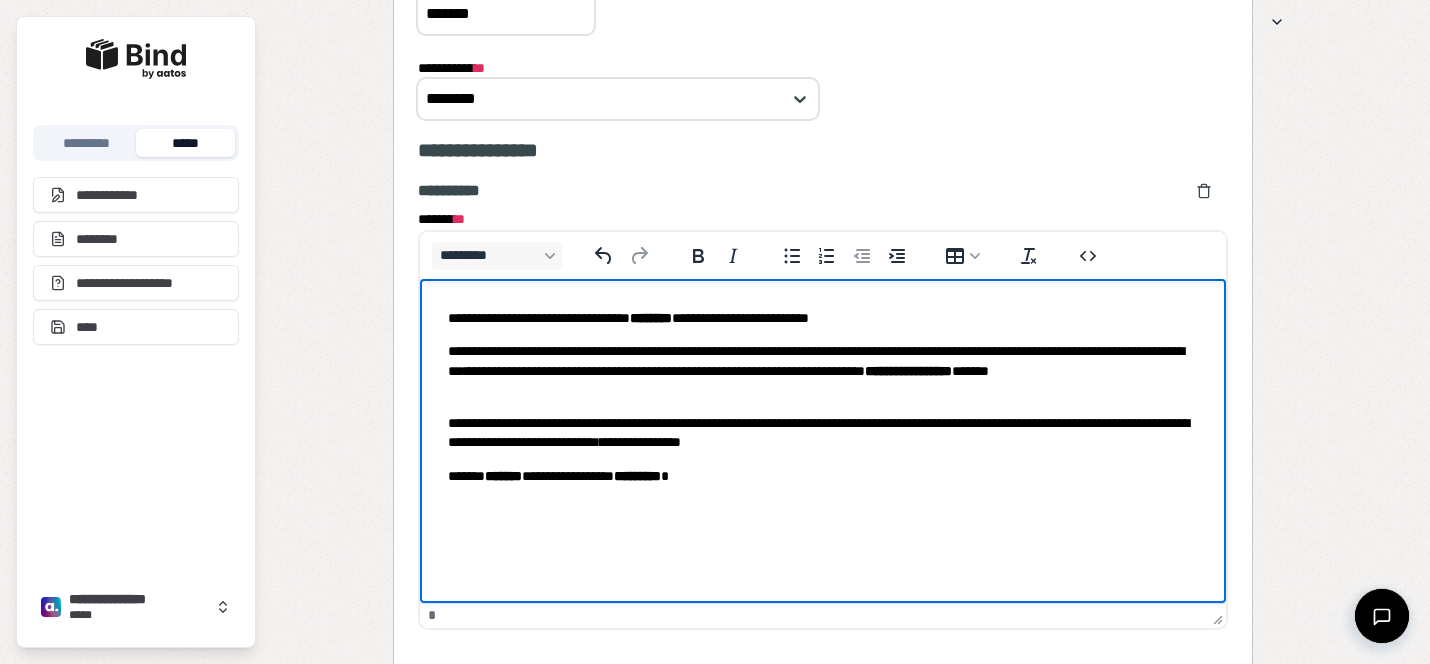 click on "**********" at bounding box center (823, 433) 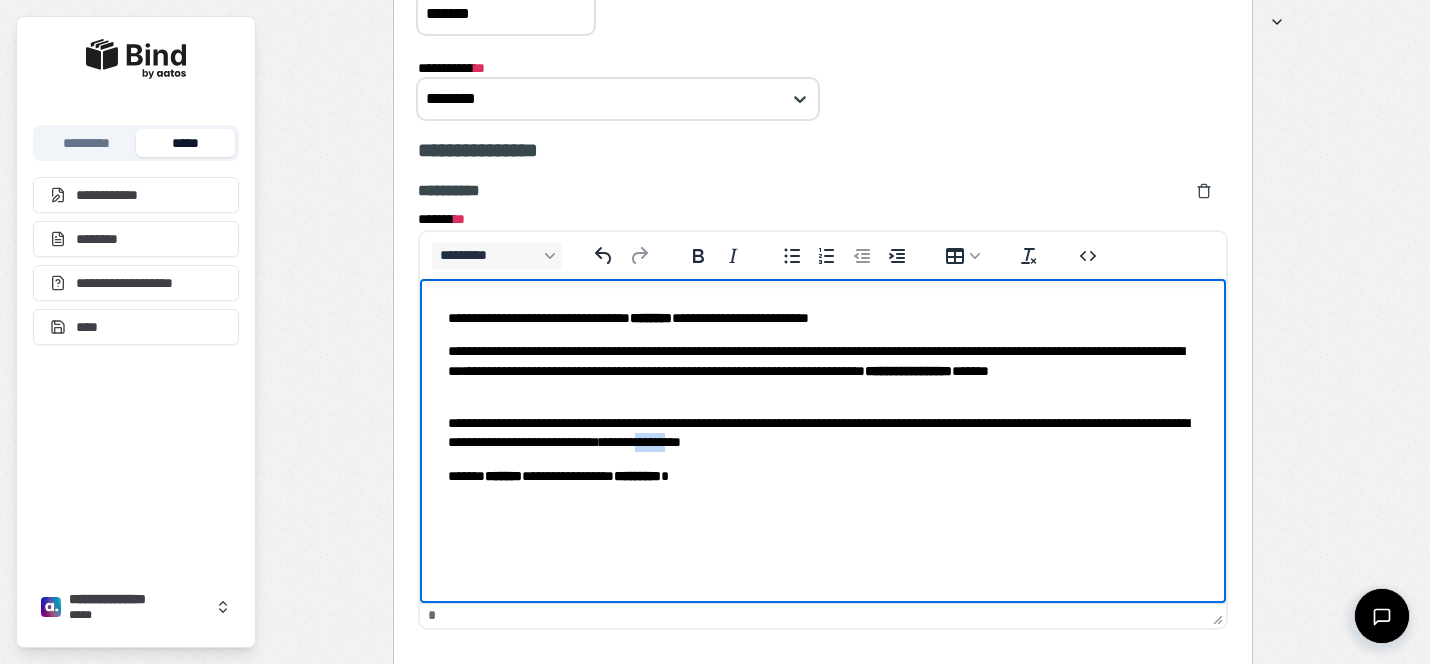 drag, startPoint x: 987, startPoint y: 446, endPoint x: 953, endPoint y: 446, distance: 34 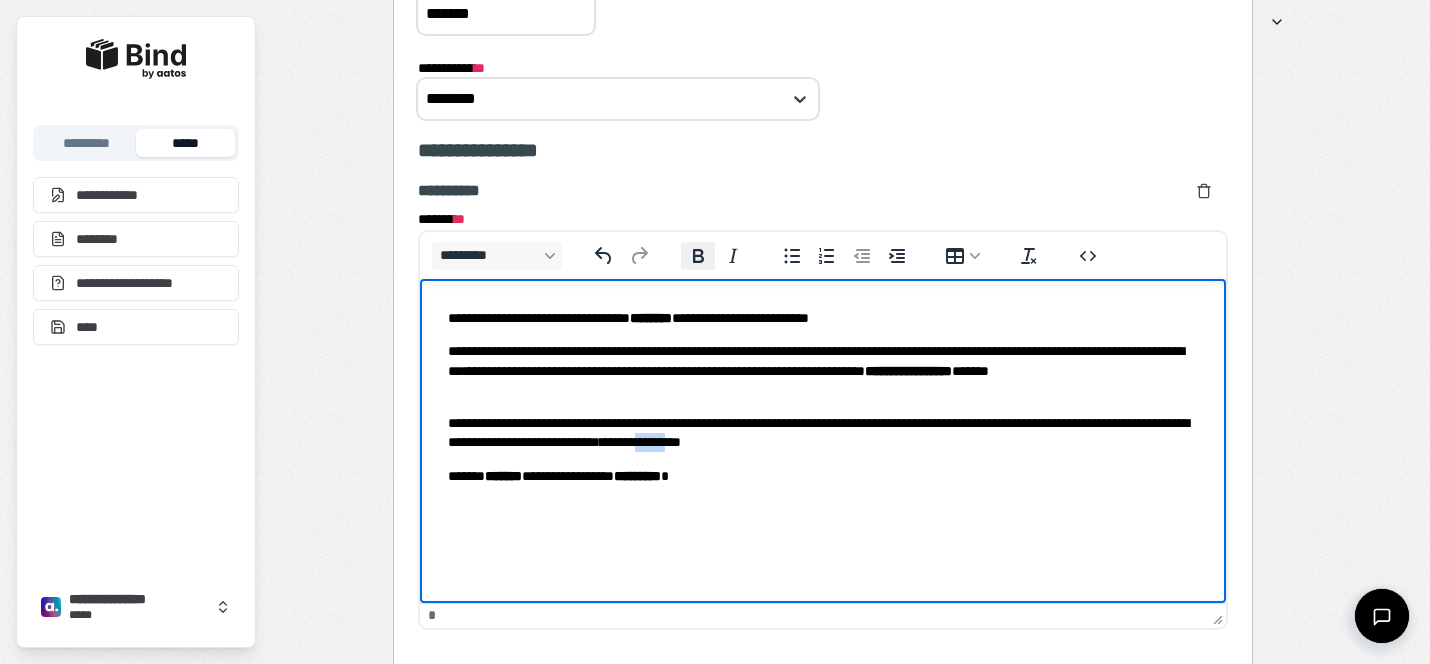 click on "**********" at bounding box center [698, 256] 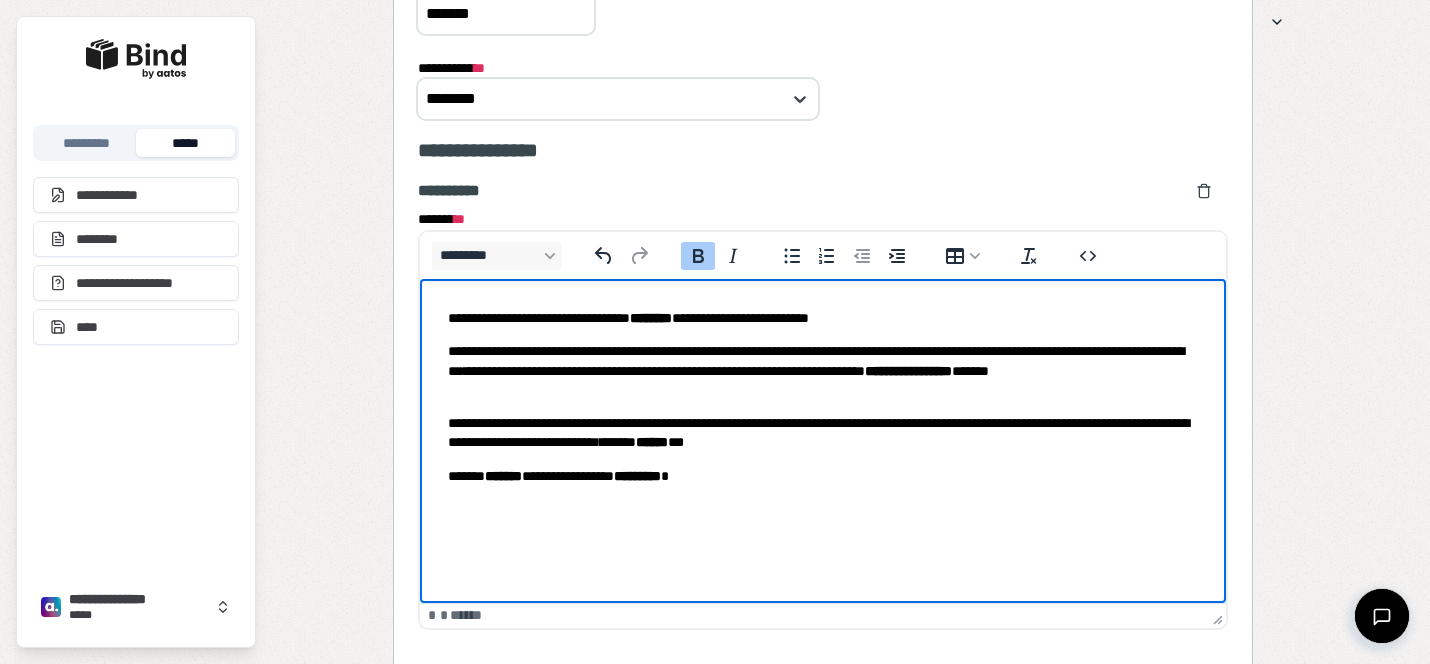 click on "**********" at bounding box center (823, 476) 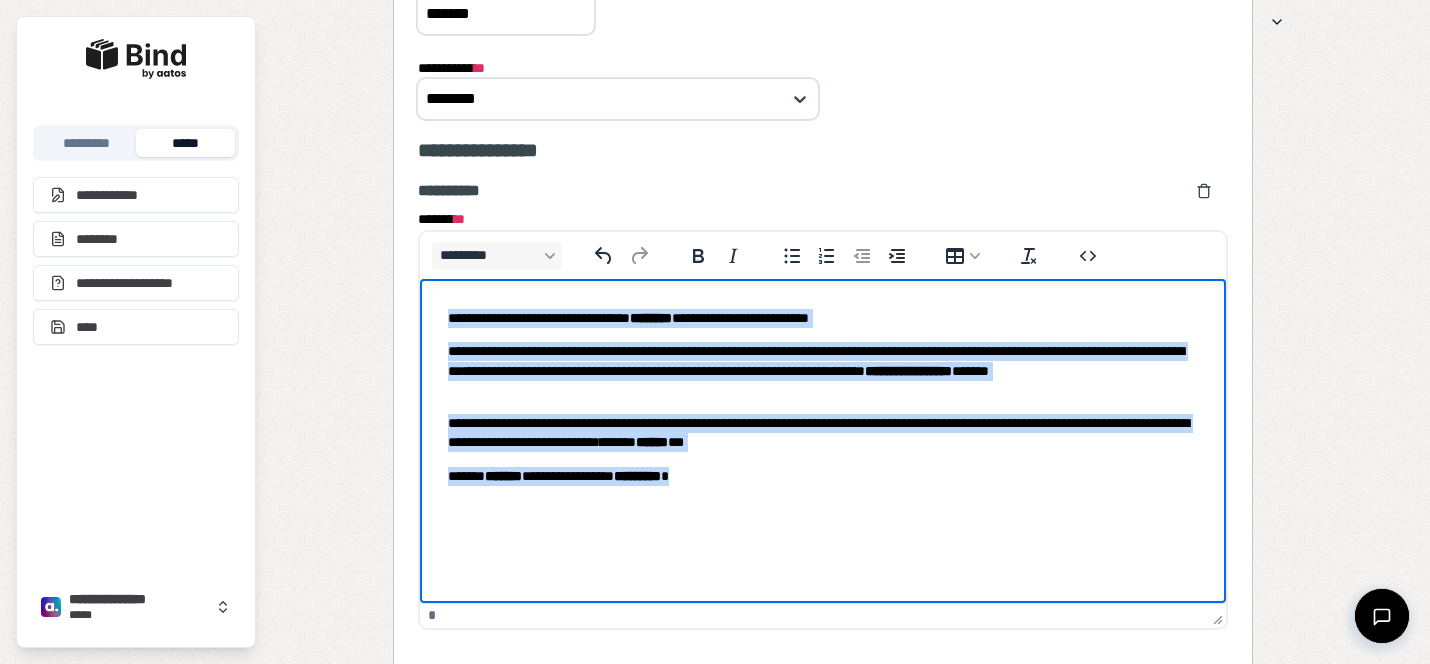drag, startPoint x: 775, startPoint y: 470, endPoint x: 371, endPoint y: 297, distance: 439.48264 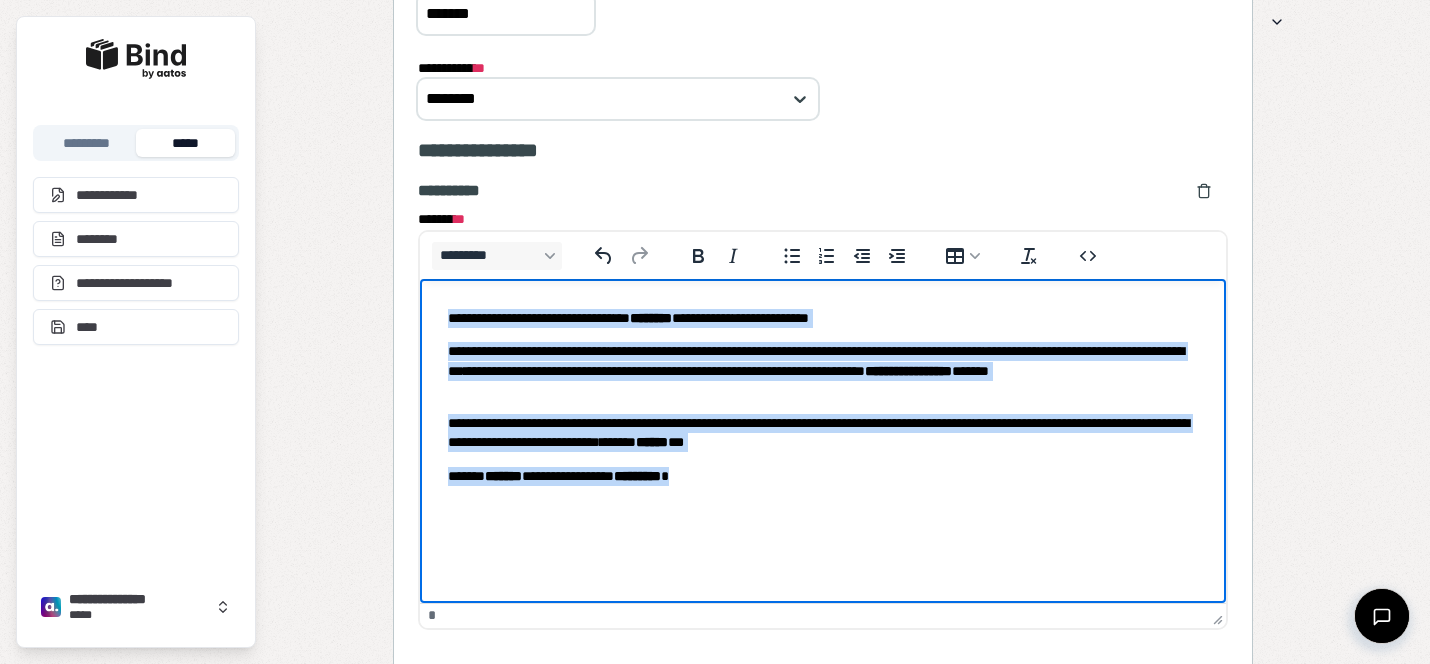 copy on "**********" 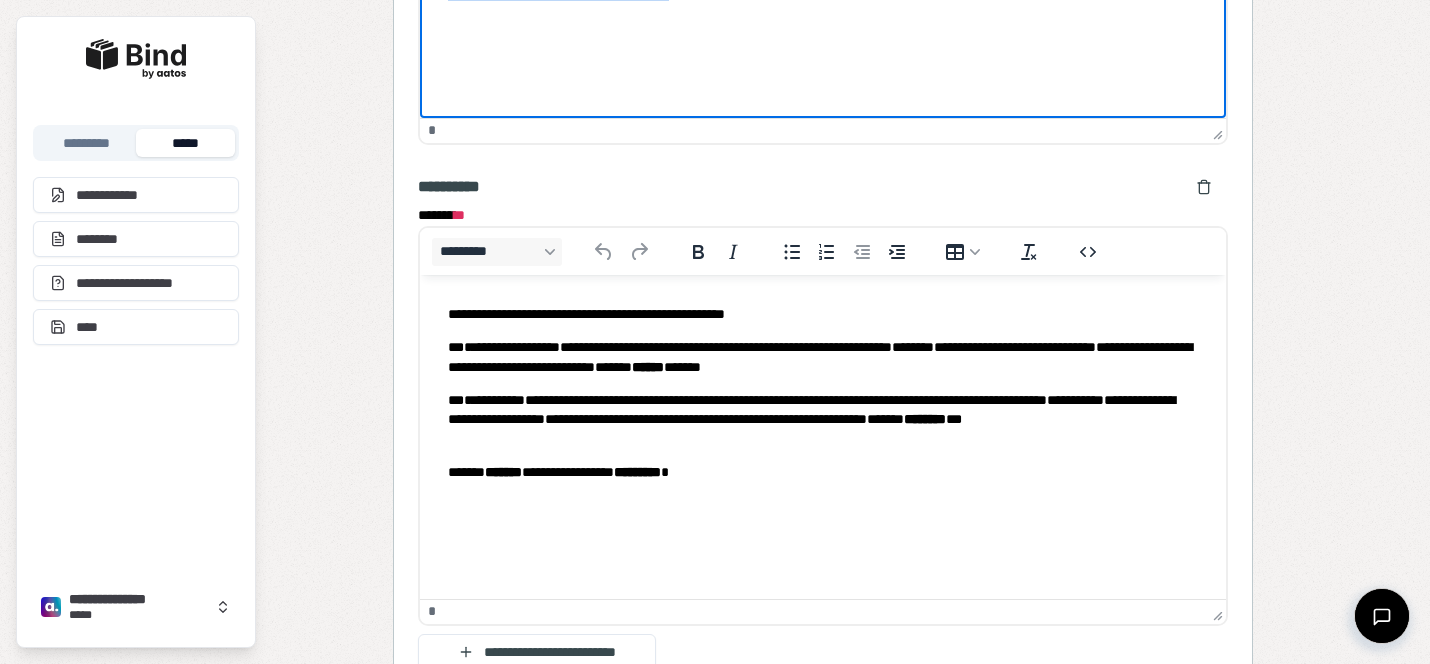 scroll, scrollTop: 1284, scrollLeft: 0, axis: vertical 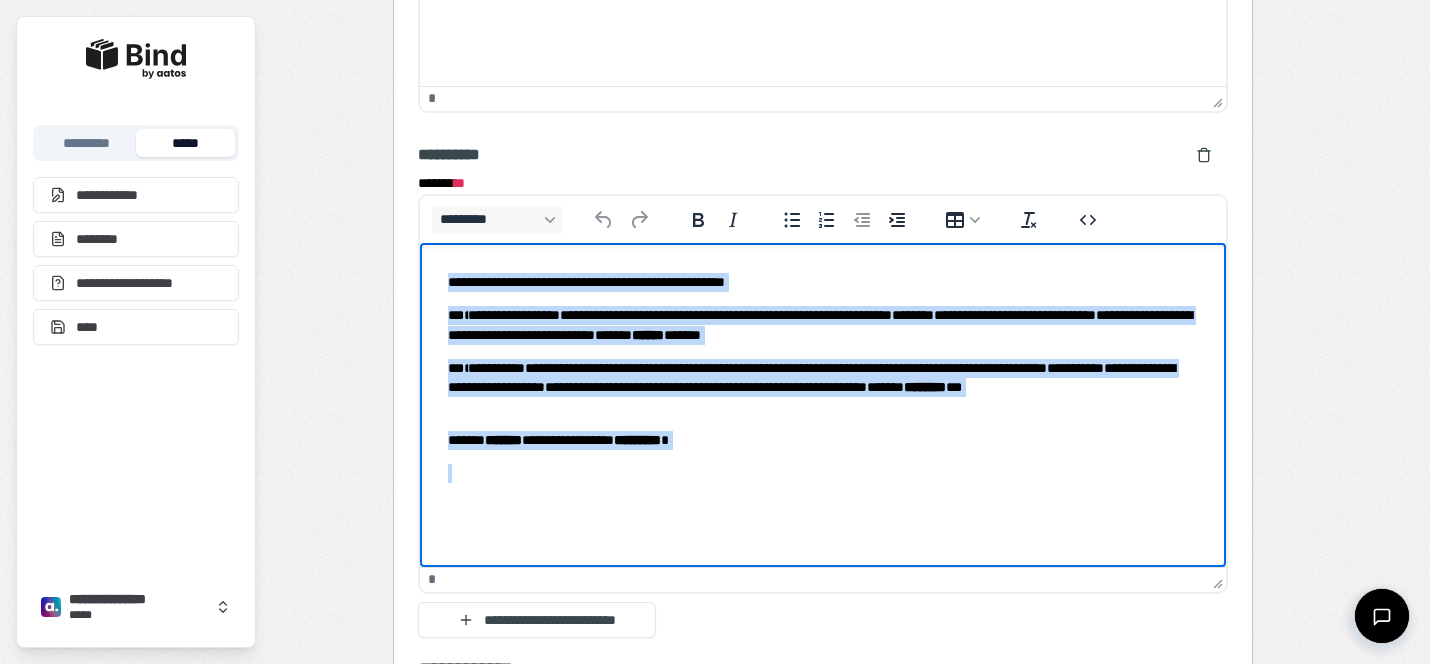 drag, startPoint x: 626, startPoint y: 388, endPoint x: 320, endPoint y: 229, distance: 344.84344 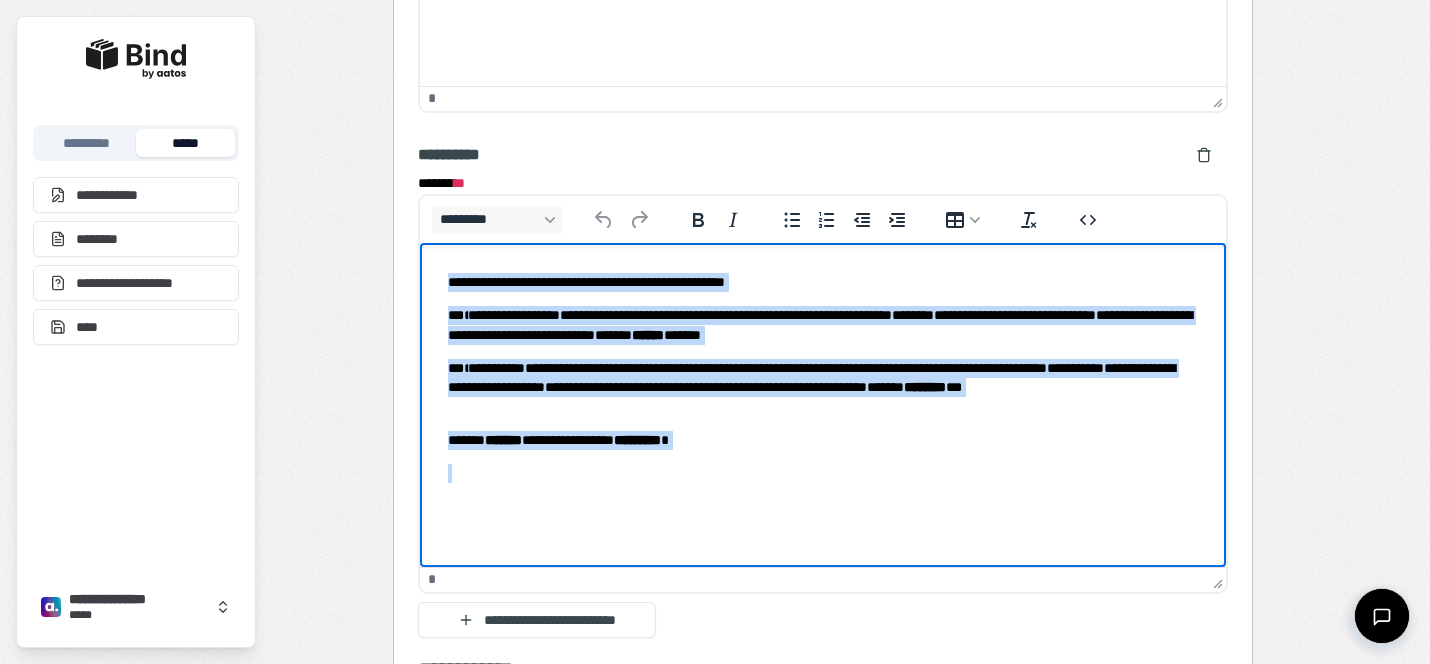 type 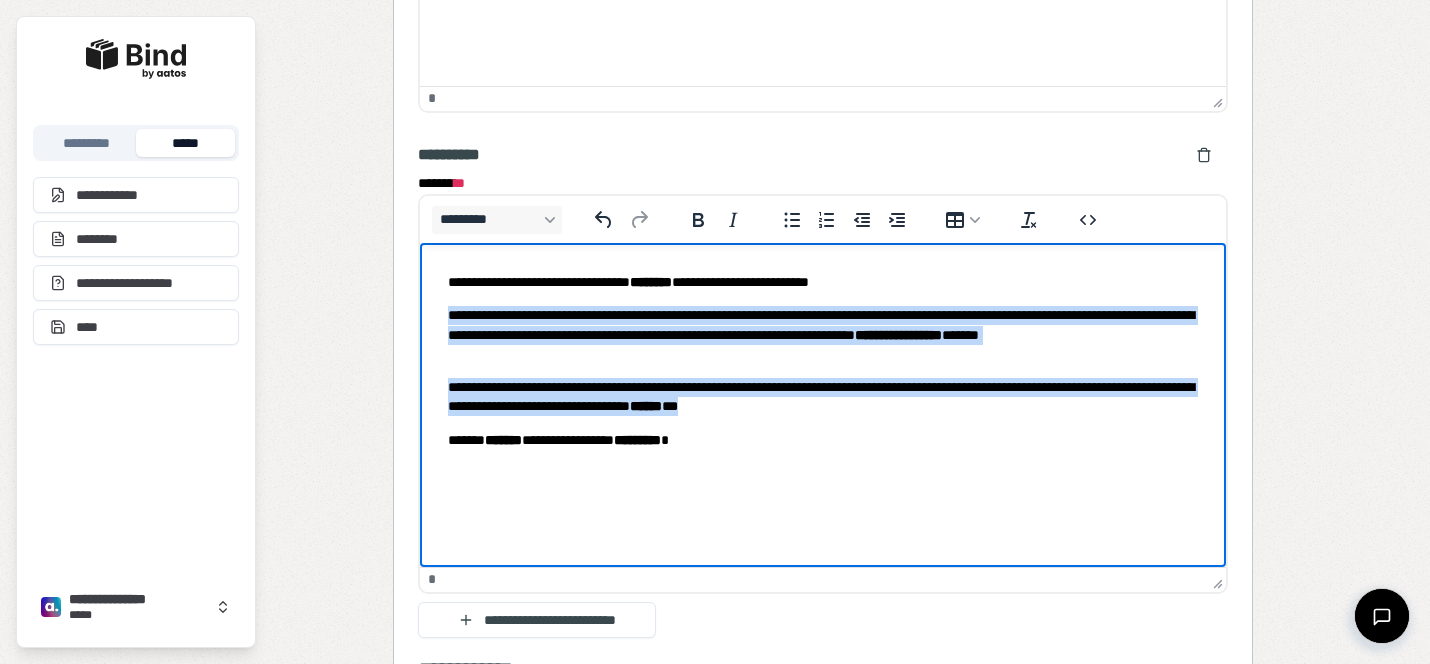 drag, startPoint x: 1029, startPoint y: 411, endPoint x: 433, endPoint y: 313, distance: 604.0033 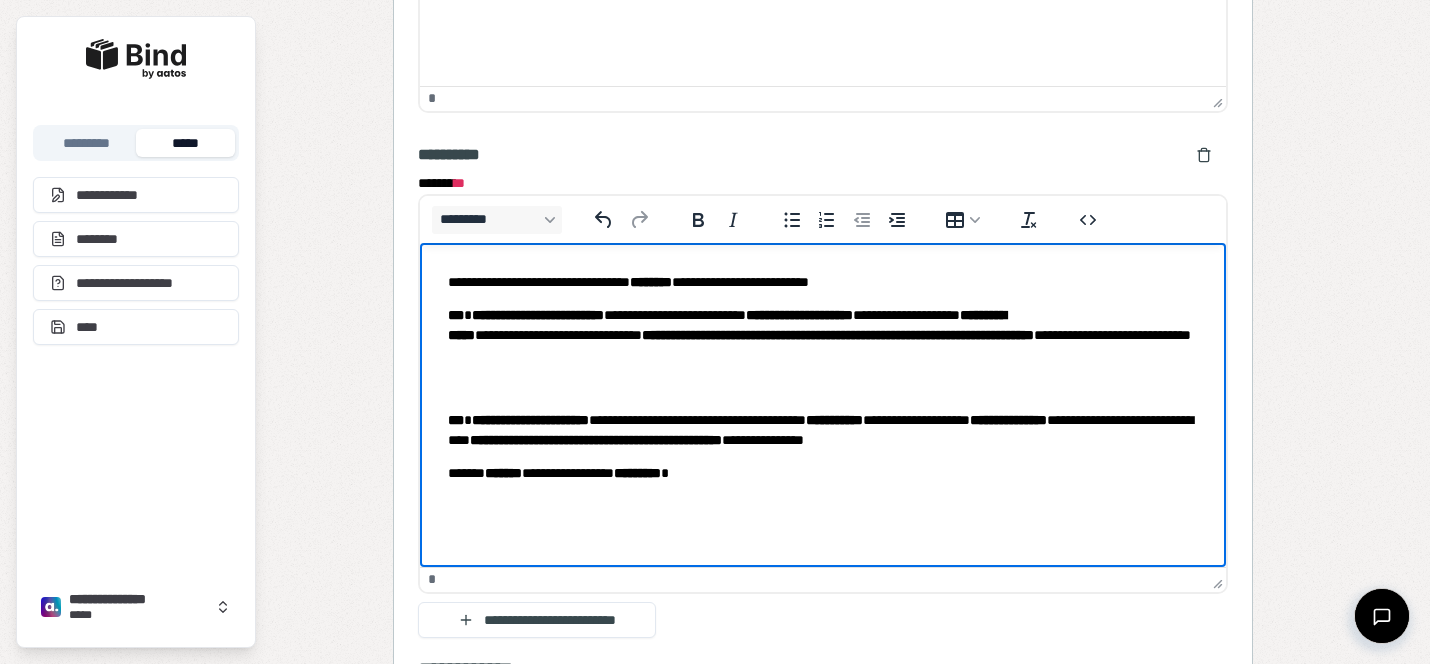 click on "**********" at bounding box center (823, 394) 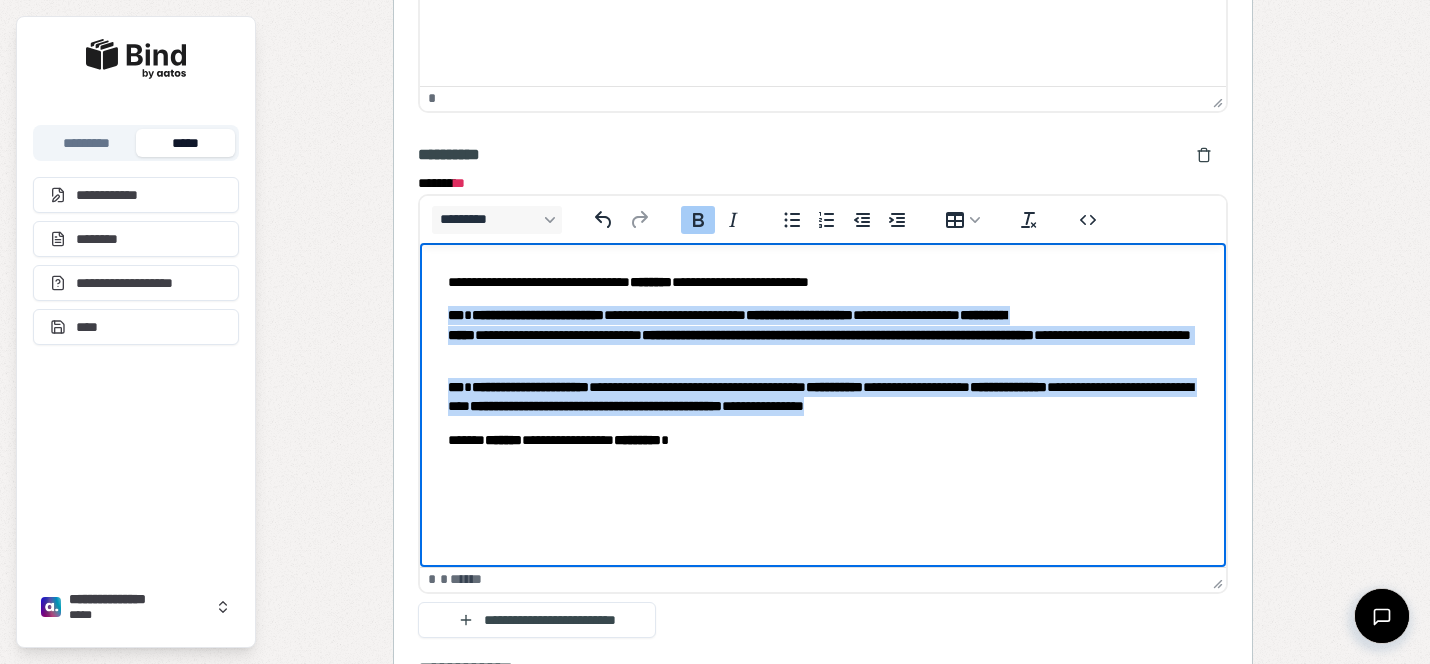 drag, startPoint x: 1143, startPoint y: 405, endPoint x: 434, endPoint y: 313, distance: 714.94403 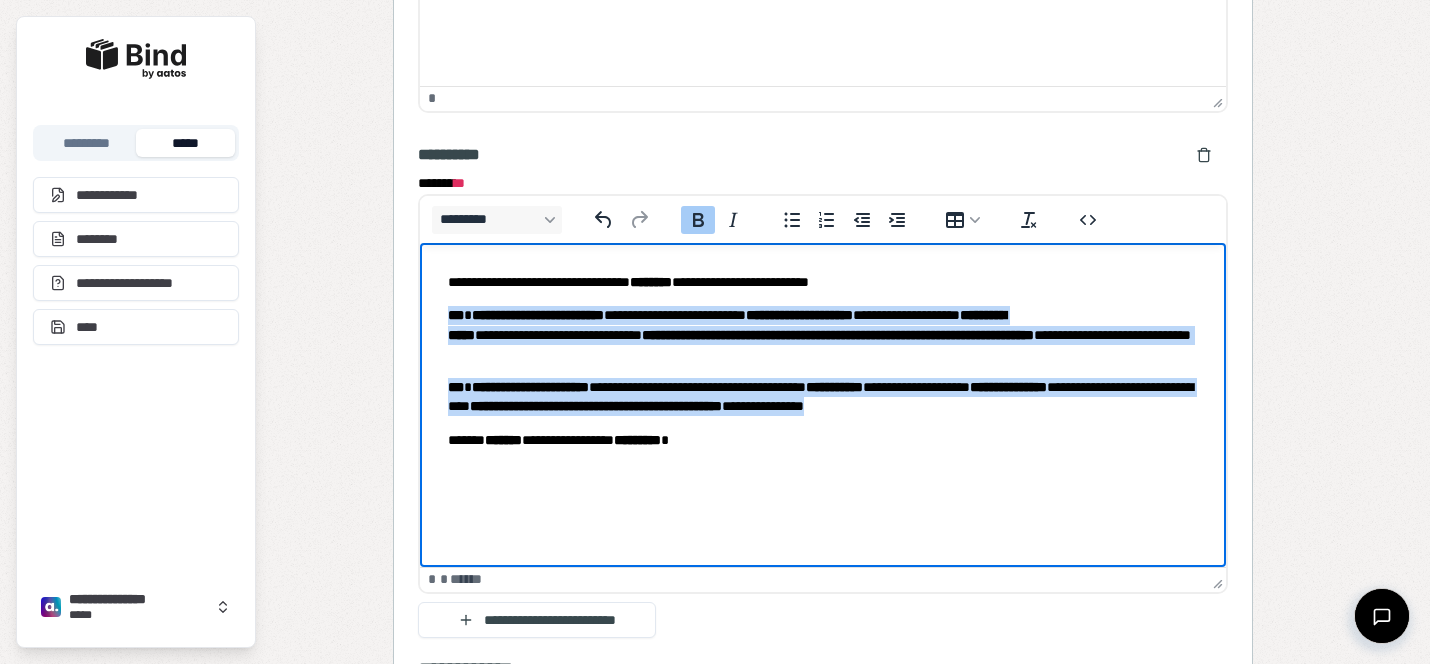 drag, startPoint x: 1141, startPoint y: 403, endPoint x: 431, endPoint y: 314, distance: 715.5564 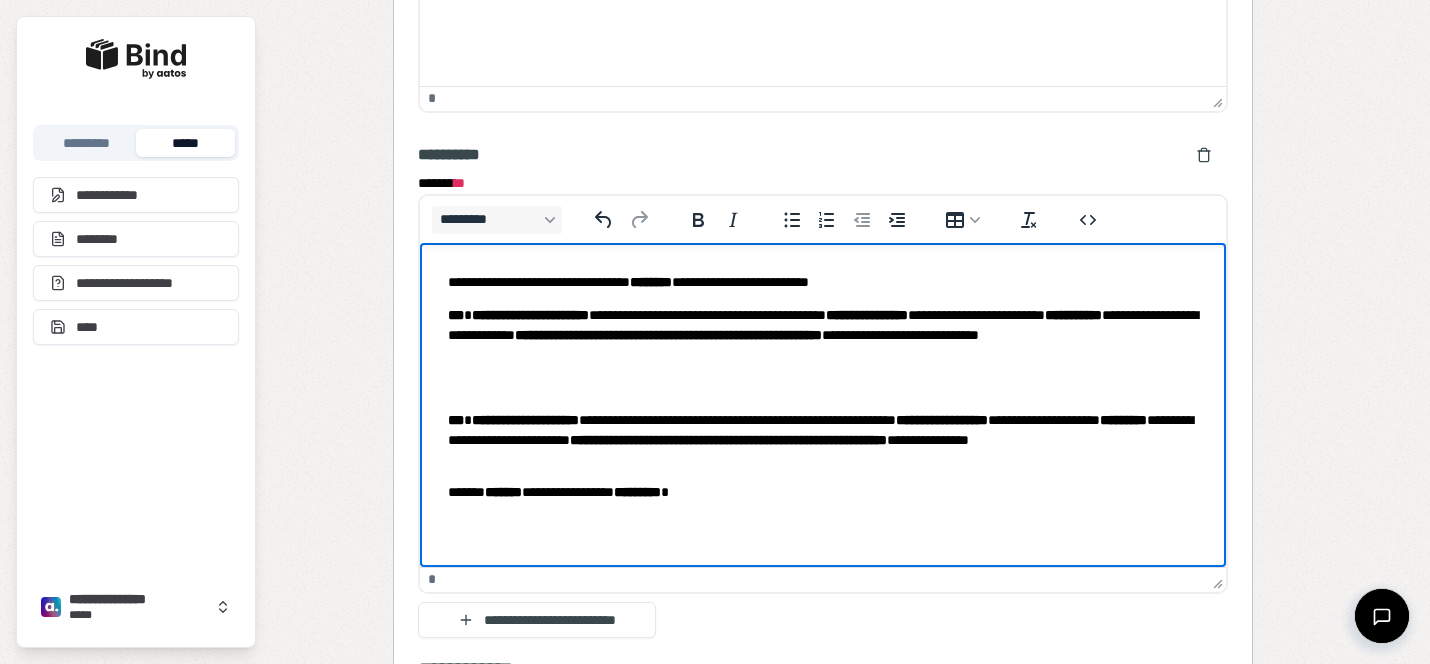 click at bounding box center [823, 387] 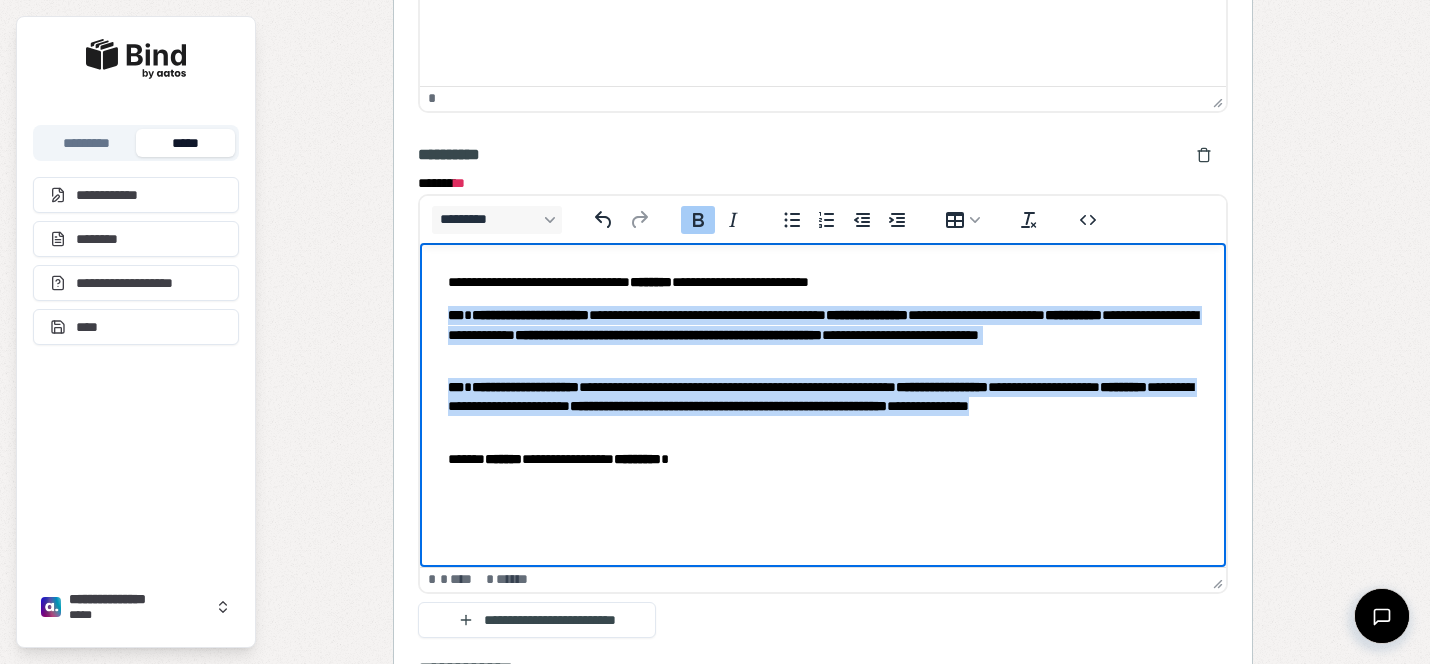 drag, startPoint x: 589, startPoint y: 419, endPoint x: 409, endPoint y: 312, distance: 209.40154 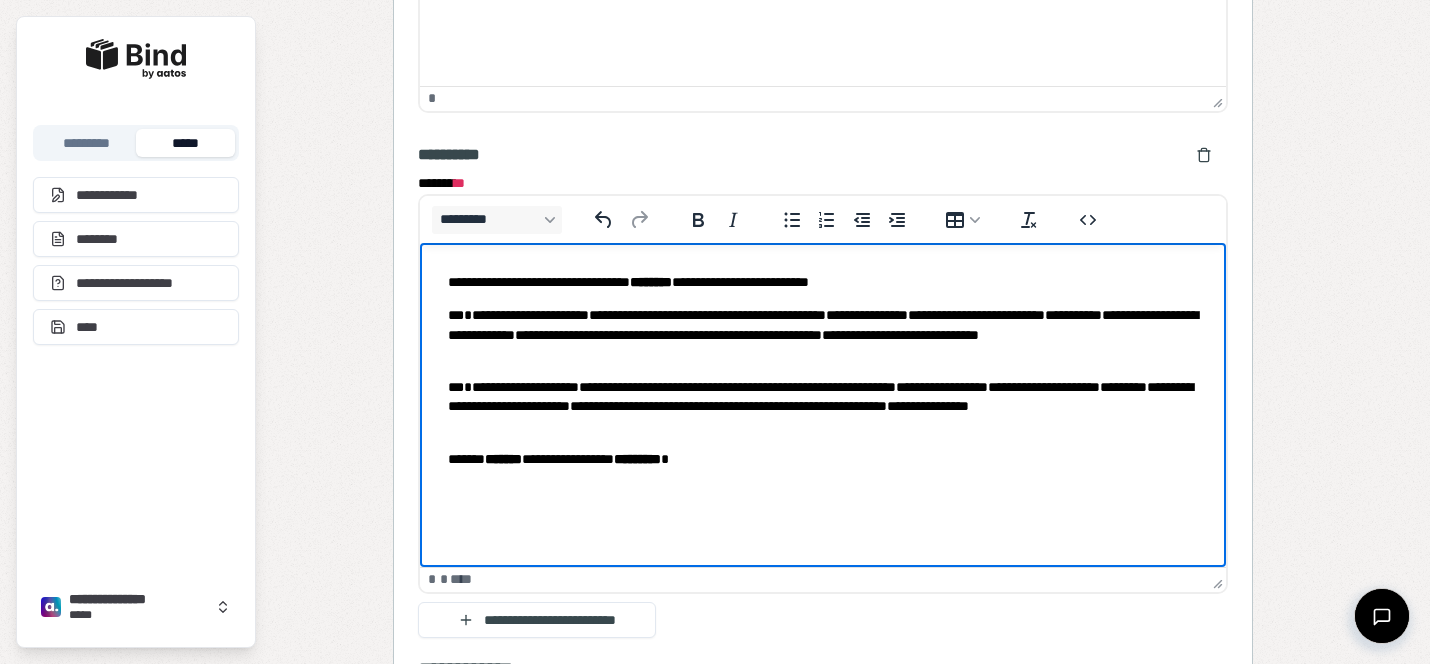 click on "**********" at bounding box center (823, 387) 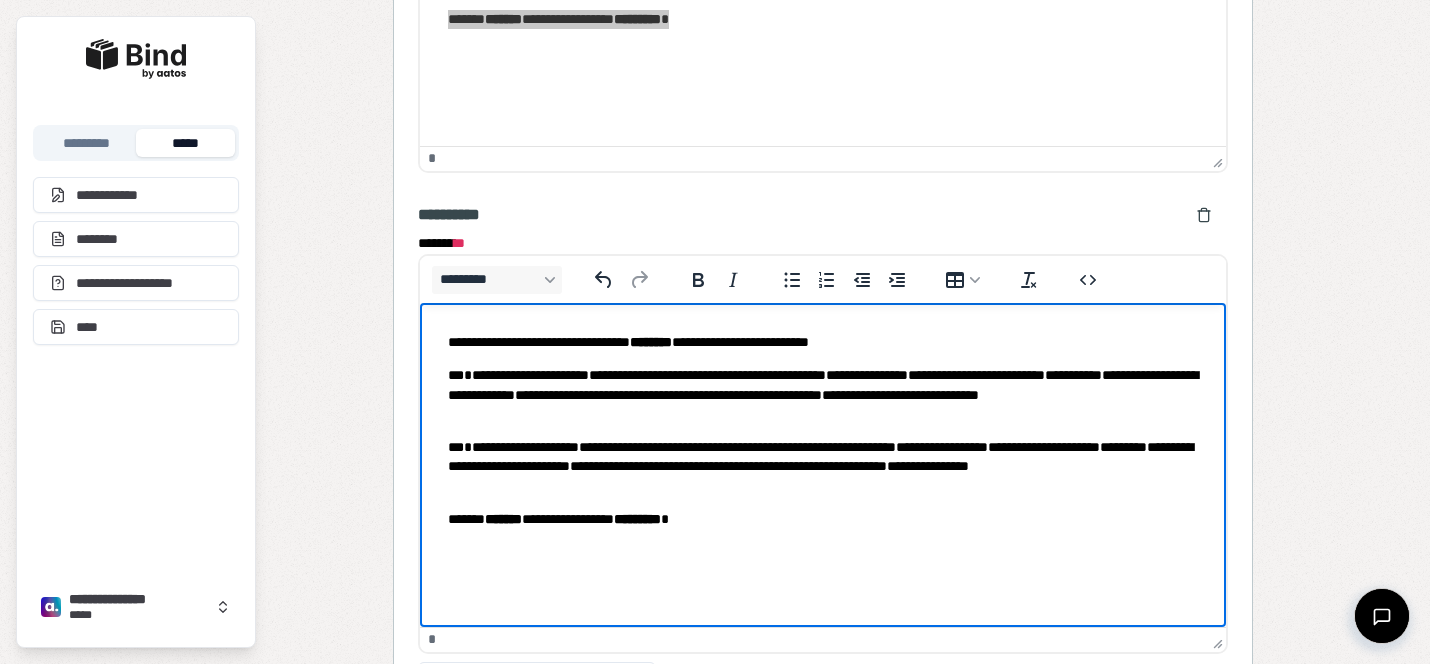 scroll, scrollTop: 1223, scrollLeft: 0, axis: vertical 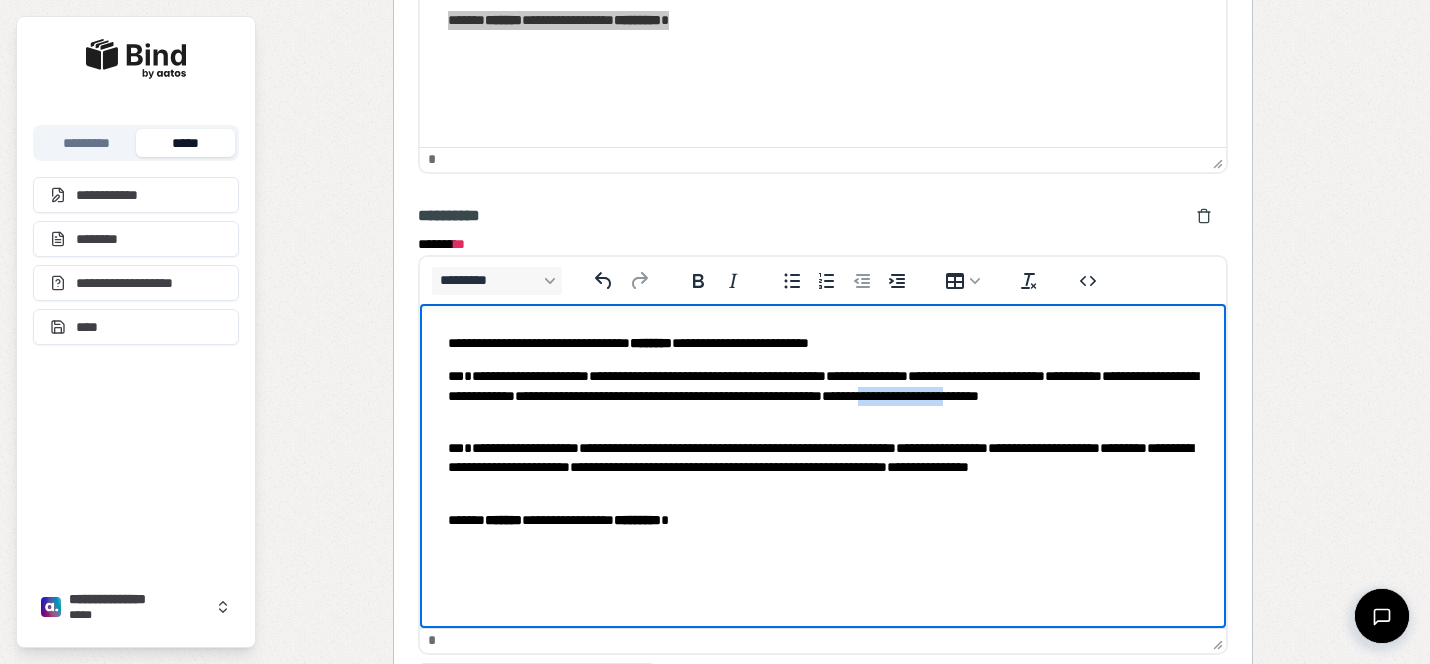 drag, startPoint x: 1149, startPoint y: 393, endPoint x: 513, endPoint y: 412, distance: 636.28375 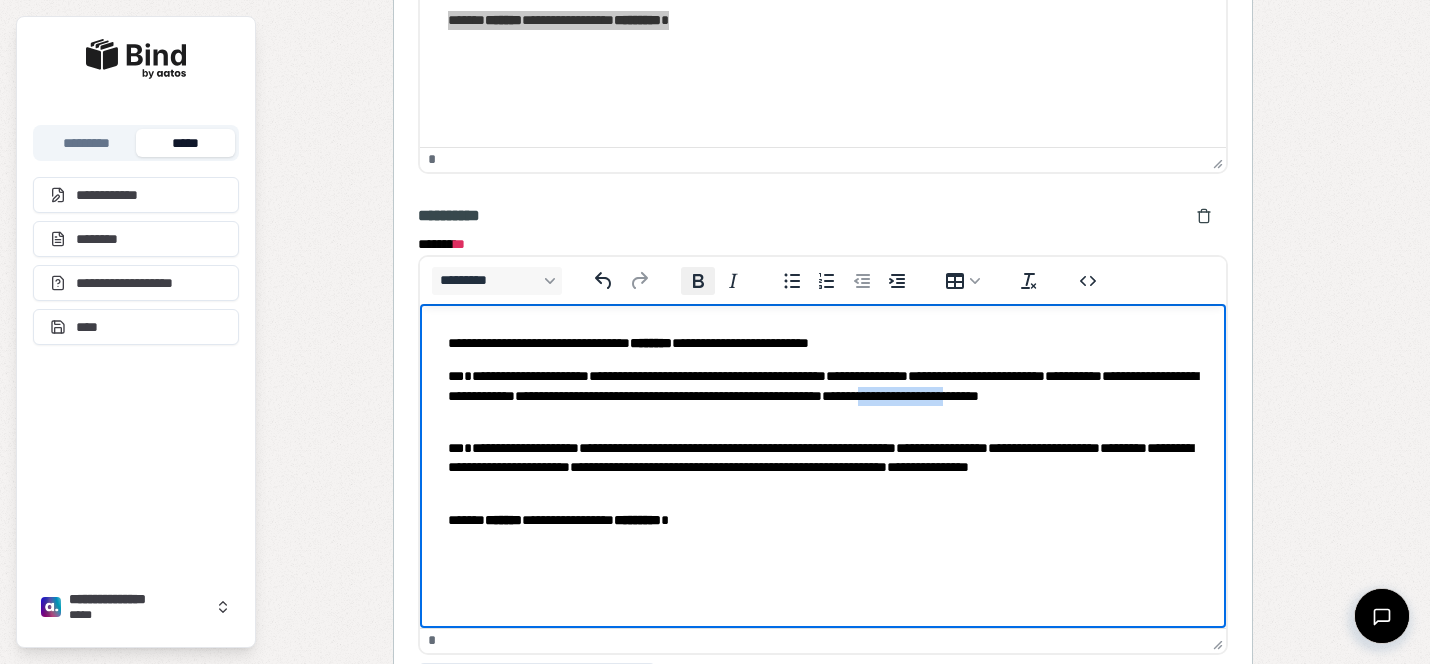 click 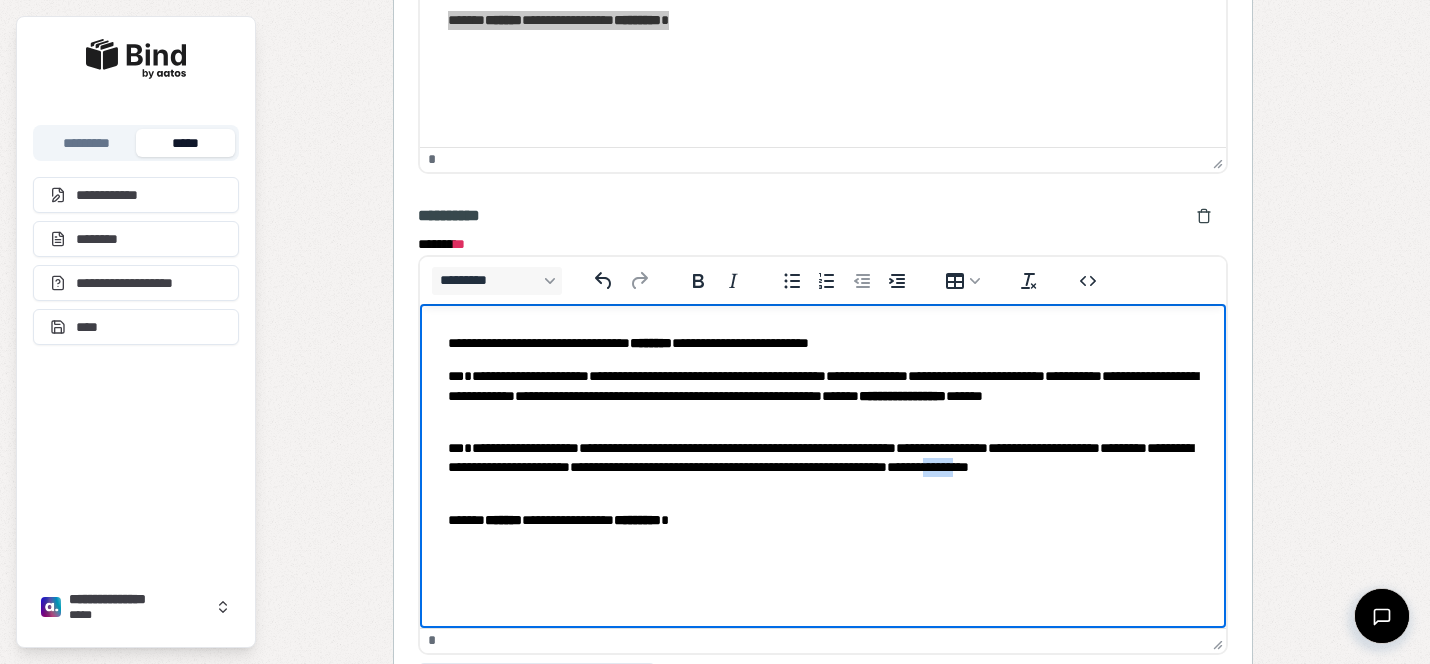 drag, startPoint x: 489, startPoint y: 487, endPoint x: 457, endPoint y: 487, distance: 32 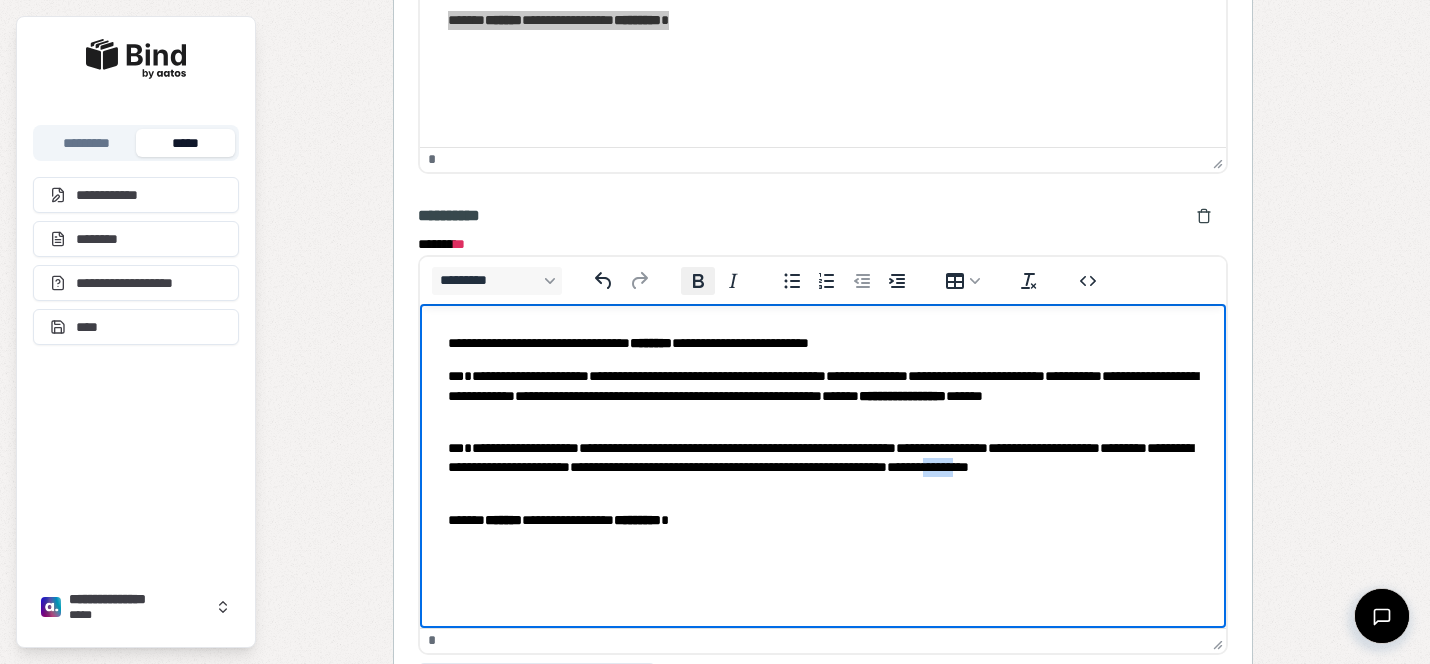 click on "**********" at bounding box center (698, 281) 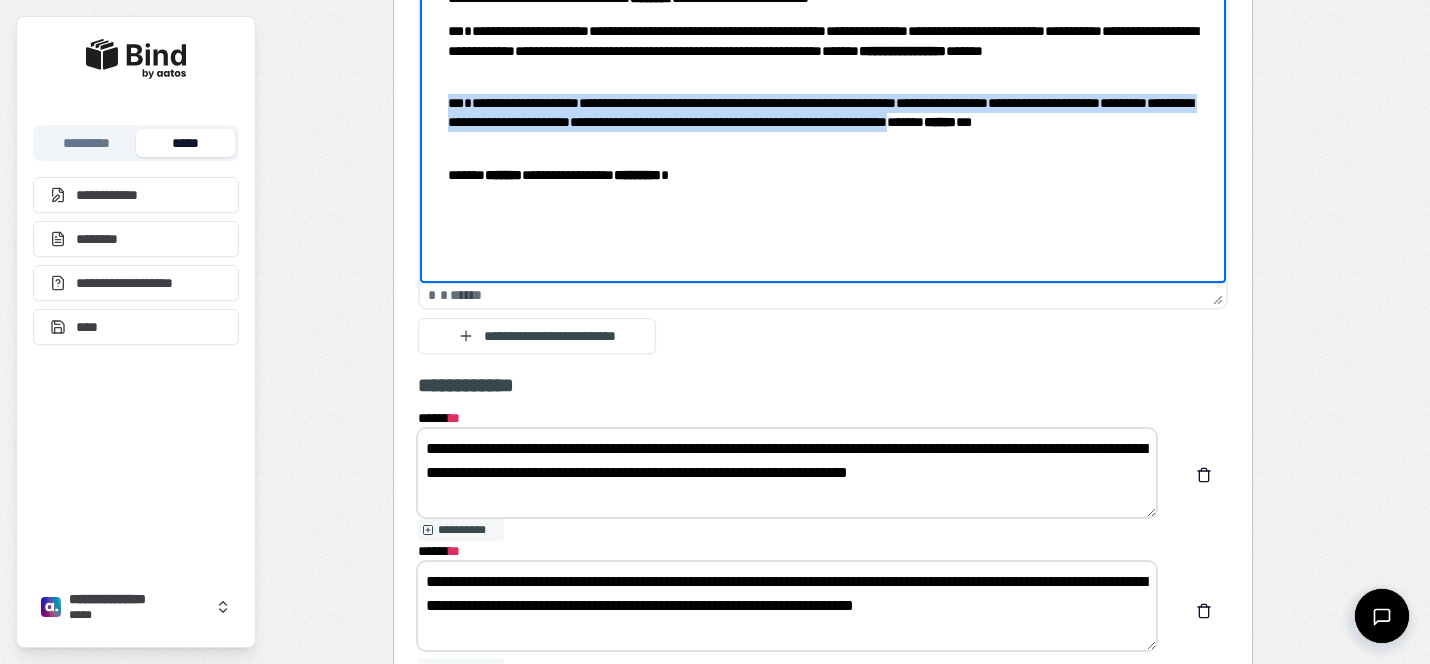 scroll, scrollTop: 1535, scrollLeft: 0, axis: vertical 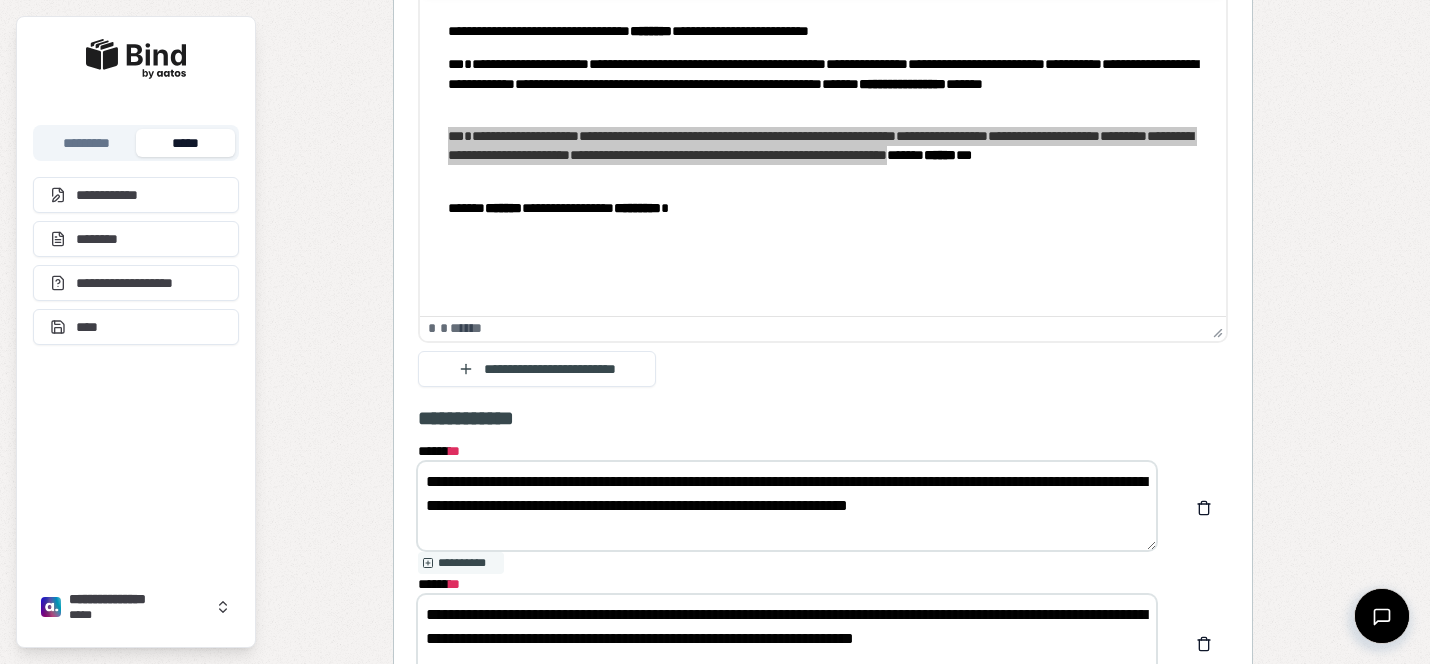 drag, startPoint x: 480, startPoint y: 483, endPoint x: 538, endPoint y: 483, distance: 58 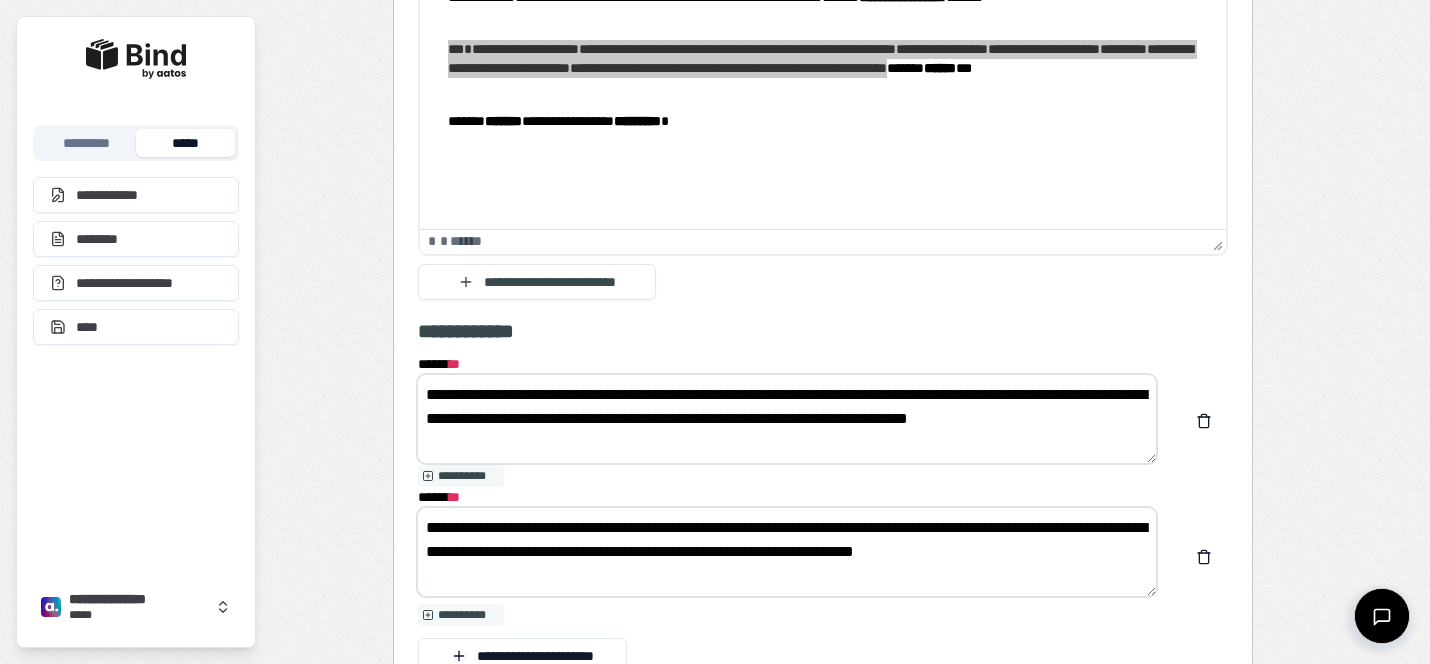 scroll, scrollTop: 1623, scrollLeft: 0, axis: vertical 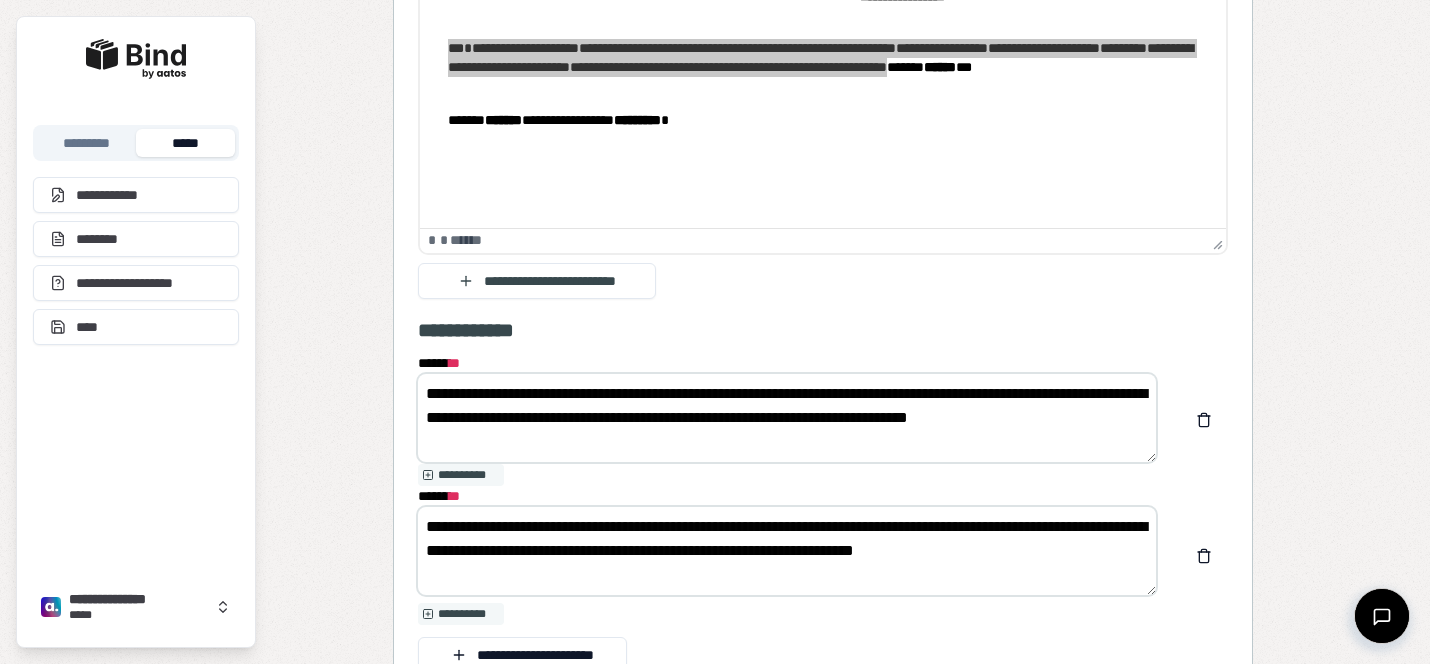 type on "**********" 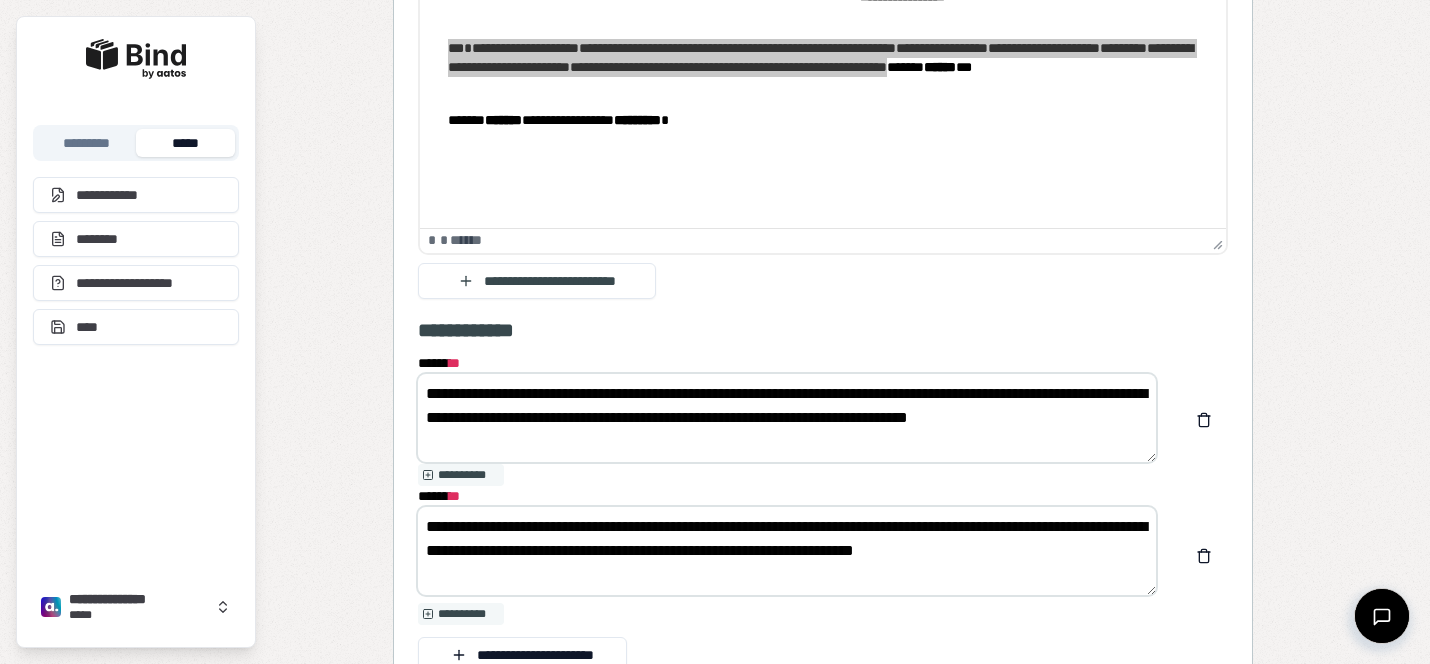drag, startPoint x: 483, startPoint y: 523, endPoint x: 544, endPoint y: 523, distance: 61 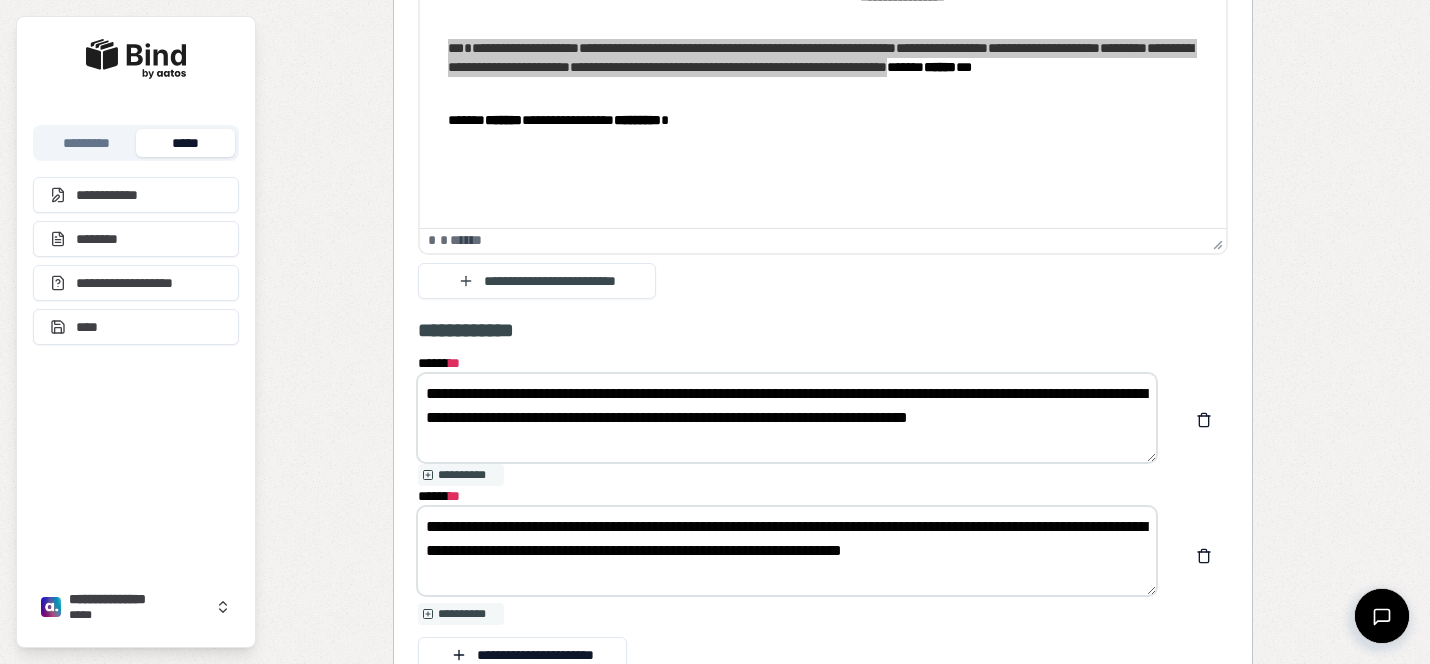 scroll, scrollTop: 1522, scrollLeft: 0, axis: vertical 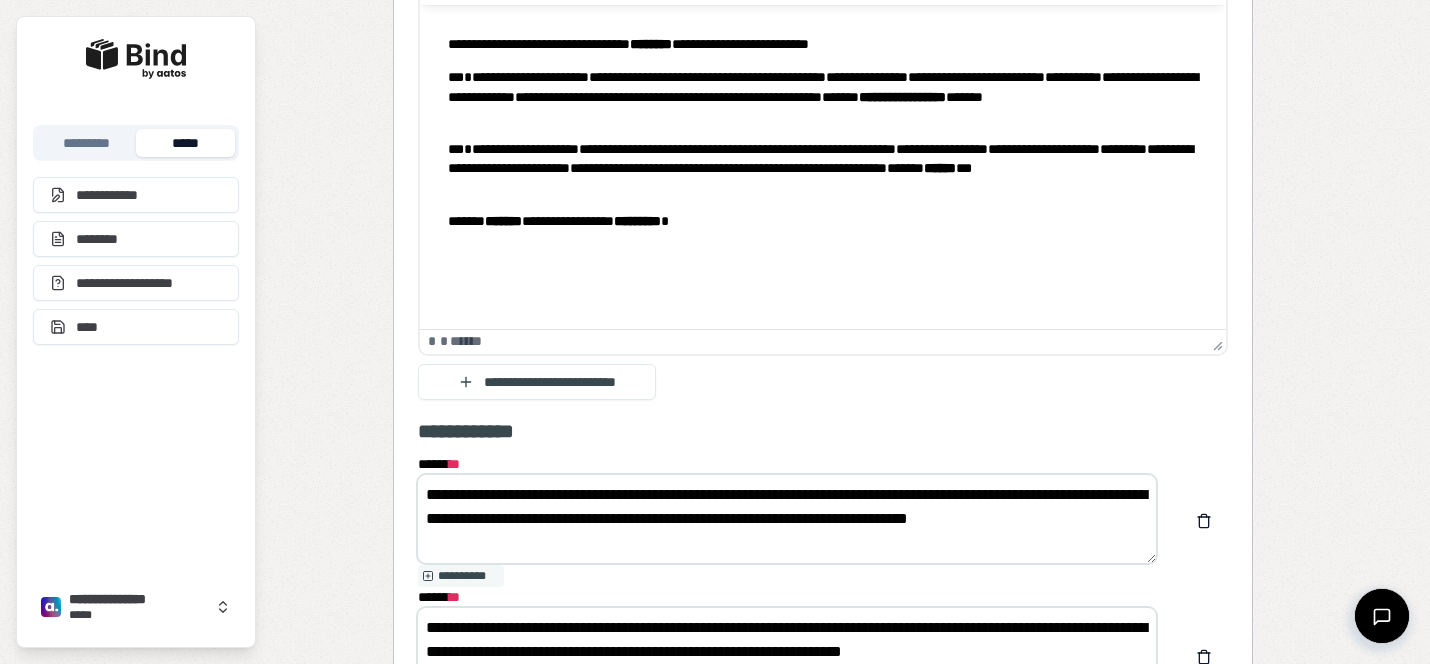 click on "**********" at bounding box center (823, 169) 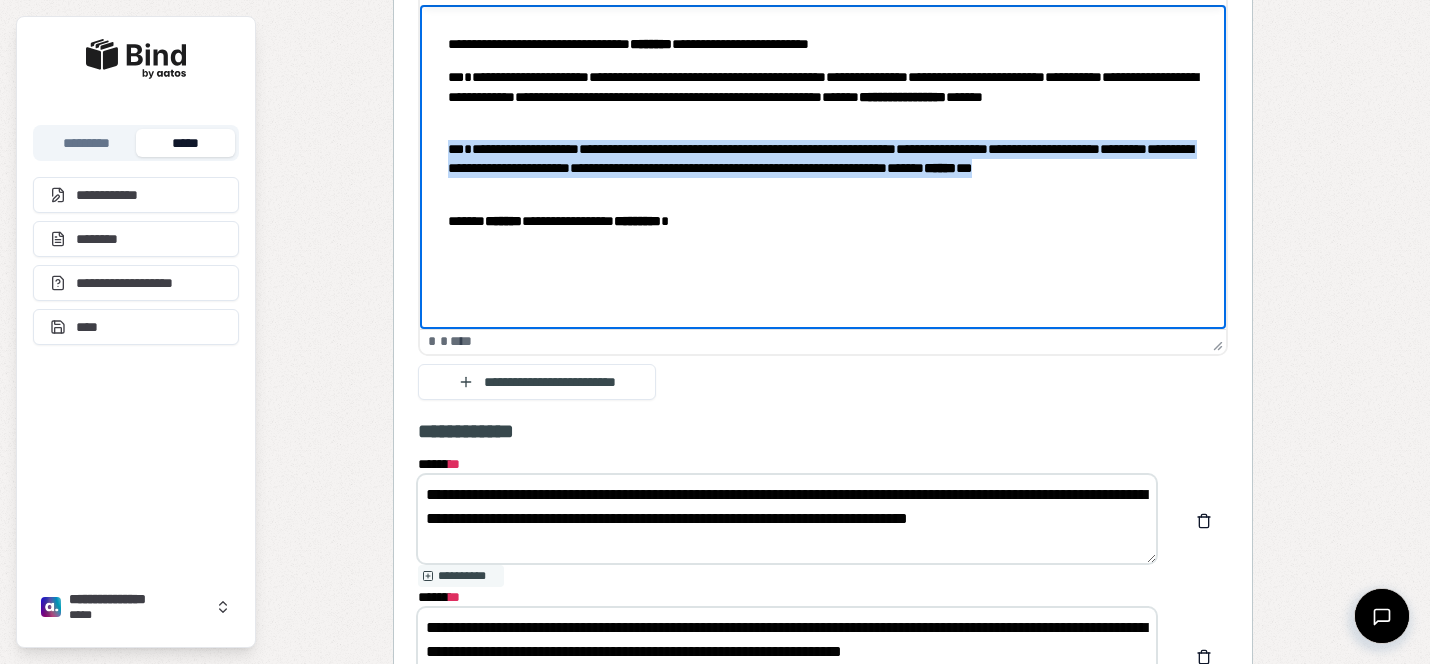 drag, startPoint x: 525, startPoint y: 190, endPoint x: 426, endPoint y: 147, distance: 107.935165 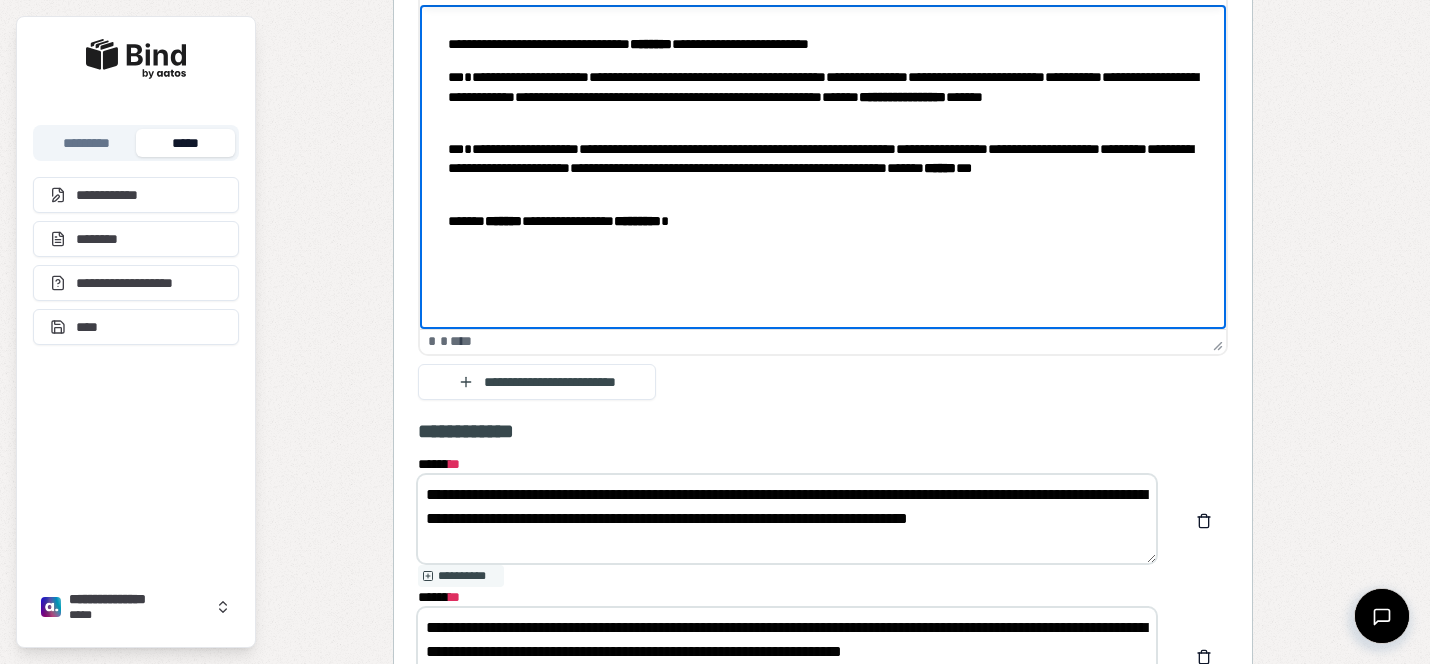 click on "**********" at bounding box center [823, 169] 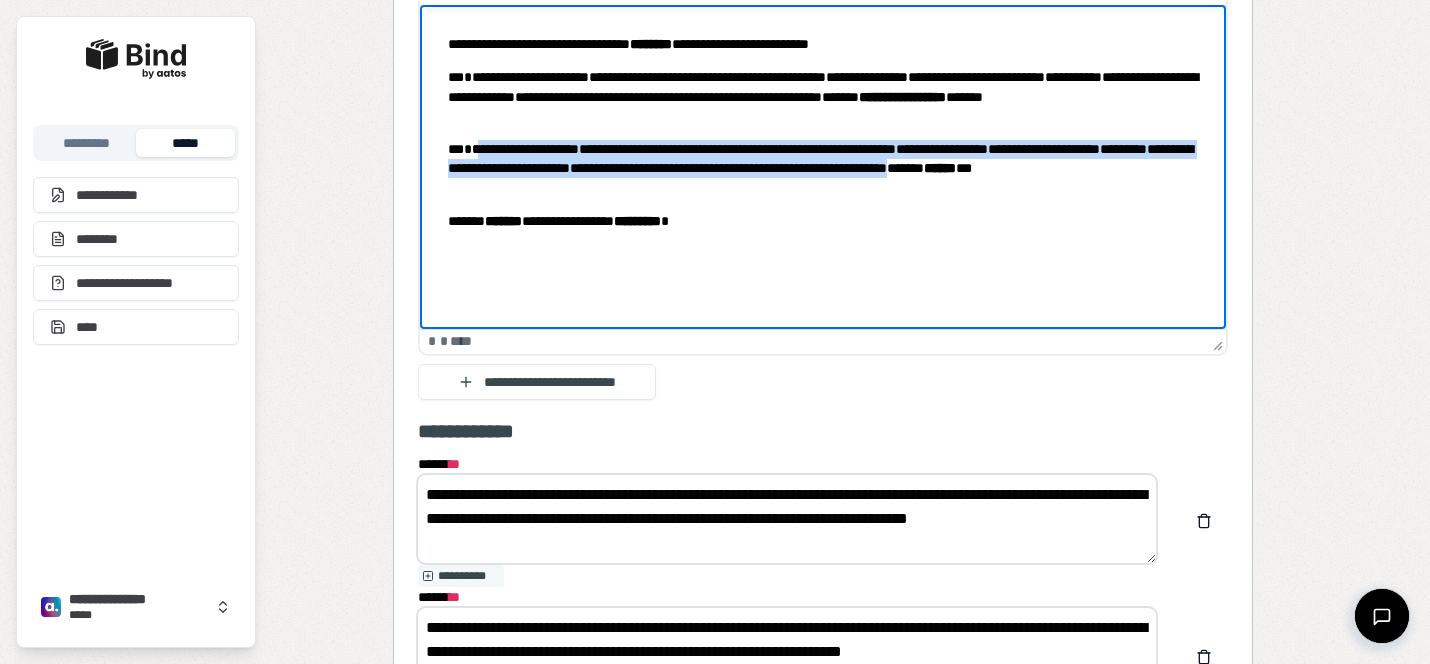 drag, startPoint x: 1159, startPoint y: 167, endPoint x: 474, endPoint y: 149, distance: 685.23645 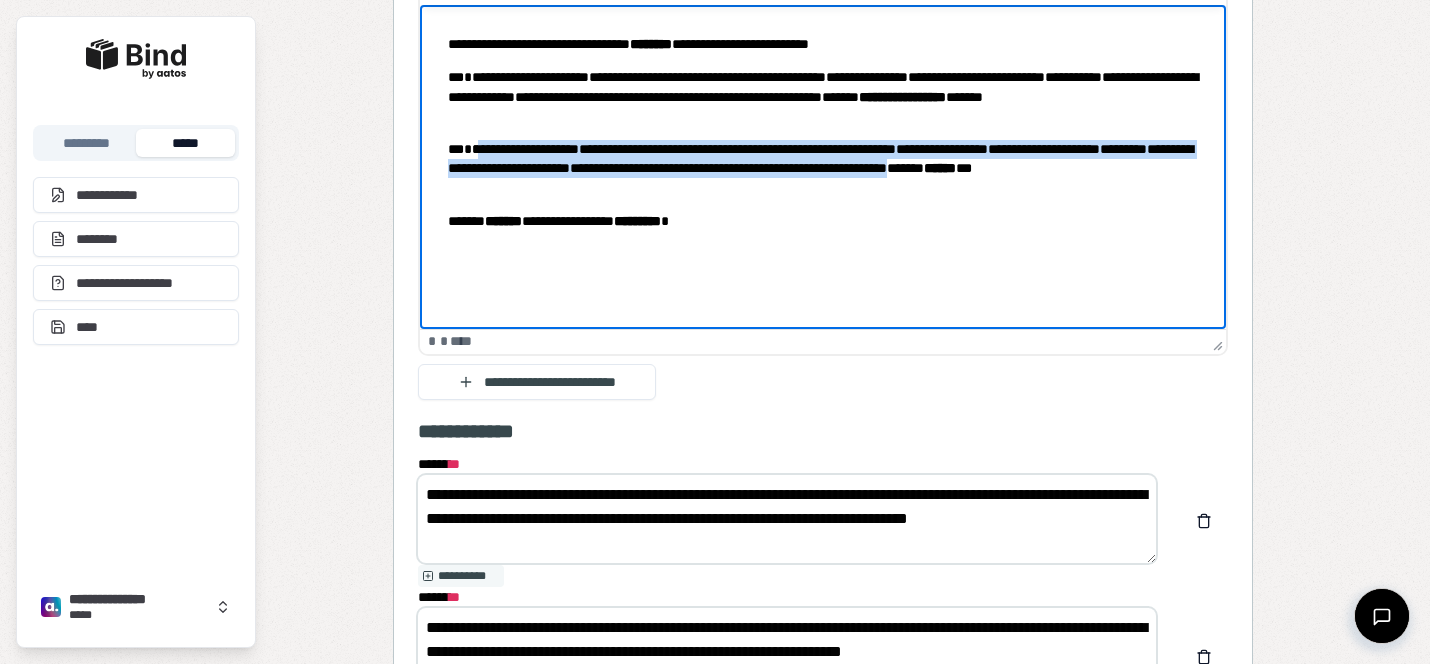 click on "**********" at bounding box center (823, 169) 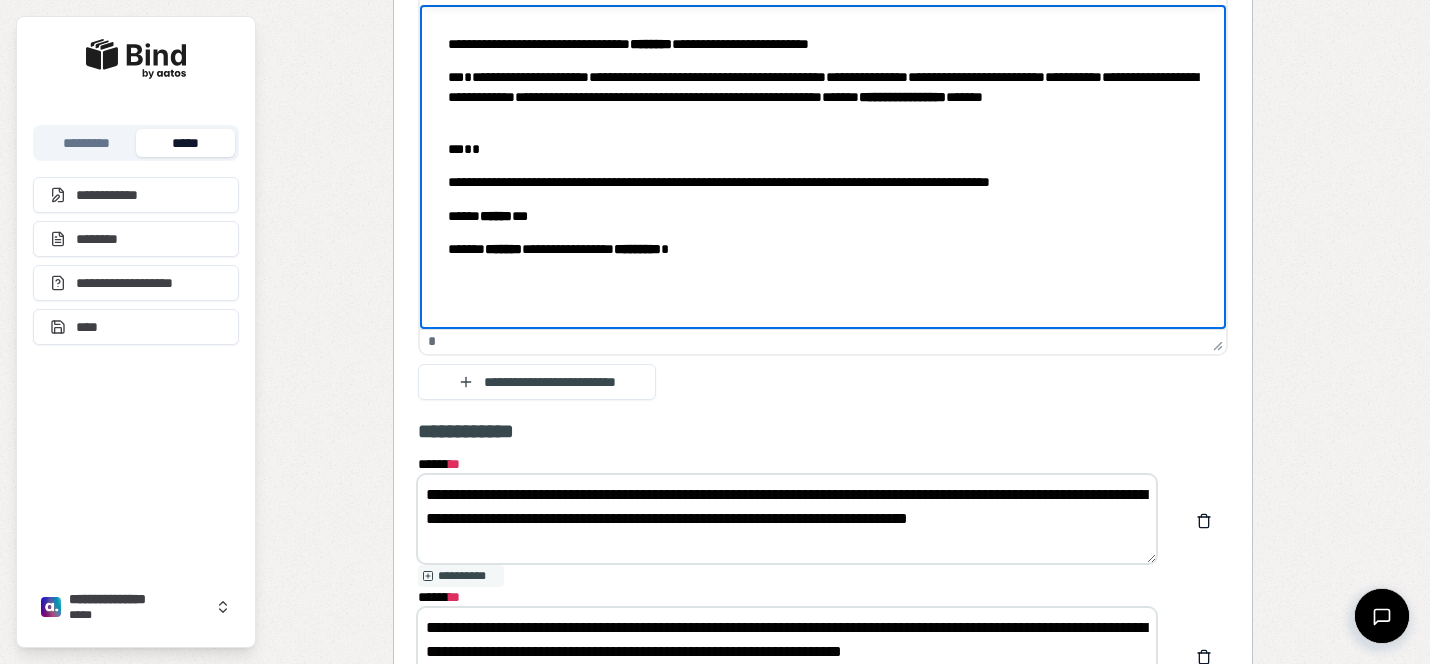 click on "**********" at bounding box center (823, 163) 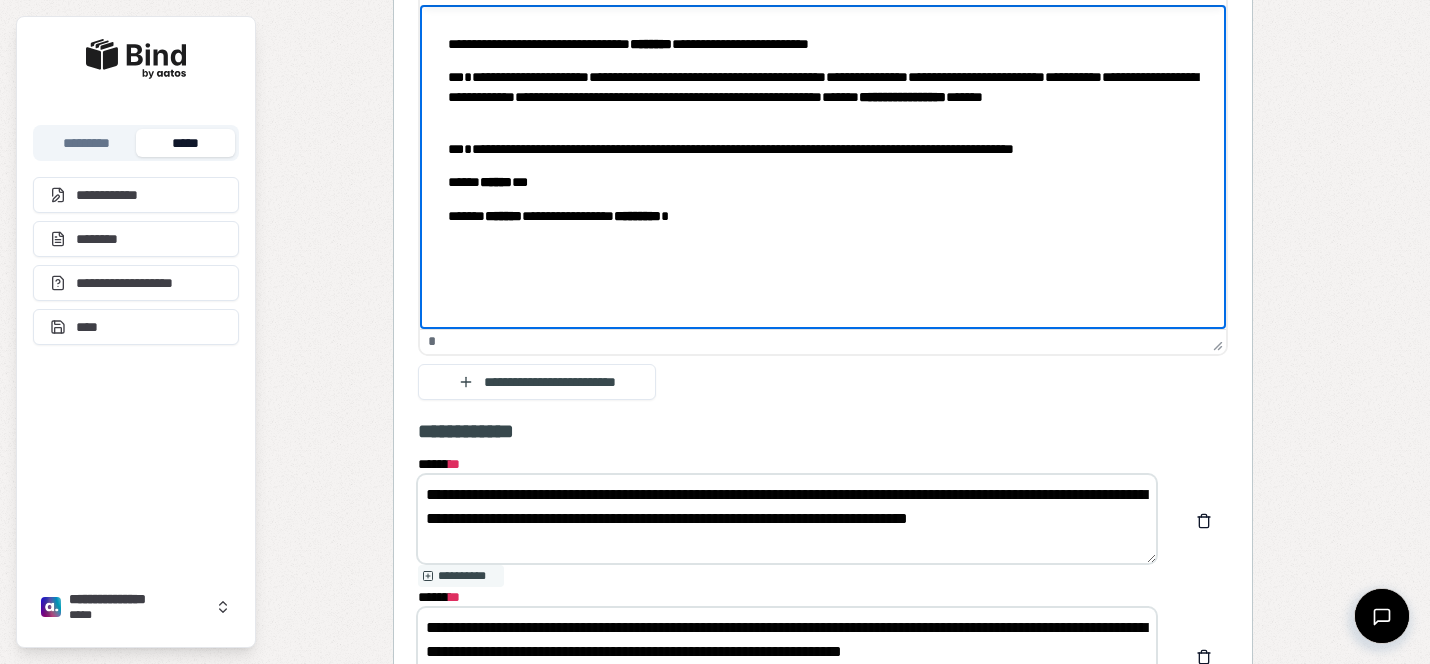click on "****** ****** ***" at bounding box center (823, 182) 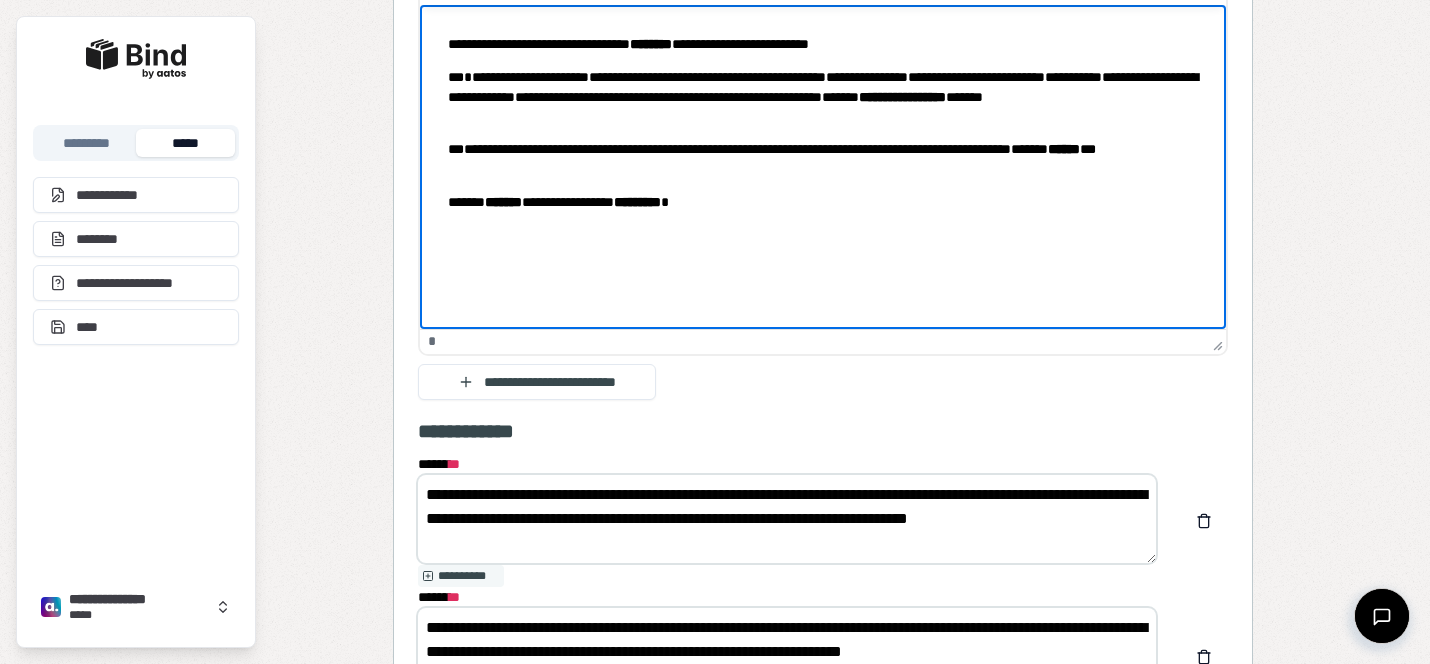 scroll, scrollTop: 1721, scrollLeft: 0, axis: vertical 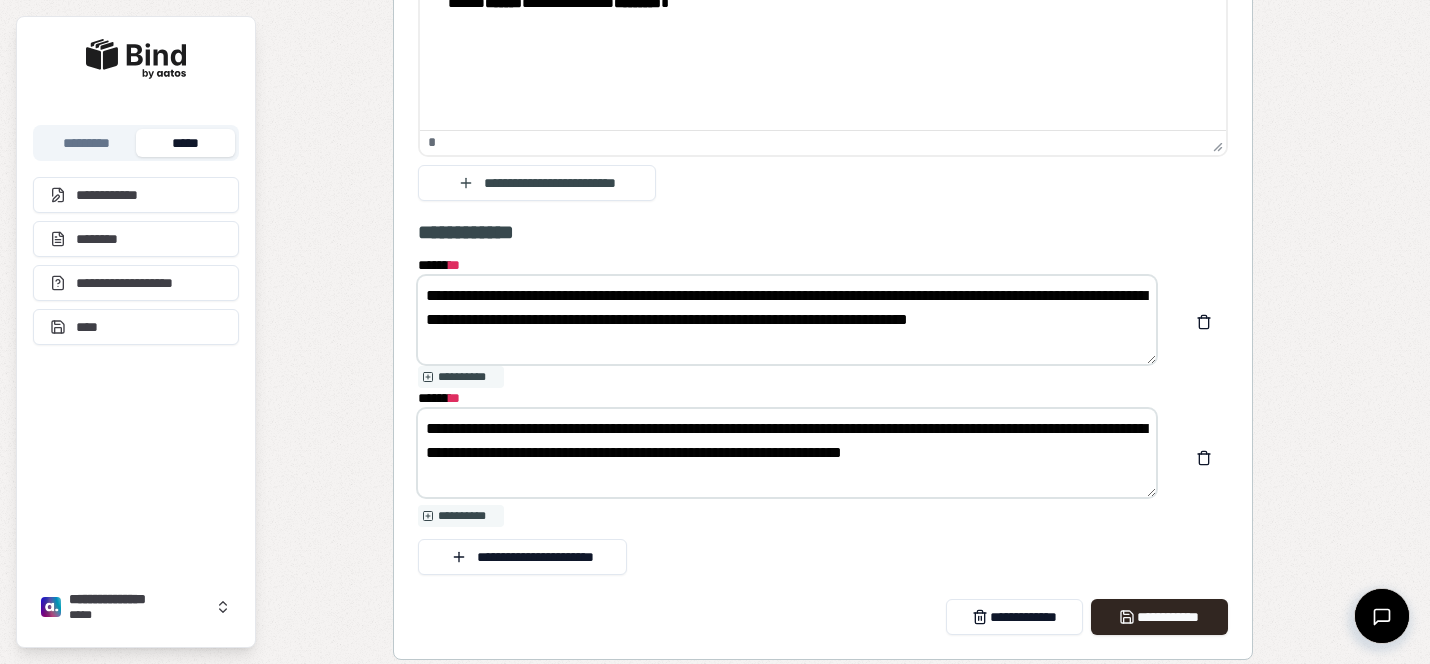 click on "**********" at bounding box center (787, 453) 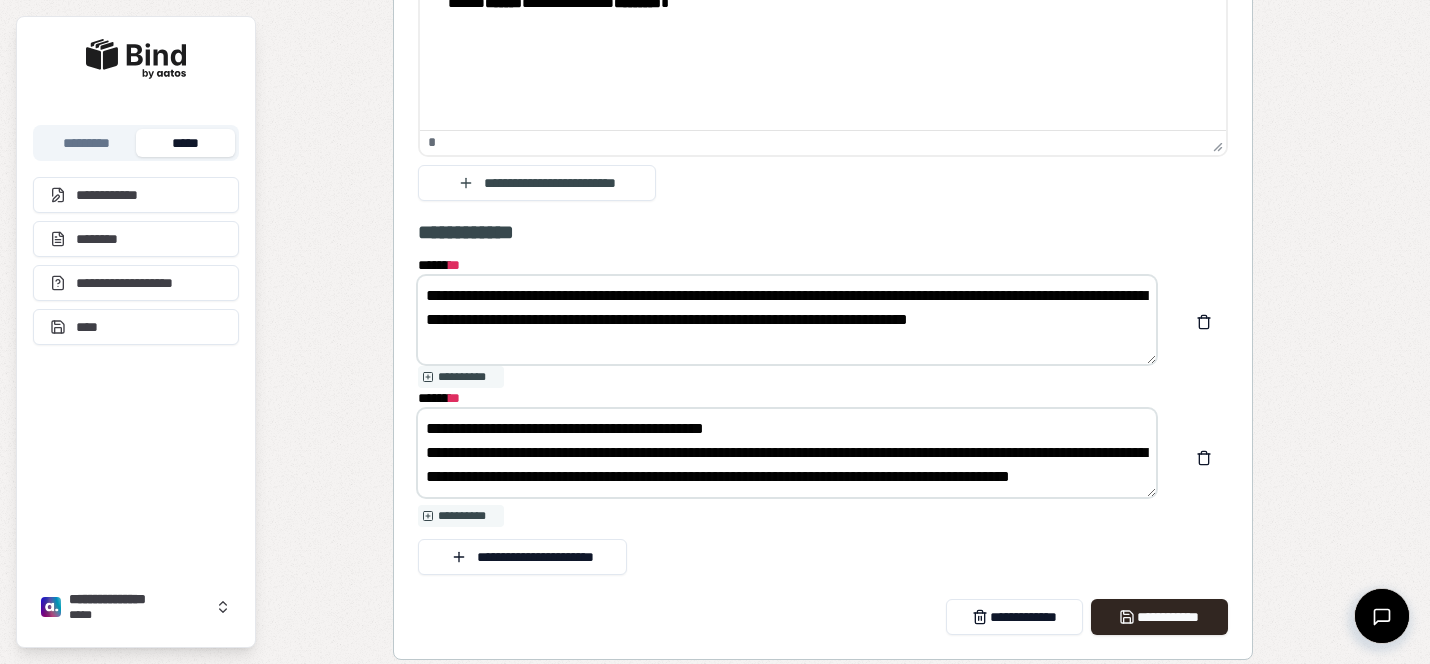 drag, startPoint x: 706, startPoint y: 453, endPoint x: 586, endPoint y: 445, distance: 120.26637 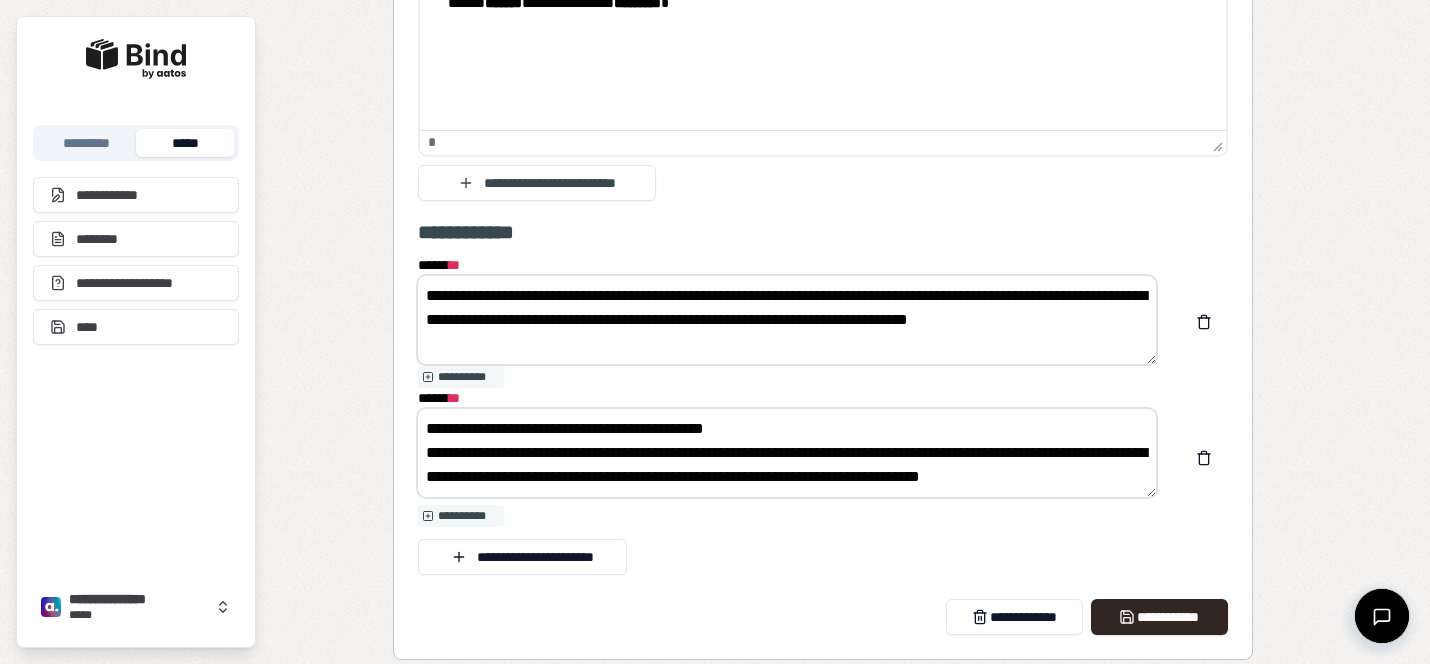 click on "**********" at bounding box center [787, 453] 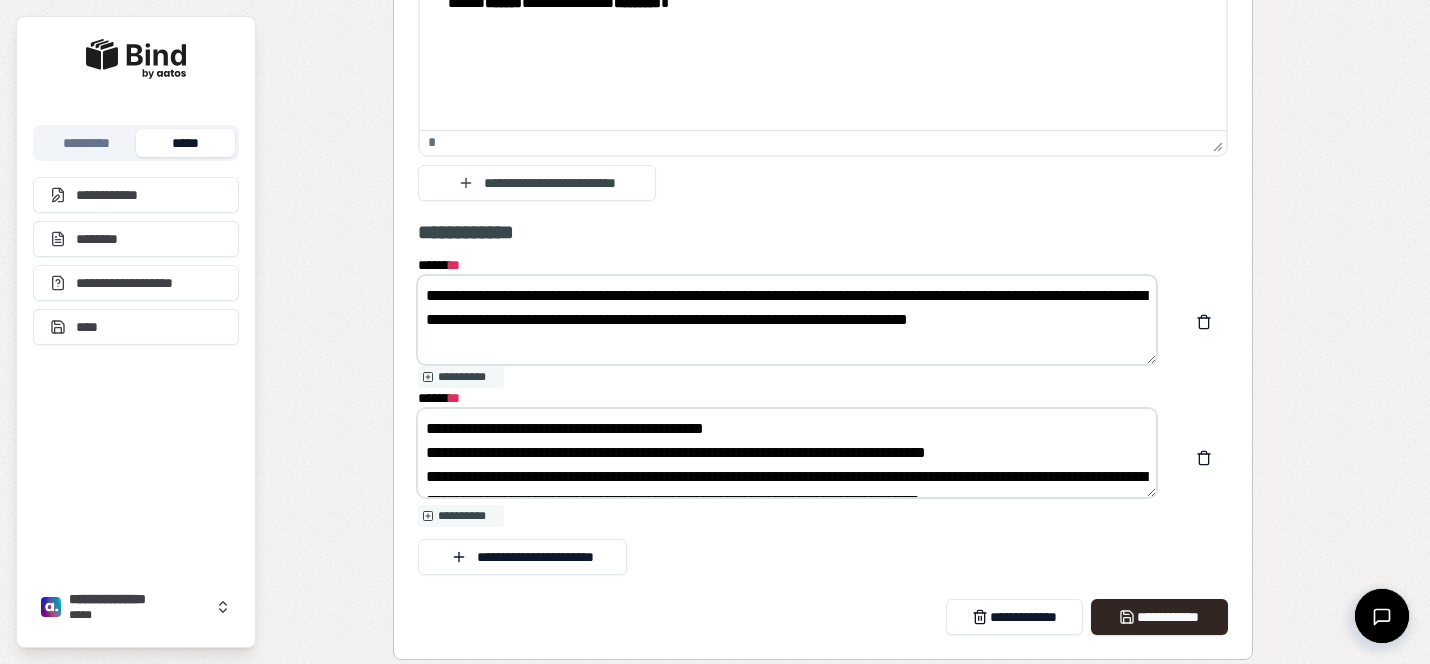 paste on "**********" 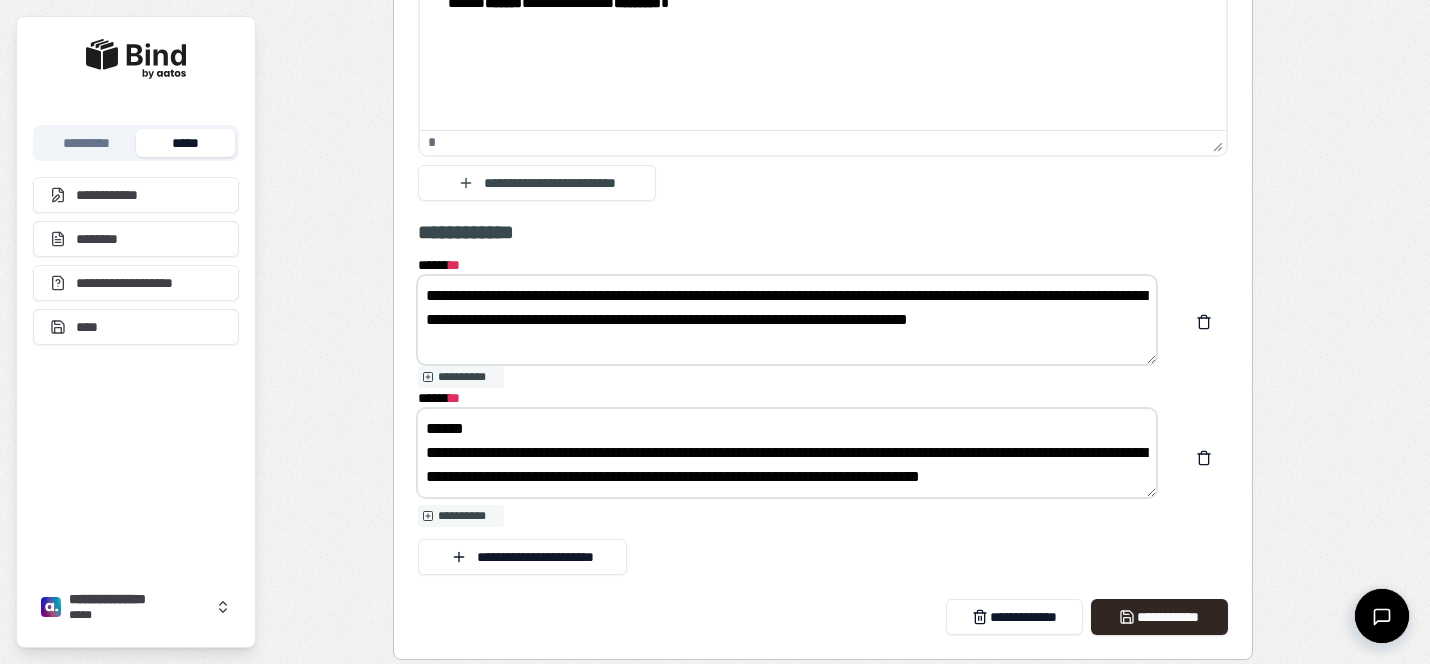 scroll, scrollTop: 72, scrollLeft: 0, axis: vertical 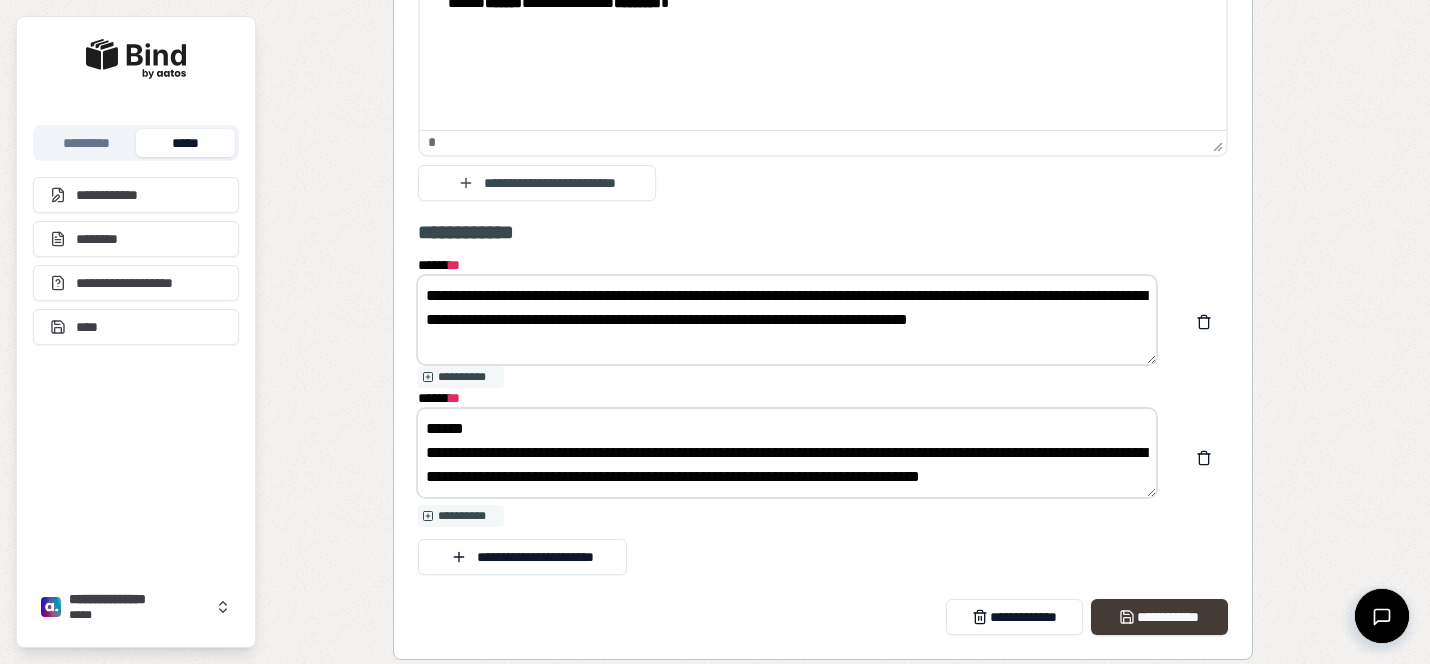 type on "**********" 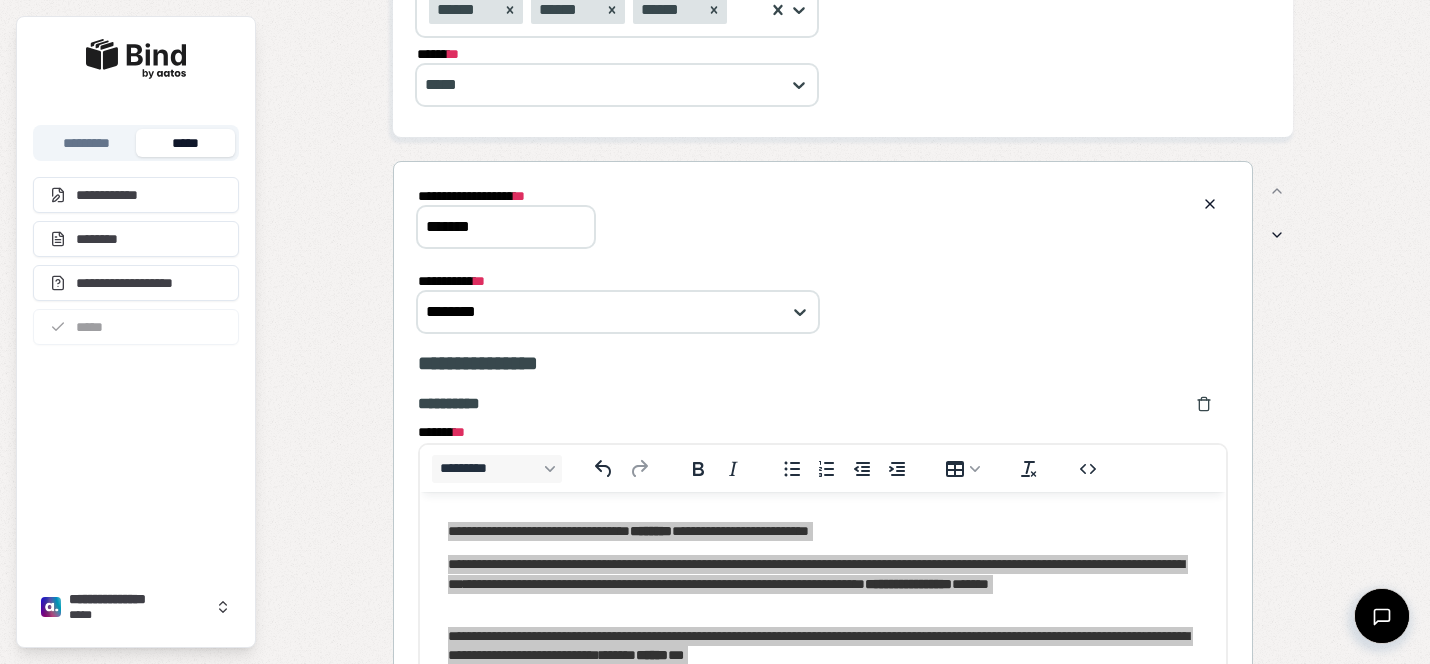 scroll, scrollTop: 445, scrollLeft: 0, axis: vertical 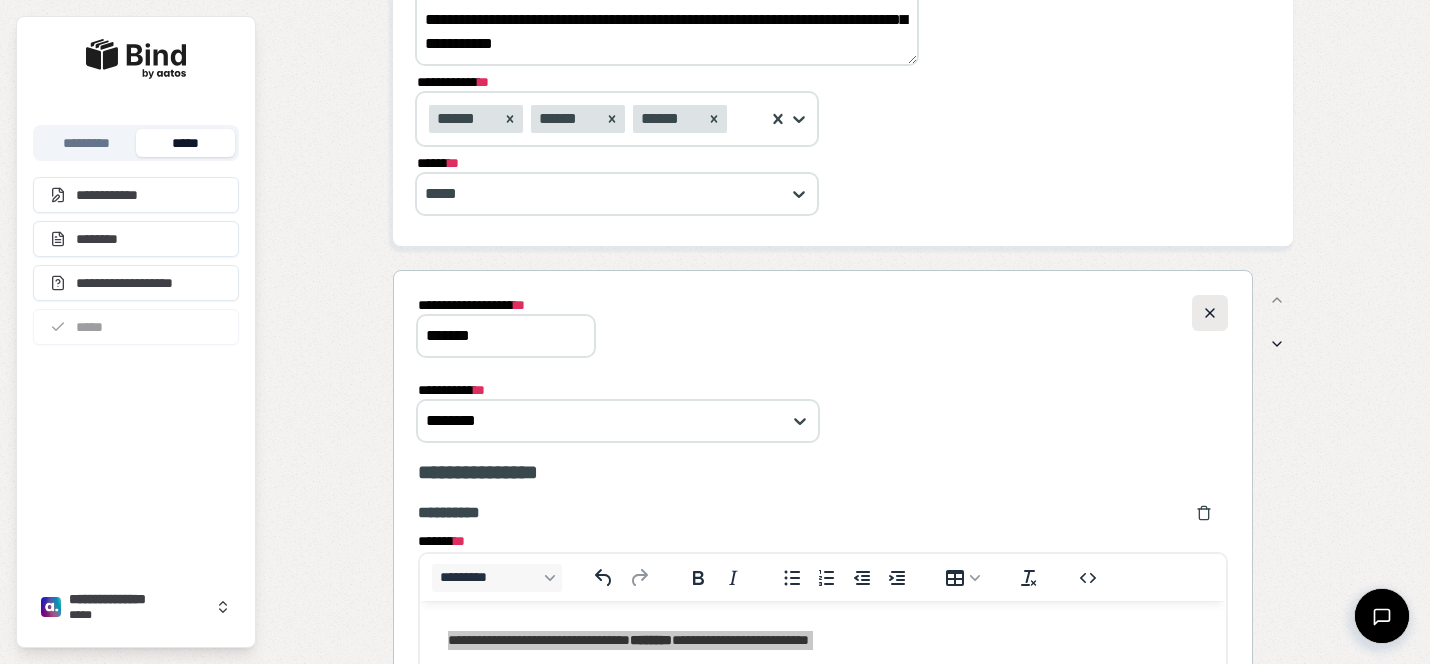 click at bounding box center (1210, 313) 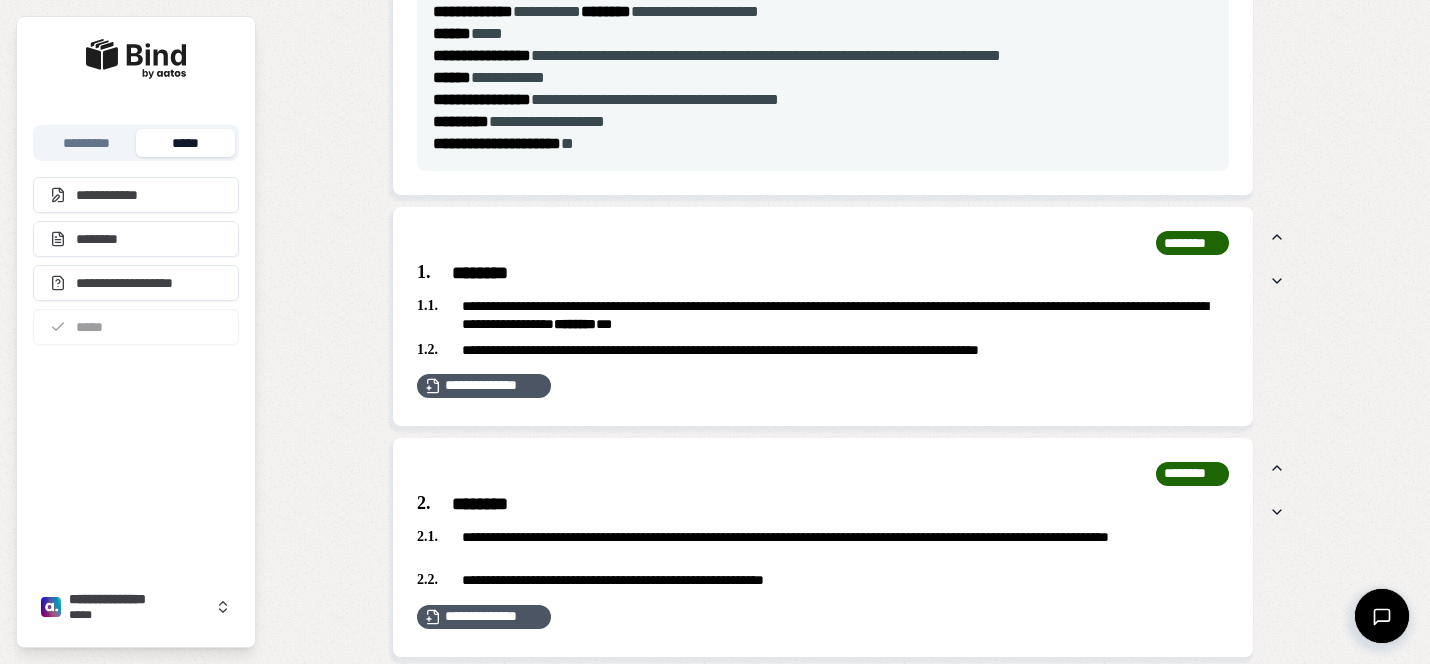scroll, scrollTop: 1553, scrollLeft: 0, axis: vertical 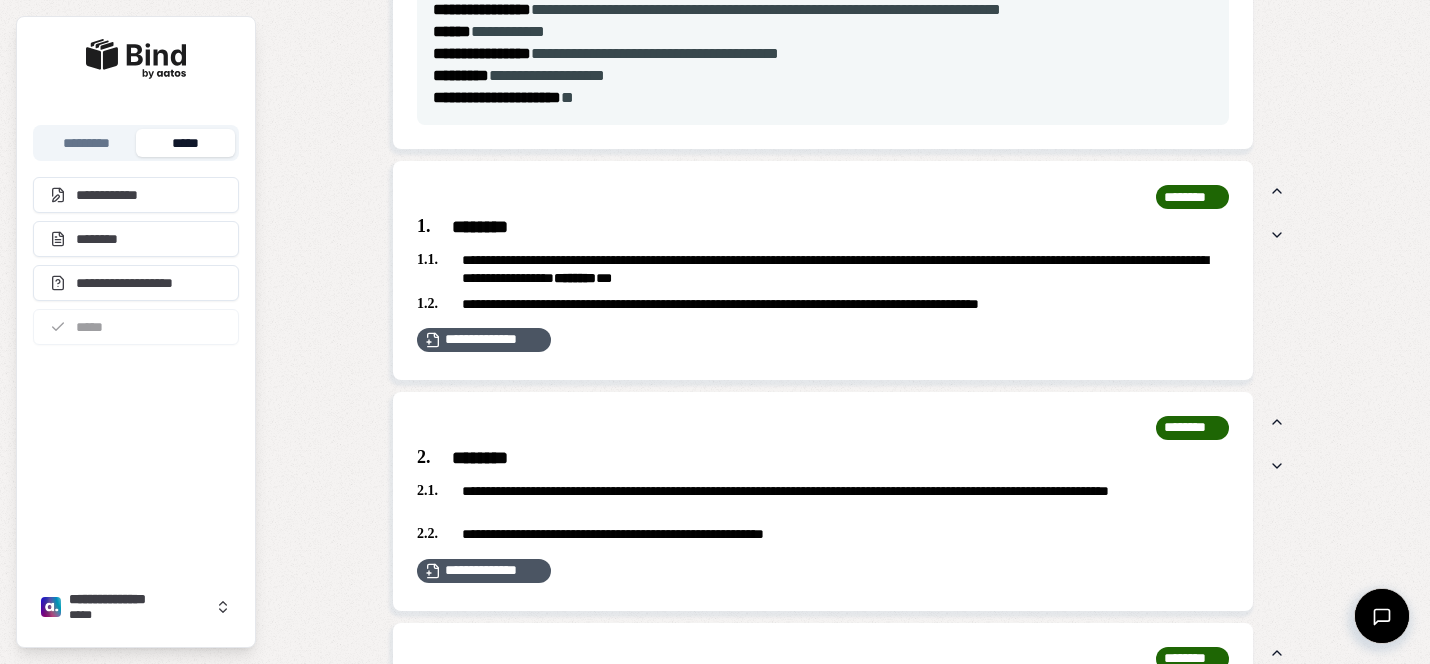 click on "********" at bounding box center (823, 228) 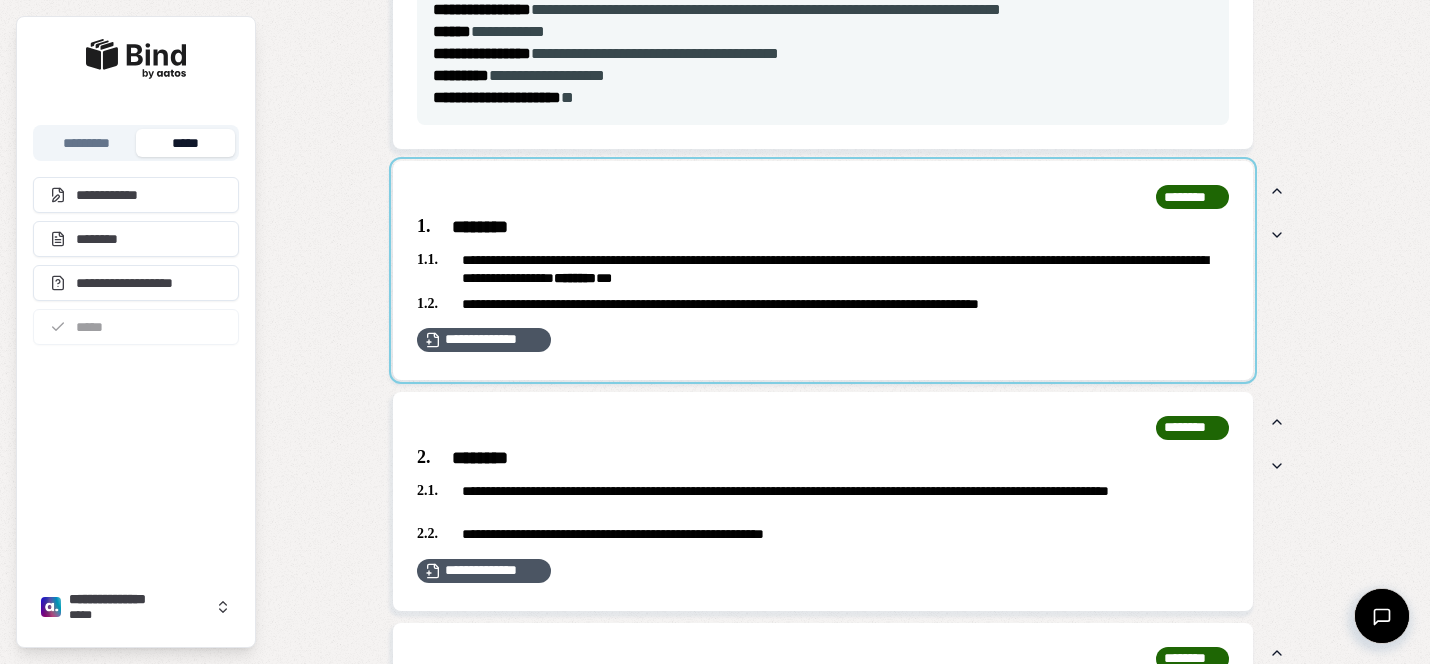 click at bounding box center (823, 270) 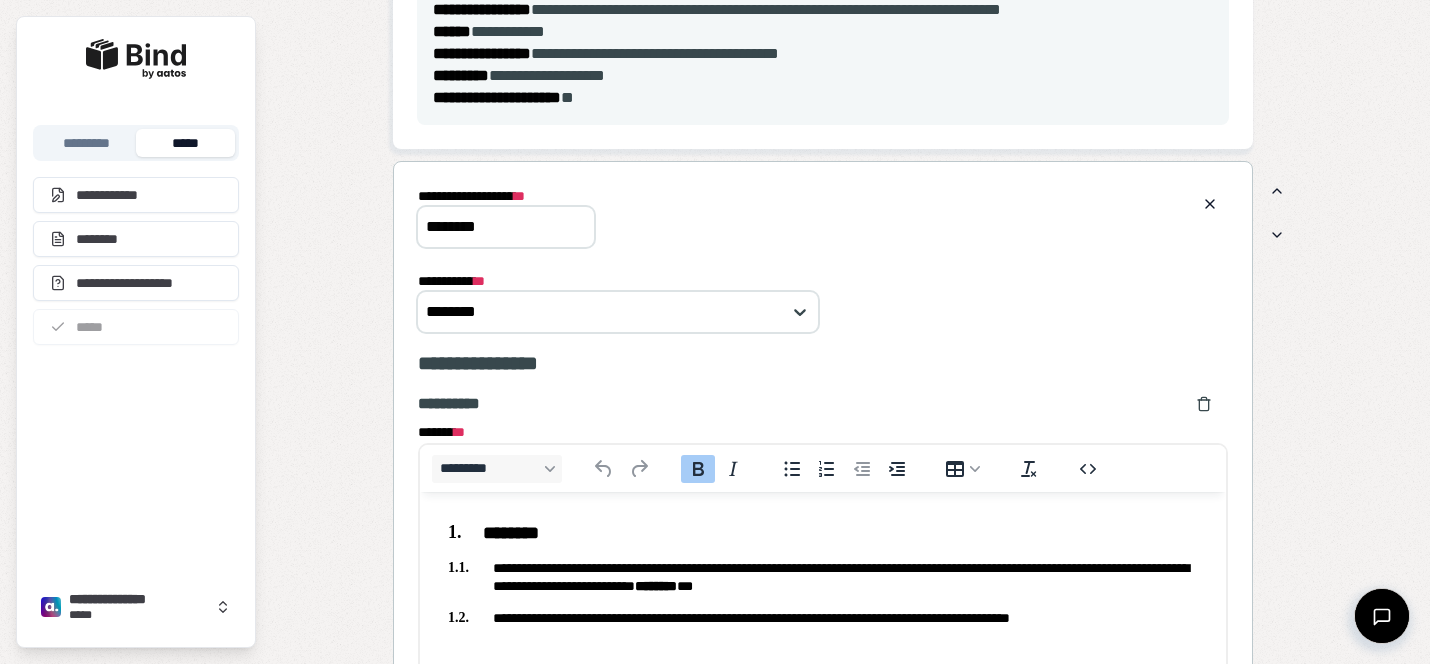 scroll, scrollTop: 0, scrollLeft: 0, axis: both 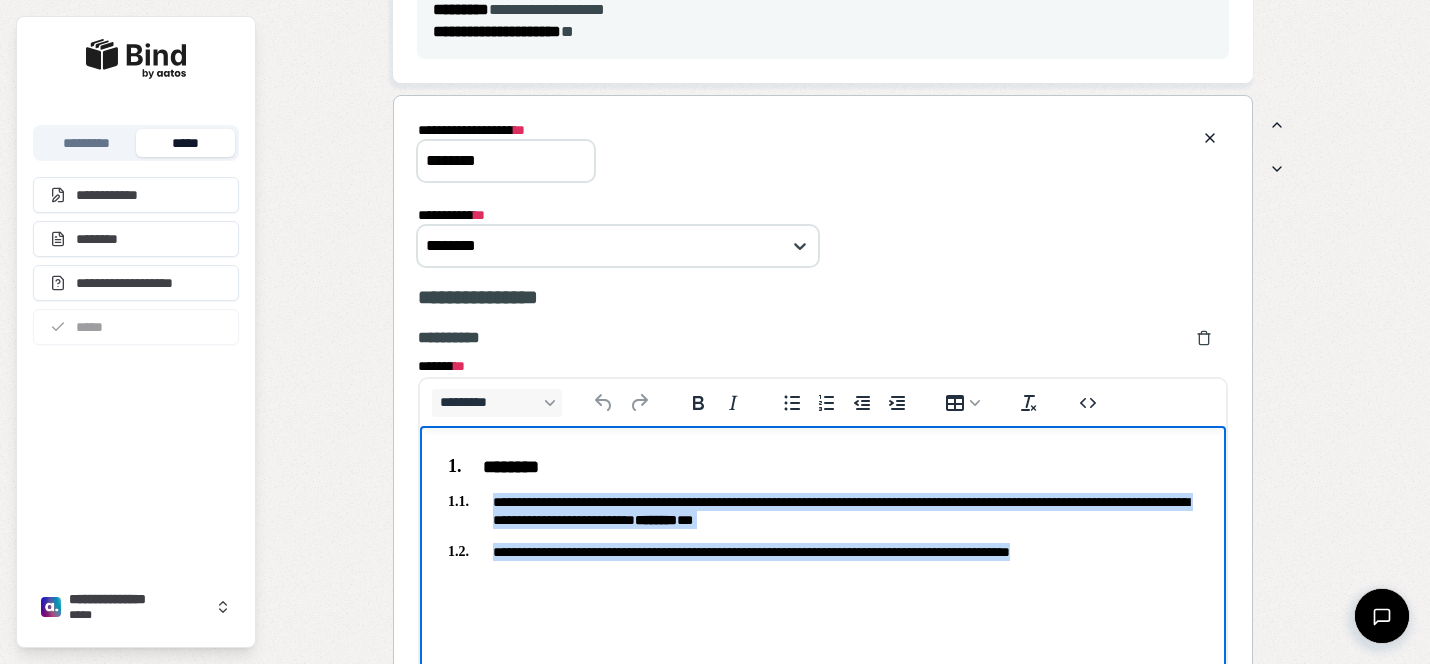 drag, startPoint x: 1153, startPoint y: 560, endPoint x: 440, endPoint y: 504, distance: 715.1958 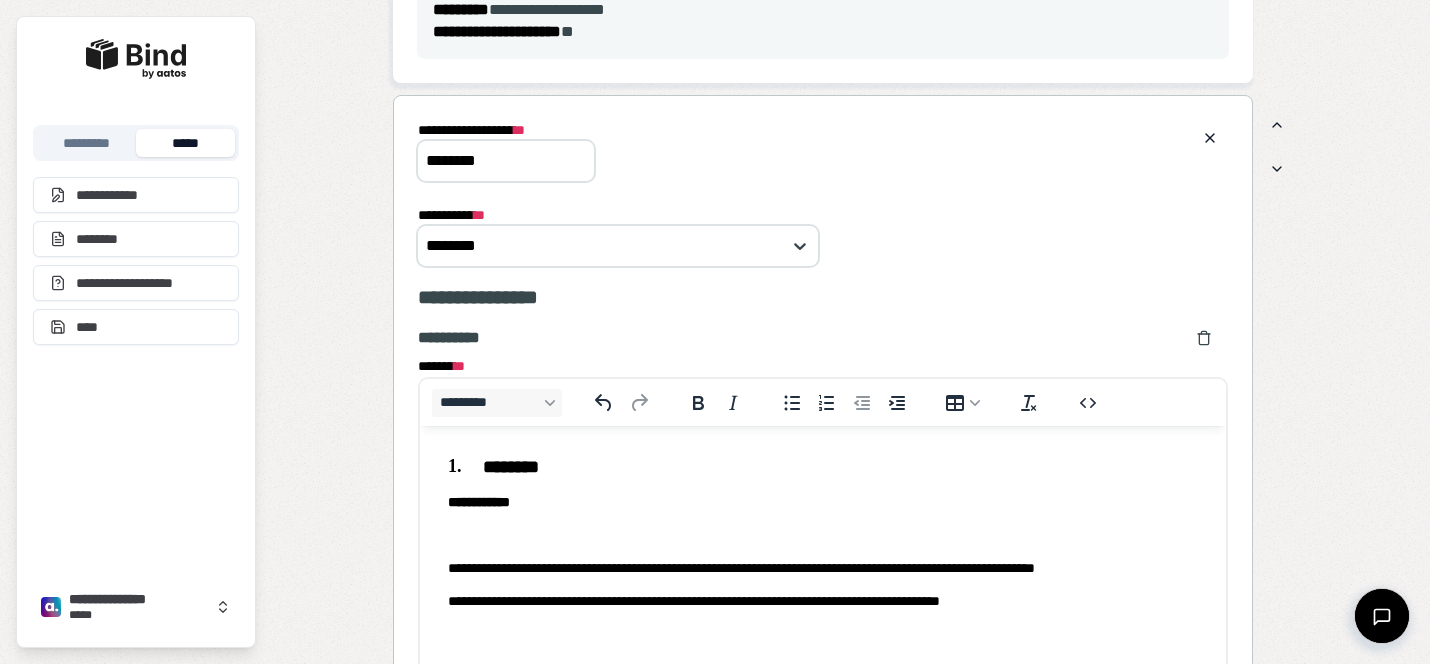 drag, startPoint x: 514, startPoint y: 168, endPoint x: 356, endPoint y: 154, distance: 158.61903 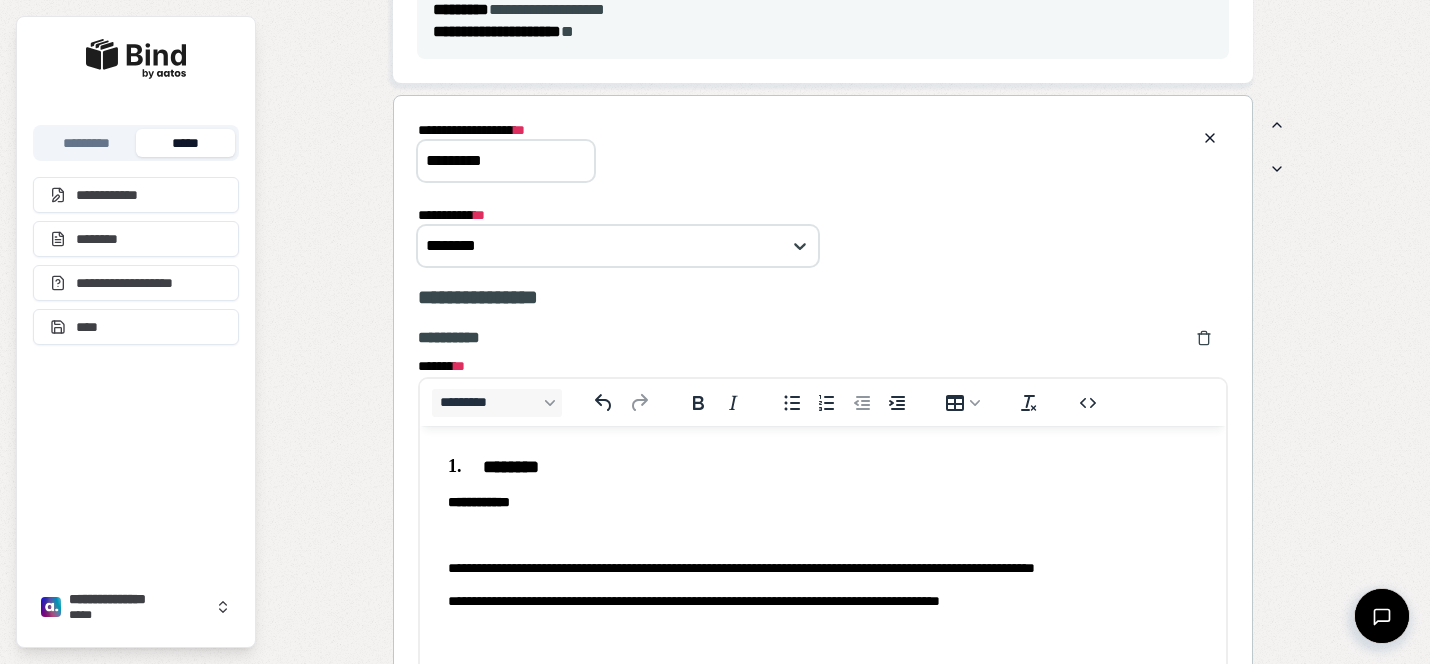 type on "*********" 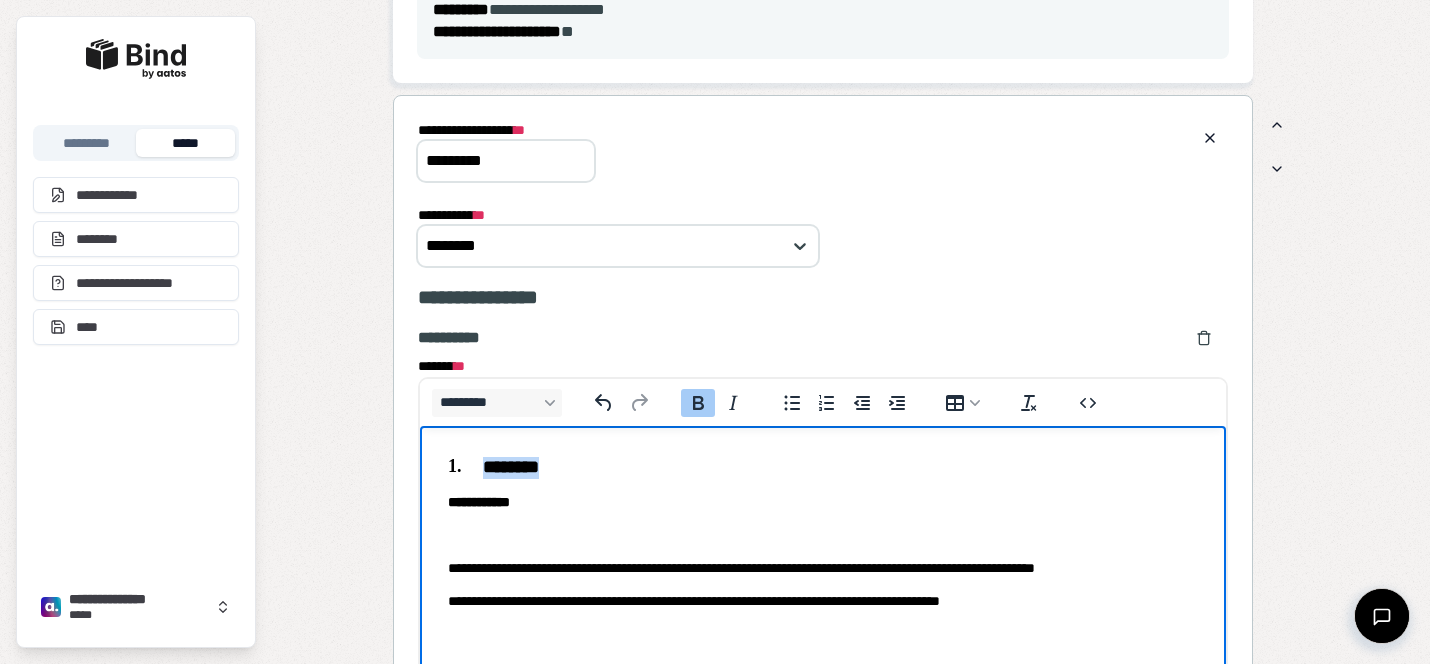 drag, startPoint x: 565, startPoint y: 479, endPoint x: 484, endPoint y: 470, distance: 81.49847 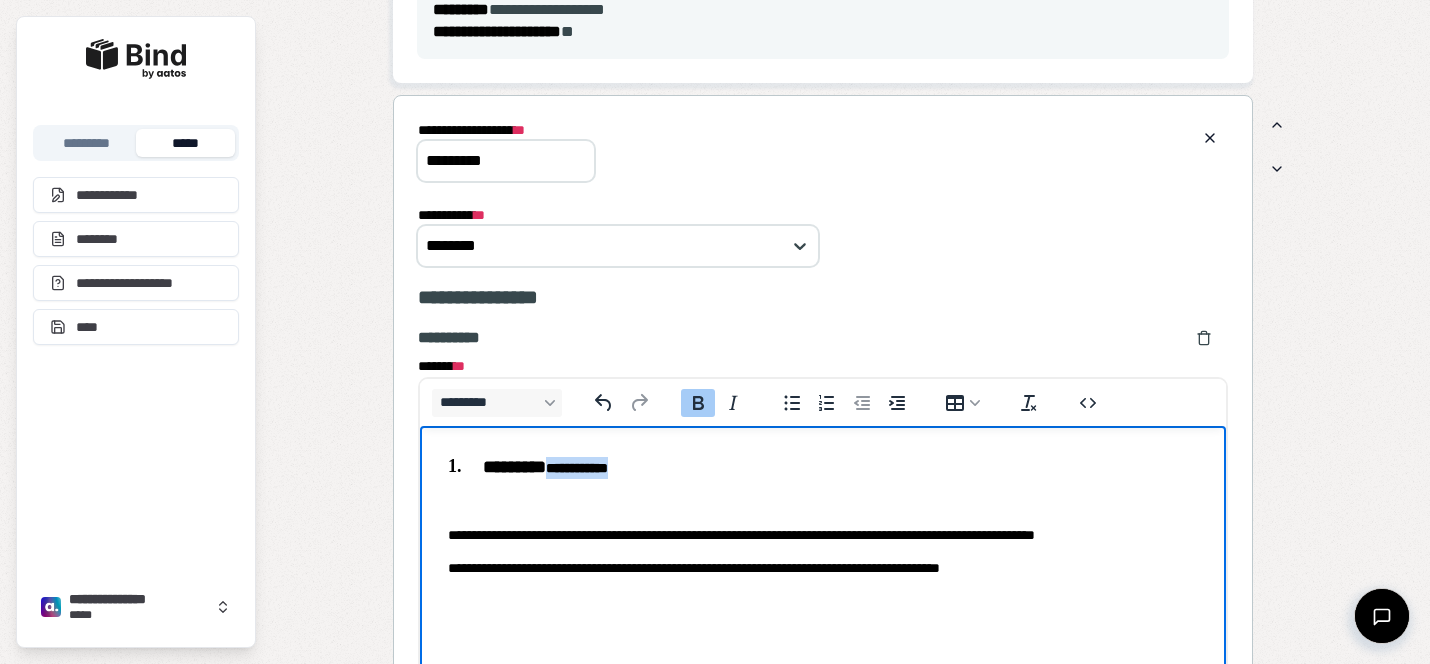 drag, startPoint x: 682, startPoint y: 466, endPoint x: 567, endPoint y: 468, distance: 115.01739 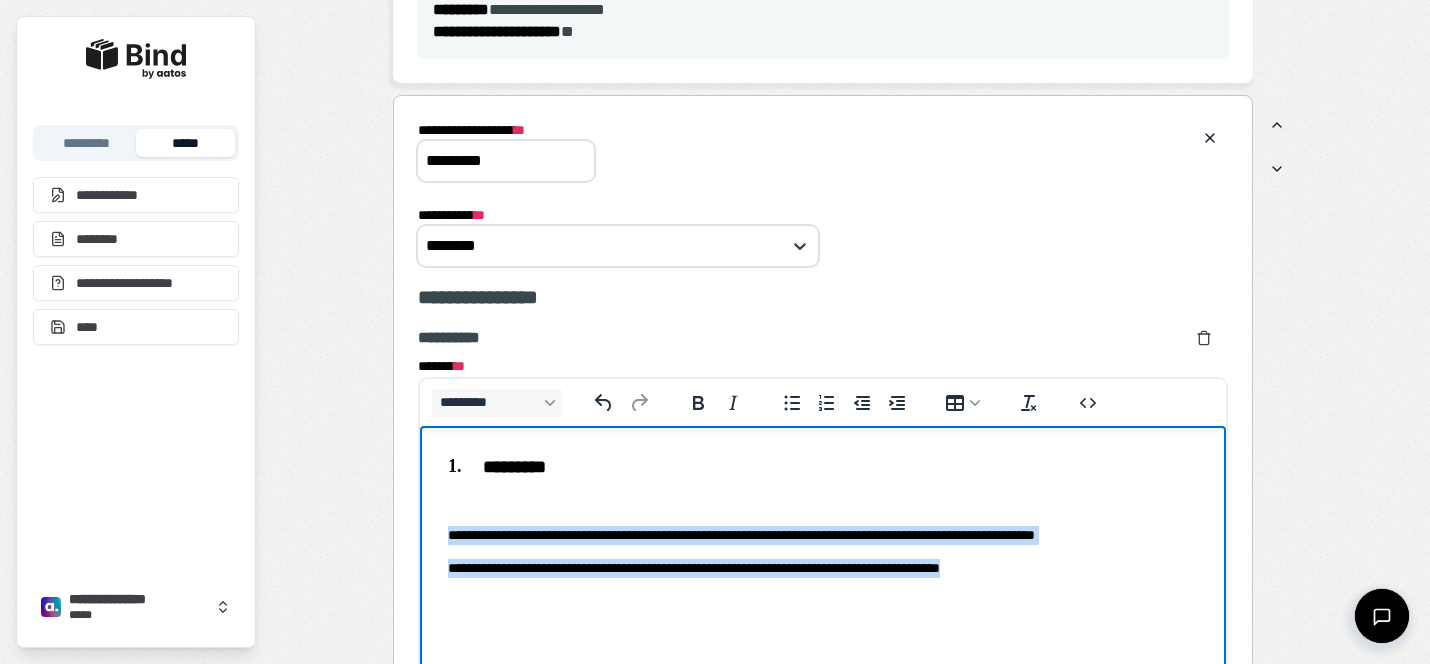 drag, startPoint x: 1087, startPoint y: 585, endPoint x: 473, endPoint y: 514, distance: 618.09143 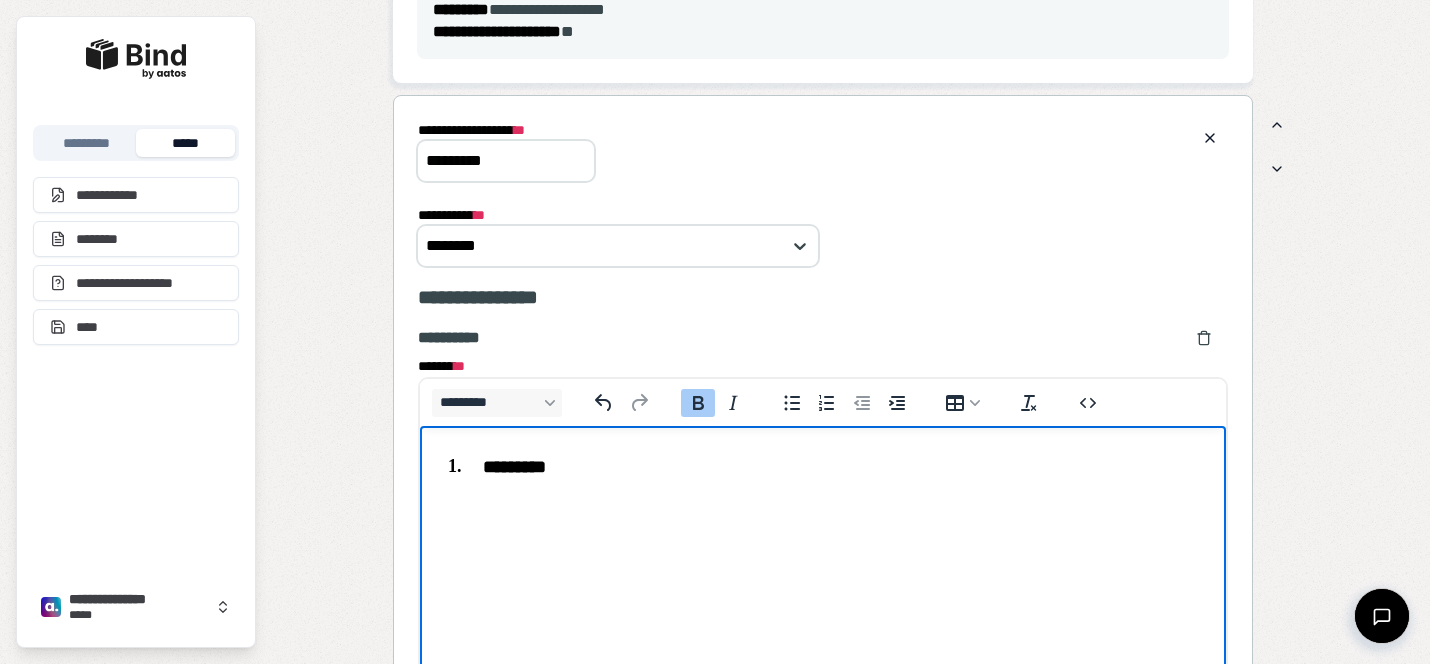 click on "*********" at bounding box center [516, 467] 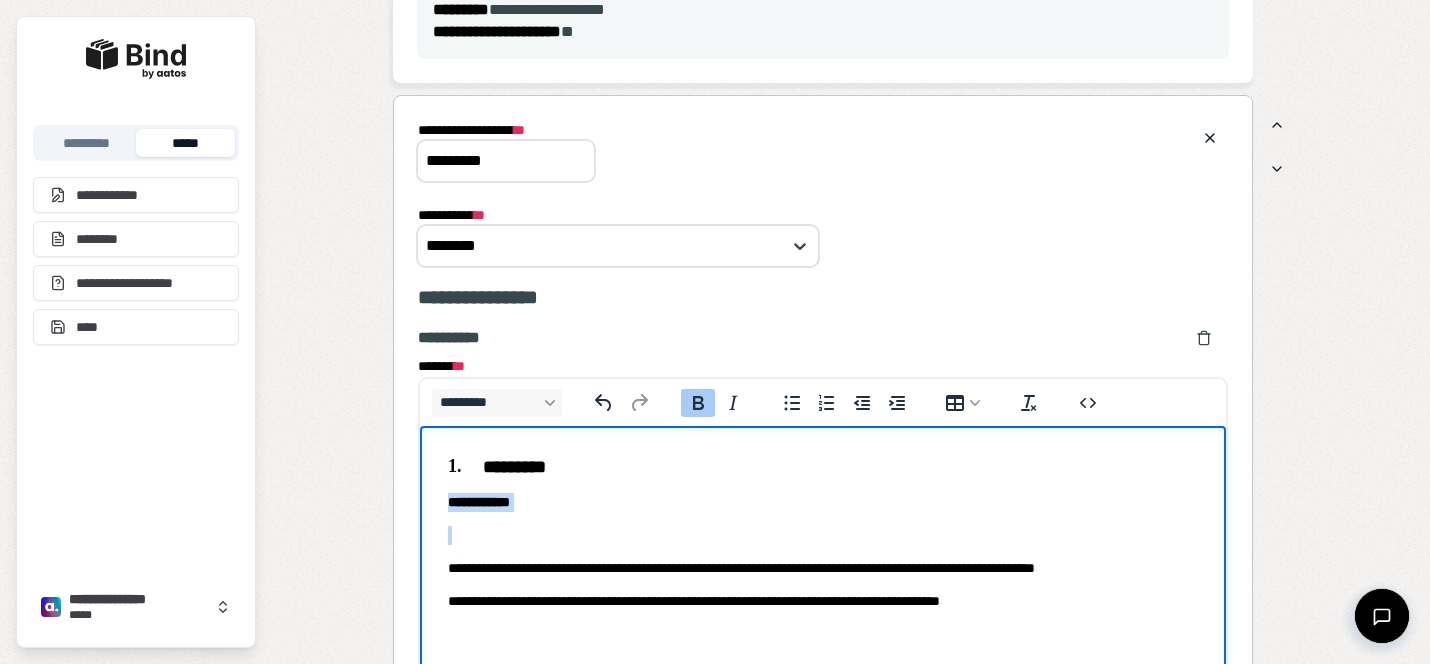 drag, startPoint x: 547, startPoint y: 536, endPoint x: 419, endPoint y: 506, distance: 131.46863 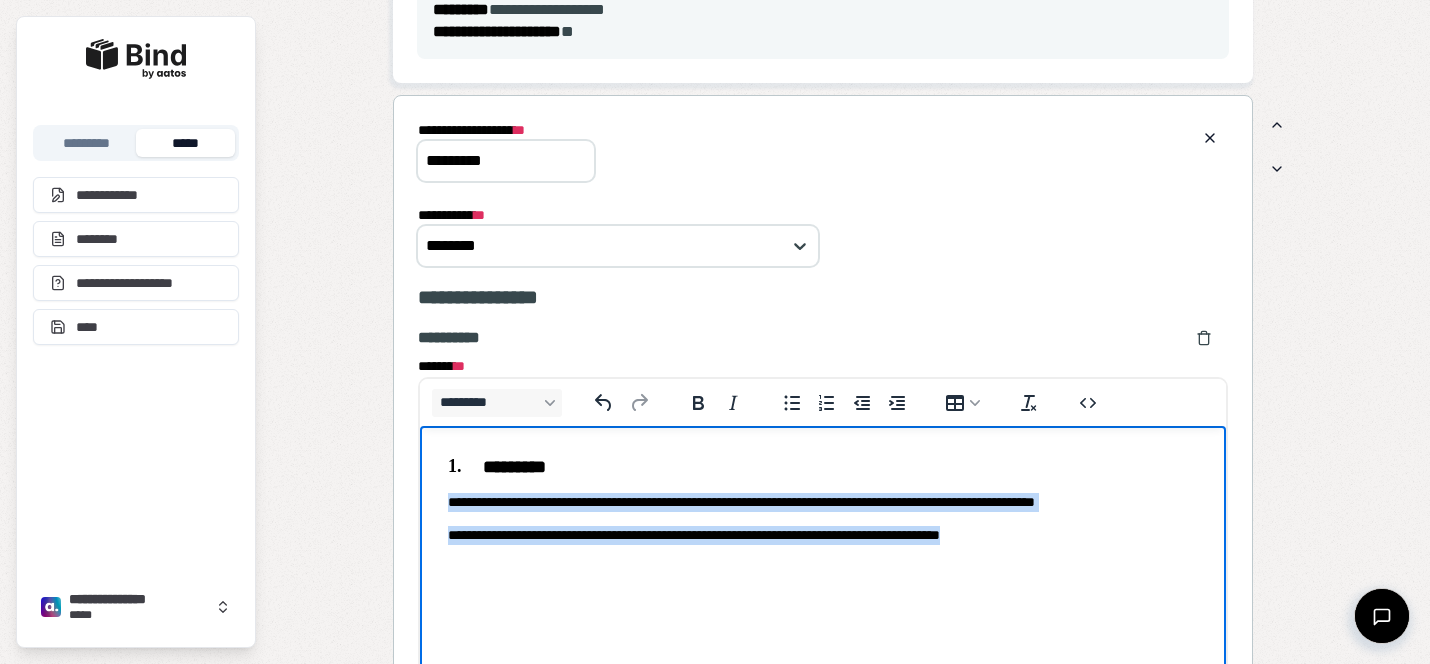 drag, startPoint x: 1064, startPoint y: 535, endPoint x: 425, endPoint y: 501, distance: 639.9039 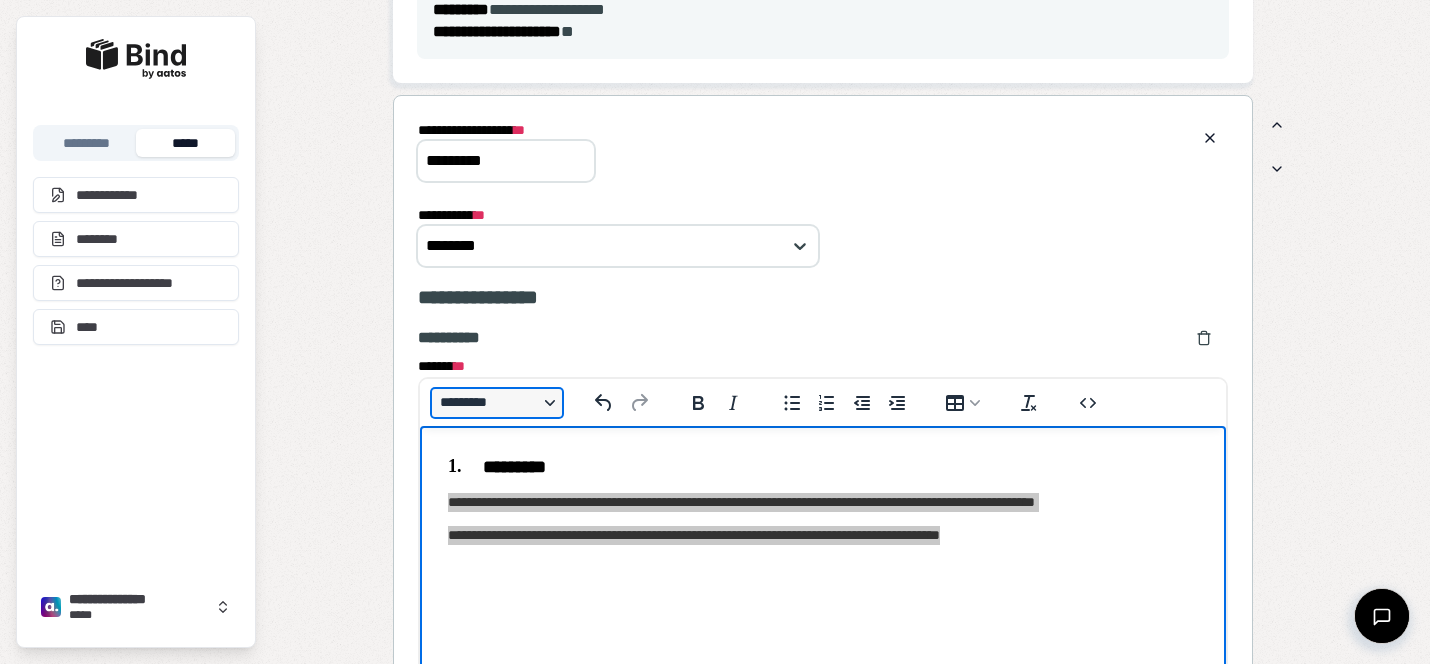 click on "*********" at bounding box center (497, 403) 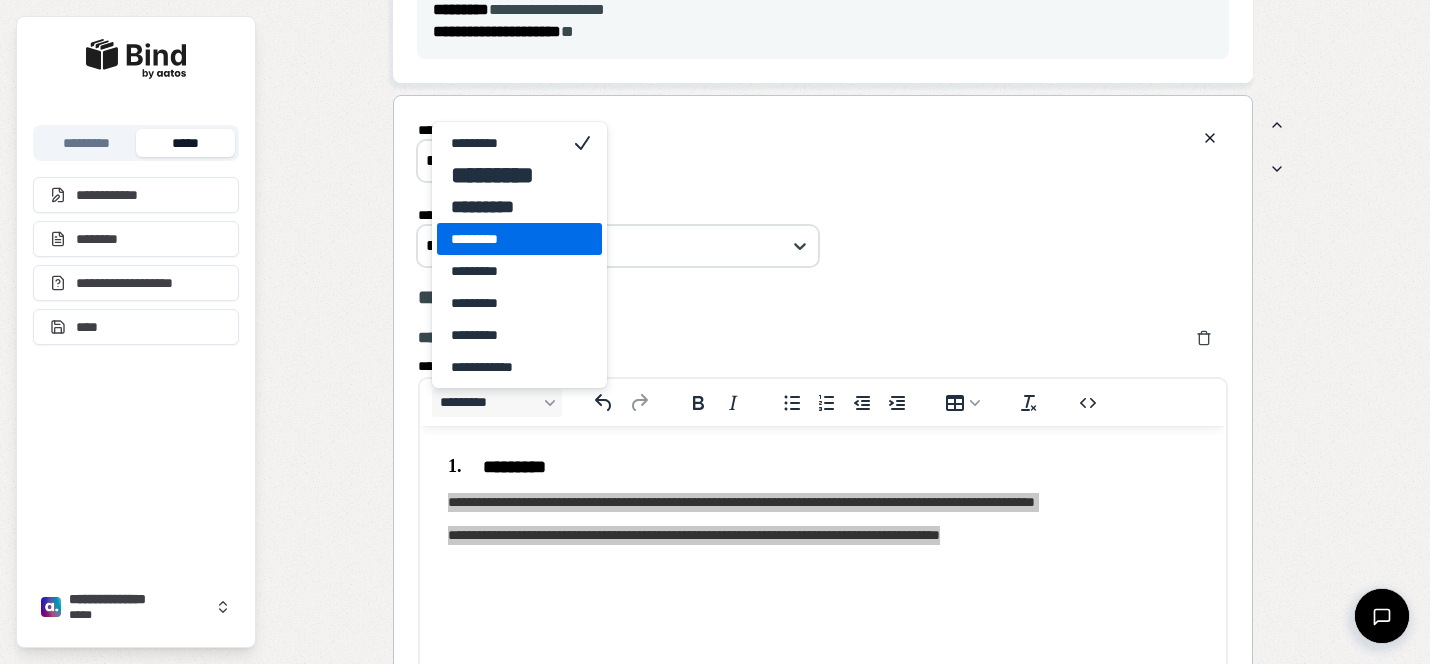 click on "*********" at bounding box center (505, 239) 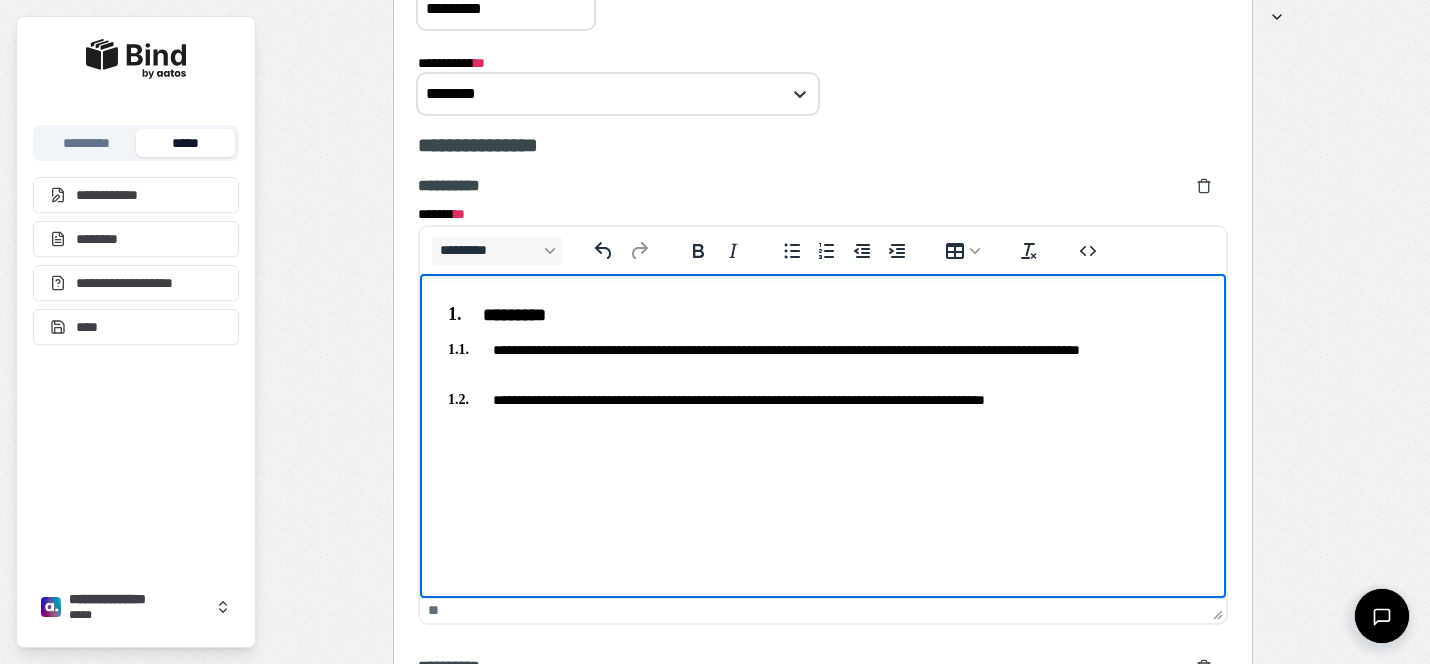 scroll, scrollTop: 1772, scrollLeft: 0, axis: vertical 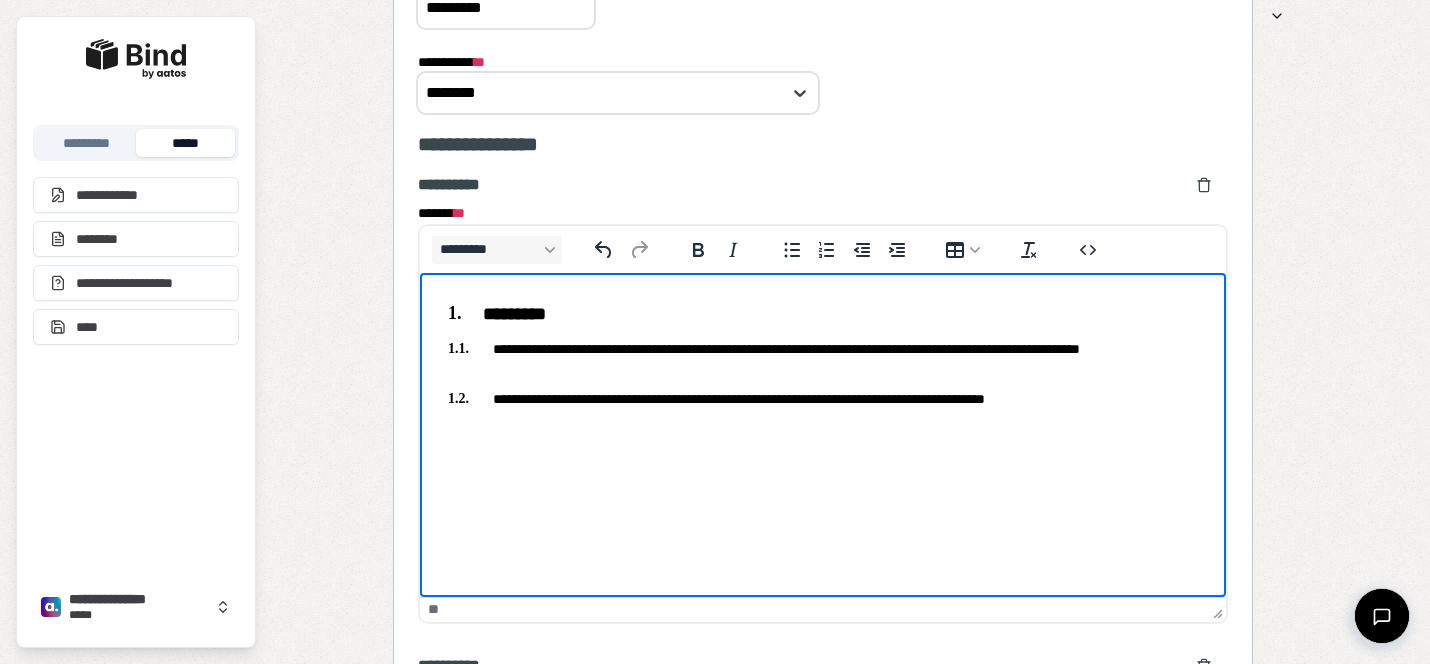 click on "**********" at bounding box center [823, 352] 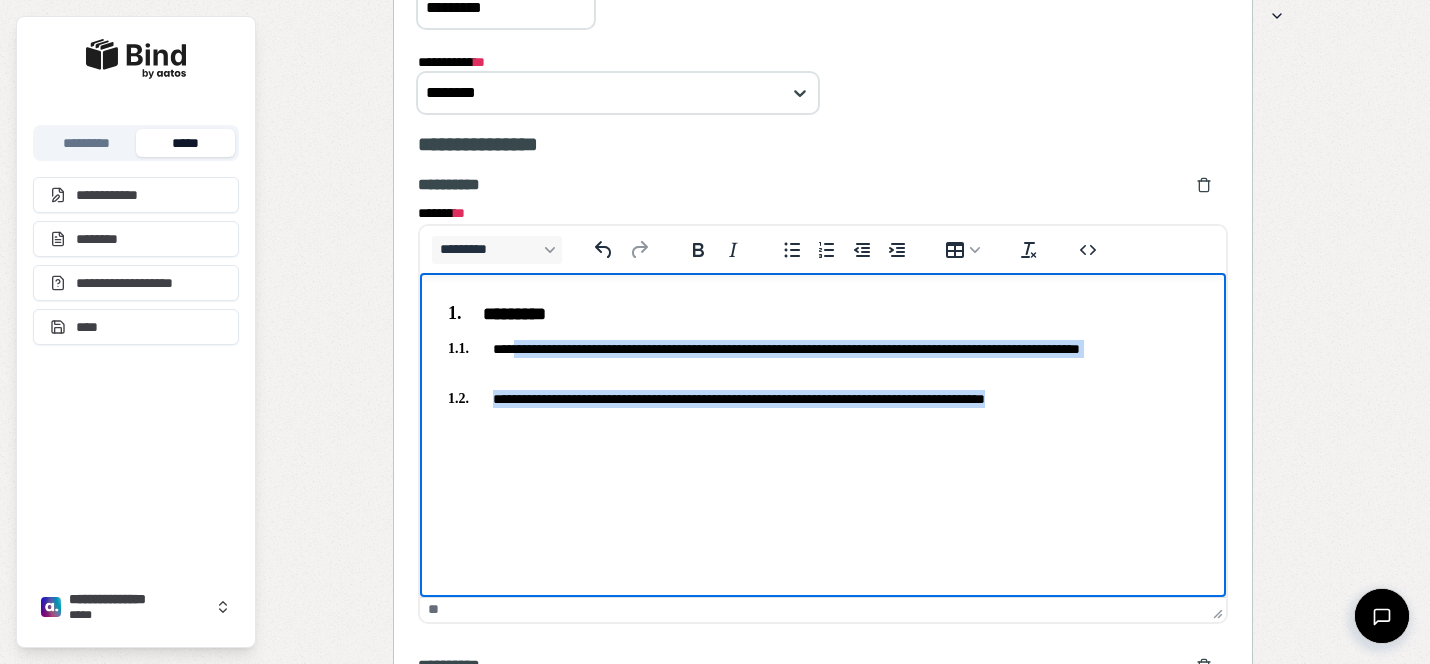 drag, startPoint x: 1096, startPoint y: 401, endPoint x: 520, endPoint y: 346, distance: 578.61993 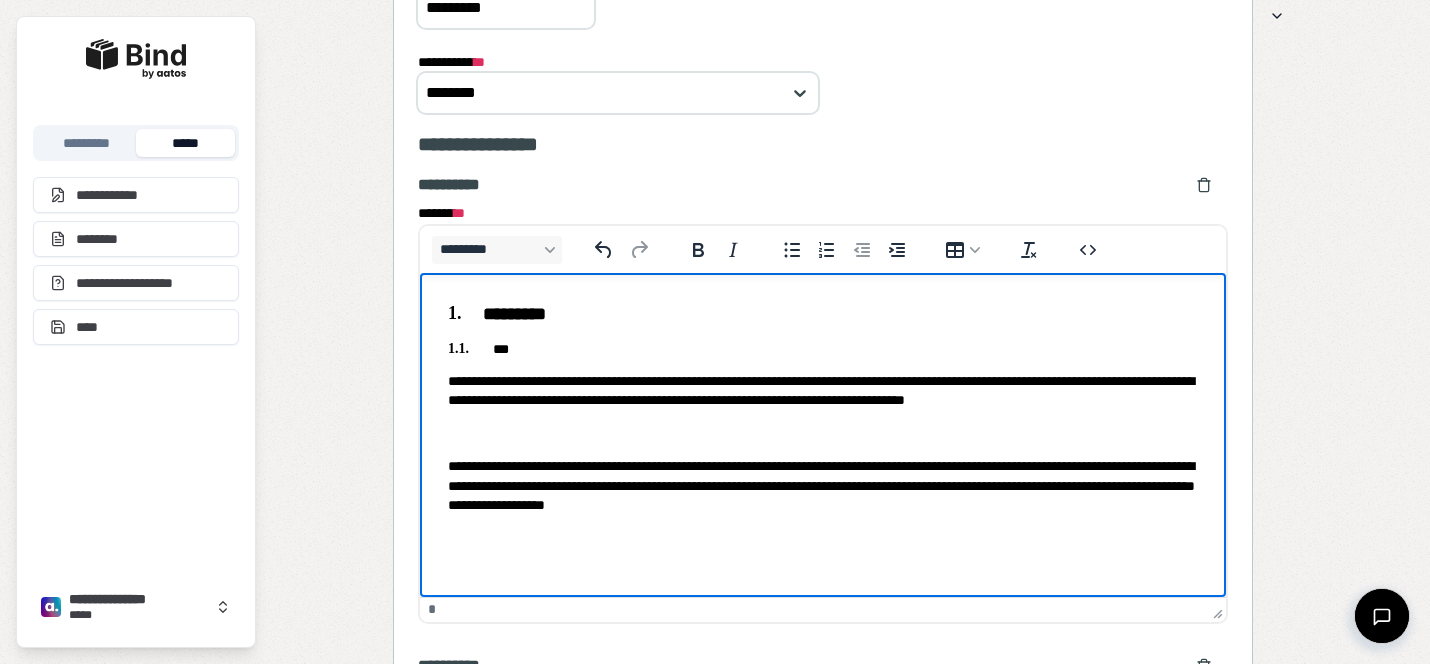 click on "**********" at bounding box center [823, 409] 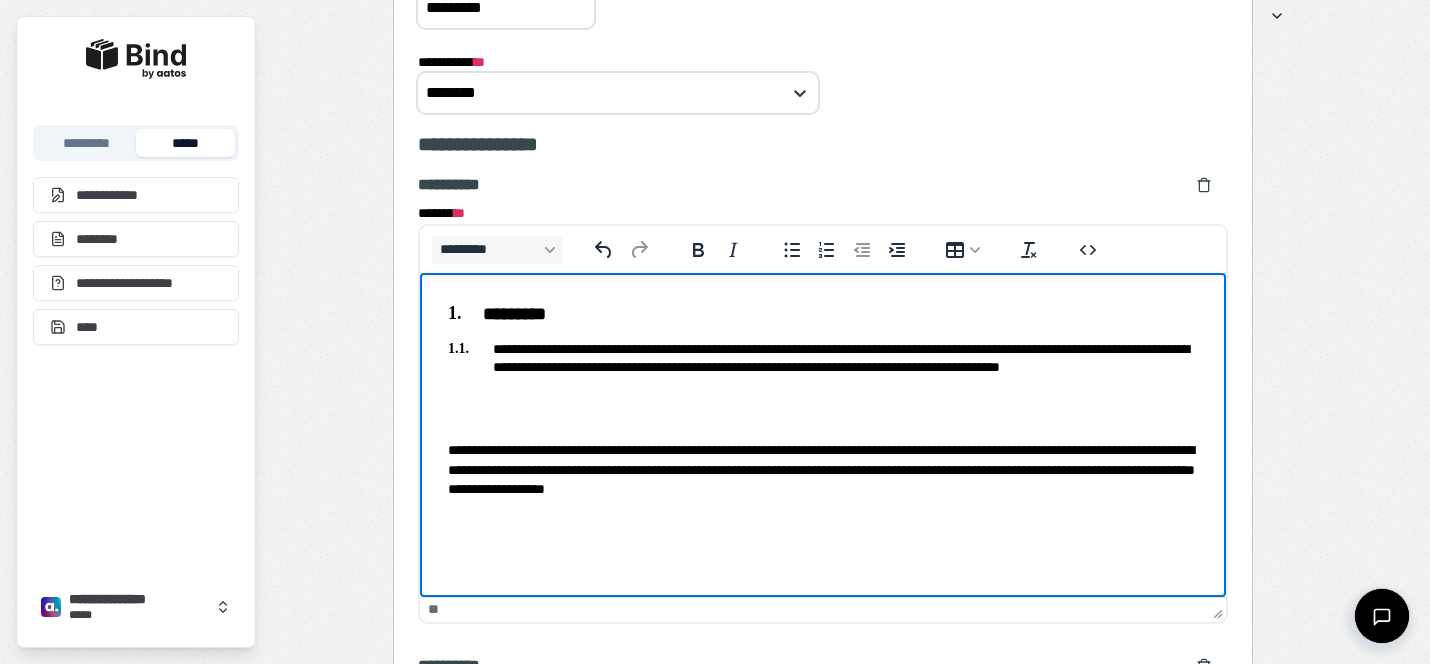 click on "**********" at bounding box center [823, 470] 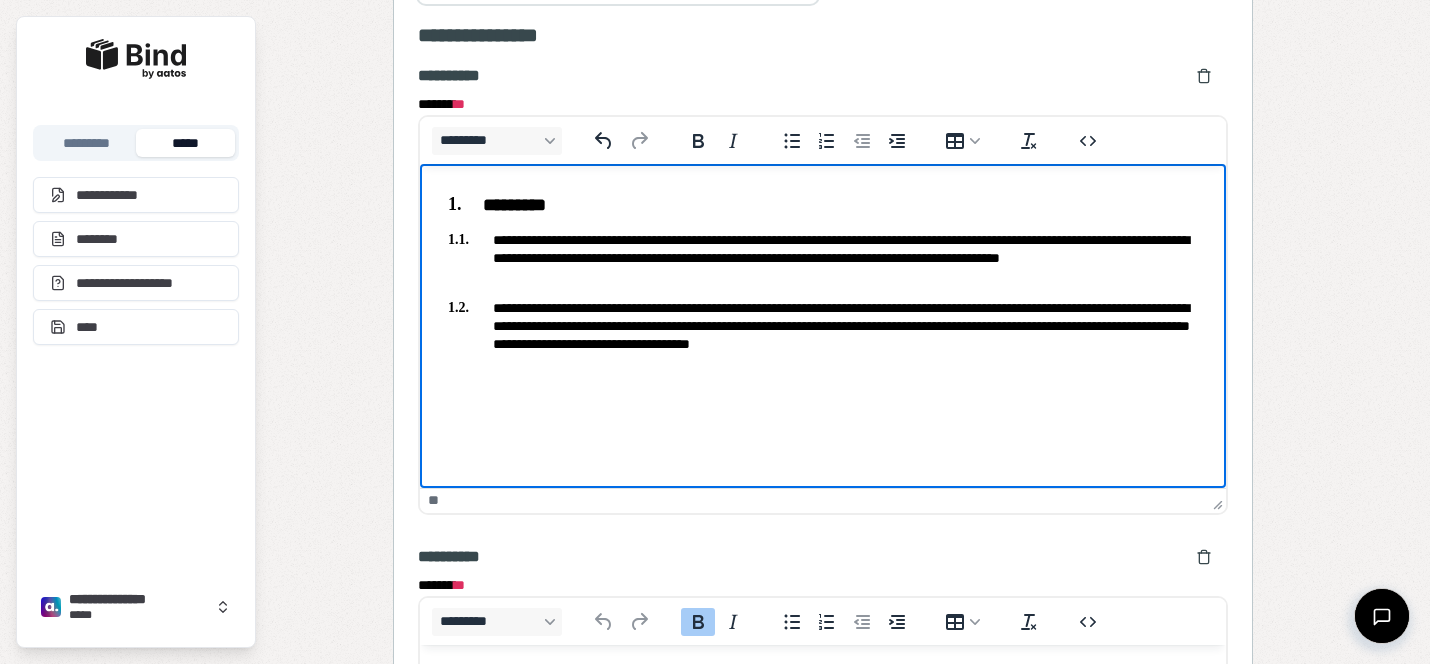 scroll, scrollTop: 1946, scrollLeft: 0, axis: vertical 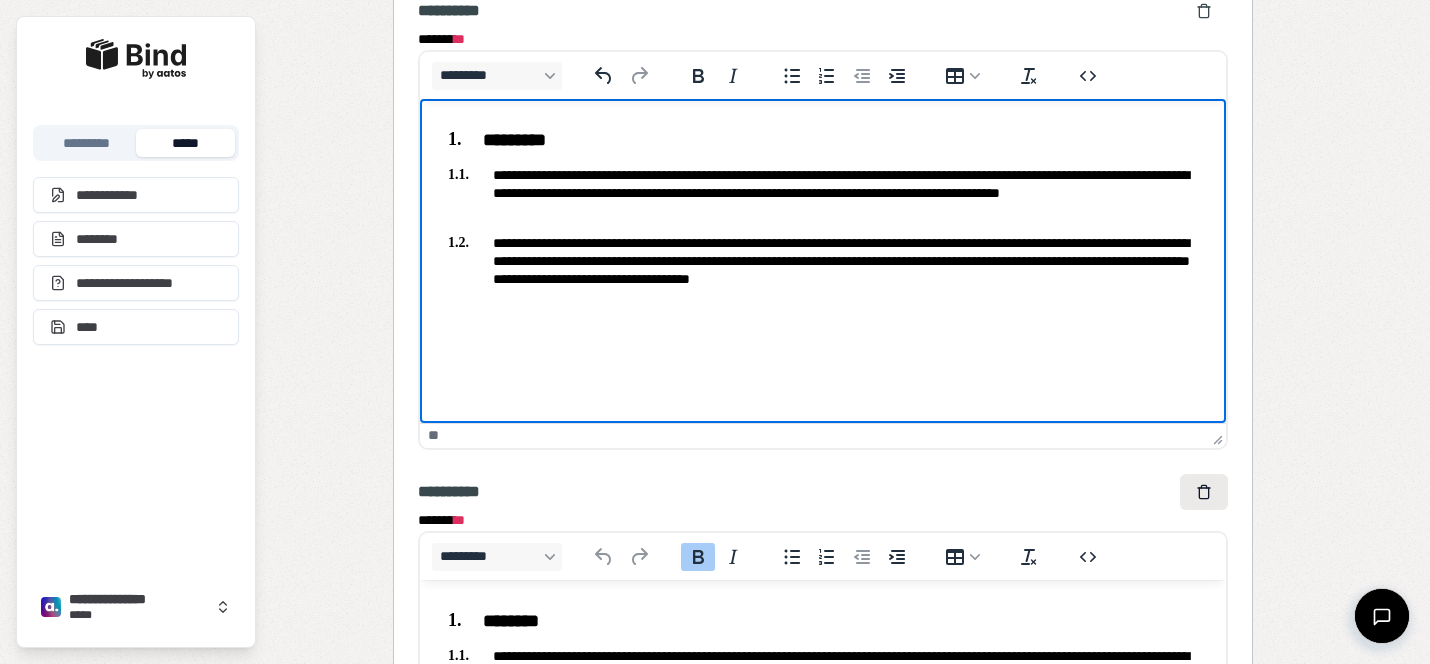 click at bounding box center (1204, 492) 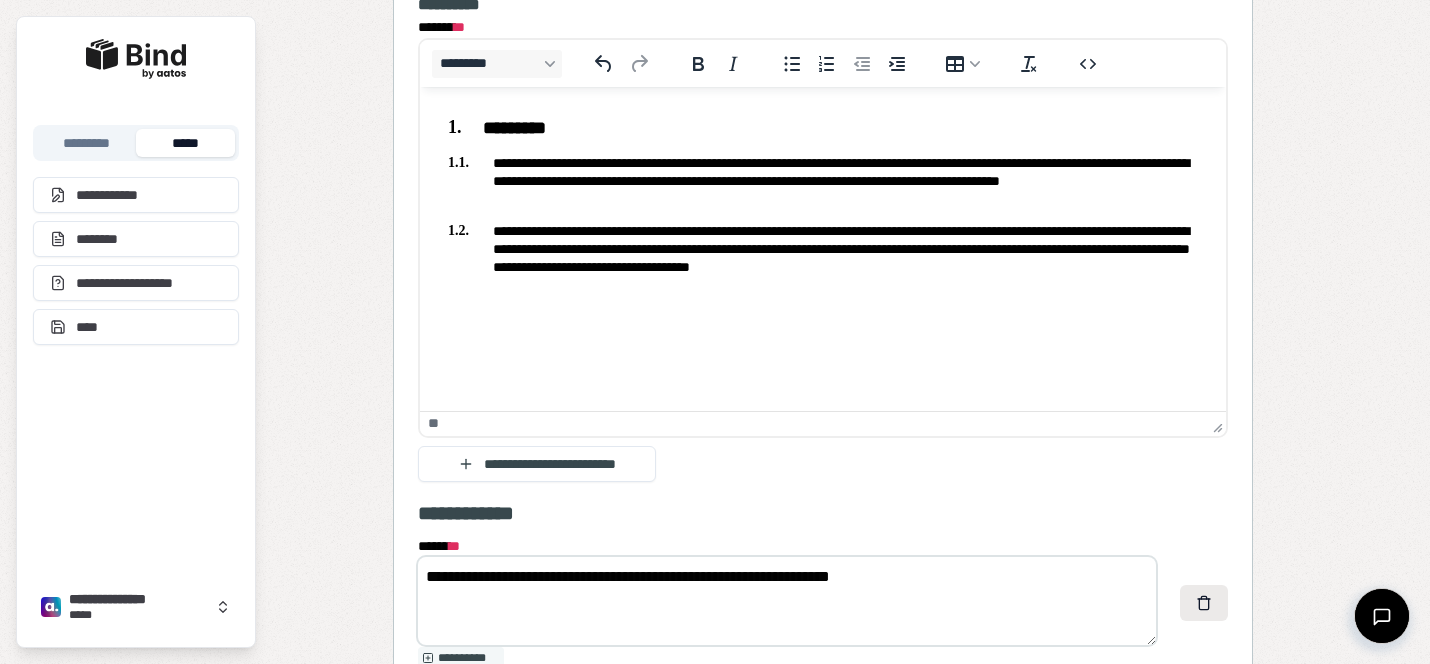 click at bounding box center [1204, 603] 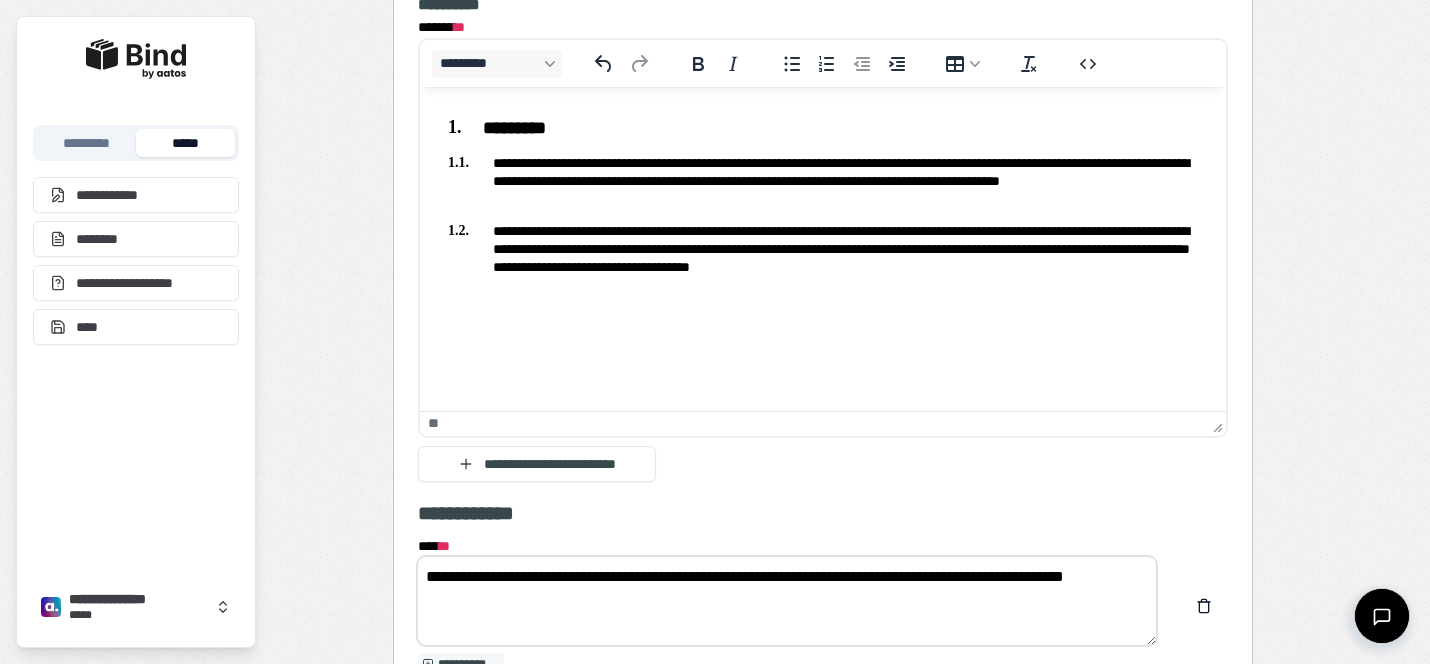 click at bounding box center (1204, 606) 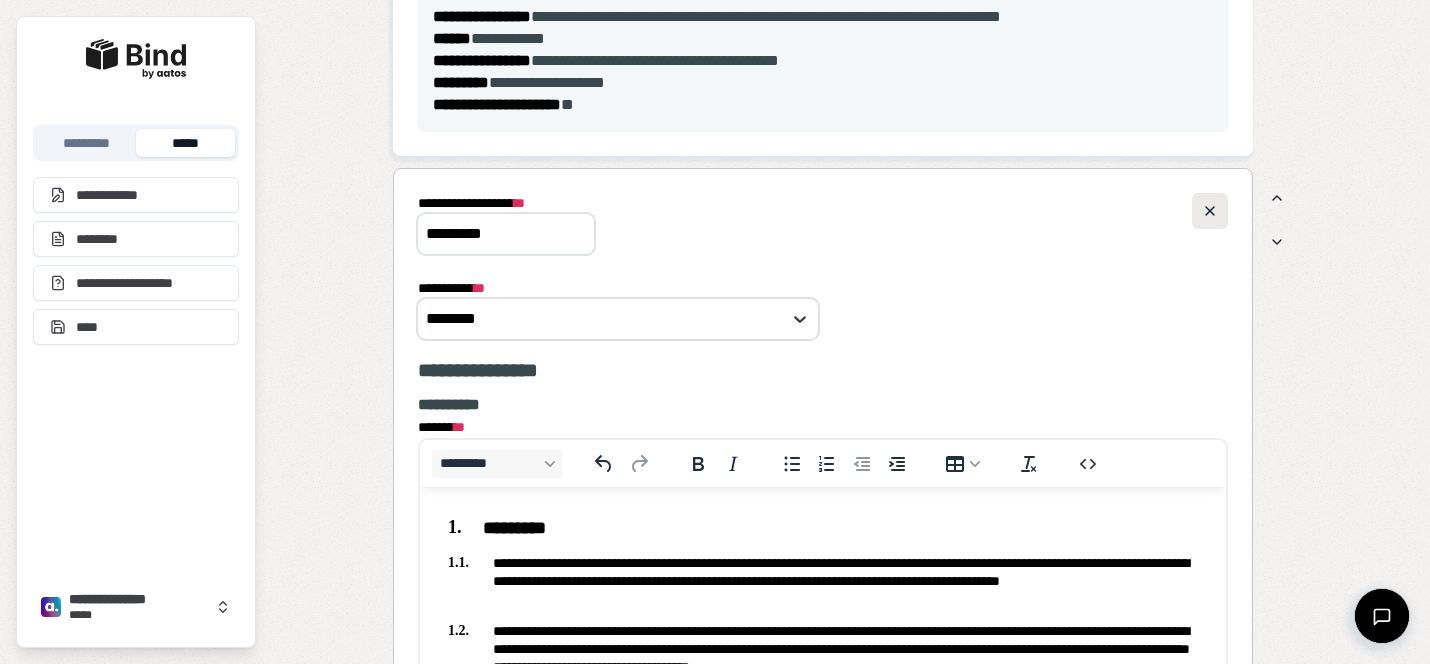 click at bounding box center (1210, 211) 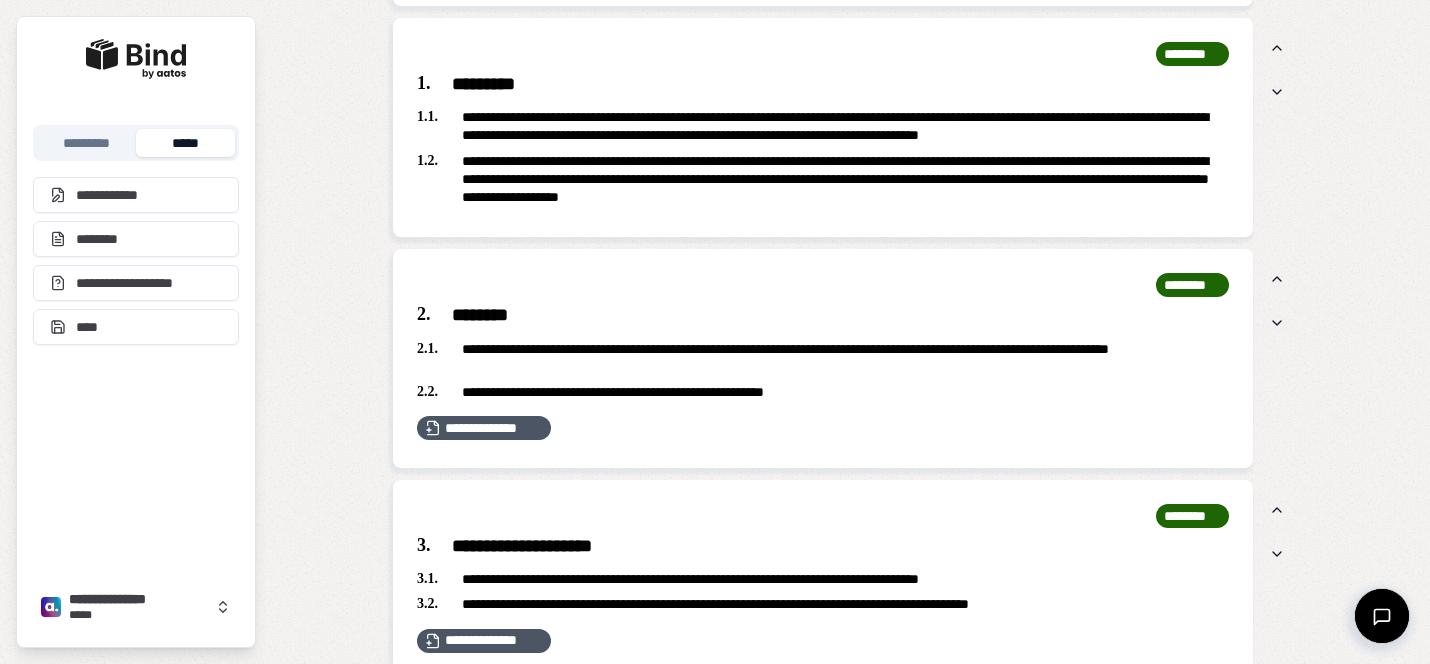 scroll, scrollTop: 1746, scrollLeft: 0, axis: vertical 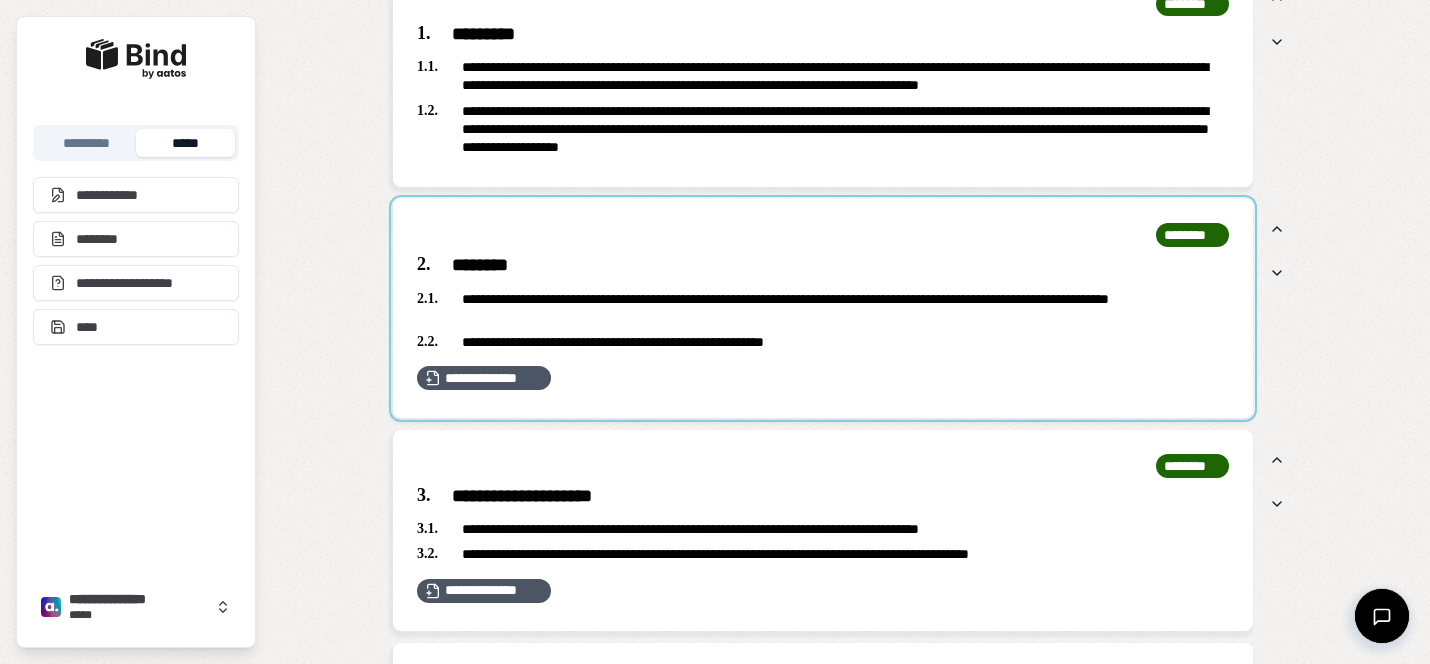 click at bounding box center (823, 308) 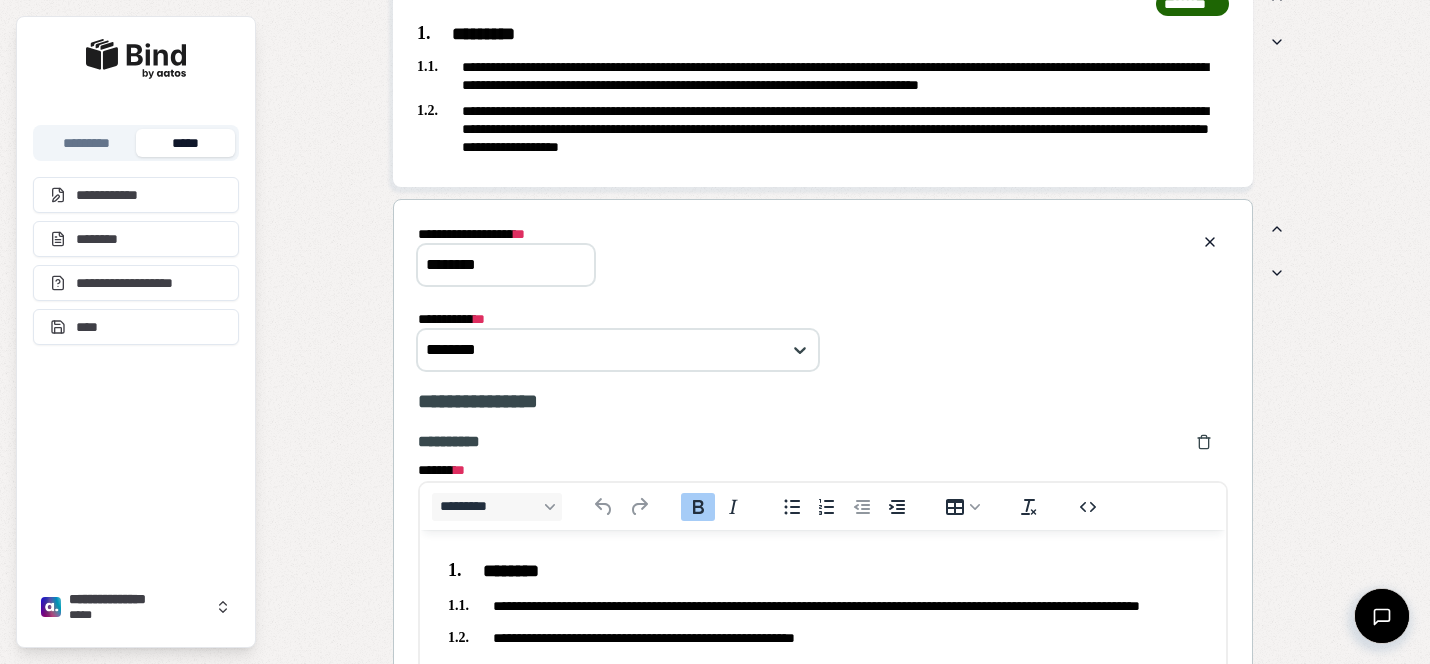 scroll, scrollTop: 0, scrollLeft: 0, axis: both 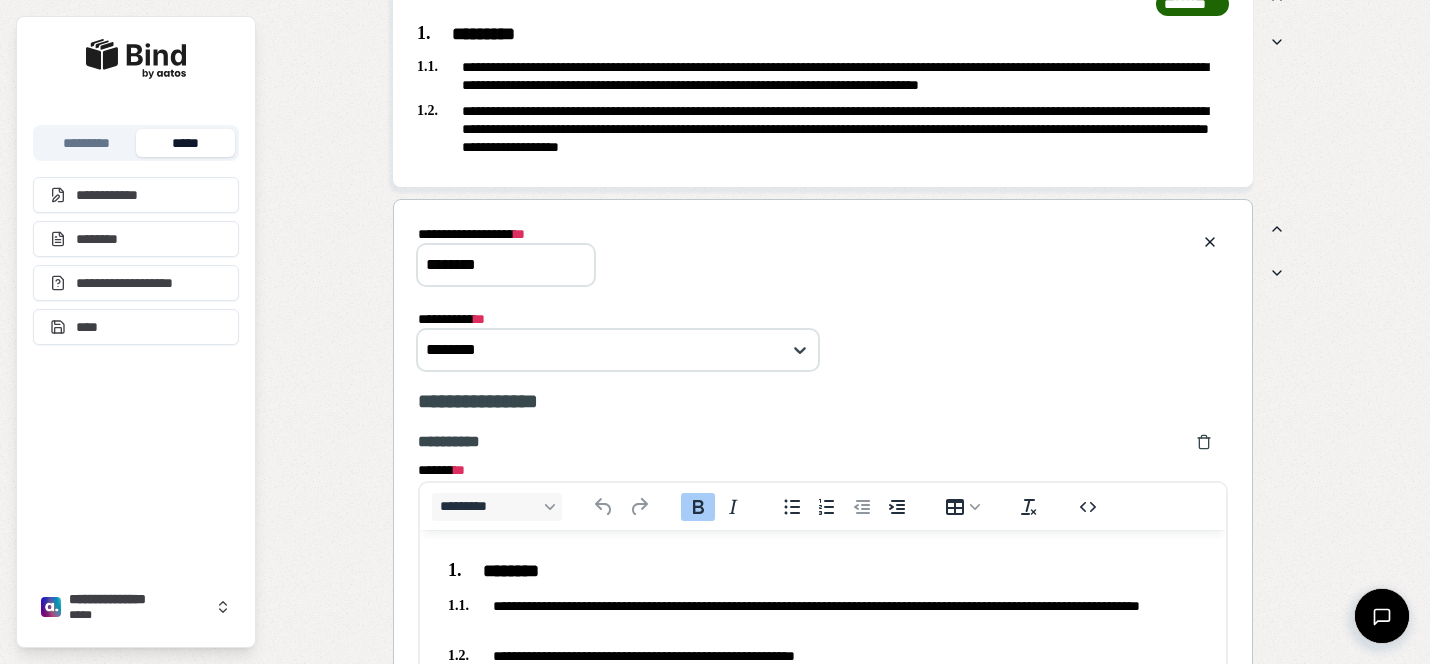 drag, startPoint x: 534, startPoint y: 262, endPoint x: 354, endPoint y: 258, distance: 180.04443 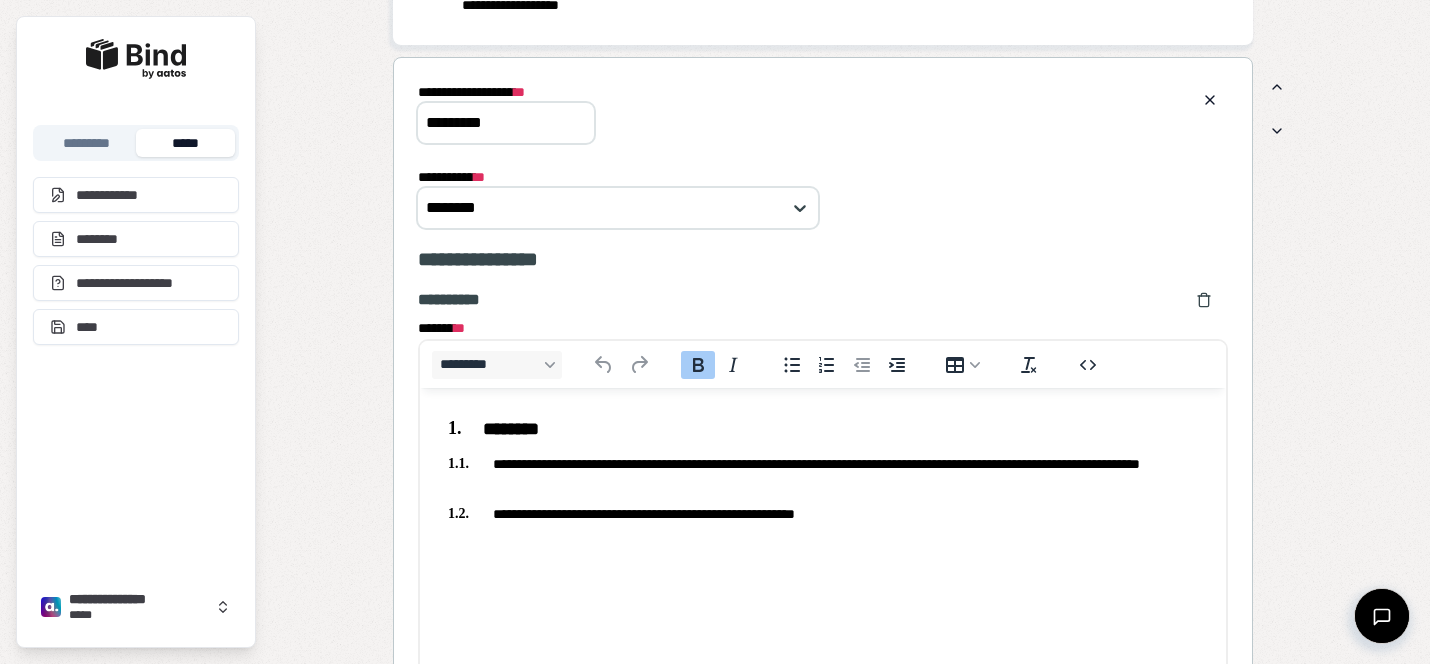 scroll, scrollTop: 1900, scrollLeft: 0, axis: vertical 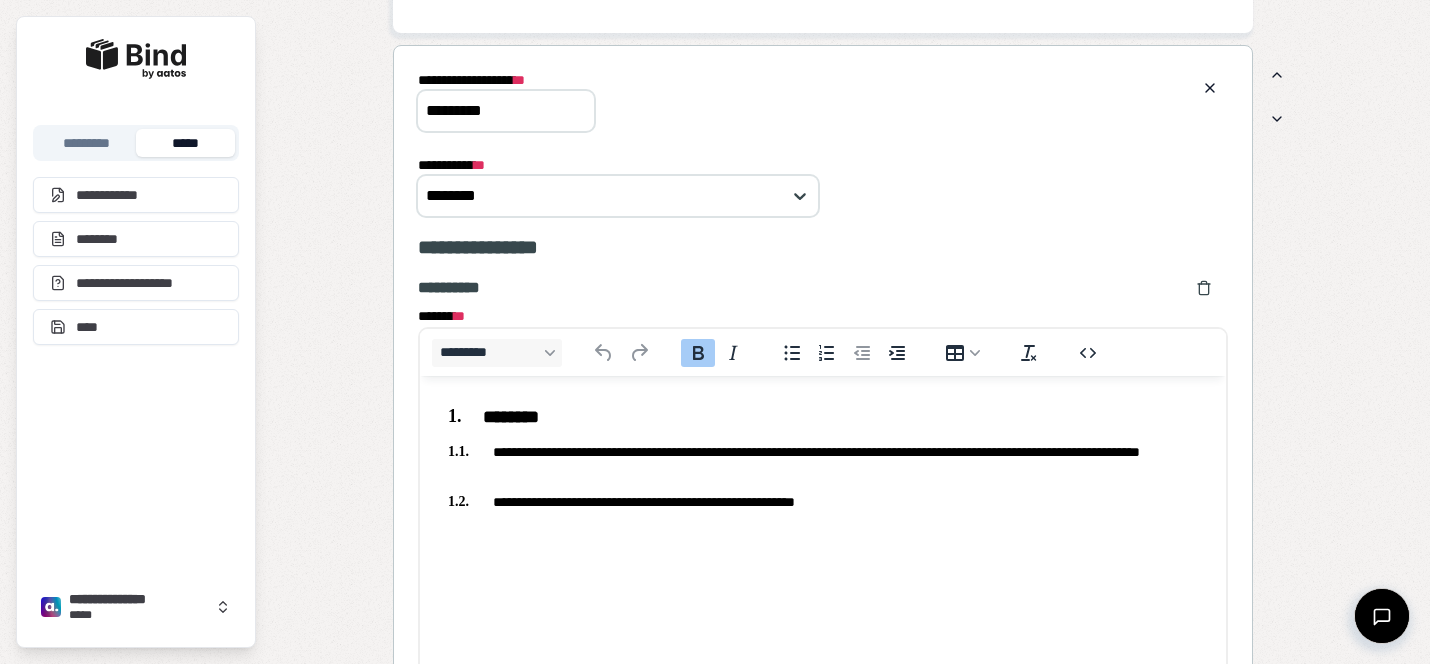 type on "*********" 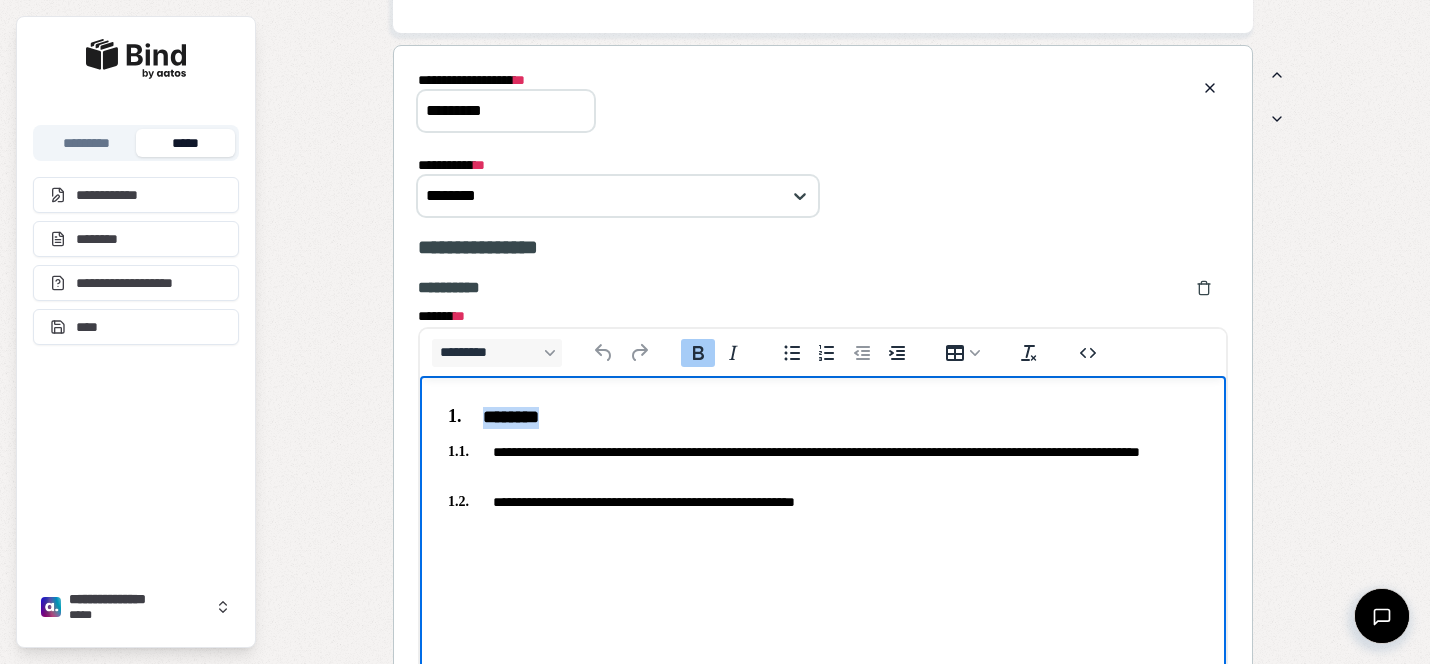 drag, startPoint x: 591, startPoint y: 415, endPoint x: 477, endPoint y: 410, distance: 114.1096 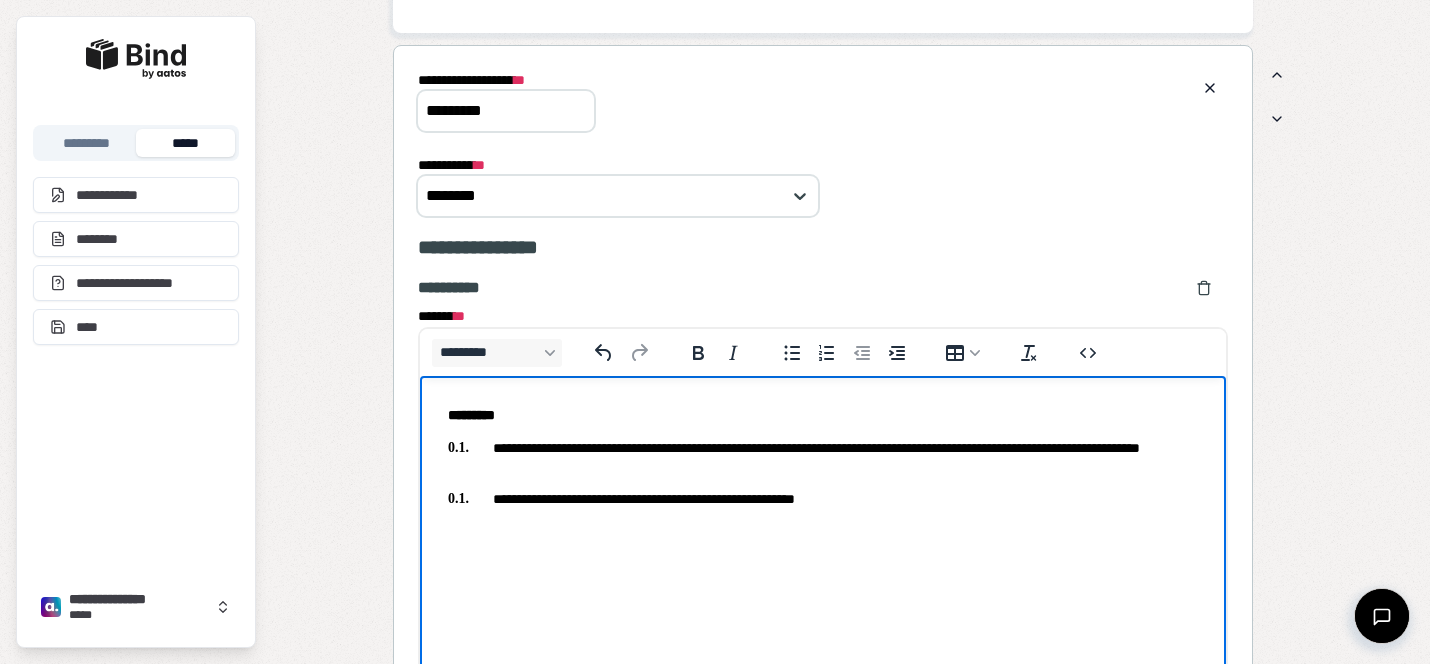 click on "*********" at bounding box center [471, 415] 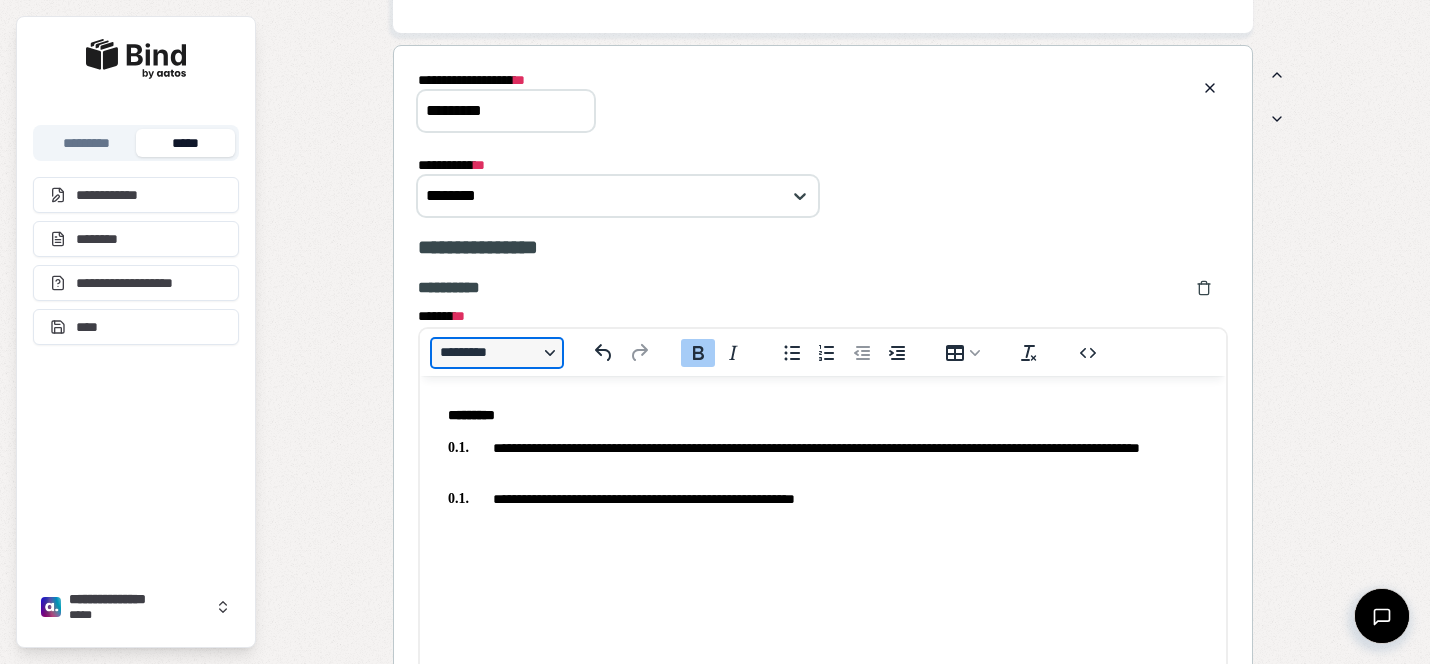 click on "*********" at bounding box center (497, 353) 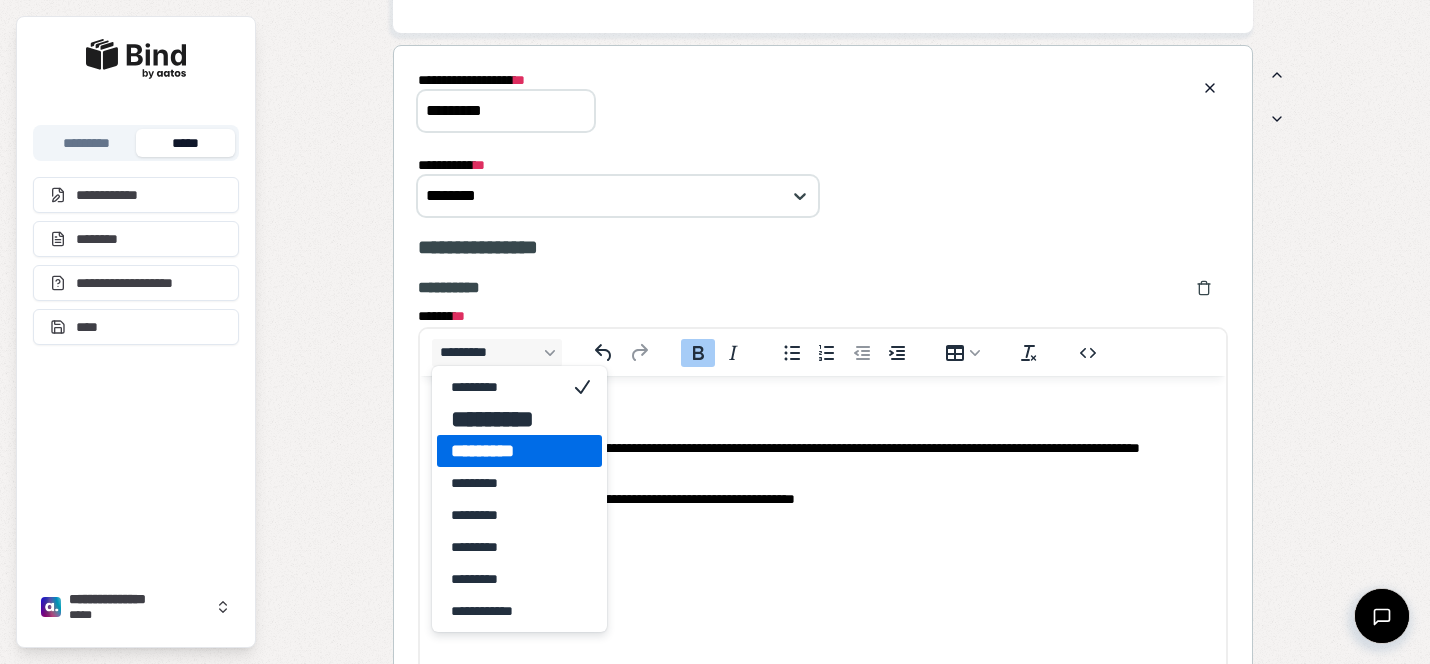 click on "*********" at bounding box center [505, 451] 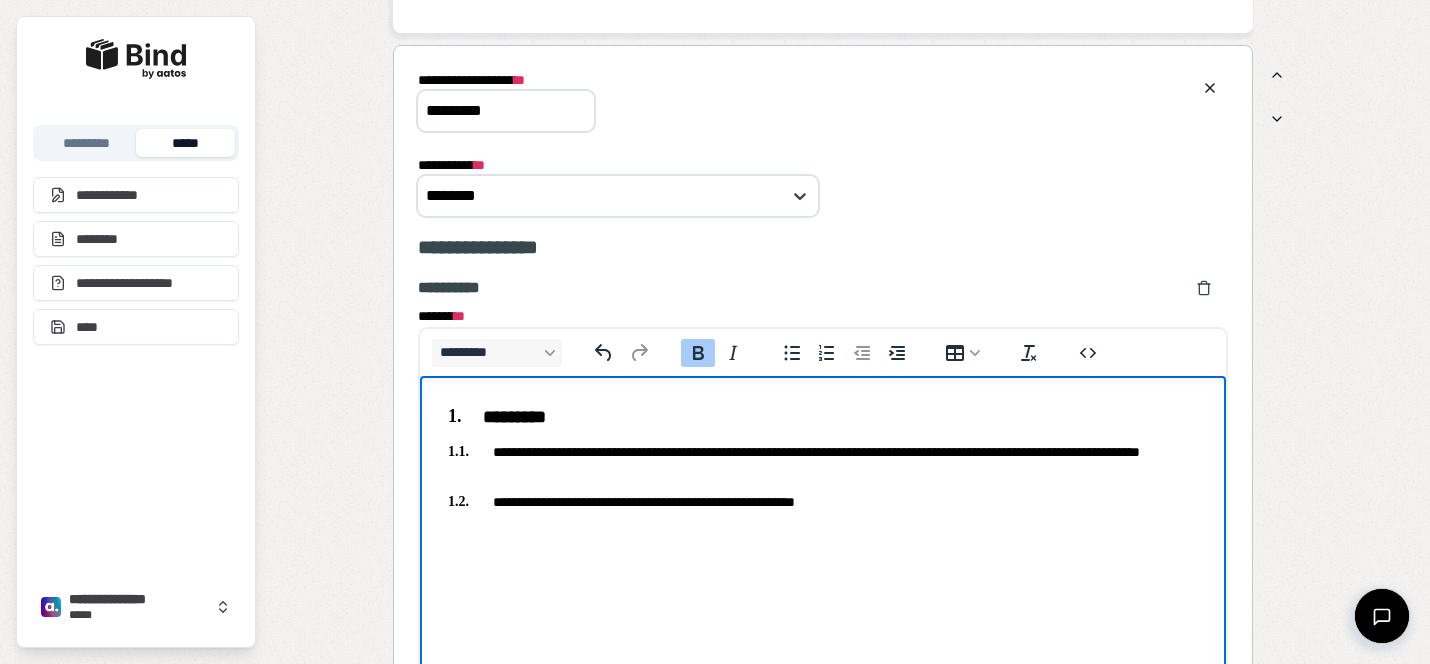 click on "*********" at bounding box center [823, 418] 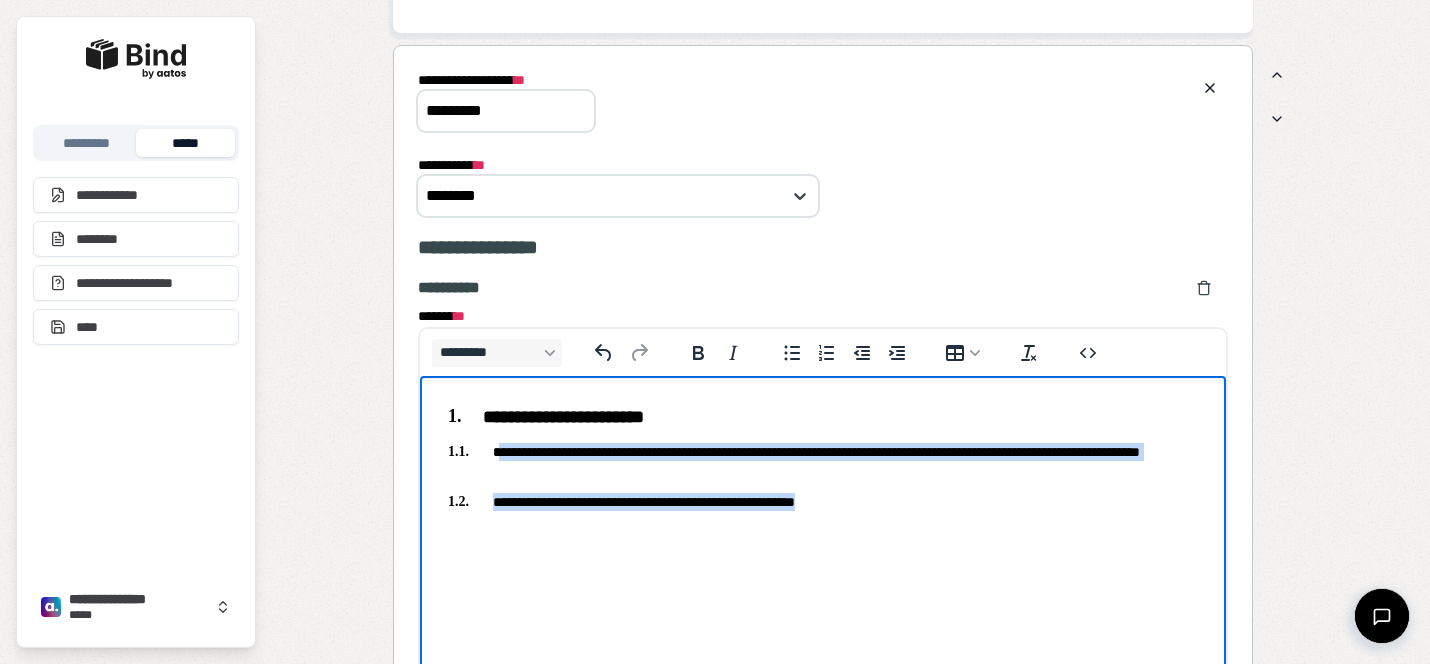 drag, startPoint x: 957, startPoint y: 512, endPoint x: 500, endPoint y: 456, distance: 460.41827 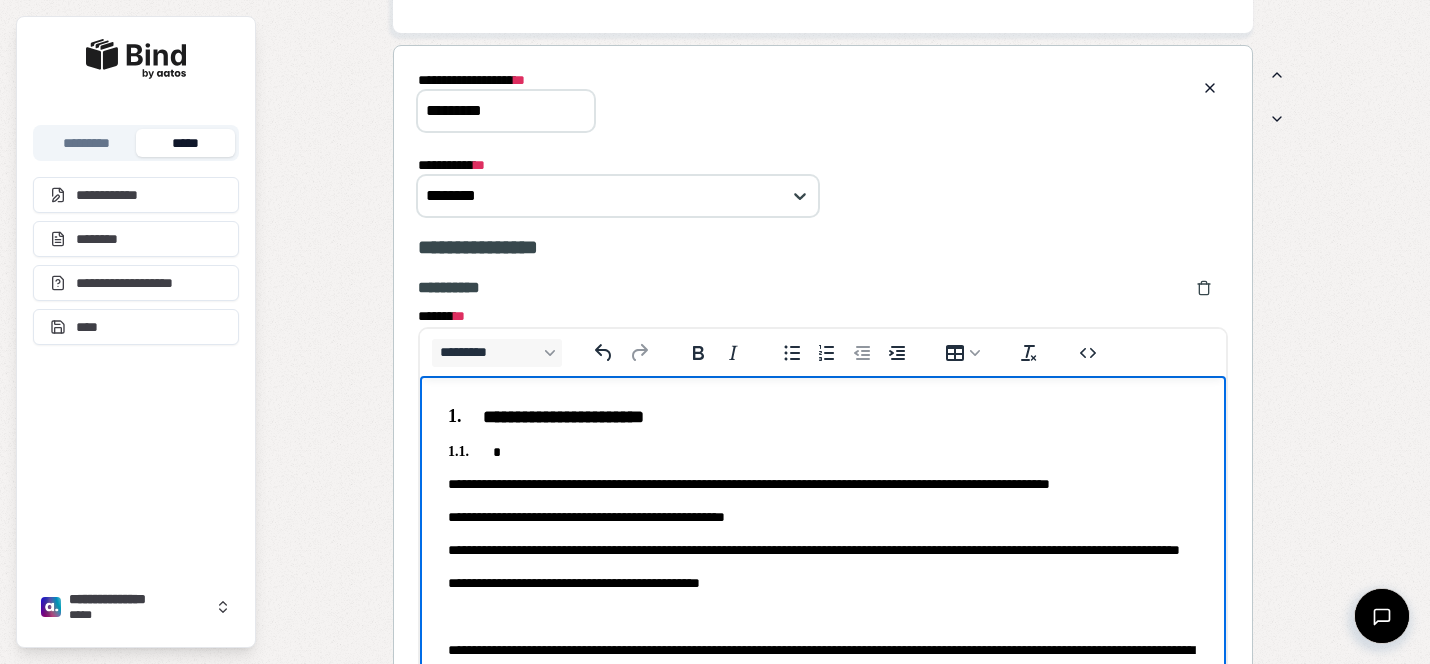 scroll, scrollTop: 1916, scrollLeft: 0, axis: vertical 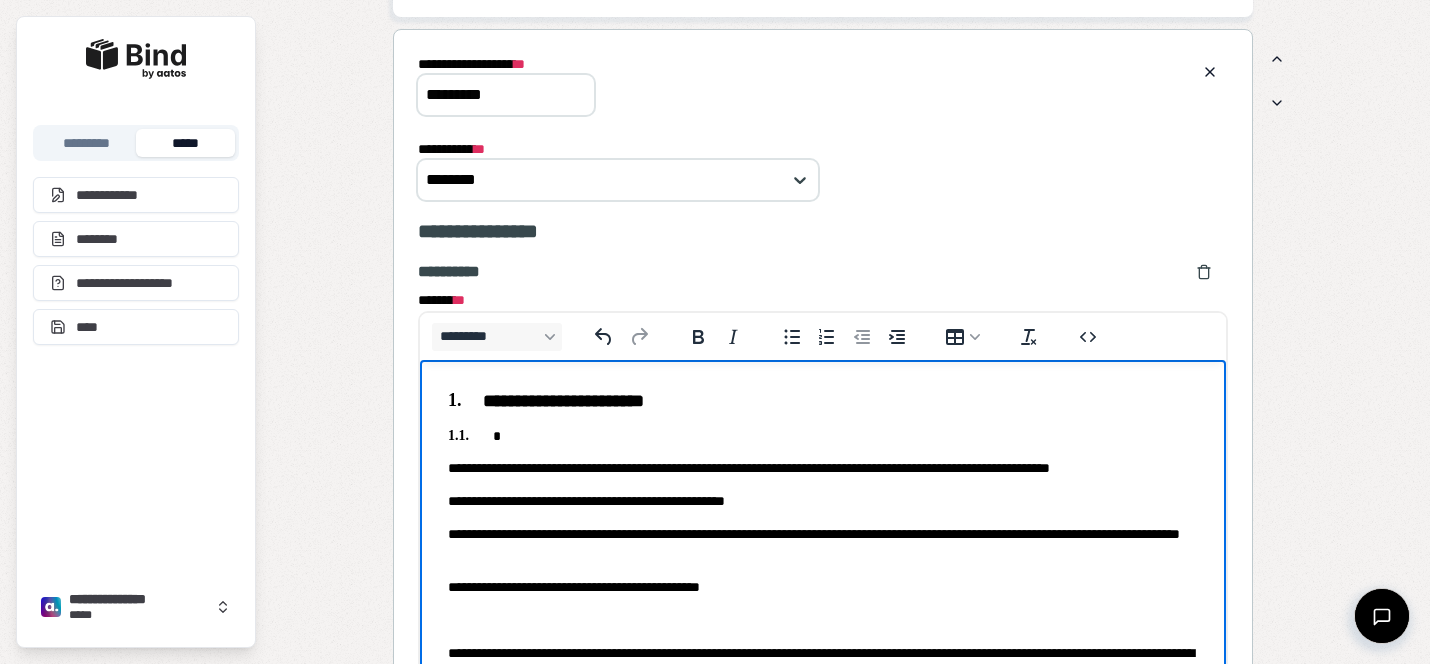 click on "**********" at bounding box center (823, 536) 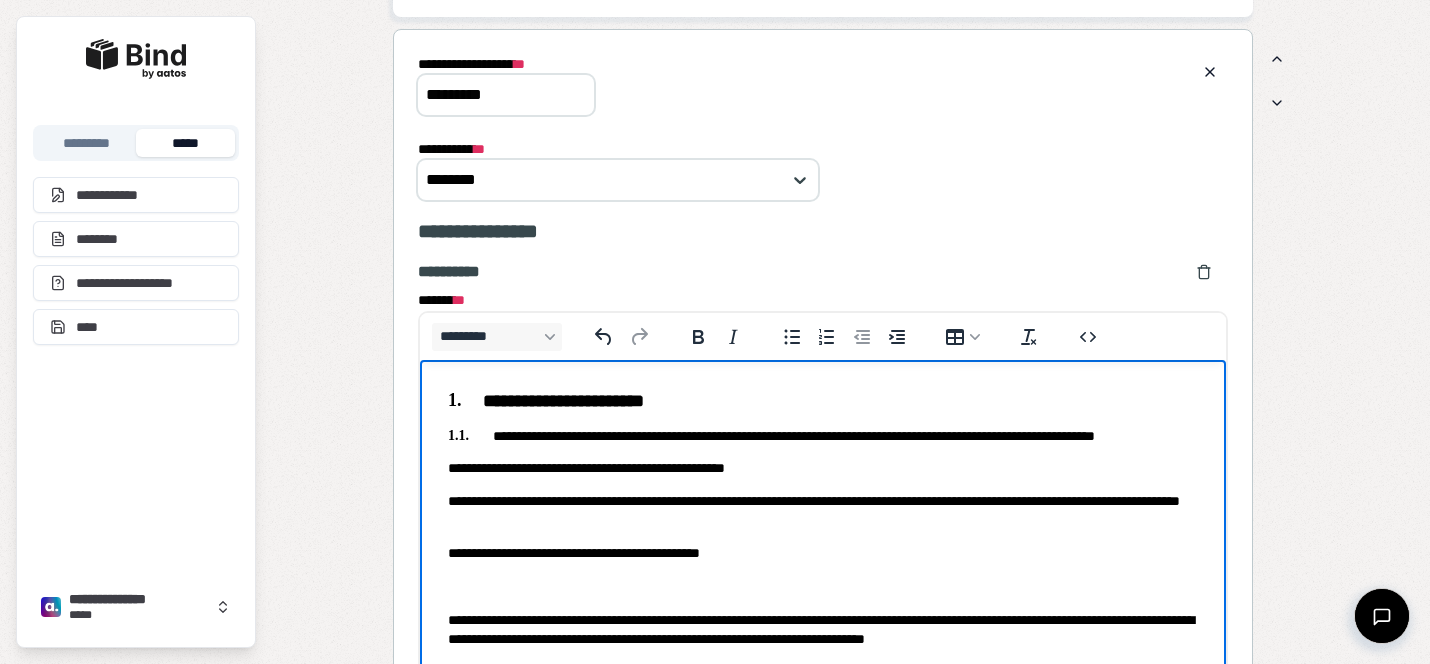 click at bounding box center [823, 587] 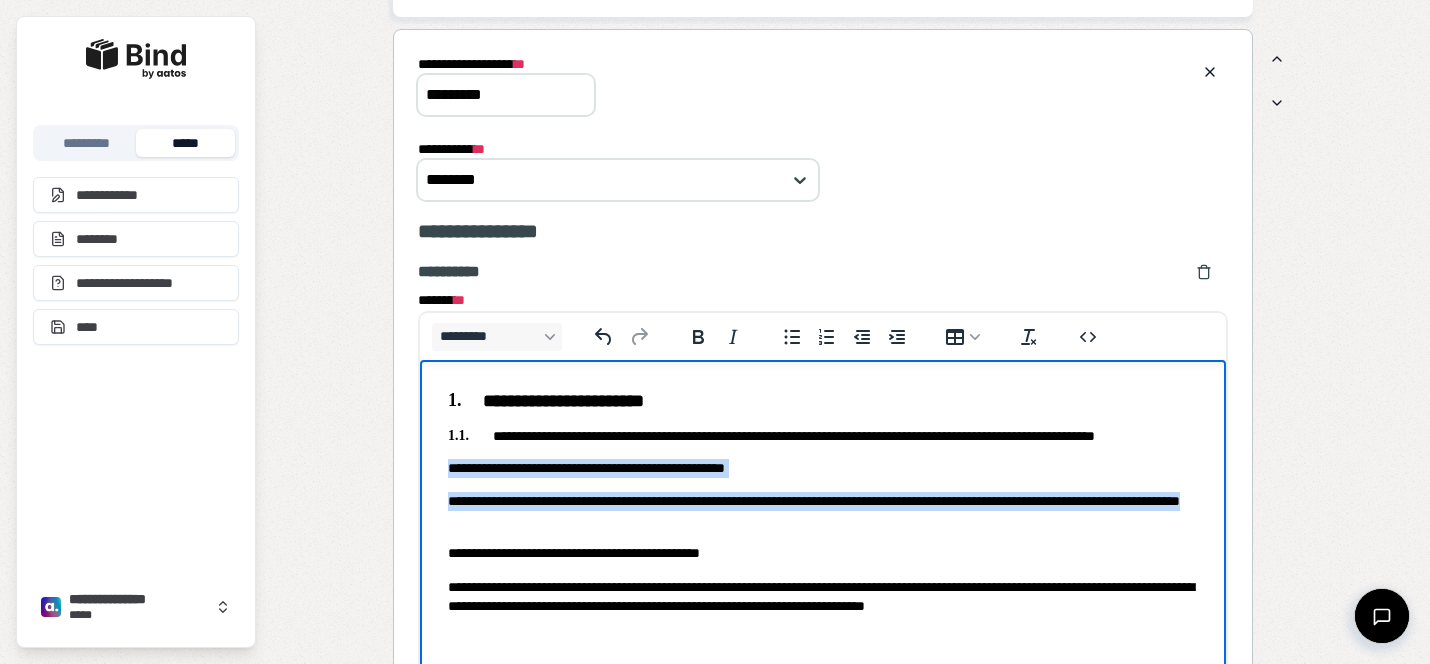 drag, startPoint x: 615, startPoint y: 517, endPoint x: 826, endPoint y: 817, distance: 366.77106 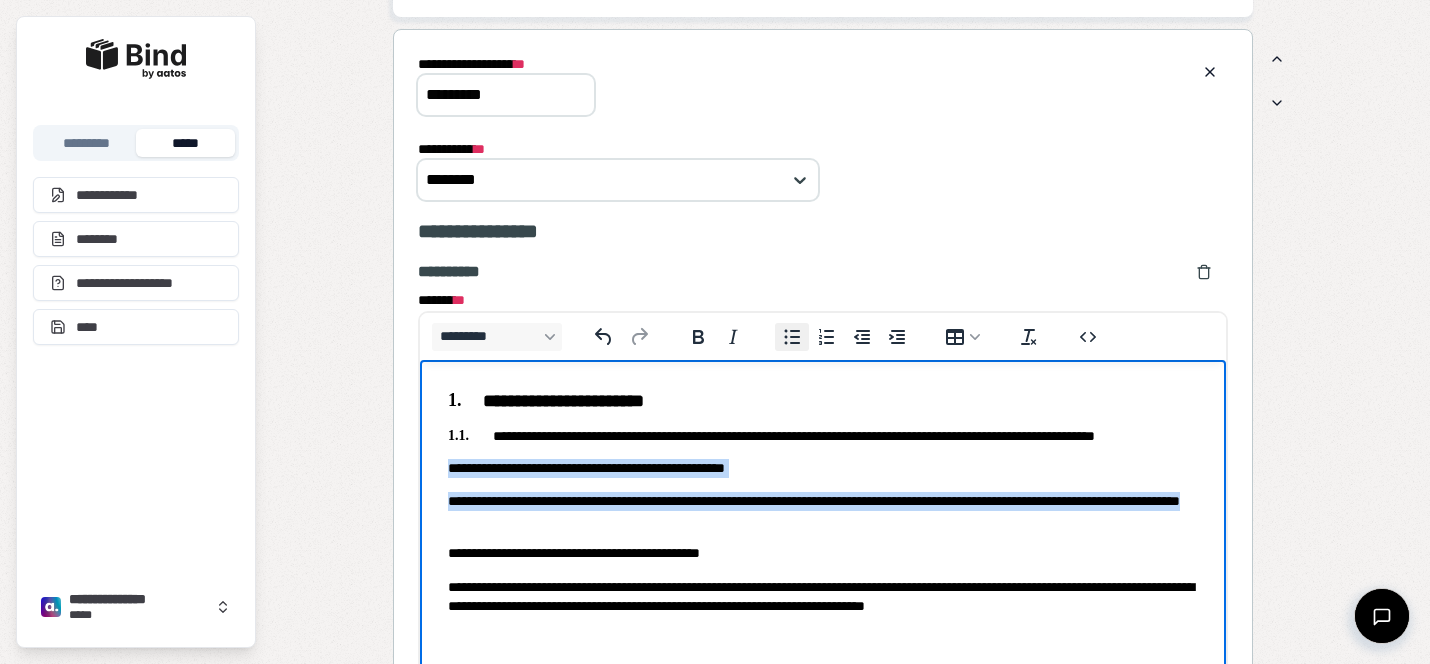 click 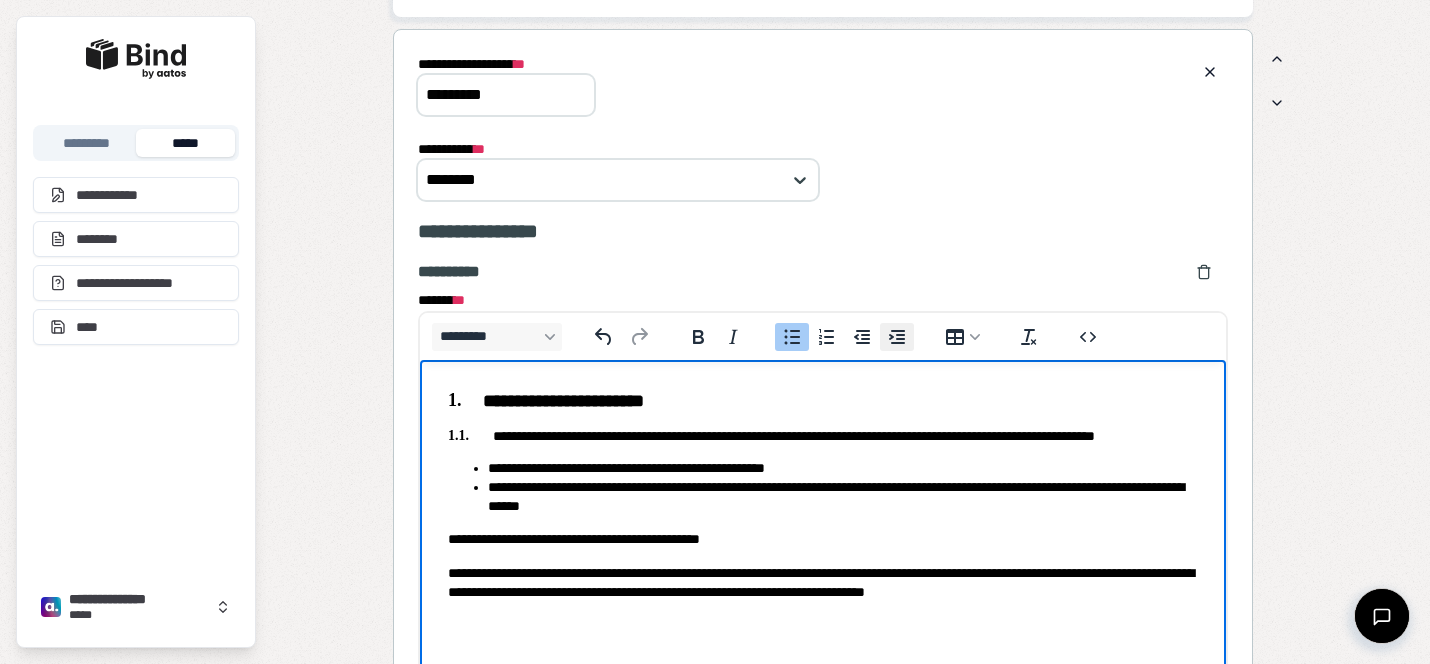 click 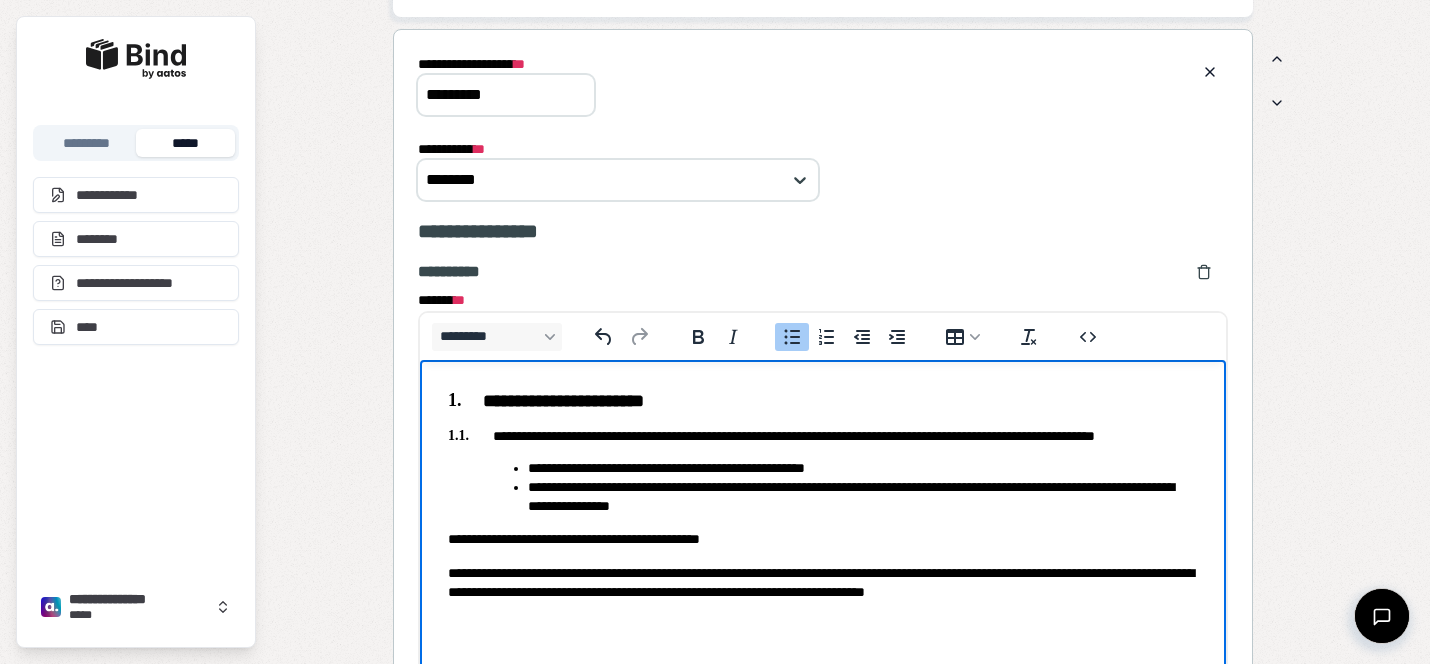 click on "**********" at bounding box center [863, 468] 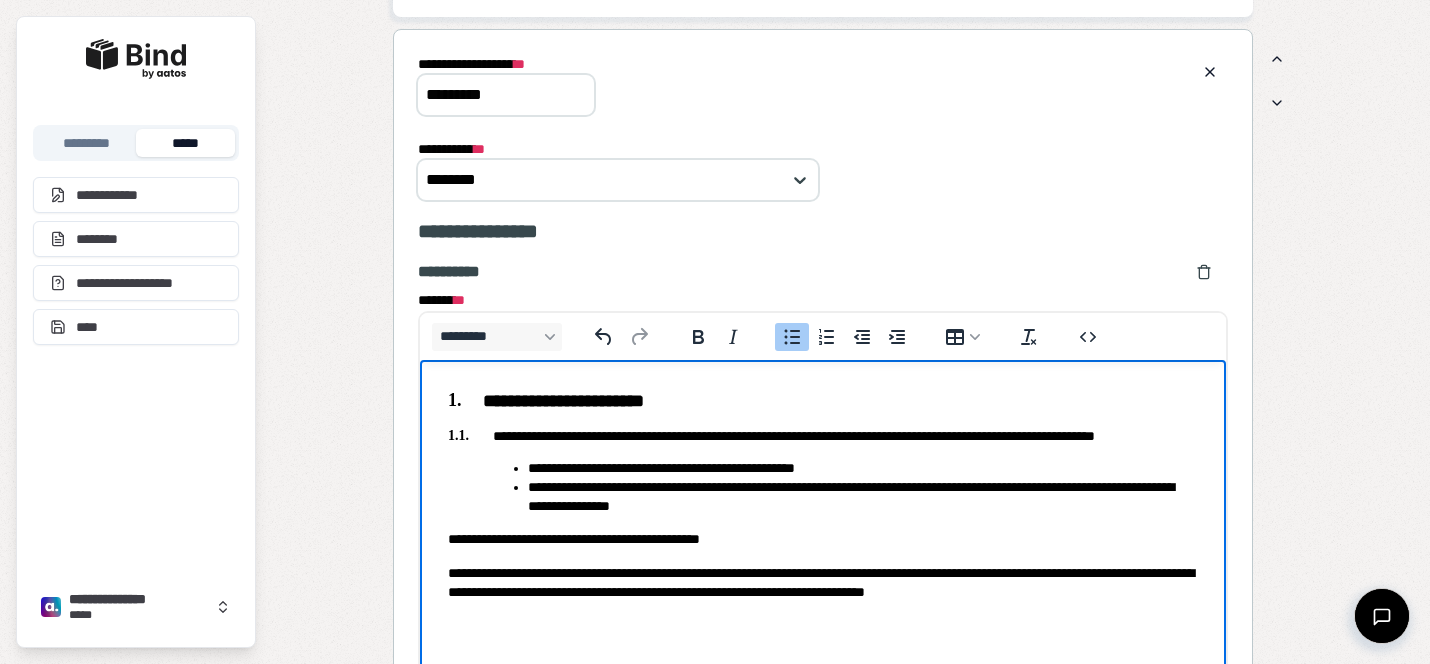 click on "**********" at bounding box center [863, 497] 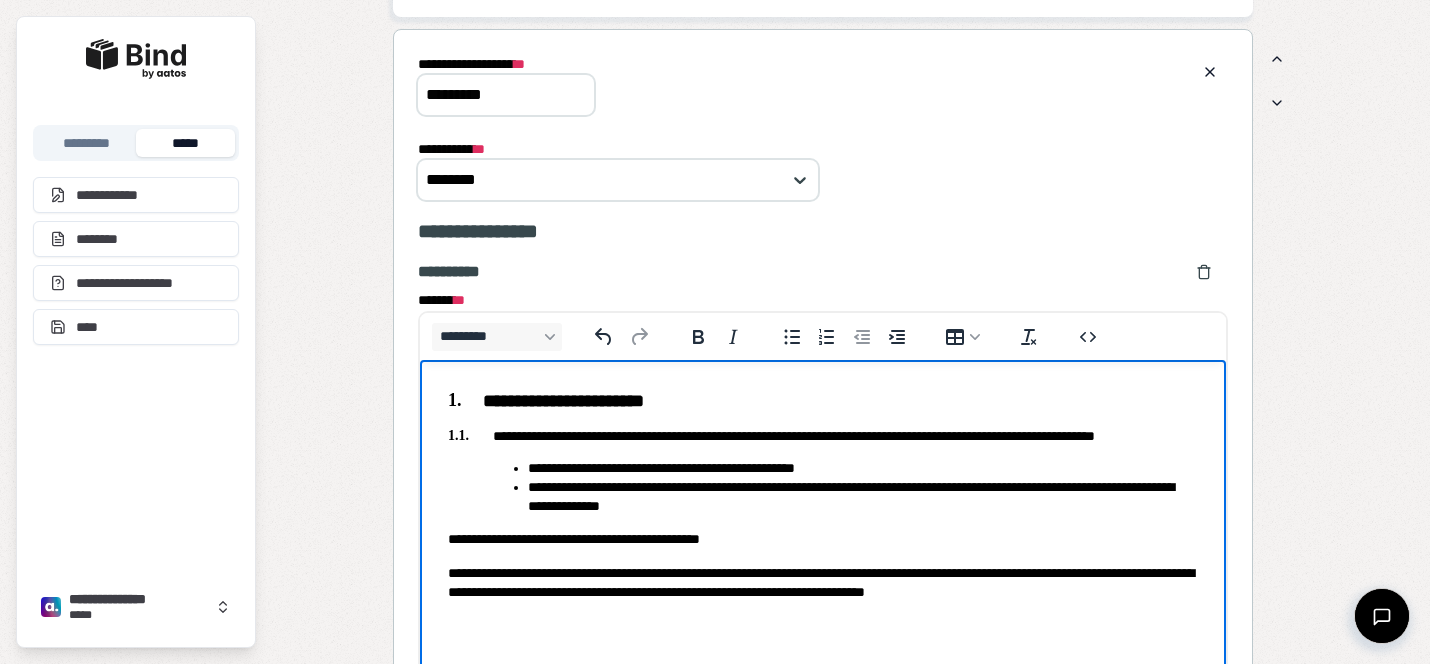 click on "**********" at bounding box center (823, 496) 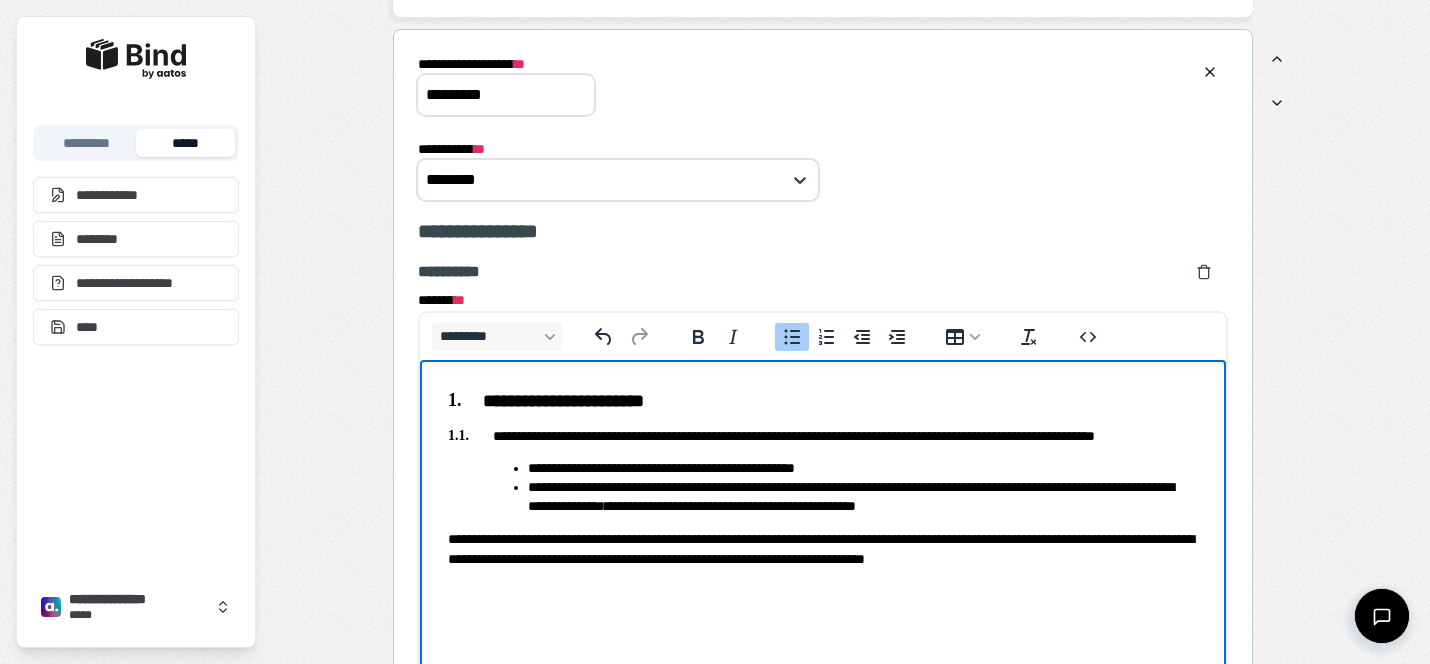 click on "**********" at bounding box center [823, 549] 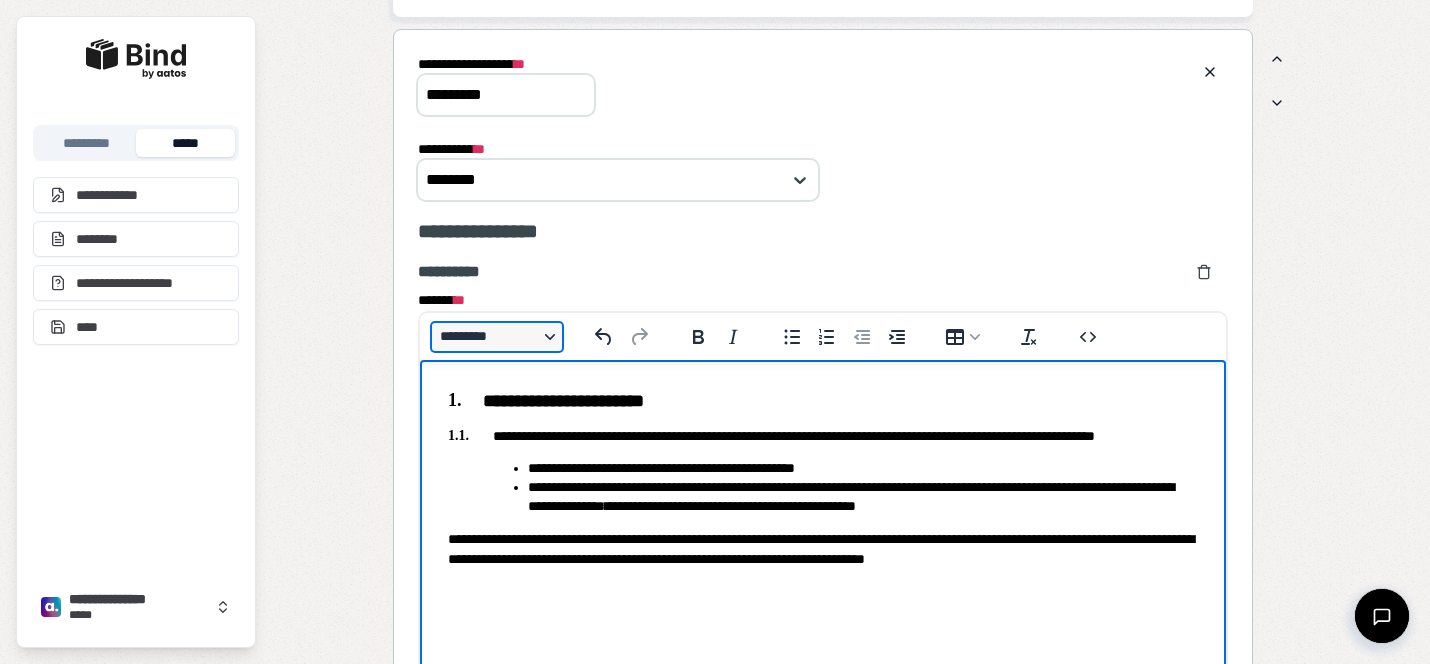 click on "*********" at bounding box center (497, 337) 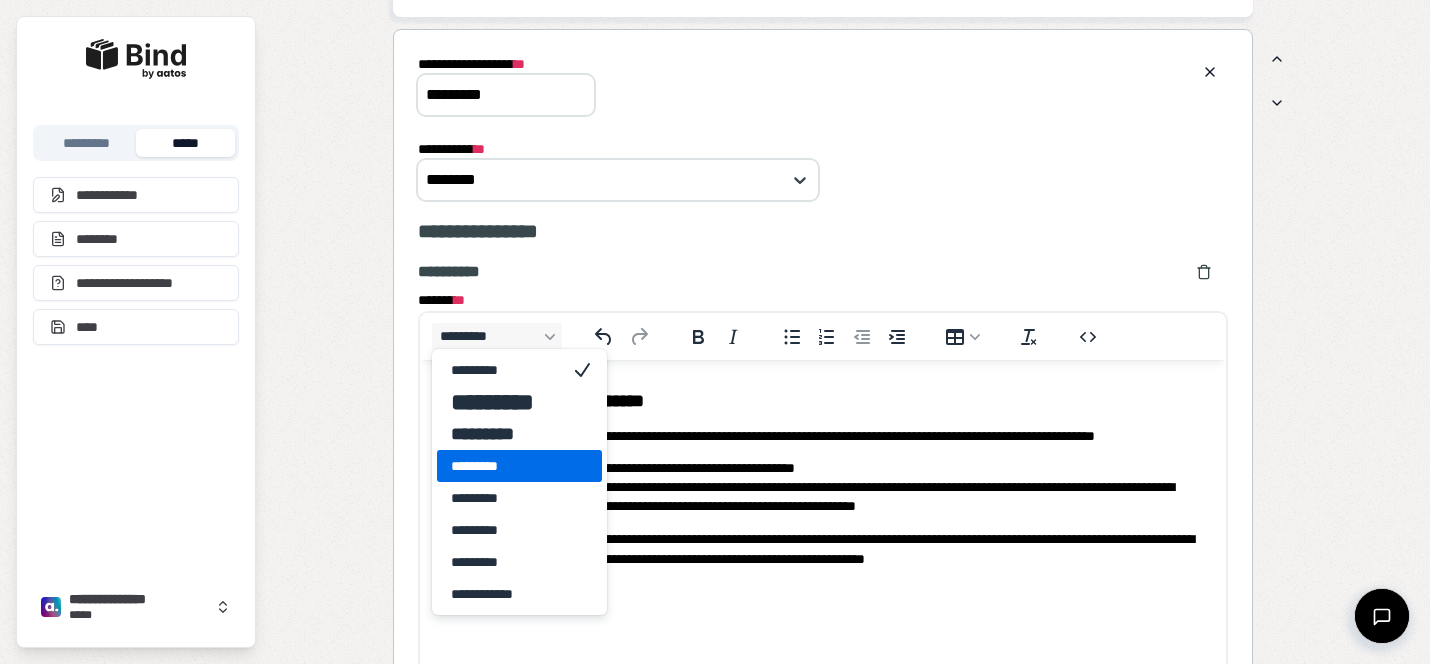 click on "*********" at bounding box center [505, 466] 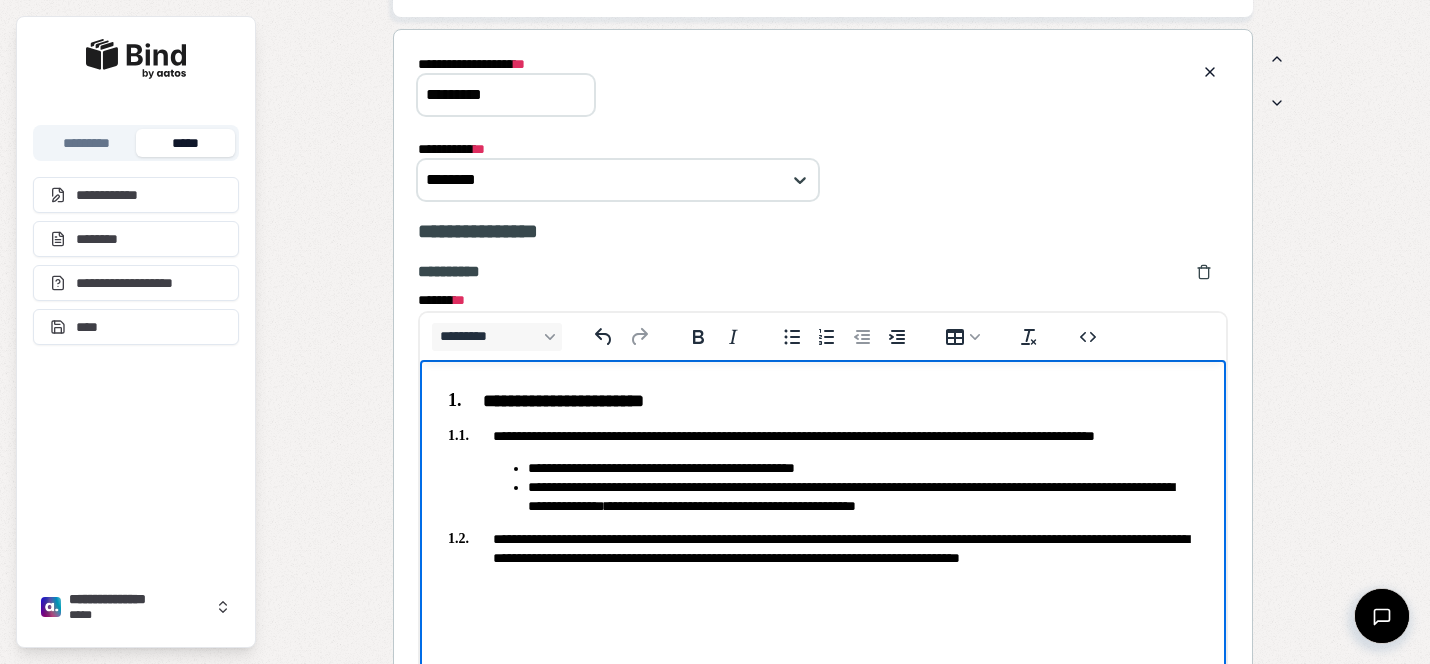 click on "**********" at bounding box center [823, 557] 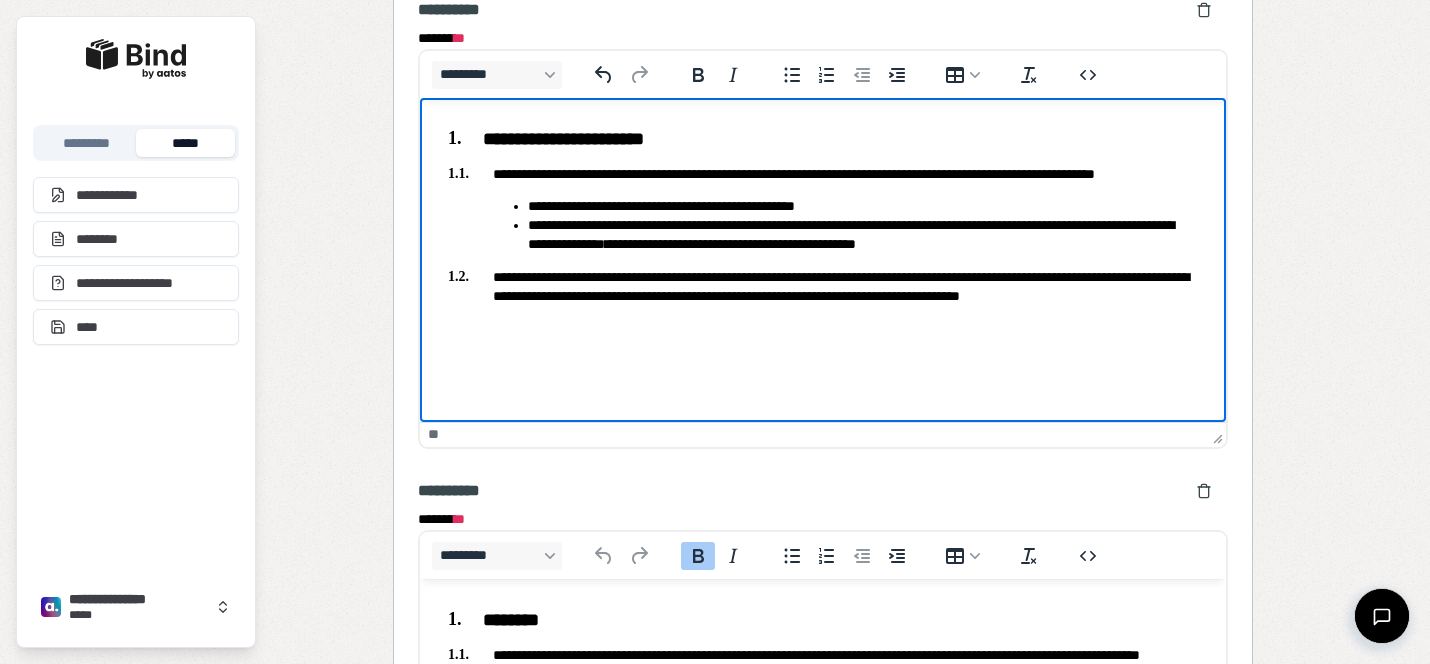 scroll, scrollTop: 2179, scrollLeft: 0, axis: vertical 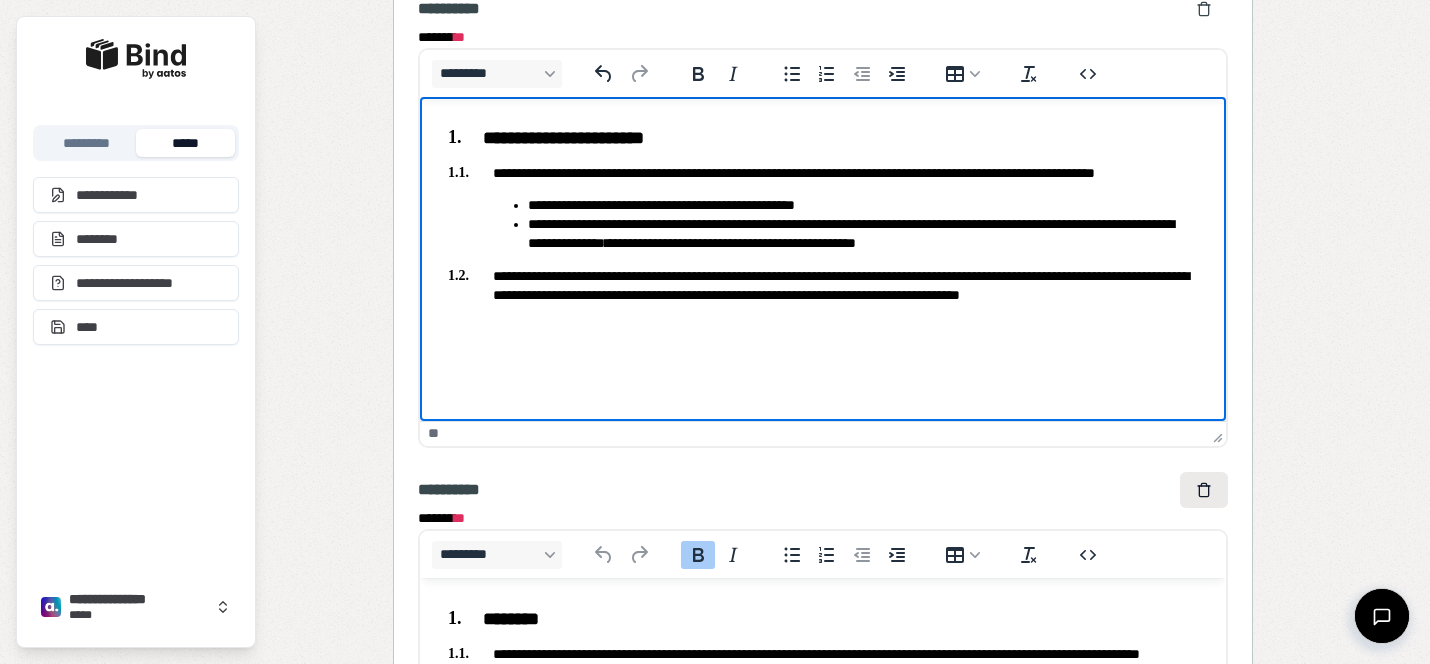 click at bounding box center [1204, 490] 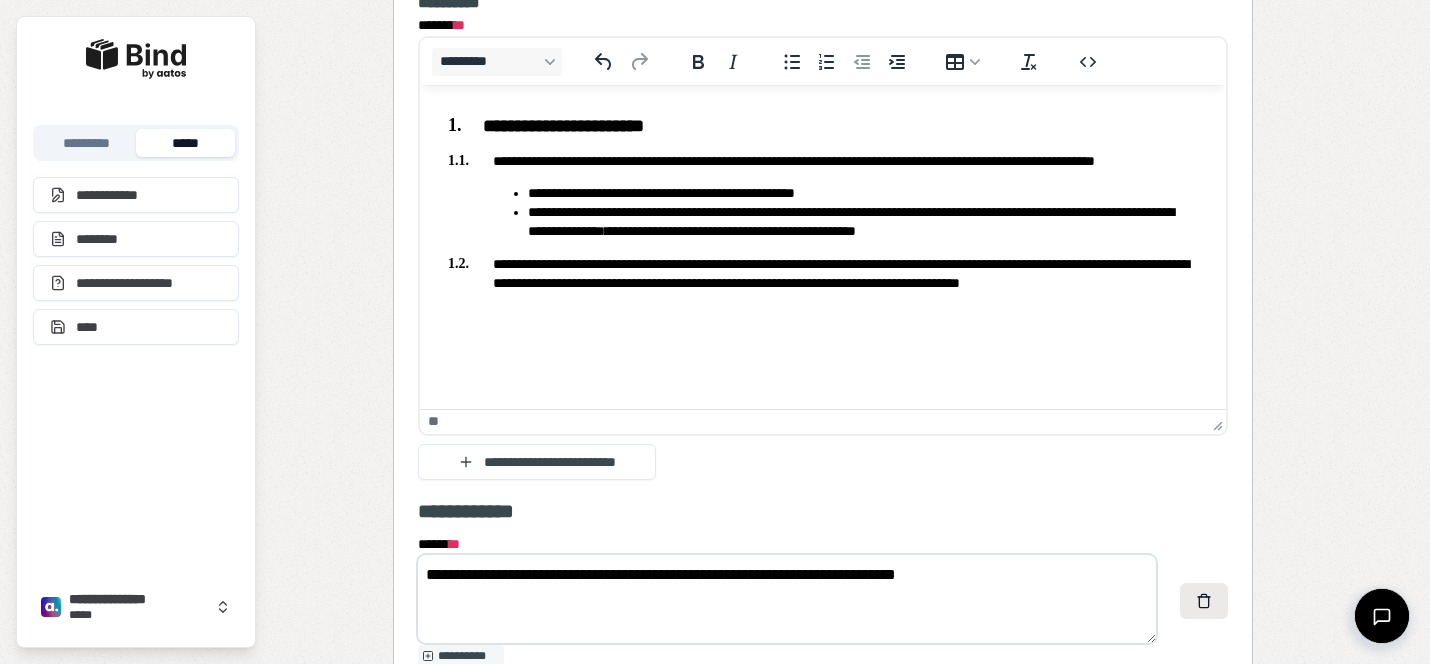 click at bounding box center (1204, 601) 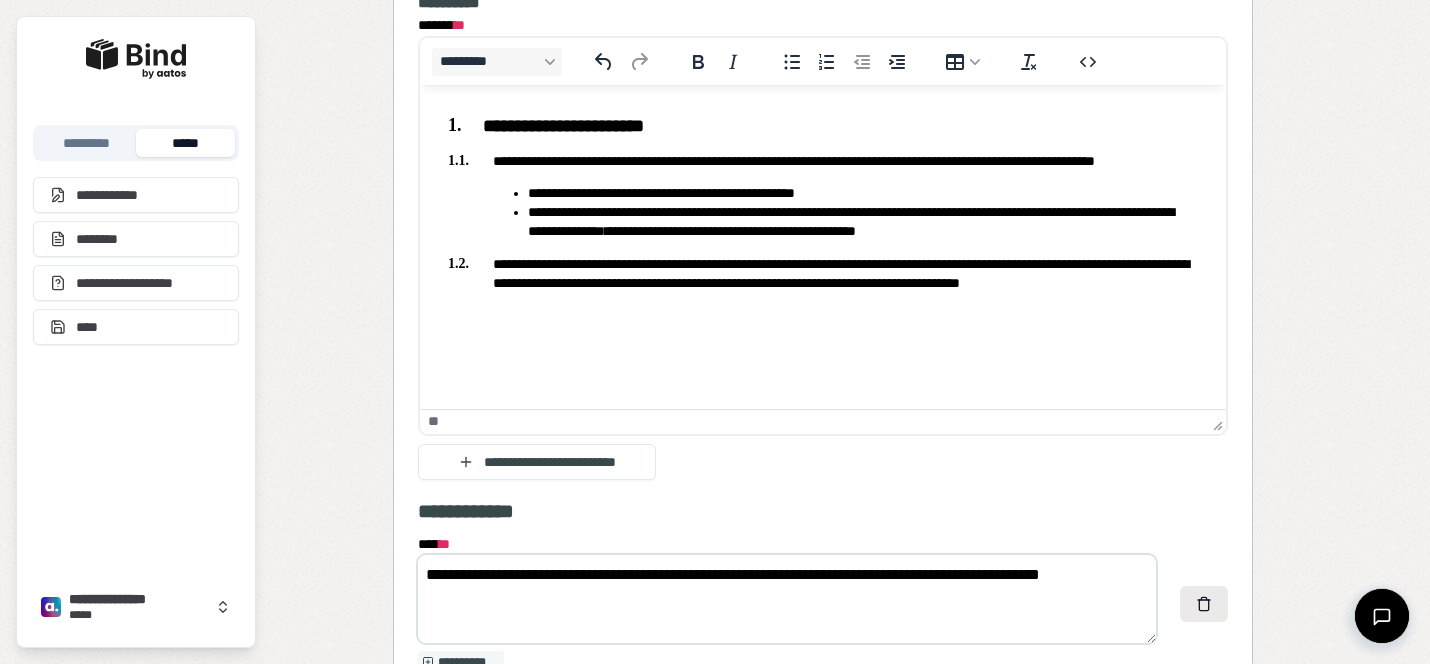 click at bounding box center [1204, 604] 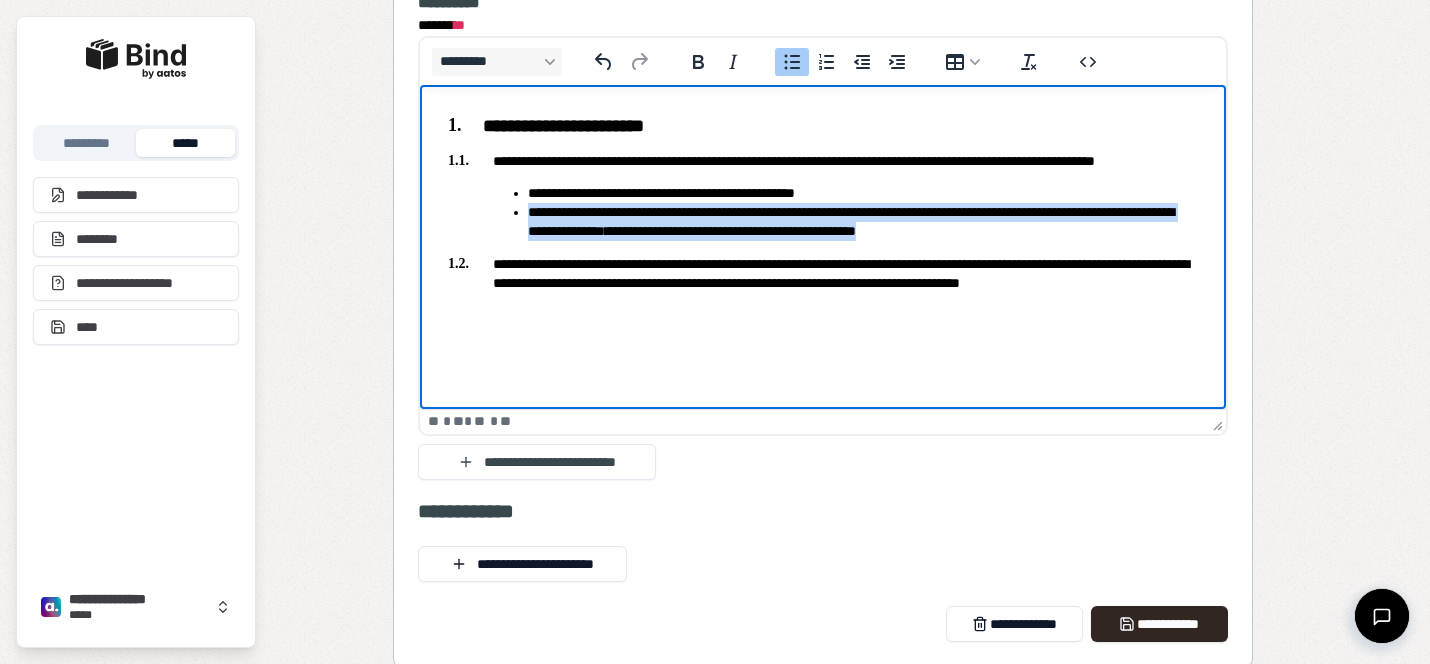 drag, startPoint x: 1011, startPoint y: 215, endPoint x: 519, endPoint y: 212, distance: 492.00916 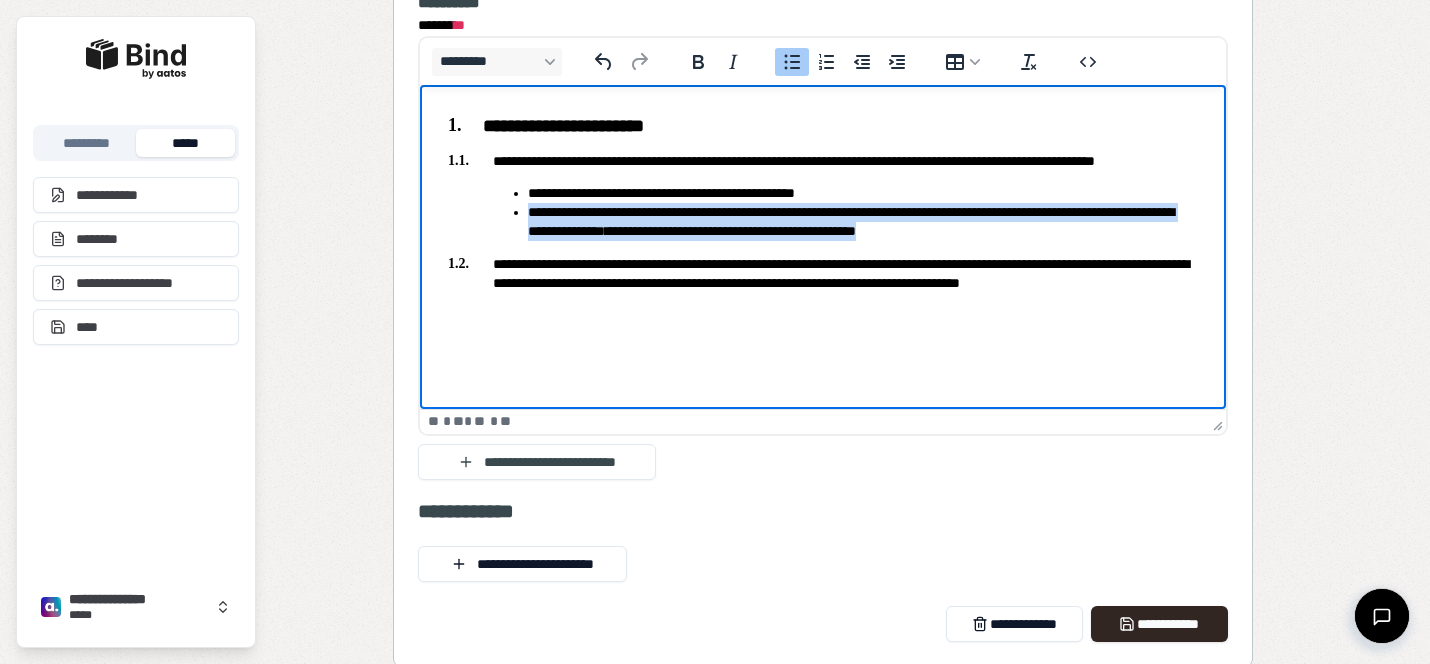 copy on "**********" 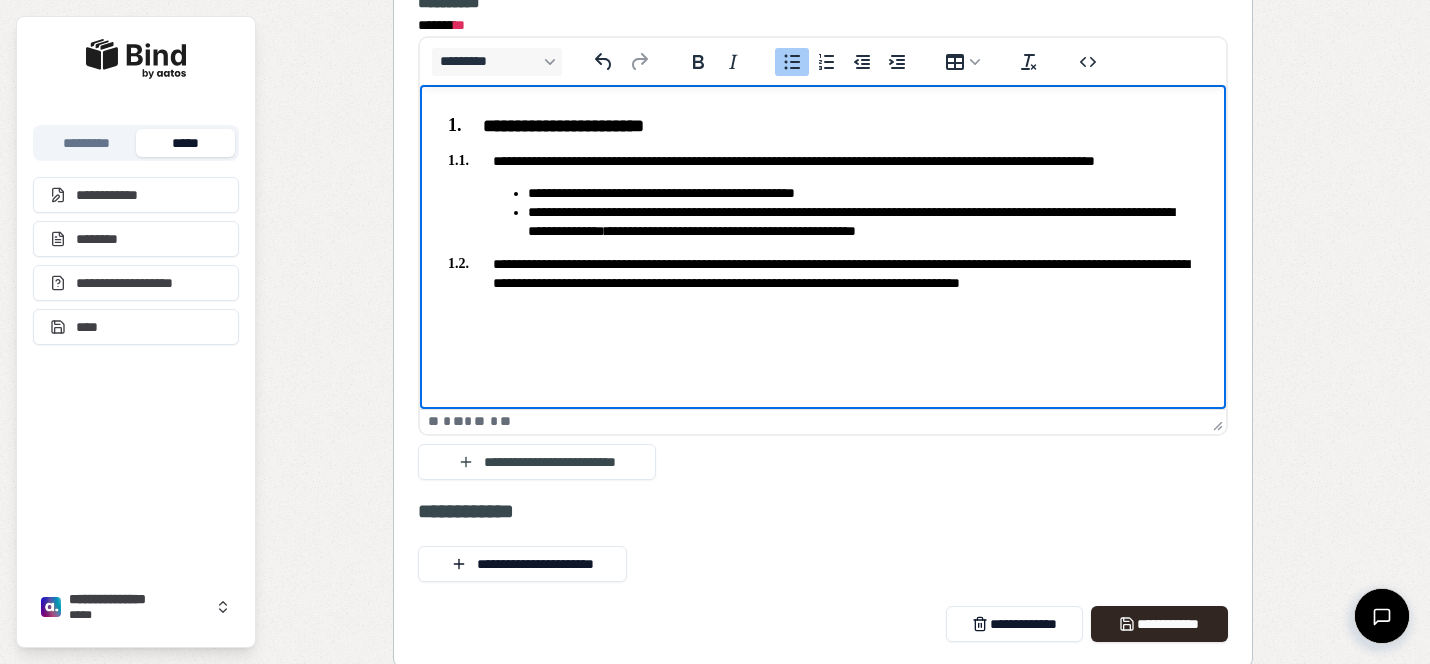 click on "**********" at bounding box center [823, 282] 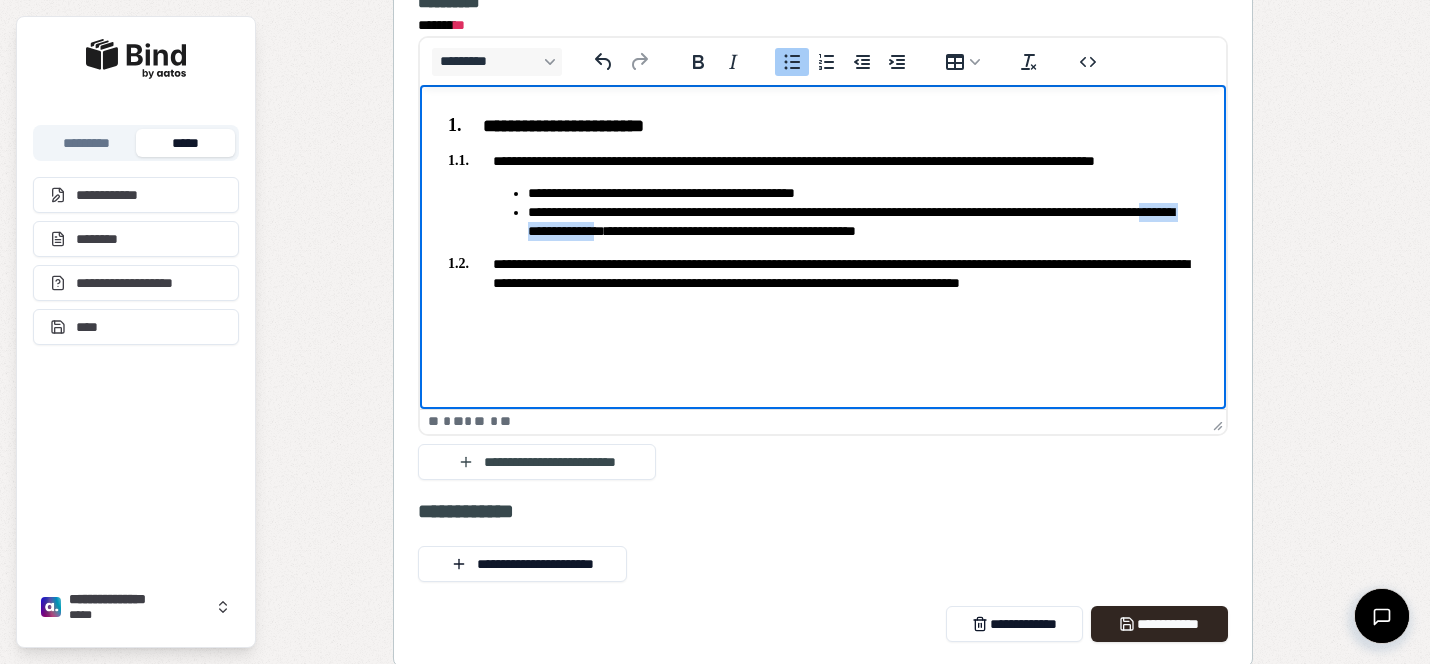 drag, startPoint x: 646, startPoint y: 233, endPoint x: 774, endPoint y: 236, distance: 128.03516 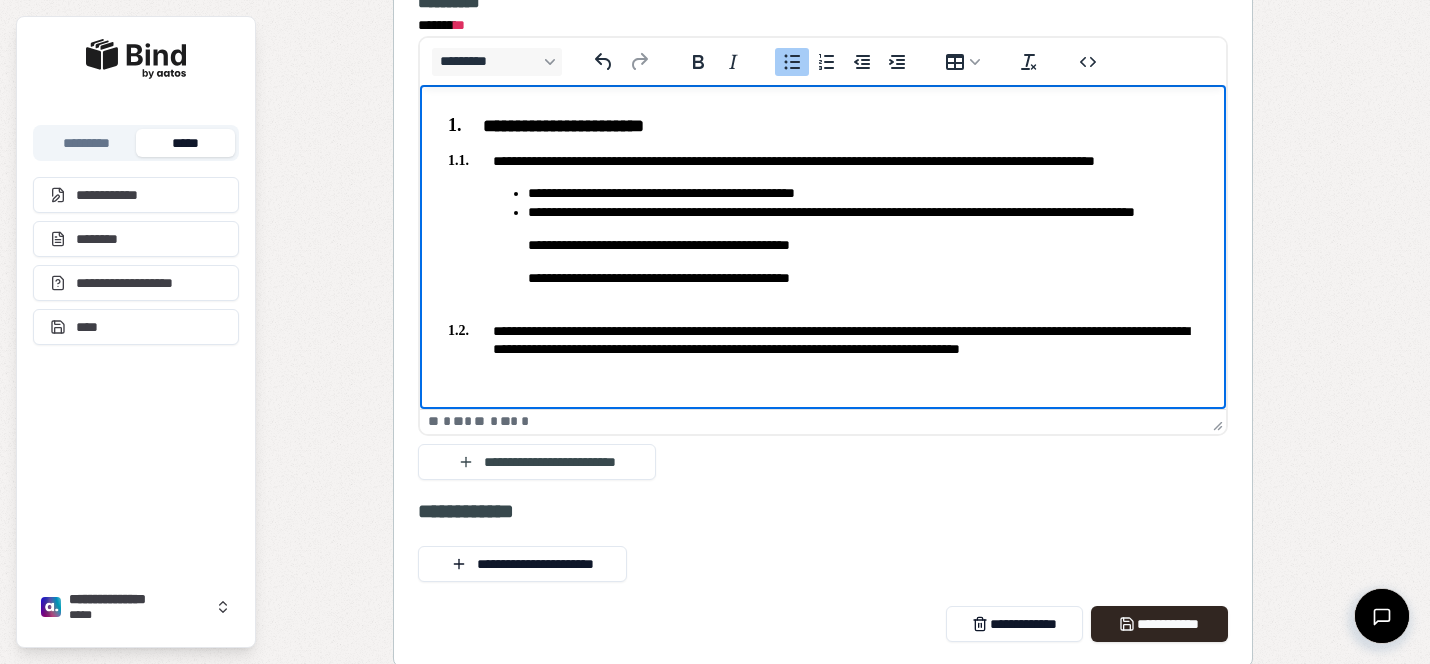 click on "**********" at bounding box center (843, 246) 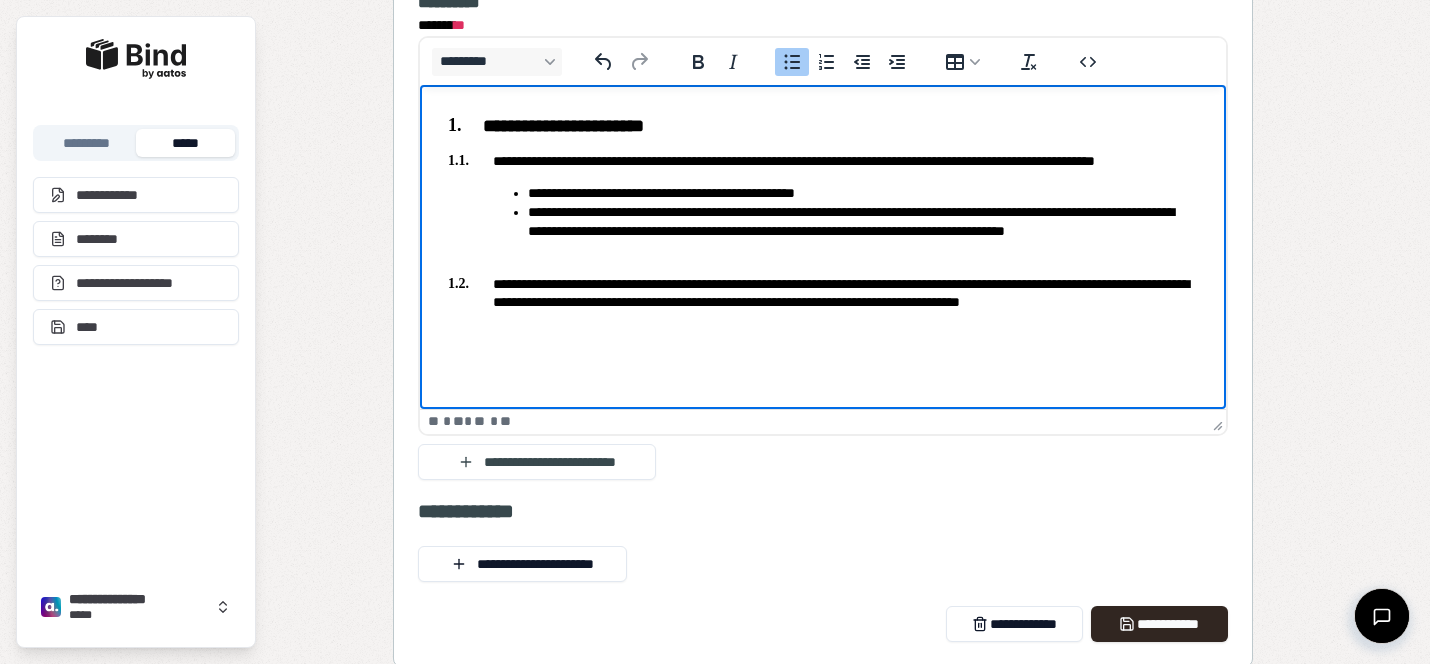 click on "**********" at bounding box center [823, 302] 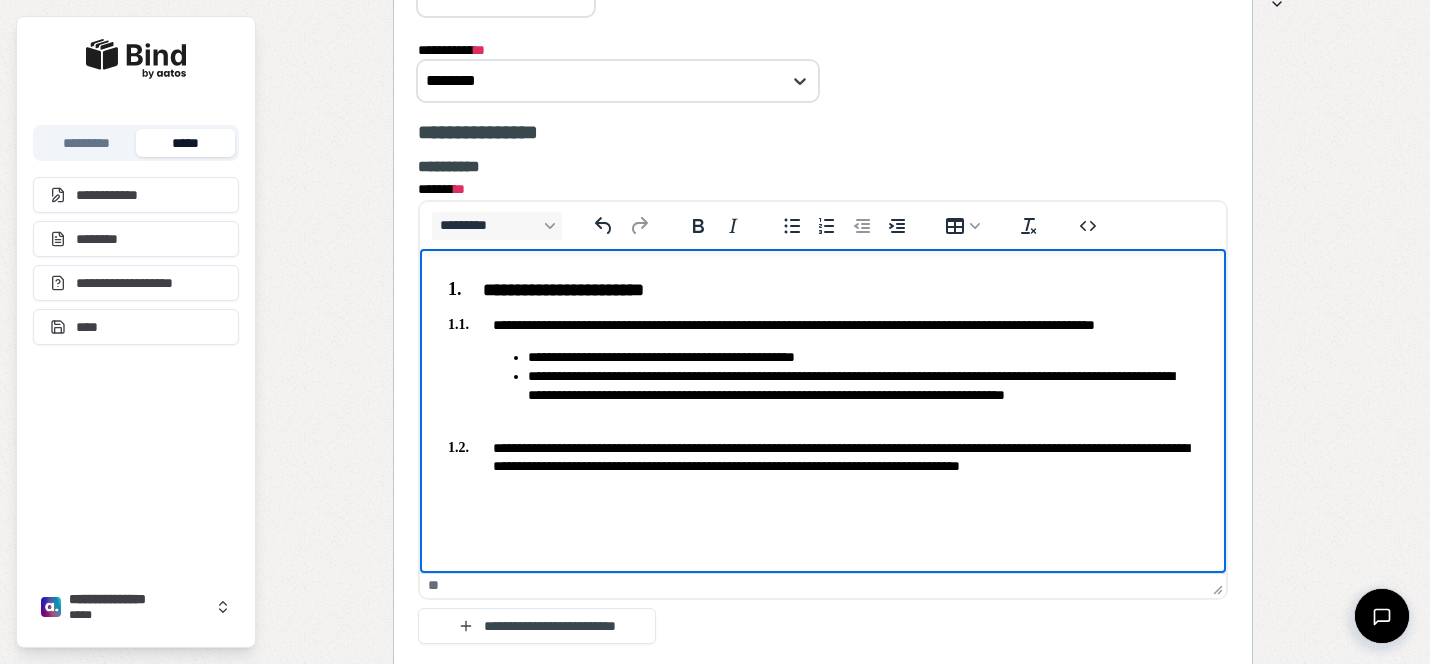 scroll, scrollTop: 1782, scrollLeft: 0, axis: vertical 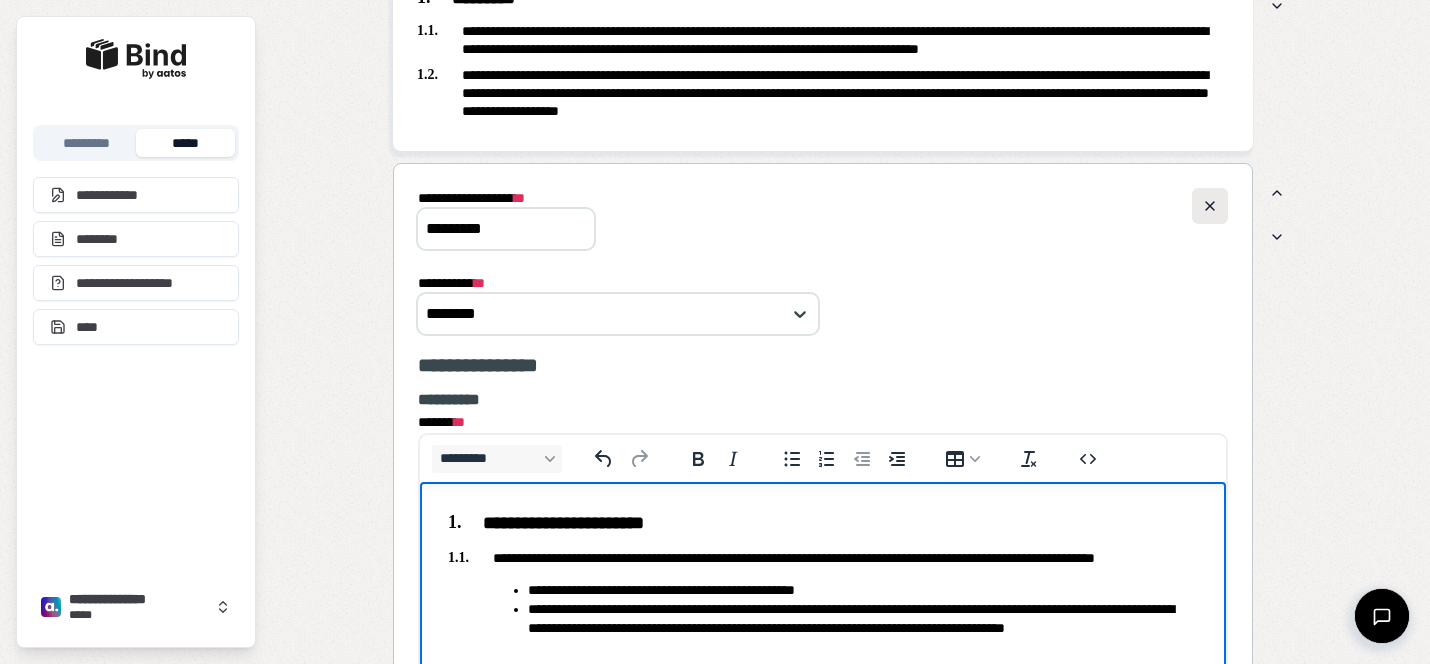 click at bounding box center [1210, 206] 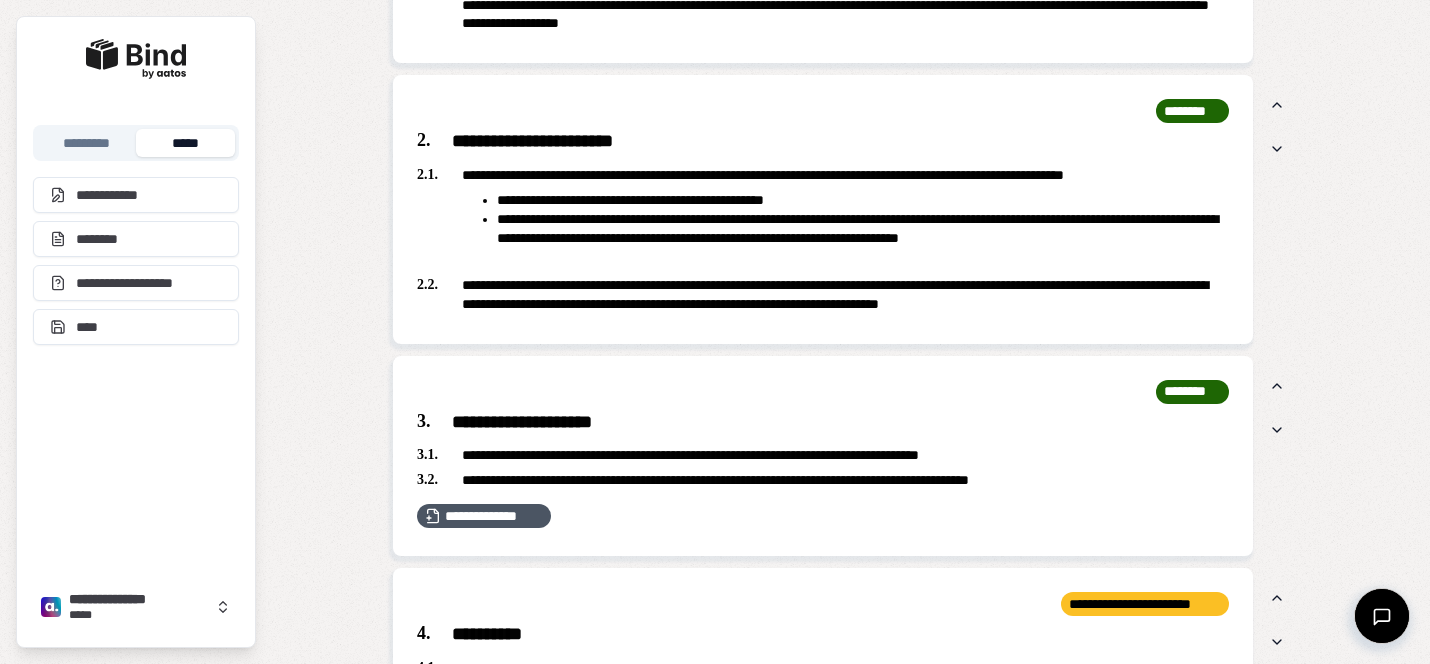 scroll, scrollTop: 1892, scrollLeft: 0, axis: vertical 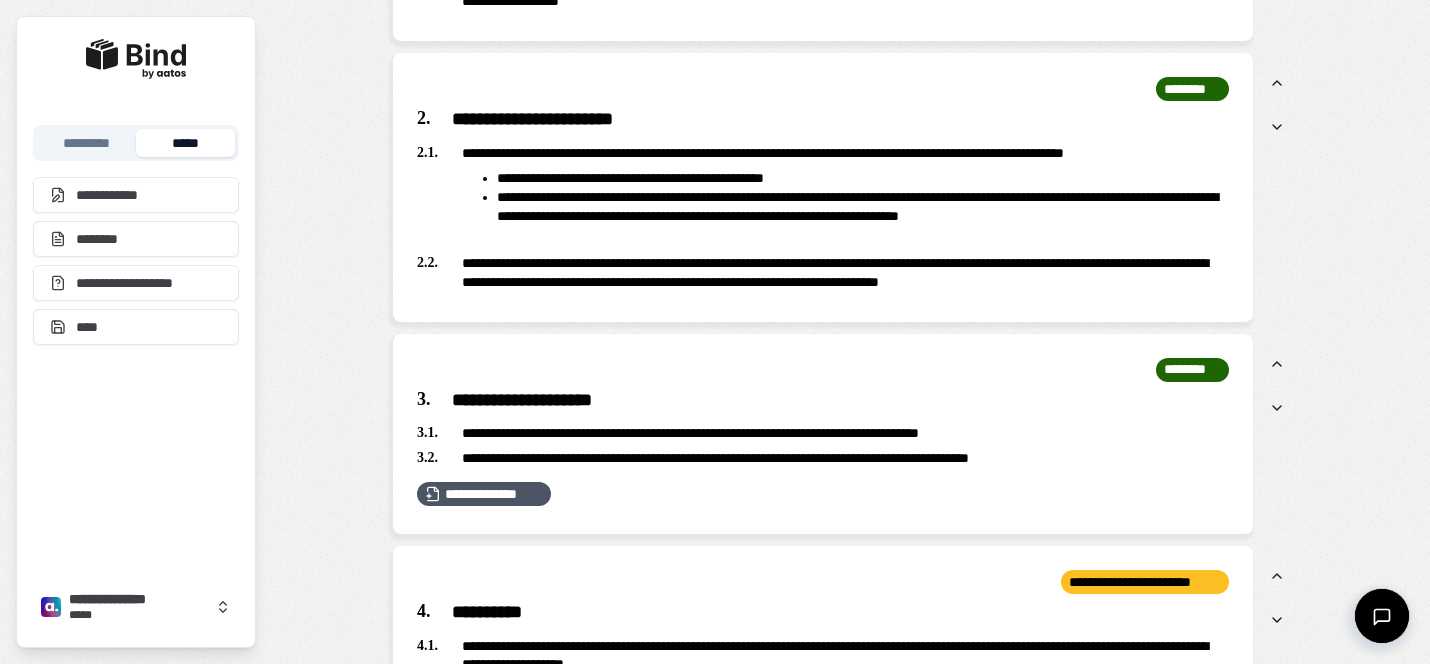 click on "**********" at bounding box center [823, 272] 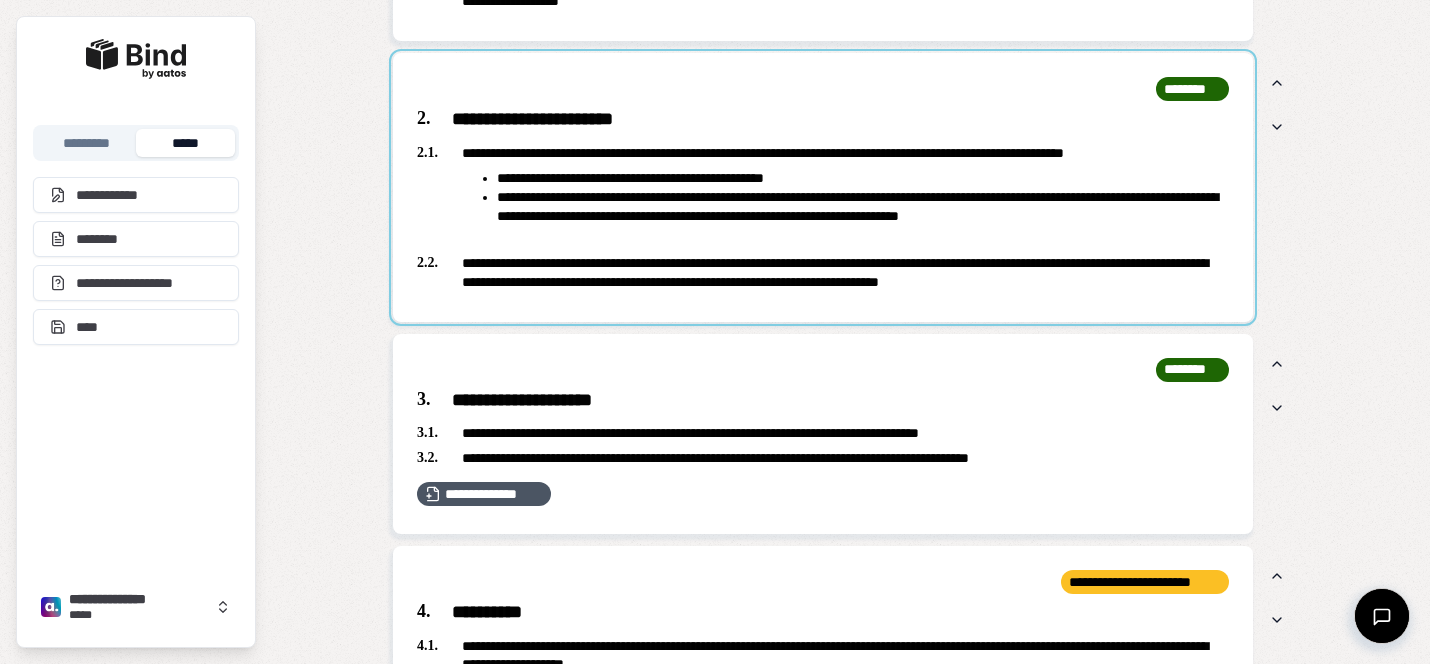 click at bounding box center (823, 187) 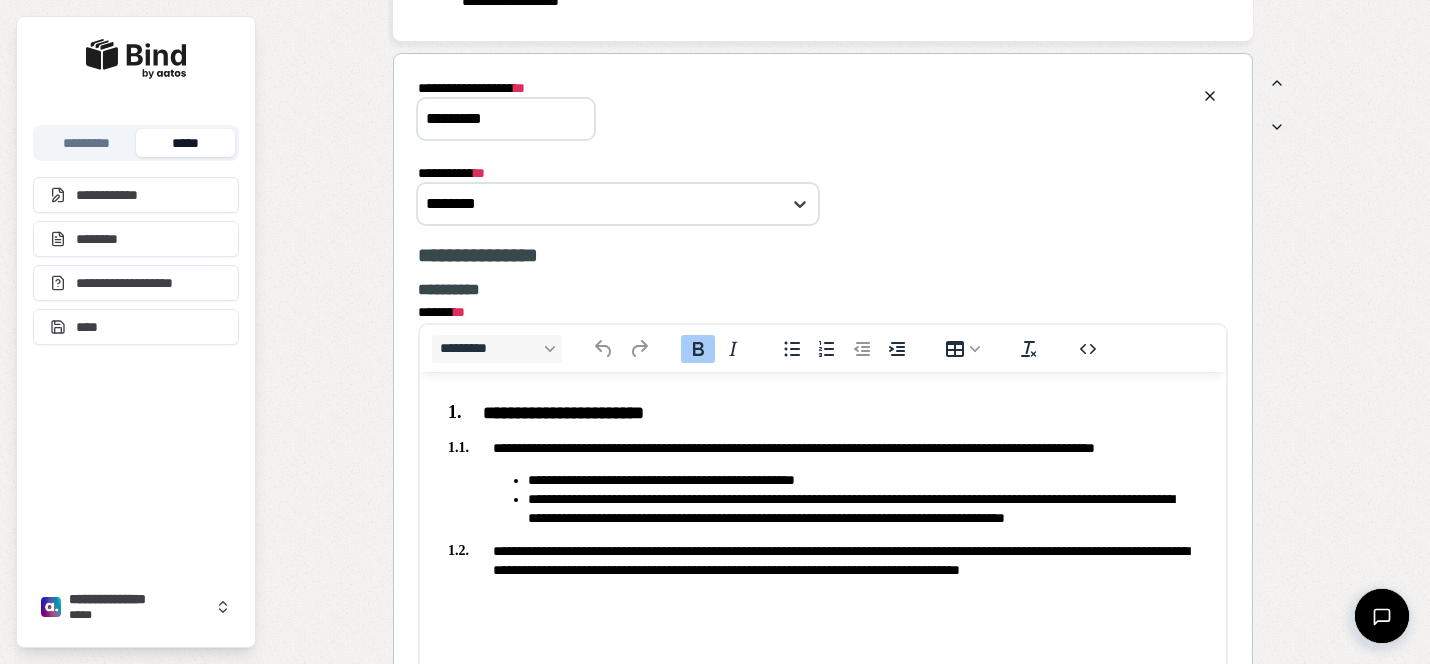 scroll, scrollTop: 0, scrollLeft: 0, axis: both 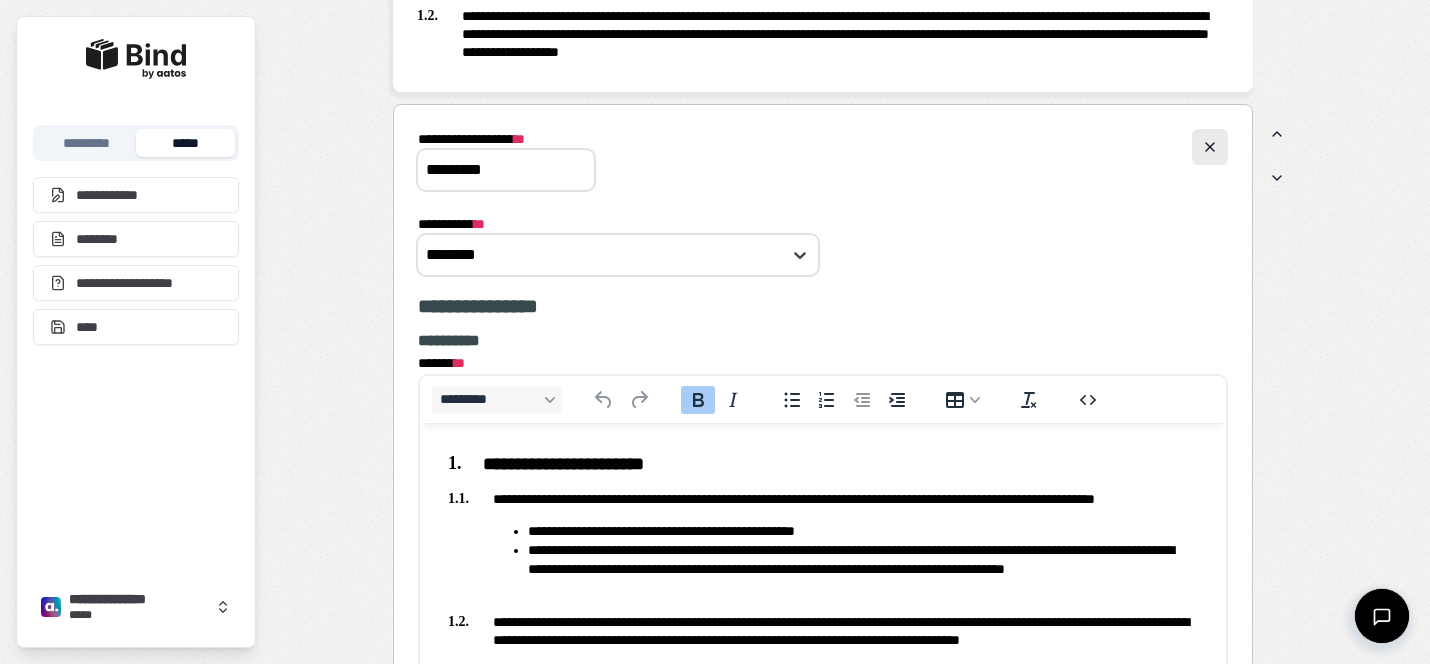 click at bounding box center [1210, 147] 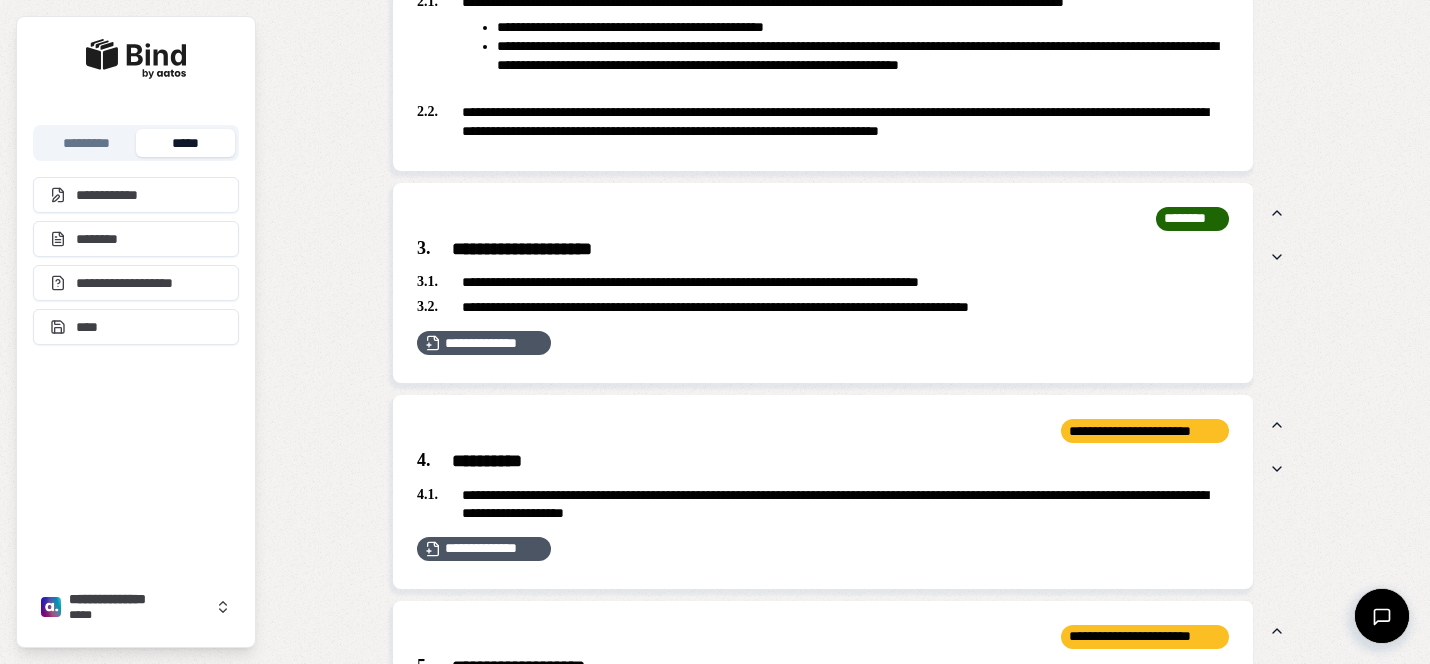 scroll, scrollTop: 2045, scrollLeft: 0, axis: vertical 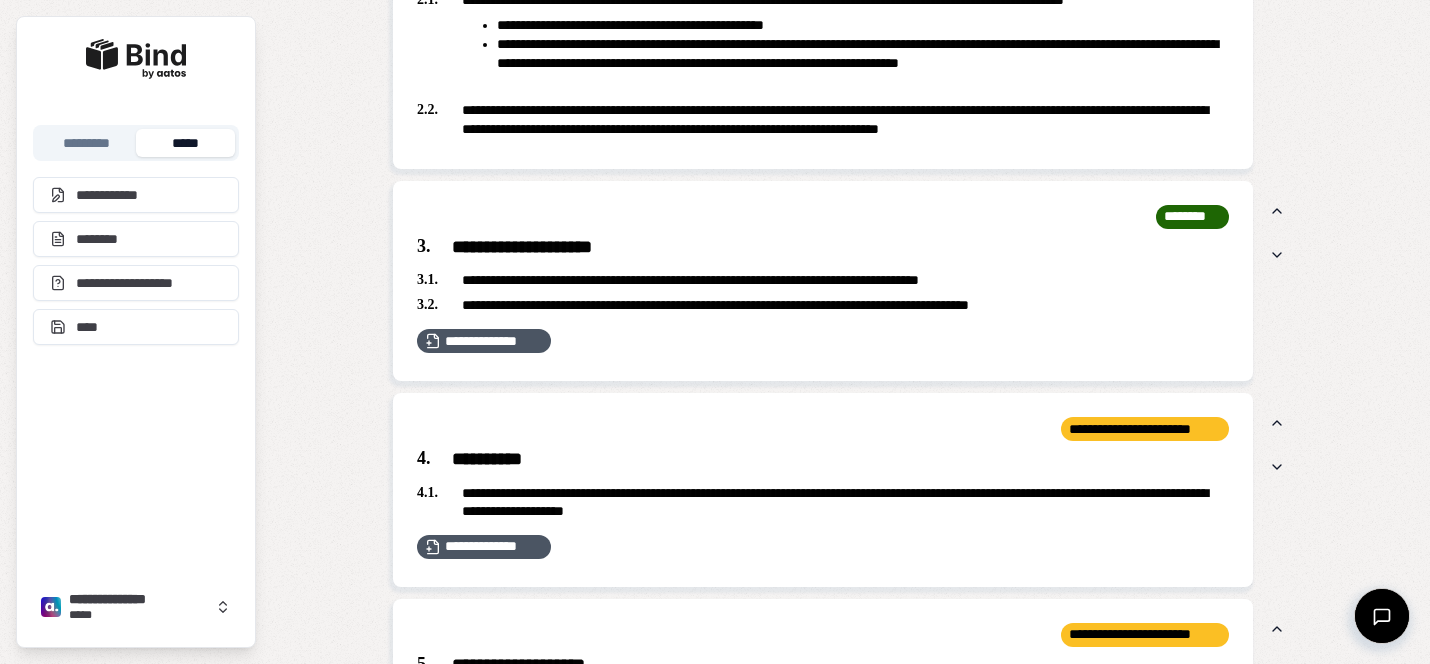 click on "**********" at bounding box center (823, 248) 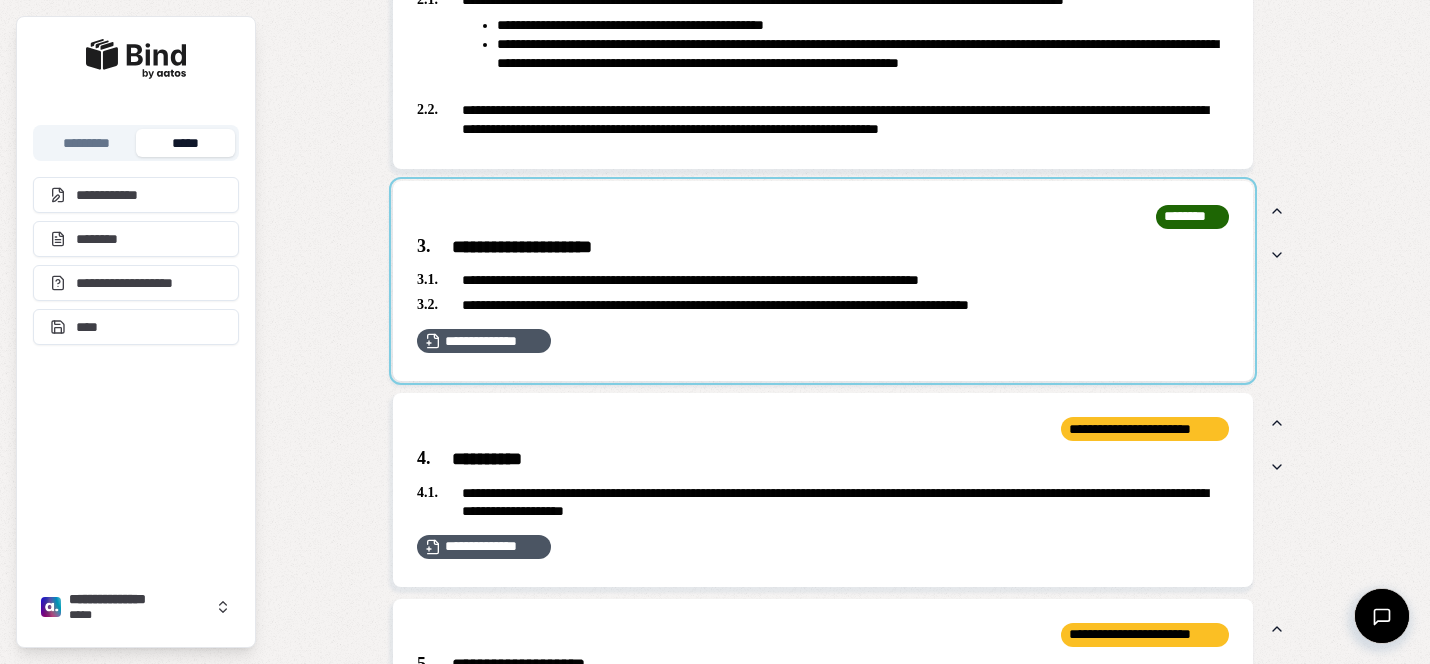 click at bounding box center (823, 281) 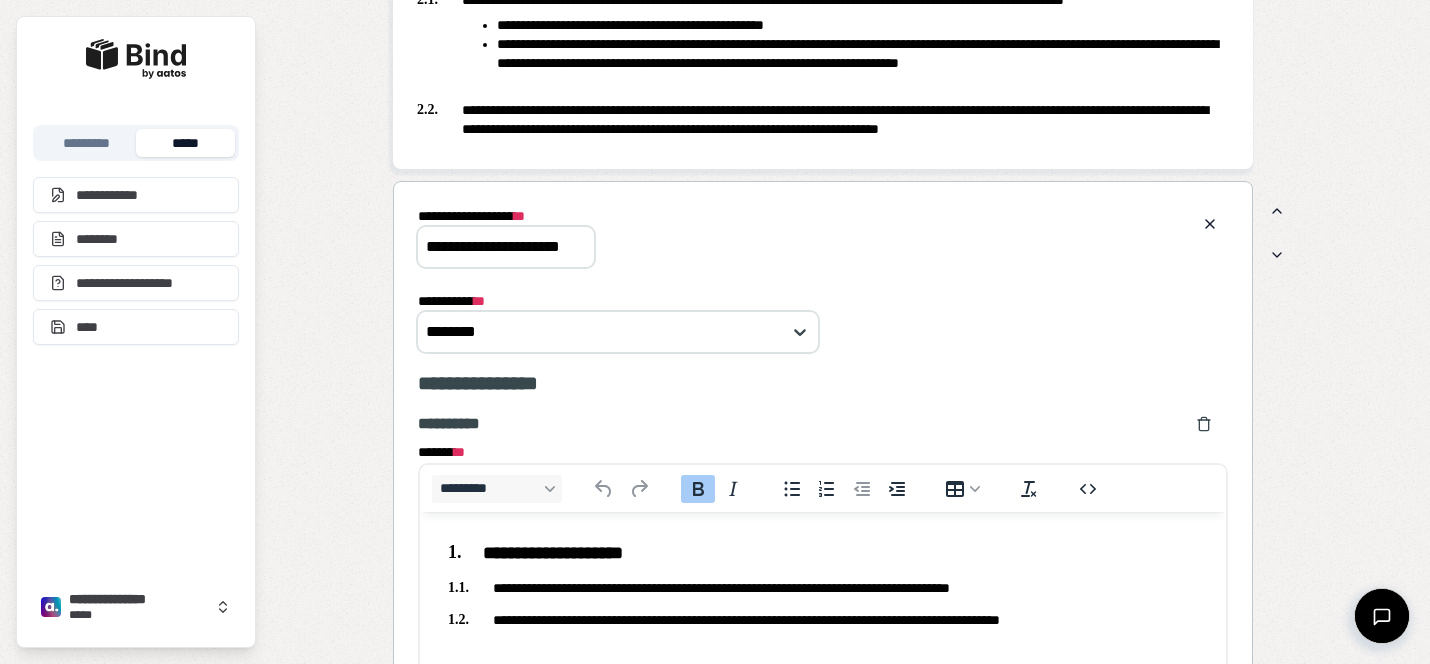scroll, scrollTop: 0, scrollLeft: 0, axis: both 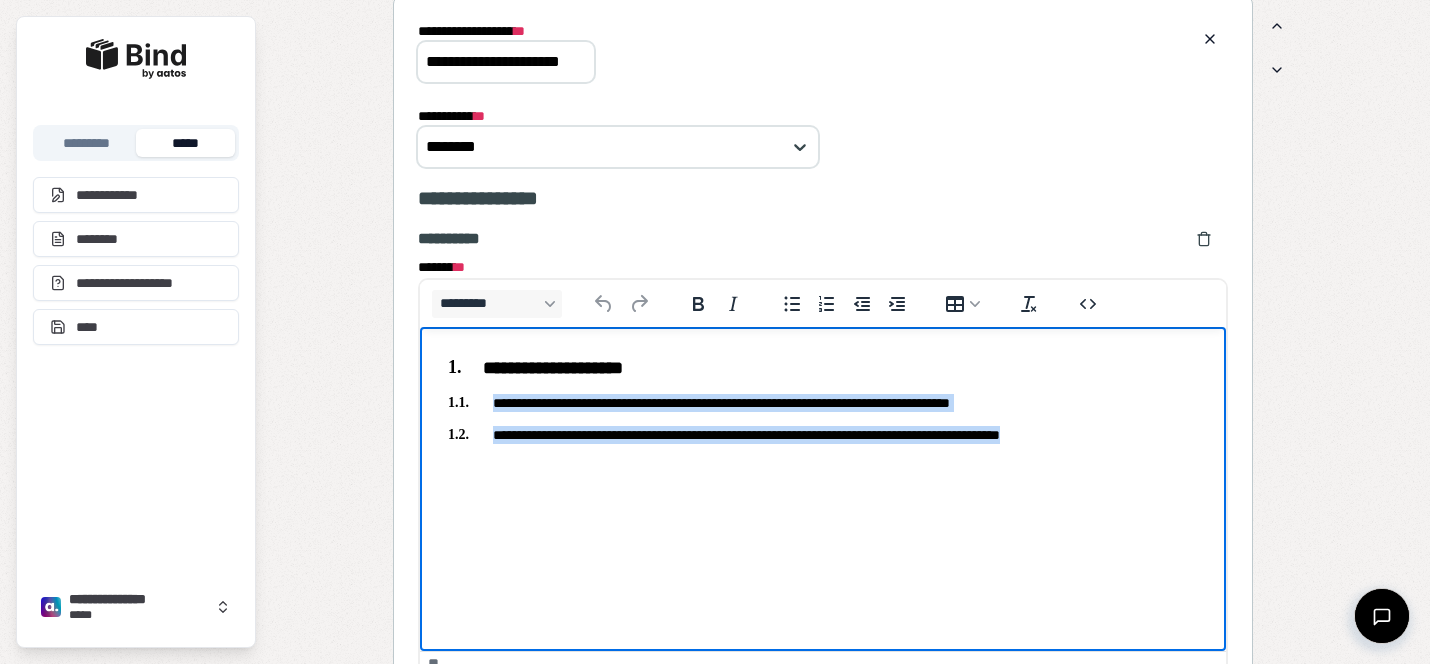 drag, startPoint x: 1173, startPoint y: 448, endPoint x: 477, endPoint y: 402, distance: 697.51843 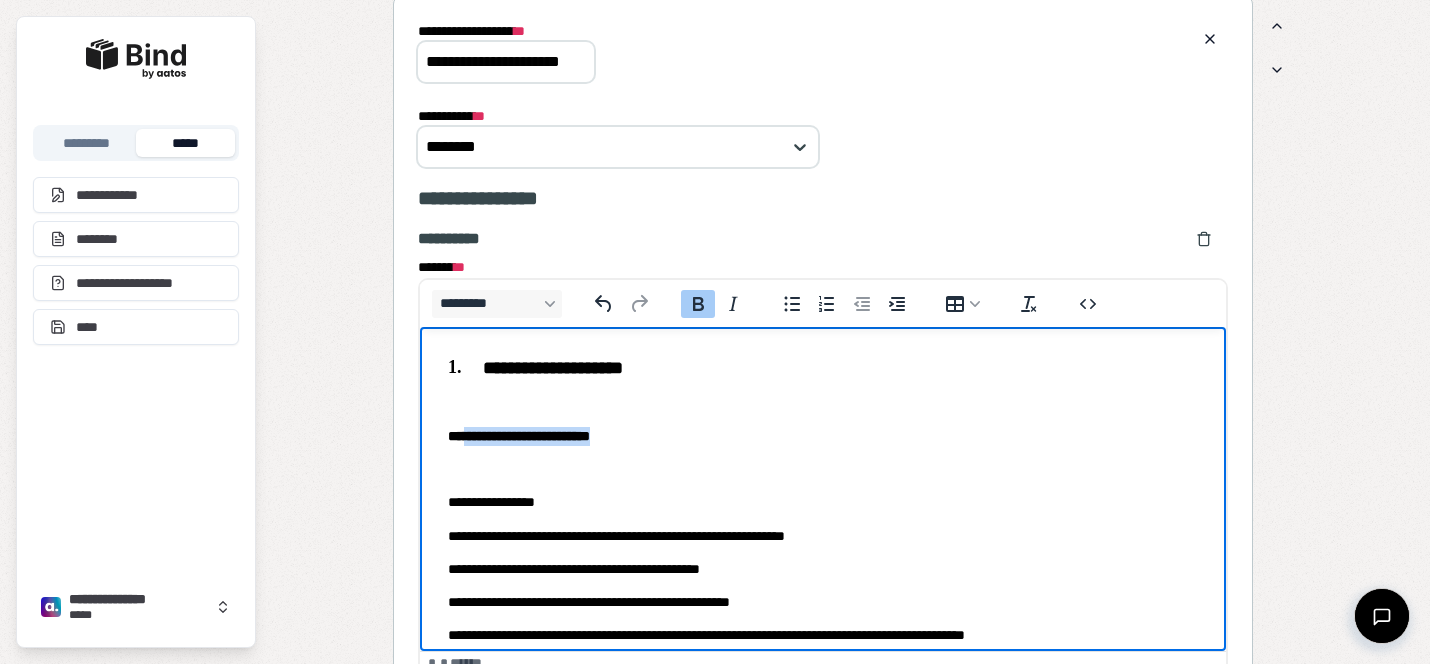 drag, startPoint x: 643, startPoint y: 433, endPoint x: 465, endPoint y: 432, distance: 178.0028 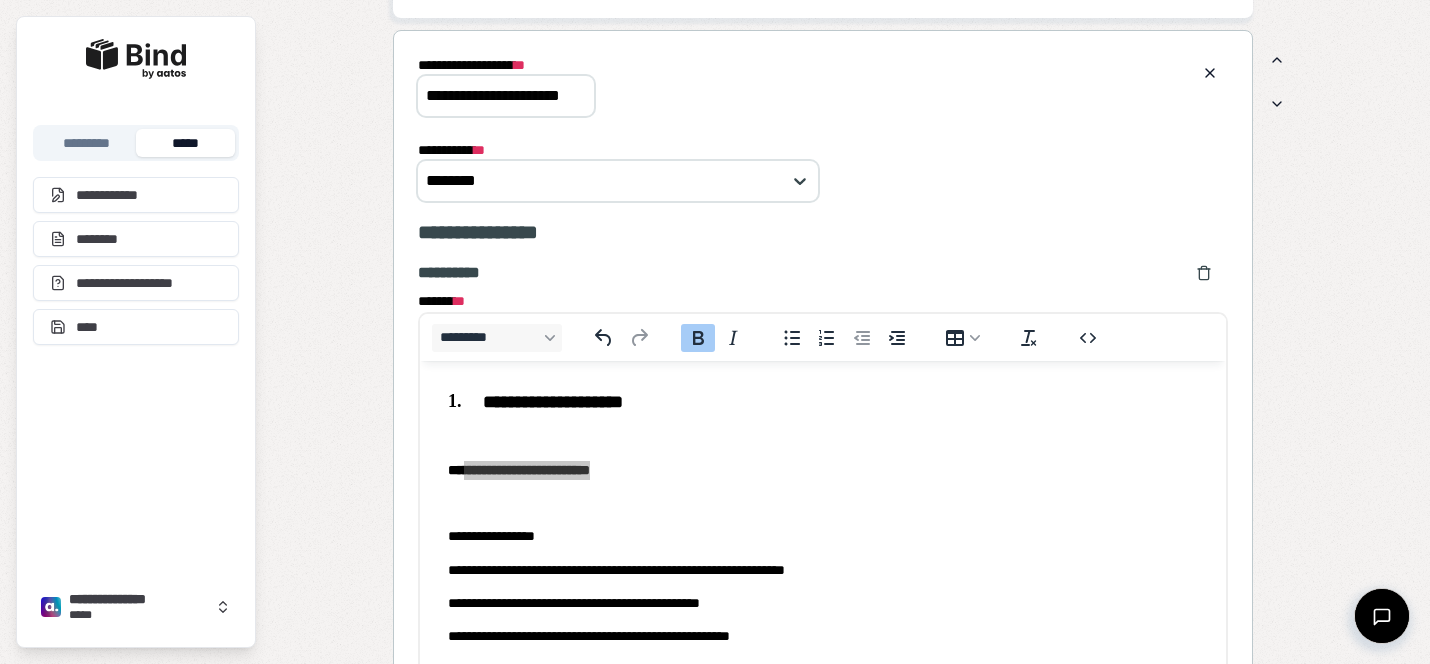 drag, startPoint x: 424, startPoint y: 93, endPoint x: 699, endPoint y: 136, distance: 278.34152 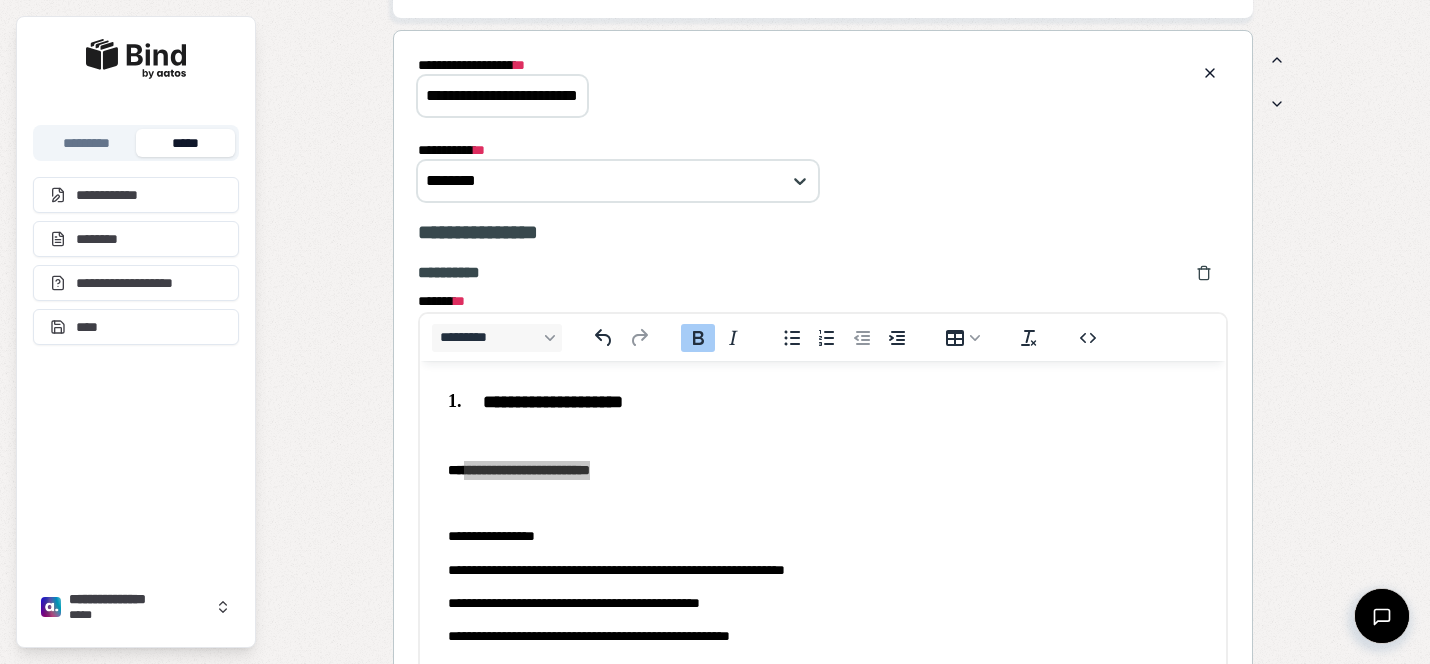 scroll, scrollTop: 0, scrollLeft: 20, axis: horizontal 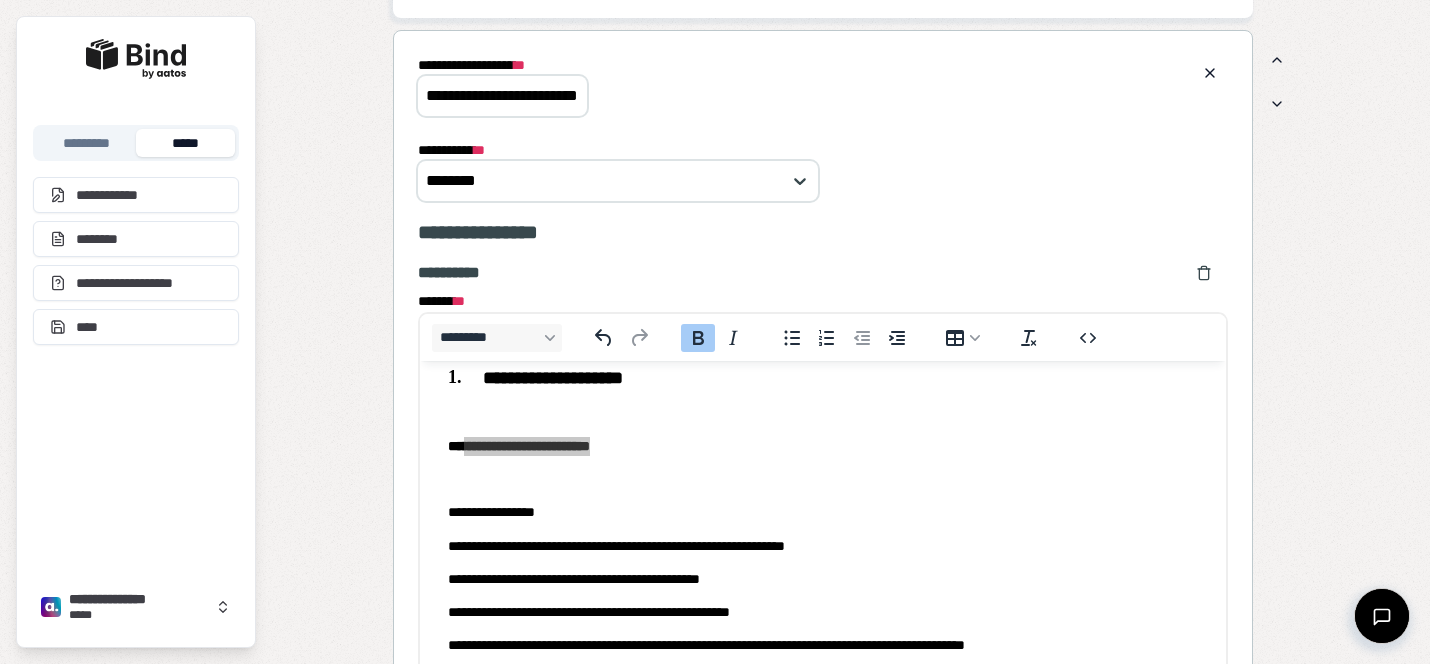 type on "**********" 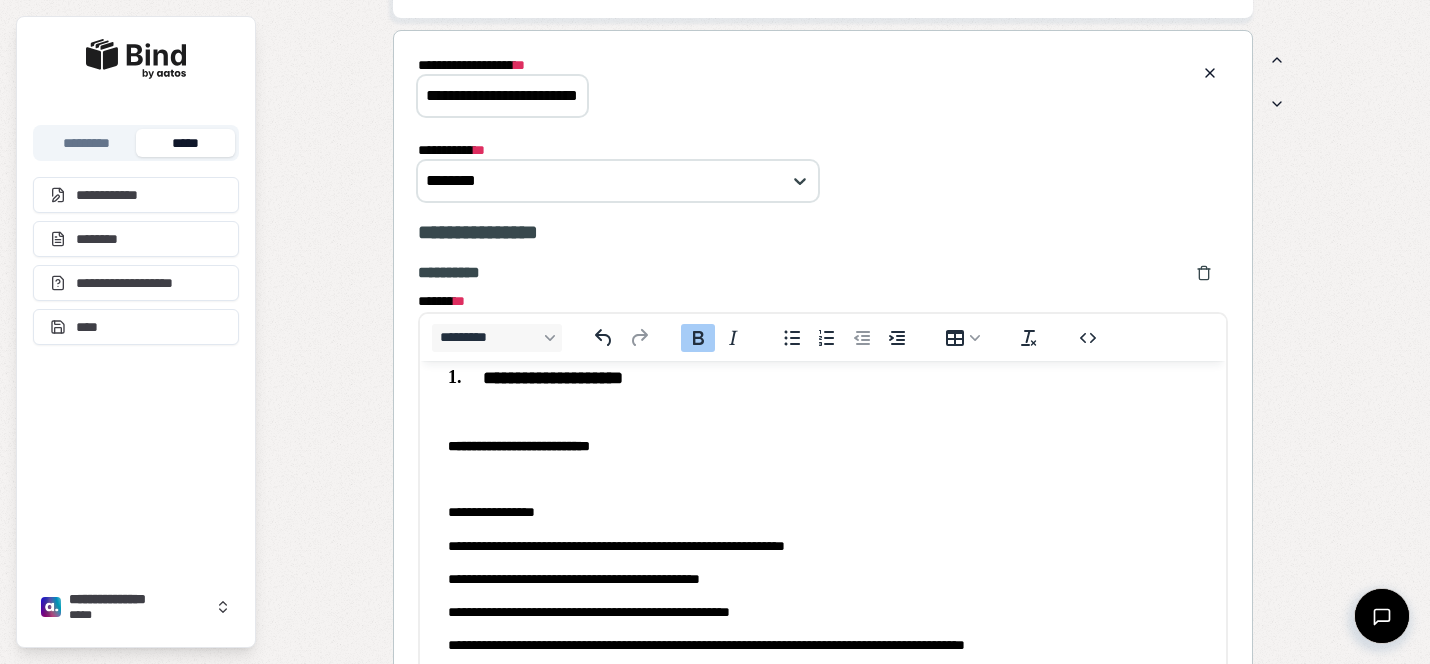 click at bounding box center [823, 478] 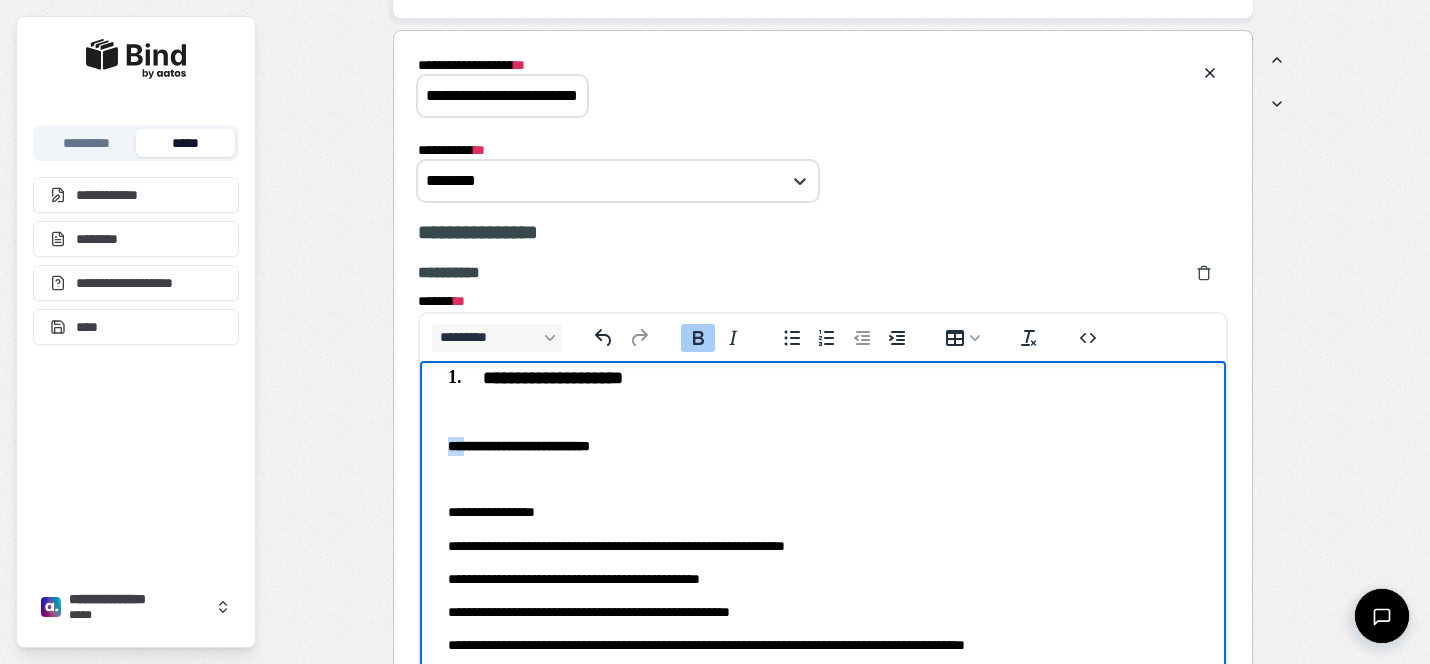 drag, startPoint x: 468, startPoint y: 448, endPoint x: 418, endPoint y: 447, distance: 50.01 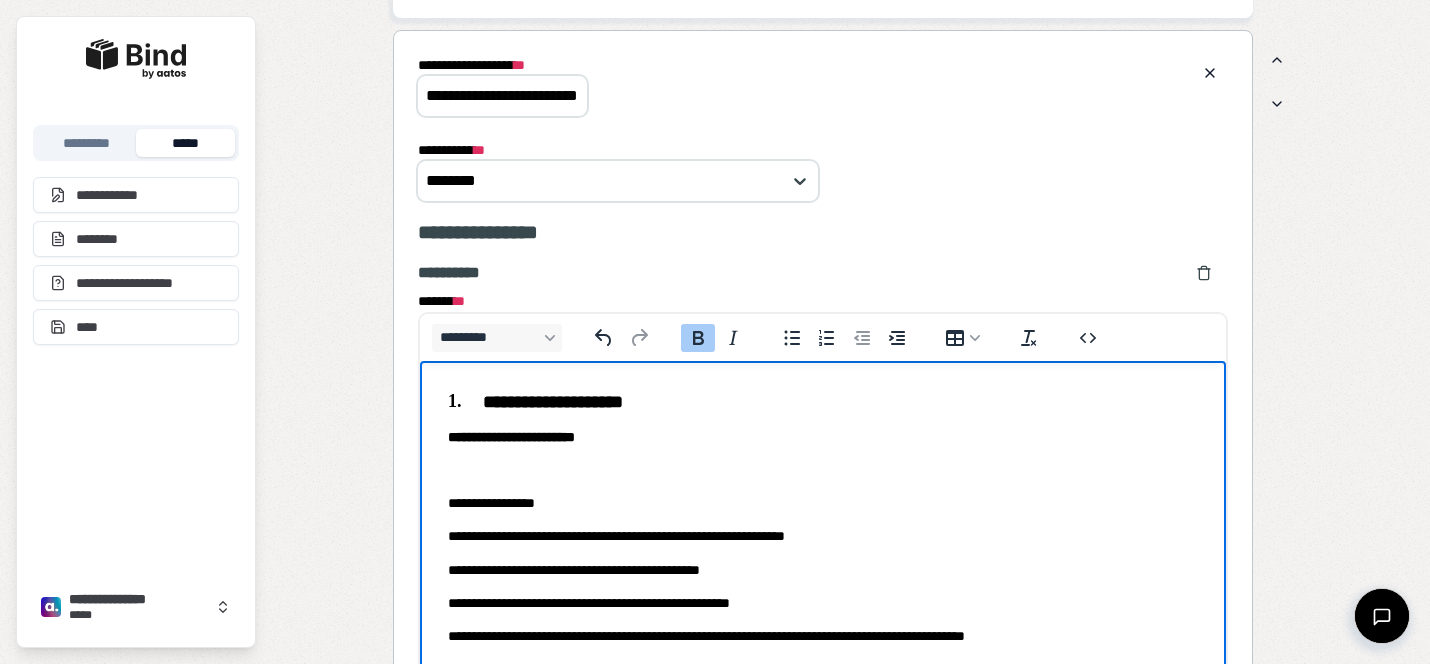scroll, scrollTop: 0, scrollLeft: 0, axis: both 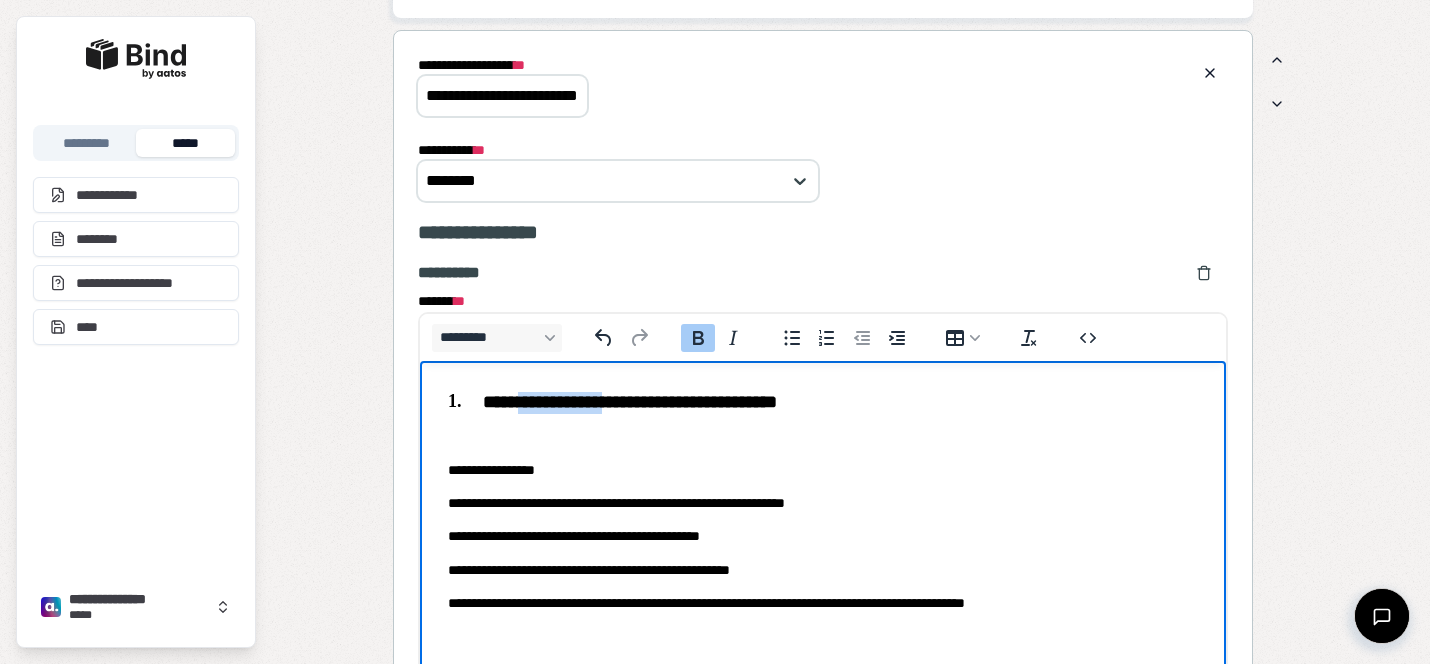 drag, startPoint x: 636, startPoint y: 401, endPoint x: 520, endPoint y: 401, distance: 116 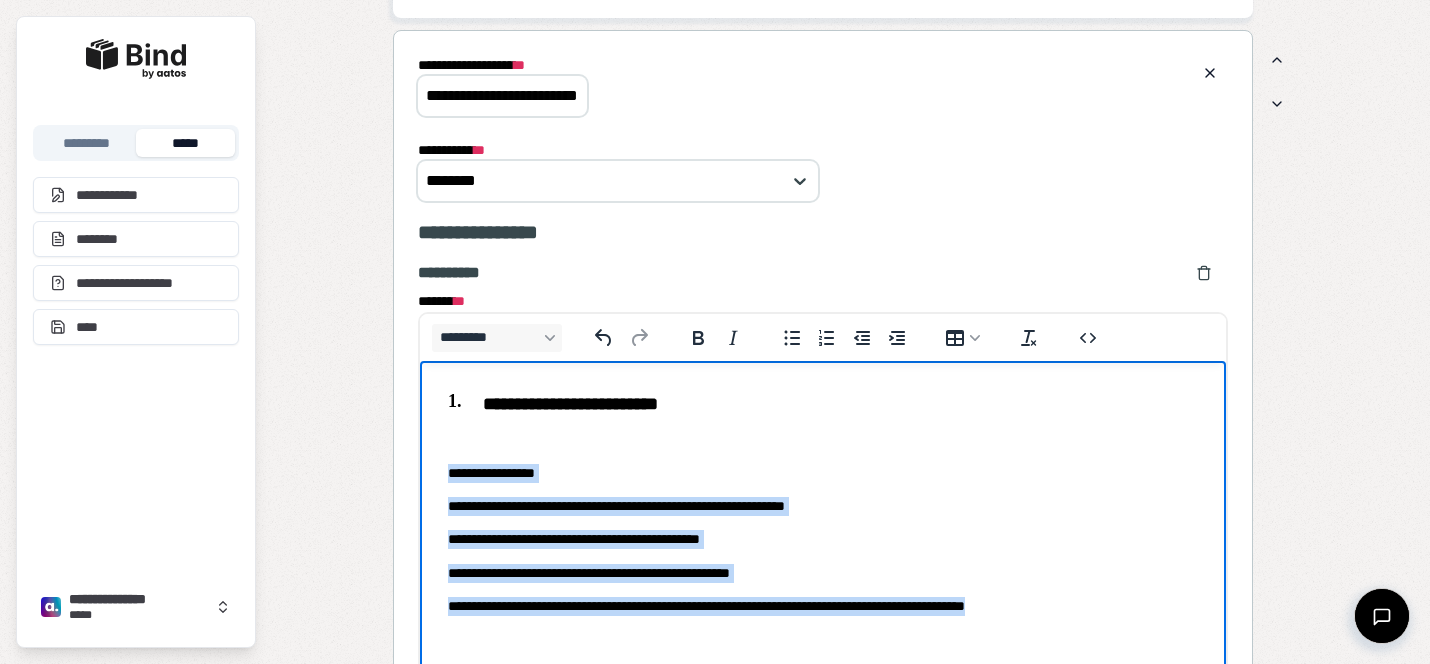 drag, startPoint x: 1090, startPoint y: 607, endPoint x: 422, endPoint y: 458, distance: 684.41583 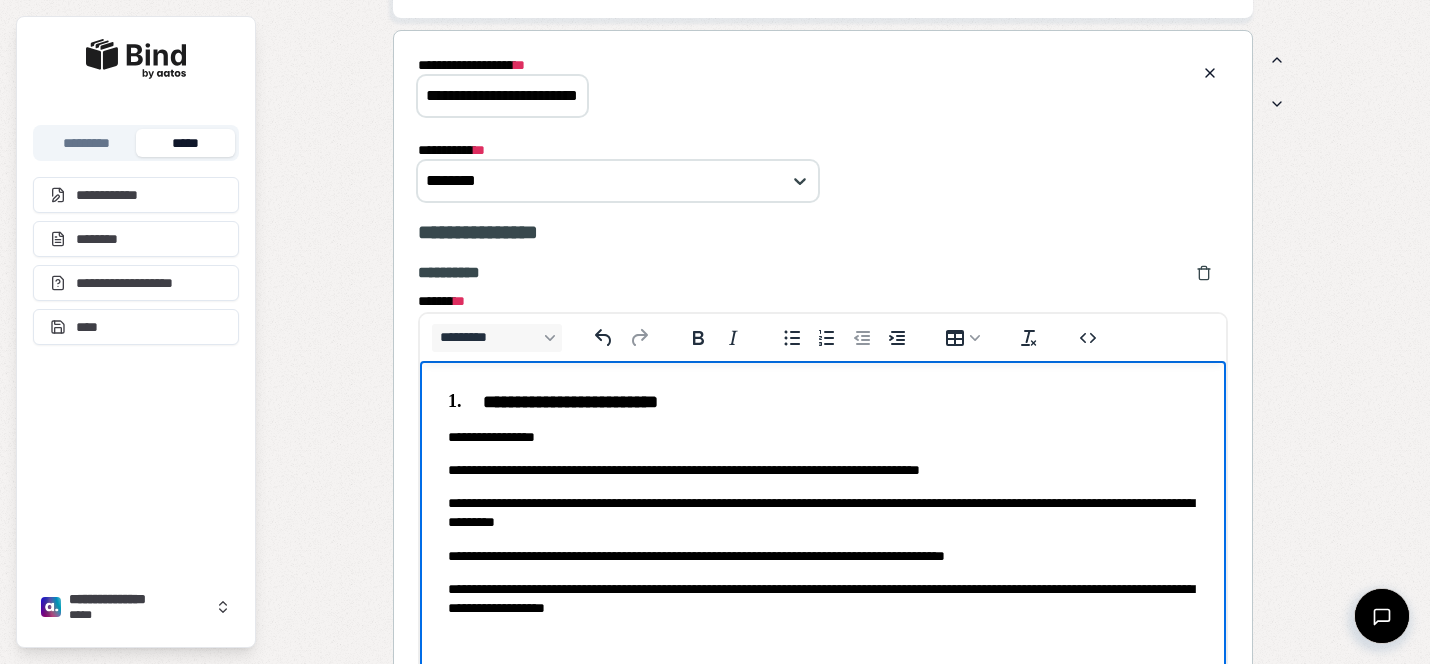 click on "**********" at bounding box center (823, 436) 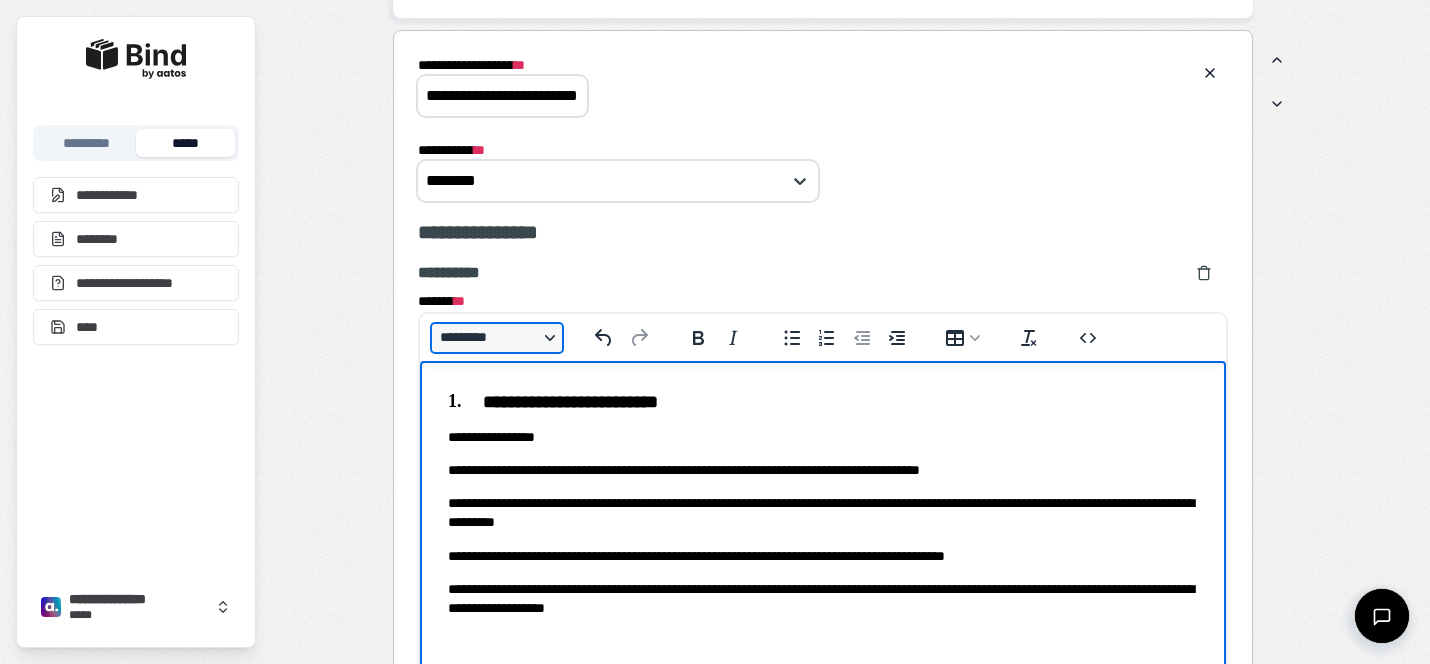 click on "*********" at bounding box center (497, 338) 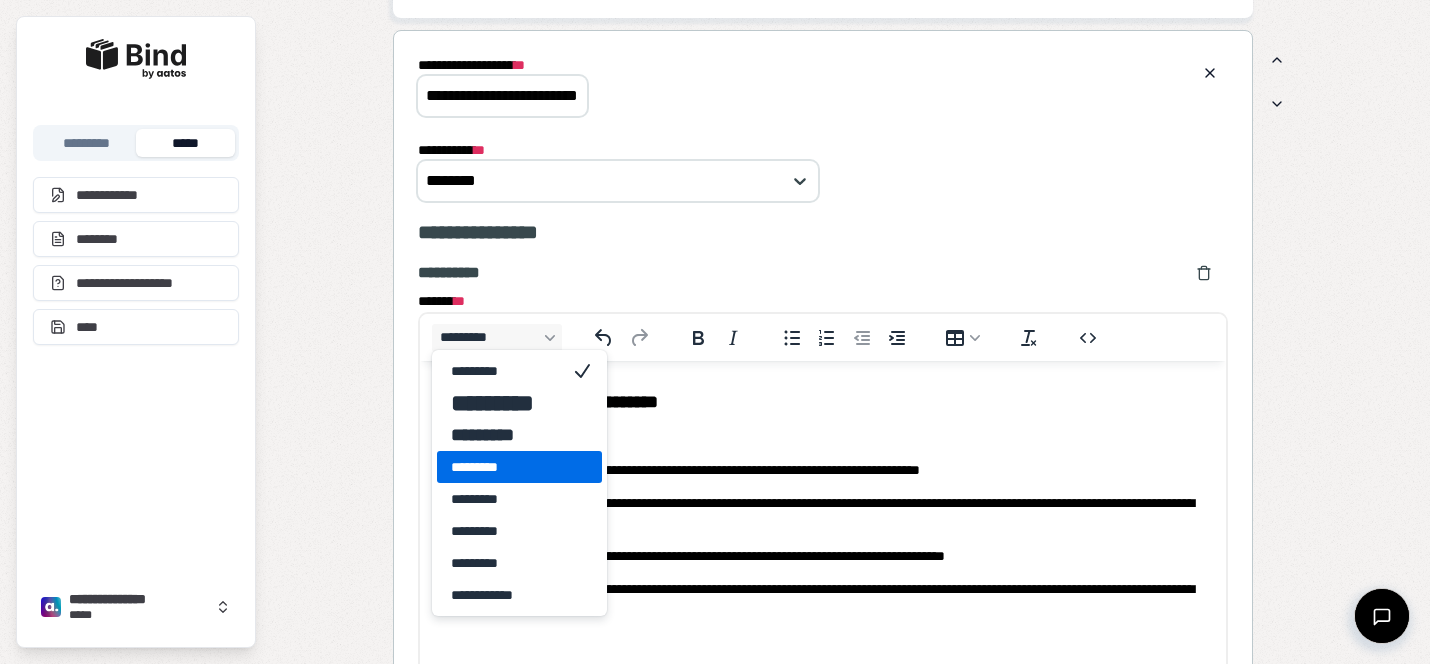 click on "*********" at bounding box center (505, 467) 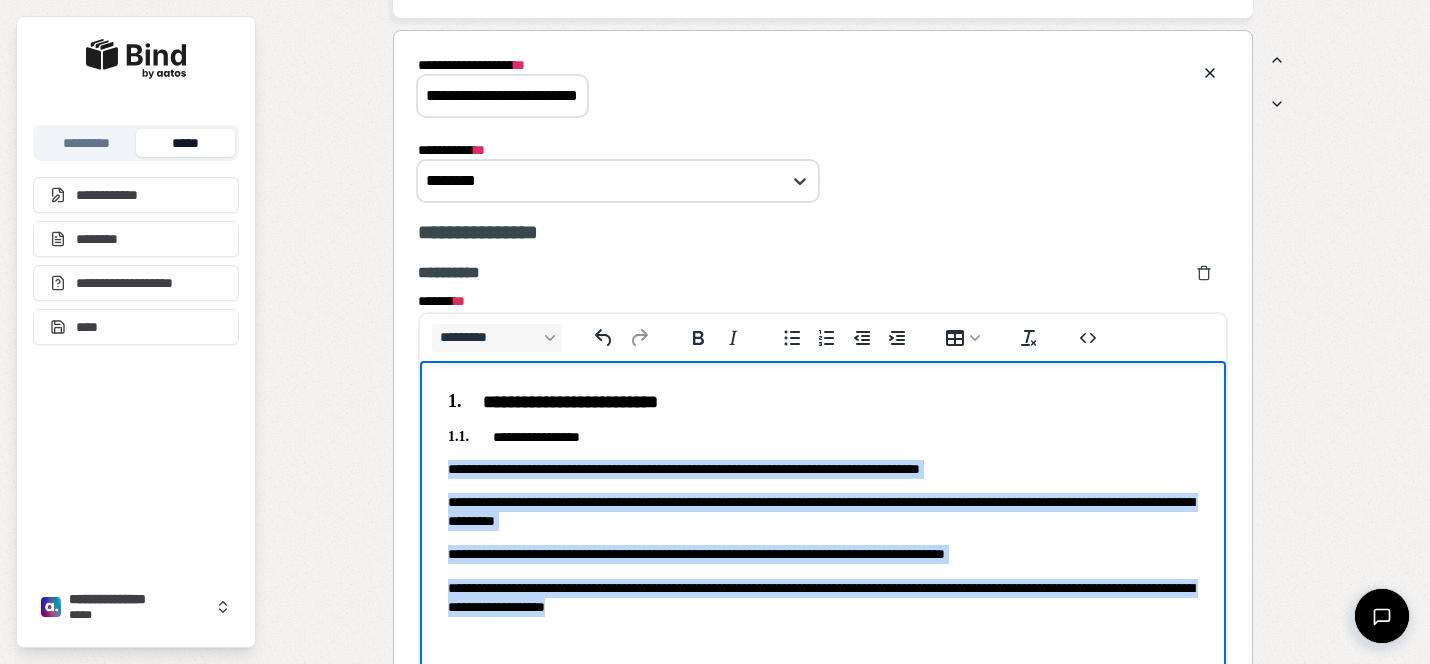 drag, startPoint x: 769, startPoint y: 616, endPoint x: 387, endPoint y: 467, distance: 410.0305 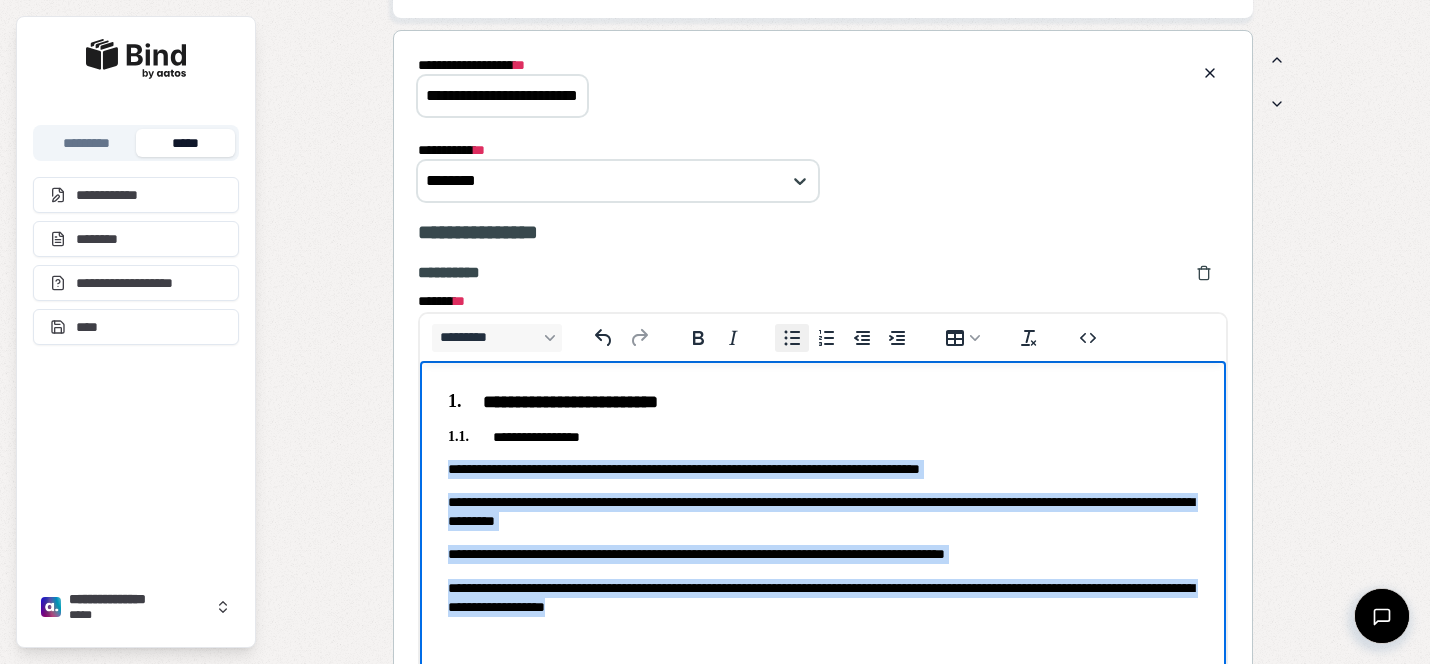 click 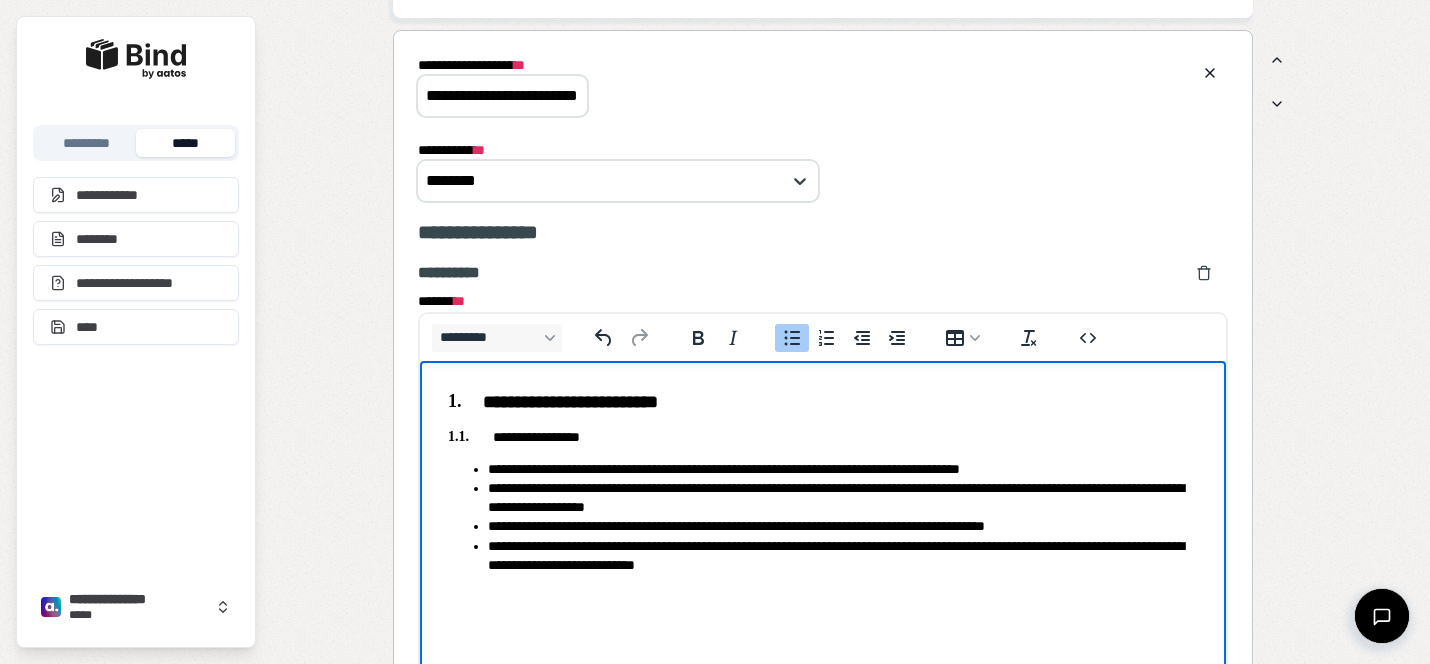 click on "**********" at bounding box center (843, 468) 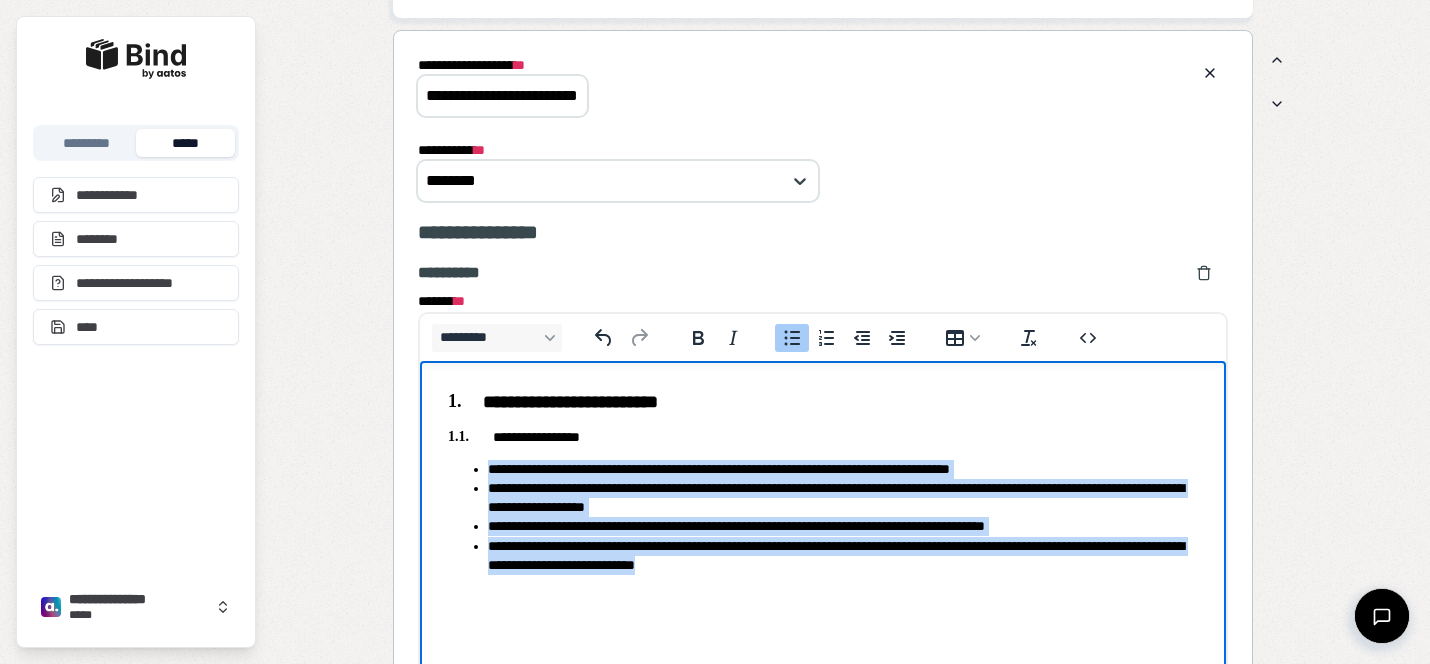 drag, startPoint x: 877, startPoint y: 585, endPoint x: 454, endPoint y: 474, distance: 437.32138 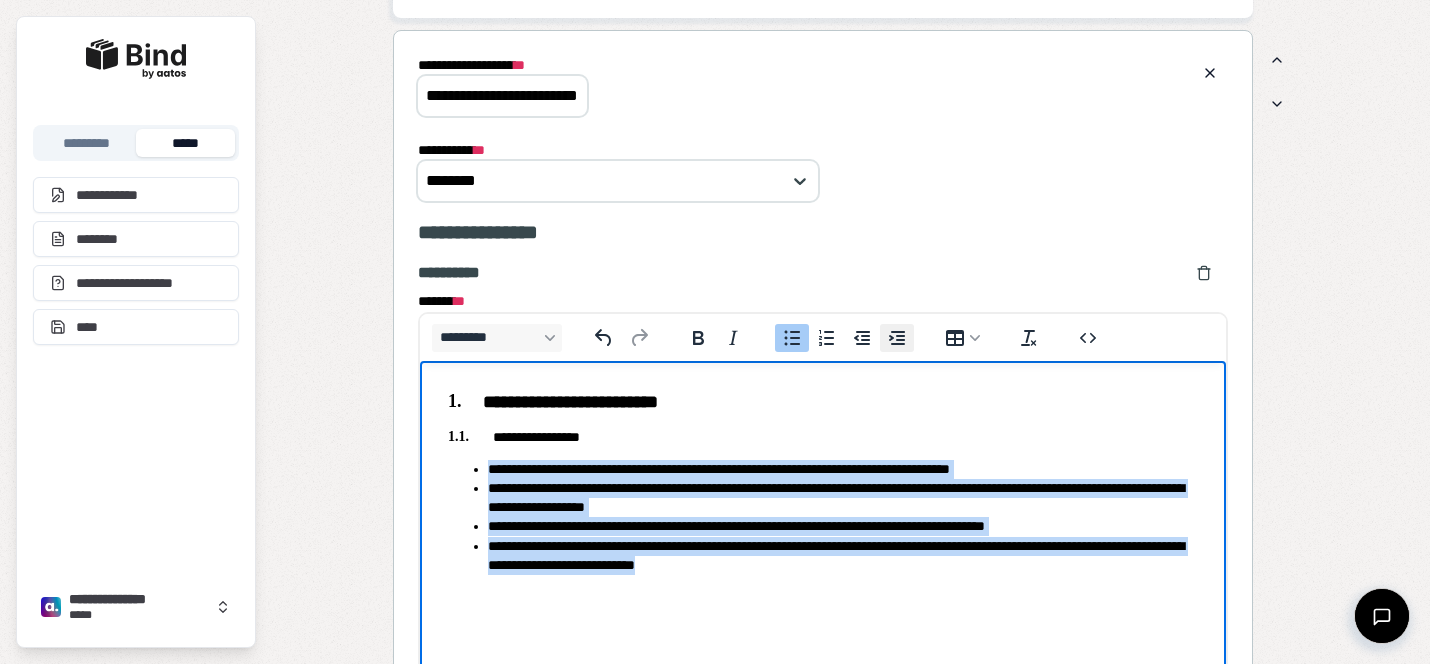 click 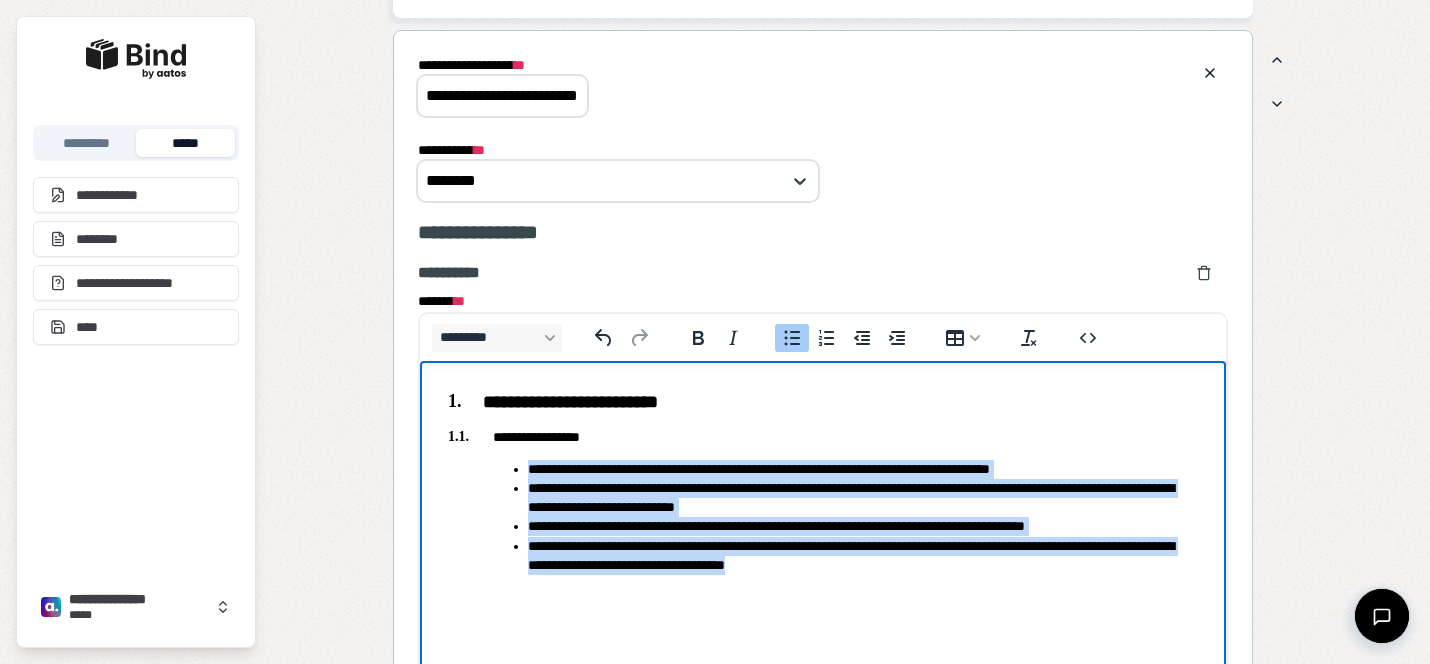 click on "**********" at bounding box center (863, 497) 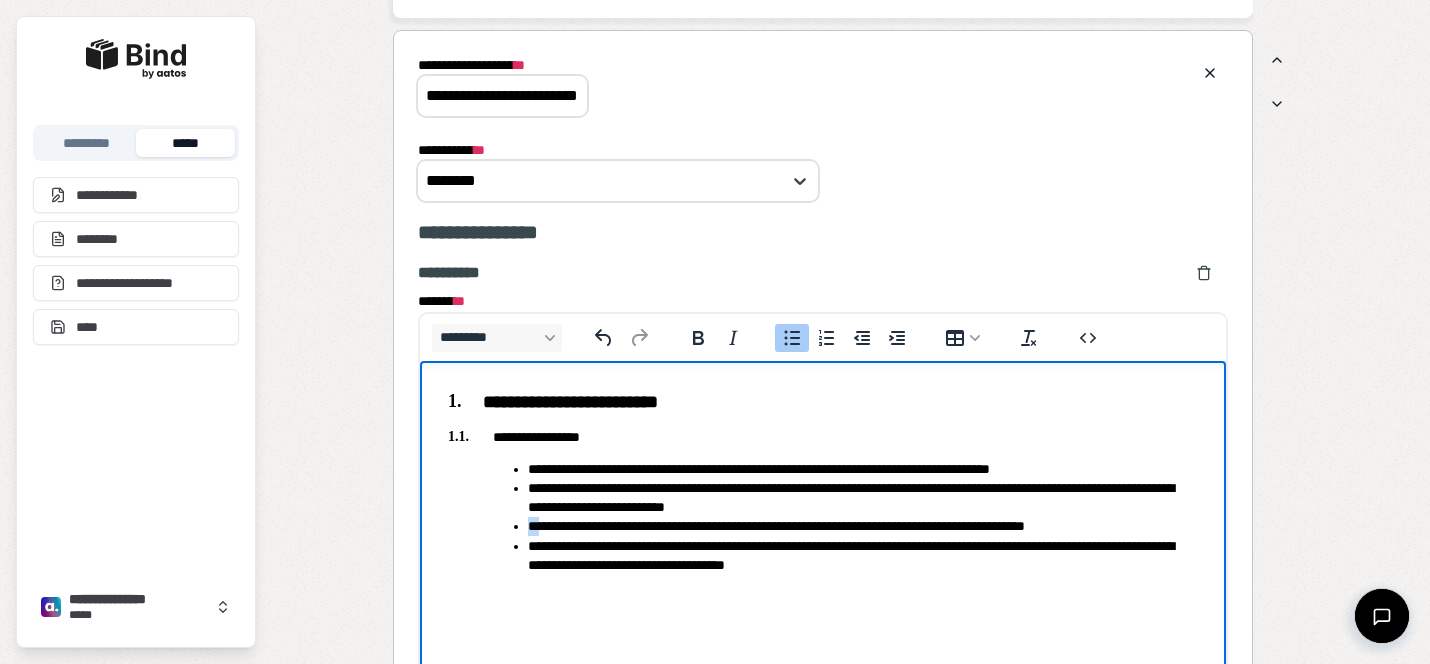 drag, startPoint x: 536, startPoint y: 523, endPoint x: 482, endPoint y: 523, distance: 54 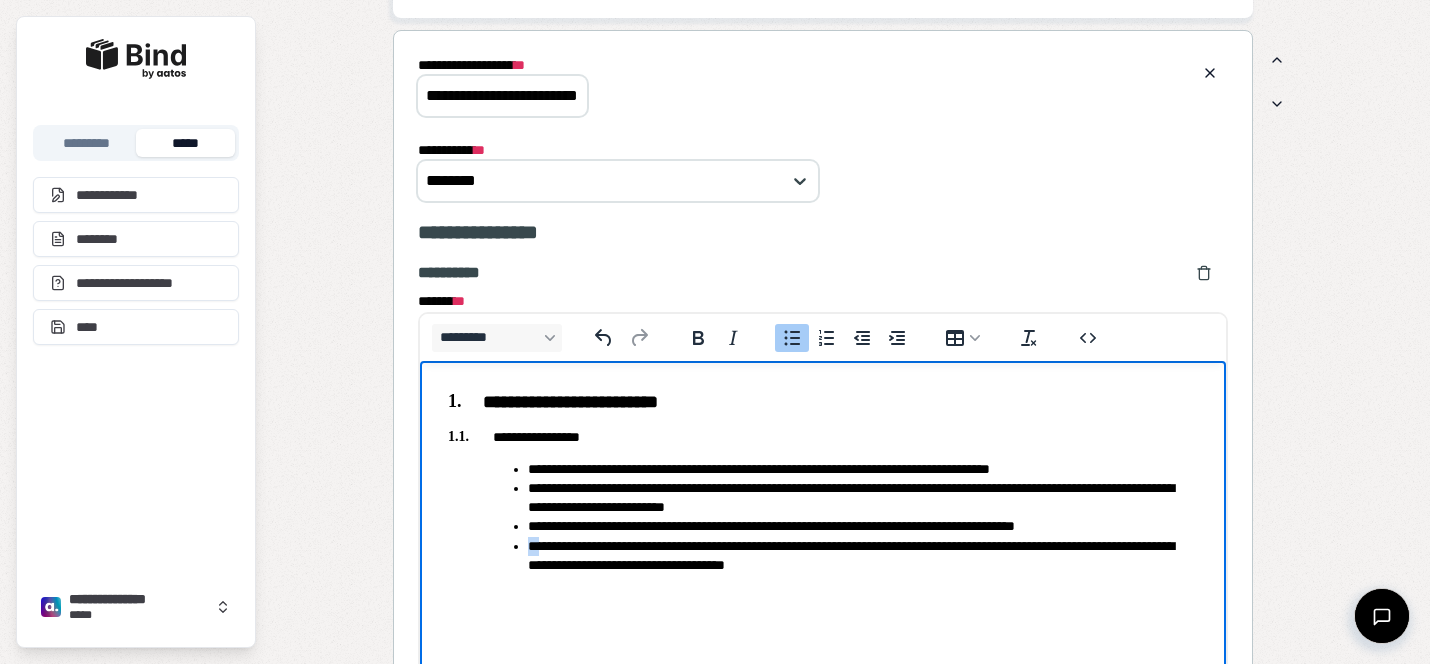 drag, startPoint x: 536, startPoint y: 540, endPoint x: 472, endPoint y: 541, distance: 64.00781 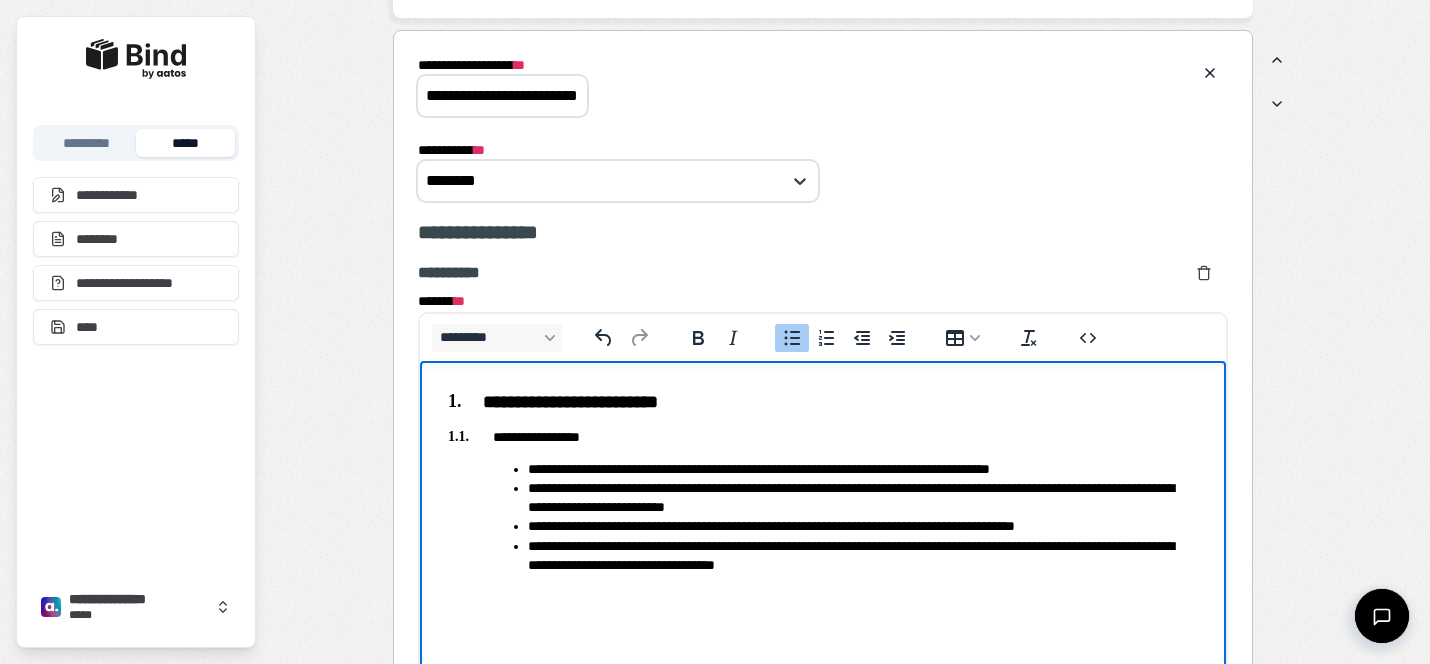 click on "**********" at bounding box center (823, 482) 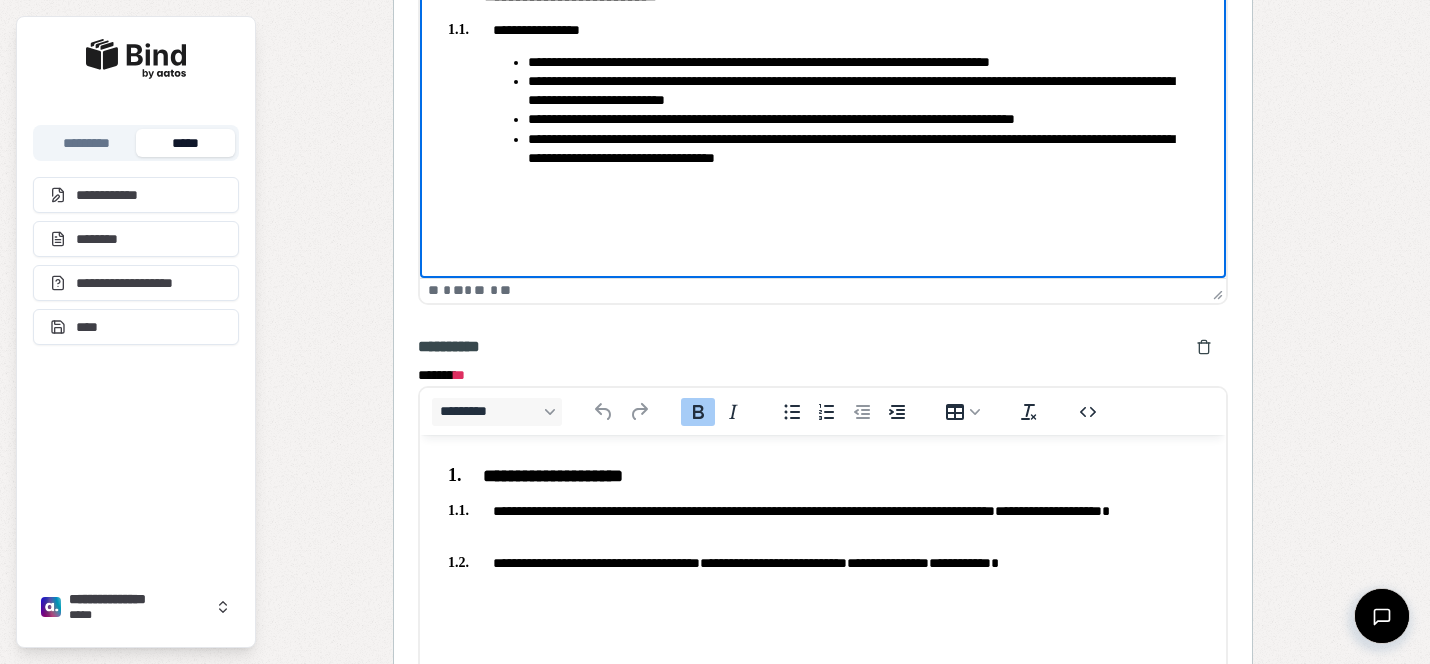 scroll, scrollTop: 2647, scrollLeft: 0, axis: vertical 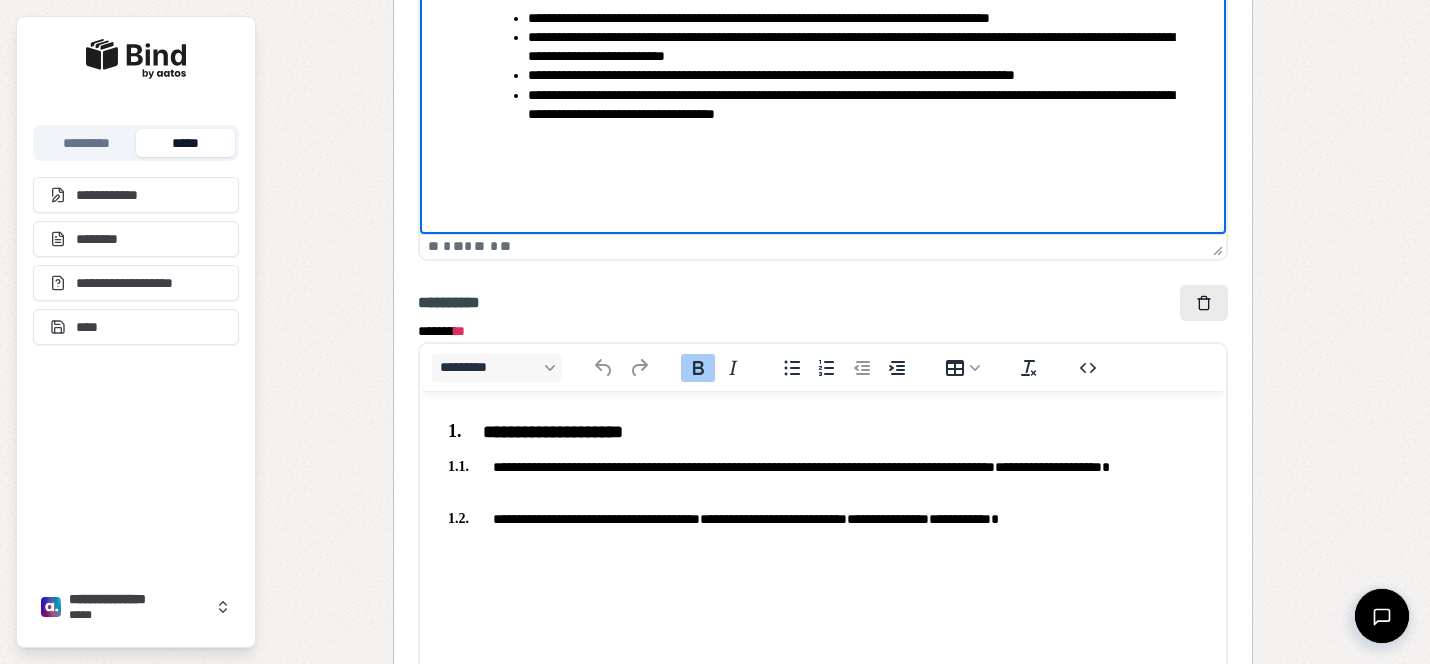 click at bounding box center [1204, 303] 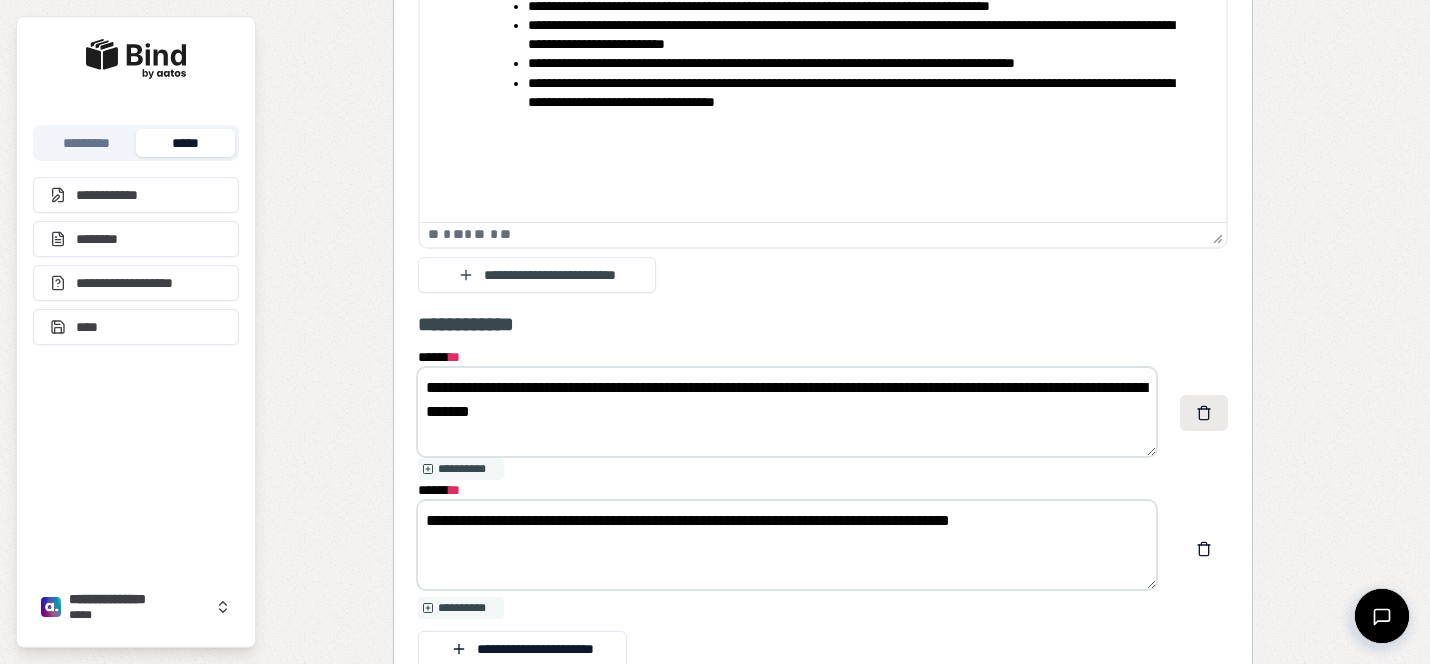 click at bounding box center [1204, 413] 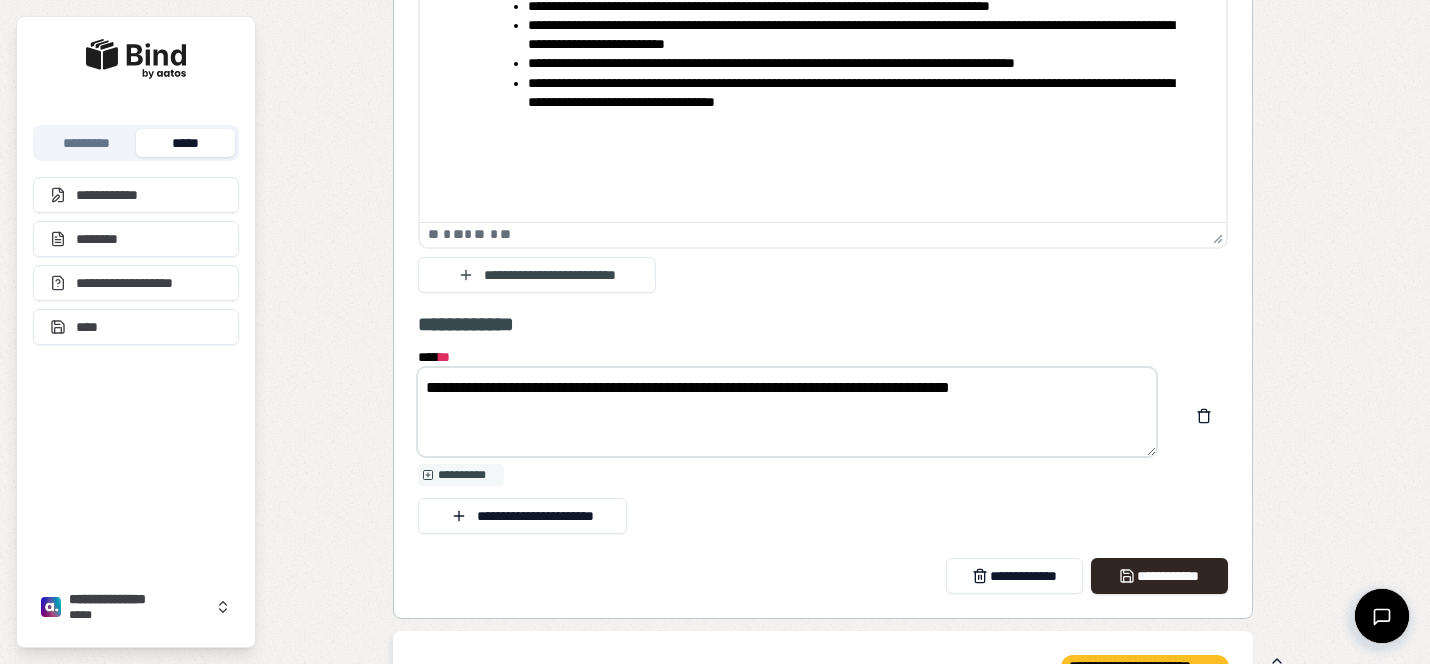 click at bounding box center [1204, 416] 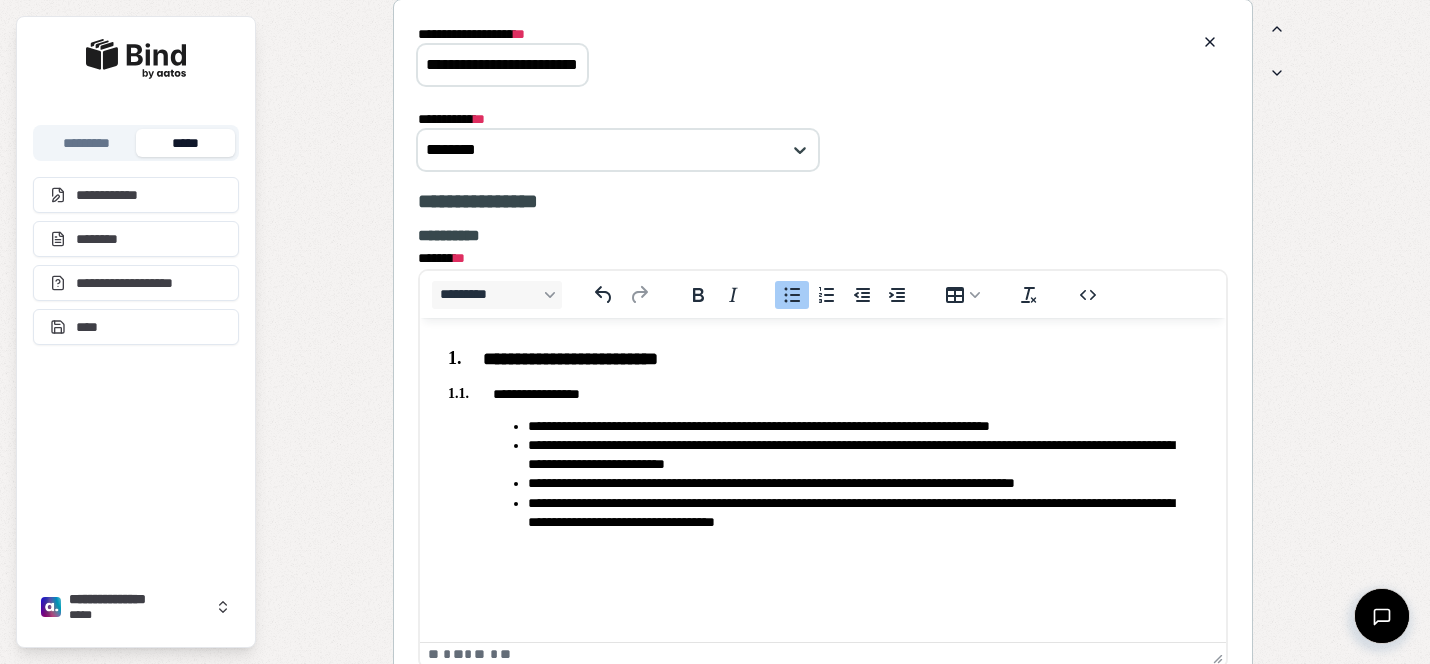 scroll, scrollTop: 2129, scrollLeft: 0, axis: vertical 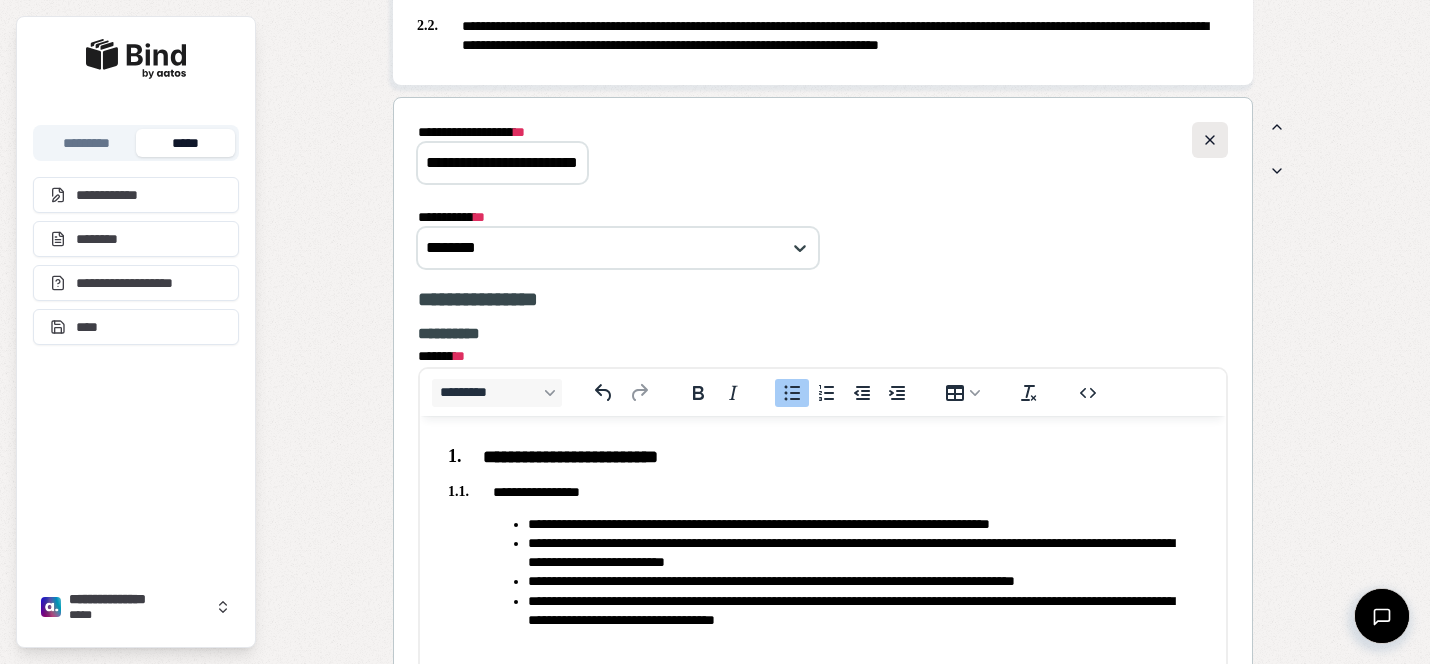 click at bounding box center [1210, 140] 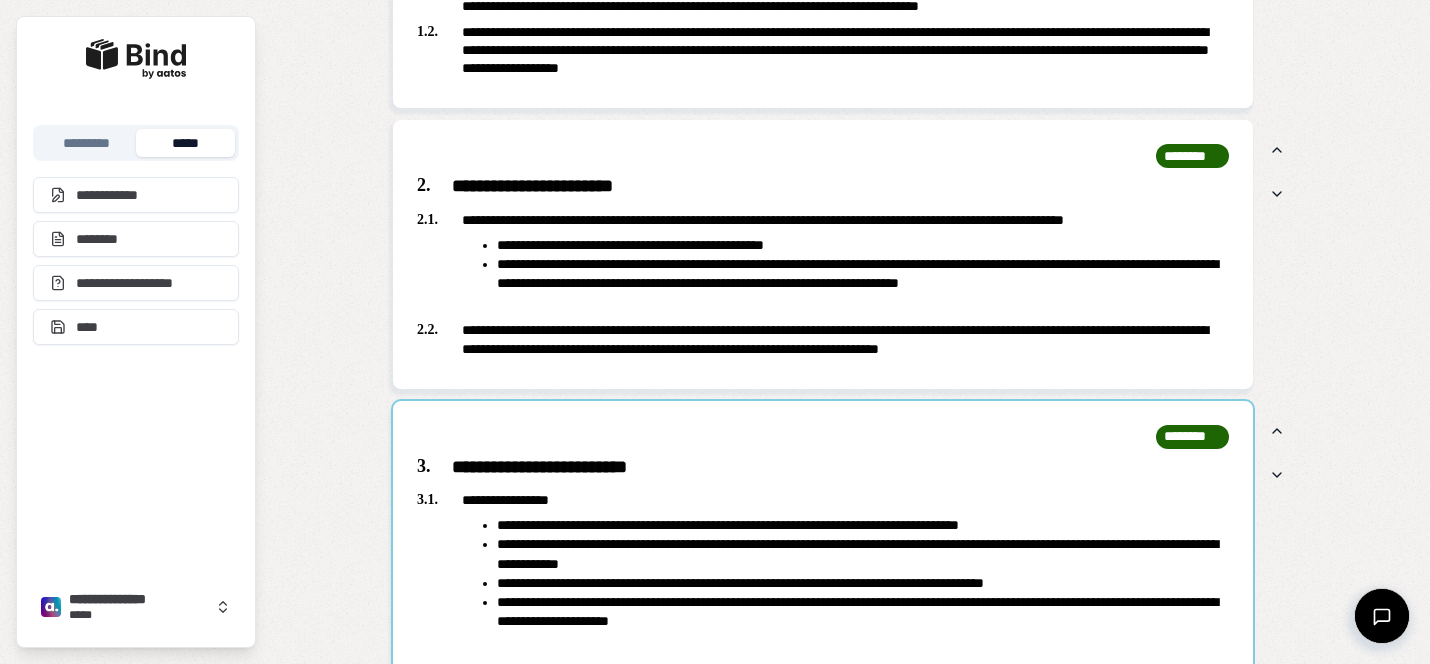 scroll, scrollTop: 1818, scrollLeft: 0, axis: vertical 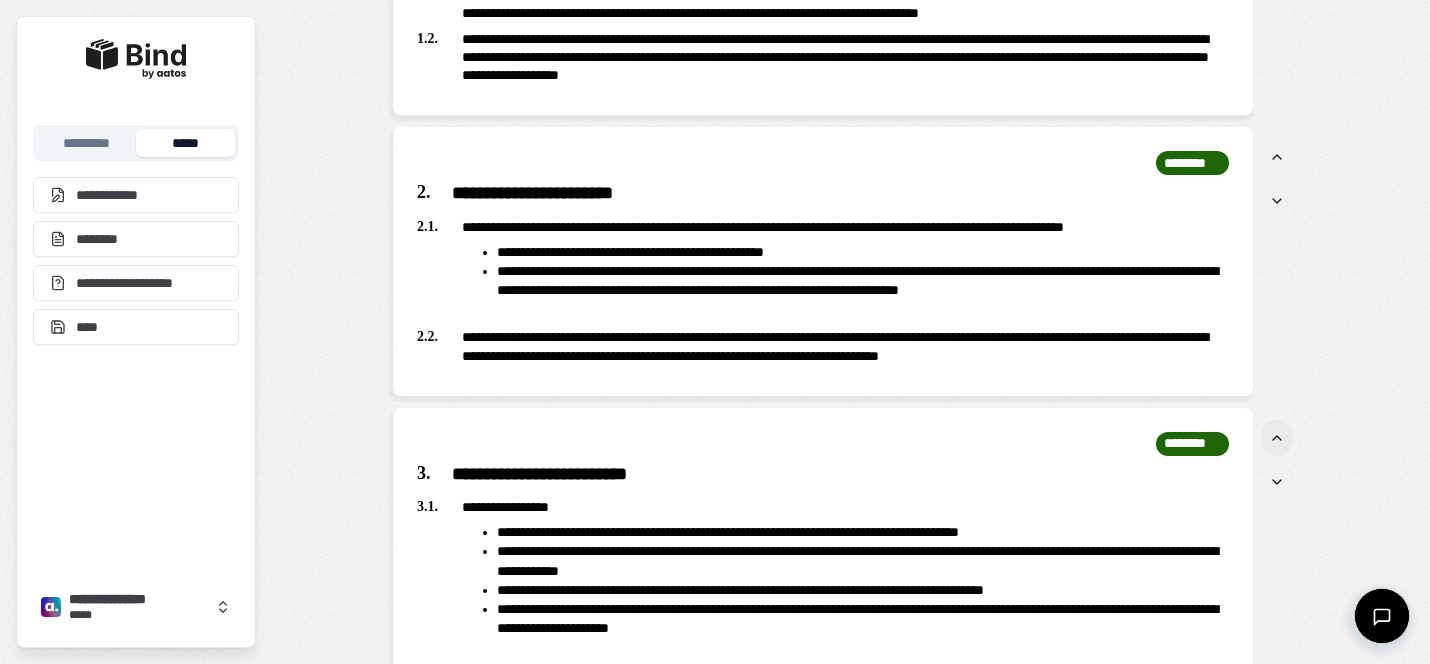 click at bounding box center (1277, 438) 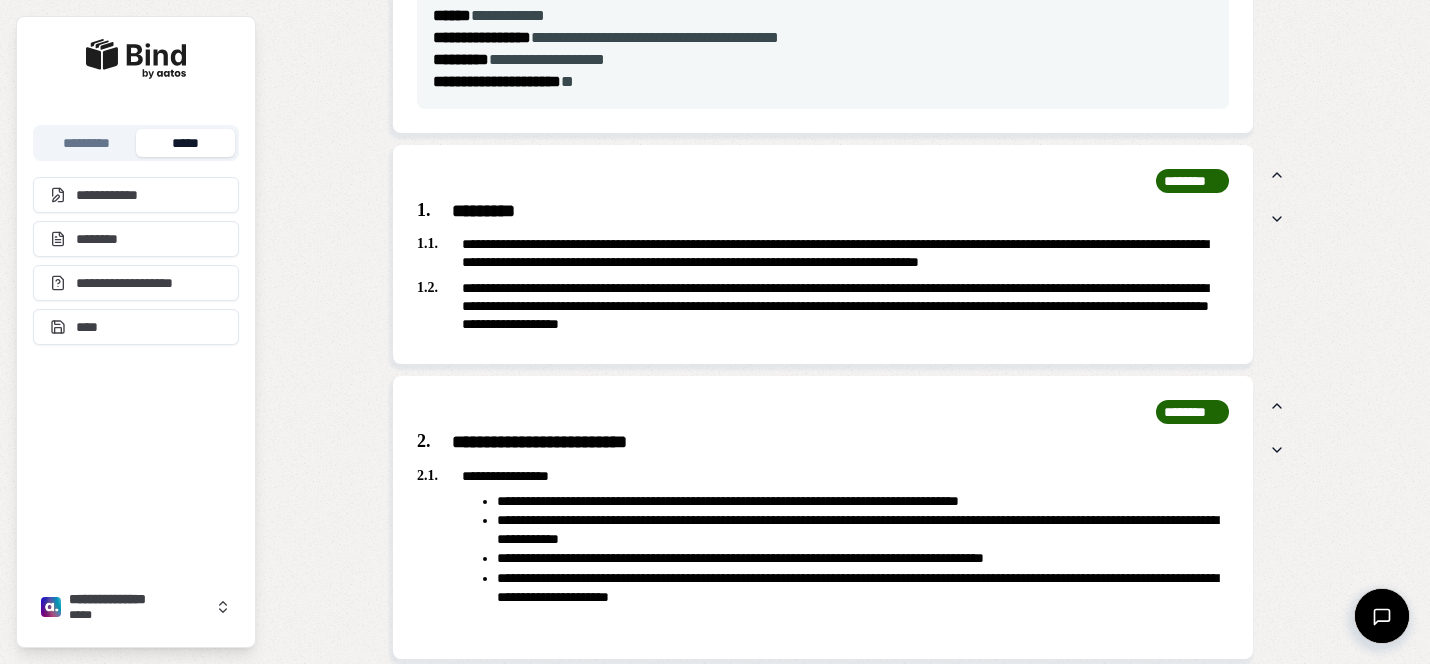 scroll, scrollTop: 1582, scrollLeft: 0, axis: vertical 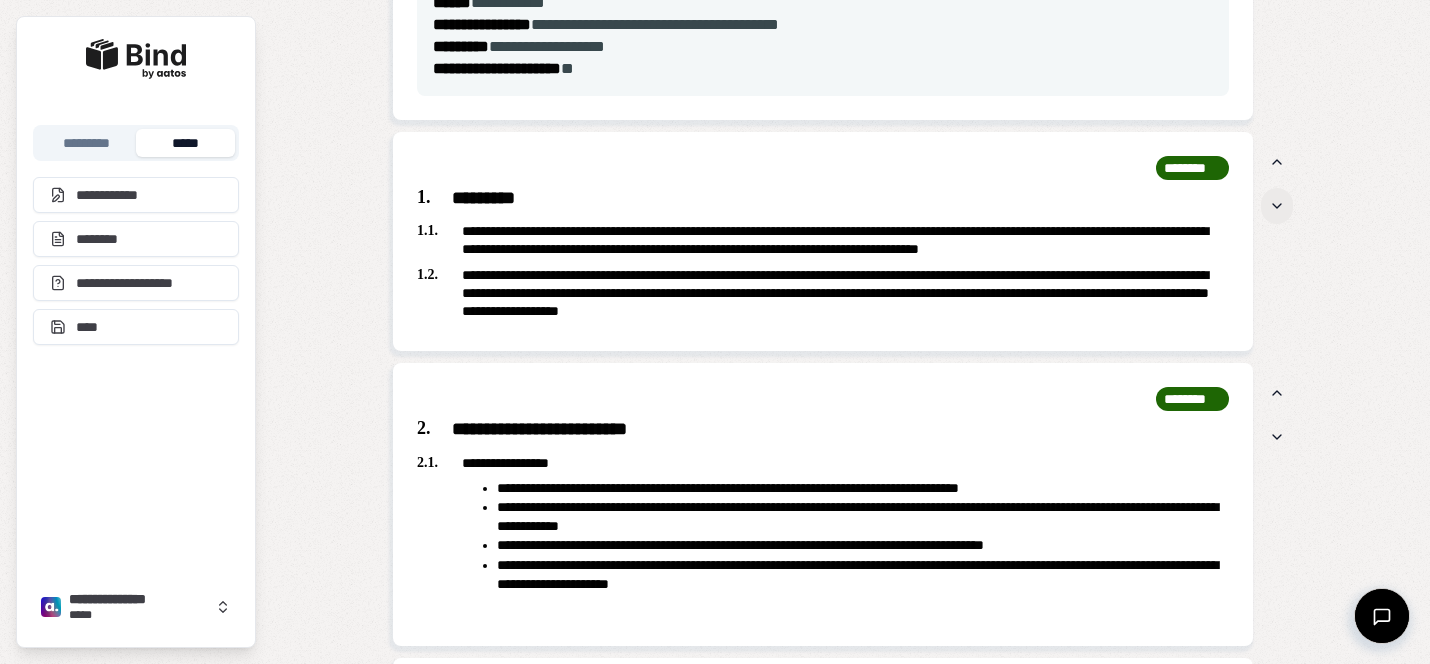 click at bounding box center [1277, 206] 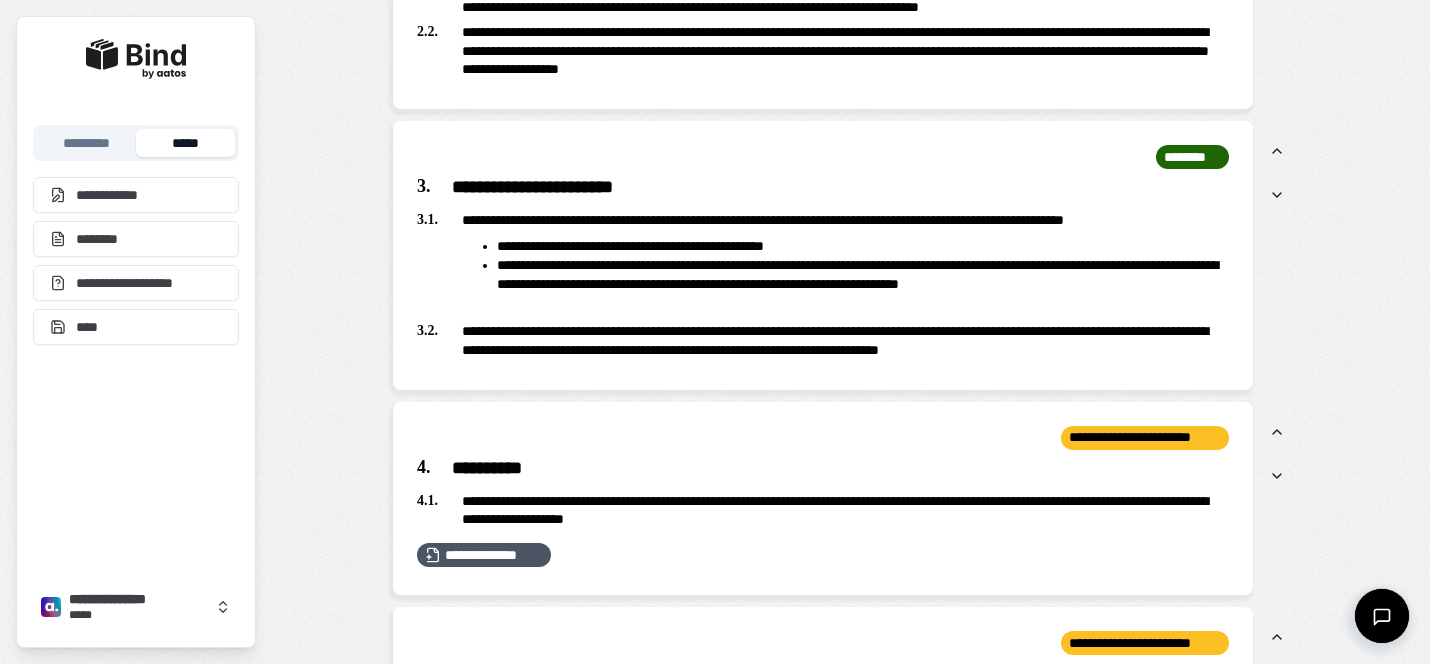 scroll, scrollTop: 2162, scrollLeft: 0, axis: vertical 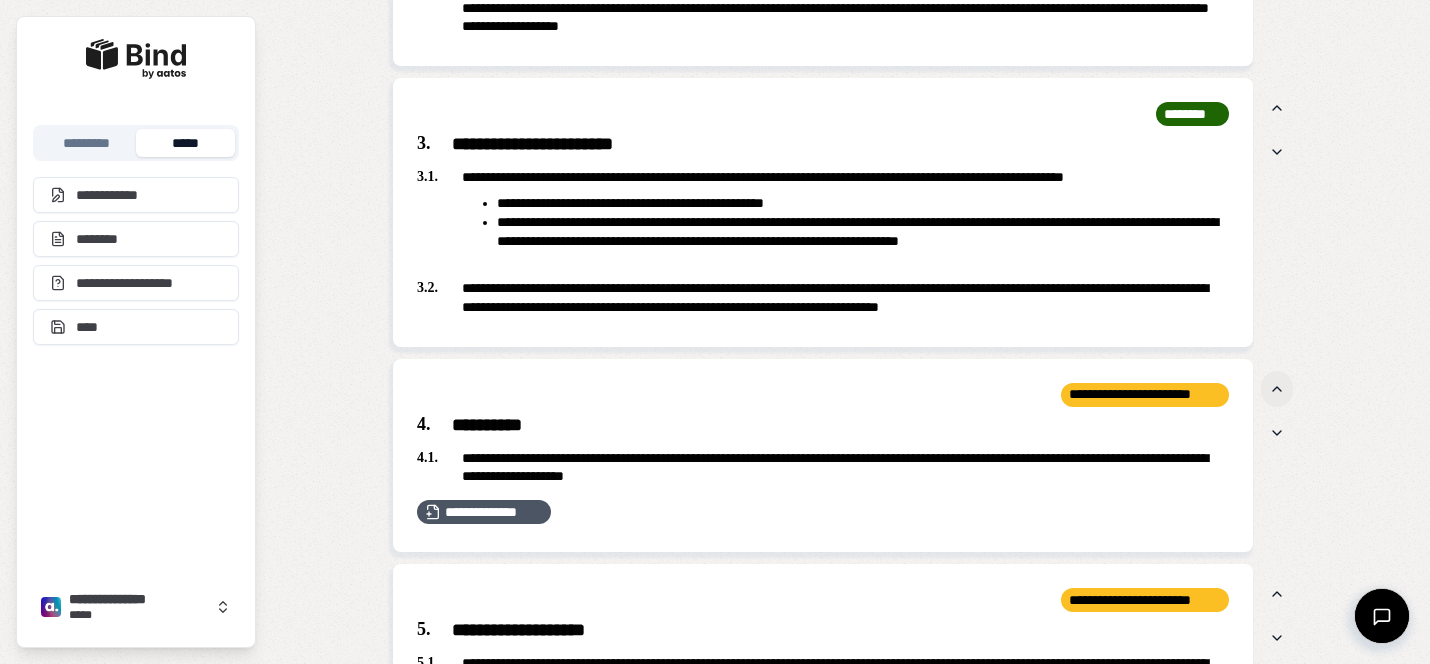 click at bounding box center (1277, 389) 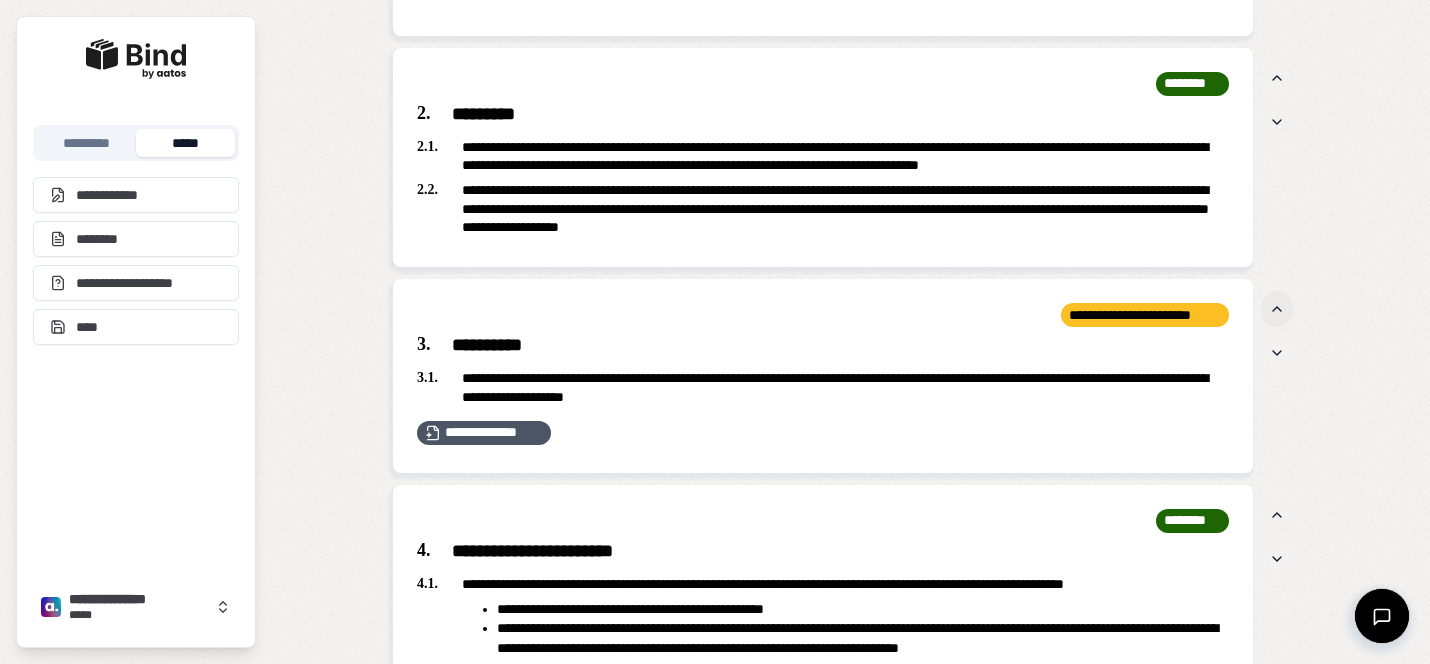 click at bounding box center (1277, 309) 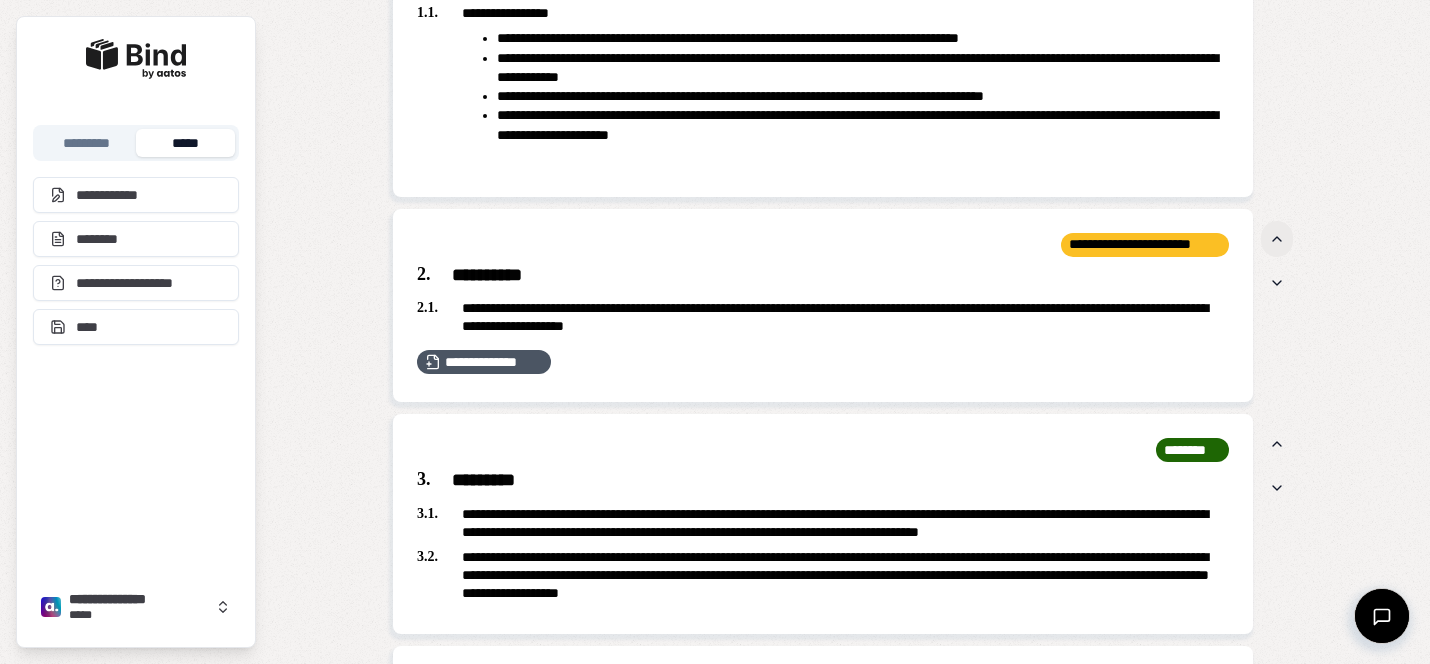 scroll, scrollTop: 1584, scrollLeft: 0, axis: vertical 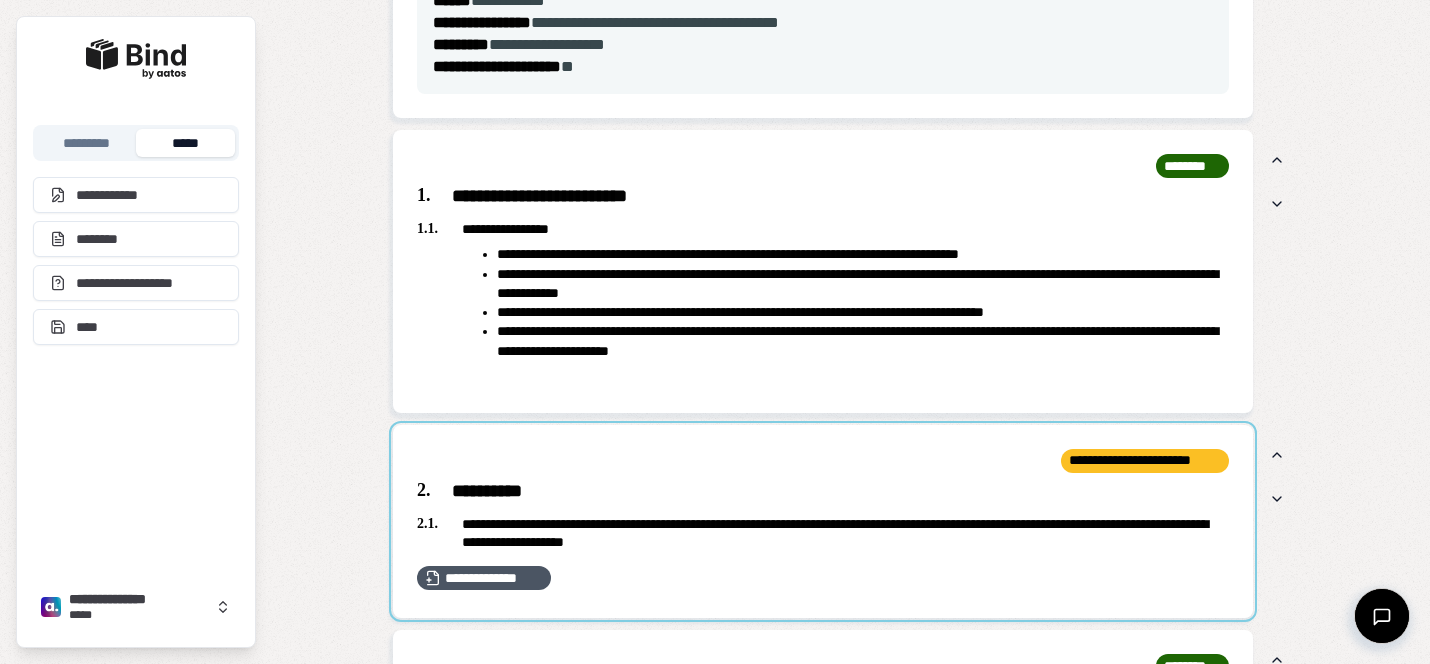 click at bounding box center [823, 522] 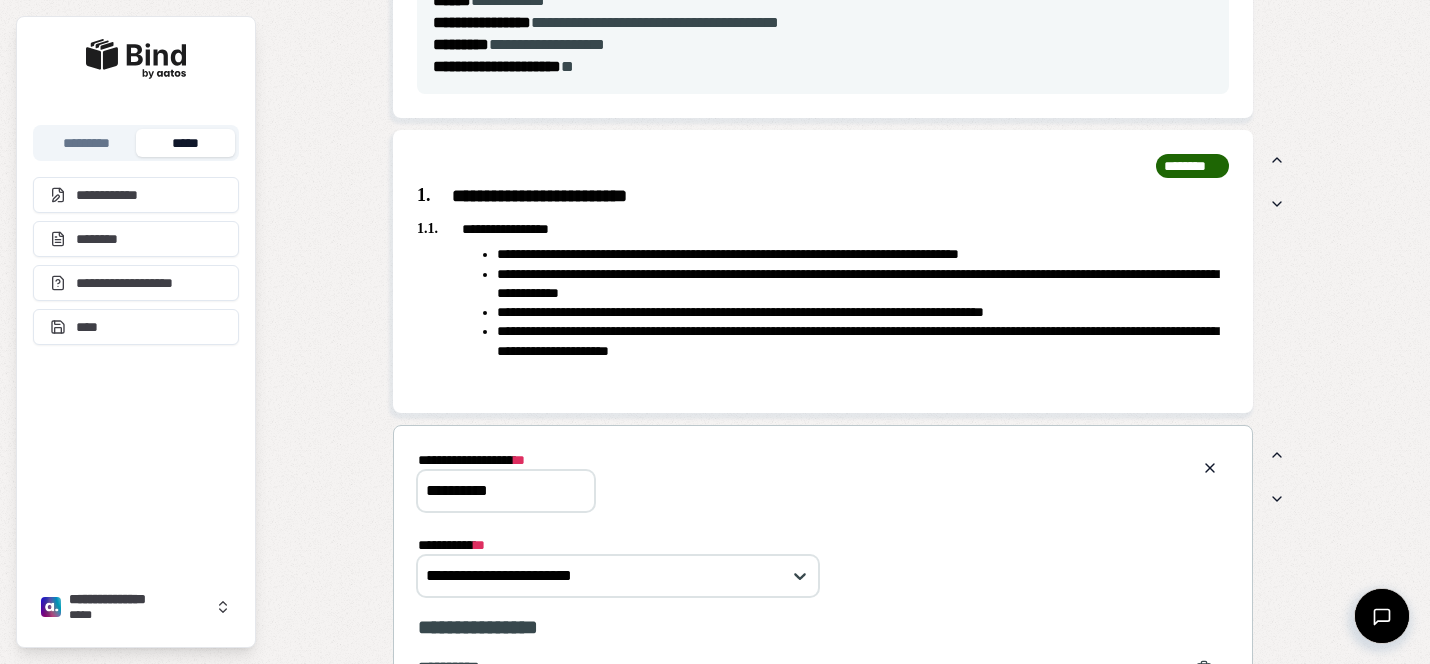 scroll, scrollTop: 0, scrollLeft: 0, axis: both 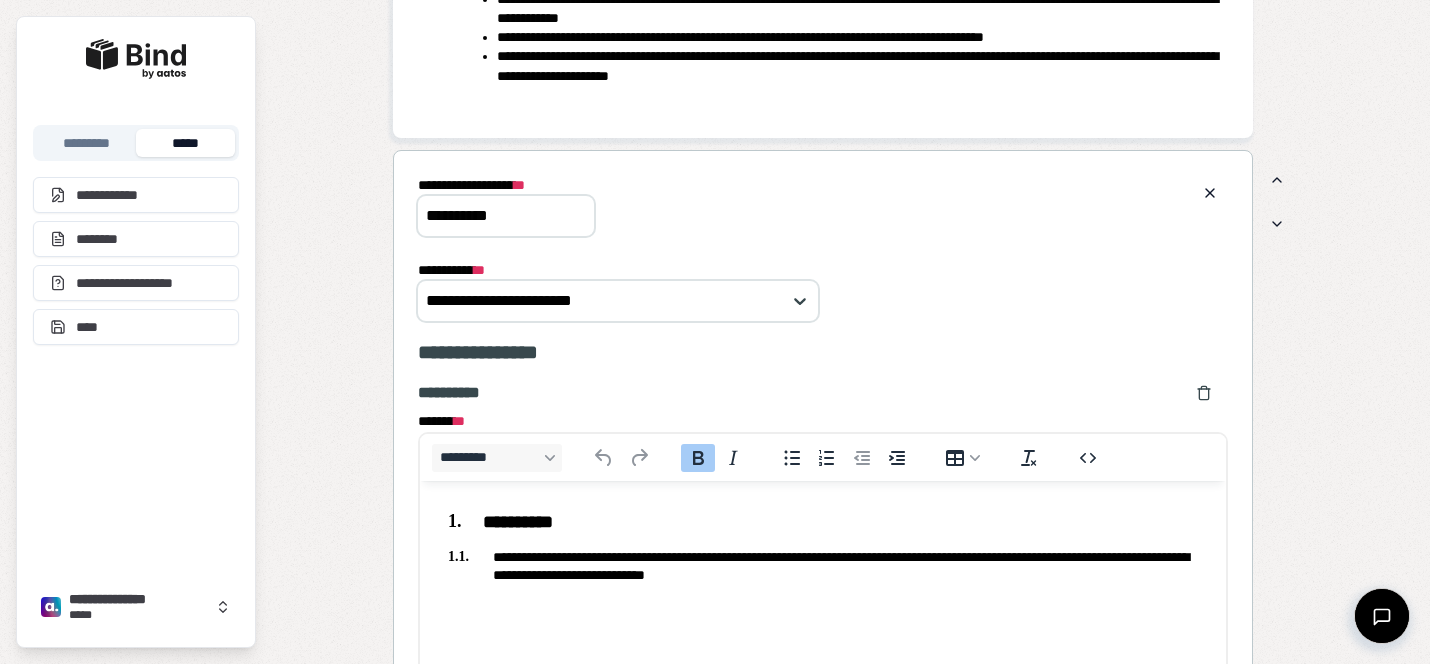 drag, startPoint x: 547, startPoint y: 219, endPoint x: 379, endPoint y: 215, distance: 168.0476 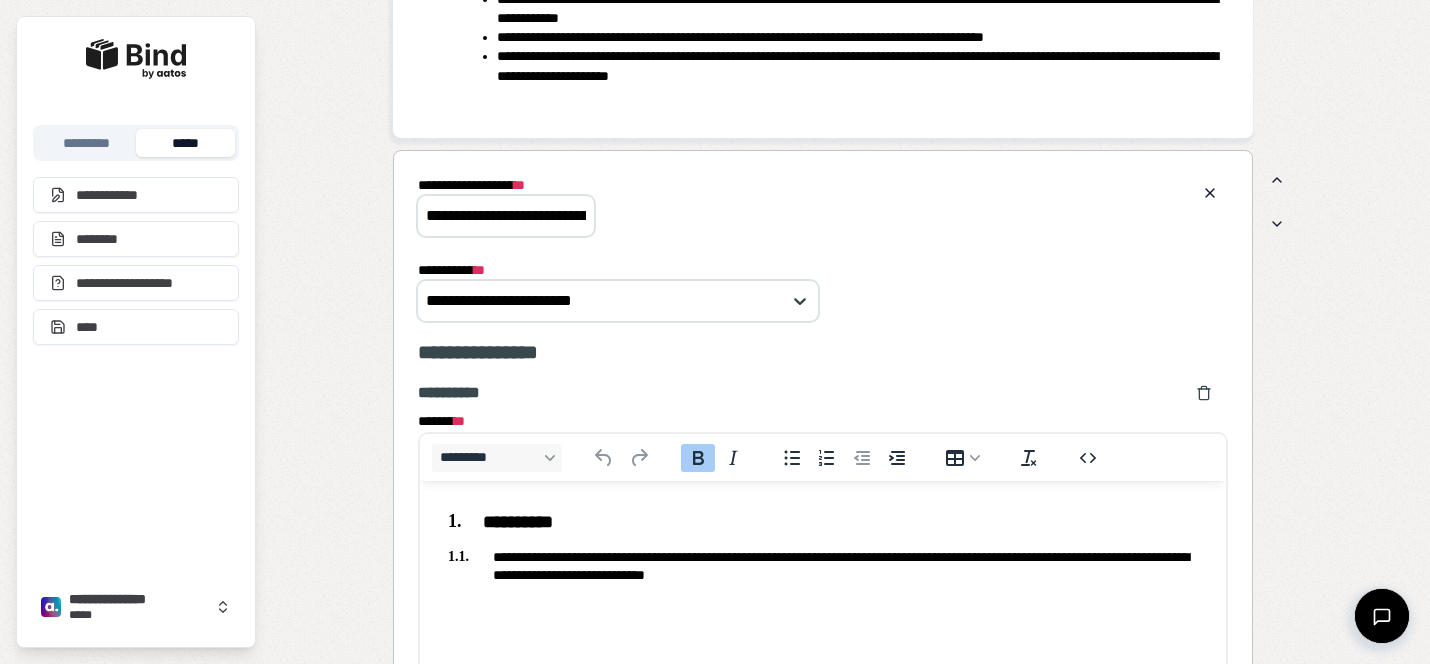 scroll, scrollTop: 0, scrollLeft: 104, axis: horizontal 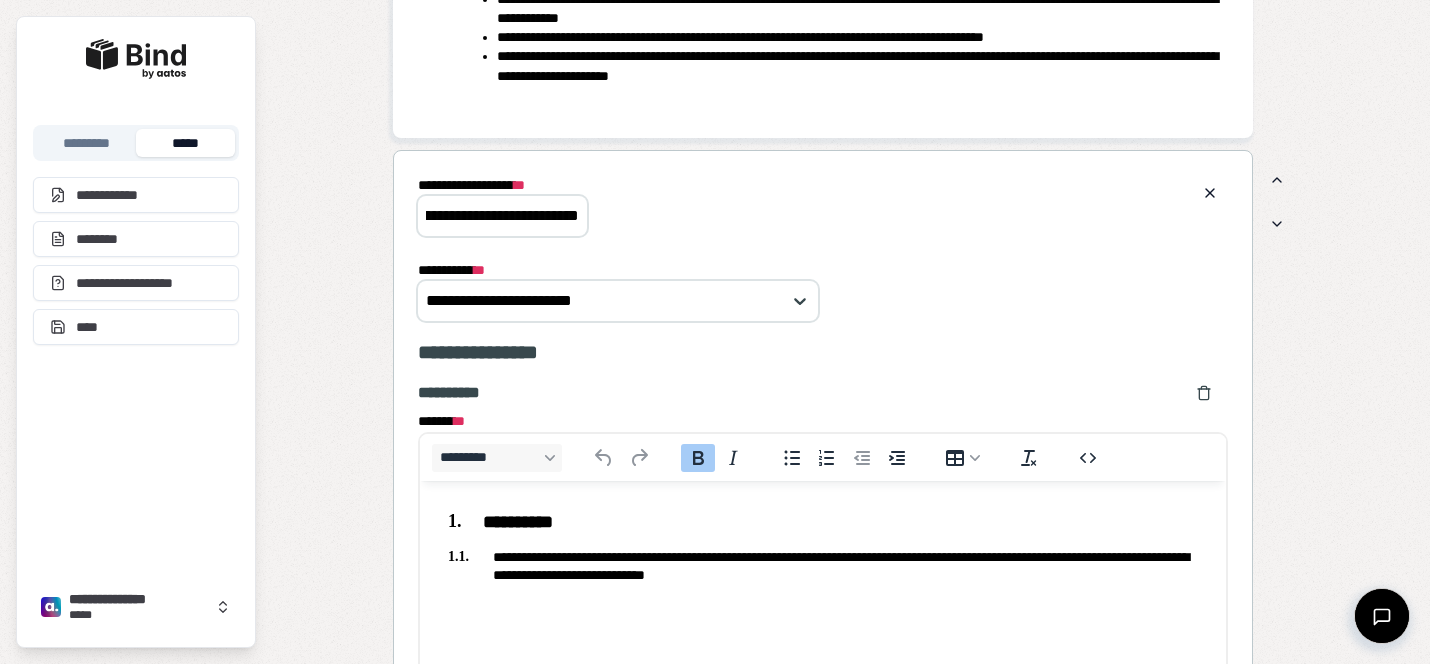 type on "**********" 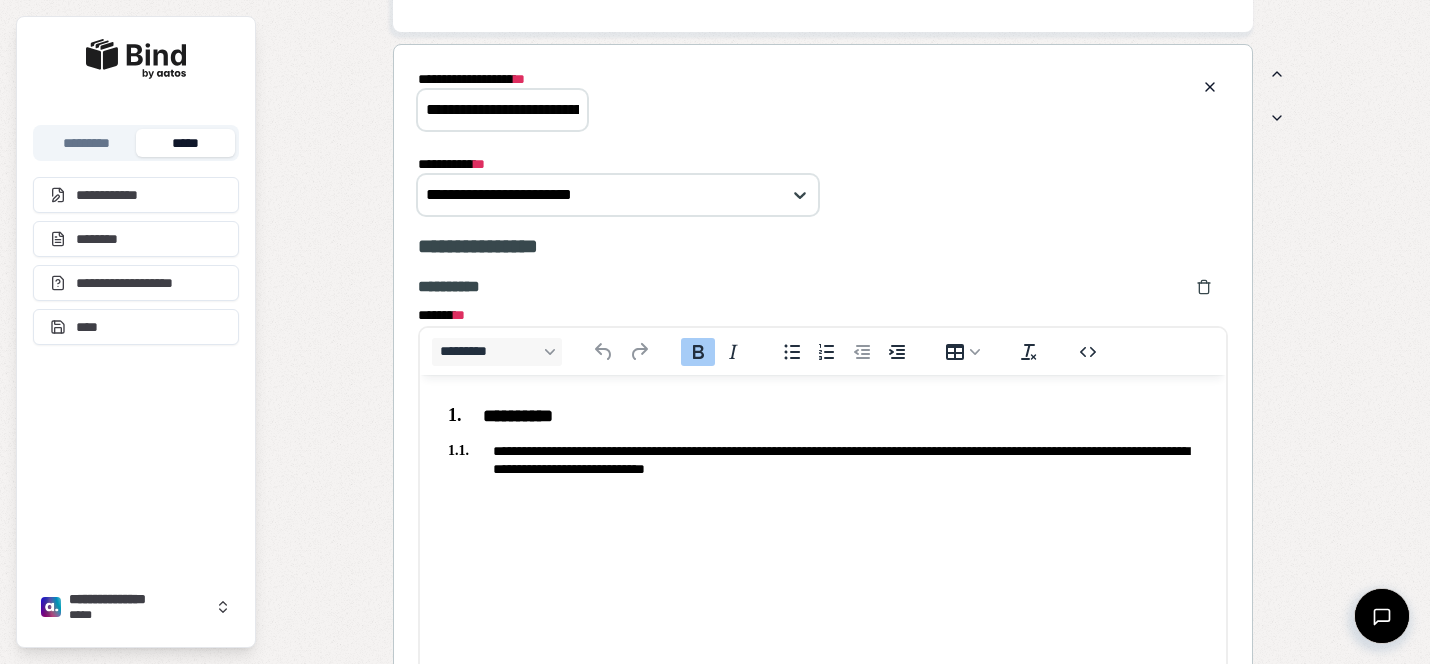 scroll, scrollTop: 1979, scrollLeft: 0, axis: vertical 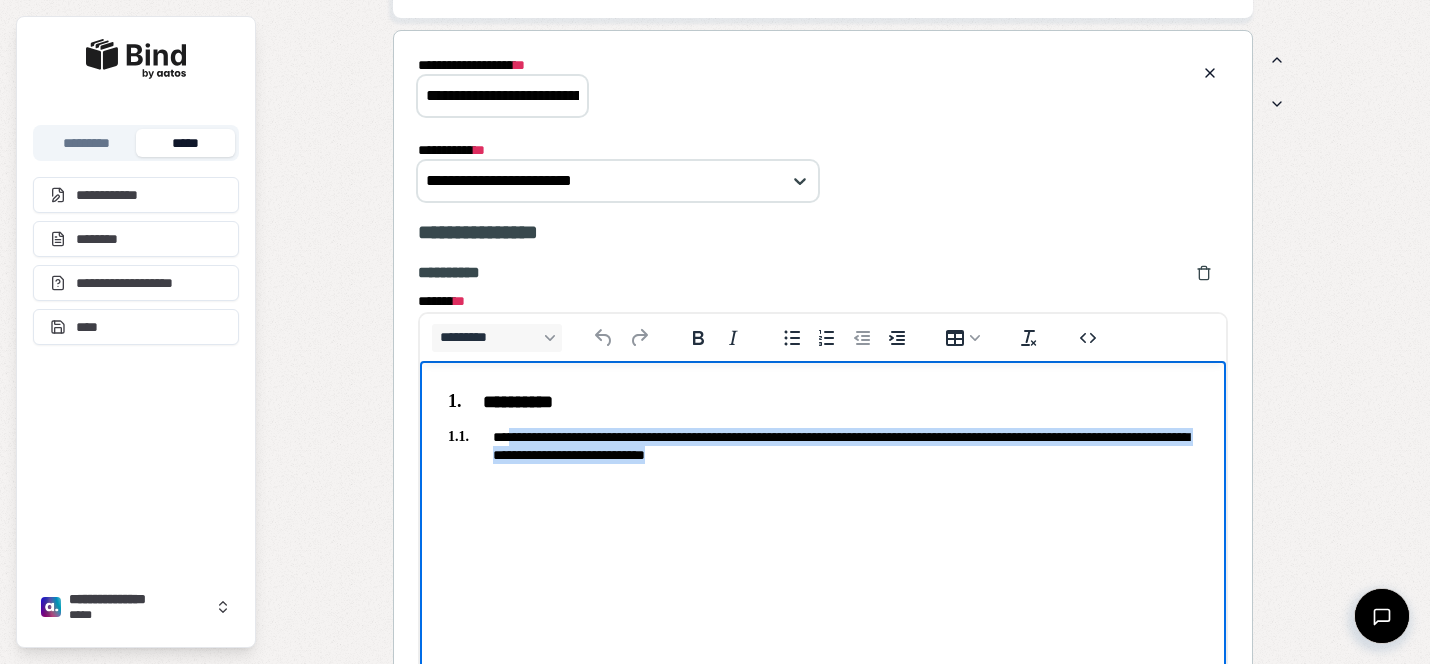 drag, startPoint x: 912, startPoint y: 467, endPoint x: 517, endPoint y: 433, distance: 396.4606 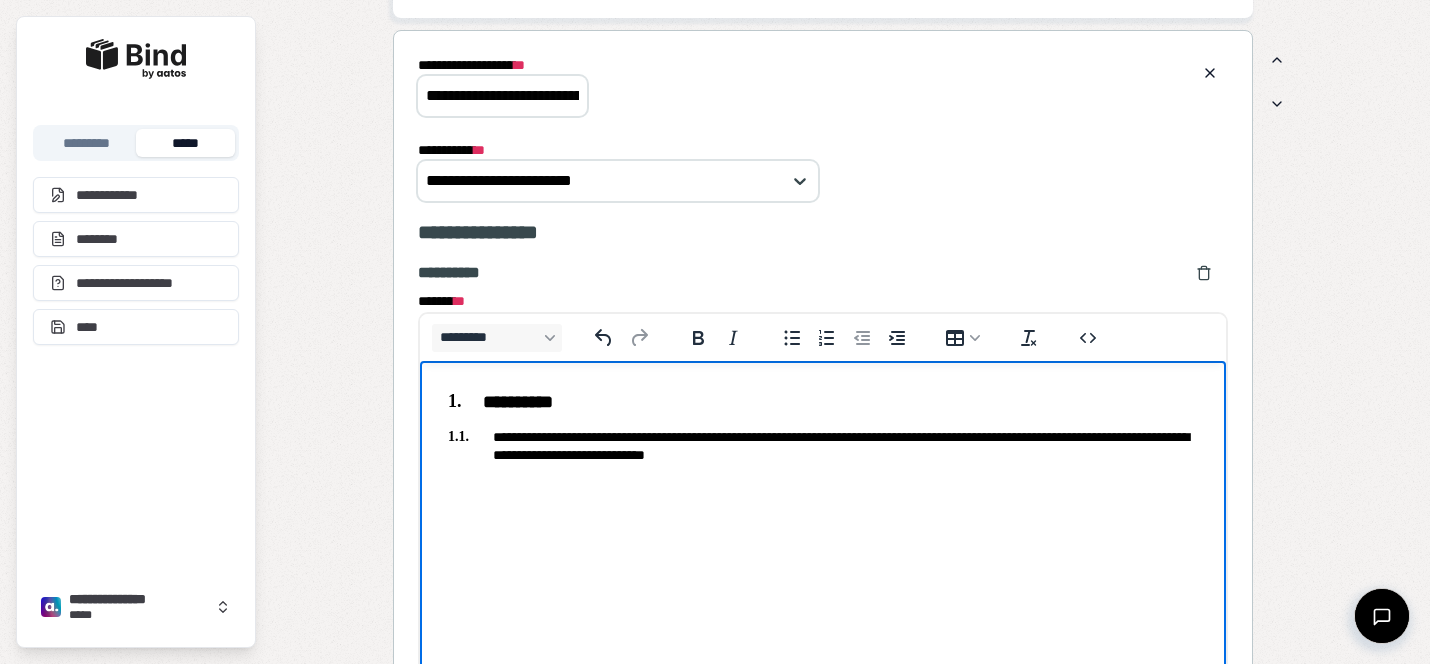 scroll, scrollTop: 1980, scrollLeft: 0, axis: vertical 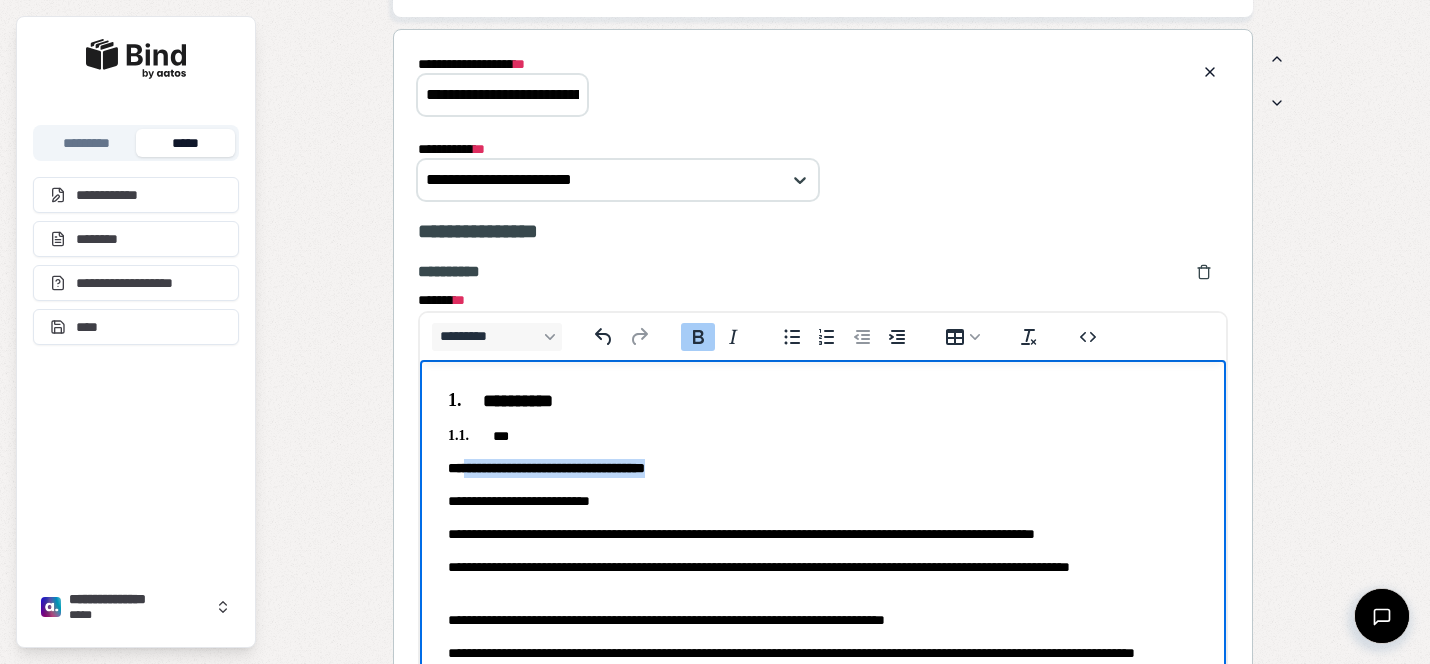 drag, startPoint x: 718, startPoint y: 464, endPoint x: 466, endPoint y: 466, distance: 252.00793 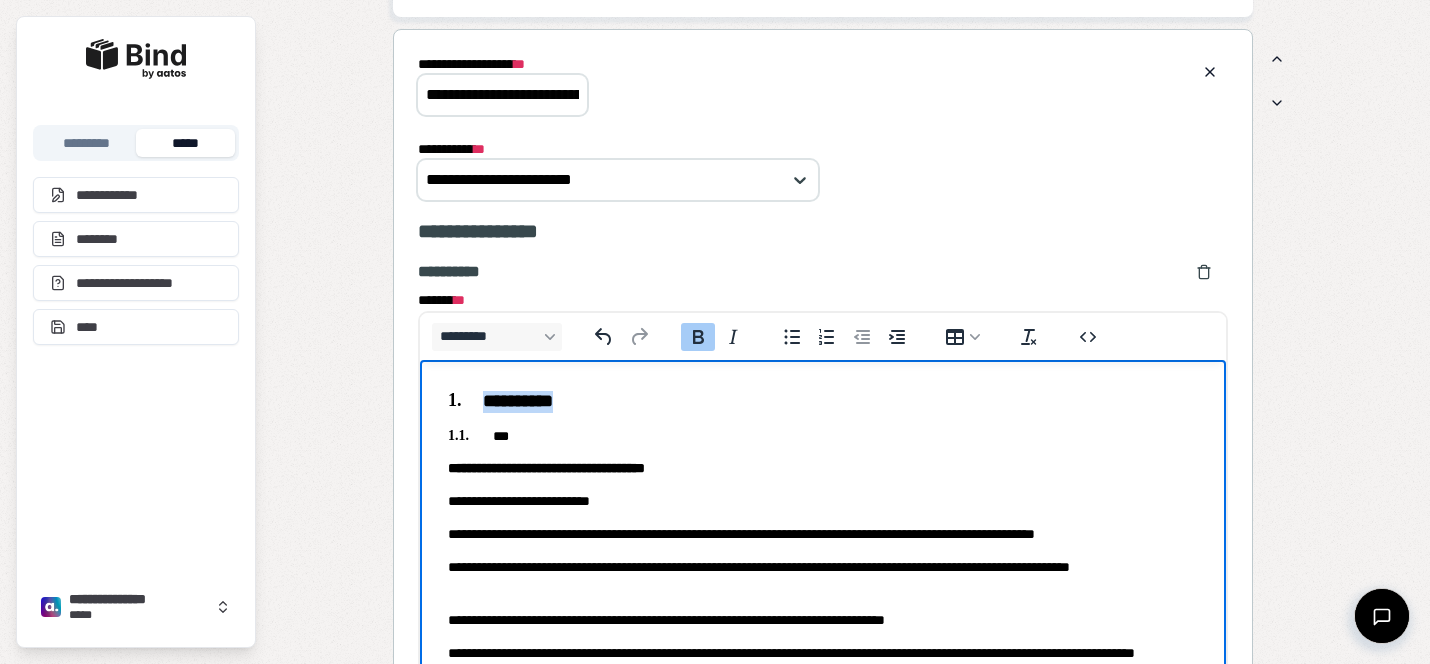drag, startPoint x: 590, startPoint y: 401, endPoint x: 485, endPoint y: 396, distance: 105.11898 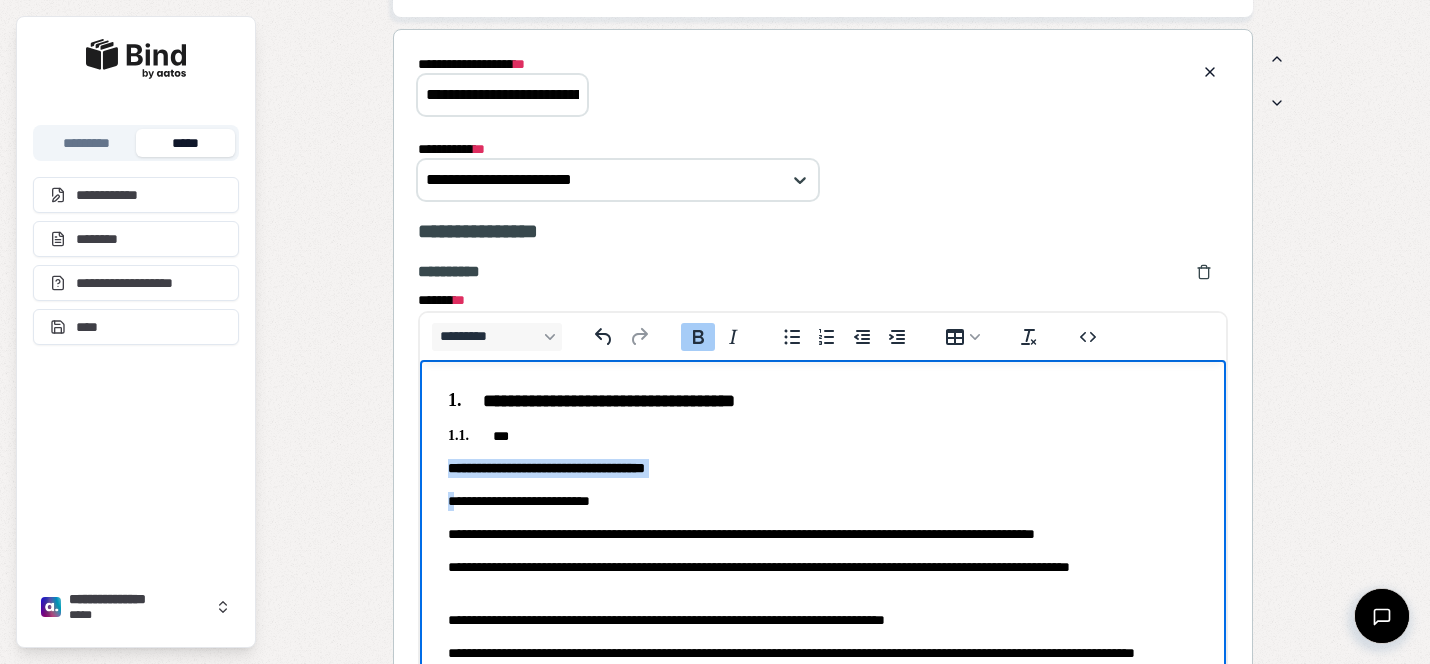 drag, startPoint x: 453, startPoint y: 500, endPoint x: 438, endPoint y: 467, distance: 36.249138 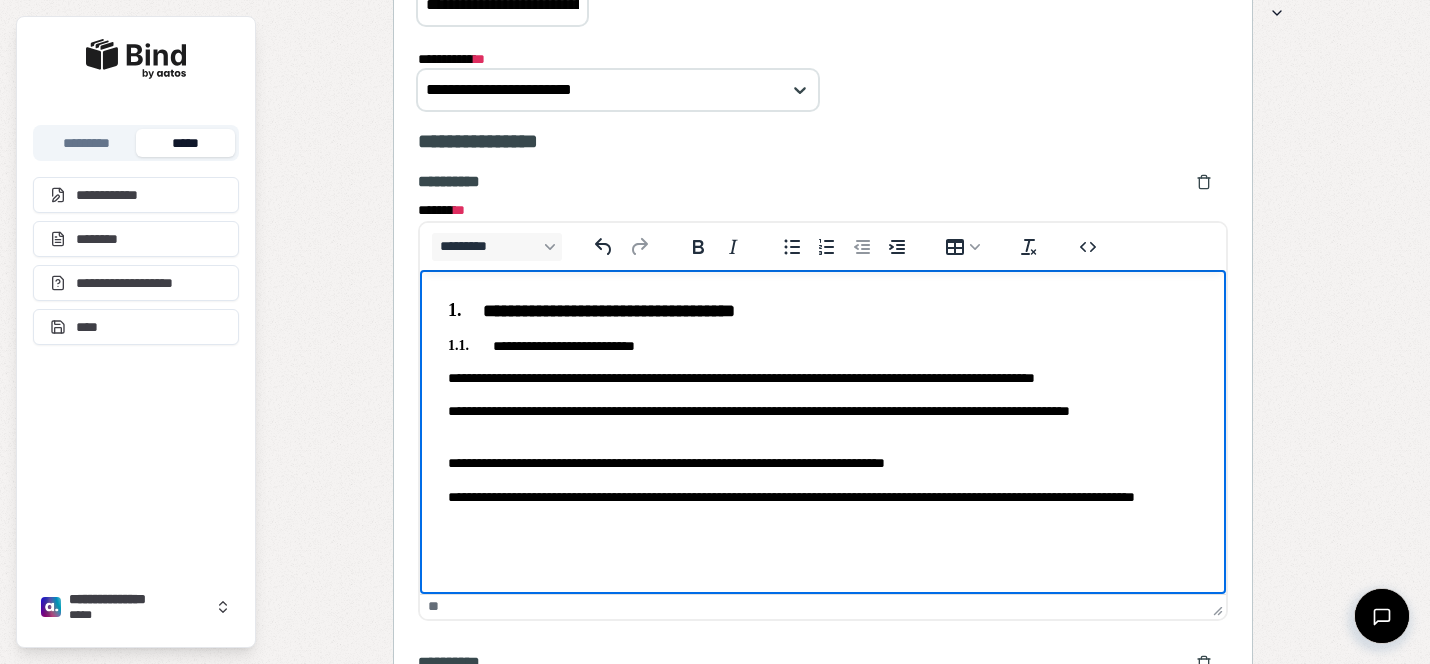 scroll, scrollTop: 2071, scrollLeft: 0, axis: vertical 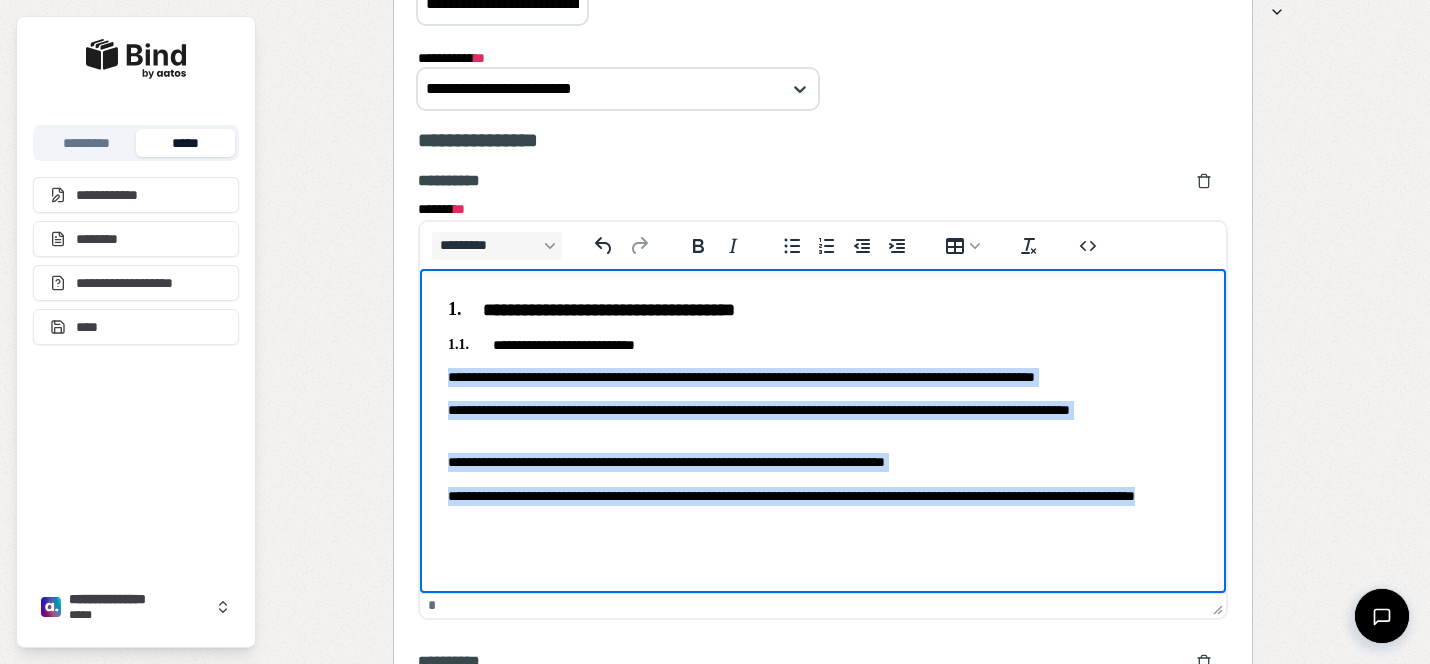 drag, startPoint x: 580, startPoint y: 526, endPoint x: 414, endPoint y: 379, distance: 221.73183 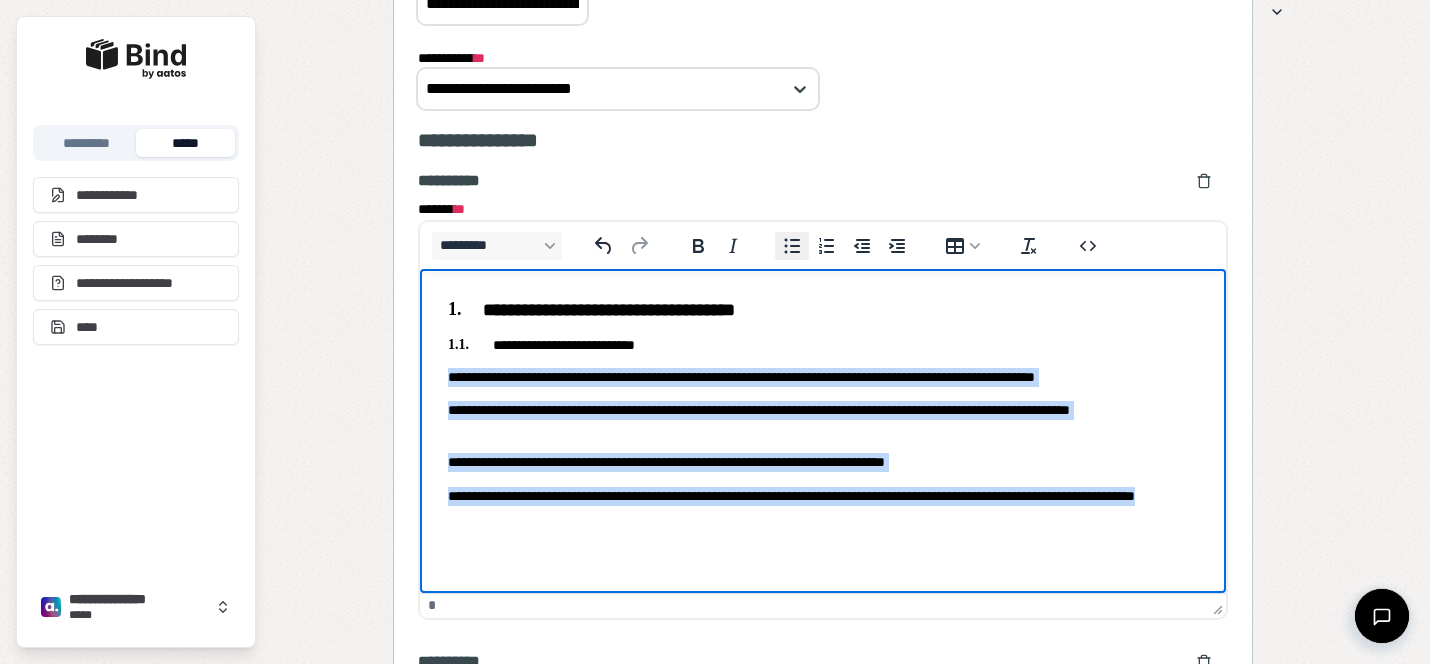 click 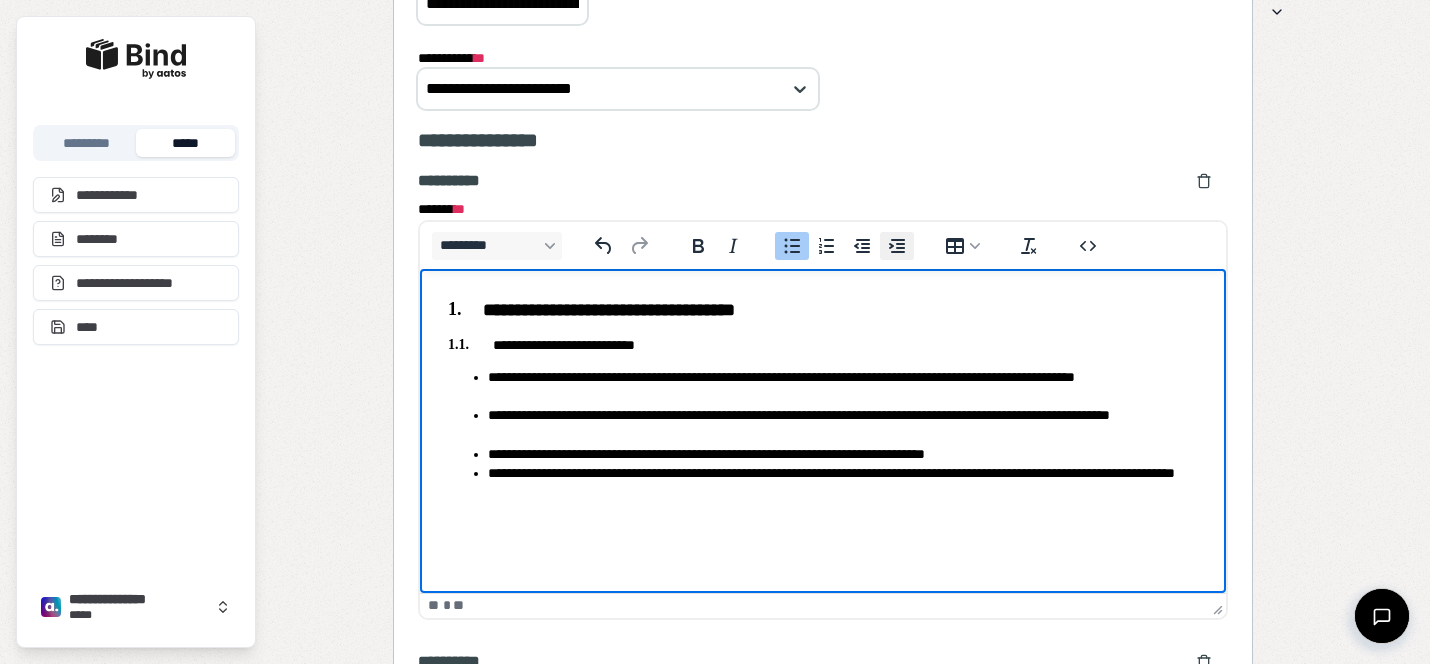 click 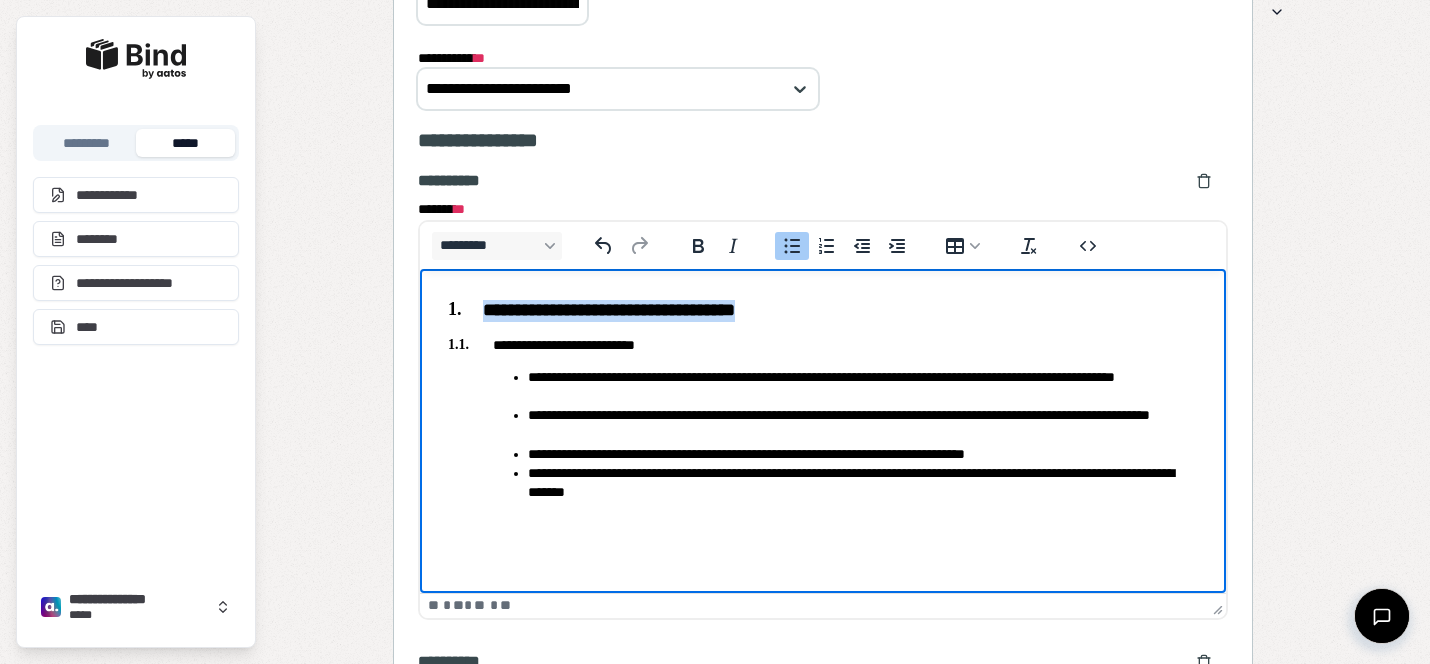 click on "**********" at bounding box center (863, 386) 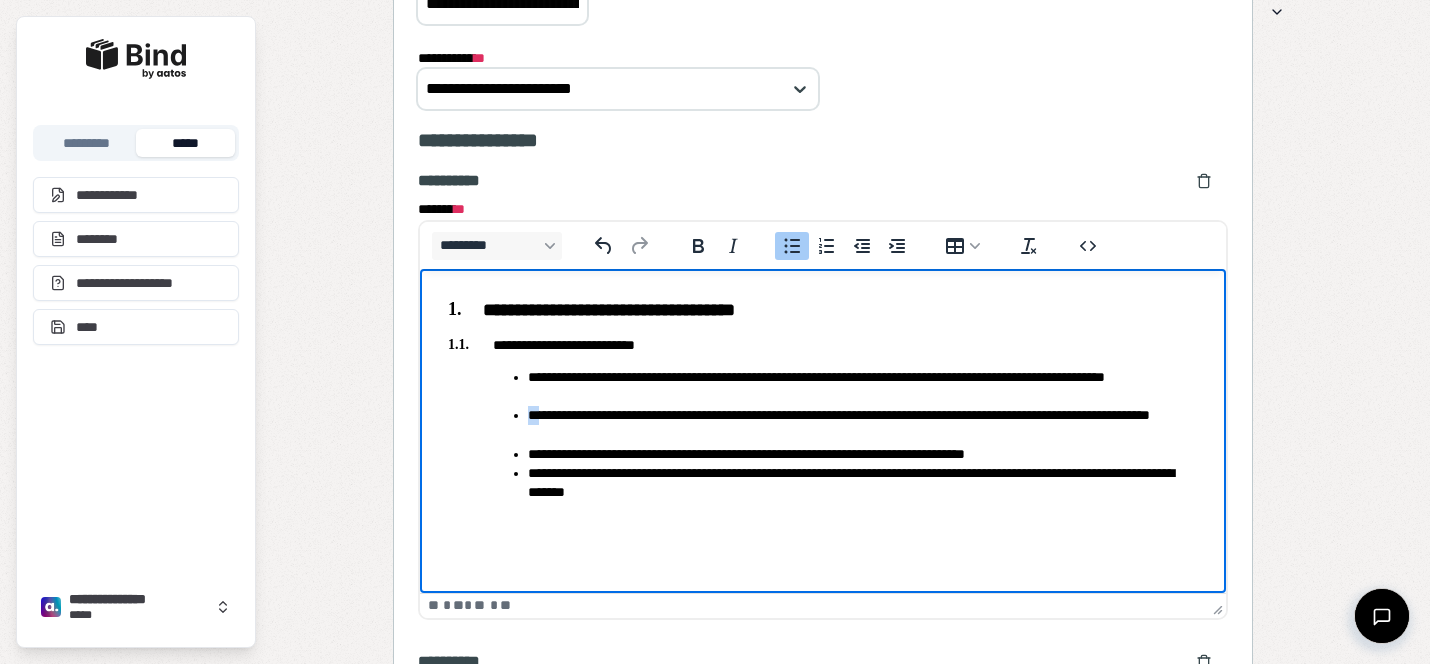 drag, startPoint x: 540, startPoint y: 411, endPoint x: 465, endPoint y: 411, distance: 75 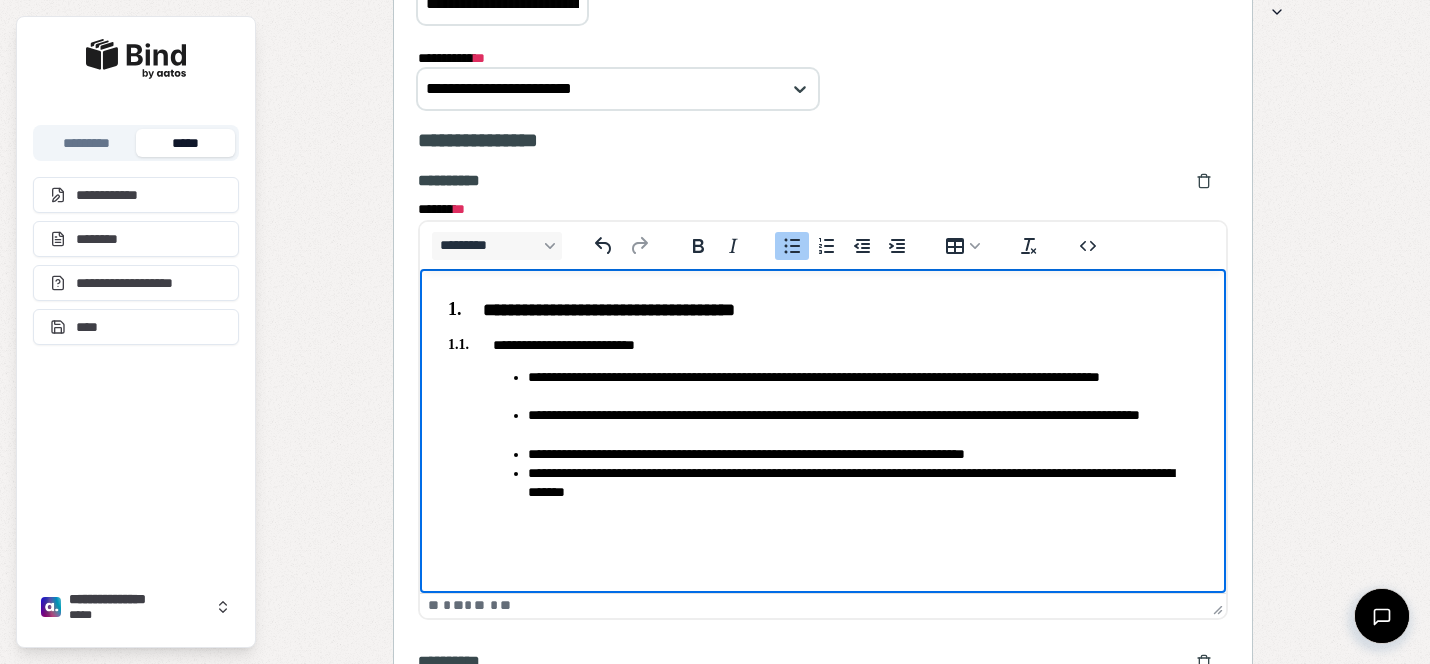 click on "**********" at bounding box center [863, 386] 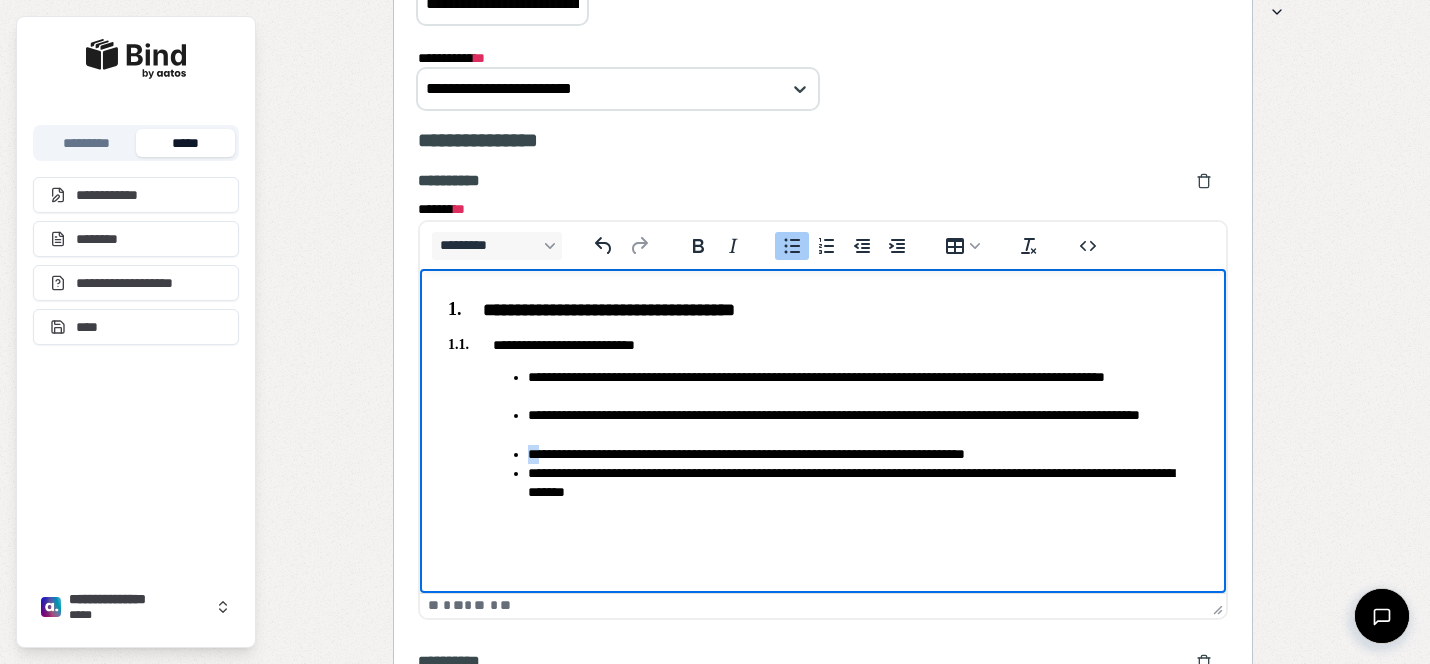 drag, startPoint x: 535, startPoint y: 451, endPoint x: 482, endPoint y: 451, distance: 53 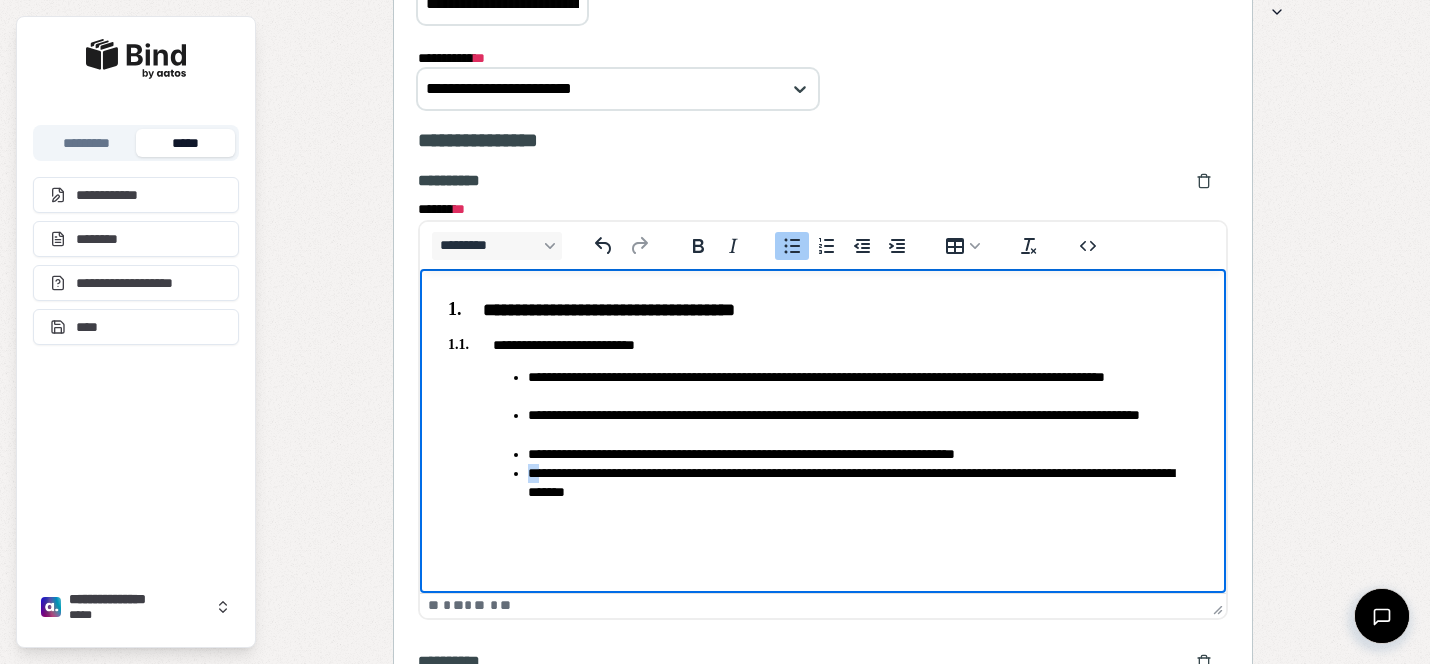 drag, startPoint x: 538, startPoint y: 471, endPoint x: 460, endPoint y: 473, distance: 78.025635 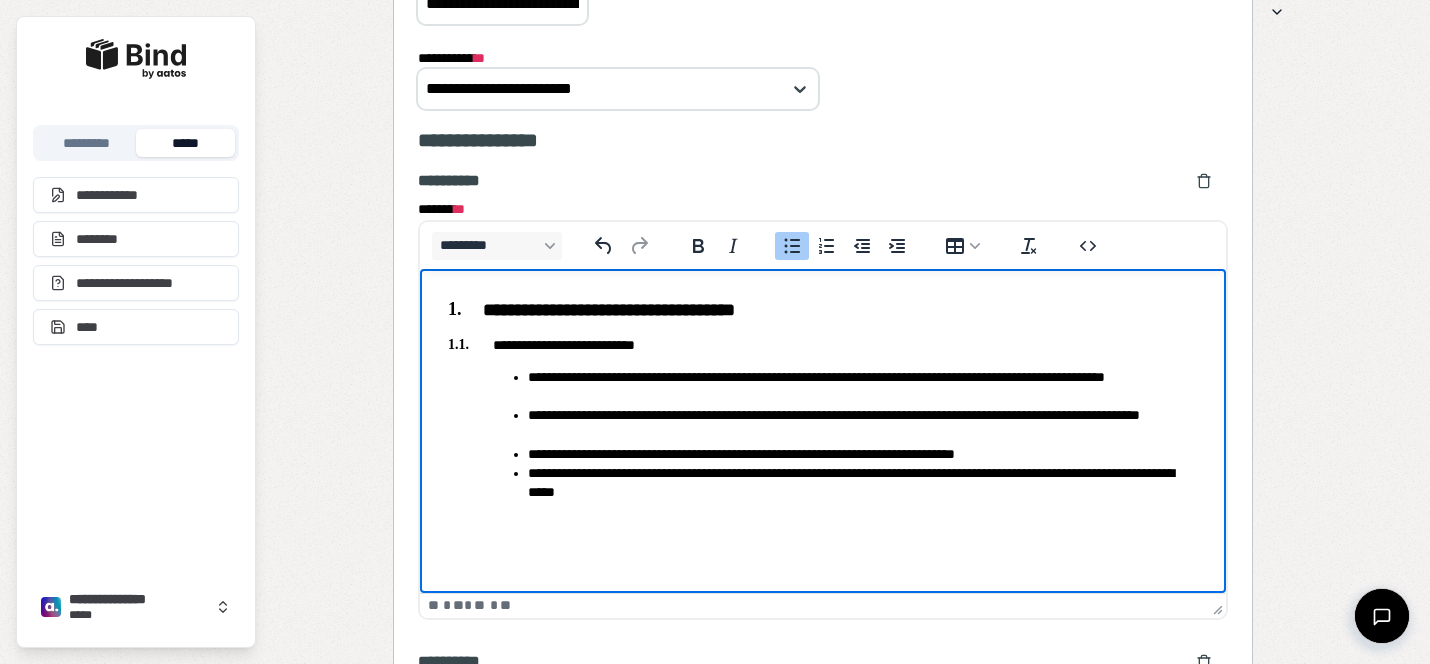 click on "**********" at bounding box center [863, 482] 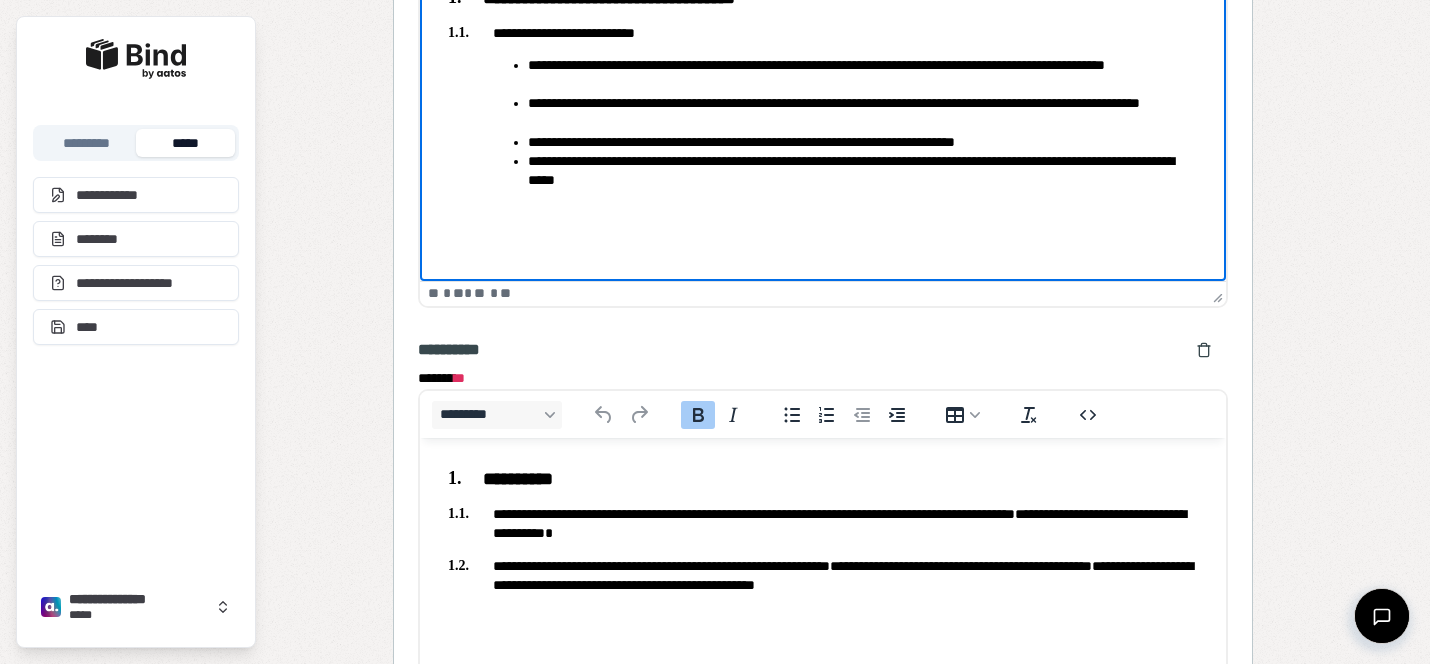 scroll, scrollTop: 2397, scrollLeft: 0, axis: vertical 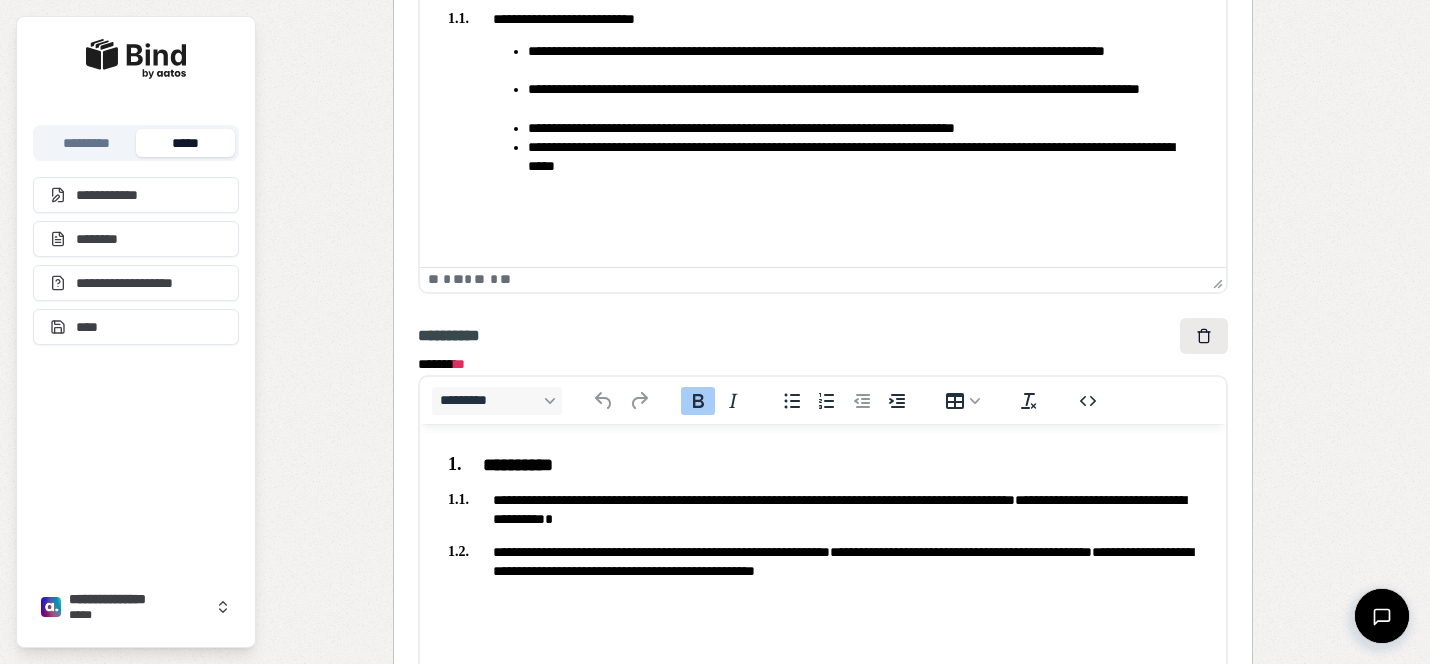 click at bounding box center [1204, 336] 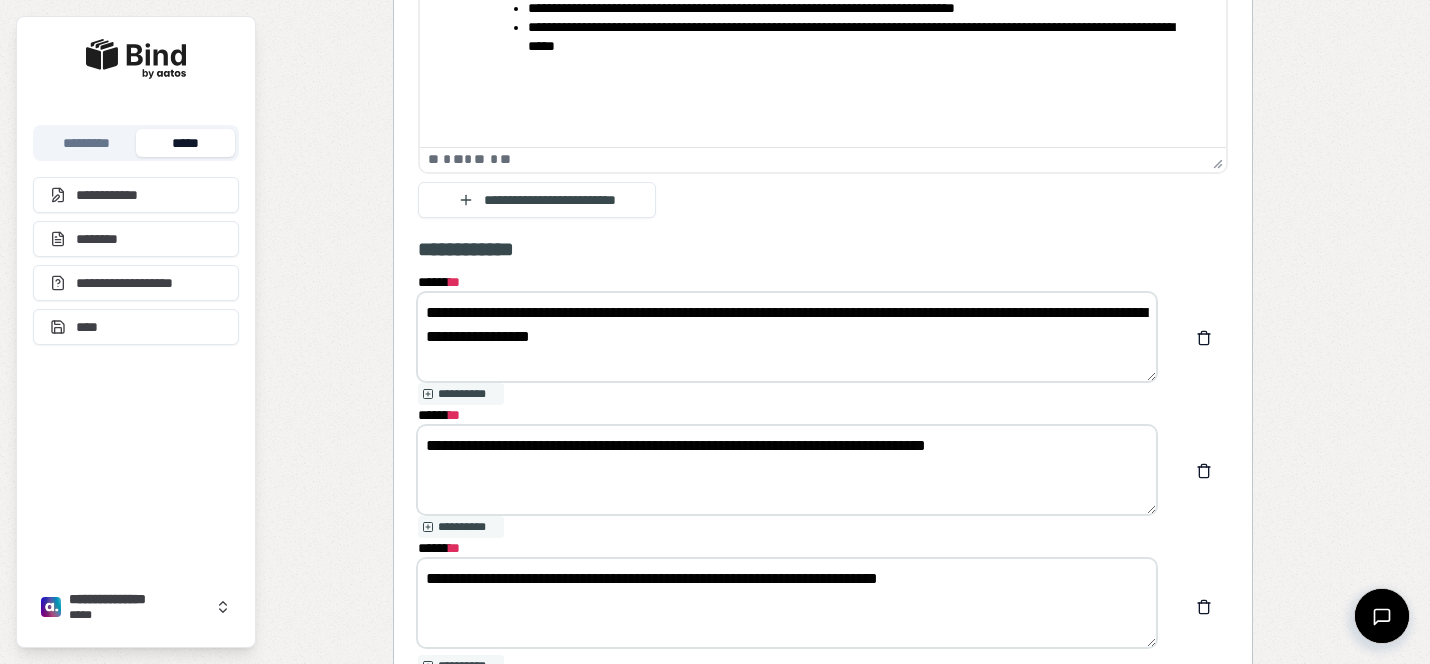 scroll, scrollTop: 2524, scrollLeft: 0, axis: vertical 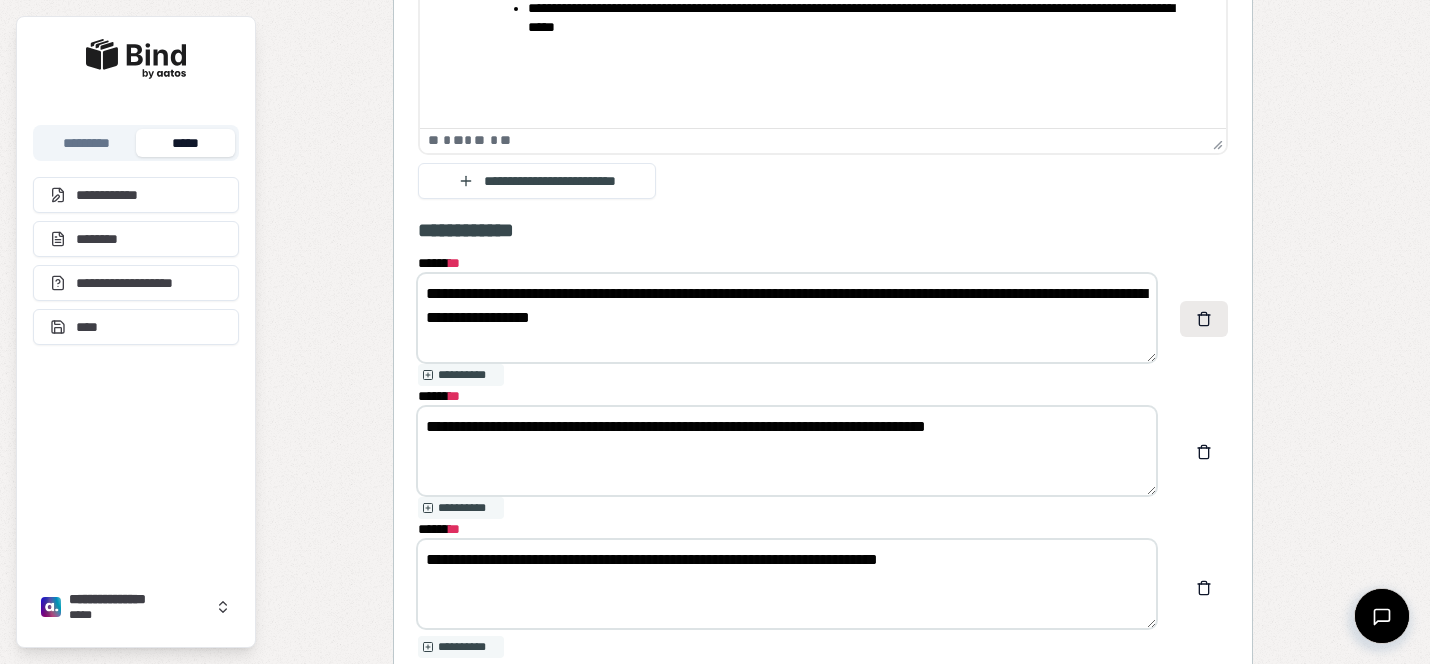 click at bounding box center [1204, 319] 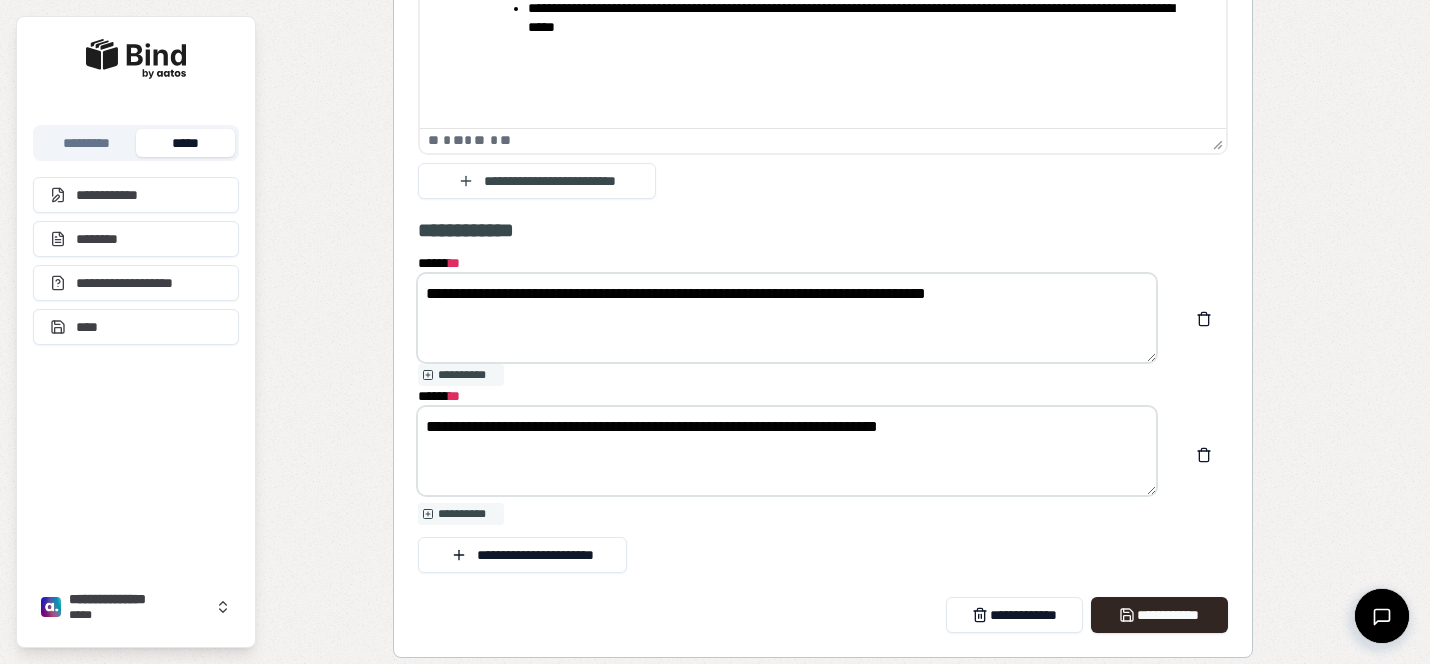 click at bounding box center (1204, 319) 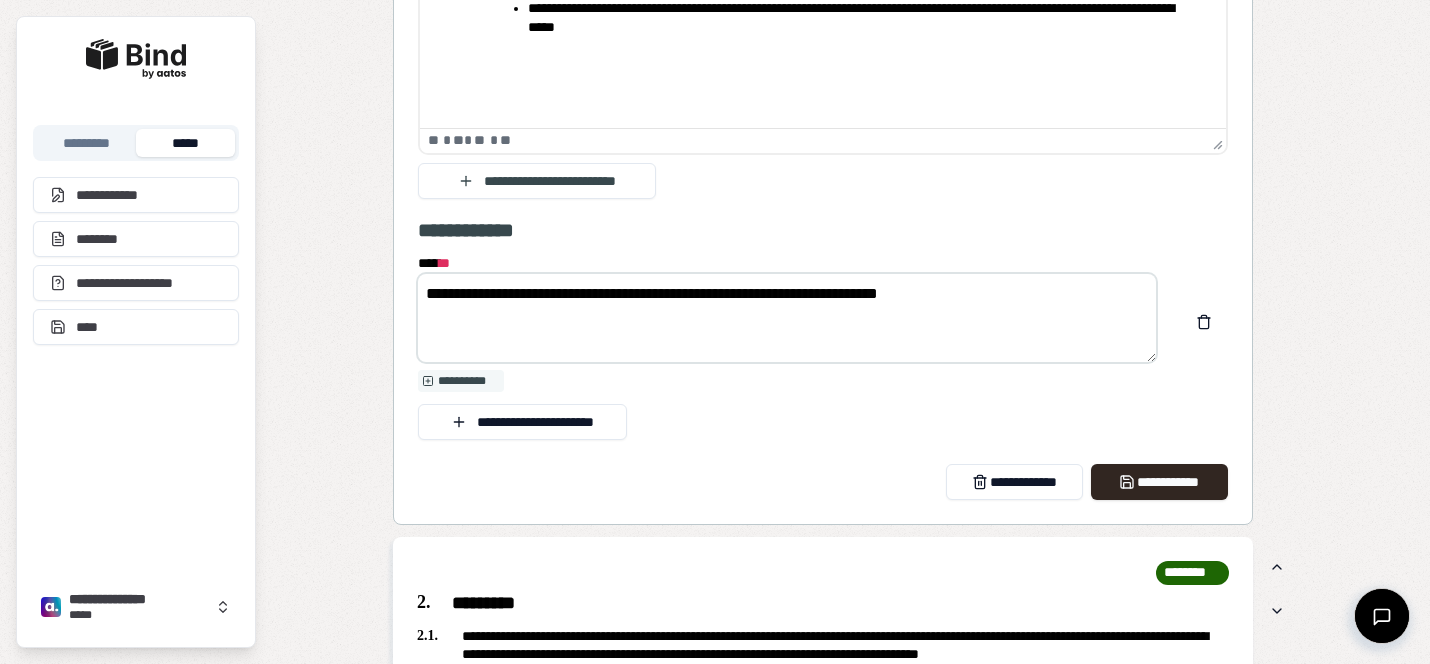 click at bounding box center (1204, 322) 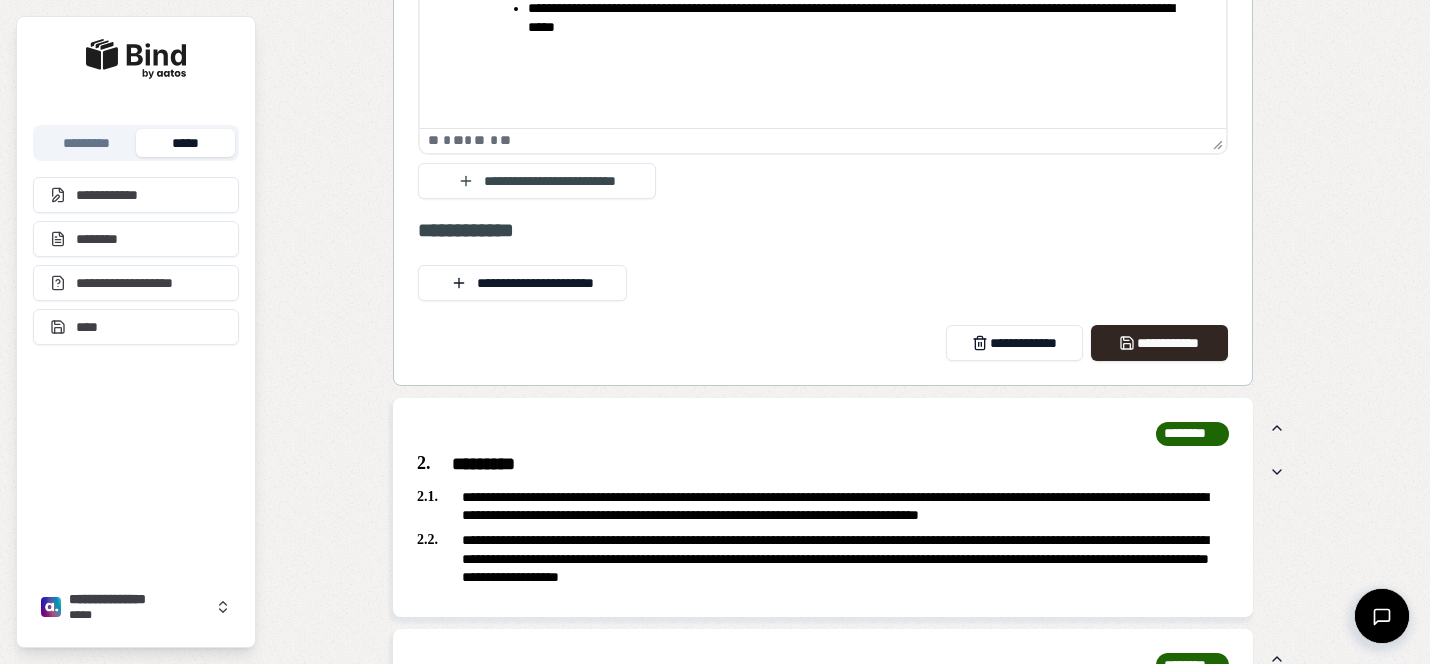 click on "**********" at bounding box center [1159, 343] 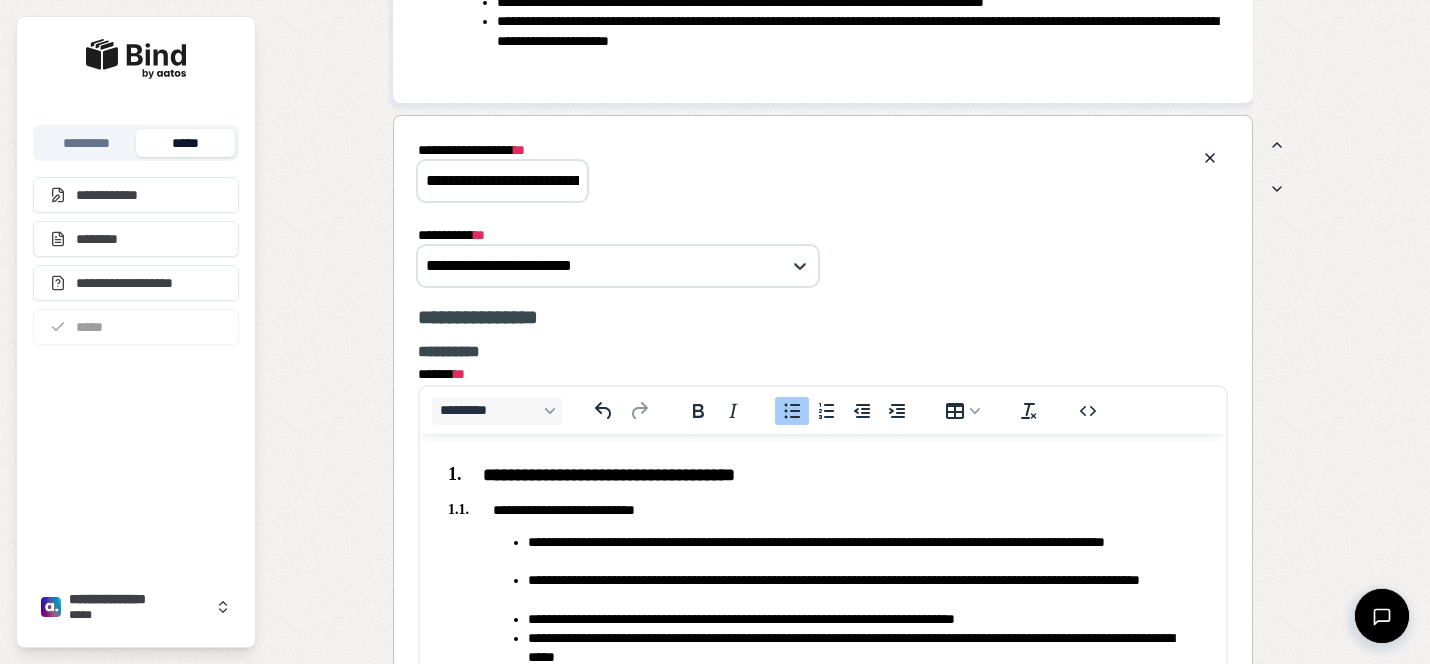 scroll, scrollTop: 1888, scrollLeft: 0, axis: vertical 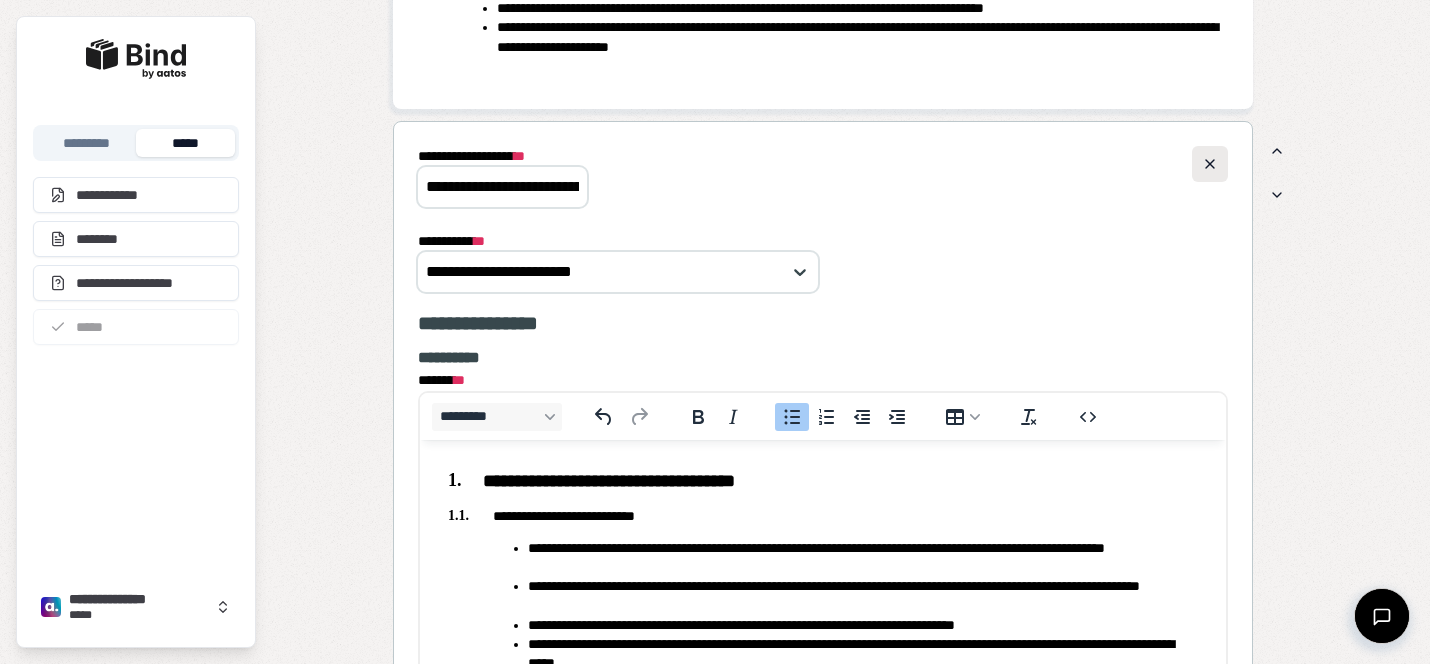 click at bounding box center (1210, 164) 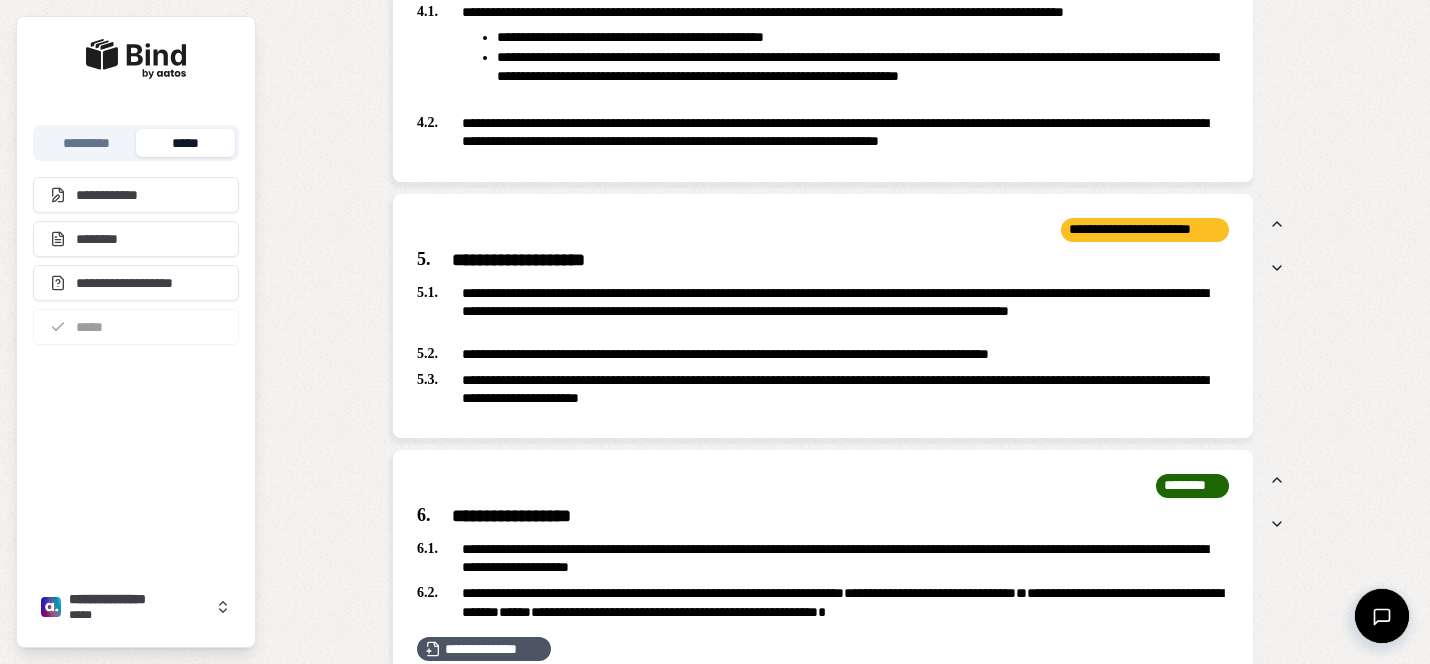 scroll, scrollTop: 2604, scrollLeft: 0, axis: vertical 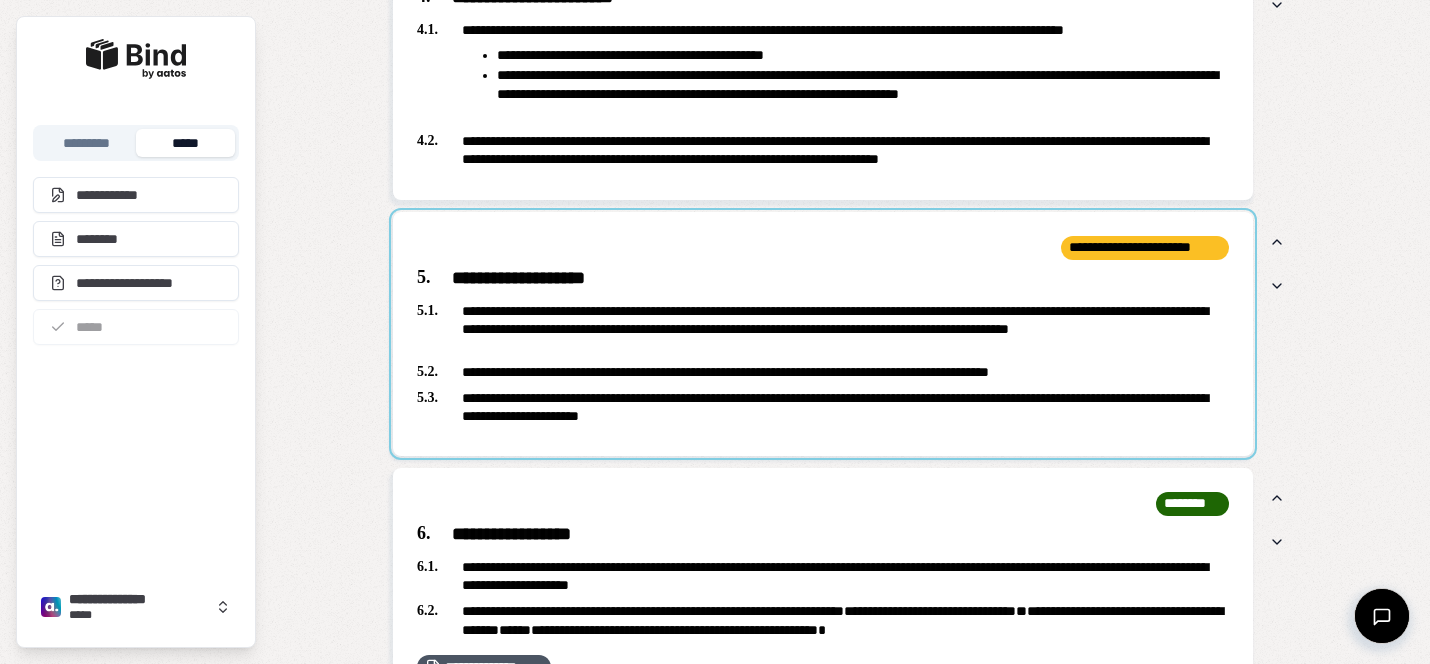 click at bounding box center (823, 334) 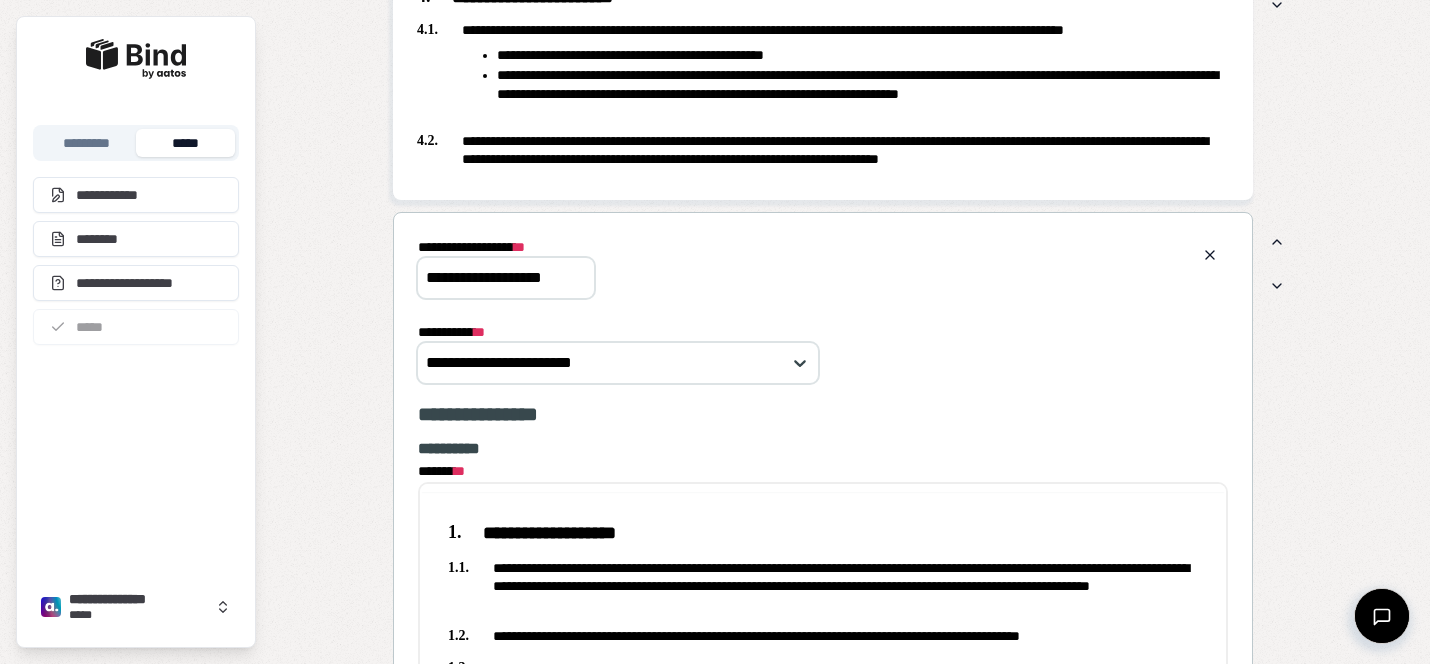 scroll, scrollTop: 0, scrollLeft: 0, axis: both 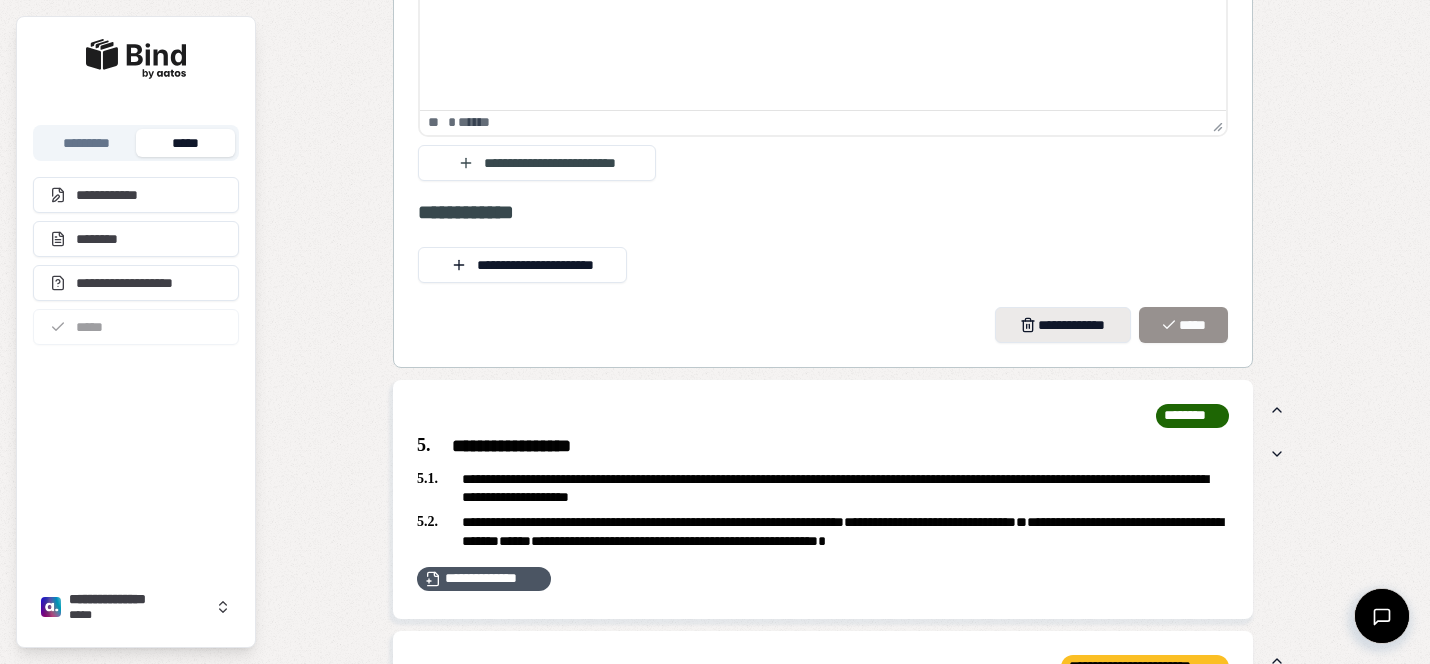click on "**********" at bounding box center [1063, 325] 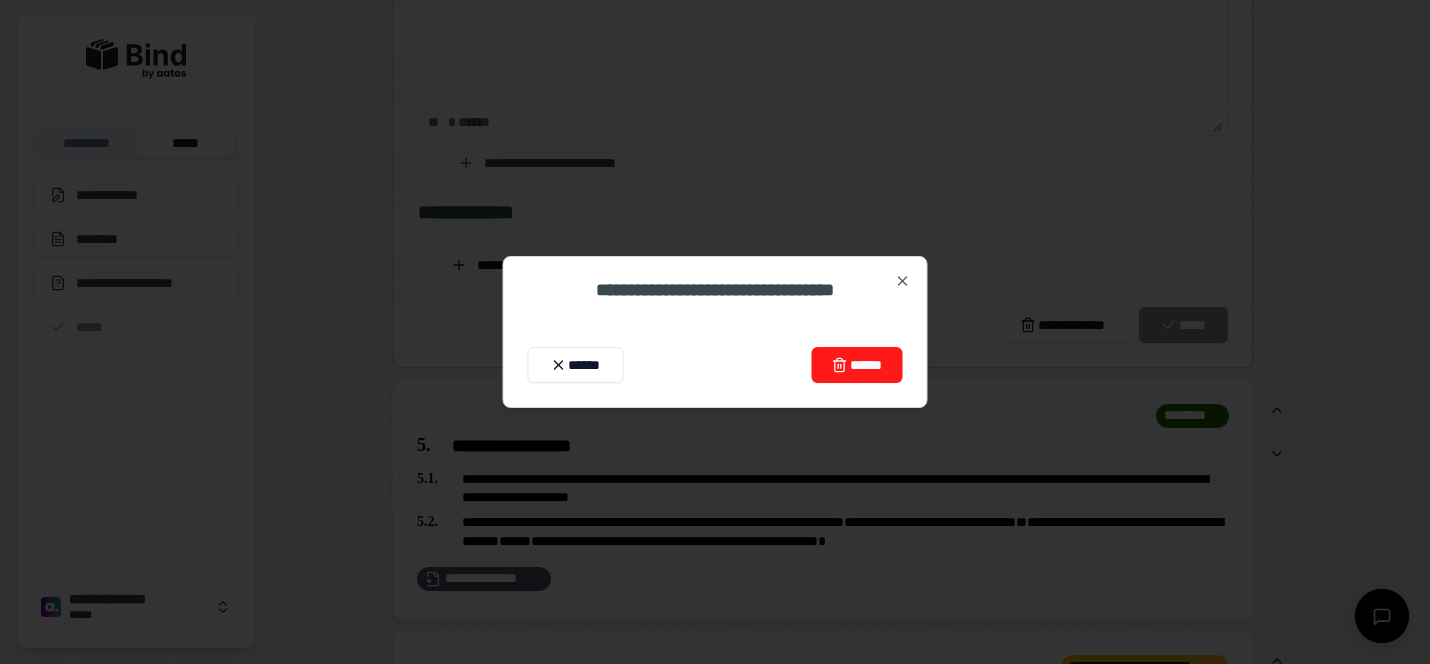 click on "******" at bounding box center (856, 365) 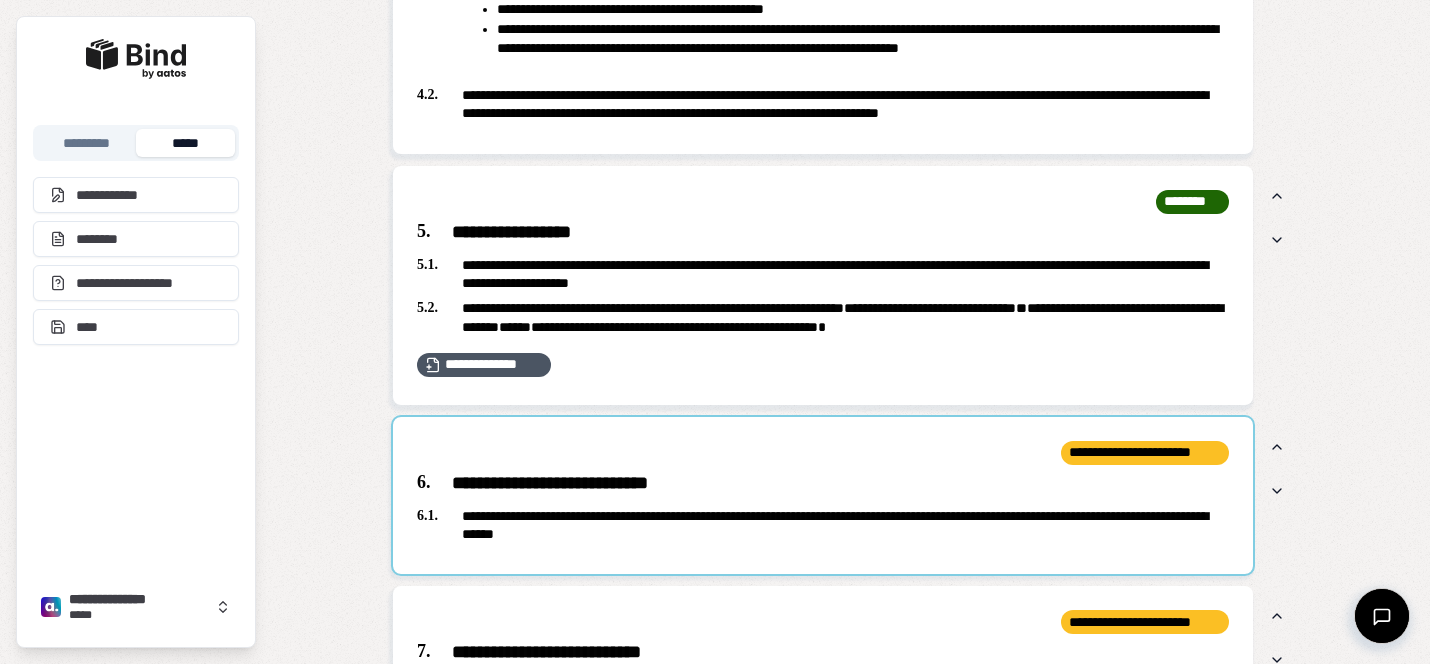 scroll, scrollTop: 2609, scrollLeft: 0, axis: vertical 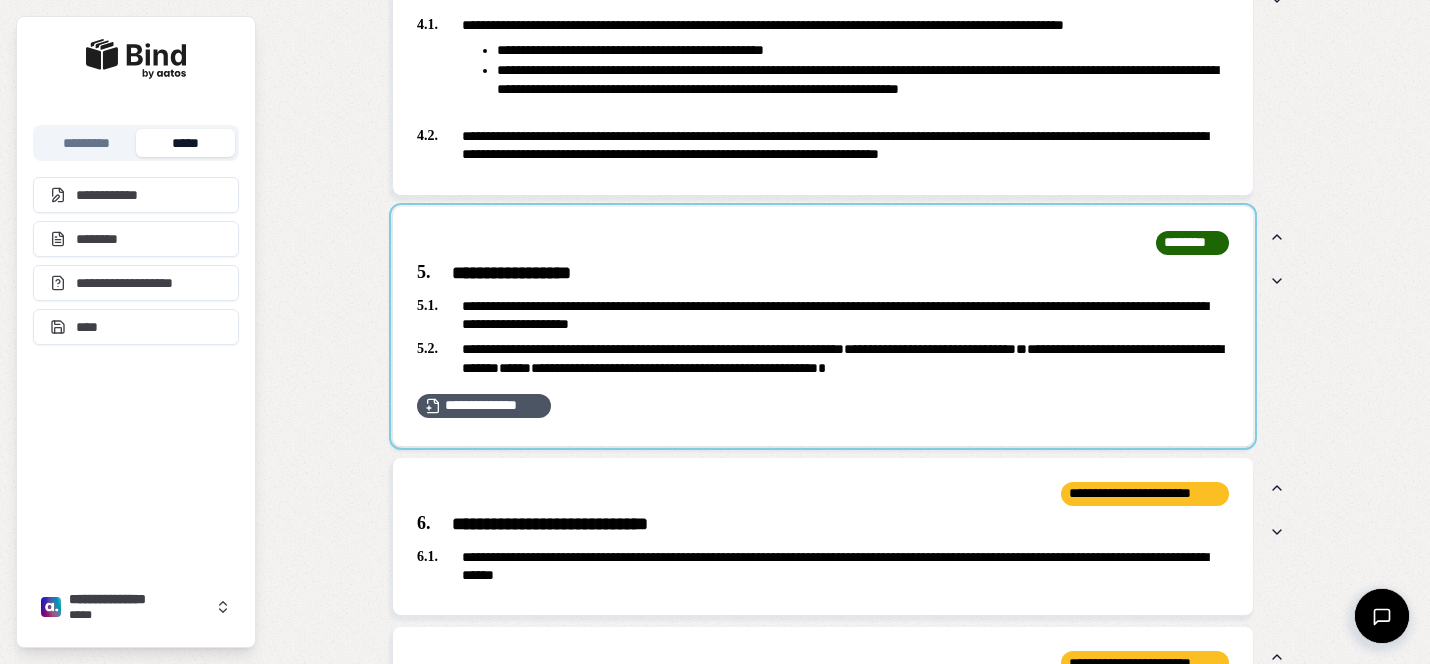 click at bounding box center (823, 326) 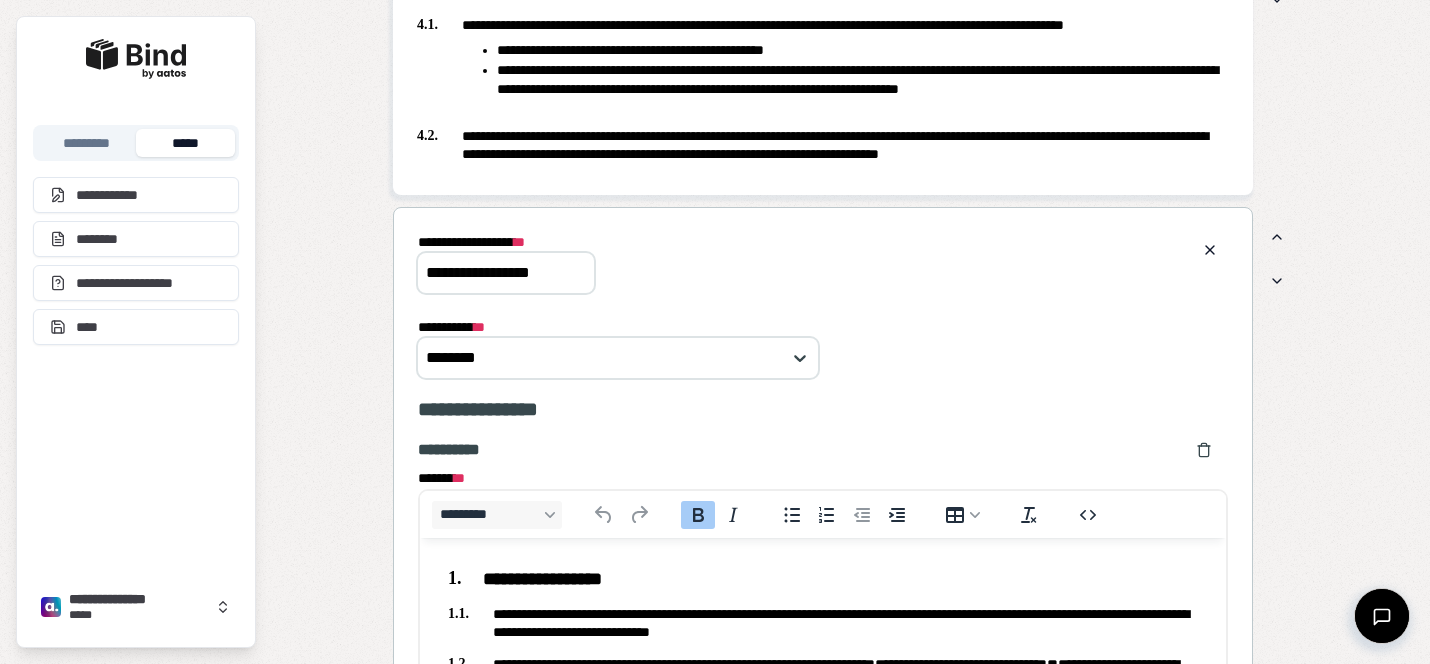 scroll, scrollTop: 0, scrollLeft: 0, axis: both 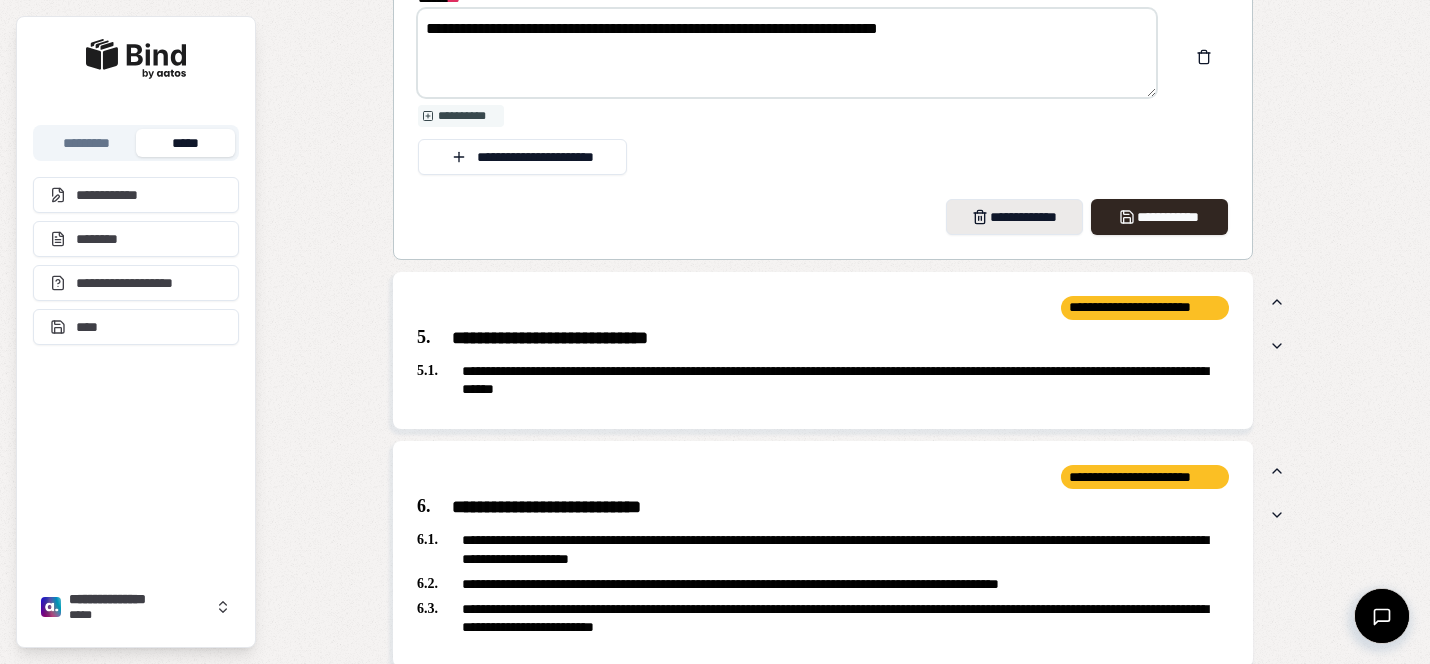 click on "**********" at bounding box center [1014, 217] 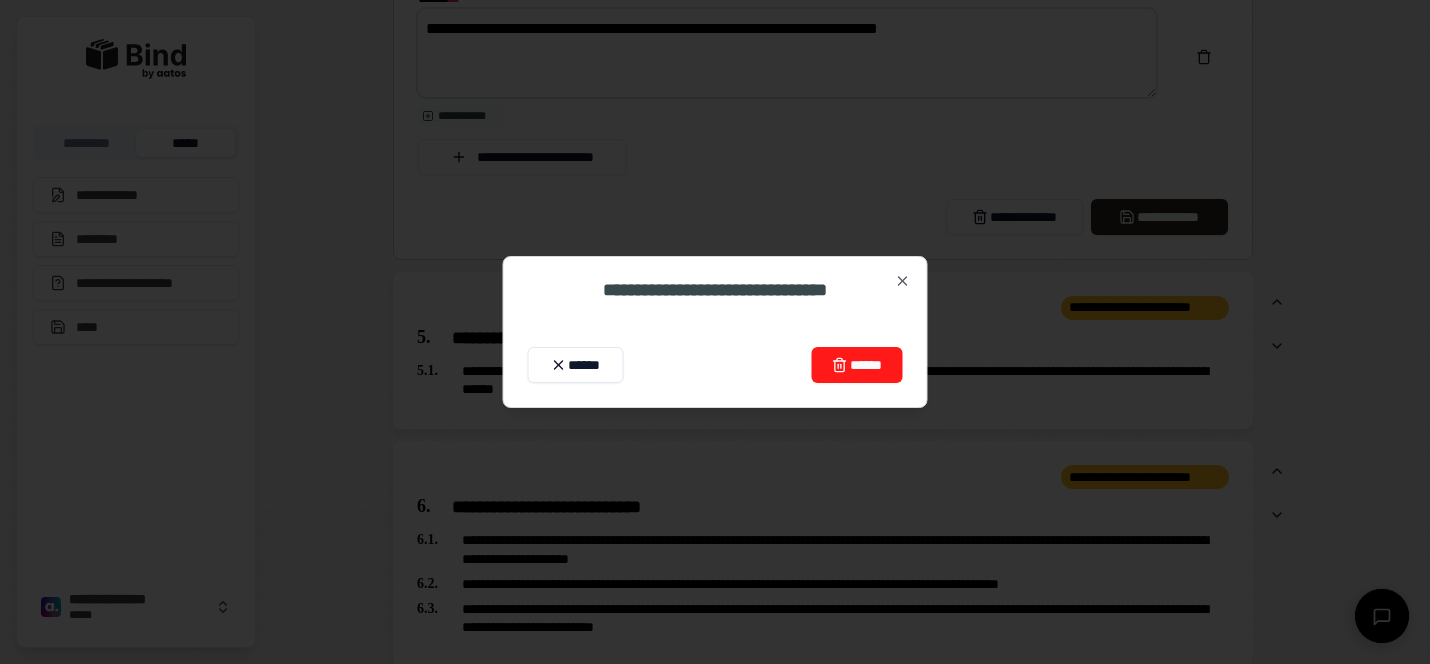 click on "******" at bounding box center (856, 365) 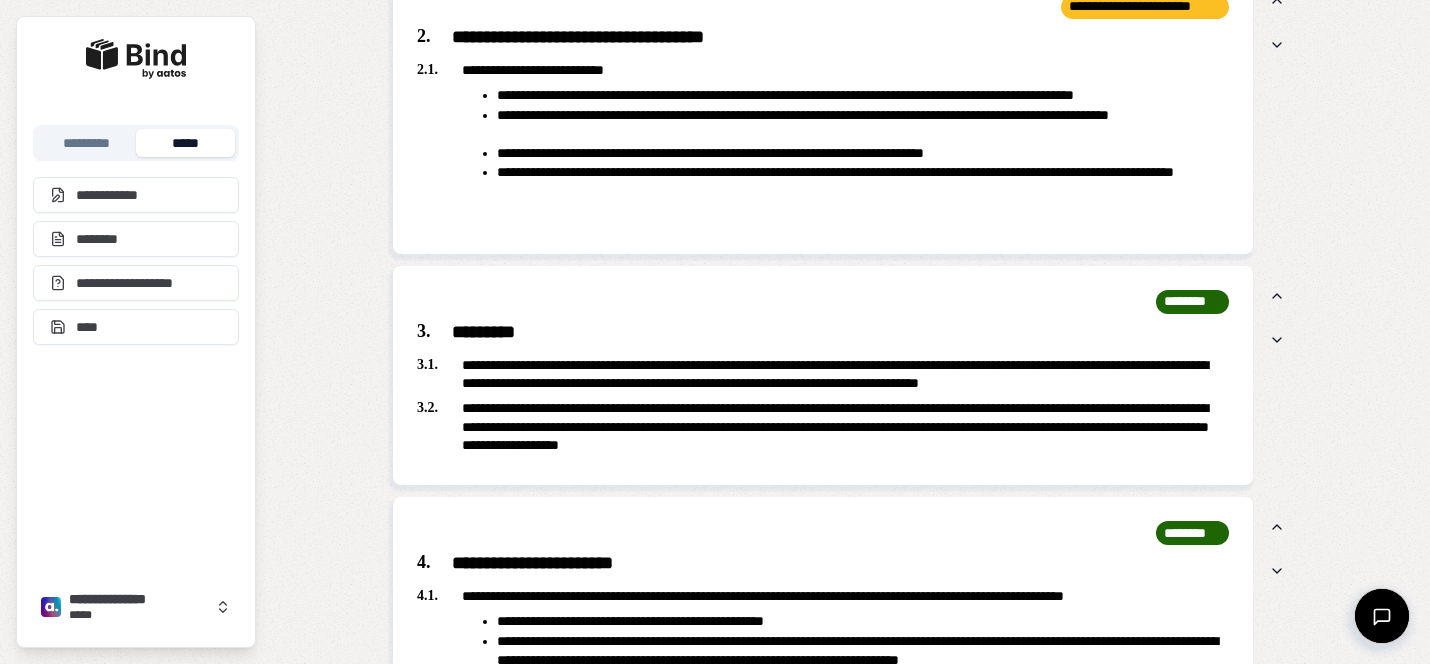 scroll, scrollTop: 2598, scrollLeft: 0, axis: vertical 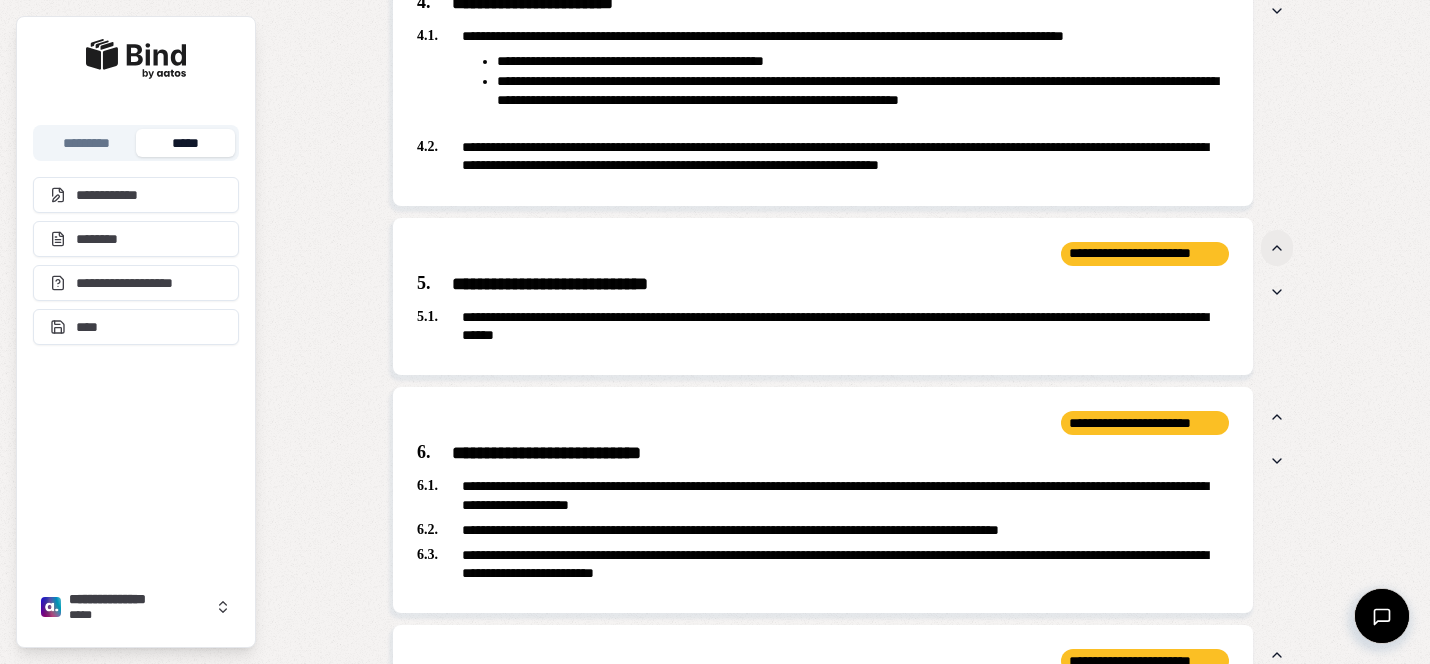 click at bounding box center (1277, 248) 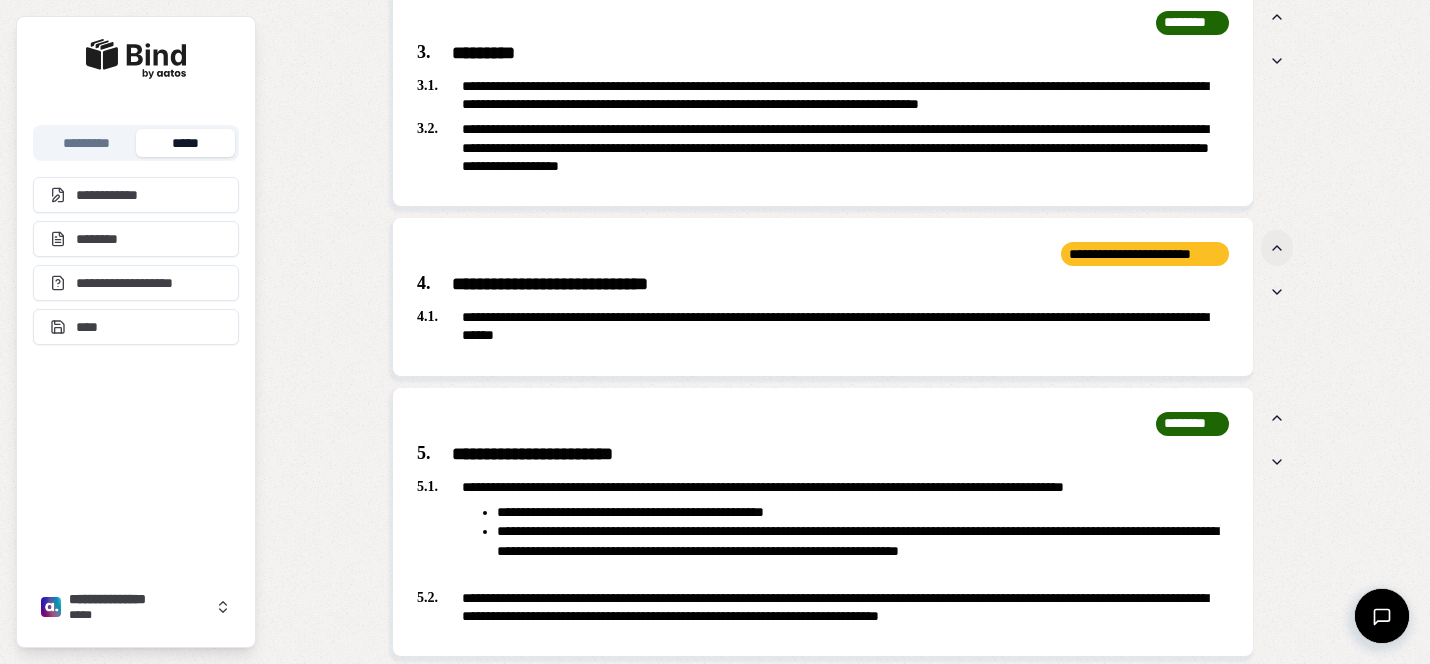 click at bounding box center [1277, 248] 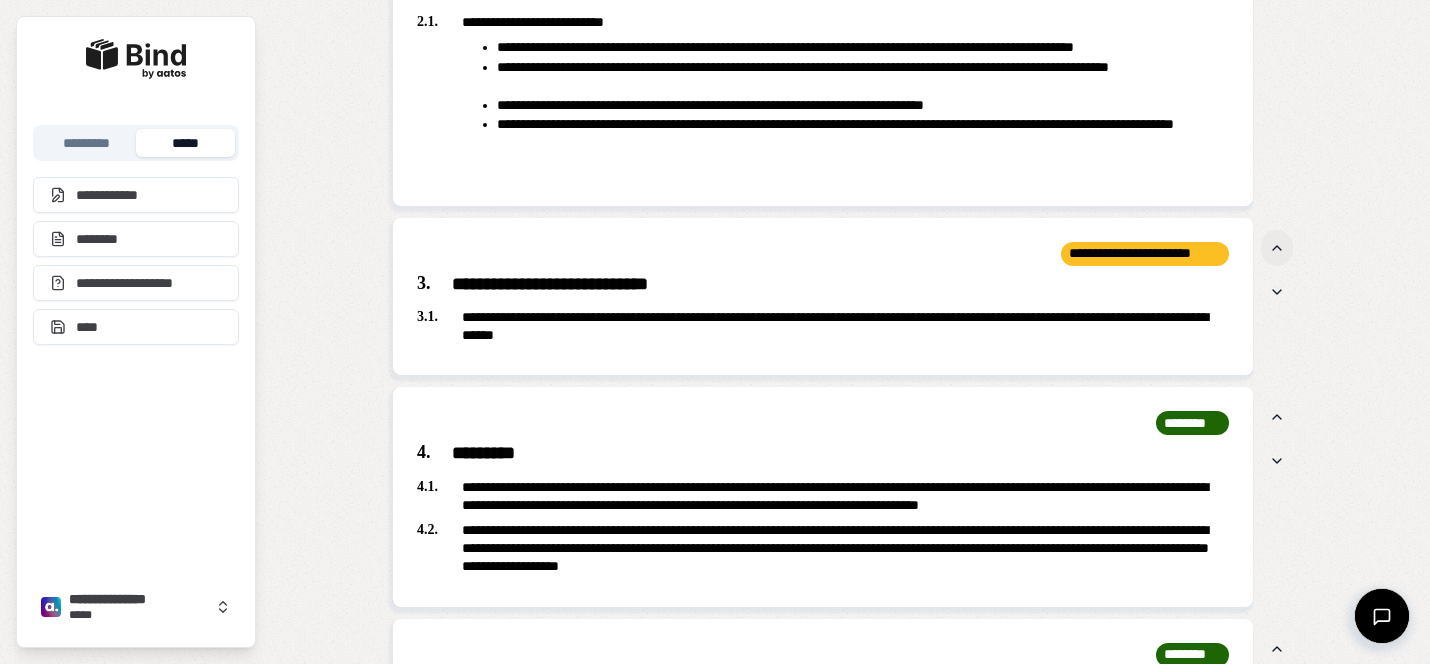 click at bounding box center (1277, 248) 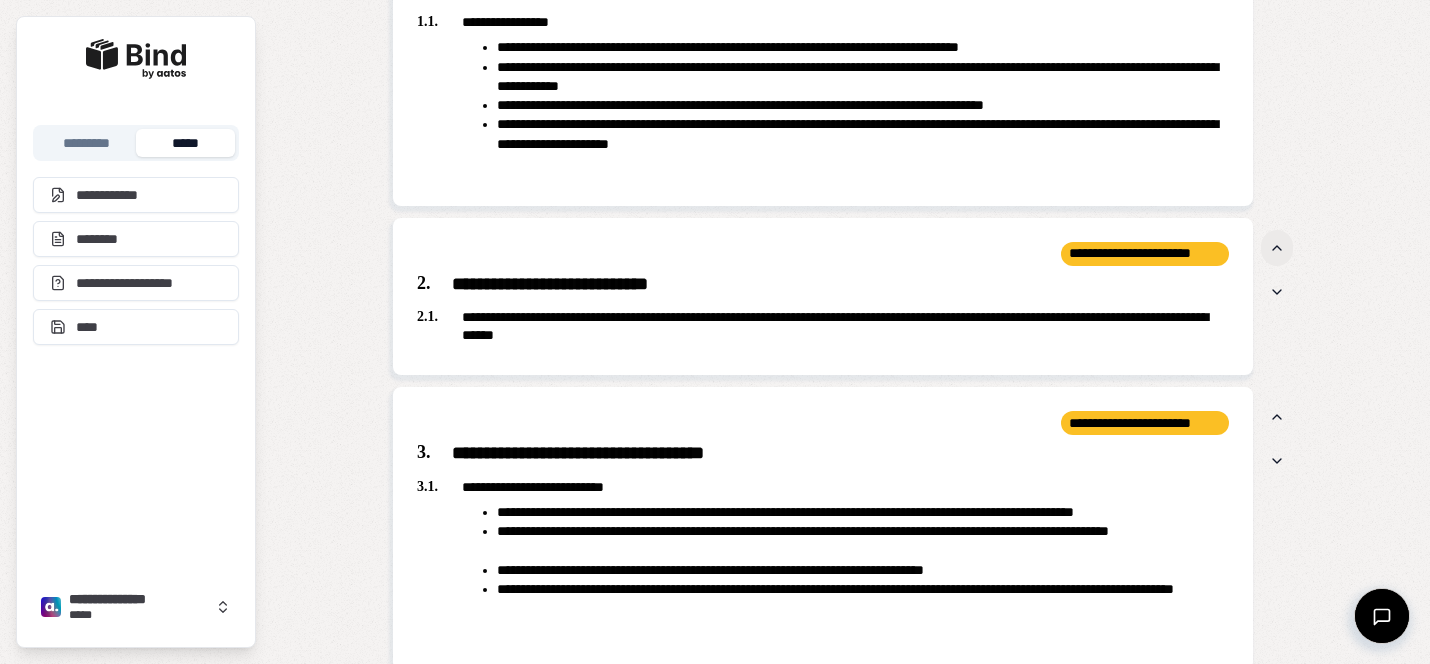 click at bounding box center (1277, 248) 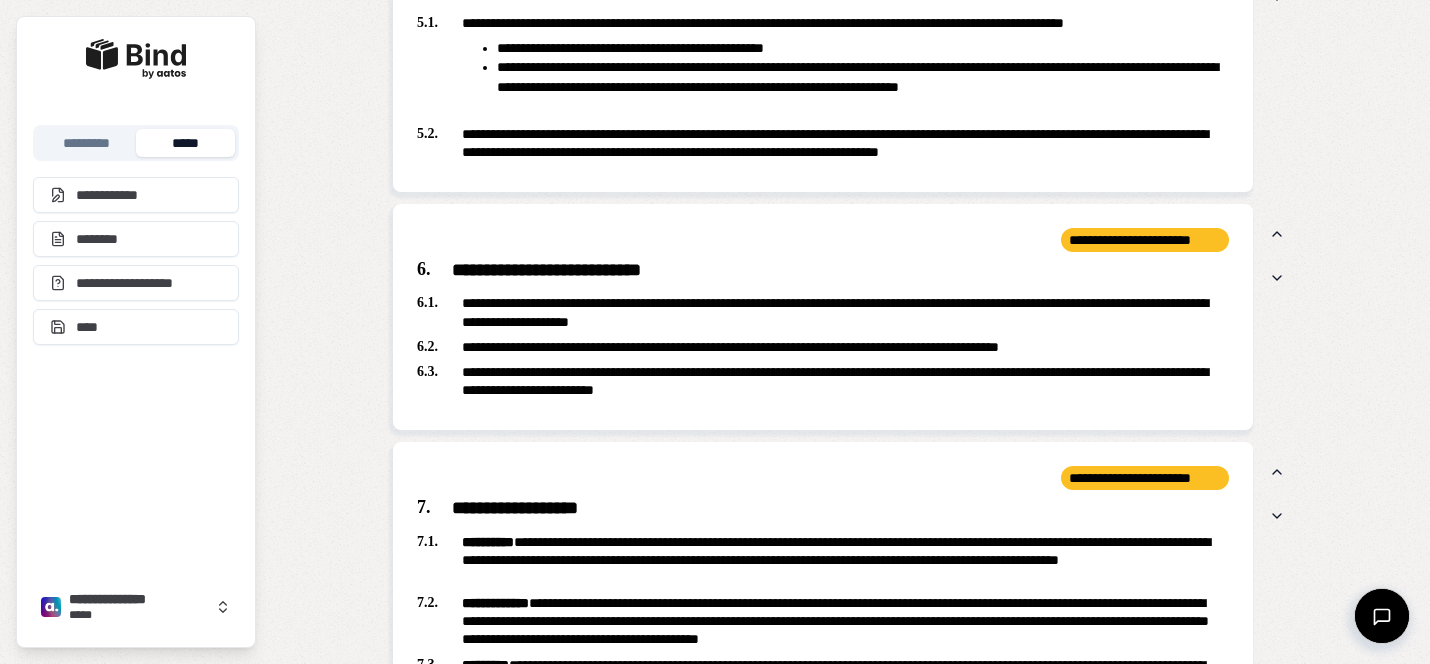 scroll, scrollTop: 2782, scrollLeft: 0, axis: vertical 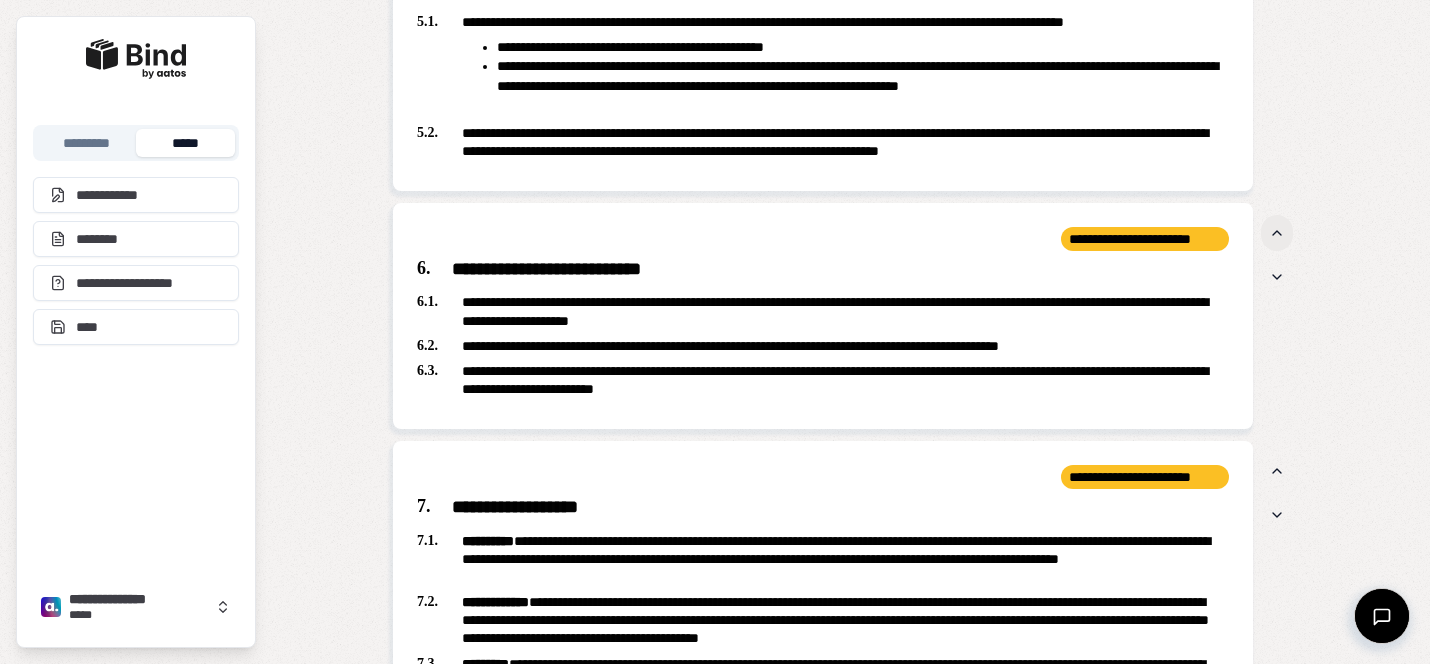 click at bounding box center [1277, 233] 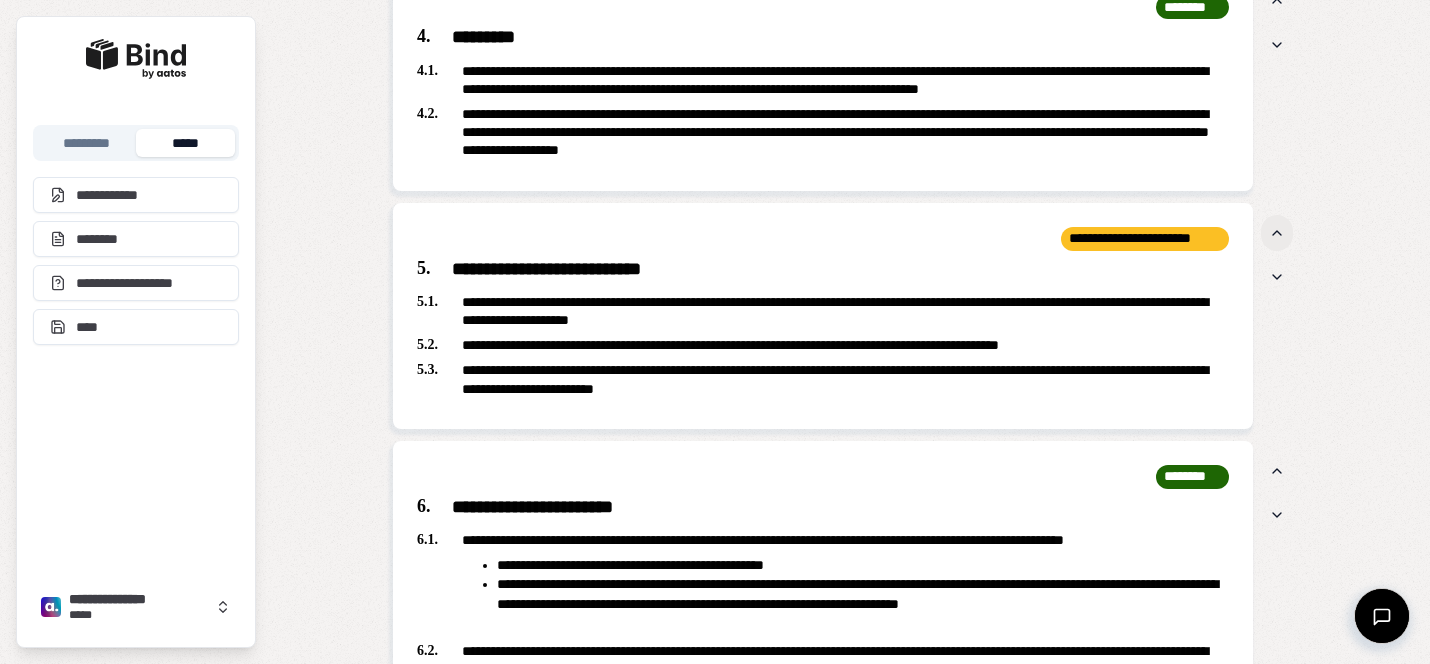 click at bounding box center [1277, 233] 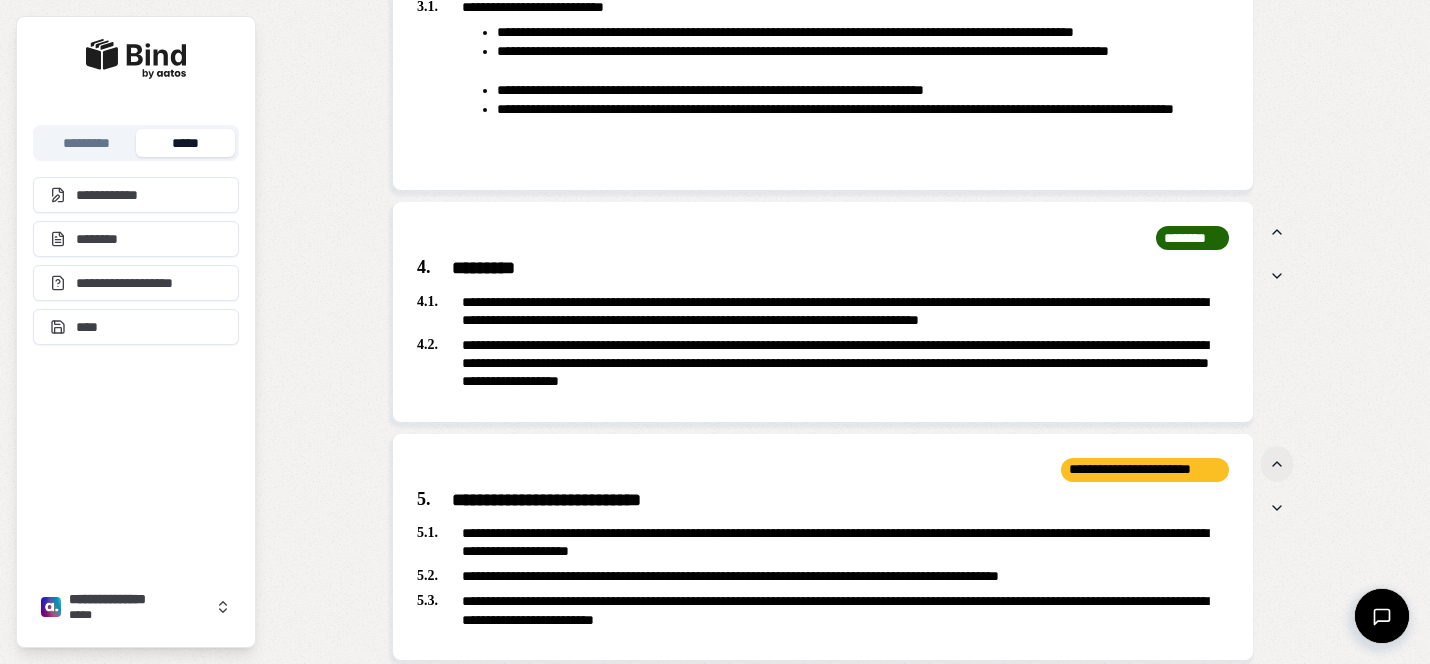 click at bounding box center [1277, 464] 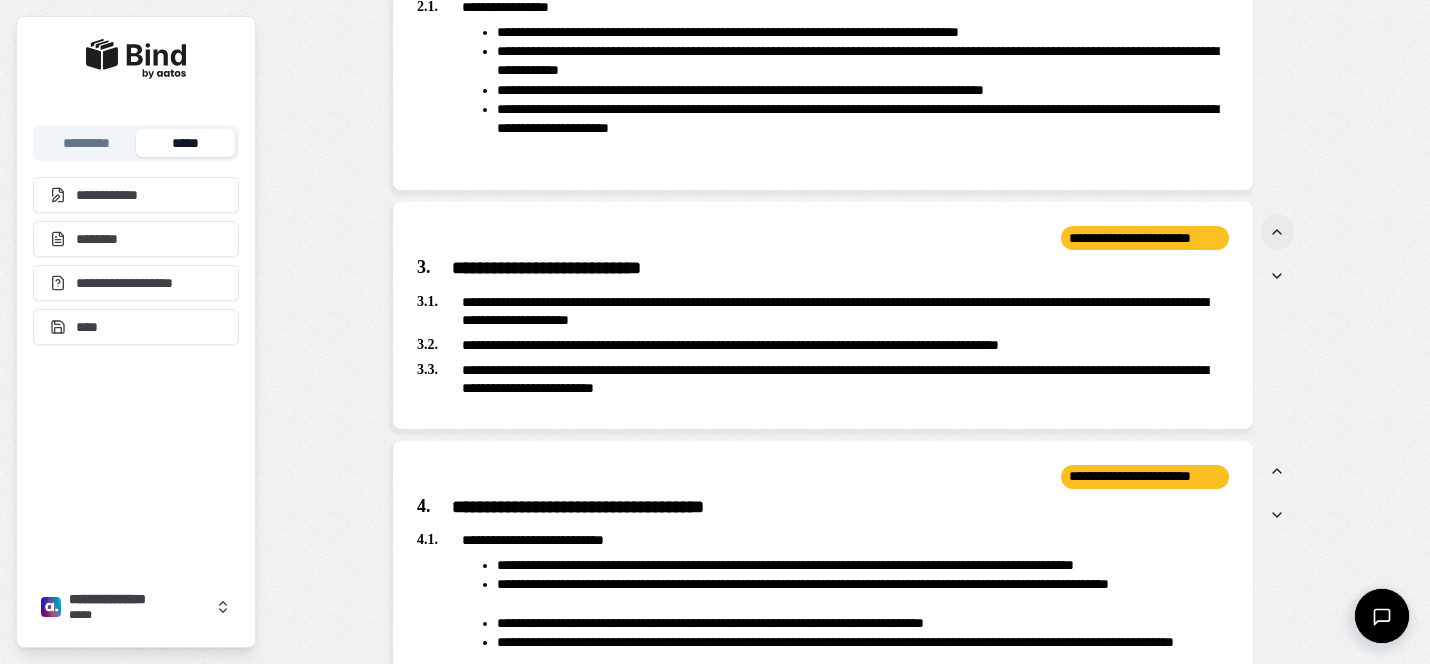 click at bounding box center (1277, 232) 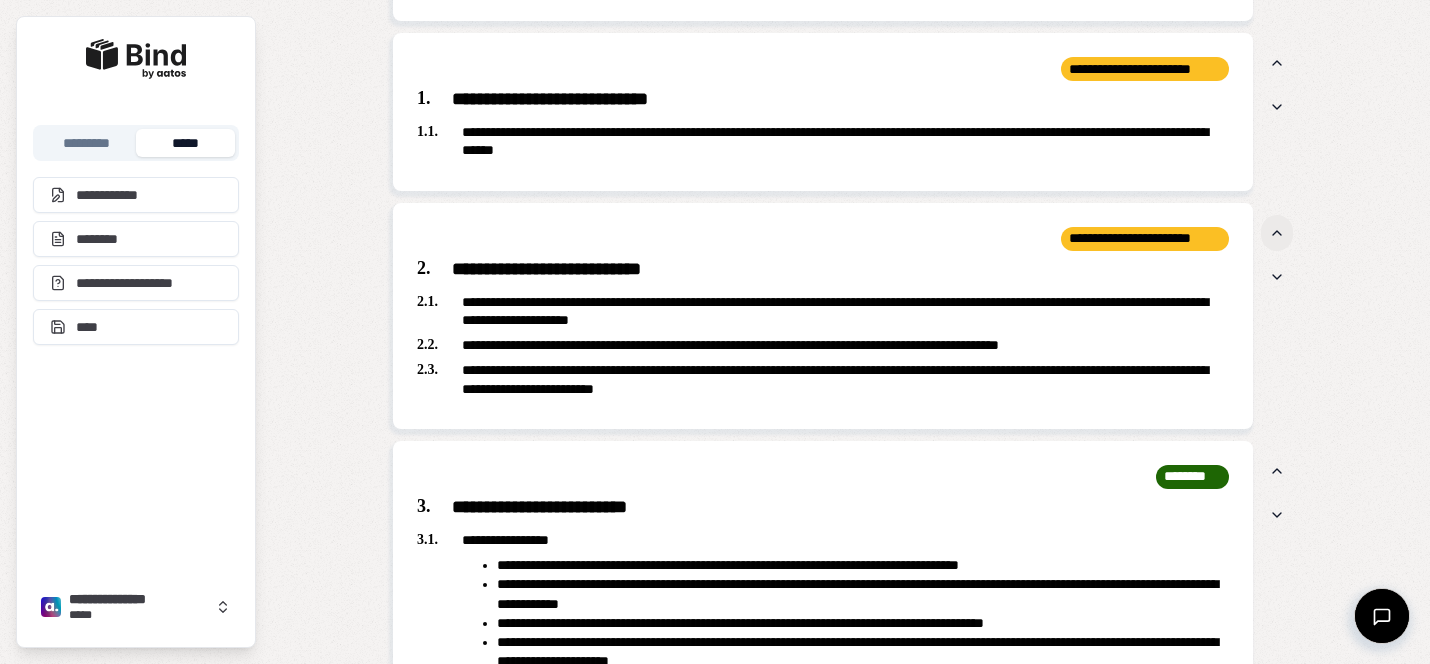 click at bounding box center (1277, 233) 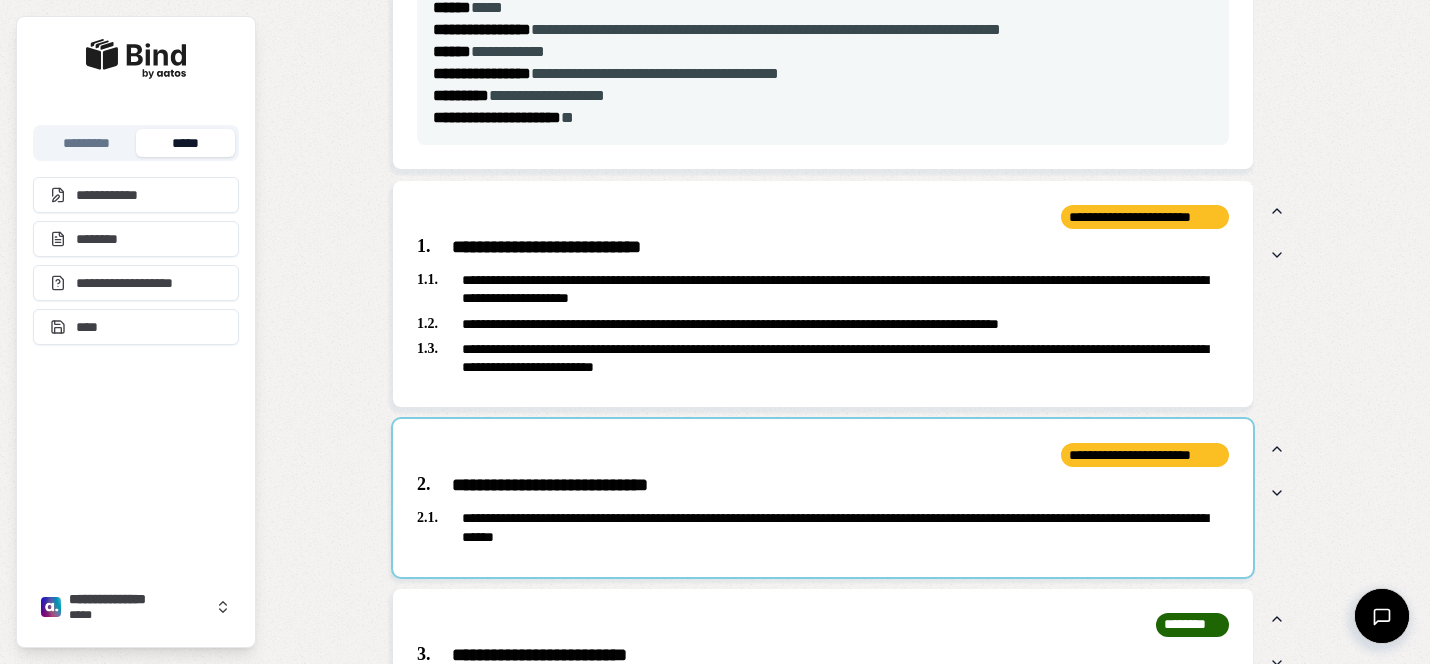 scroll, scrollTop: 1532, scrollLeft: 0, axis: vertical 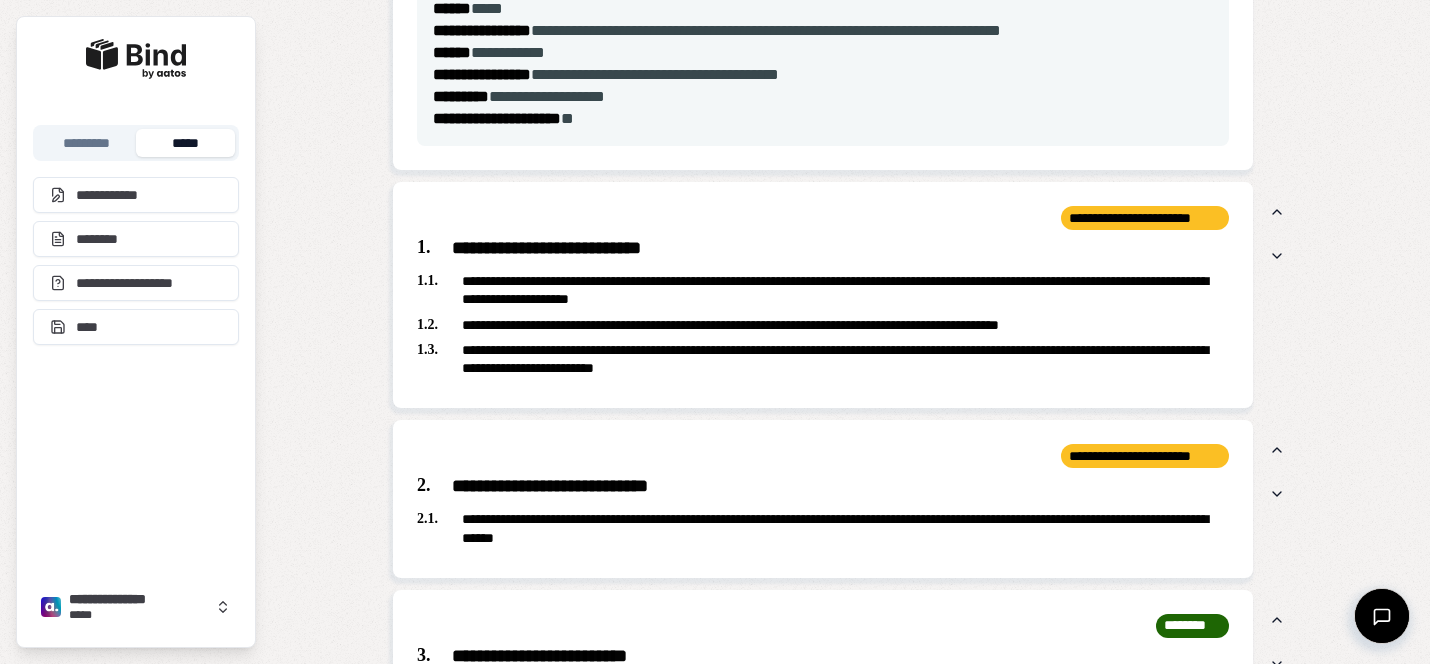 click on "**********" at bounding box center (823, 249) 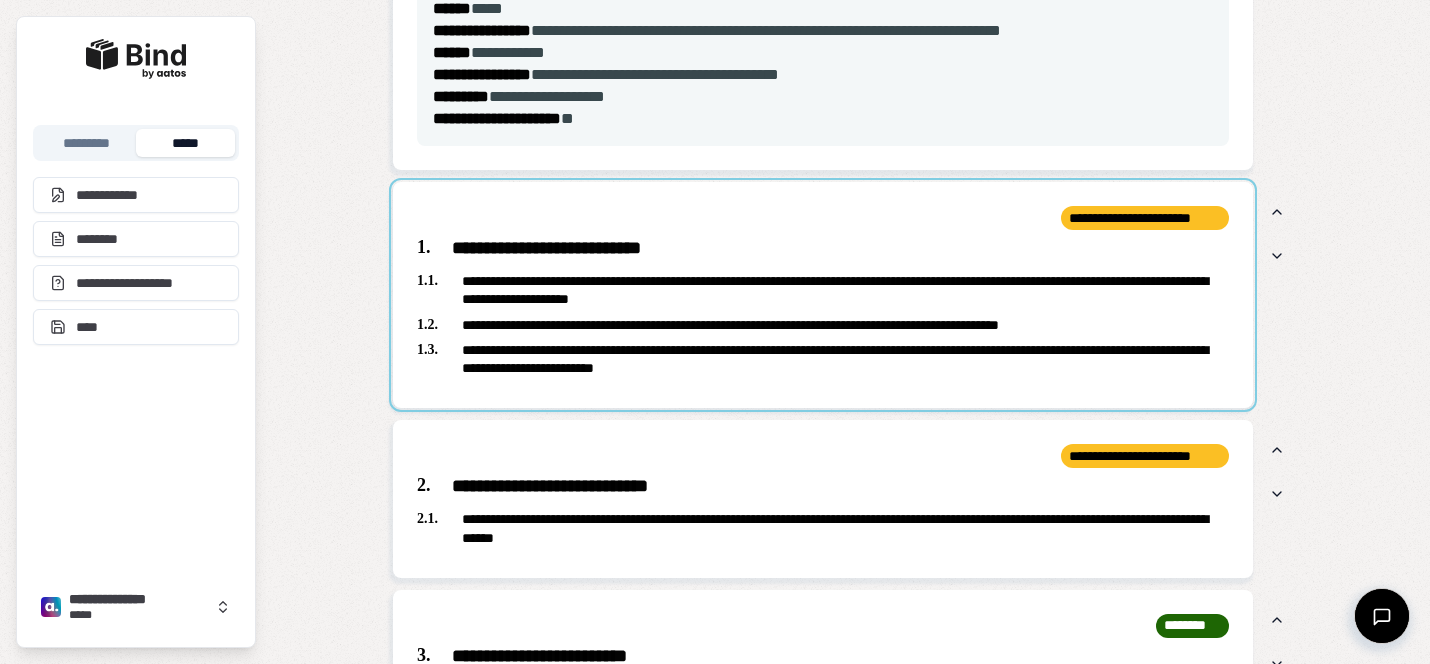 click at bounding box center (823, 295) 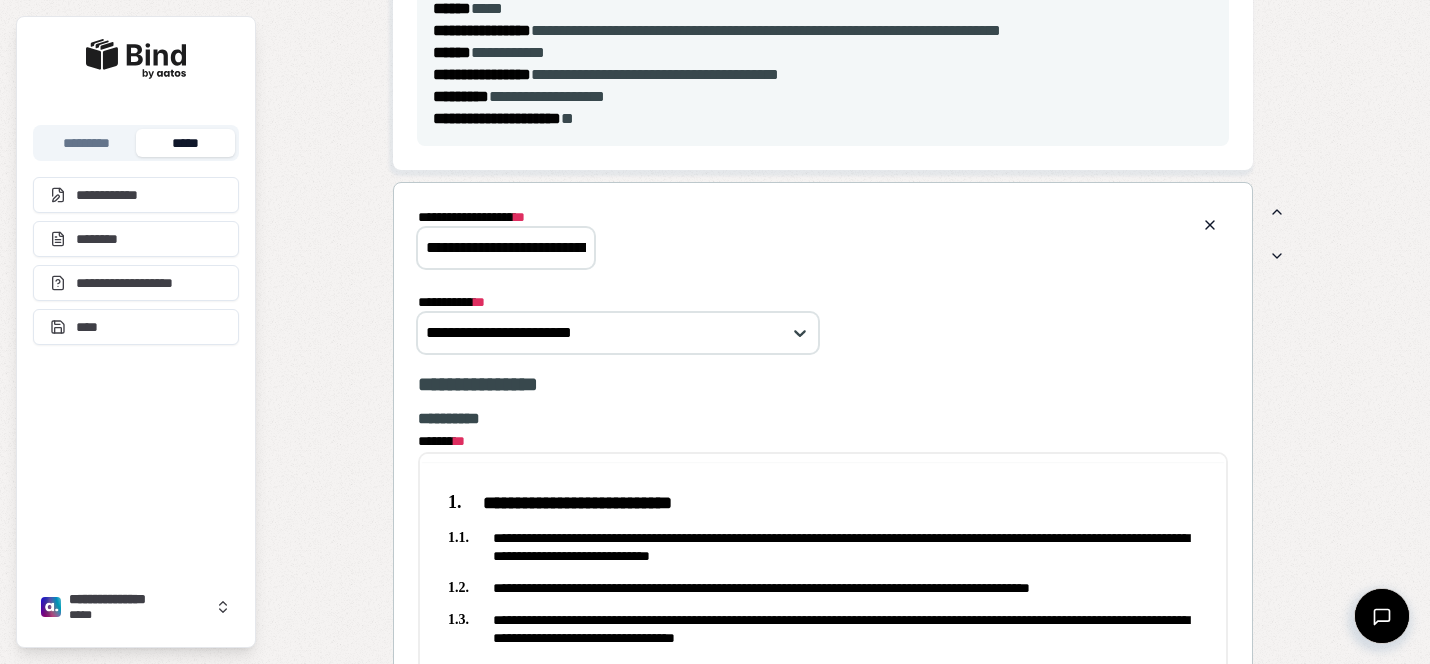 scroll, scrollTop: 0, scrollLeft: 0, axis: both 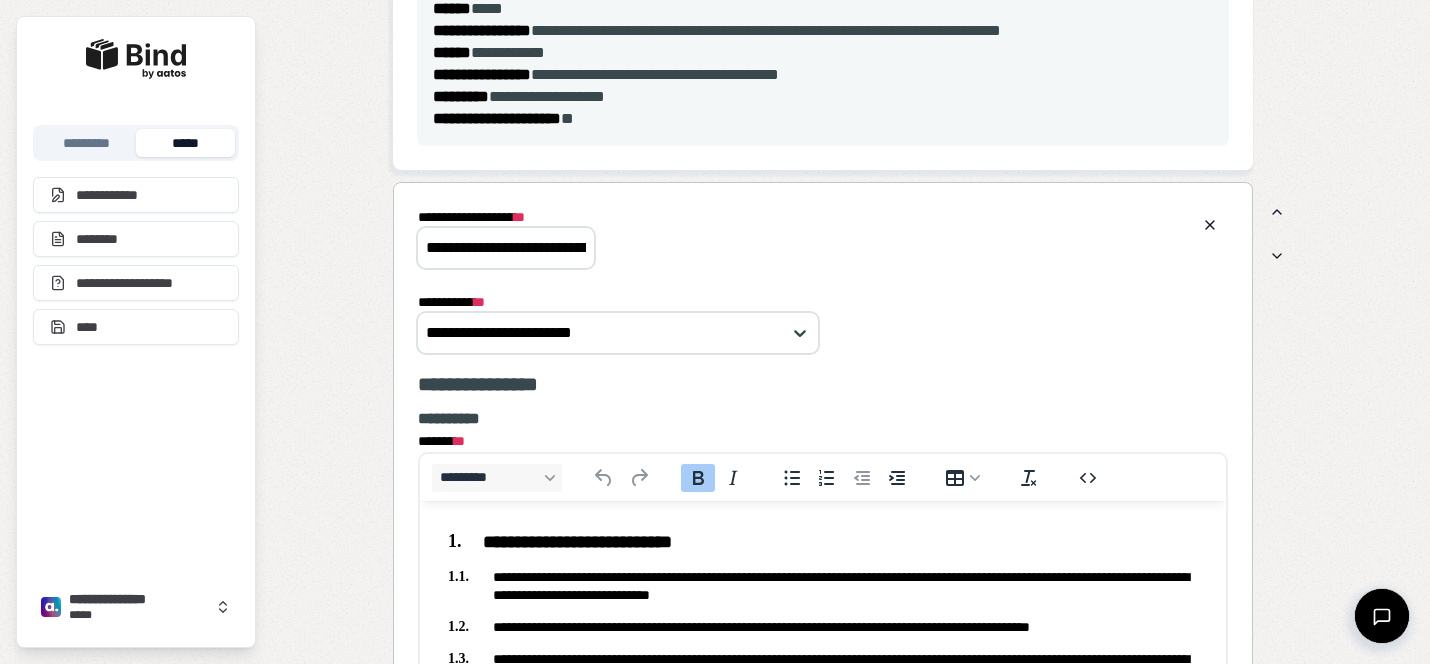 drag, startPoint x: 421, startPoint y: 247, endPoint x: 742, endPoint y: 264, distance: 321.44983 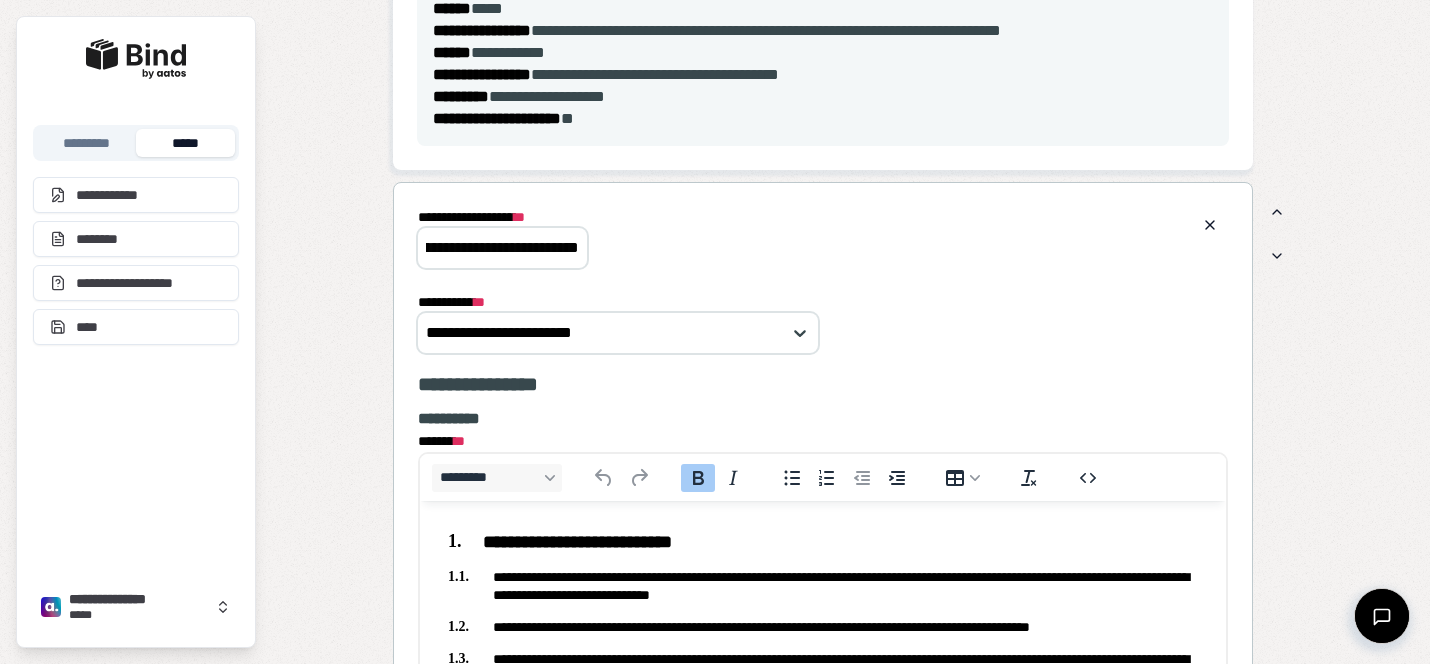 paste 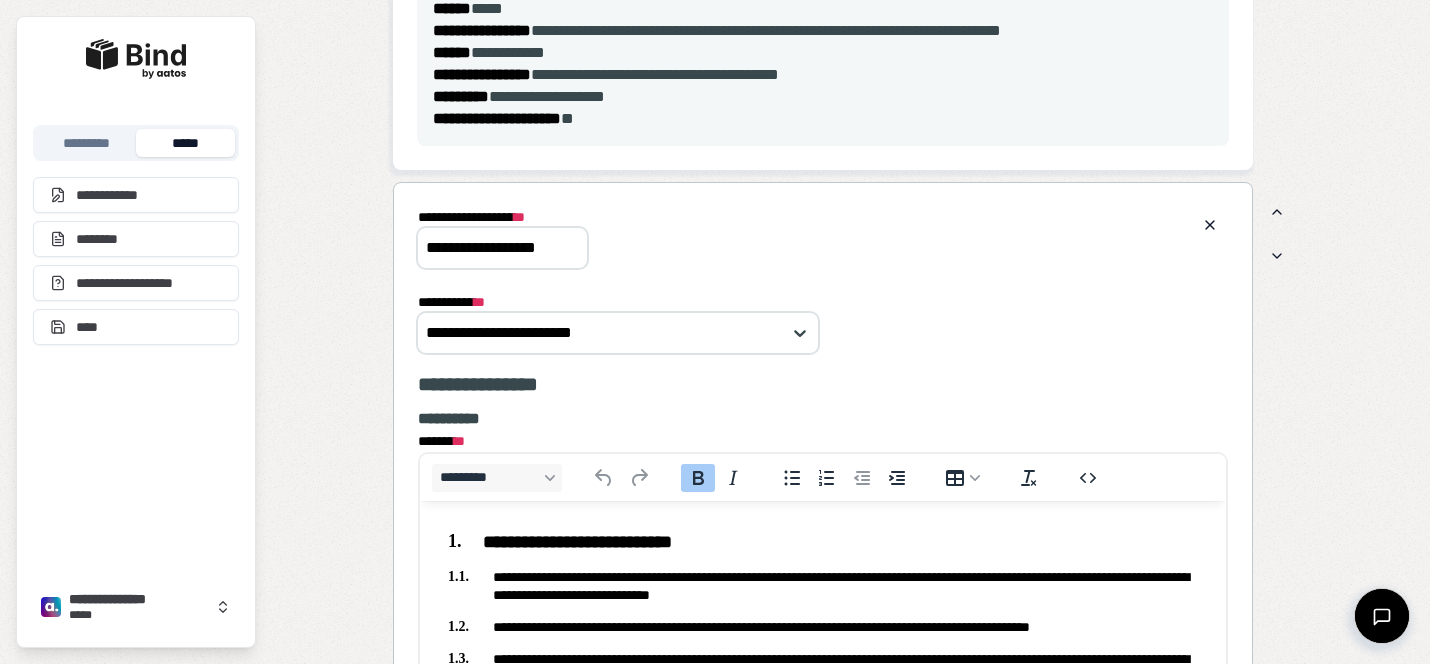 scroll, scrollTop: 0, scrollLeft: 0, axis: both 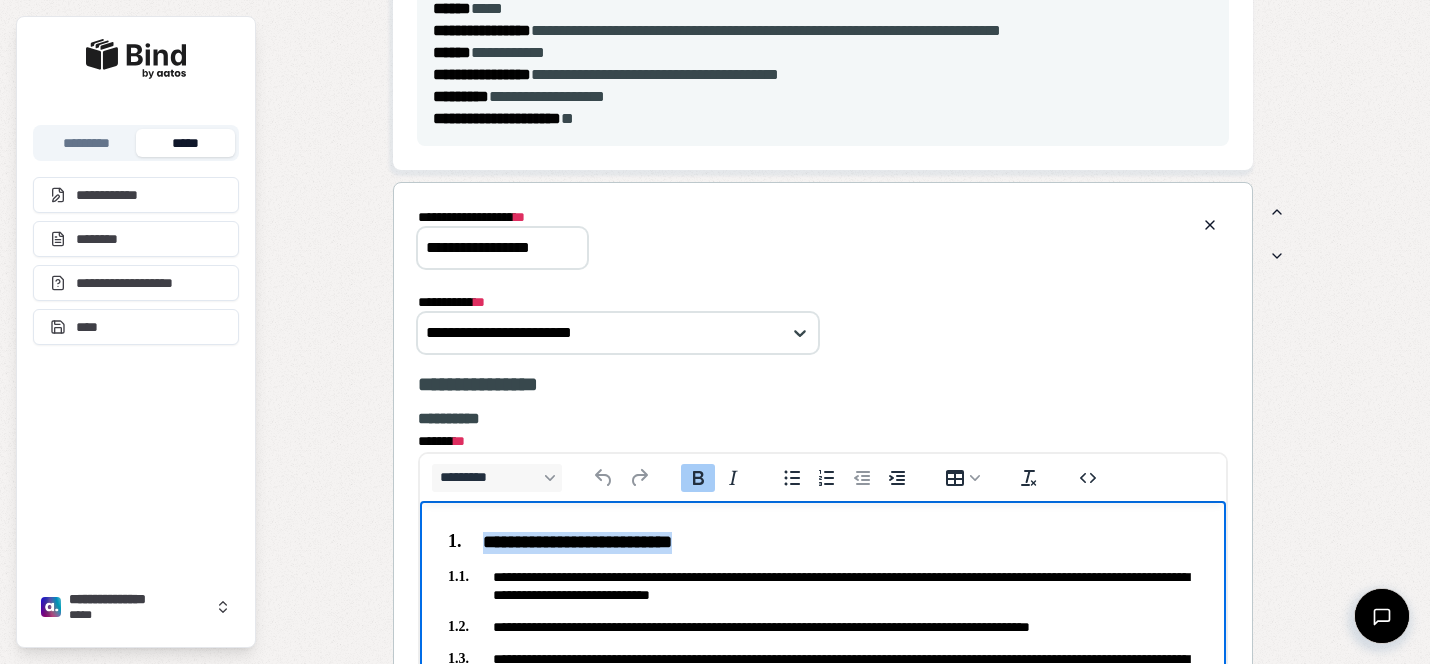 drag, startPoint x: 751, startPoint y: 551, endPoint x: 484, endPoint y: 541, distance: 267.1872 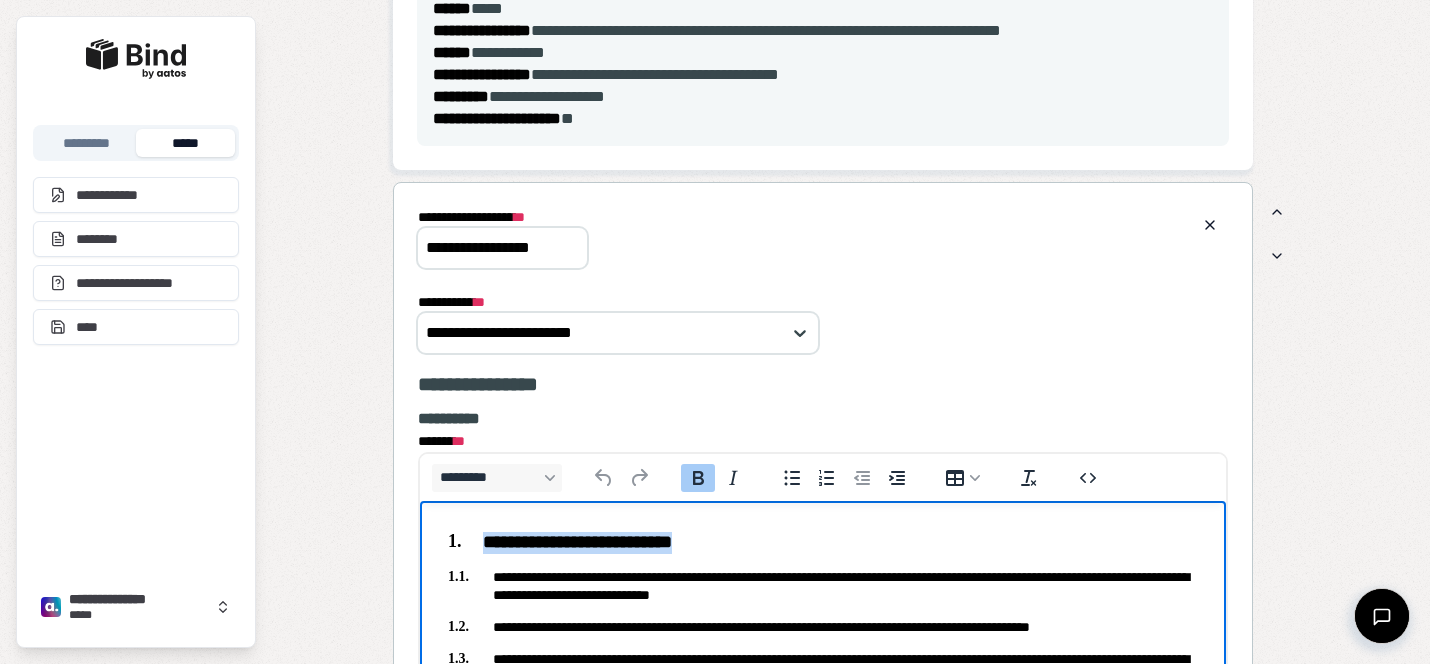 copy on "**********" 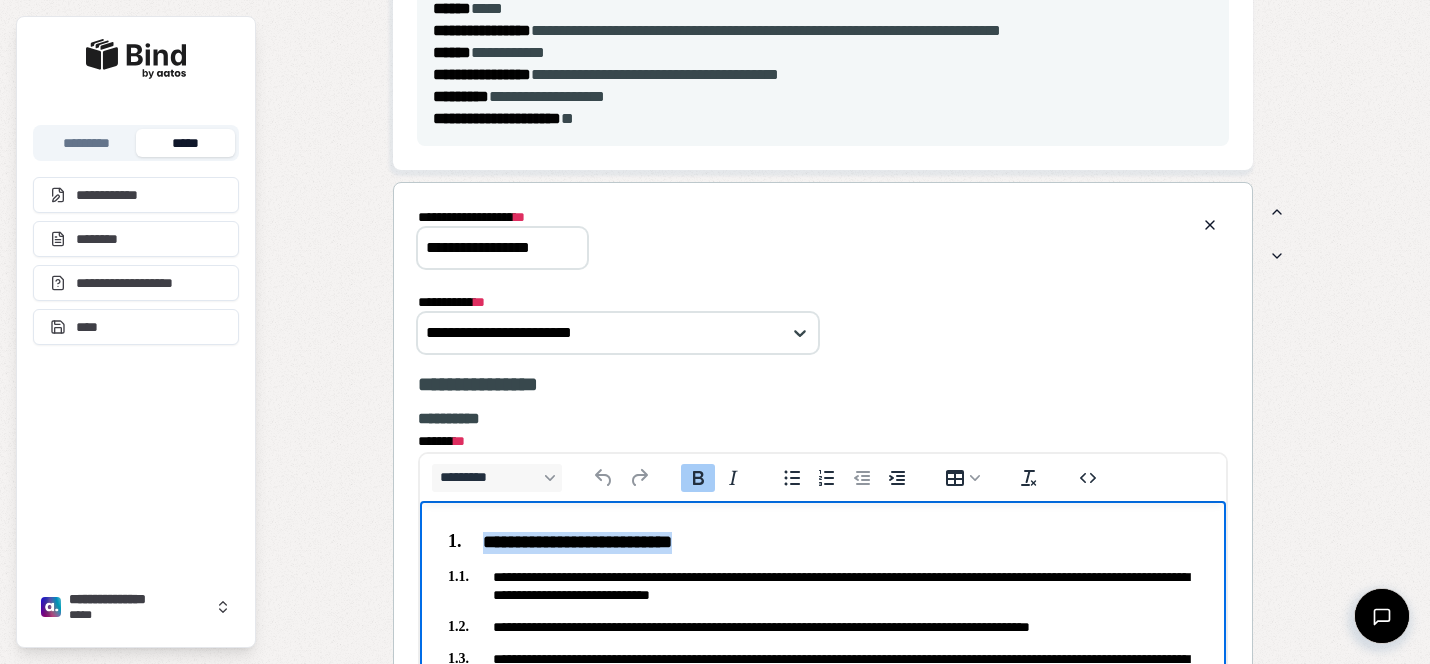 click on "**********" at bounding box center [823, 543] 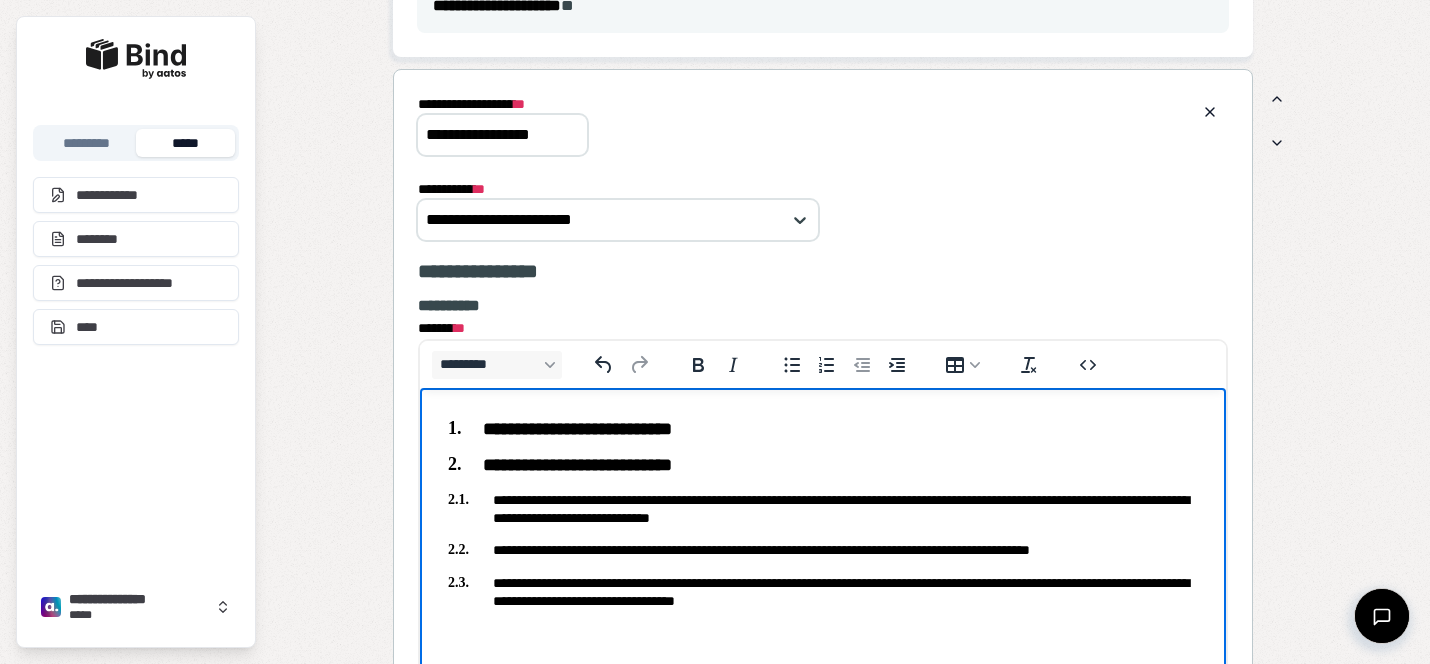 scroll, scrollTop: 1647, scrollLeft: 0, axis: vertical 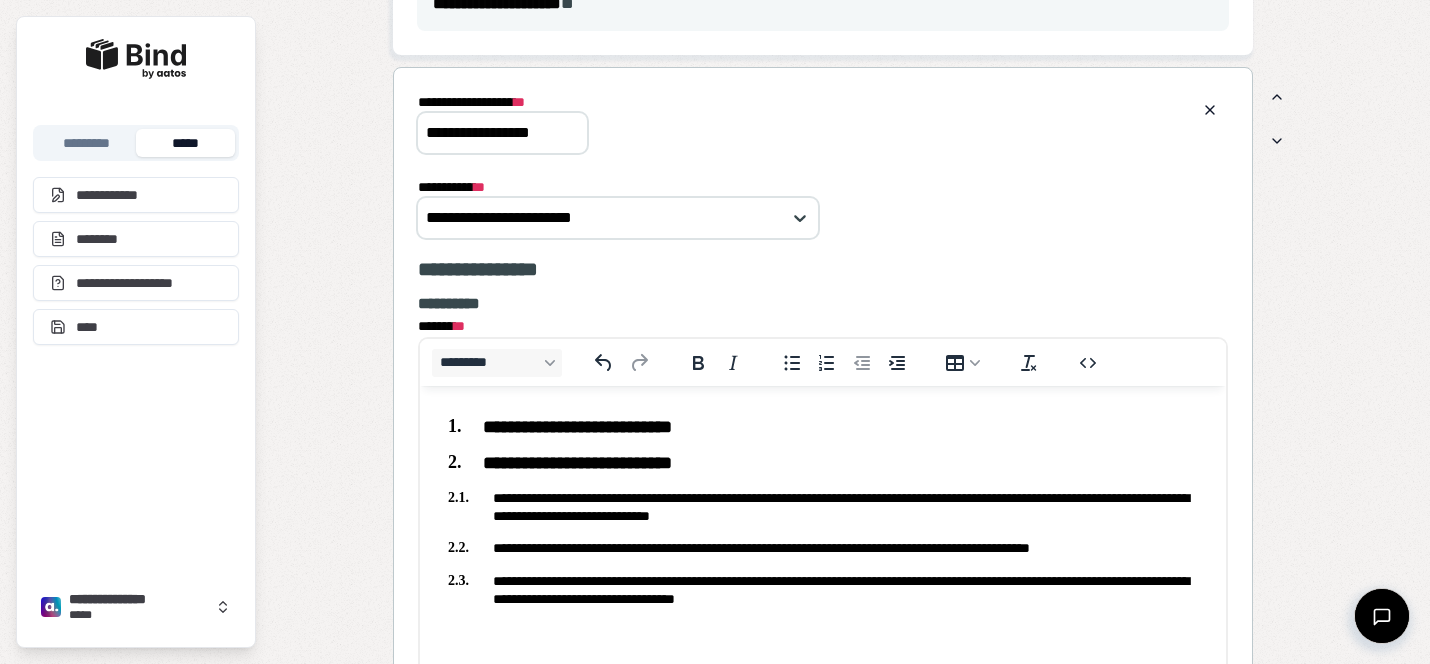 drag, startPoint x: 562, startPoint y: 132, endPoint x: 458, endPoint y: 161, distance: 107.96759 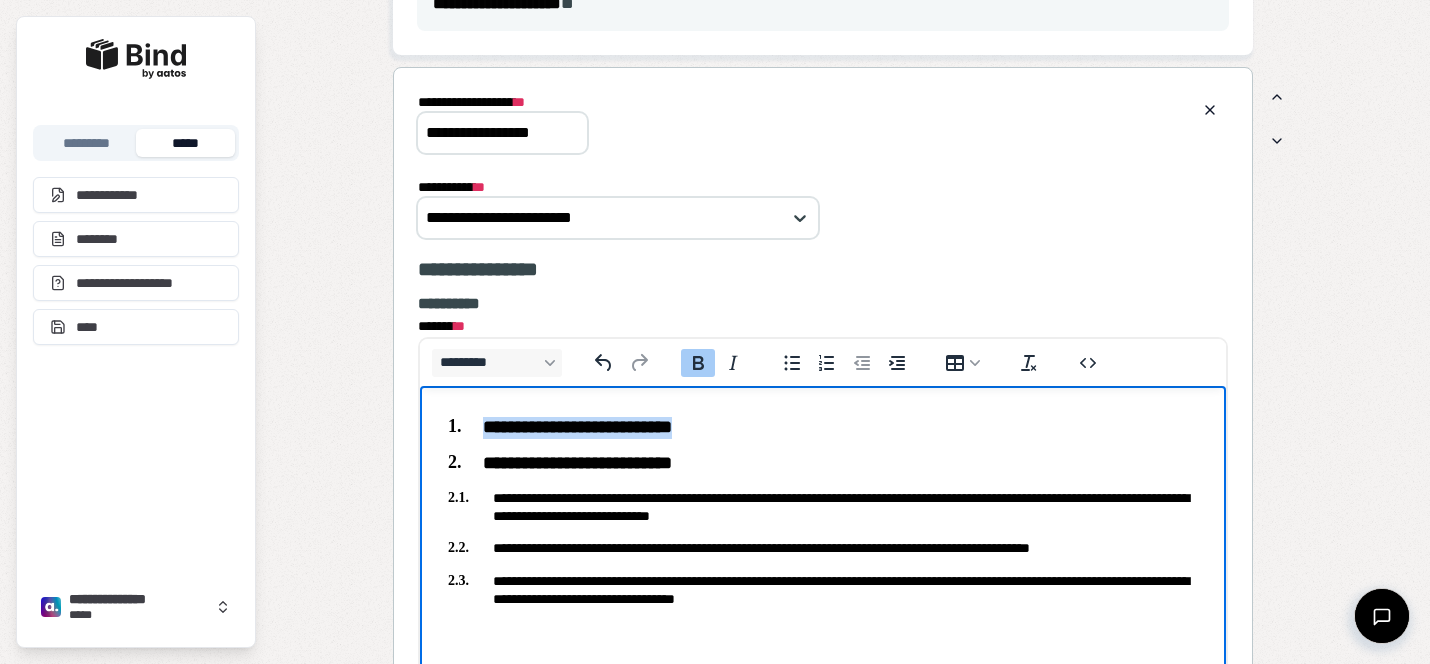 drag, startPoint x: 744, startPoint y: 429, endPoint x: 481, endPoint y: 426, distance: 263.01712 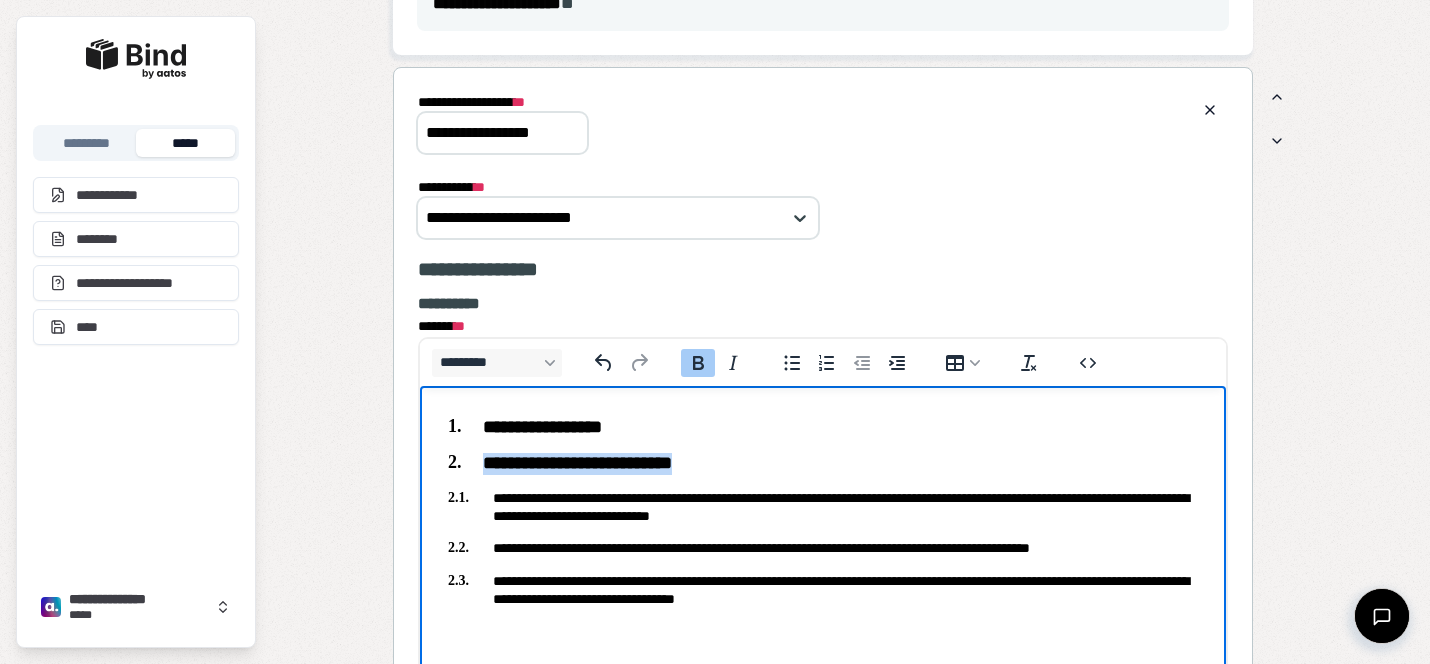 drag, startPoint x: 760, startPoint y: 462, endPoint x: 398, endPoint y: 458, distance: 362.0221 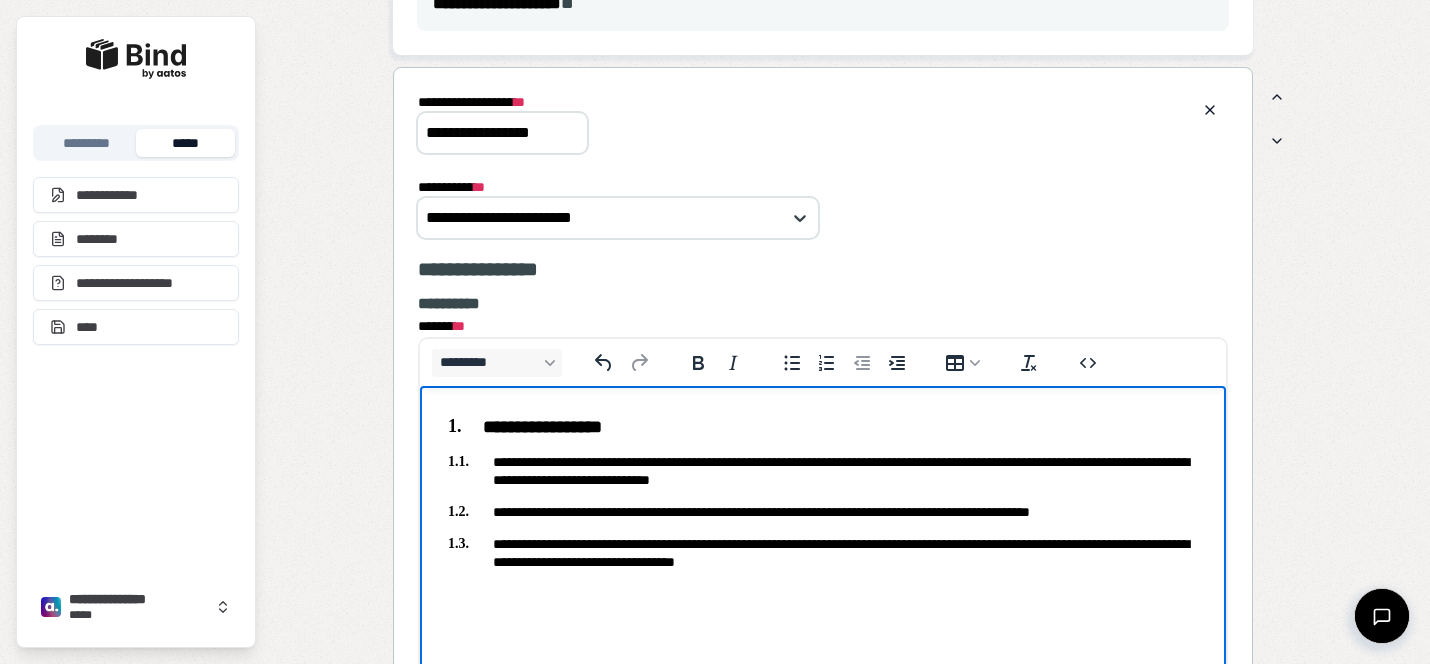 scroll, scrollTop: 1734, scrollLeft: 0, axis: vertical 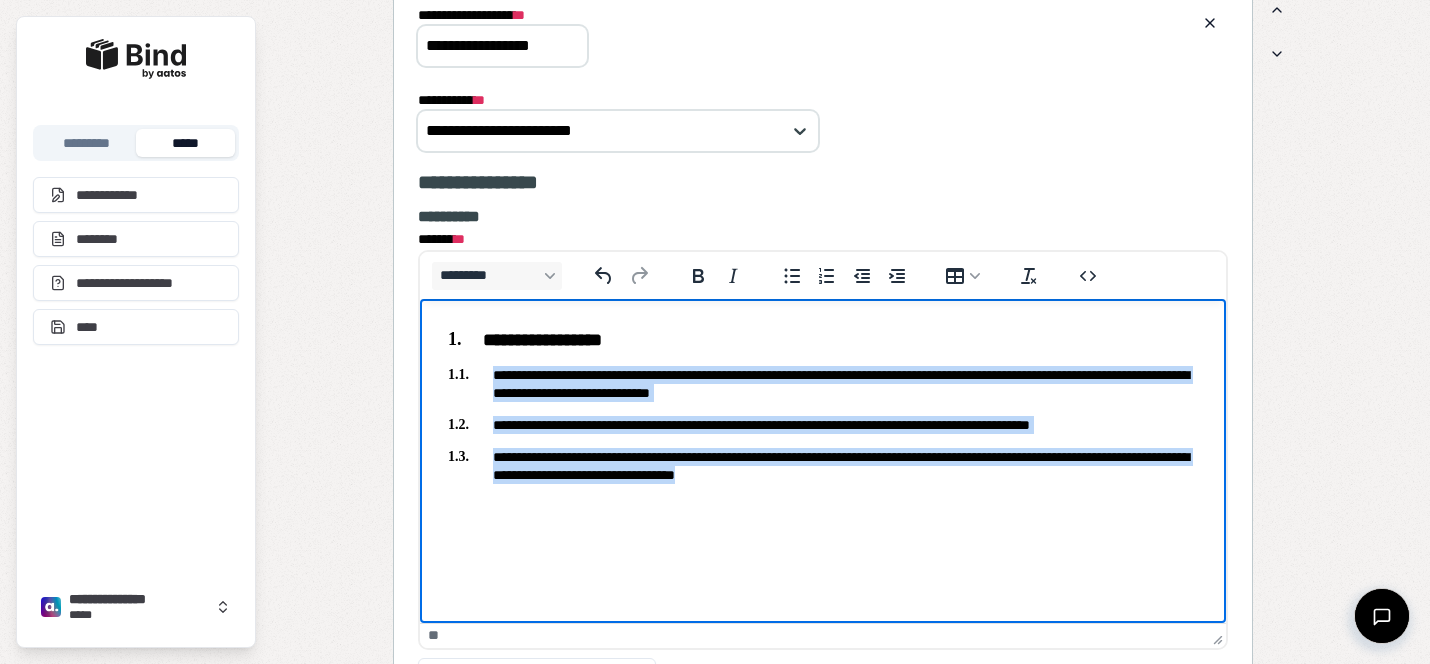 drag, startPoint x: 887, startPoint y: 482, endPoint x: 492, endPoint y: 379, distance: 408.20828 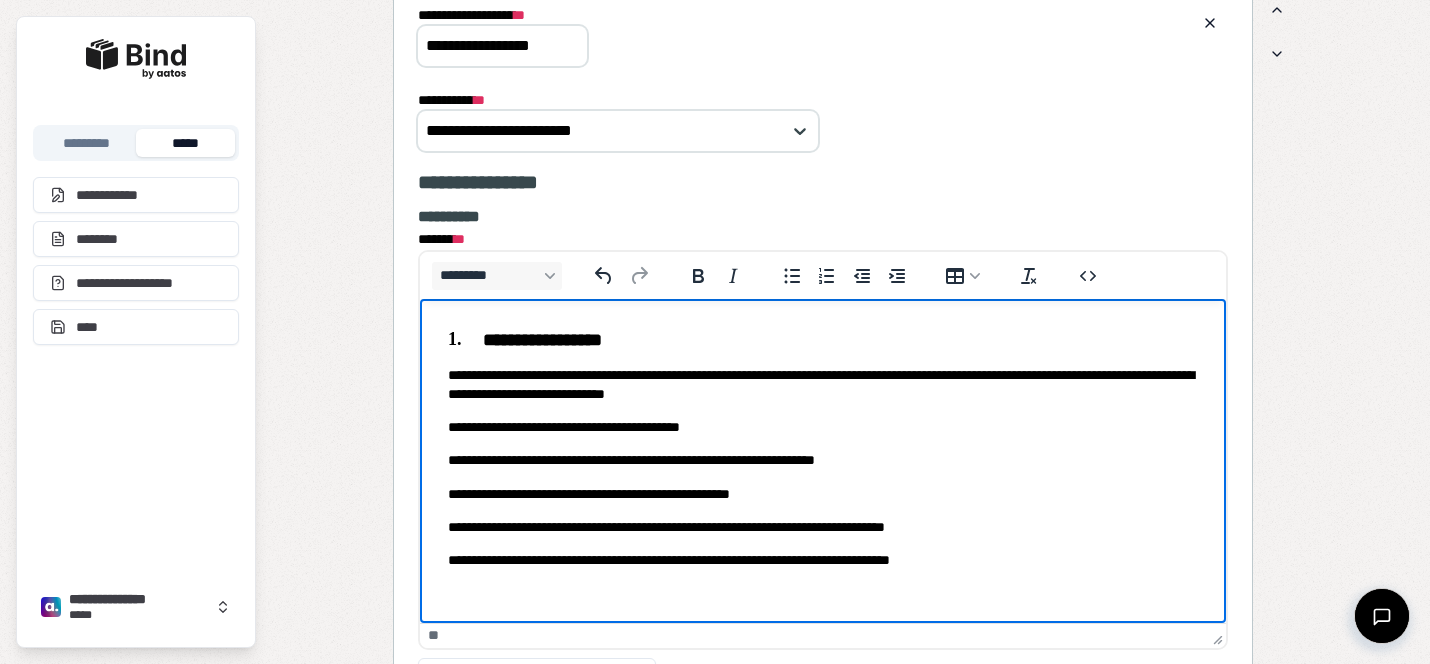 scroll, scrollTop: 12, scrollLeft: 0, axis: vertical 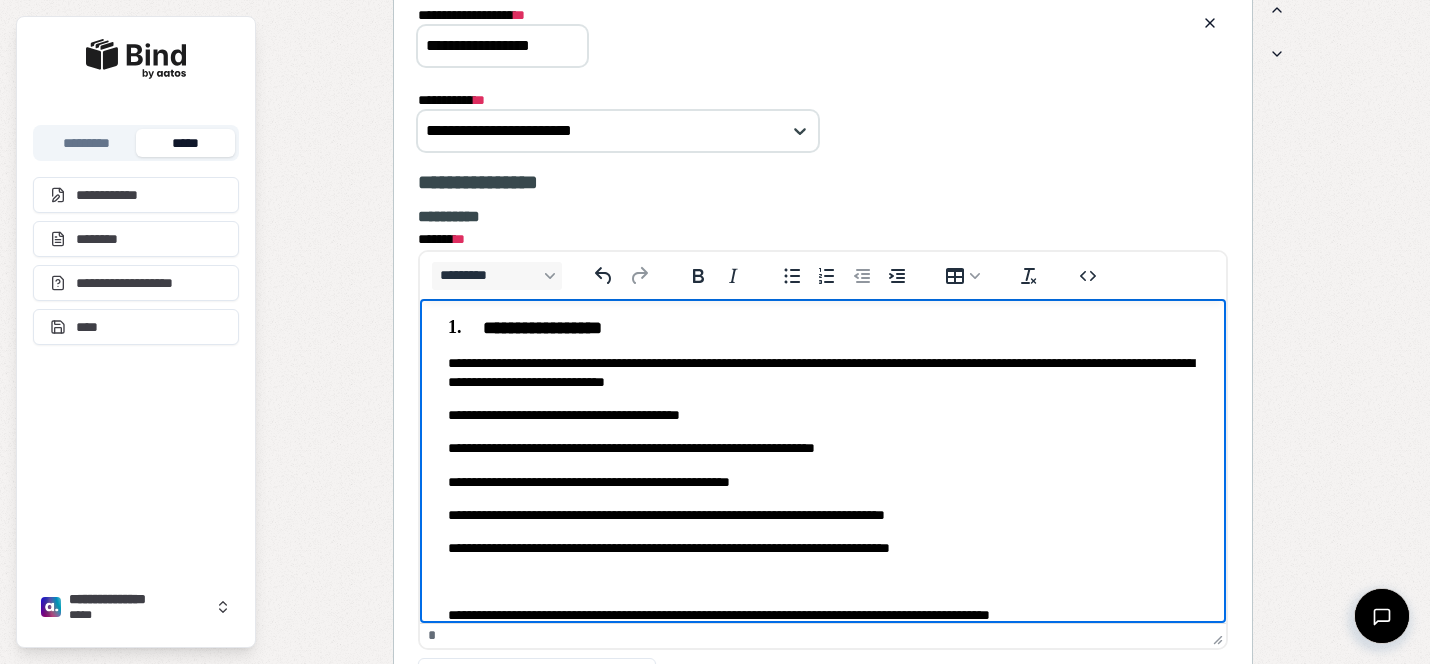 click on "**********" at bounding box center (823, 373) 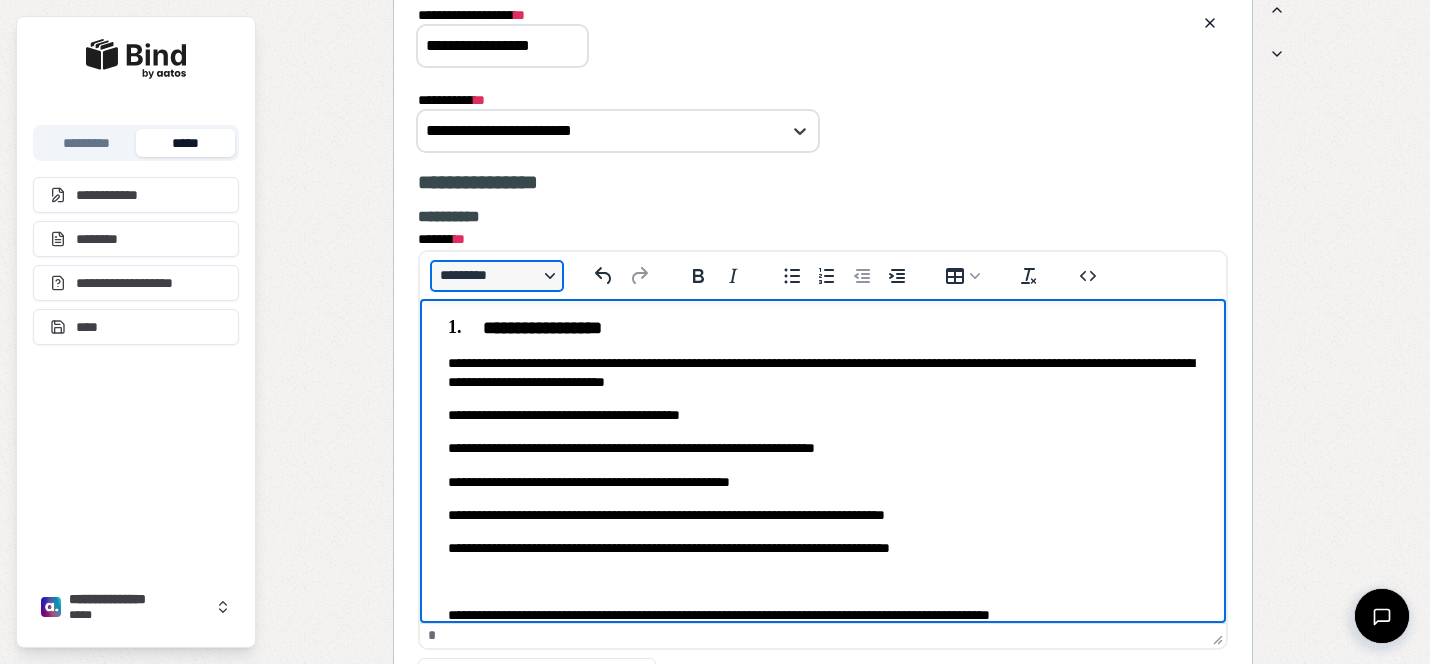 click on "*********" at bounding box center (497, 276) 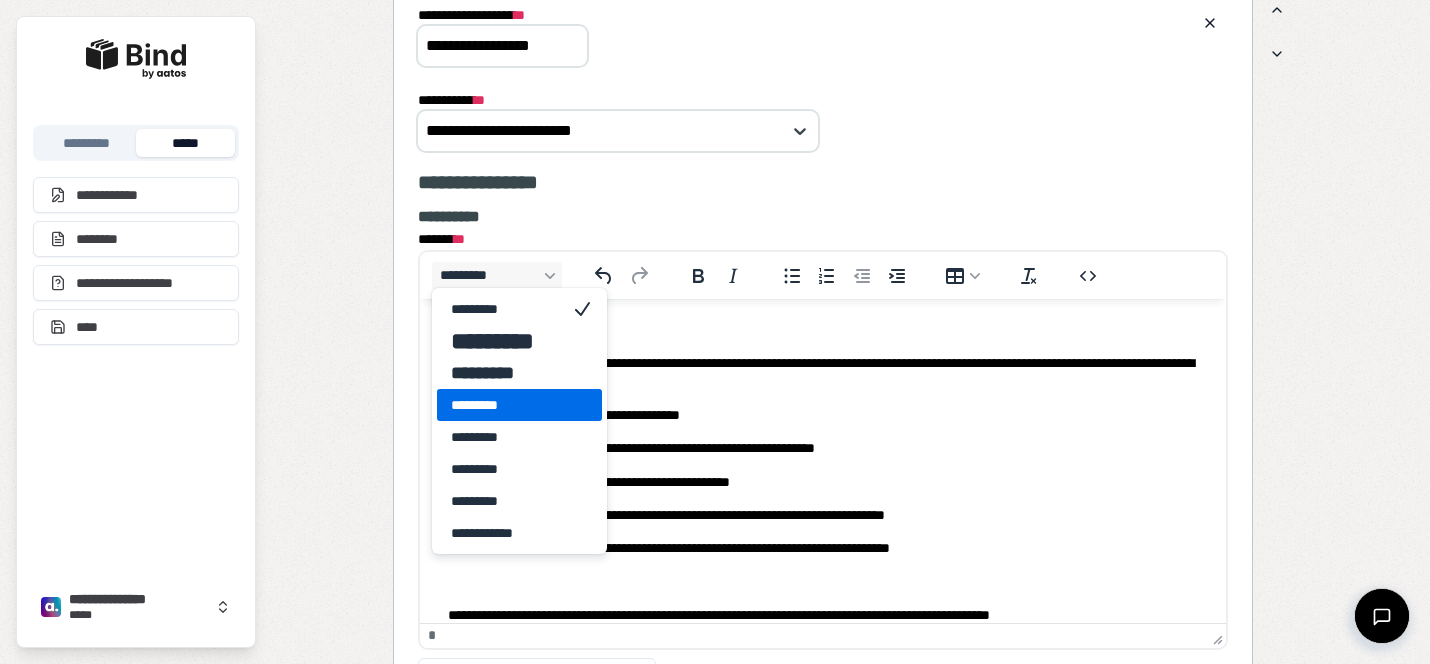 click on "*********" at bounding box center (505, 405) 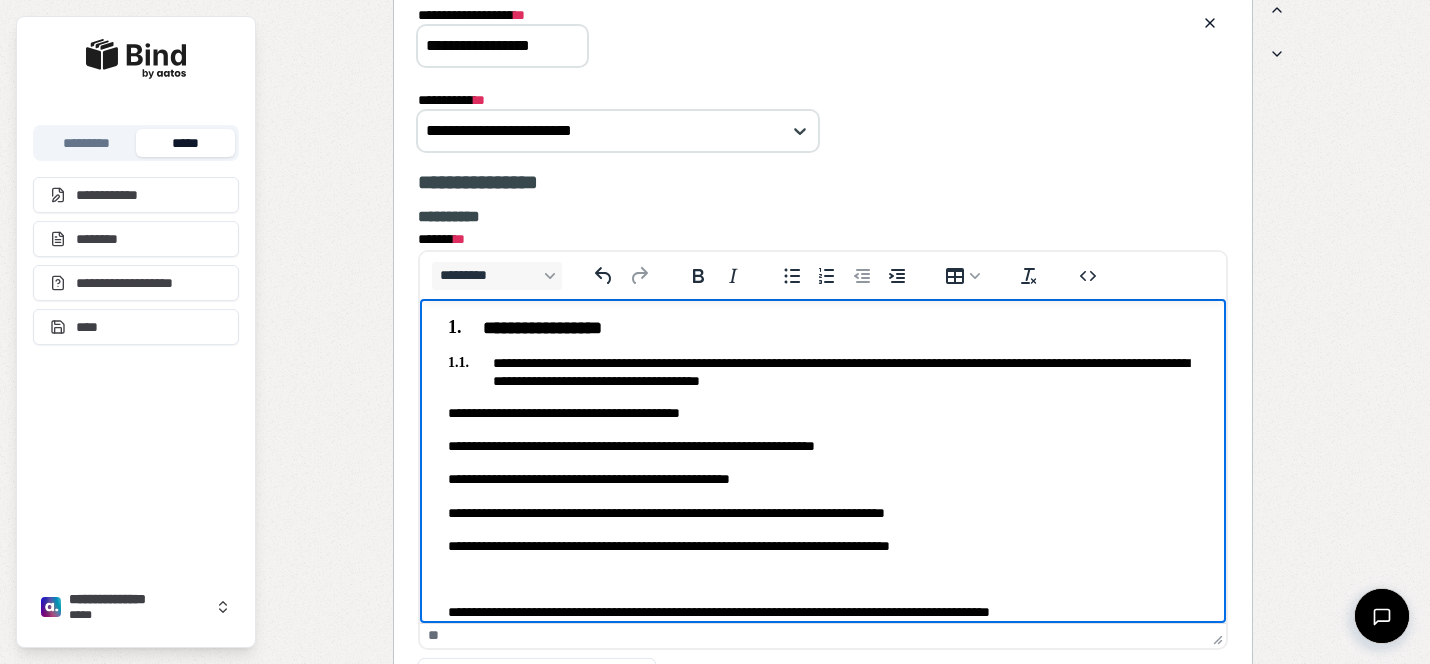 click on "**********" at bounding box center (823, 372) 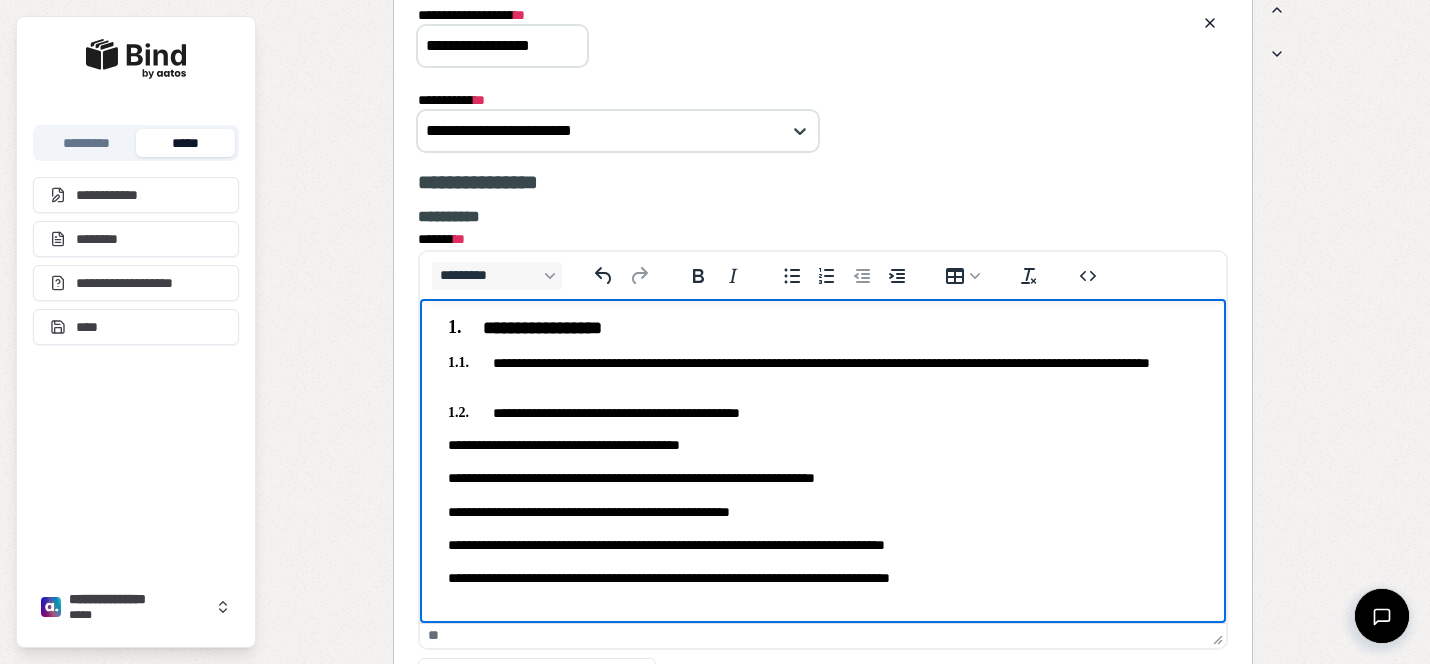 scroll, scrollTop: 74, scrollLeft: 0, axis: vertical 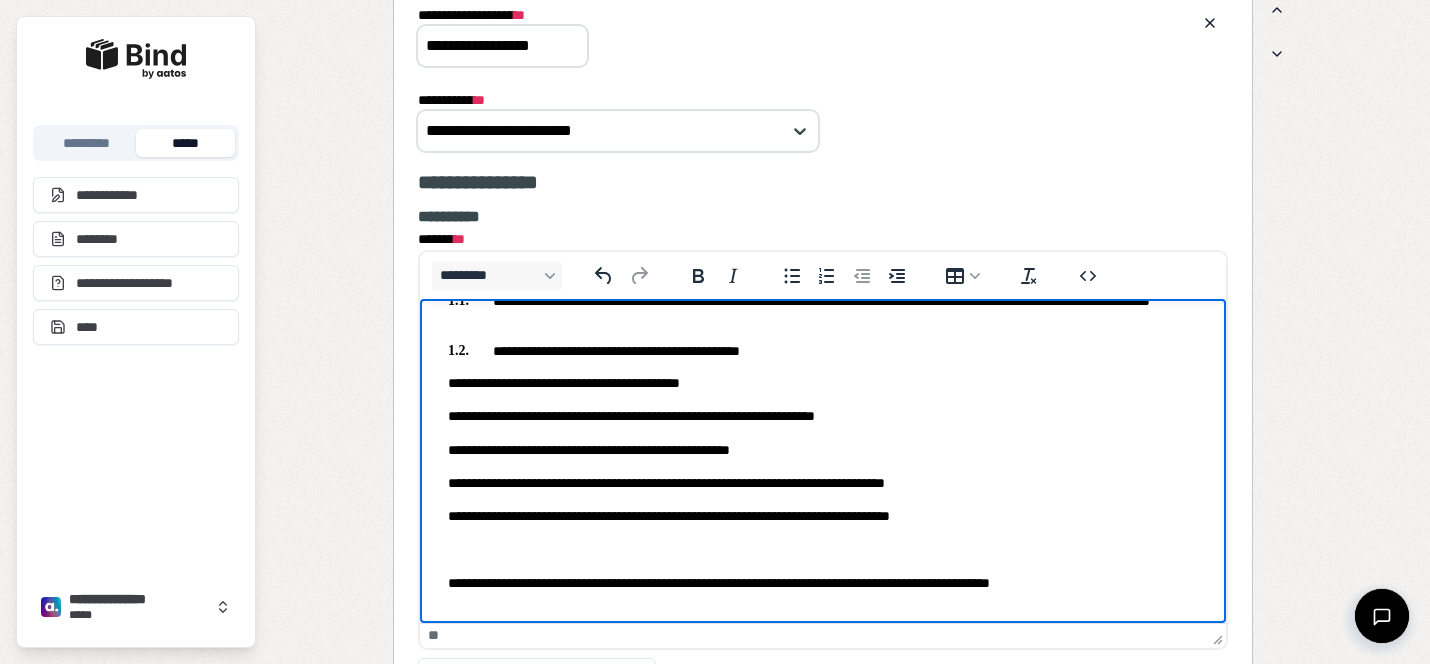 click on "**********" at bounding box center (823, 583) 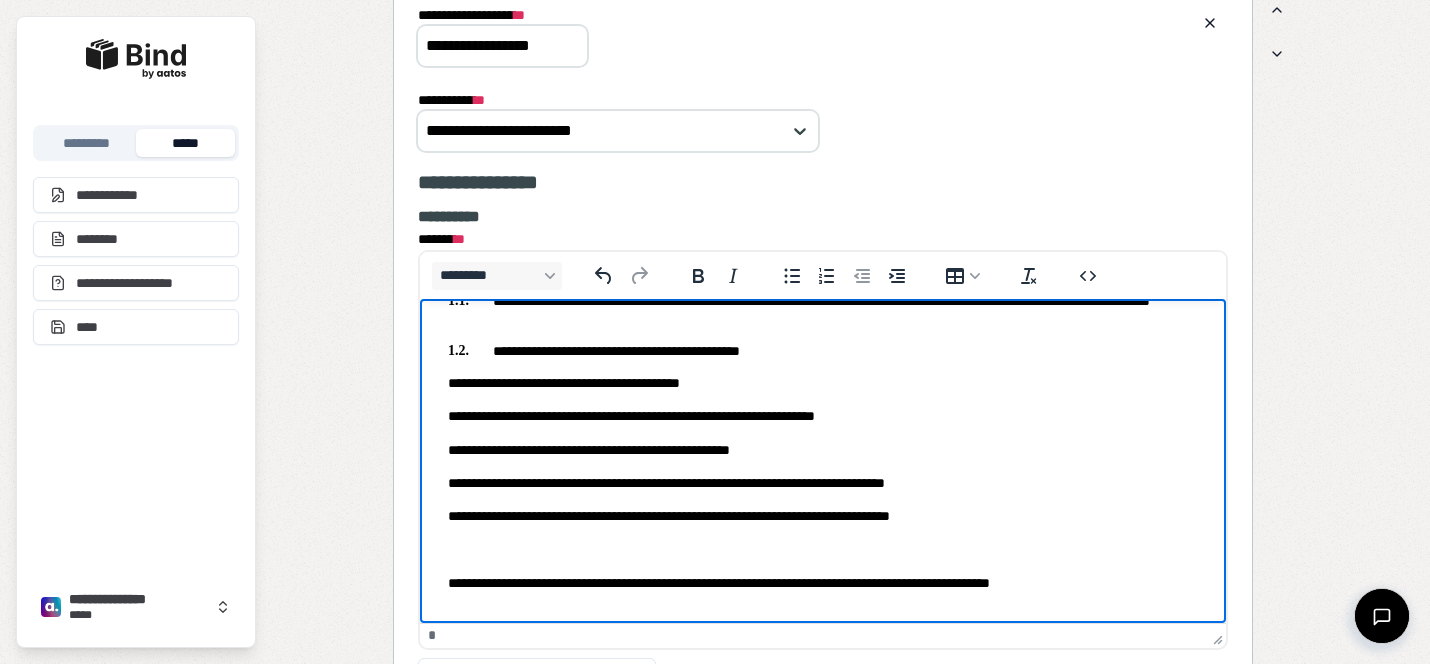 scroll, scrollTop: 40, scrollLeft: 0, axis: vertical 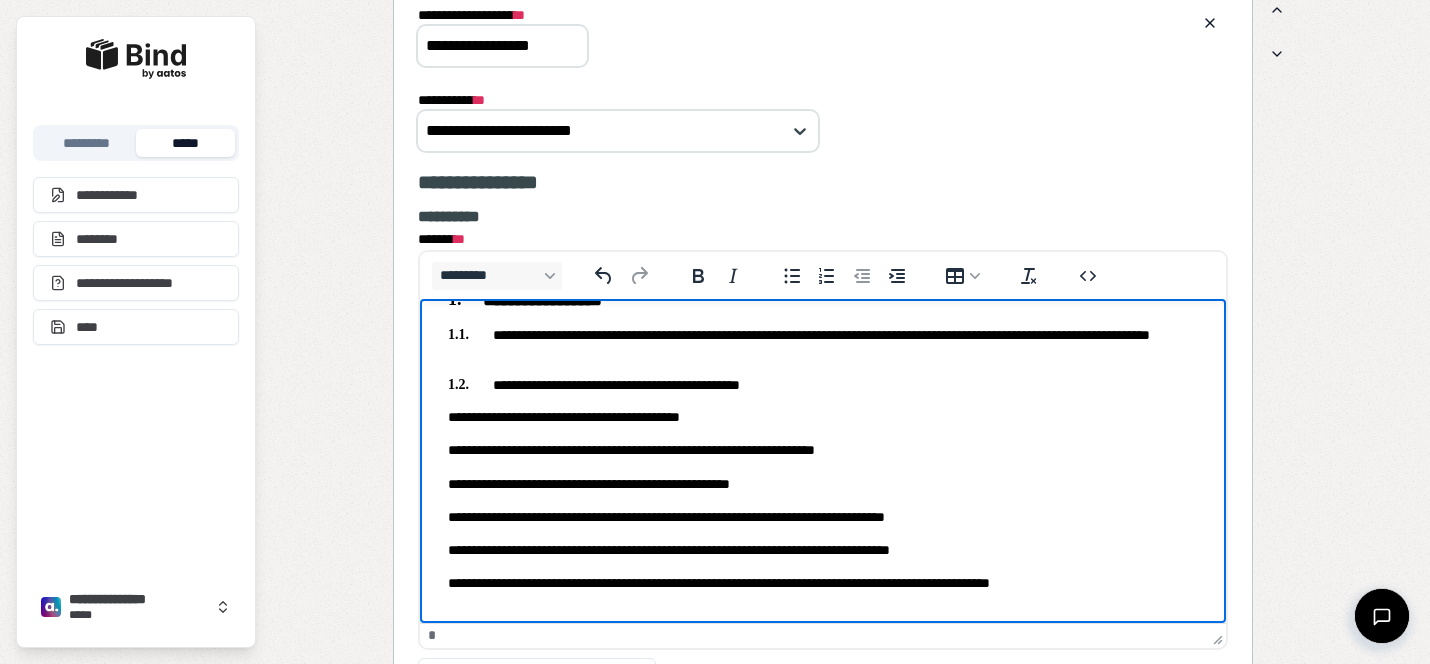 click on "**********" at bounding box center (823, 583) 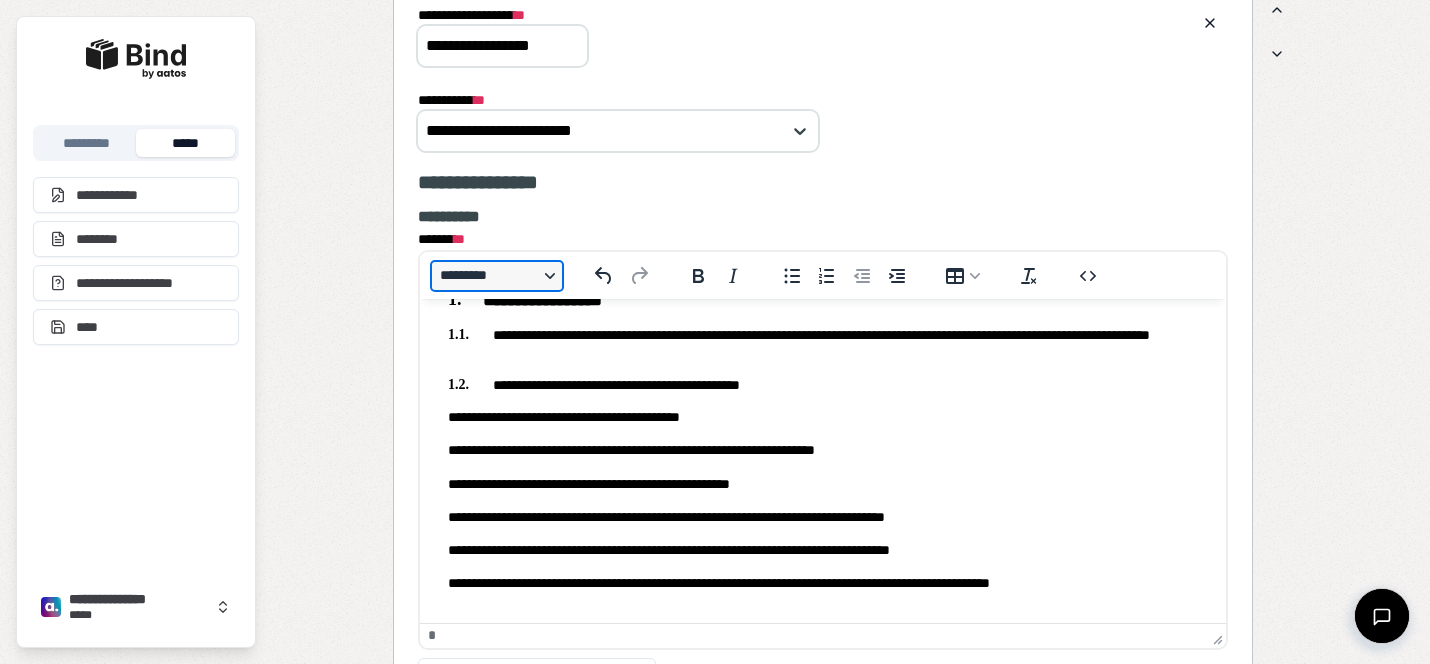 click on "*********" at bounding box center [497, 276] 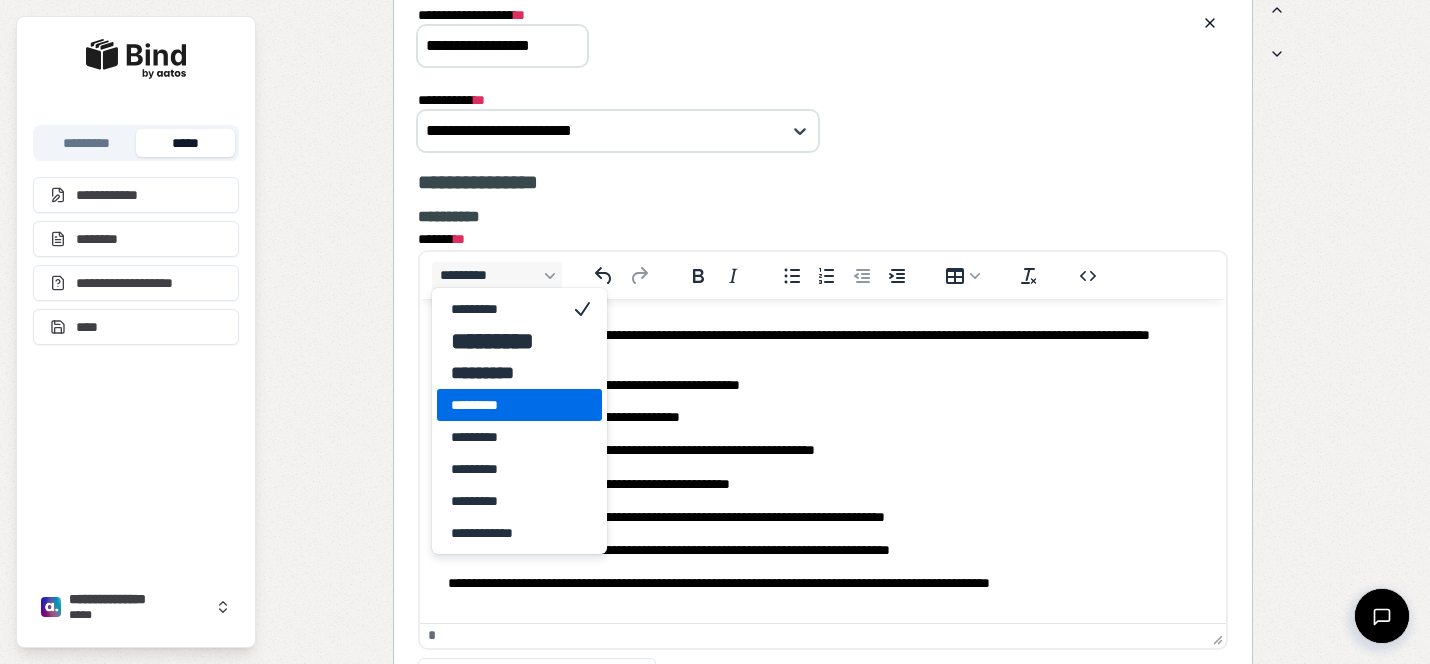 click on "*********" at bounding box center [519, 405] 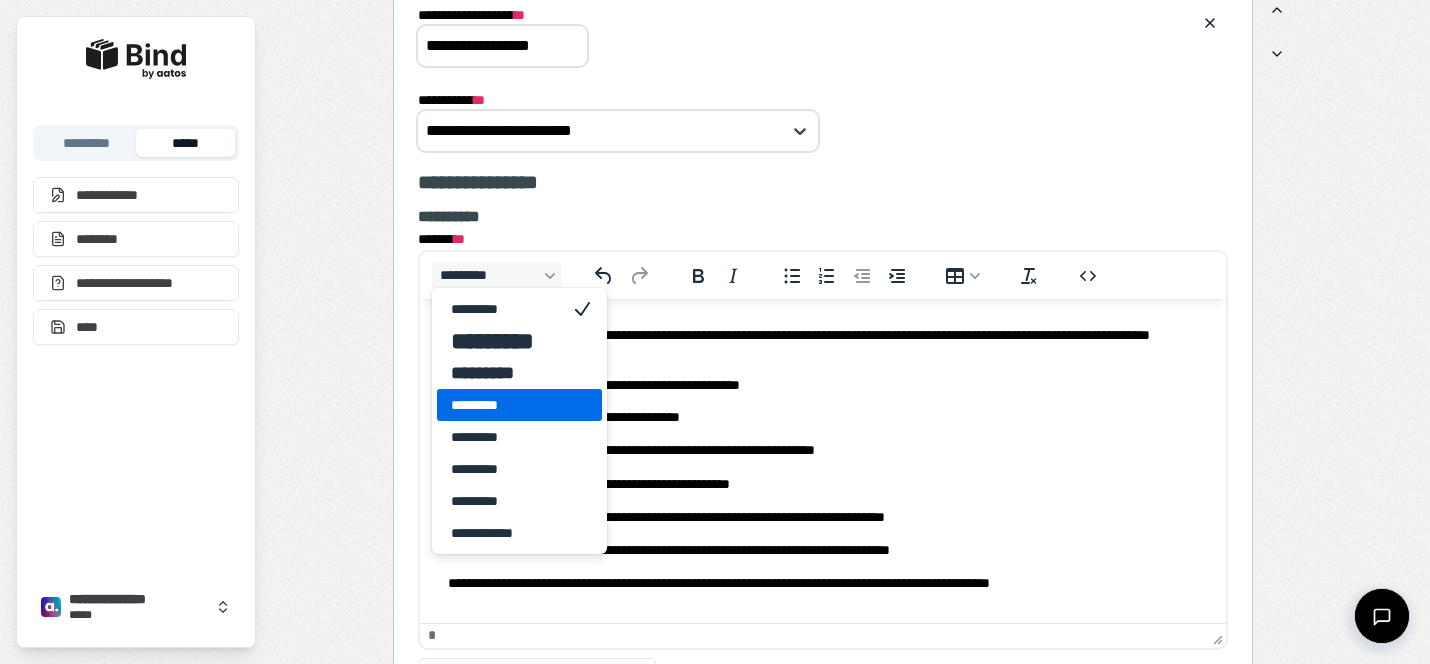 scroll, scrollTop: 32, scrollLeft: 0, axis: vertical 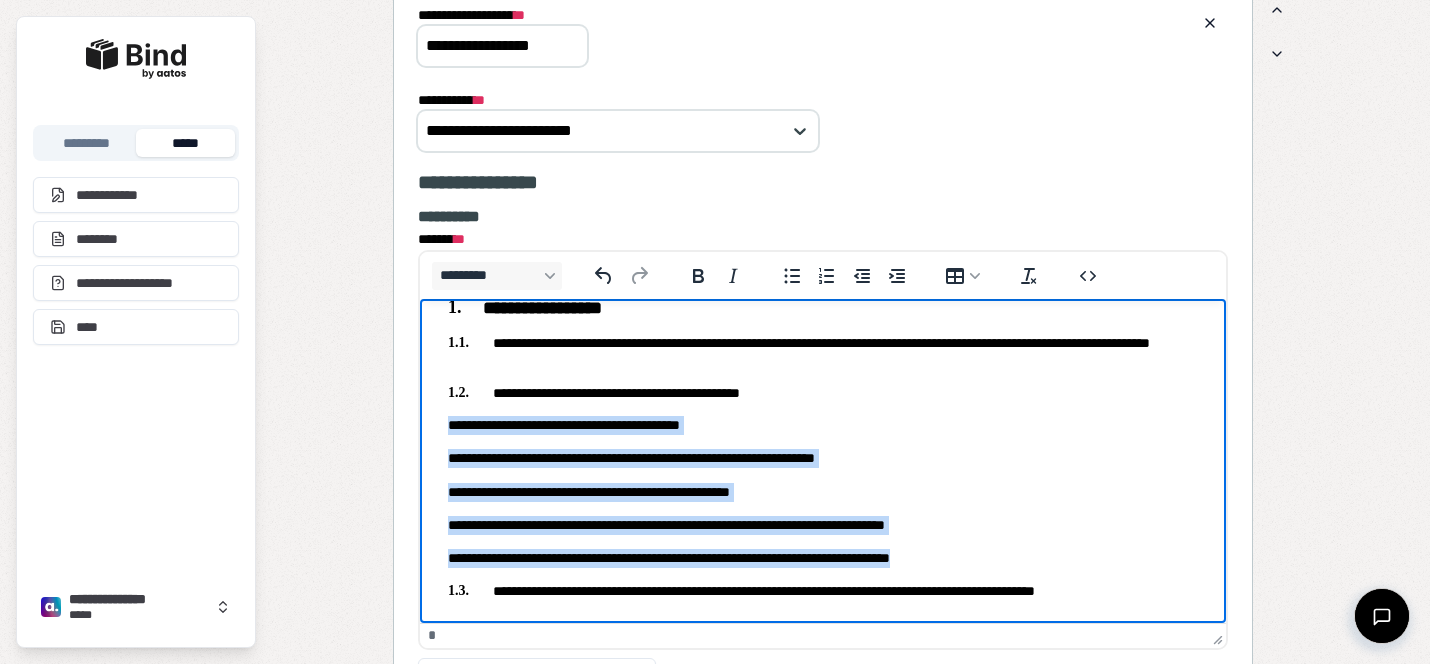 drag, startPoint x: 1007, startPoint y: 557, endPoint x: 432, endPoint y: 413, distance: 592.75714 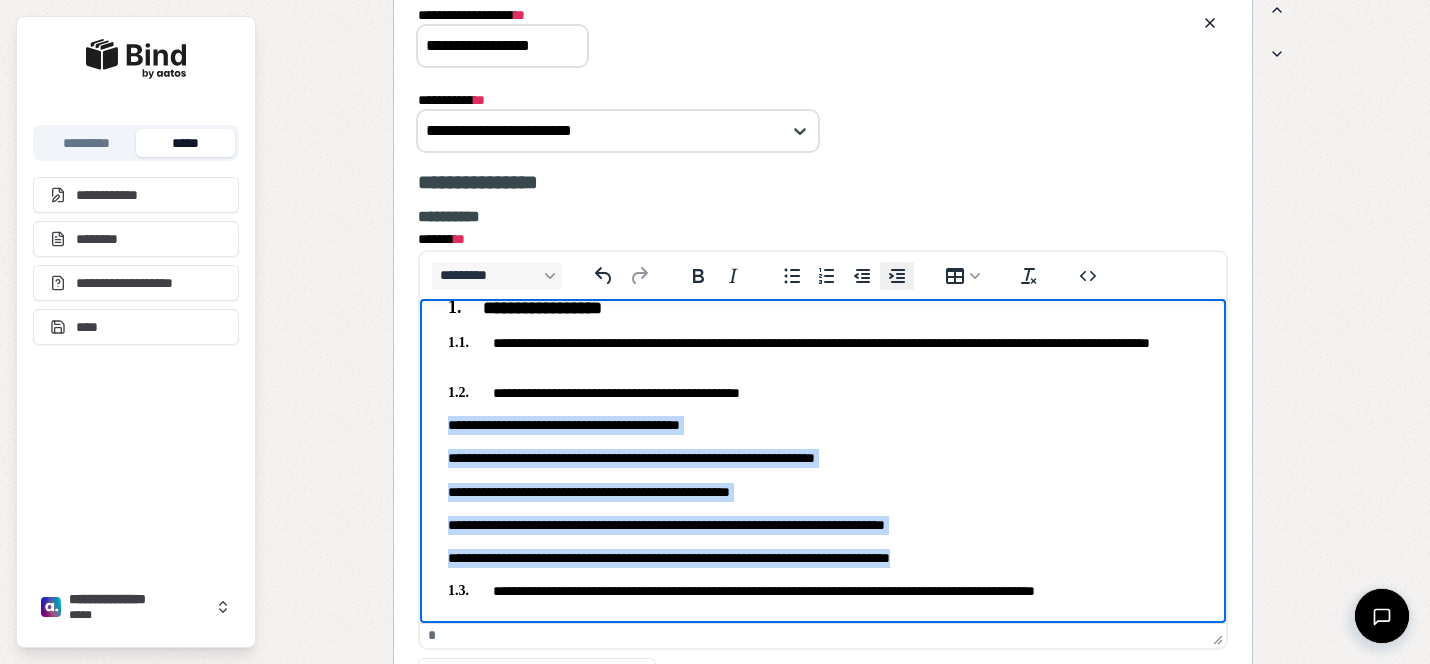click 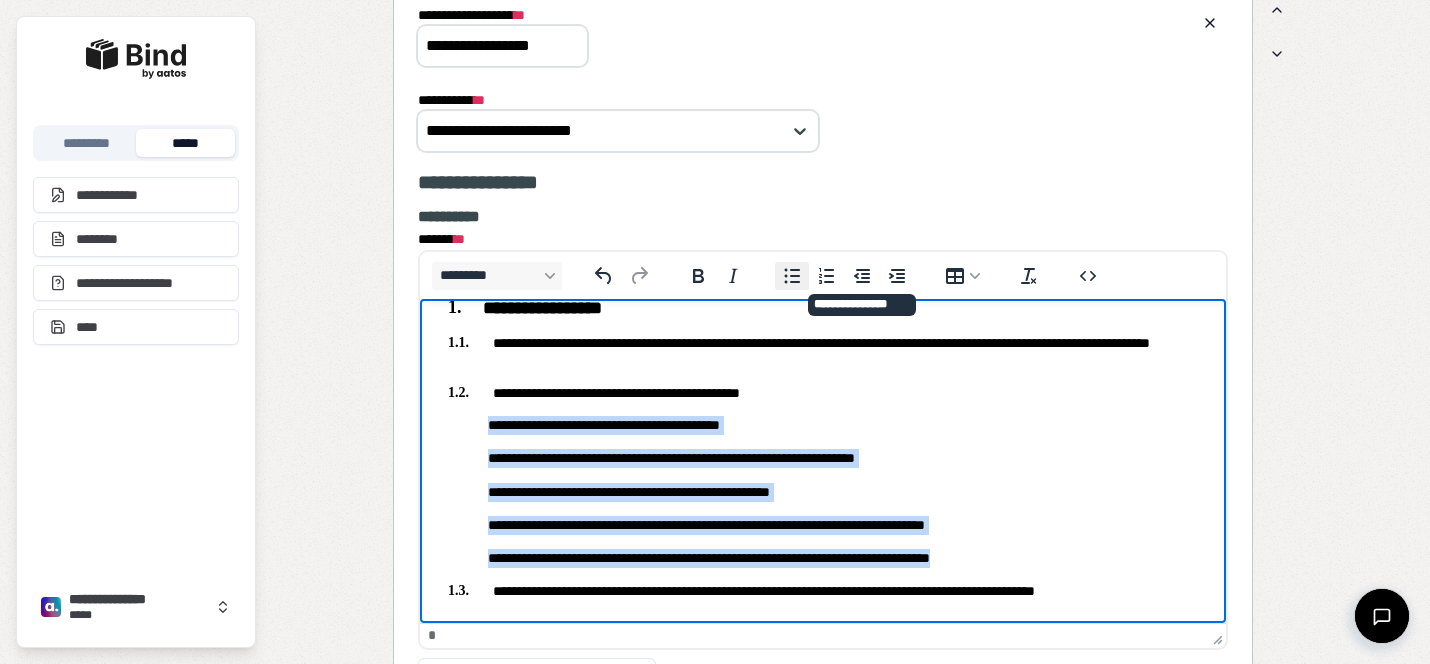 click 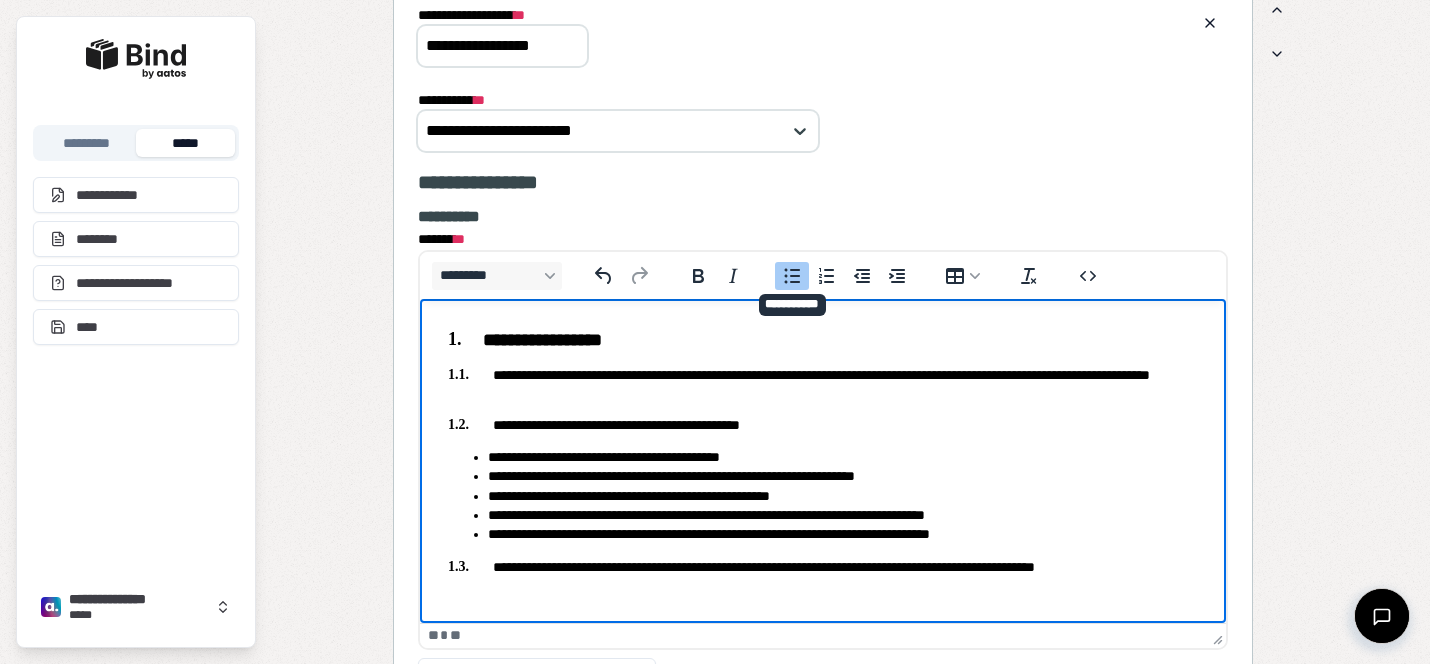 scroll, scrollTop: 0, scrollLeft: 0, axis: both 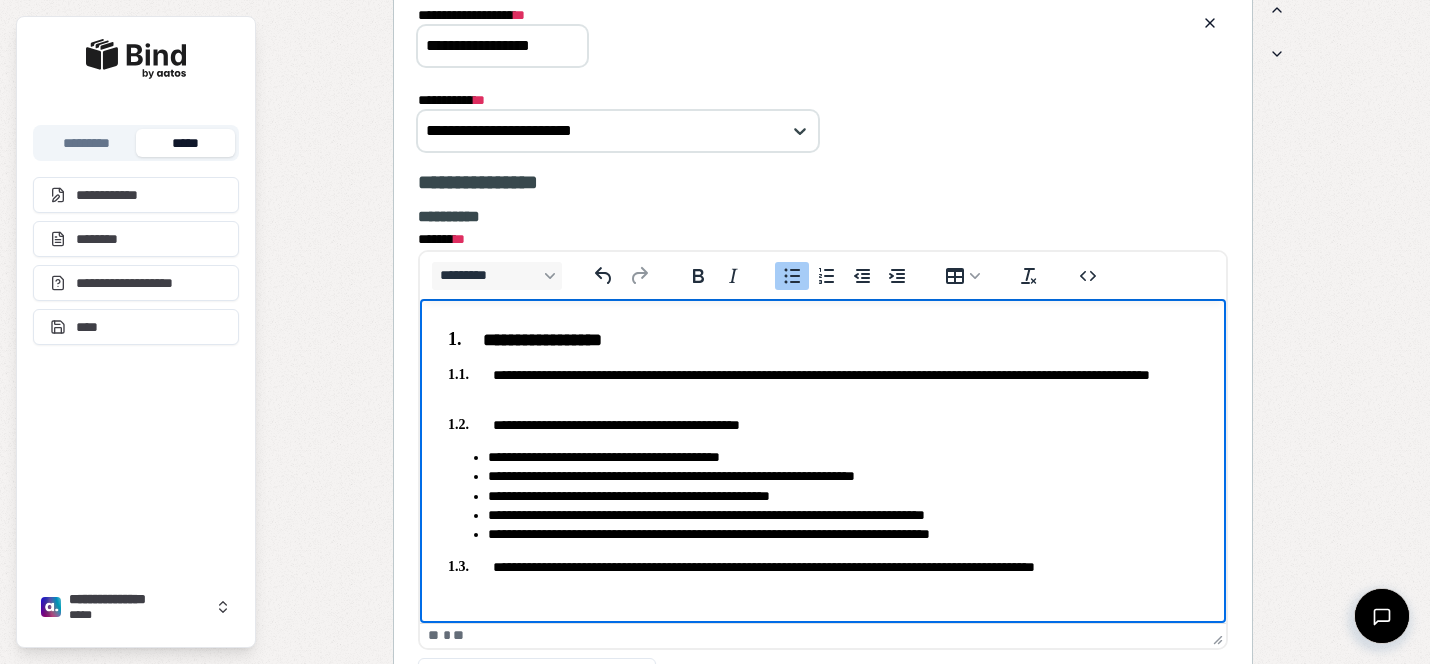 click on "**********" at bounding box center (843, 457) 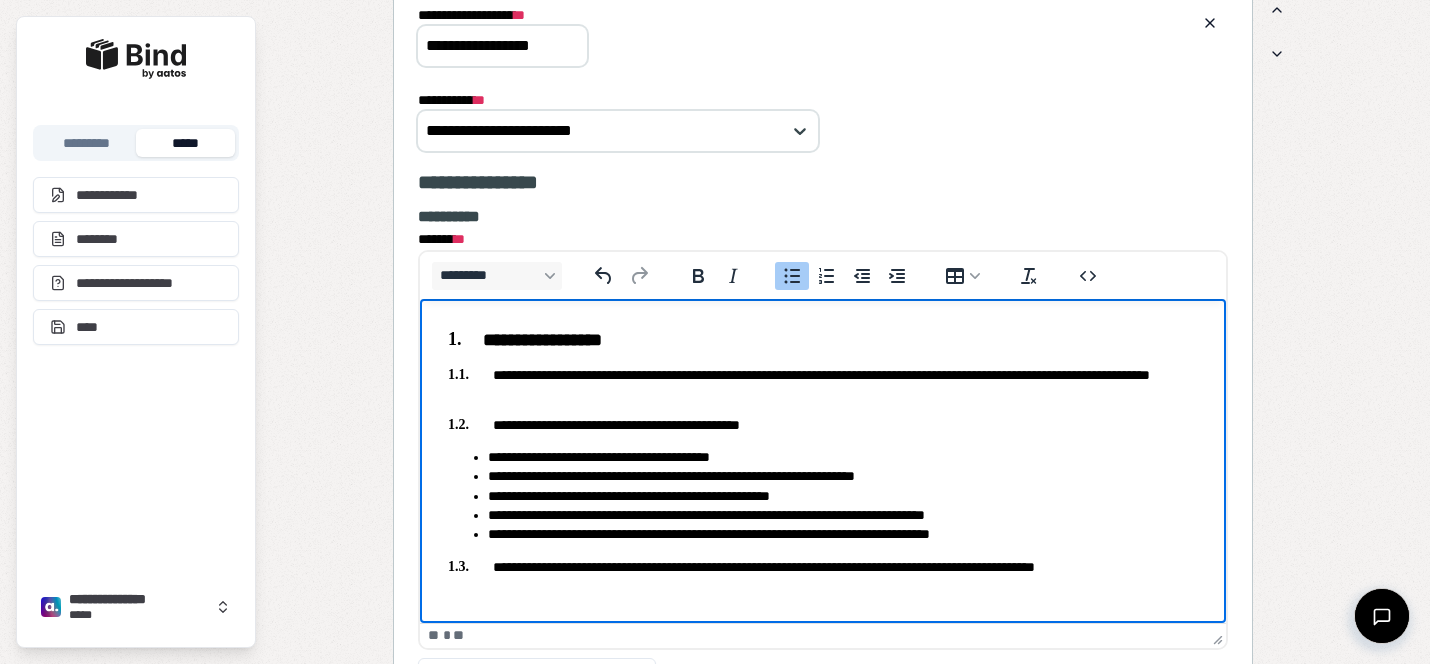 click on "**********" at bounding box center (843, 476) 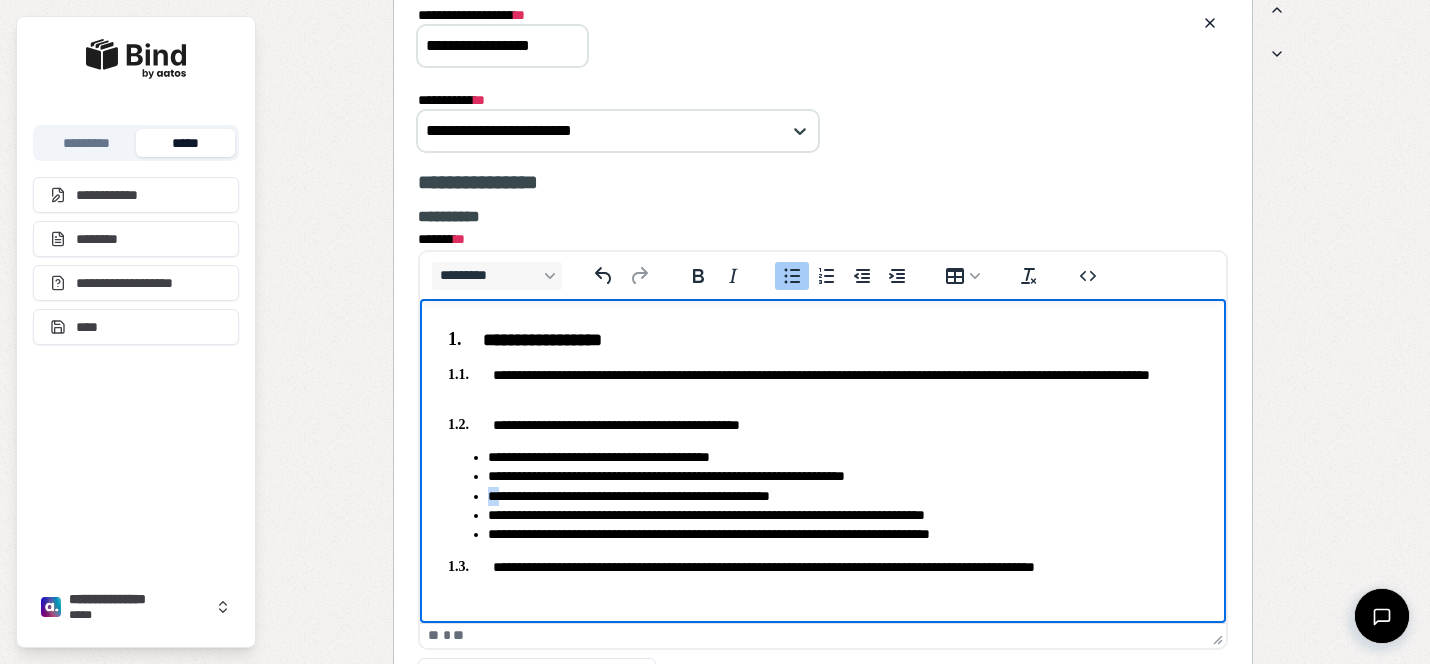 drag, startPoint x: 501, startPoint y: 492, endPoint x: 410, endPoint y: 492, distance: 91 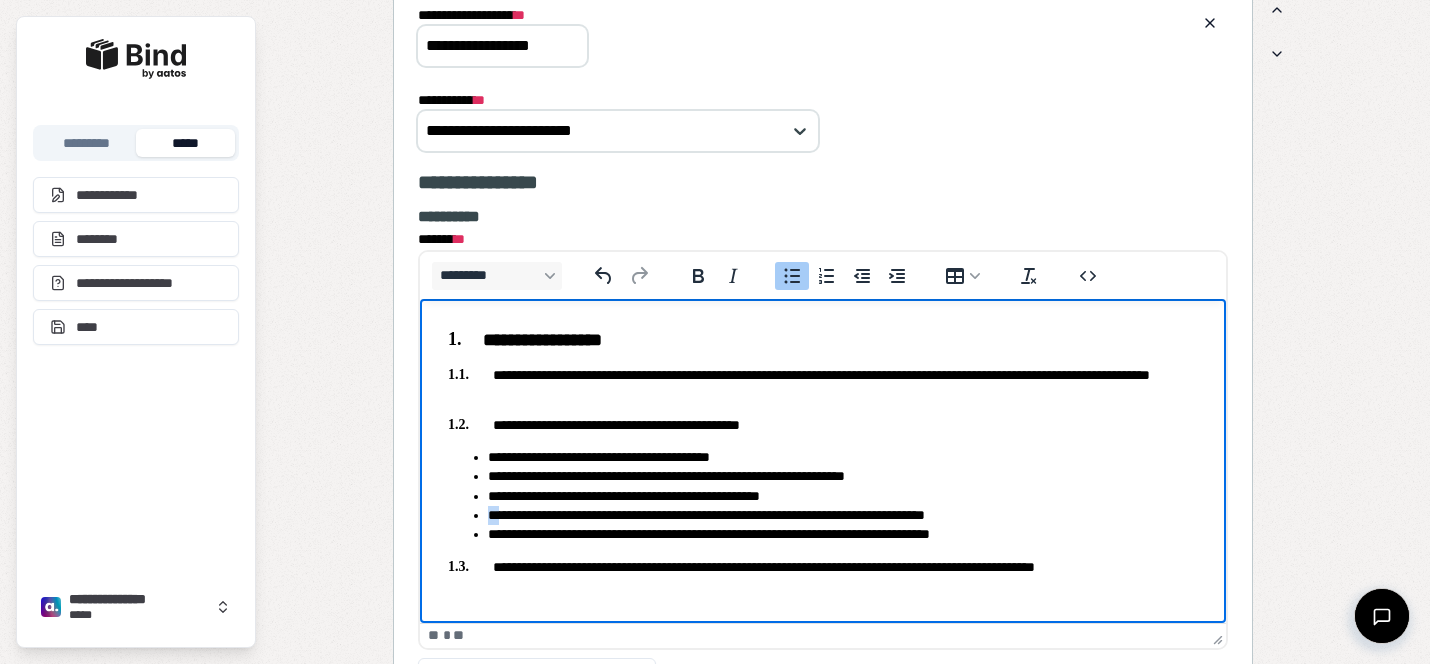 drag, startPoint x: 500, startPoint y: 522, endPoint x: 426, endPoint y: 519, distance: 74.06078 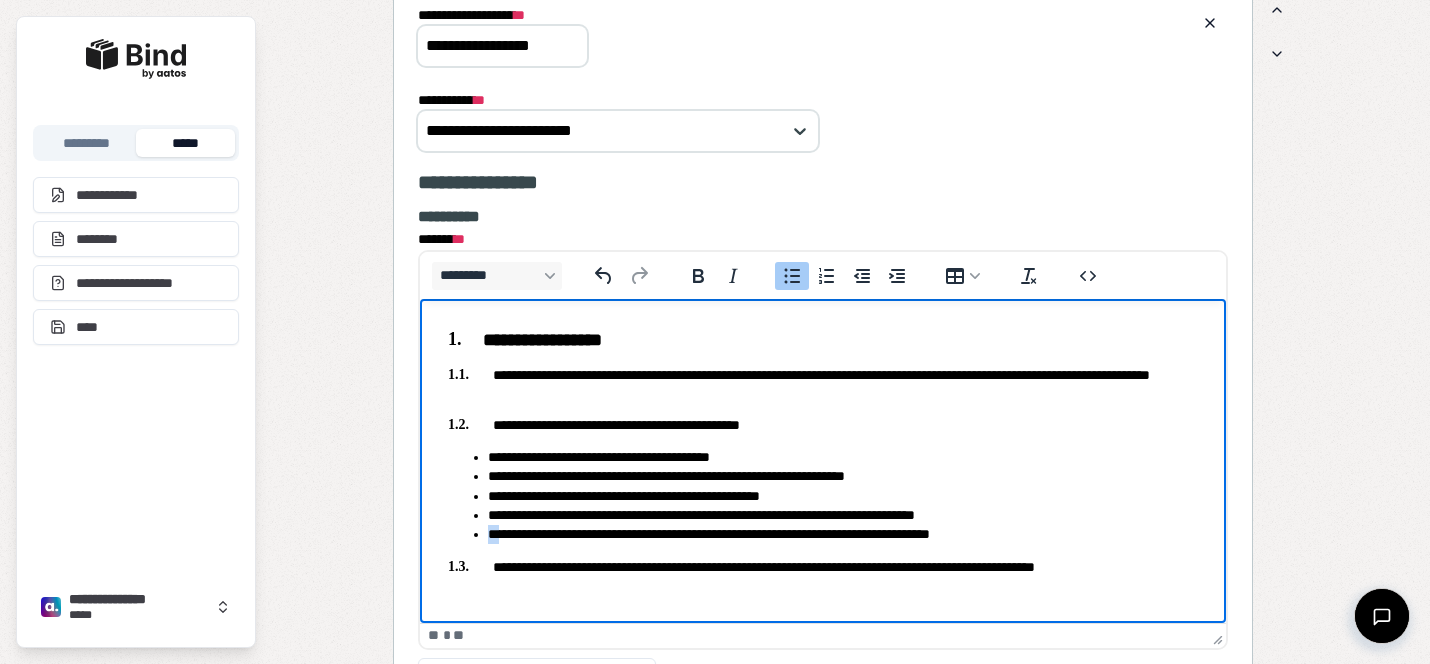 drag, startPoint x: 500, startPoint y: 535, endPoint x: 430, endPoint y: 535, distance: 70 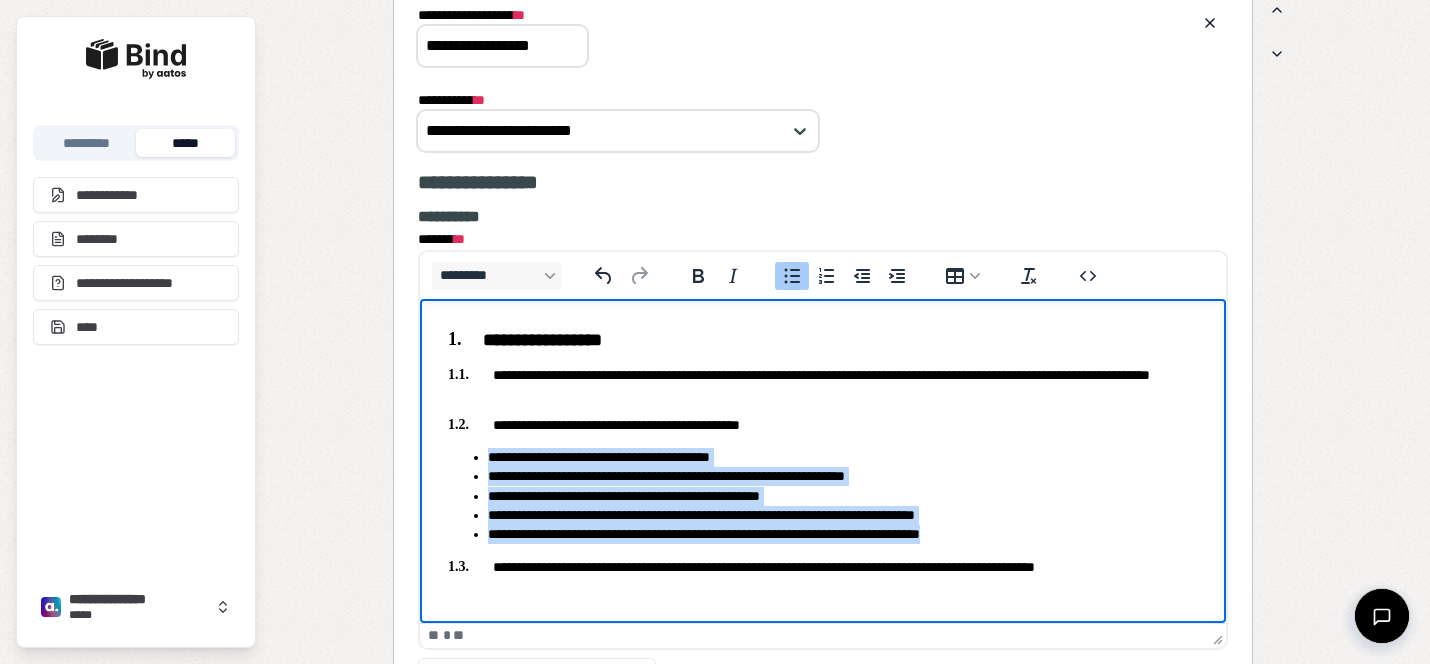 drag, startPoint x: 1040, startPoint y: 534, endPoint x: 412, endPoint y: 439, distance: 635.14484 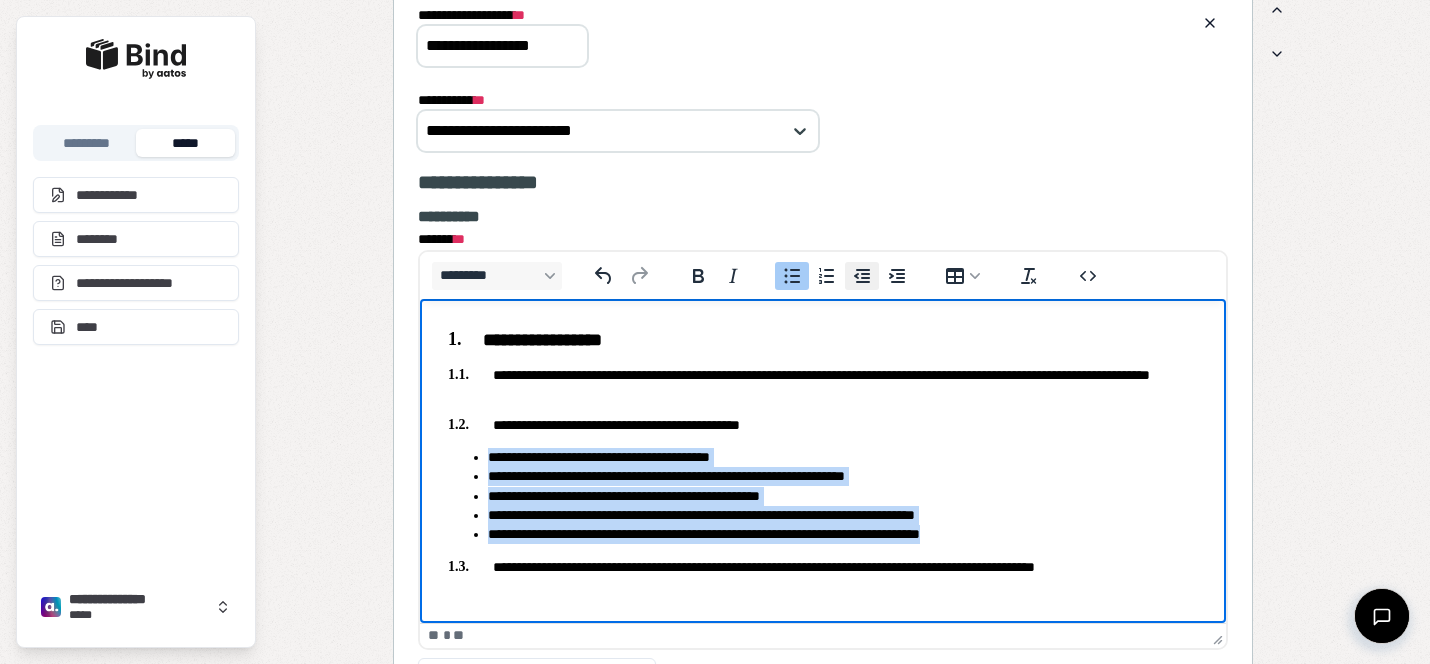 click on "**********" at bounding box center (862, 276) 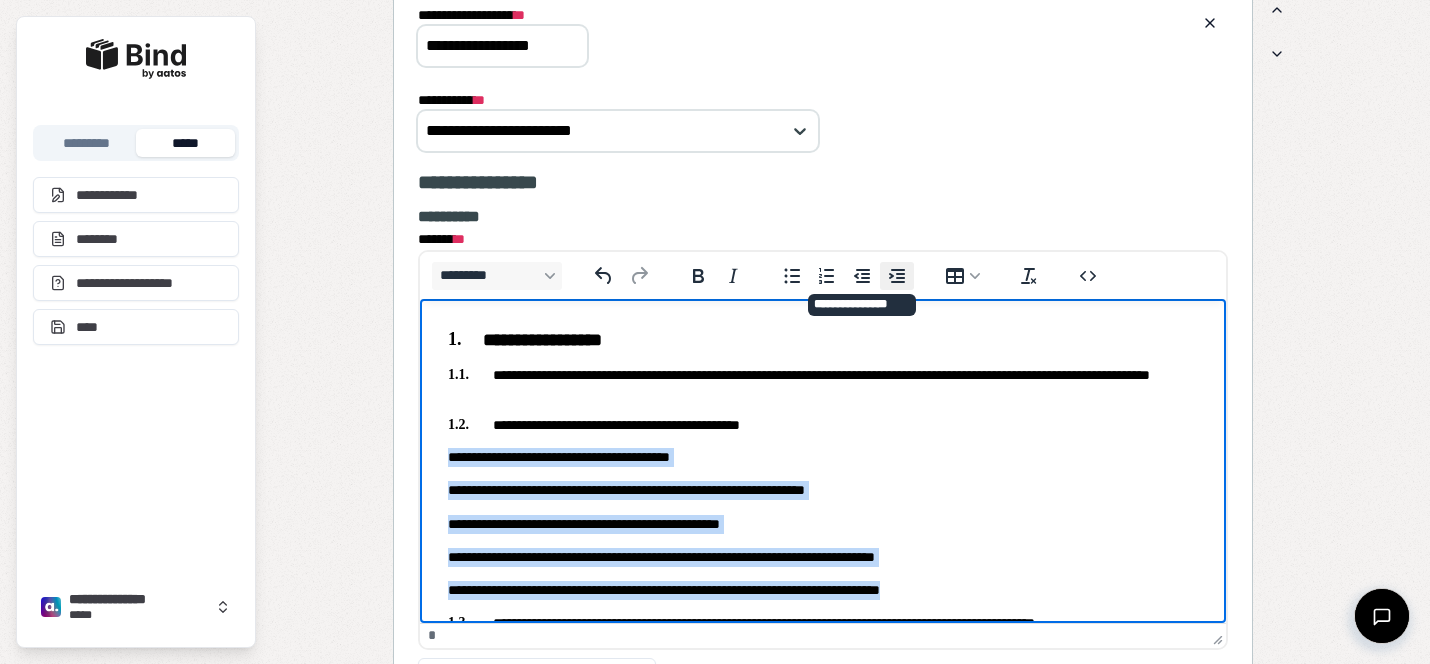 click 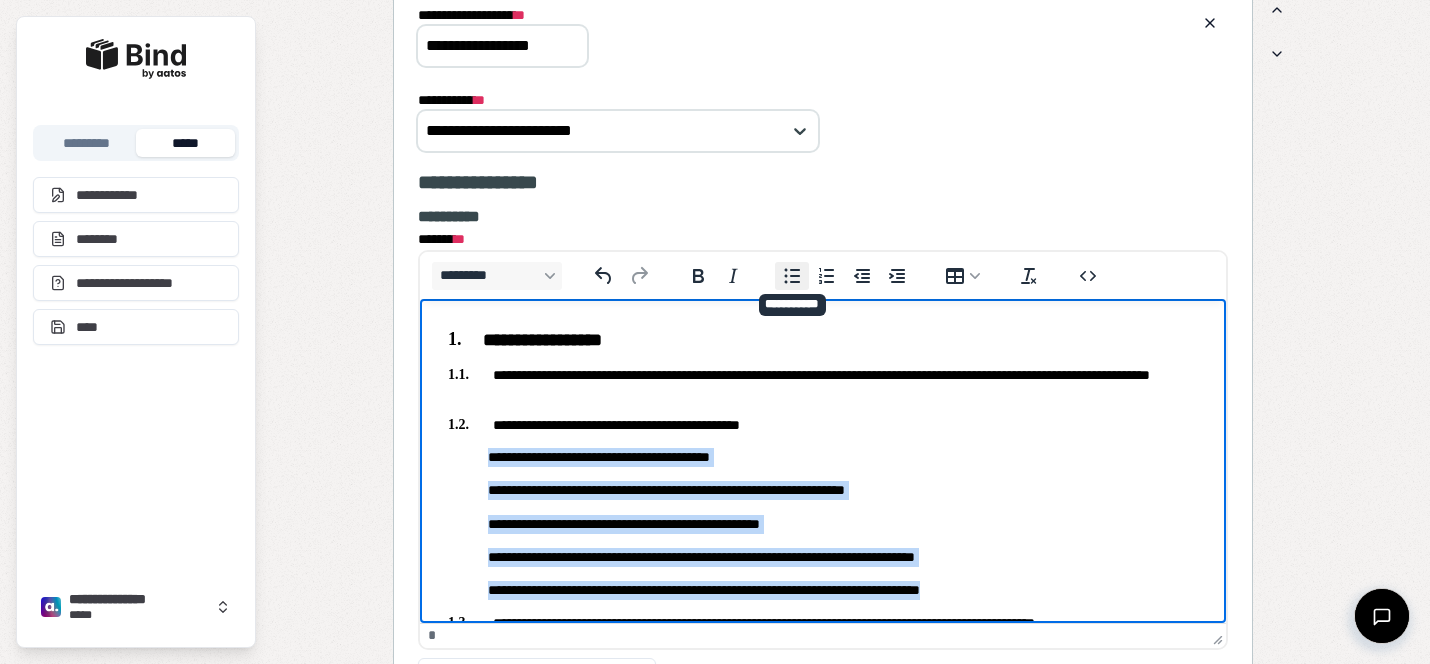 click 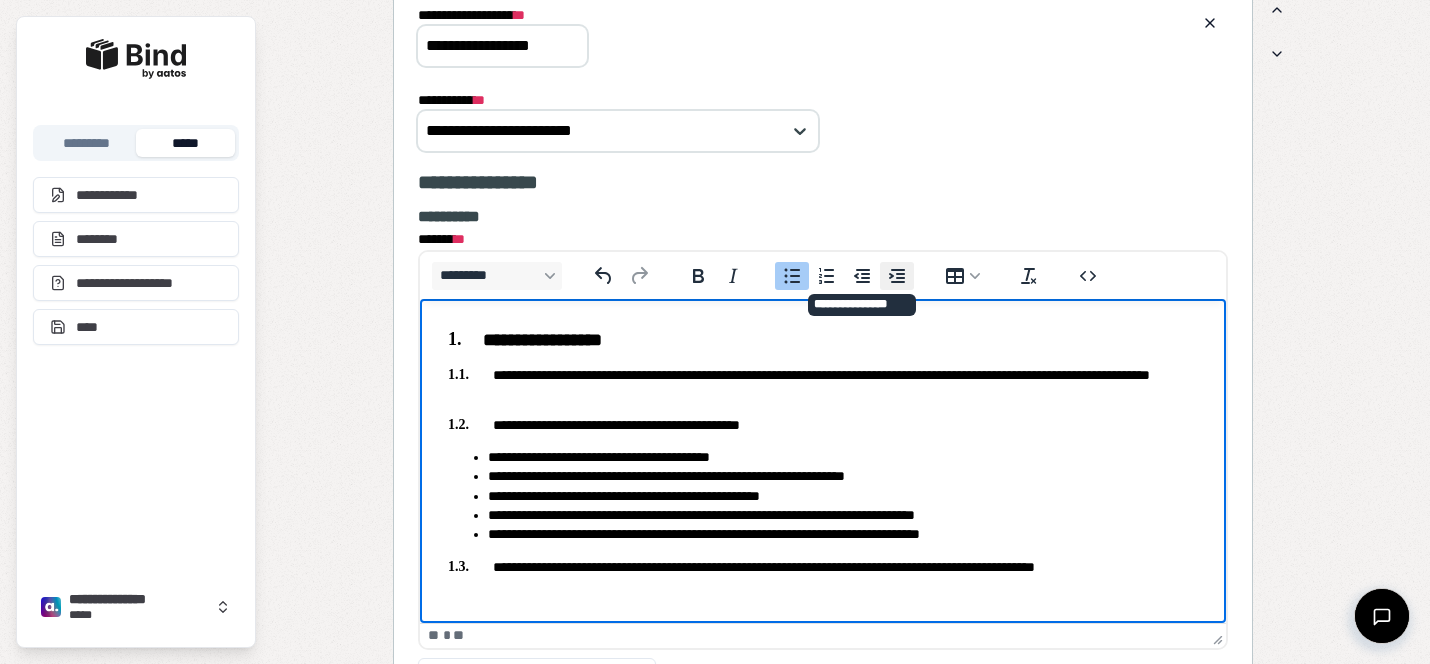 click 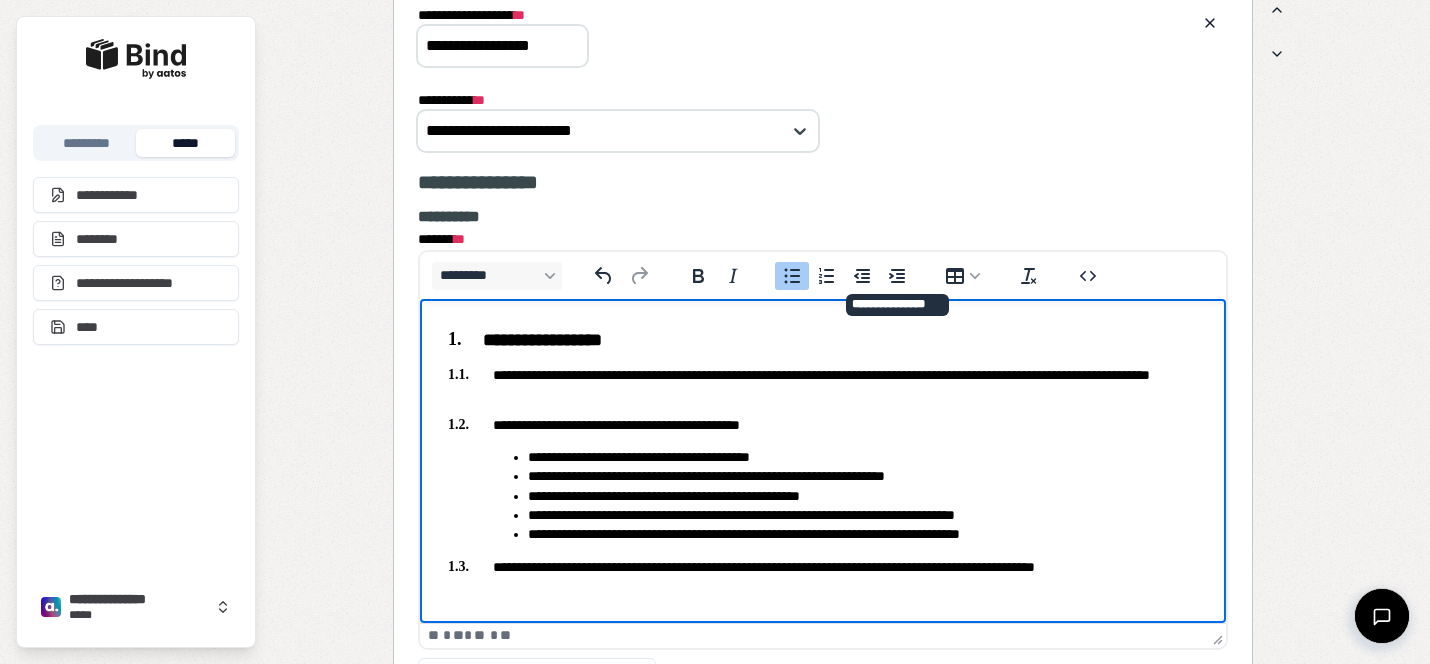 click on "**********" at bounding box center (823, 425) 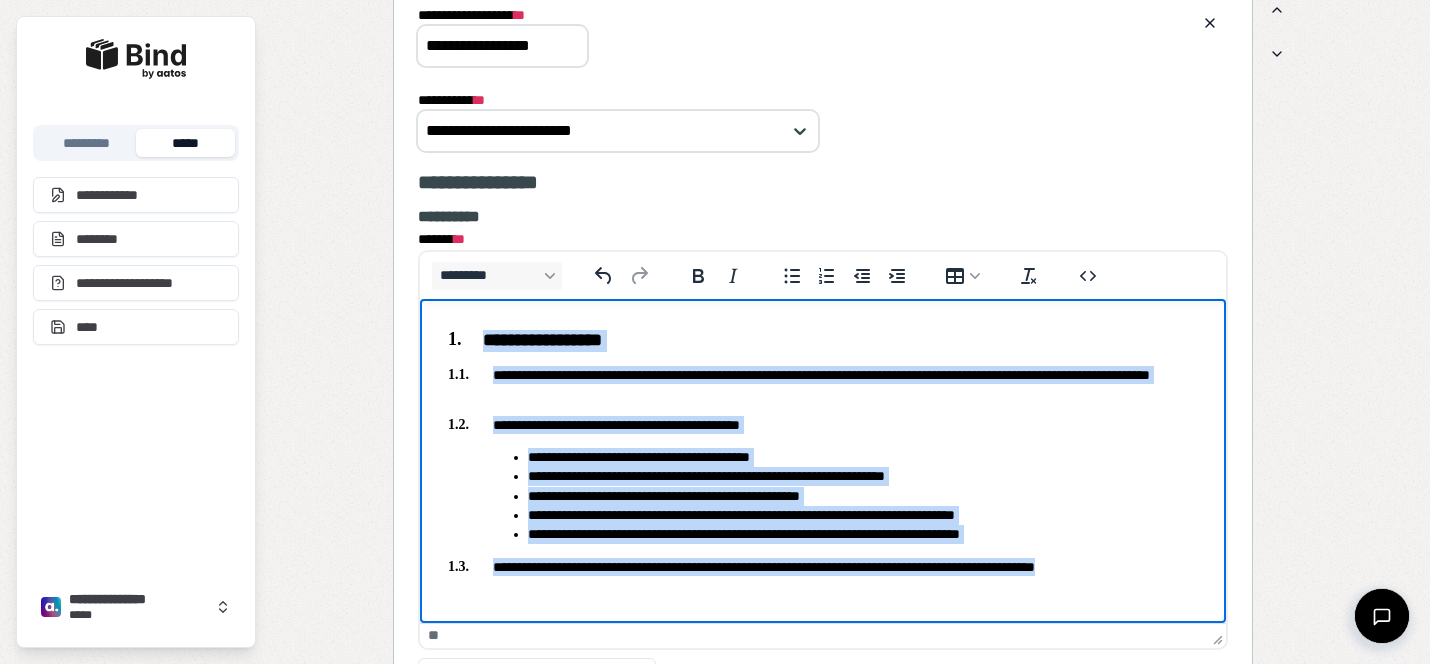 drag, startPoint x: 1172, startPoint y: 572, endPoint x: 394, endPoint y: 315, distance: 819.3491 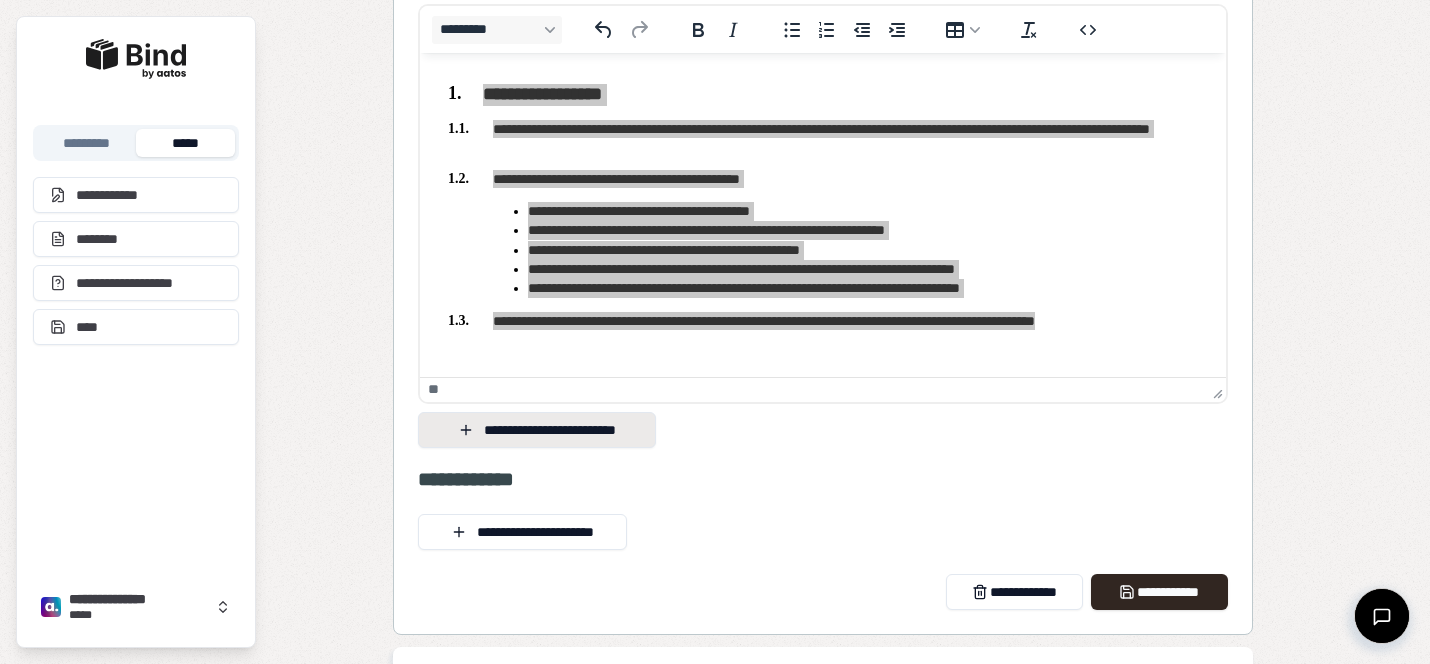 click on "**********" at bounding box center (537, 430) 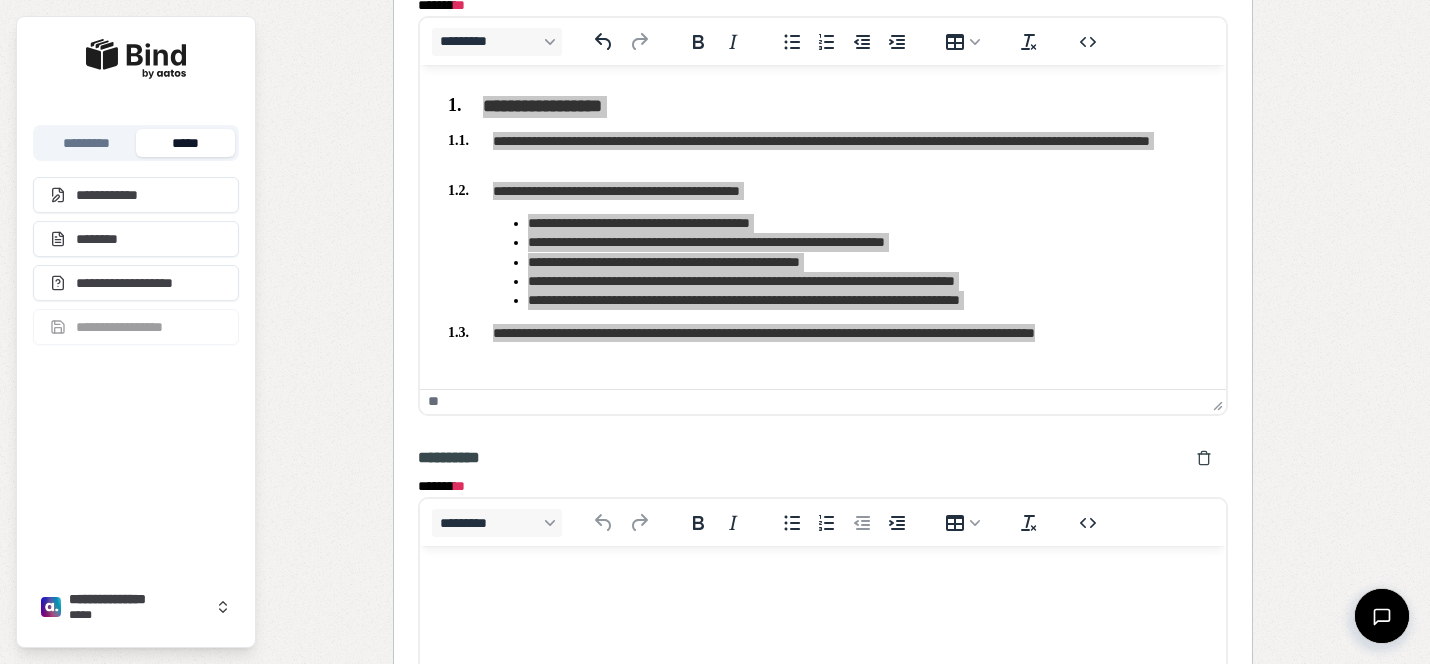 scroll, scrollTop: 2056, scrollLeft: 0, axis: vertical 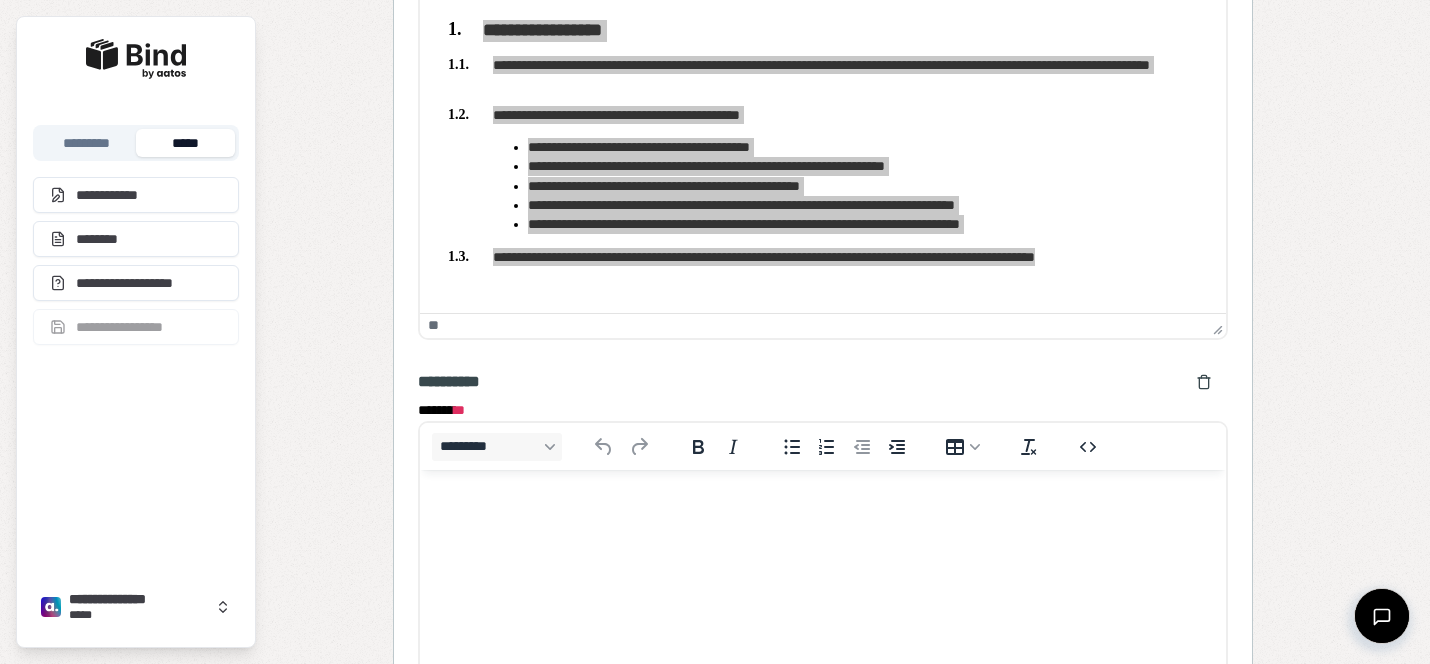 click at bounding box center (823, 509) 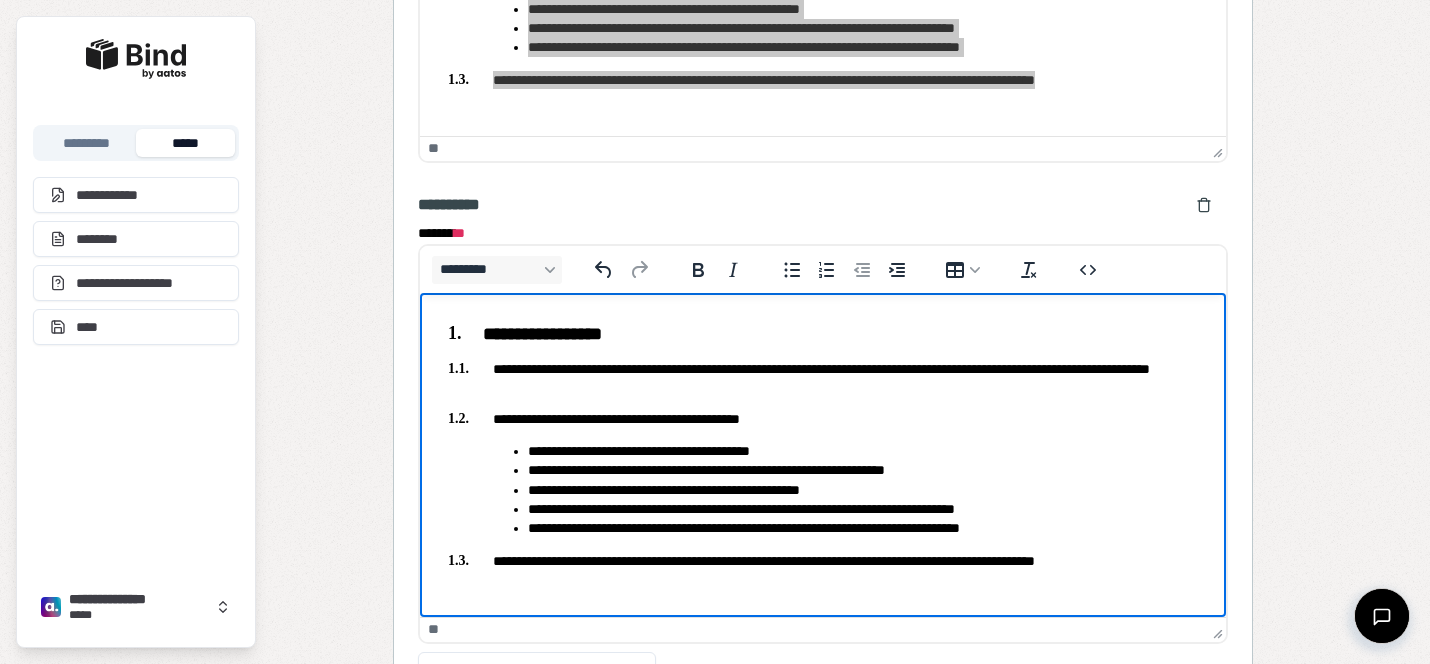 scroll, scrollTop: 2245, scrollLeft: 0, axis: vertical 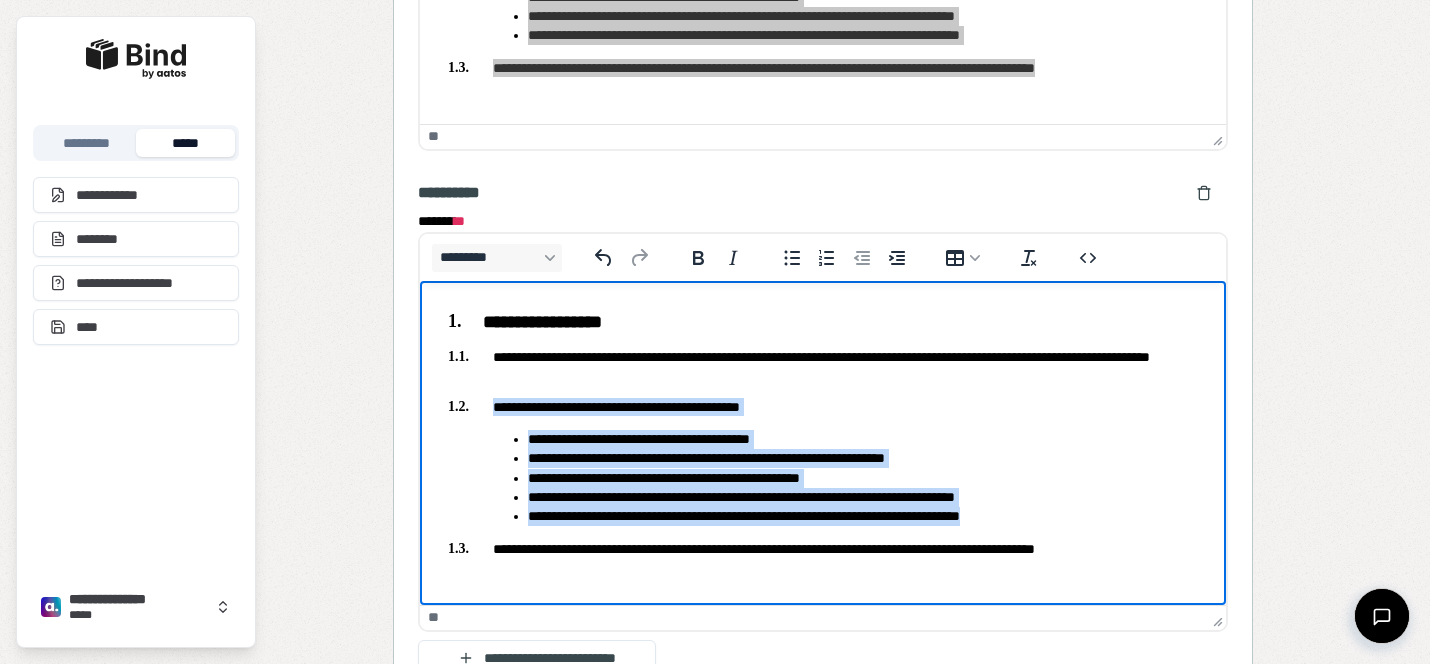 drag, startPoint x: 1089, startPoint y: 516, endPoint x: 493, endPoint y: 411, distance: 605.17847 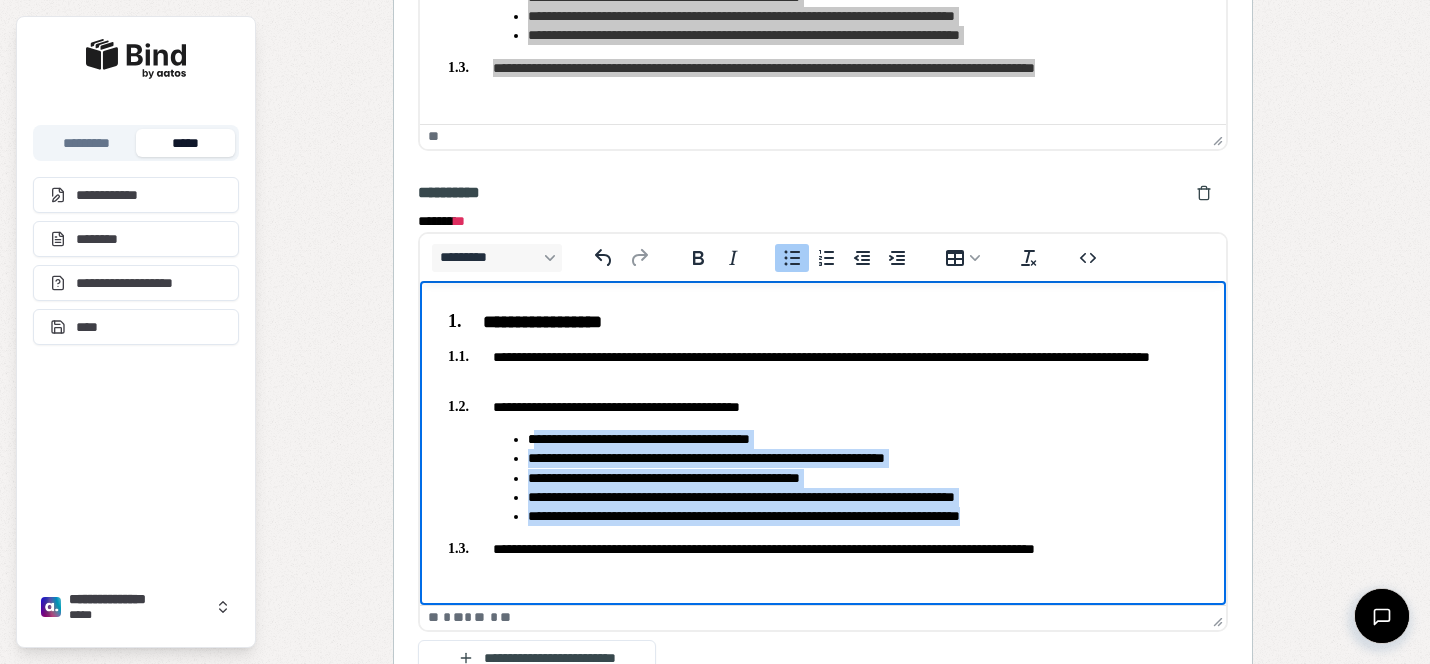 drag, startPoint x: 1076, startPoint y: 519, endPoint x: 535, endPoint y: 438, distance: 547.03015 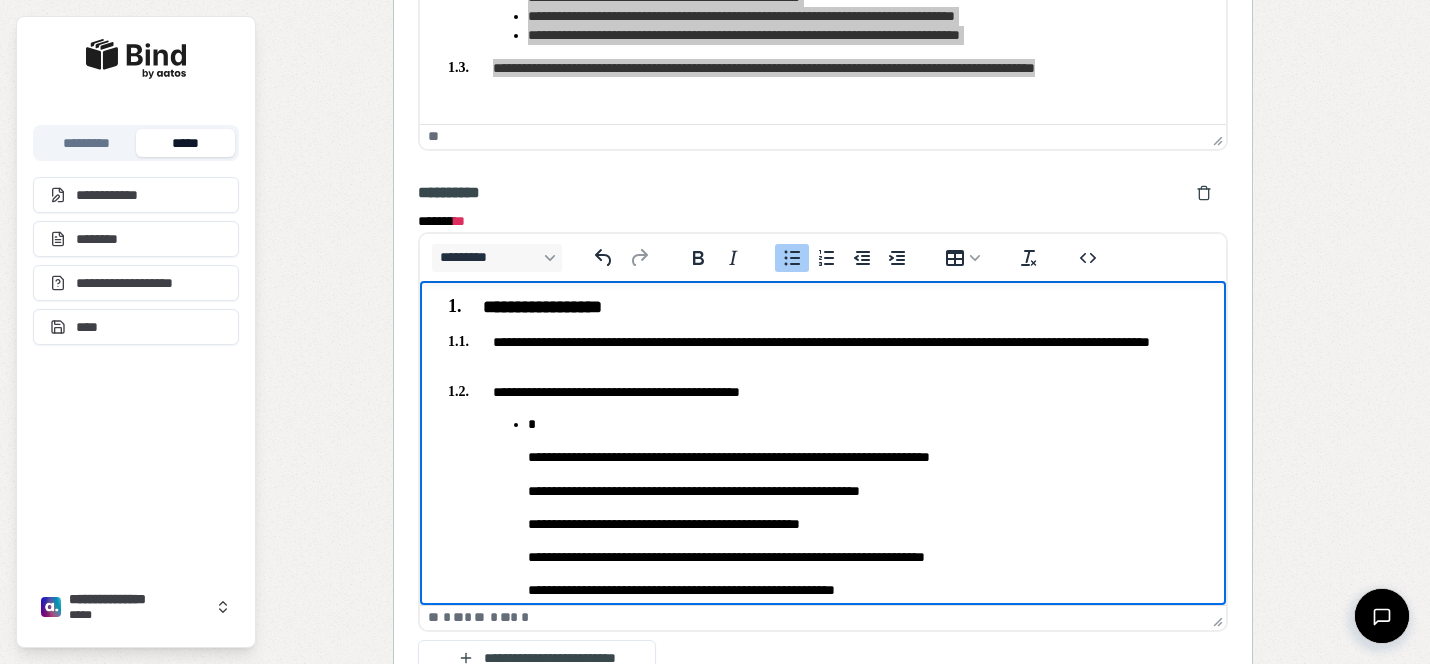 scroll, scrollTop: 9, scrollLeft: 0, axis: vertical 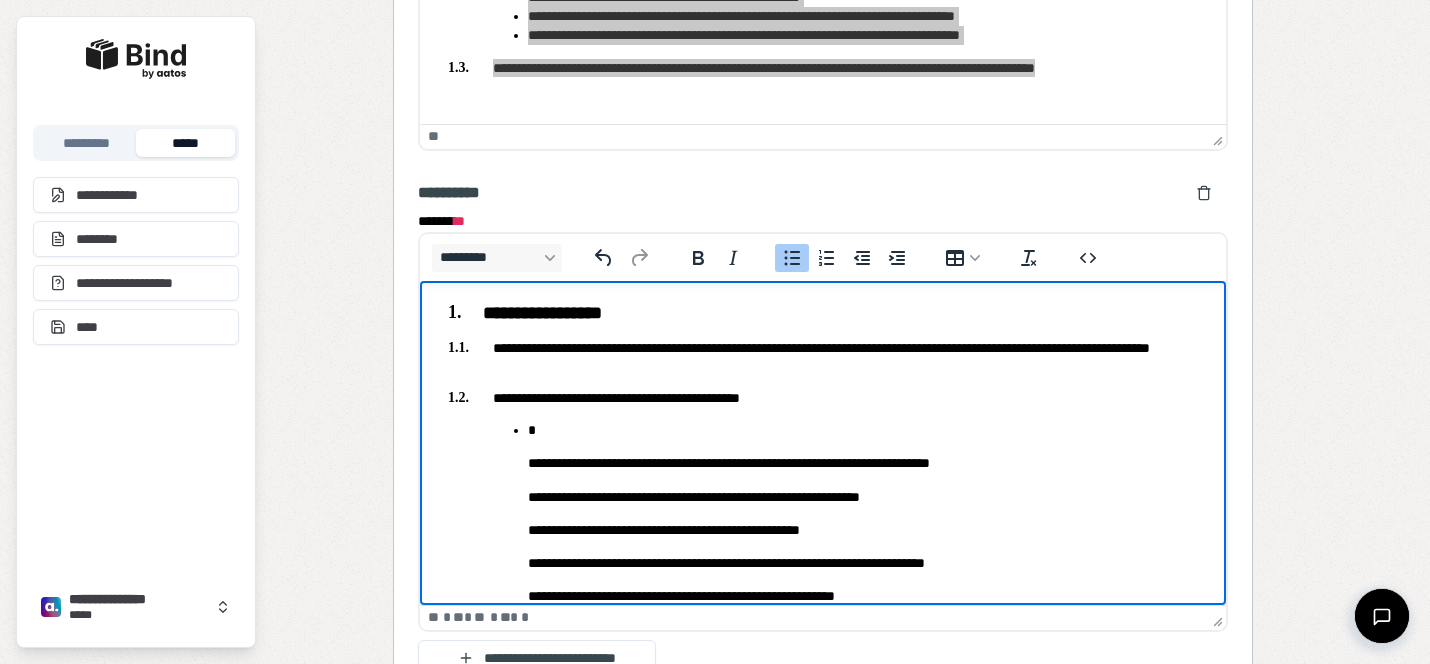 click on "**********" at bounding box center [863, 463] 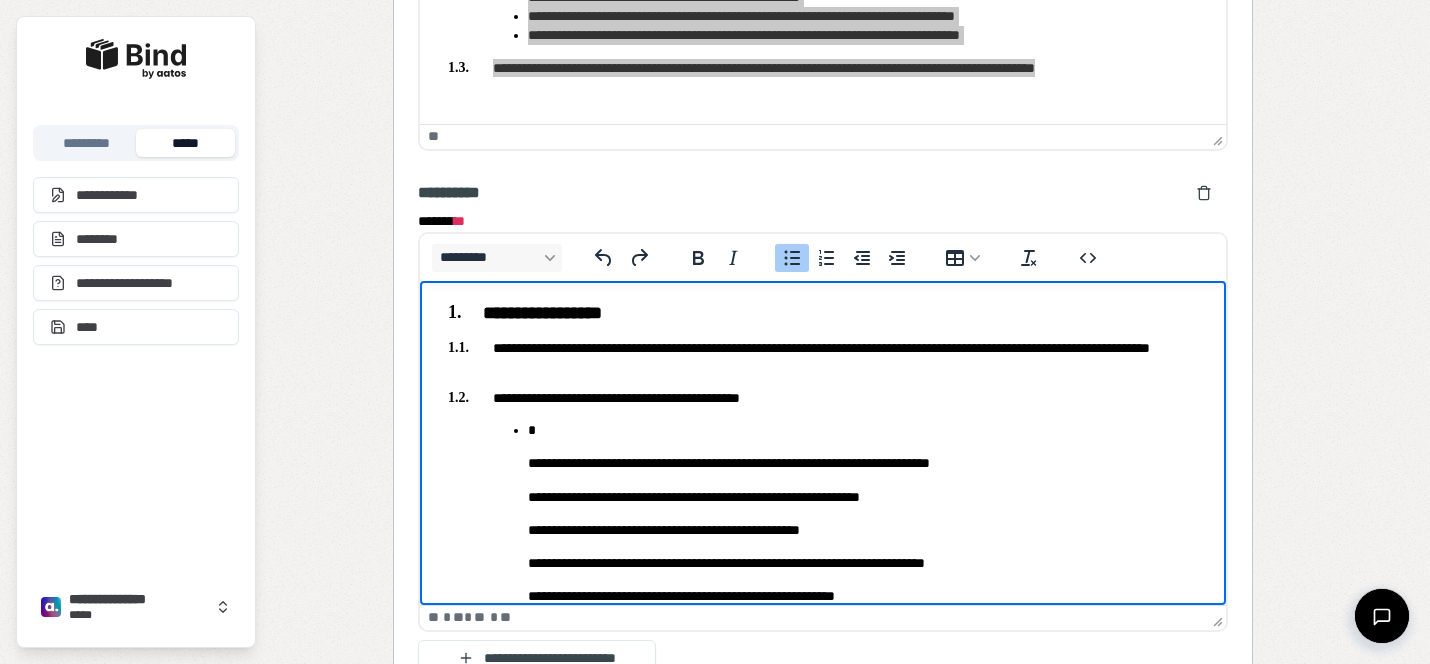 scroll, scrollTop: 0, scrollLeft: 0, axis: both 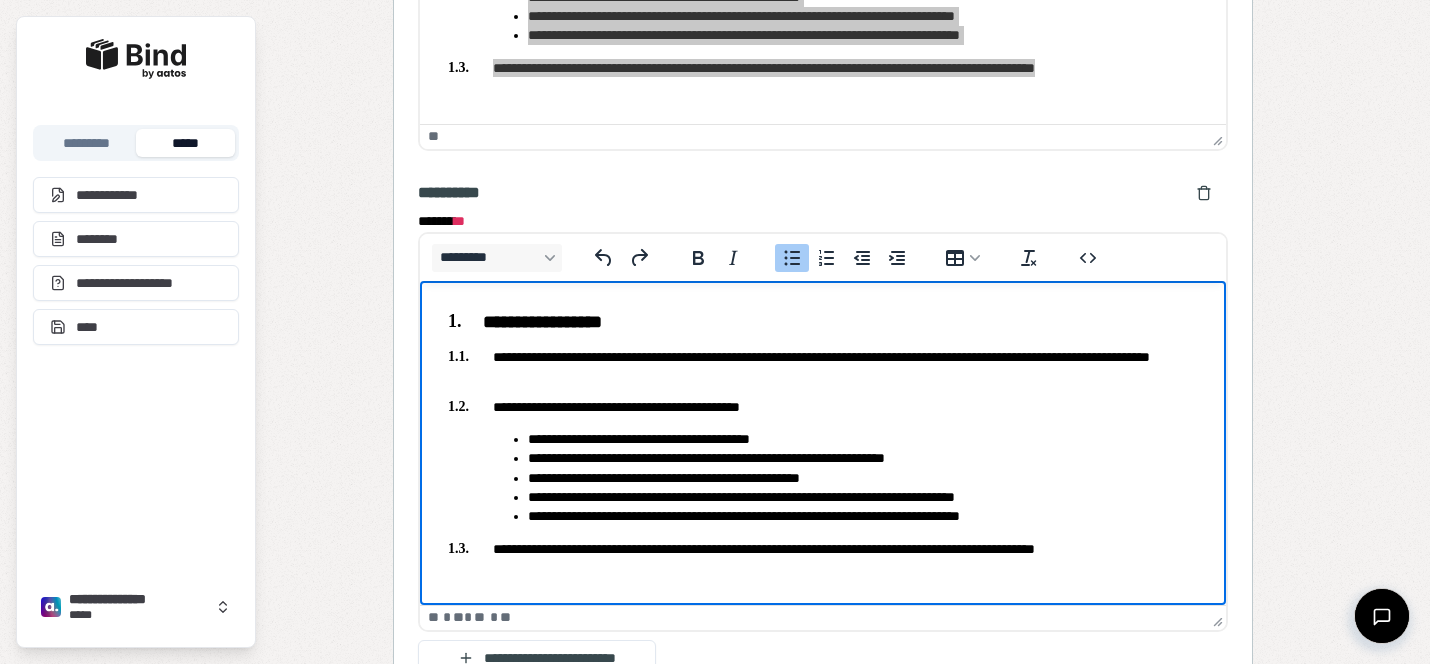 click on "**********" at bounding box center (863, 497) 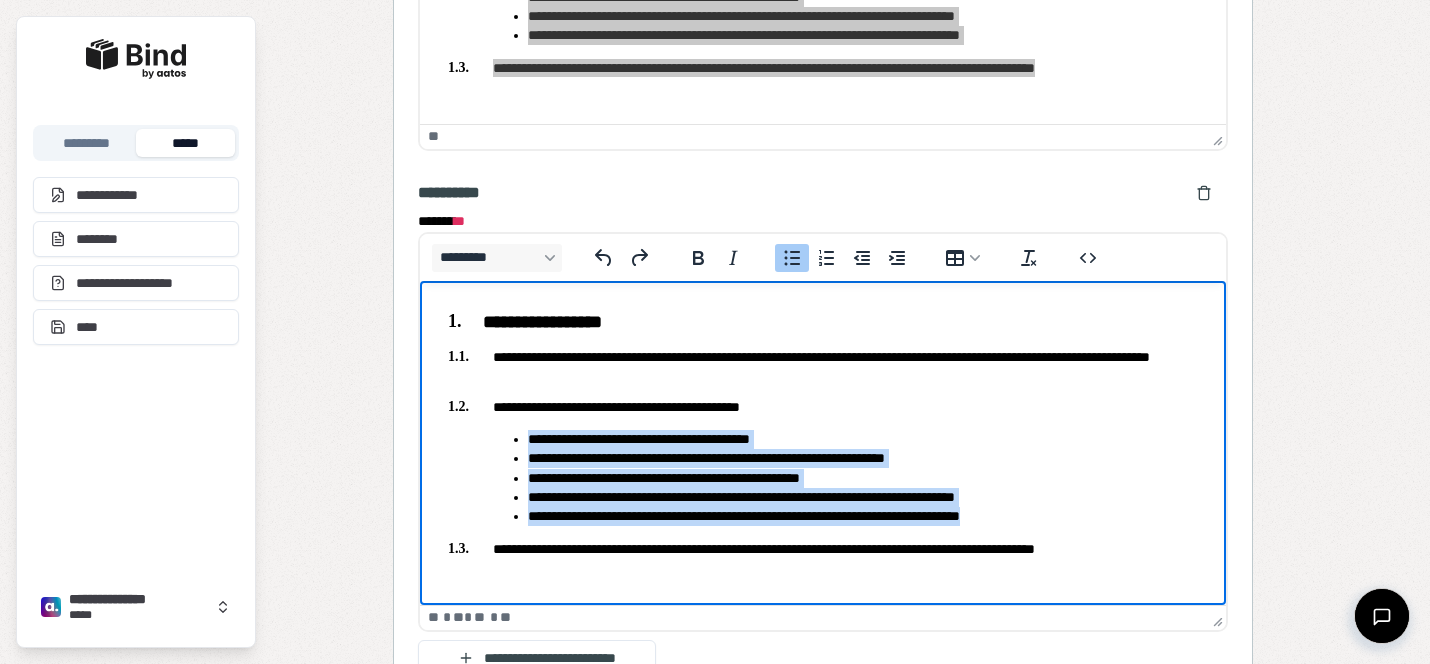 drag, startPoint x: 802, startPoint y: 488, endPoint x: 513, endPoint y: 439, distance: 293.12454 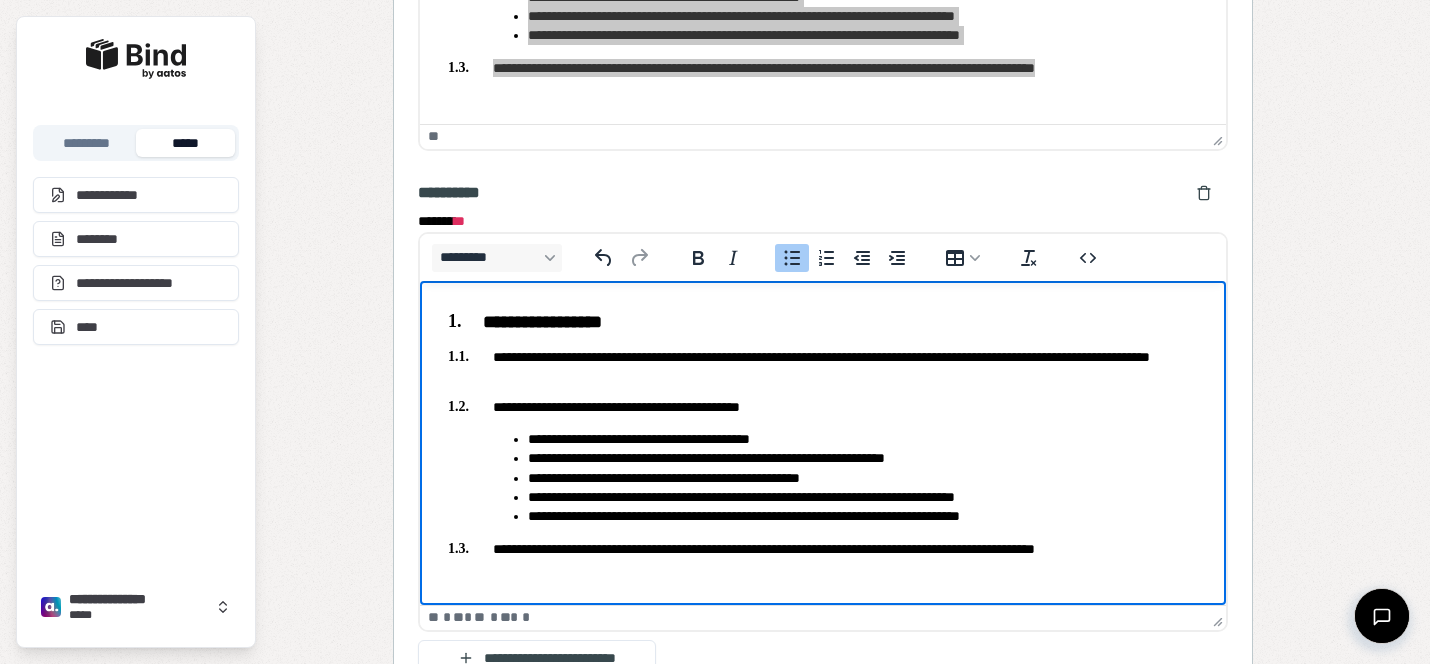 scroll, scrollTop: 42, scrollLeft: 0, axis: vertical 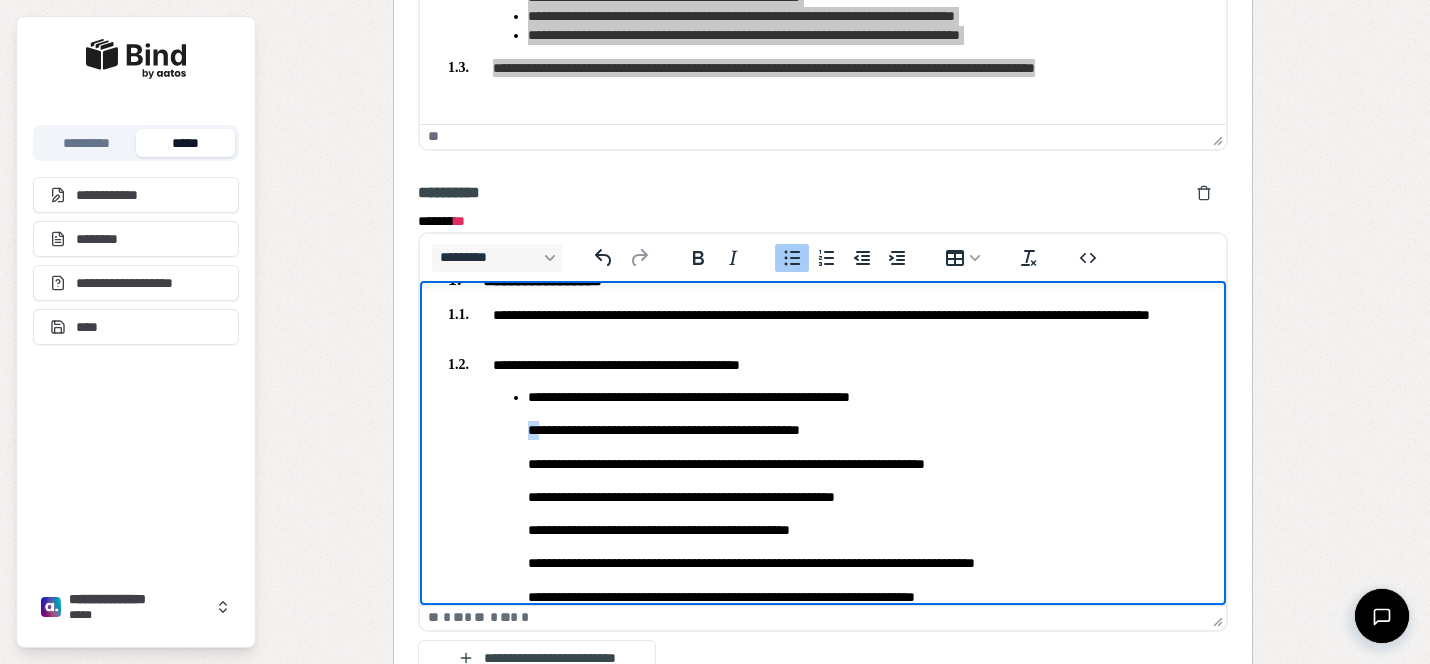 drag, startPoint x: 535, startPoint y: 429, endPoint x: 487, endPoint y: 429, distance: 48 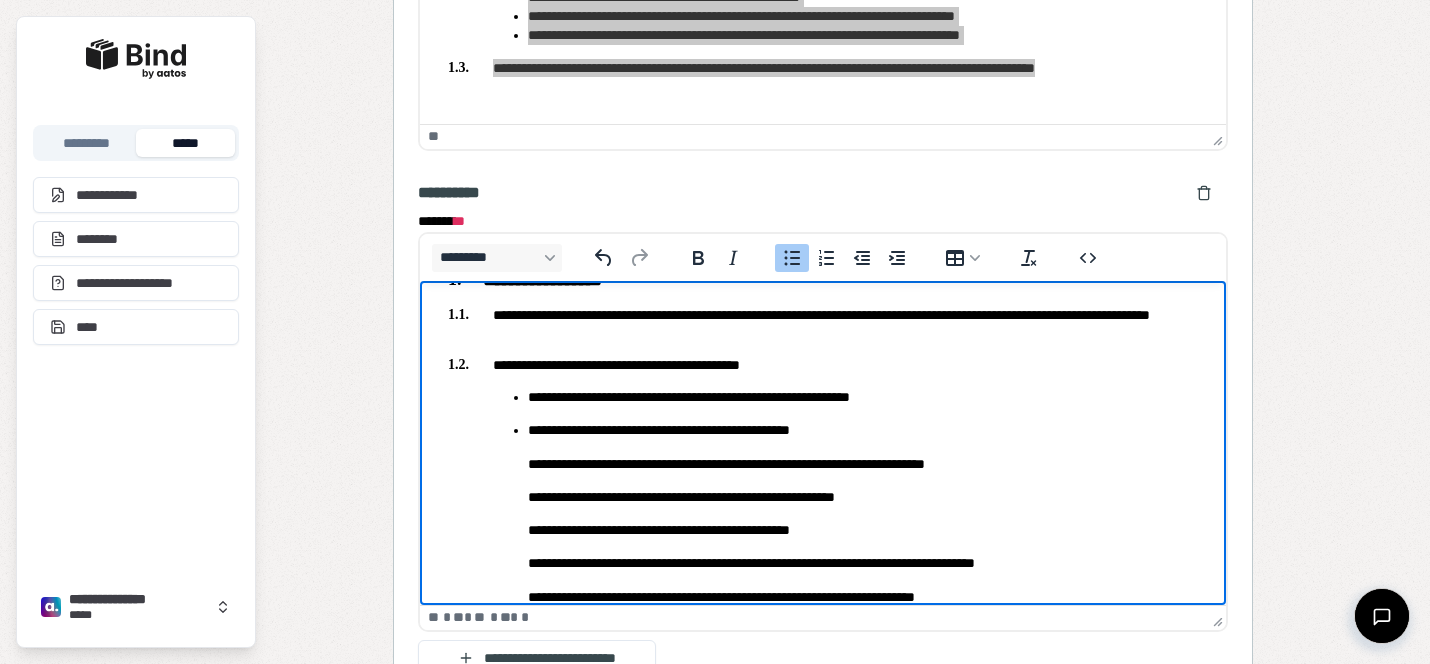 drag, startPoint x: 535, startPoint y: 455, endPoint x: 504, endPoint y: 458, distance: 31.144823 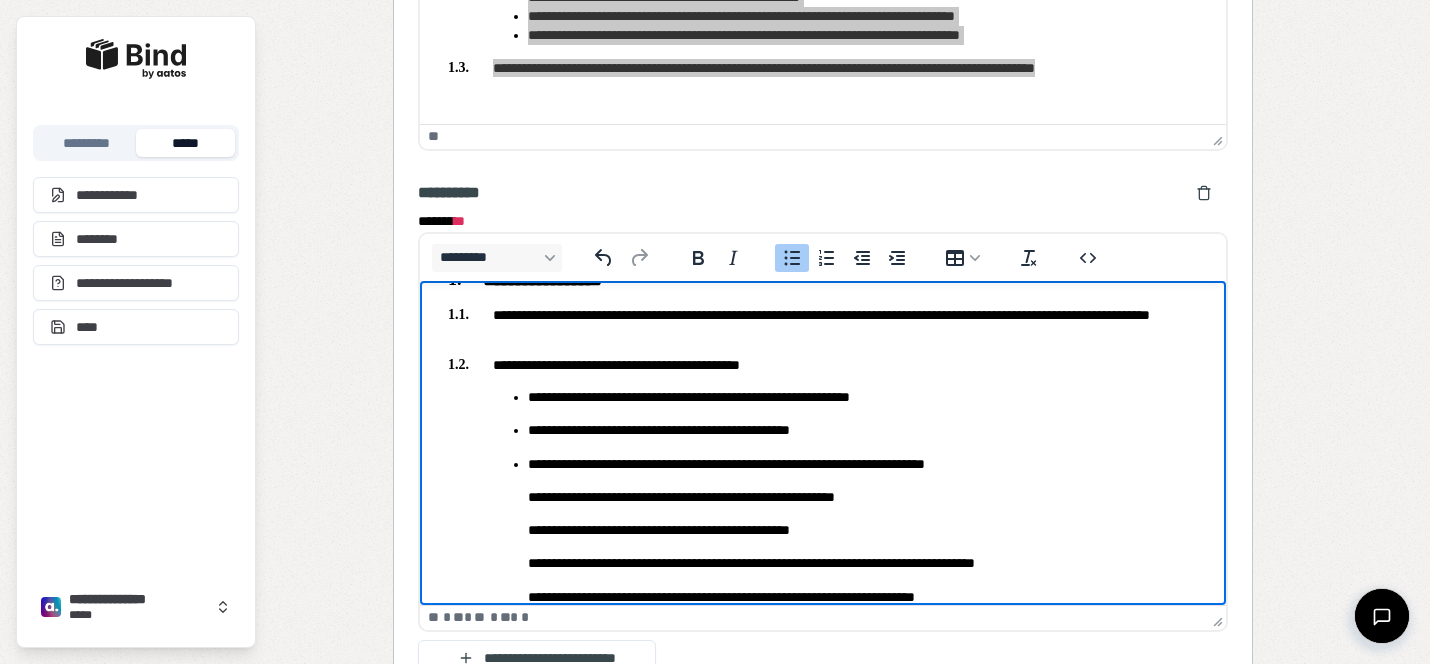 click on "**********" at bounding box center (863, 497) 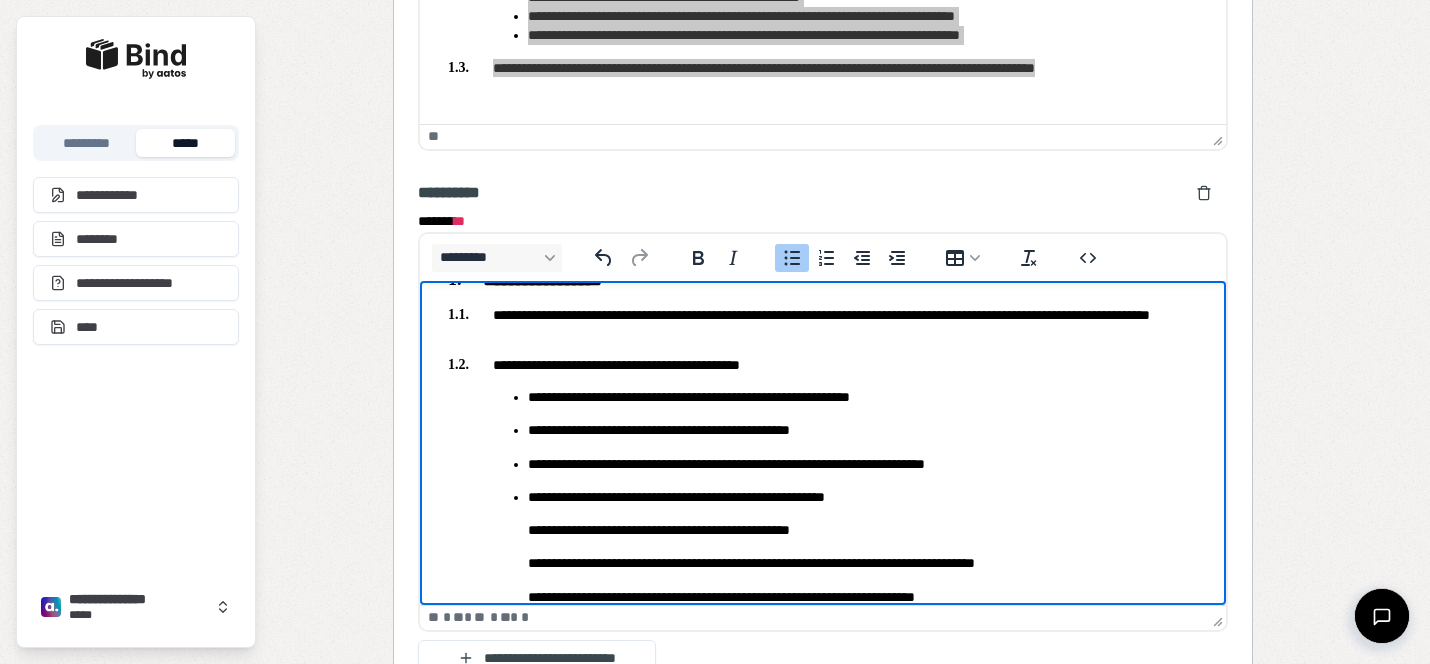 click on "**********" at bounding box center (863, 464) 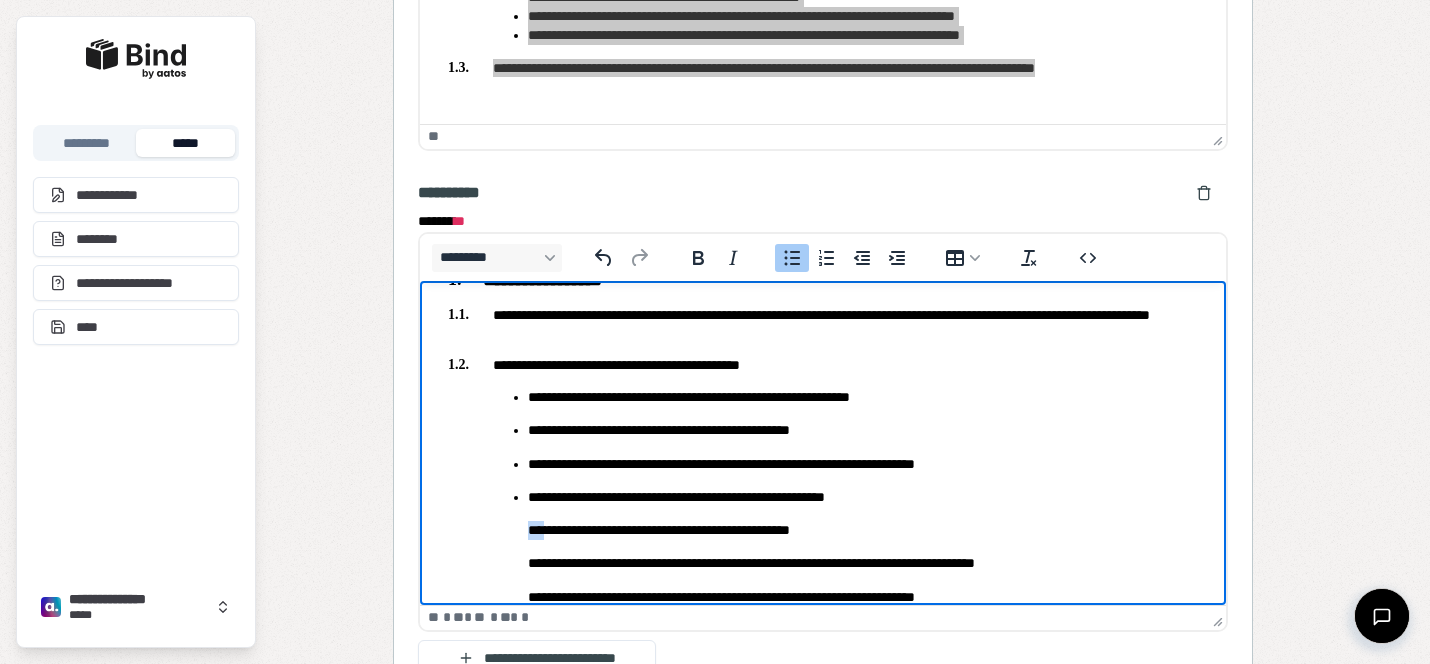 drag, startPoint x: 544, startPoint y: 525, endPoint x: 498, endPoint y: 526, distance: 46.010868 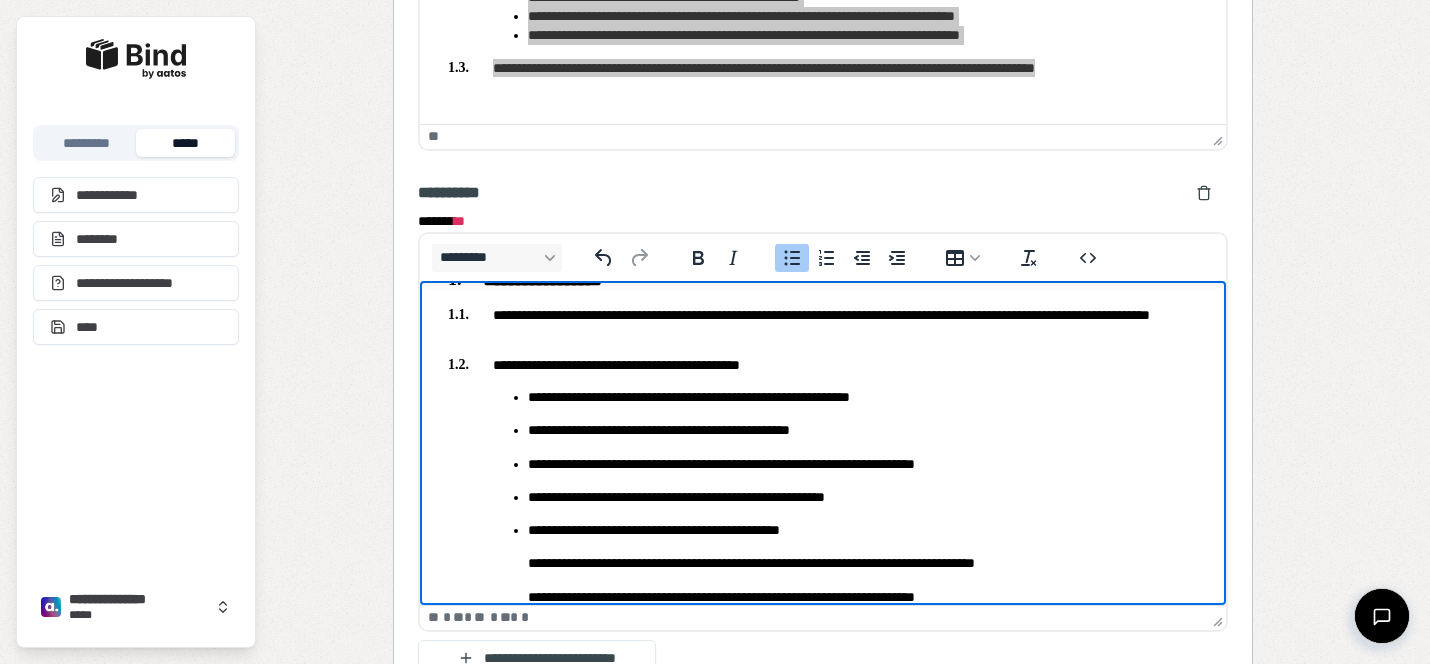 scroll, scrollTop: 99, scrollLeft: 0, axis: vertical 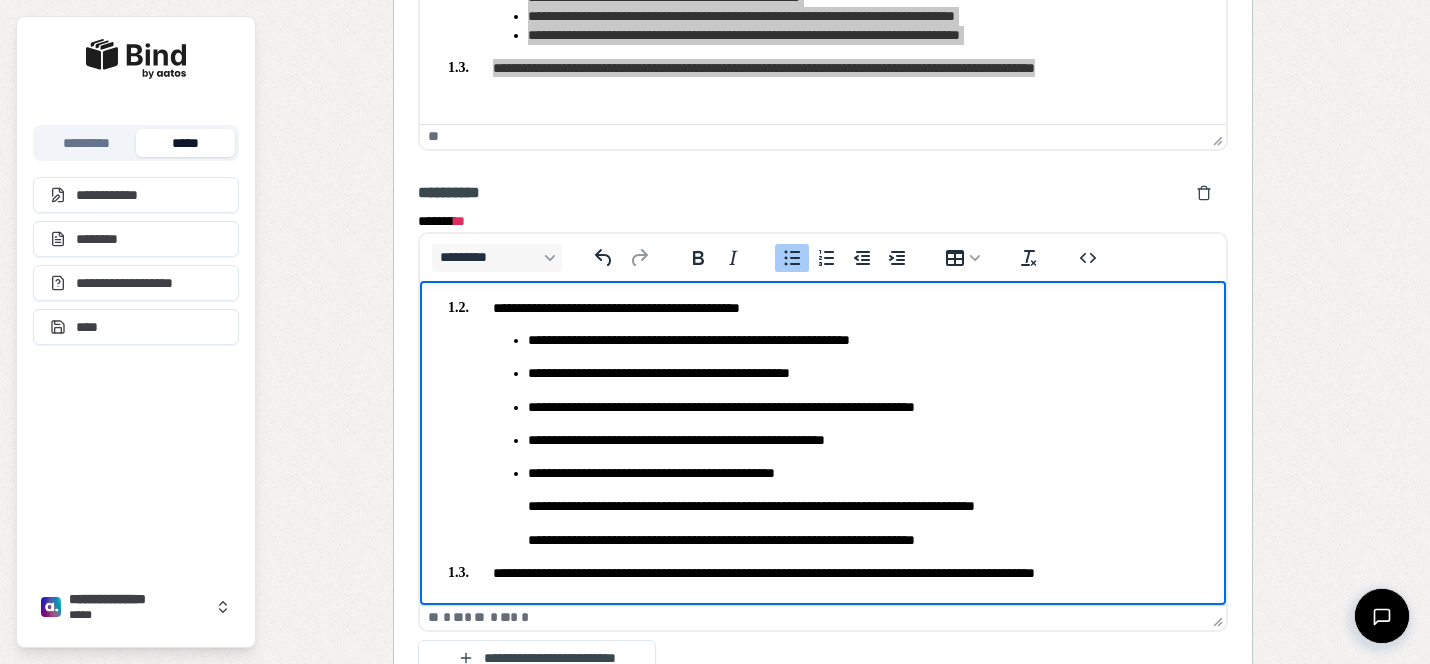 click on "**********" at bounding box center (863, 506) 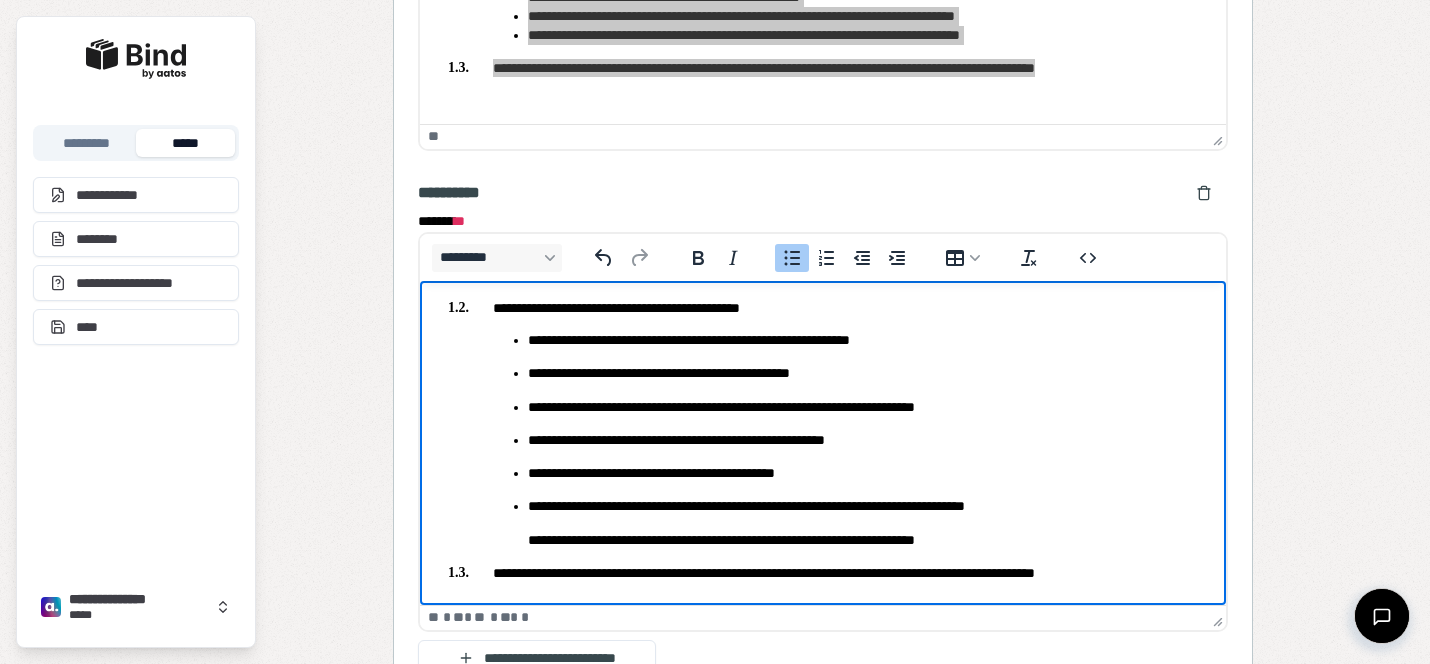 click on "**********" at bounding box center [863, 473] 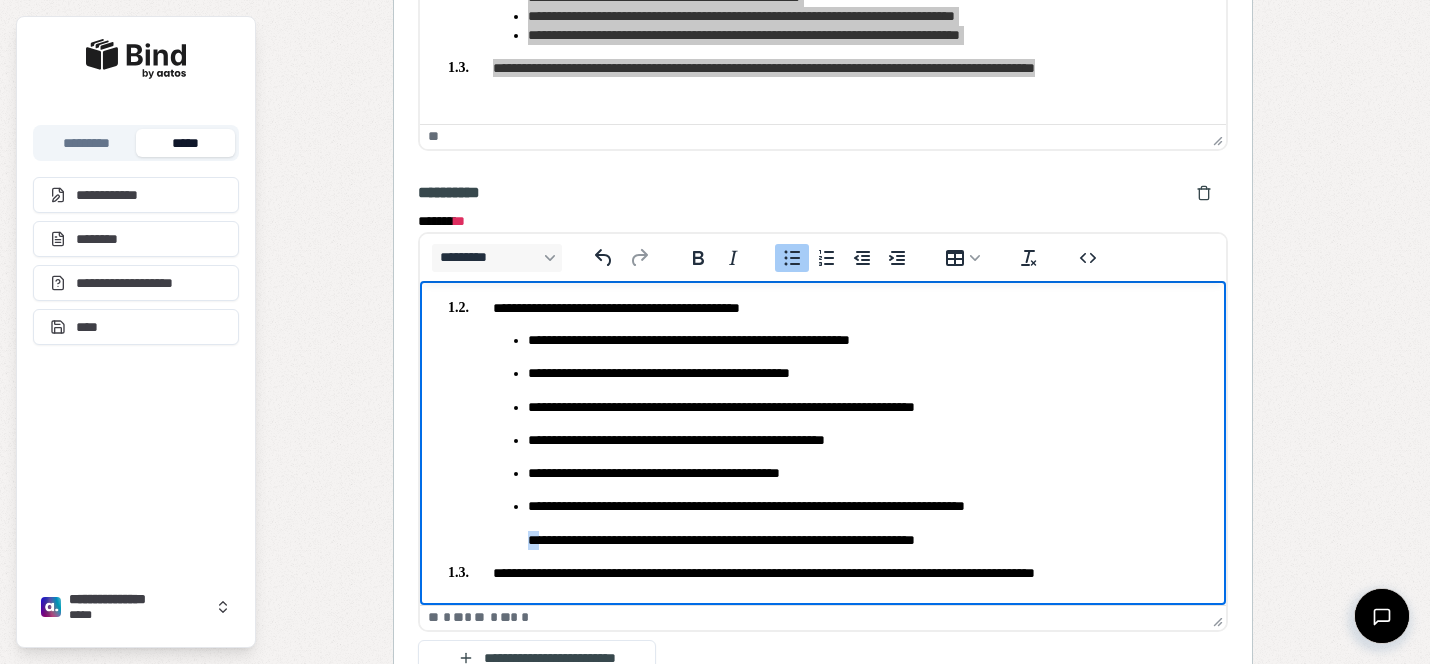 drag, startPoint x: 538, startPoint y: 542, endPoint x: 497, endPoint y: 541, distance: 41.01219 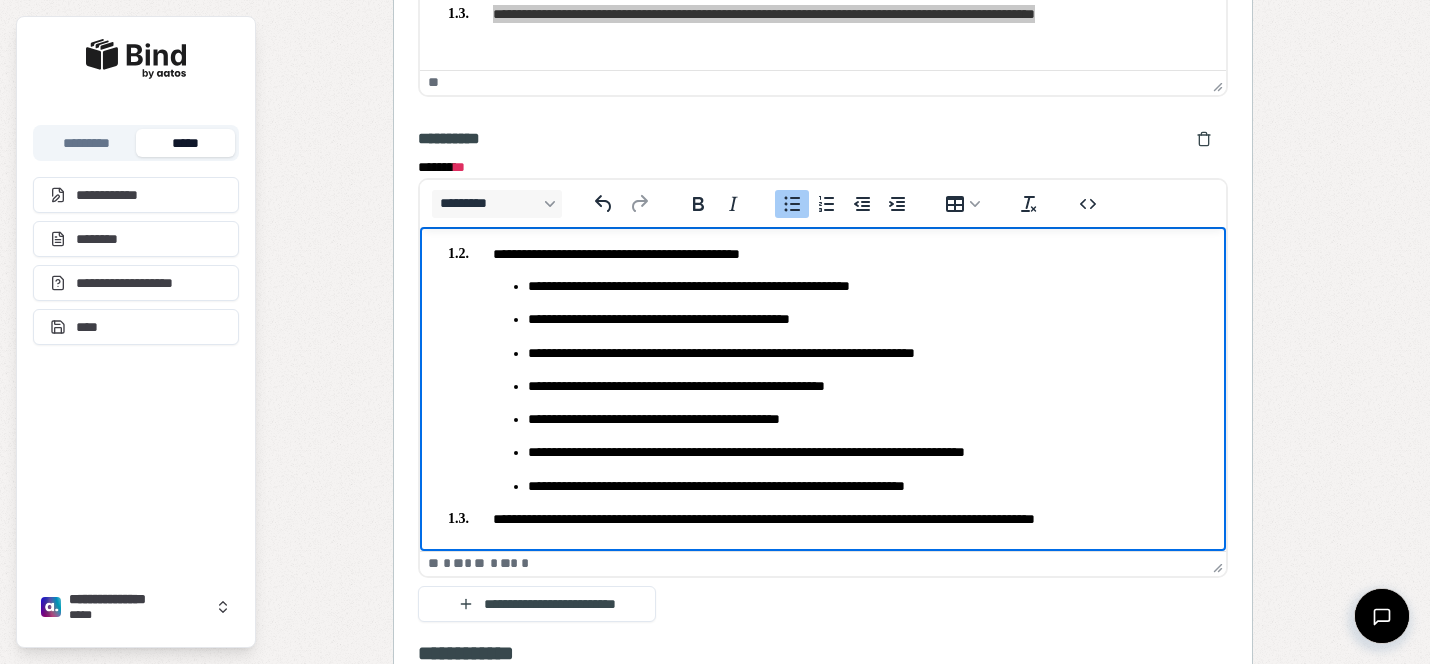 scroll, scrollTop: 2301, scrollLeft: 0, axis: vertical 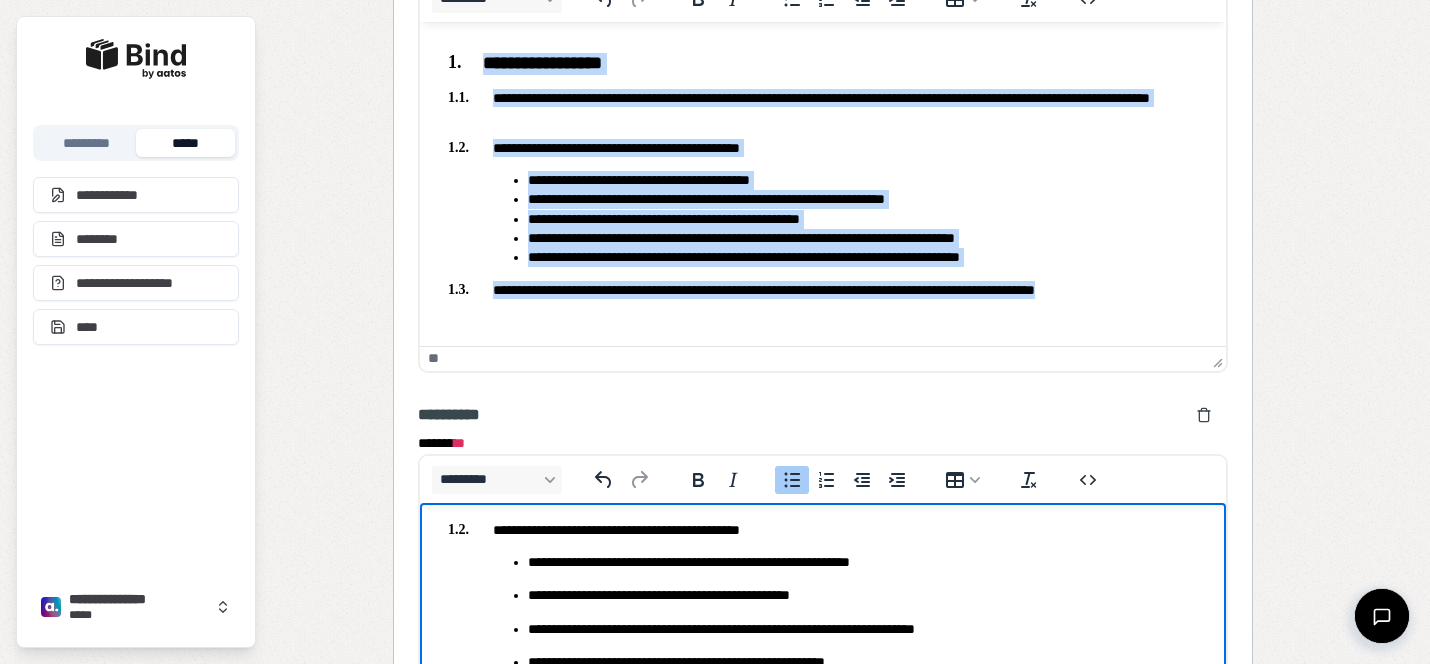 click on "**********" at bounding box center (863, 238) 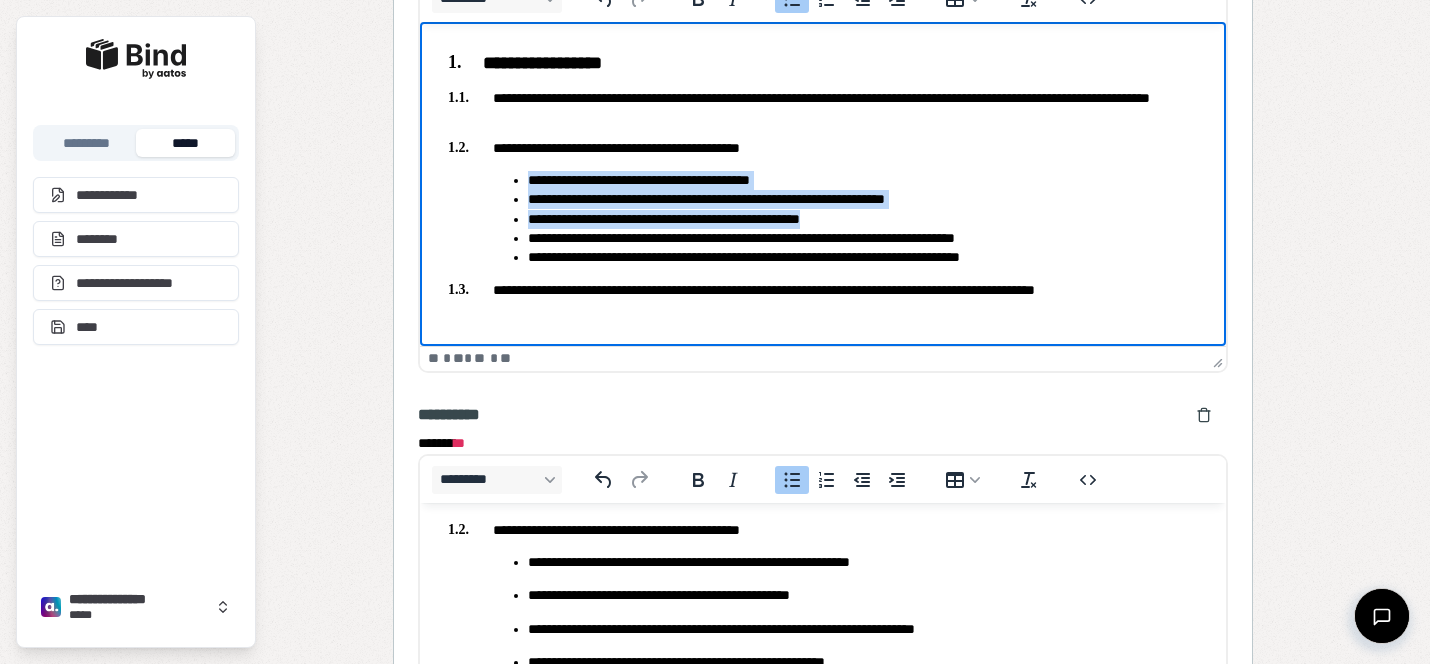 drag, startPoint x: 899, startPoint y: 218, endPoint x: 521, endPoint y: 178, distance: 380.1105 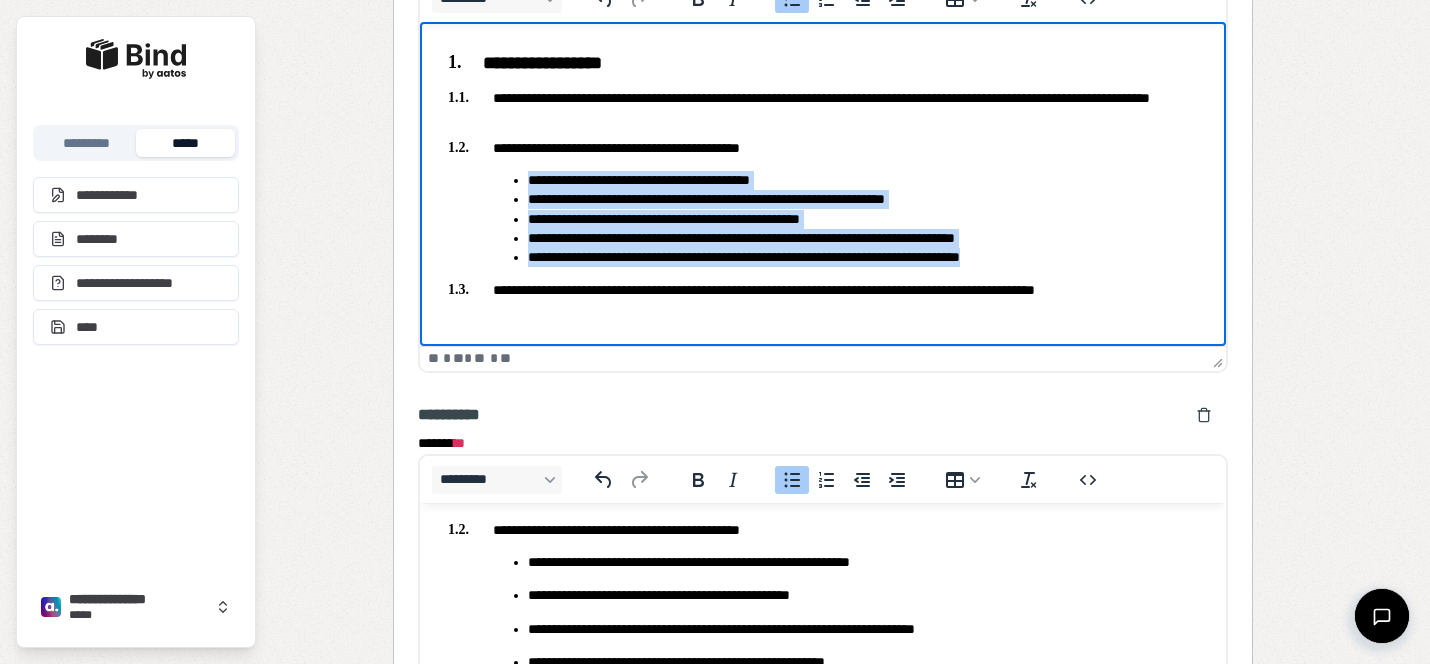 drag, startPoint x: 1037, startPoint y: 255, endPoint x: 528, endPoint y: 176, distance: 515.0942 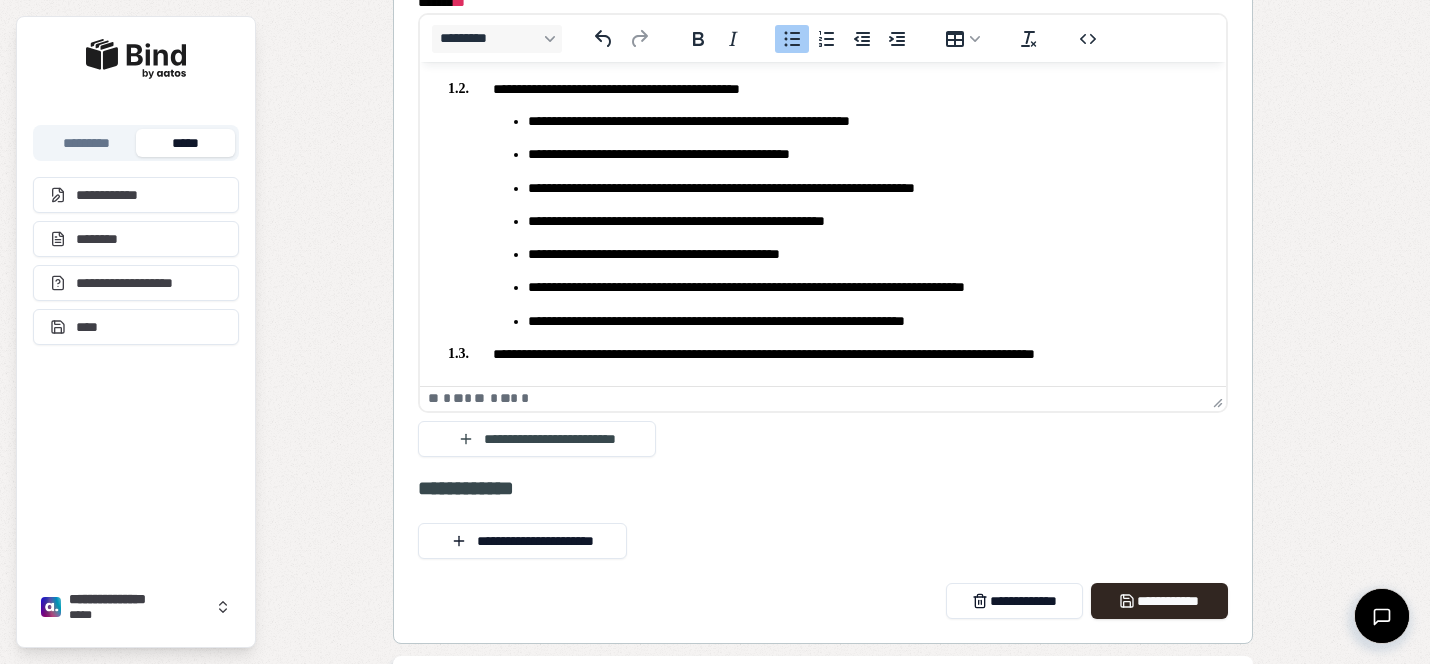 scroll, scrollTop: 2523, scrollLeft: 0, axis: vertical 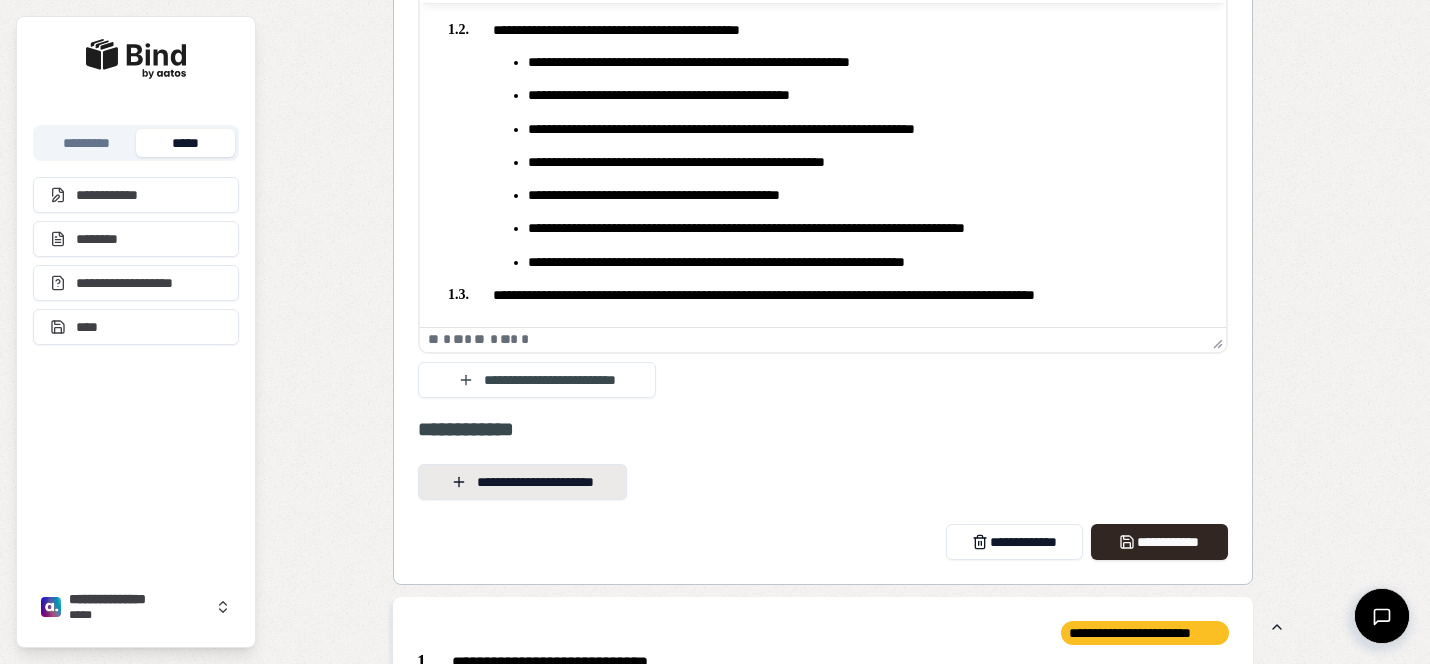 click on "**********" at bounding box center (522, 482) 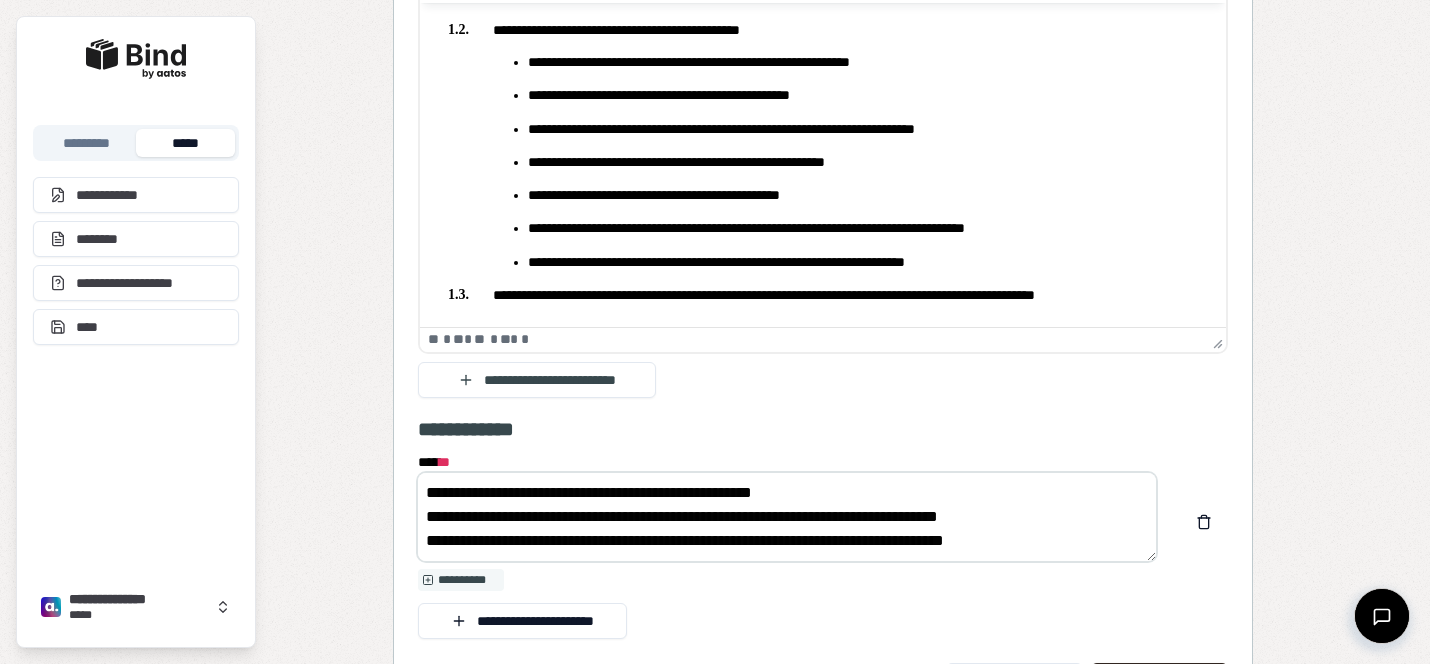 scroll, scrollTop: 0, scrollLeft: 0, axis: both 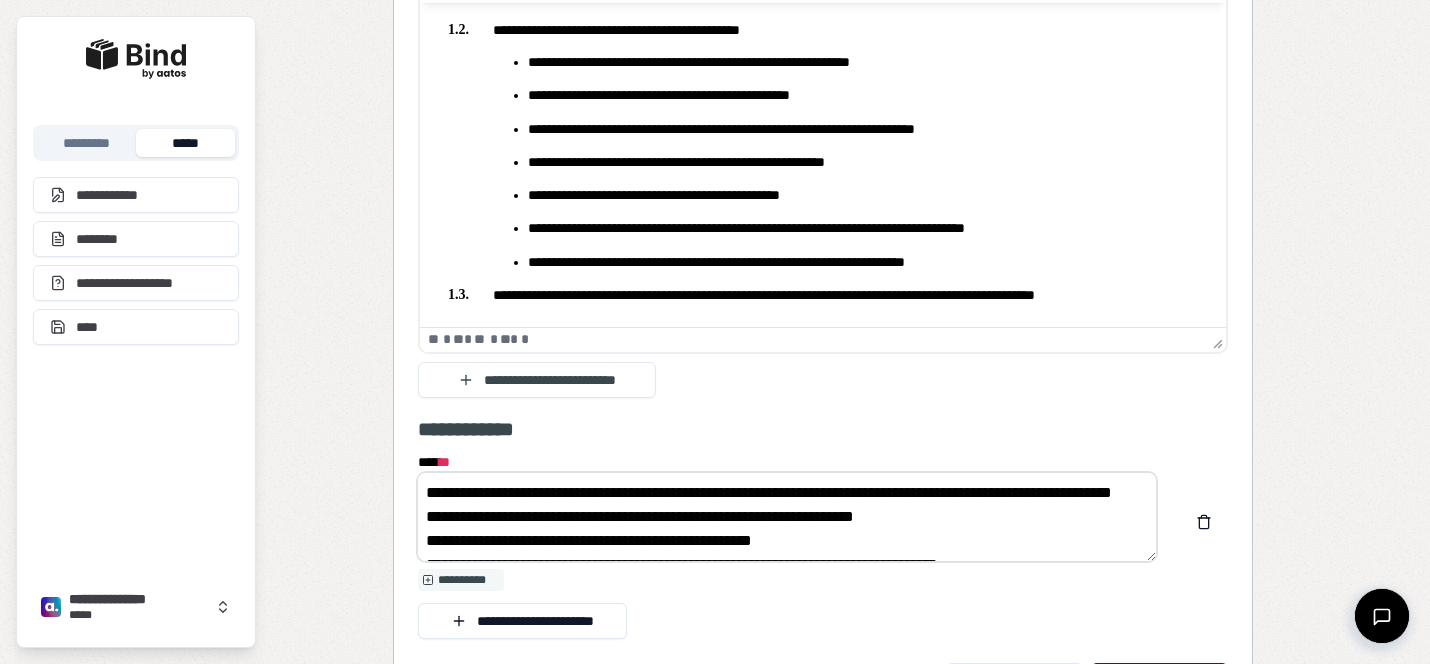 drag, startPoint x: 813, startPoint y: 492, endPoint x: 732, endPoint y: 490, distance: 81.02469 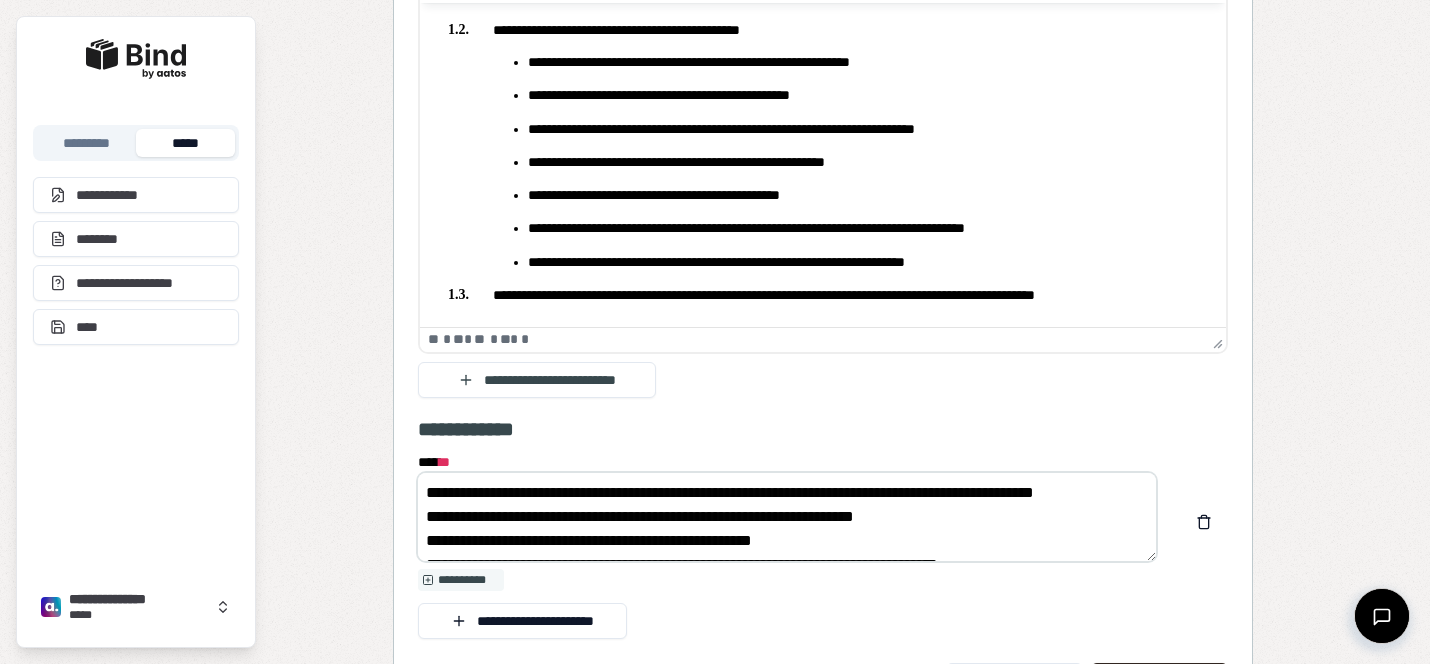 click on "**********" at bounding box center [787, 517] 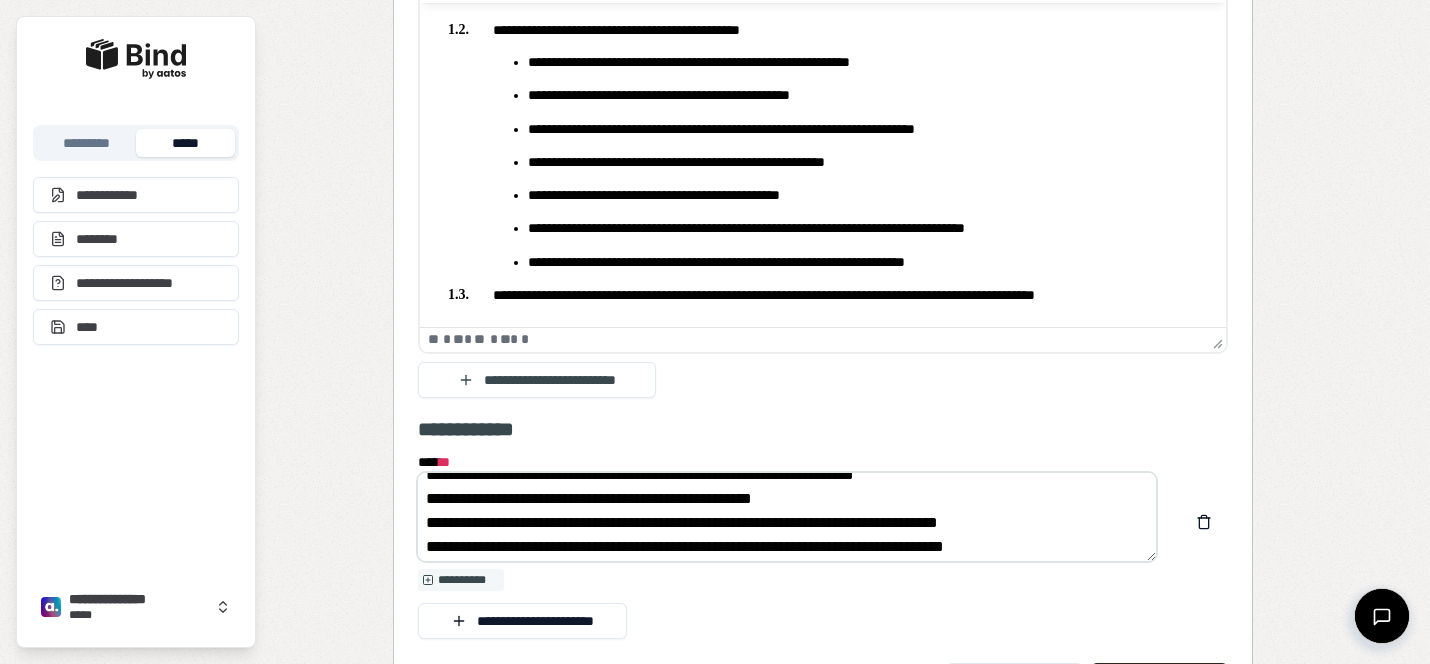 scroll, scrollTop: 72, scrollLeft: 0, axis: vertical 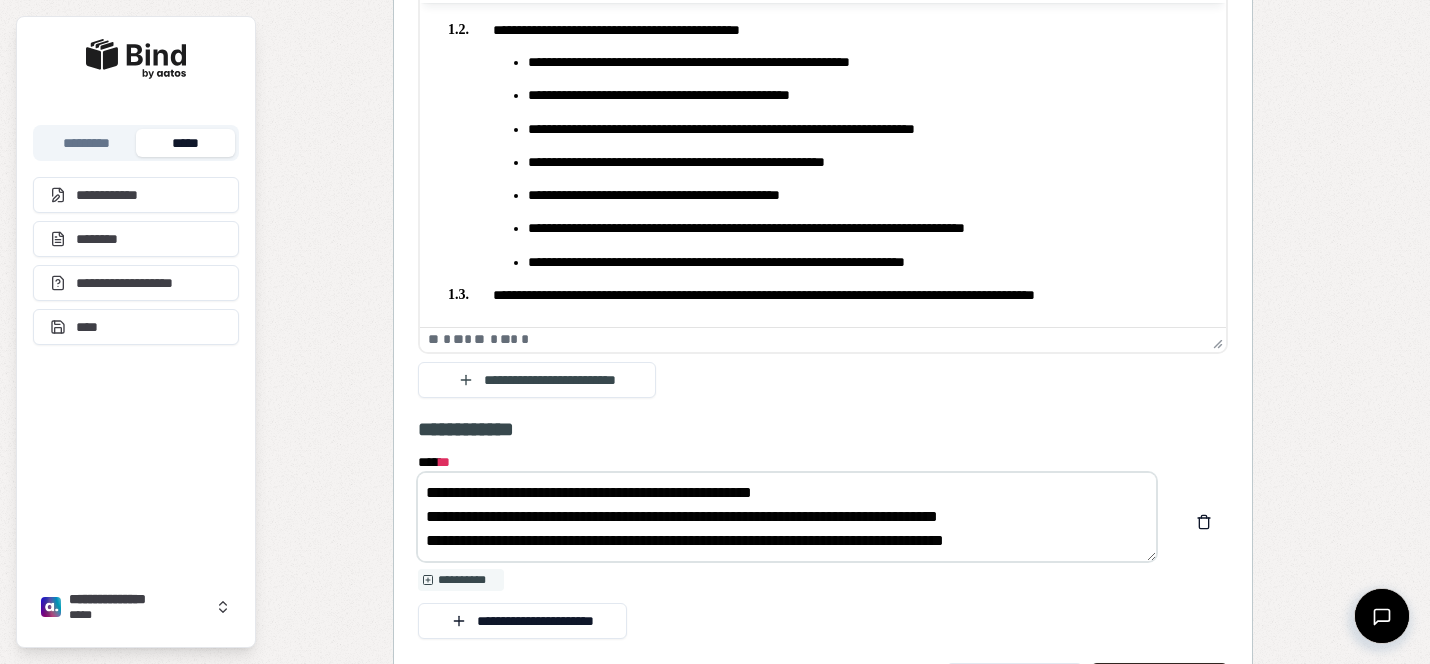 drag, startPoint x: 1062, startPoint y: 543, endPoint x: 679, endPoint y: 542, distance: 383.0013 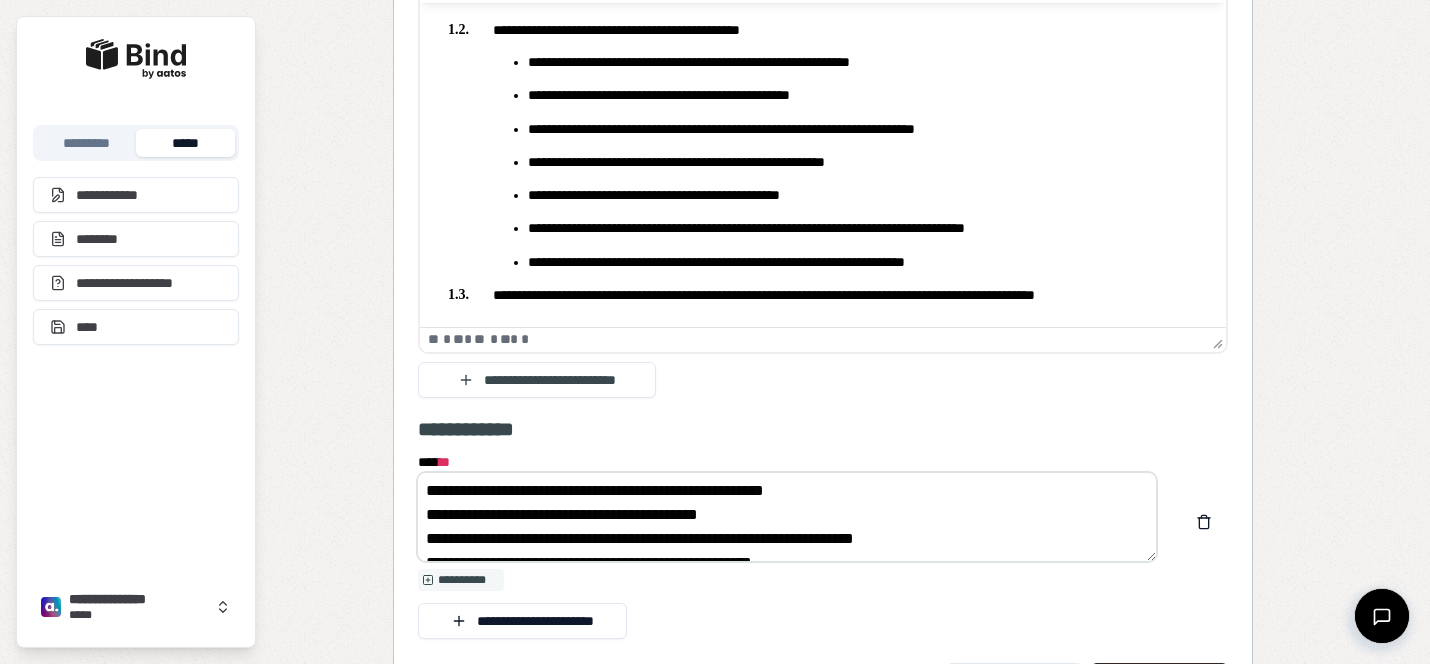 scroll, scrollTop: 0, scrollLeft: 0, axis: both 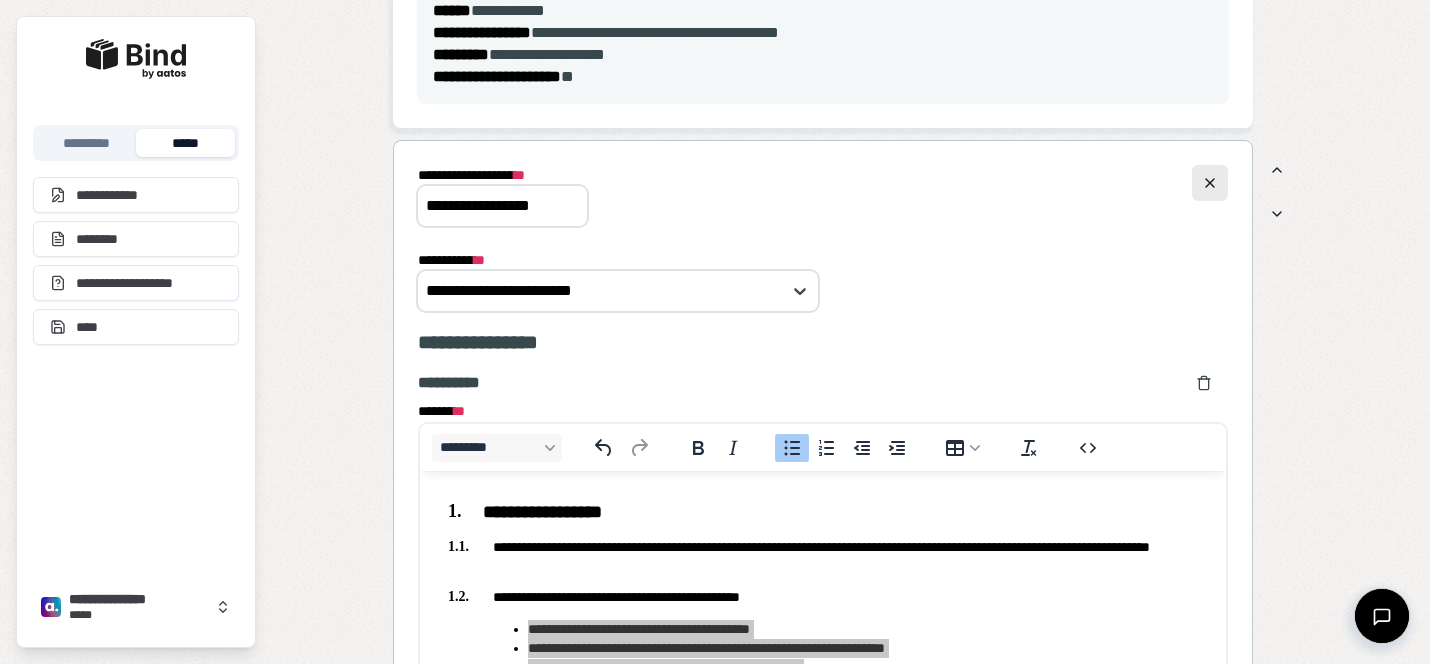 type on "**********" 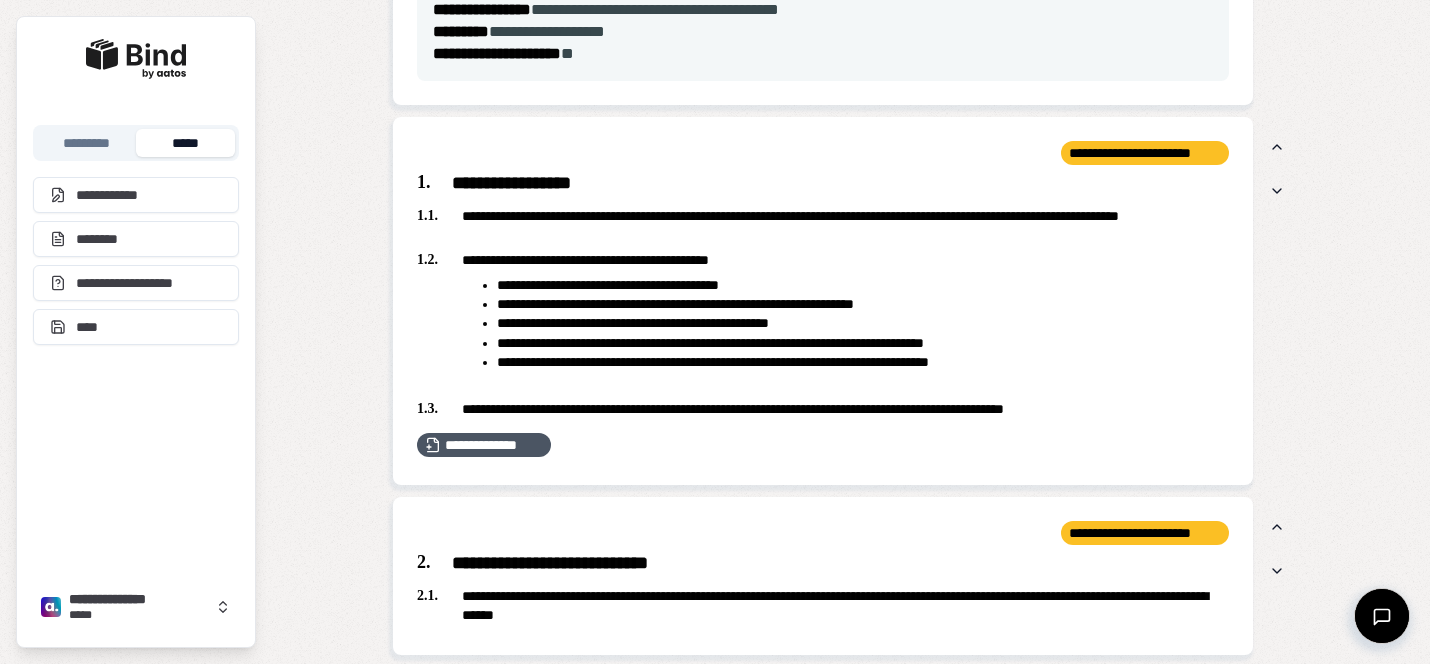 scroll, scrollTop: 1586, scrollLeft: 0, axis: vertical 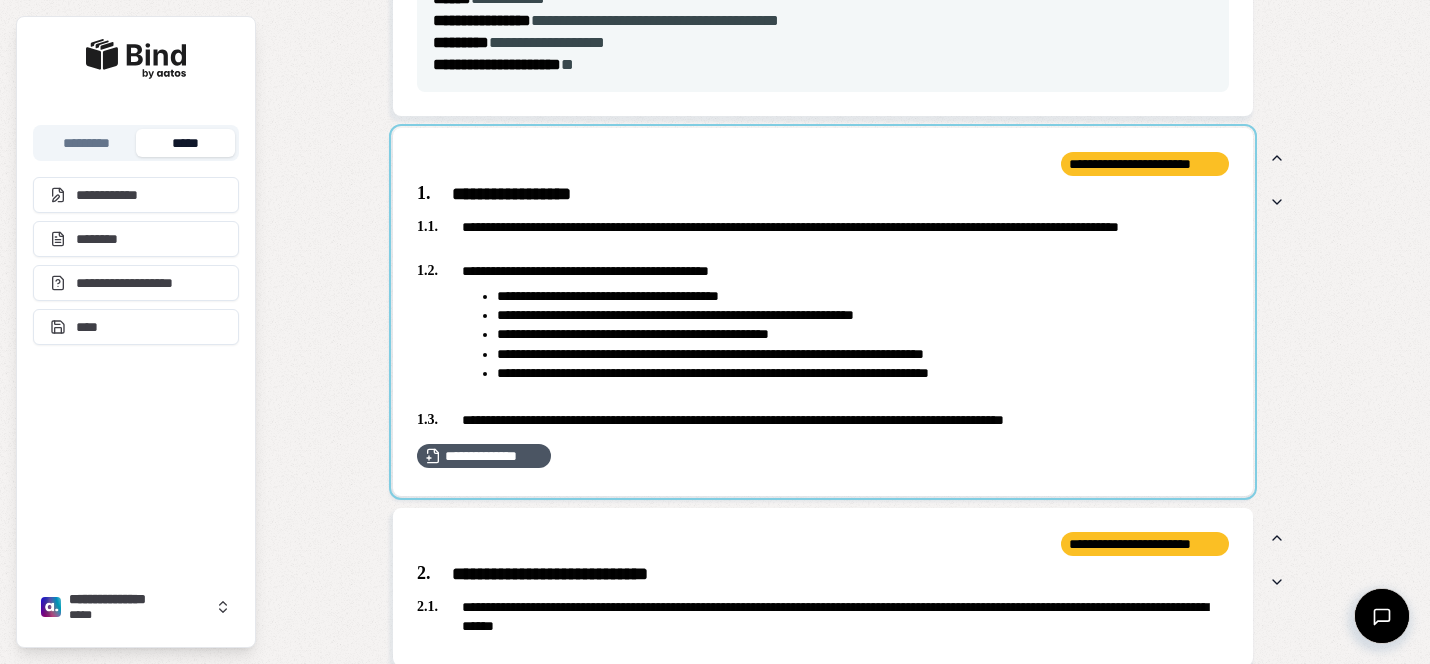 click at bounding box center (823, 312) 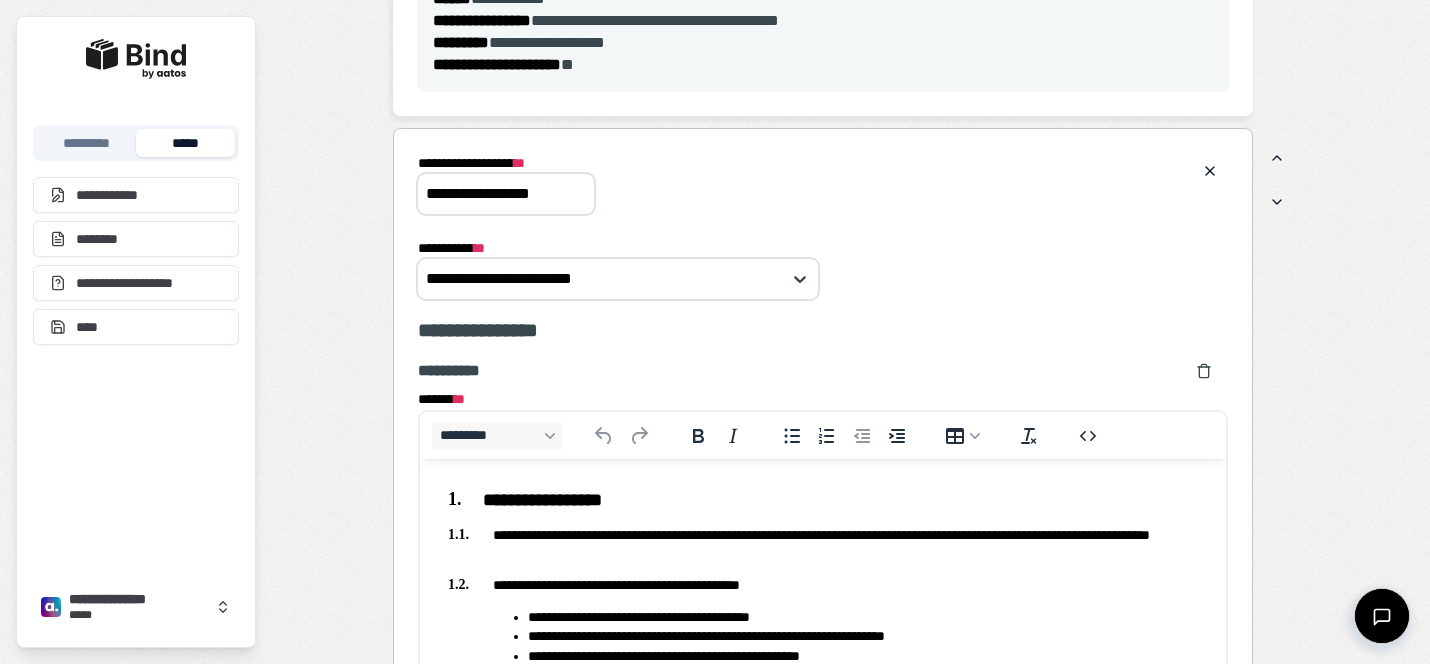 scroll, scrollTop: 0, scrollLeft: 0, axis: both 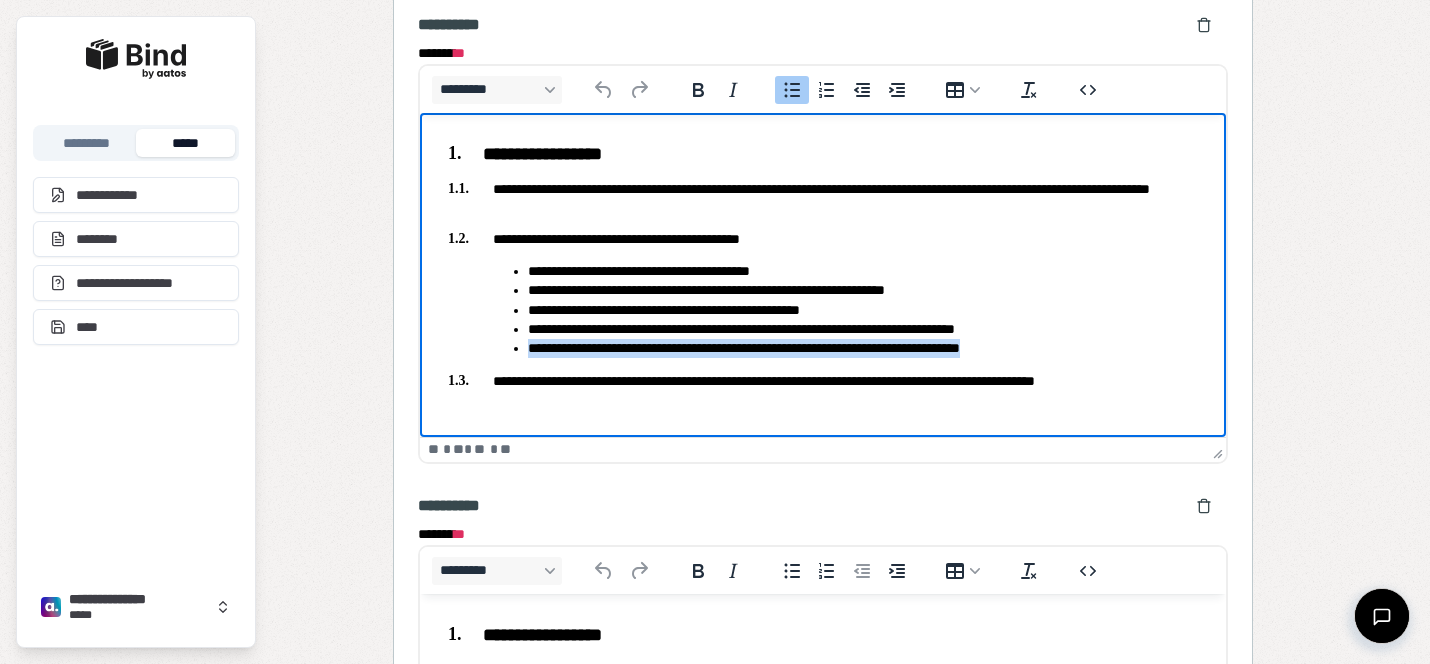 drag, startPoint x: 1072, startPoint y: 348, endPoint x: 502, endPoint y: 349, distance: 570.00085 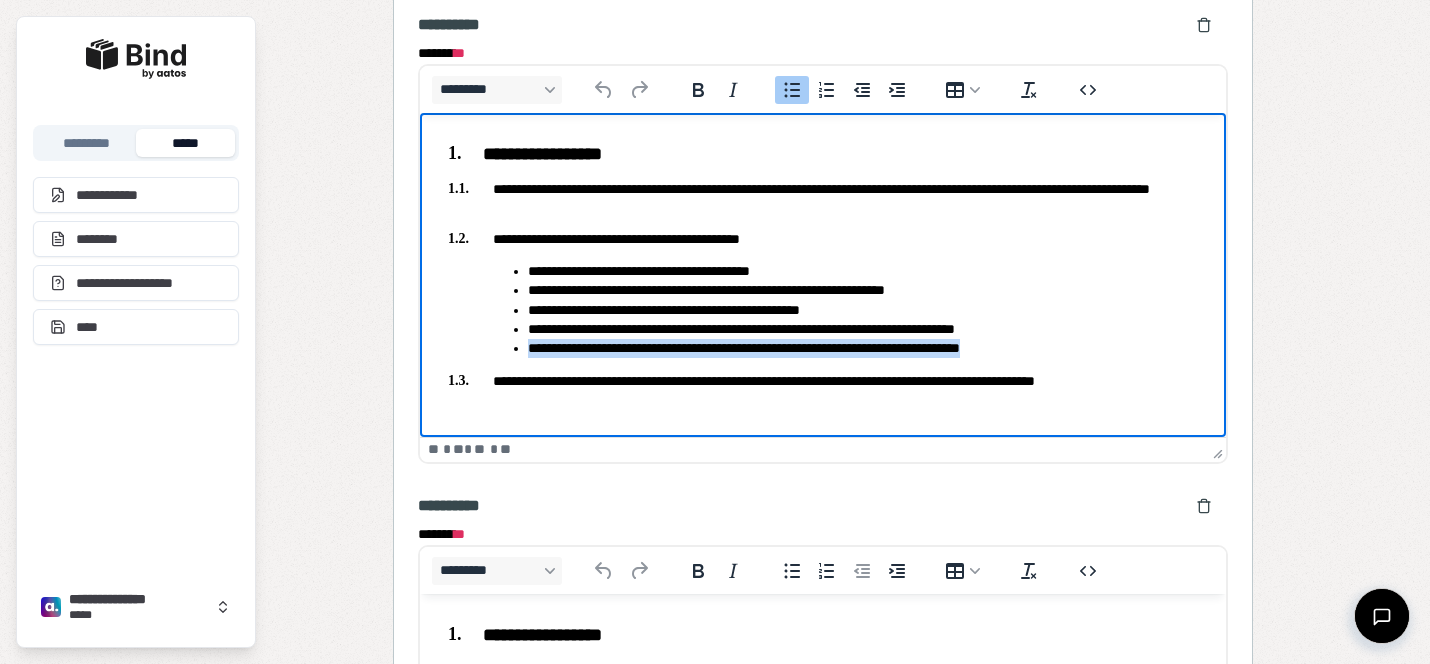 type 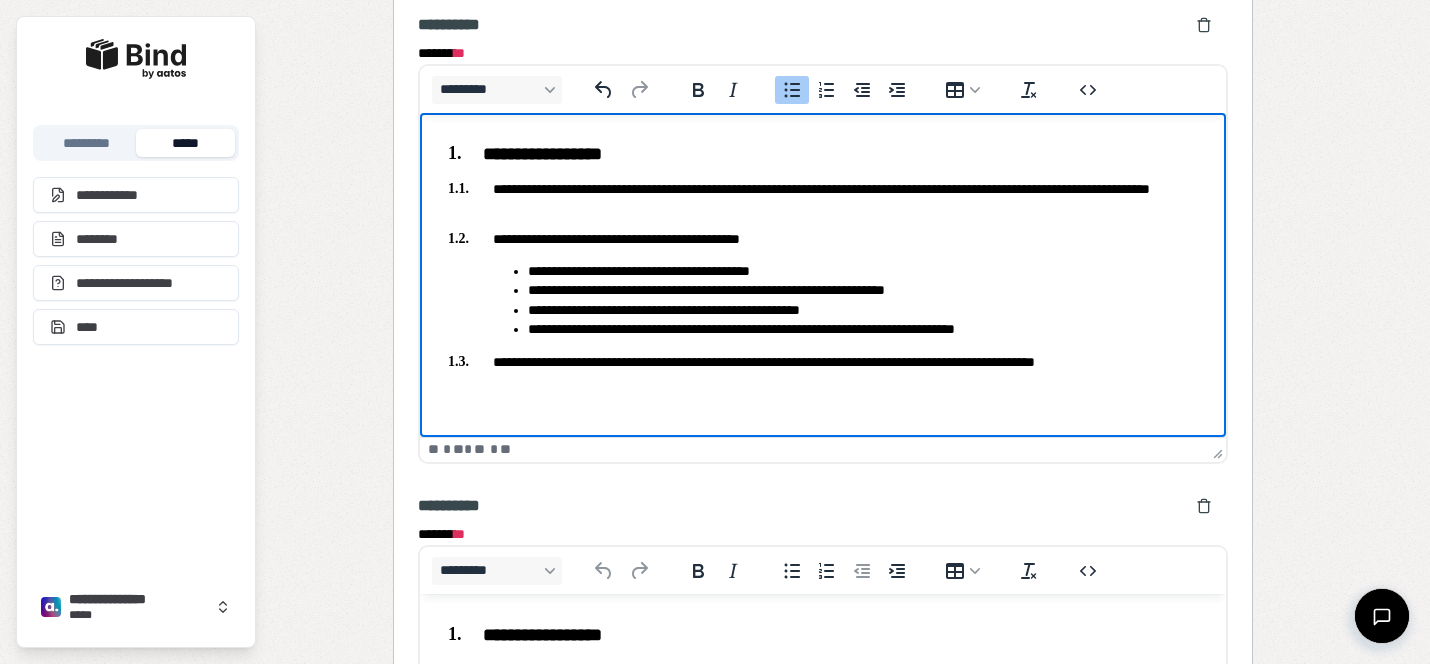 scroll, scrollTop: 2210, scrollLeft: 0, axis: vertical 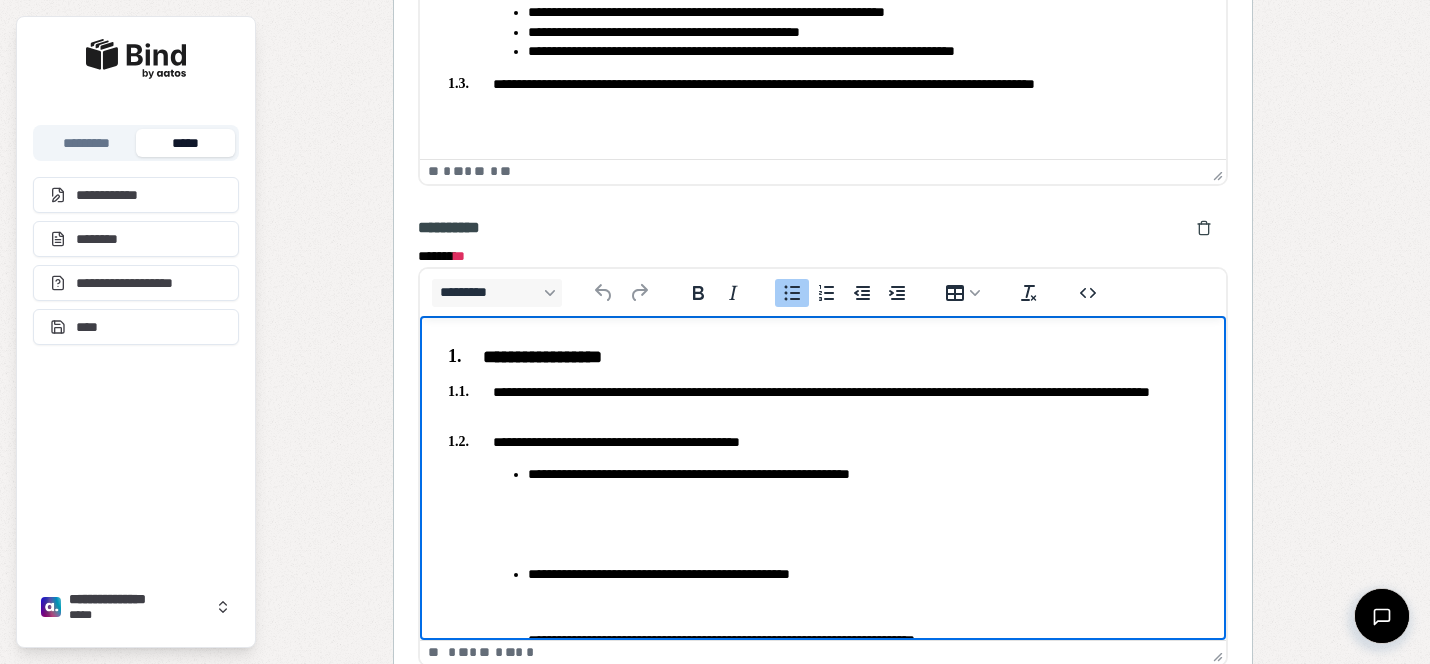 click at bounding box center (863, 541) 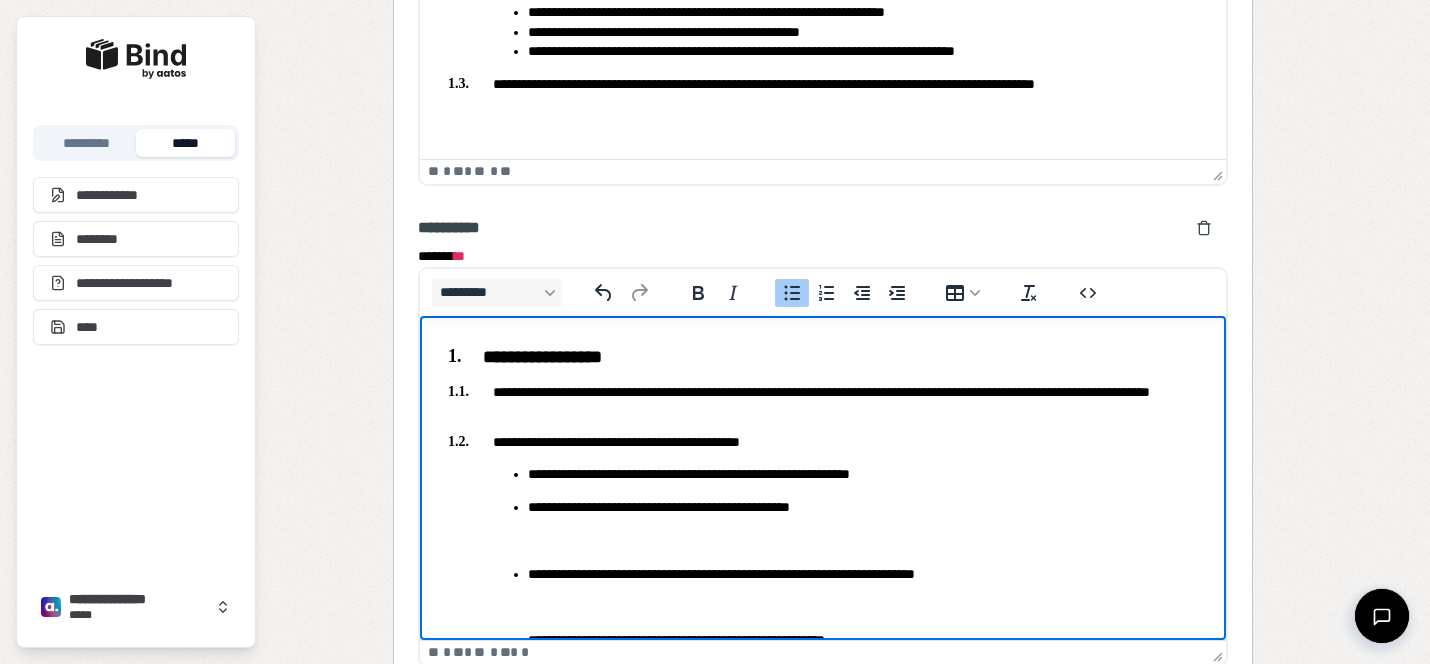 click at bounding box center (863, 541) 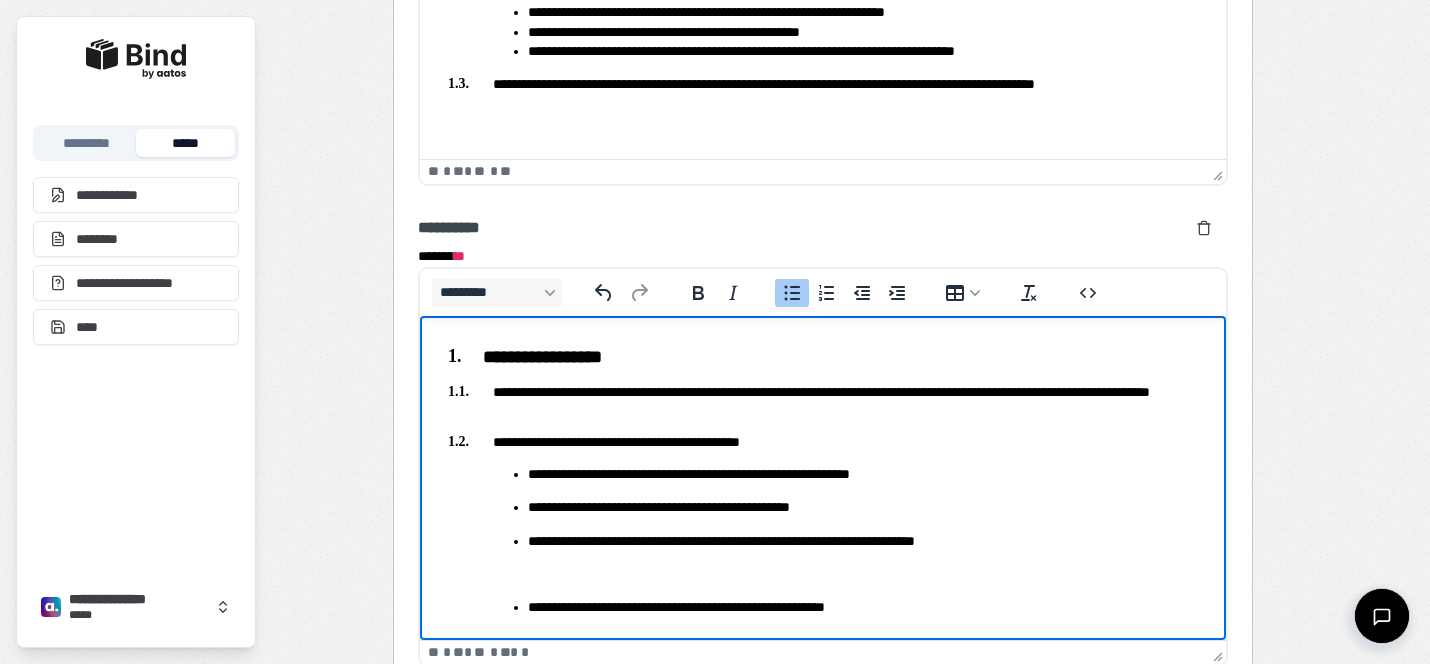 click on "**********" at bounding box center [863, 558] 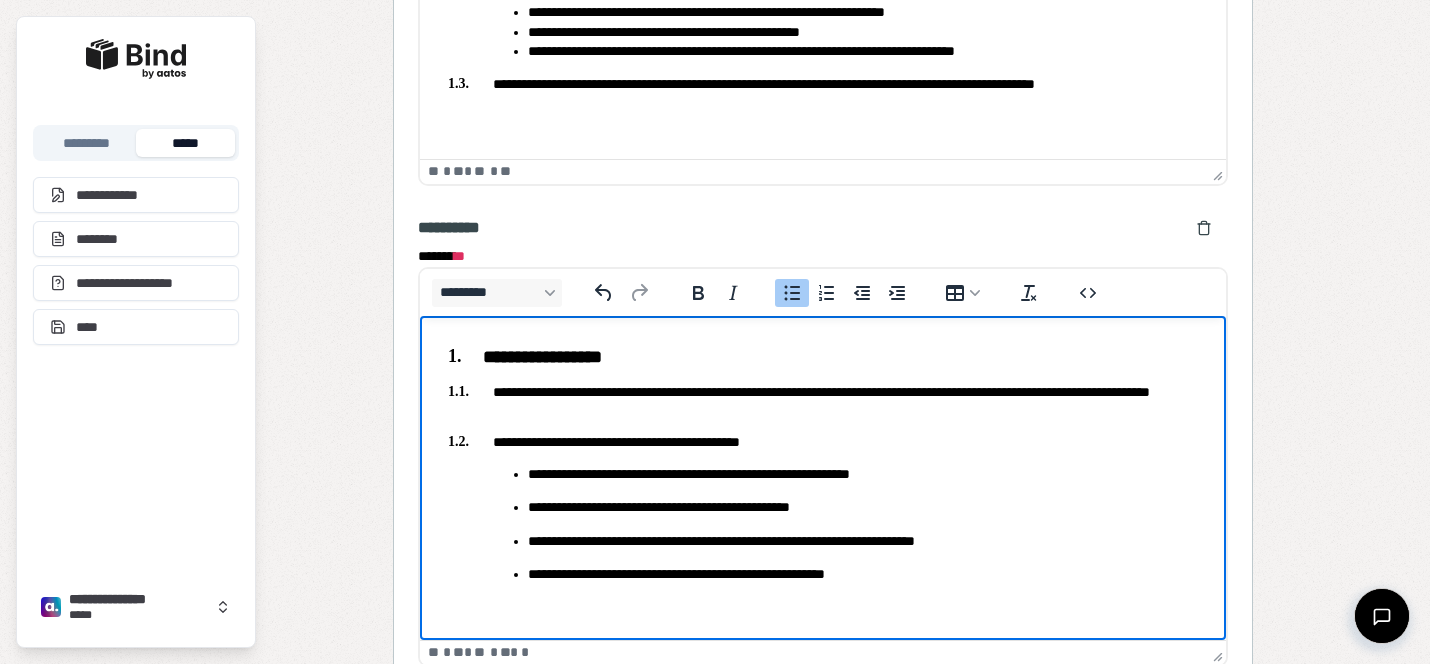 click on "**********" at bounding box center (863, 608) 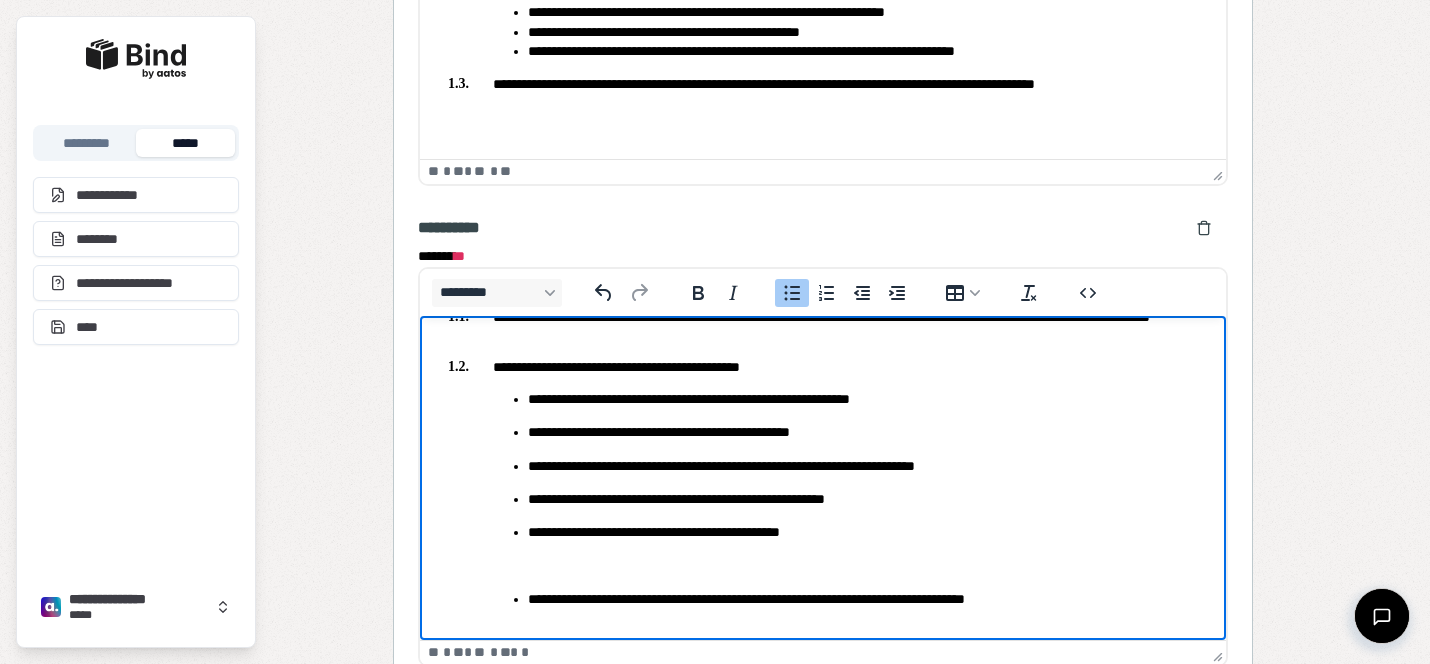 scroll, scrollTop: 79, scrollLeft: 0, axis: vertical 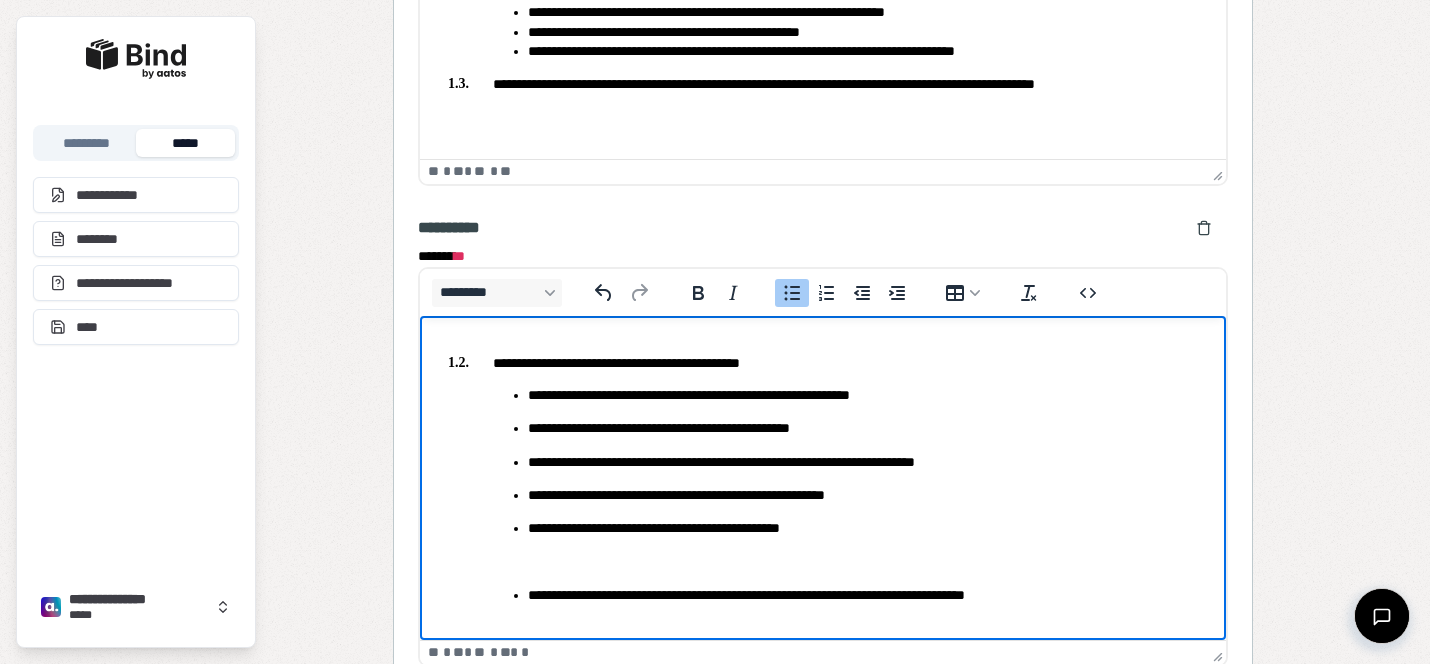 click at bounding box center (863, 561) 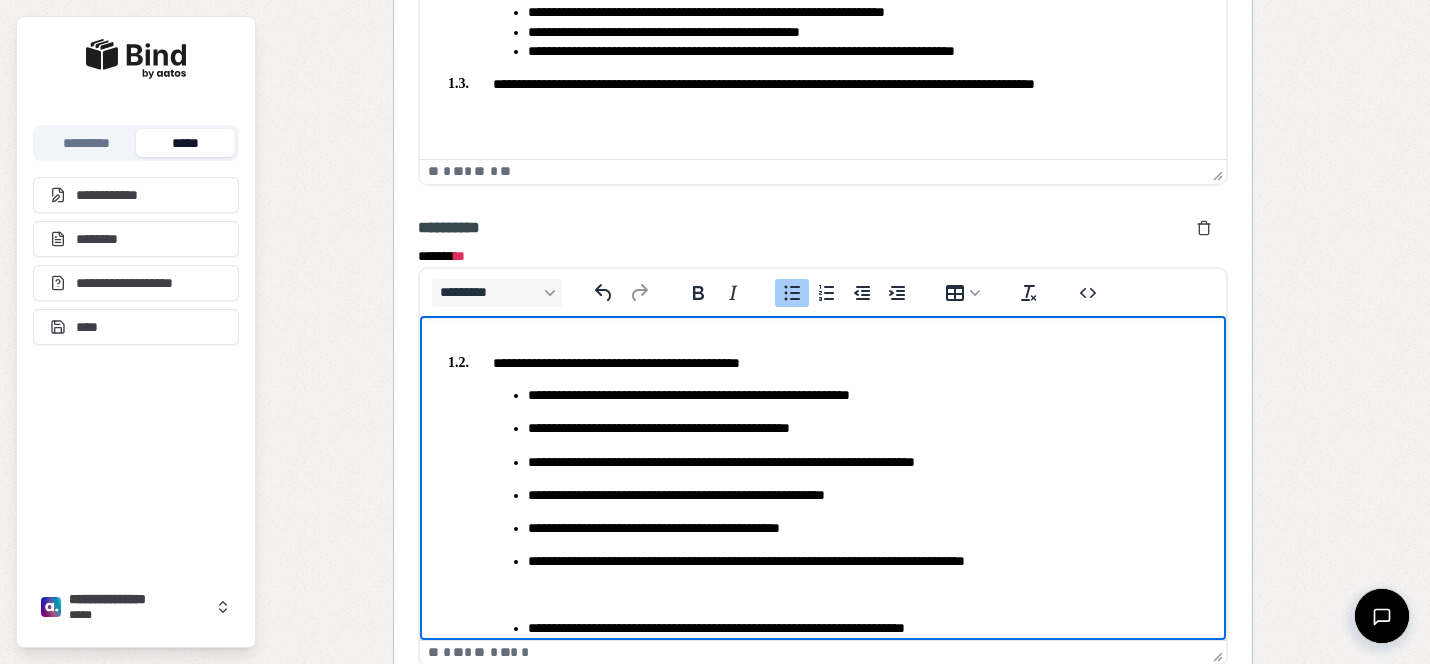 scroll, scrollTop: 105, scrollLeft: 0, axis: vertical 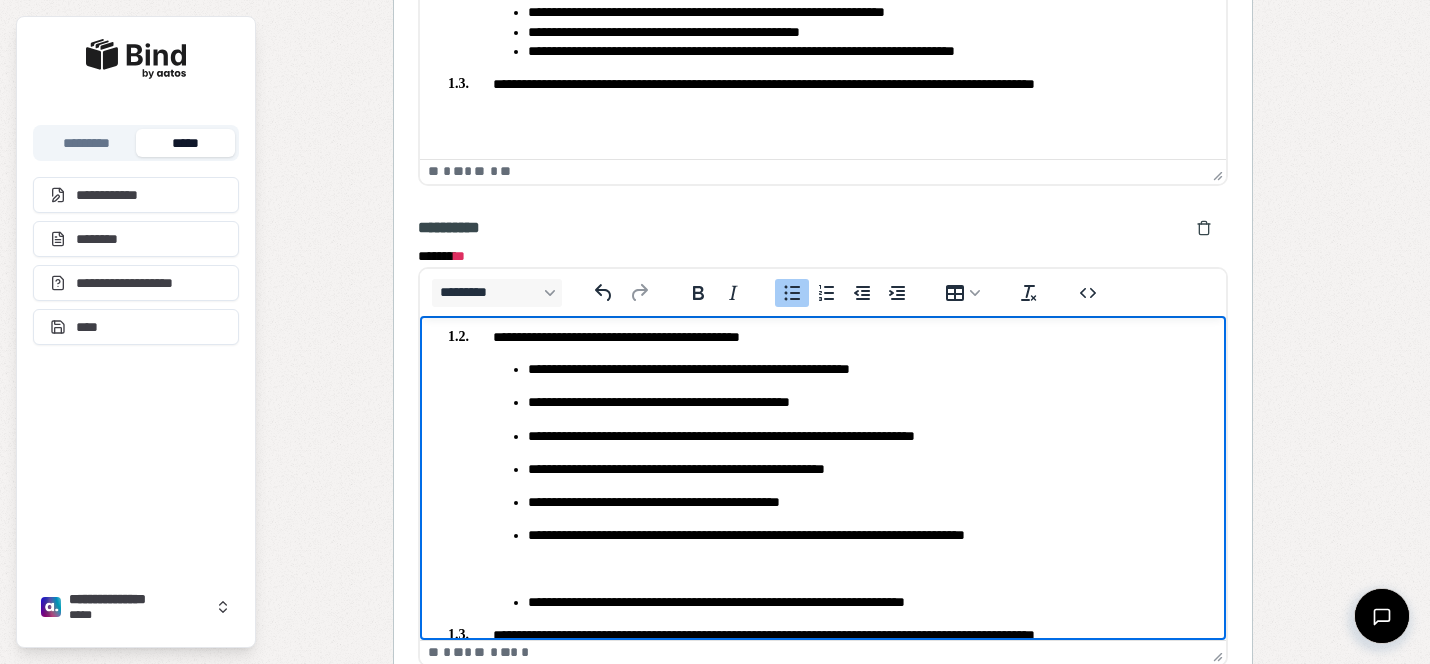click on "**********" at bounding box center [843, 486] 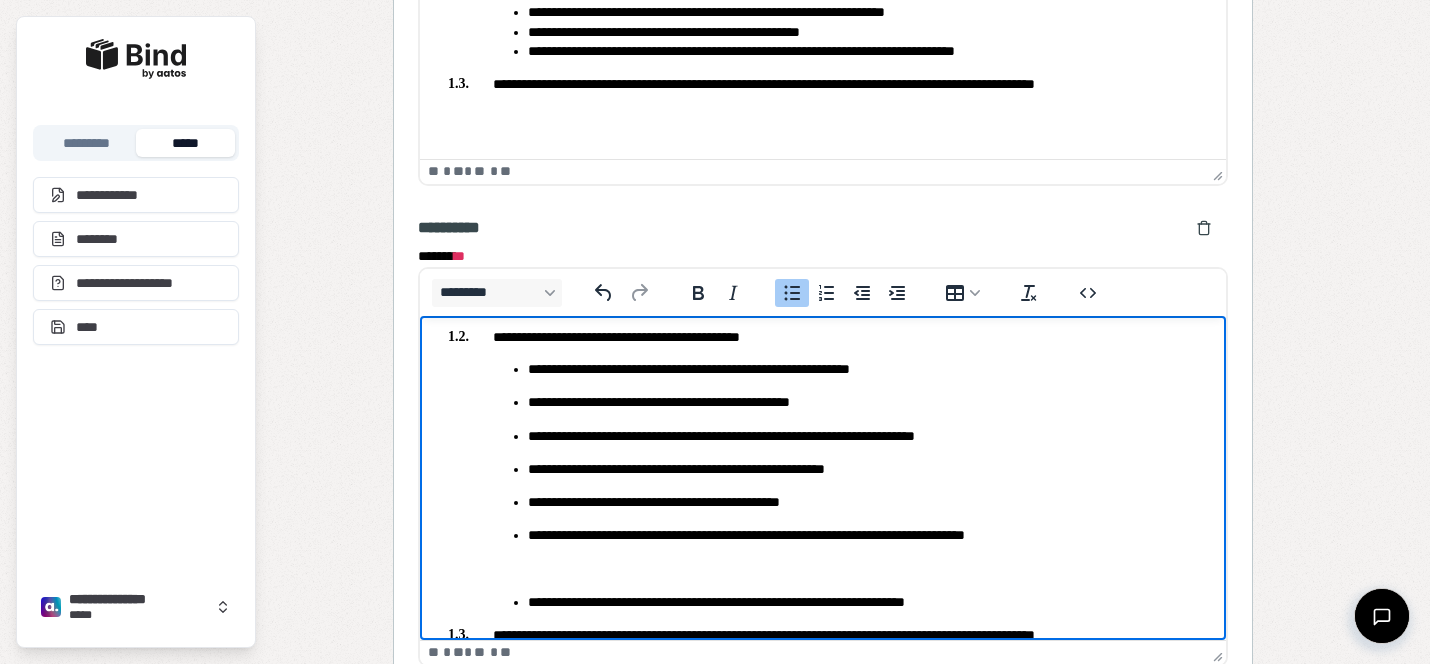 click at bounding box center [863, 569] 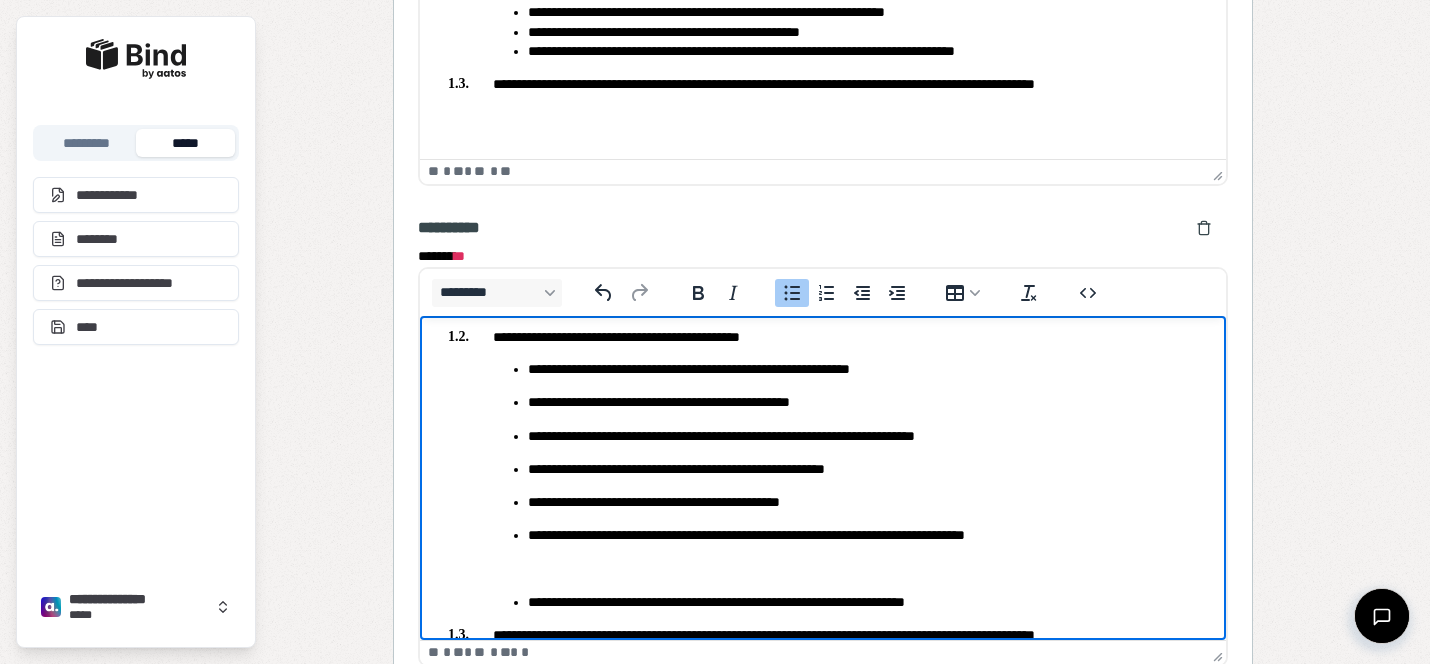 scroll, scrollTop: 99, scrollLeft: 0, axis: vertical 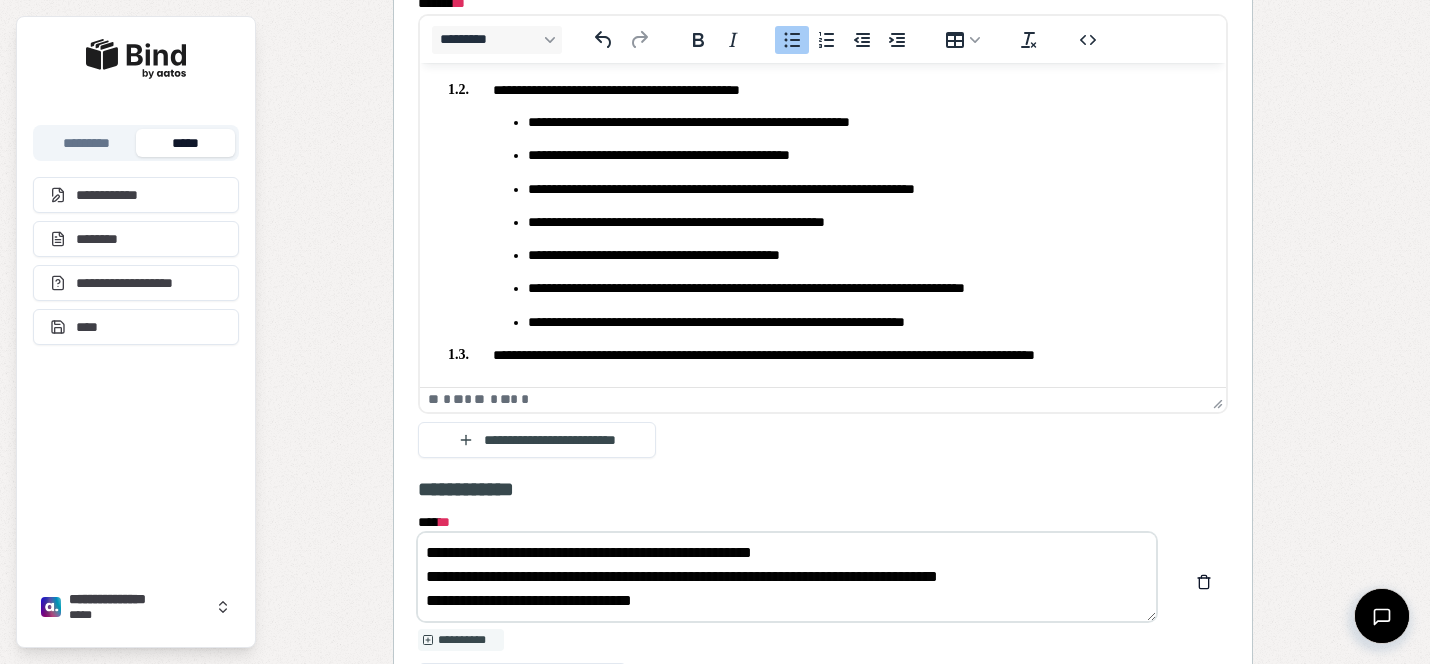 drag, startPoint x: 702, startPoint y: 607, endPoint x: 377, endPoint y: 605, distance: 325.00616 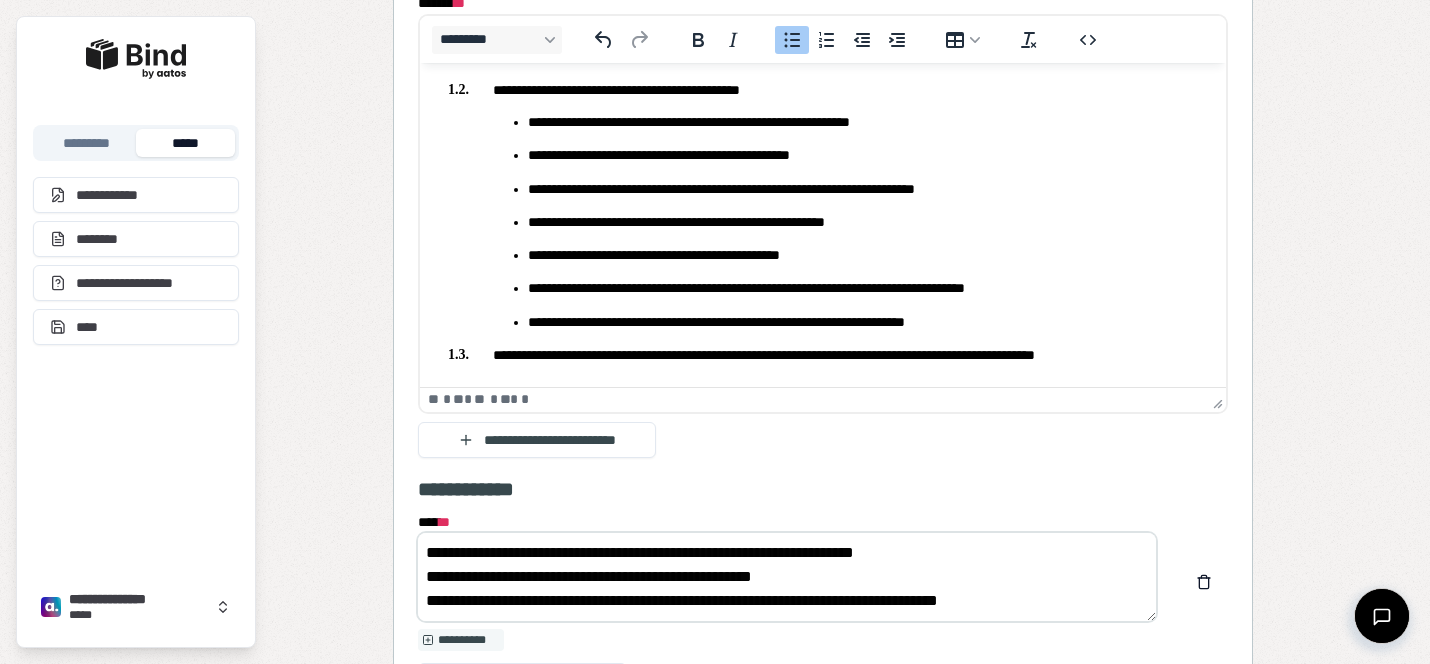 scroll, scrollTop: 48, scrollLeft: 0, axis: vertical 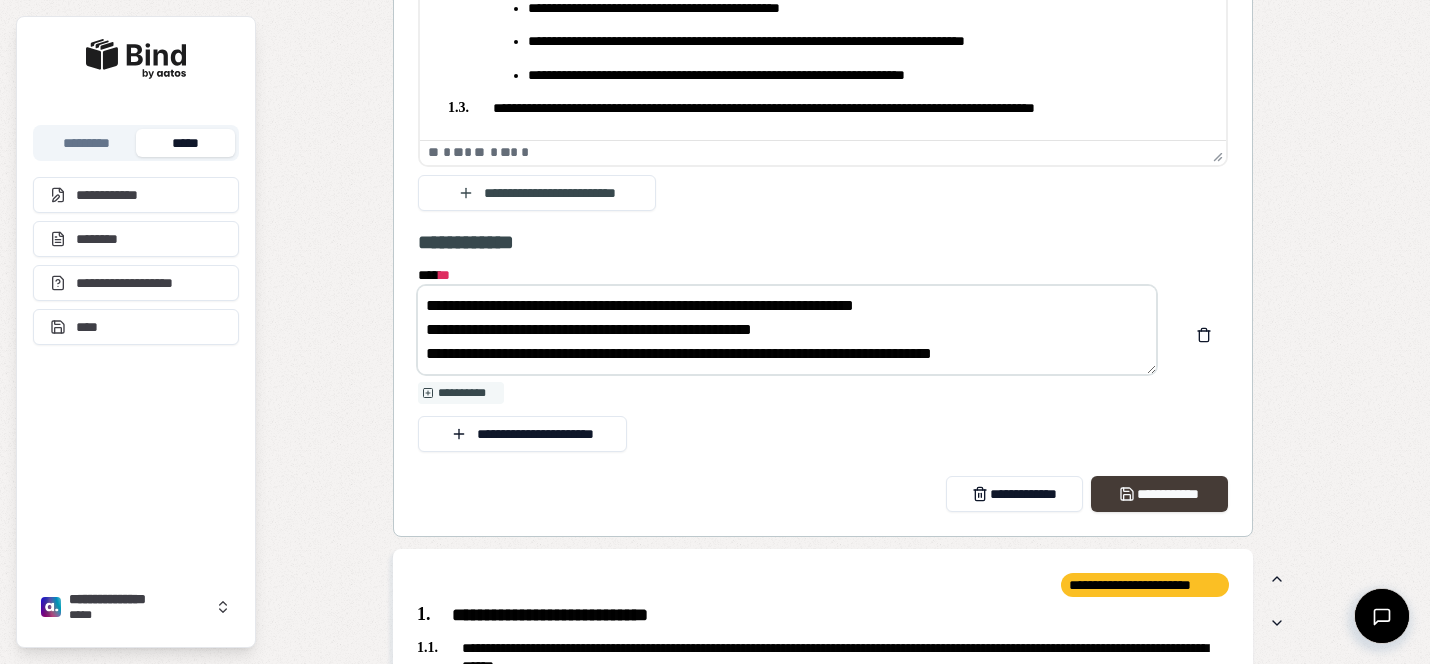 type on "**********" 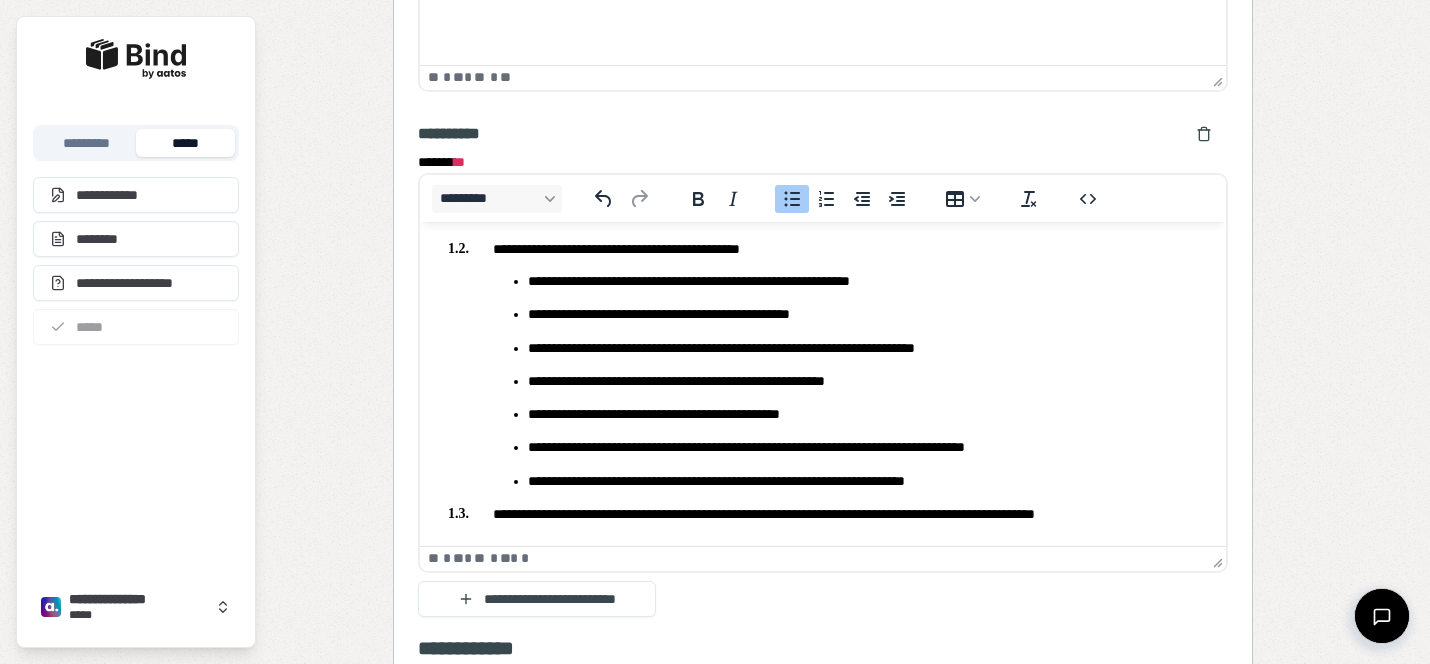 scroll, scrollTop: 2292, scrollLeft: 0, axis: vertical 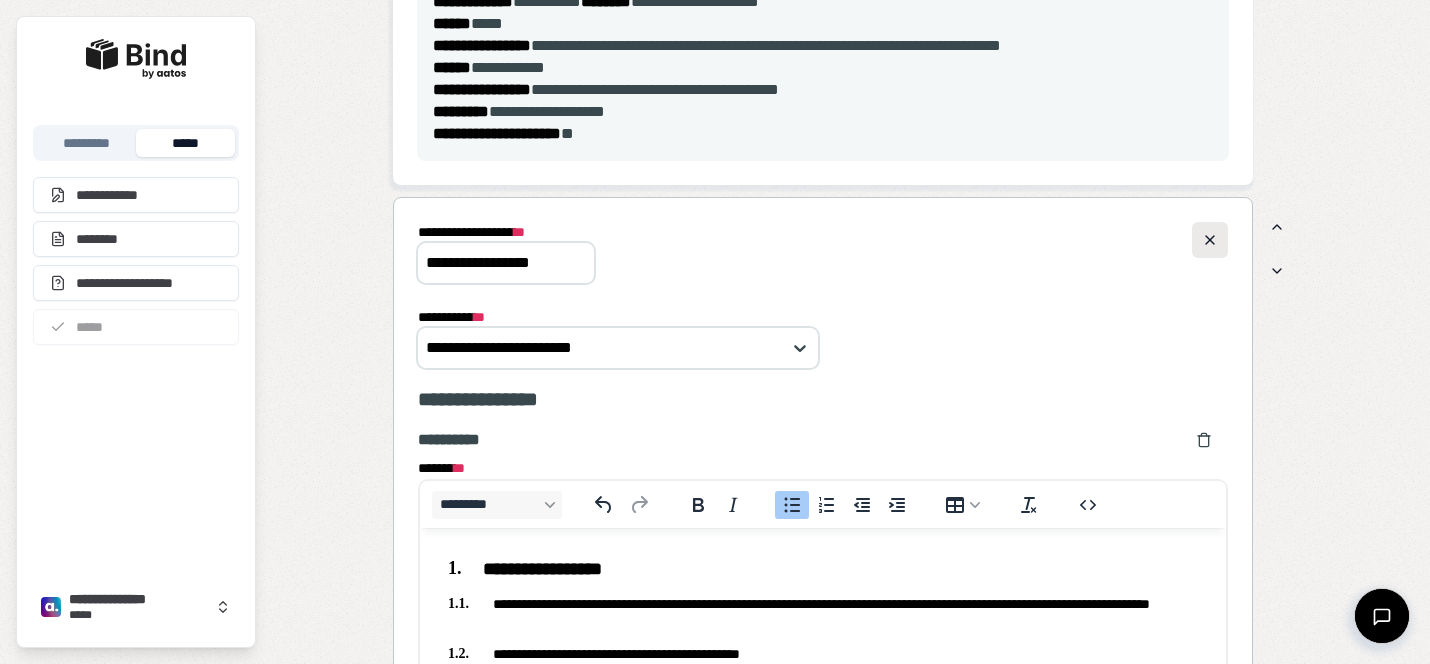 click at bounding box center [1210, 240] 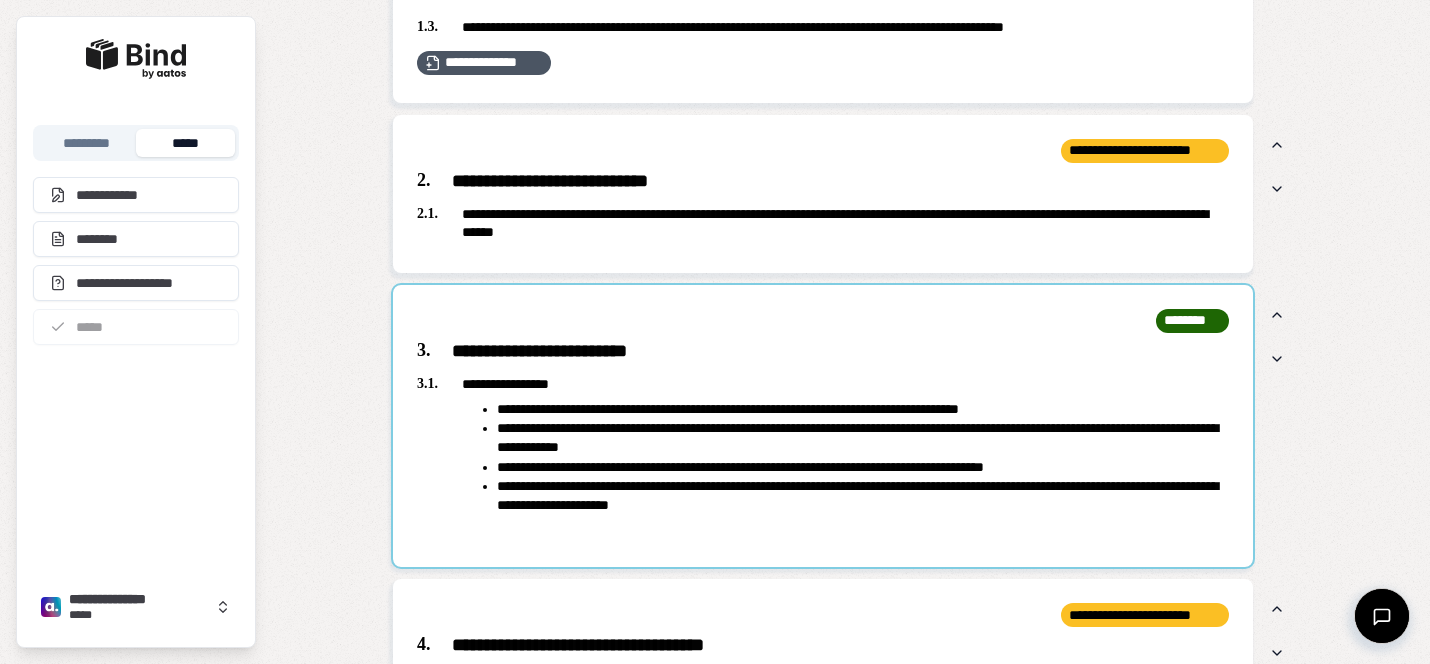 scroll, scrollTop: 1892, scrollLeft: 0, axis: vertical 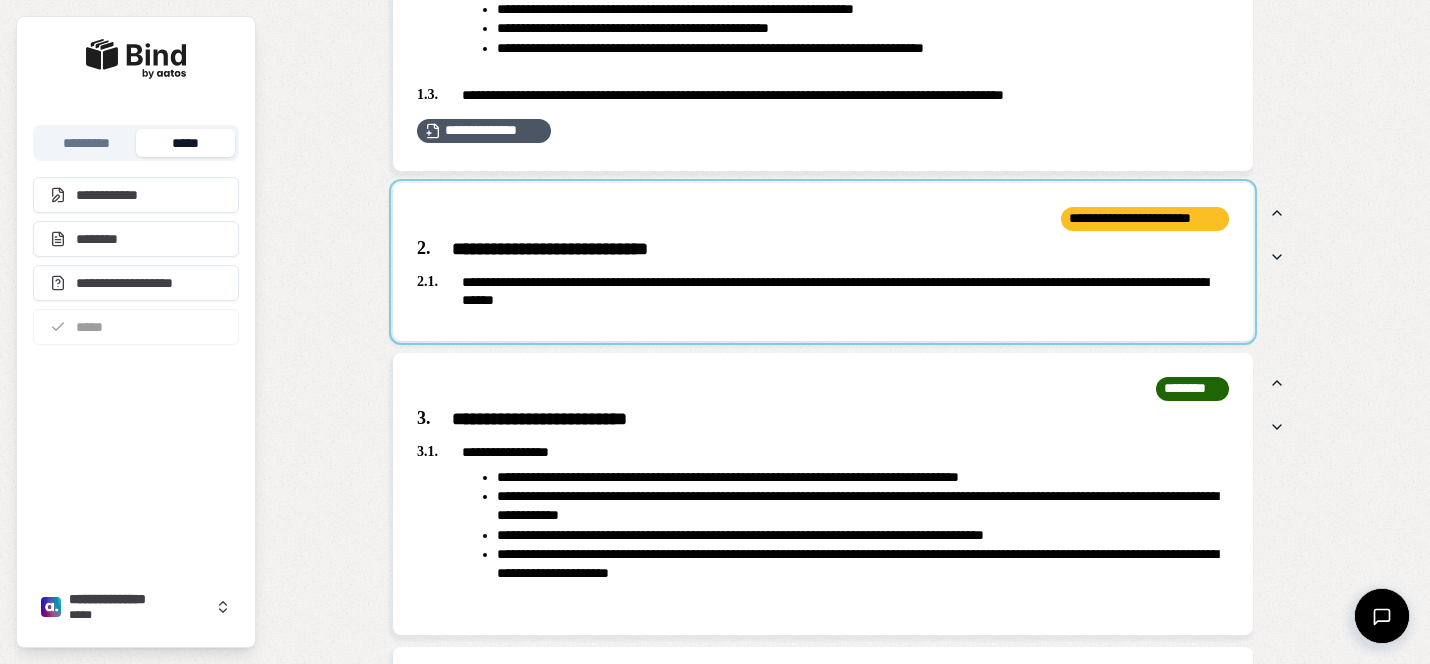 click at bounding box center [823, 262] 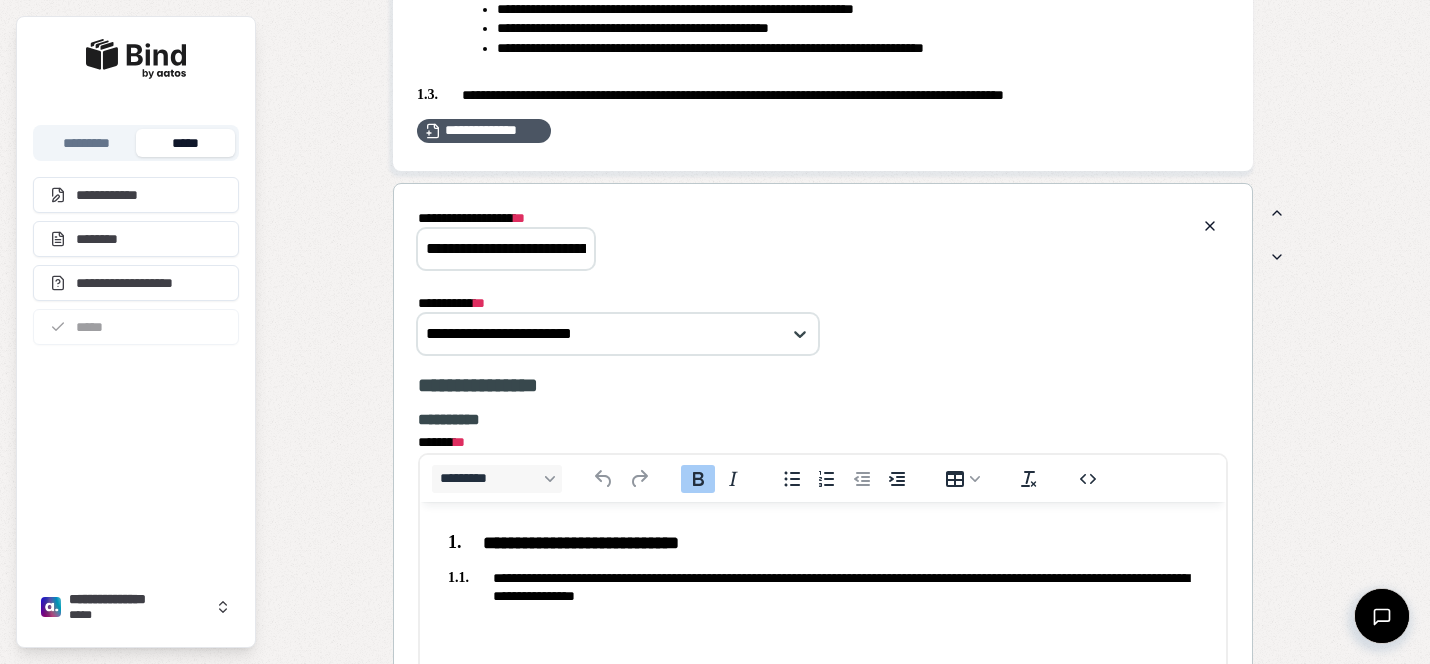 scroll, scrollTop: 0, scrollLeft: 0, axis: both 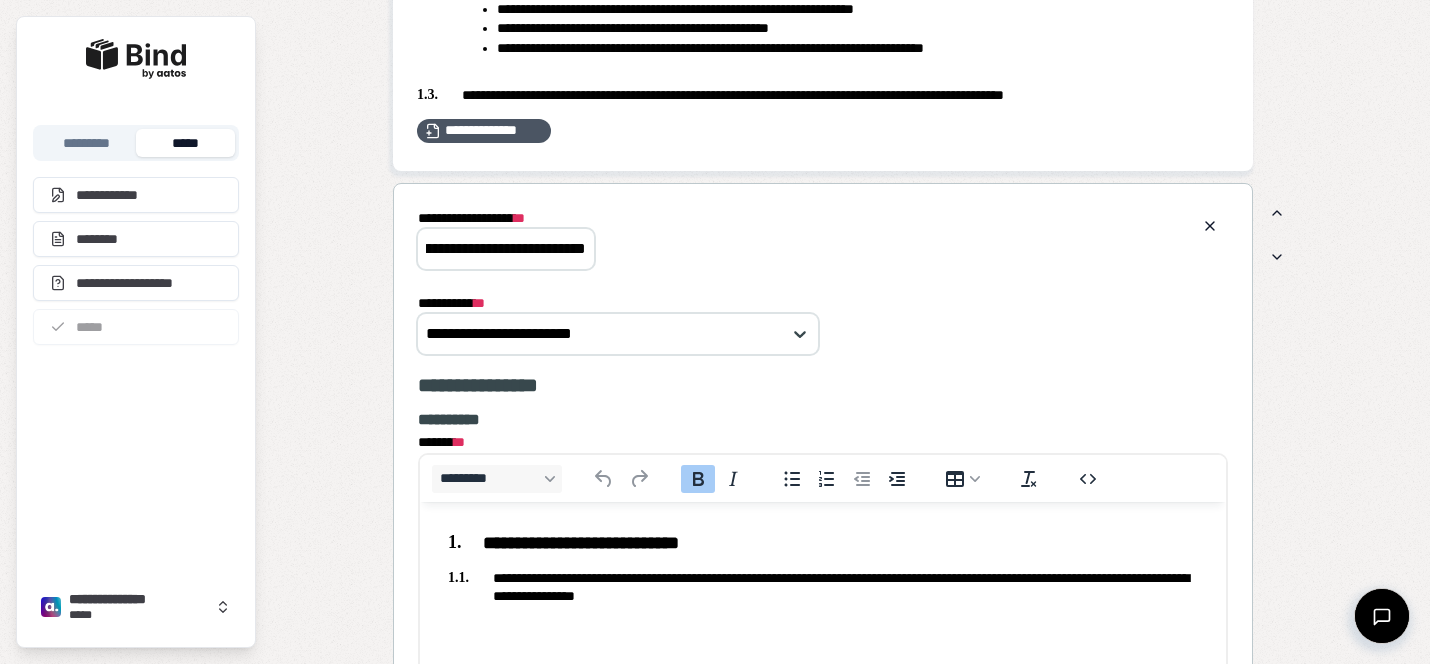 drag, startPoint x: 426, startPoint y: 243, endPoint x: 744, endPoint y: 272, distance: 319.31958 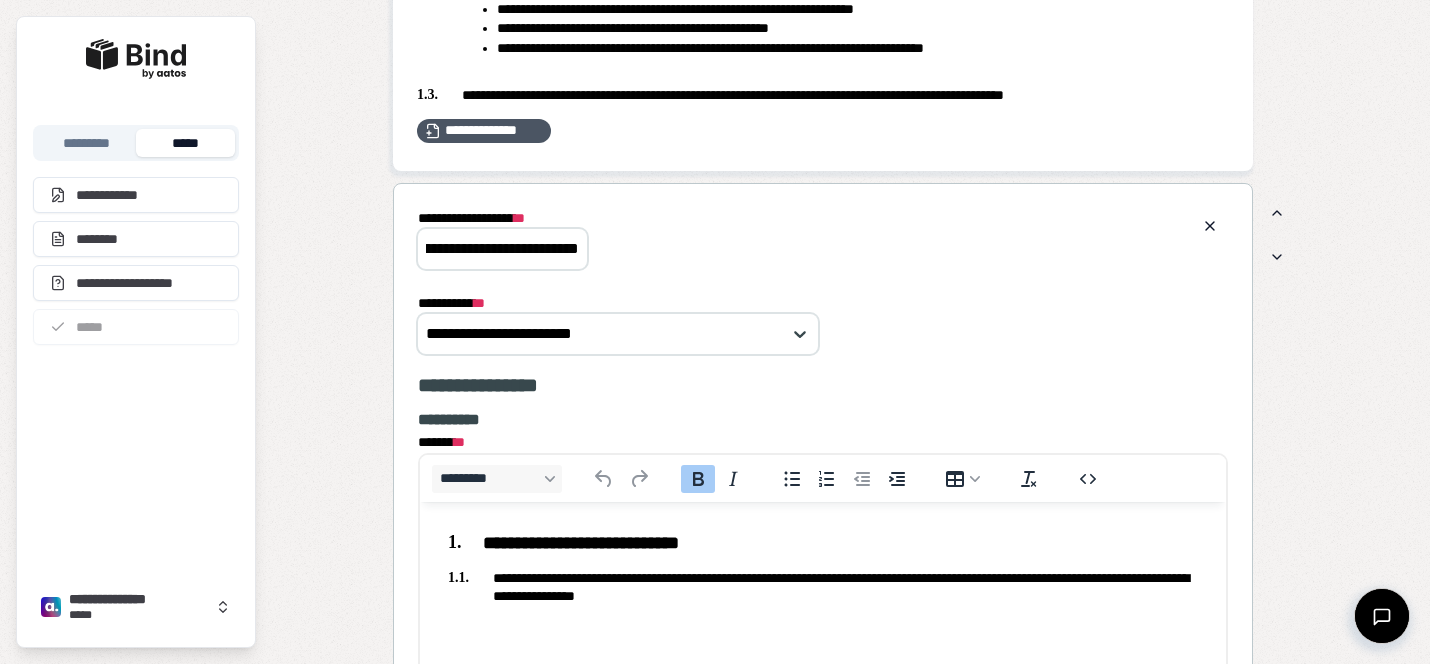 paste 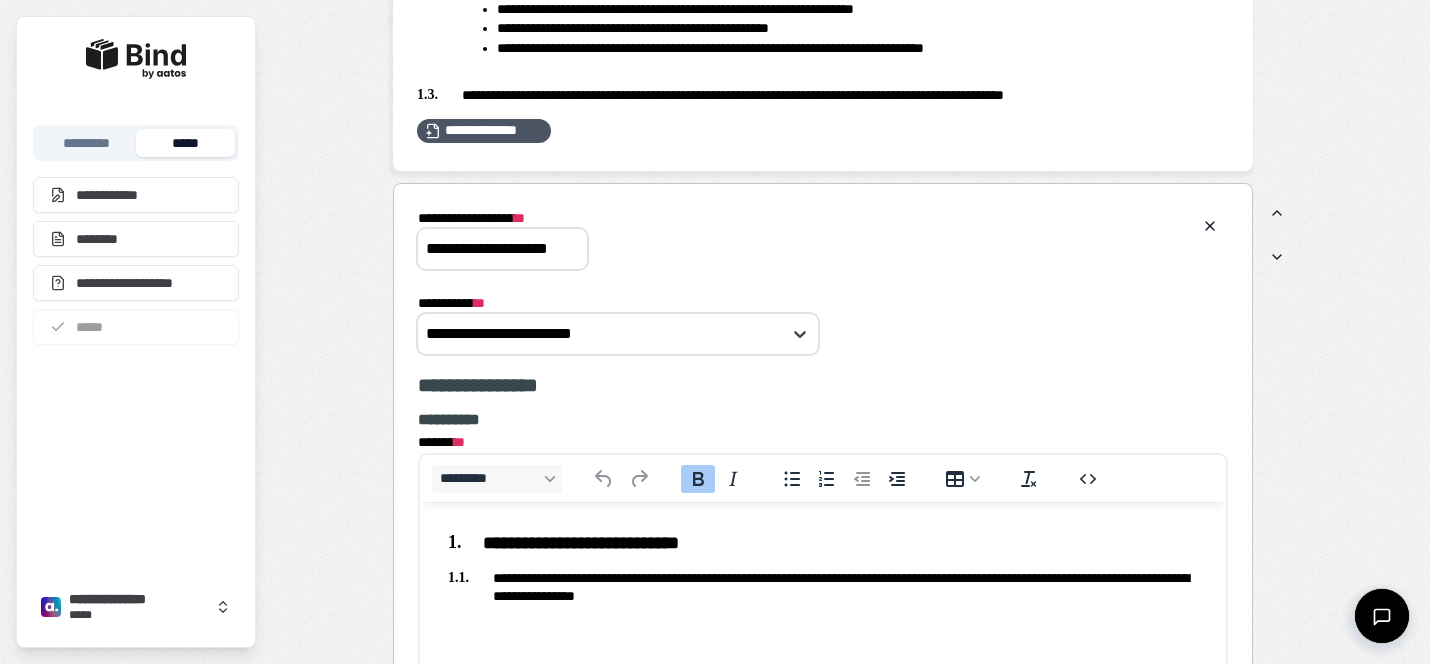 scroll, scrollTop: 0, scrollLeft: 7, axis: horizontal 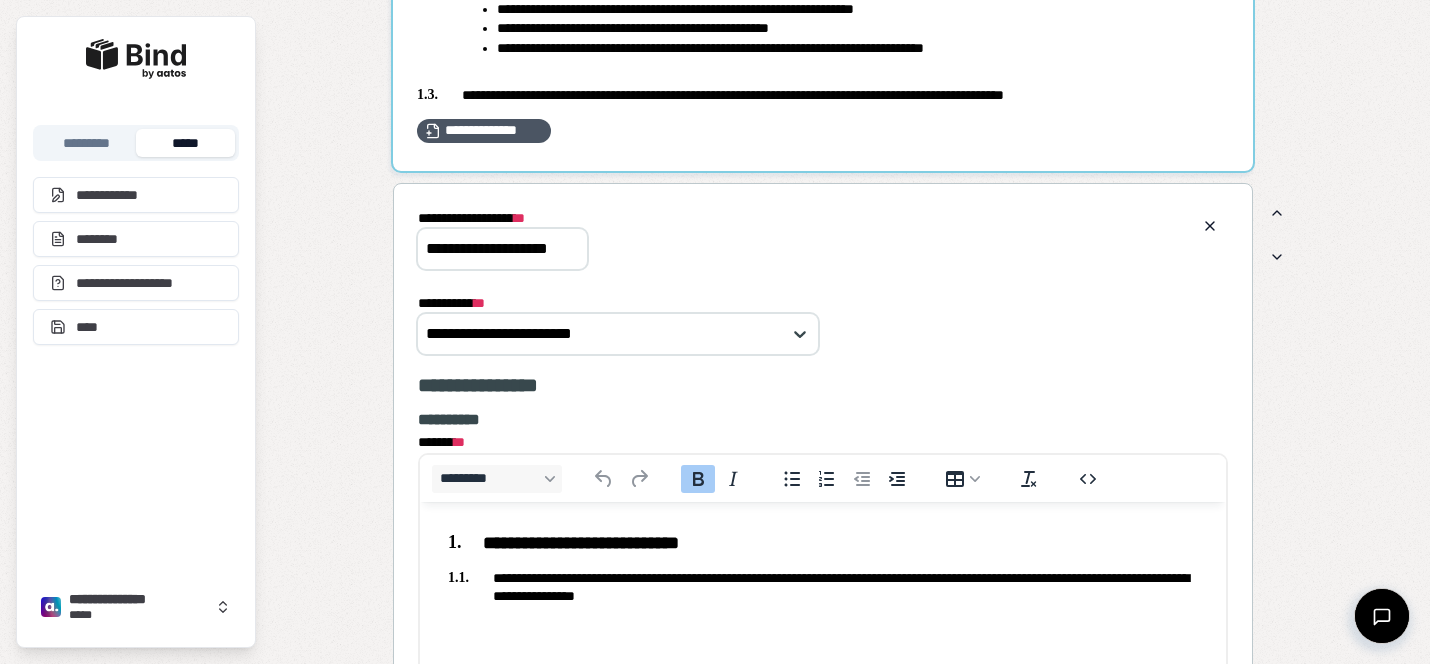 type on "**********" 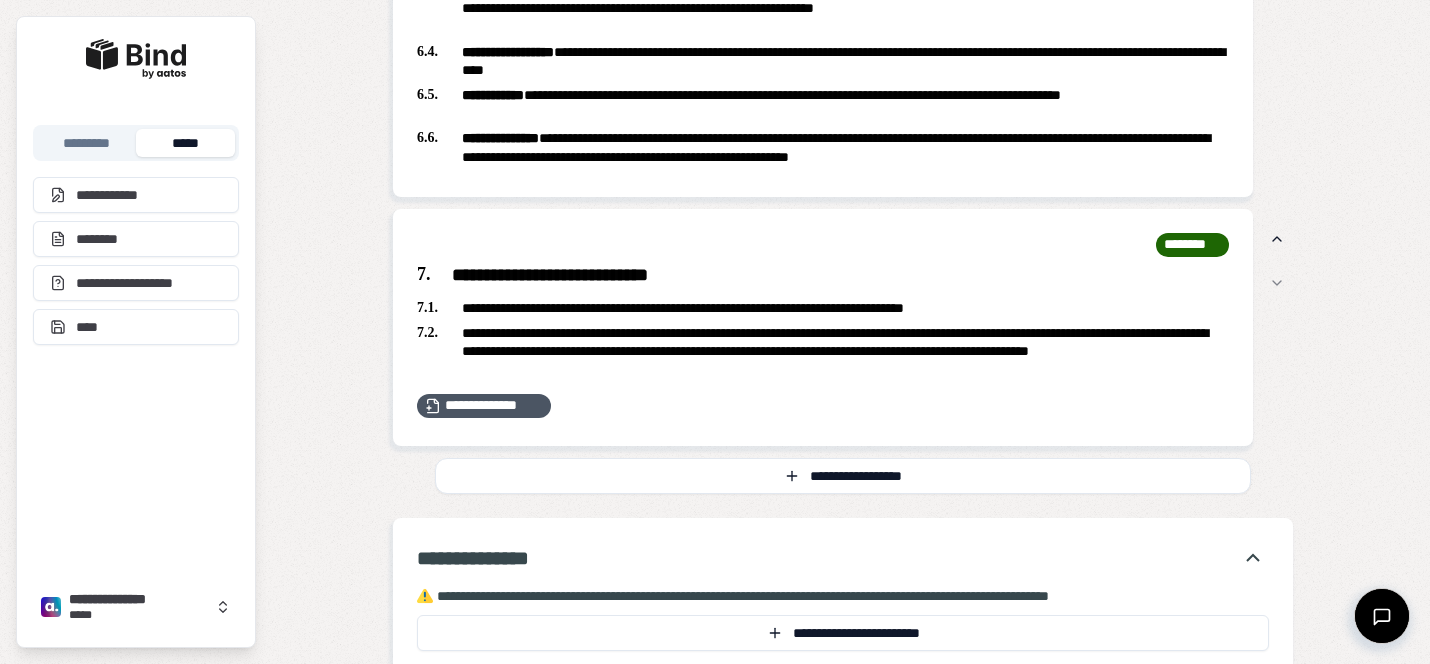 scroll, scrollTop: 4346, scrollLeft: 0, axis: vertical 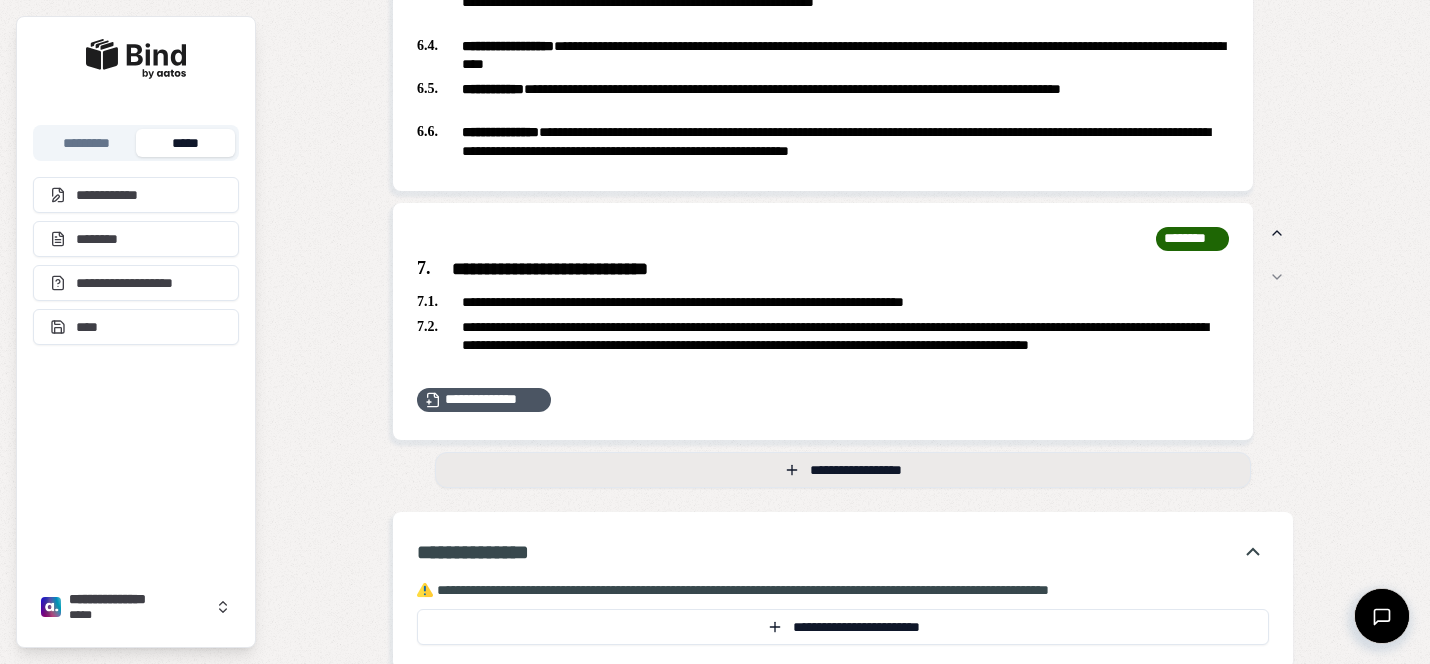 click on "**********" at bounding box center (843, 470) 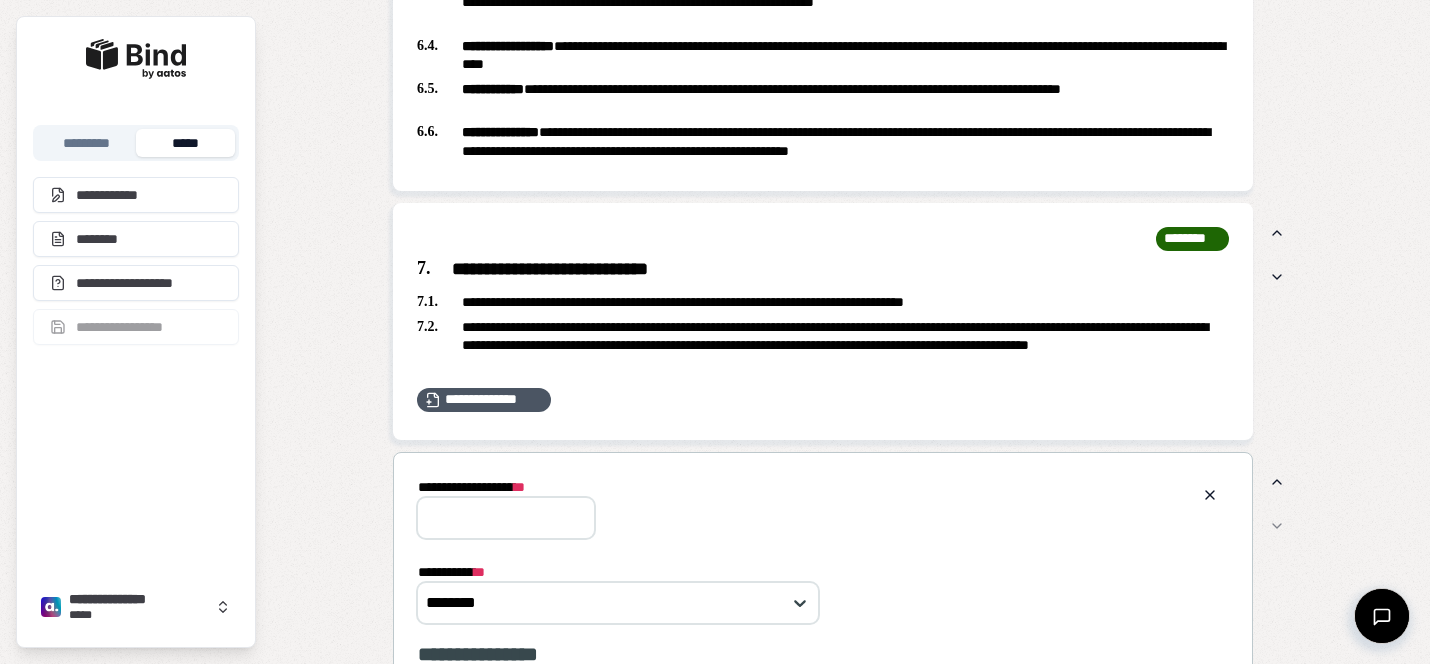 scroll, scrollTop: 0, scrollLeft: 0, axis: both 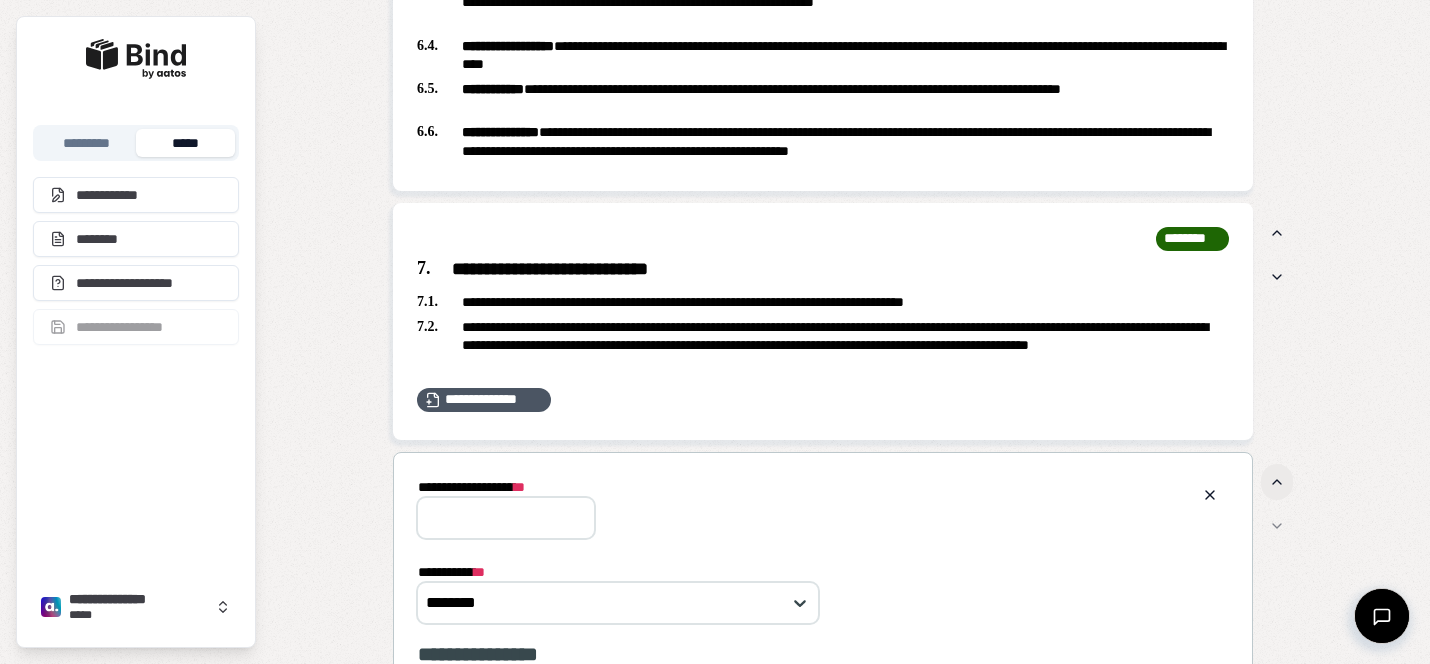 click at bounding box center [1277, 482] 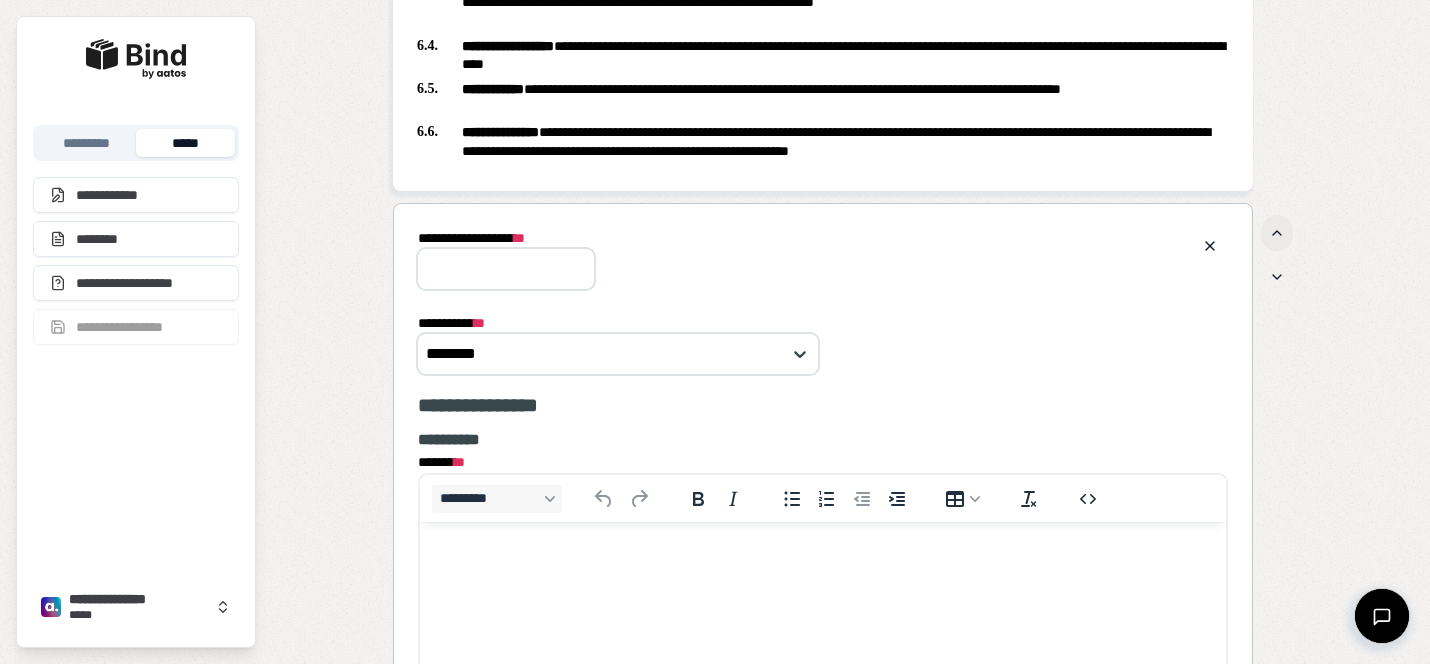 click at bounding box center [1277, 233] 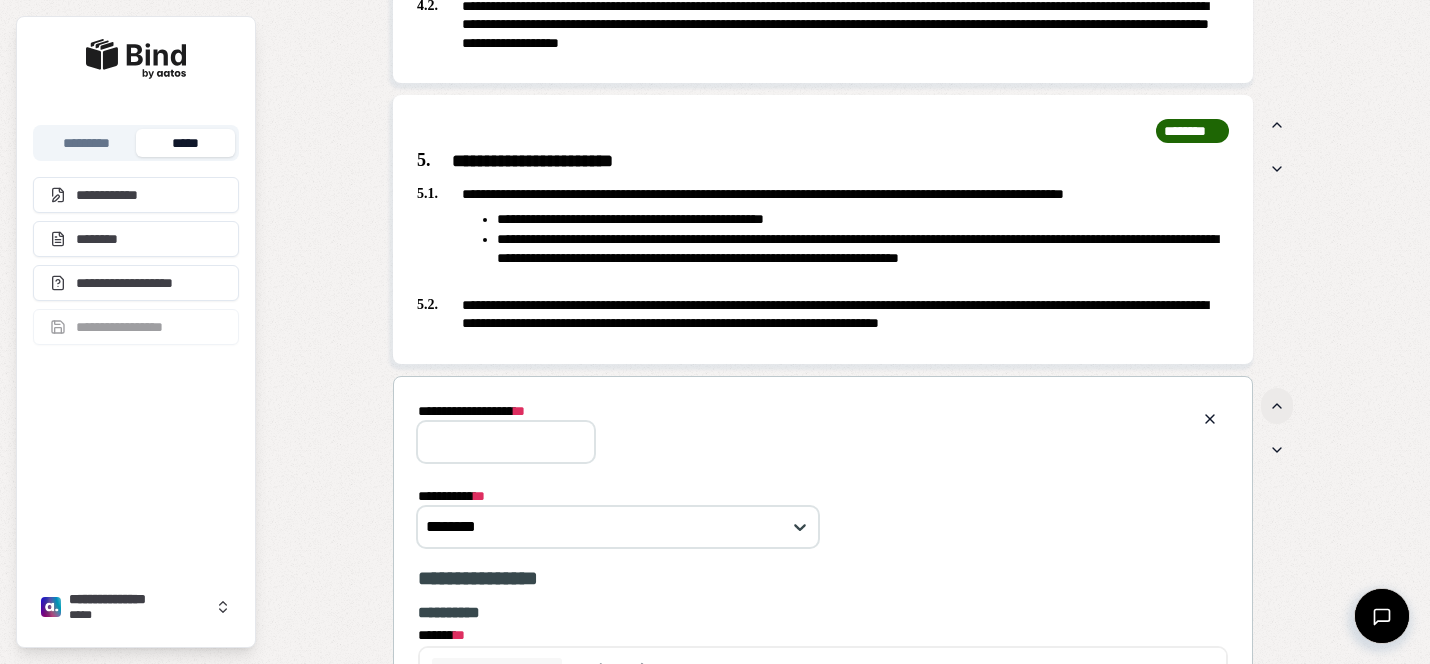 scroll, scrollTop: 3712, scrollLeft: 0, axis: vertical 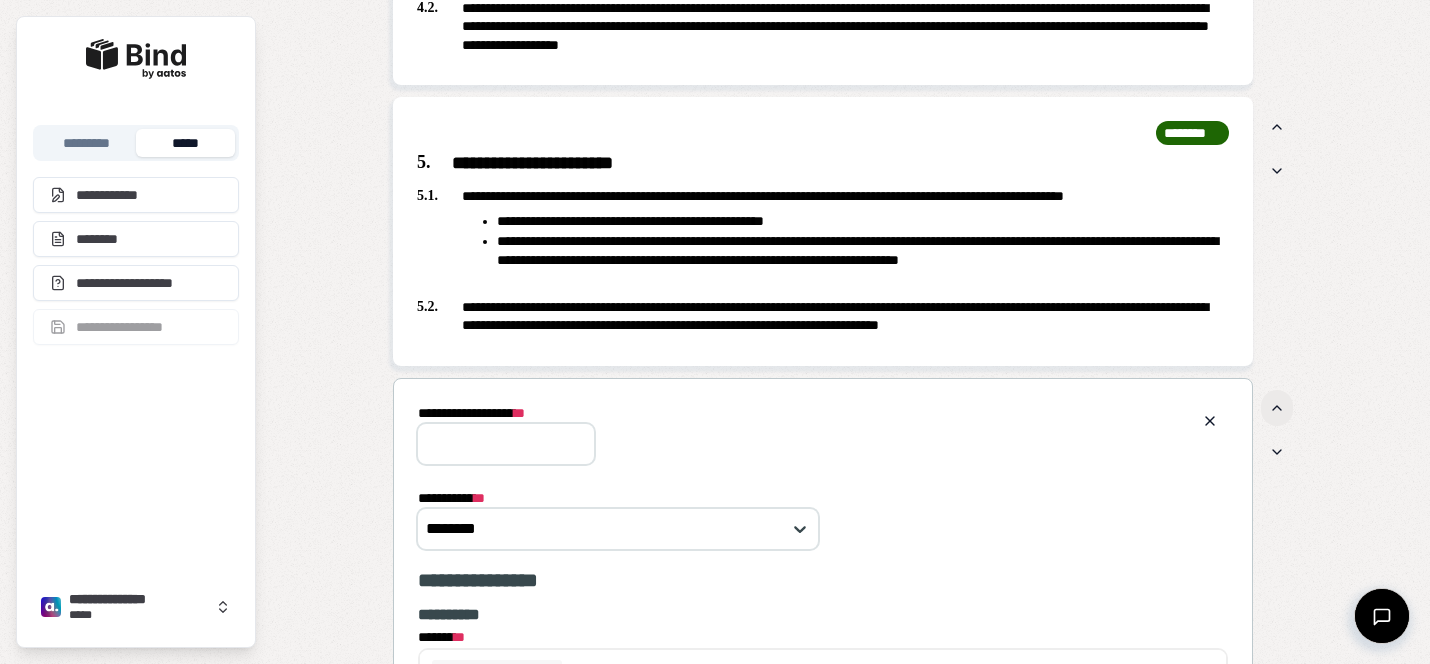 click at bounding box center [1277, 408] 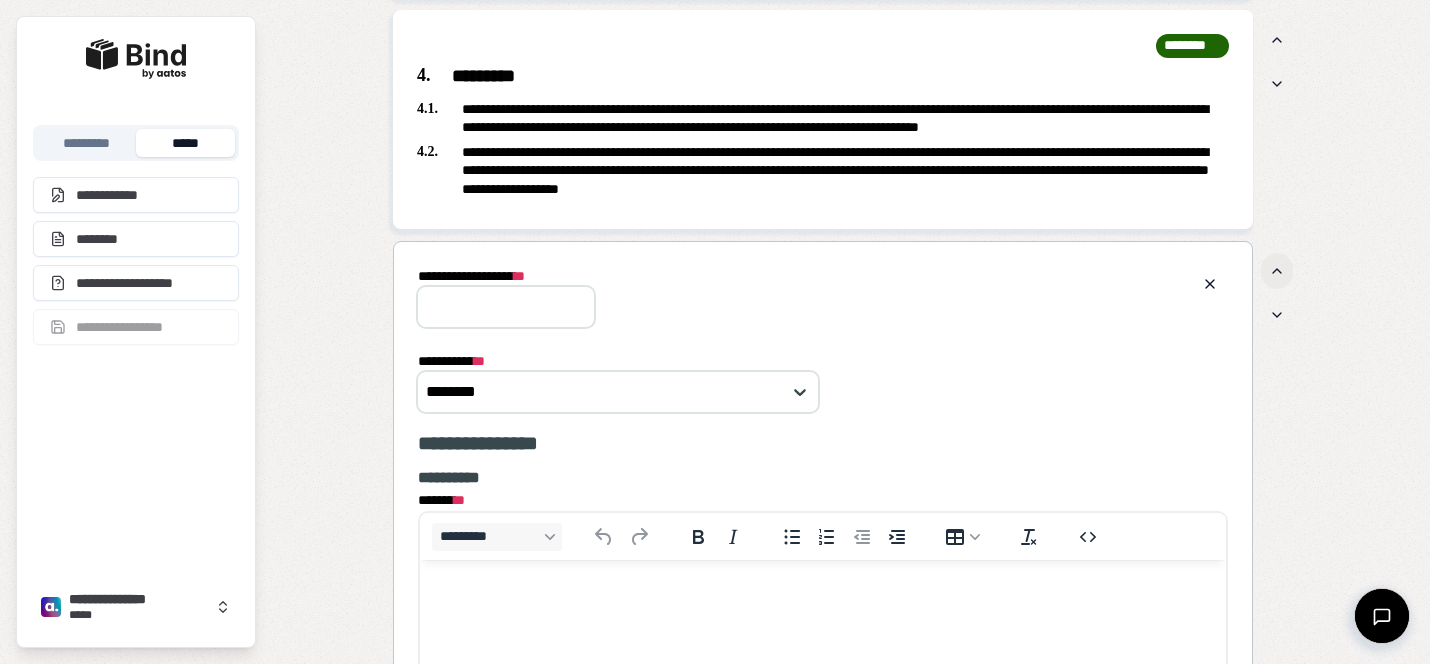 click at bounding box center (1277, 271) 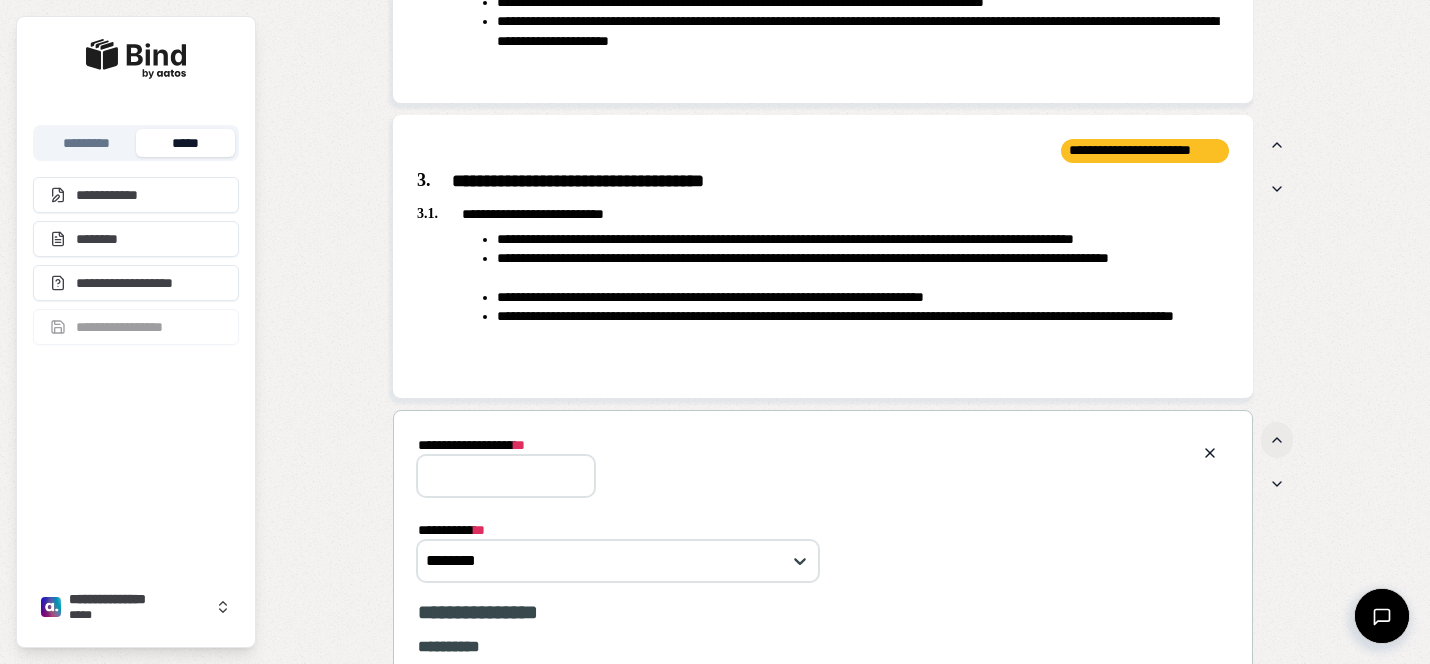 click at bounding box center [1277, 440] 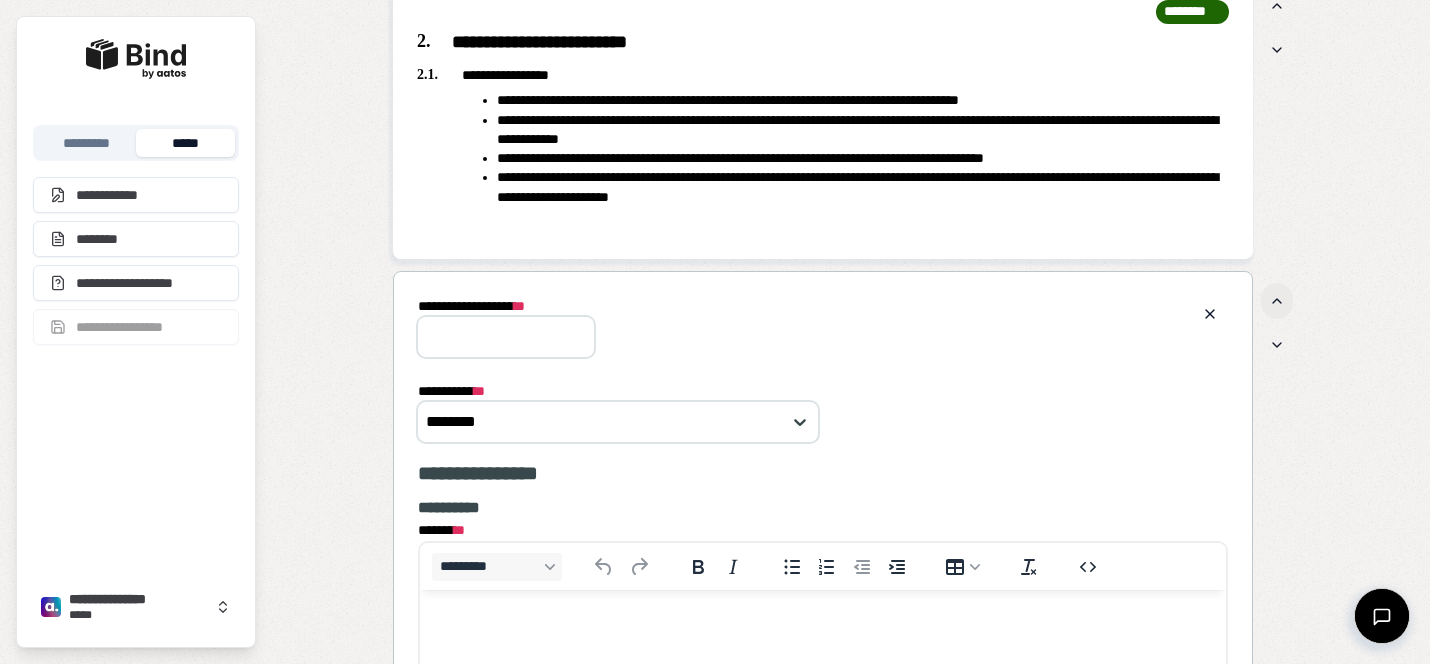 click at bounding box center [1277, 301] 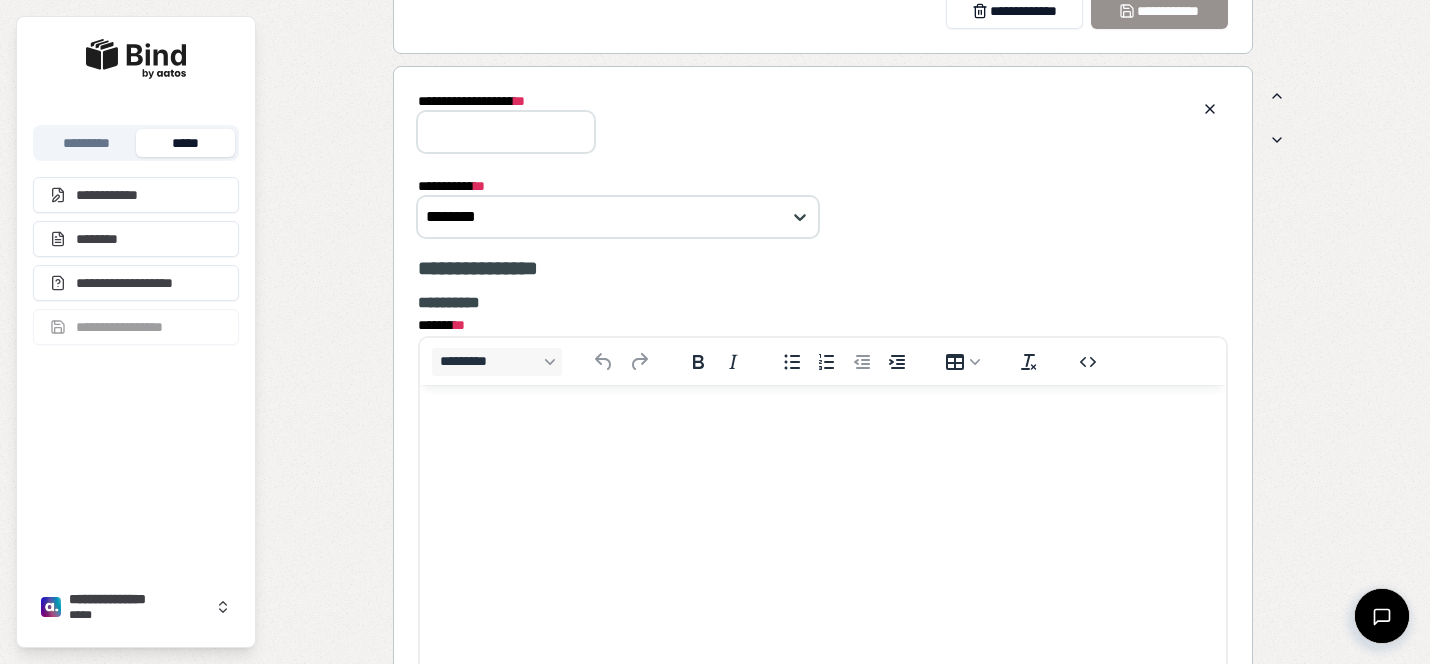 scroll, scrollTop: 2939, scrollLeft: 0, axis: vertical 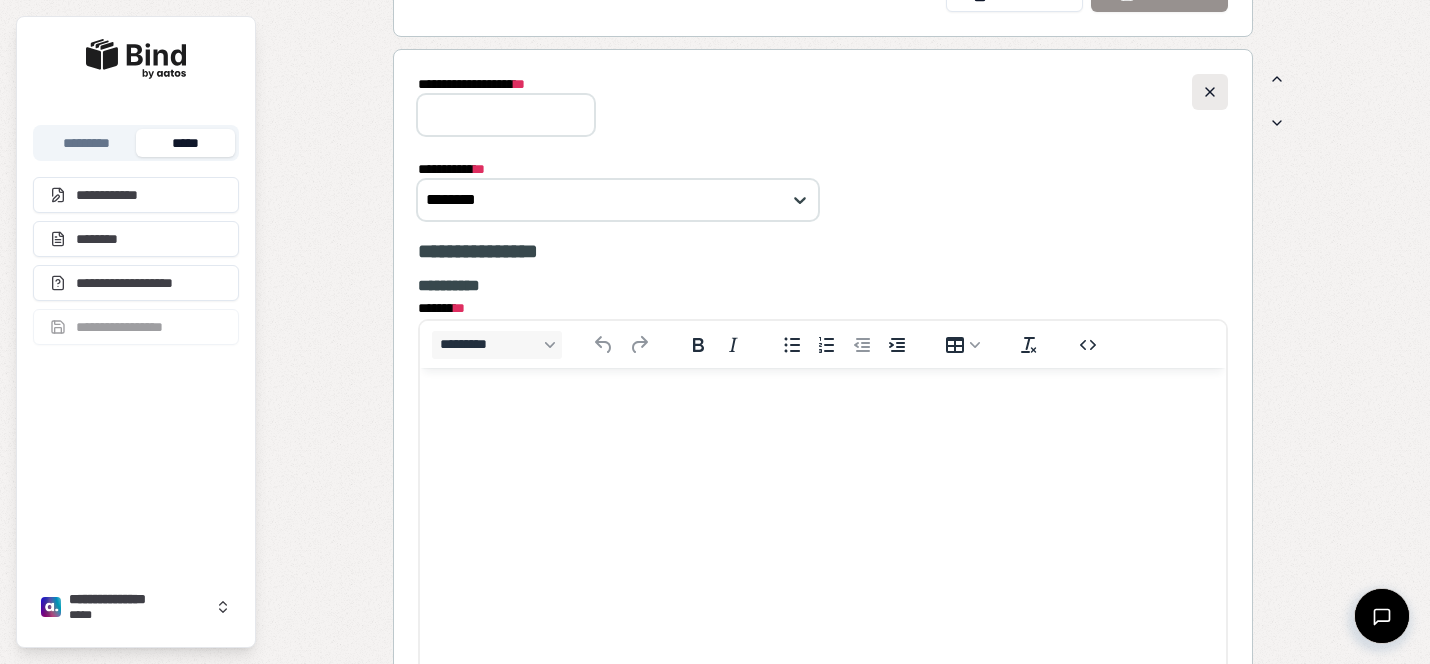 click at bounding box center (1210, 92) 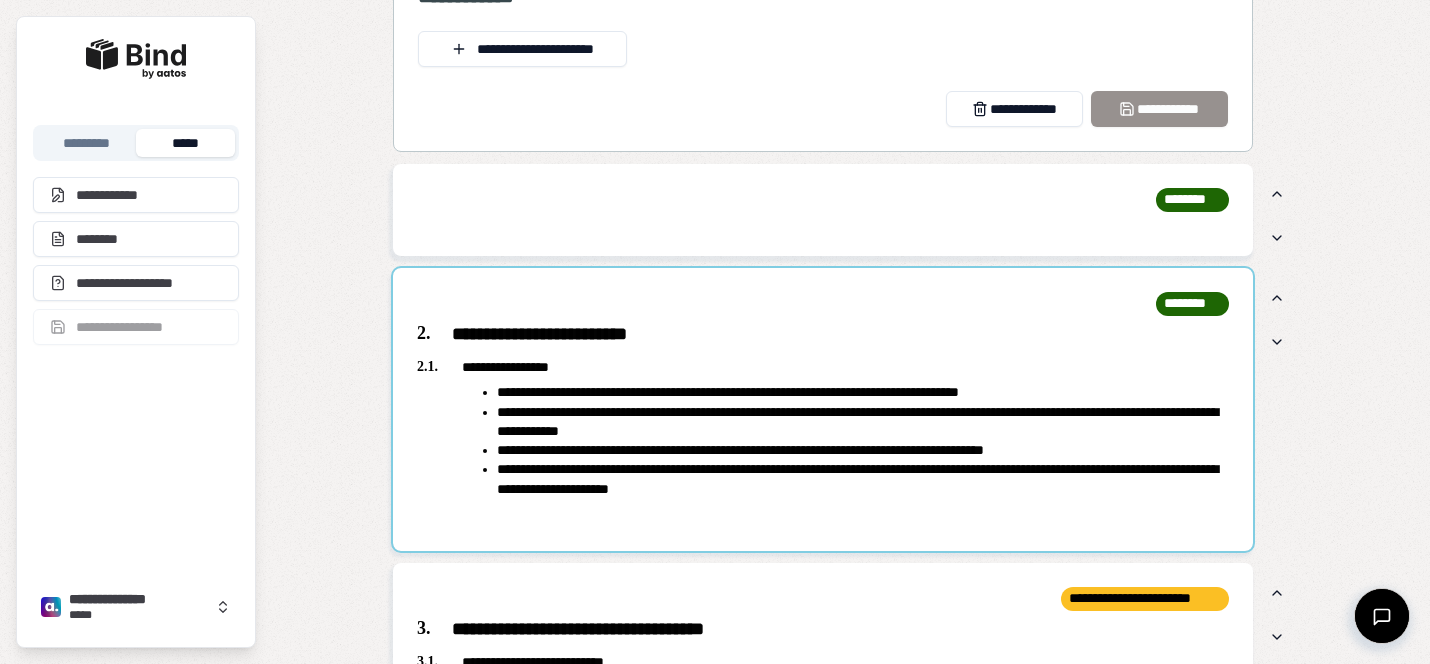 scroll, scrollTop: 2810, scrollLeft: 0, axis: vertical 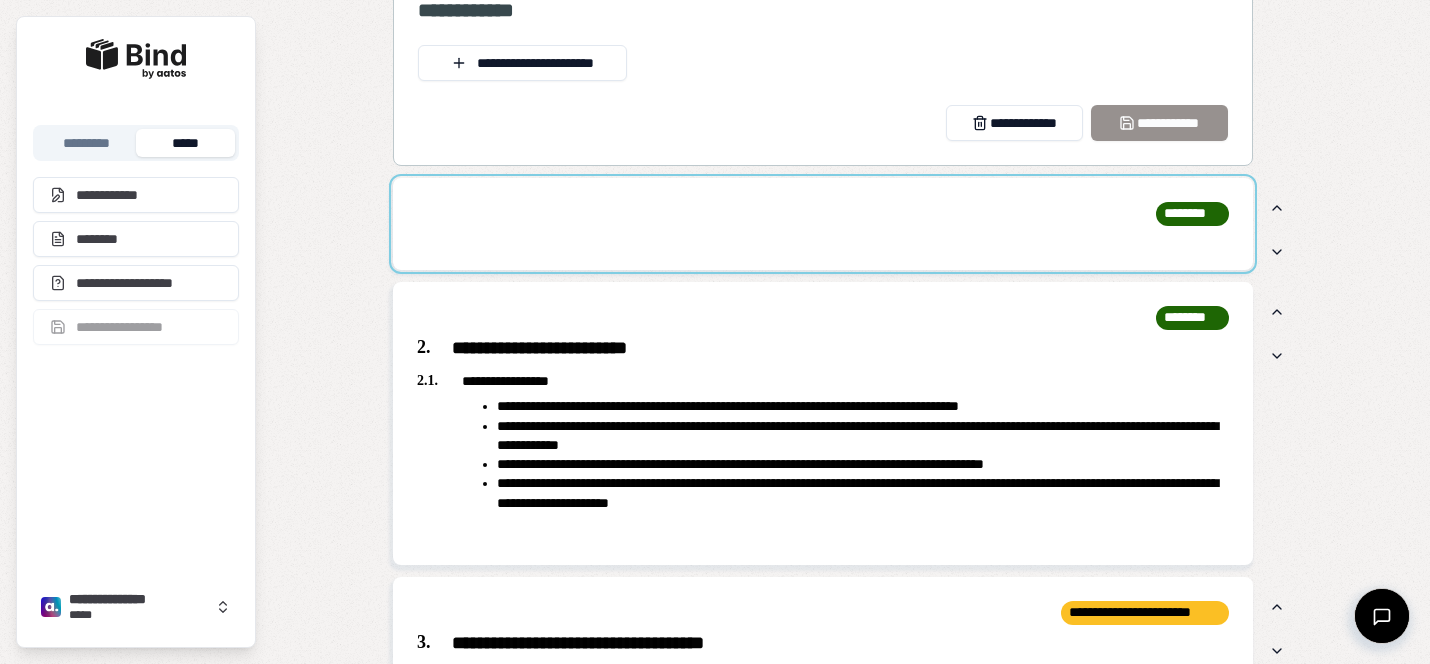 click at bounding box center [823, 224] 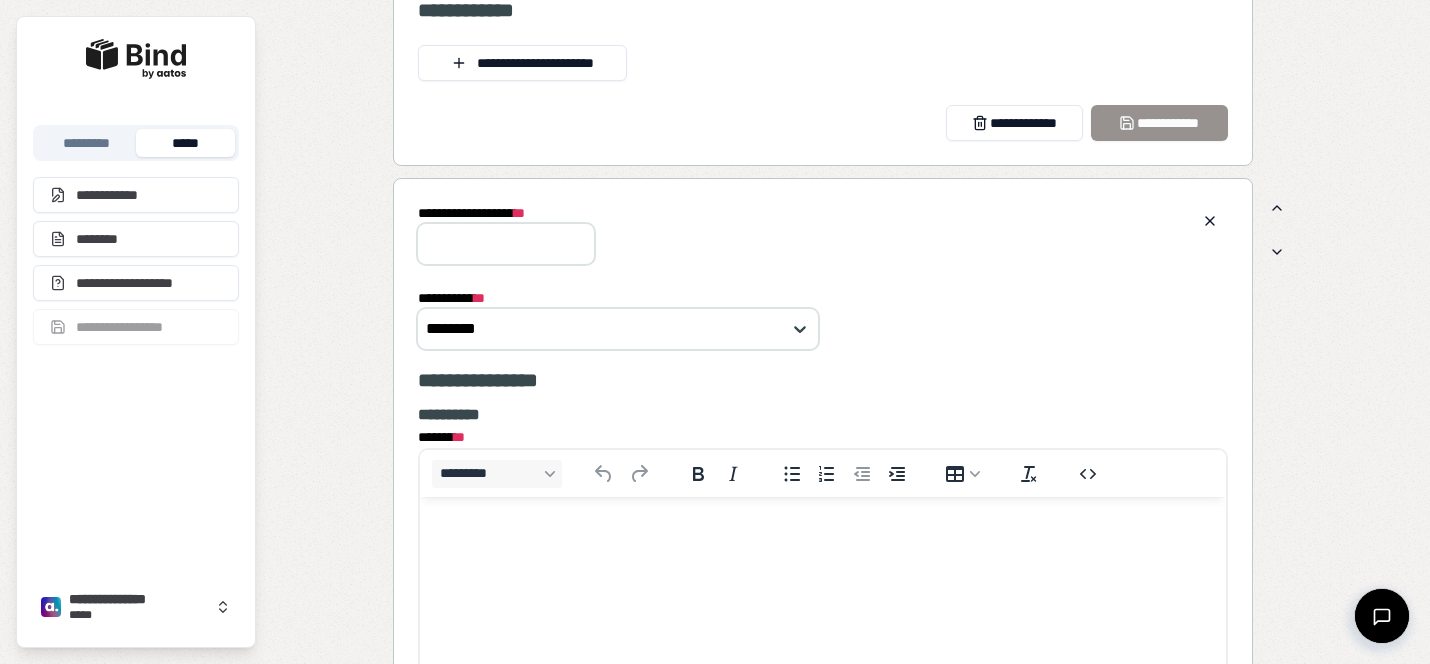 scroll, scrollTop: 0, scrollLeft: 0, axis: both 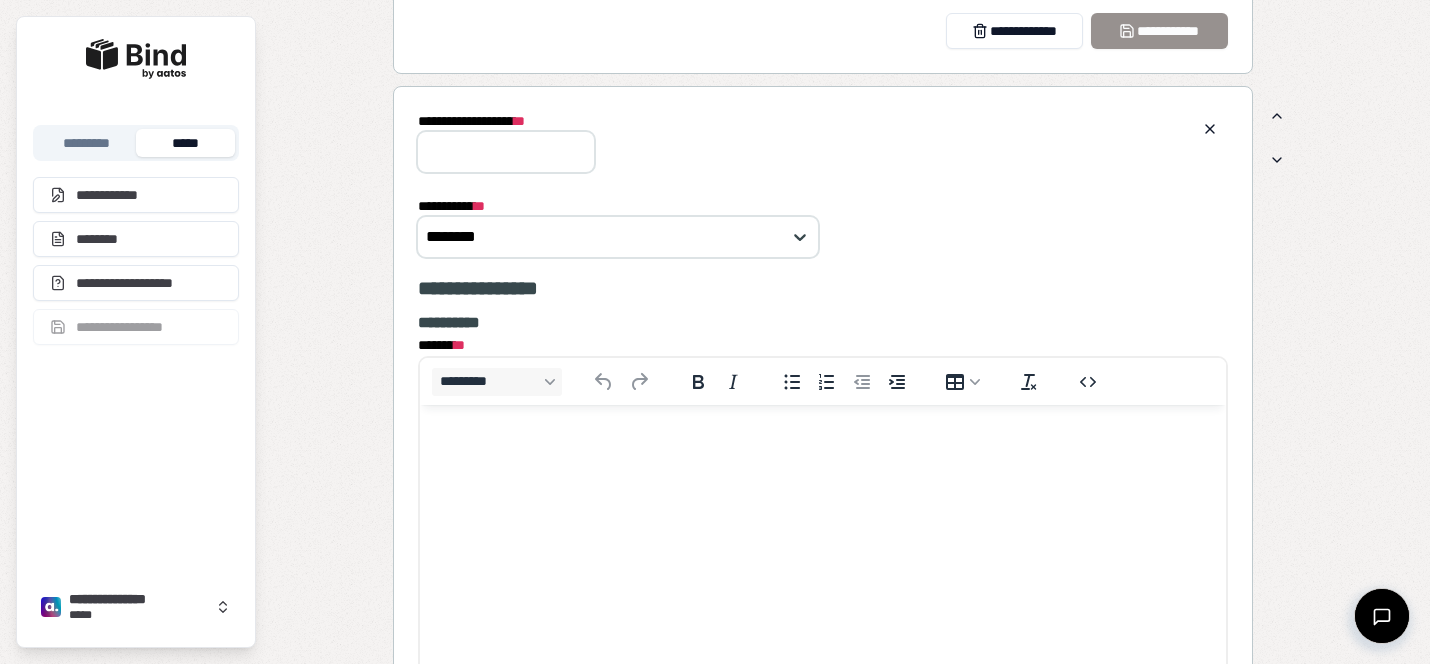 click at bounding box center [823, 443] 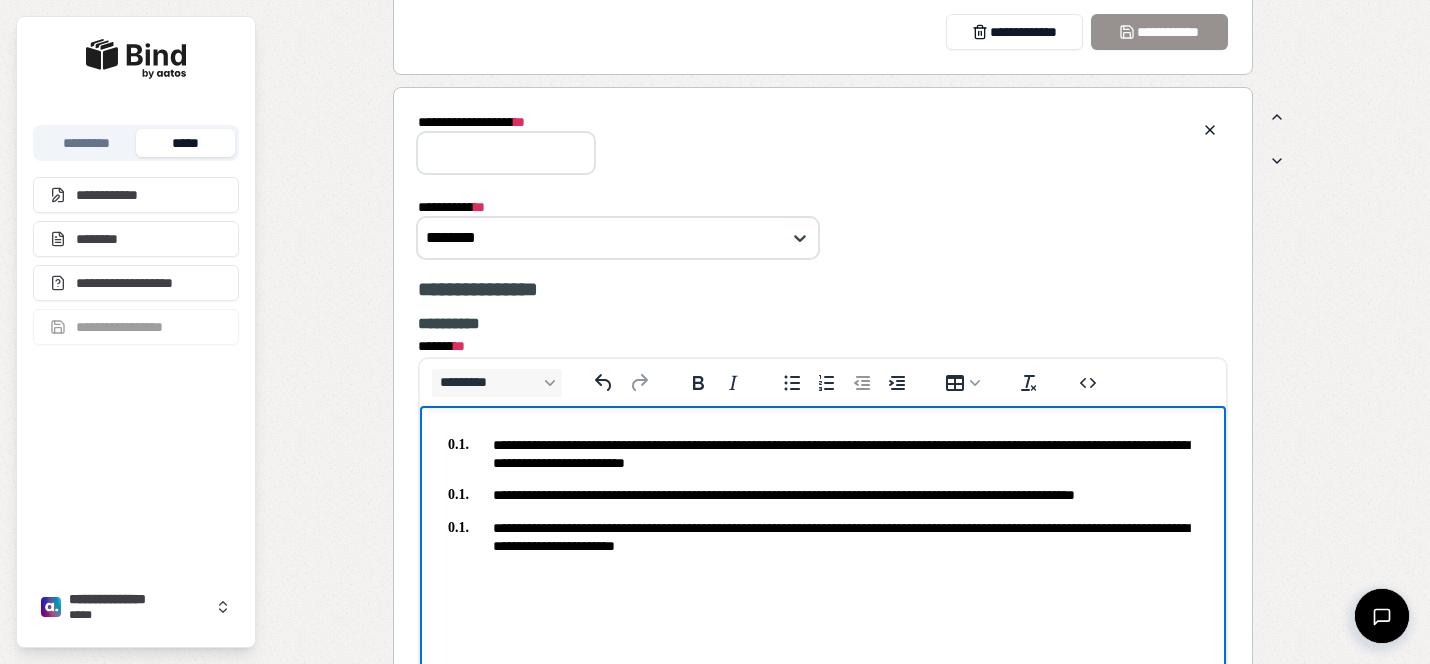 scroll, scrollTop: 2902, scrollLeft: 0, axis: vertical 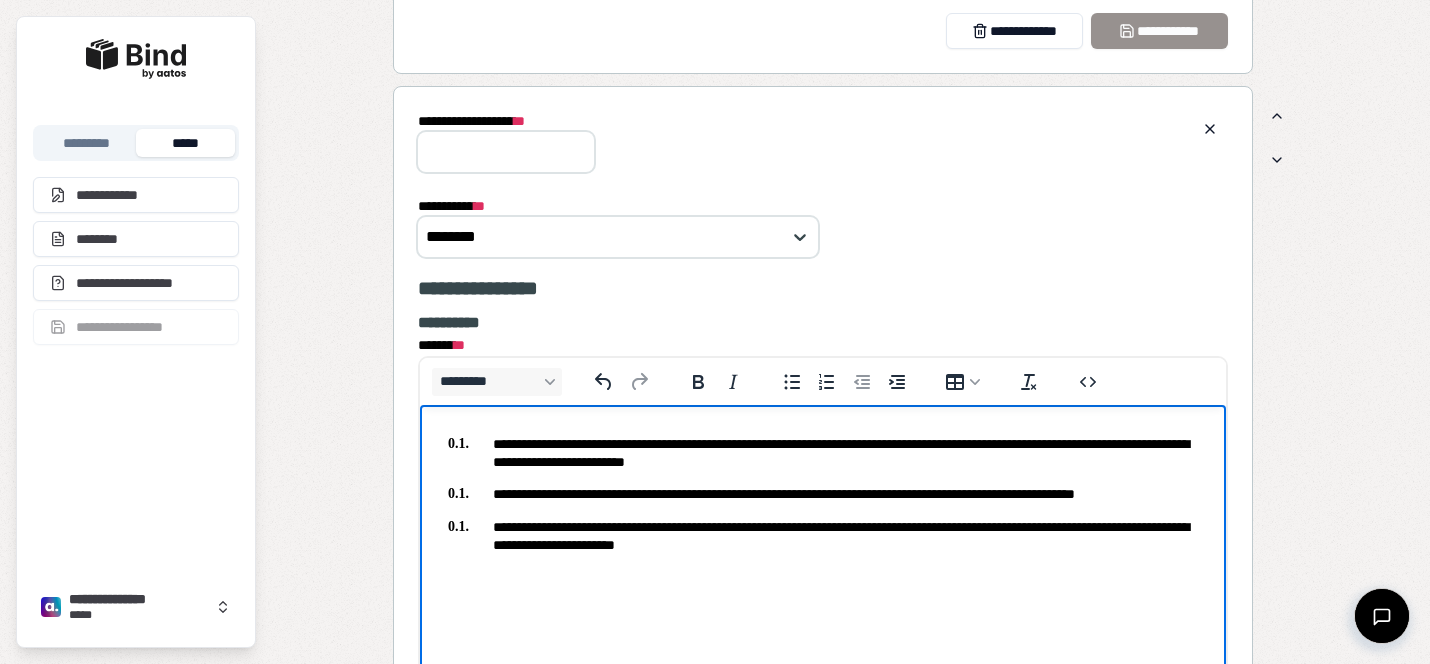 click on "**********" at bounding box center (823, 452) 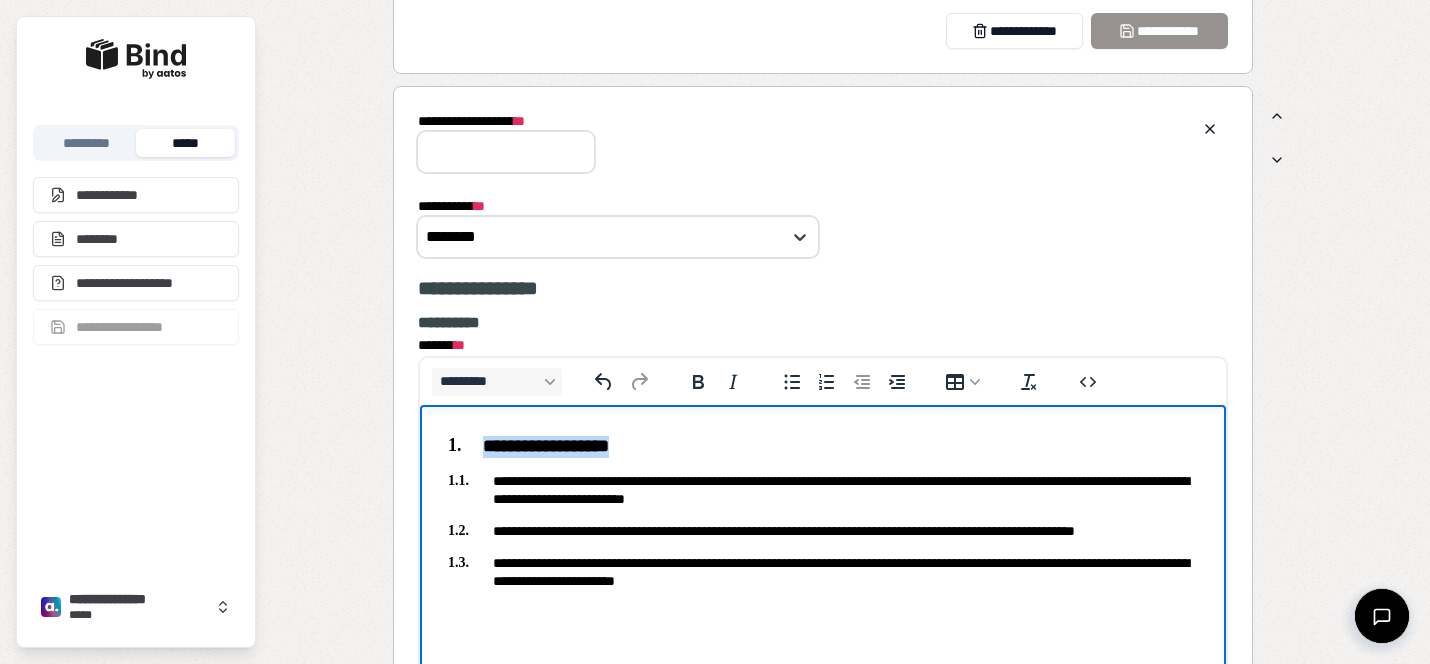 drag, startPoint x: 660, startPoint y: 452, endPoint x: 479, endPoint y: 434, distance: 181.89282 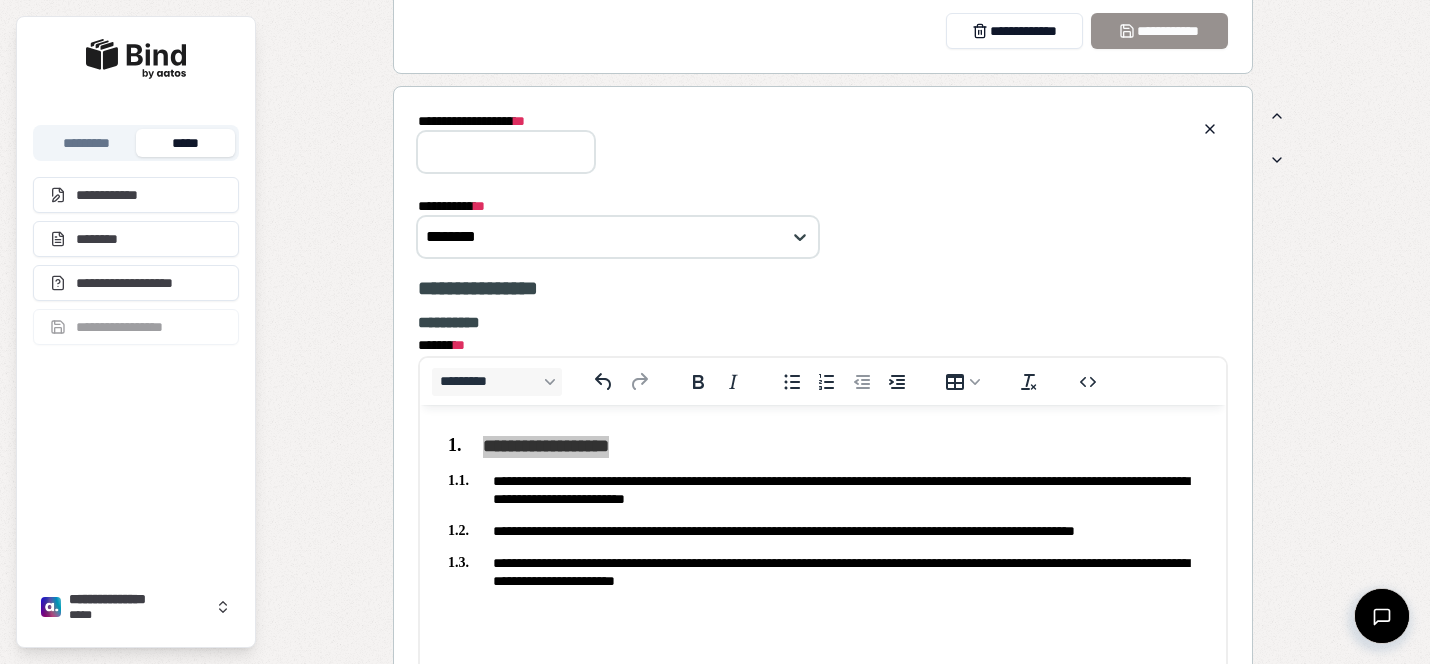 click on "**********" at bounding box center [506, 152] 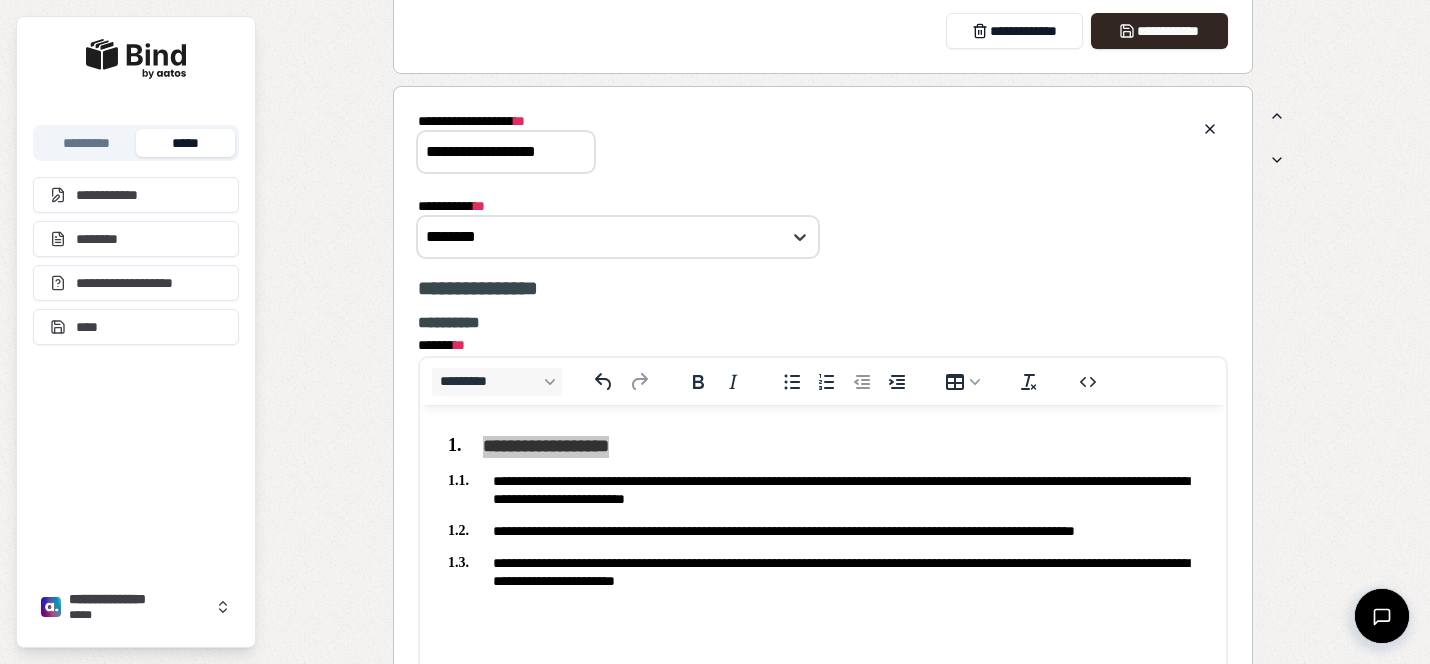 type on "**********" 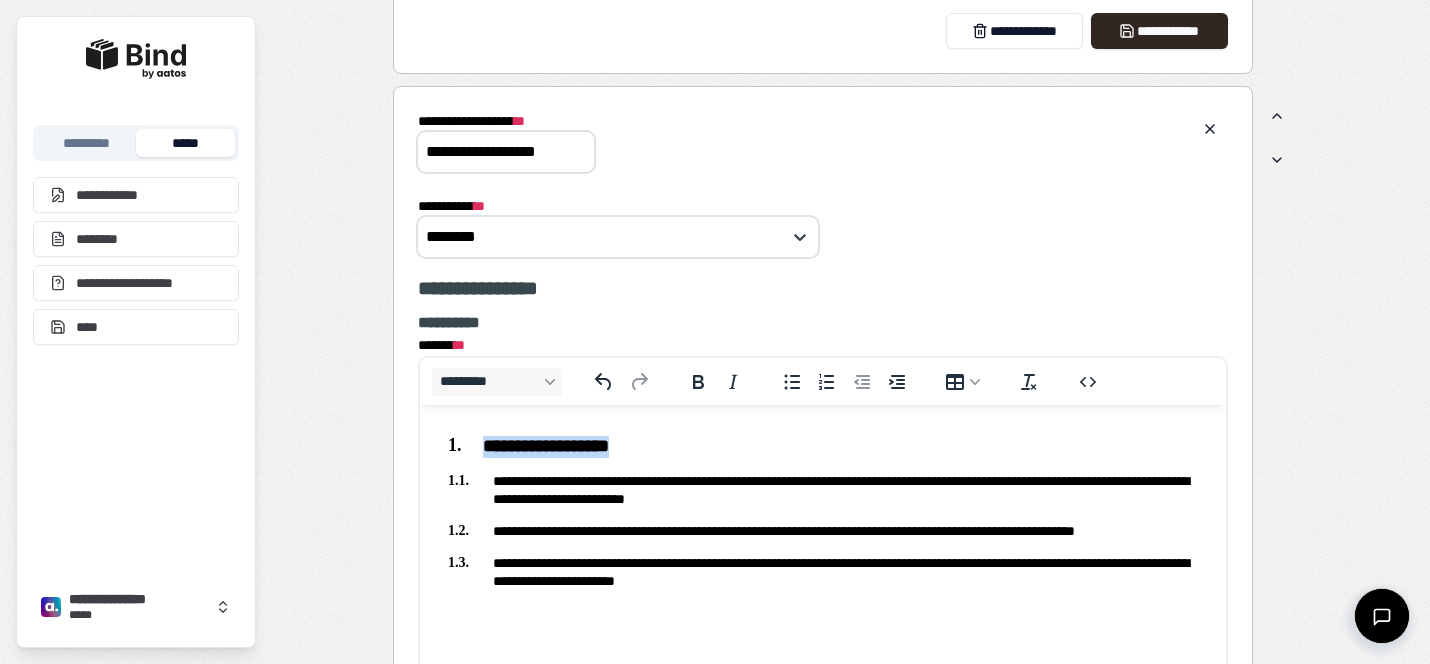 click on "**********" at bounding box center (823, 508) 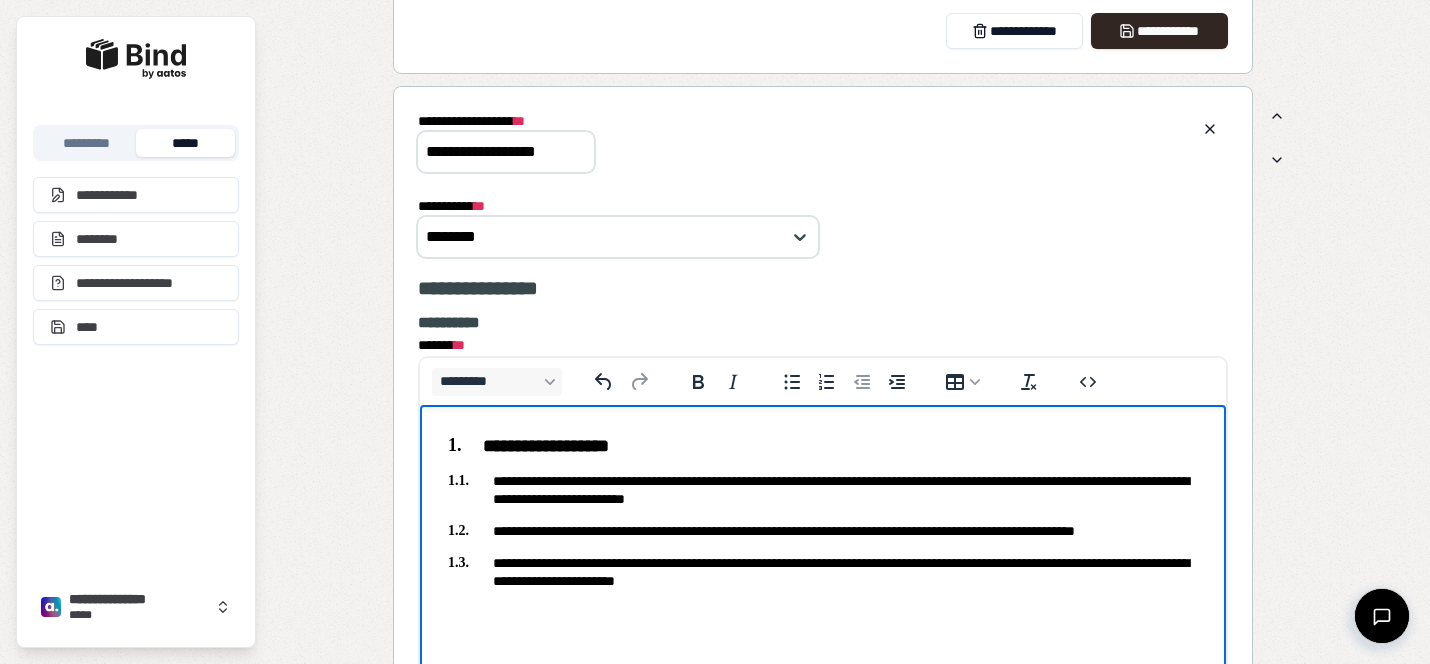 click on "**********" at bounding box center (823, 489) 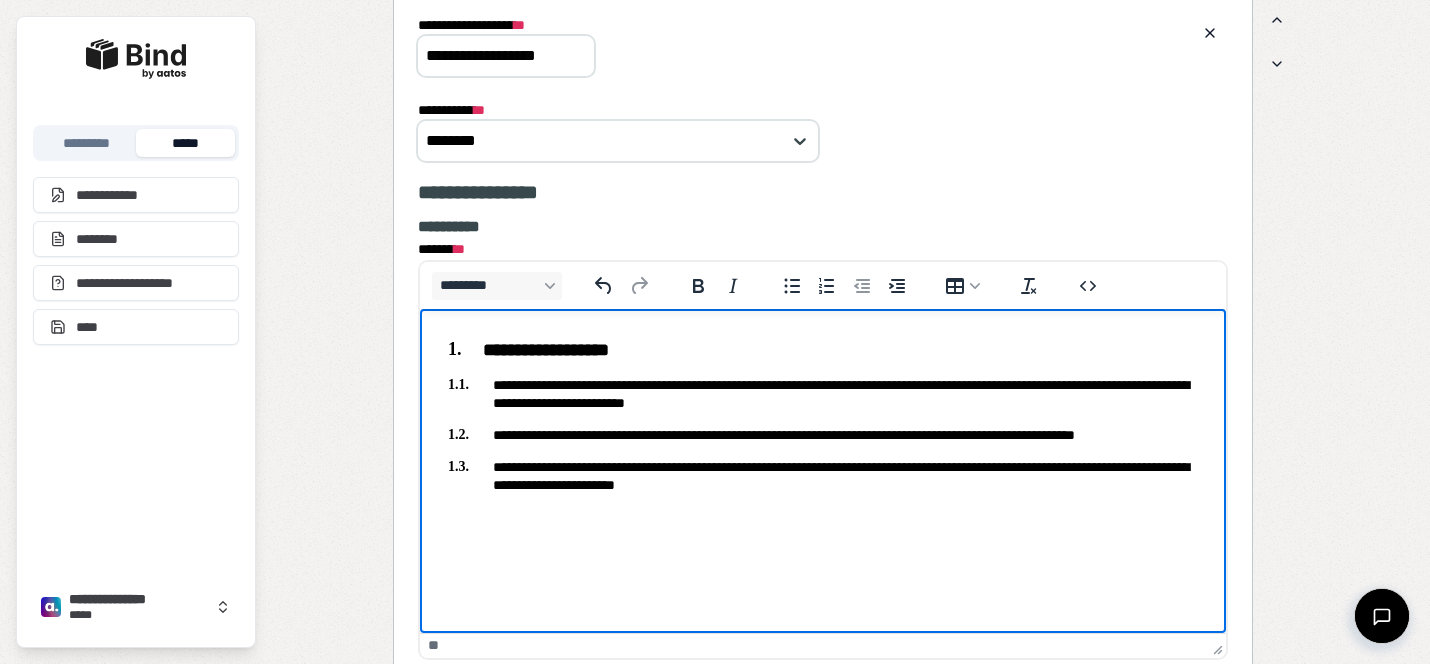 scroll, scrollTop: 3001, scrollLeft: 0, axis: vertical 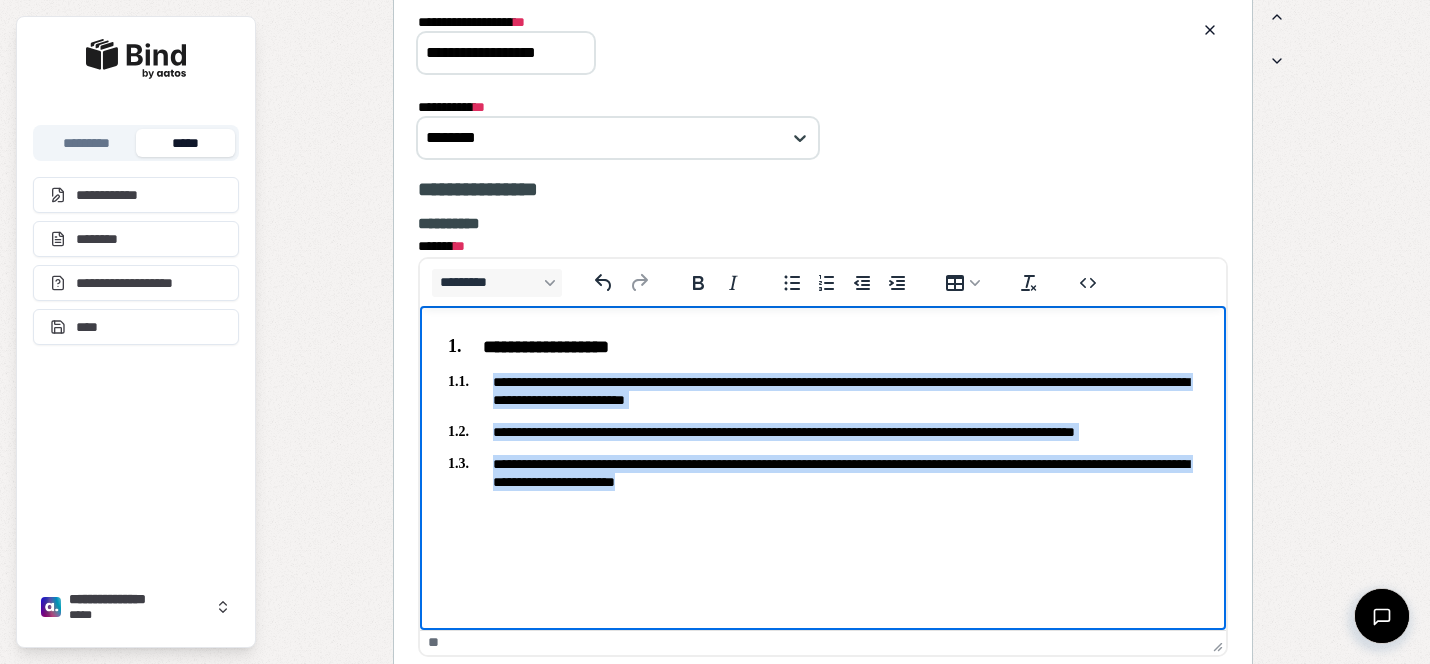 drag, startPoint x: 880, startPoint y: 497, endPoint x: 465, endPoint y: 373, distance: 433.1293 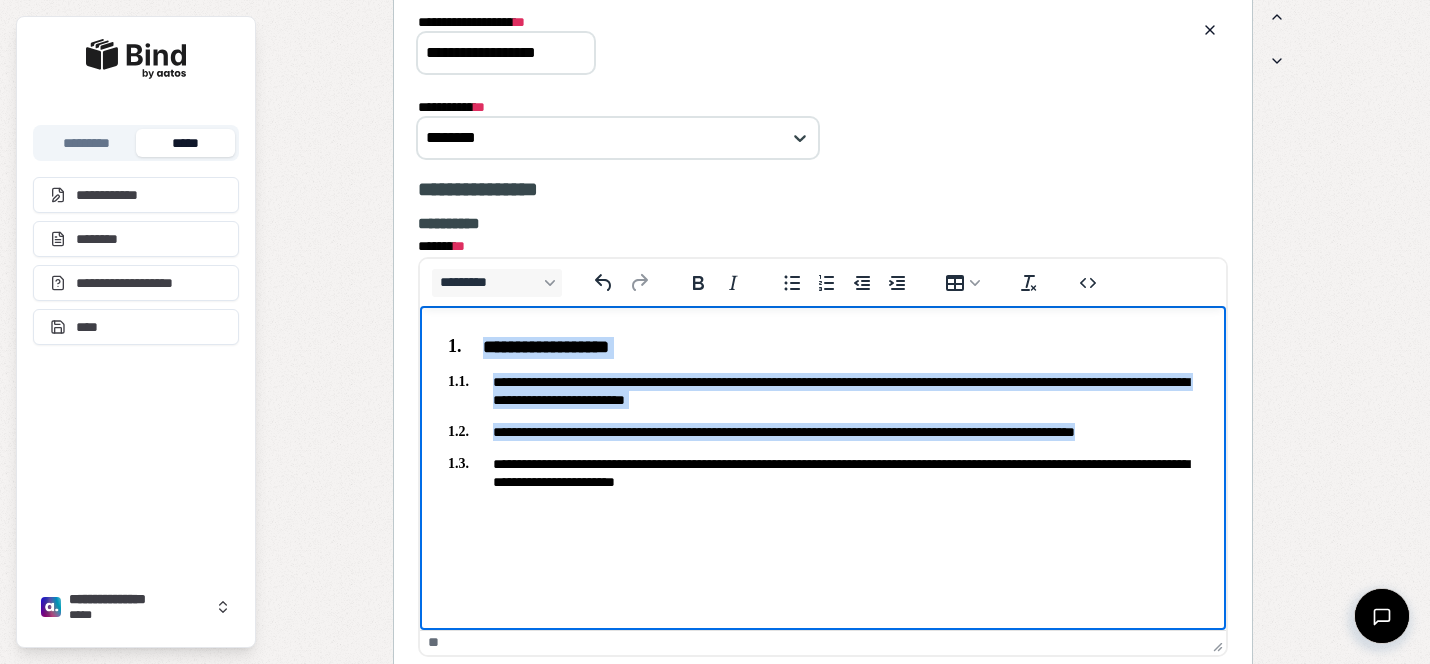 scroll, scrollTop: 3294, scrollLeft: 0, axis: vertical 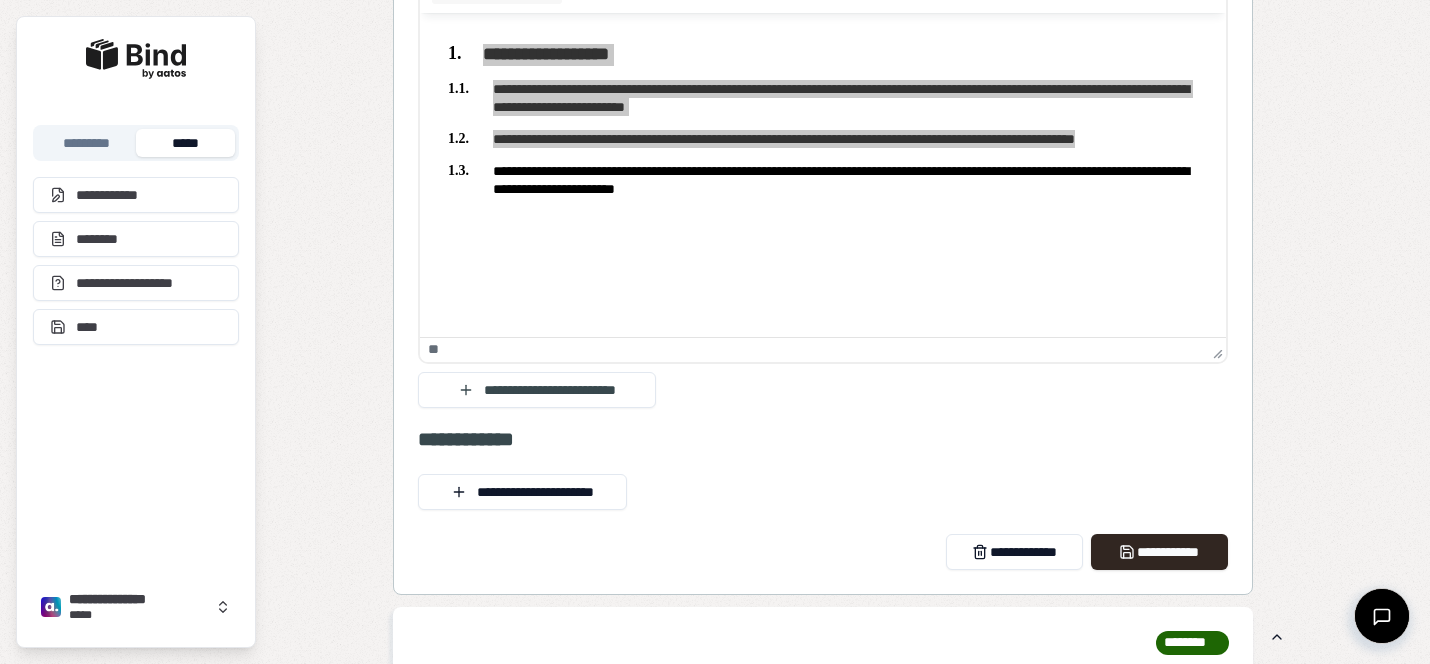 click on "**********" at bounding box center (823, 144) 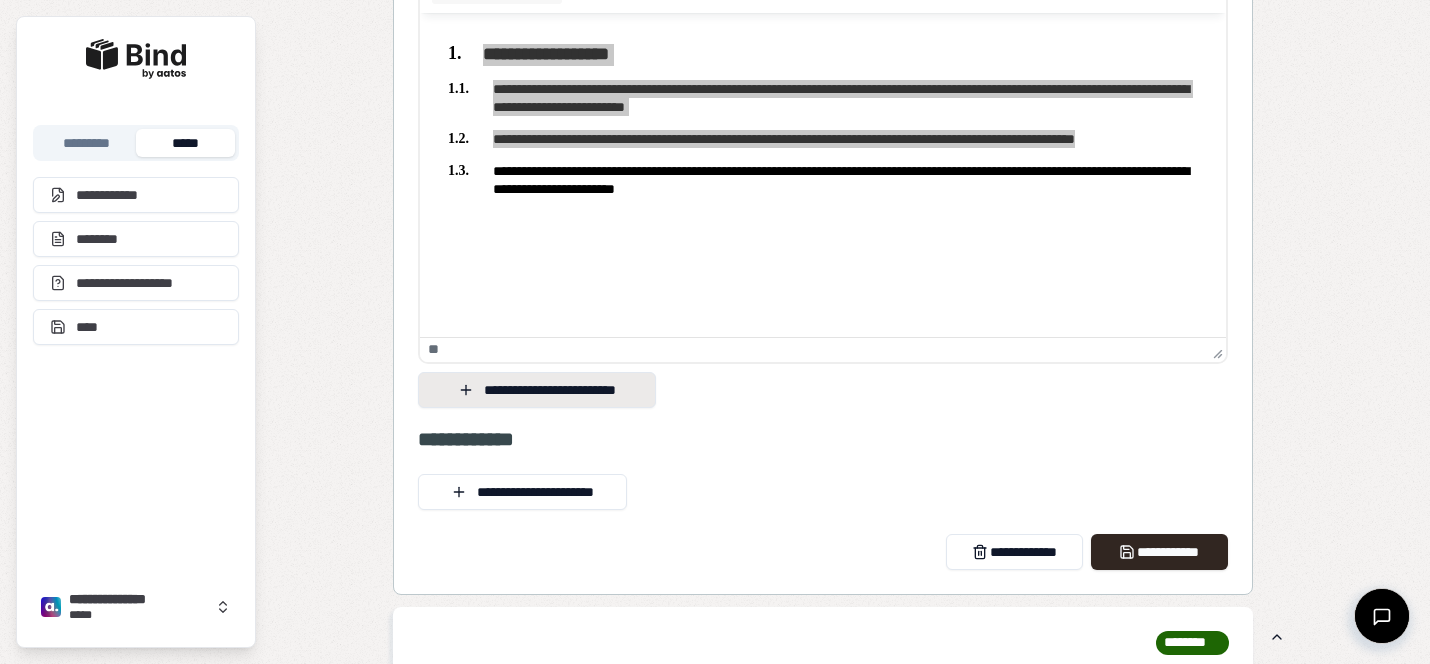 click on "**********" at bounding box center [537, 390] 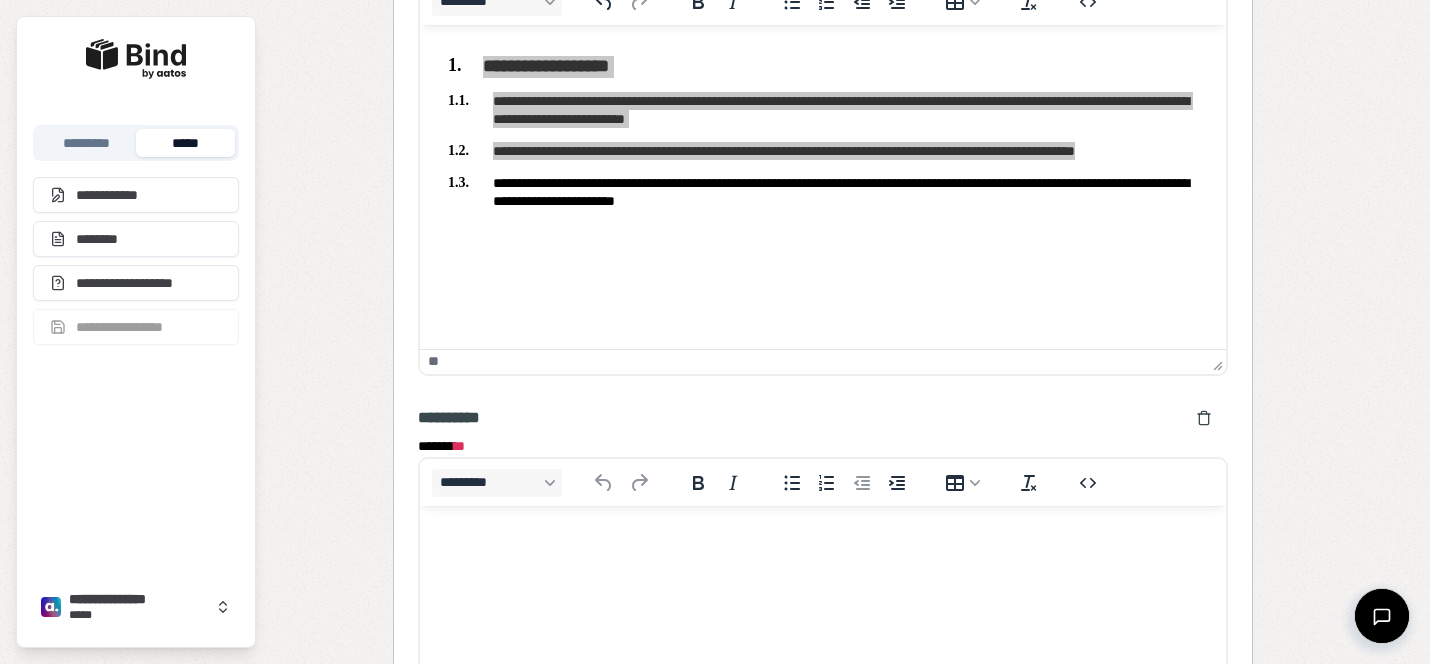 scroll, scrollTop: 0, scrollLeft: 0, axis: both 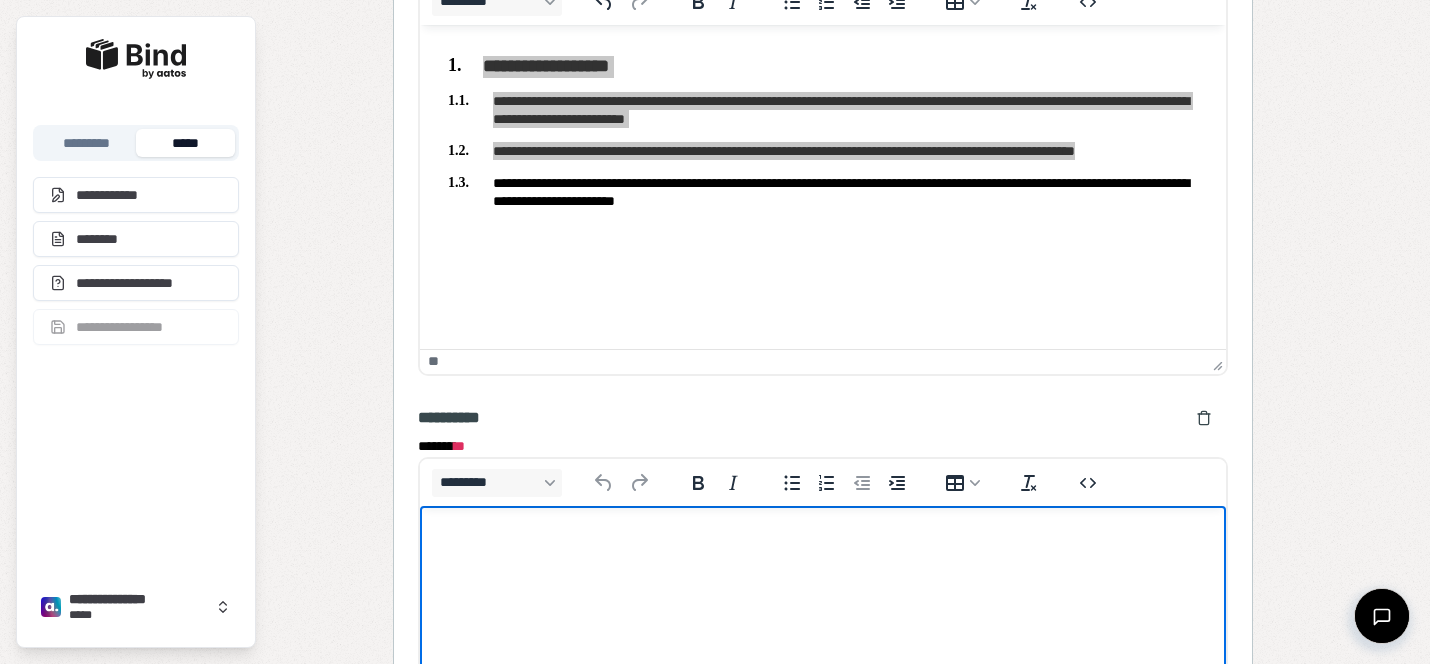 click at bounding box center [823, 544] 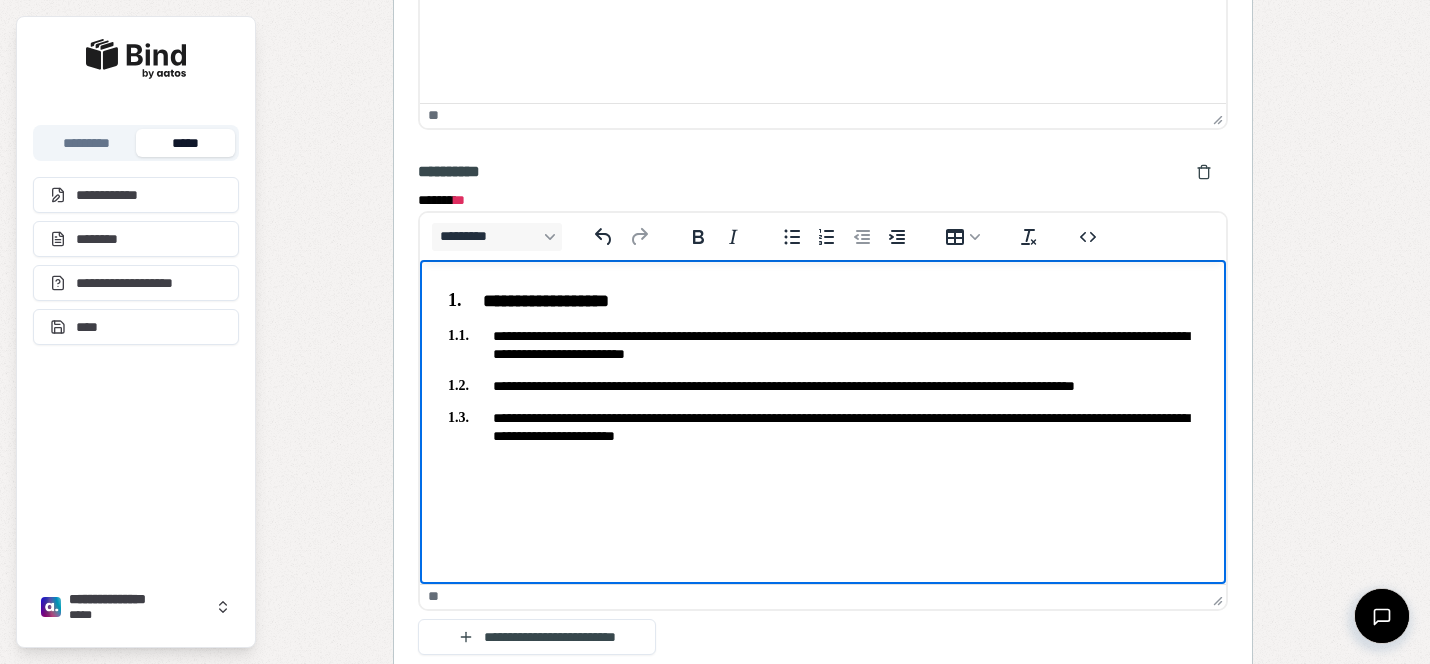 scroll, scrollTop: 3542, scrollLeft: 0, axis: vertical 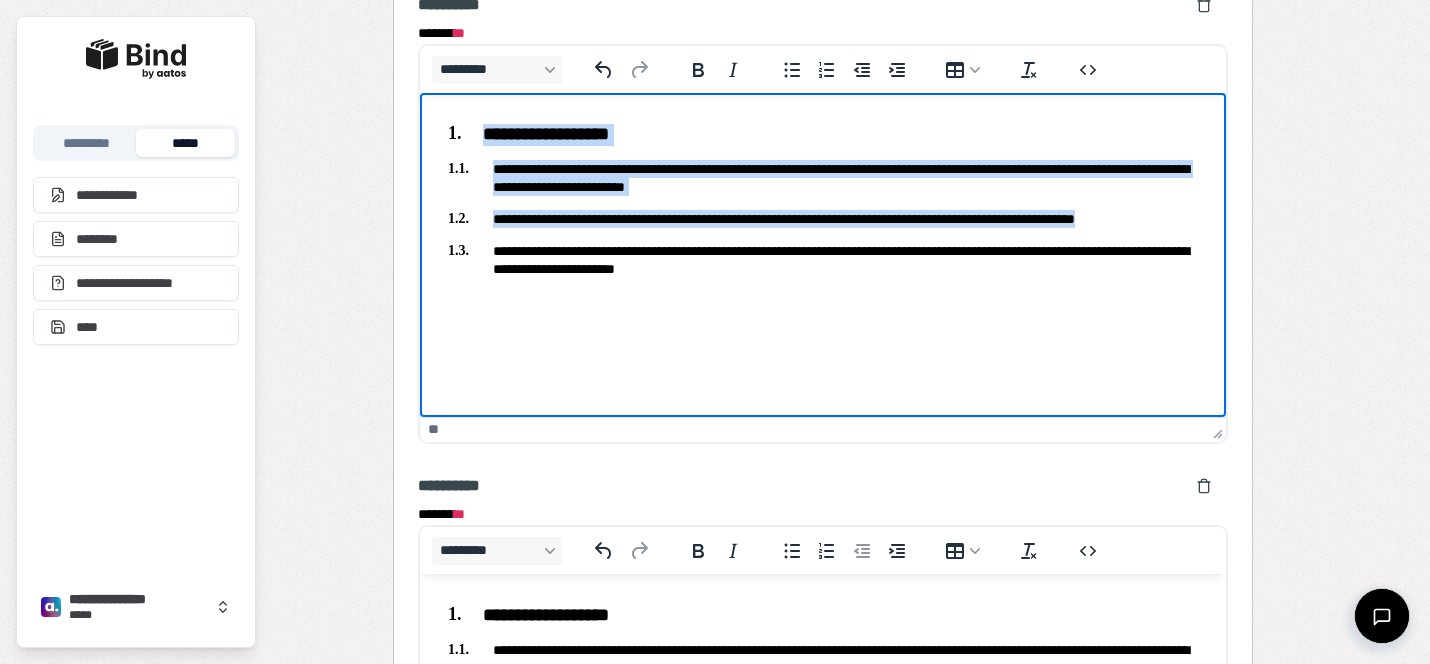 click on "**********" at bounding box center [823, 259] 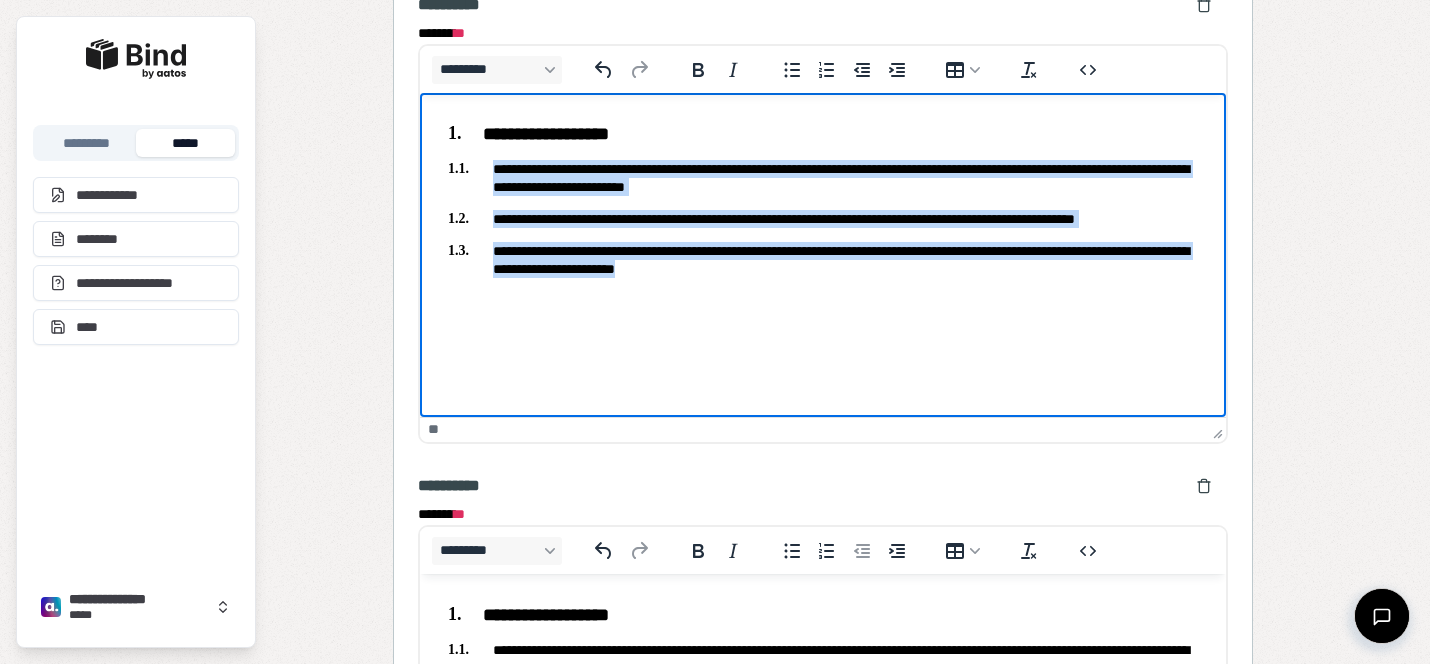 drag, startPoint x: 834, startPoint y: 267, endPoint x: 491, endPoint y: 168, distance: 357.0014 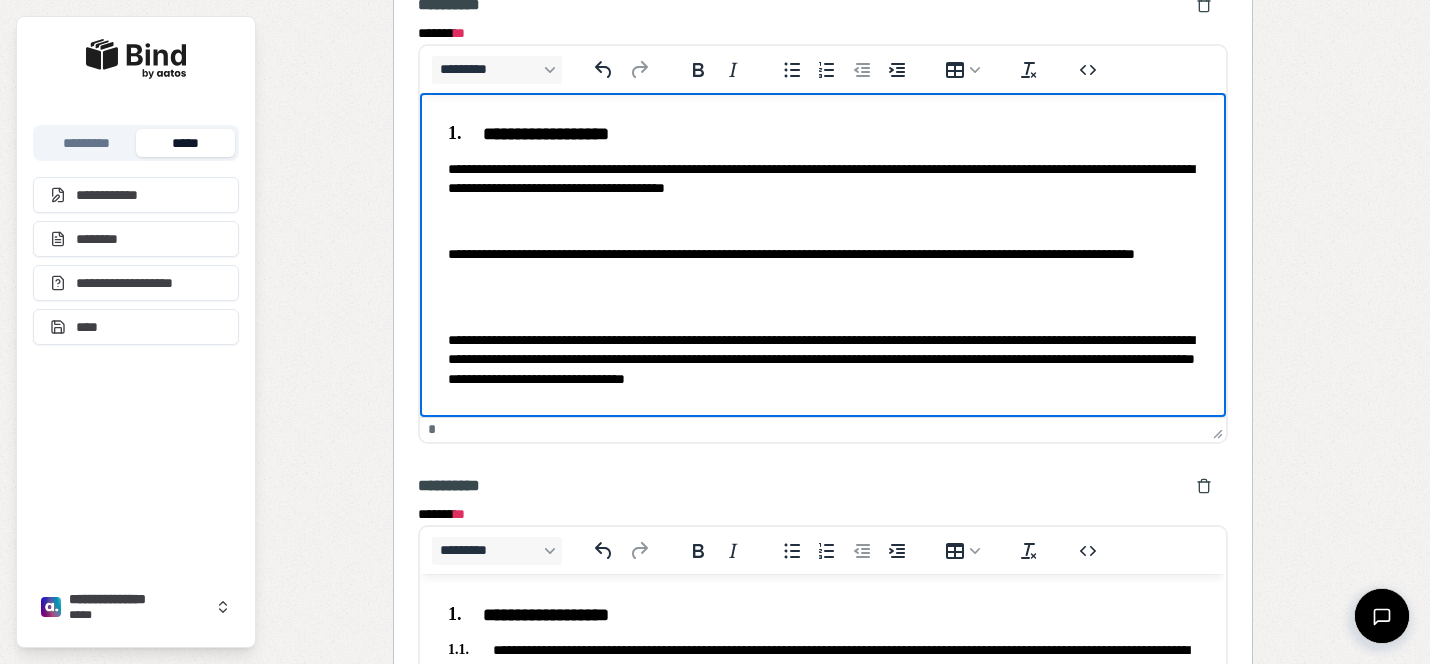click at bounding box center [823, 220] 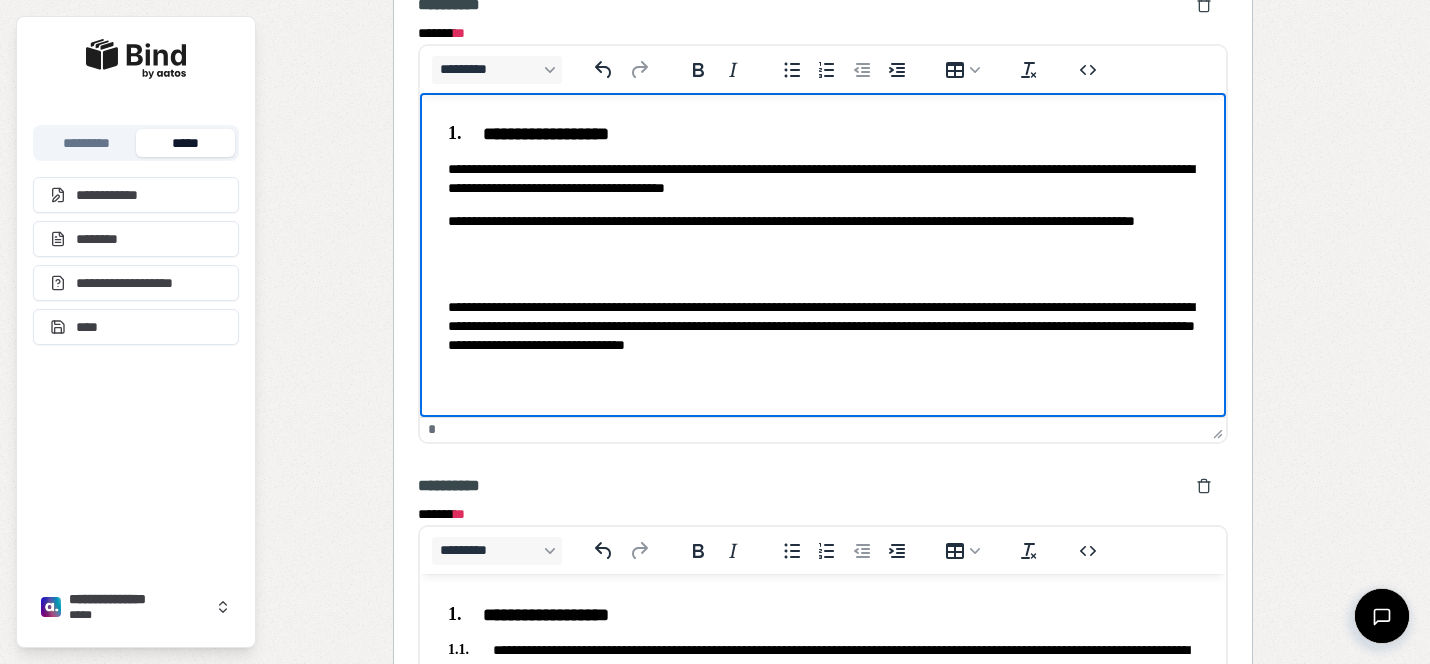 click at bounding box center (823, 273) 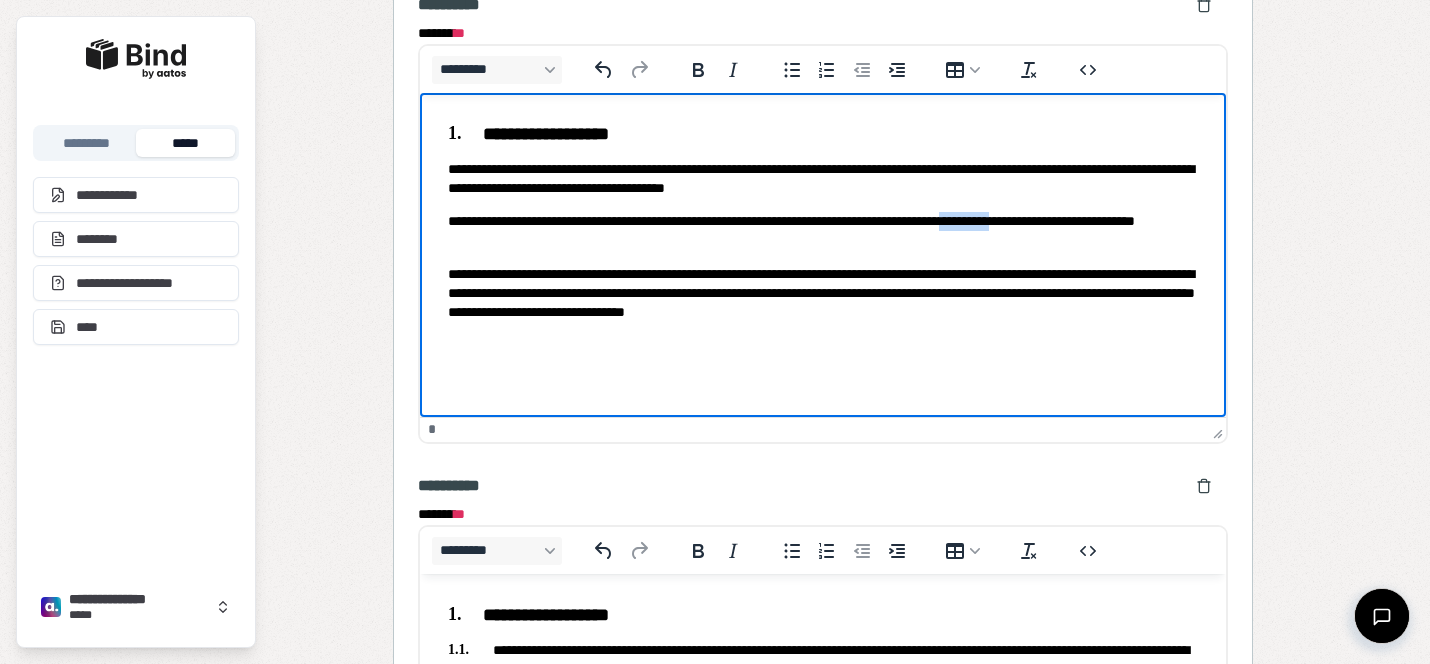 drag, startPoint x: 1055, startPoint y: 215, endPoint x: 1111, endPoint y: 216, distance: 56.008926 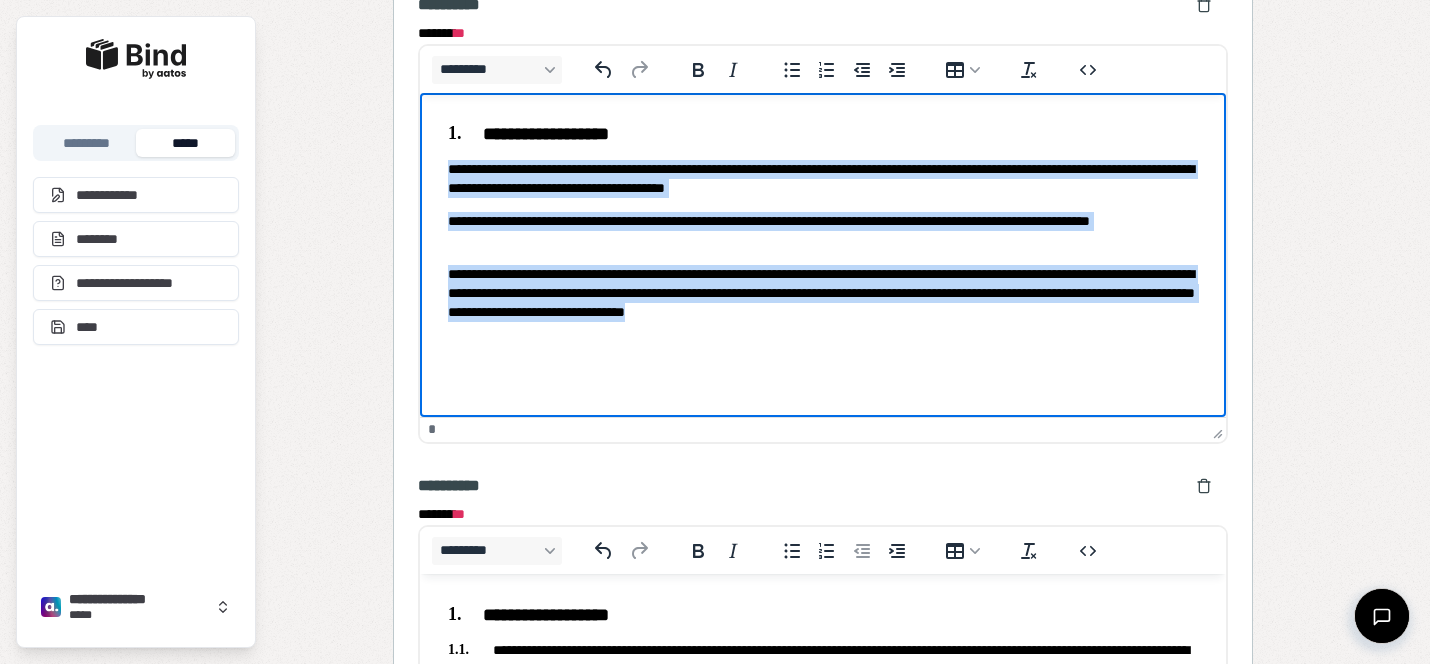 drag, startPoint x: 1084, startPoint y: 318, endPoint x: 835, endPoint y: 245, distance: 259.48026 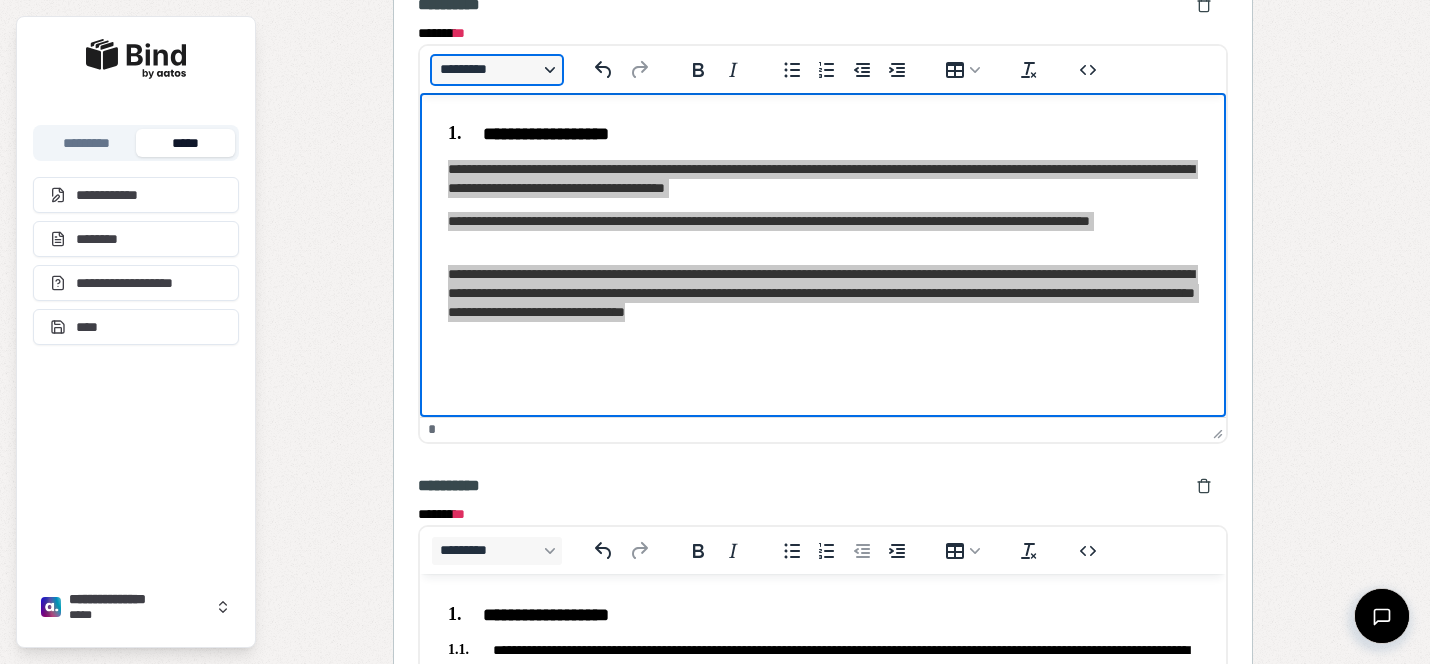 click on "*********" at bounding box center [497, 70] 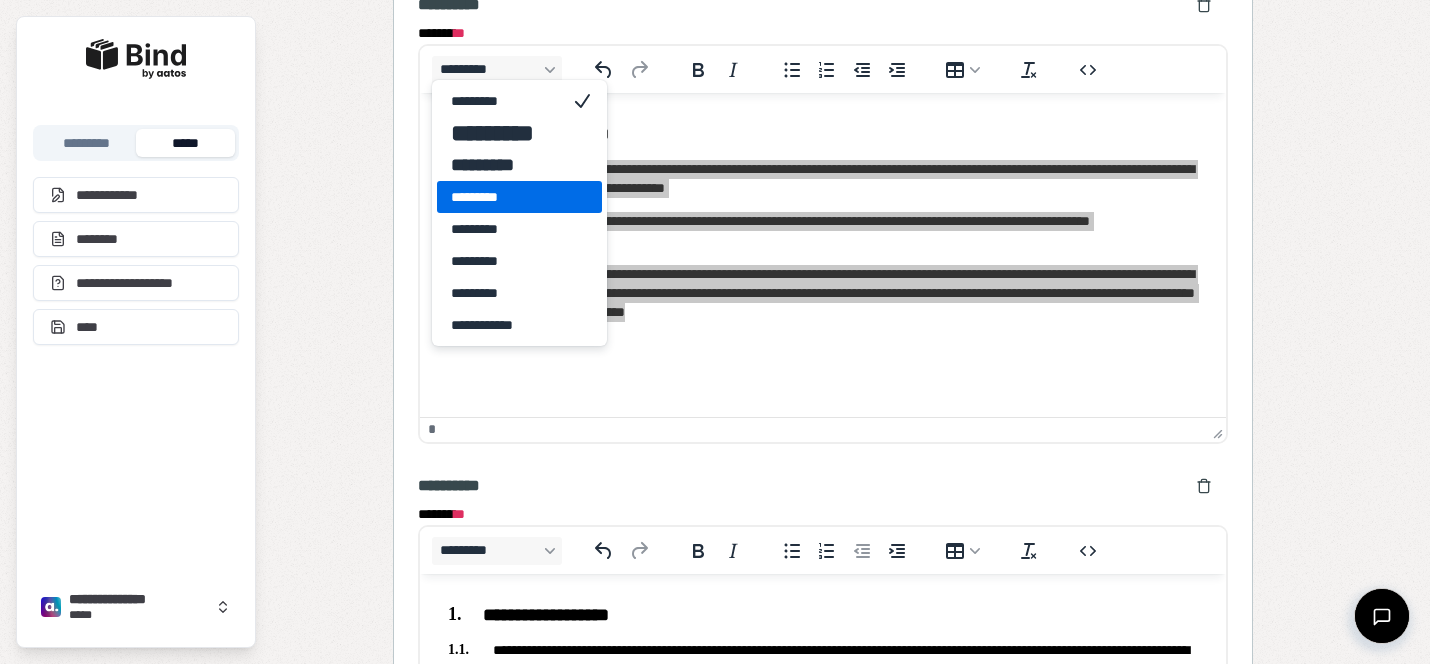 click on "*********" at bounding box center (505, 197) 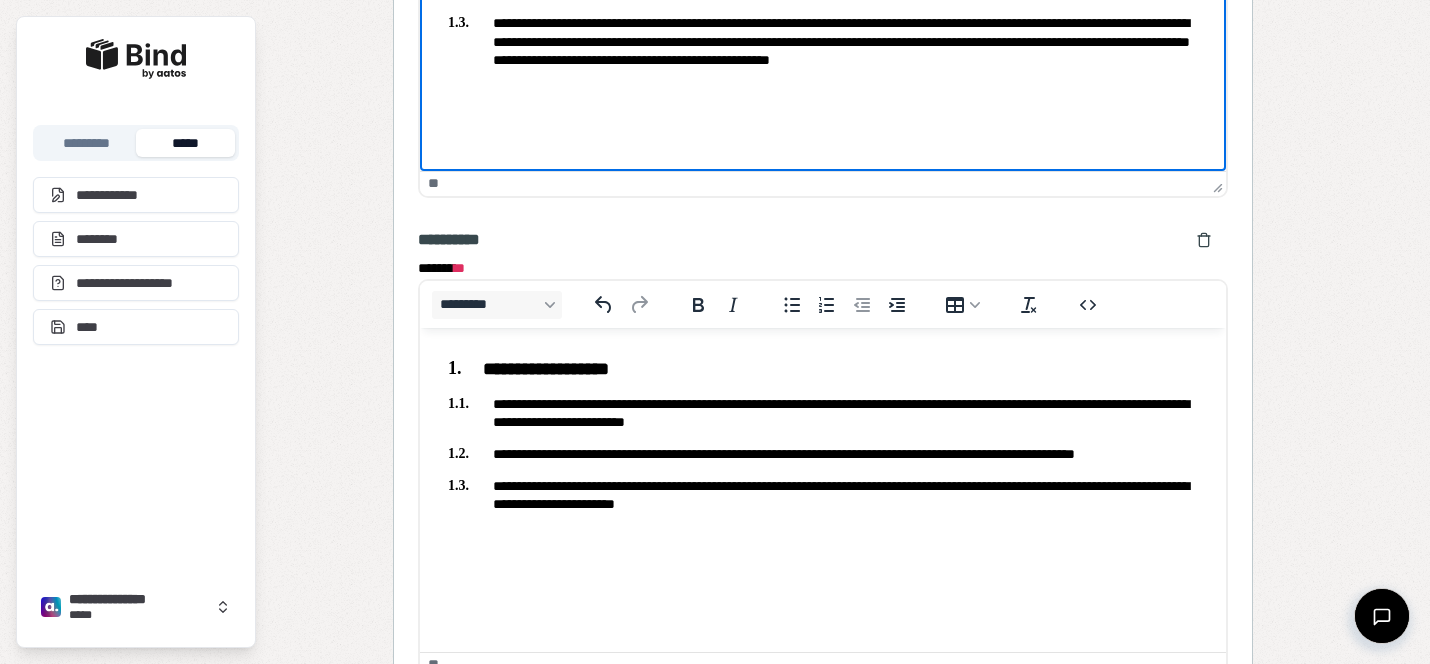 scroll, scrollTop: 3474, scrollLeft: 0, axis: vertical 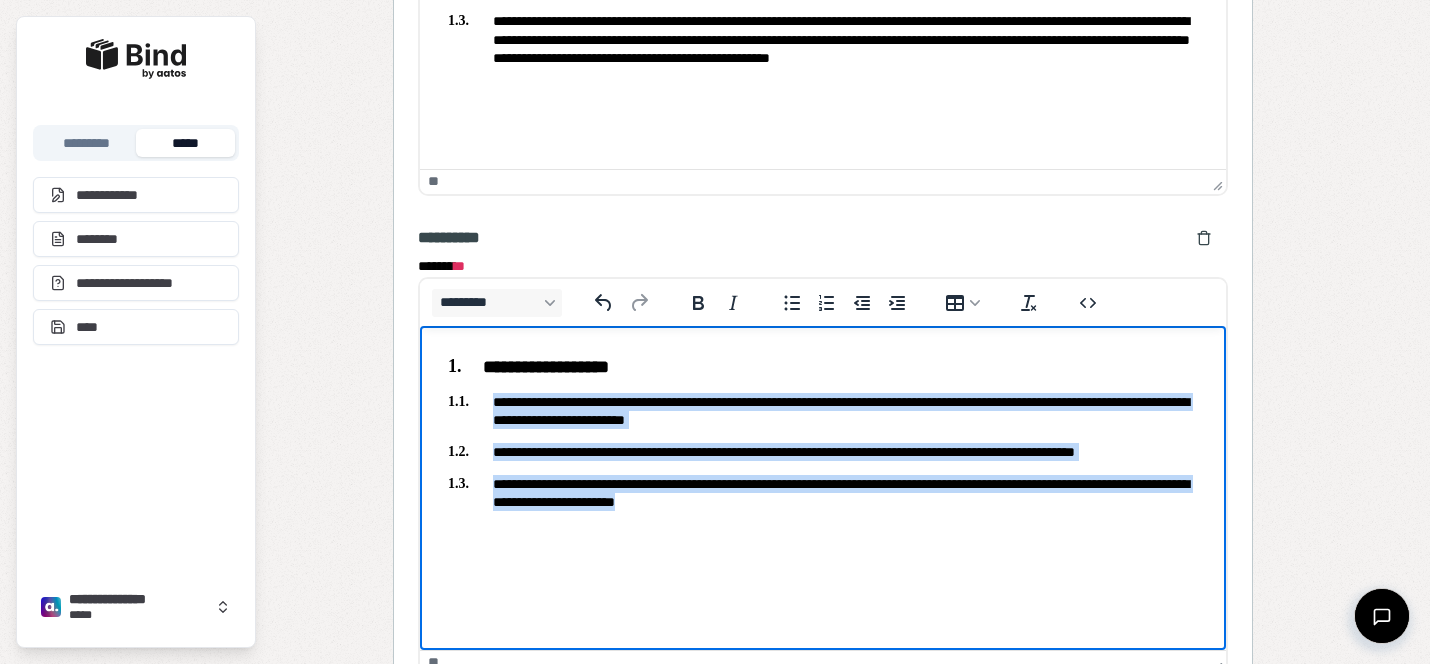drag, startPoint x: 846, startPoint y: 516, endPoint x: 484, endPoint y: 386, distance: 384.6349 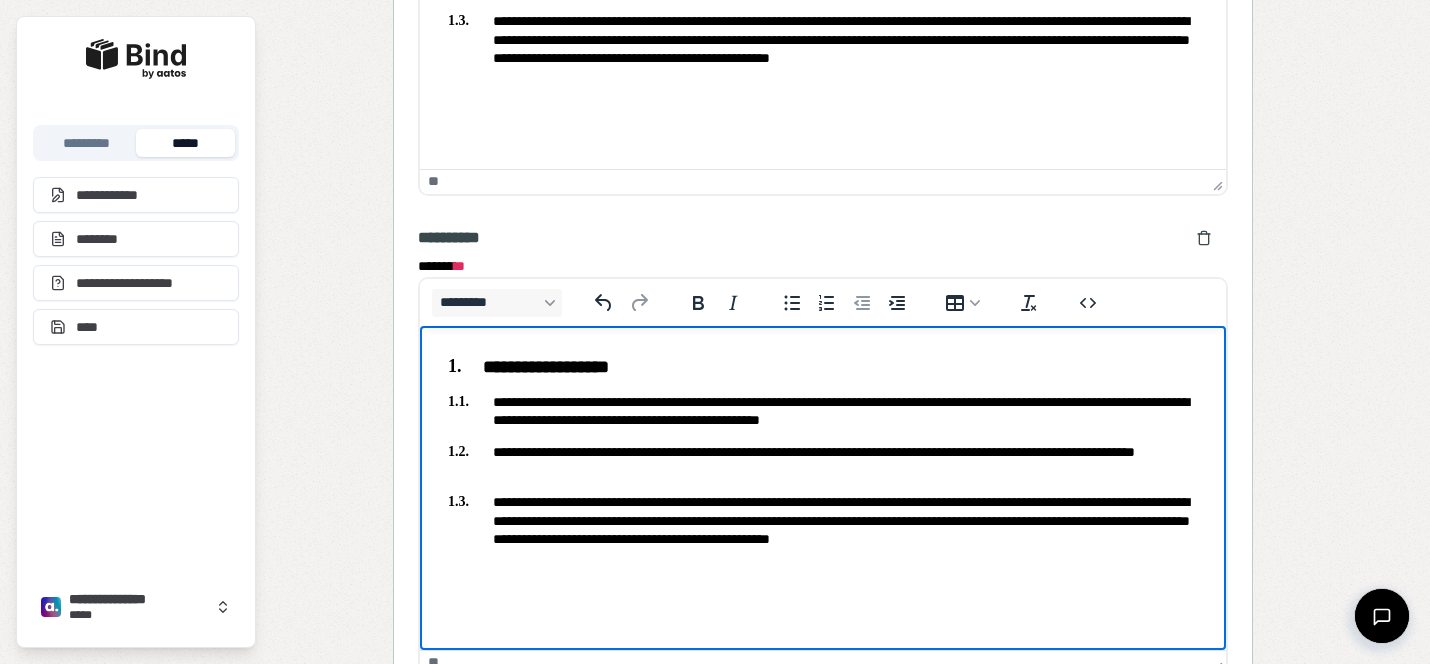 click on "**********" at bounding box center [823, 410] 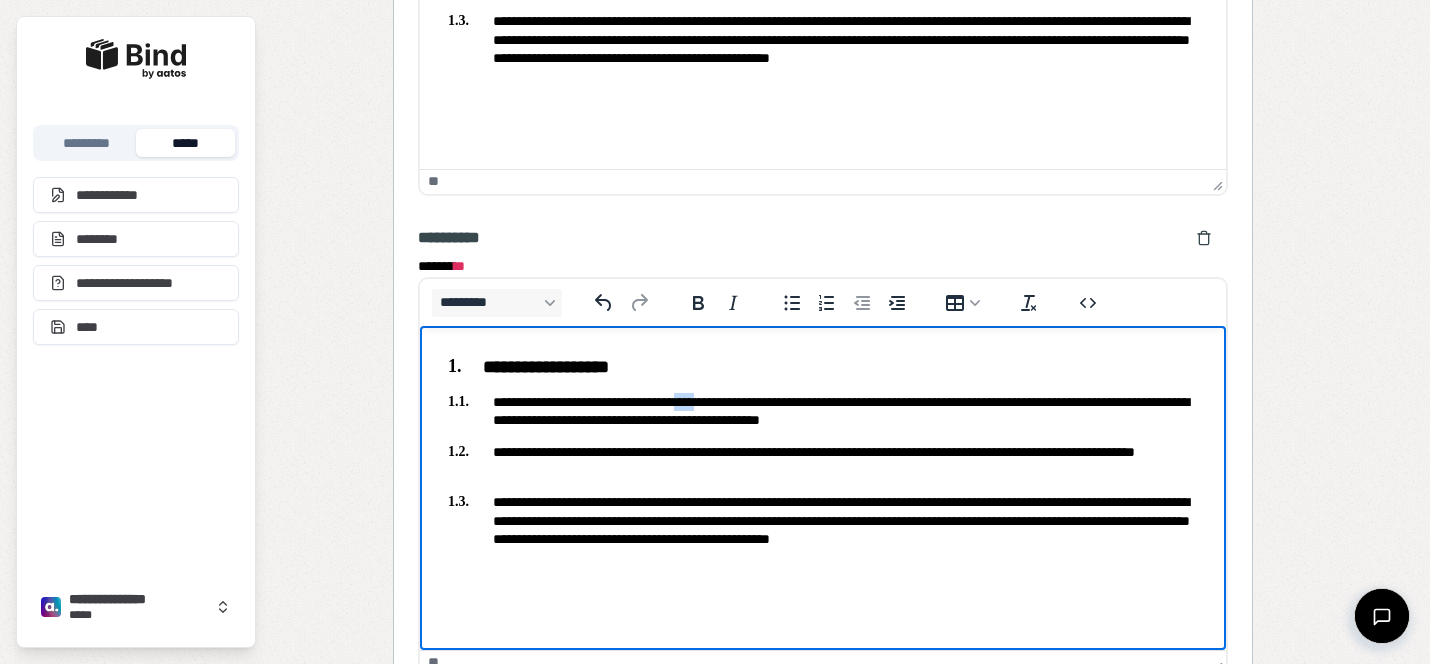 drag, startPoint x: 769, startPoint y: 402, endPoint x: 738, endPoint y: 400, distance: 31.06445 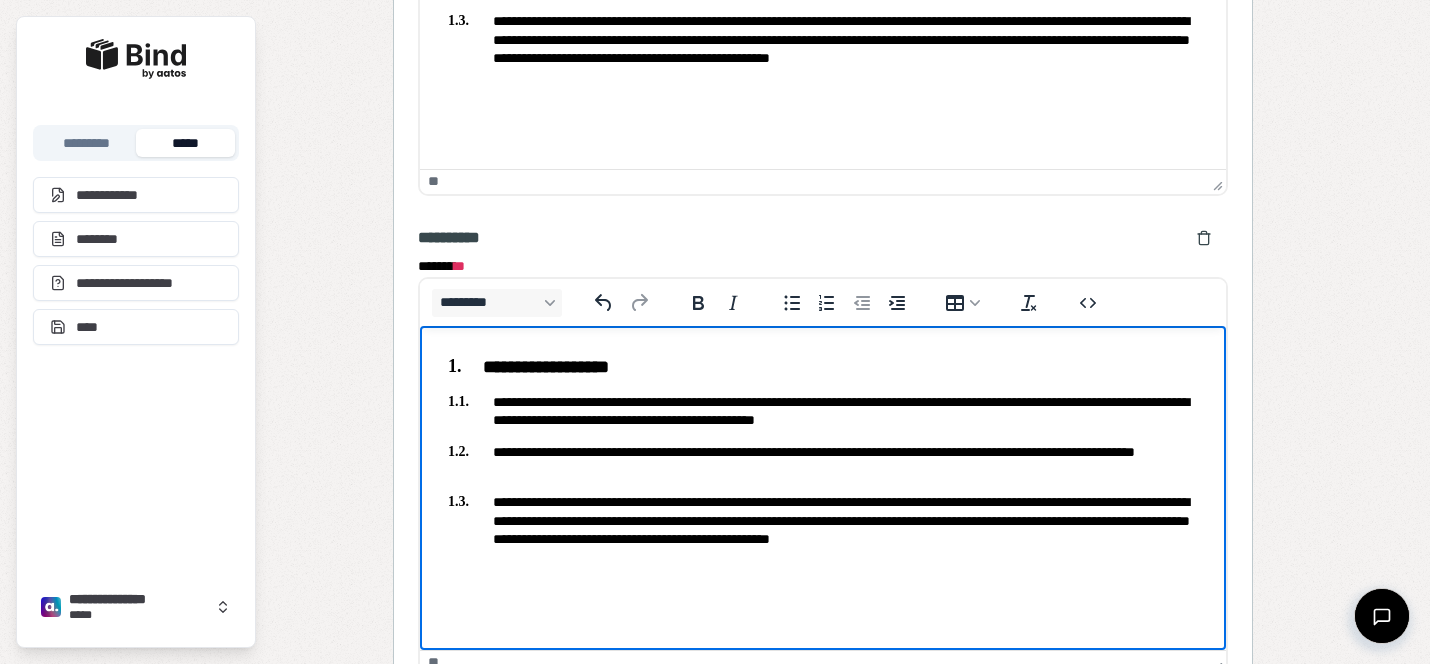 click on "**********" at bounding box center [823, 410] 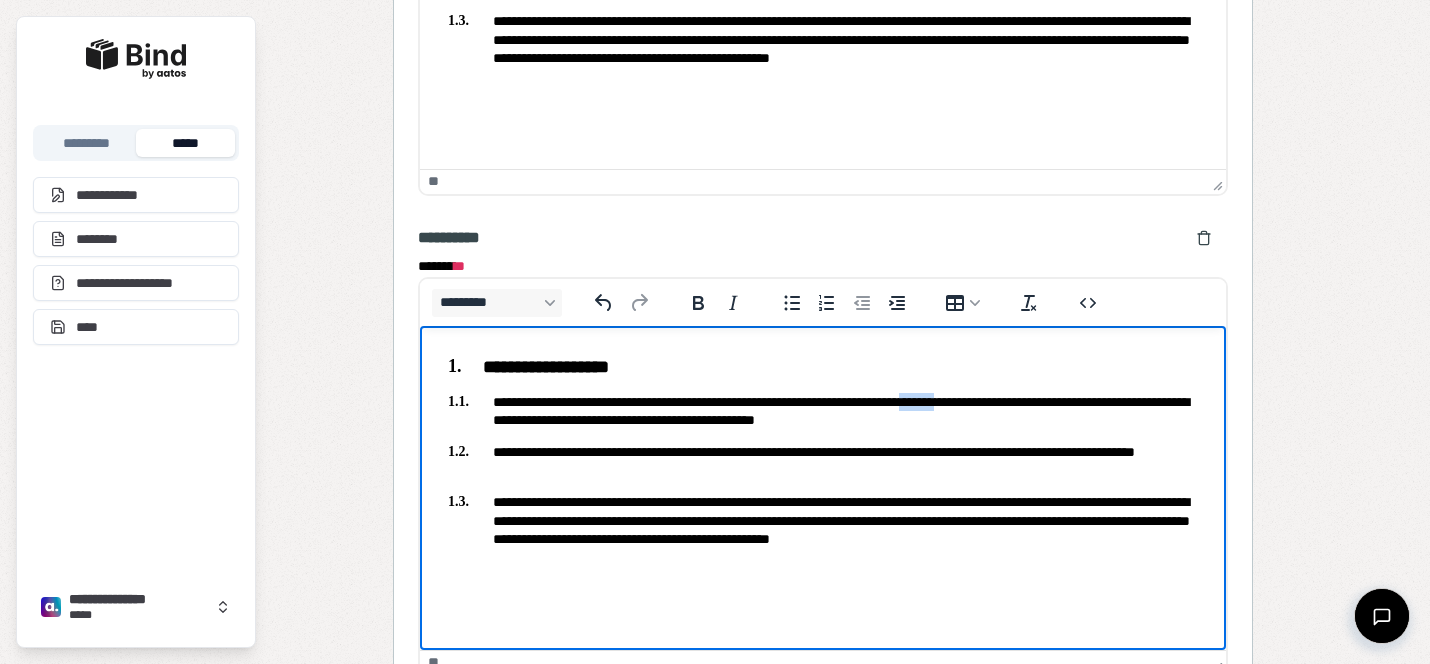 drag, startPoint x: 1076, startPoint y: 401, endPoint x: 1014, endPoint y: 400, distance: 62.008064 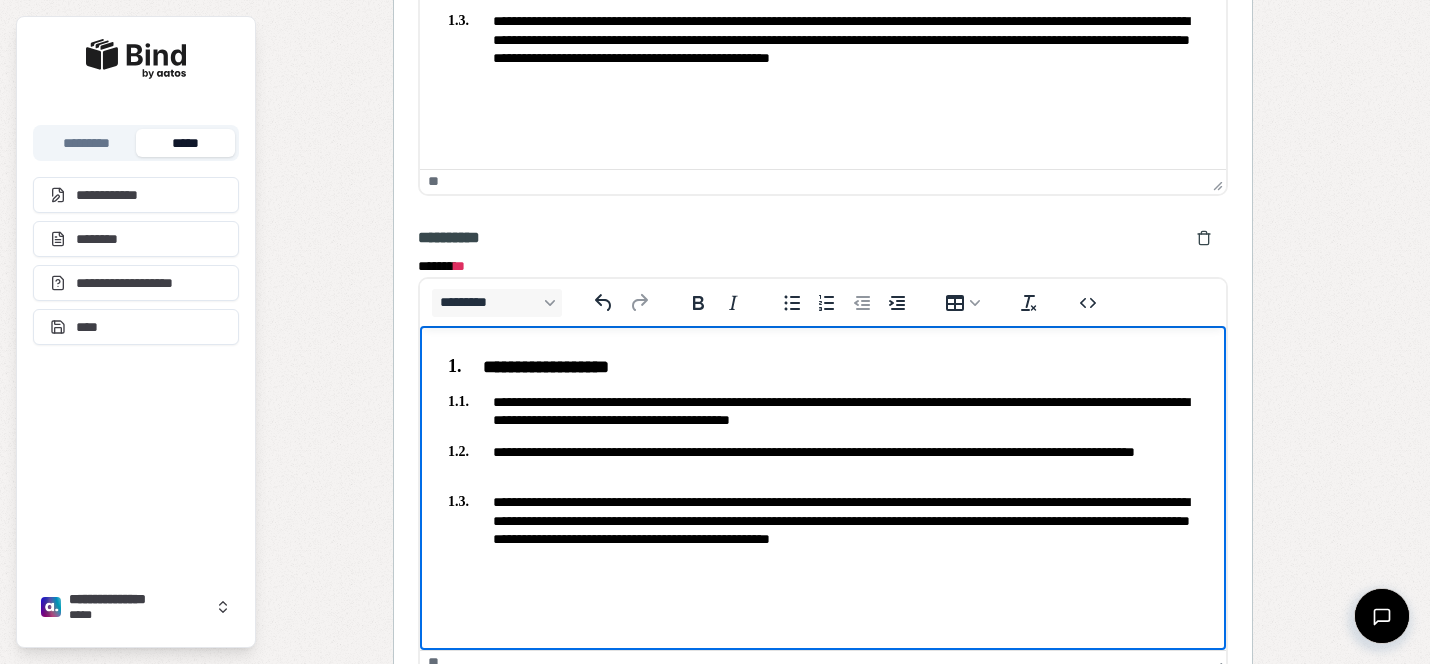 click on "**********" at bounding box center [823, 460] 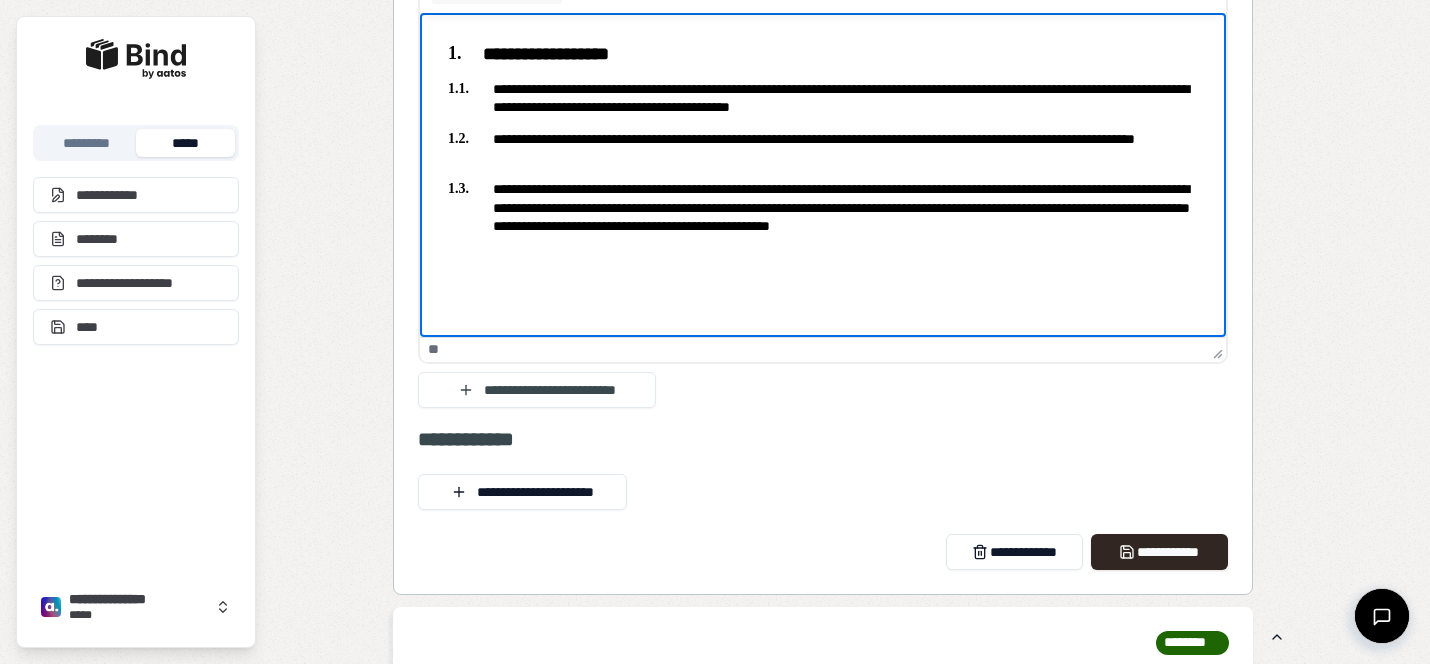 scroll, scrollTop: 3790, scrollLeft: 0, axis: vertical 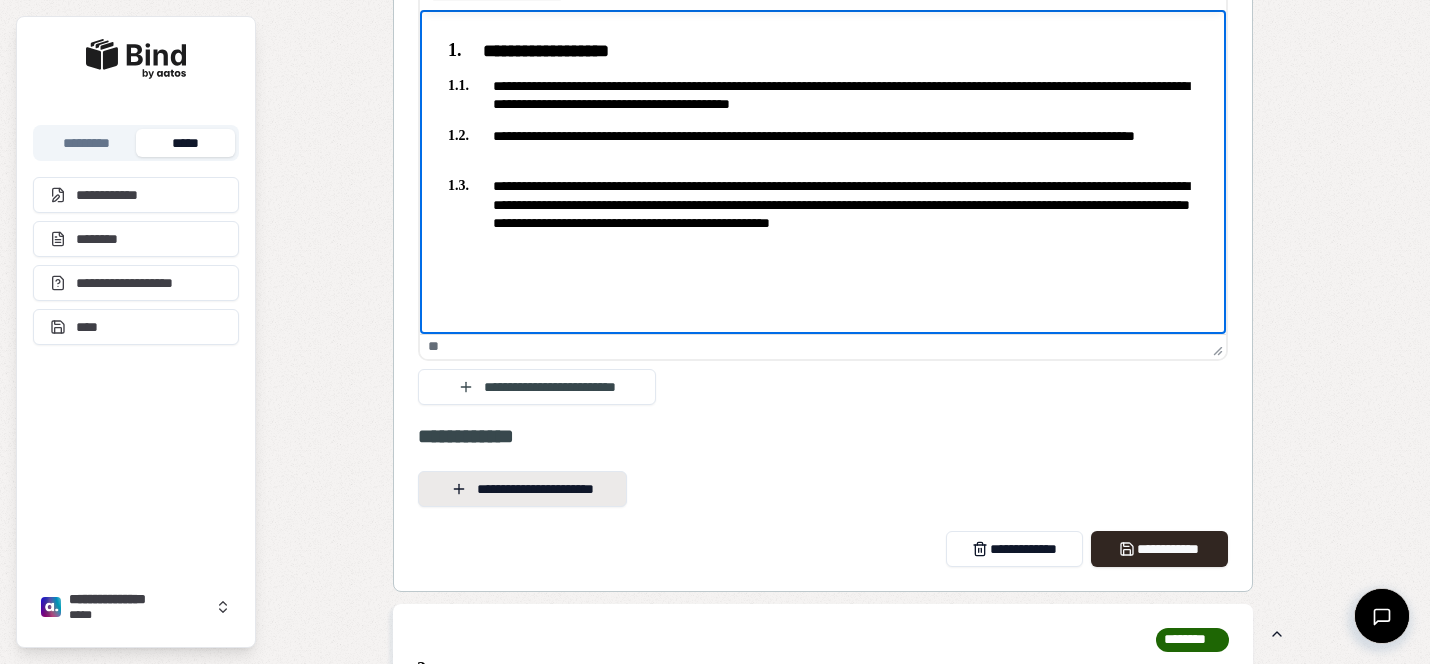 click on "**********" at bounding box center (522, 489) 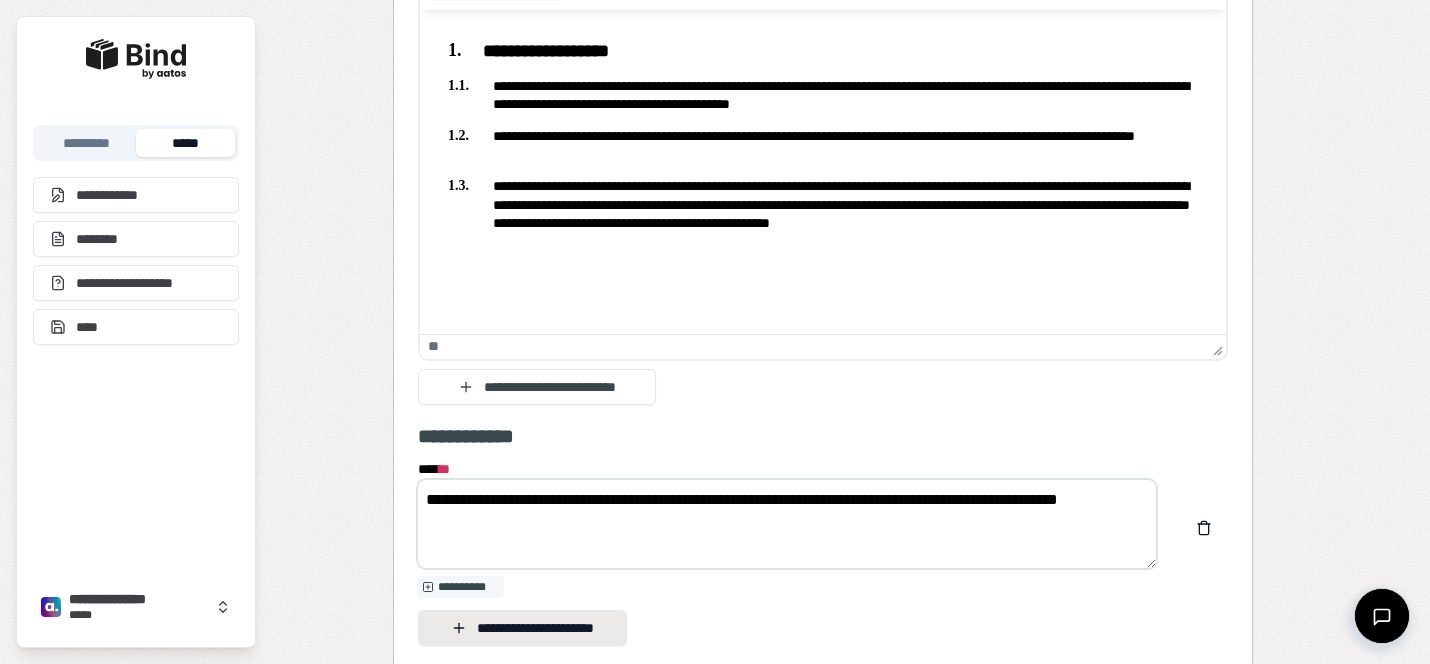 type on "**********" 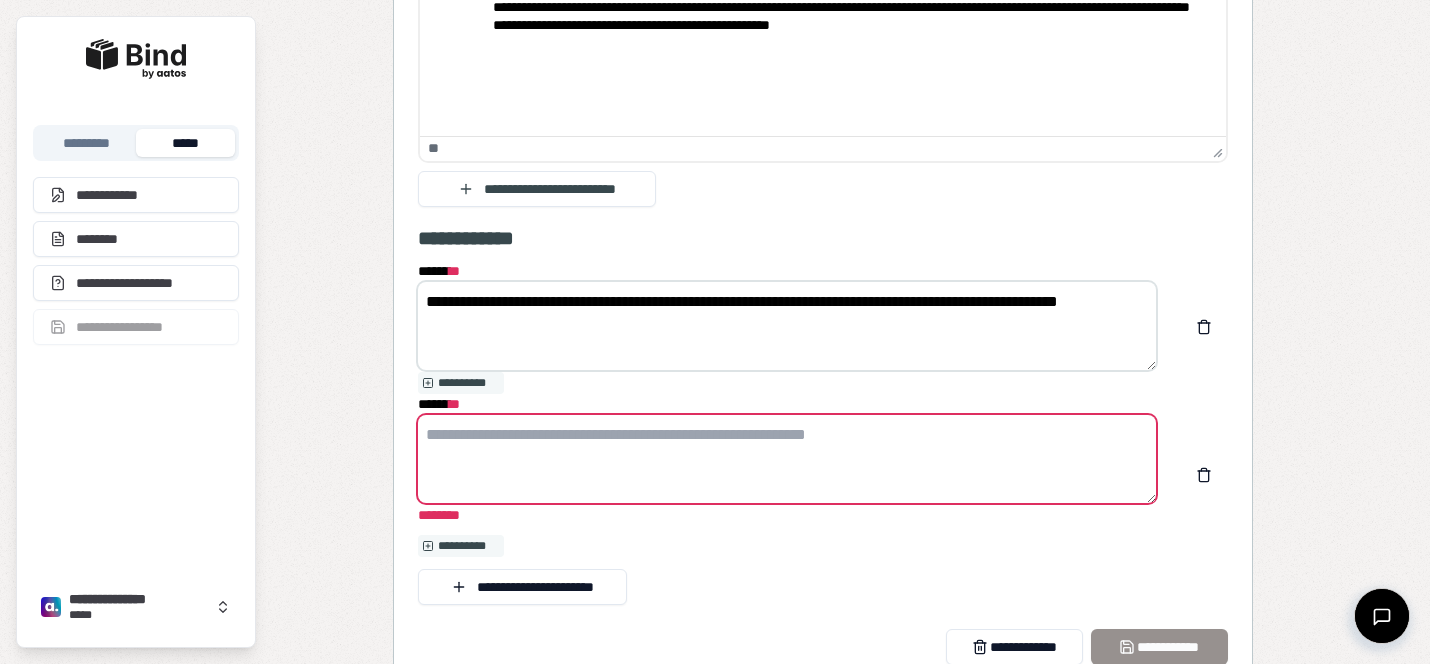 paste on "**********" 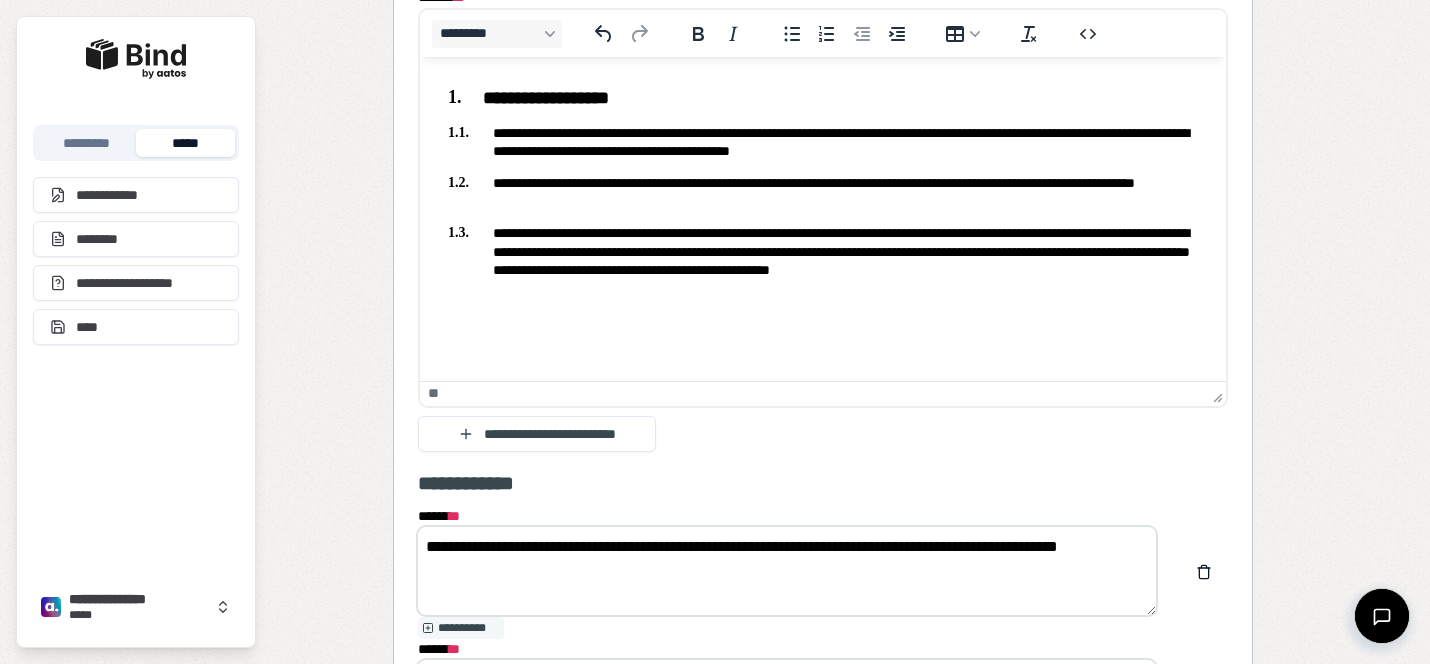 scroll, scrollTop: 3827, scrollLeft: 0, axis: vertical 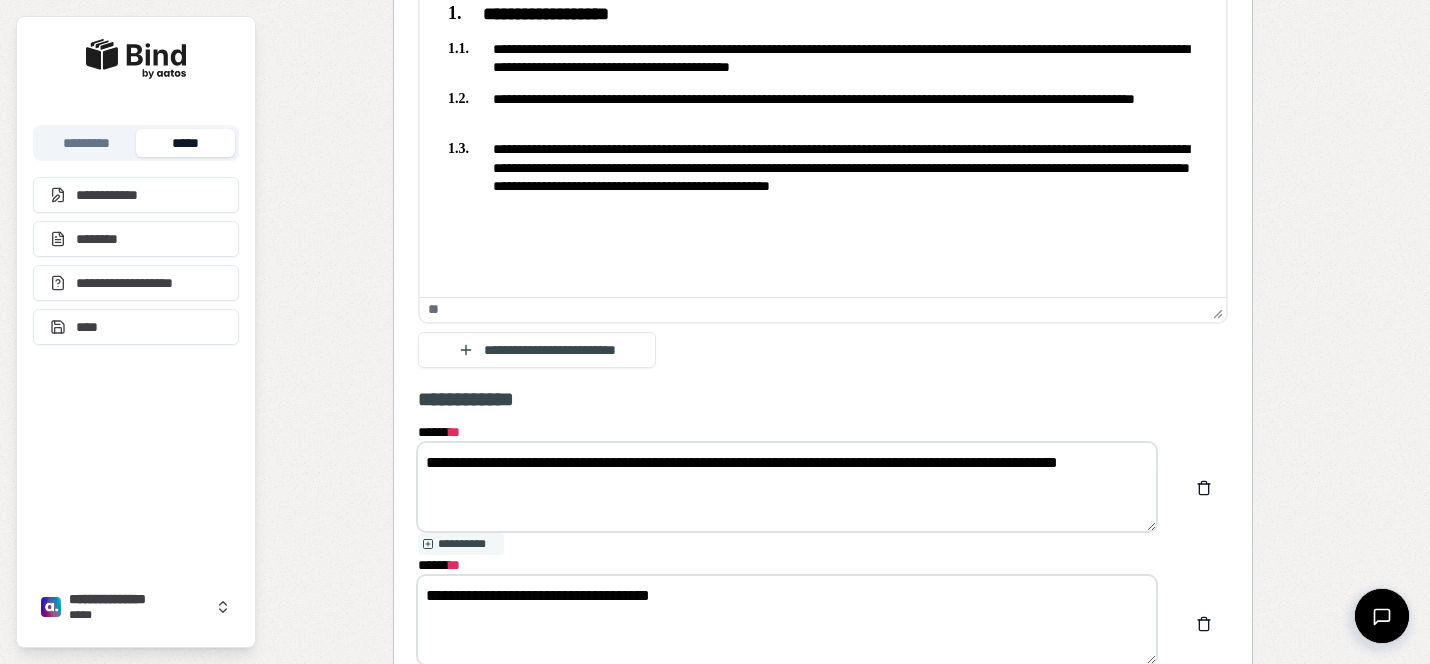 type on "**********" 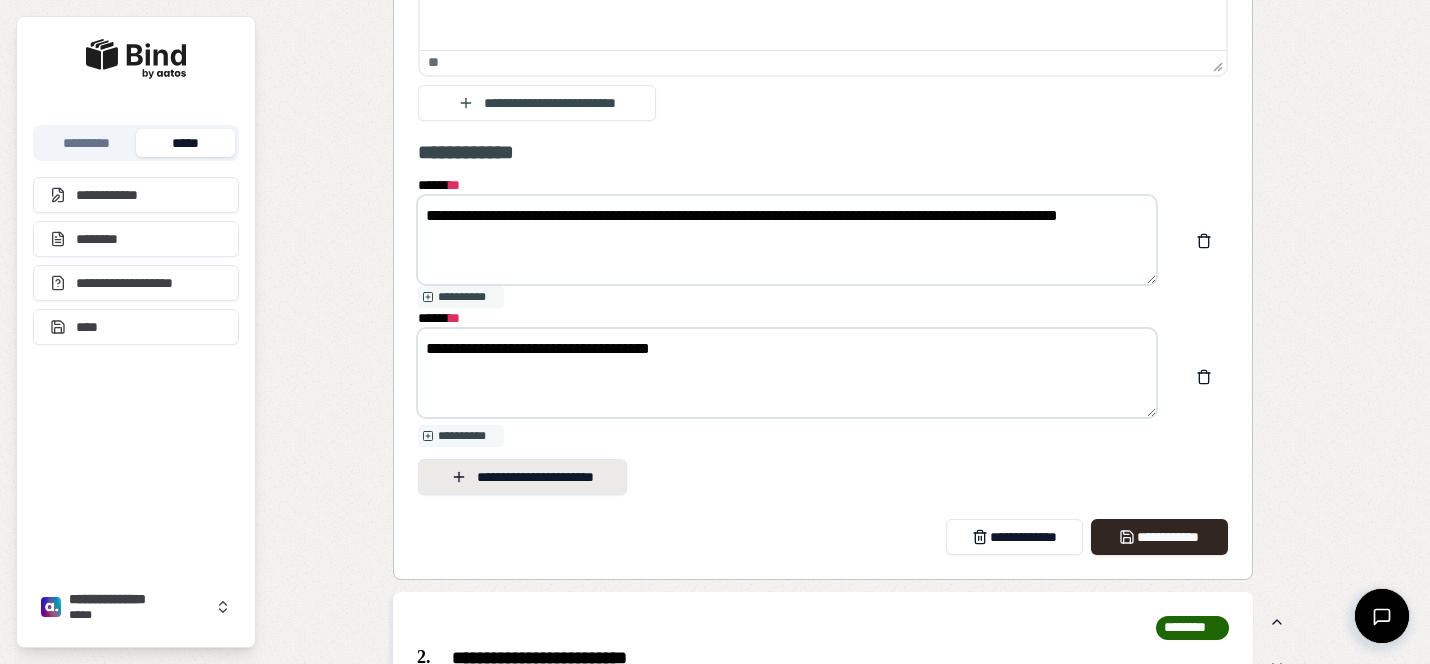 click on "**********" at bounding box center [522, 477] 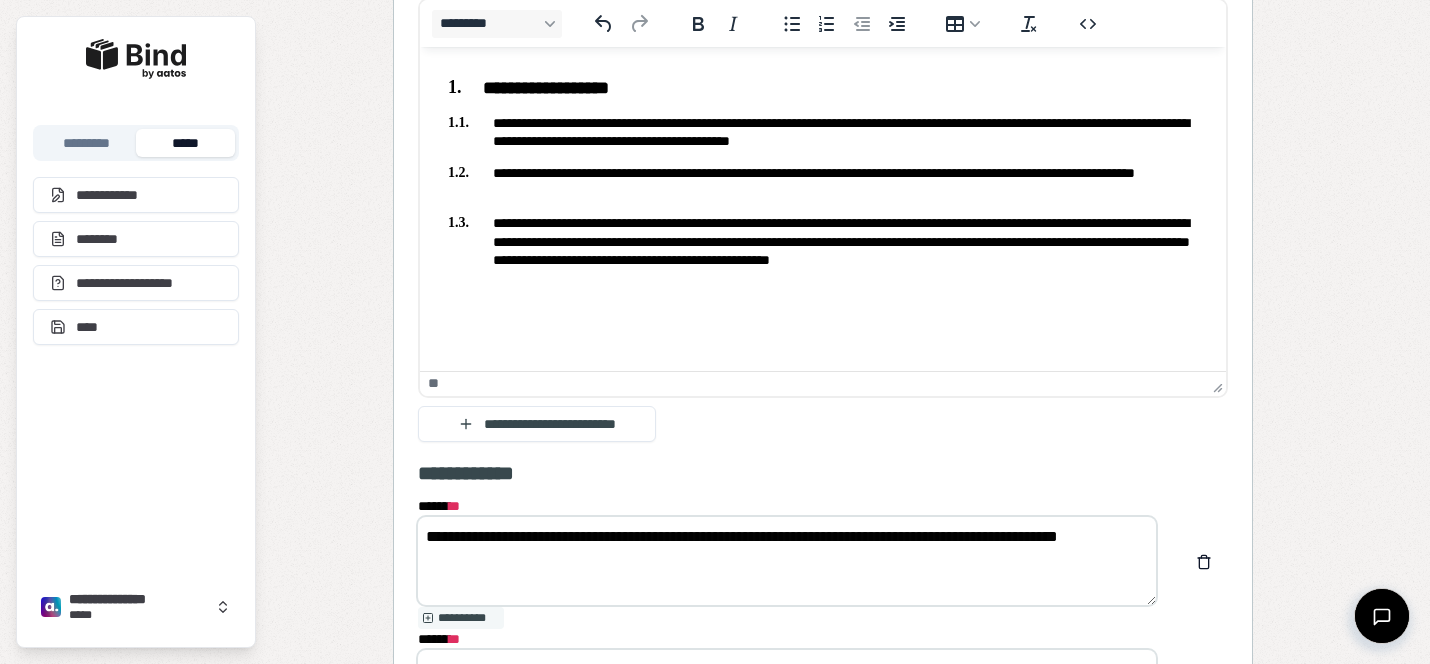 scroll, scrollTop: 3752, scrollLeft: 0, axis: vertical 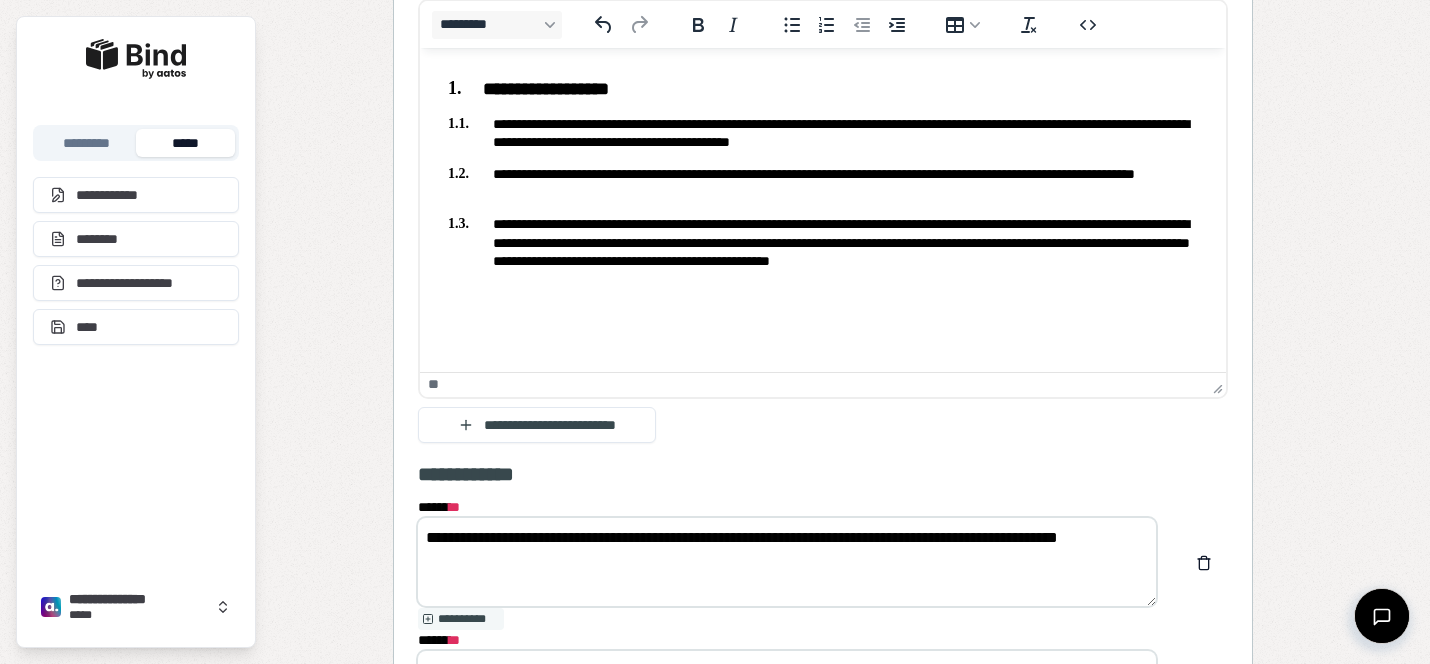 type on "**********" 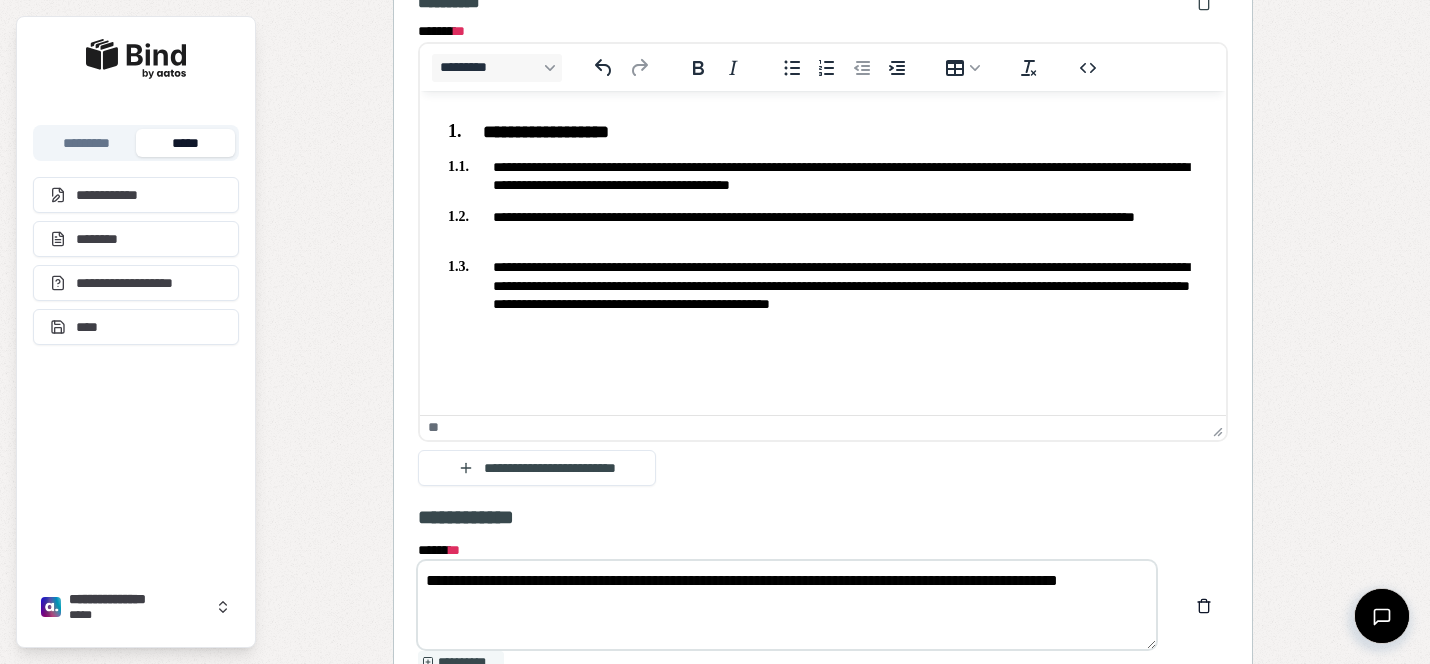 scroll, scrollTop: 3707, scrollLeft: 0, axis: vertical 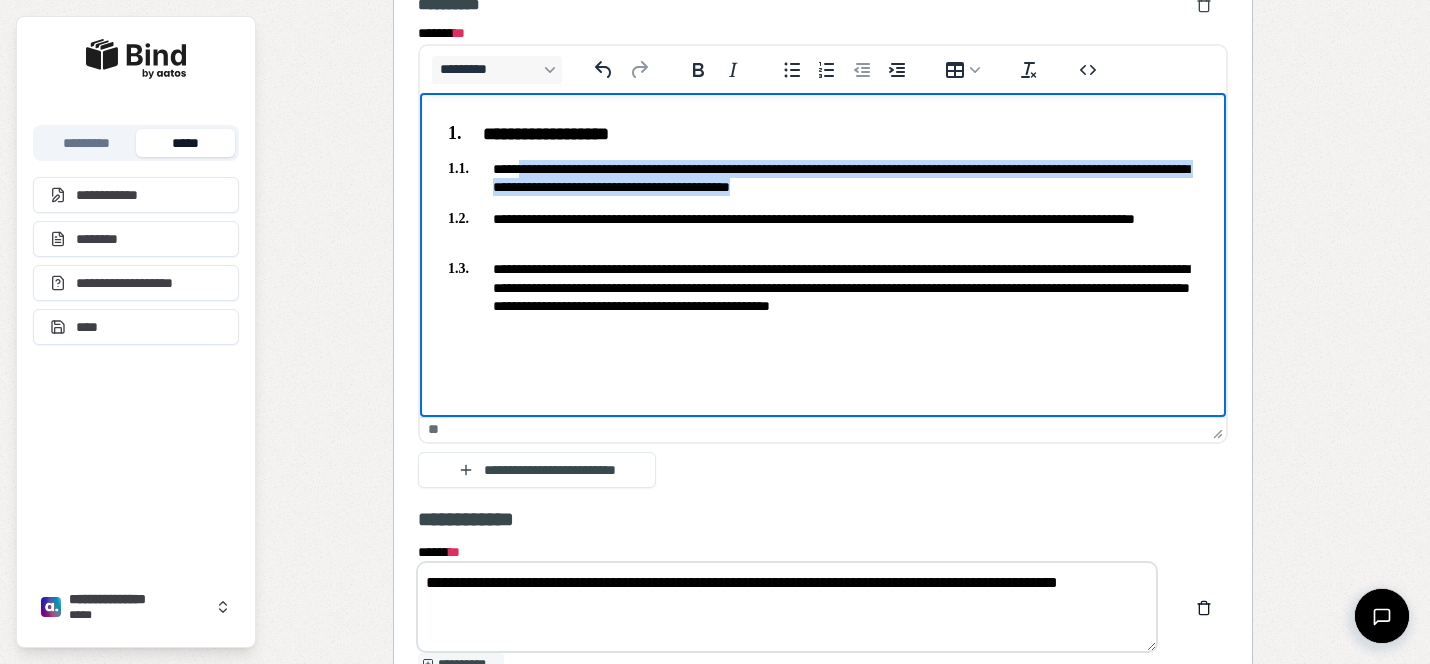 drag, startPoint x: 1008, startPoint y: 186, endPoint x: 526, endPoint y: 170, distance: 482.26547 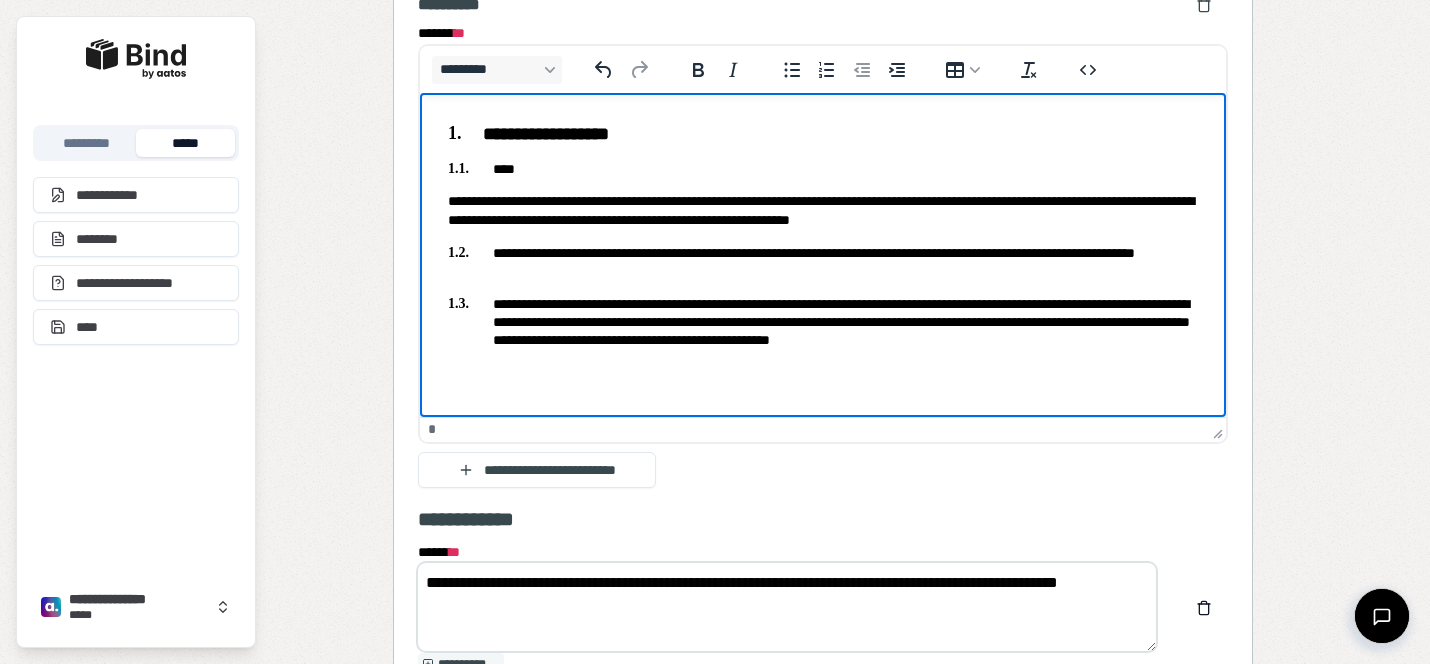 click on "**********" at bounding box center (823, 231) 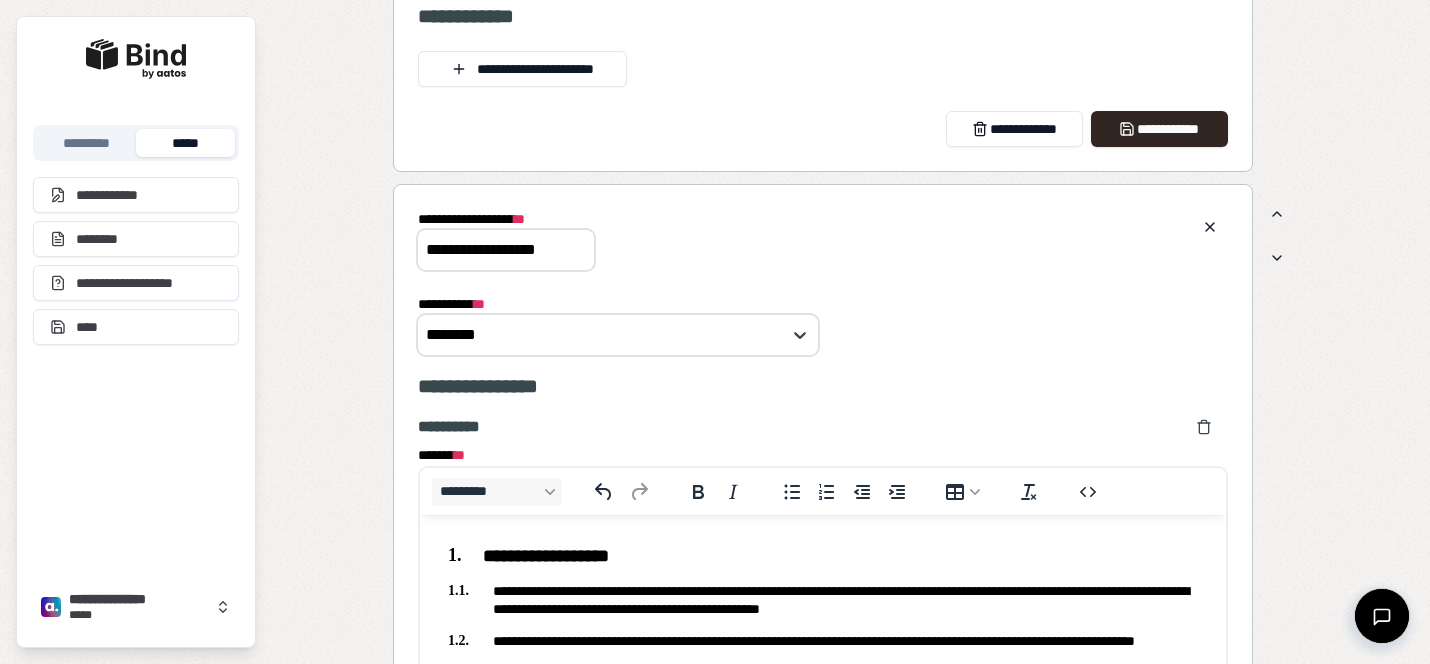 scroll, scrollTop: 2789, scrollLeft: 0, axis: vertical 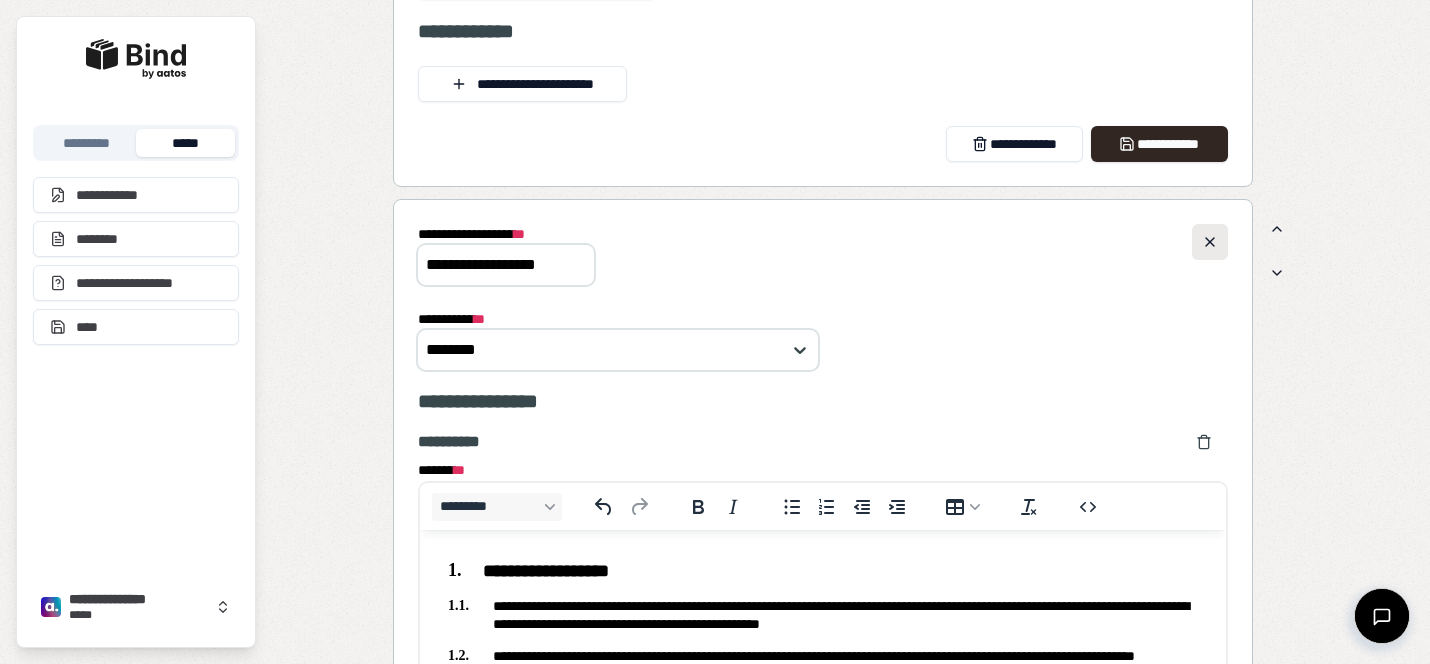 click at bounding box center (1210, 242) 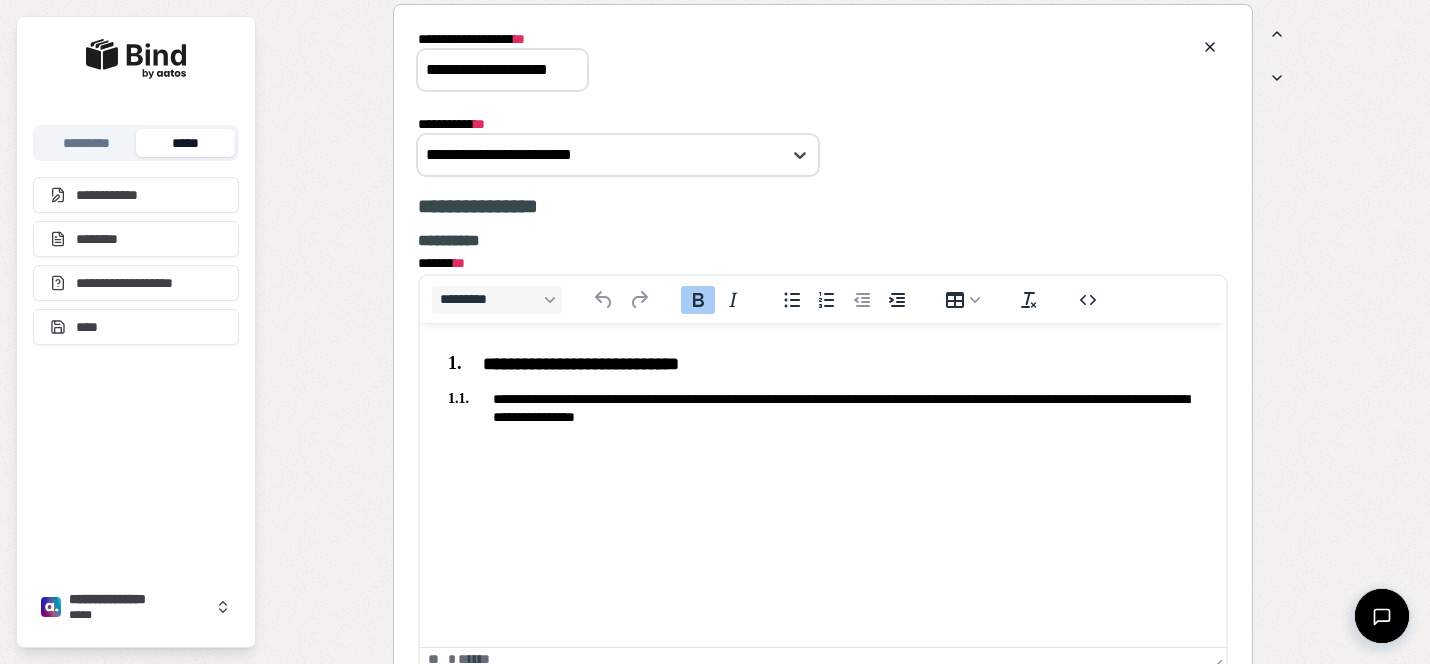 scroll, scrollTop: 2079, scrollLeft: 0, axis: vertical 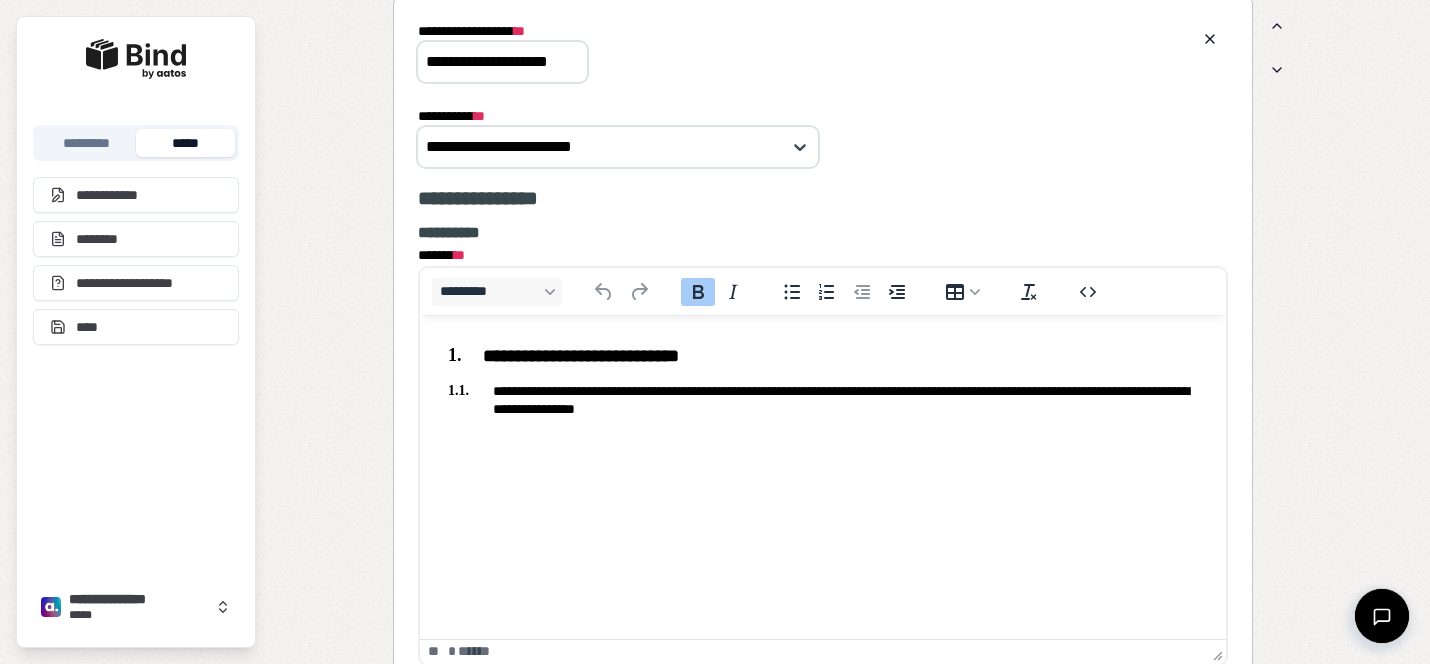 drag, startPoint x: 420, startPoint y: 59, endPoint x: 688, endPoint y: 76, distance: 268.53864 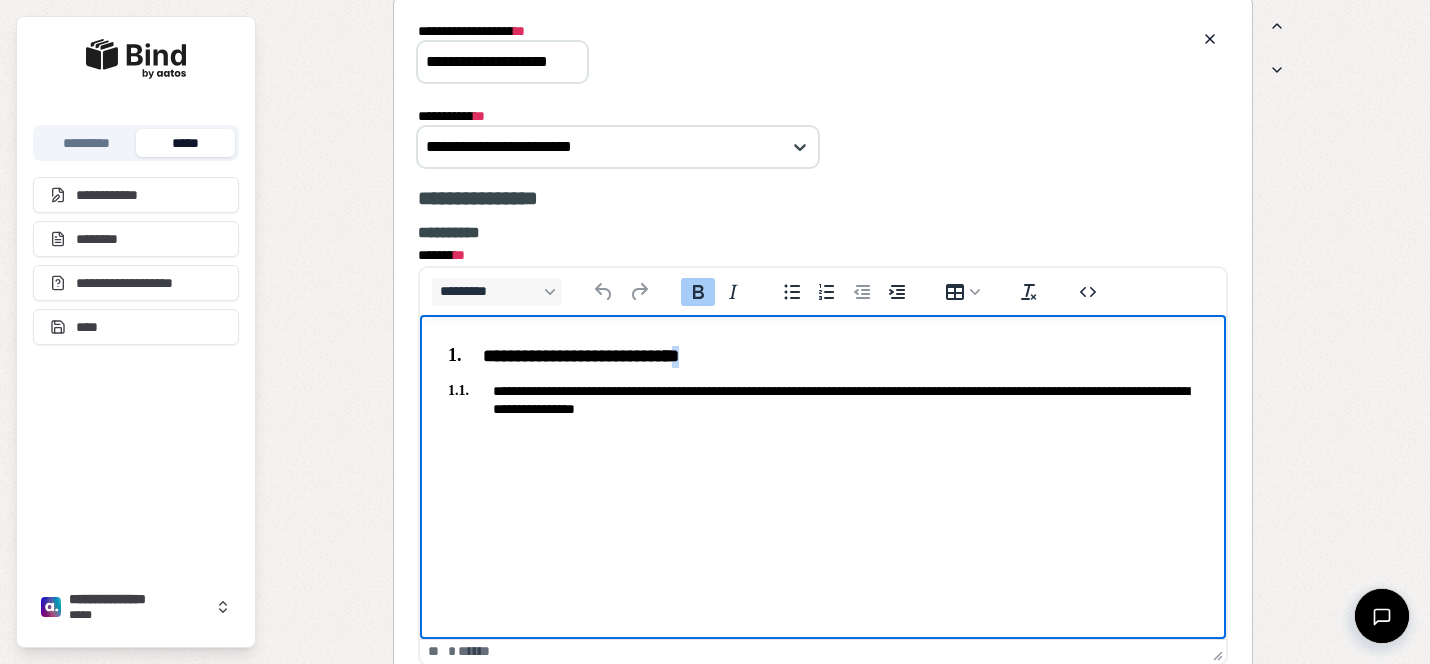 scroll, scrollTop: 0, scrollLeft: 0, axis: both 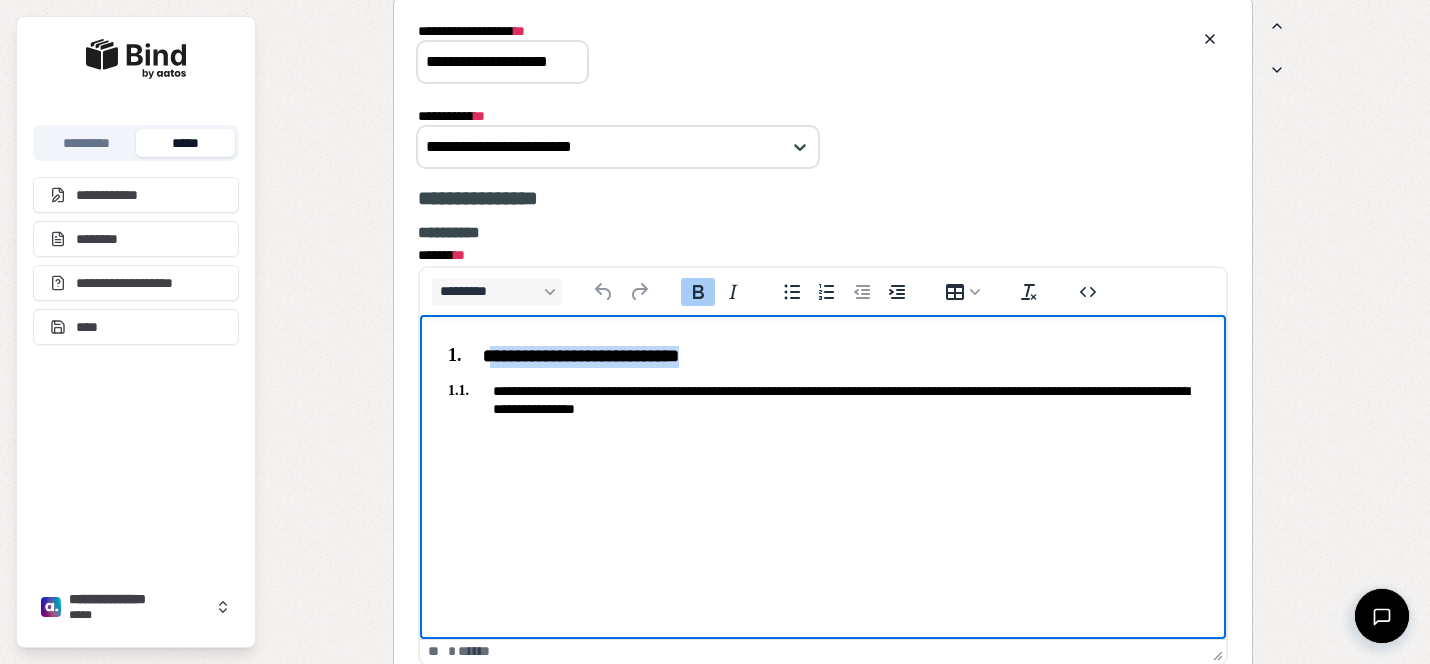 drag, startPoint x: 751, startPoint y: 357, endPoint x: 495, endPoint y: 353, distance: 256.03125 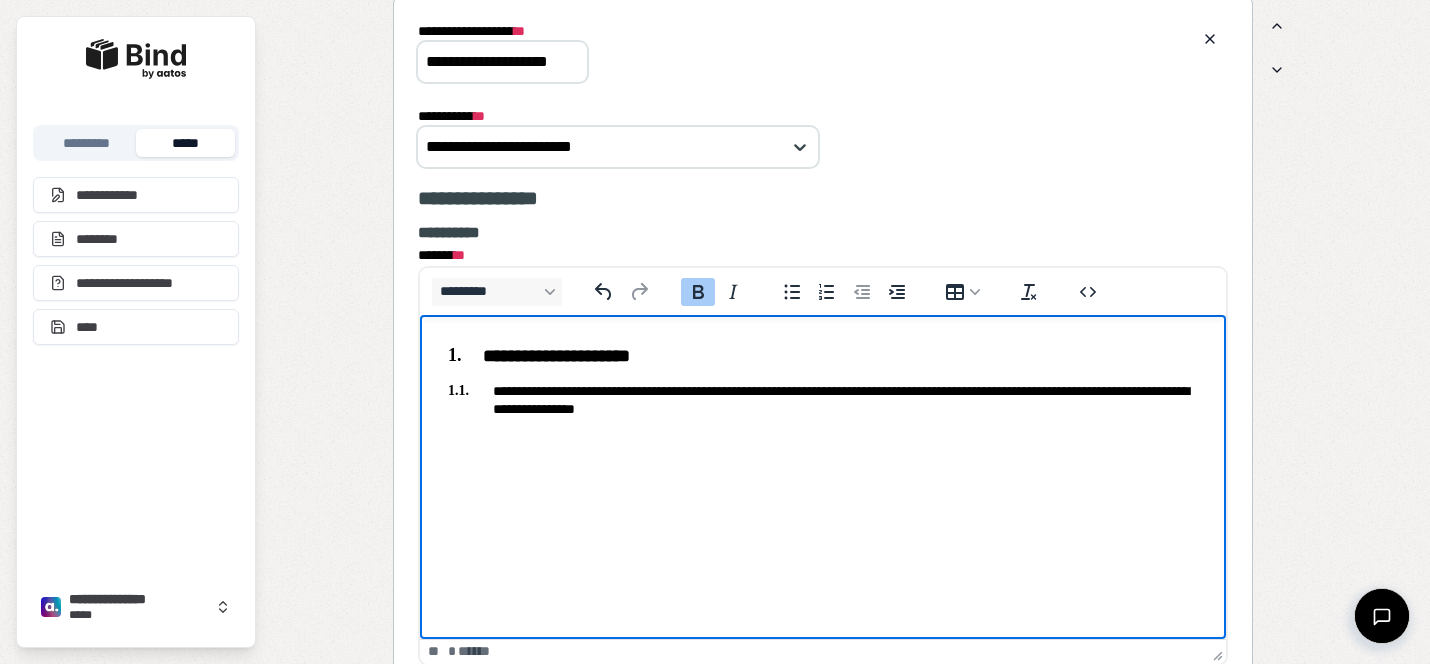 click on "**********" at bounding box center (556, 355) 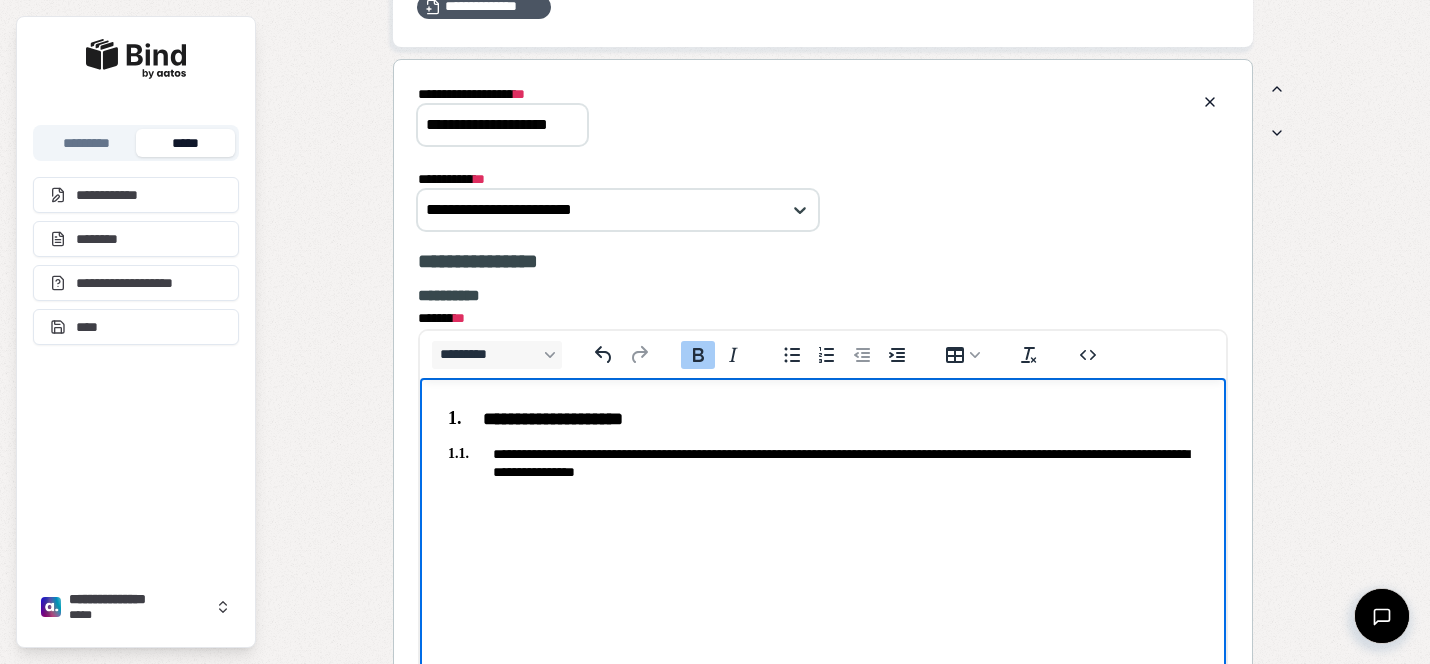 scroll, scrollTop: 2021, scrollLeft: 0, axis: vertical 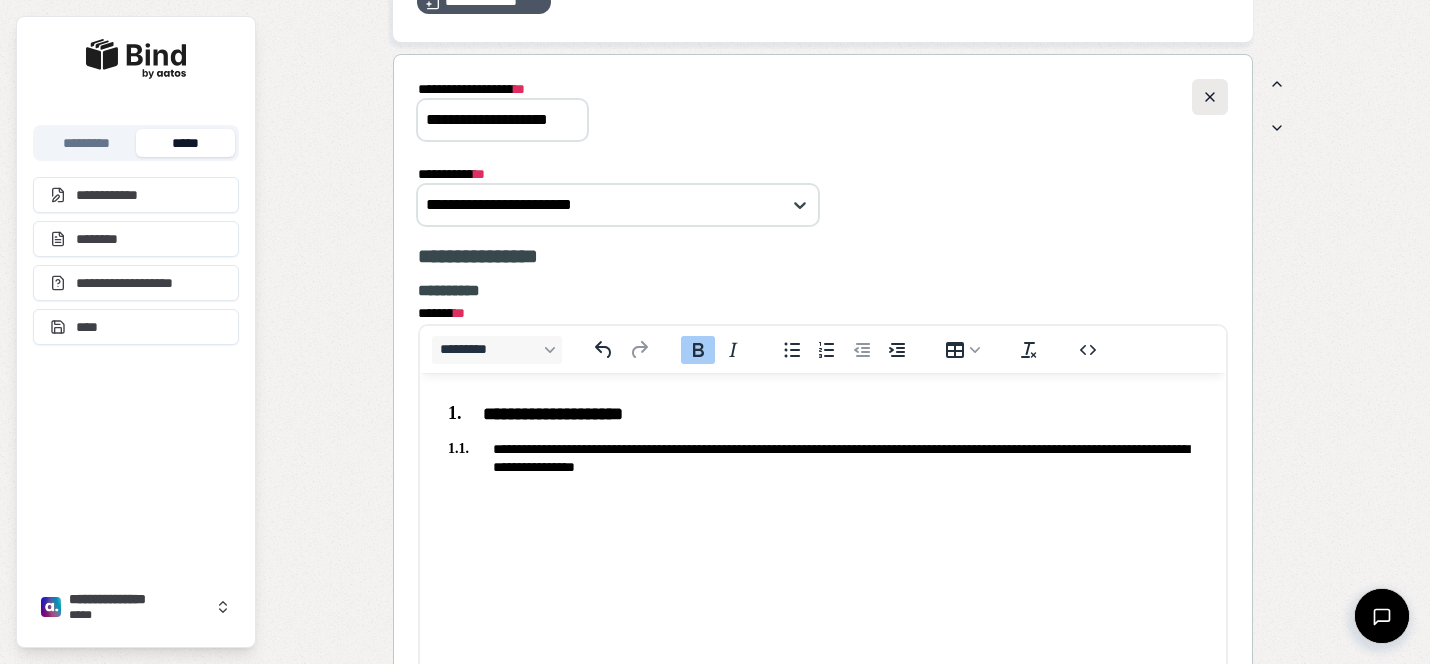click at bounding box center (1210, 97) 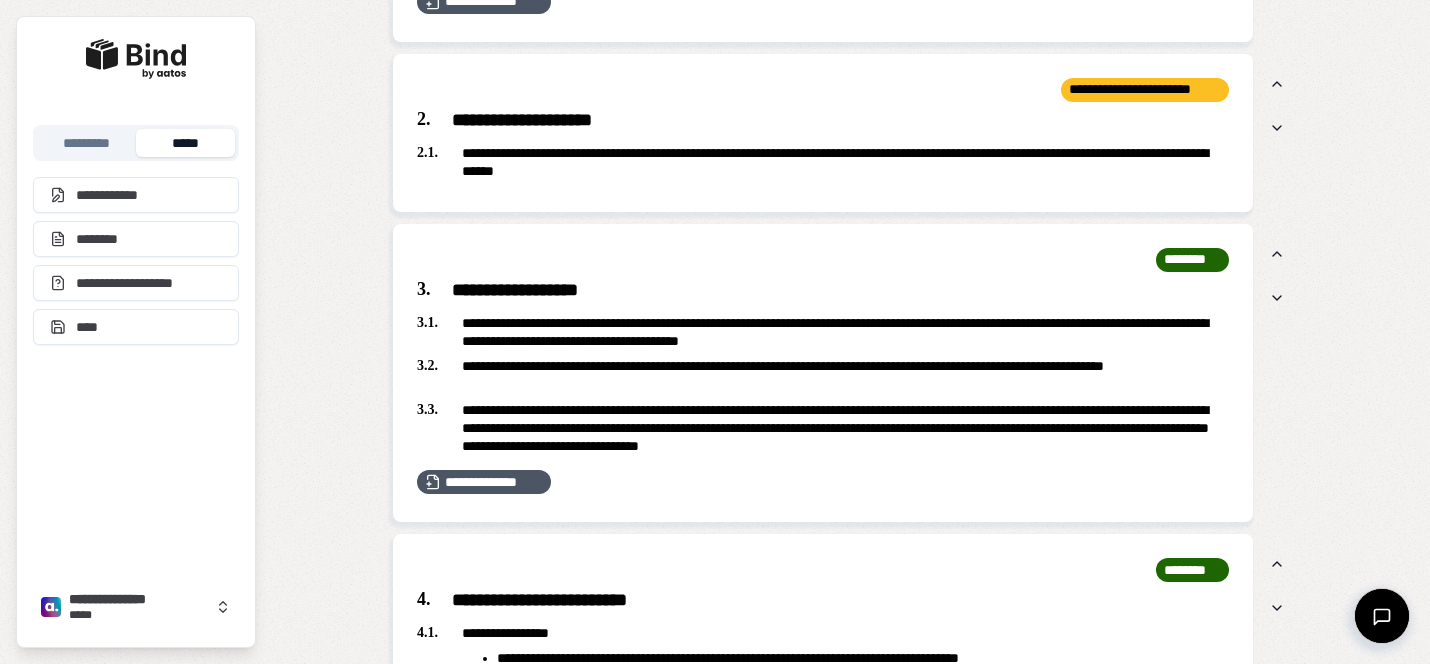 click on "**********" at bounding box center [823, 121] 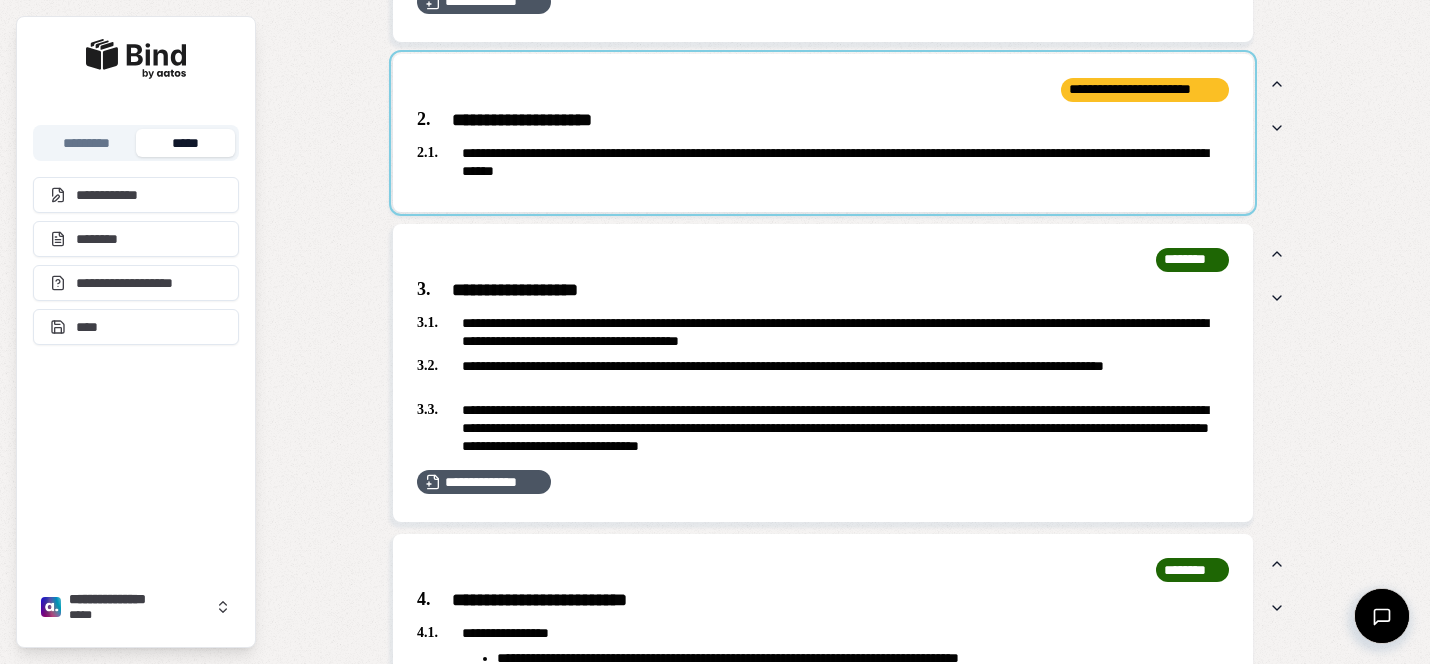 click at bounding box center (823, 133) 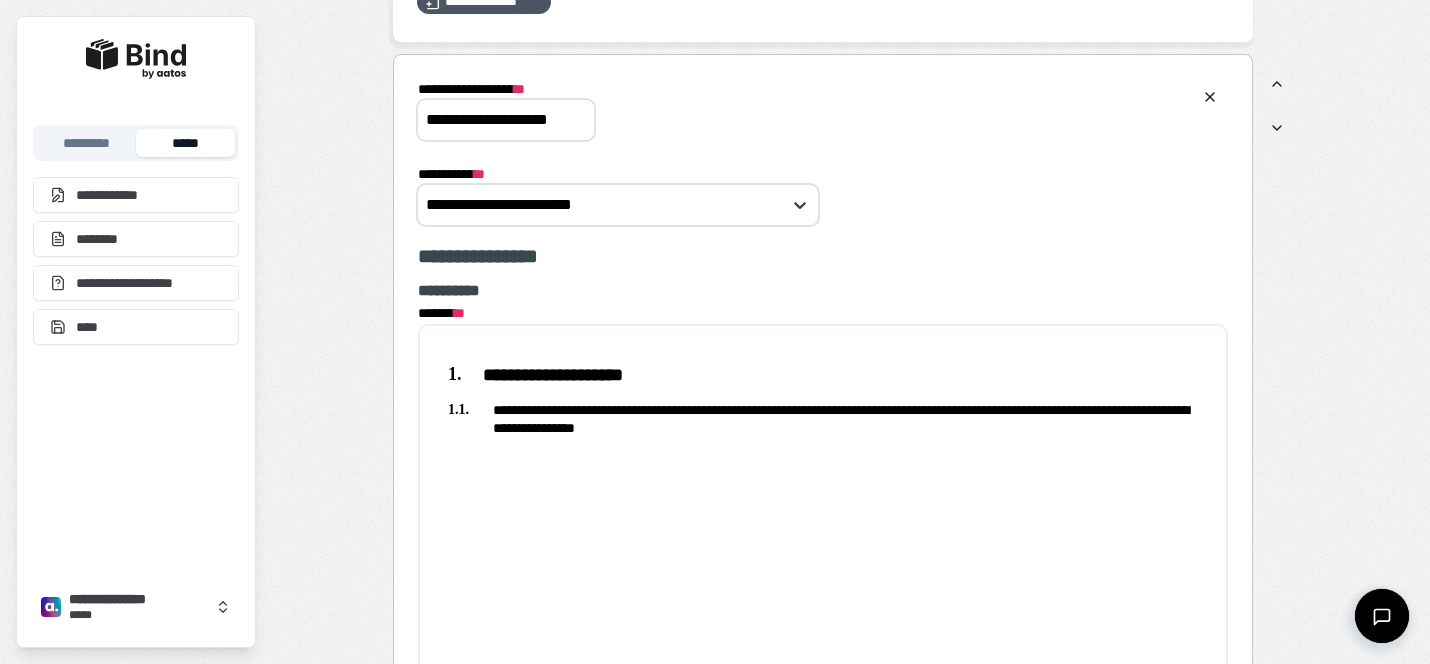scroll, scrollTop: 0, scrollLeft: 0, axis: both 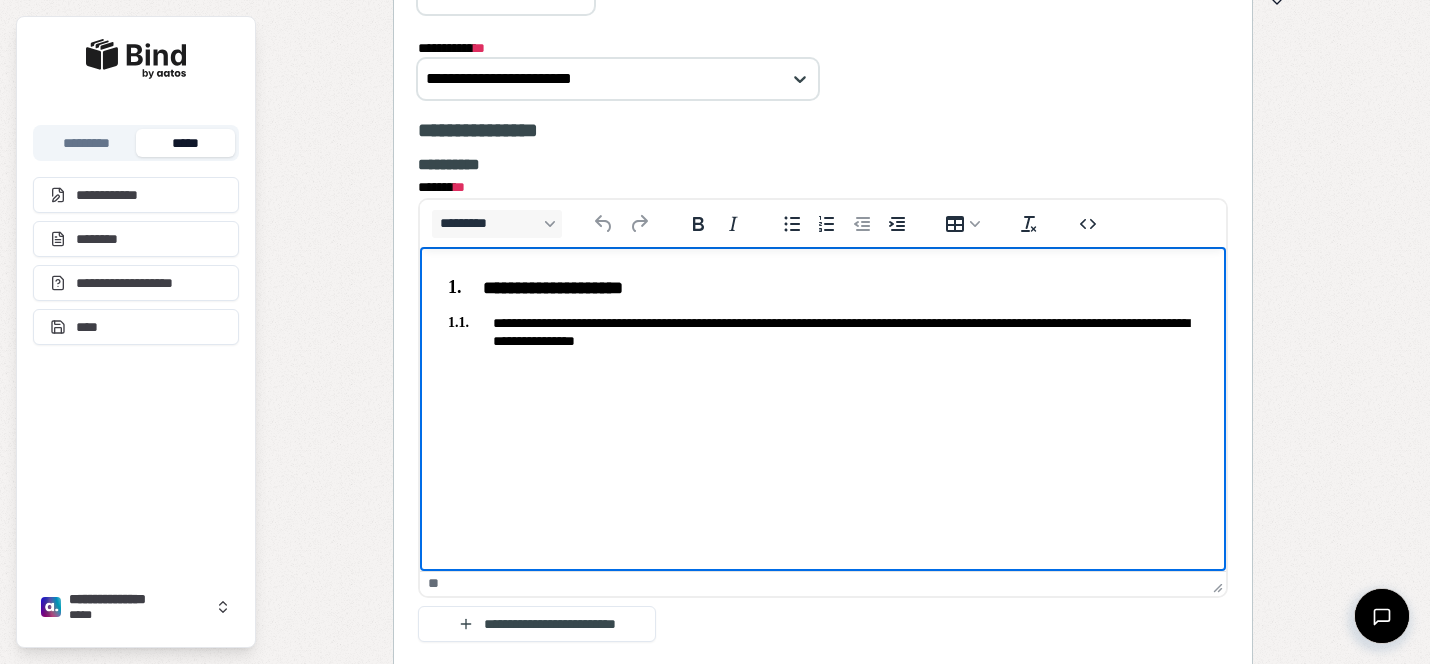 click on "**********" at bounding box center [823, 309] 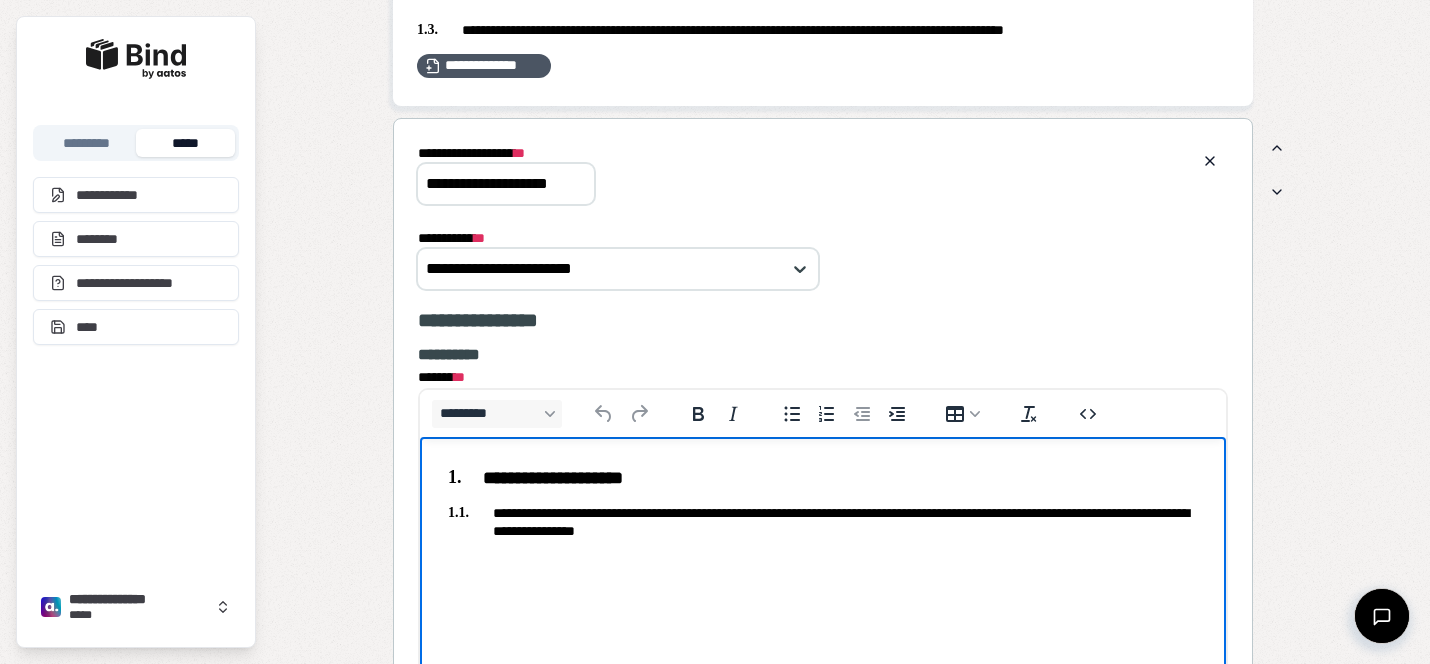 scroll, scrollTop: 1953, scrollLeft: 0, axis: vertical 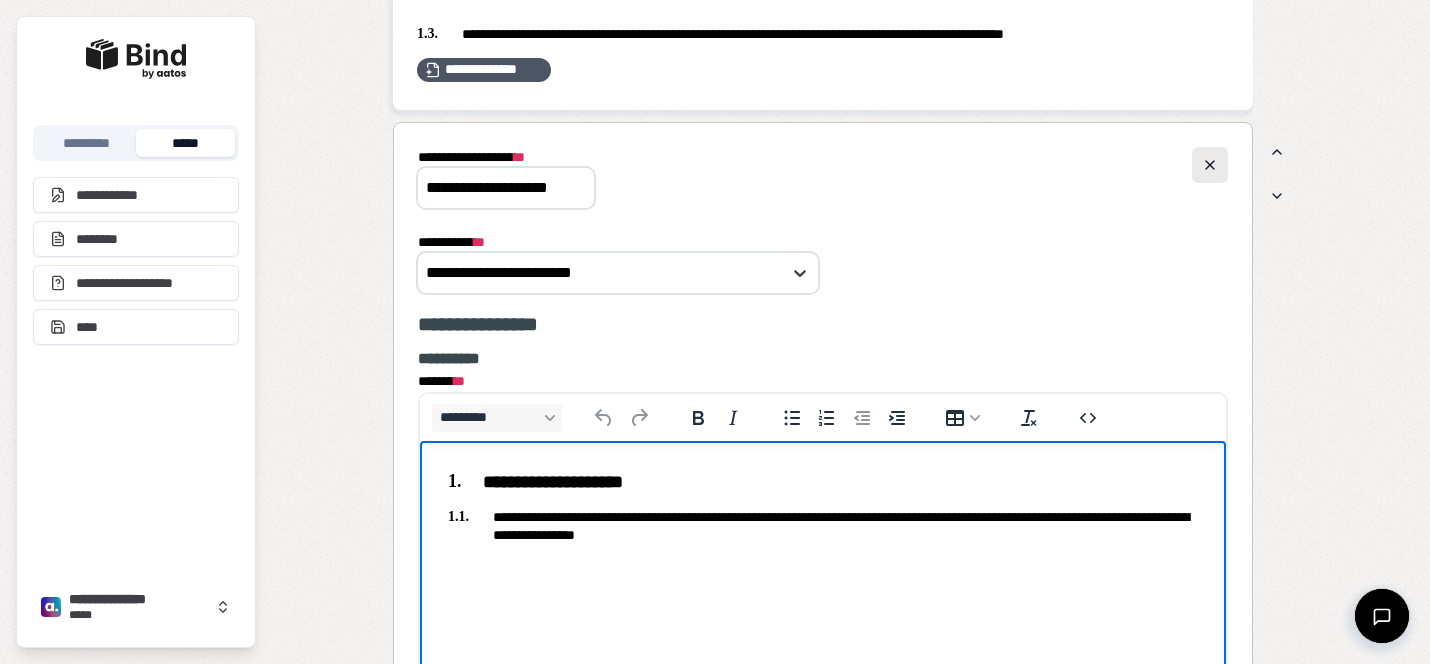click at bounding box center [1210, 165] 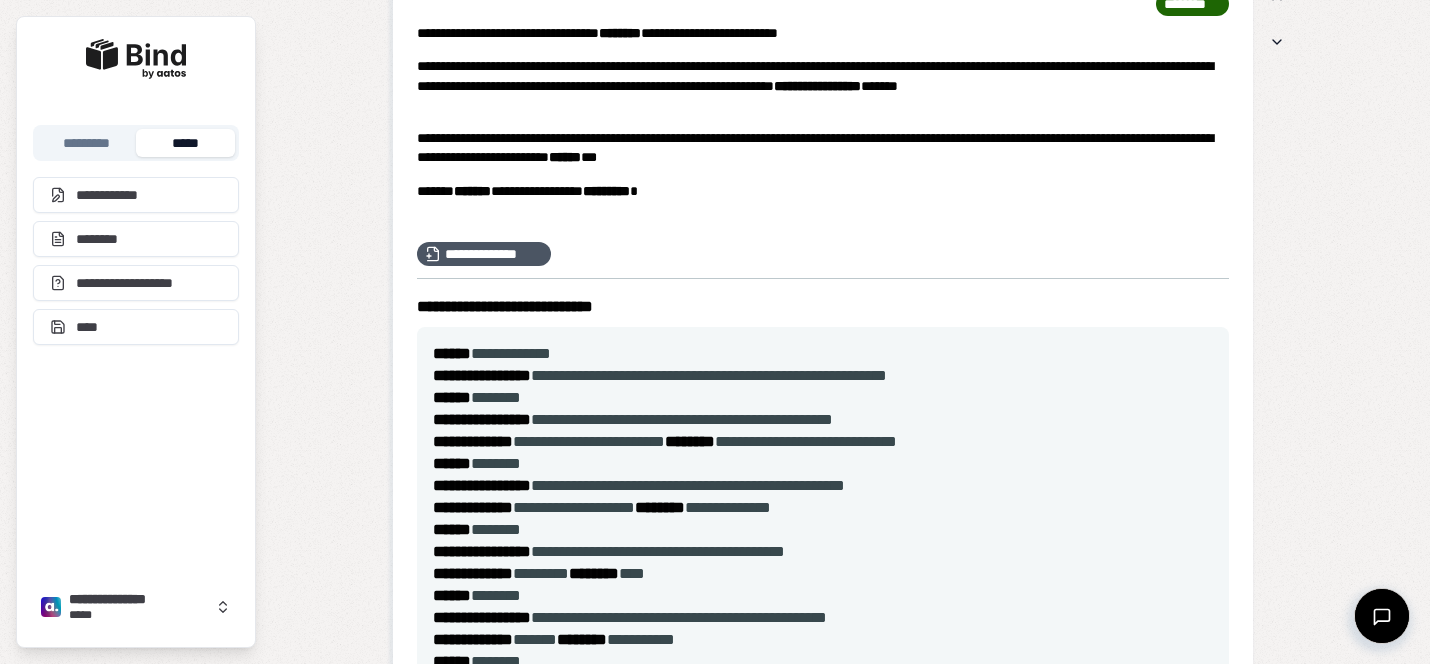 scroll, scrollTop: 0, scrollLeft: 0, axis: both 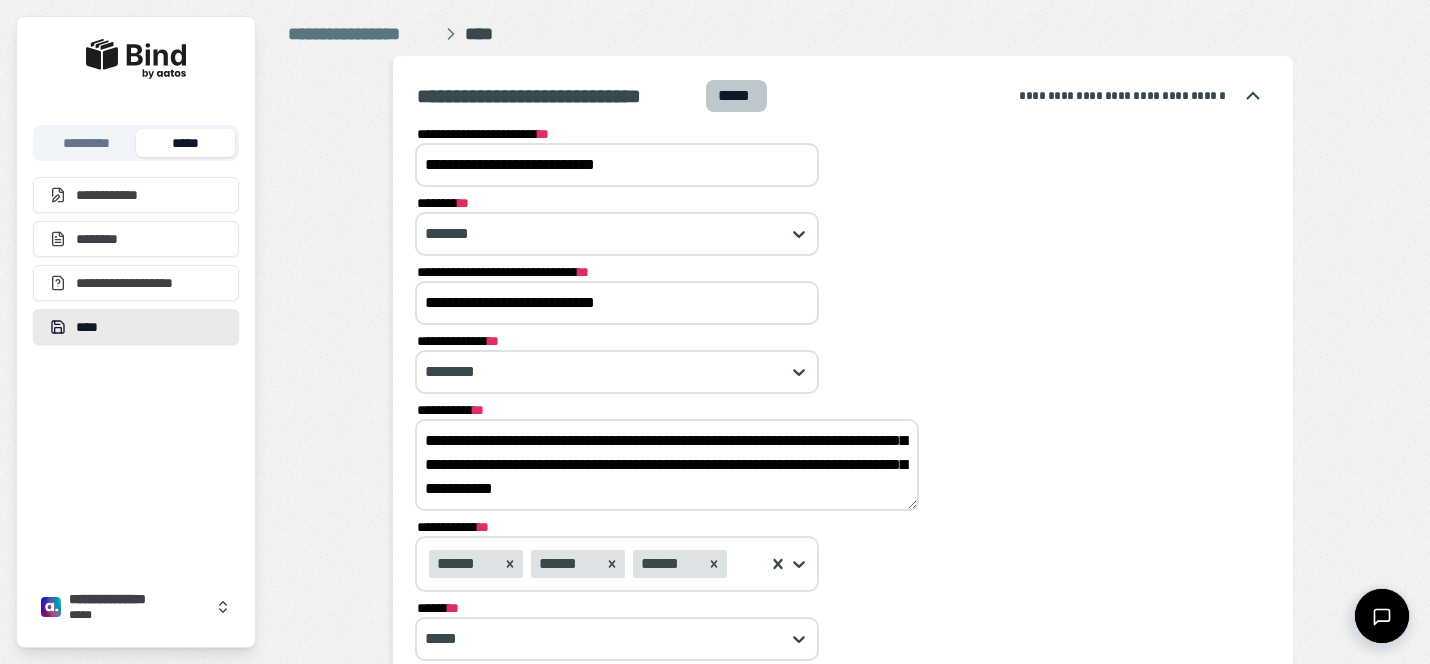 click on "****" at bounding box center [136, 327] 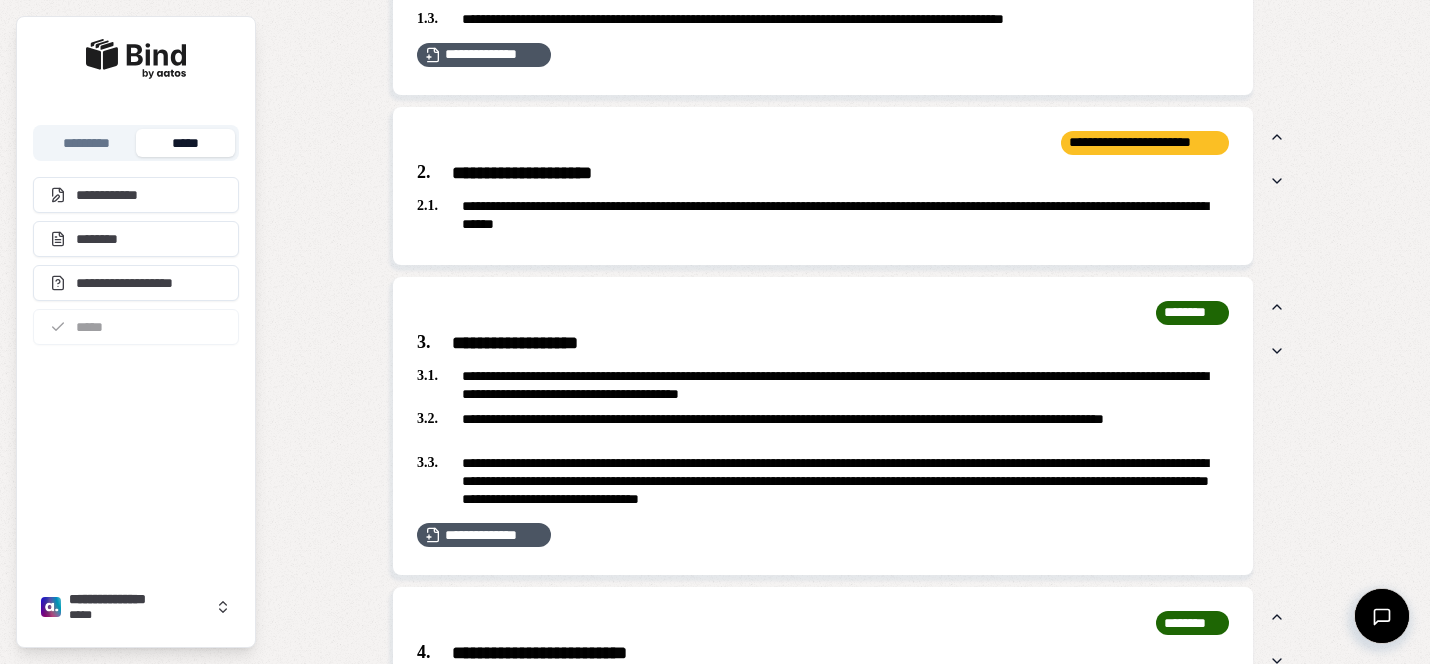 scroll, scrollTop: 1969, scrollLeft: 0, axis: vertical 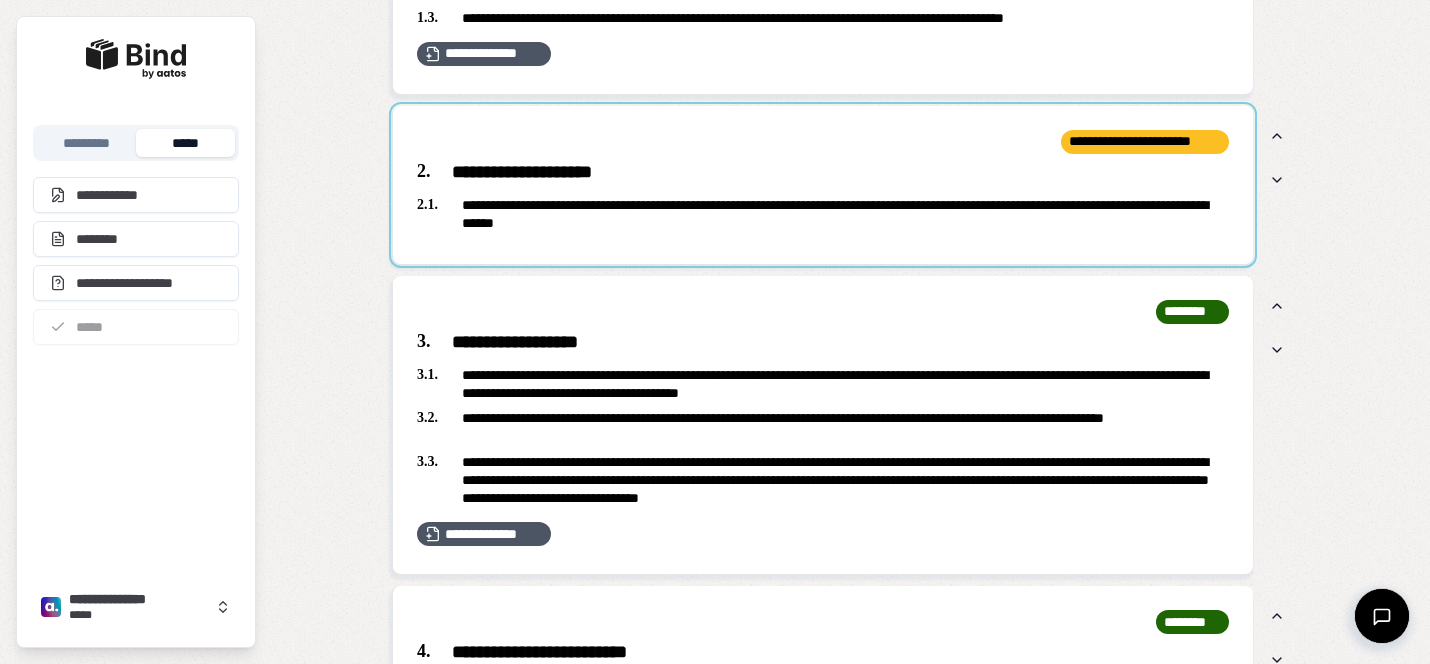 click at bounding box center [823, 185] 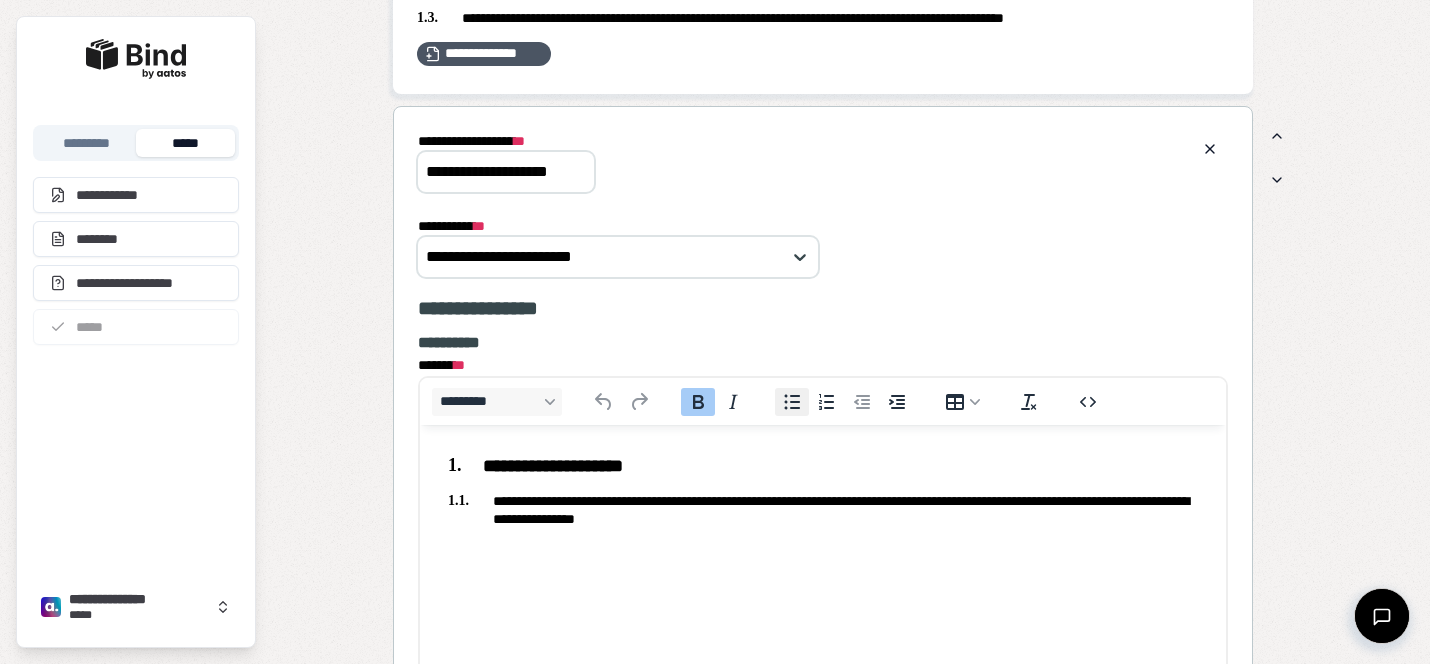 scroll, scrollTop: 0, scrollLeft: 0, axis: both 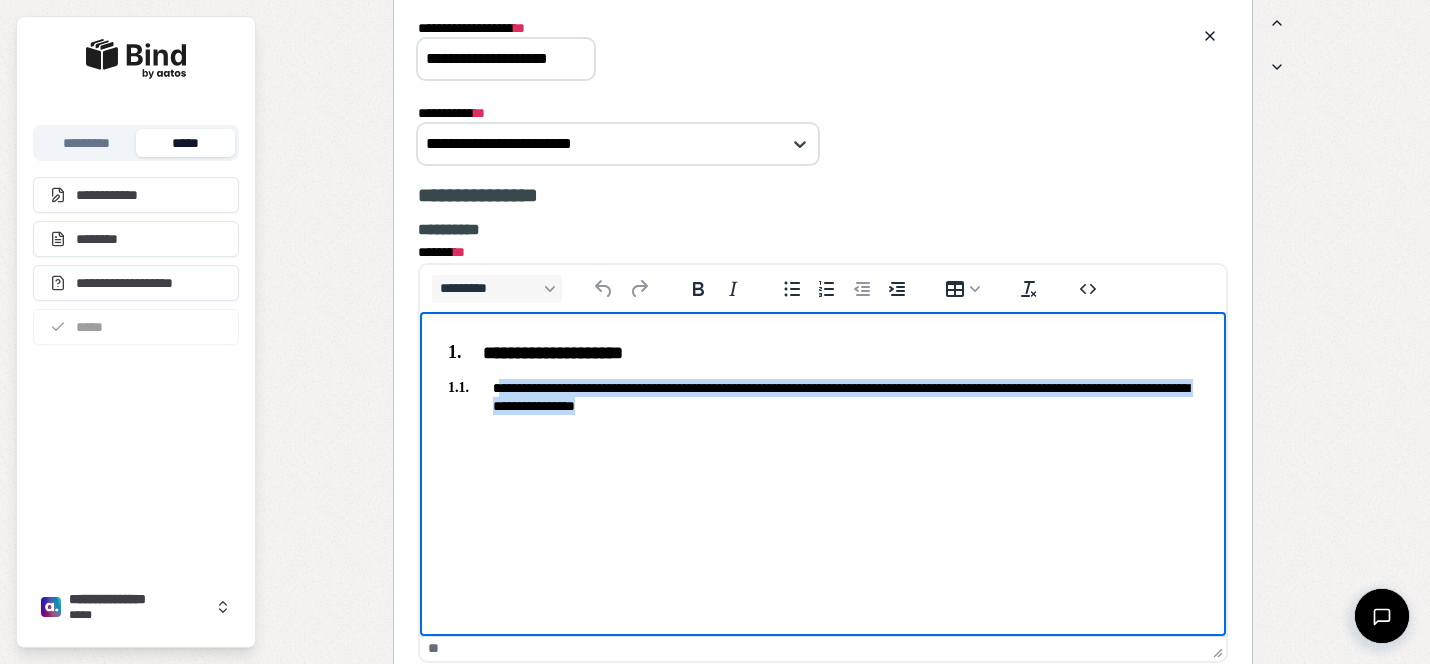 drag, startPoint x: 753, startPoint y: 409, endPoint x: 497, endPoint y: 390, distance: 256.7041 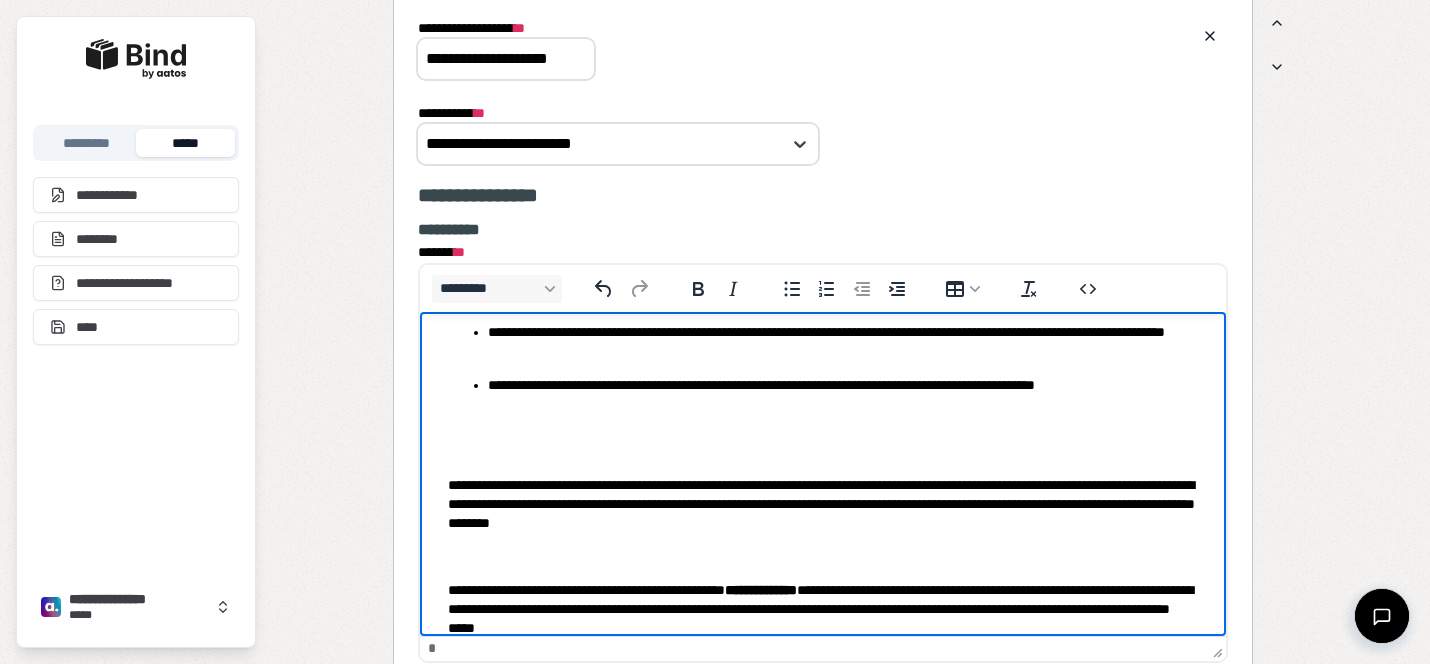 click on "**********" at bounding box center [823, 402] 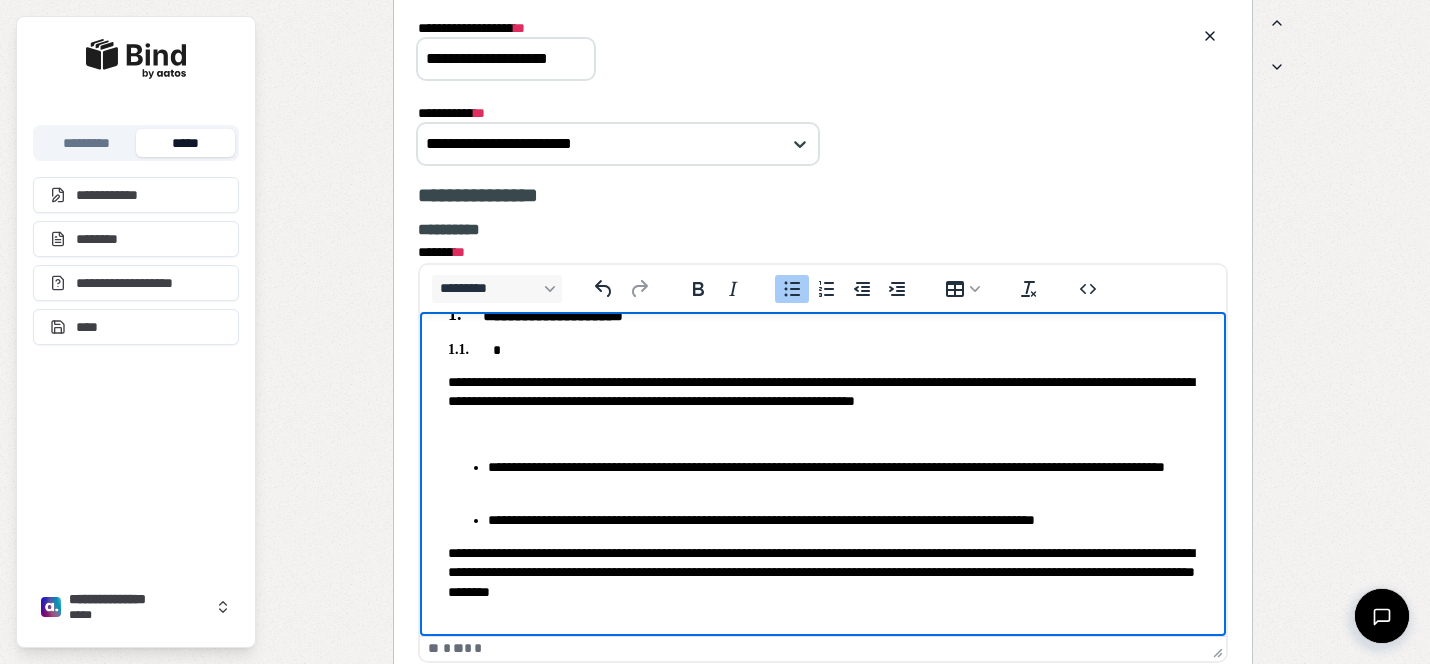 scroll, scrollTop: 27, scrollLeft: 0, axis: vertical 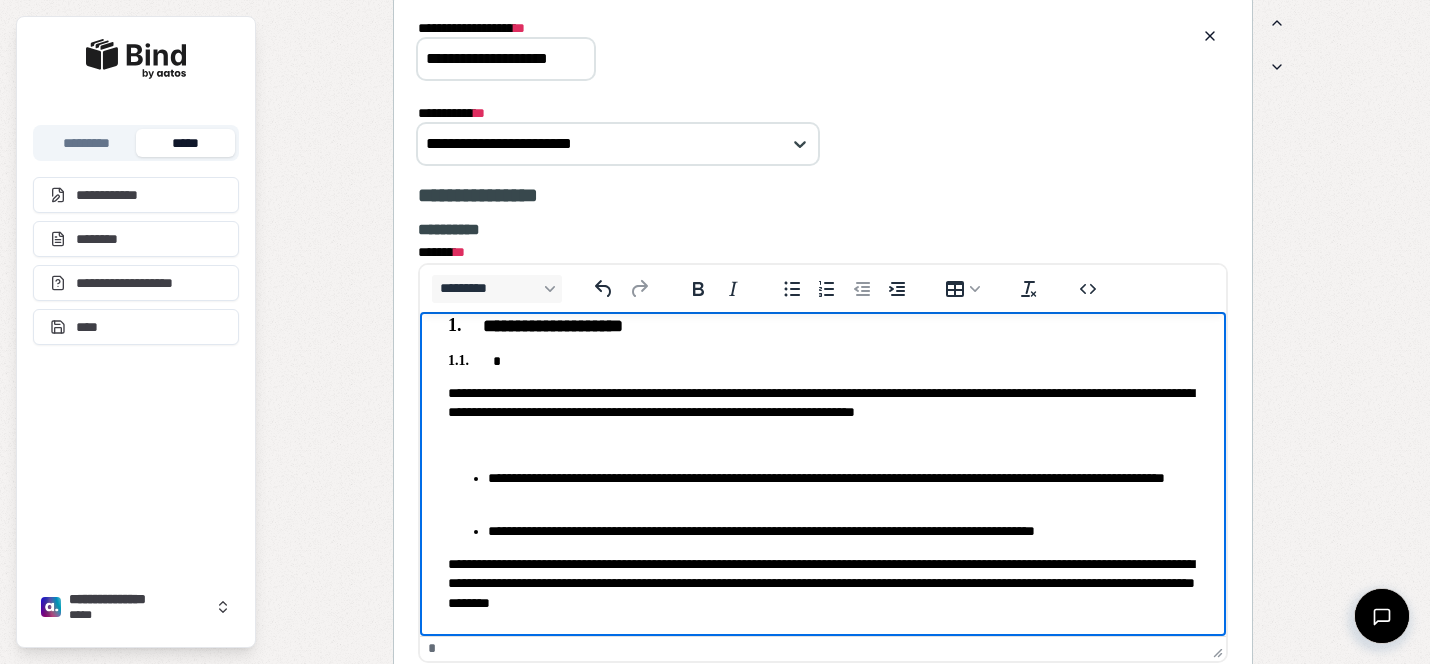 click at bounding box center [823, 444] 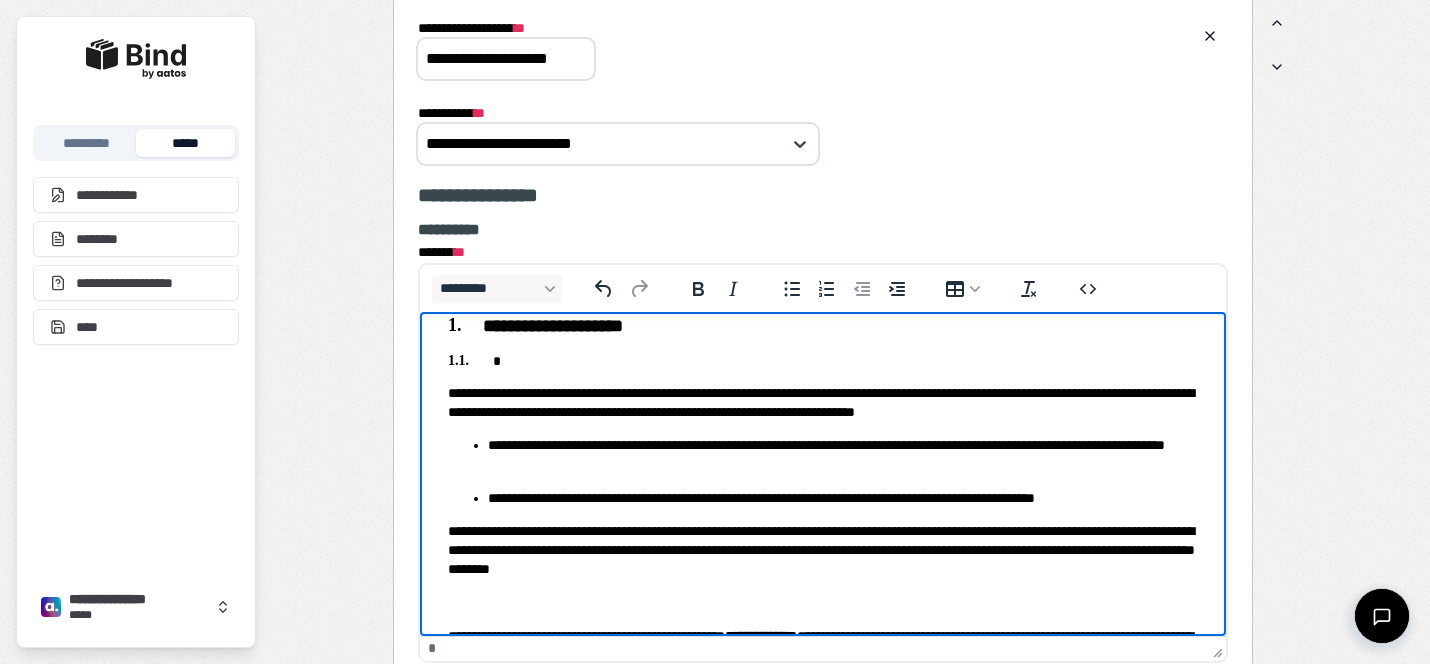 click on "**********" at bounding box center (823, 402) 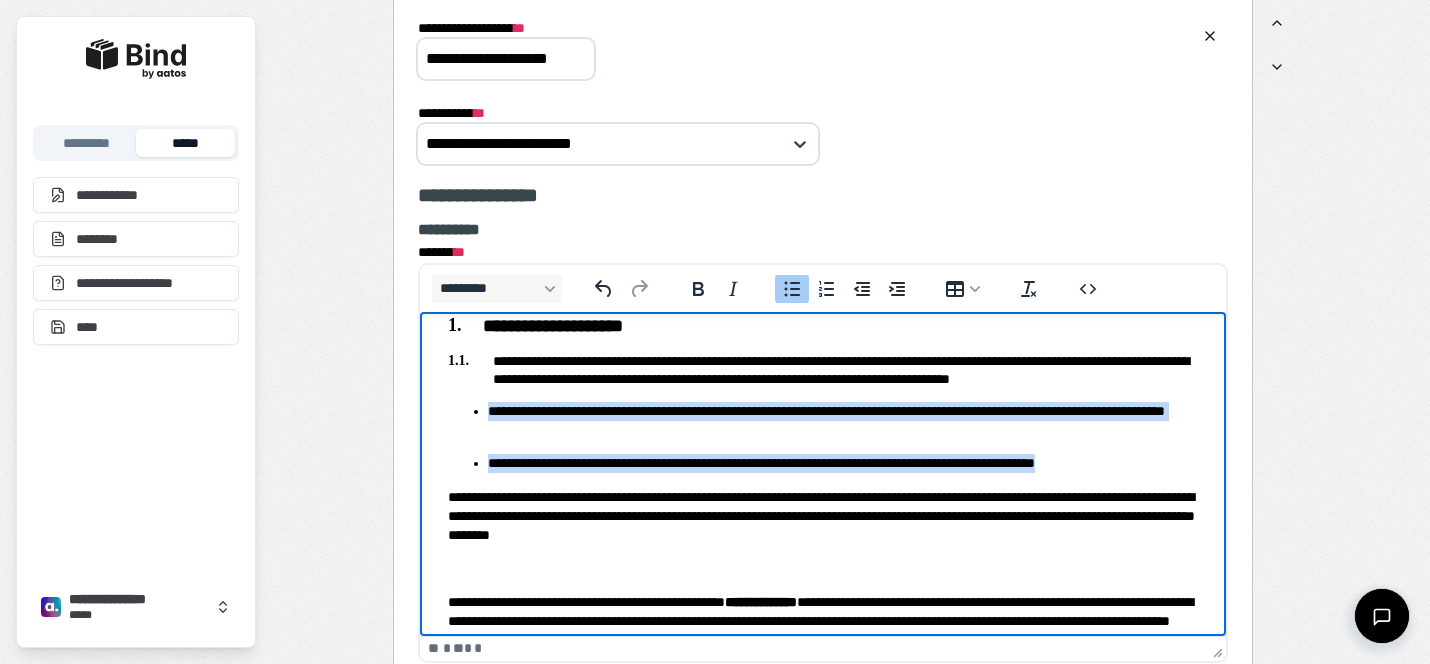 drag, startPoint x: 1152, startPoint y: 465, endPoint x: 361, endPoint y: 397, distance: 793.9175 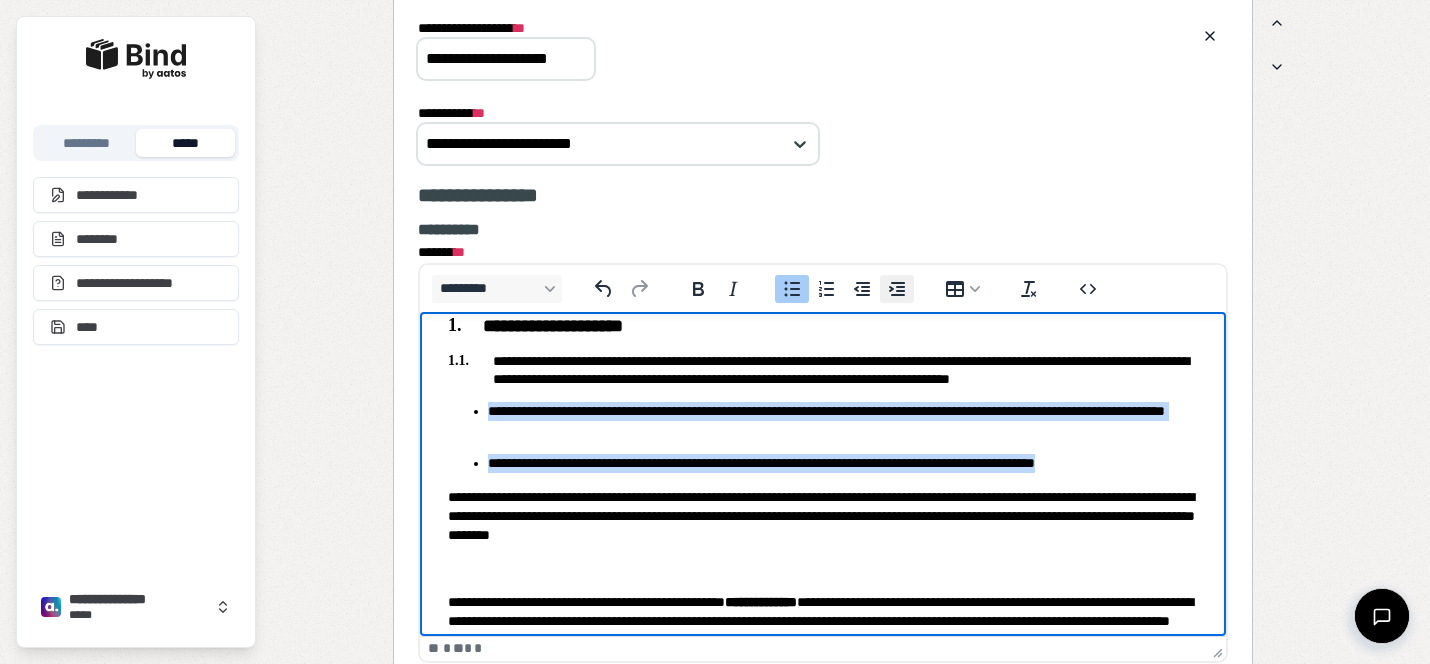 click 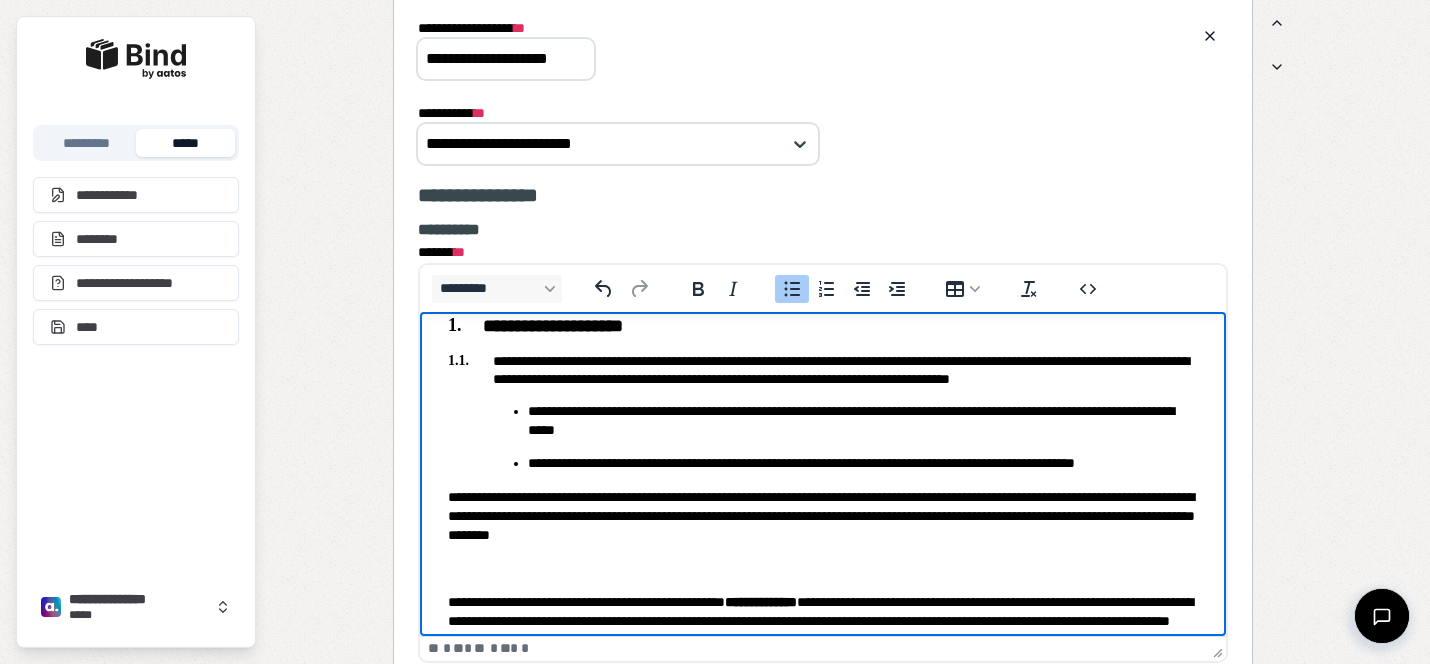 click on "**********" at bounding box center [843, 437] 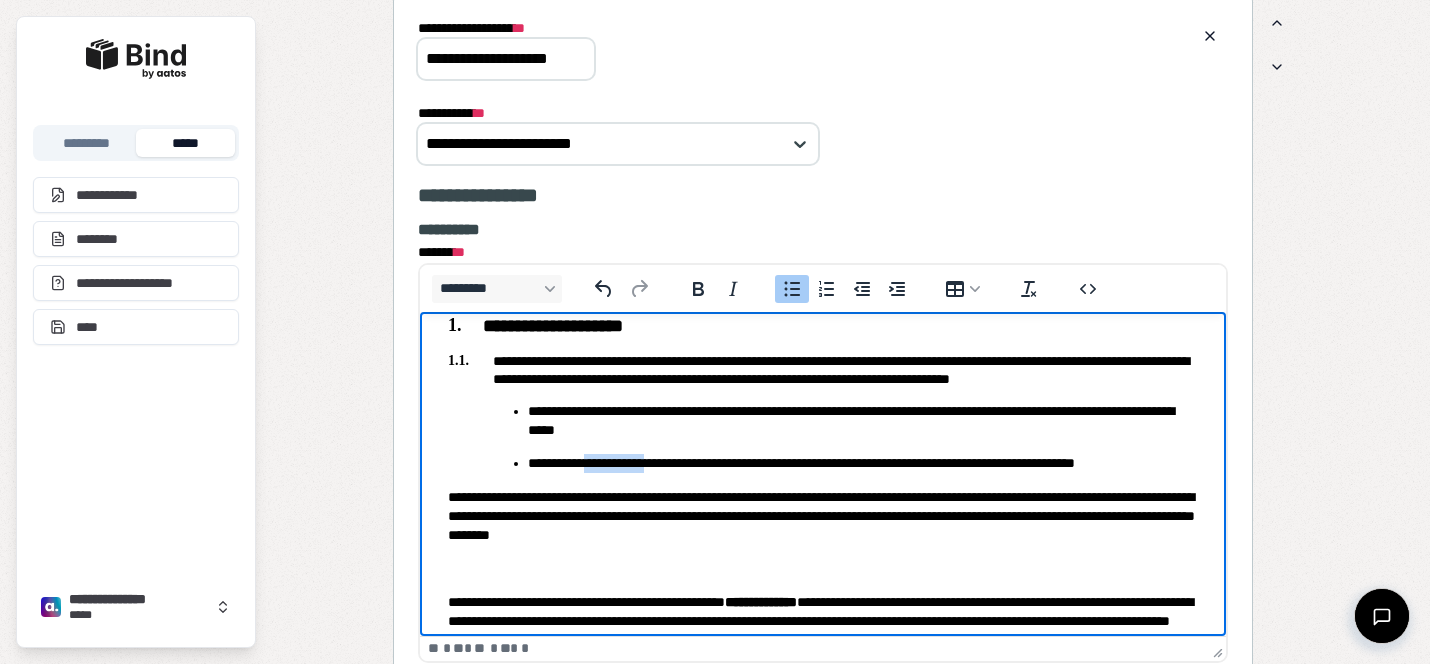 drag, startPoint x: 600, startPoint y: 459, endPoint x: 665, endPoint y: 461, distance: 65.03076 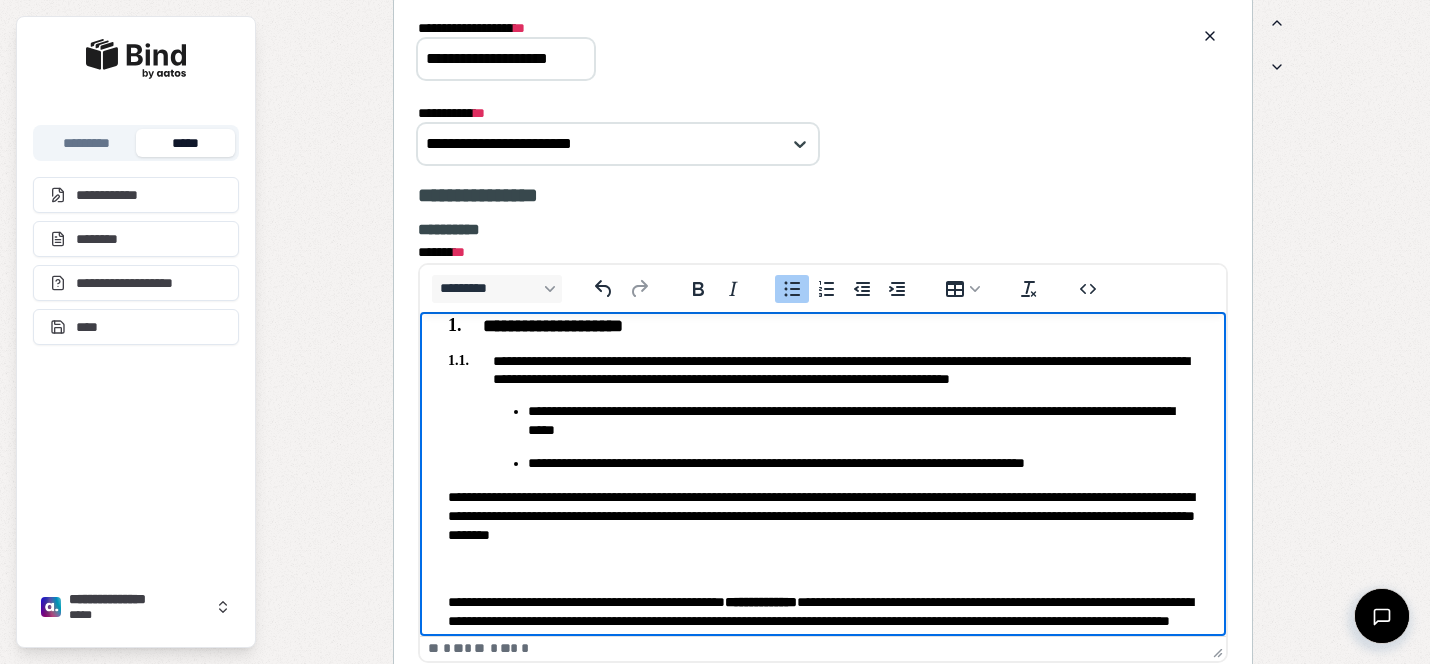 click on "**********" at bounding box center [823, 516] 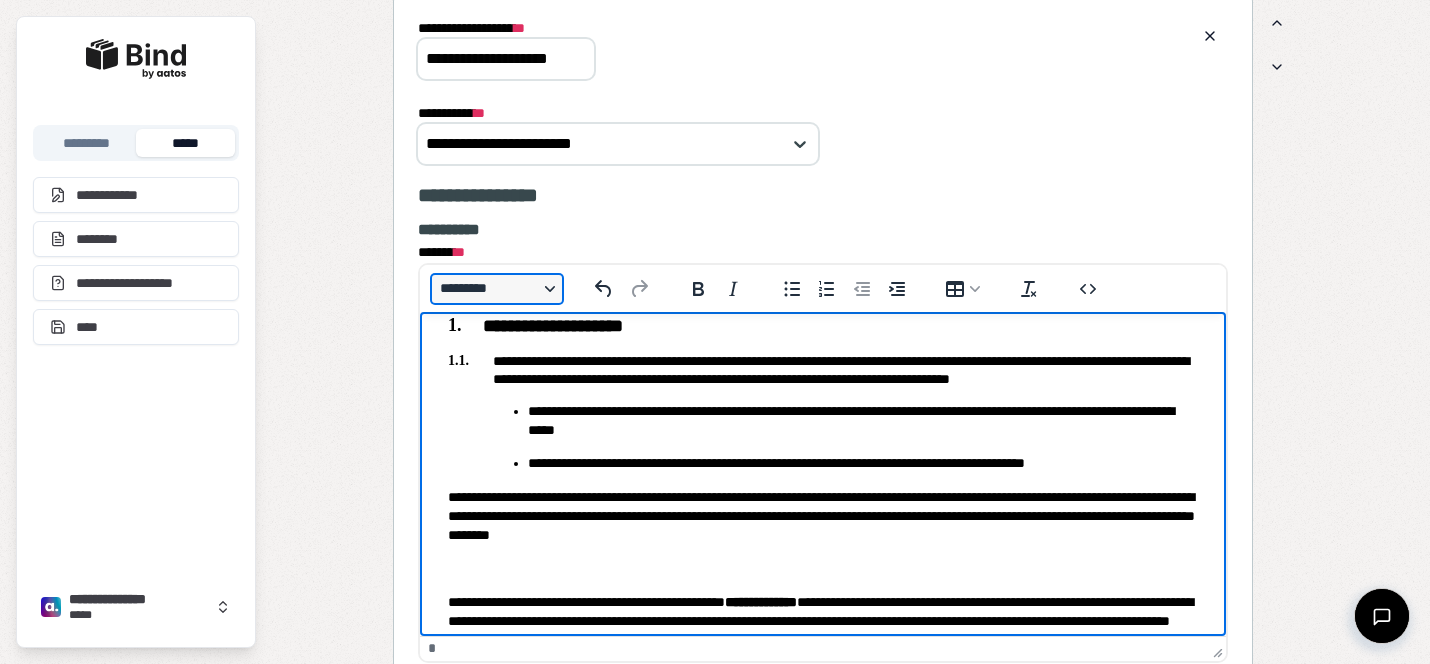 click on "*********" at bounding box center [497, 289] 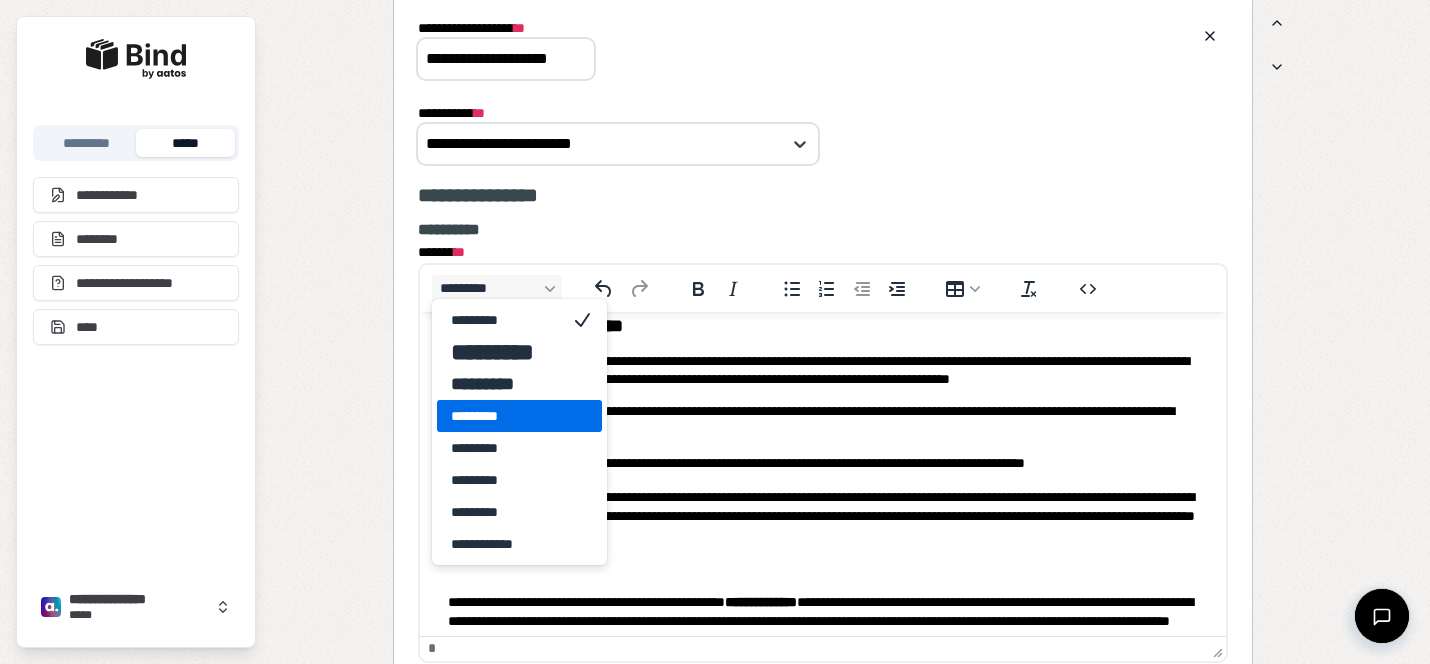 click on "*********" at bounding box center (505, 416) 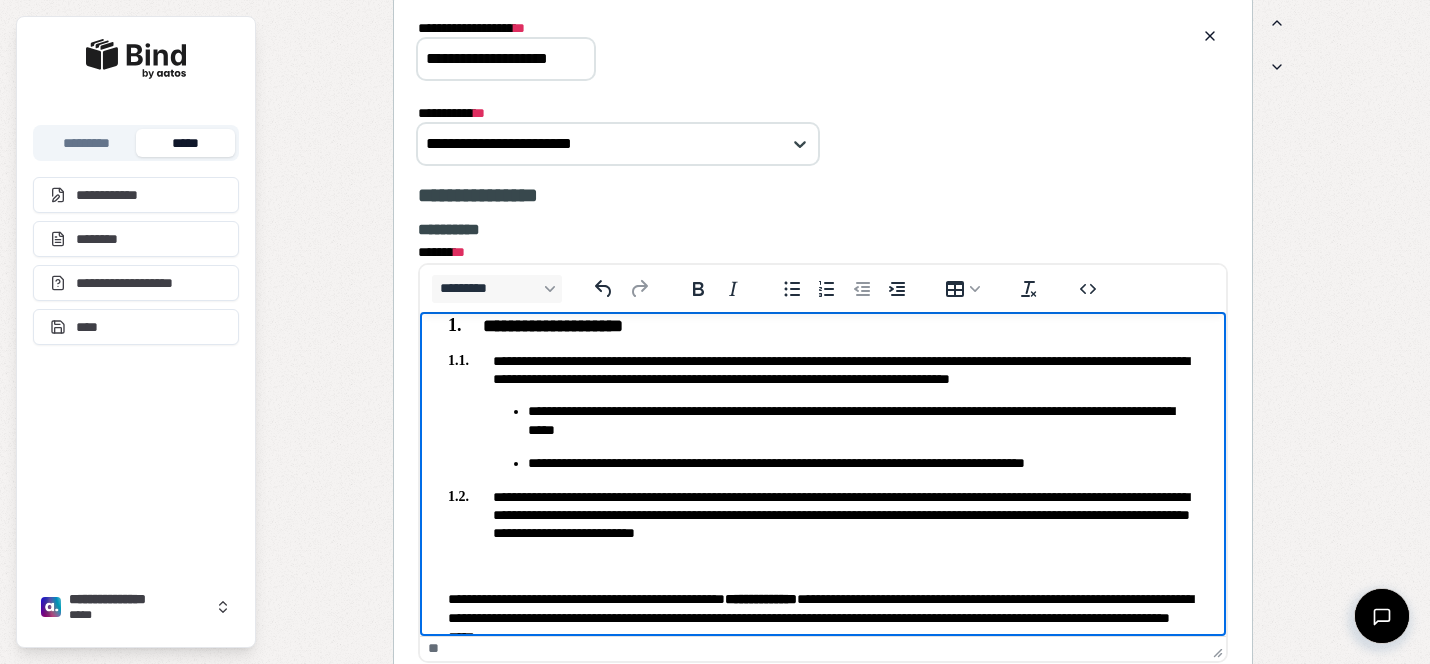 click on "**********" at bounding box center [823, 480] 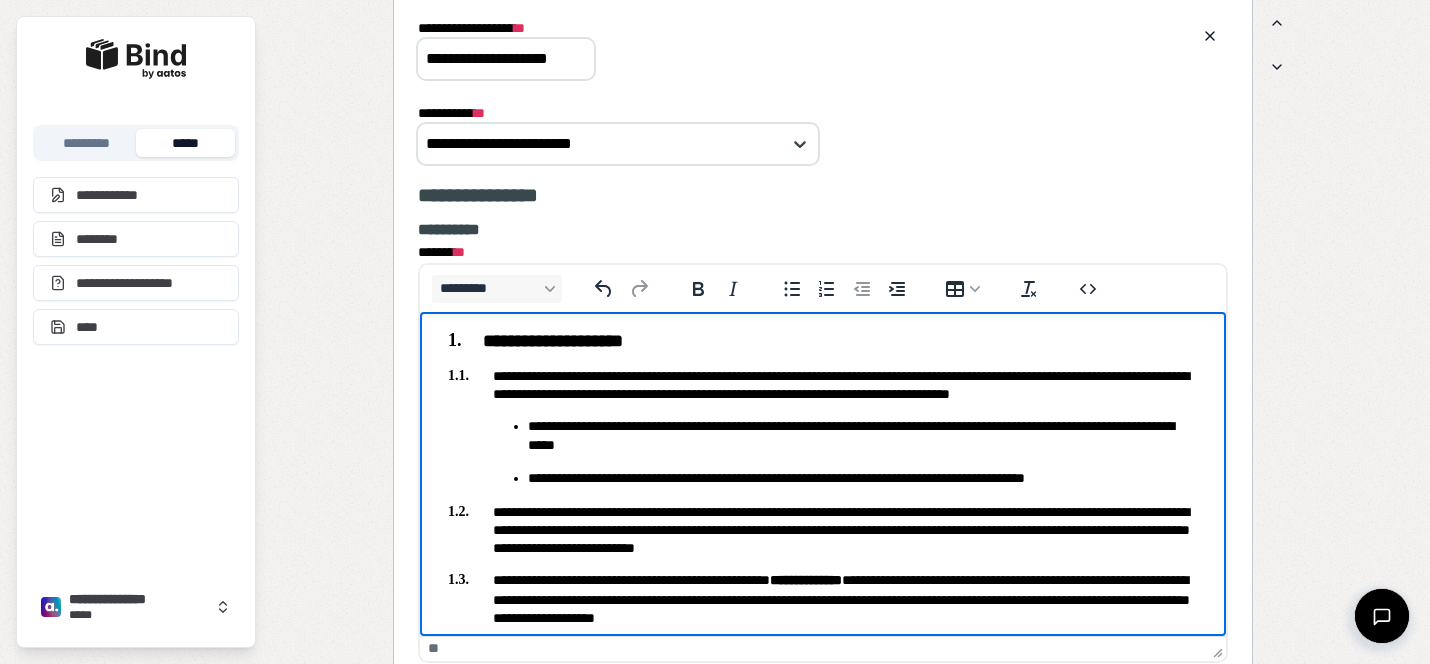 scroll, scrollTop: 26, scrollLeft: 0, axis: vertical 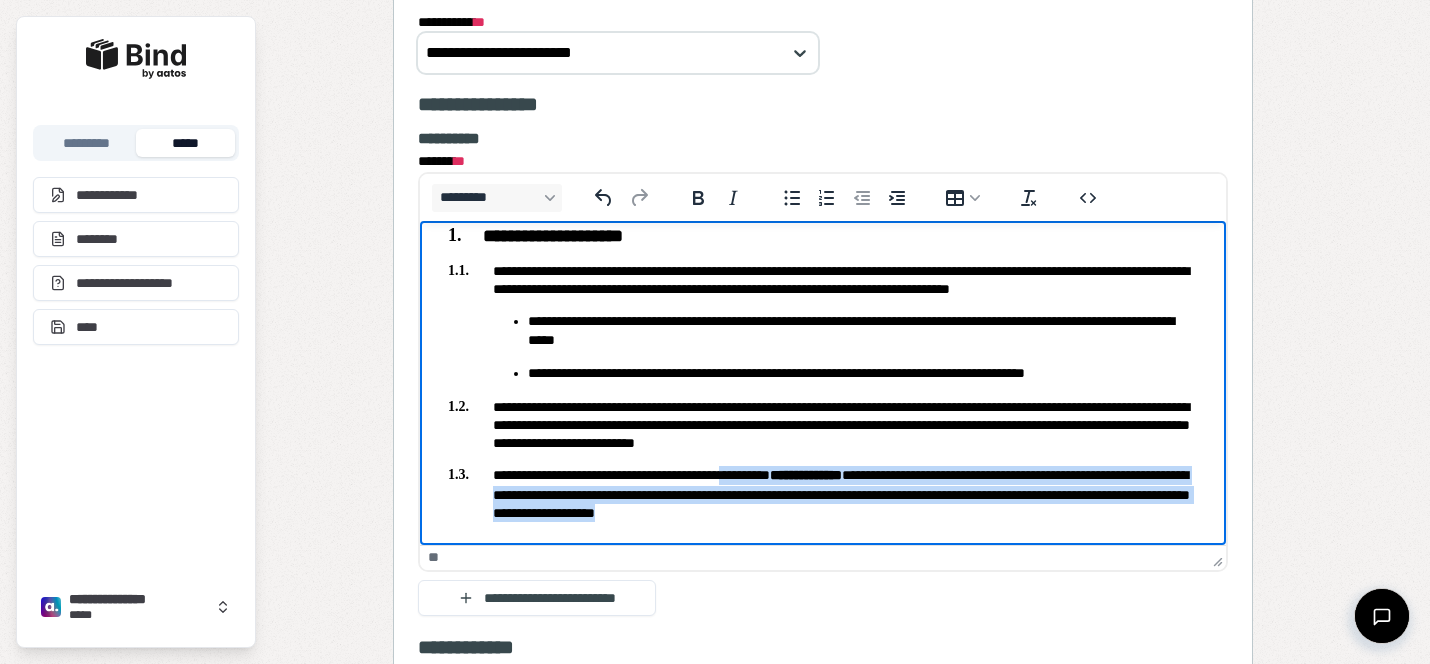 drag, startPoint x: 984, startPoint y: 512, endPoint x: 767, endPoint y: 478, distance: 219.64745 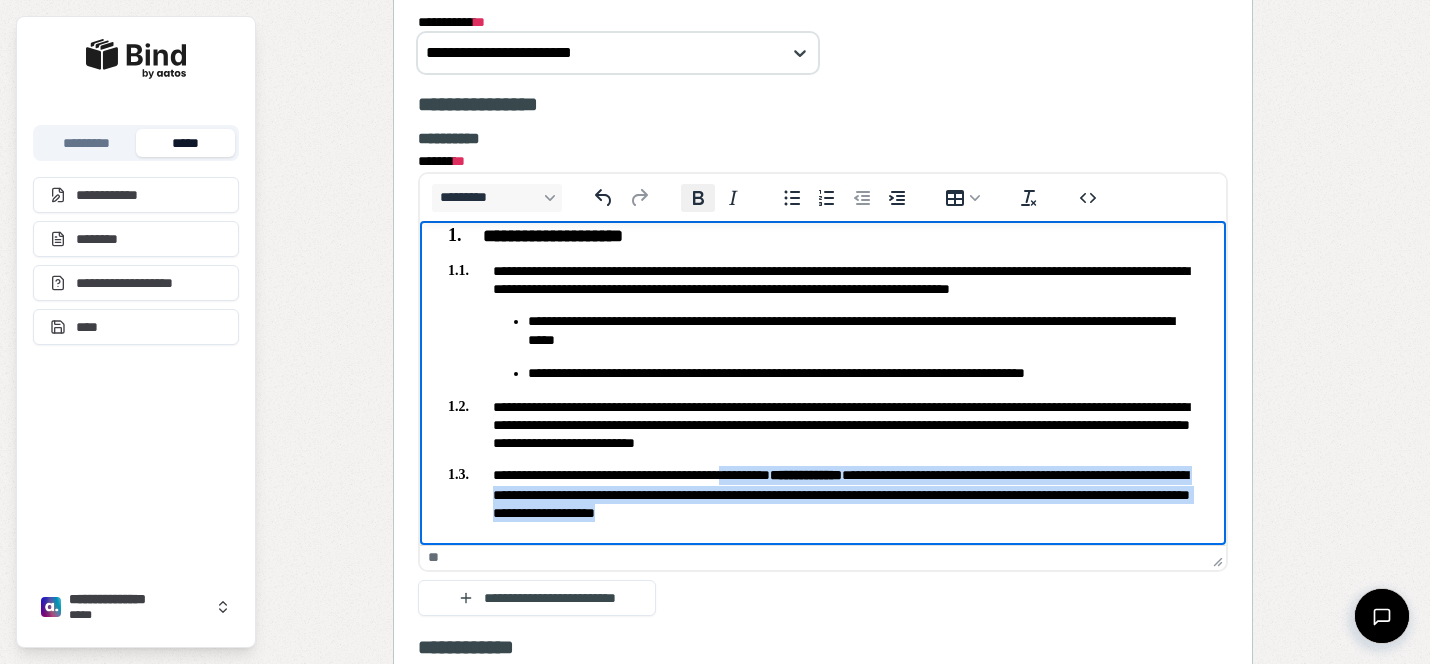 click 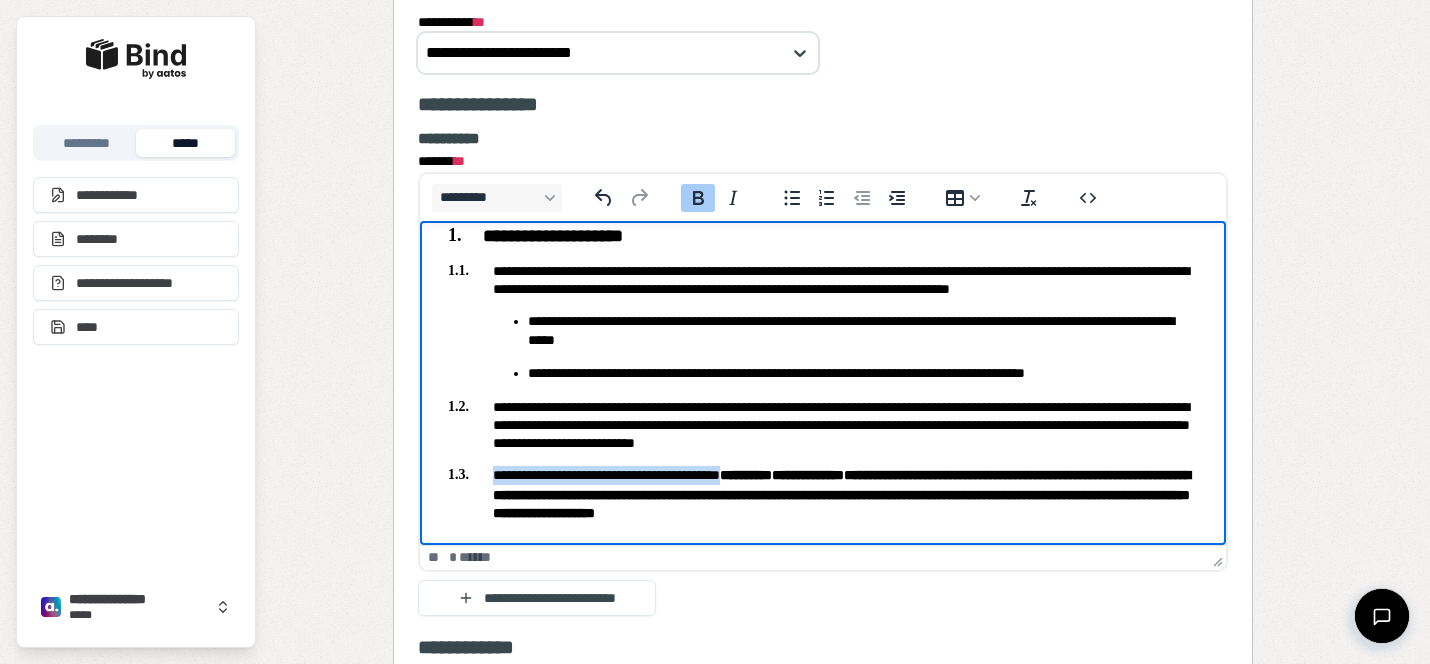 click 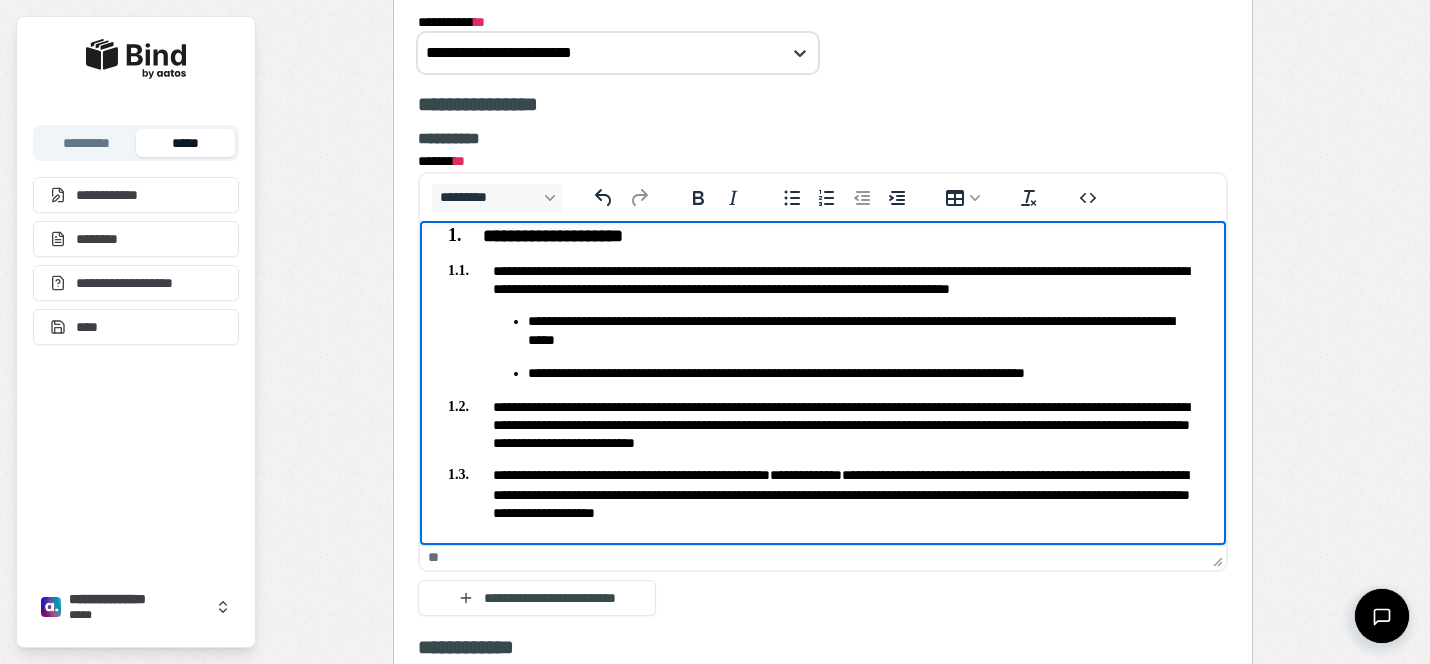 click on "**********" at bounding box center (823, 369) 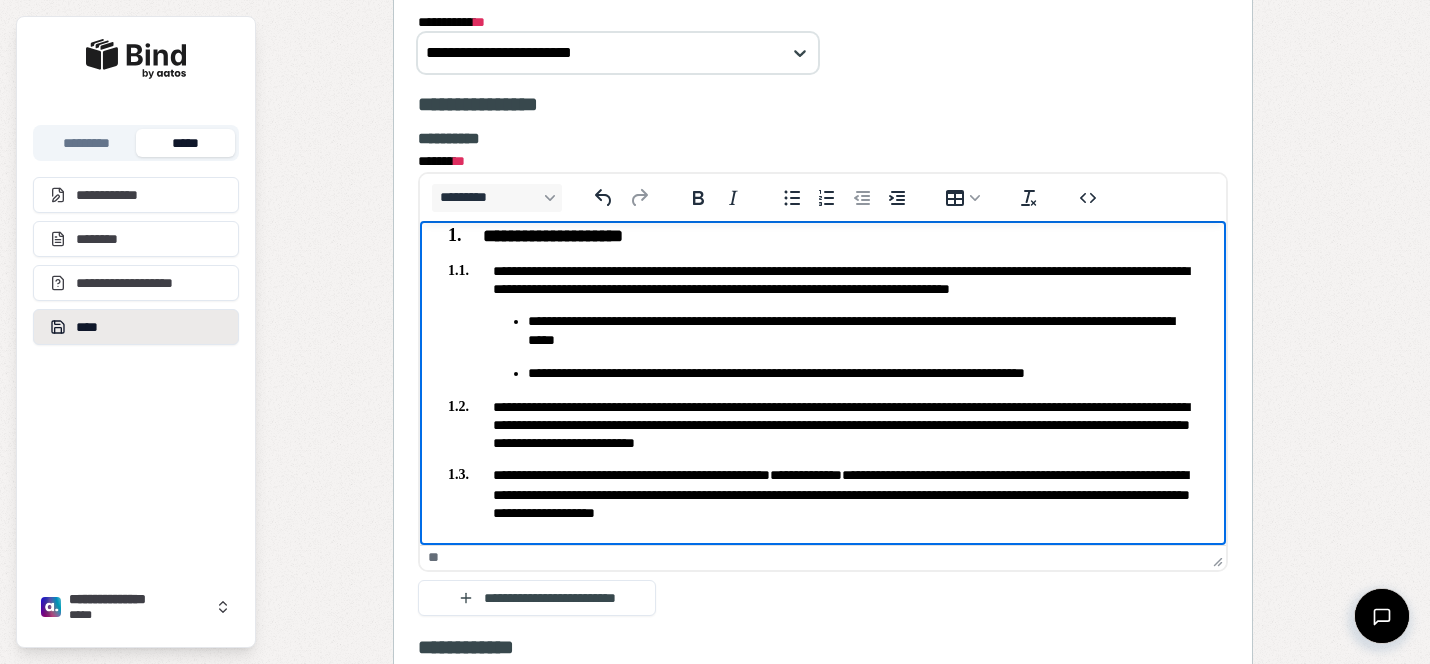 click on "****" at bounding box center (136, 327) 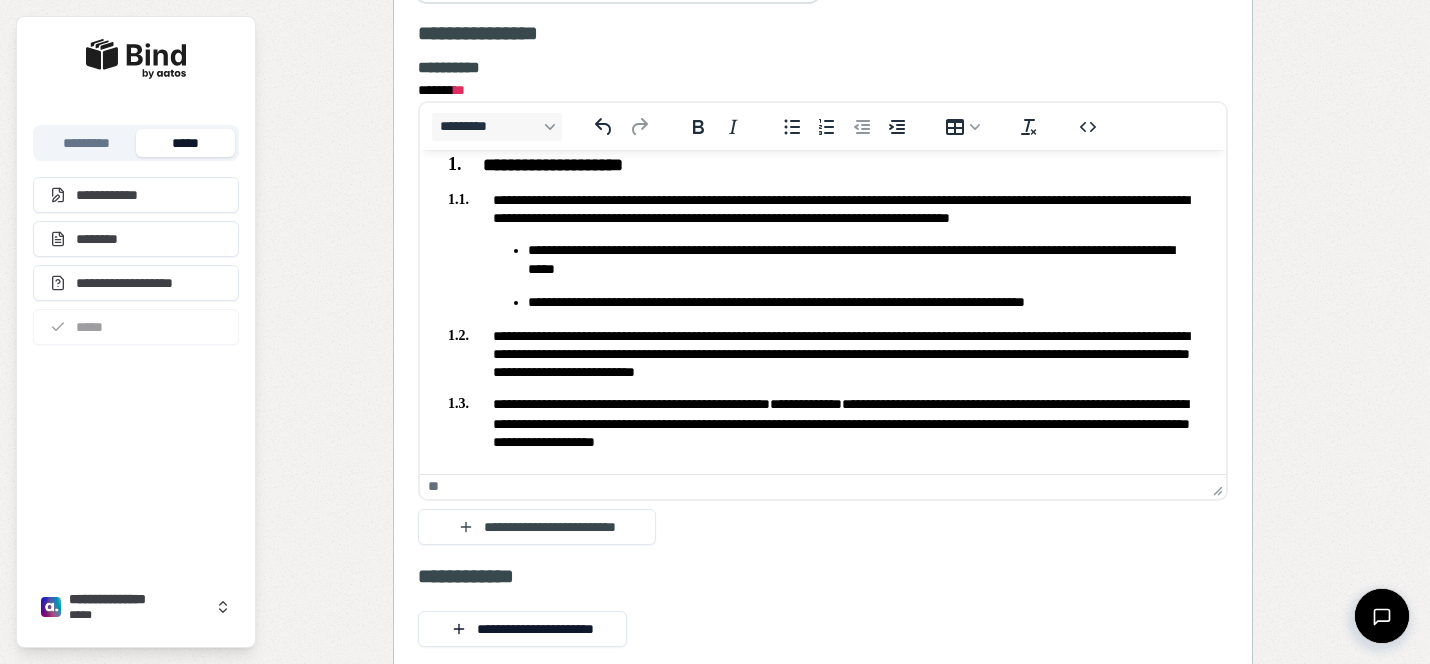 scroll, scrollTop: 2252, scrollLeft: 0, axis: vertical 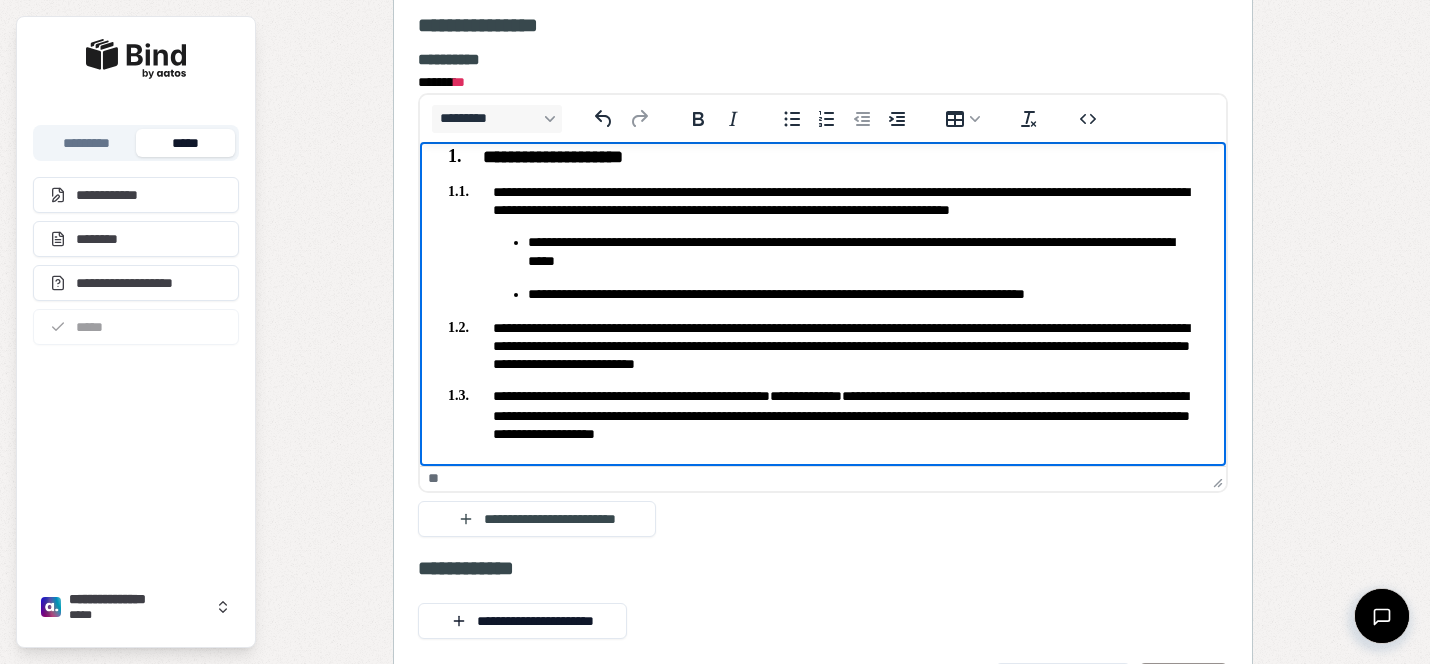 click on "**********" at bounding box center [823, 345] 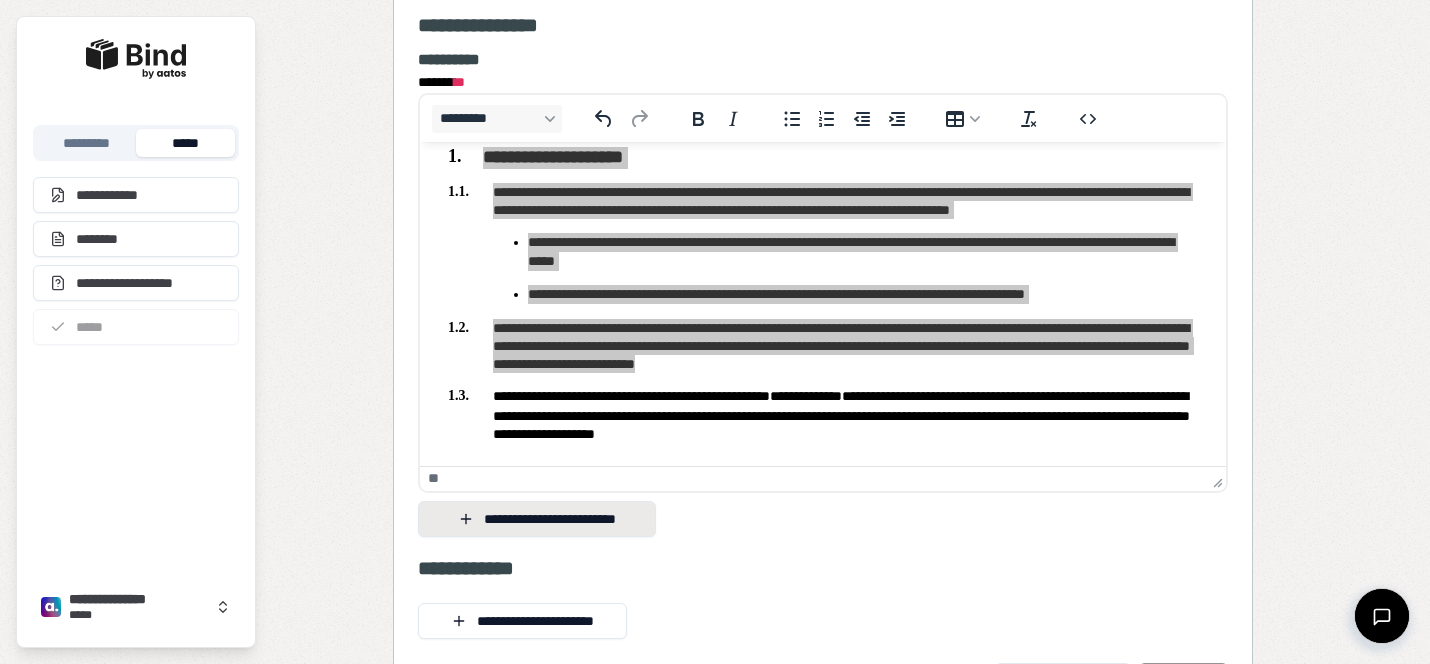 click on "**********" at bounding box center [537, 519] 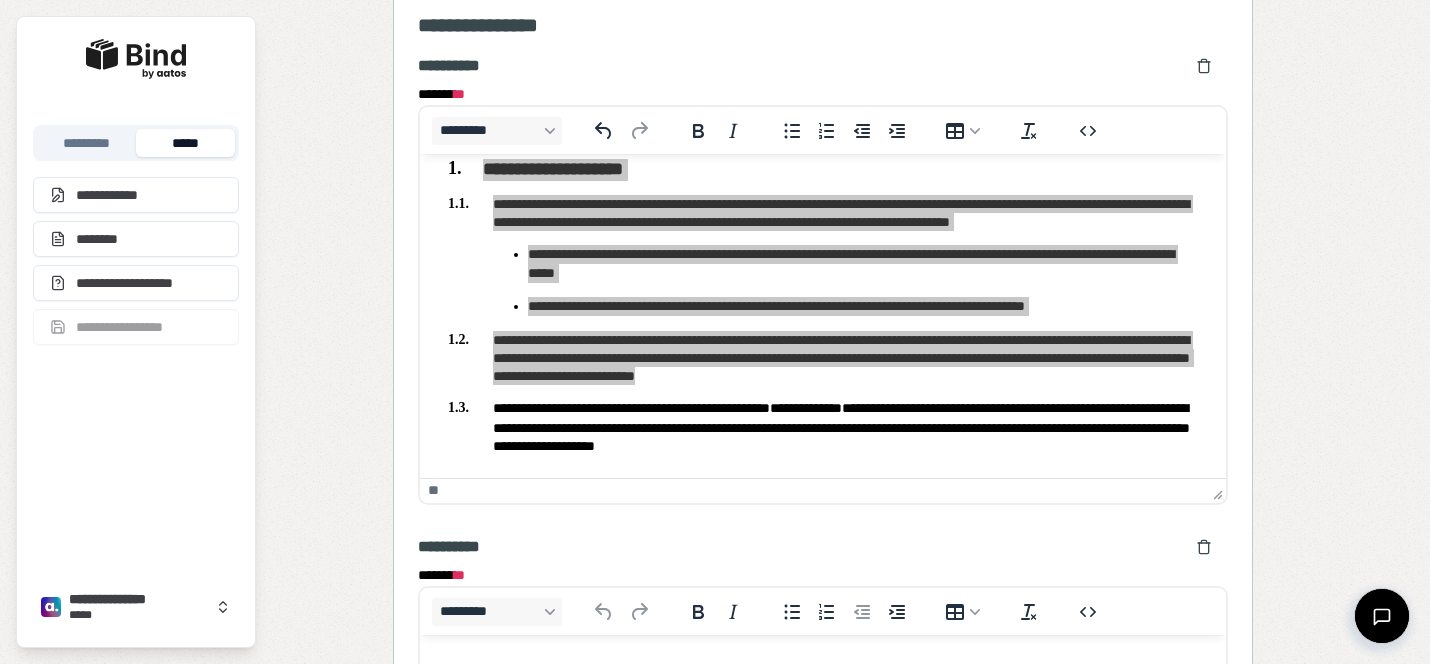 scroll, scrollTop: 2403, scrollLeft: 0, axis: vertical 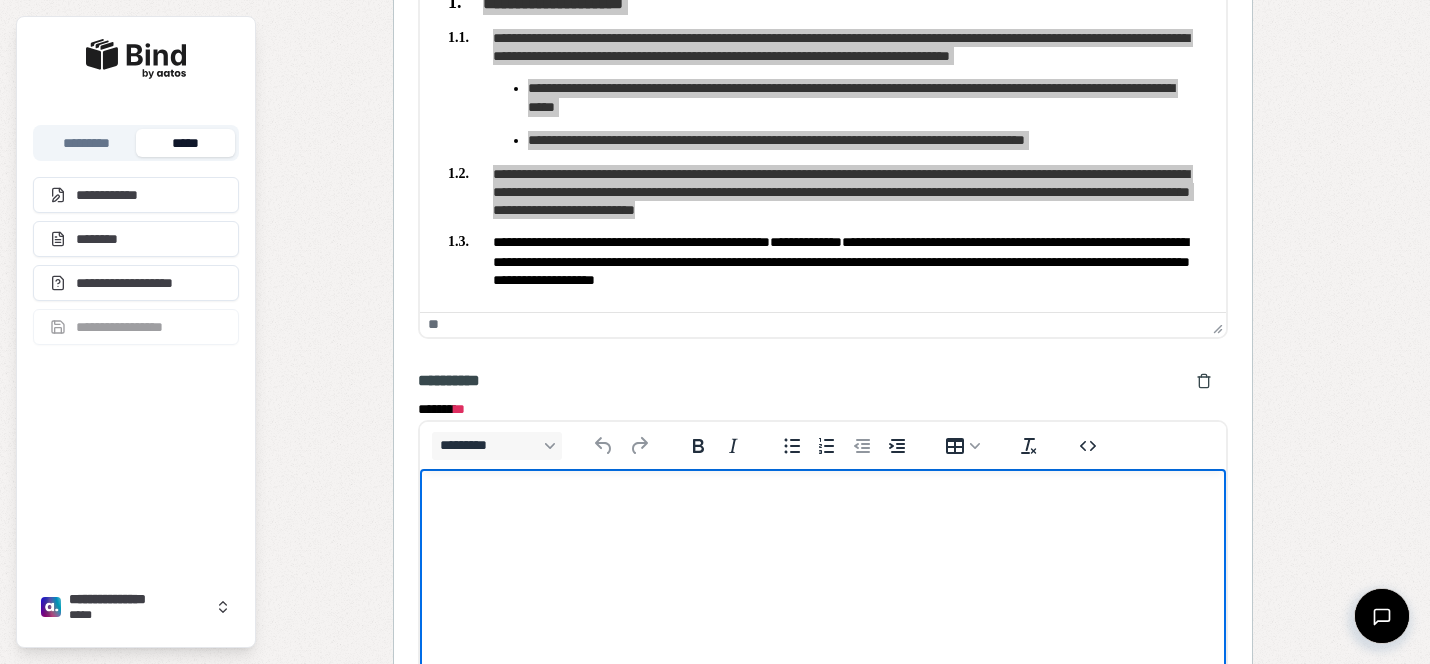 click at bounding box center (823, 507) 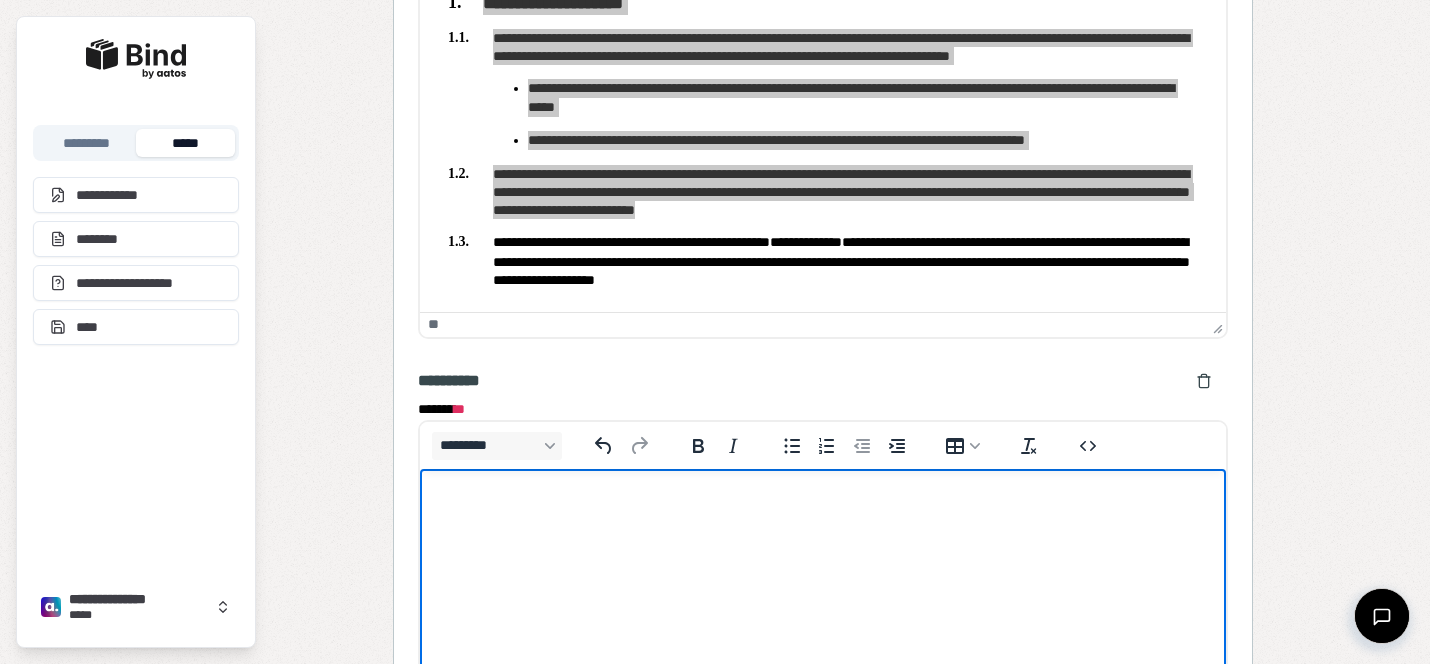 scroll, scrollTop: 2530, scrollLeft: 0, axis: vertical 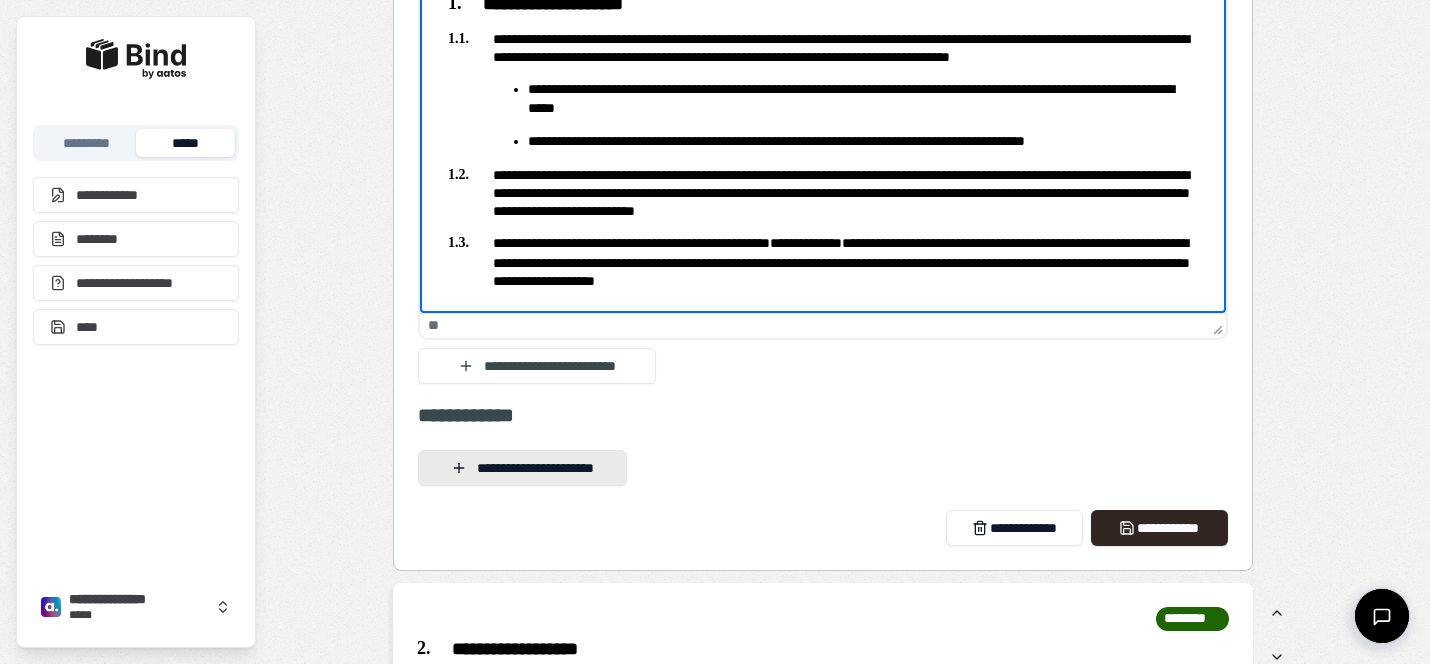 click on "**********" at bounding box center [522, 468] 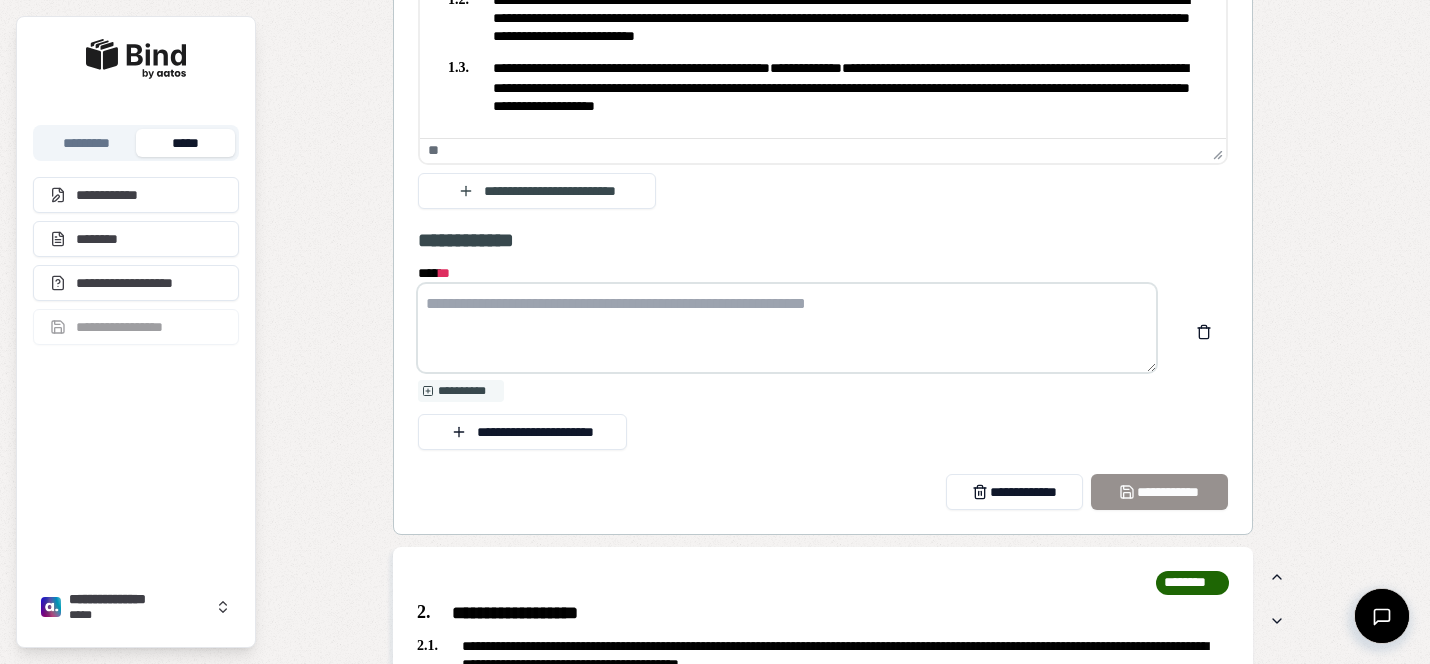 scroll, scrollTop: 3077, scrollLeft: 0, axis: vertical 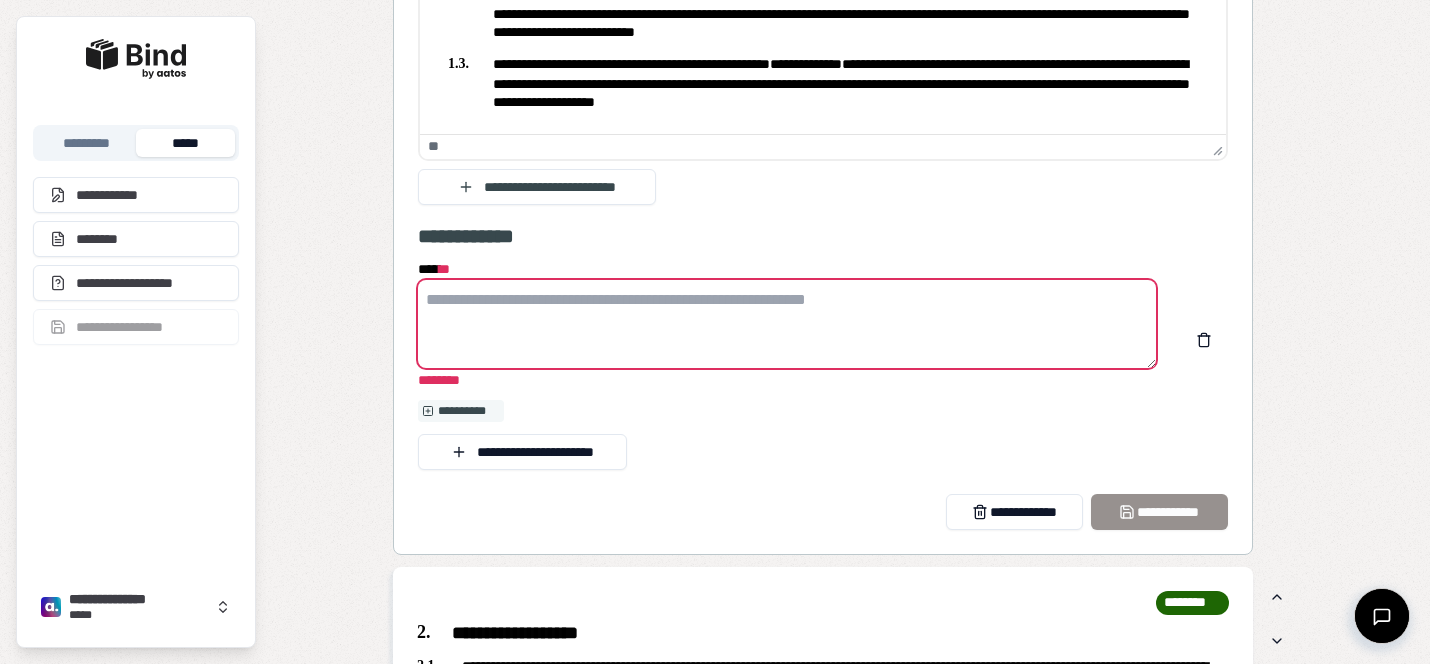 click on "**********" at bounding box center (823, -224) 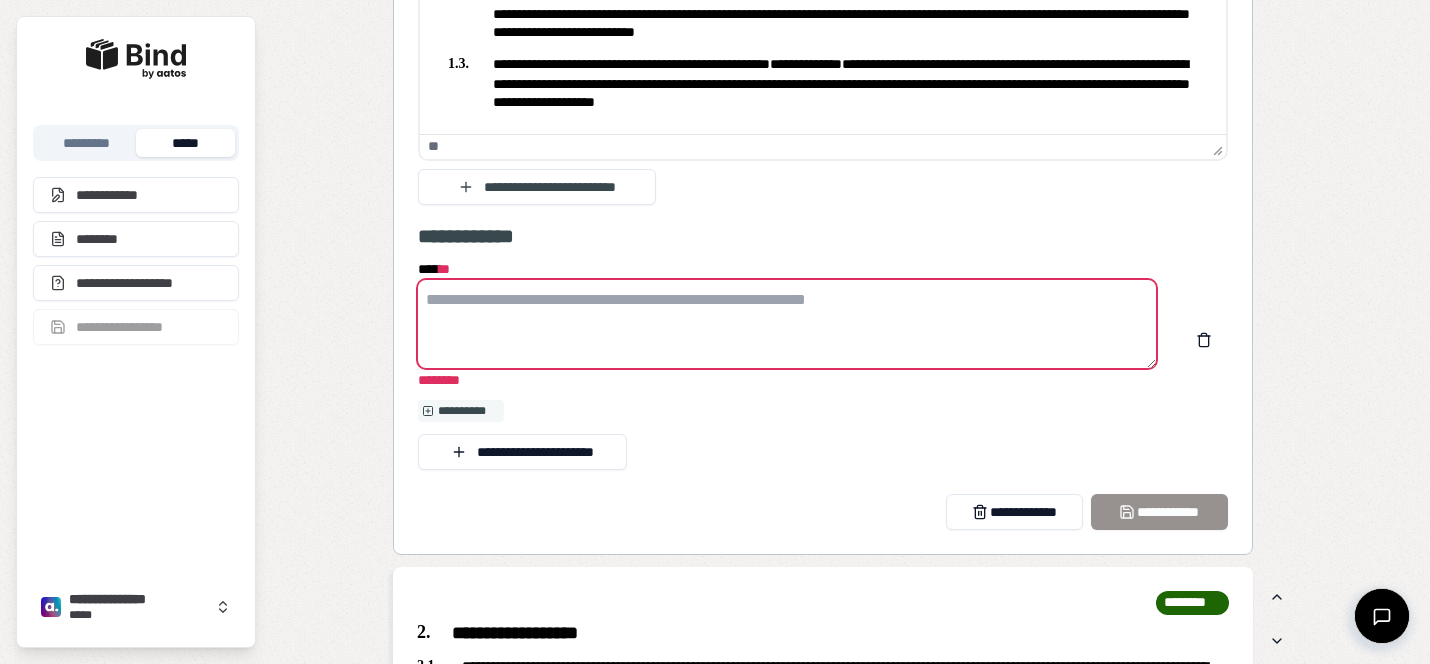 click on "**********" at bounding box center (823, 345) 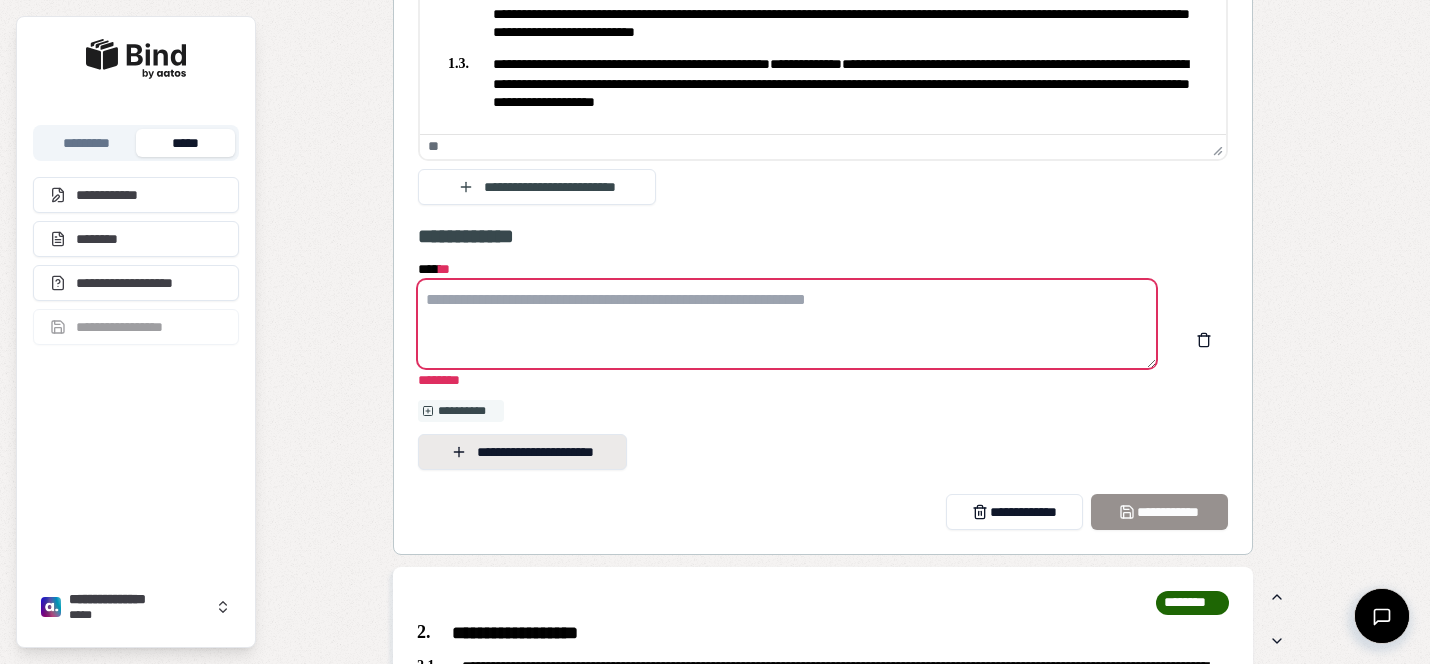 click on "**********" at bounding box center [522, 452] 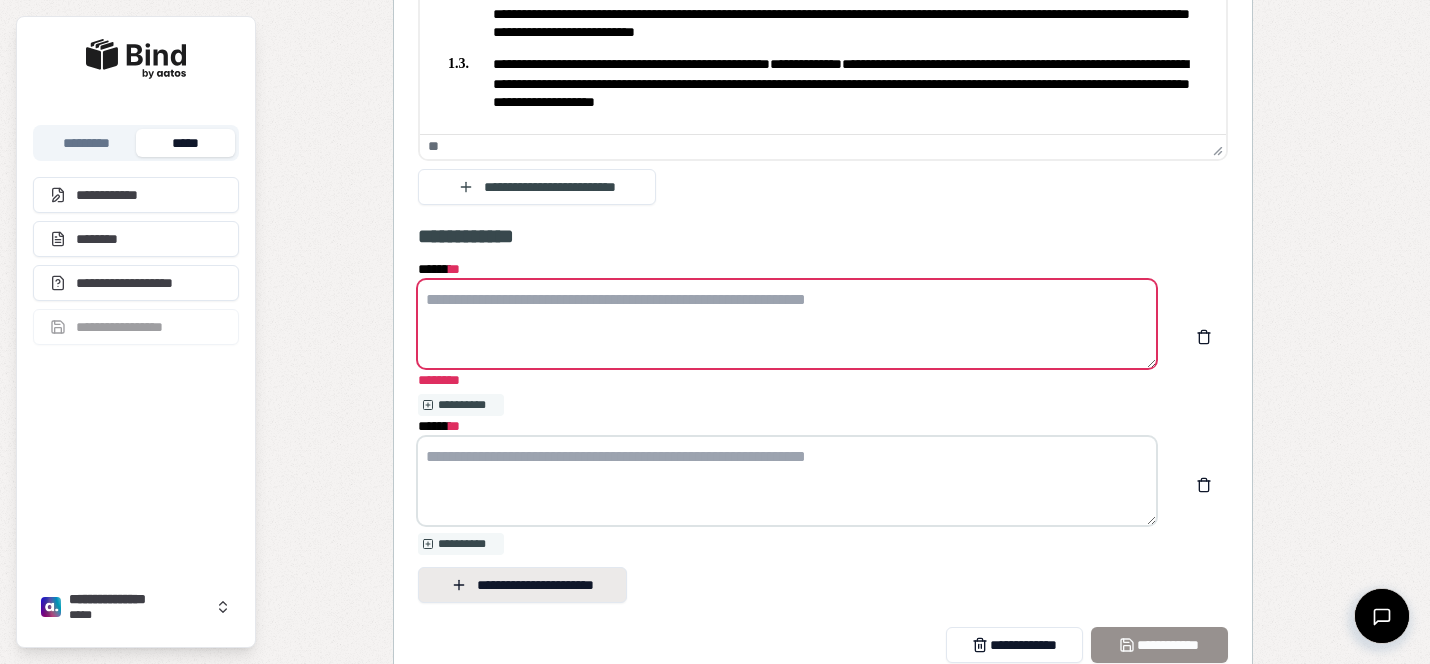 scroll, scrollTop: 3140, scrollLeft: 0, axis: vertical 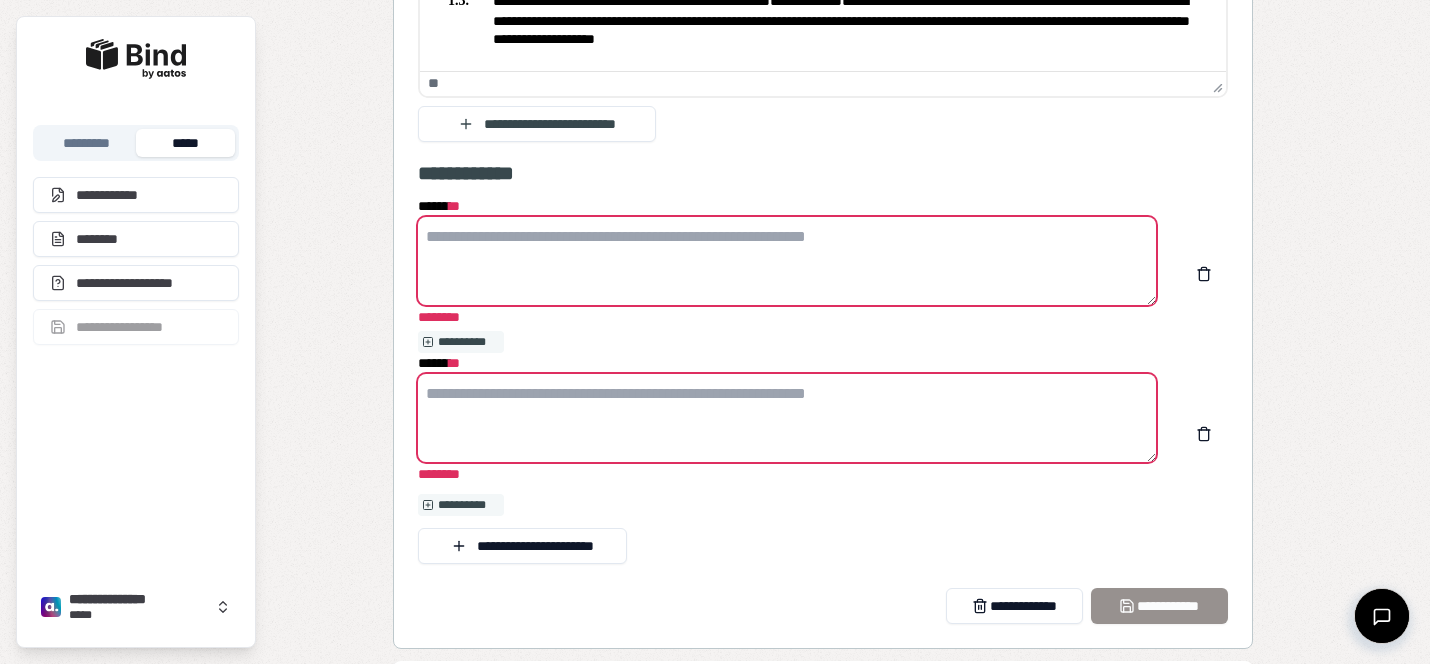 click on "**********" at bounding box center (823, 361) 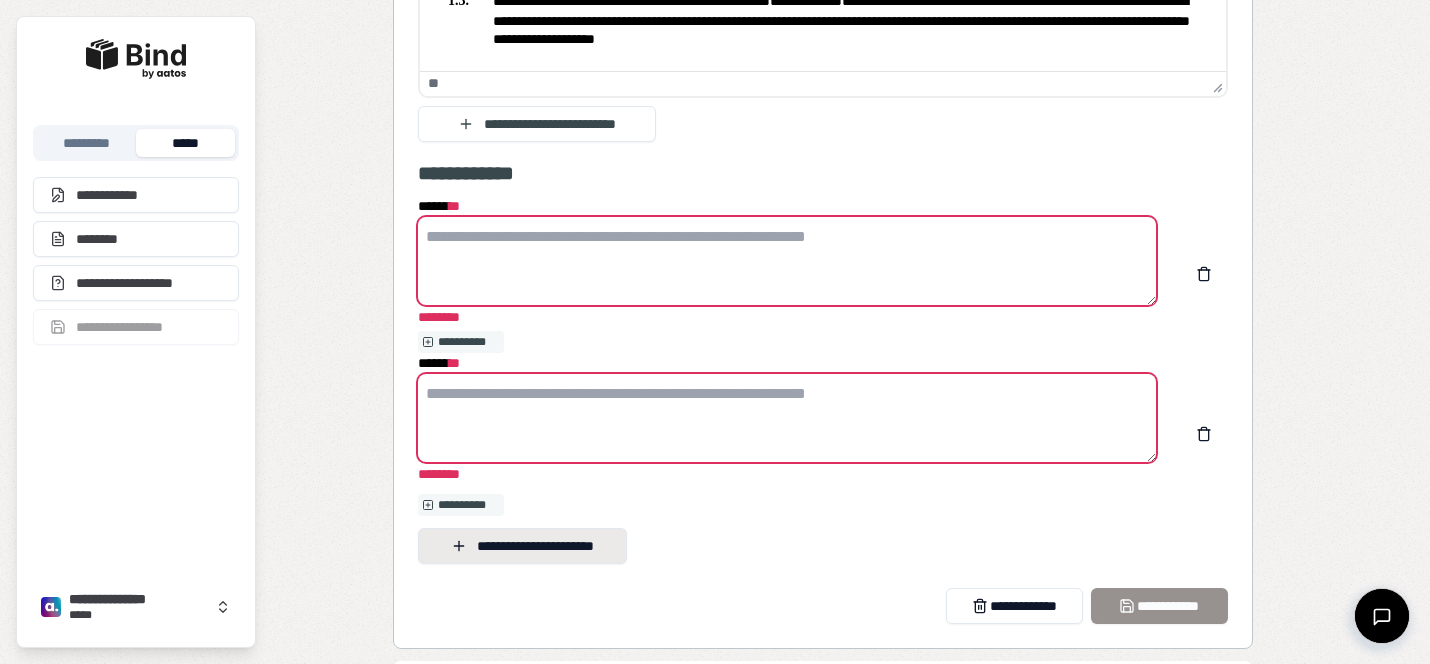click on "**********" at bounding box center (522, 546) 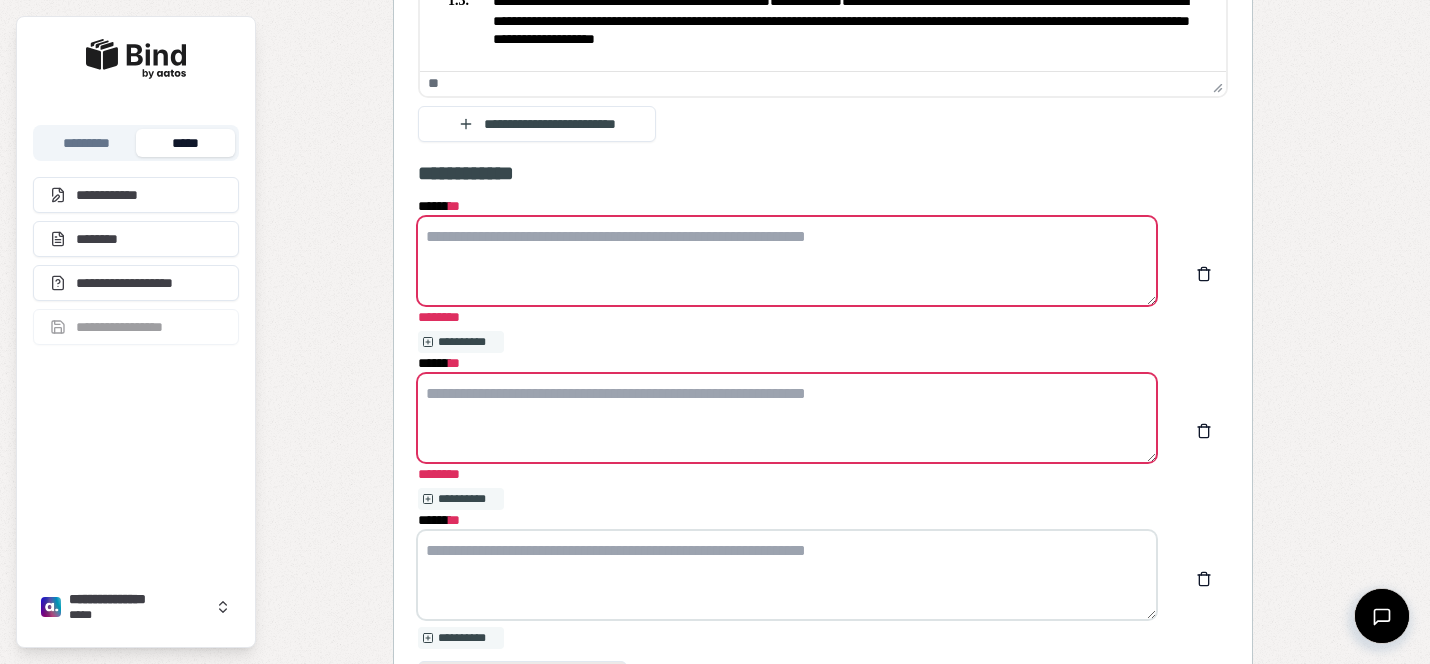 scroll, scrollTop: 3203, scrollLeft: 0, axis: vertical 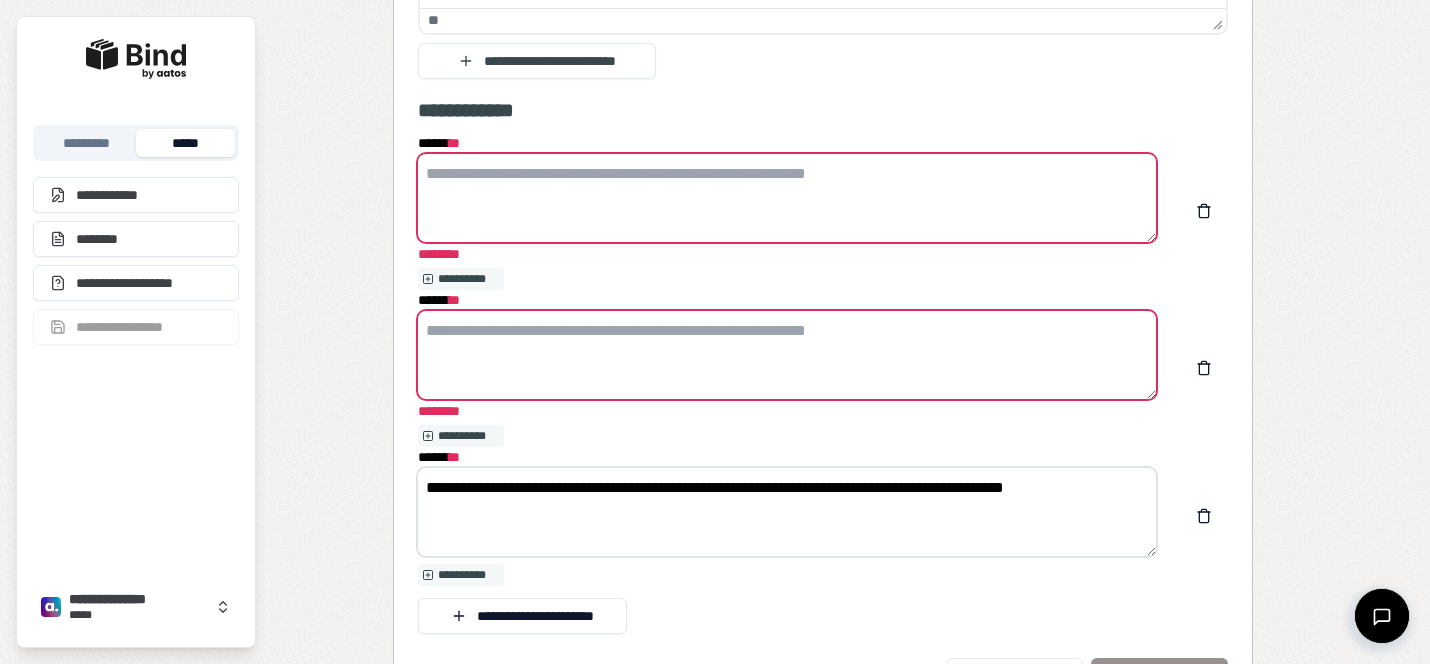 type on "**********" 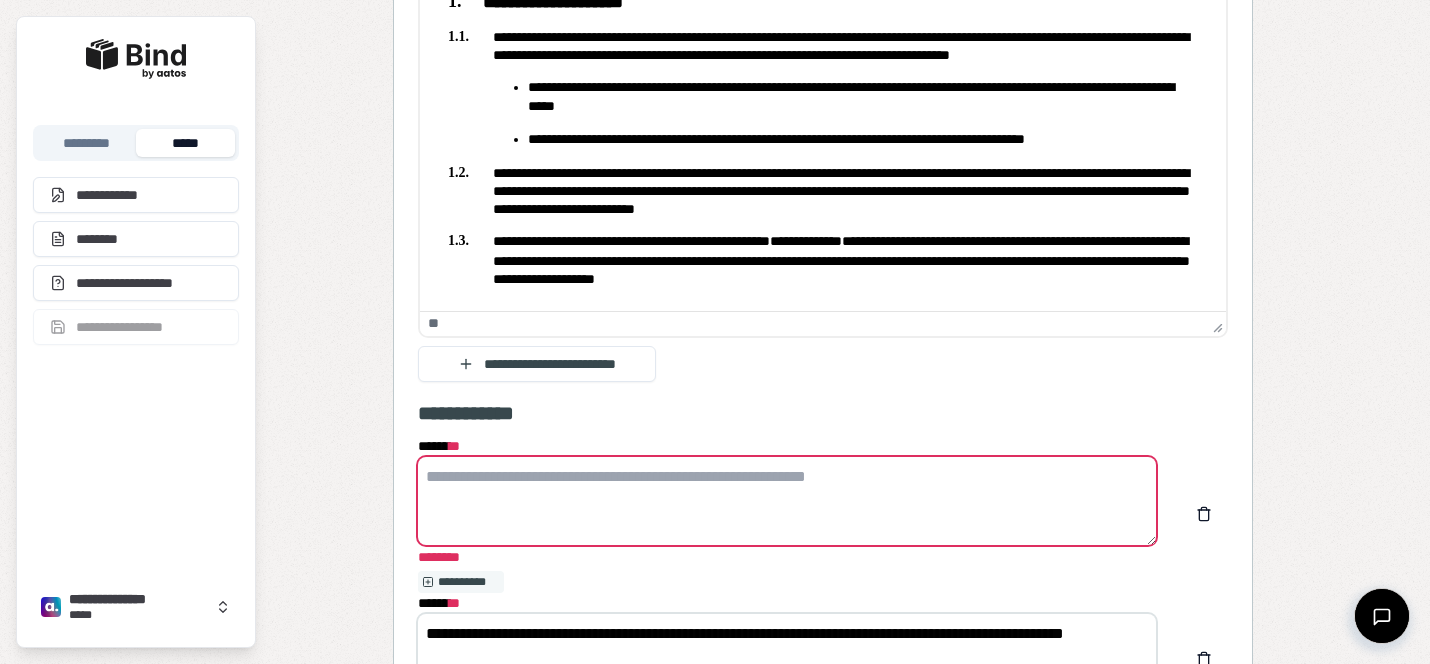 scroll, scrollTop: 2869, scrollLeft: 0, axis: vertical 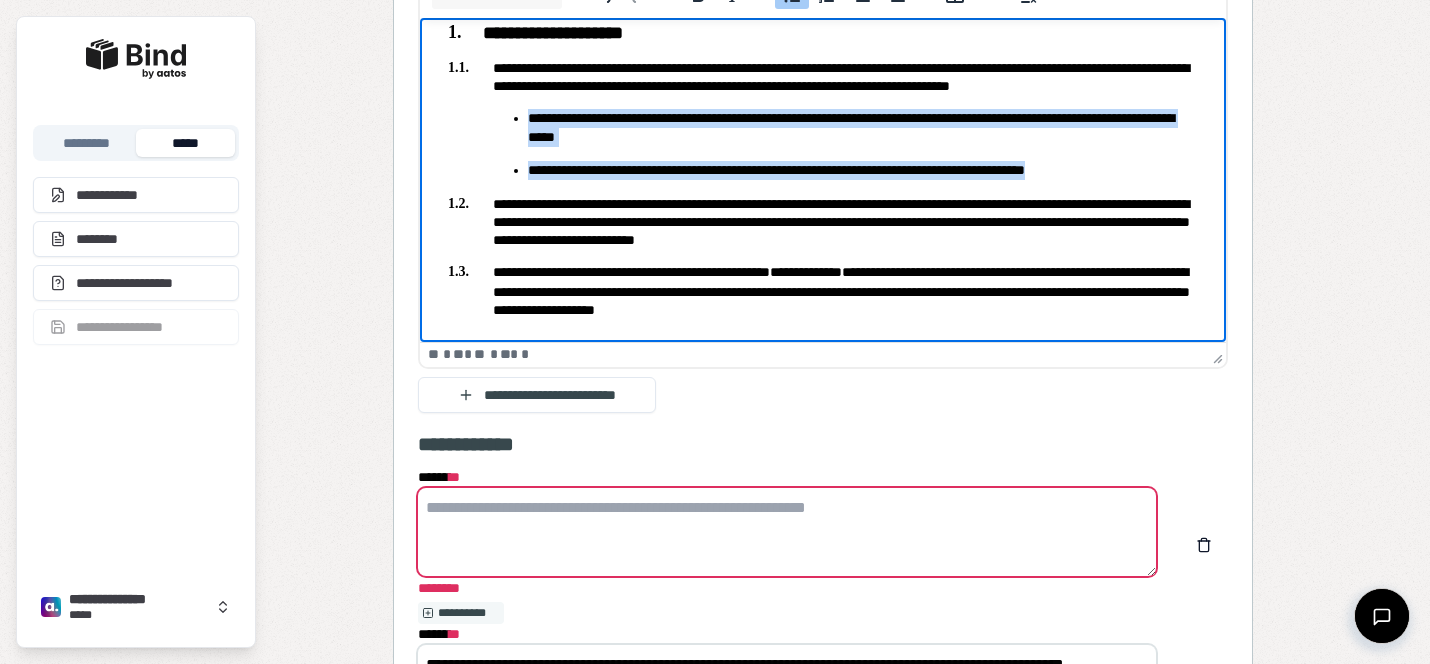 drag, startPoint x: 1144, startPoint y: 170, endPoint x: 529, endPoint y: 102, distance: 618.7479 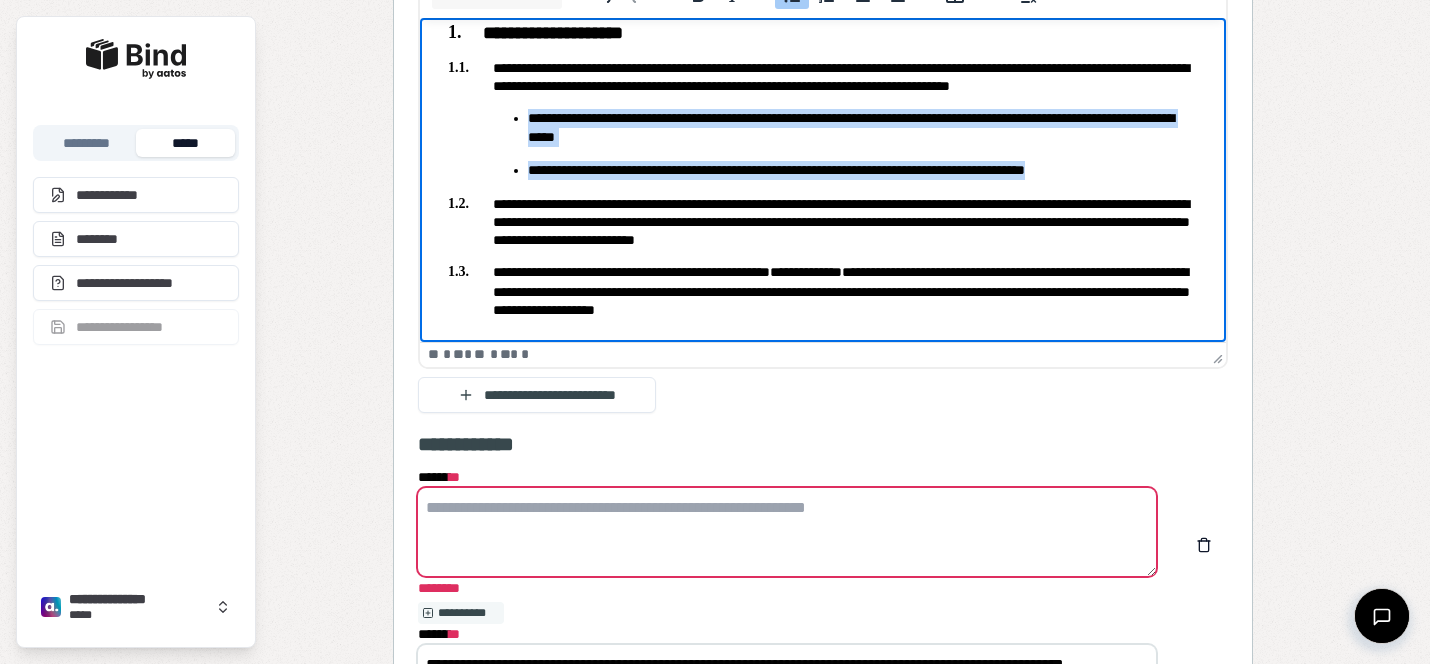 click on "**********" at bounding box center (823, 166) 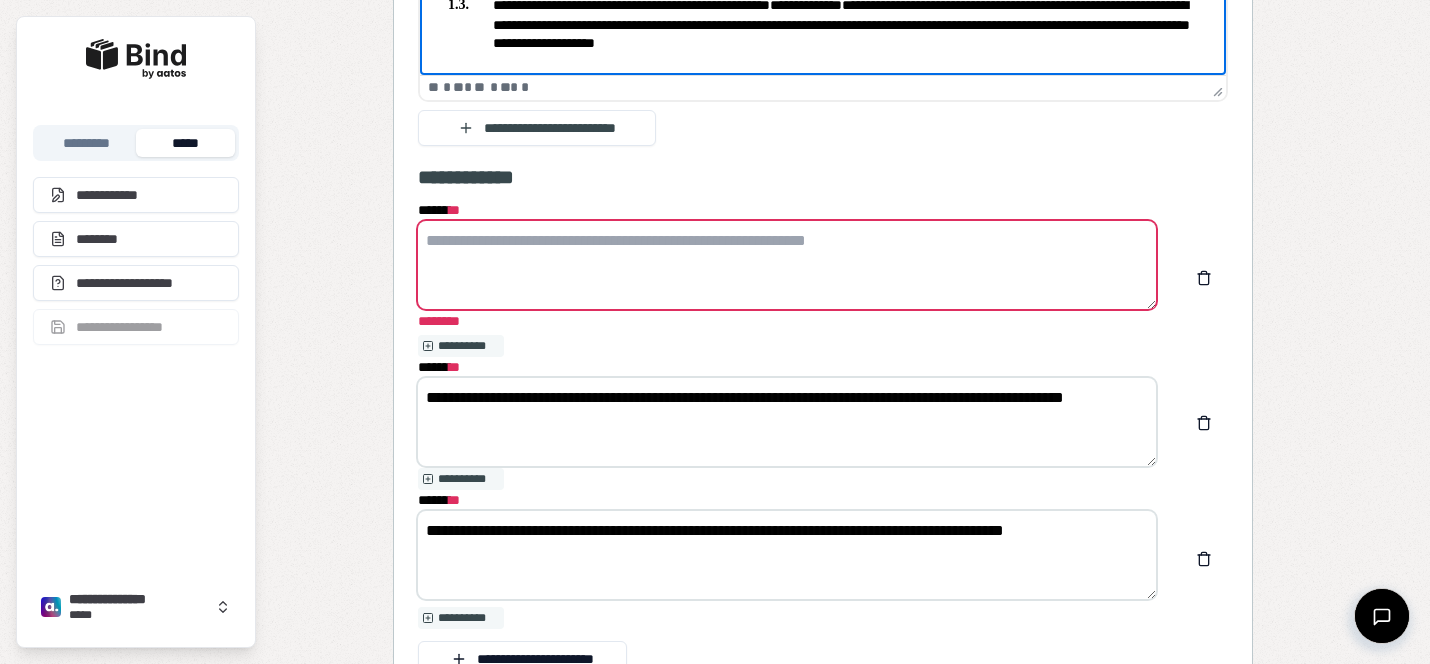 scroll, scrollTop: 3137, scrollLeft: 0, axis: vertical 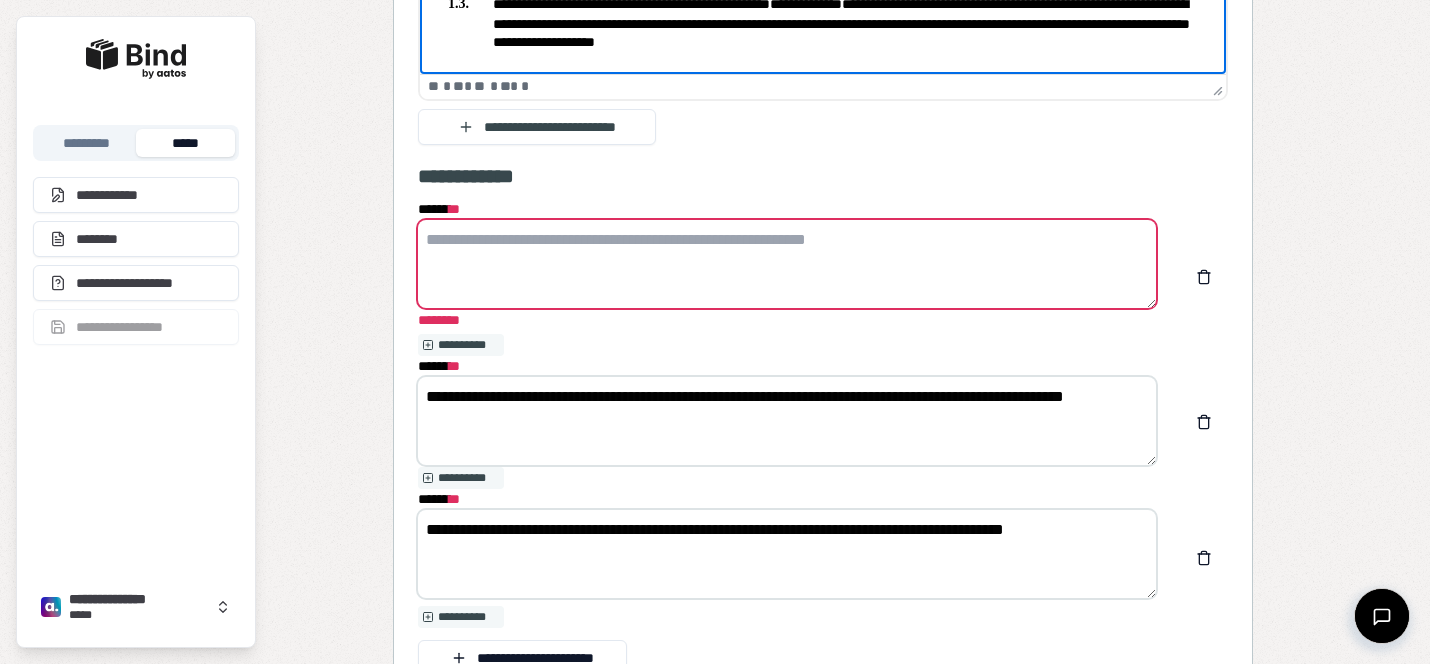 click on "****** *" at bounding box center (787, 264) 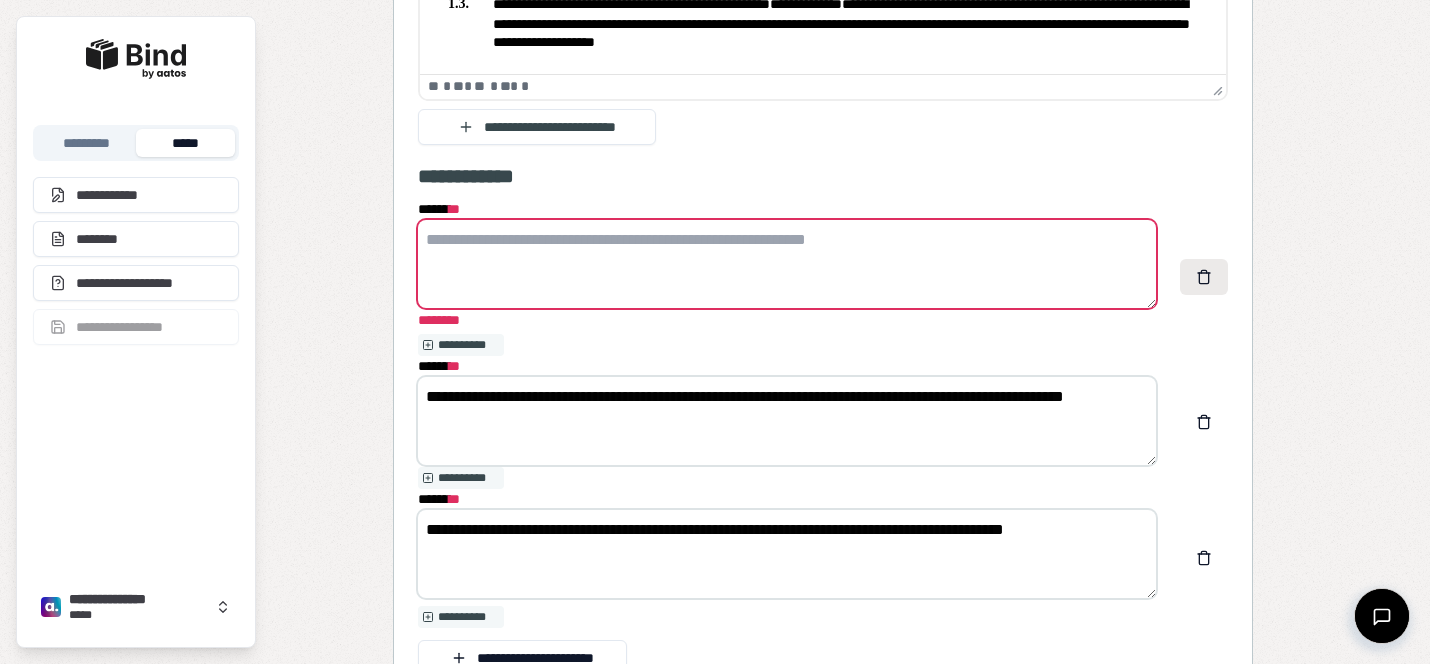 click at bounding box center (1204, 277) 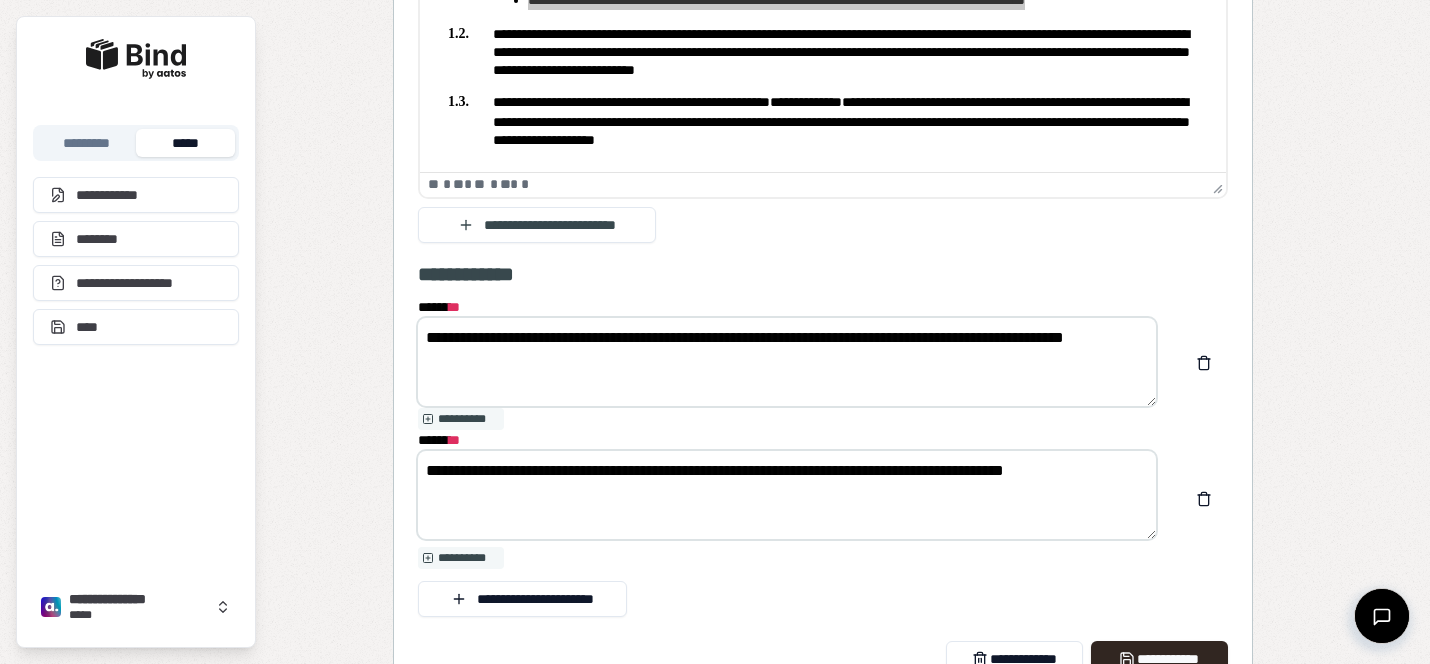 scroll, scrollTop: 3037, scrollLeft: 0, axis: vertical 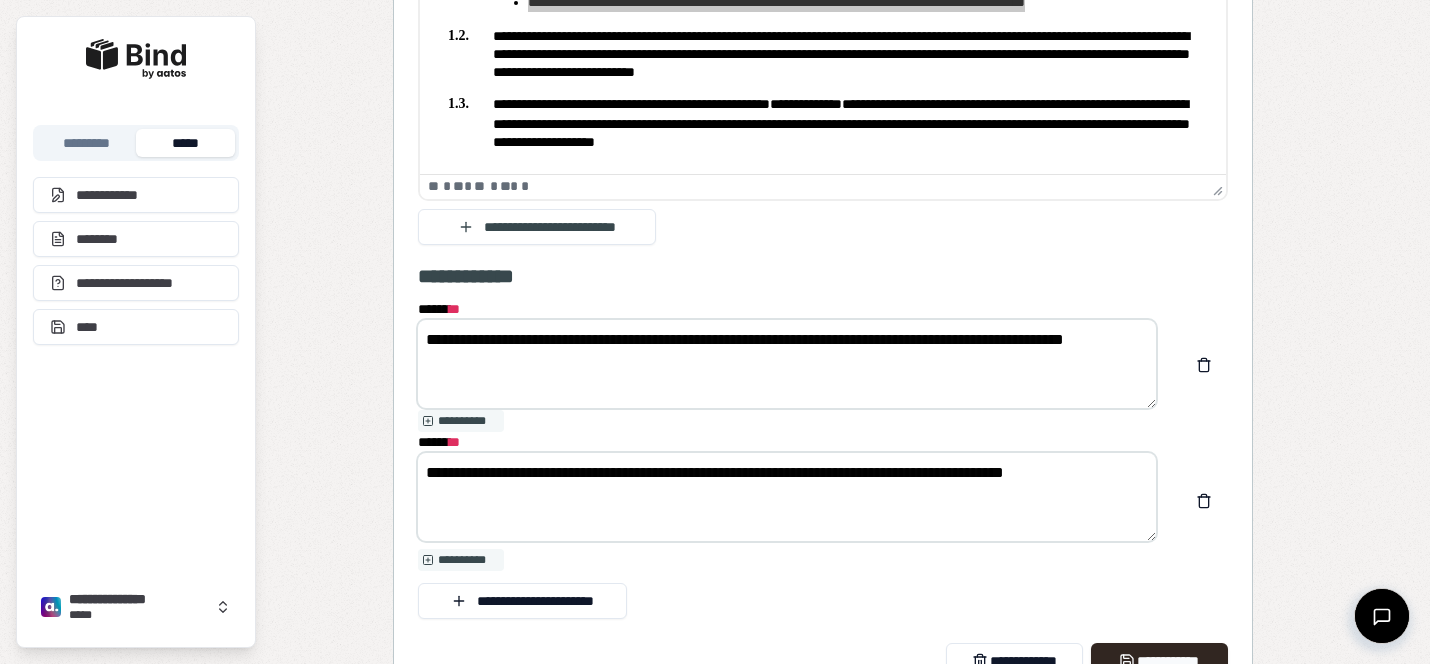 drag, startPoint x: 718, startPoint y: 336, endPoint x: 742, endPoint y: 386, distance: 55.461697 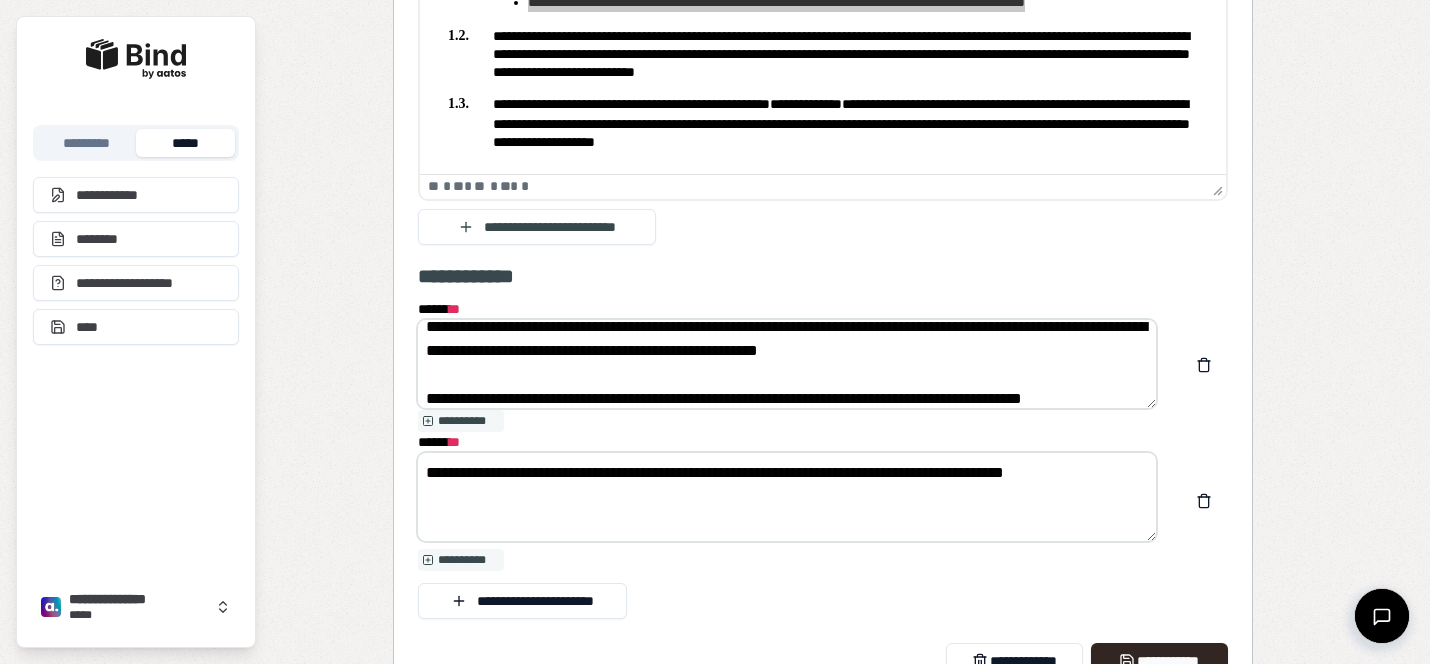scroll, scrollTop: 0, scrollLeft: 0, axis: both 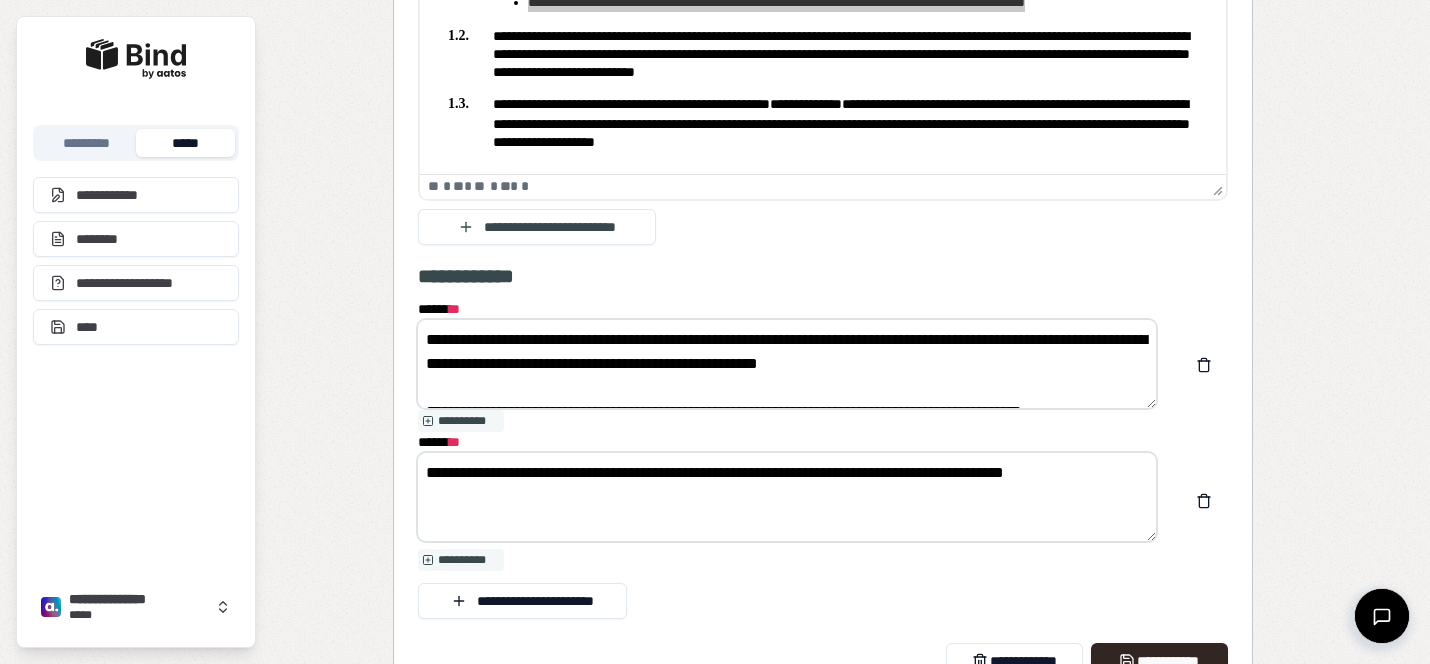 click on "**********" at bounding box center (787, 364) 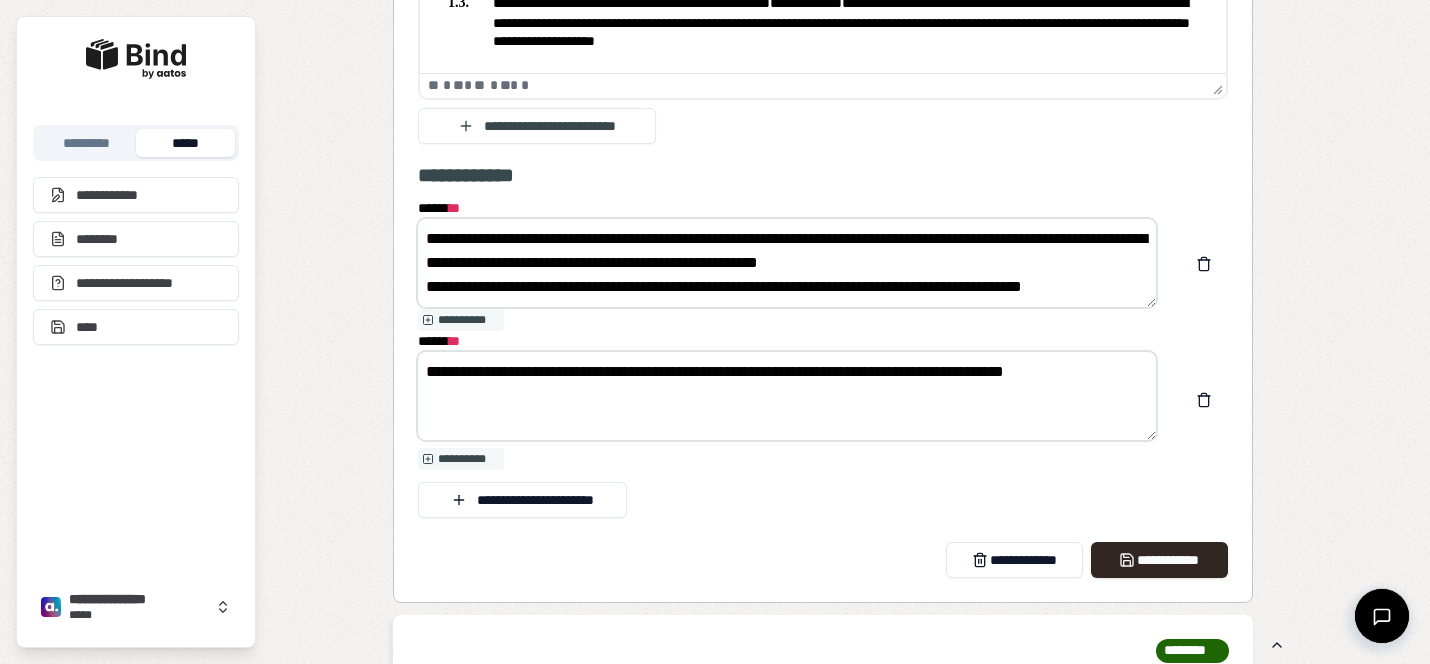 scroll, scrollTop: 3140, scrollLeft: 0, axis: vertical 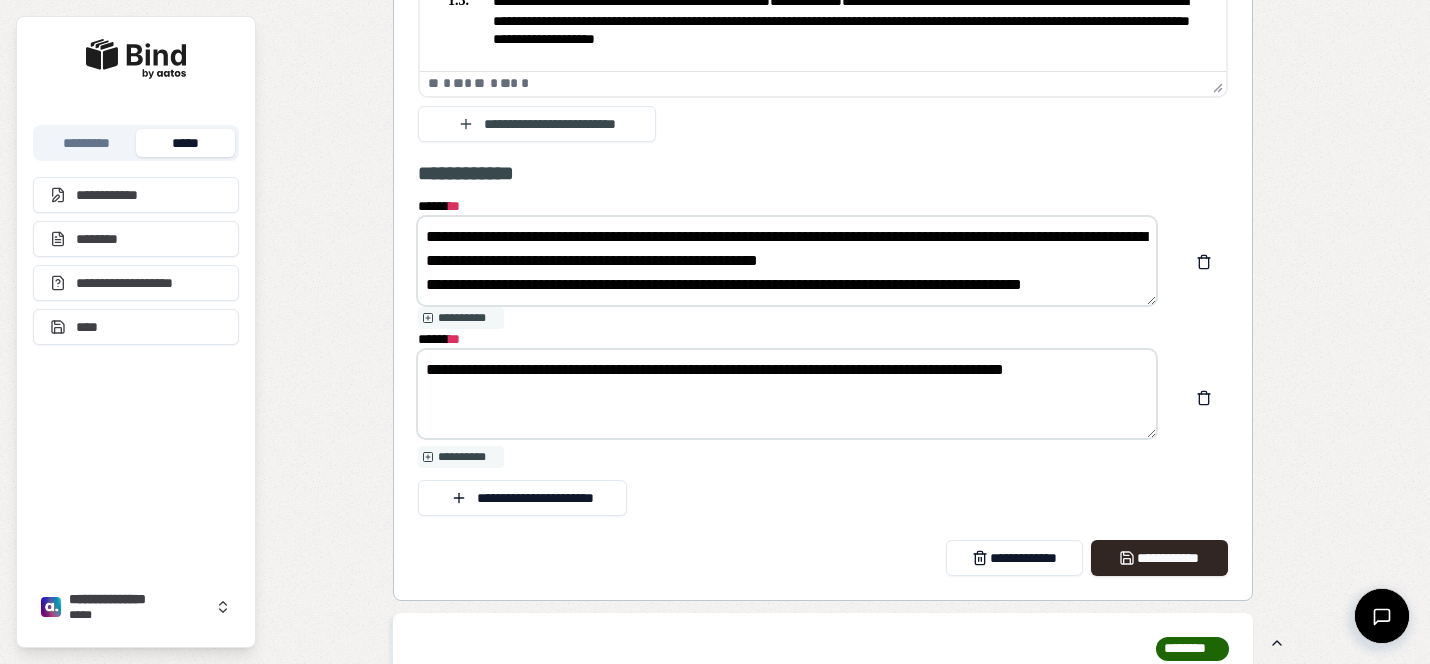 click on "**********" at bounding box center [787, 261] 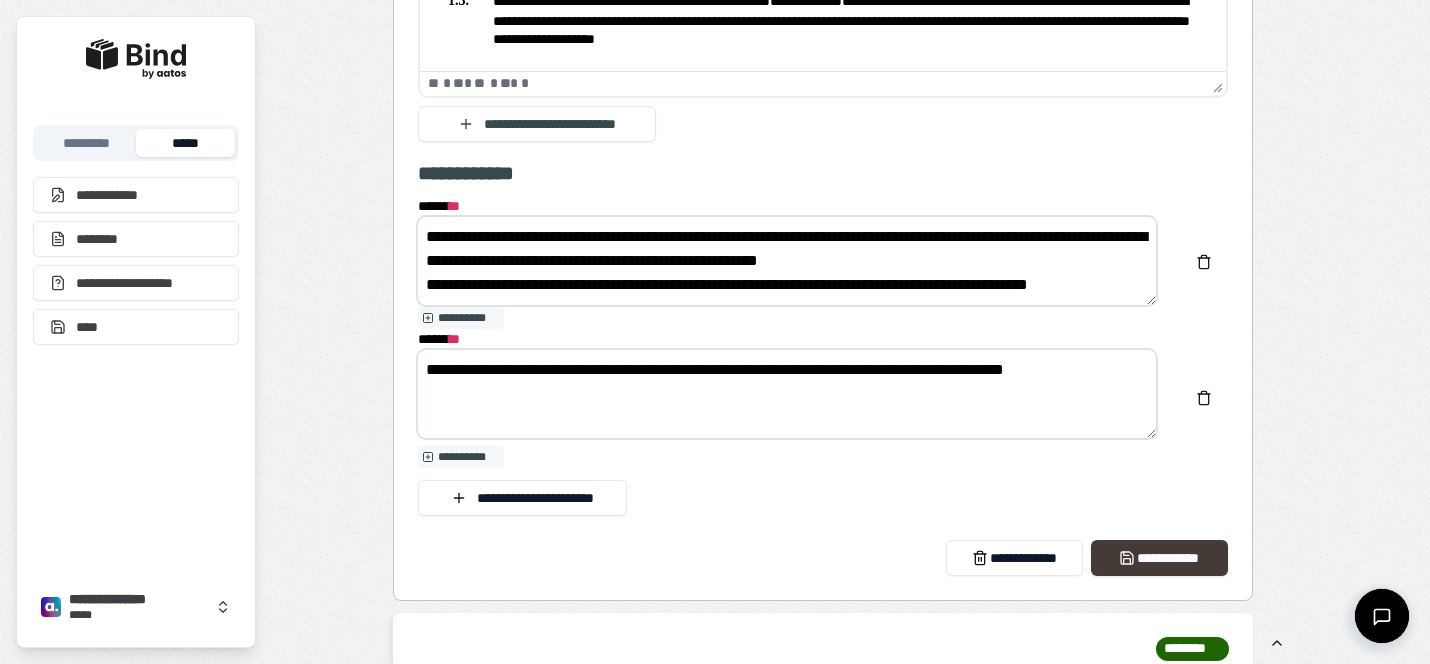 type on "**********" 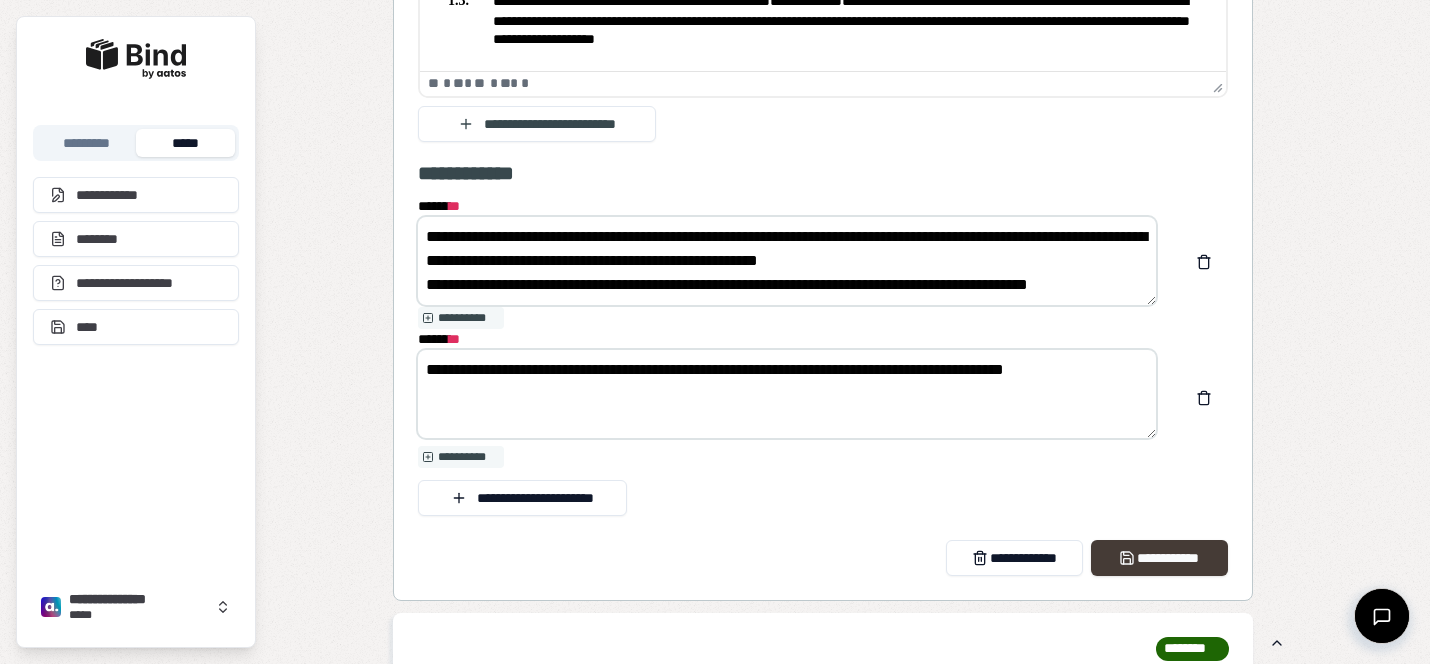 click on "**********" at bounding box center (1159, 558) 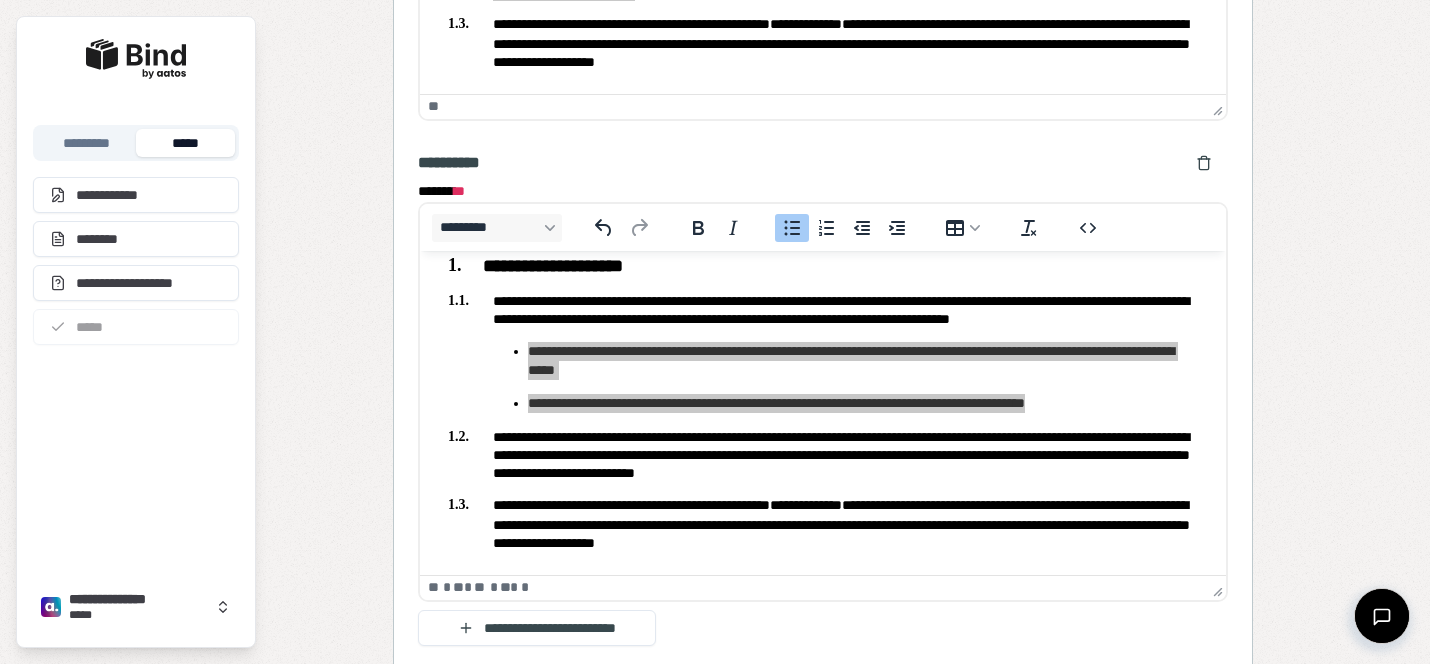 scroll, scrollTop: 2637, scrollLeft: 0, axis: vertical 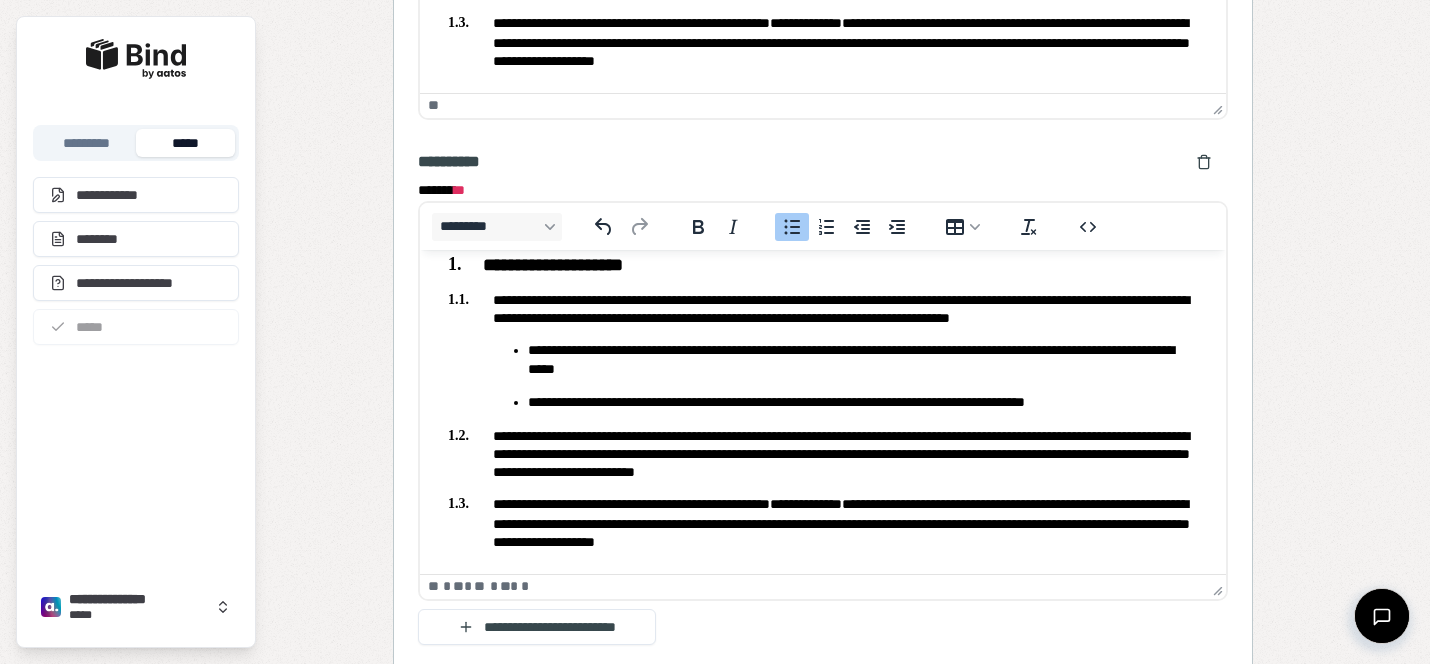 click on "**********" at bounding box center [823, 453] 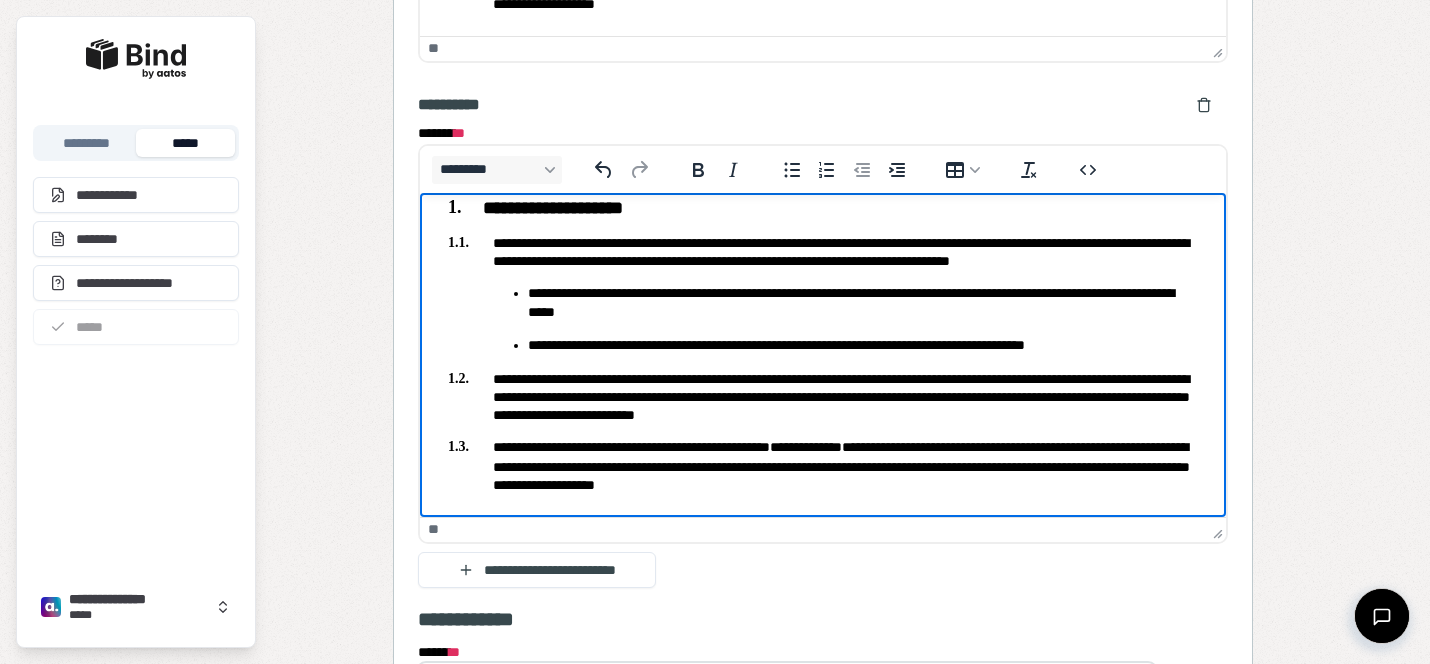 scroll, scrollTop: 2706, scrollLeft: 0, axis: vertical 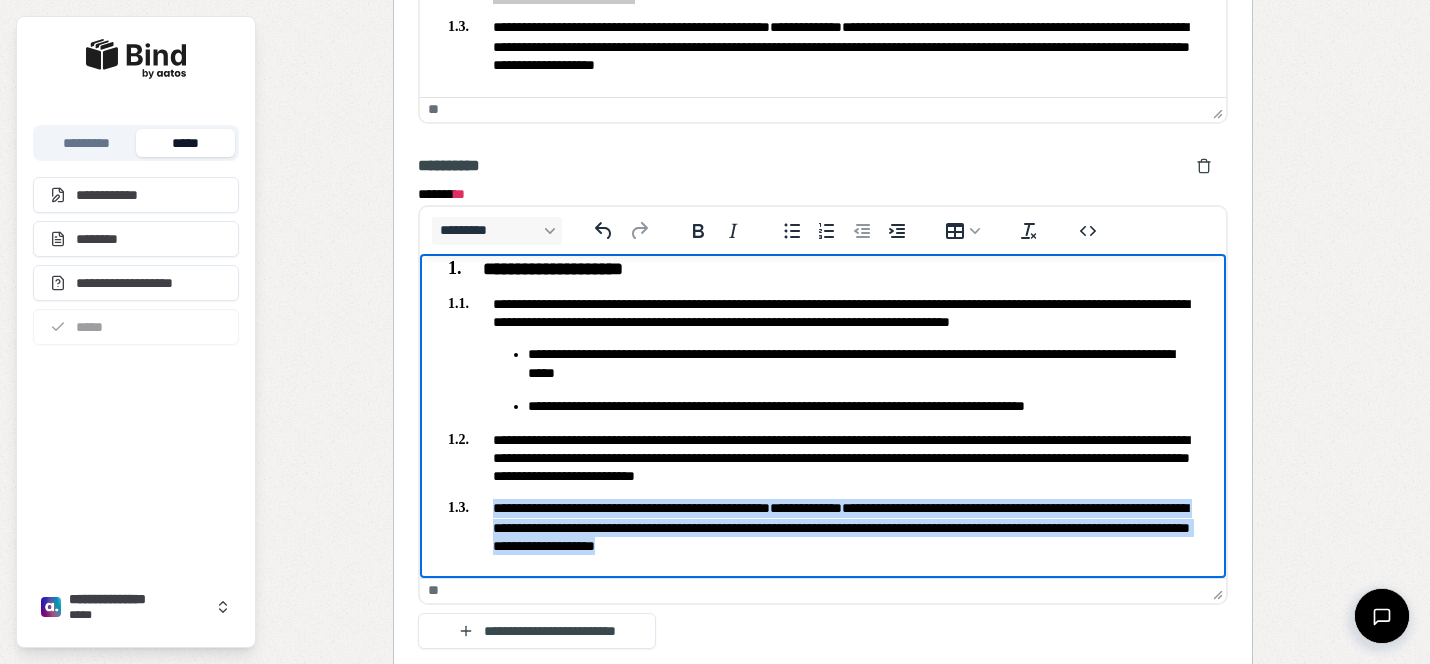 drag, startPoint x: 993, startPoint y: 548, endPoint x: 424, endPoint y: 505, distance: 570.6225 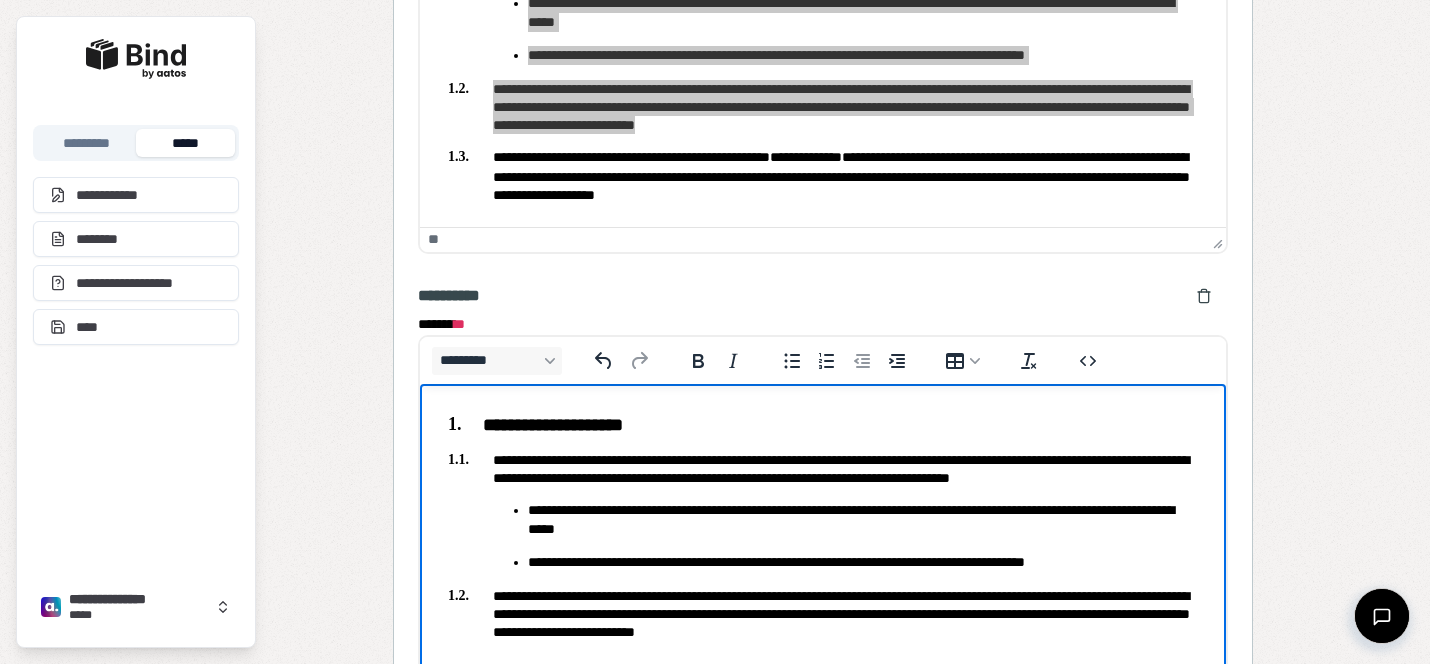 scroll, scrollTop: 2500, scrollLeft: 0, axis: vertical 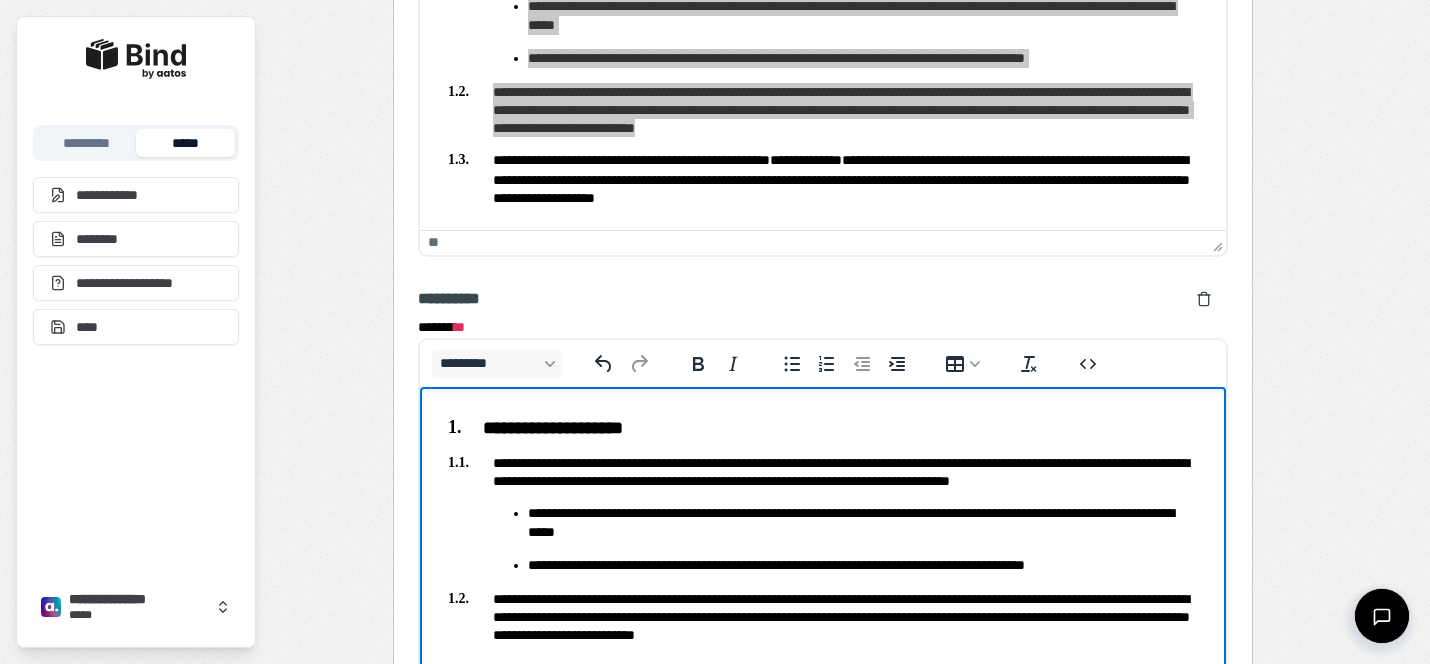 click on "**********" at bounding box center [863, 522] 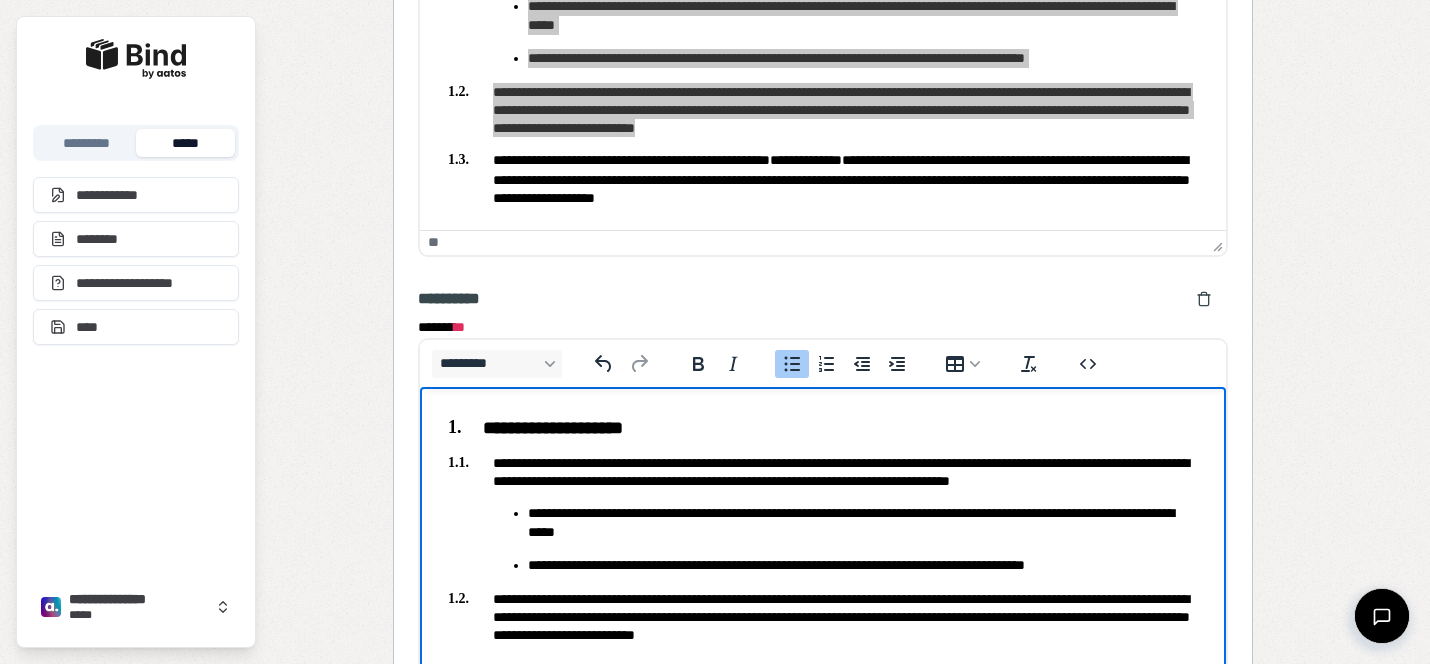 click on "**********" at bounding box center [863, 564] 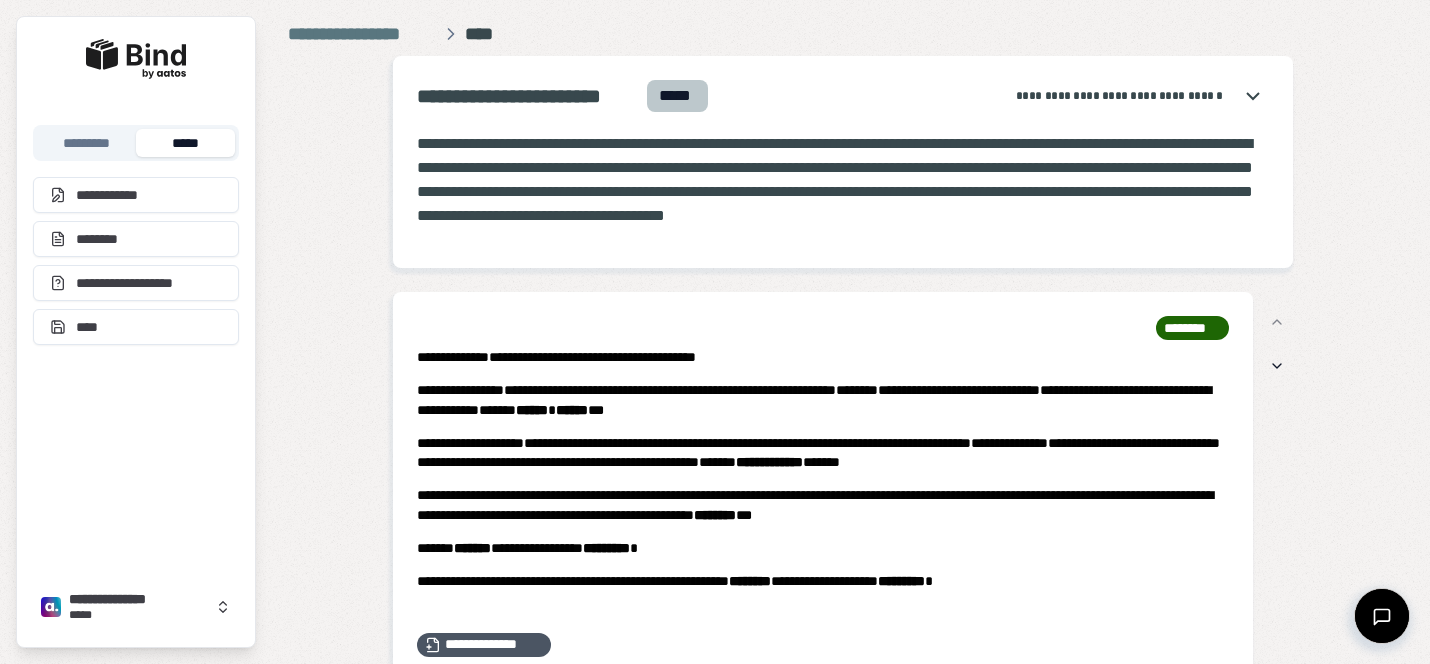 scroll, scrollTop: 0, scrollLeft: 0, axis: both 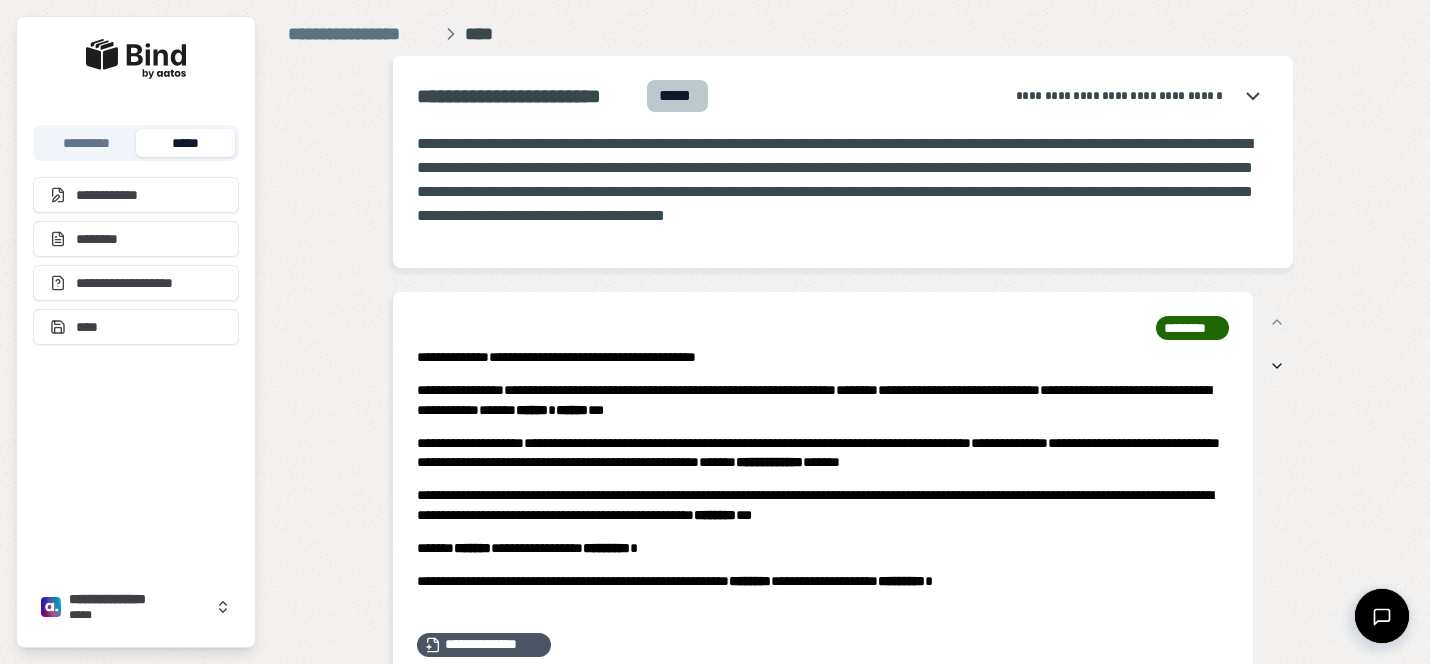 click on "*****" at bounding box center [185, 143] 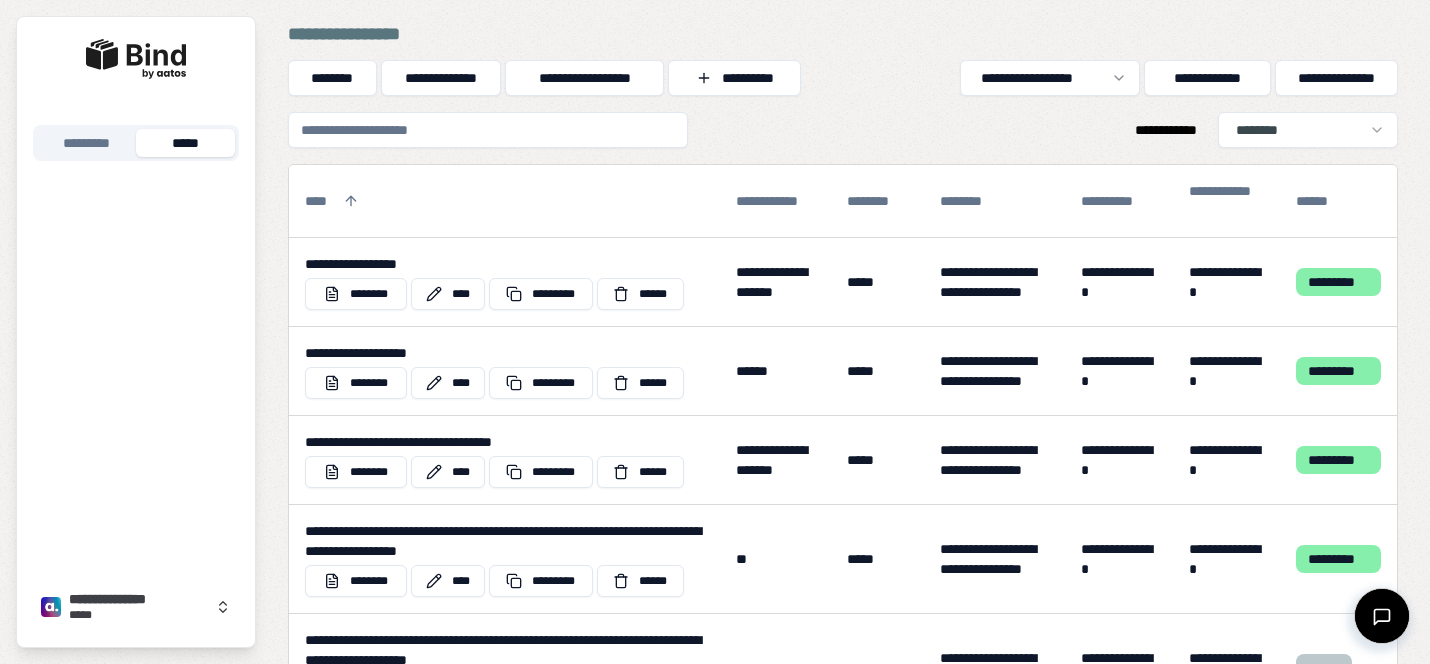 click at bounding box center (488, 130) 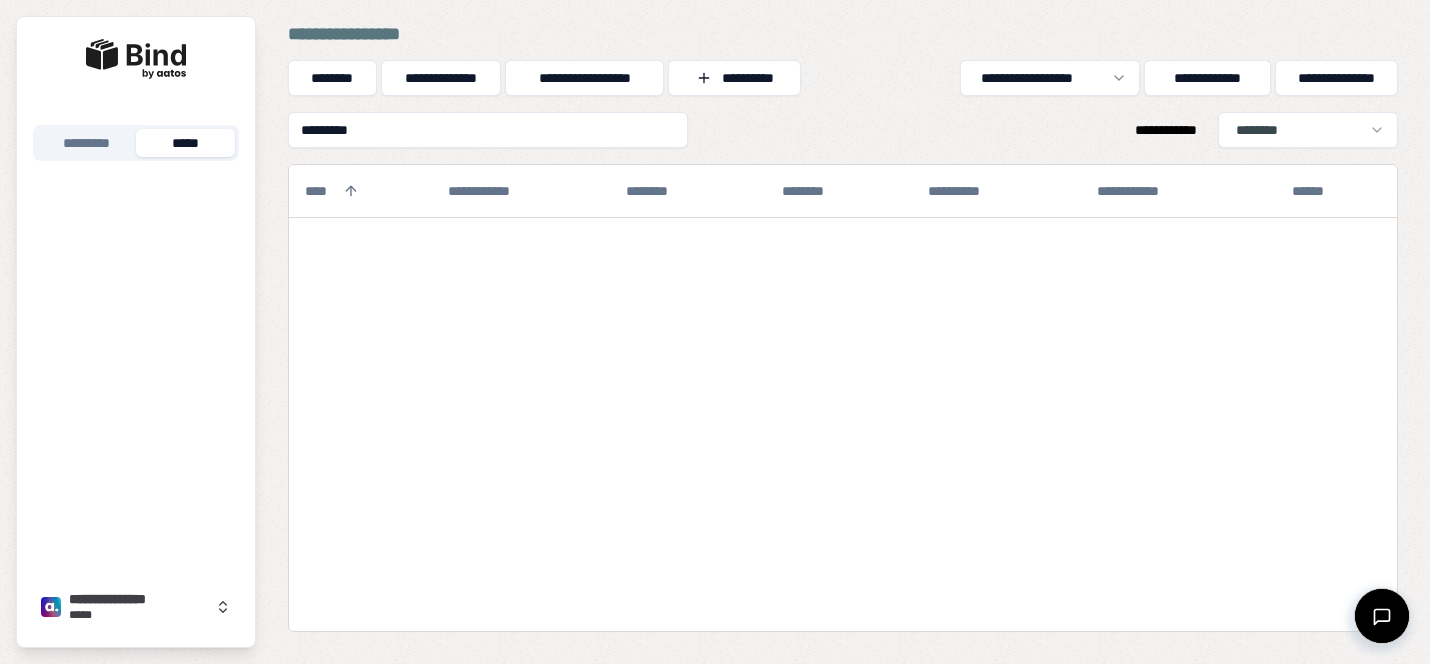 type on "**********" 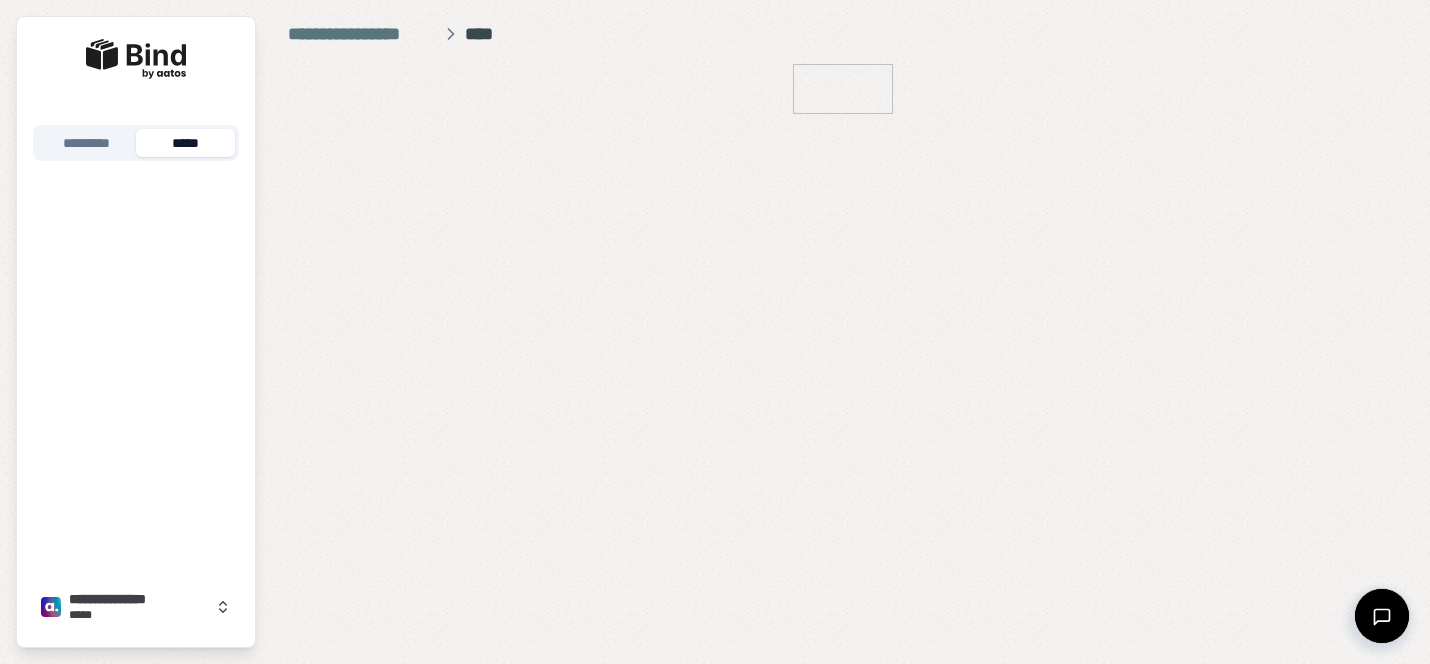 scroll, scrollTop: 0, scrollLeft: 0, axis: both 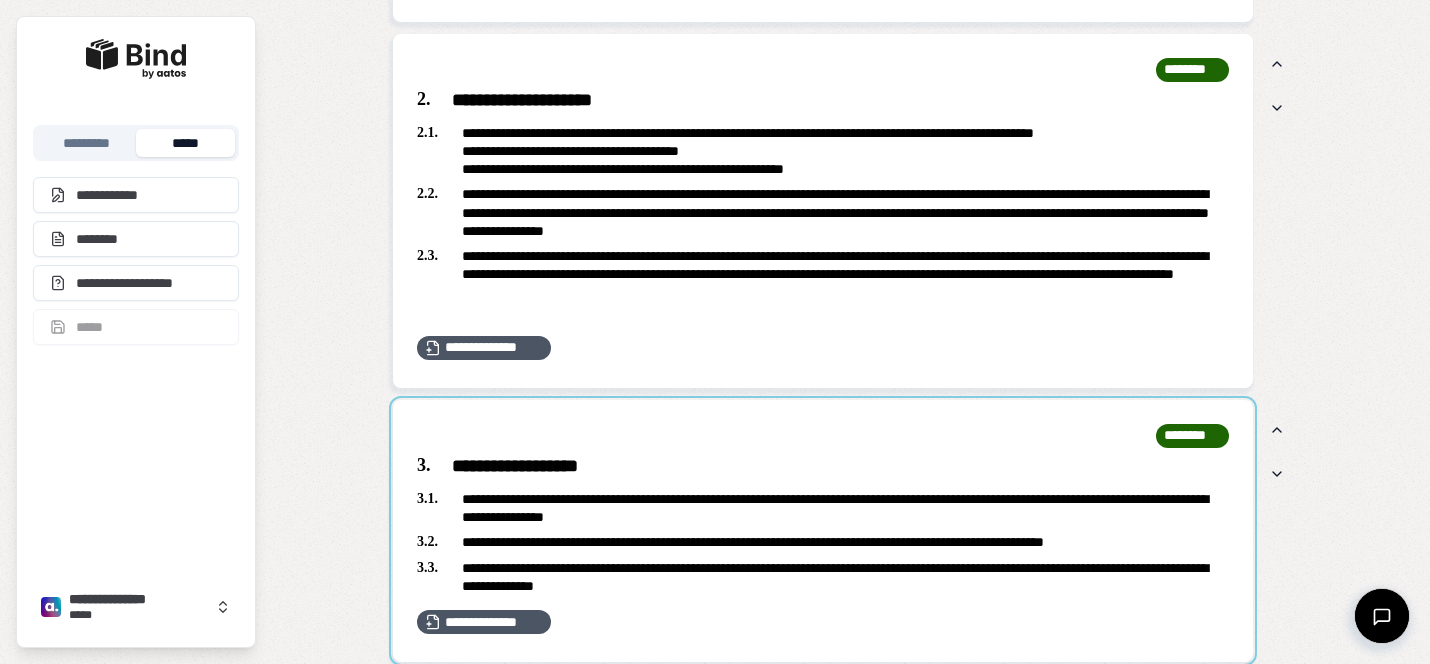 click at bounding box center (823, 531) 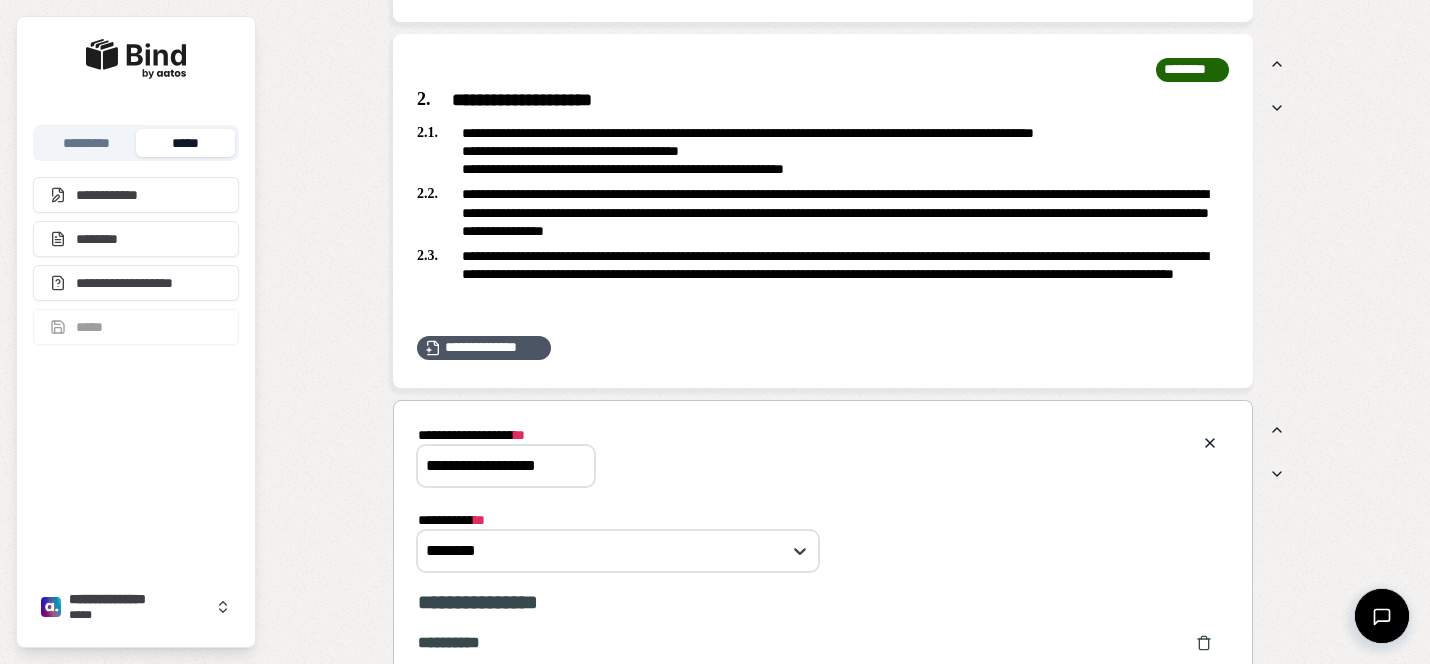 scroll, scrollTop: 1542, scrollLeft: 0, axis: vertical 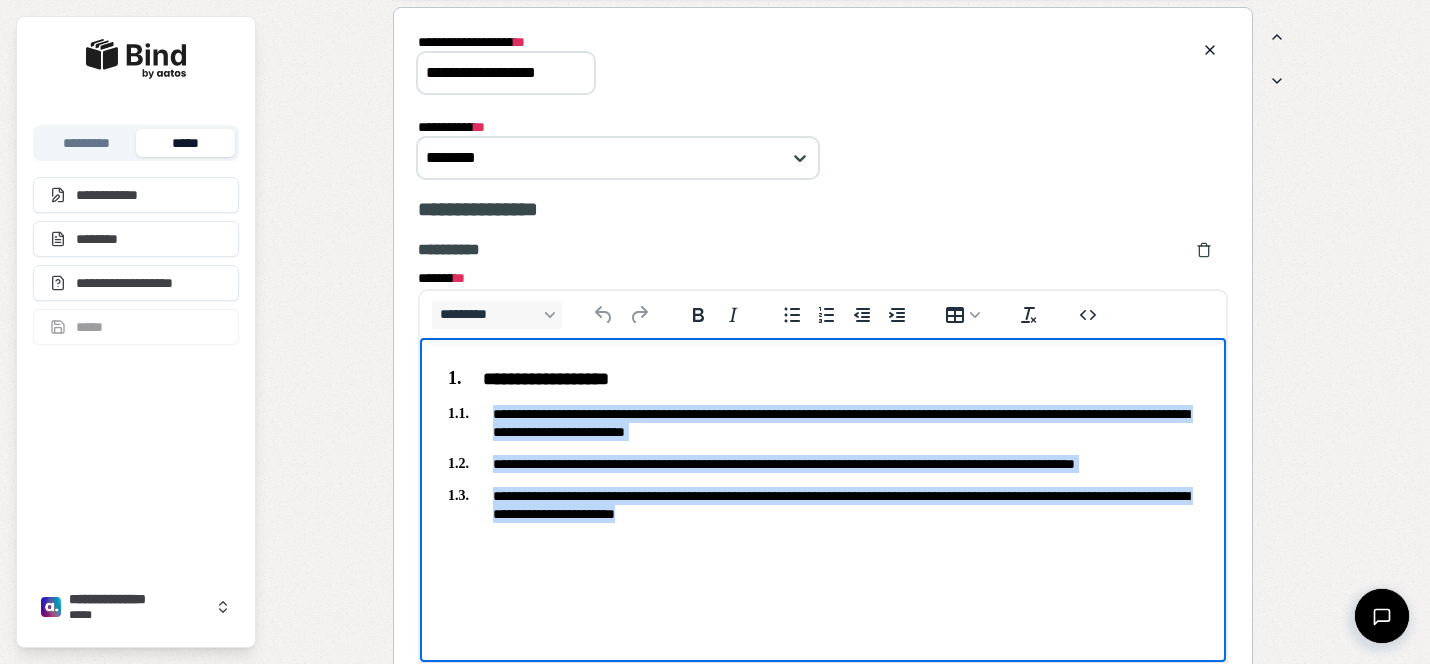 drag, startPoint x: 816, startPoint y: 523, endPoint x: 493, endPoint y: 412, distance: 341.54062 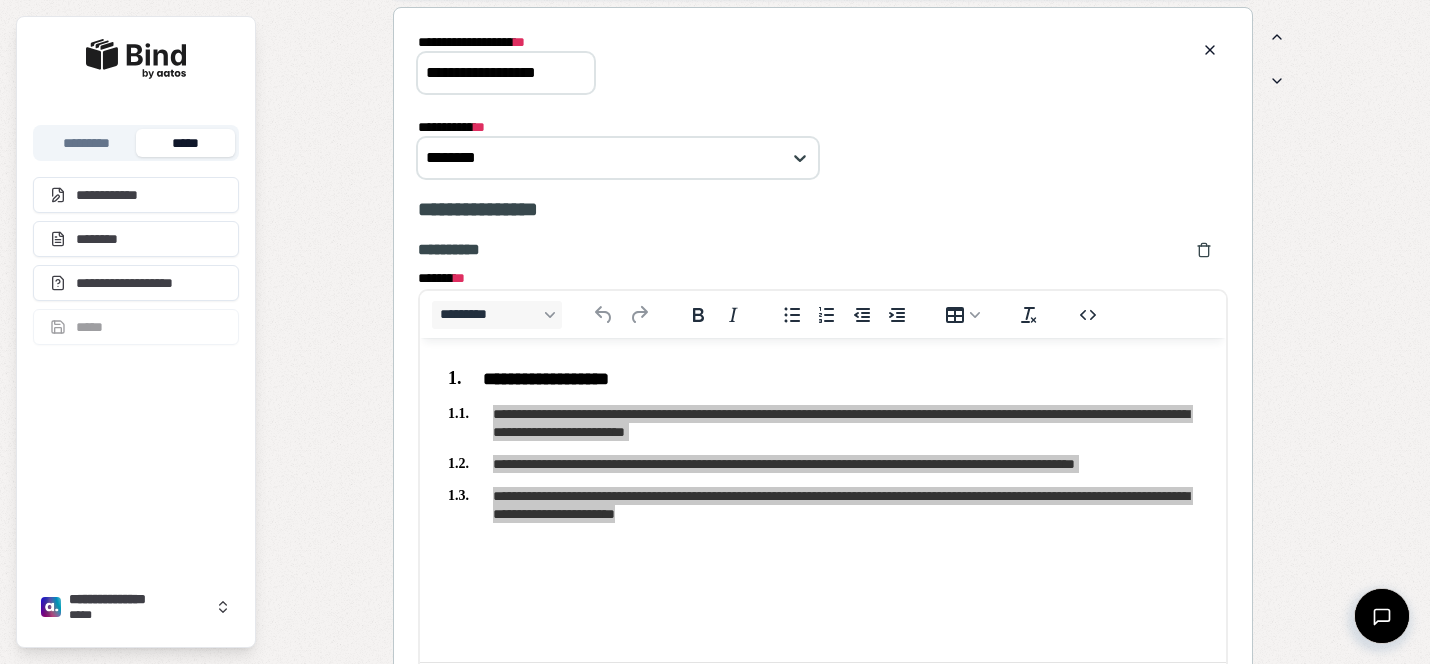 drag, startPoint x: 417, startPoint y: 65, endPoint x: 509, endPoint y: 68, distance: 92.0489 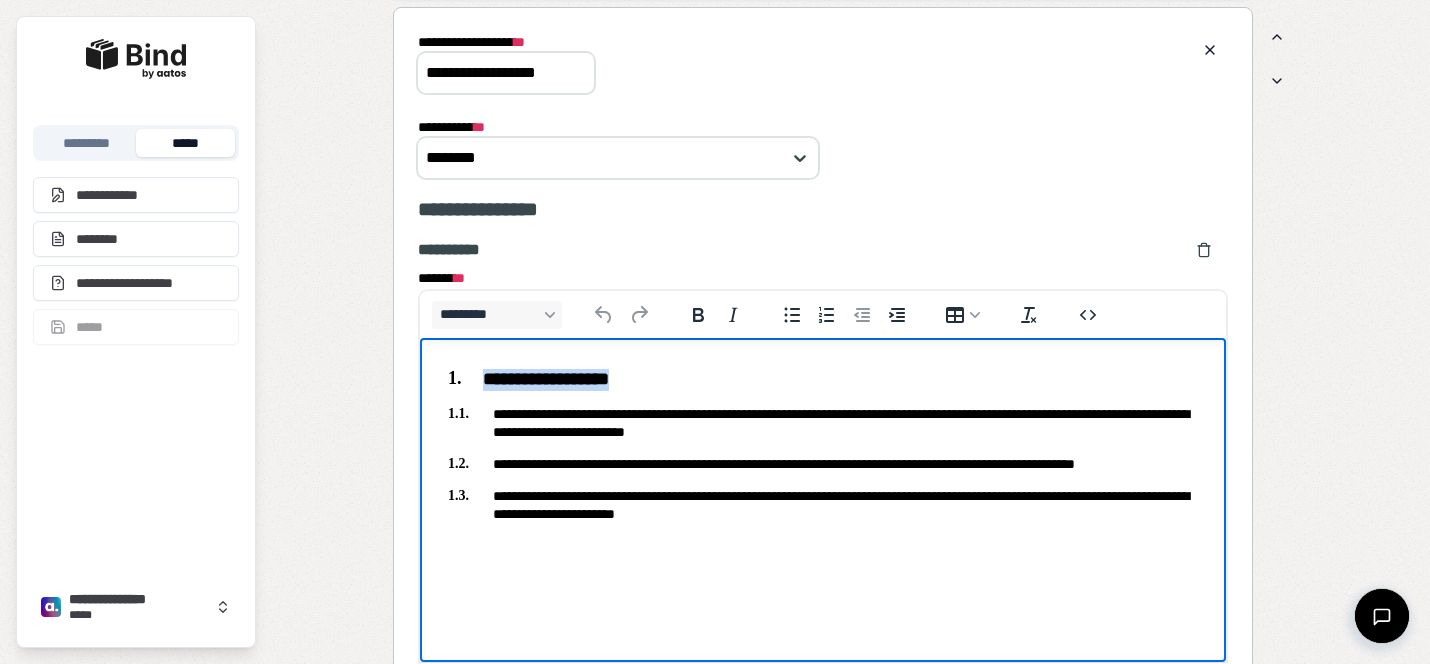drag, startPoint x: 679, startPoint y: 381, endPoint x: 369, endPoint y: 342, distance: 312.4436 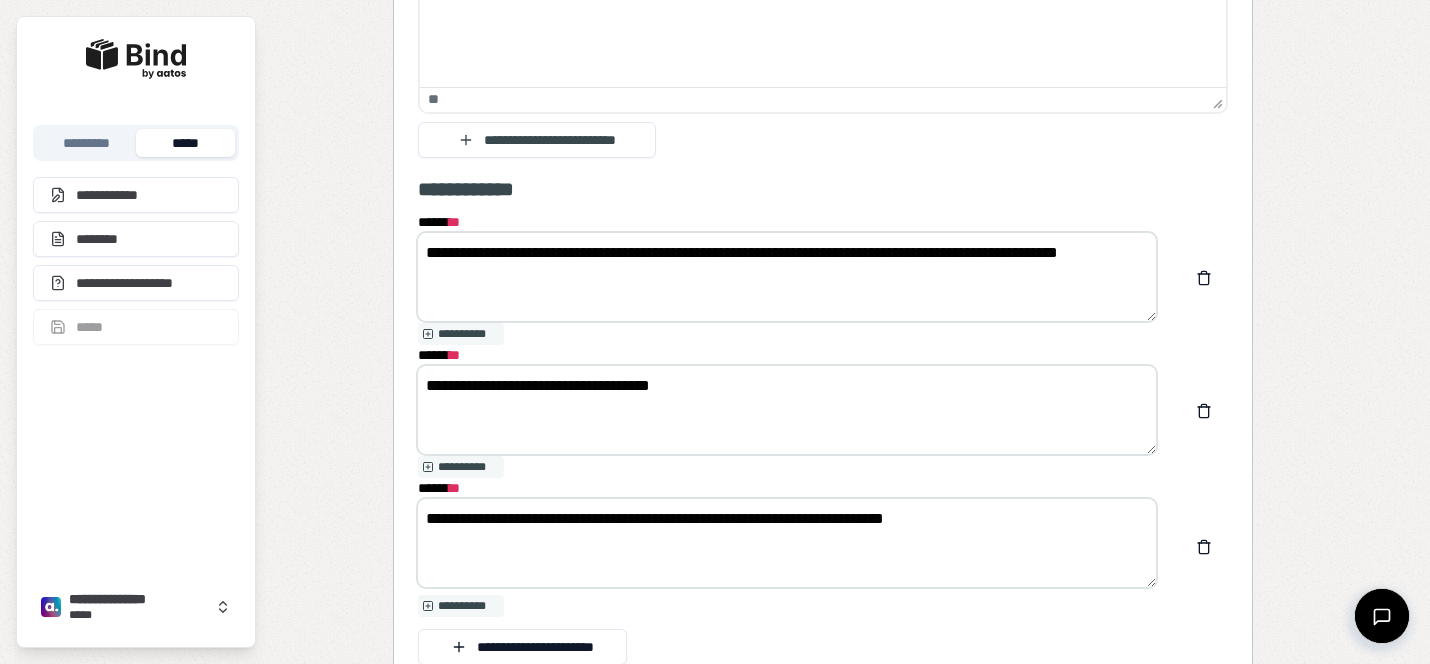 scroll, scrollTop: 2781, scrollLeft: 0, axis: vertical 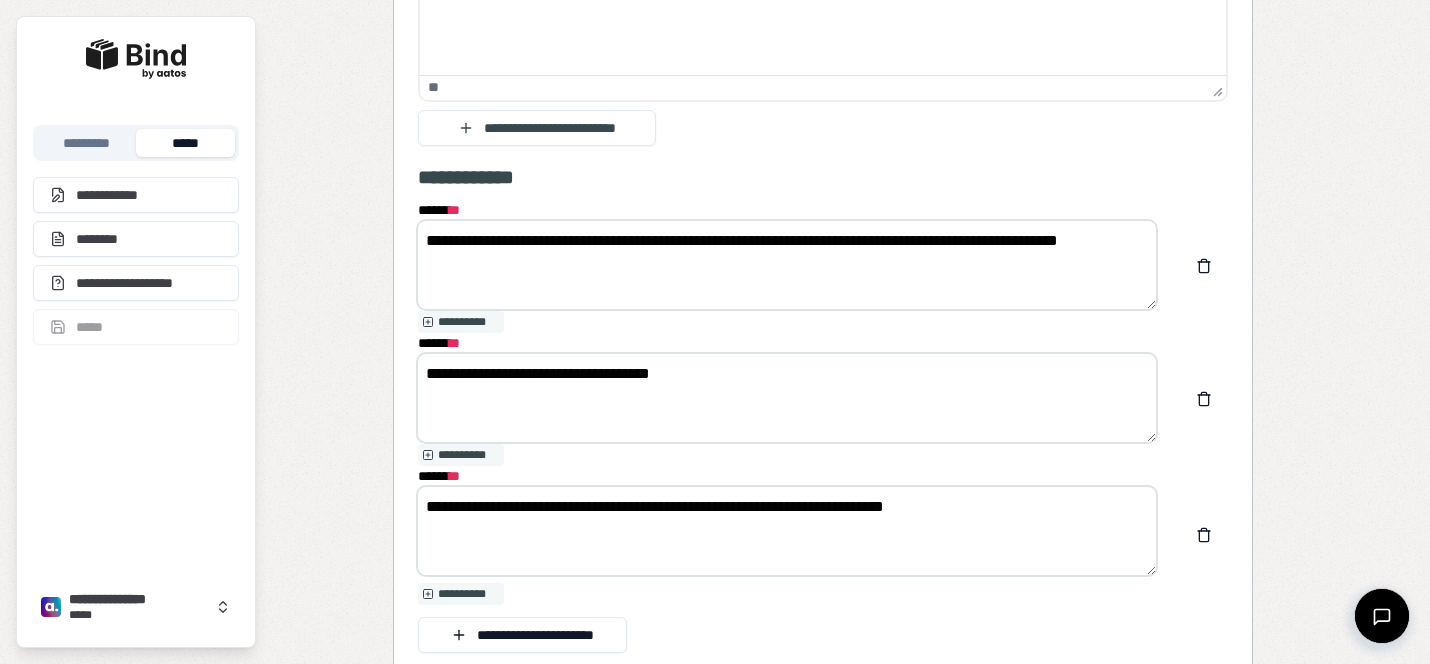 drag, startPoint x: 606, startPoint y: 279, endPoint x: 357, endPoint y: 198, distance: 261.84348 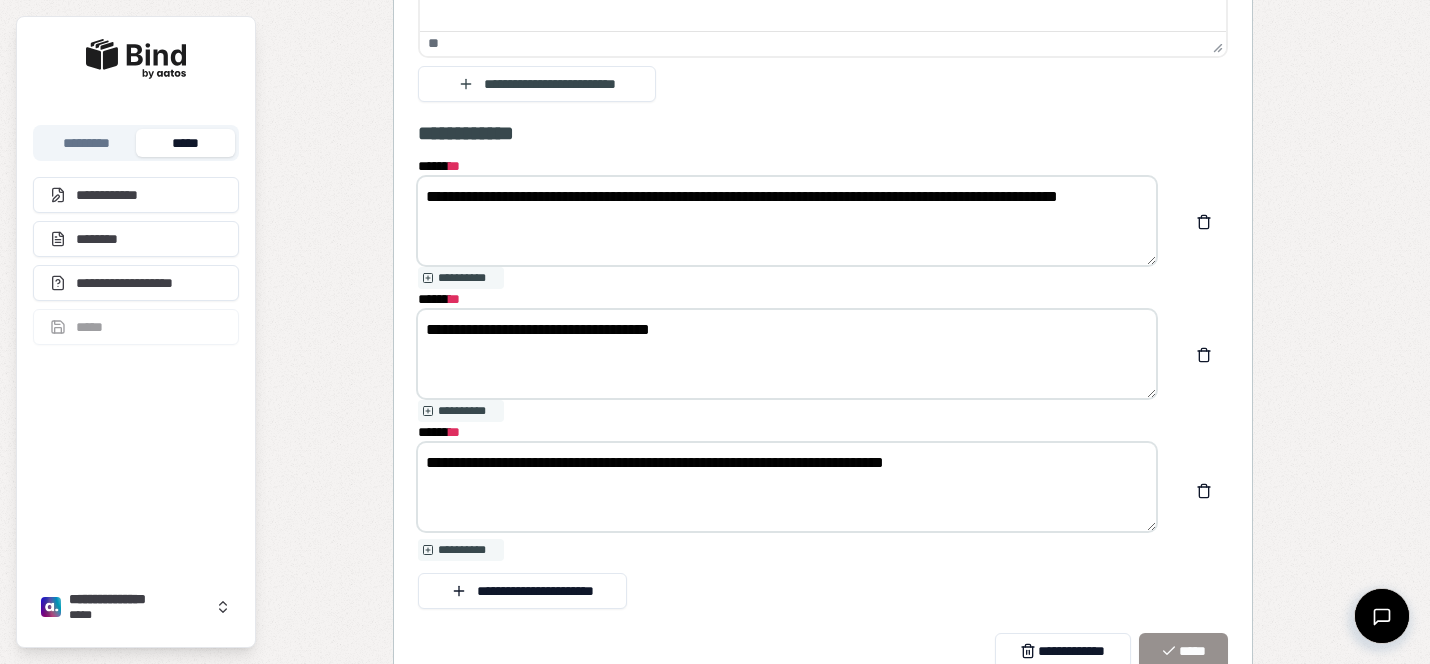 scroll, scrollTop: 2830, scrollLeft: 0, axis: vertical 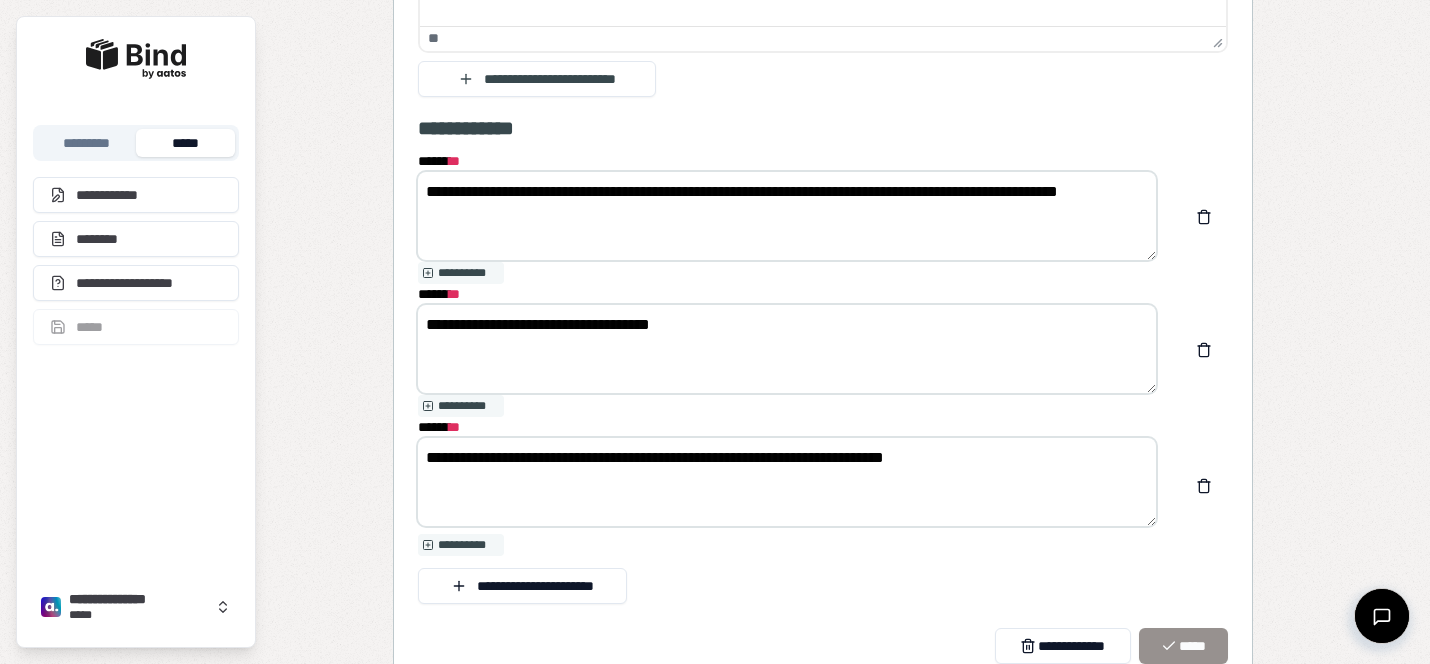drag, startPoint x: 800, startPoint y: 325, endPoint x: 449, endPoint y: 283, distance: 353.50388 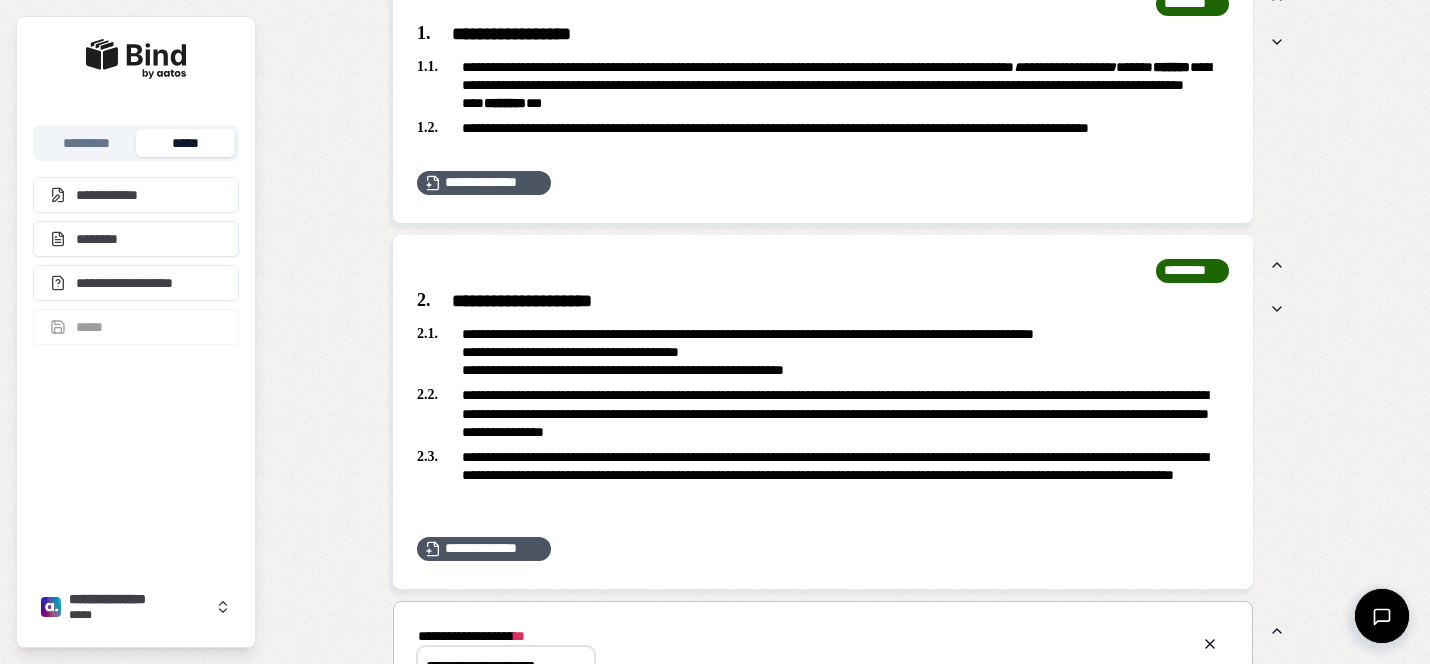 scroll, scrollTop: 1056, scrollLeft: 0, axis: vertical 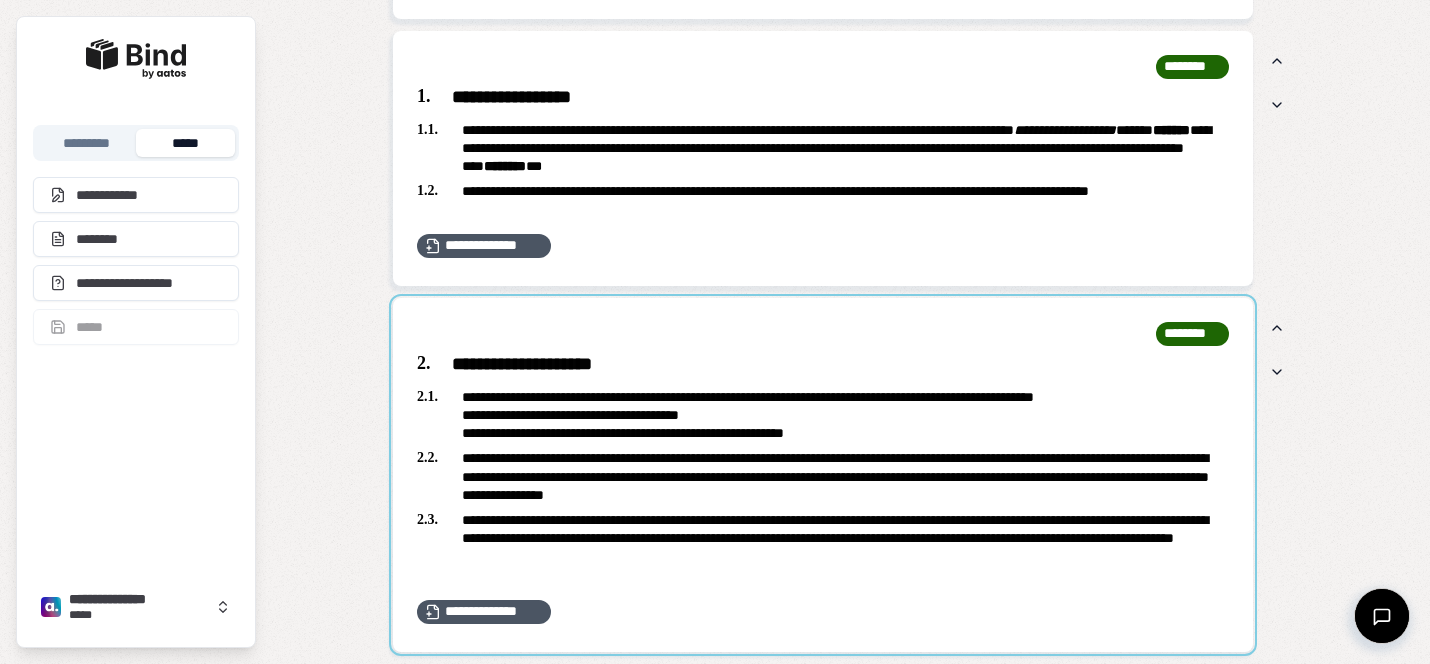 click at bounding box center [823, 475] 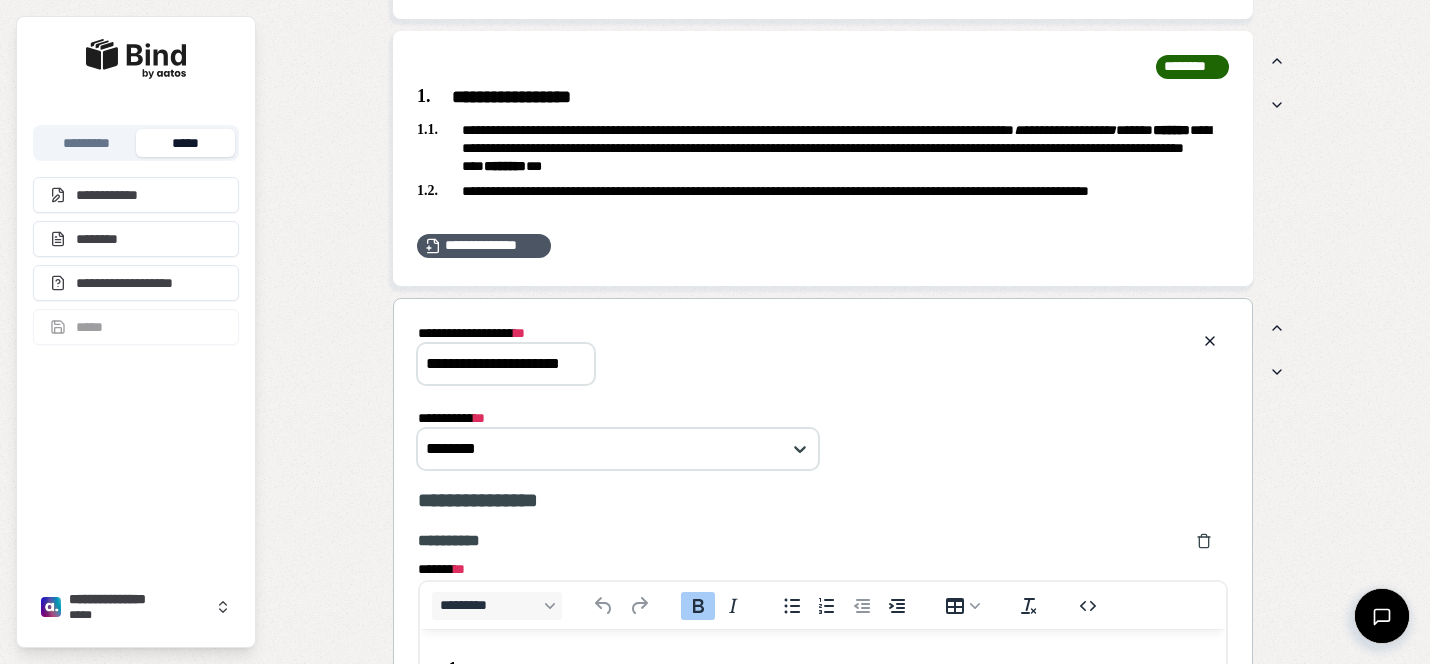 scroll, scrollTop: 0, scrollLeft: 0, axis: both 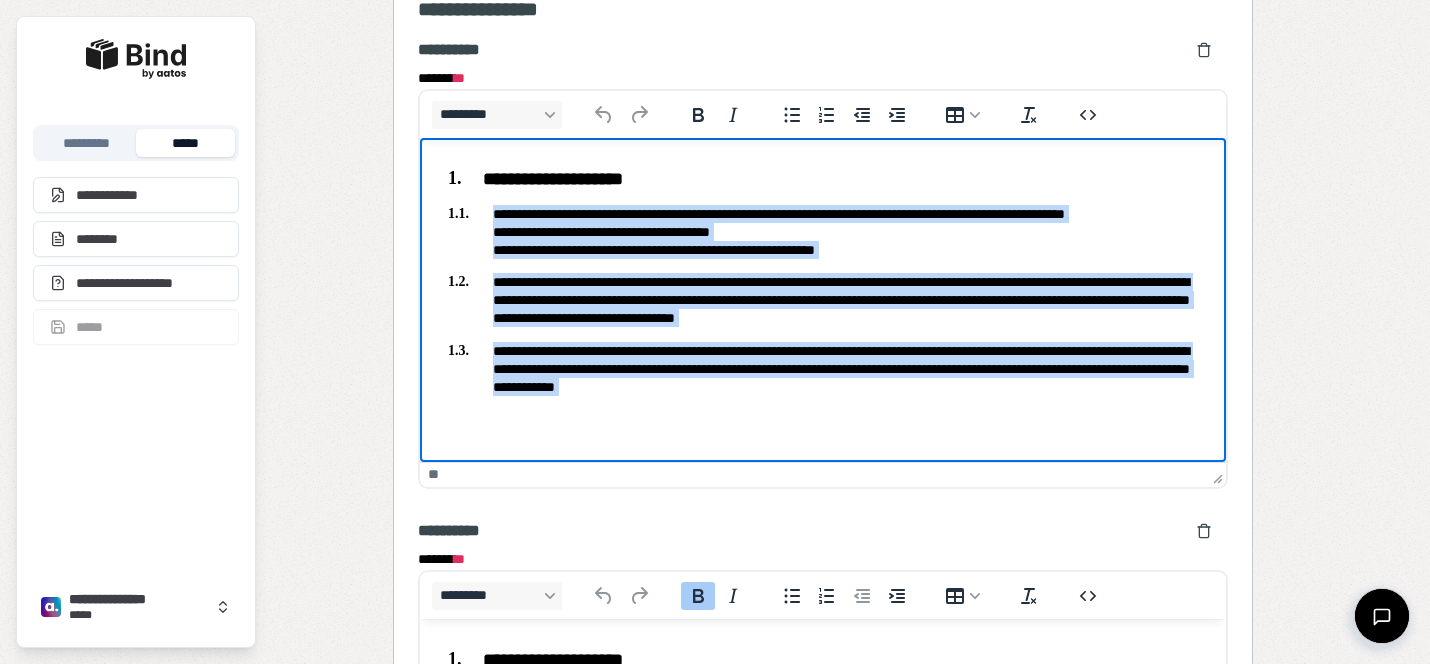 drag, startPoint x: 906, startPoint y: 395, endPoint x: 490, endPoint y: 212, distance: 454.47223 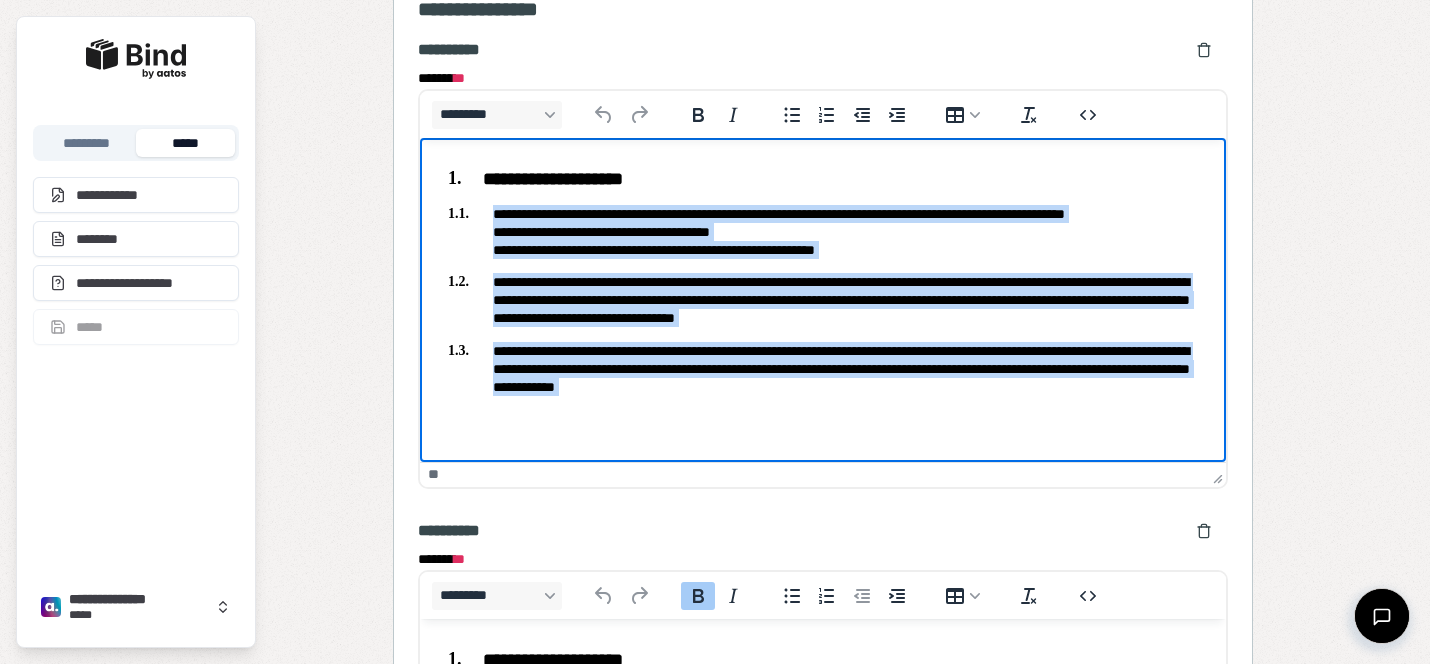 copy on "**********" 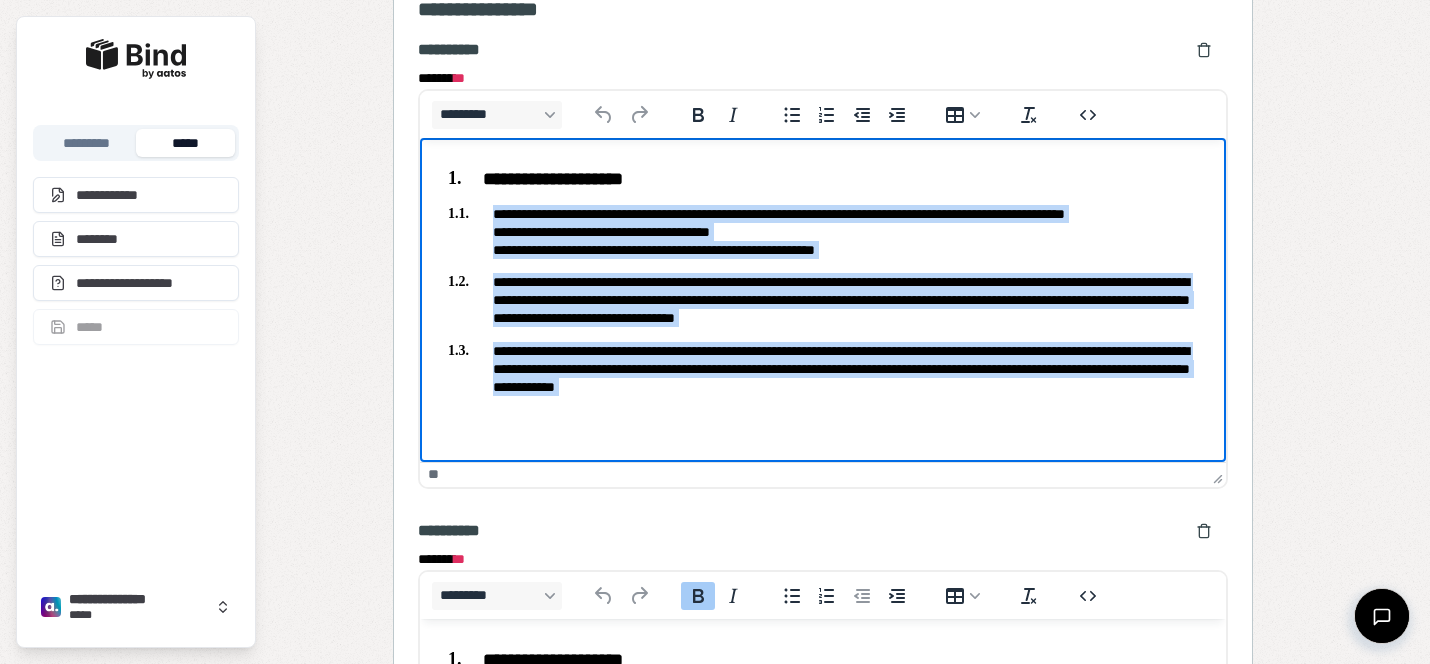 click on "**********" at bounding box center [823, 368] 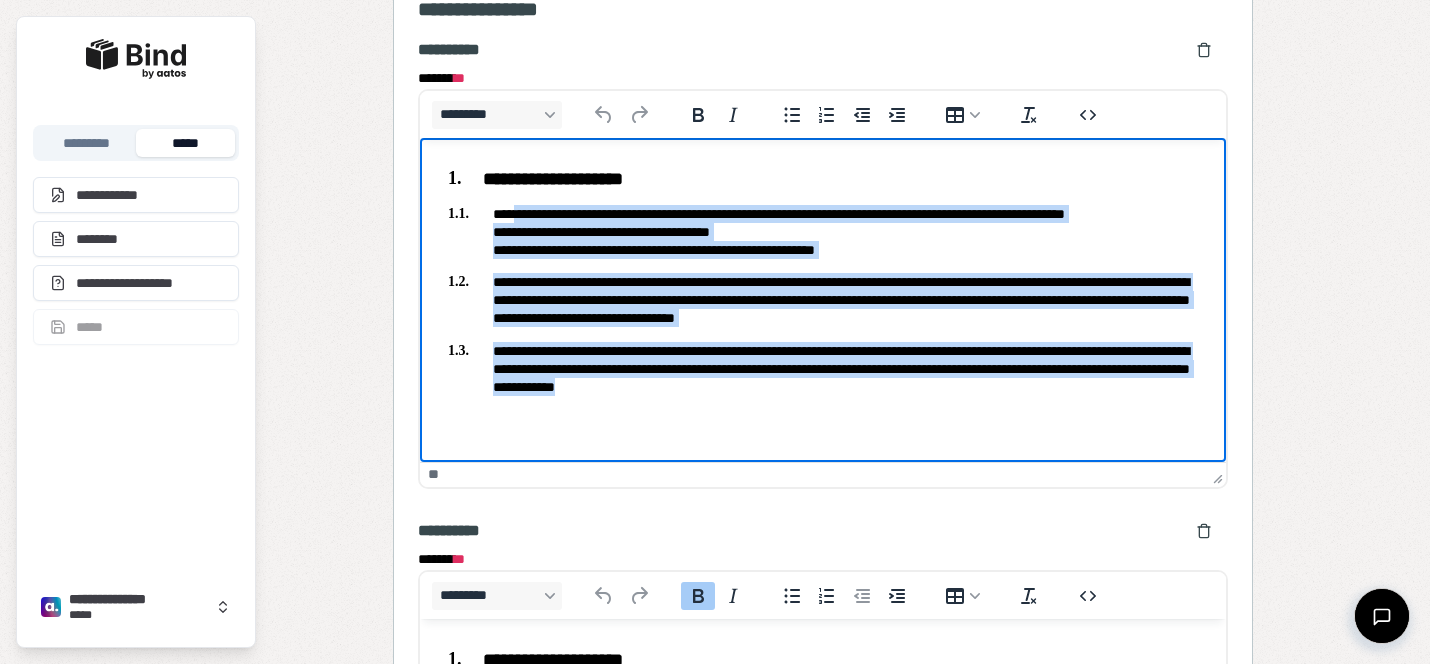 drag, startPoint x: 909, startPoint y: 388, endPoint x: 525, endPoint y: 206, distance: 424.94705 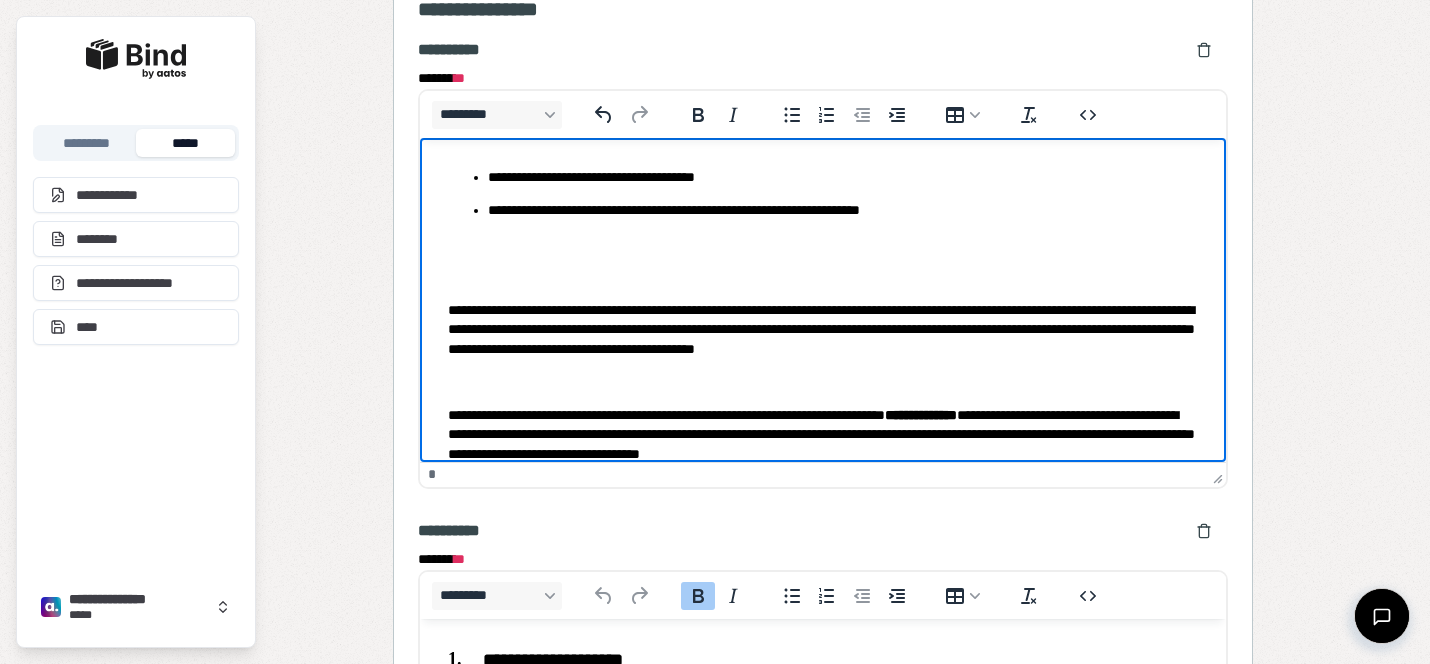 scroll, scrollTop: 0, scrollLeft: 0, axis: both 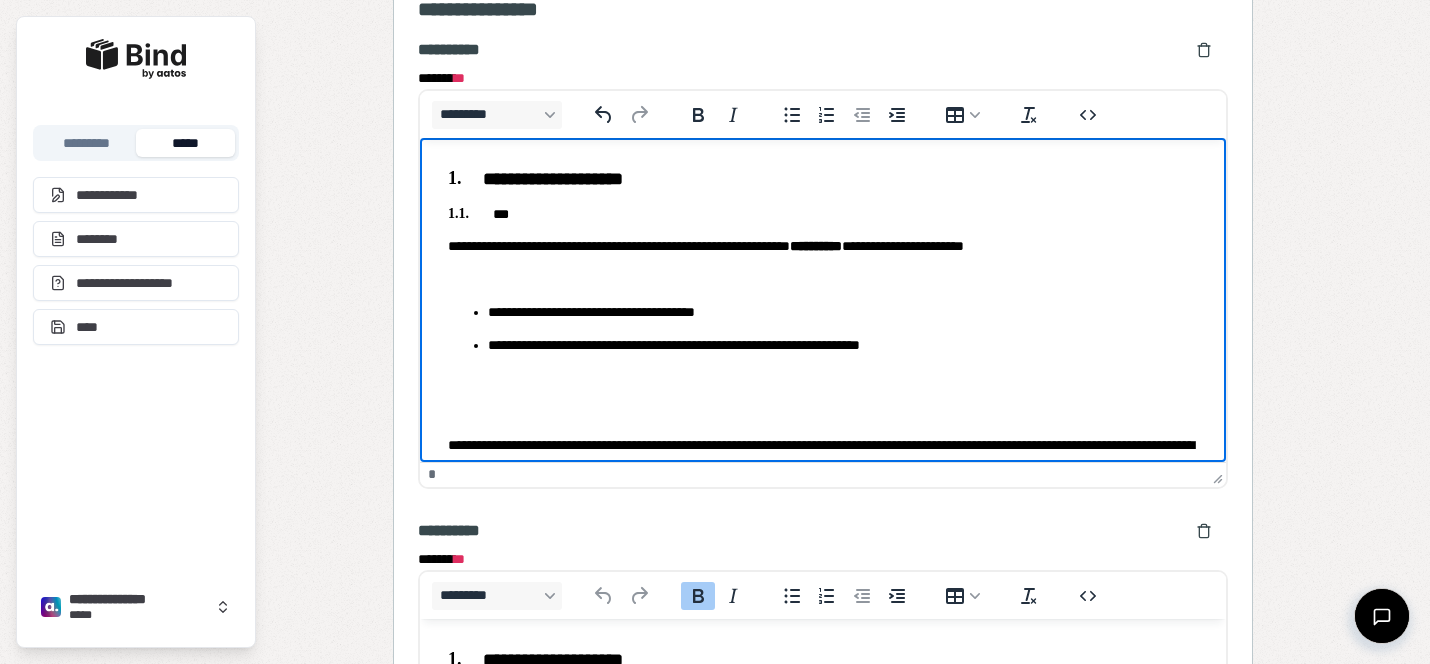click on "**********" at bounding box center [823, 399] 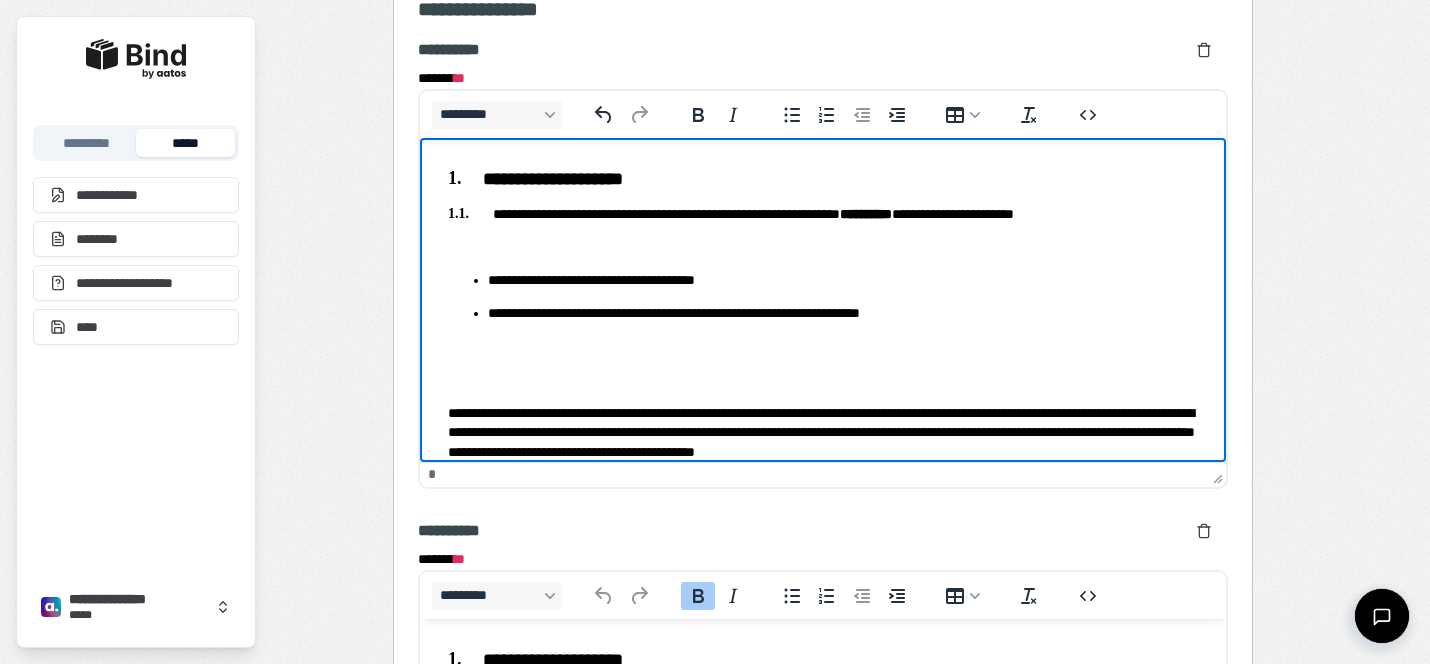 click at bounding box center (823, 246) 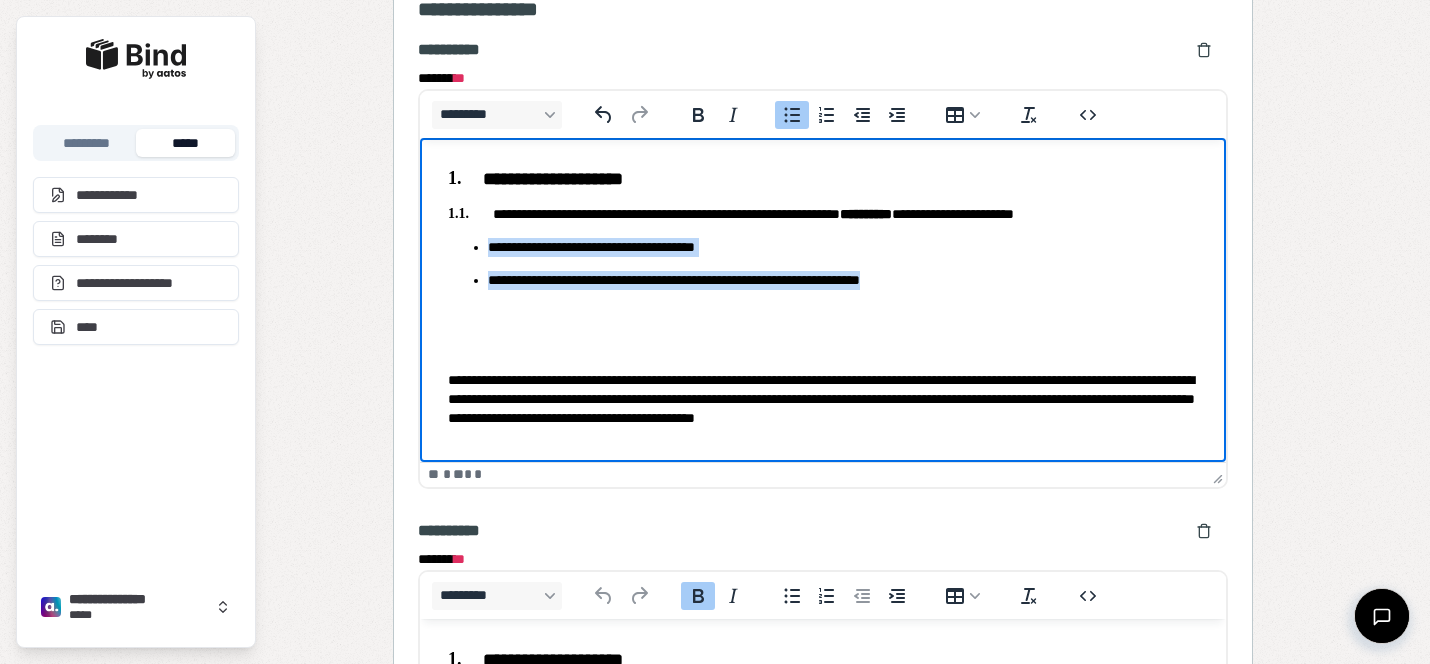 drag, startPoint x: 979, startPoint y: 288, endPoint x: 394, endPoint y: 243, distance: 586.7282 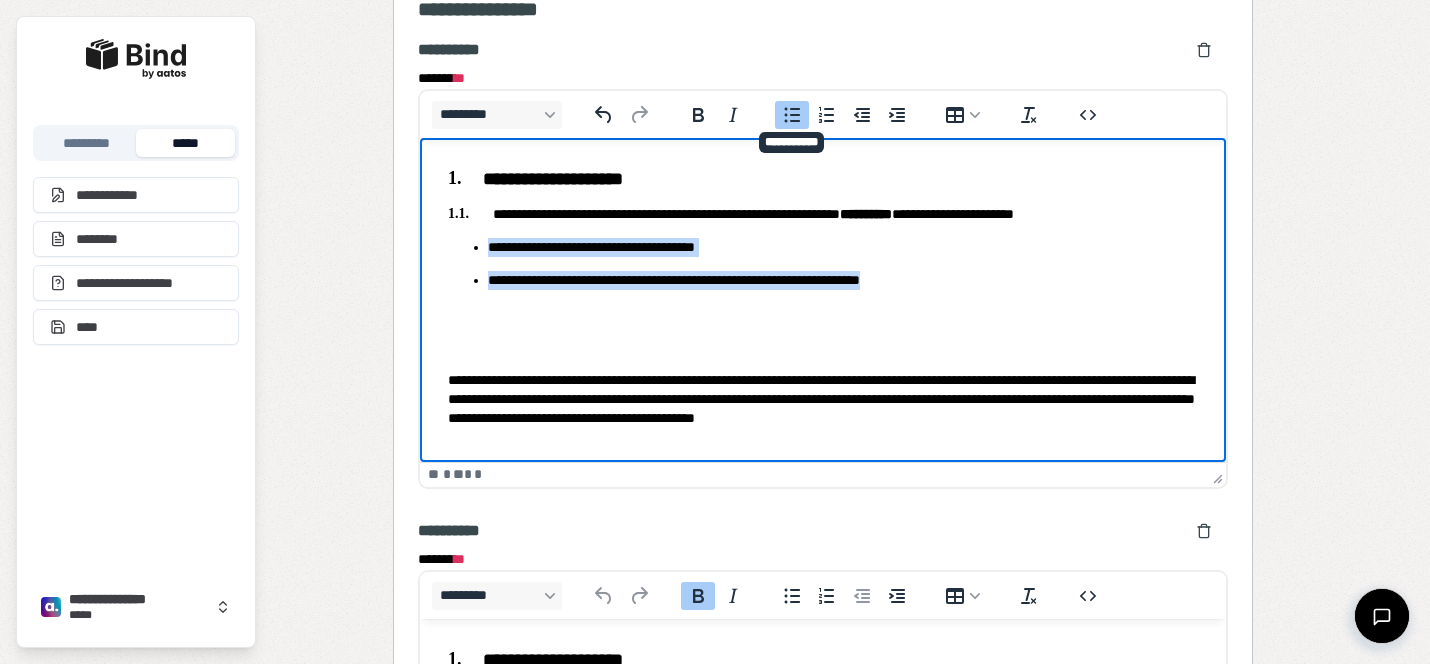 click 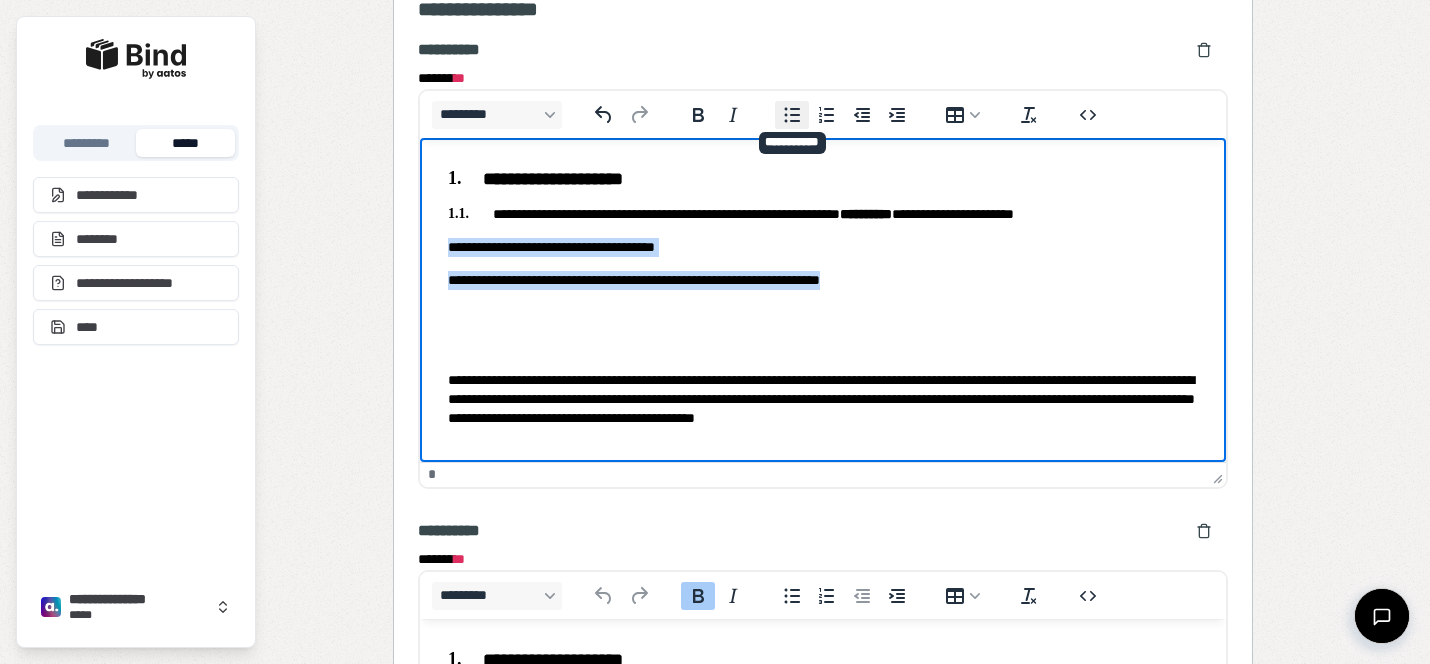 click 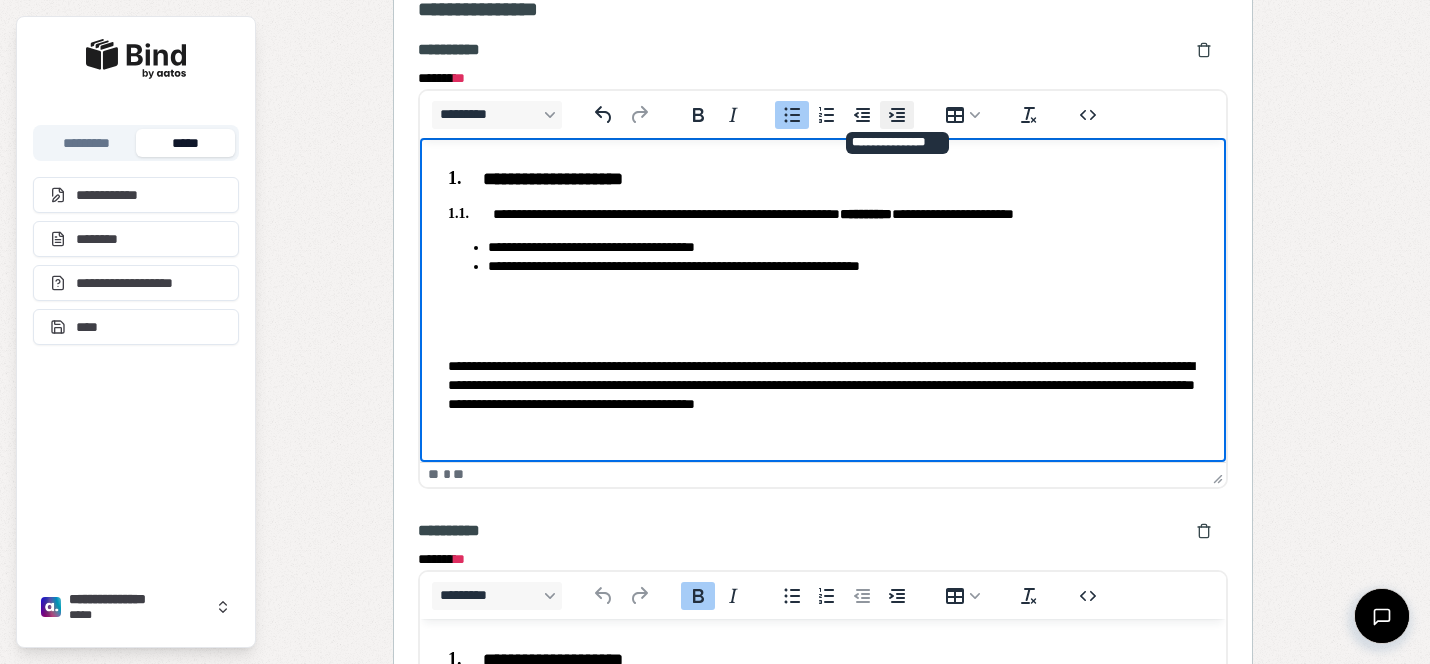 click 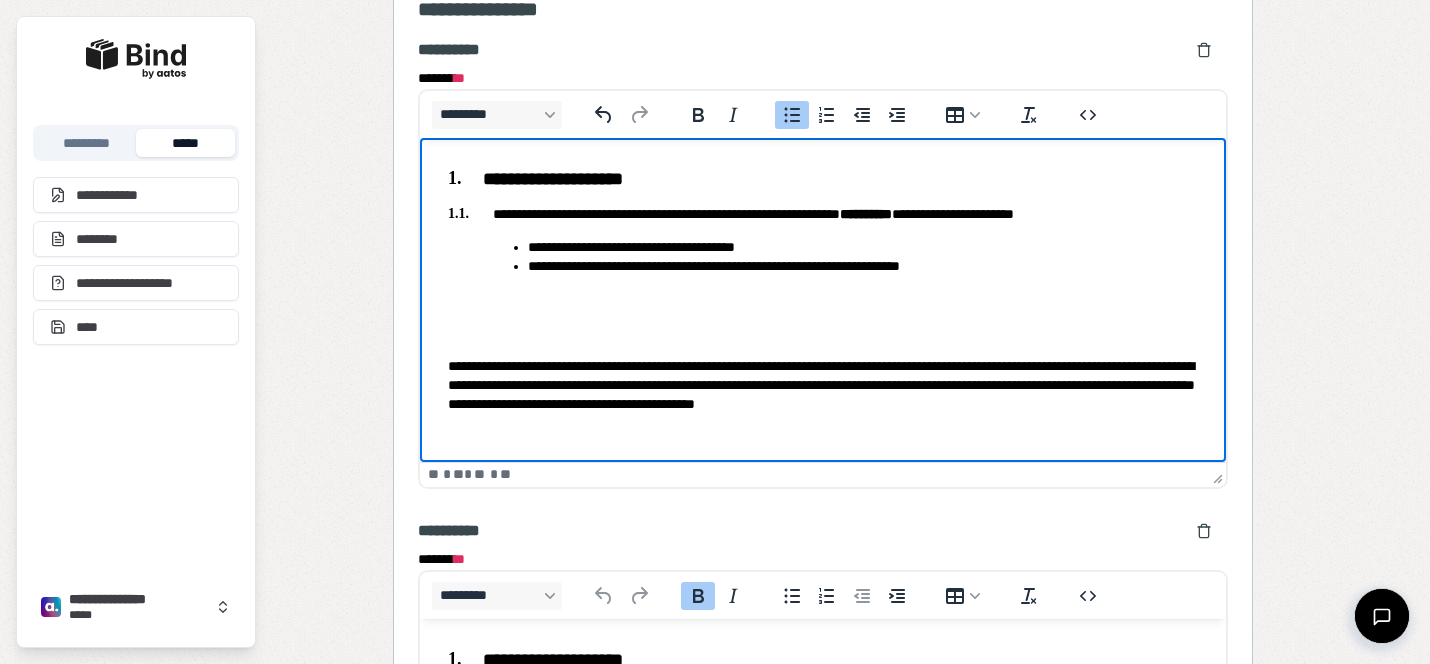 click on "**********" at bounding box center (823, 359) 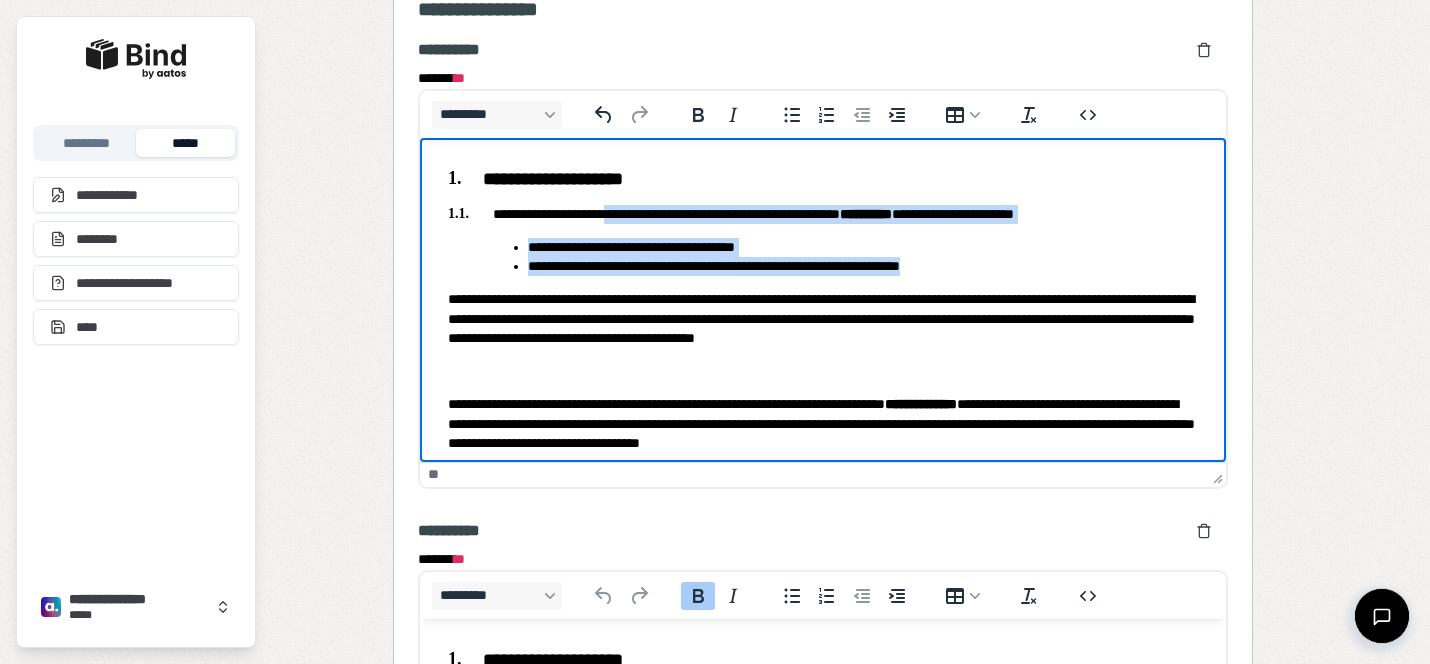 drag, startPoint x: 1035, startPoint y: 259, endPoint x: 633, endPoint y: 207, distance: 405.34924 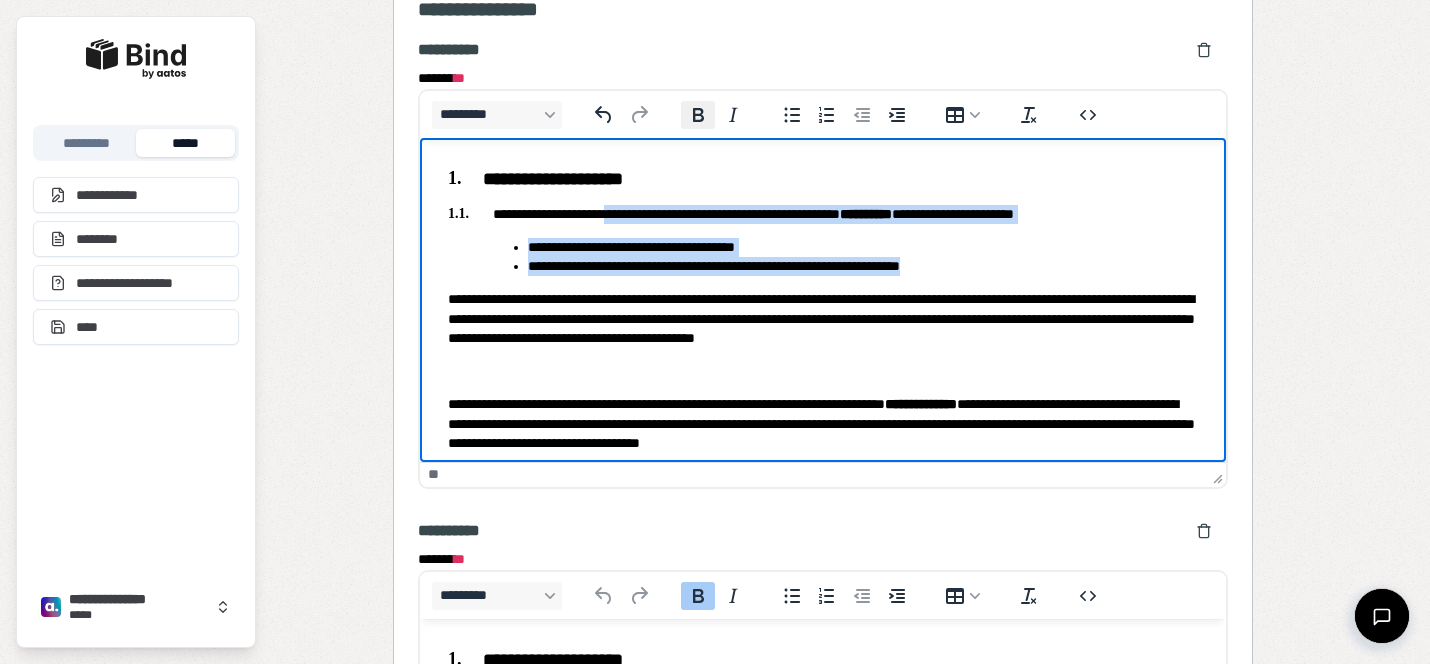 click 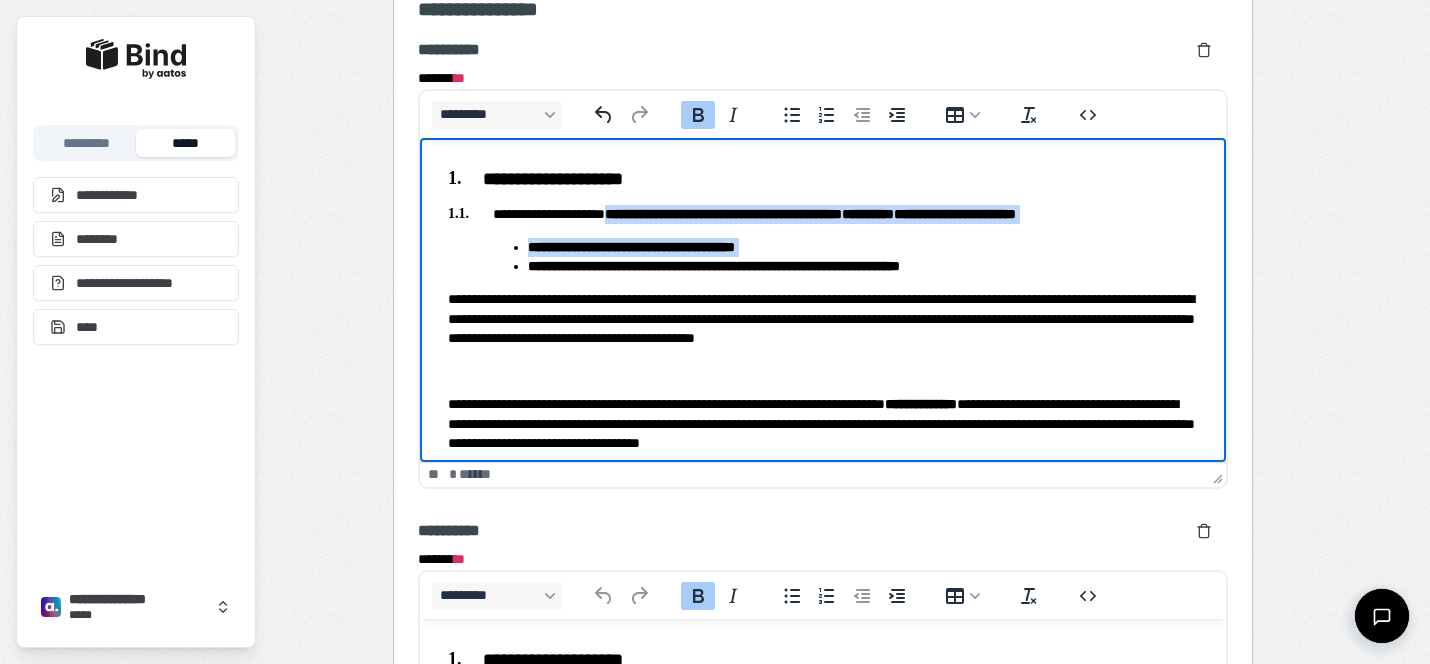 click 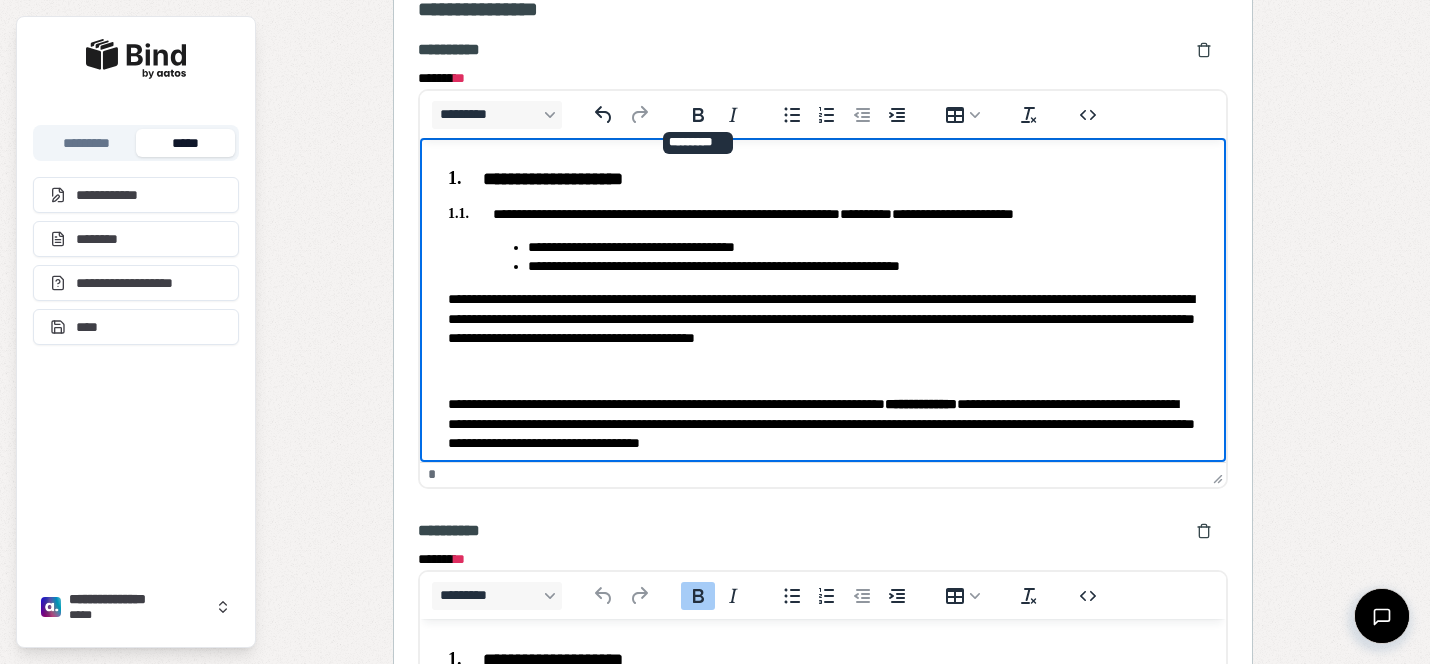 click on "**********" at bounding box center [823, 318] 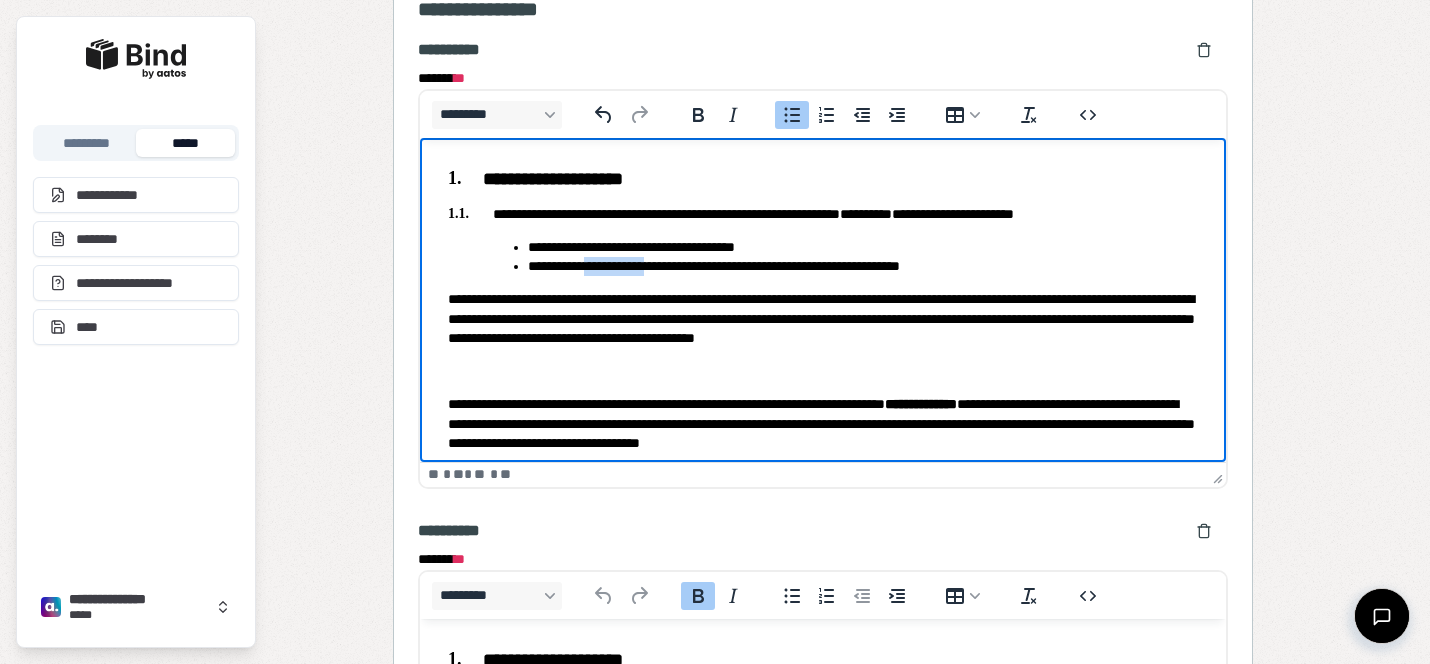 drag, startPoint x: 666, startPoint y: 269, endPoint x: 598, endPoint y: 266, distance: 68.06615 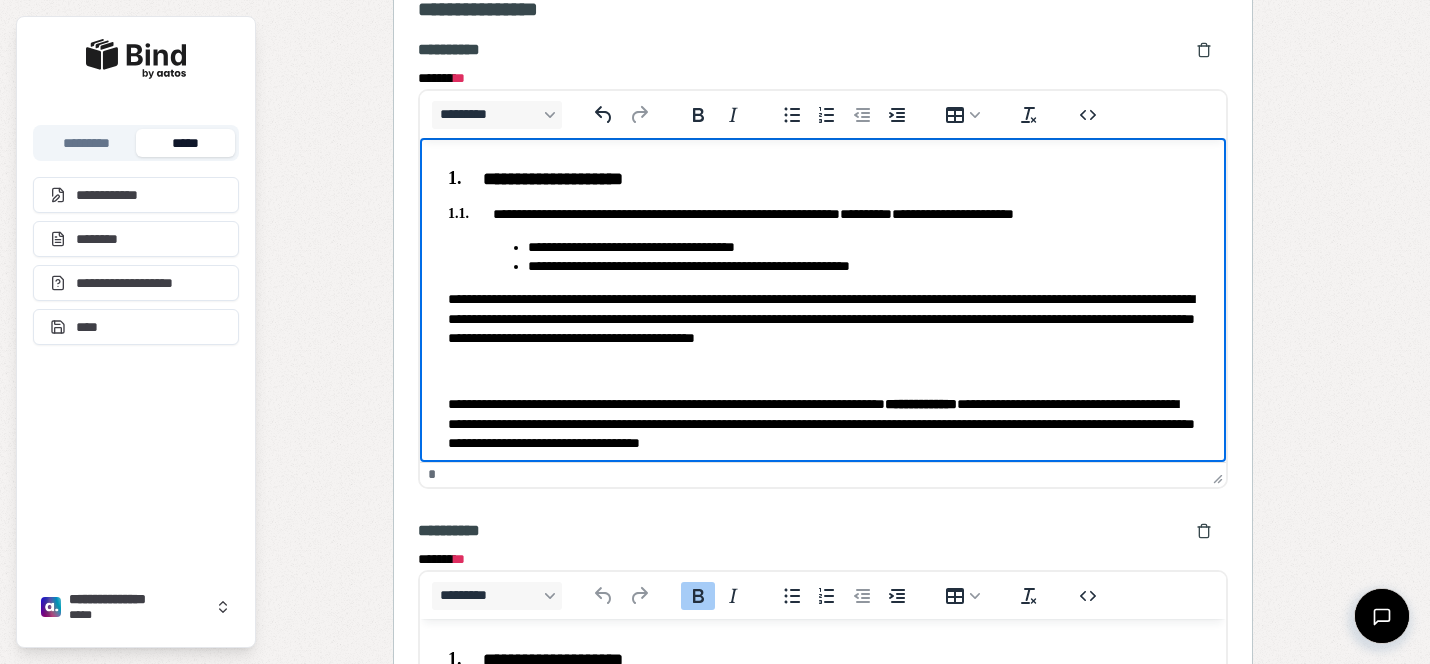 click at bounding box center (823, 370) 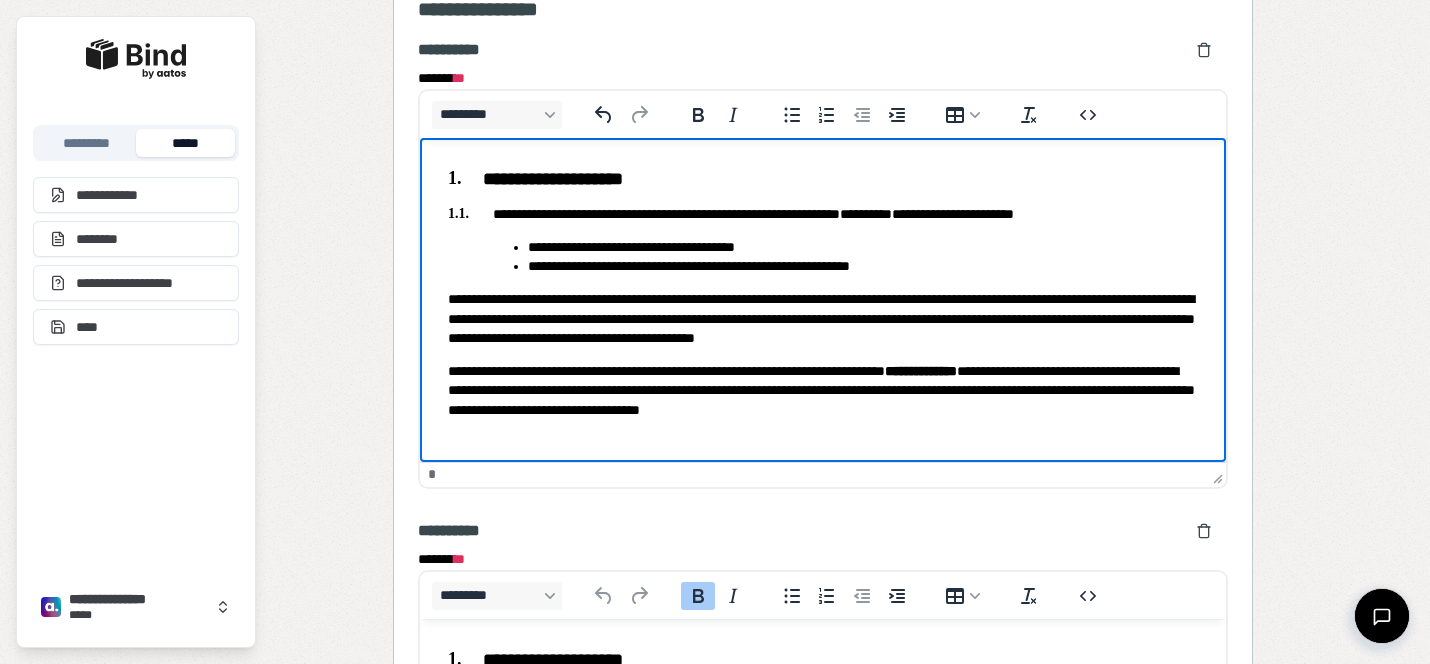 drag, startPoint x: 519, startPoint y: 214, endPoint x: 899, endPoint y: 440, distance: 442.12668 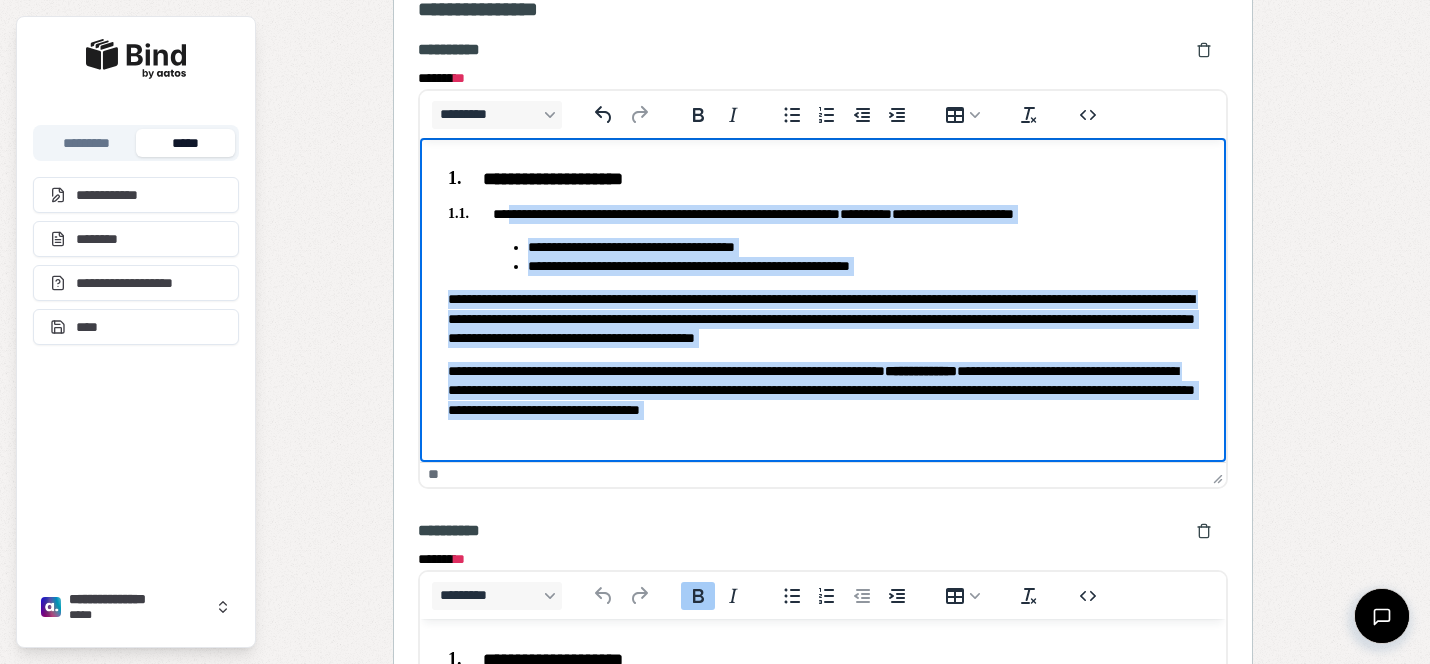 drag, startPoint x: 1012, startPoint y: 420, endPoint x: 518, endPoint y: 207, distance: 537.96375 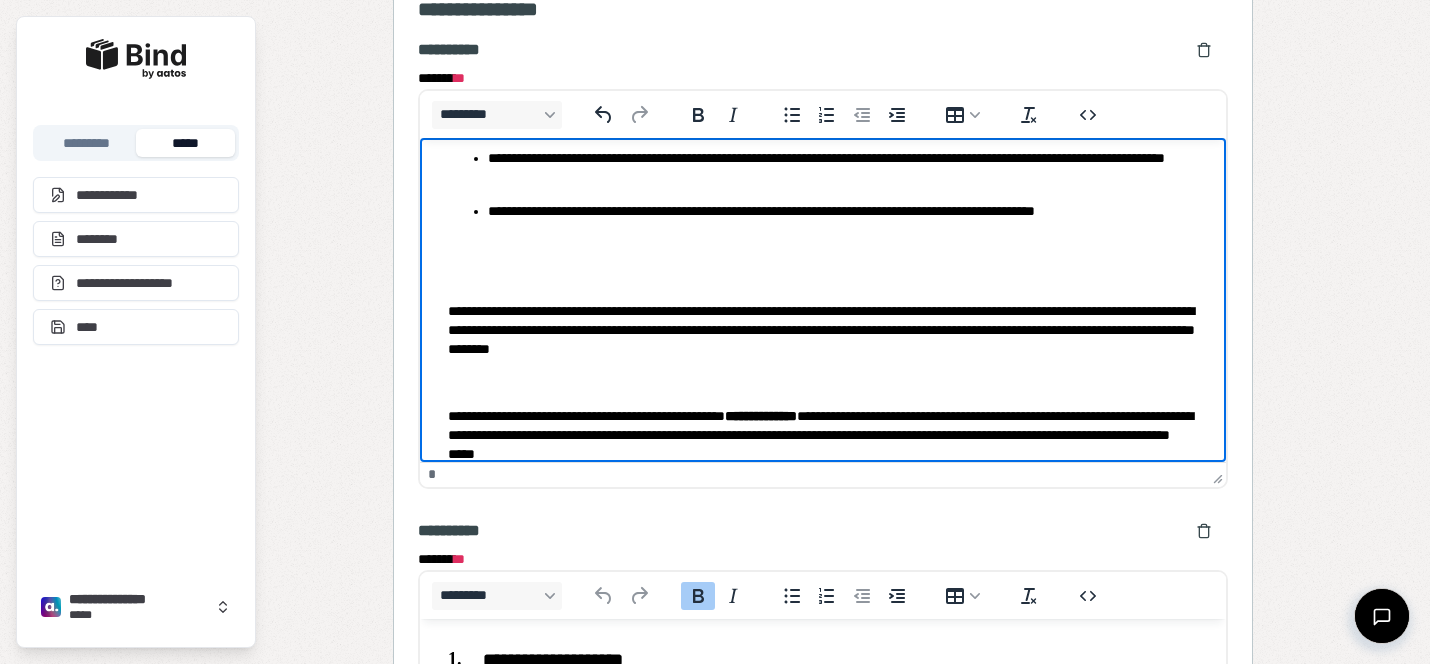 scroll, scrollTop: 0, scrollLeft: 0, axis: both 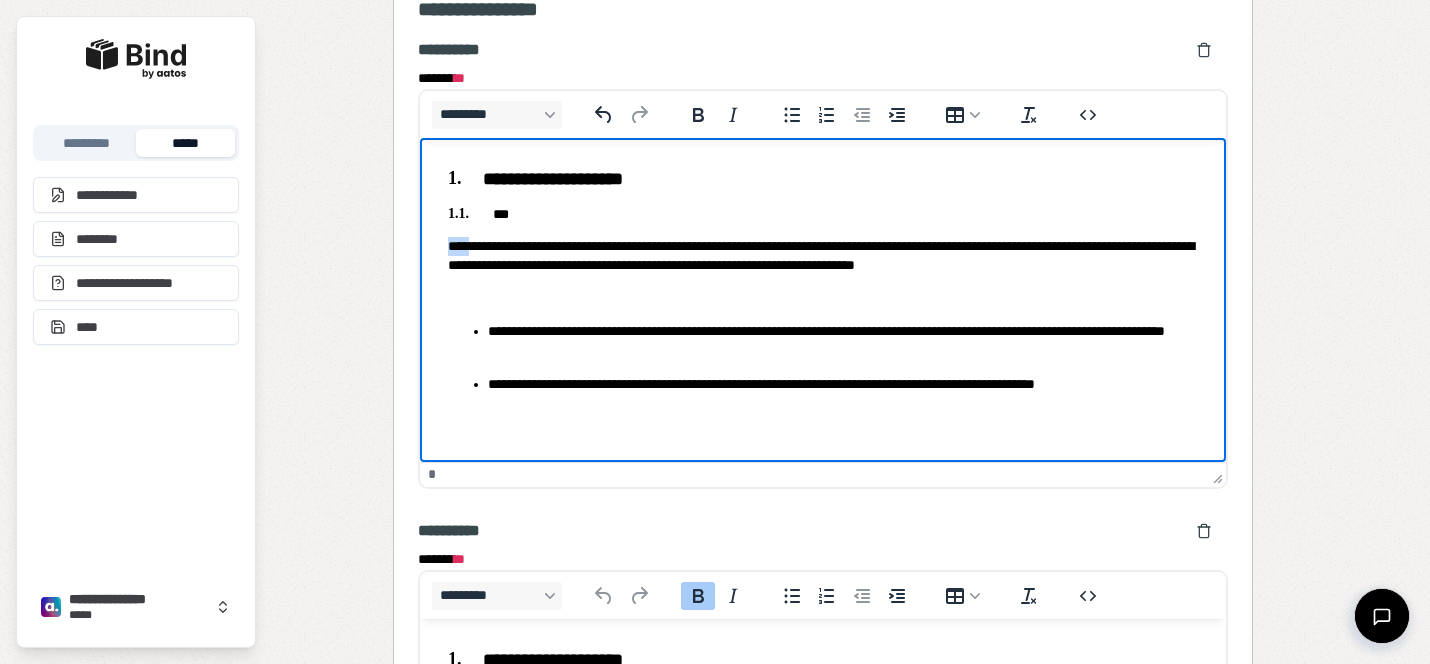 drag, startPoint x: 476, startPoint y: 248, endPoint x: 430, endPoint y: 248, distance: 46 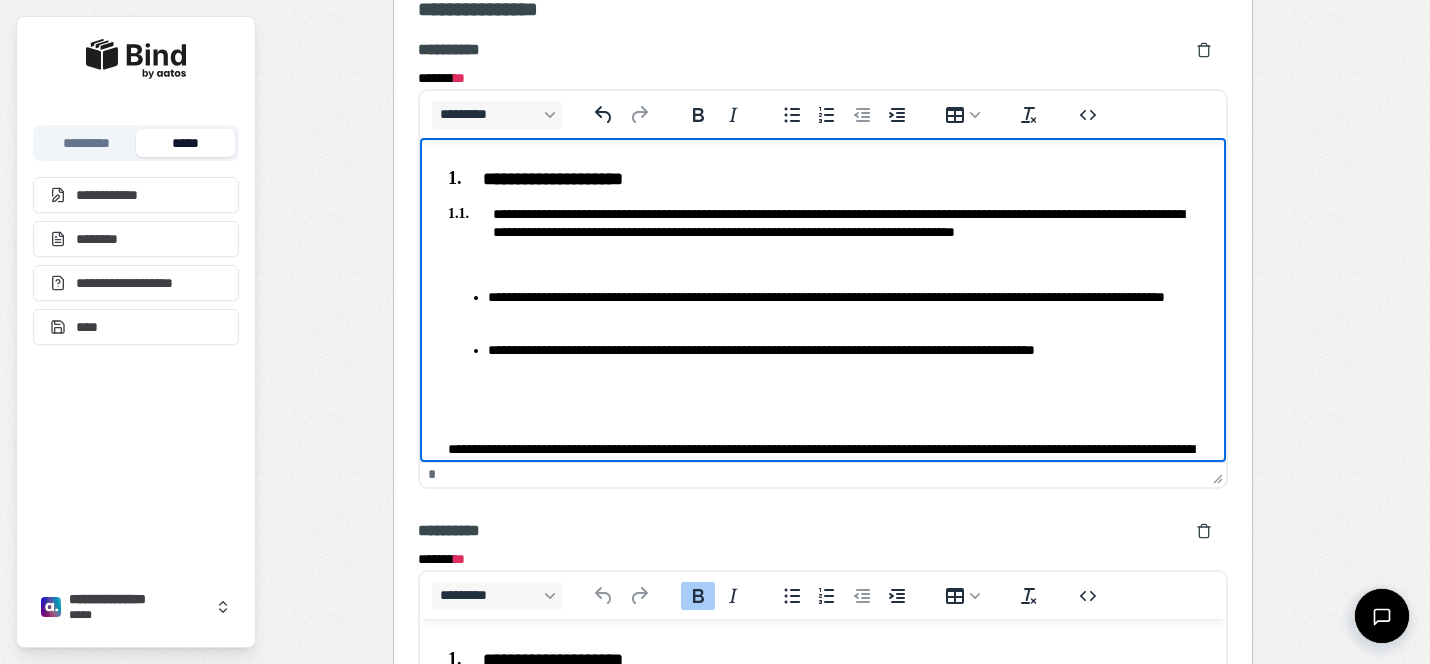 click at bounding box center (823, 263) 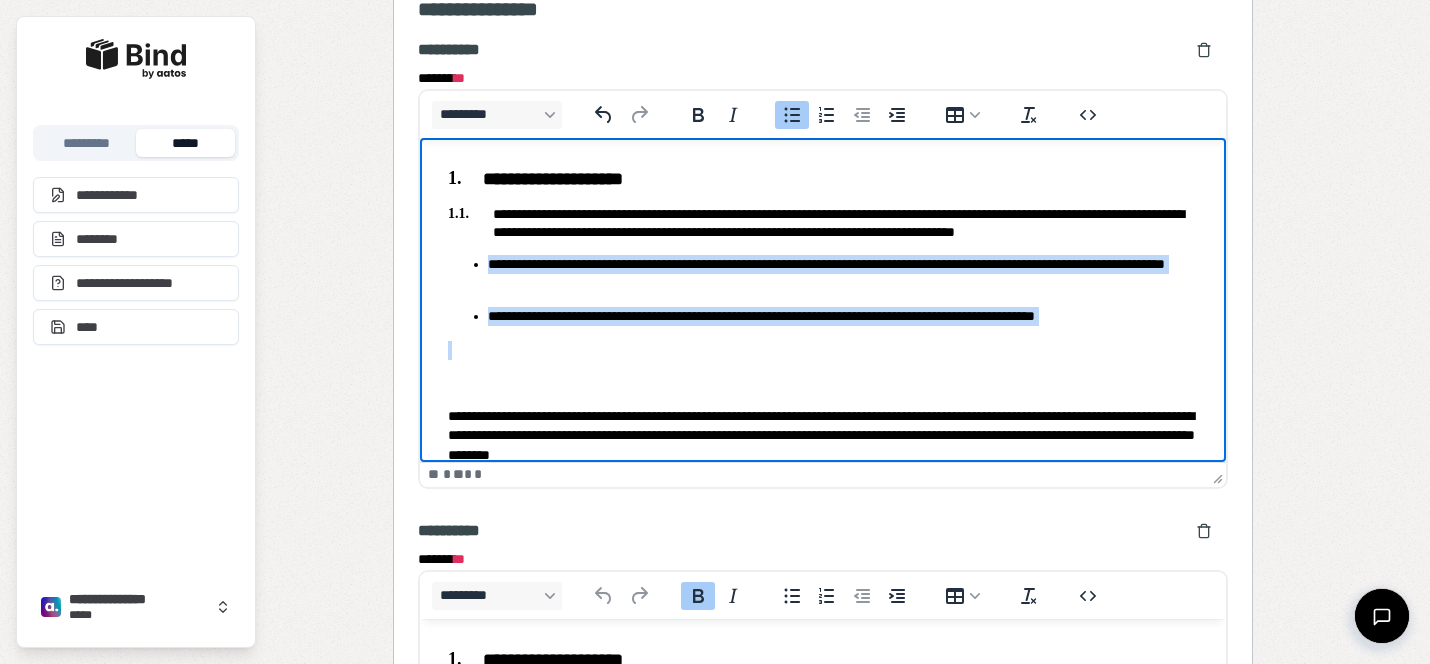drag, startPoint x: 1176, startPoint y: 340, endPoint x: 487, endPoint y: 241, distance: 696.0762 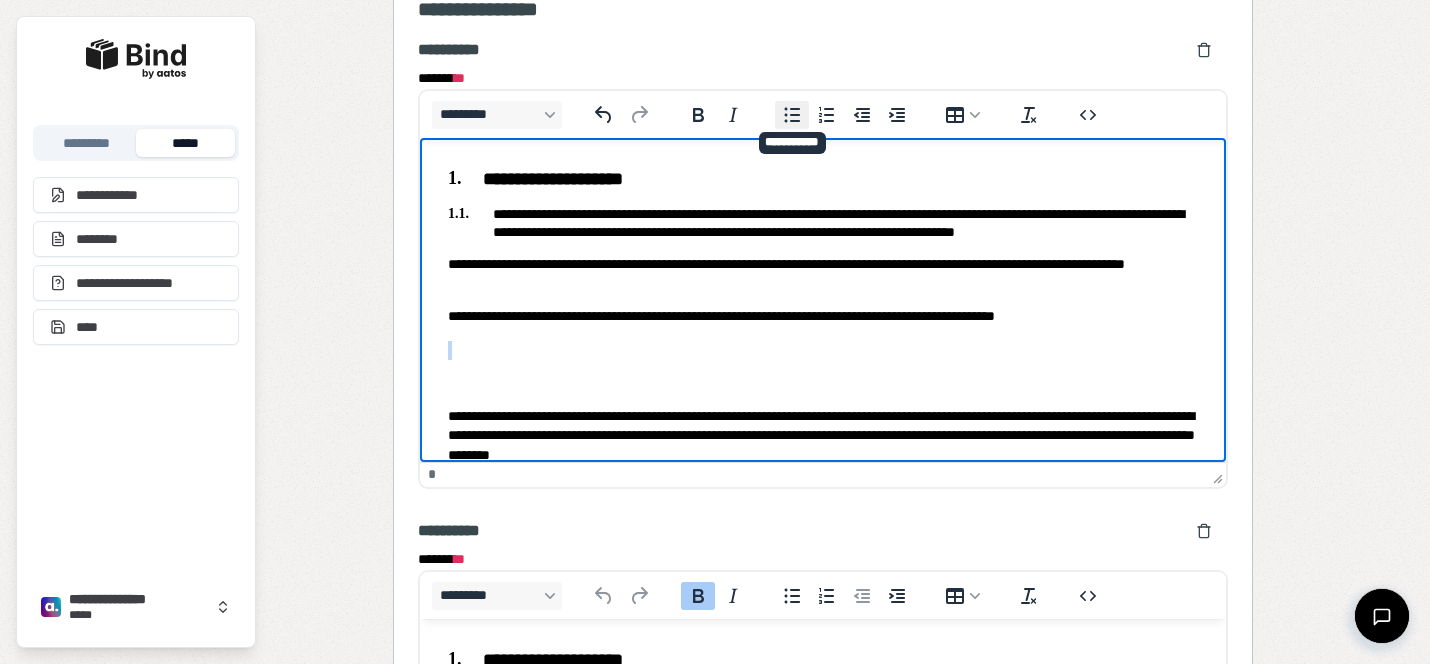 click 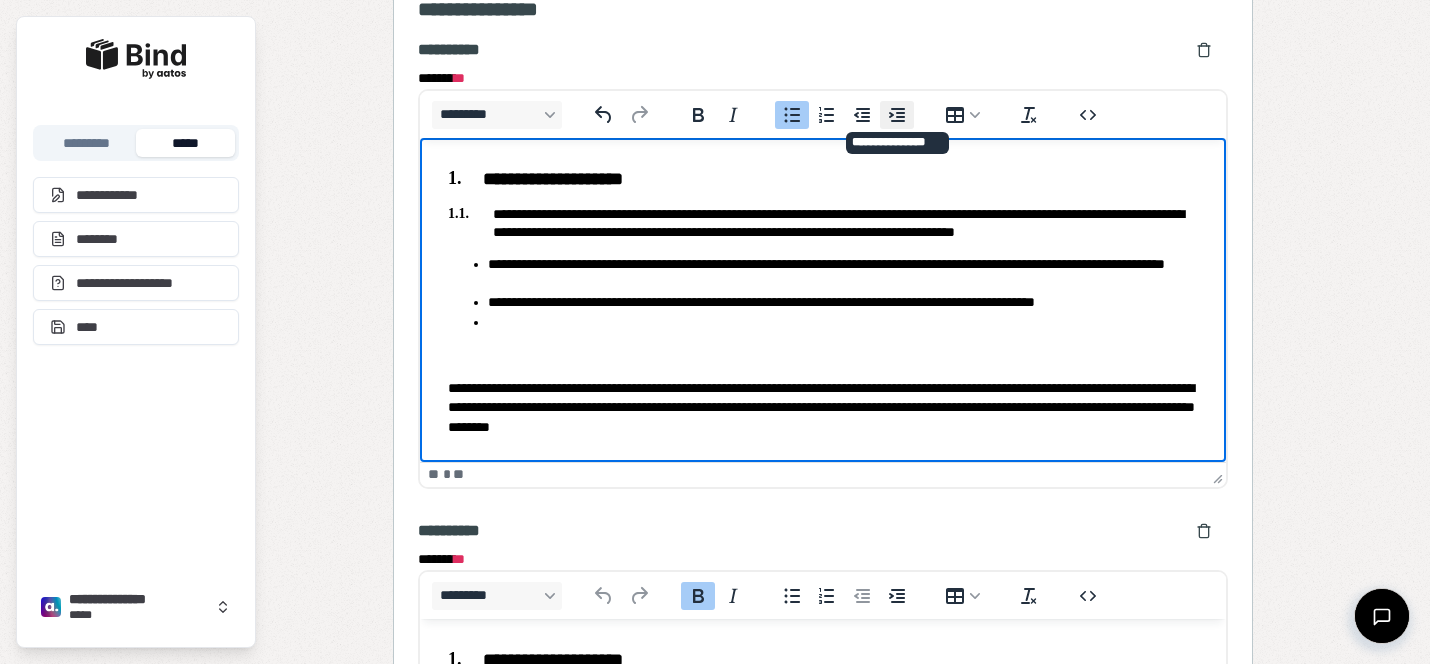 click 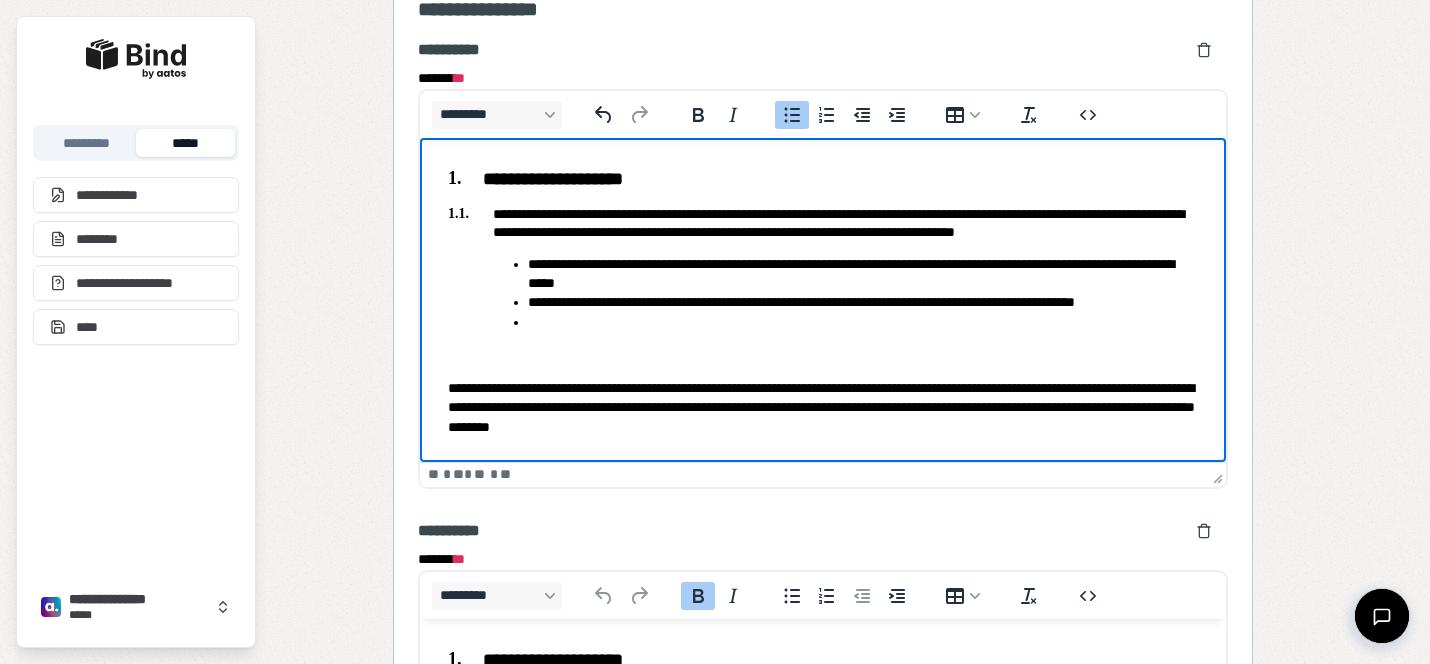 click at bounding box center [863, 321] 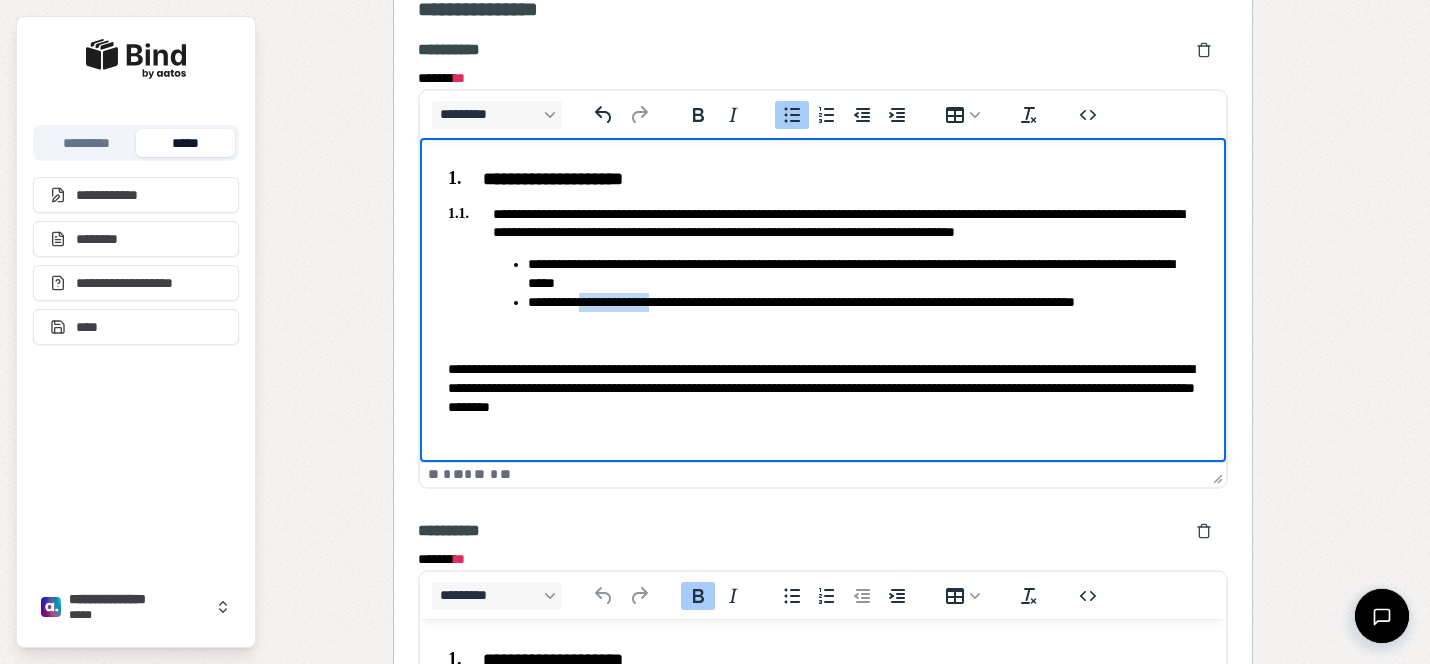 drag, startPoint x: 669, startPoint y: 305, endPoint x: 595, endPoint y: 305, distance: 74 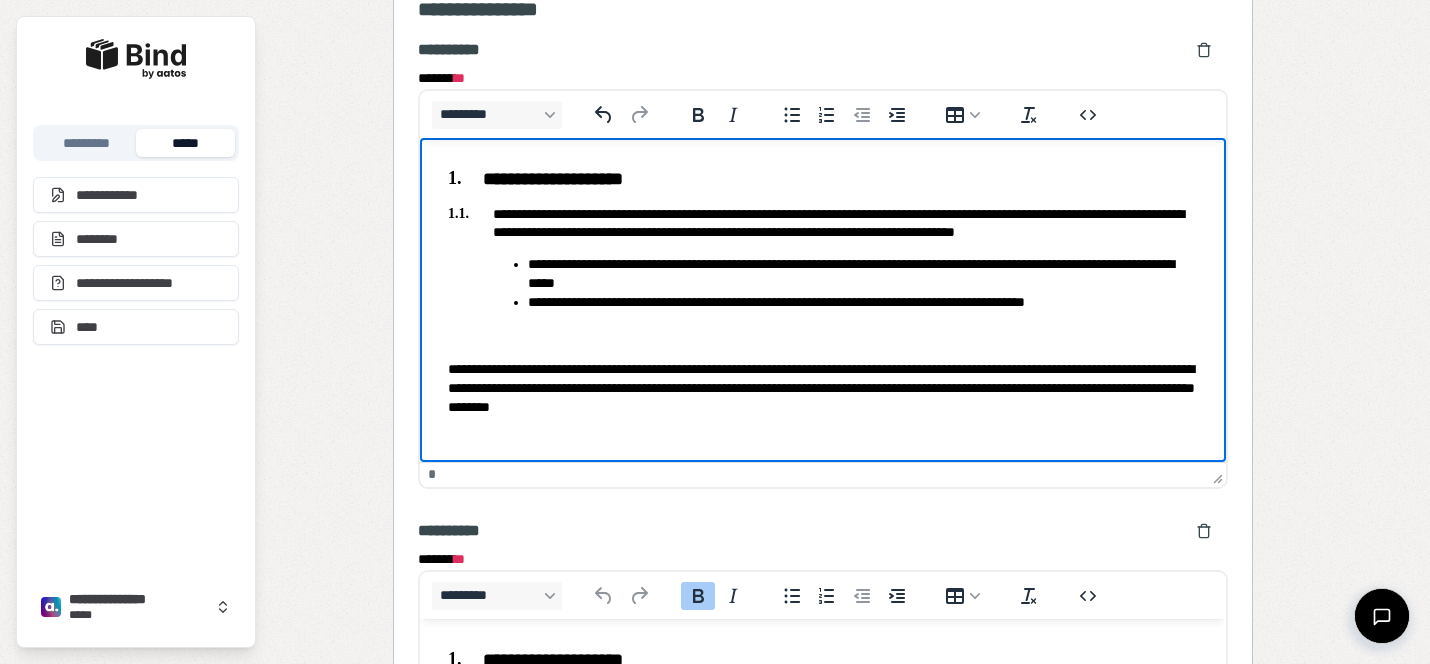 click on "**********" at bounding box center [823, 344] 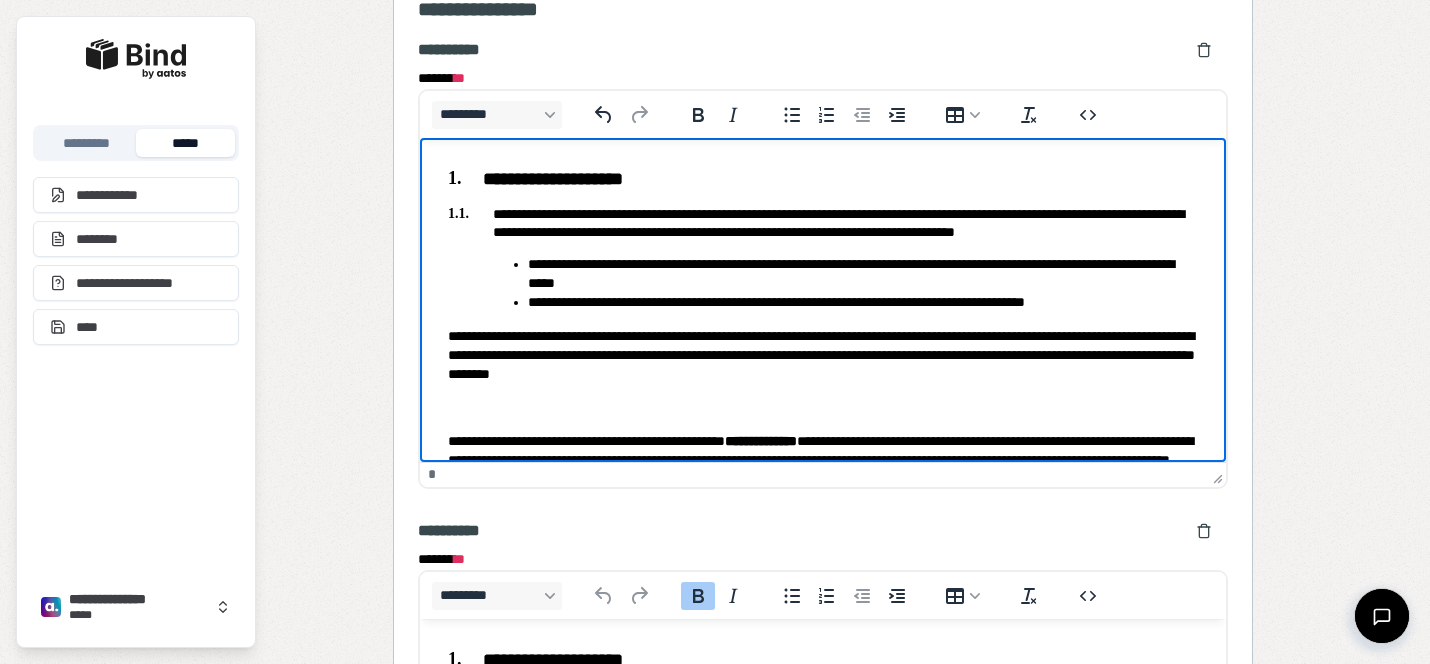 click on "**********" at bounding box center (823, 355) 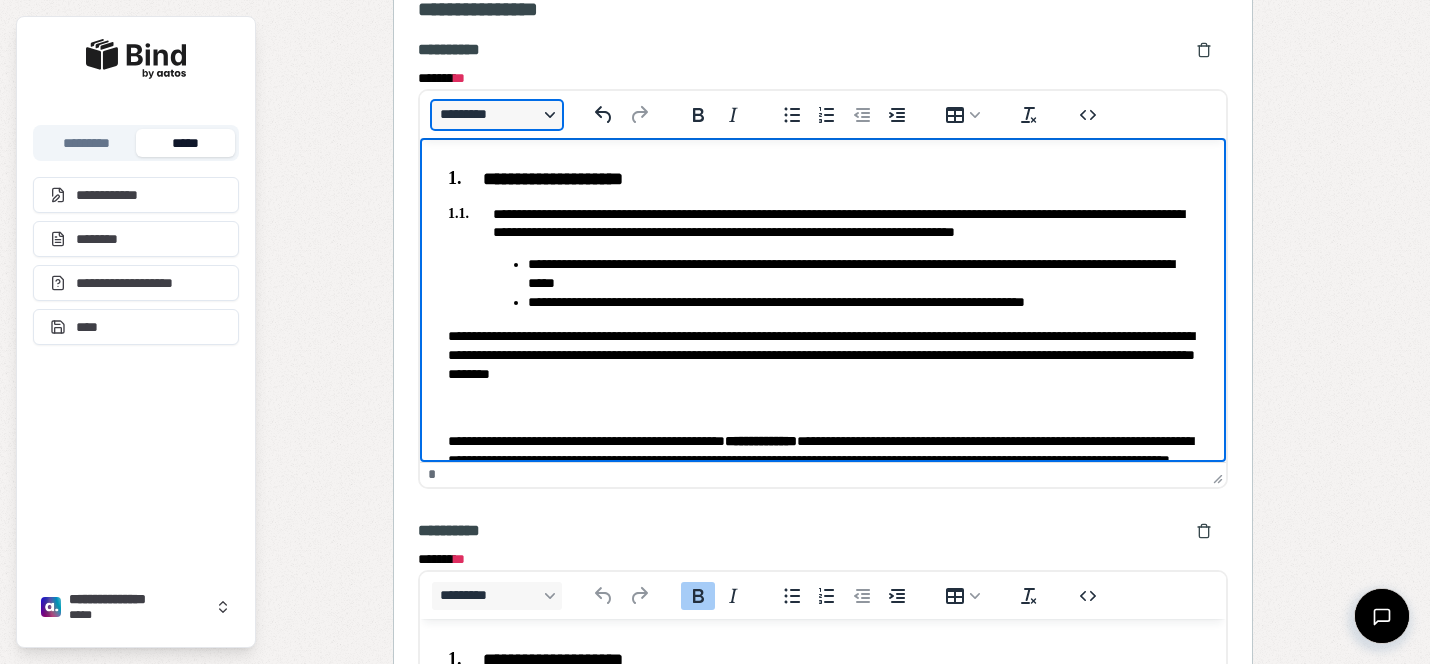 click on "*********" at bounding box center [497, 115] 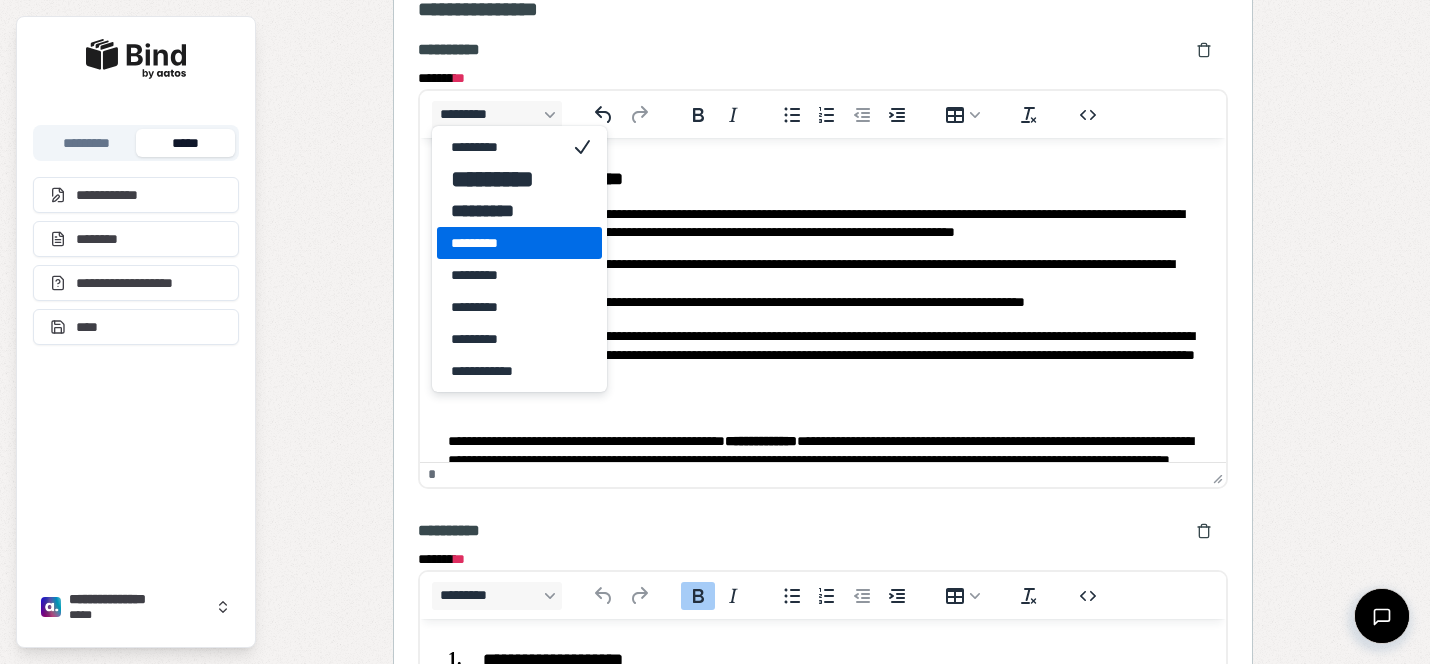 click on "*********" at bounding box center (505, 243) 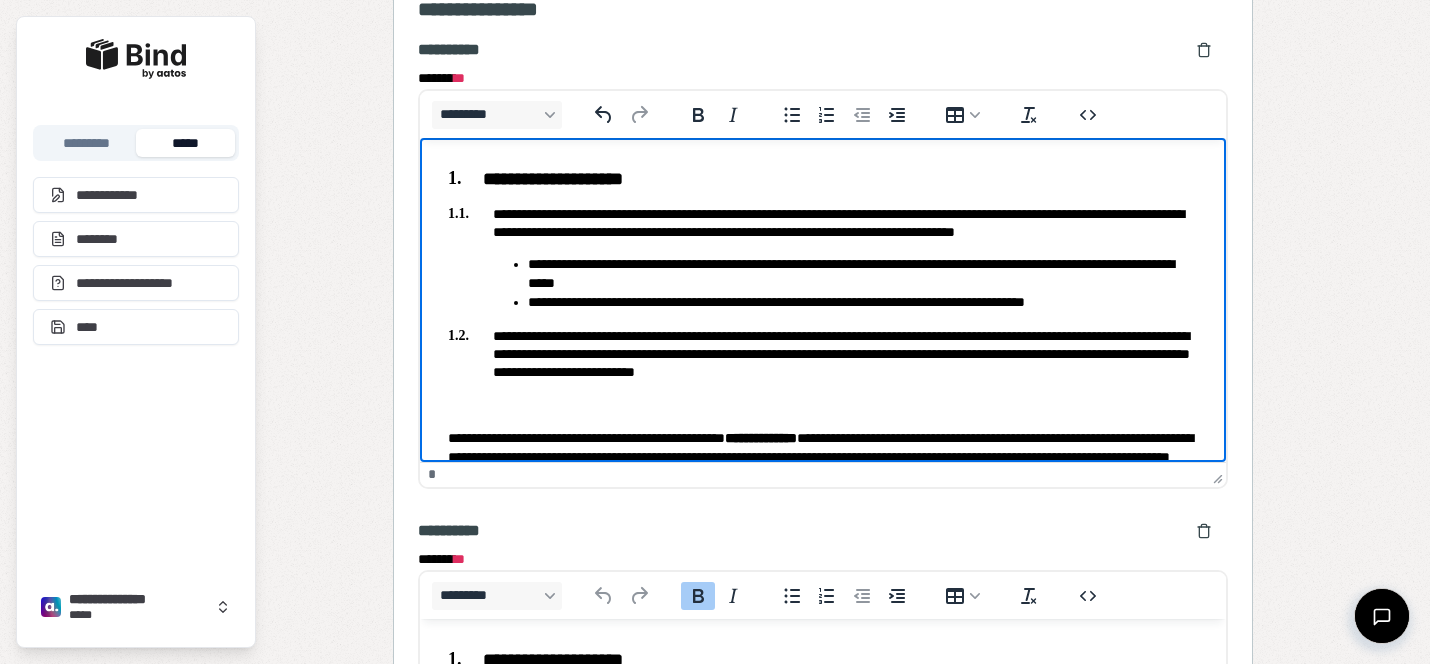 click on "**********" at bounding box center [823, 326] 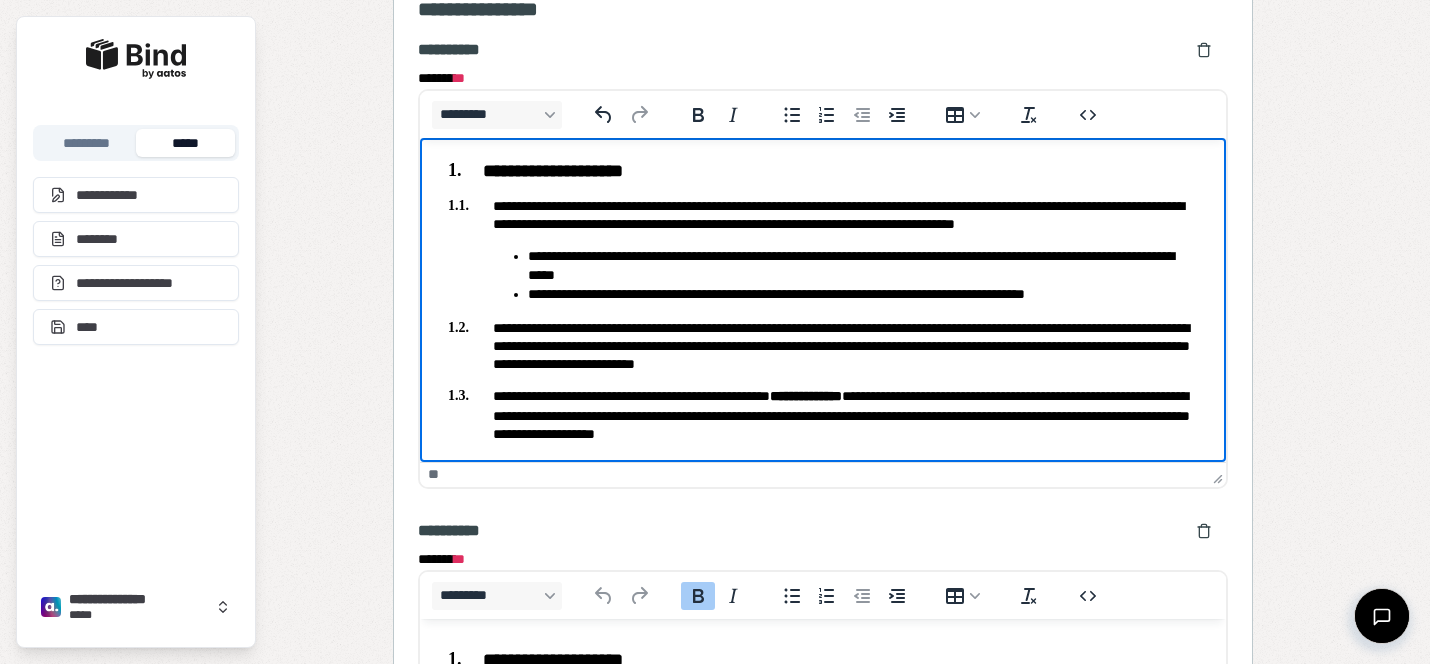 scroll, scrollTop: 12, scrollLeft: 0, axis: vertical 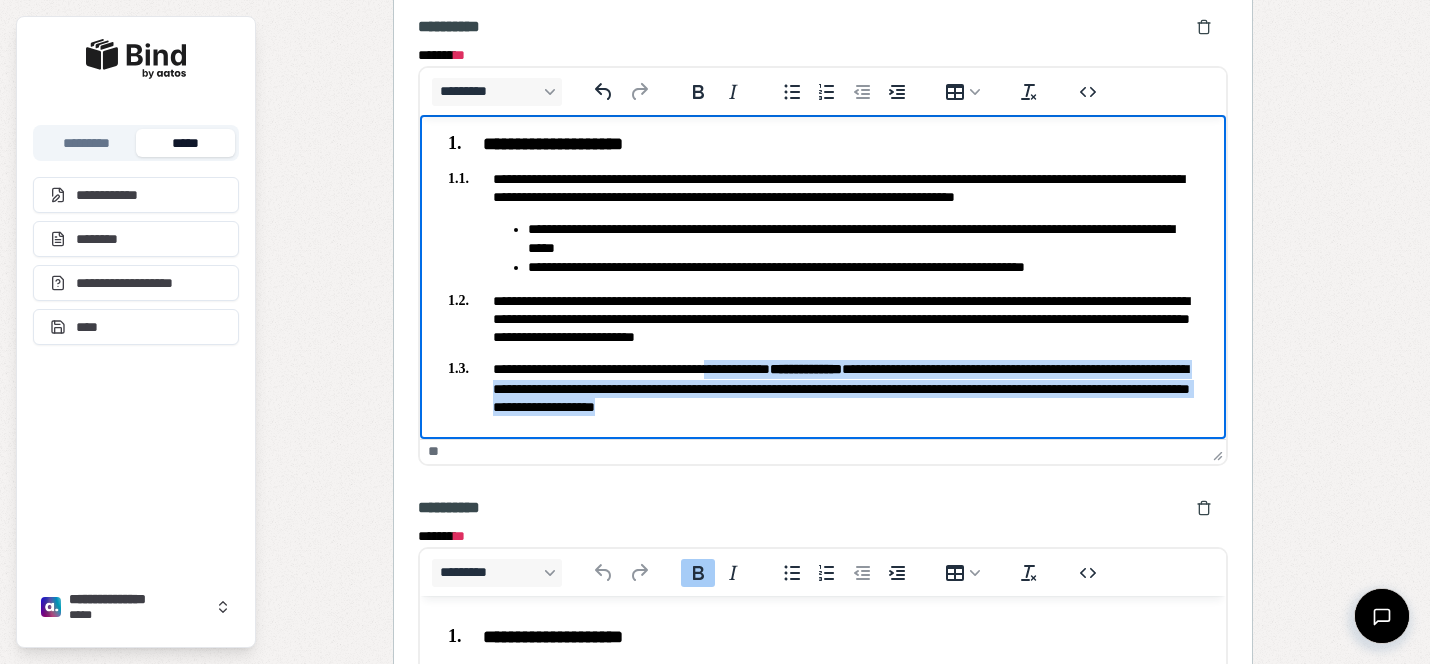 drag, startPoint x: 902, startPoint y: 406, endPoint x: 751, endPoint y: 364, distance: 156.73225 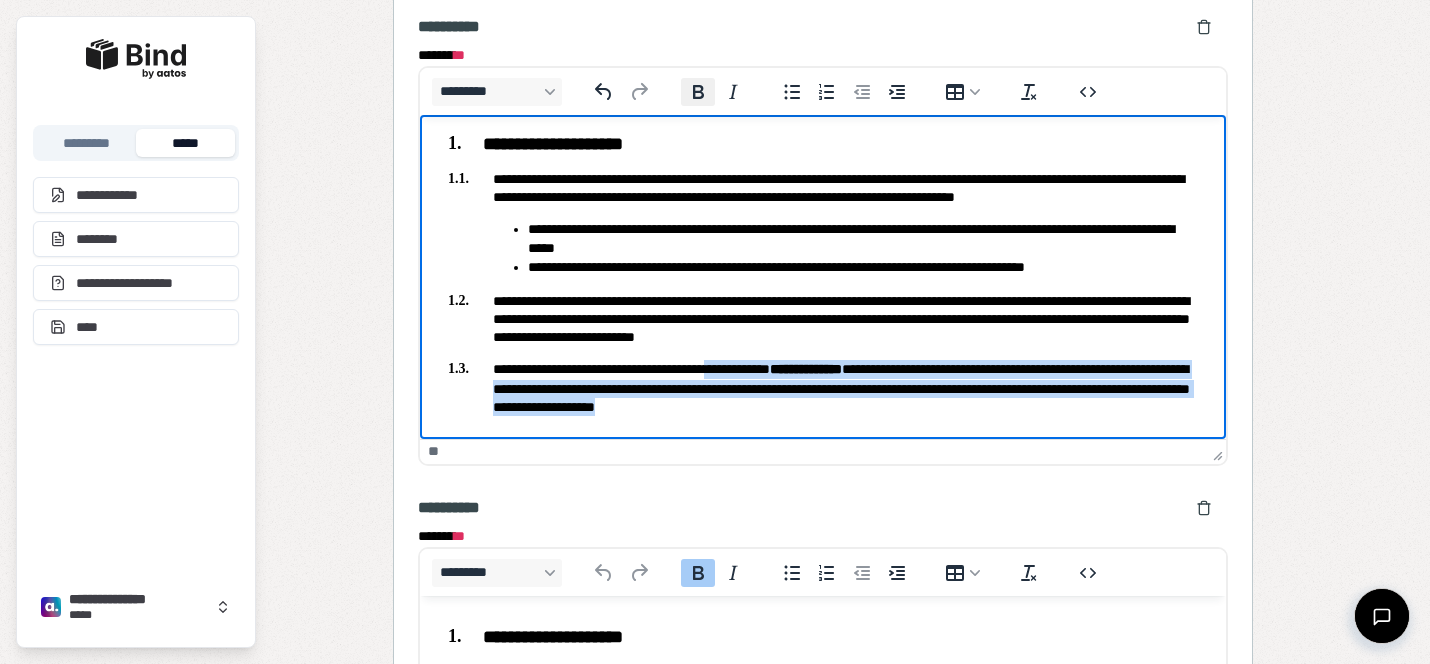 click 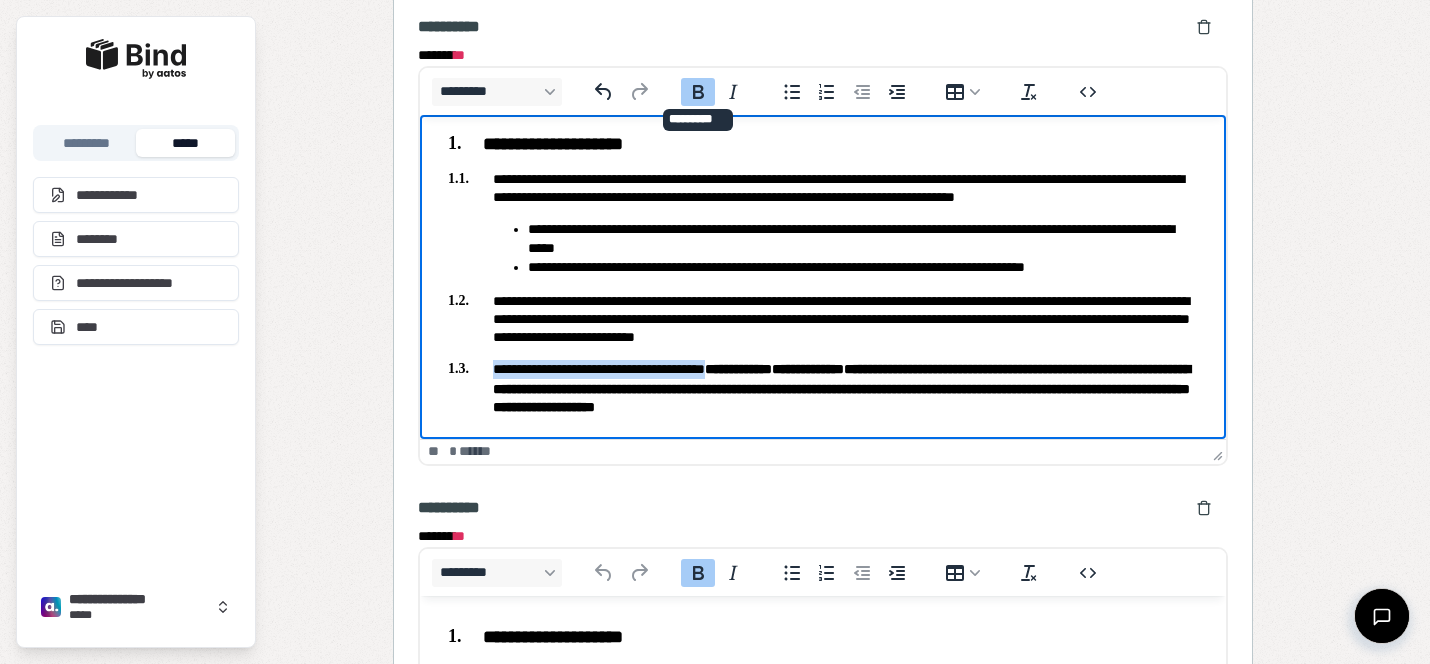 click 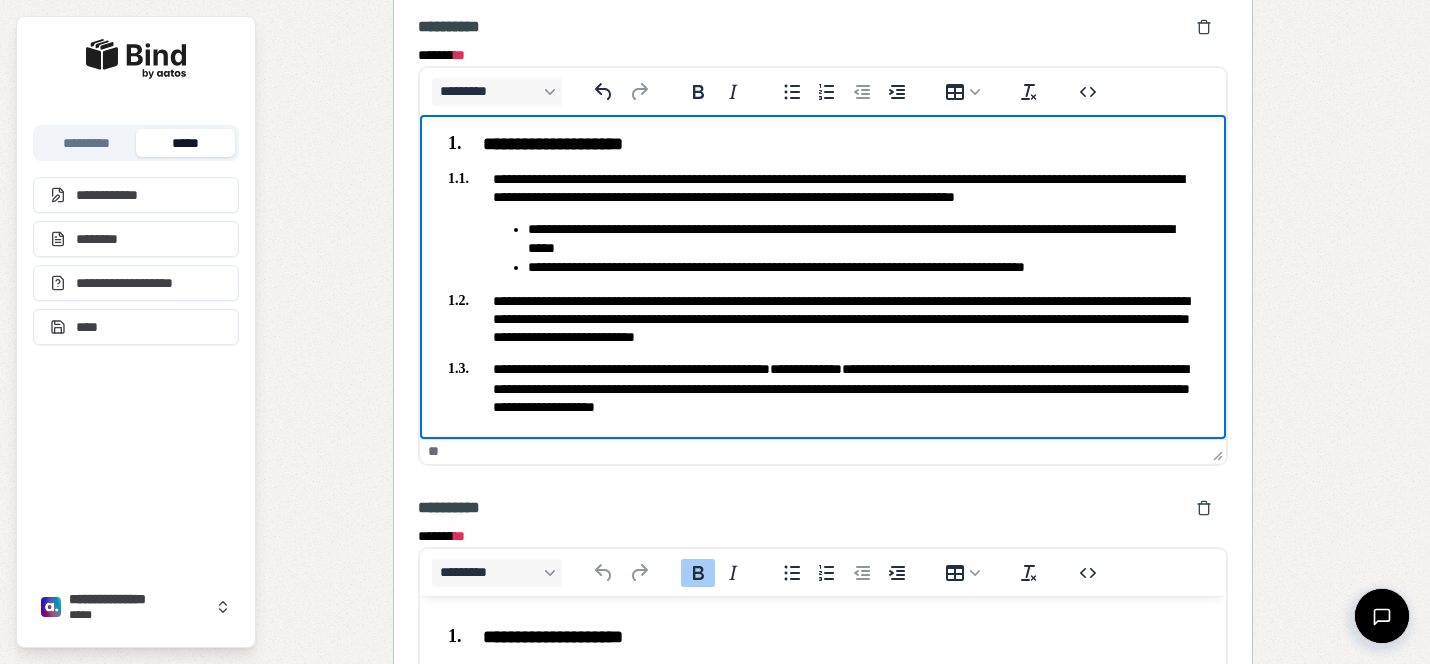 click on "**********" at bounding box center [823, 387] 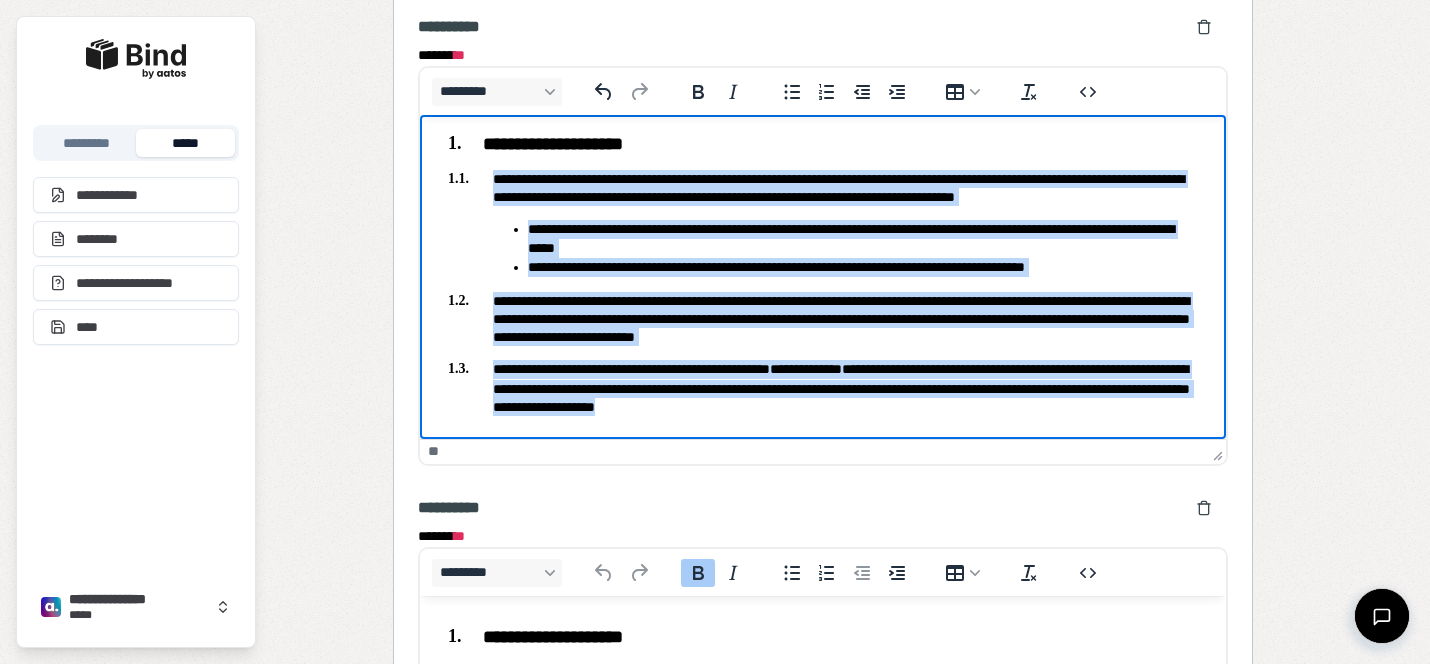 drag, startPoint x: 984, startPoint y: 413, endPoint x: 492, endPoint y: 176, distance: 546.1071 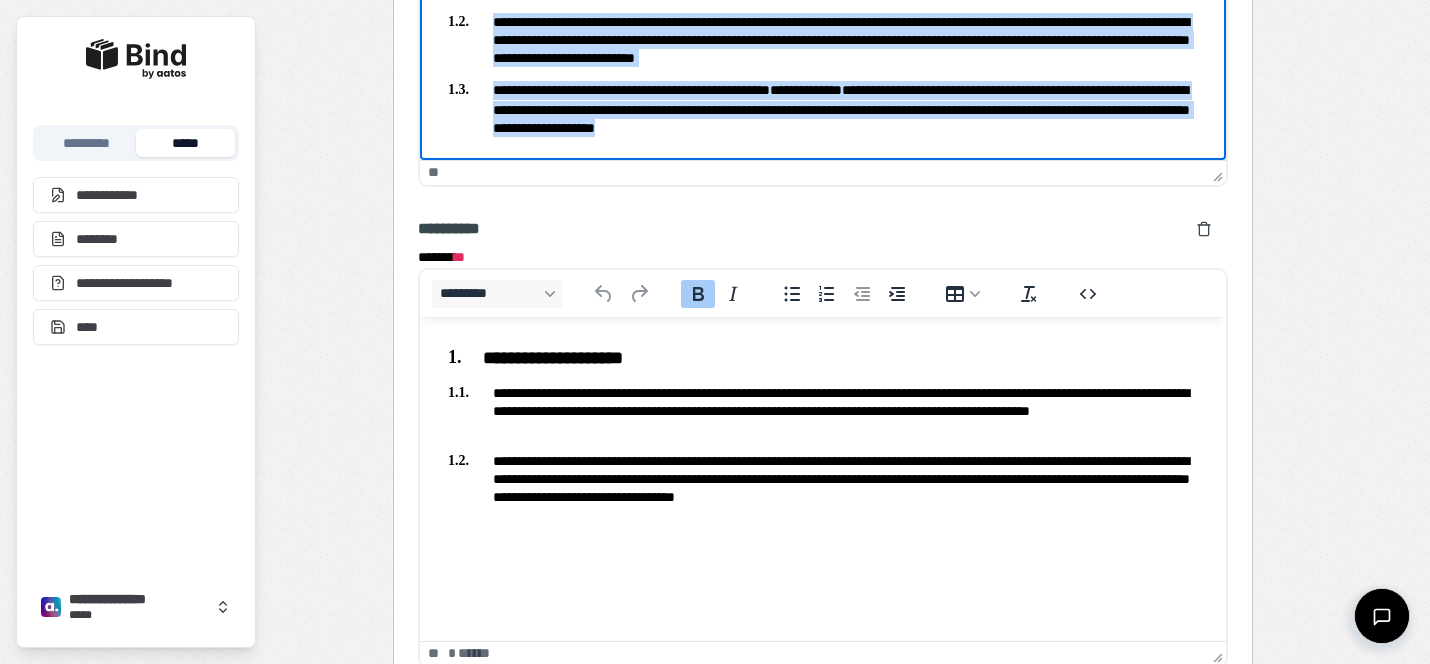 scroll, scrollTop: 1850, scrollLeft: 0, axis: vertical 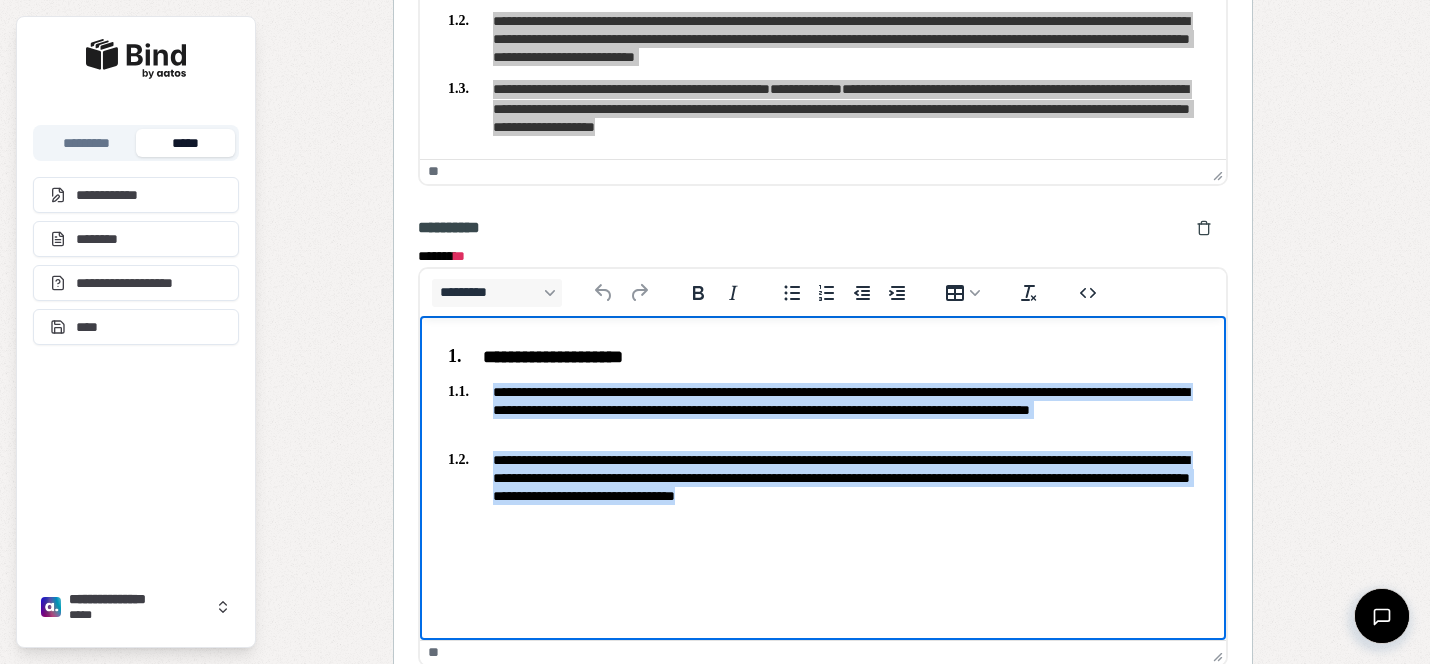 drag, startPoint x: 1103, startPoint y: 501, endPoint x: 490, endPoint y: 392, distance: 622.6155 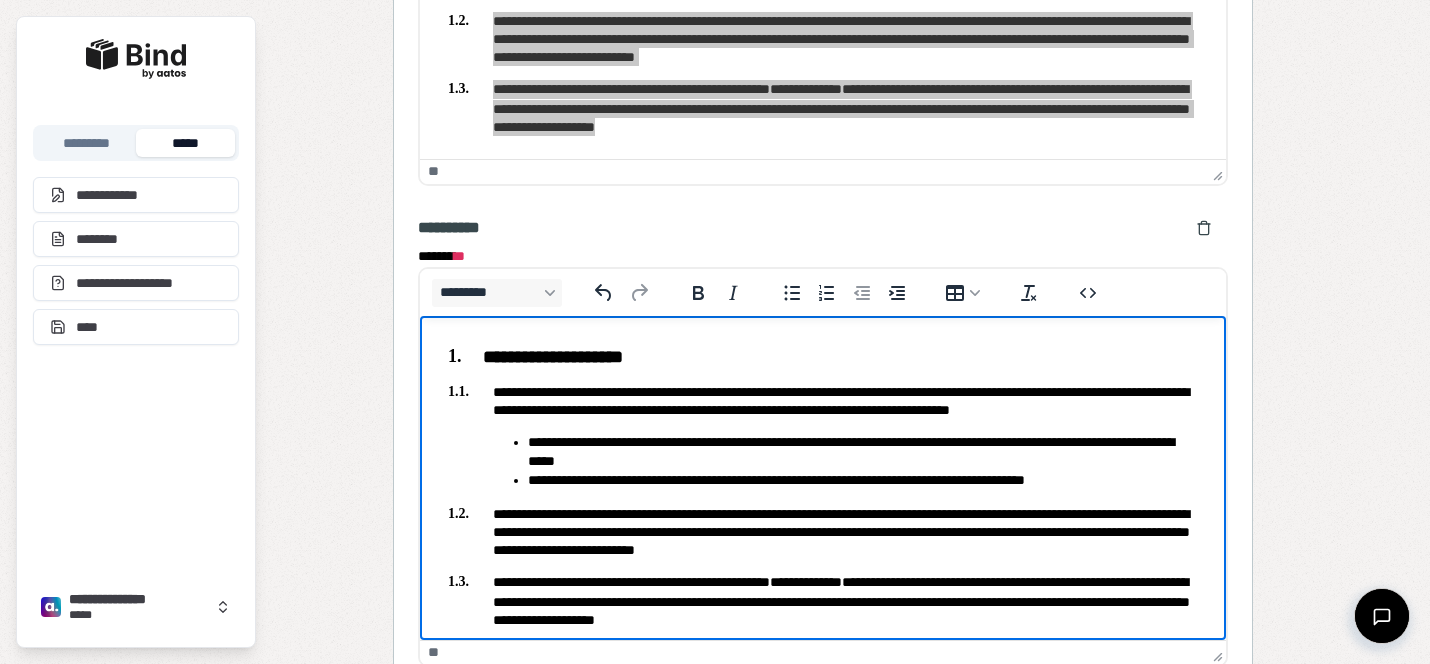 scroll, scrollTop: 12, scrollLeft: 0, axis: vertical 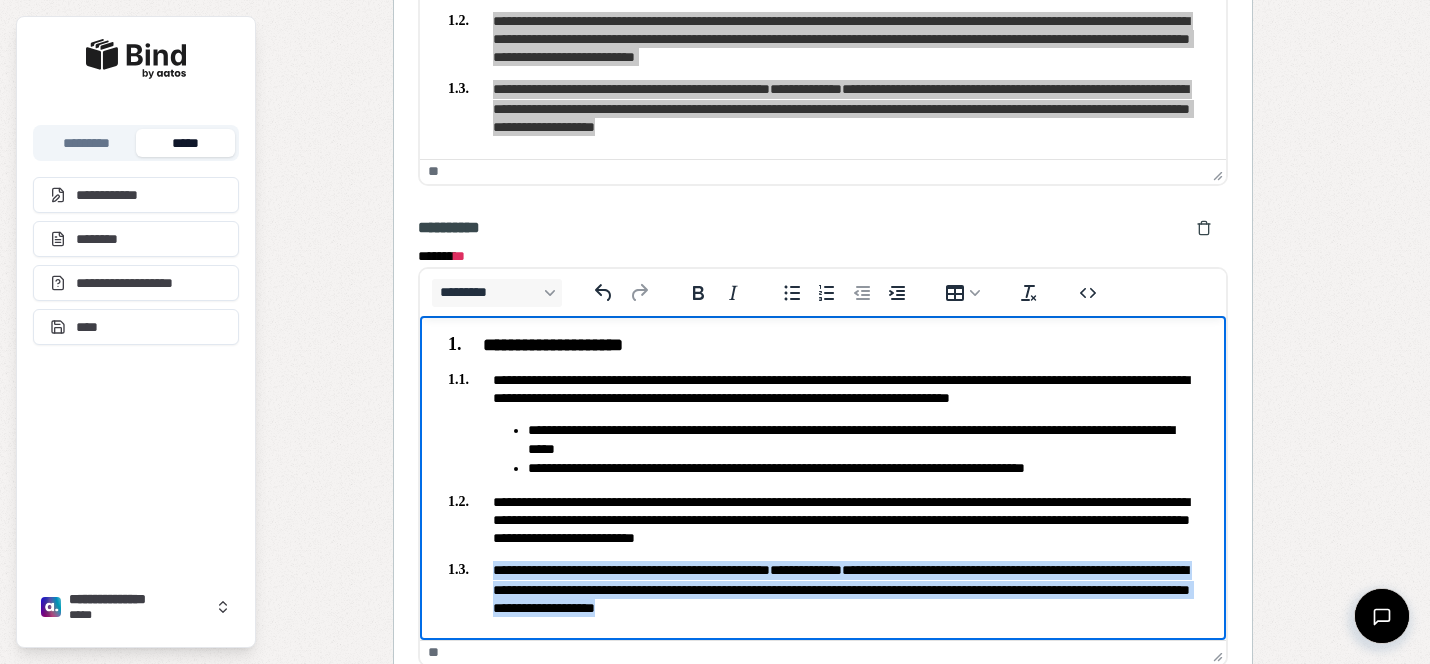 drag, startPoint x: 991, startPoint y: 610, endPoint x: 454, endPoint y: 559, distance: 539.4163 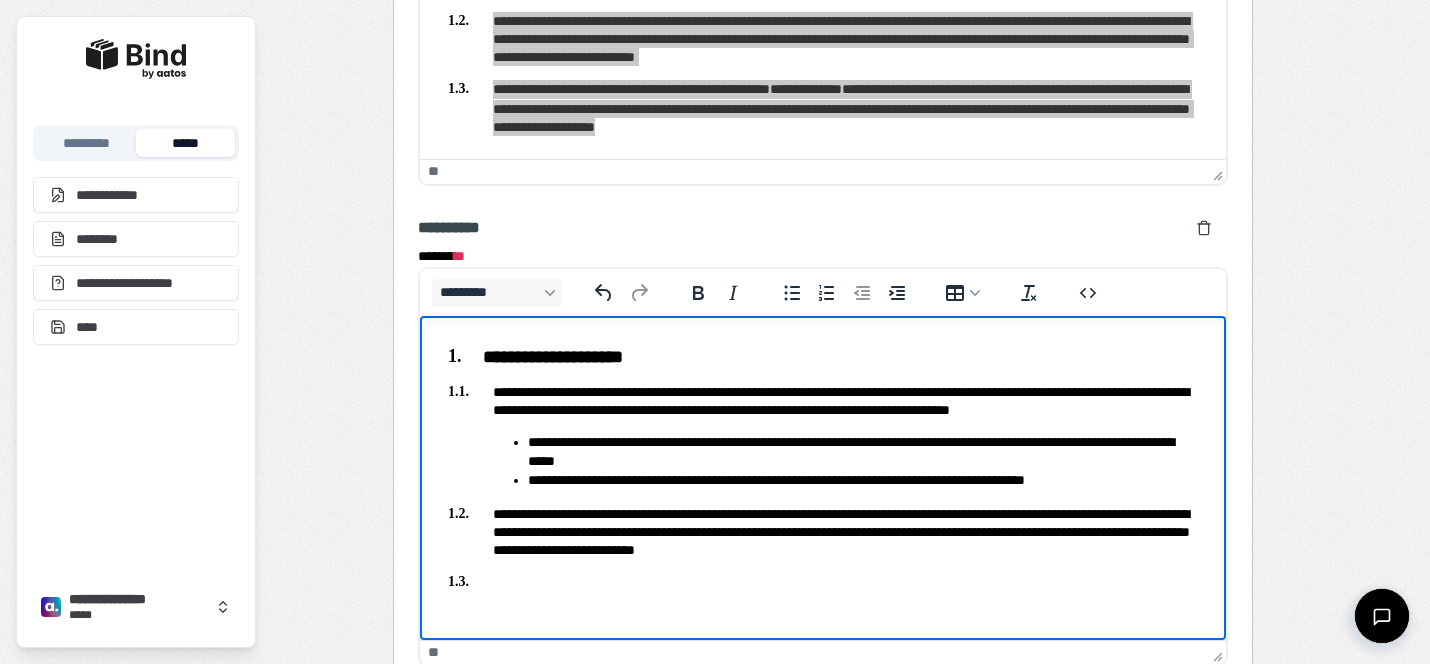 scroll, scrollTop: 0, scrollLeft: 0, axis: both 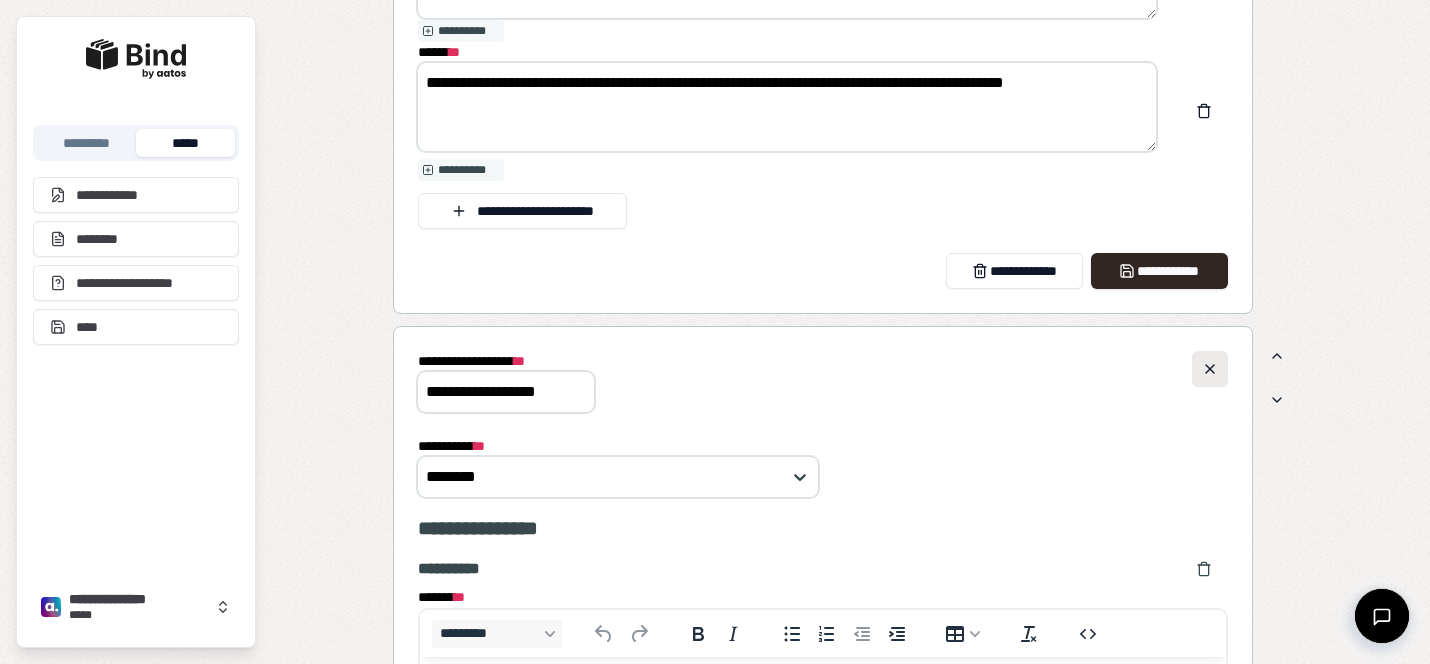 click at bounding box center (1210, 369) 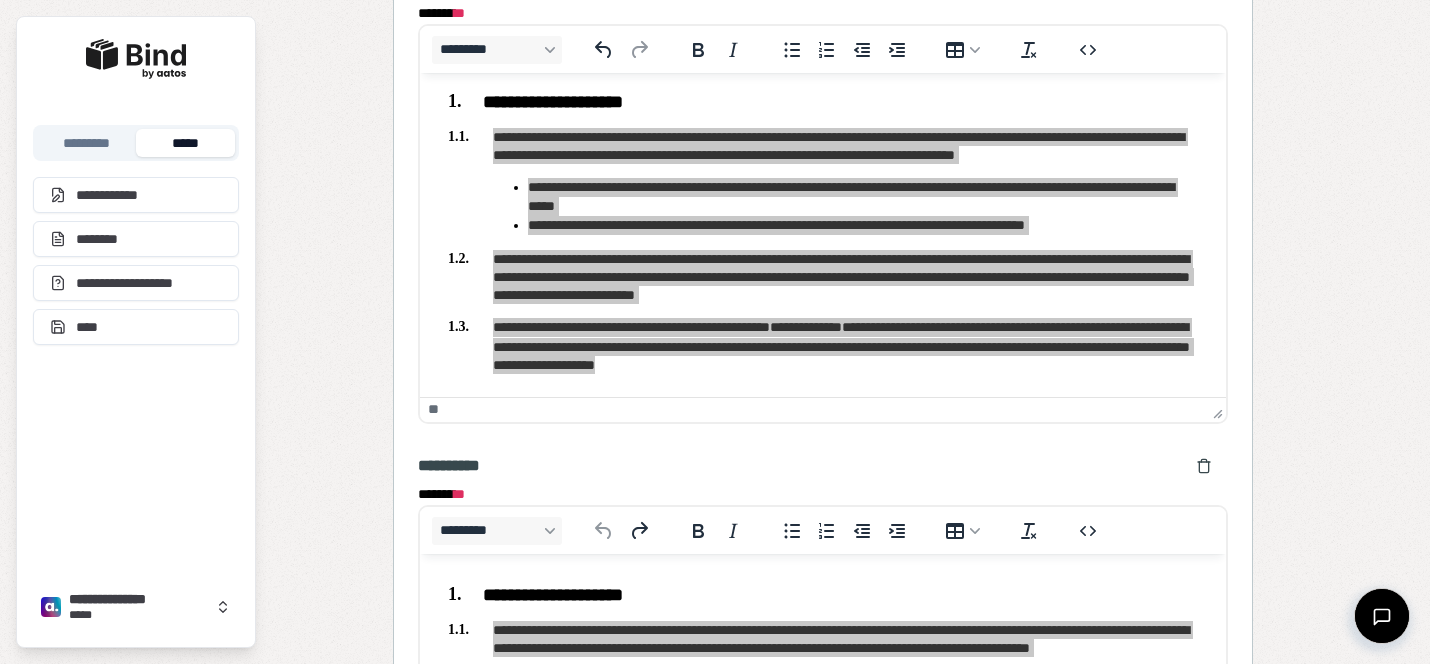 scroll, scrollTop: 1470, scrollLeft: 0, axis: vertical 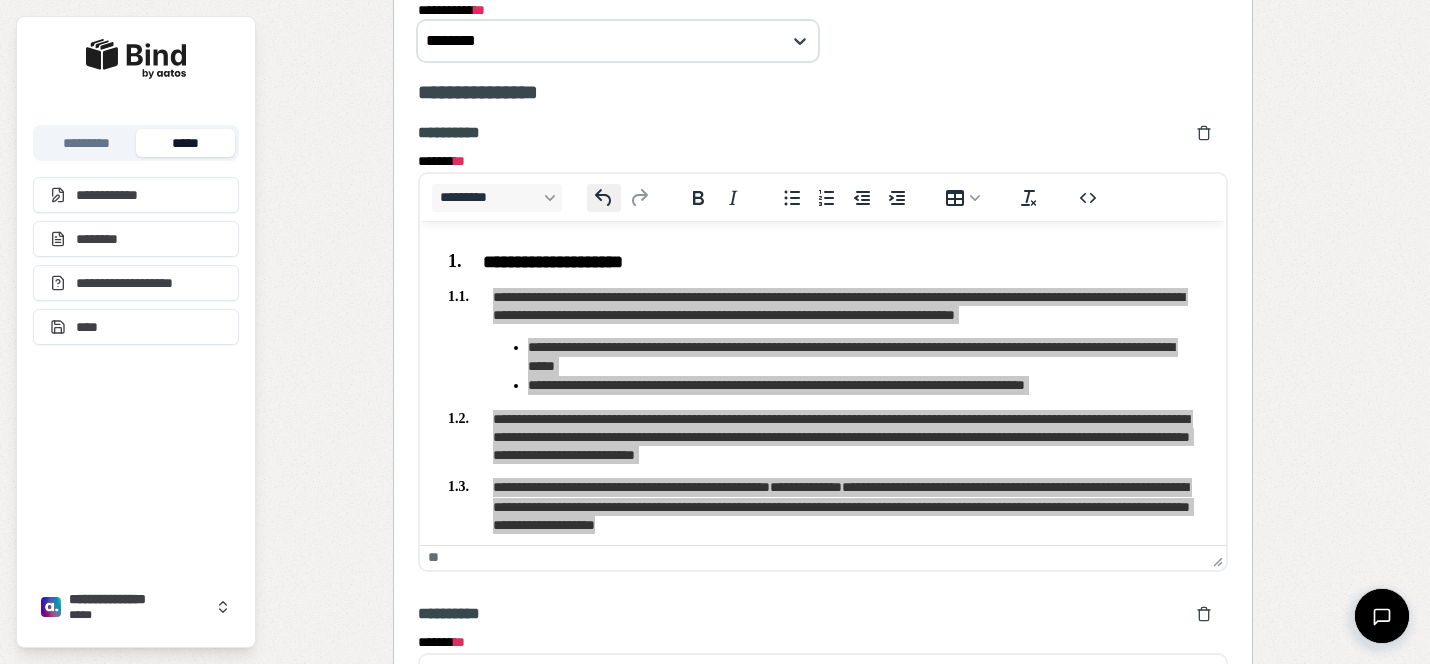 click 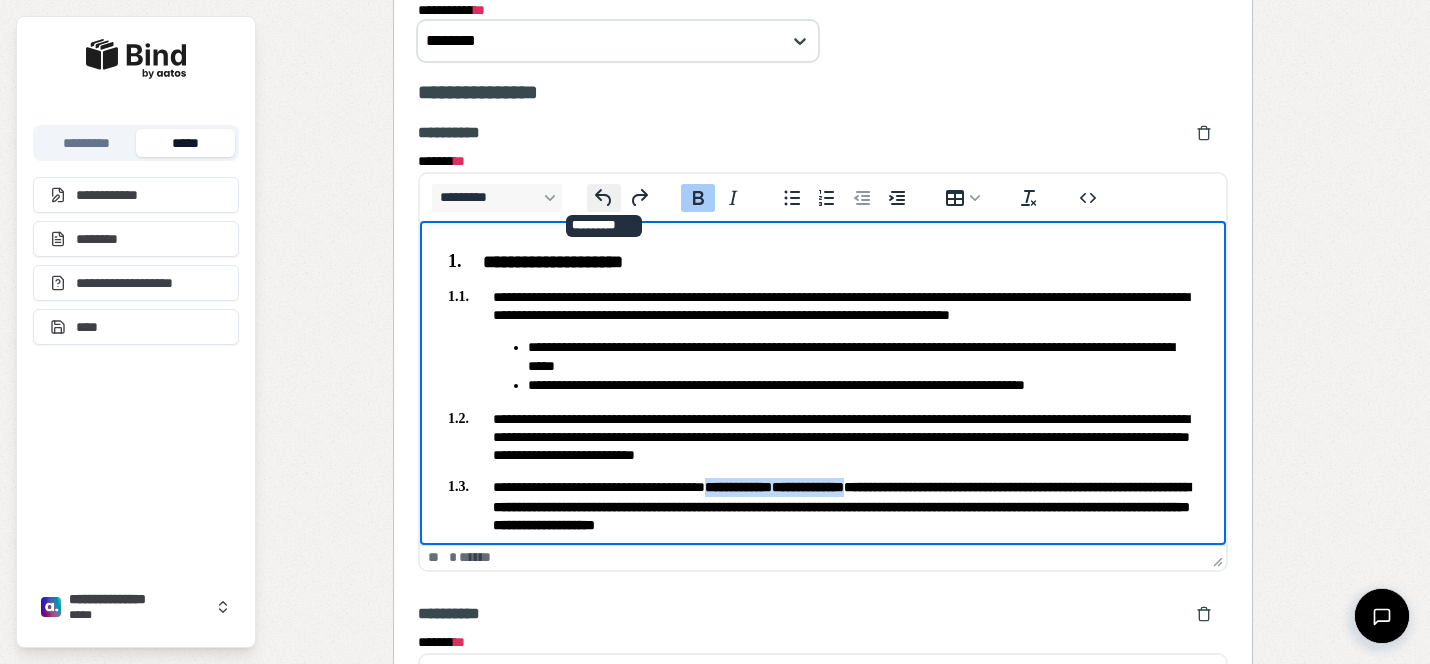 click 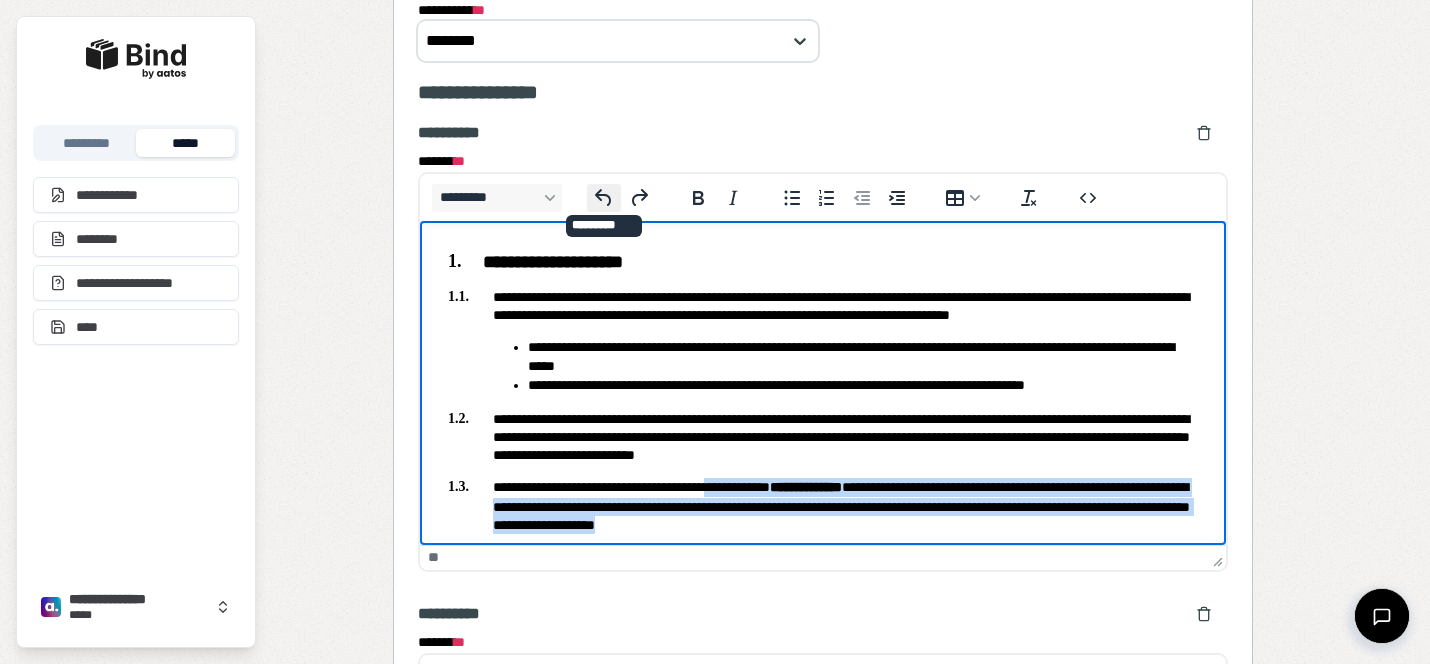 click 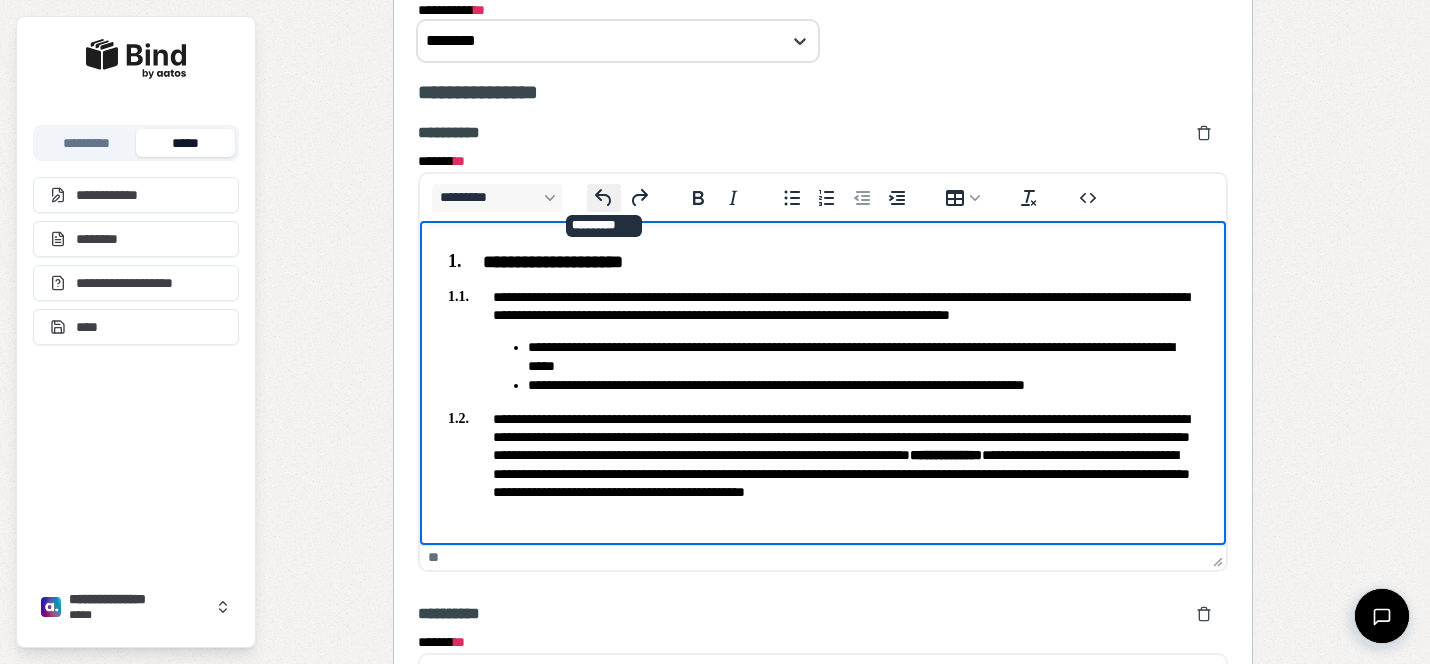 click 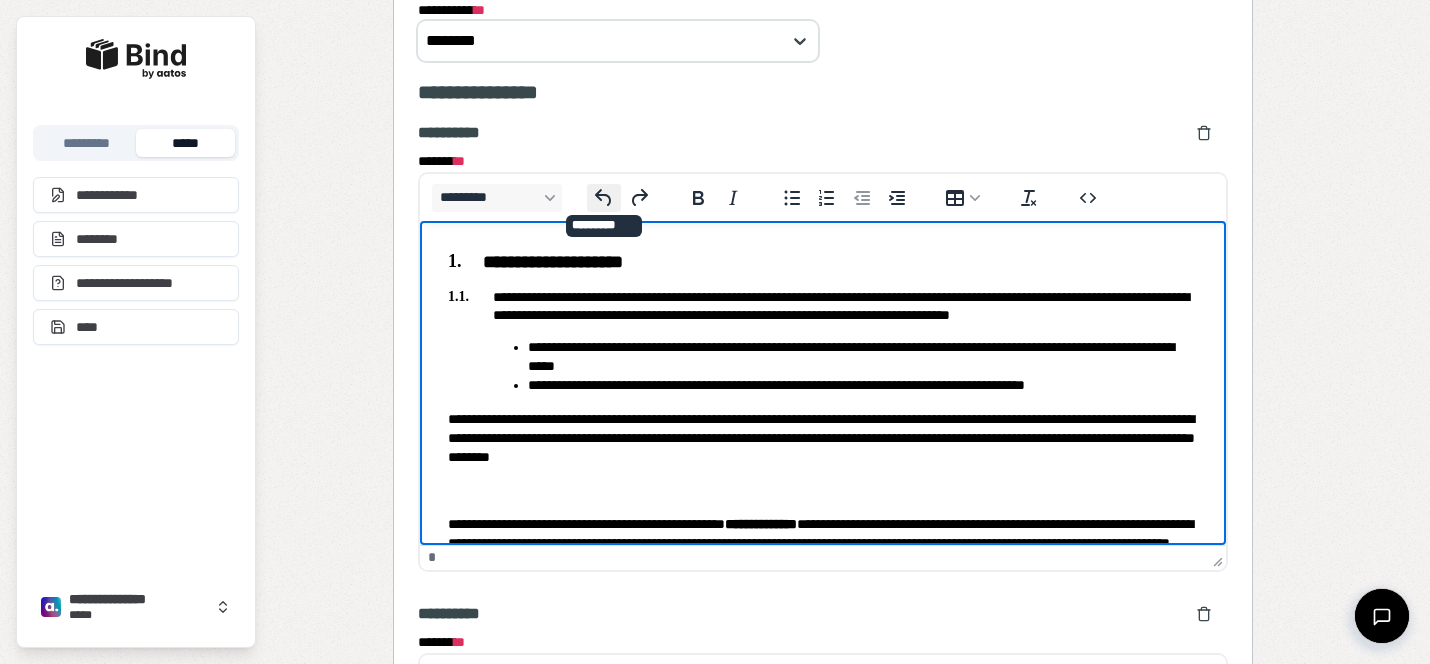 click 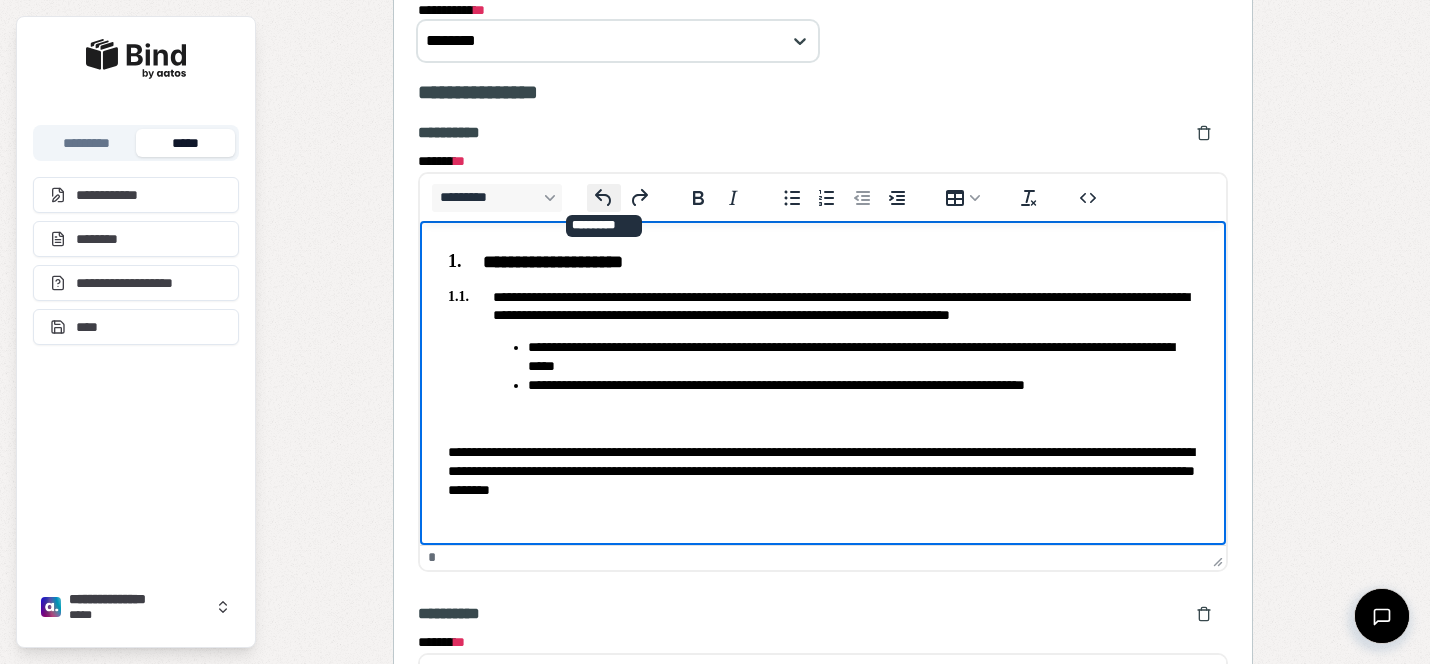 click 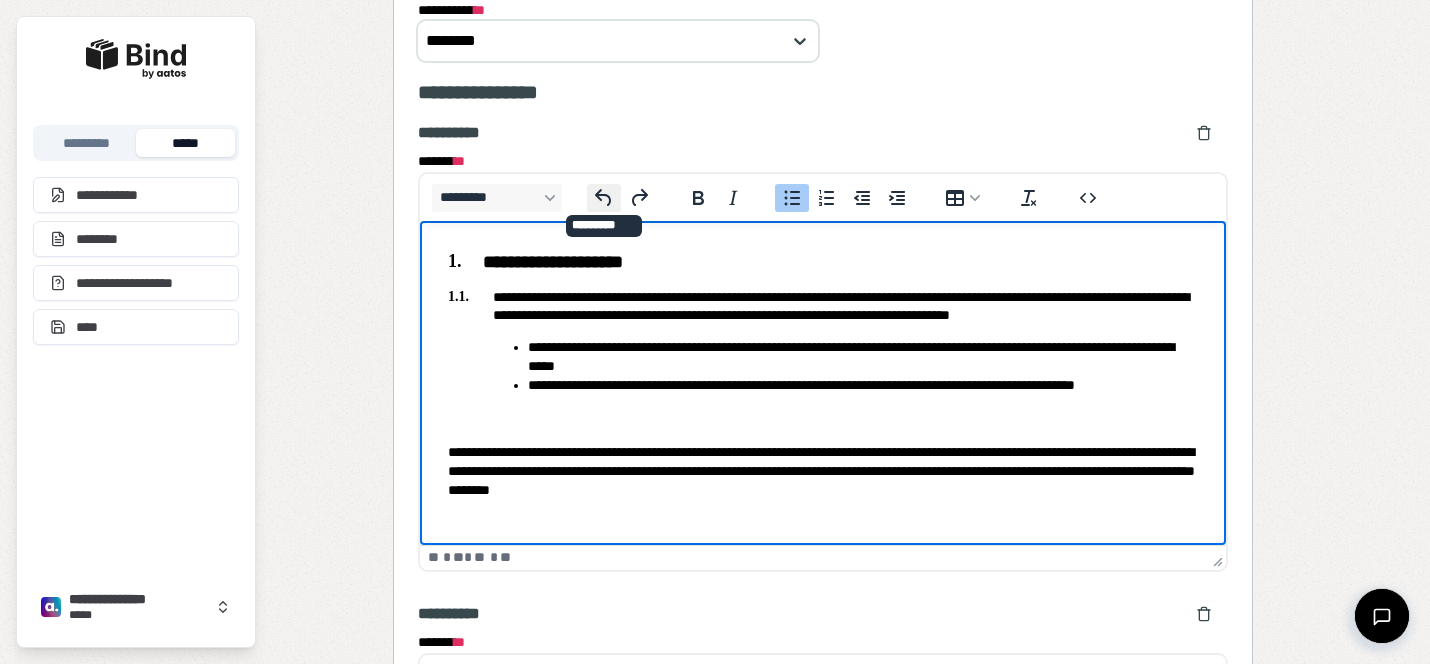 click 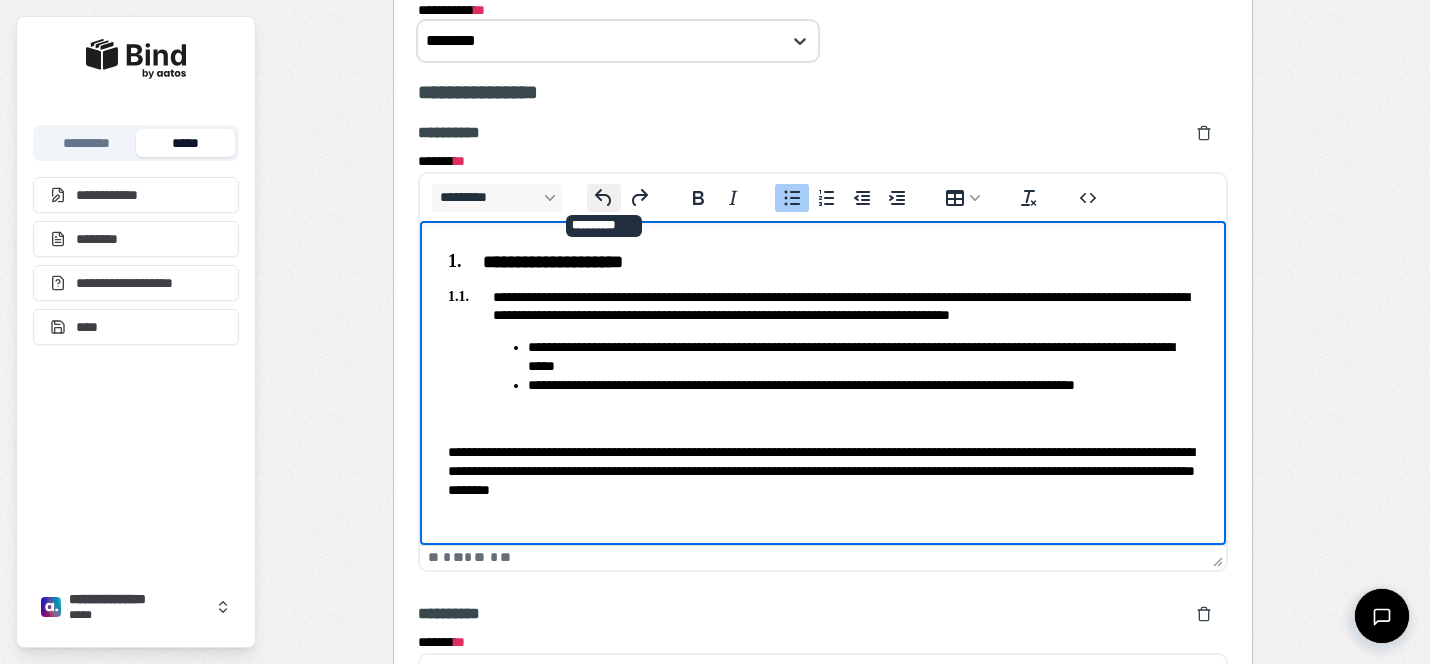 click 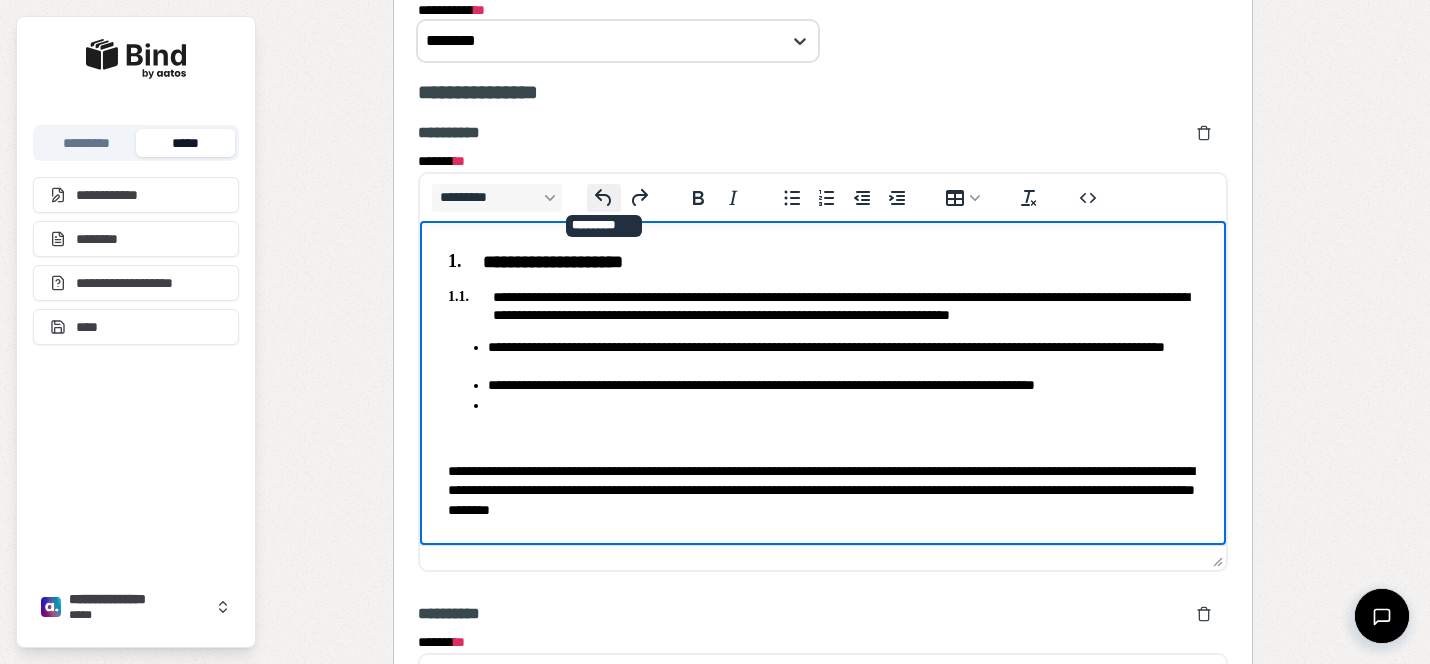click 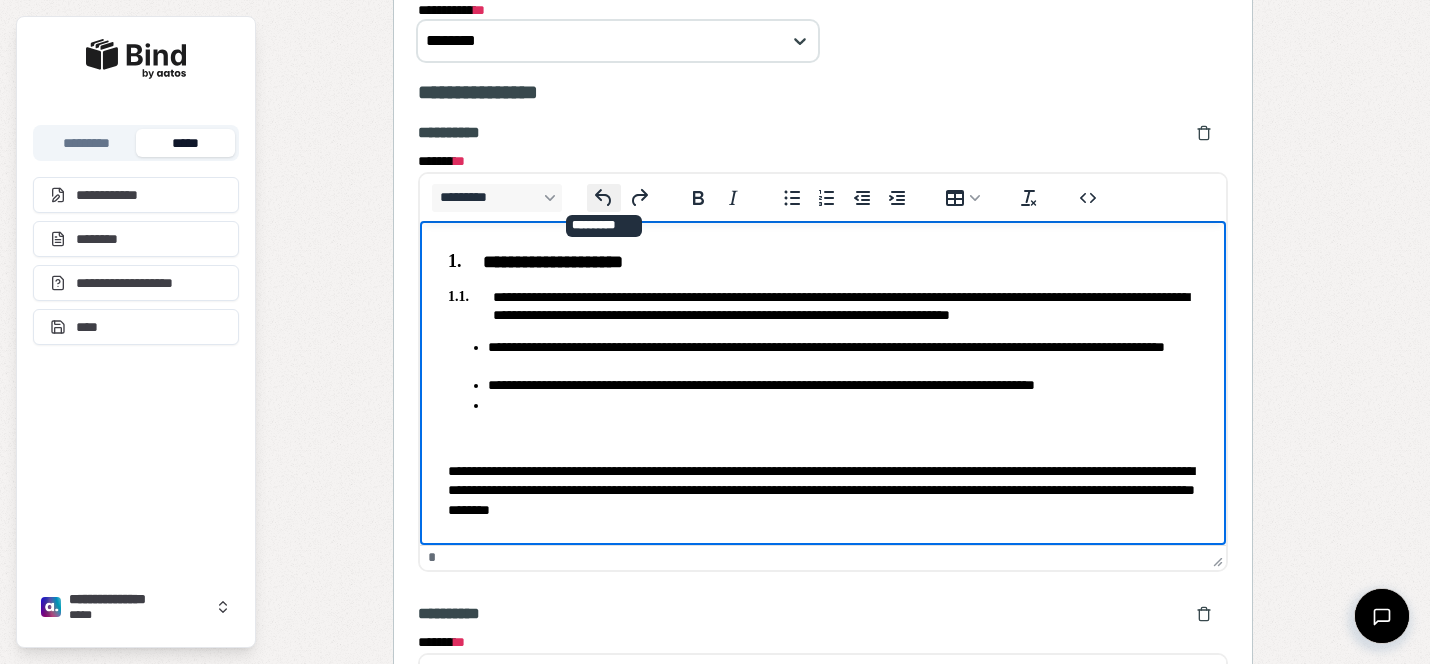 click 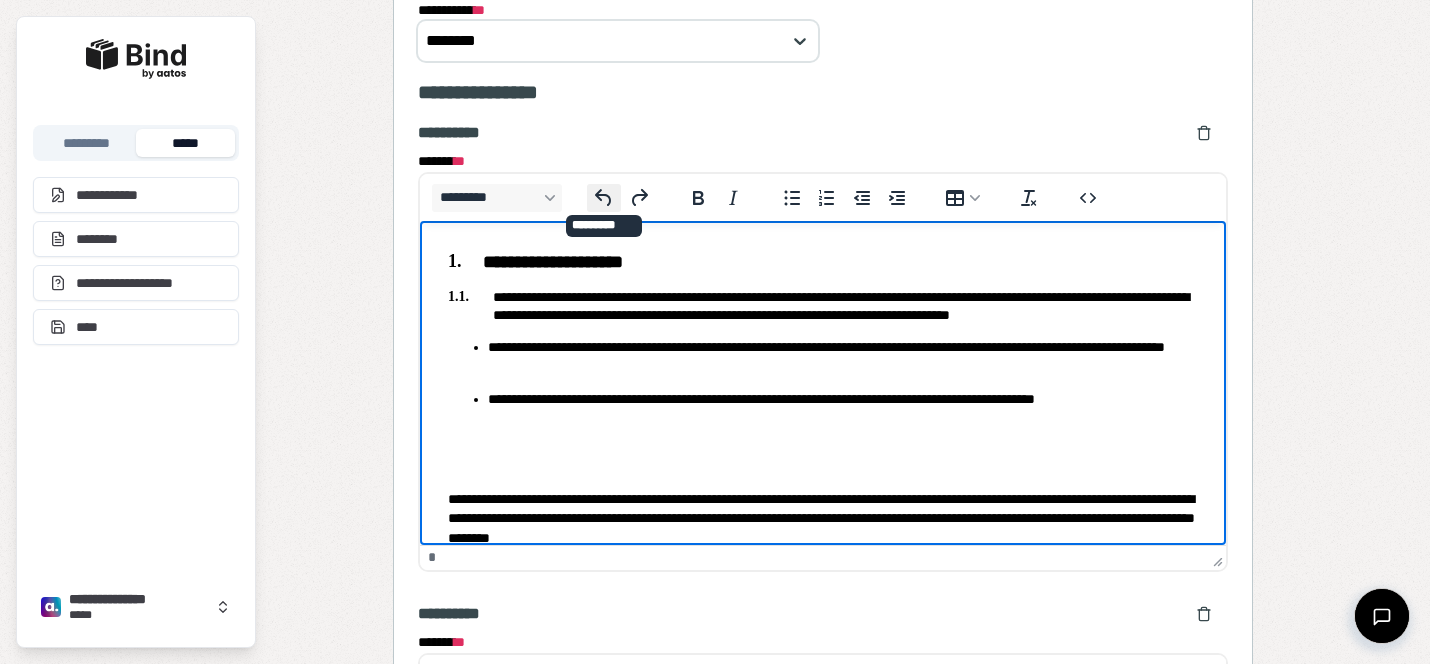 click 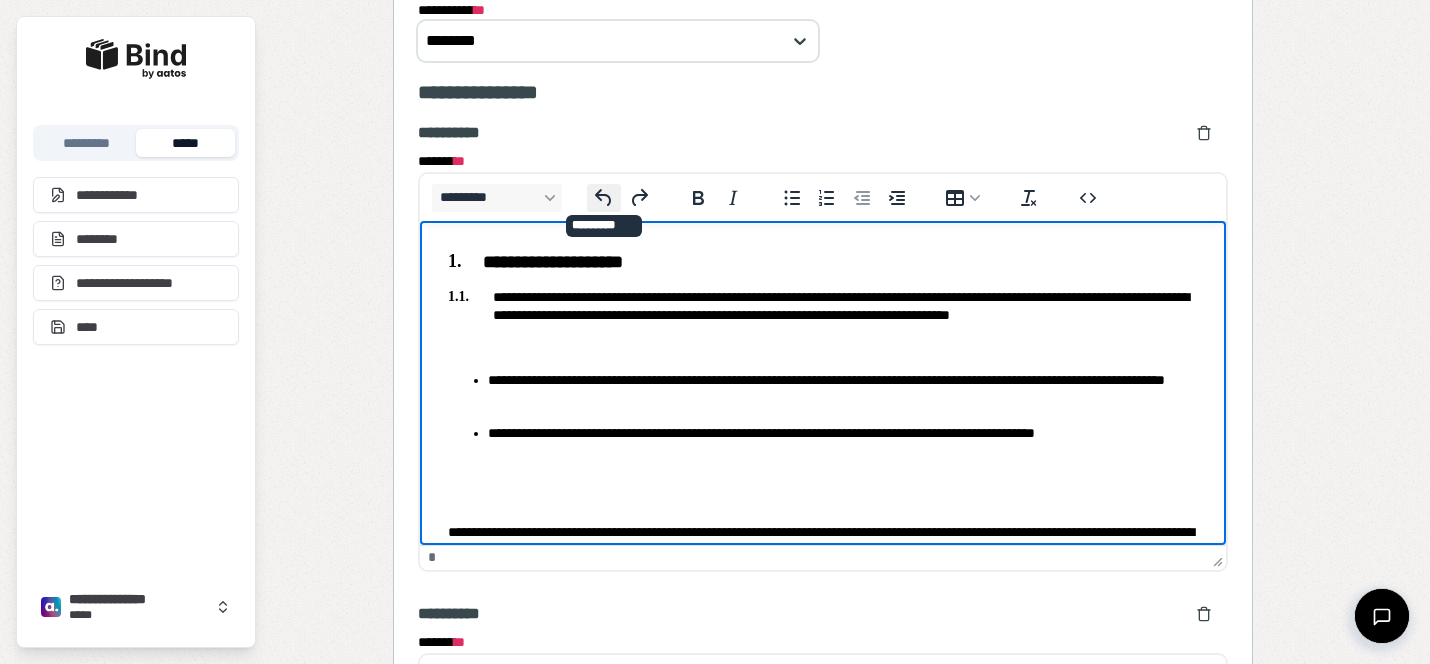click 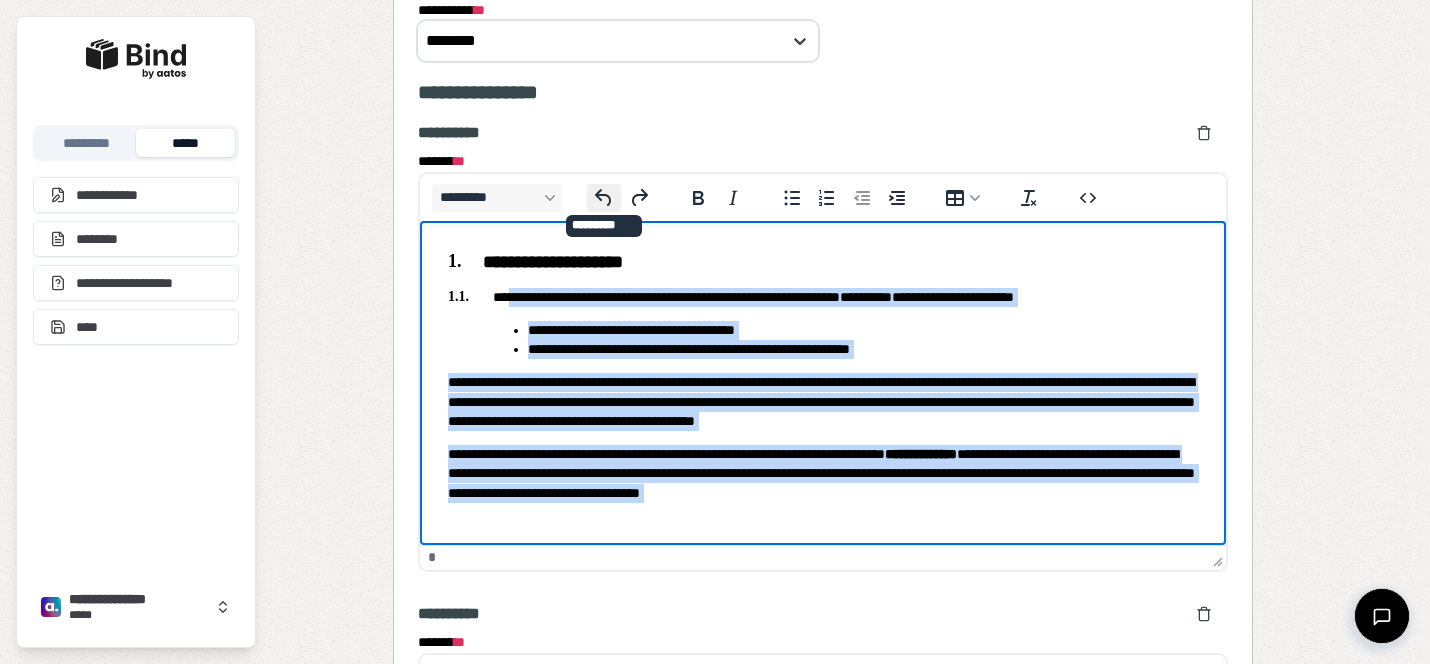 click 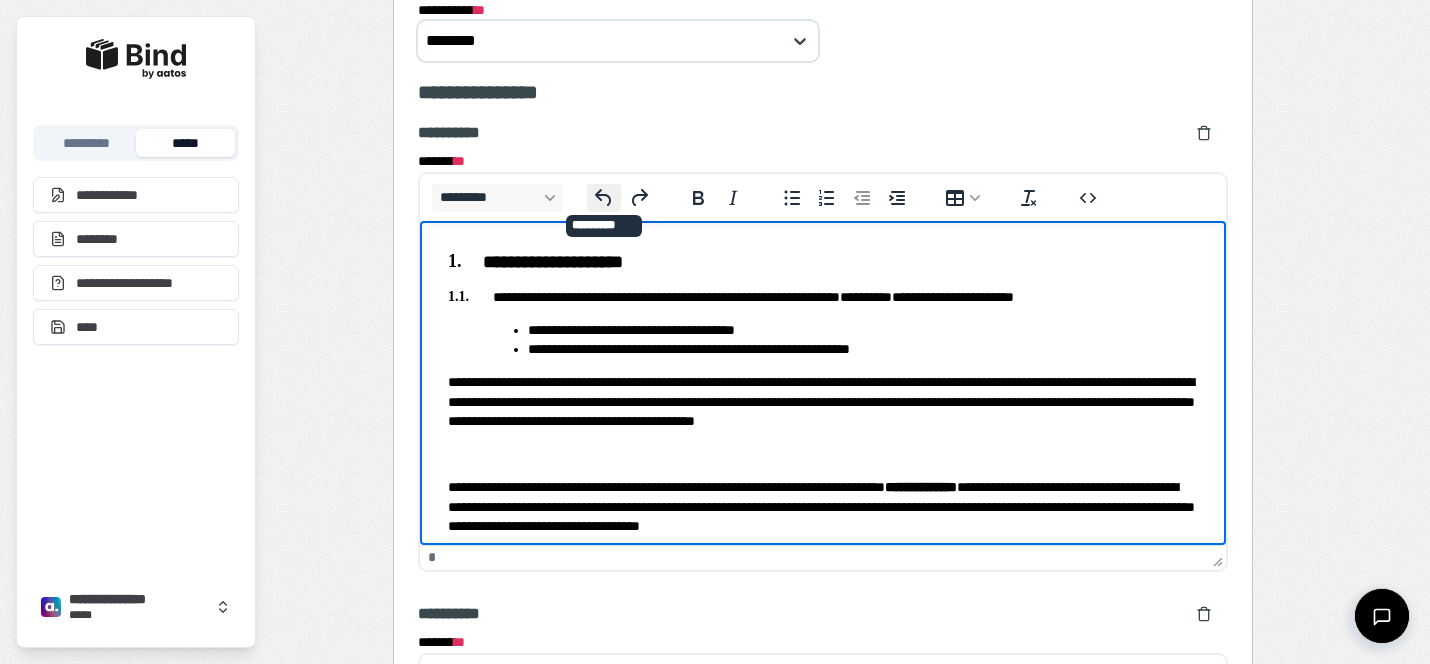 click 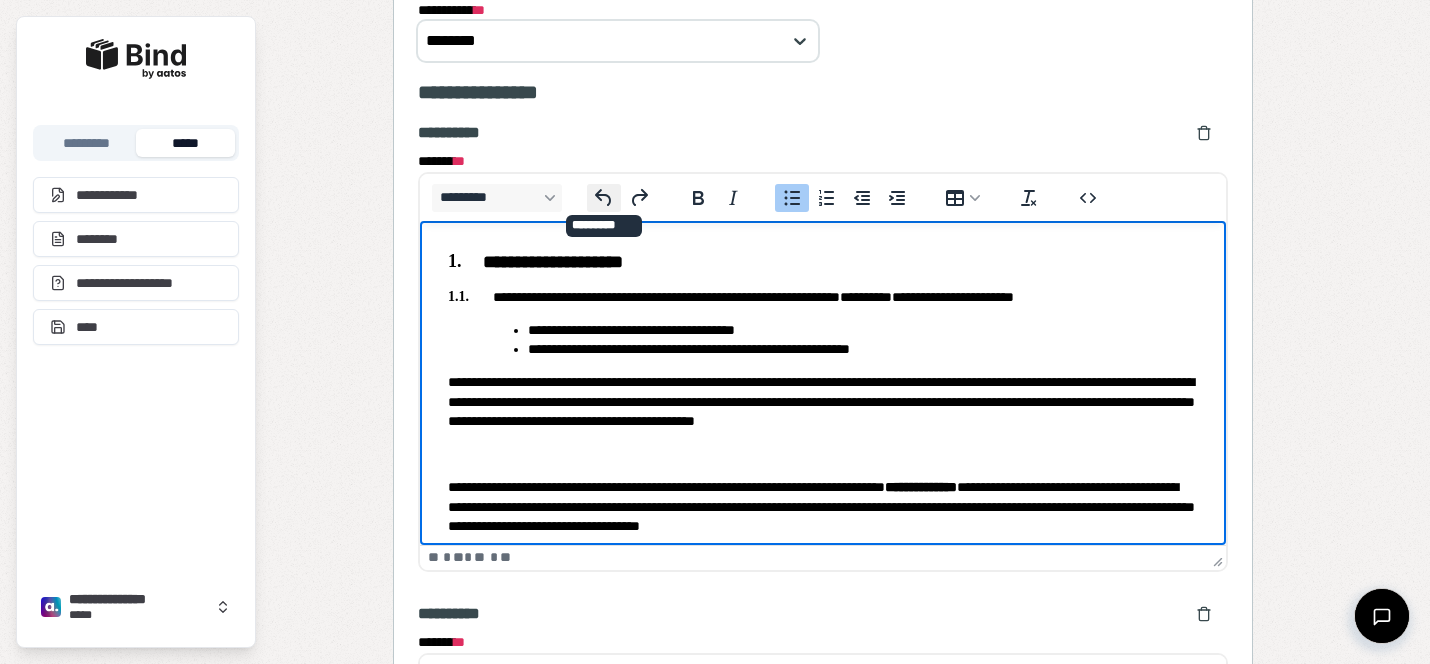 click 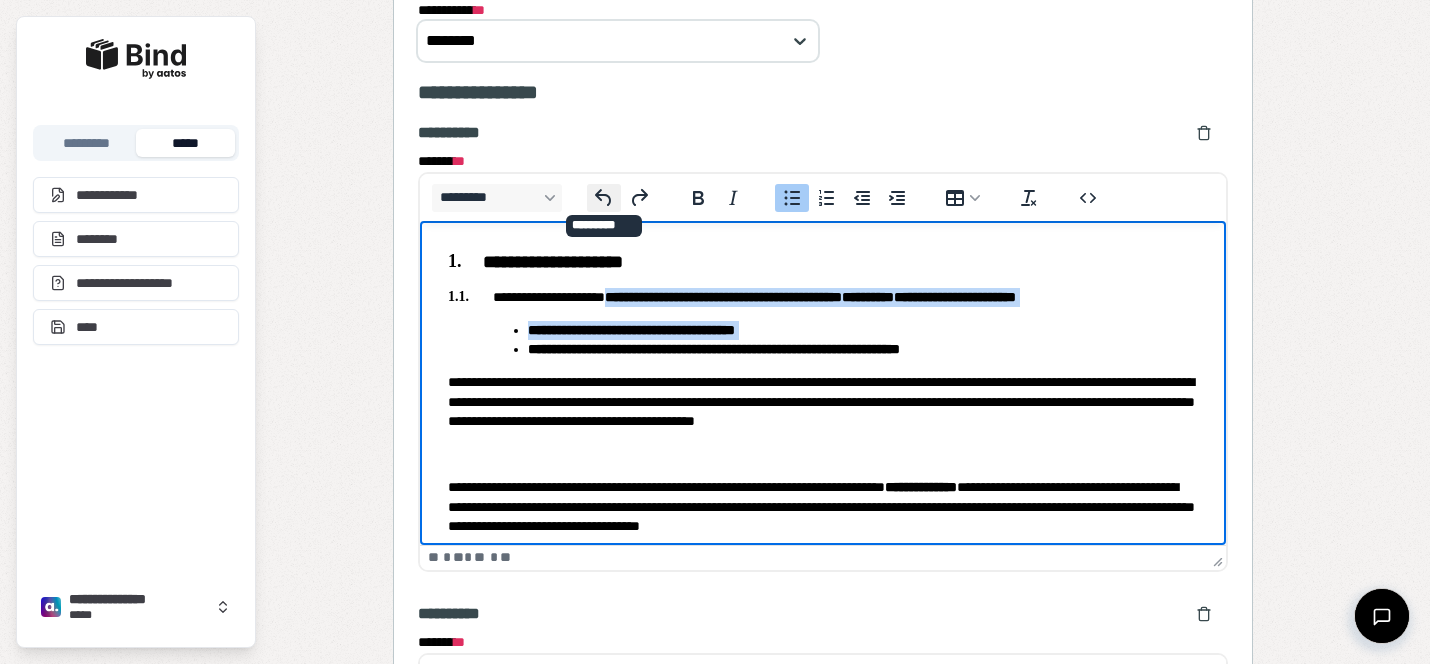 click 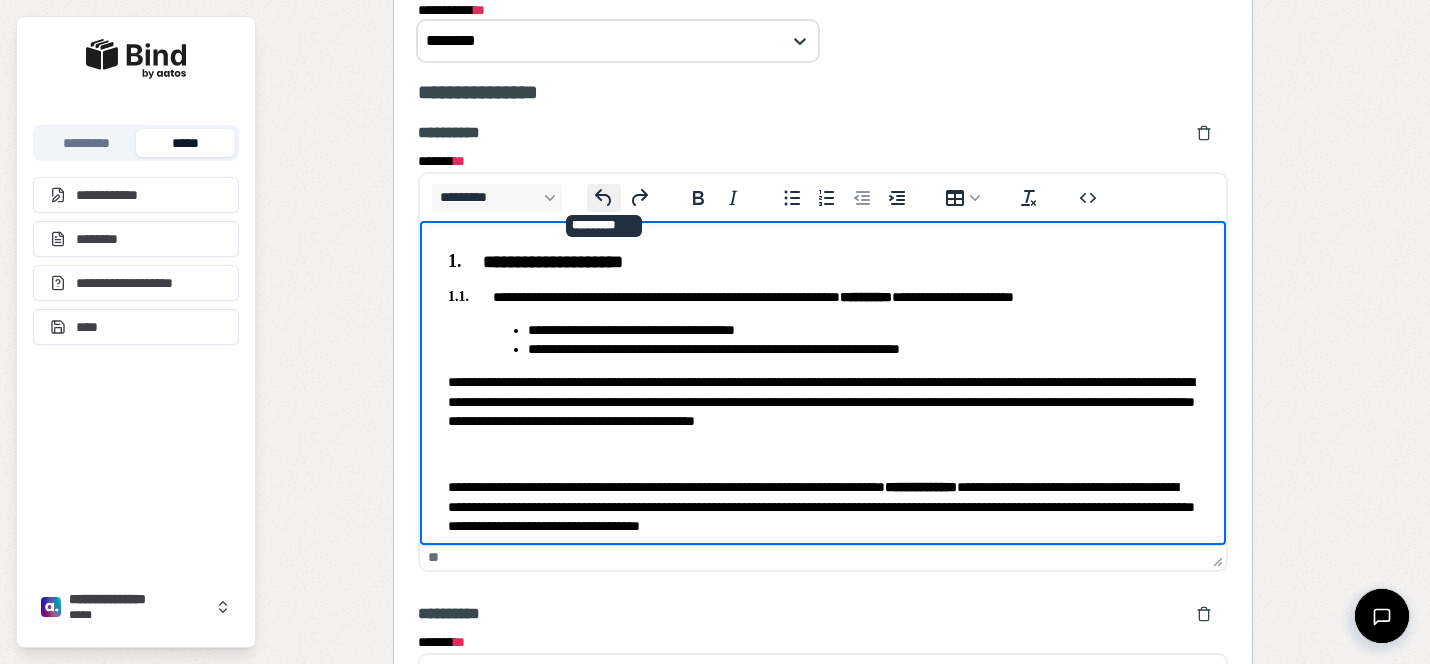 click 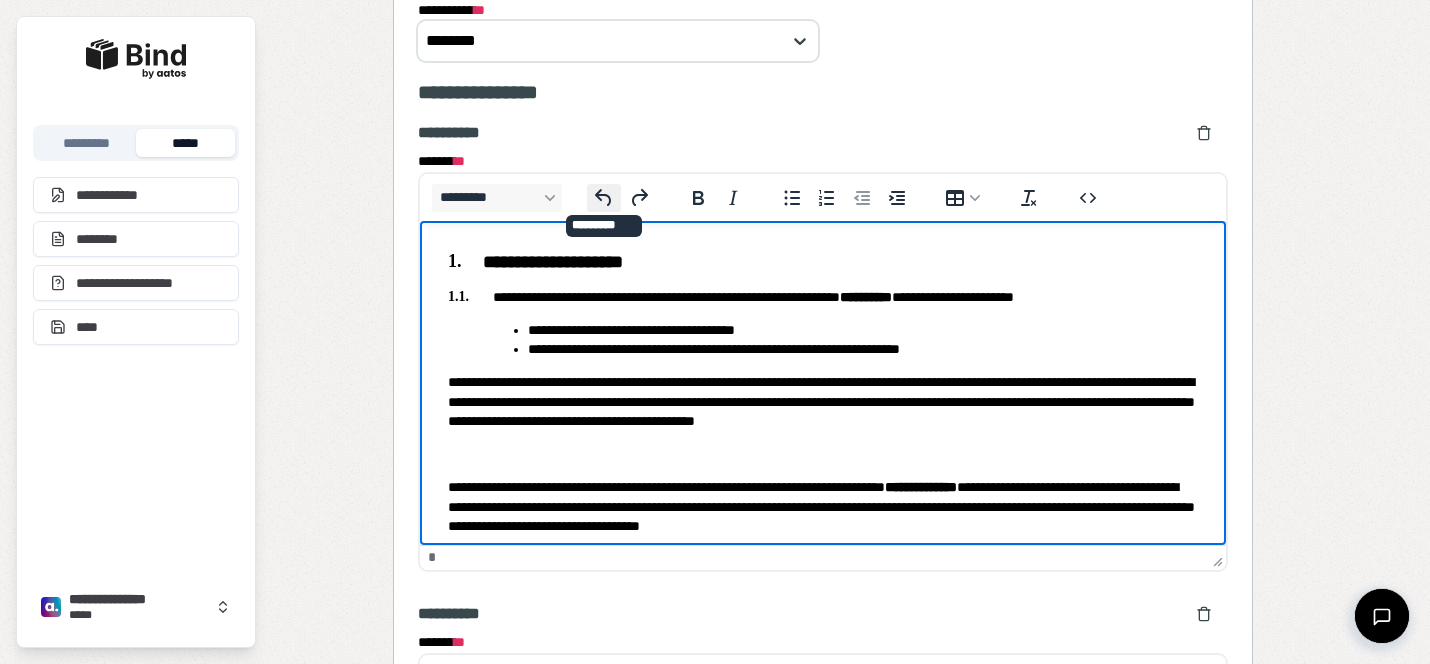 click 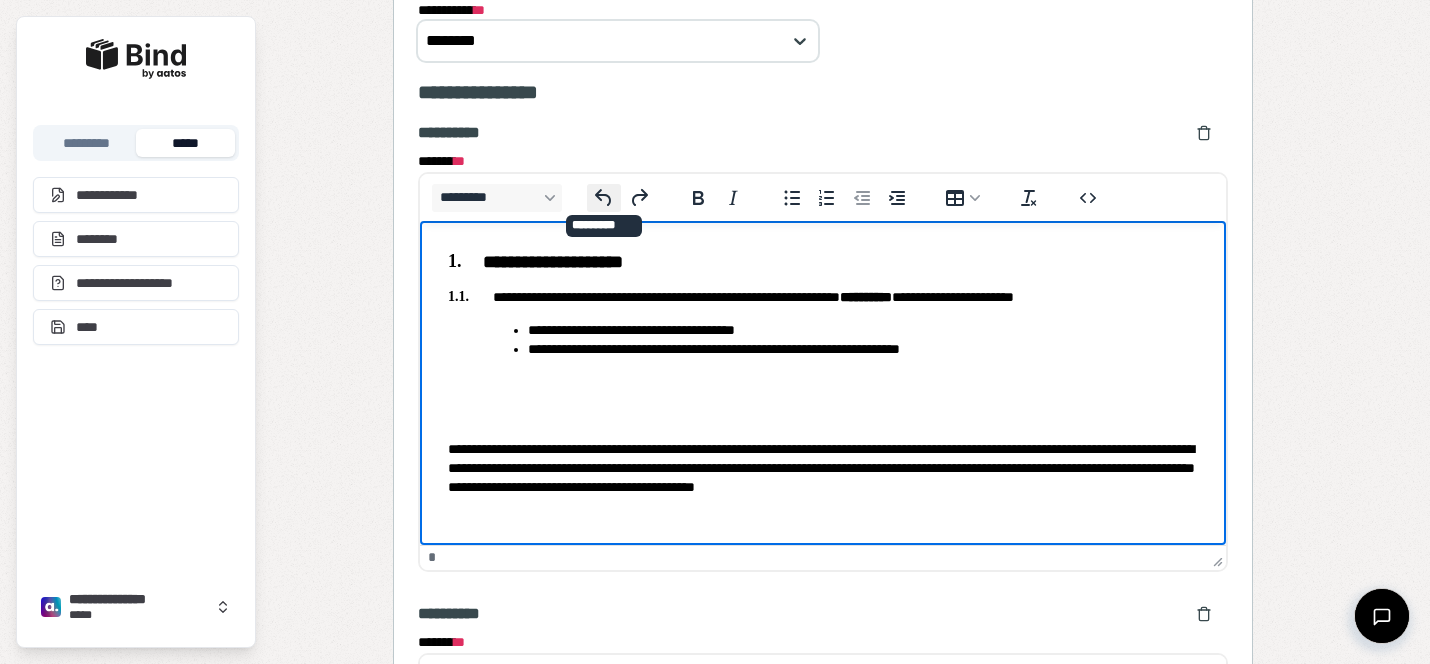 click 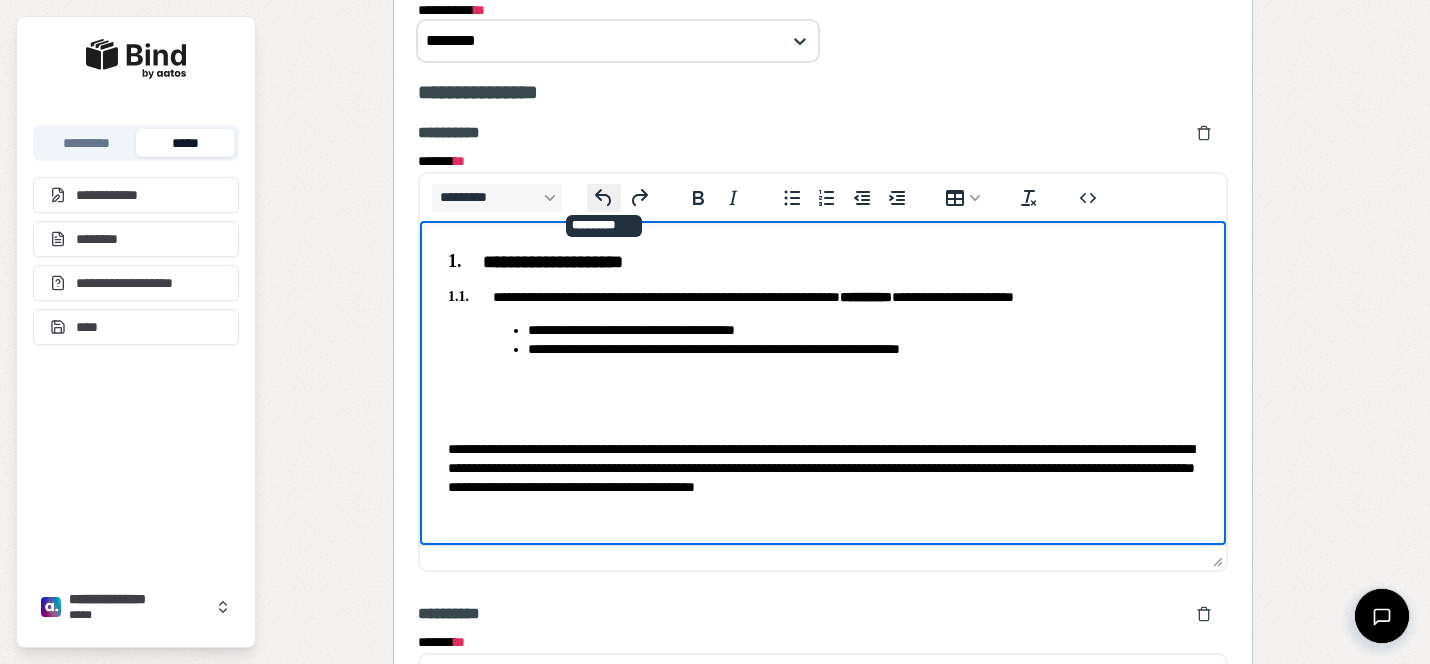 click 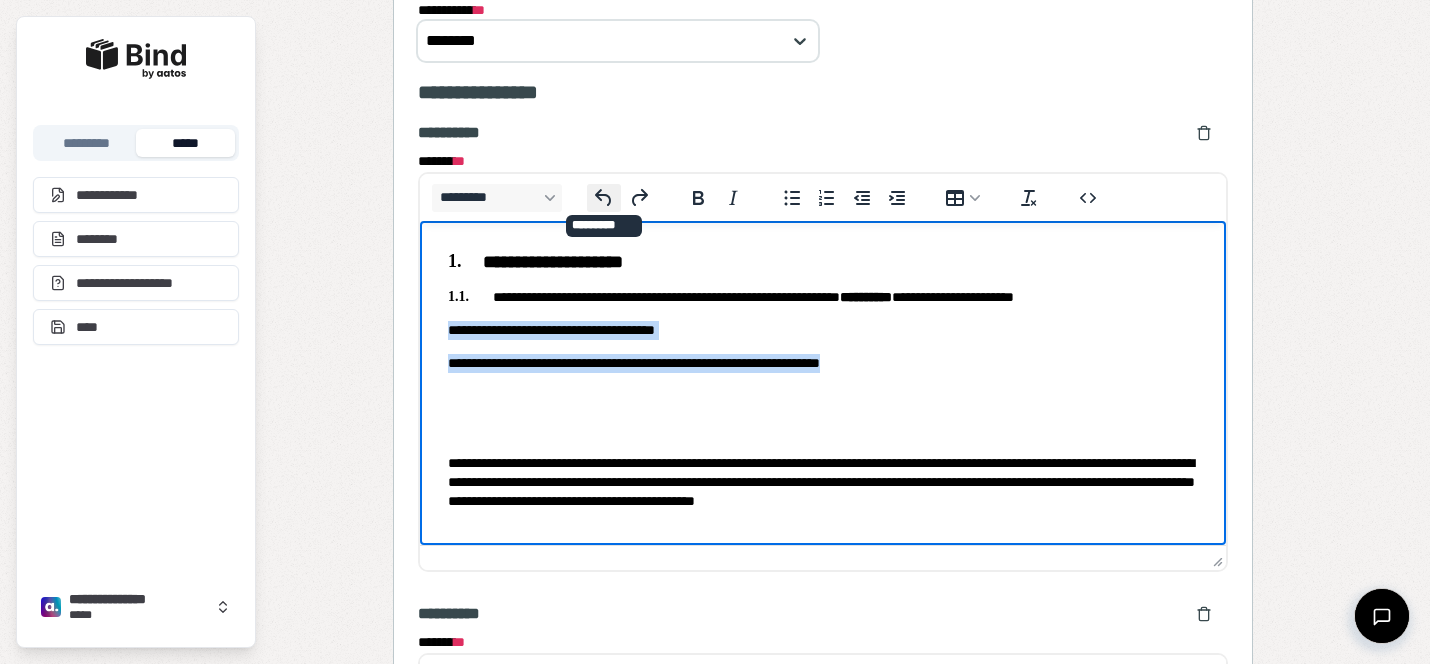 click 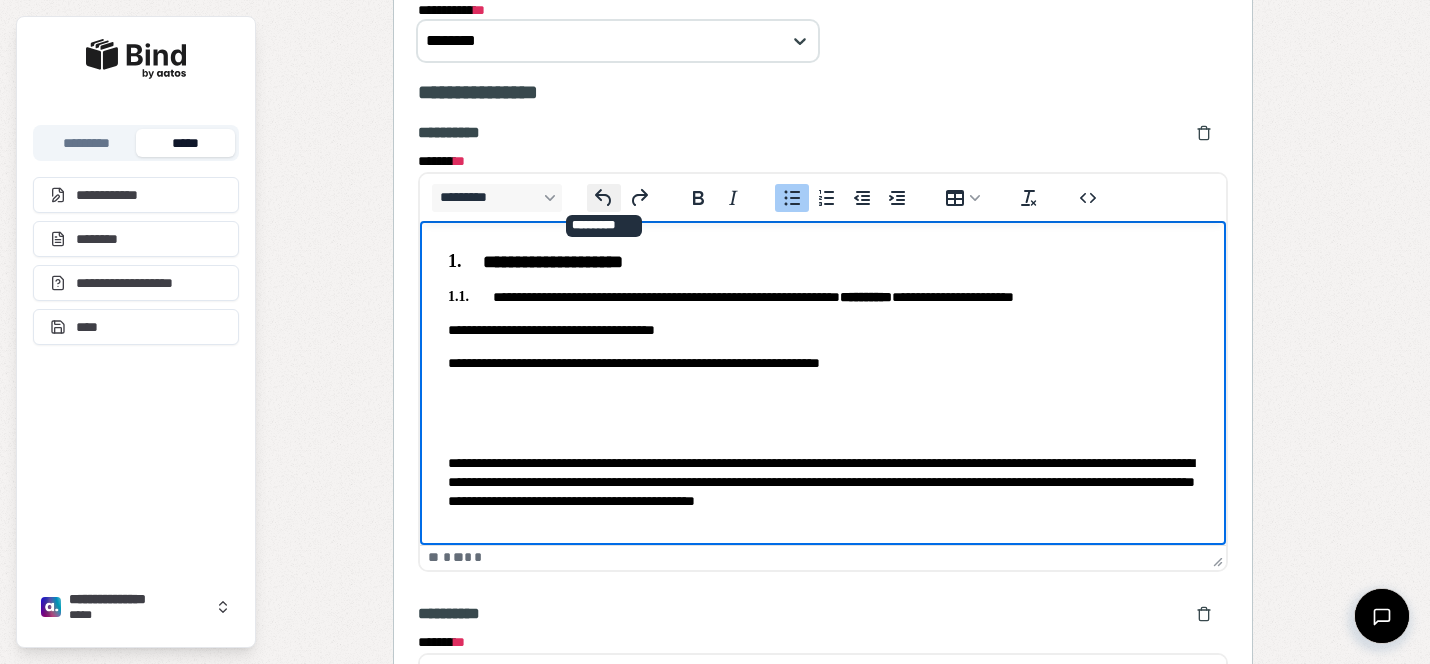 click 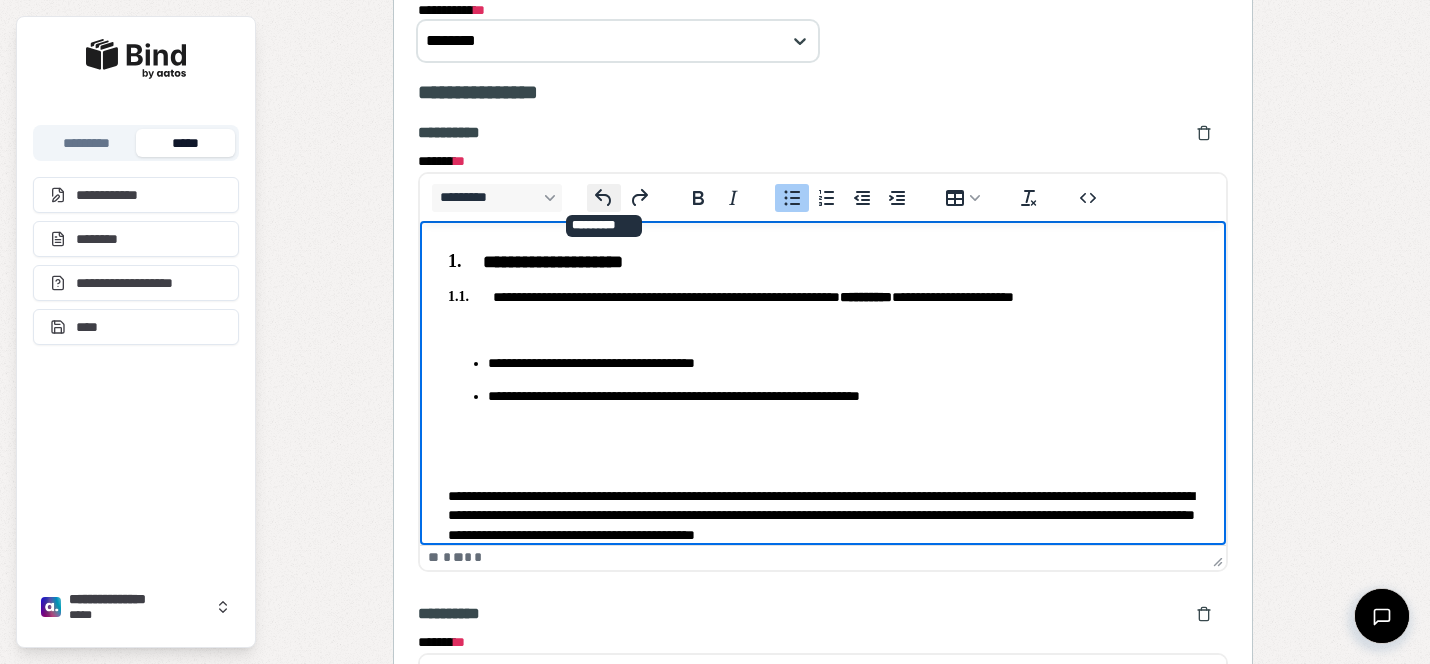 click 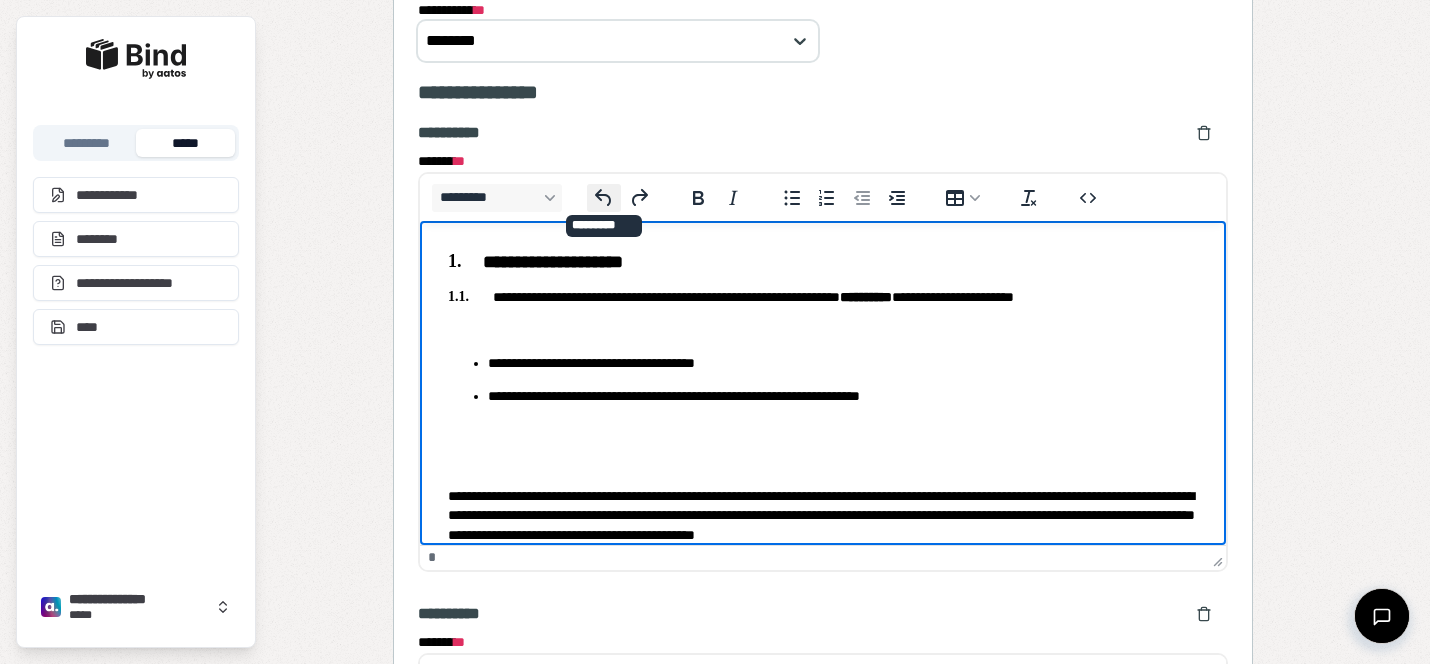 click 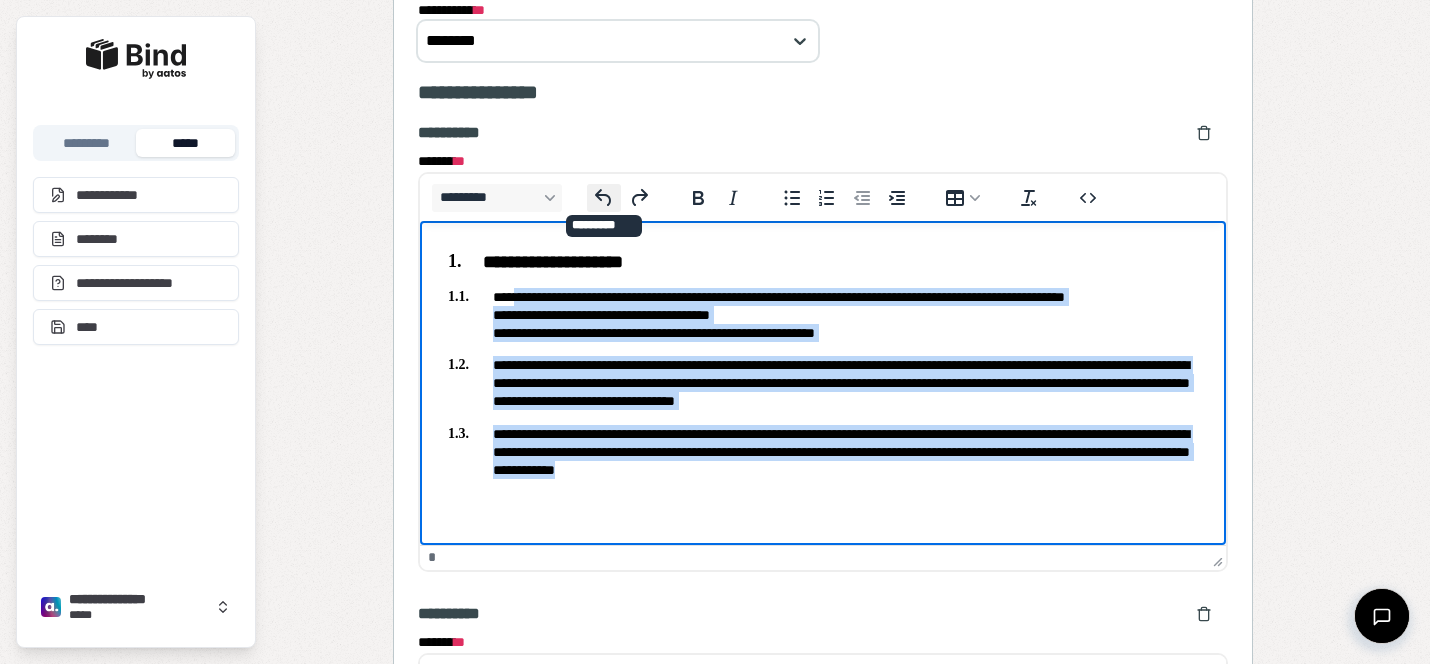 click 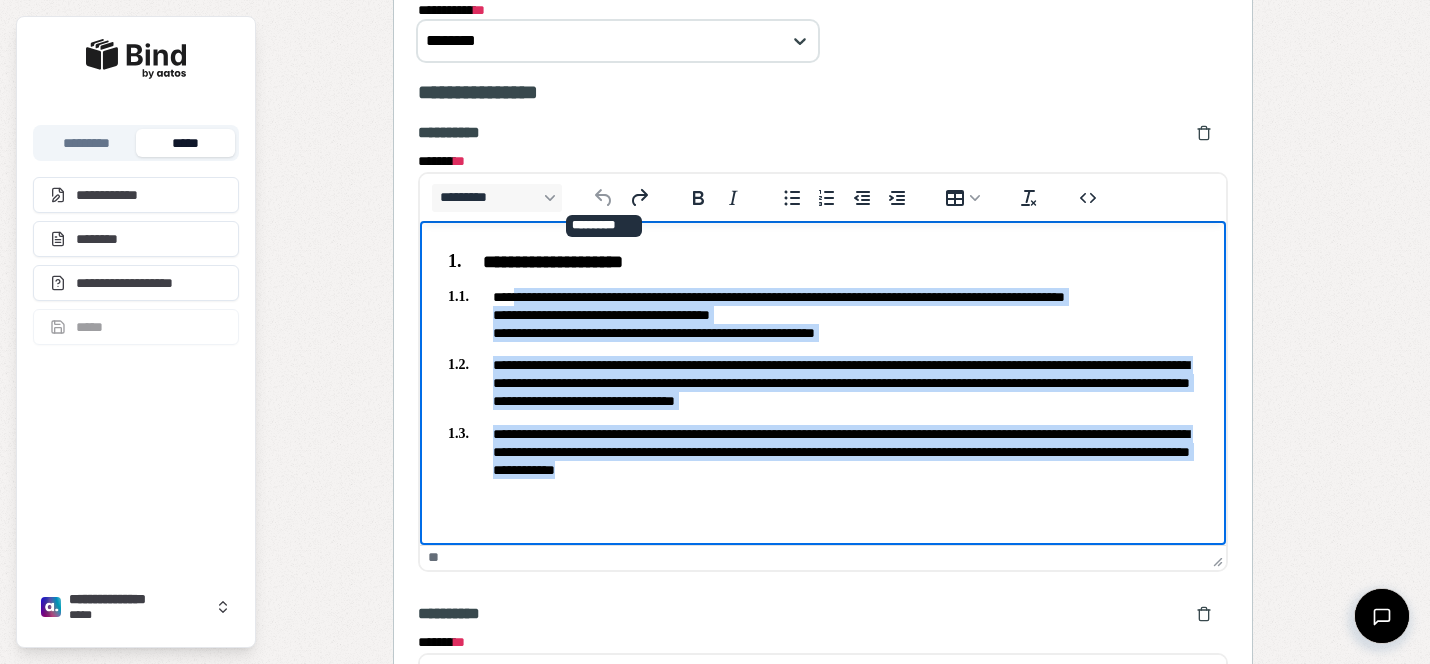 click 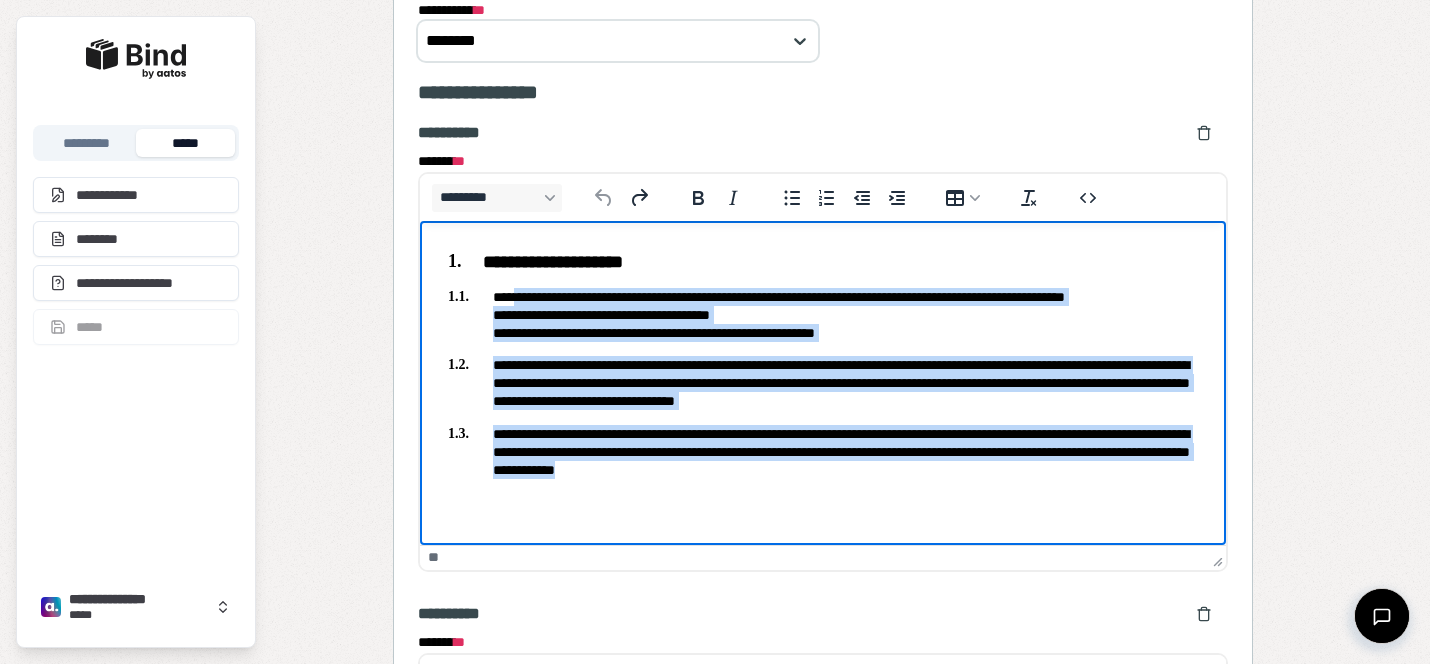 click on "**********" at bounding box center (823, 382) 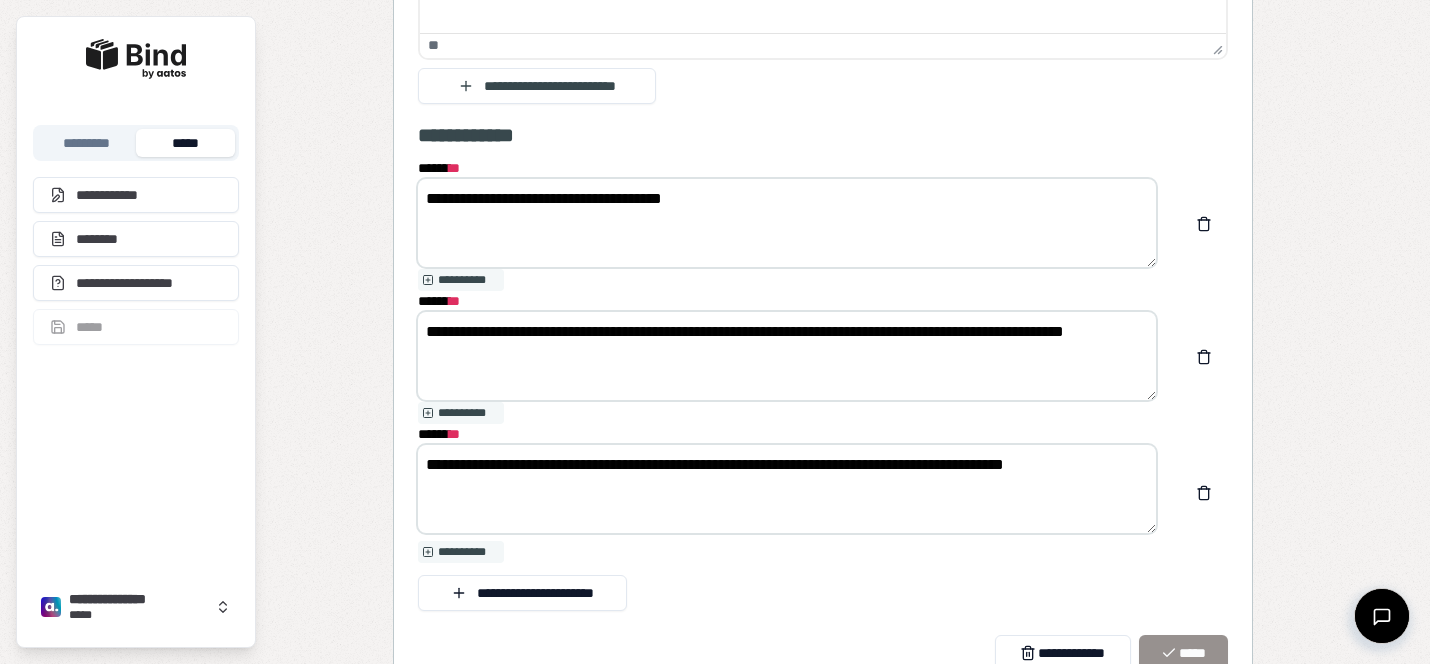 scroll, scrollTop: 2458, scrollLeft: 0, axis: vertical 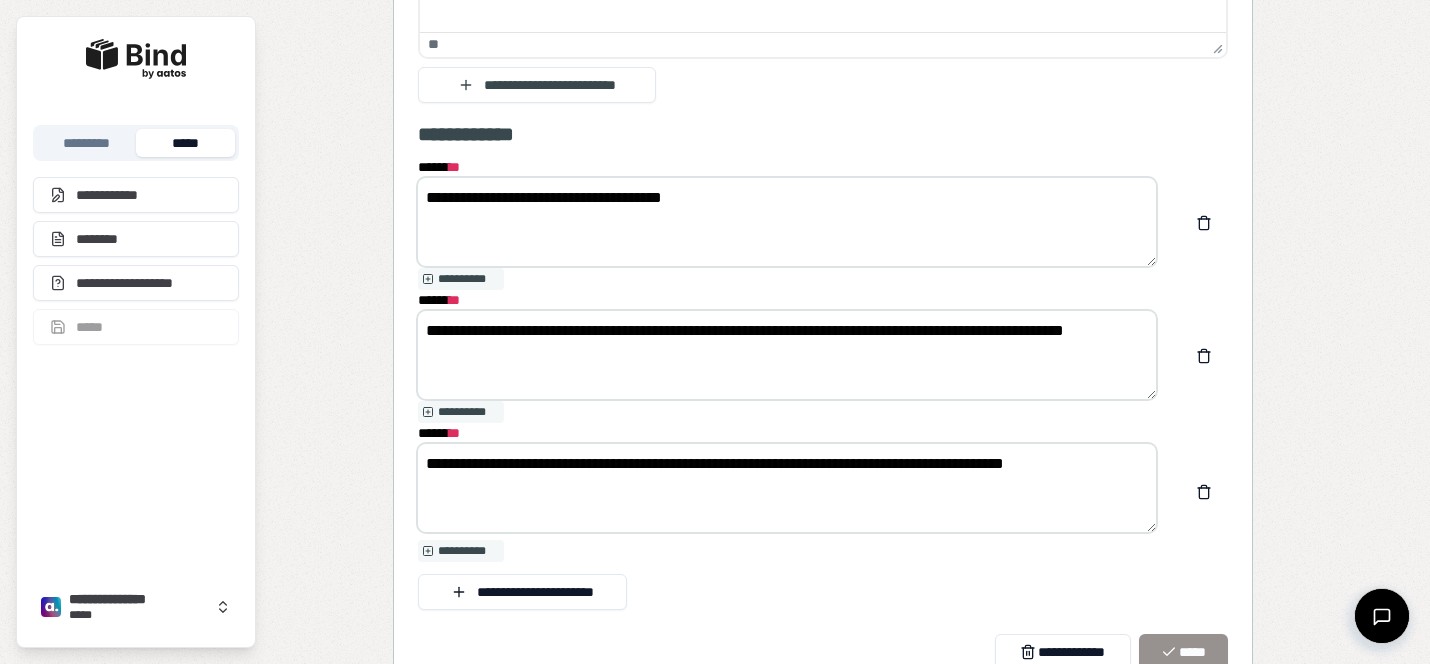 drag, startPoint x: 1111, startPoint y: 457, endPoint x: 391, endPoint y: 343, distance: 728.9691 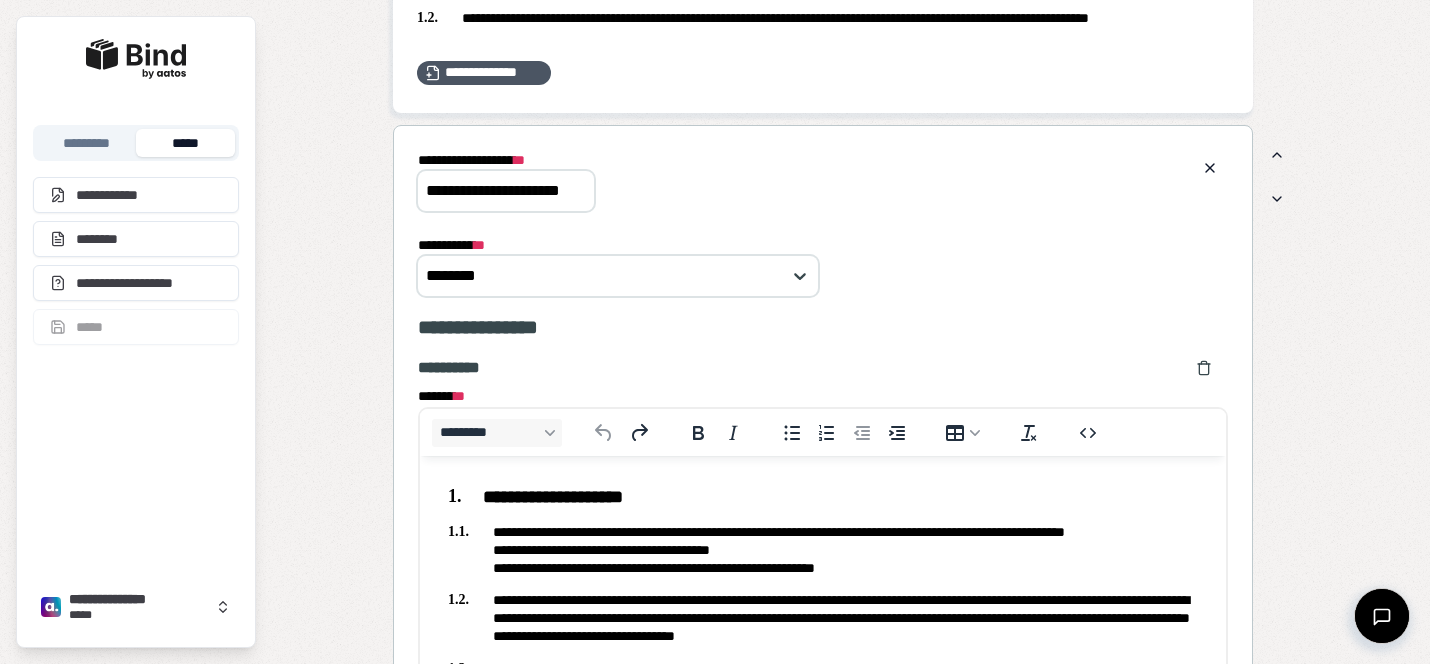 scroll, scrollTop: 1209, scrollLeft: 0, axis: vertical 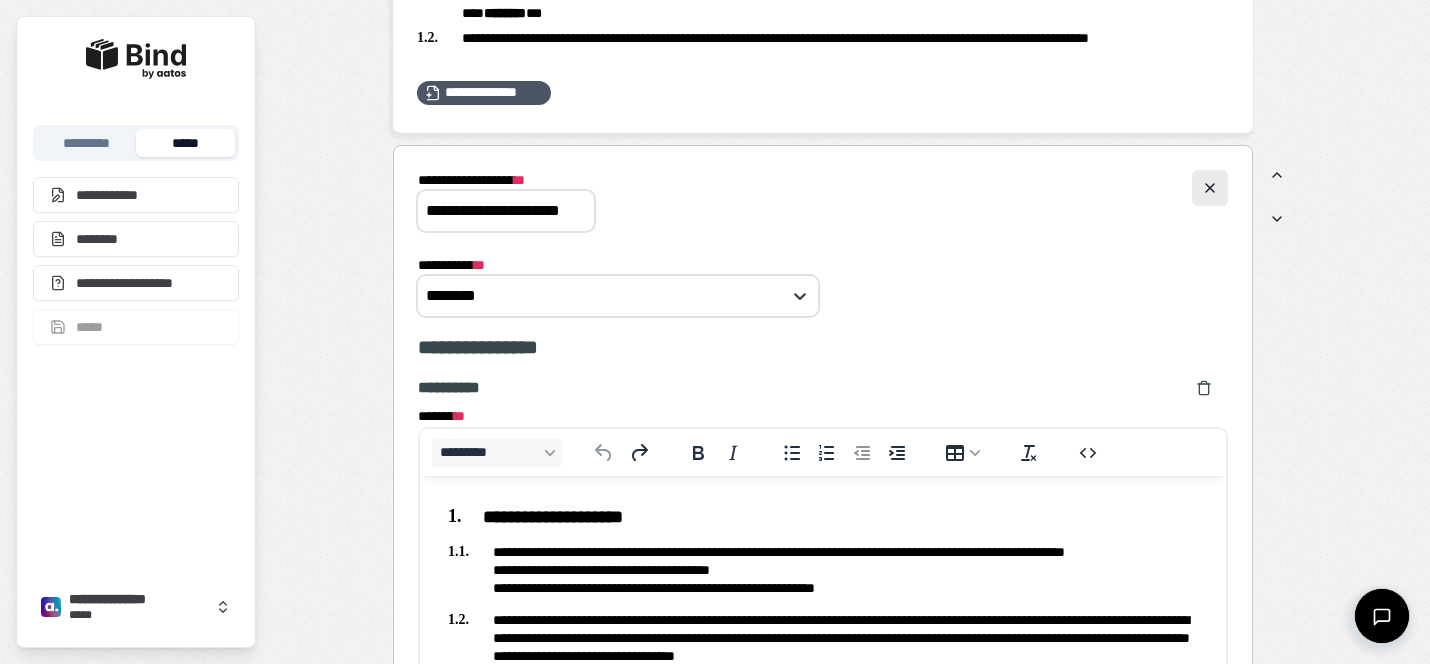 click at bounding box center [1210, 188] 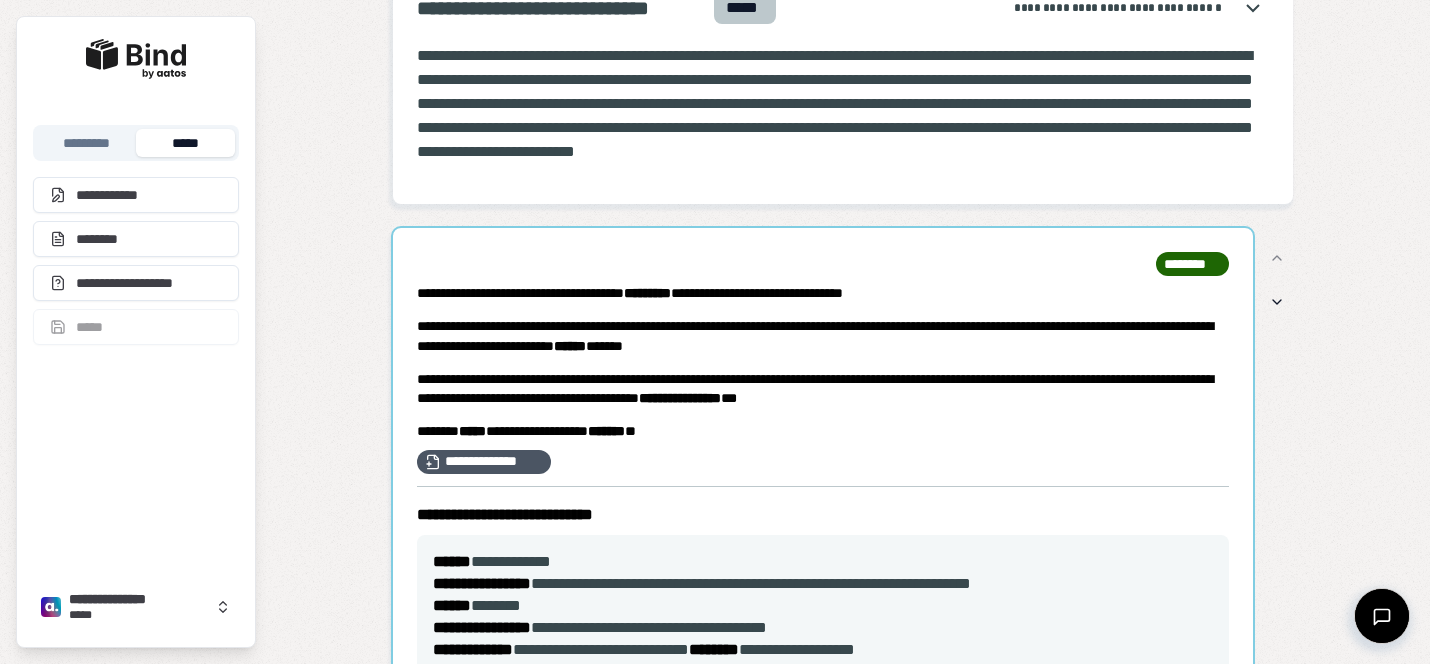 scroll, scrollTop: 0, scrollLeft: 0, axis: both 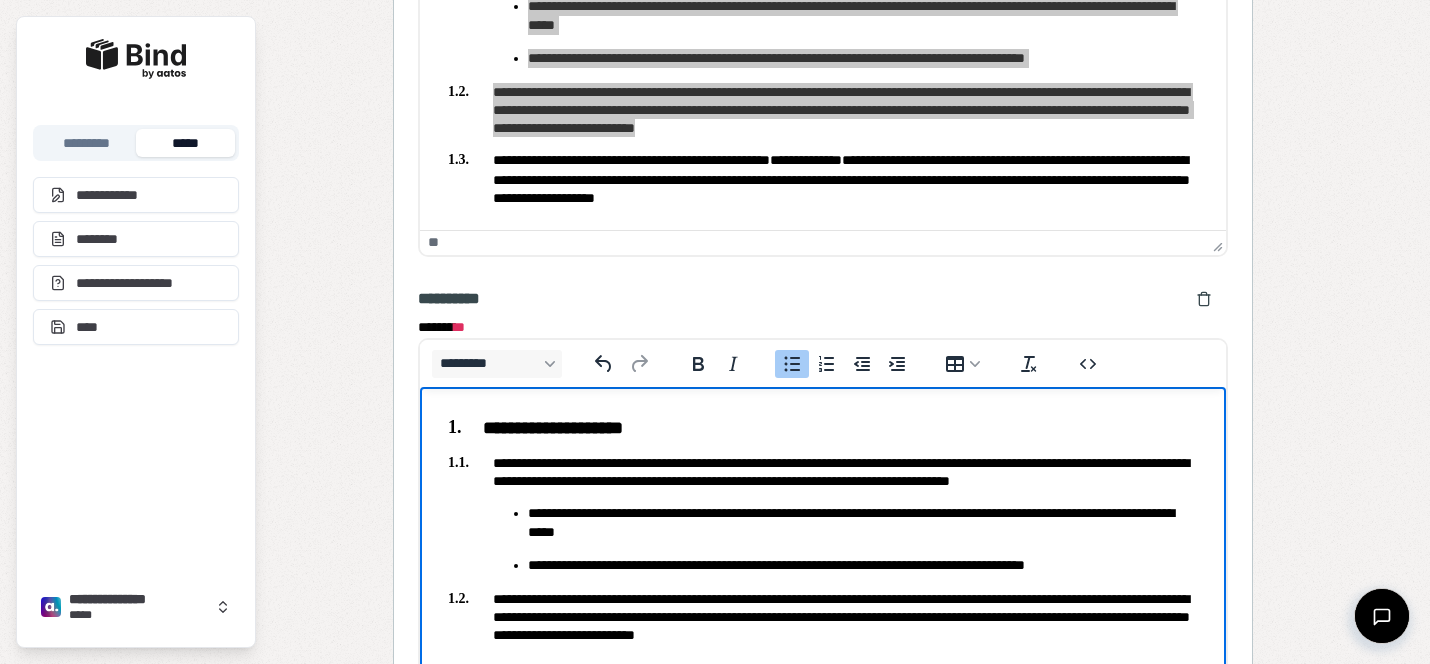 type 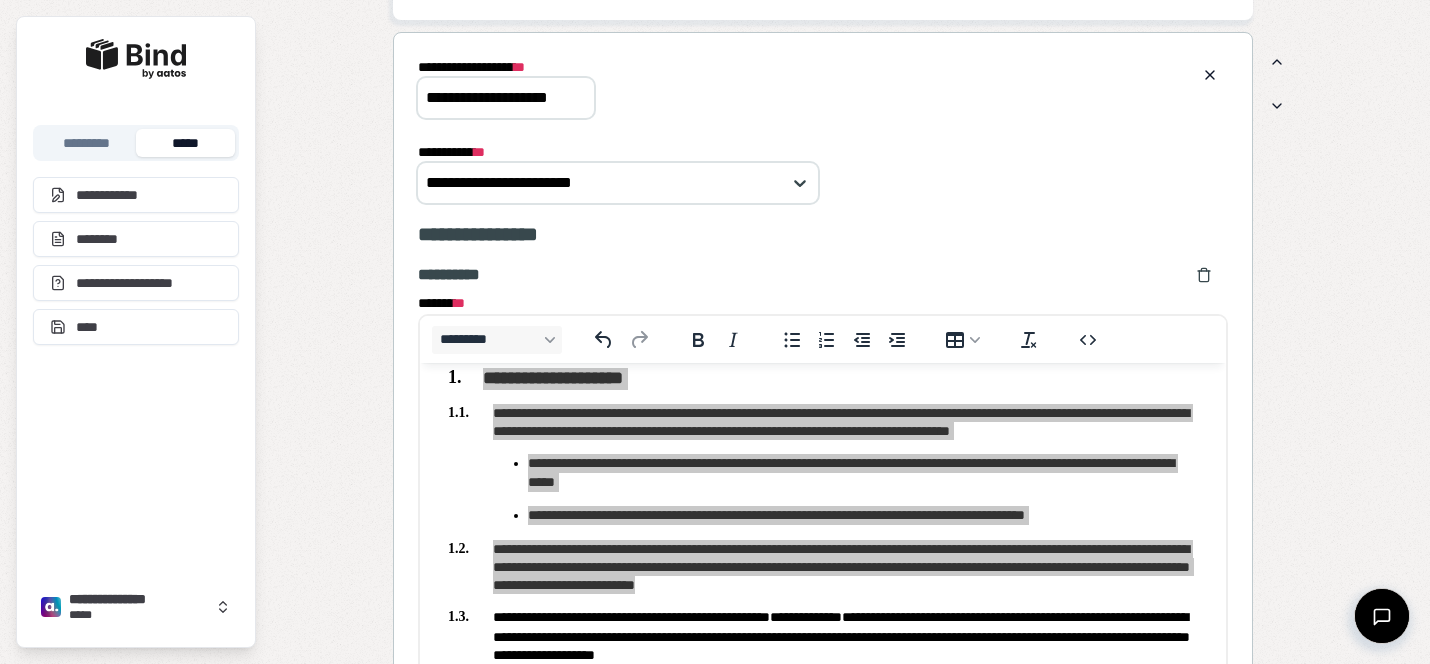 scroll, scrollTop: 1939, scrollLeft: 0, axis: vertical 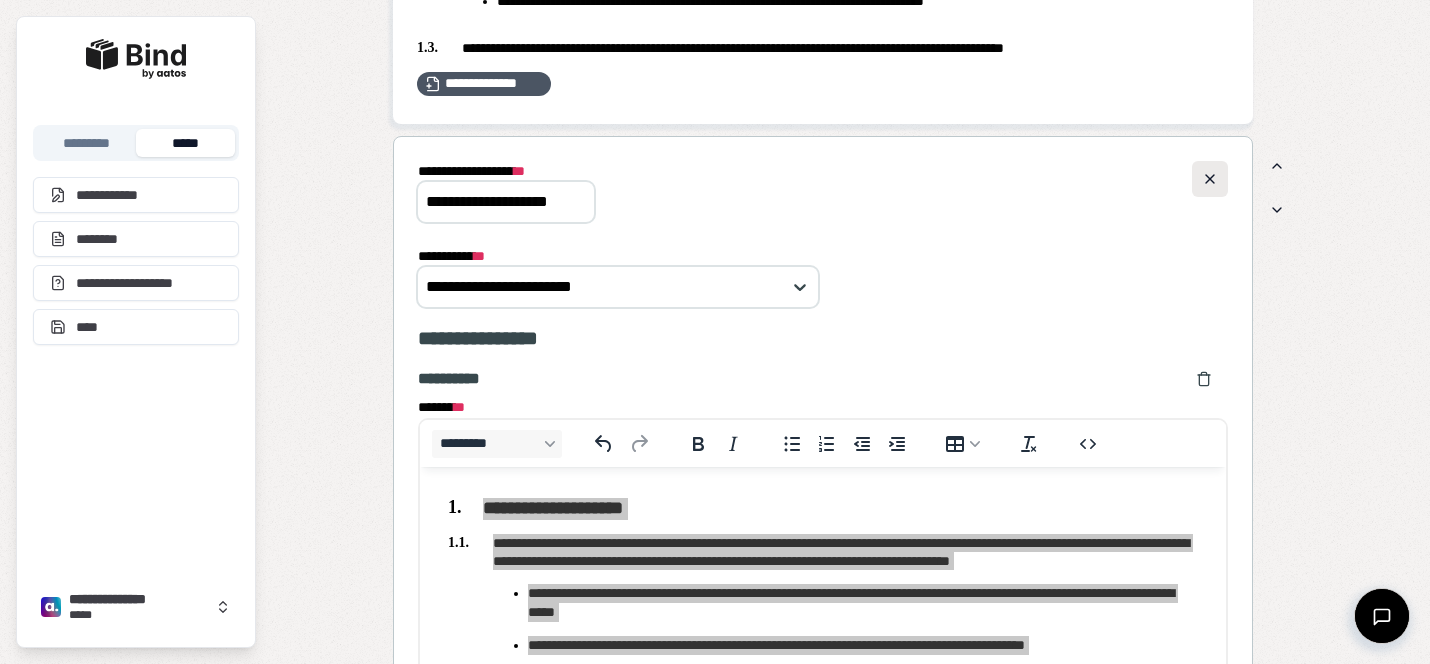 click at bounding box center (1210, 179) 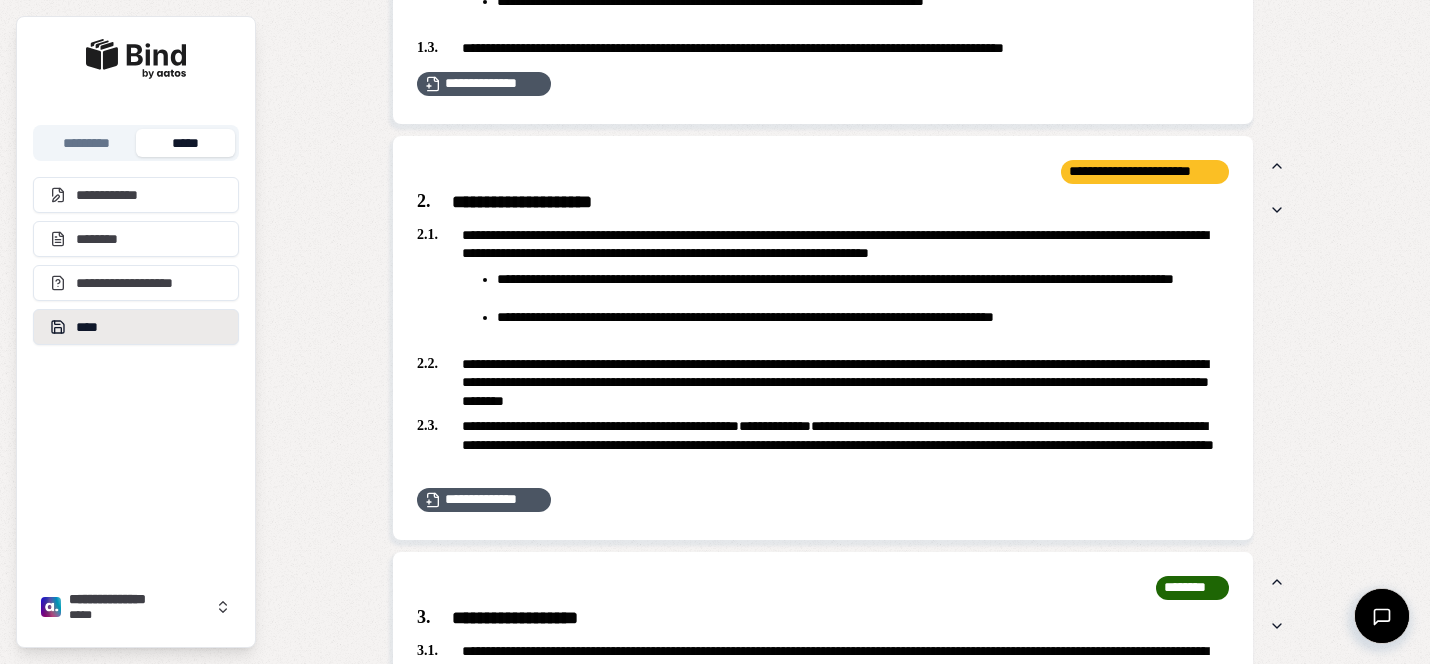 click on "****" at bounding box center [136, 327] 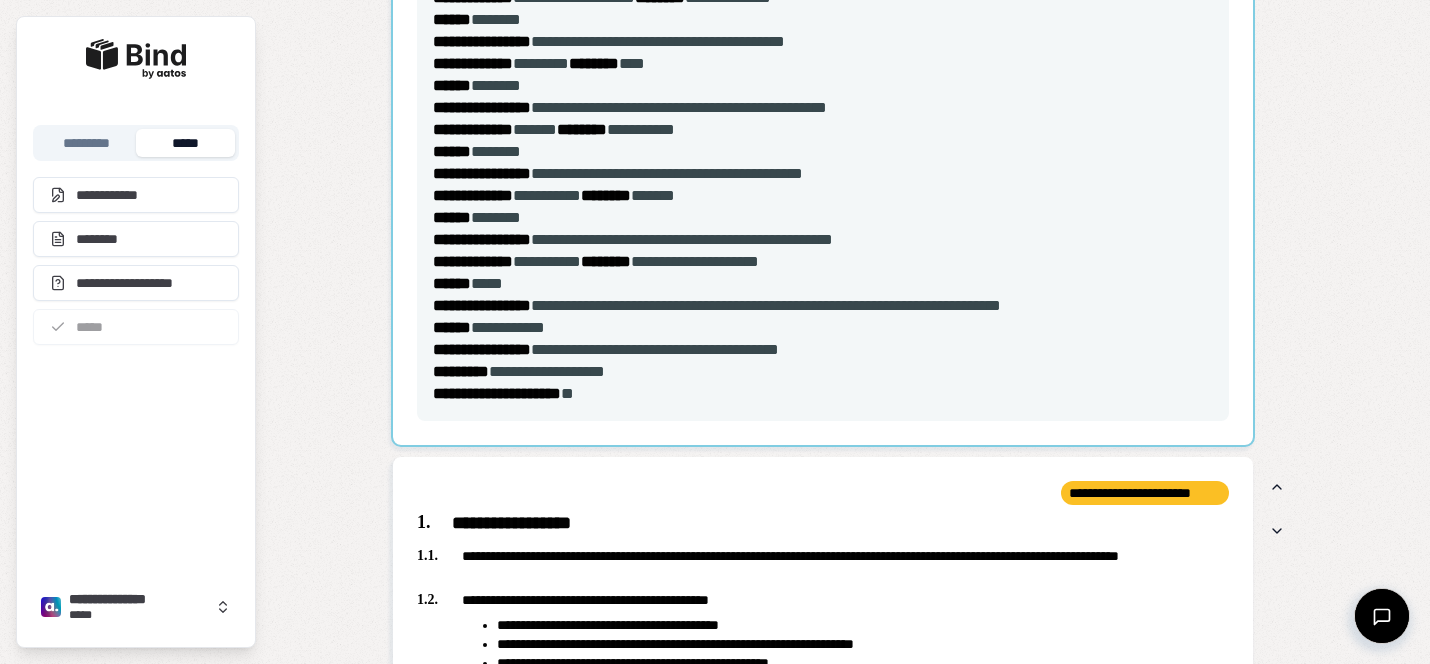 scroll, scrollTop: 0, scrollLeft: 0, axis: both 